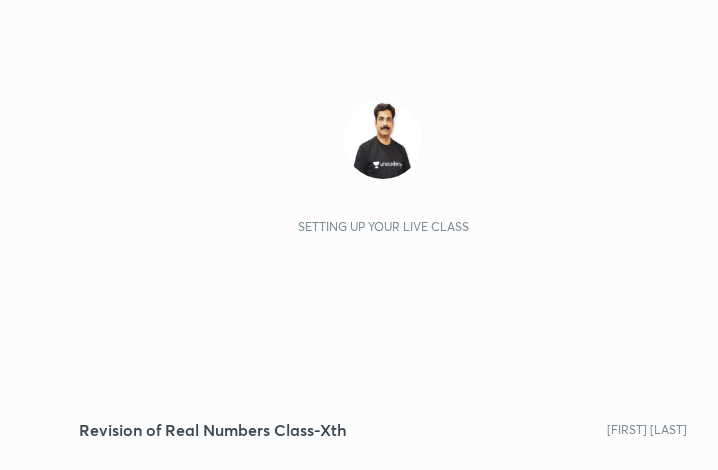 scroll, scrollTop: 0, scrollLeft: 0, axis: both 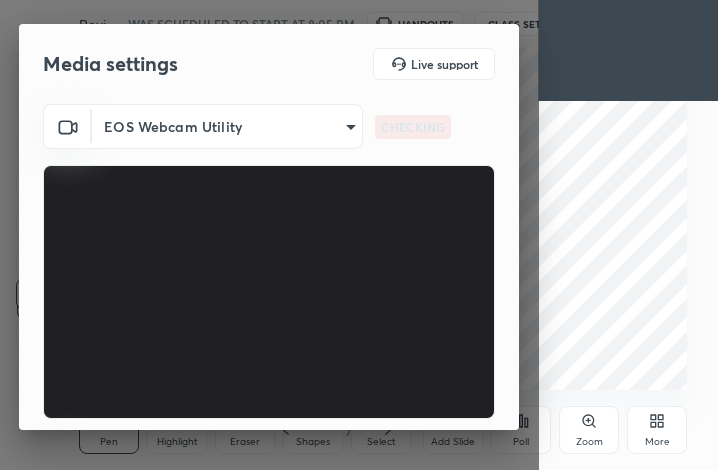 click on "Media settings Live support" at bounding box center [269, 64] 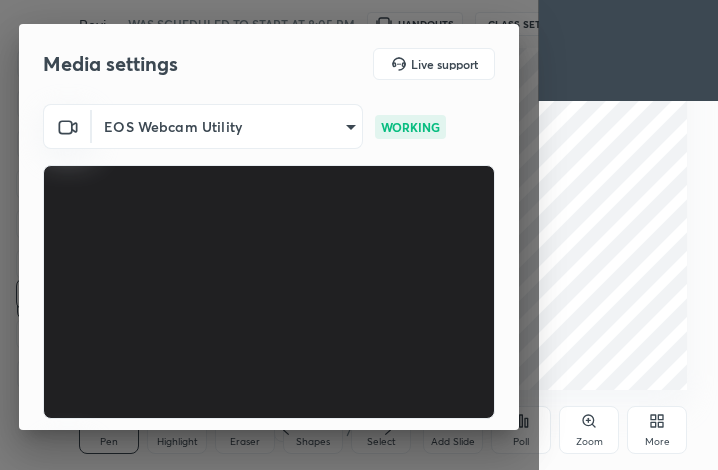click on "1 2 3 4 5 6 7 C X Z C X Z E E Erase all   H H Revision of Real Numbers Class-Xth WAS SCHEDULED TO START AT  8:05 PM HANDOUTS CLASS SETTINGS START CLASS Setting up your live class Back Revision of Real Numbers Class-Xth [PERSON] Pen P Highlight H Eraser Shapes L Select S 1 / 1 Add Slide Poll Zoom More Chat JUMP TO LATEST Enable hand raising Enable raise hand to speak to learners. Once enabled, chat will be turned off temporarily. Enable x   Doubts asked by learners will show up here Raise hand disabled You have disabled Raise hand currently. Enable it to invite learners to speak Enable Can't raise hand Looks like educator just invited you to speak. Please wait before you can raise your hand again. Got it T Messages (T) D Doubts (D) G Raise Hand (G) Report an issue Reason for reporting Buffering Chat not working Audio - Video sync issue Educator video quality low ​ Attach an image Report Media settings Live support EOS Webcam Utility WORKING Microphone (Realtek High Definition Audio) WORKING 1" at bounding box center (359, 235) 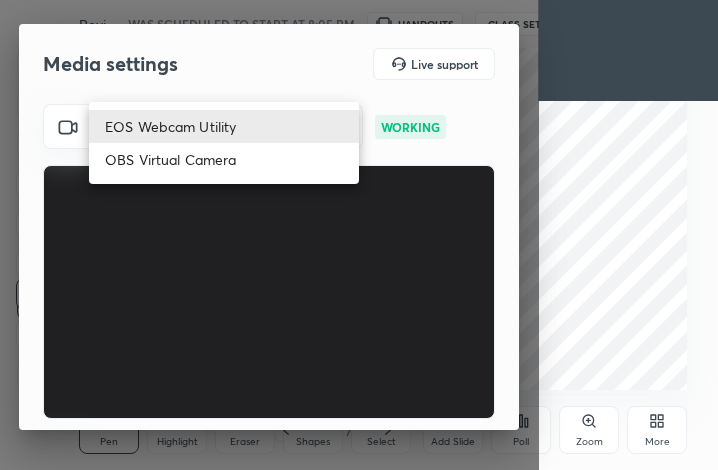click at bounding box center (359, 235) 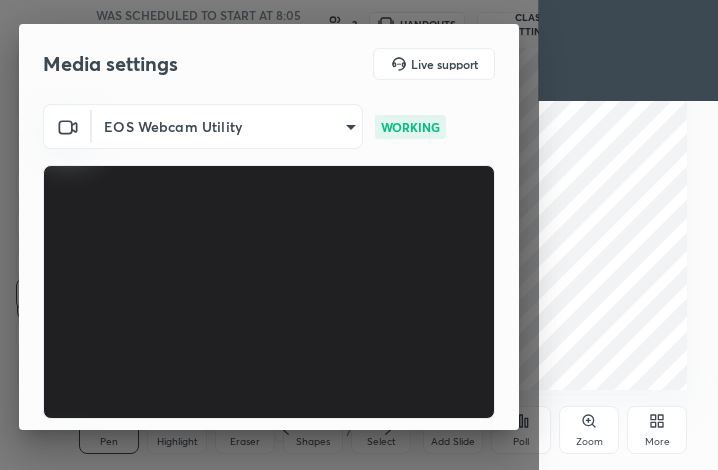 click on "Revision of Real Numbers Class-Xth WAS SCHEDULED TO START AT  8:05 PM ... Media settings Live support EOS Webcam Utility WORKING Microphone (Realtek High Definition Audio) WORKING 1" at bounding box center [359, 235] 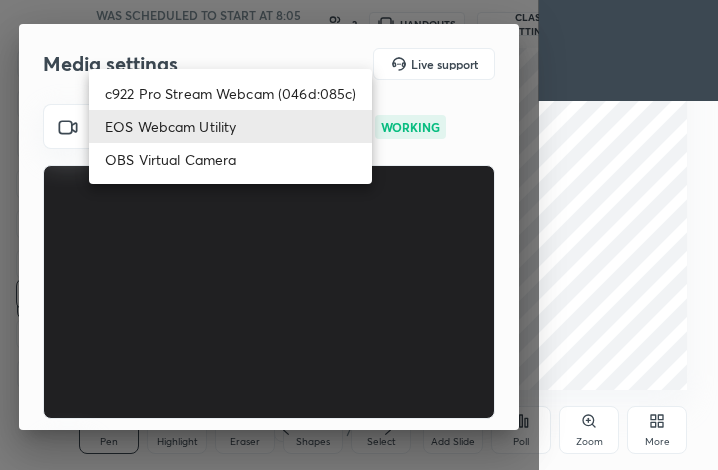 click on "c922 Pro Stream Webcam (046d:085c)" at bounding box center (230, 93) 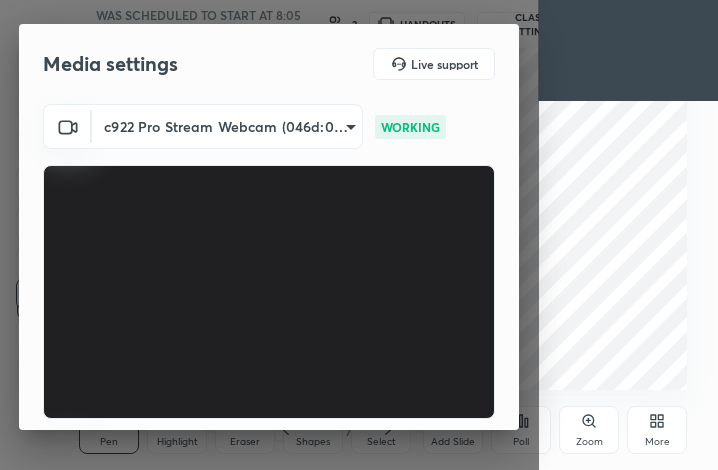 scroll, scrollTop: 186, scrollLeft: 0, axis: vertical 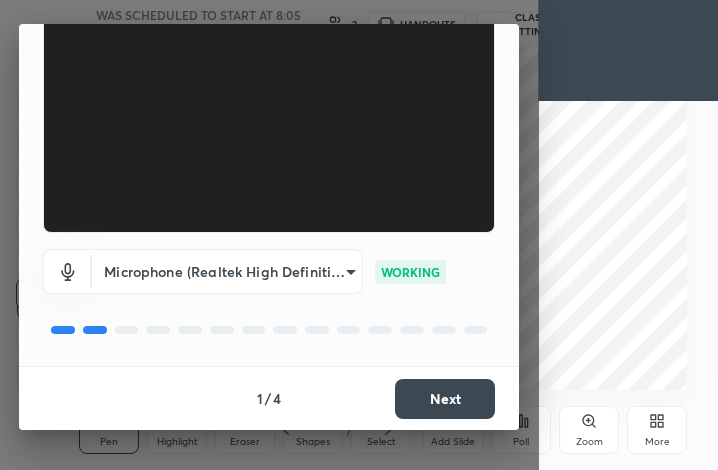 click on "Next" at bounding box center [445, 399] 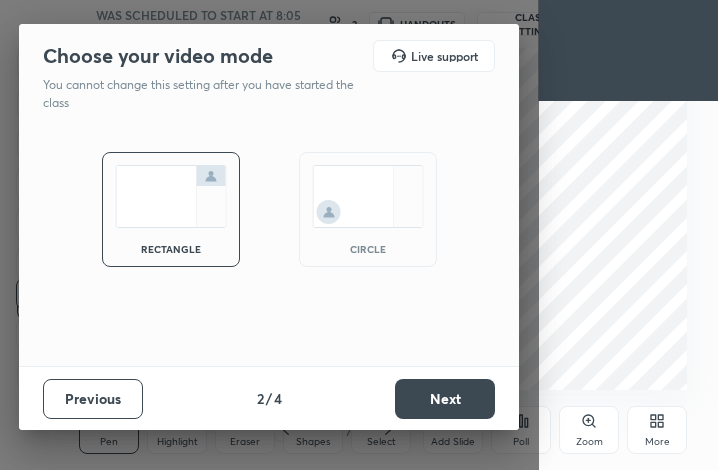 click on "Next" at bounding box center [445, 399] 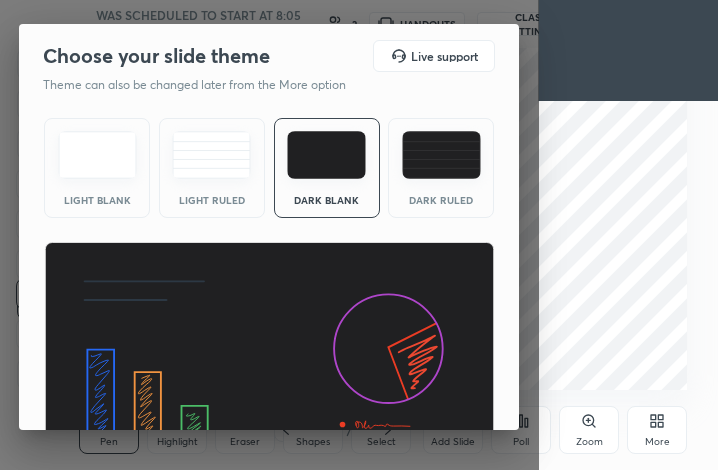 scroll, scrollTop: 130, scrollLeft: 0, axis: vertical 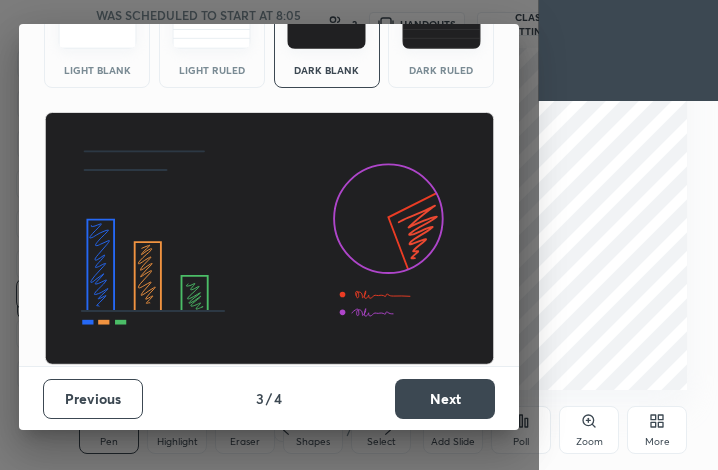 click on "Next" at bounding box center [445, 399] 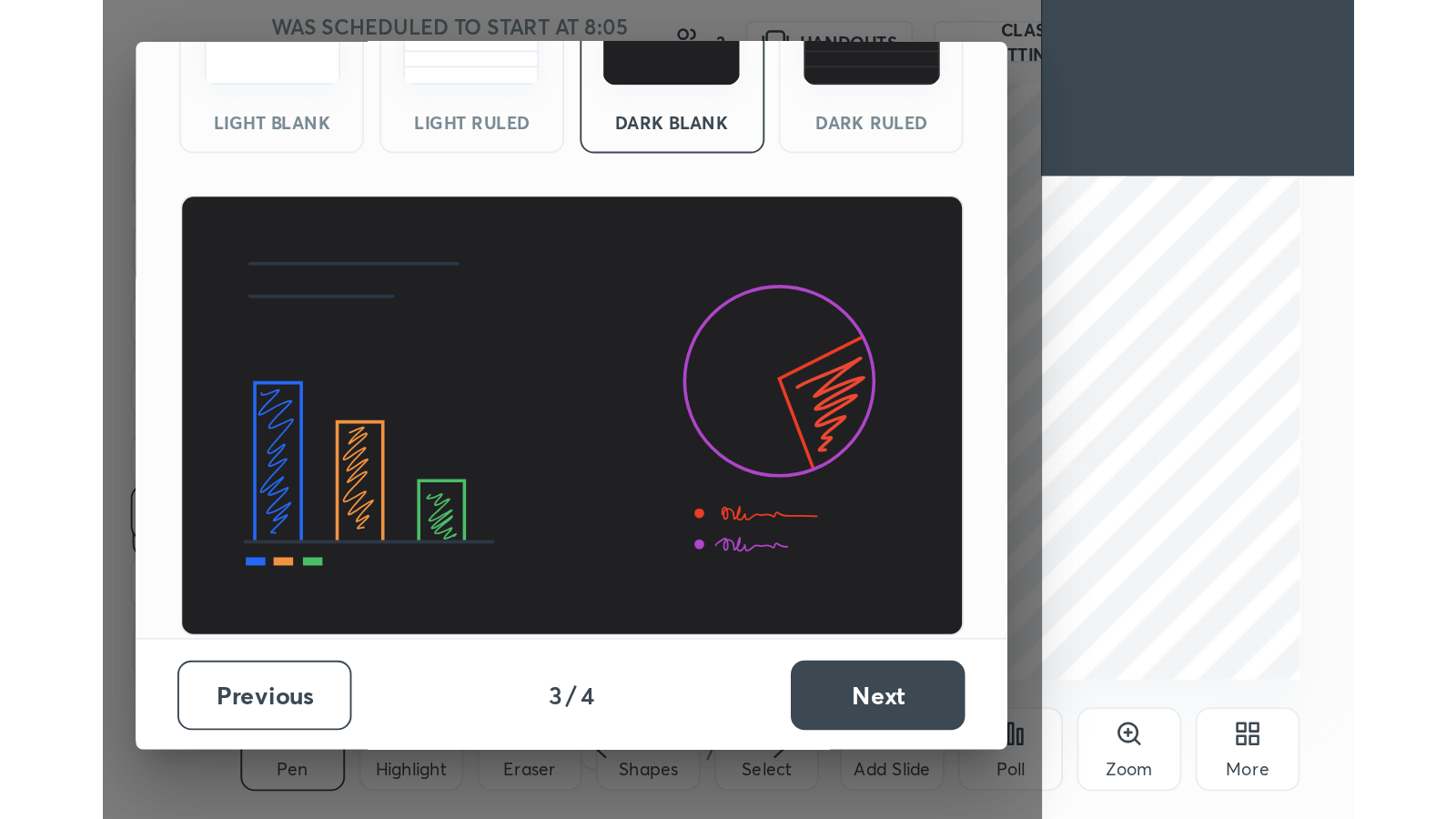 scroll, scrollTop: 0, scrollLeft: 0, axis: both 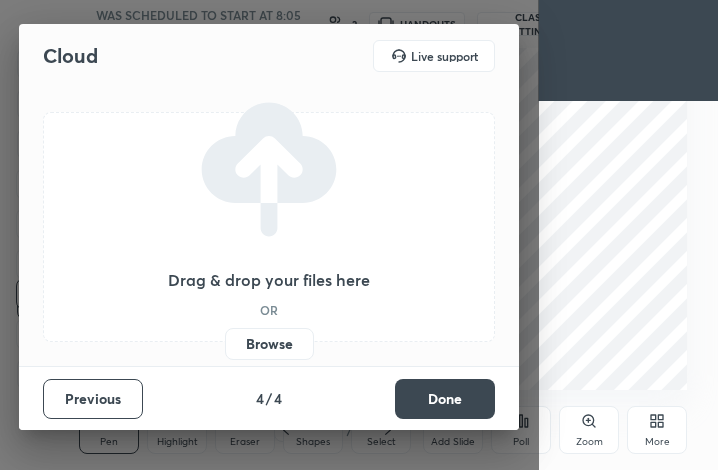 click on "Browse" at bounding box center (269, 344) 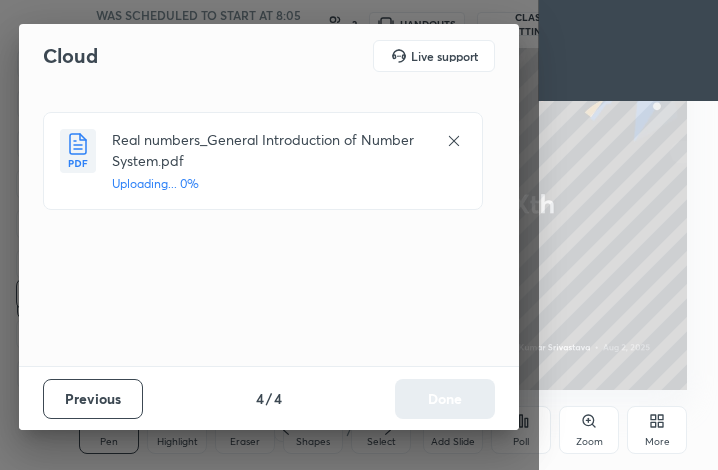 click on "More" at bounding box center (657, 430) 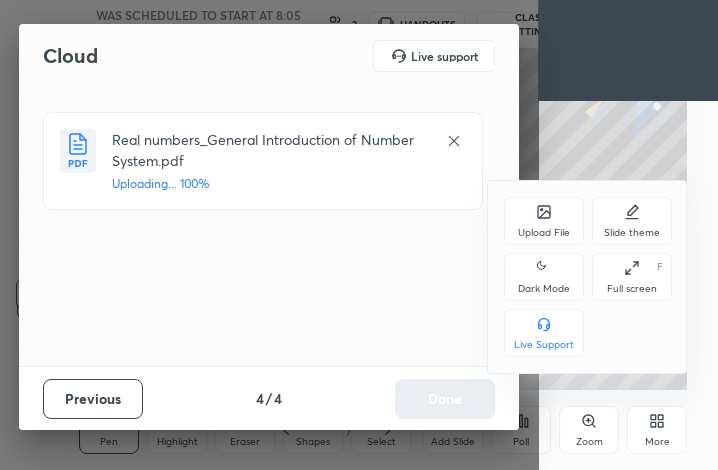 click on "Dark Mode" at bounding box center (544, 277) 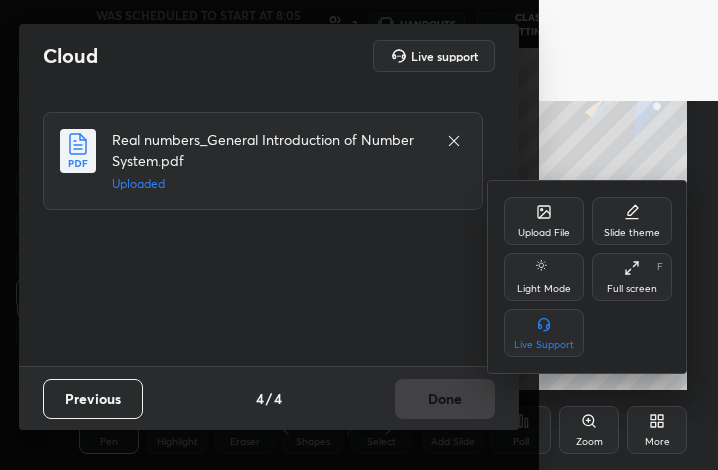 click on "Full screen F" at bounding box center (632, 277) 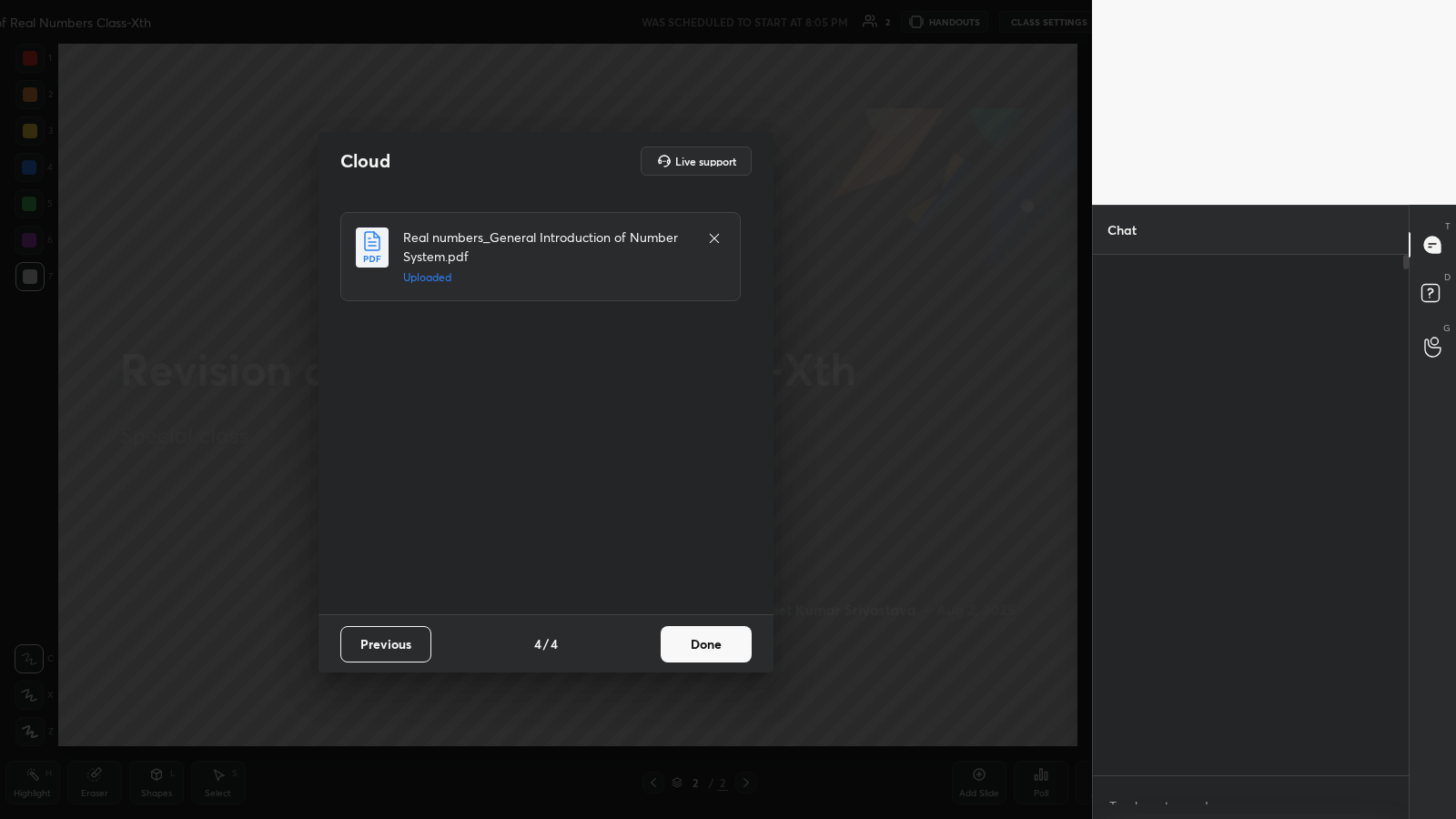 scroll, scrollTop: 90297, scrollLeft: 89701, axis: both 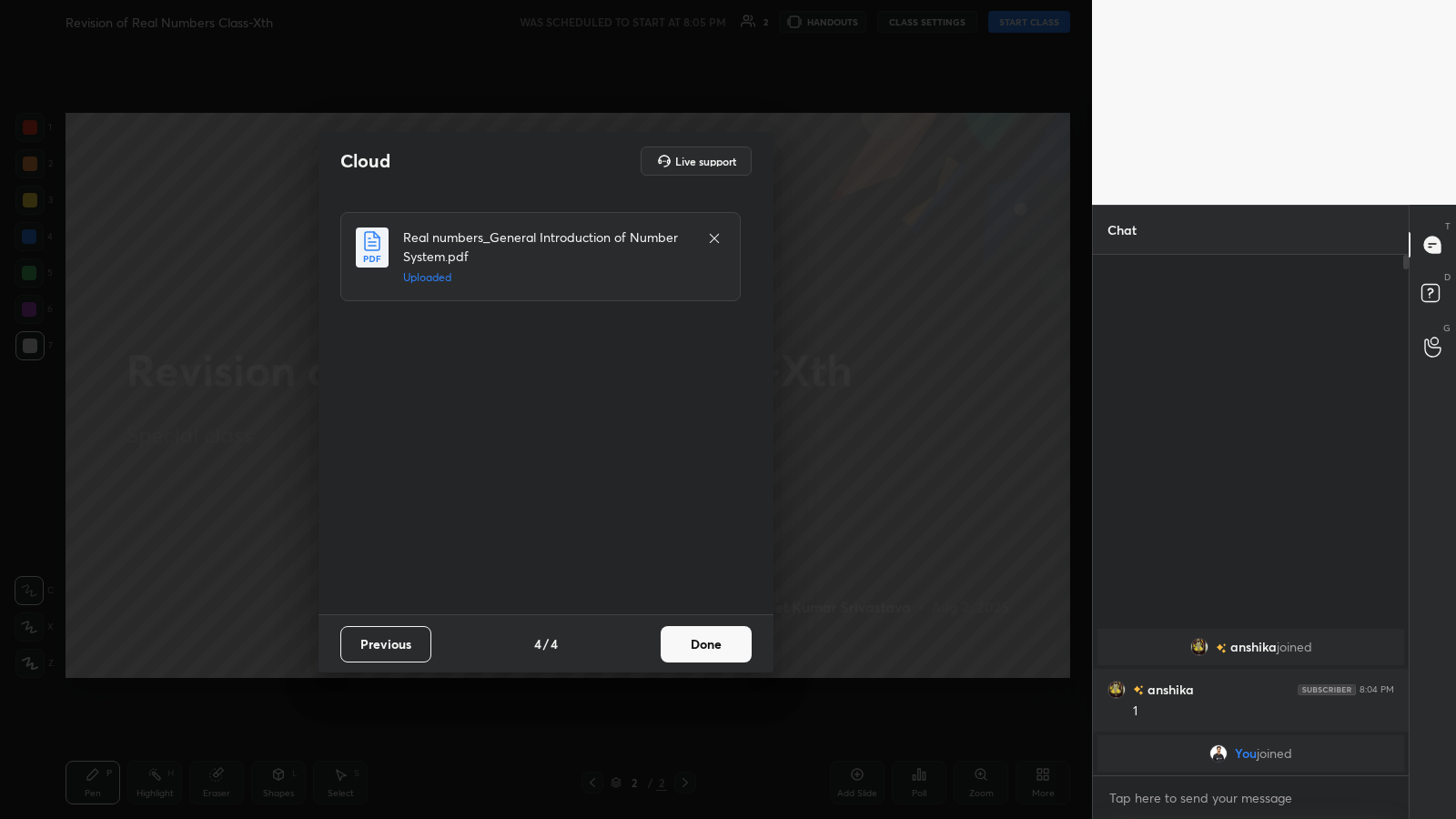 click on "Done" at bounding box center [706, 644] 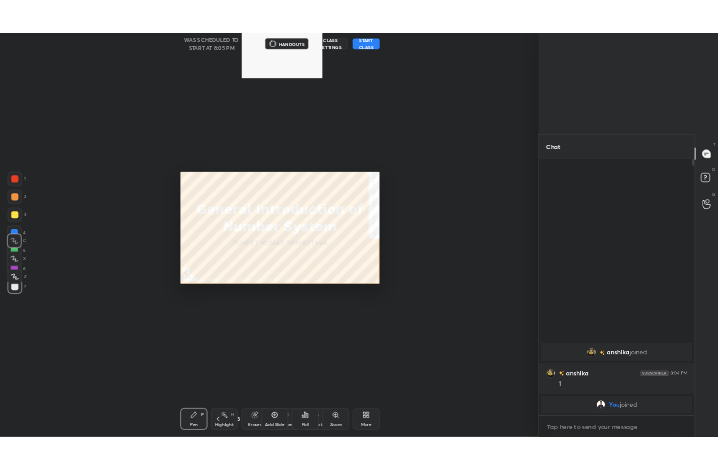 scroll, scrollTop: 342, scrollLeft: 624, axis: both 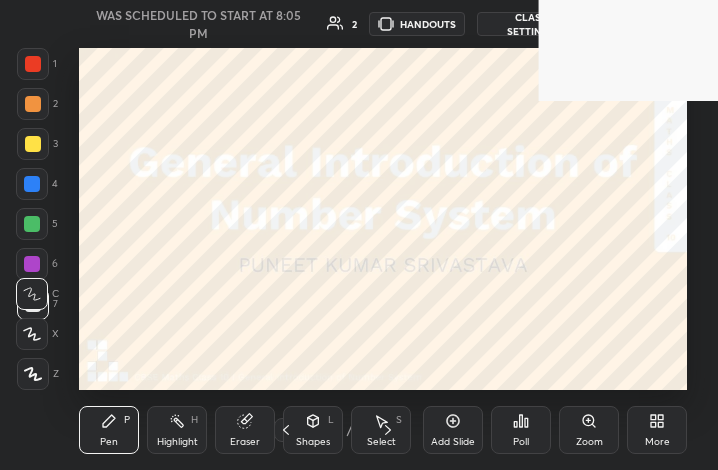 click 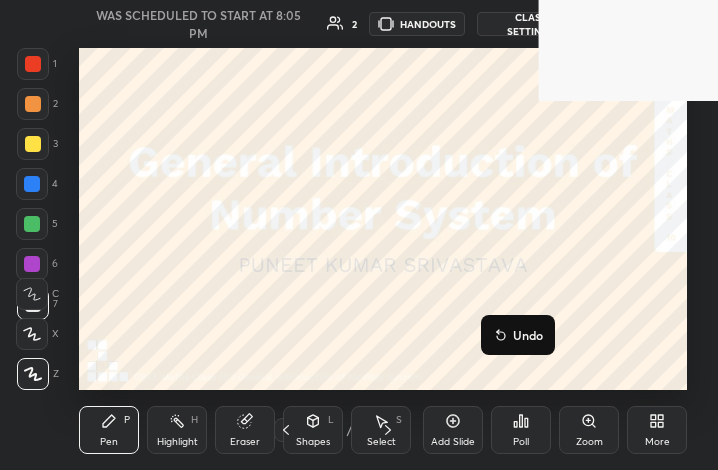 click on "Undo" at bounding box center (528, 335) 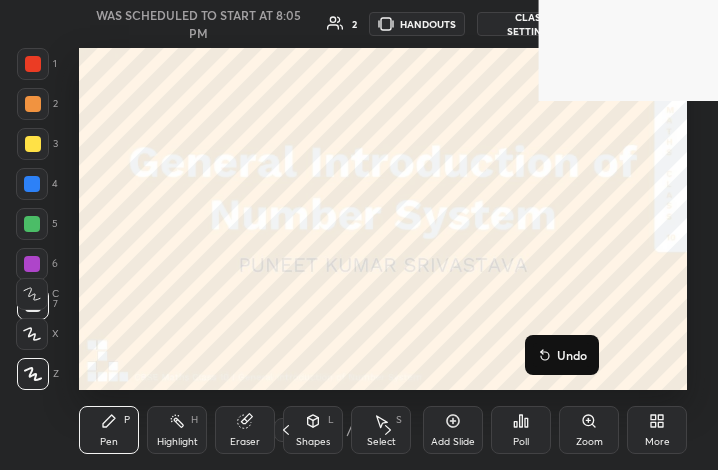 click on "Undo" at bounding box center [572, 355] 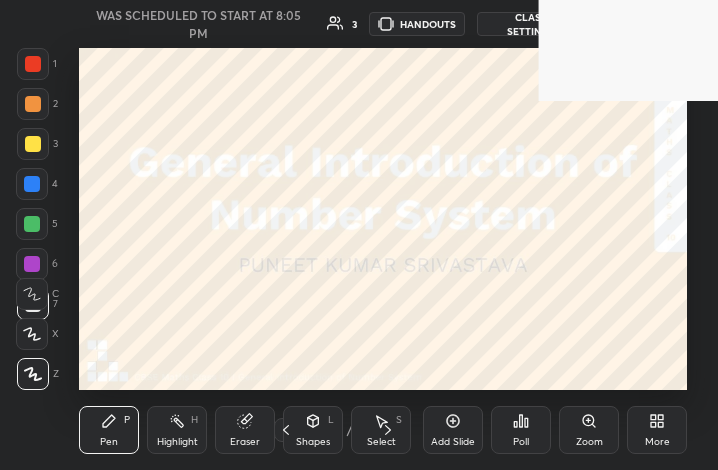 click on "More" at bounding box center [657, 430] 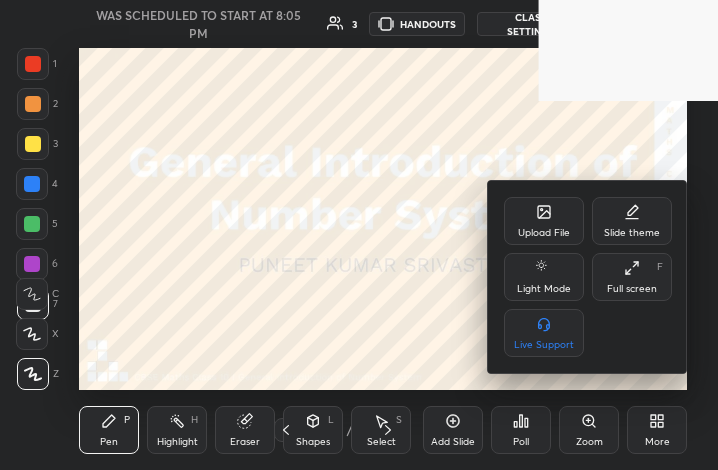 click on "F" at bounding box center (660, 267) 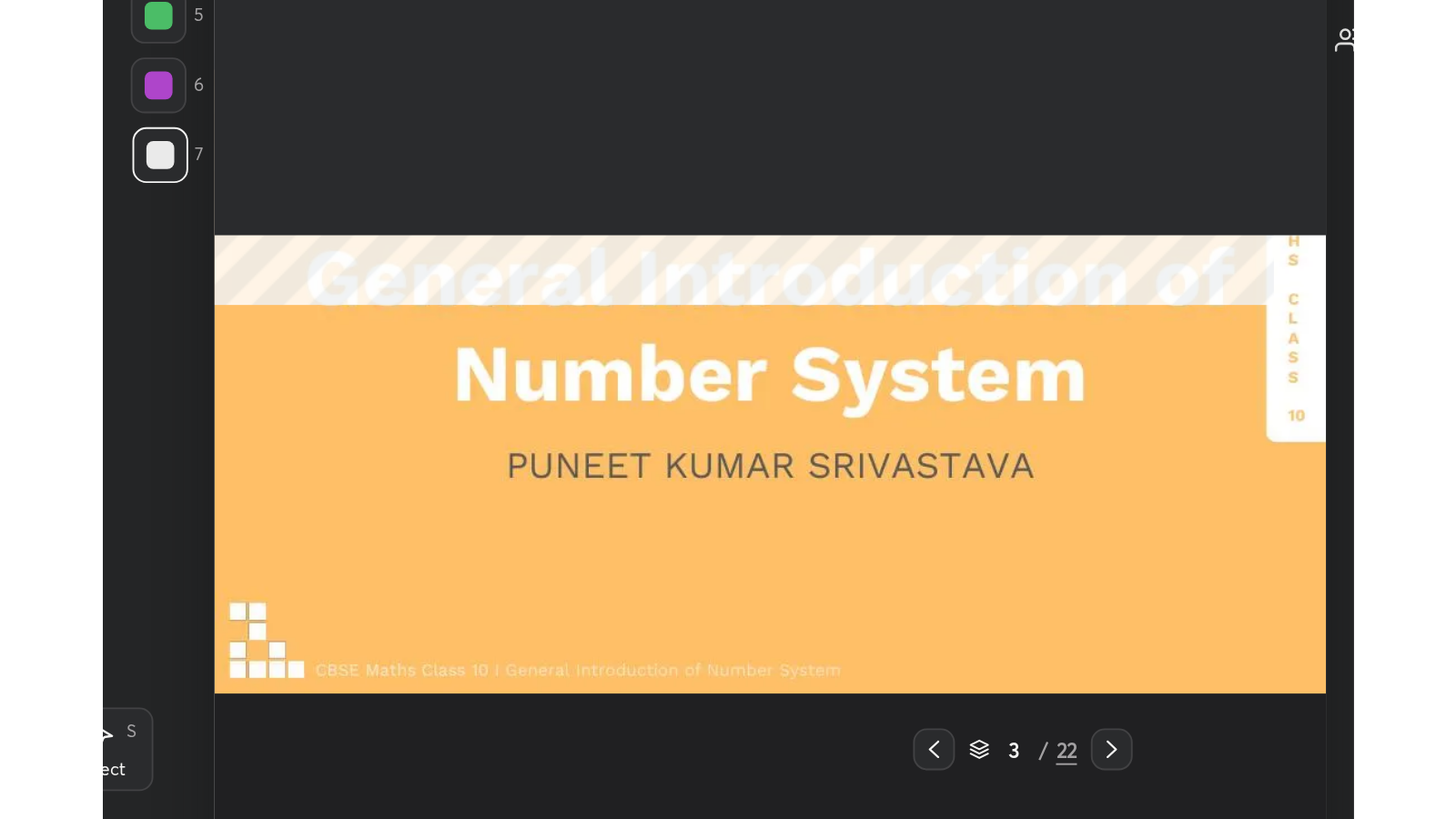 scroll, scrollTop: 90297, scrollLeft: 89647, axis: both 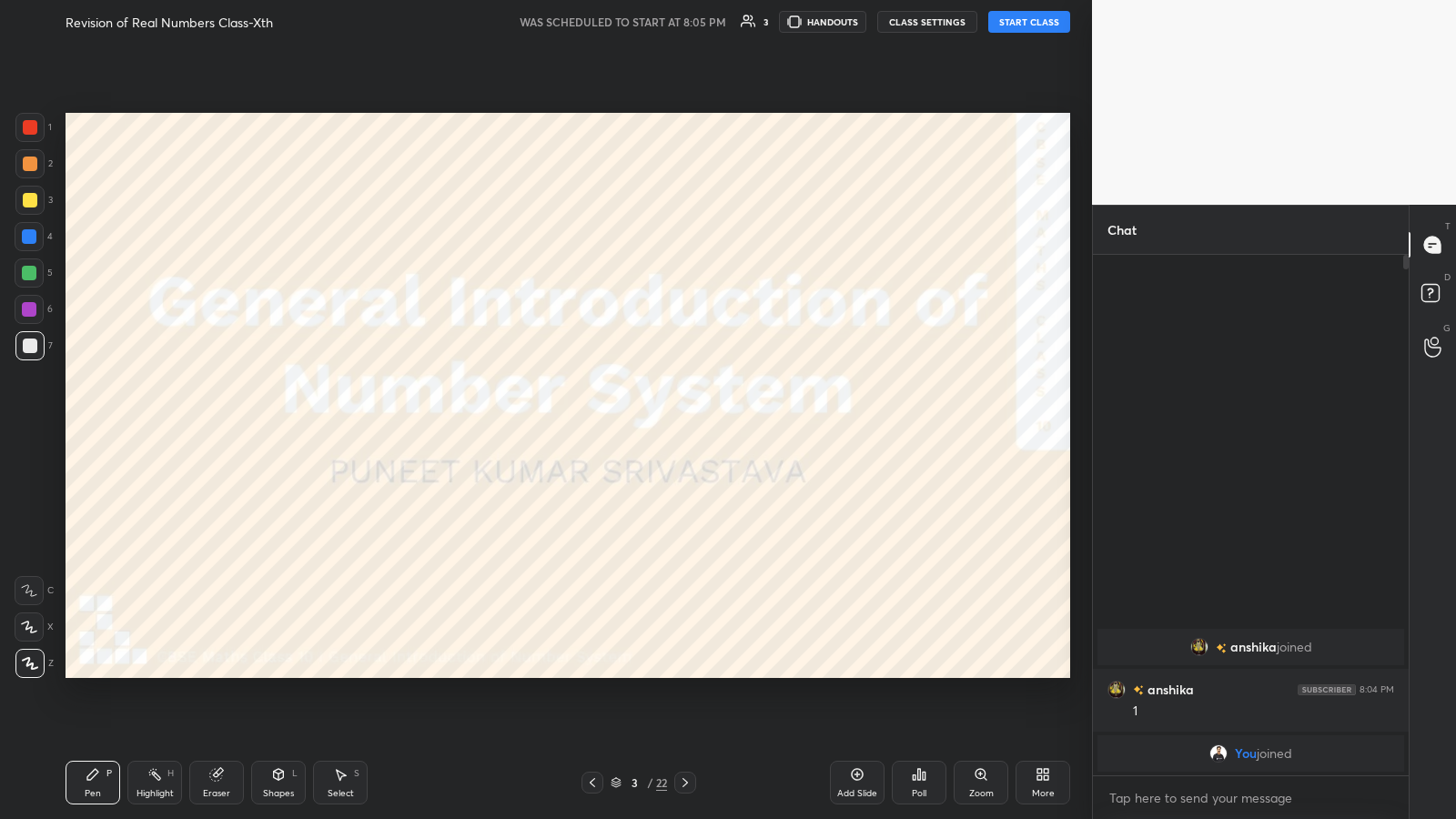 click on "1 2 3 4 5 6 7 C X Z C X Z E E Erase all   H H Revision of Real Numbers Class-Xth WAS SCHEDULED TO START AT  8:05 PM 3 HANDOUTS CLASS SETTINGS START CLASS Setting up your live class Back Revision of Real Numbers Class-Xth [FULL_NAME] Pen P Highlight H Eraser Shapes L Select S 3 / 22 Add Slide Poll Zoom More Chat [USER]  joined [USER] 8:04 PM 1 You  joined [USER]  joined 2 NEW MESSAGES Enable hand raising Enable raise hand to speak to learners. Once enabled, chat will be turned off temporarily. Enable x   Doubts asked by learners will show up here Raise hand disabled You have disabled Raise hand currently. Enable it to invite learners to speak Enable Can't raise hand Looks like educator just invited you to speak. Please wait before you can raise your hand again. Got it T Messages (T) D Doubts (D) G Raise Hand (G) Report an issue Reason for reporting Buffering Chat not working Audio - Video sync issue Educator video quality low ​ Attach an image Report" at bounding box center (728, 410) 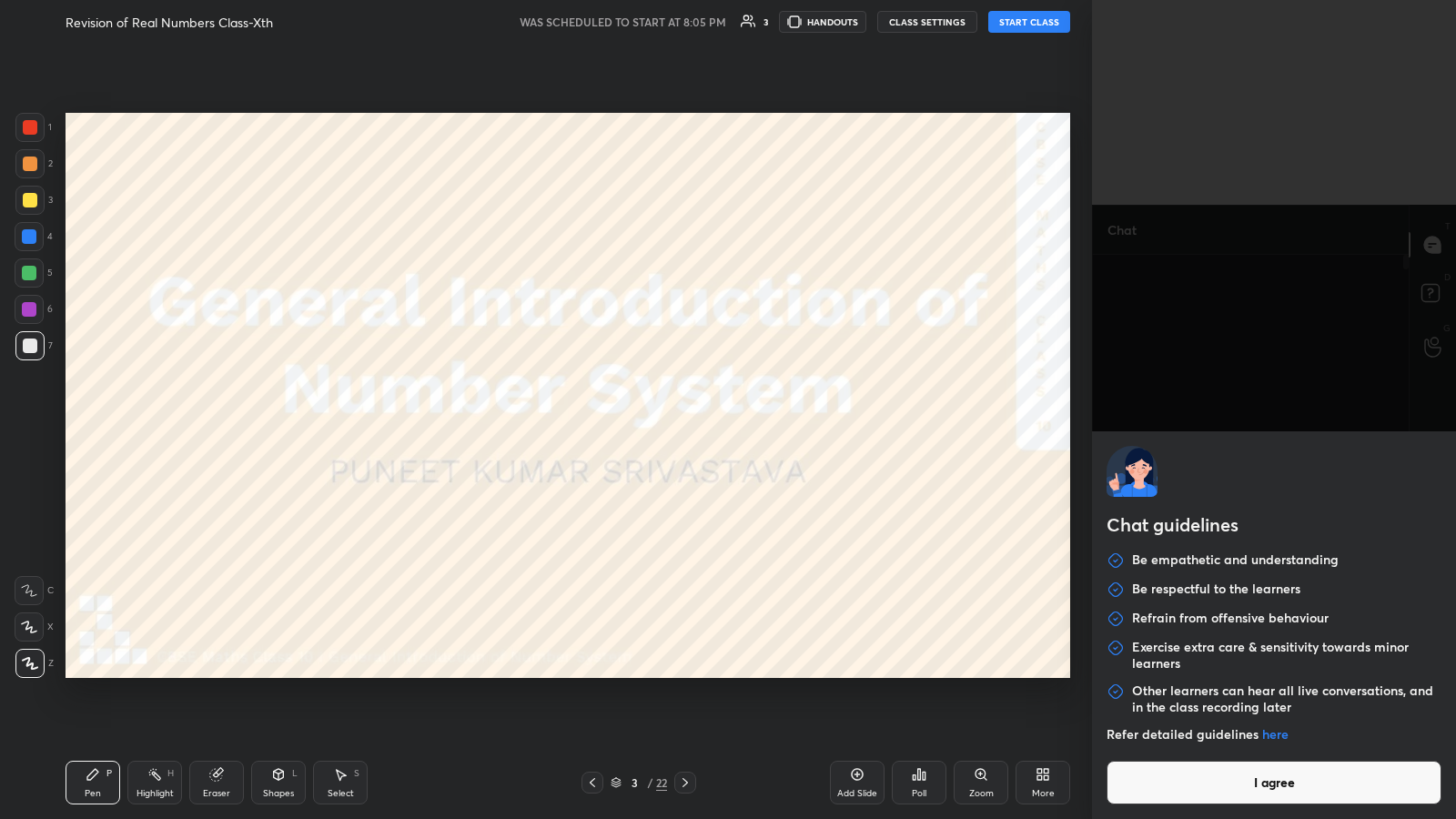 click on "I agree" at bounding box center [1274, 783] 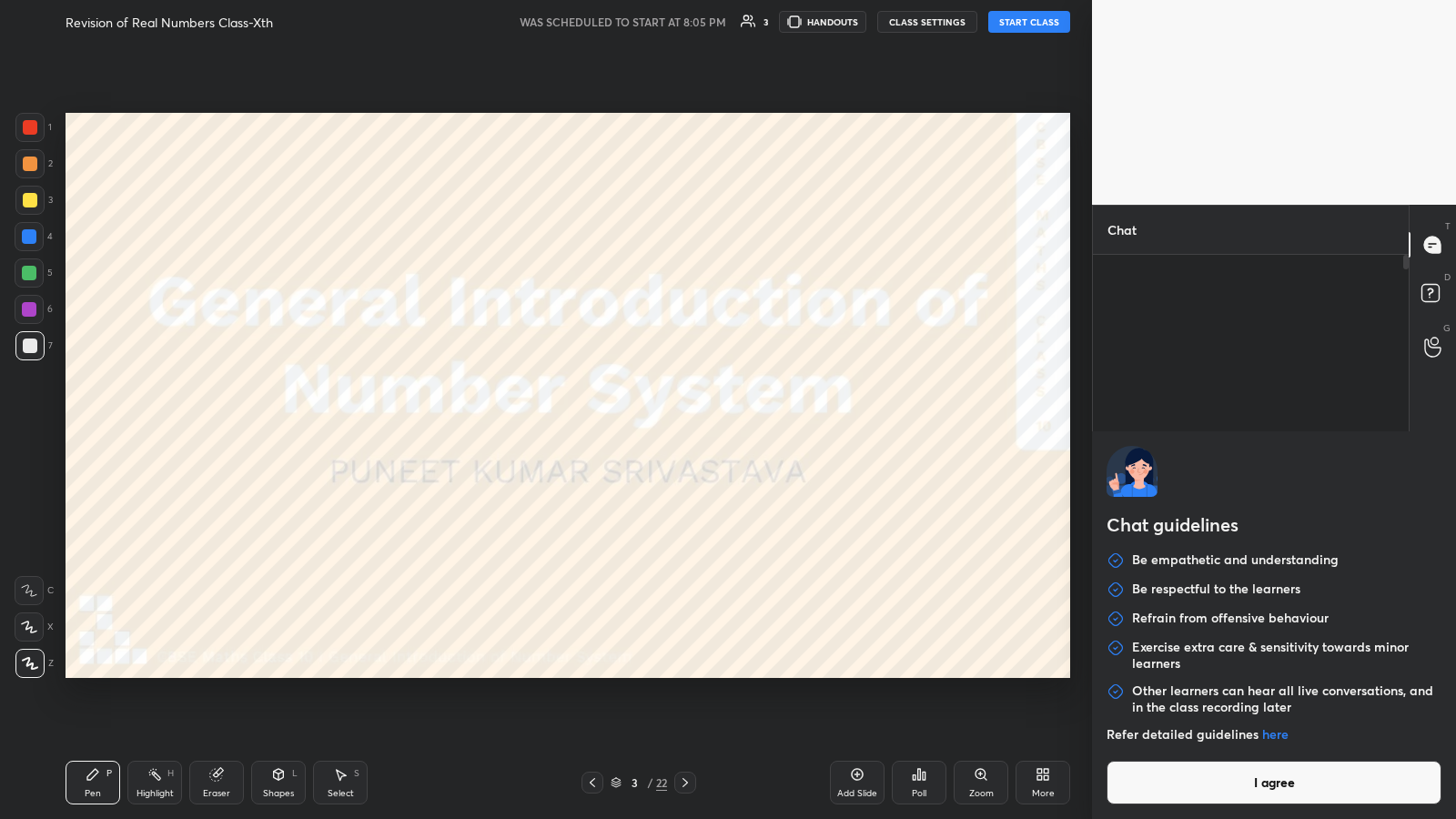 type on "x" 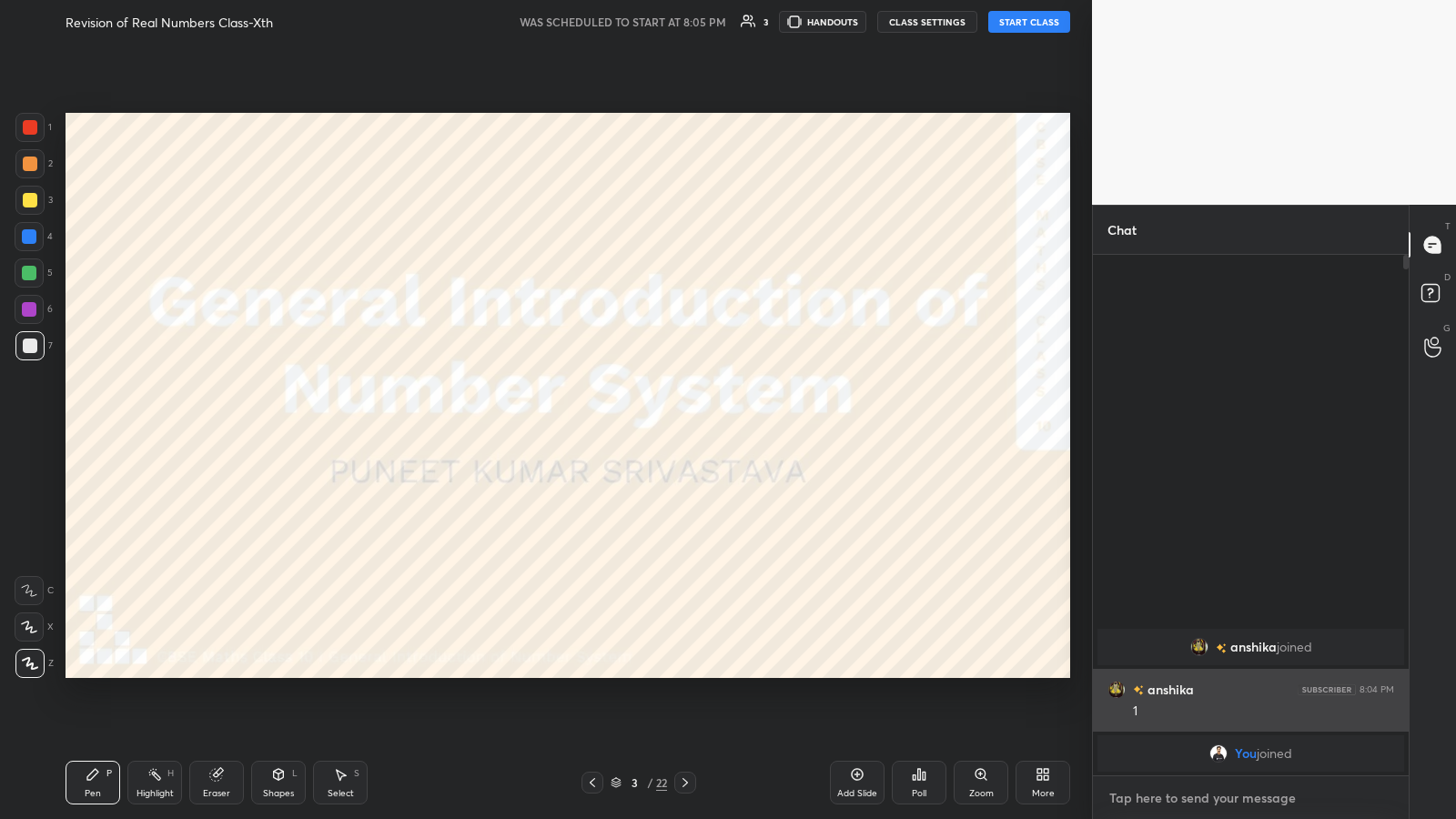paste on "https://t.me/unacademypuneetsir" 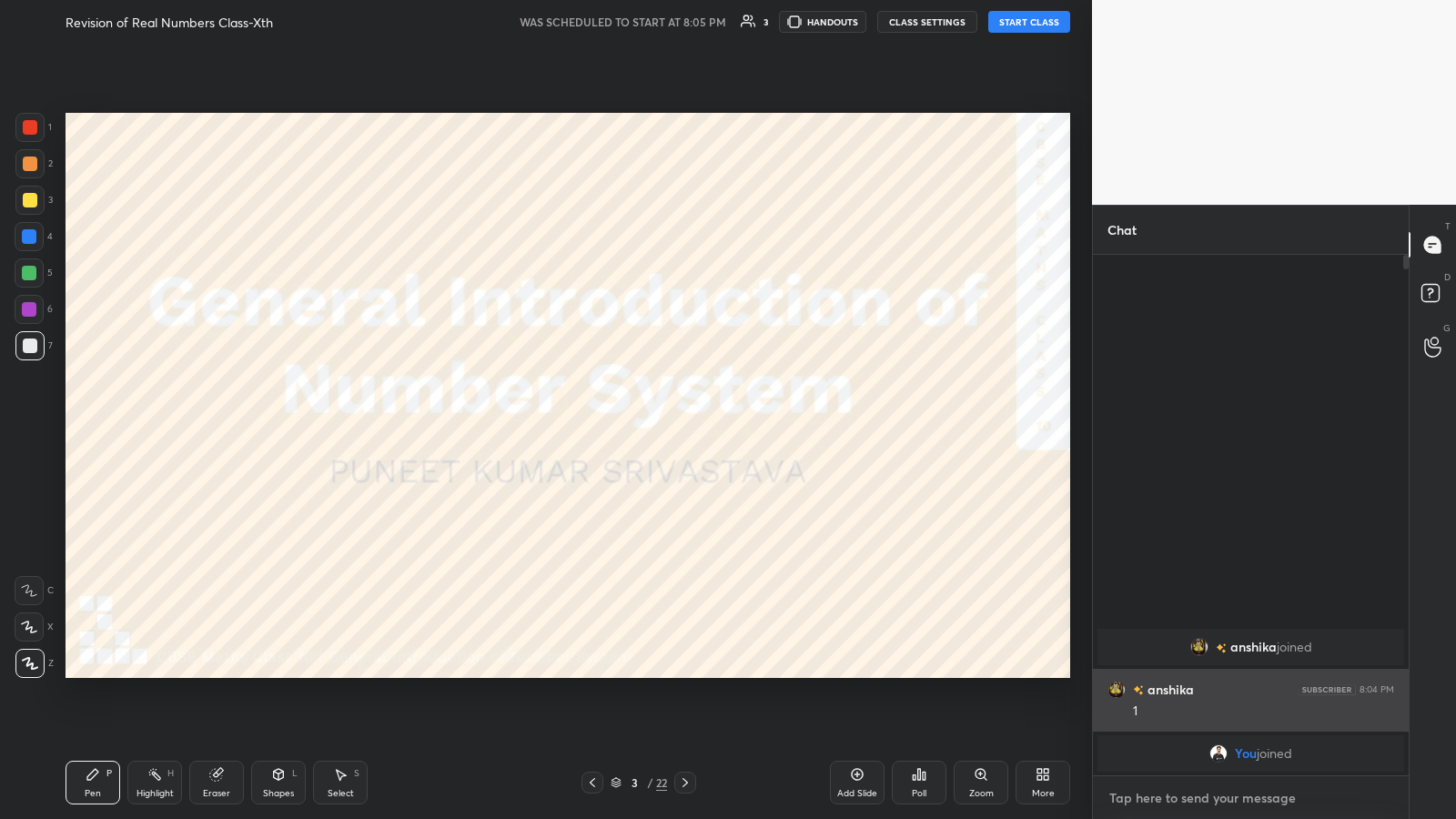 type on "https://t.me/unacademypuneetsir" 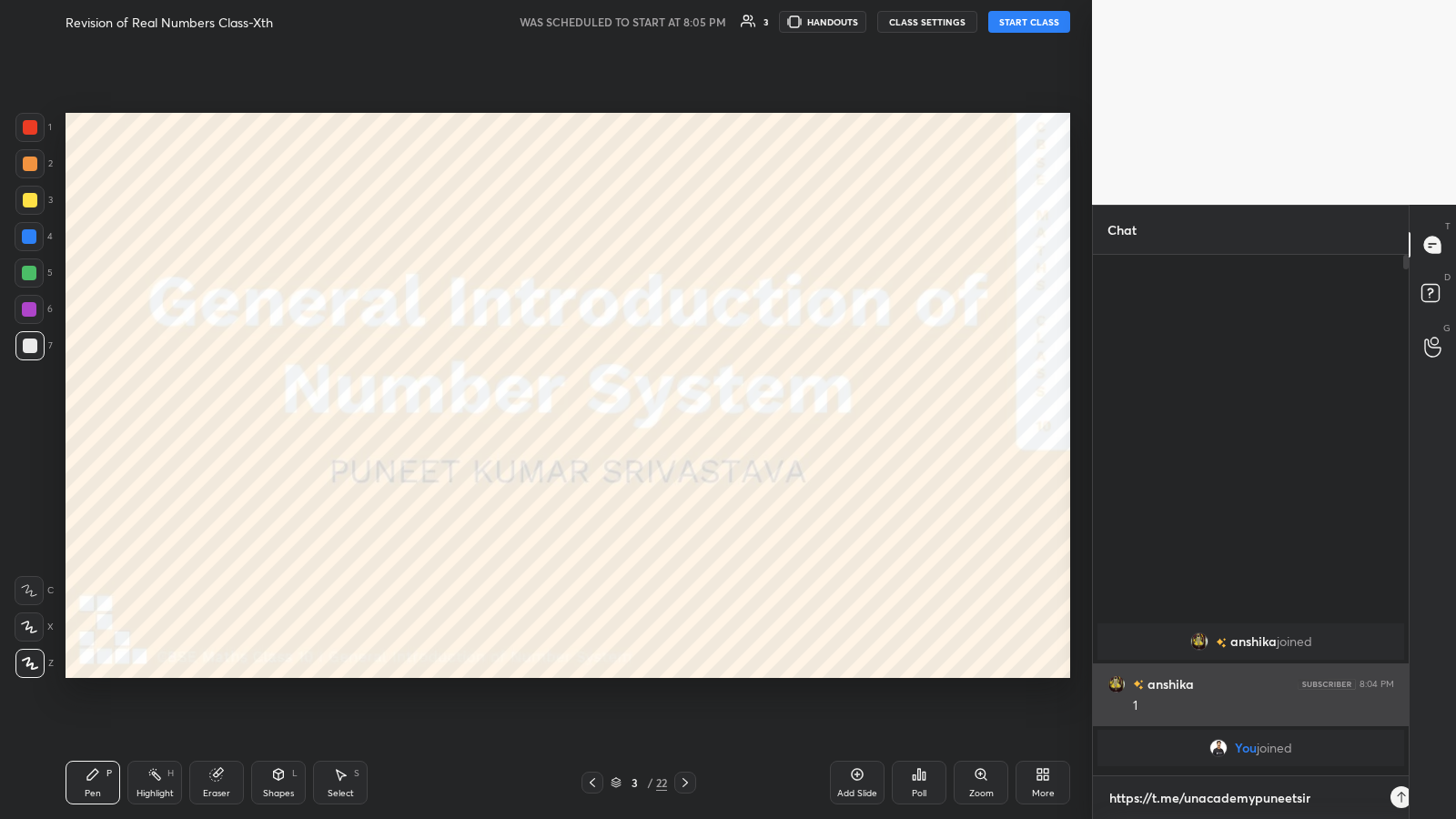 scroll, scrollTop: 510, scrollLeft: 310, axis: both 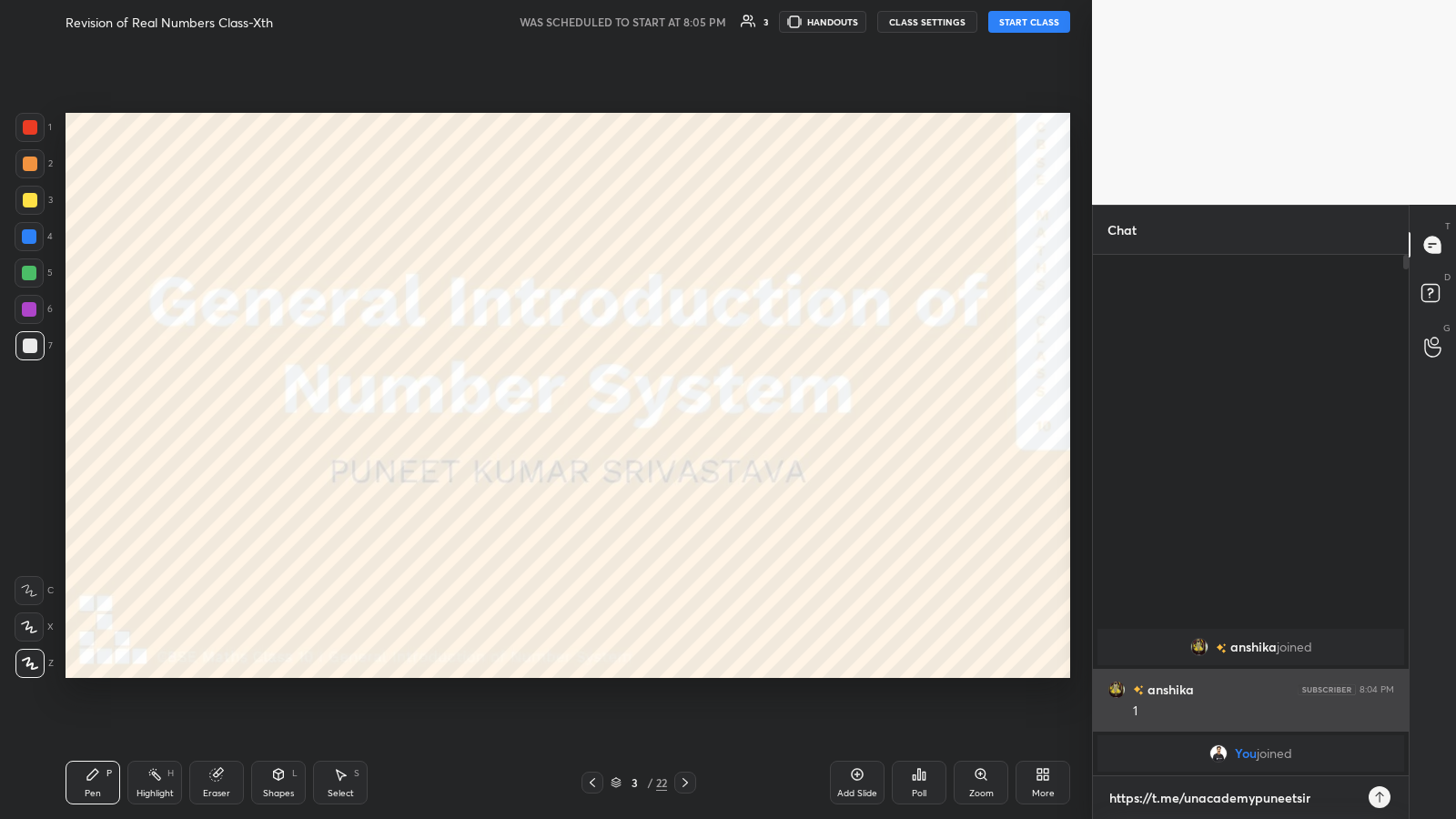 type 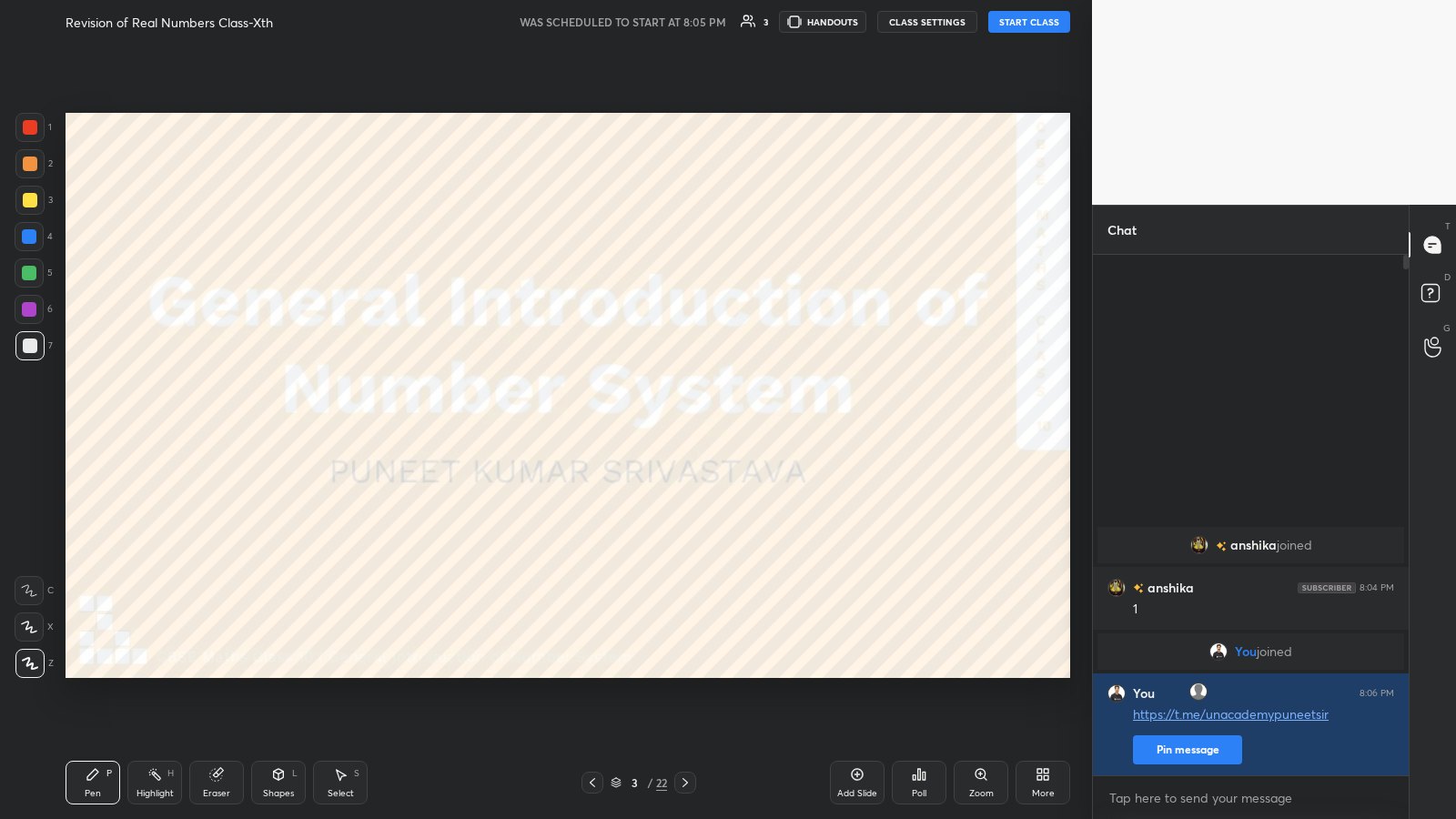 click on "Pin message" at bounding box center [1188, 750] 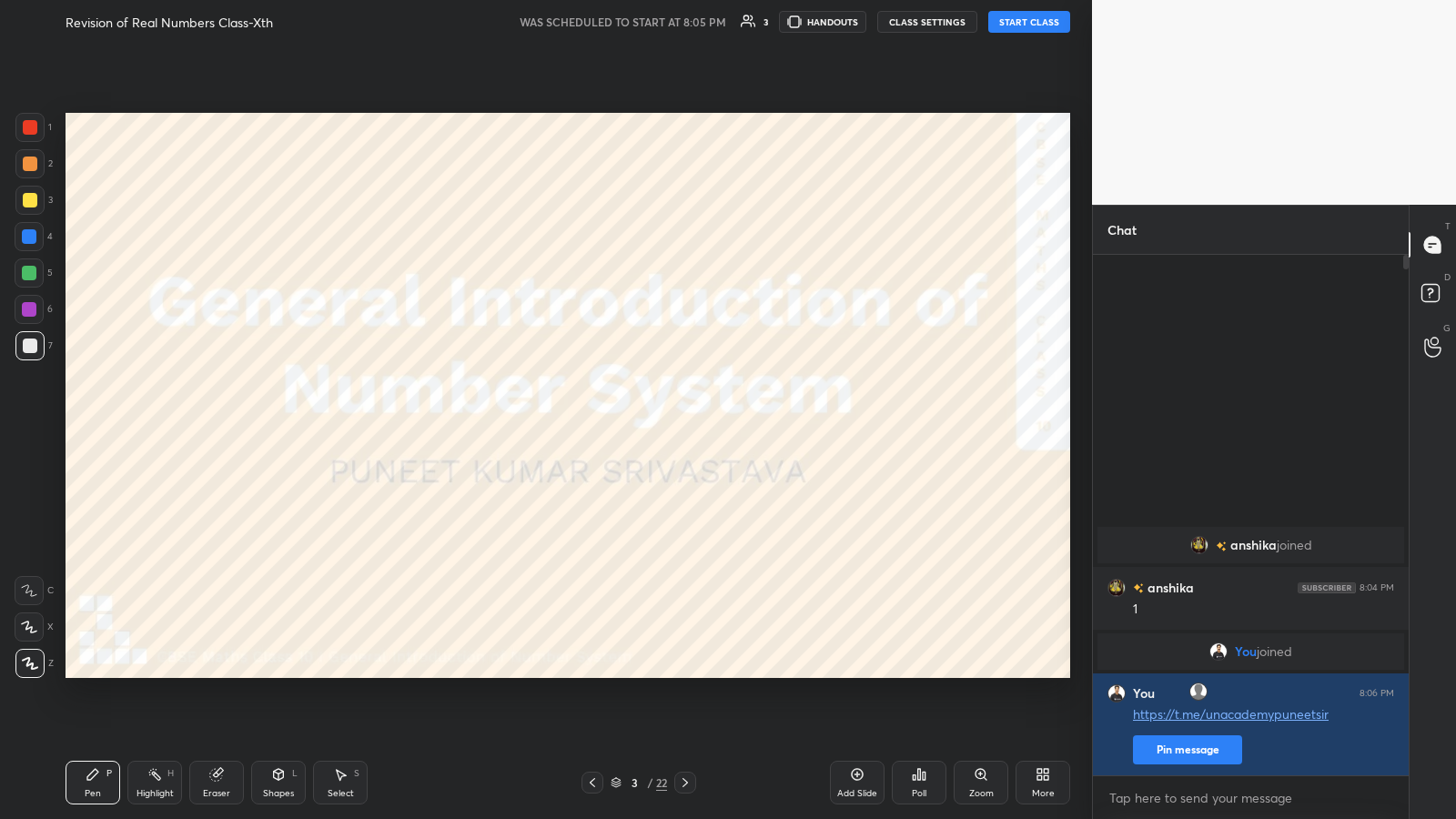 scroll, scrollTop: 479, scrollLeft: 310, axis: both 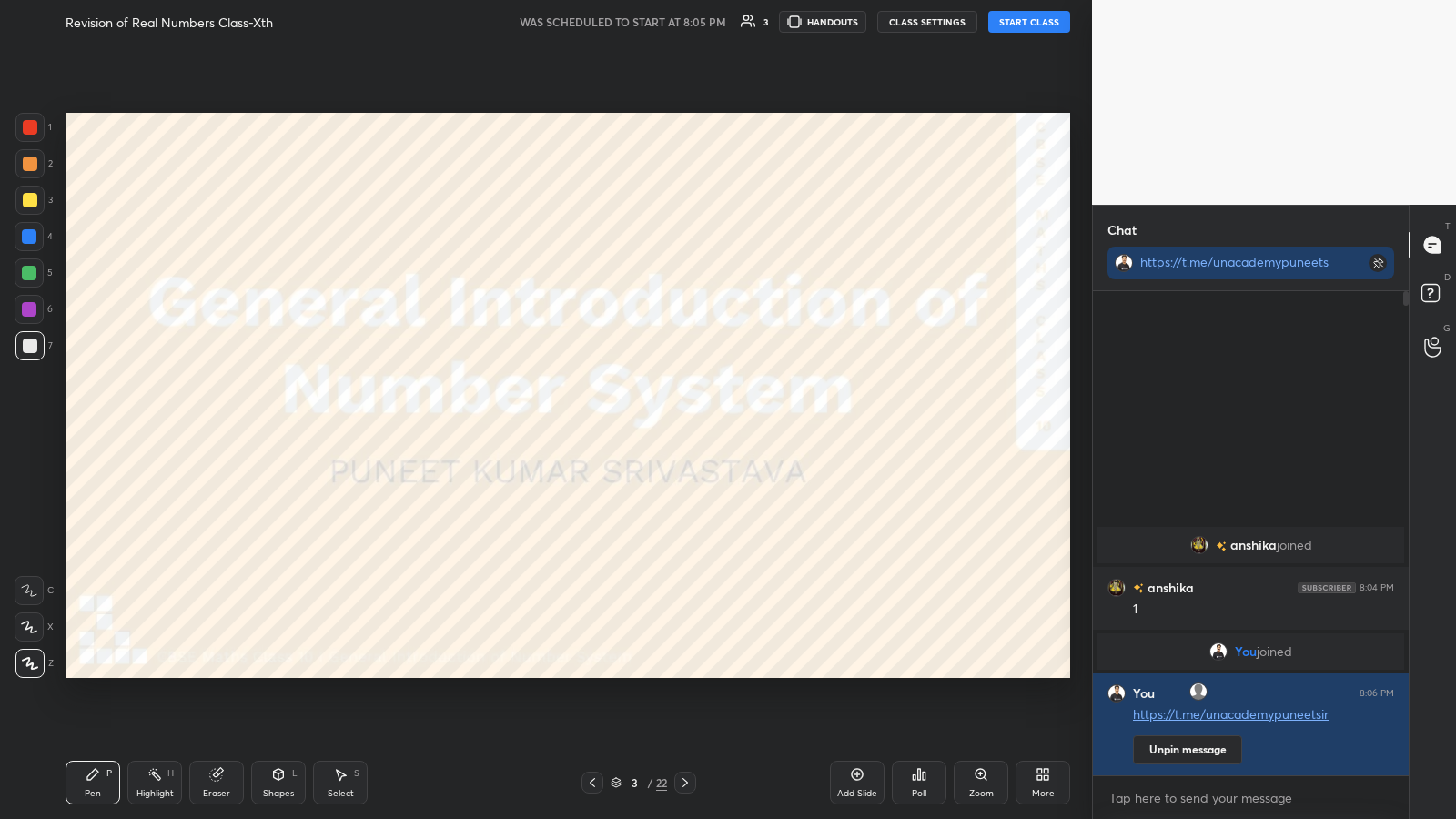 click on "START CLASS" at bounding box center [1029, 22] 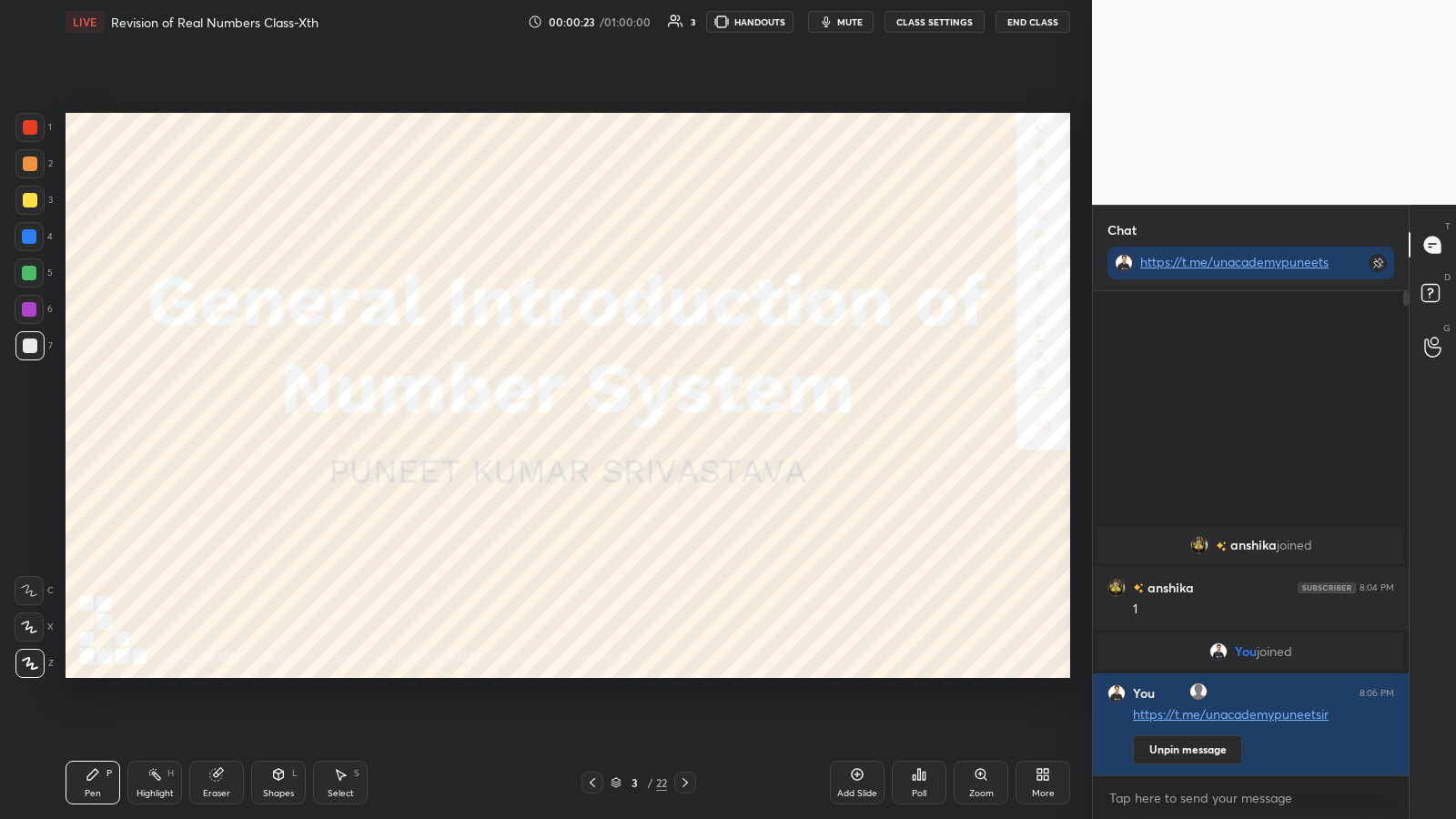 click 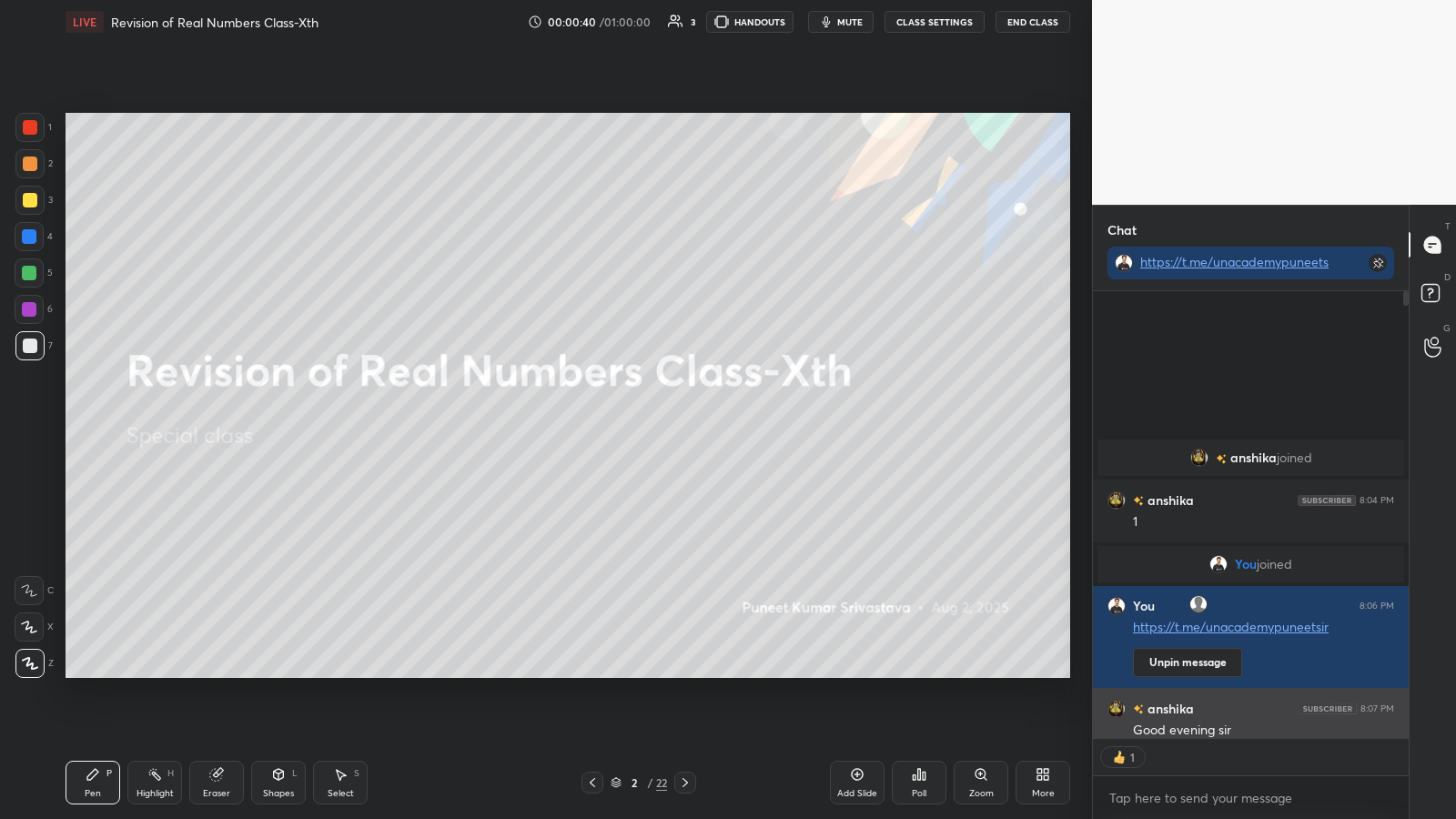scroll, scrollTop: 441, scrollLeft: 310, axis: both 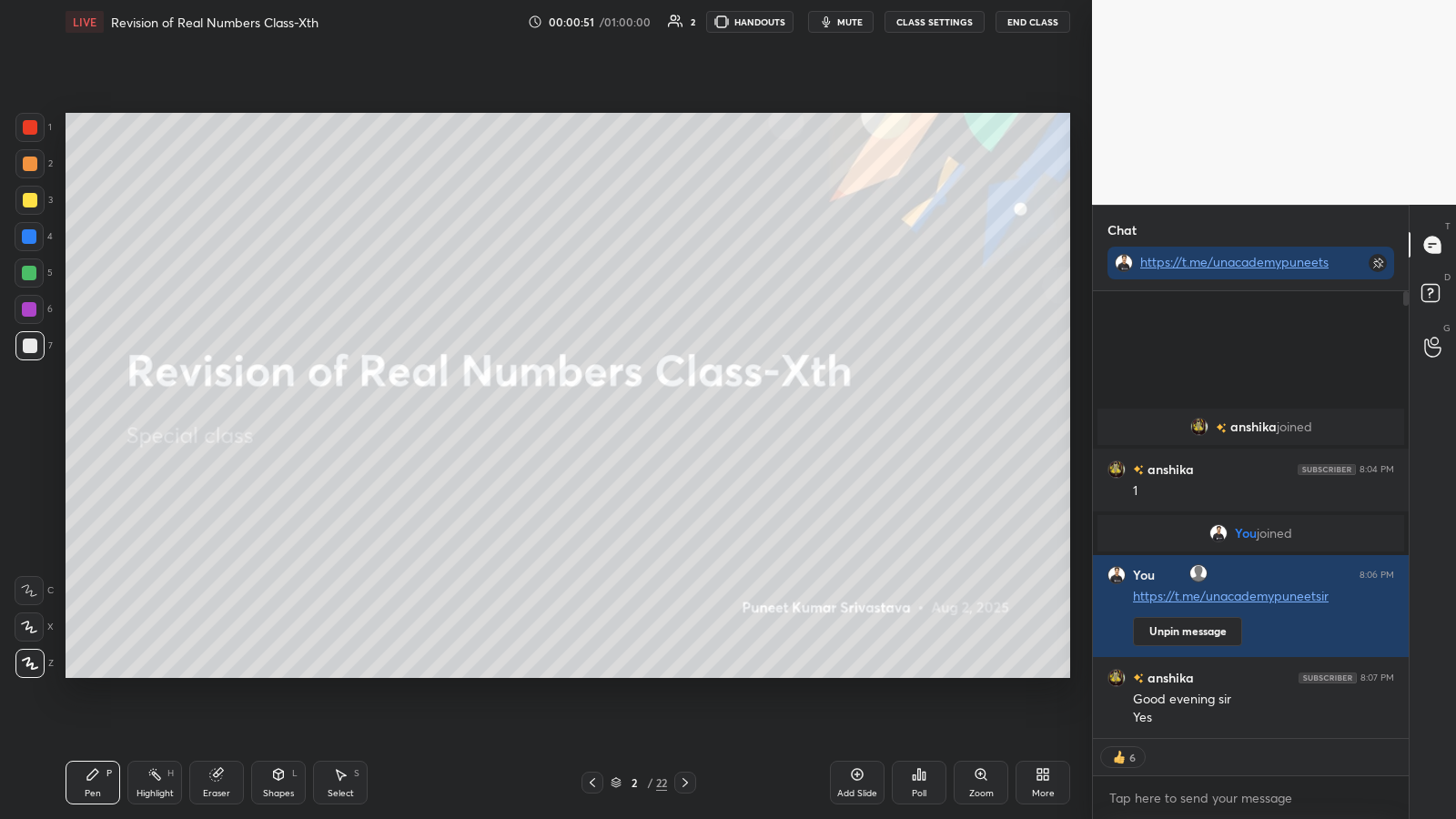 click 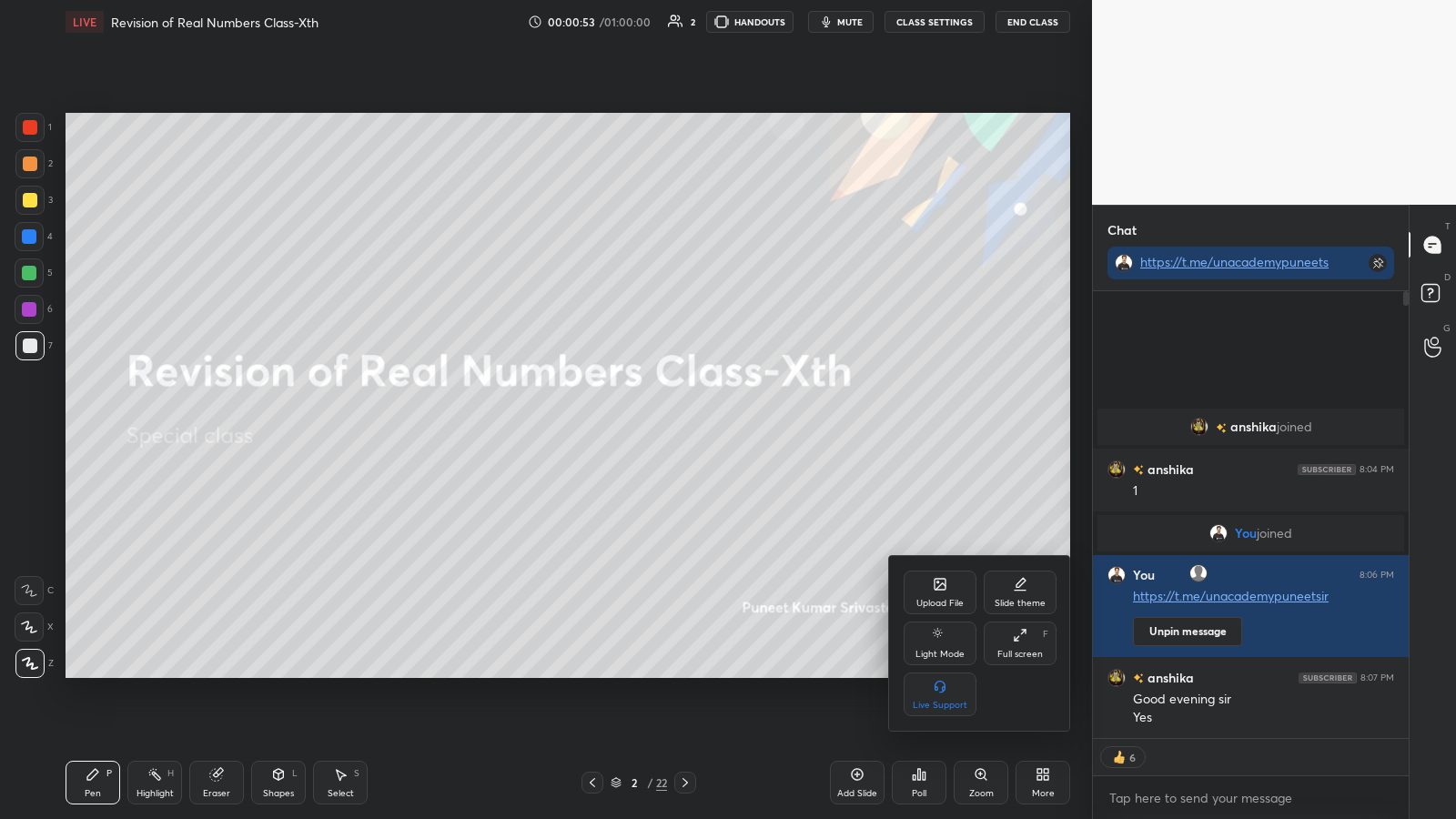 click at bounding box center (728, 410) 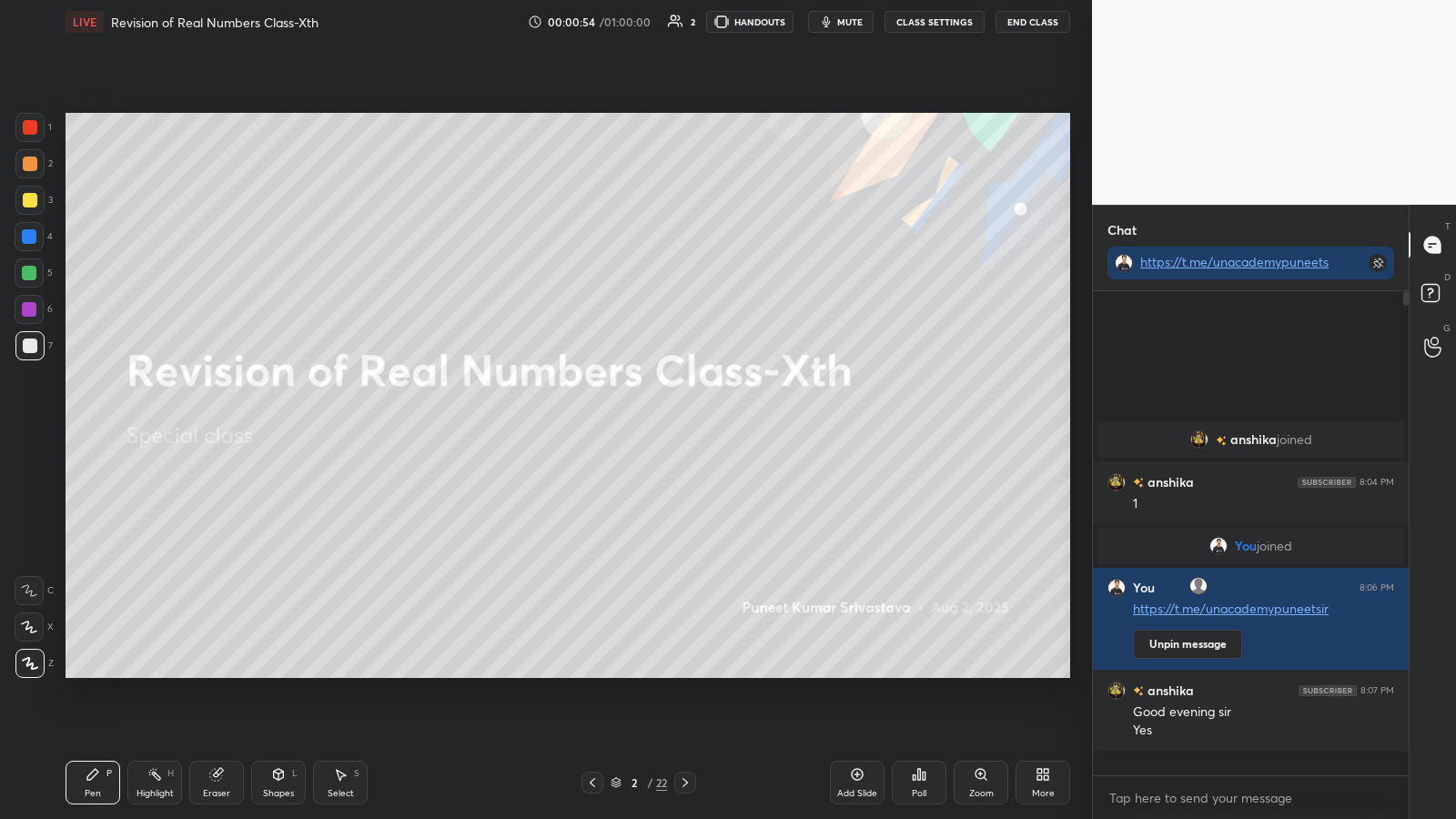 scroll, scrollTop: 6, scrollLeft: 6, axis: both 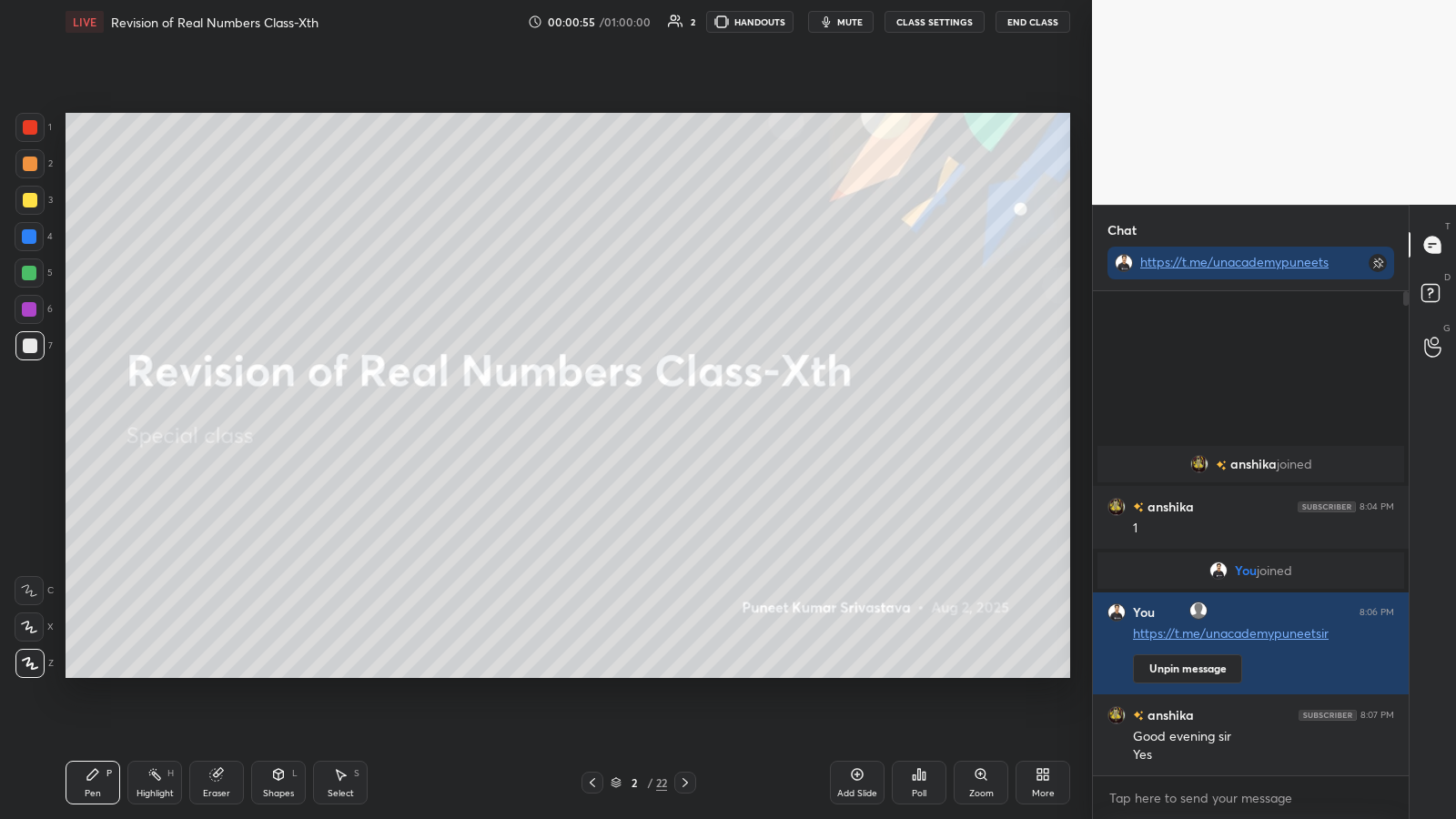 click on "Poll" at bounding box center (919, 783) 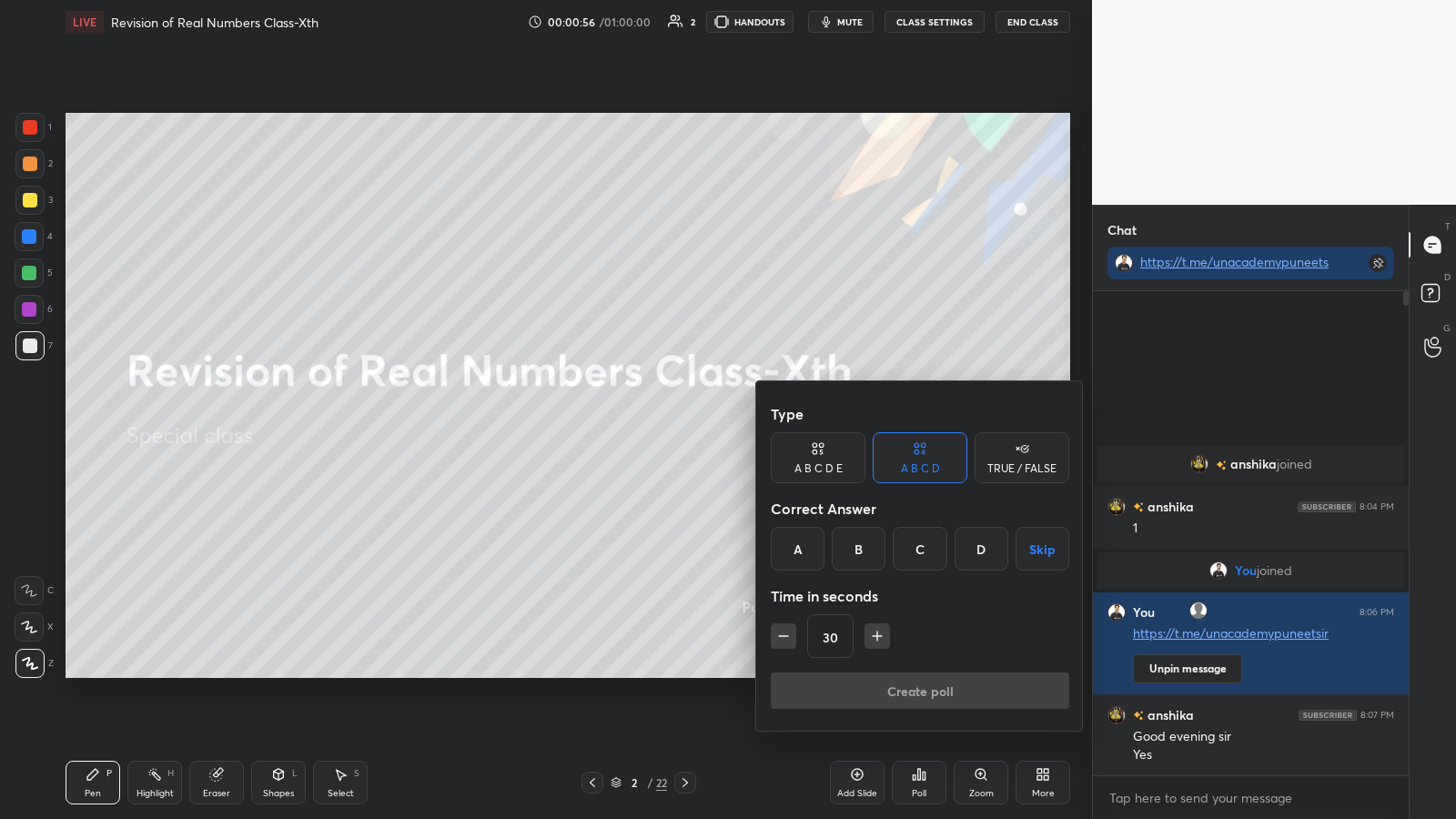 click on "A" at bounding box center (797, 549) 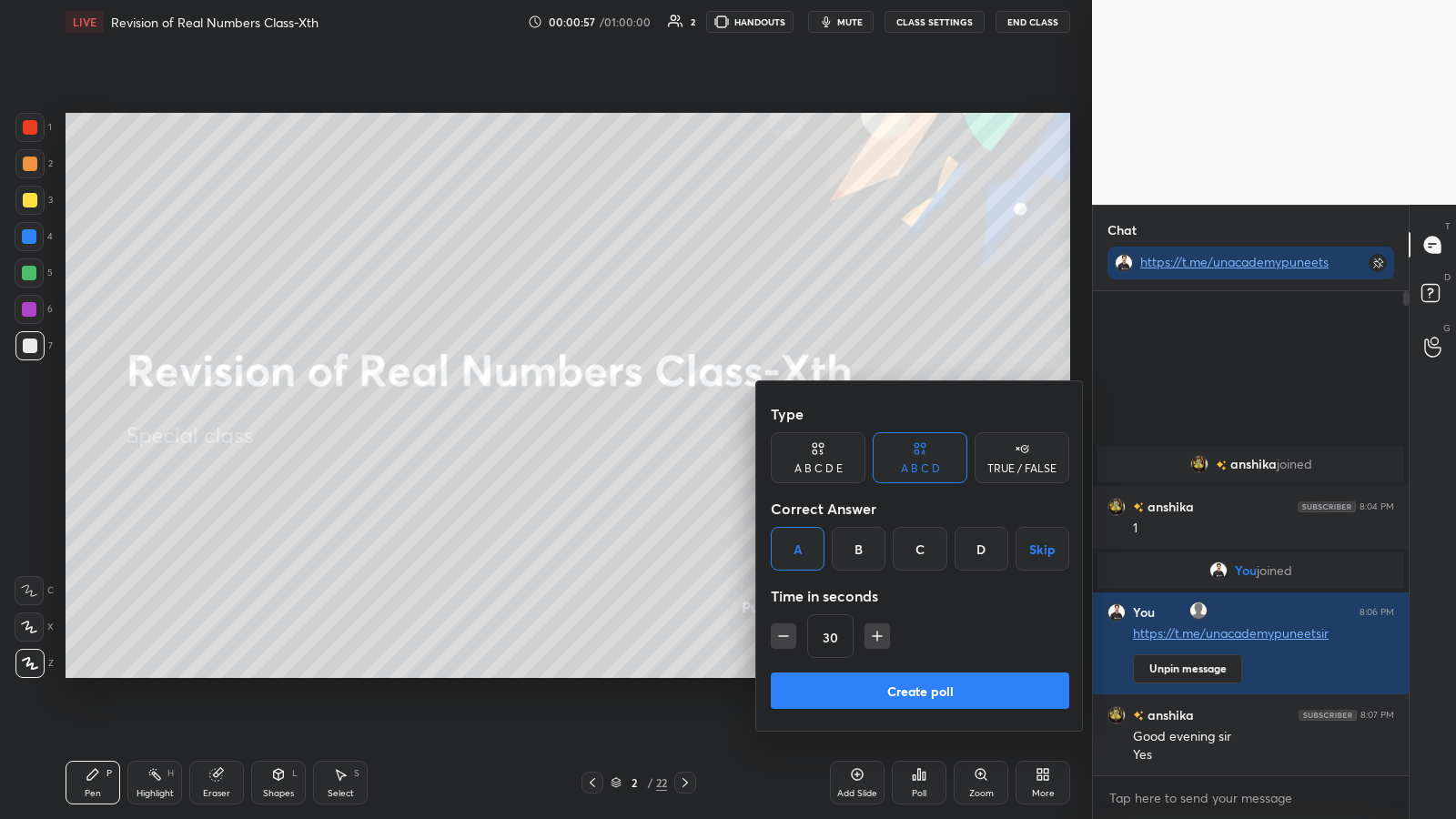 click on "Create poll" at bounding box center (920, 691) 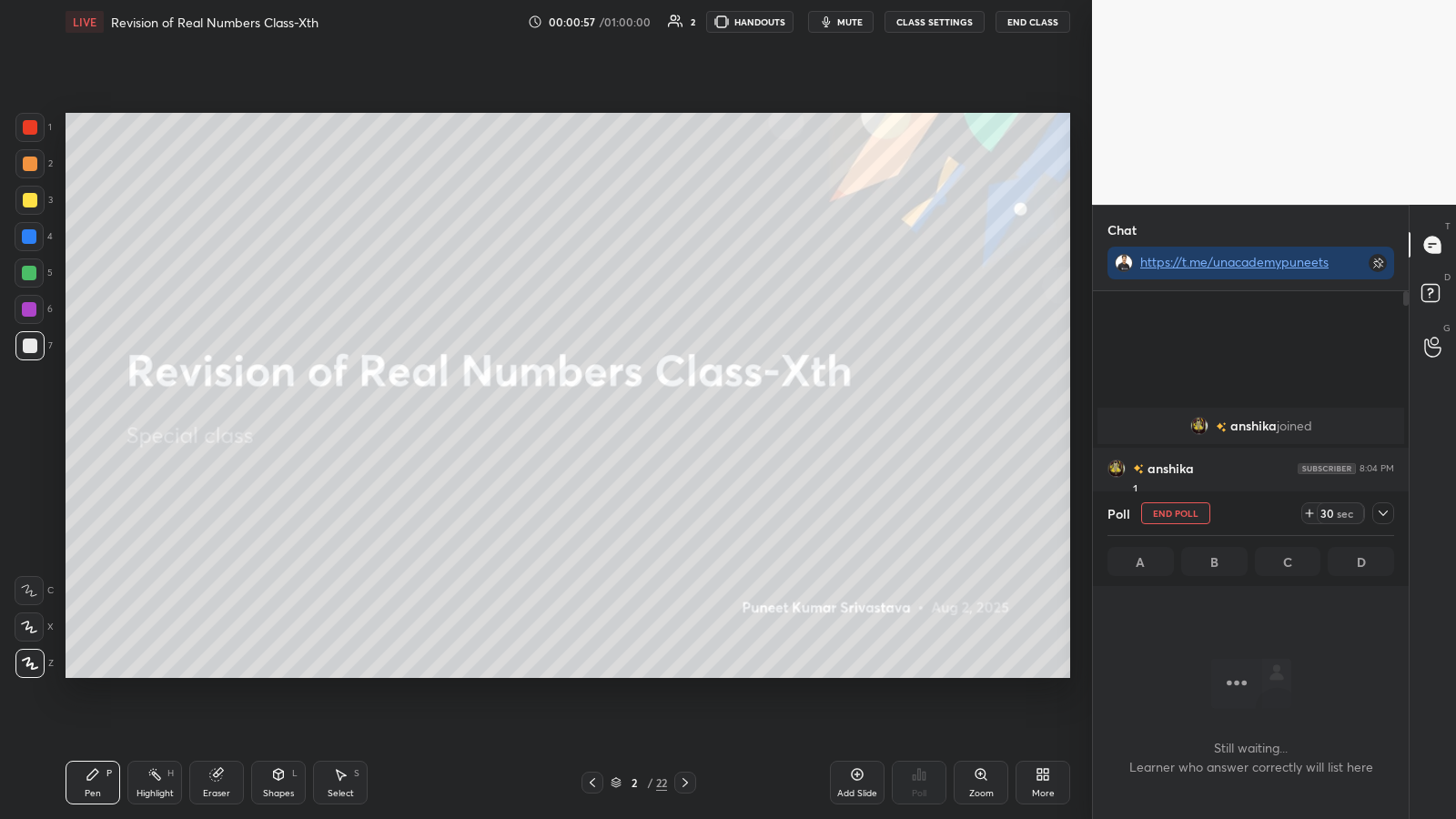 scroll, scrollTop: 413, scrollLeft: 310, axis: both 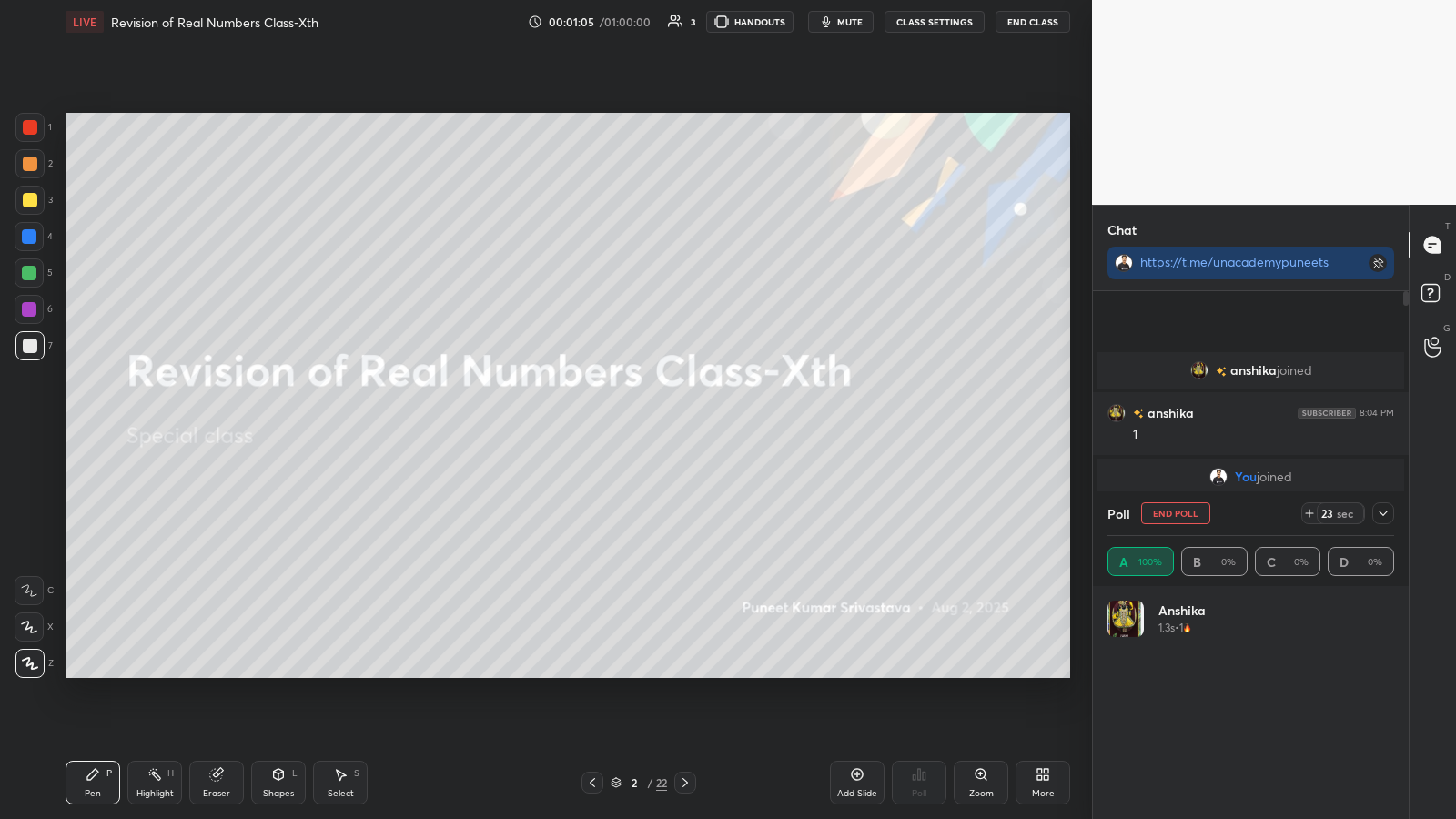 click 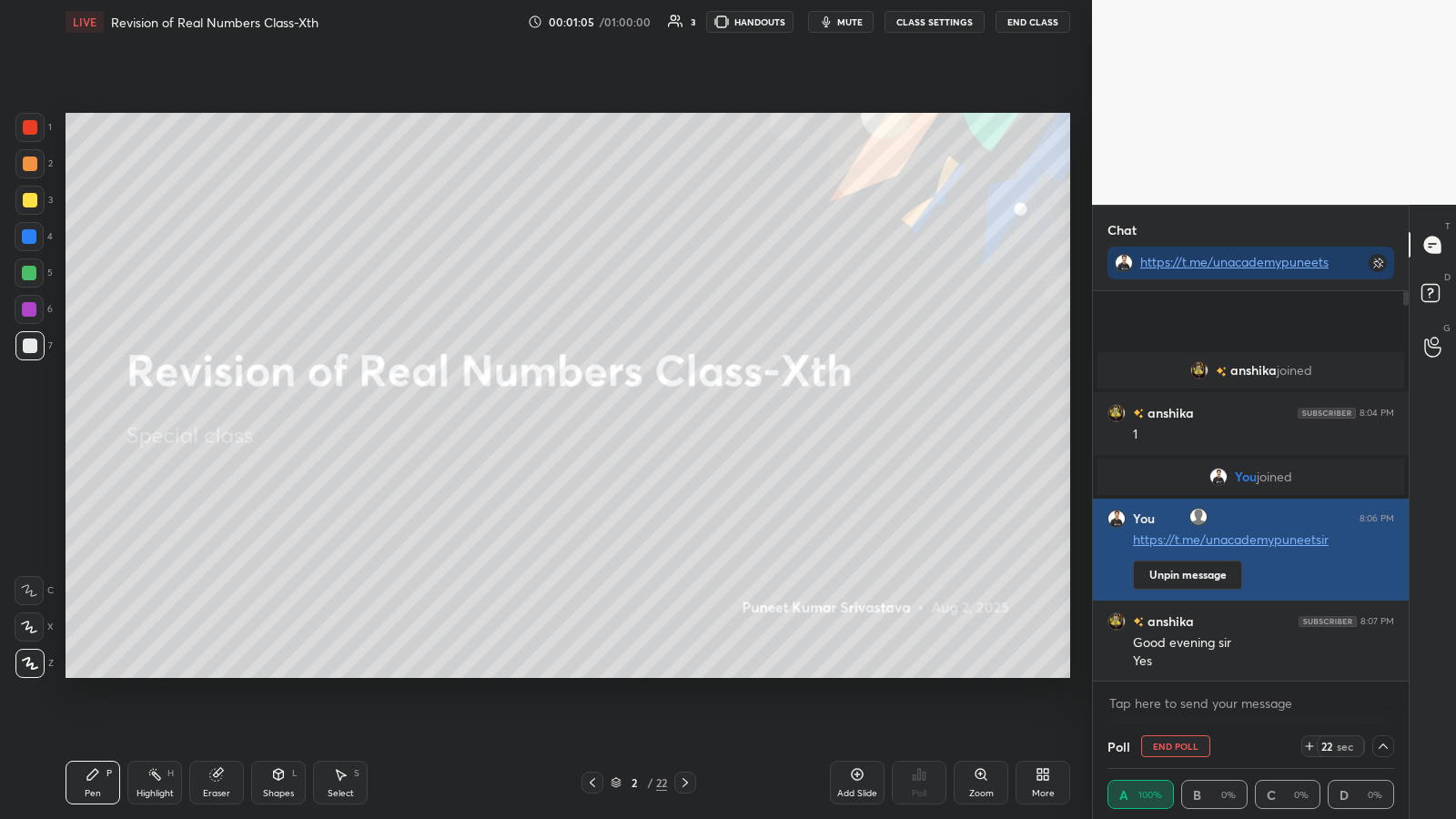 scroll, scrollTop: 0, scrollLeft: 0, axis: both 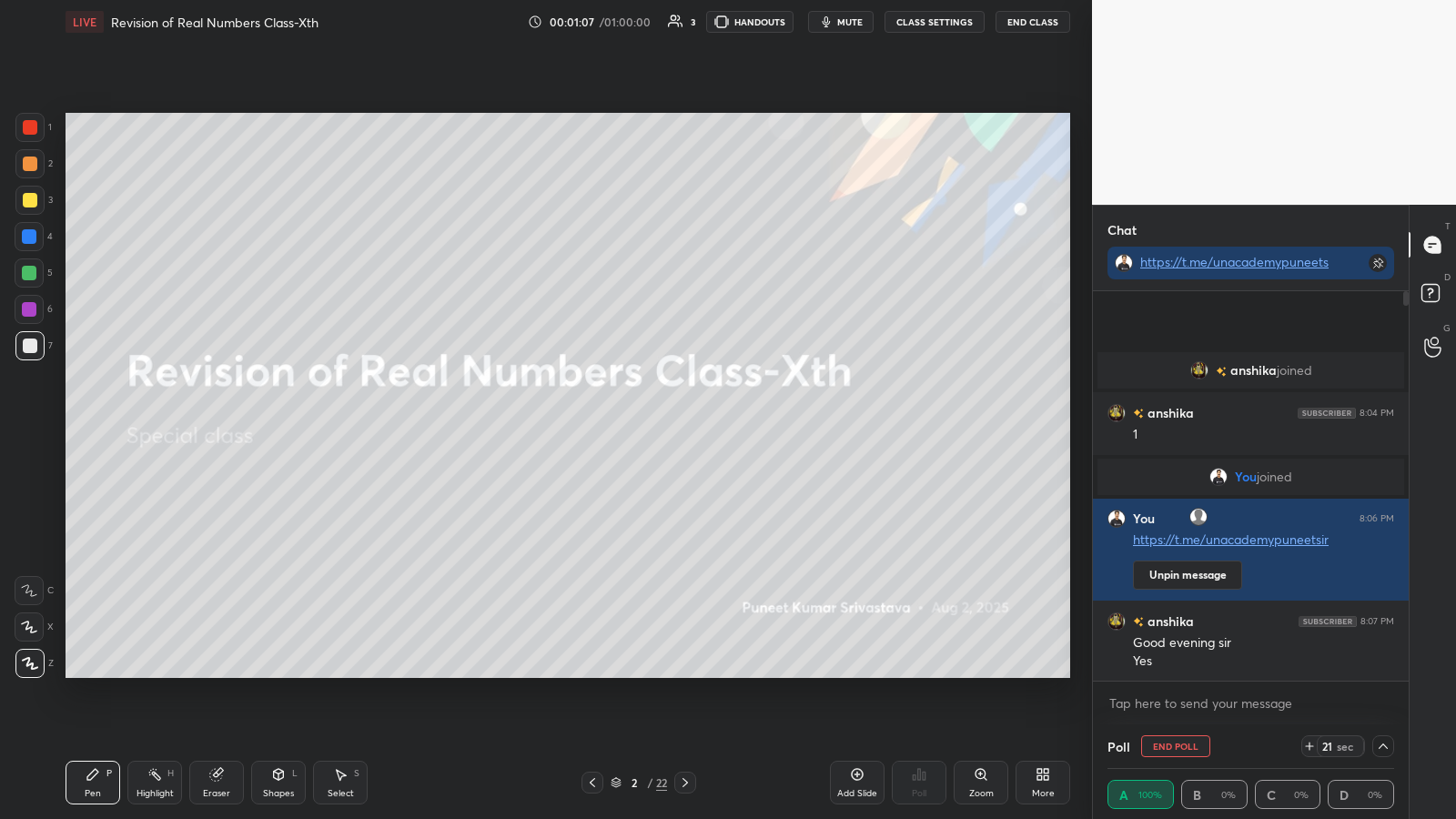 click on "mute" at bounding box center (850, 22) 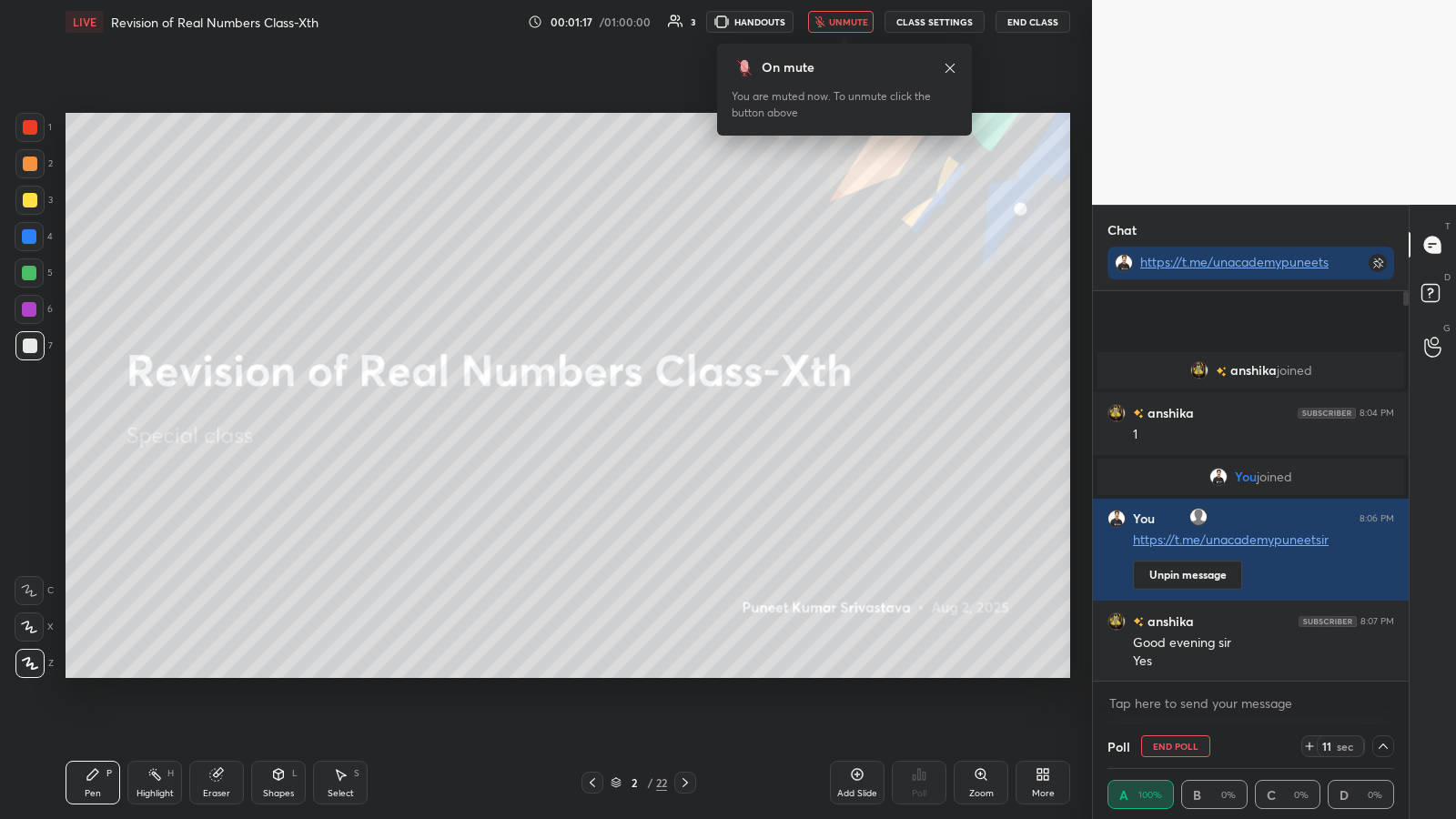 click on "unmute" at bounding box center [848, 22] 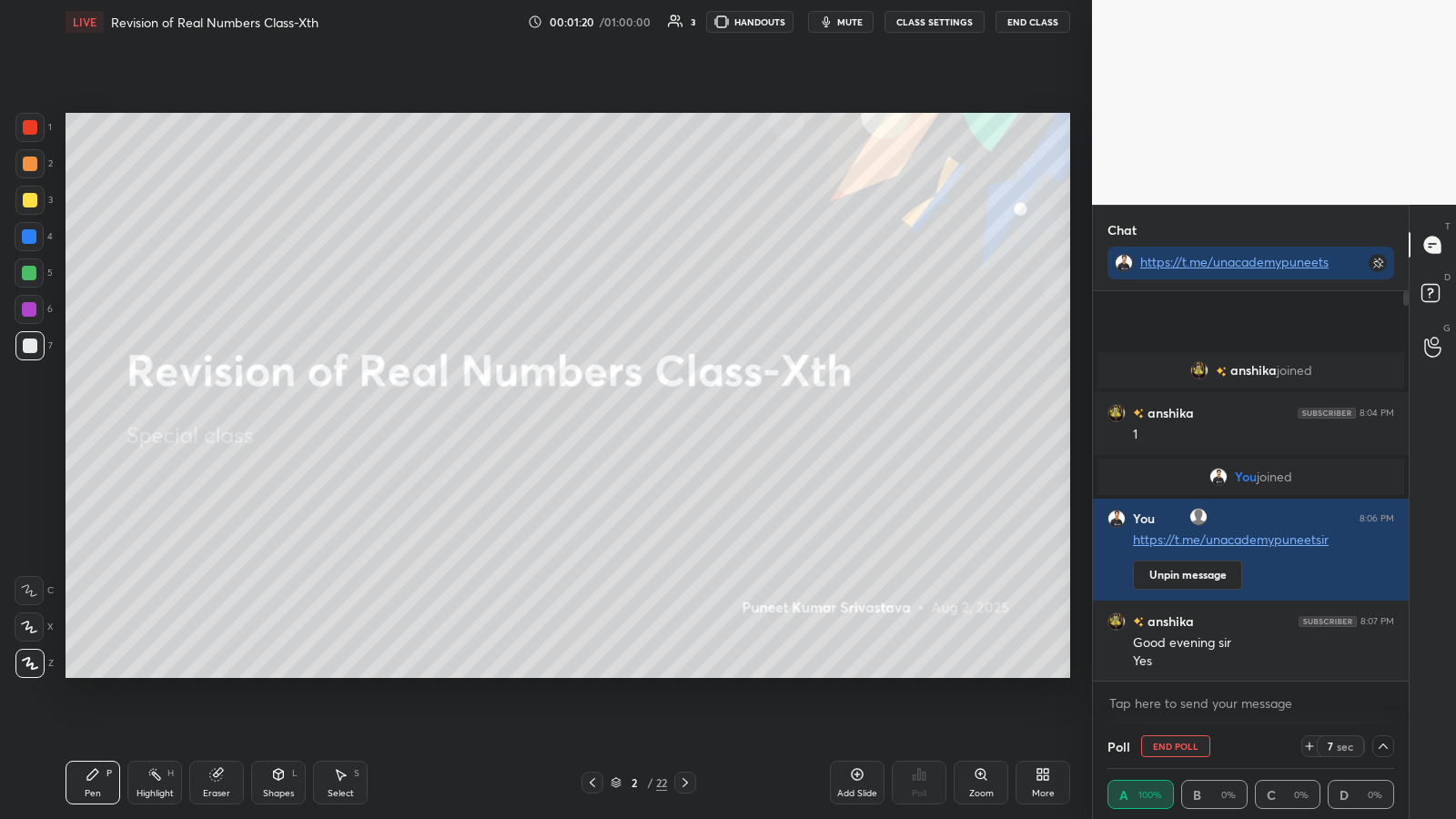 click 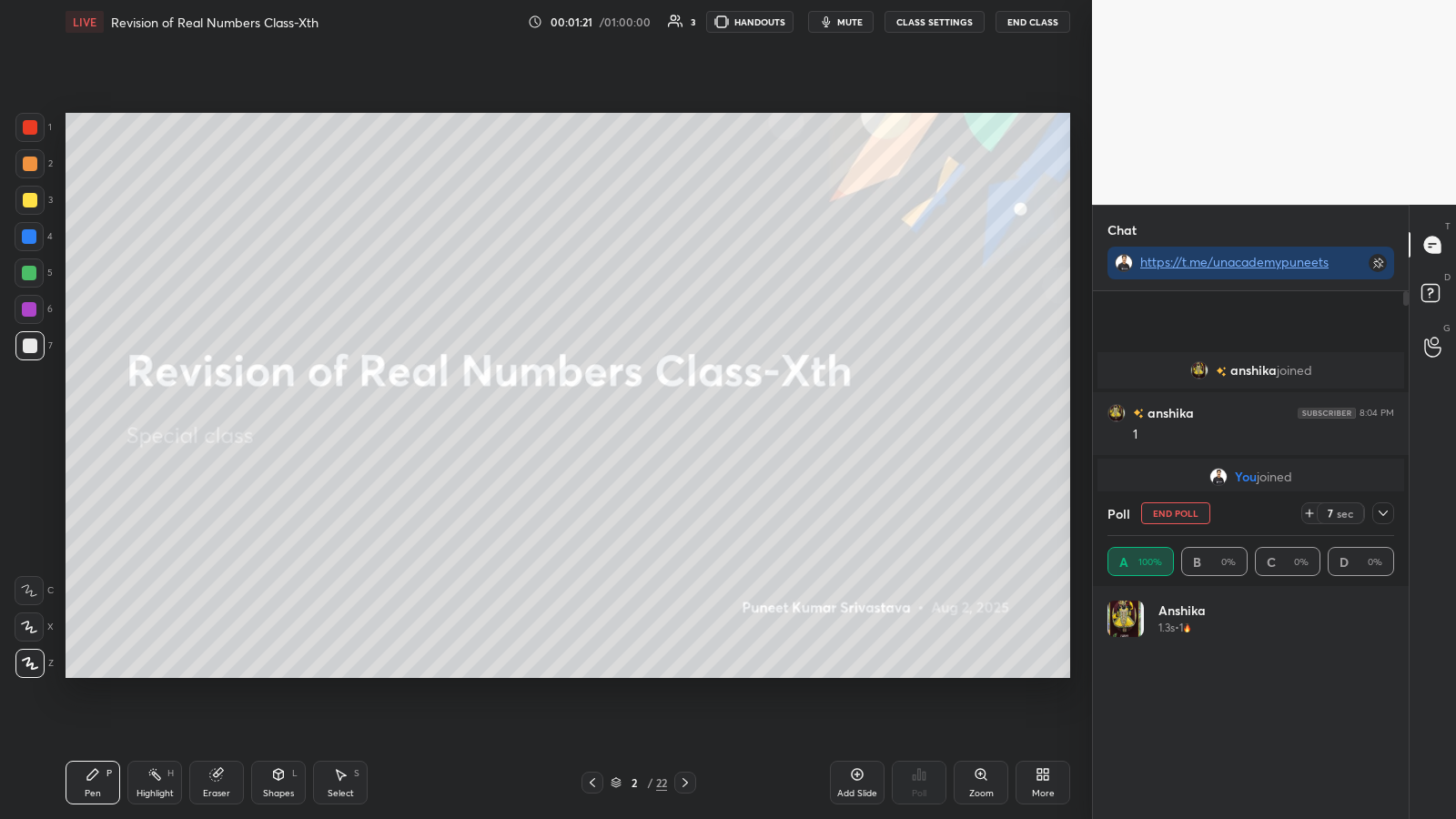 scroll, scrollTop: 6, scrollLeft: 6, axis: both 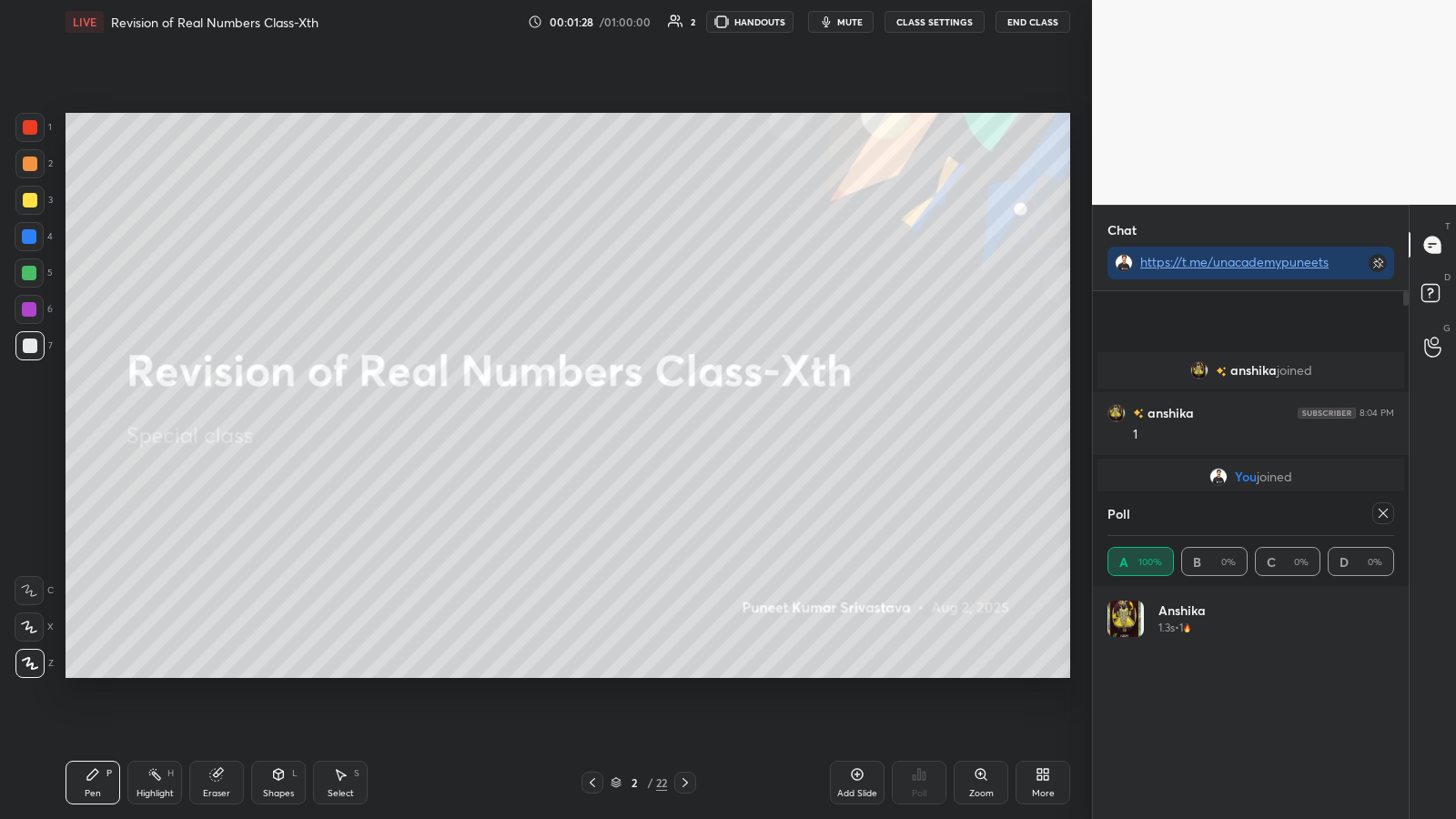 click 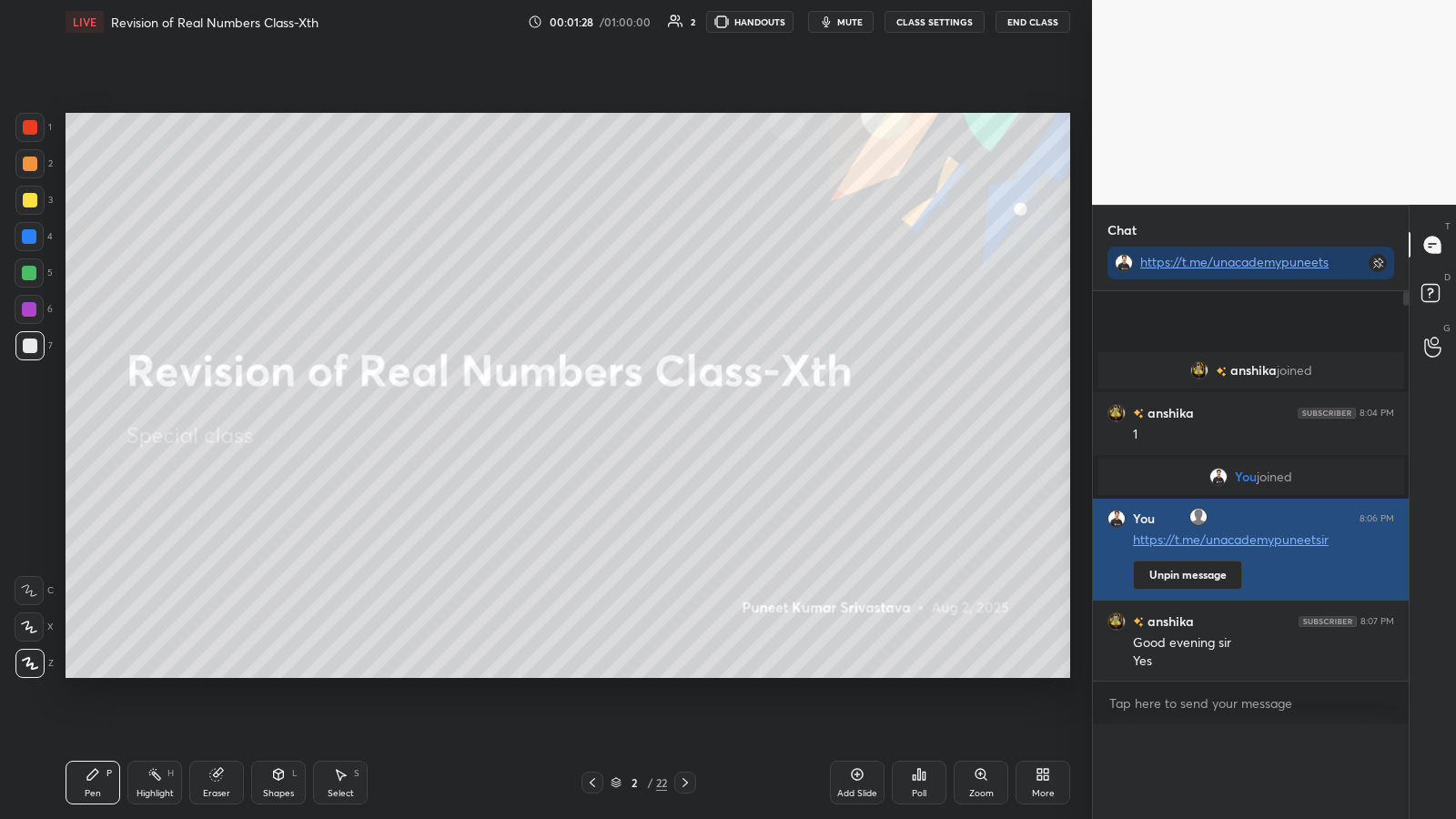 scroll, scrollTop: 0, scrollLeft: 0, axis: both 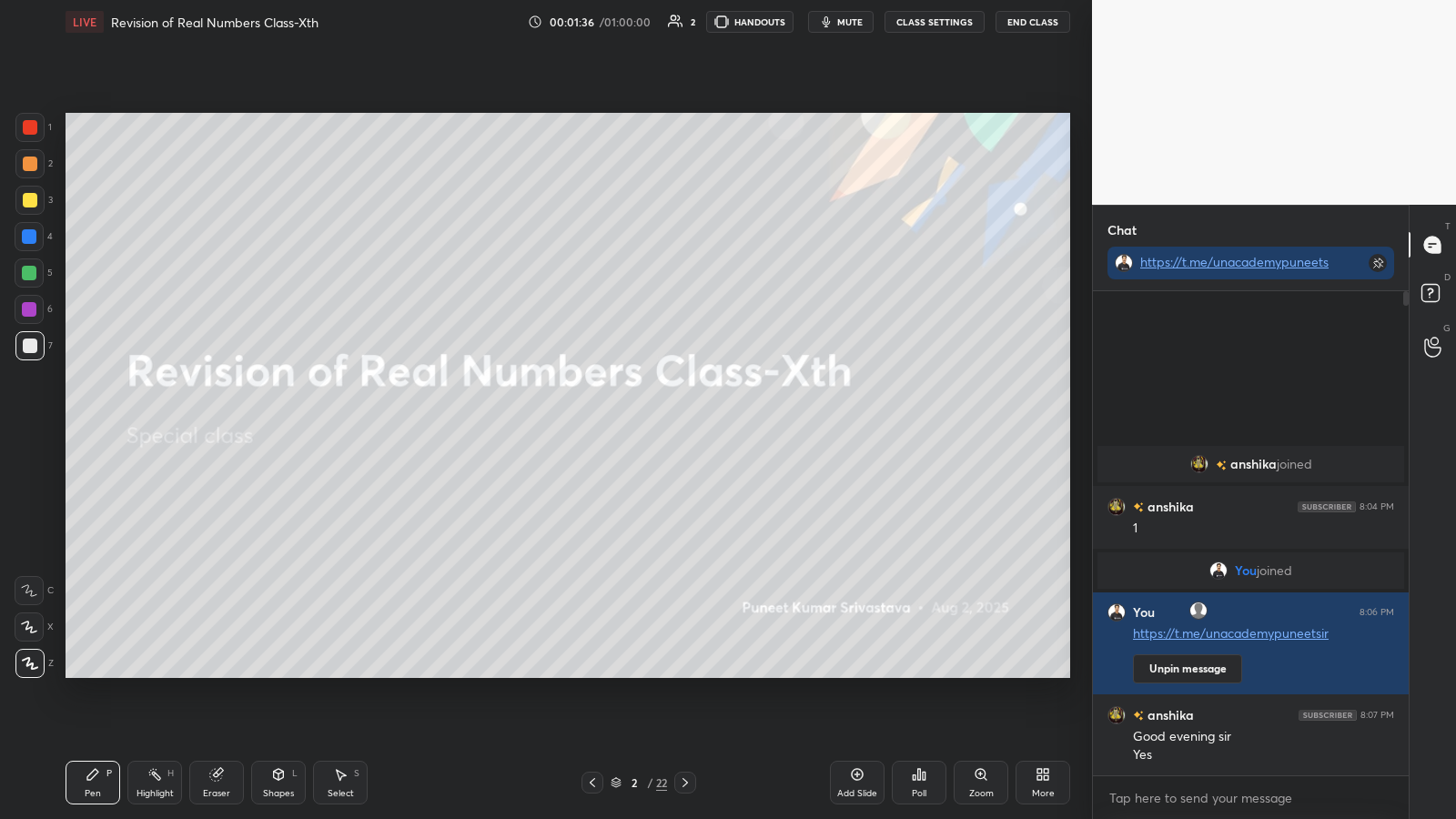 click at bounding box center (30, 164) 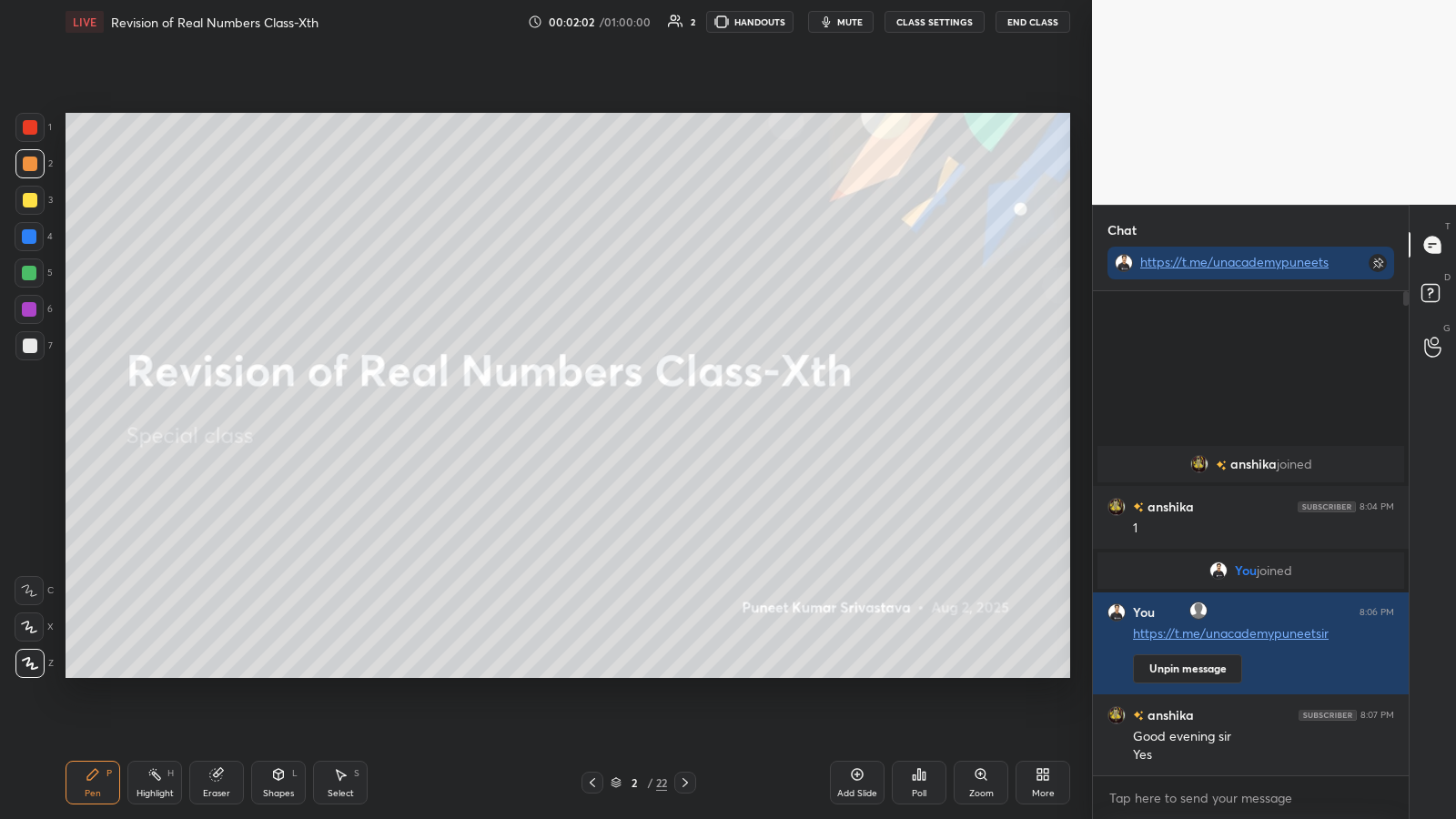 click 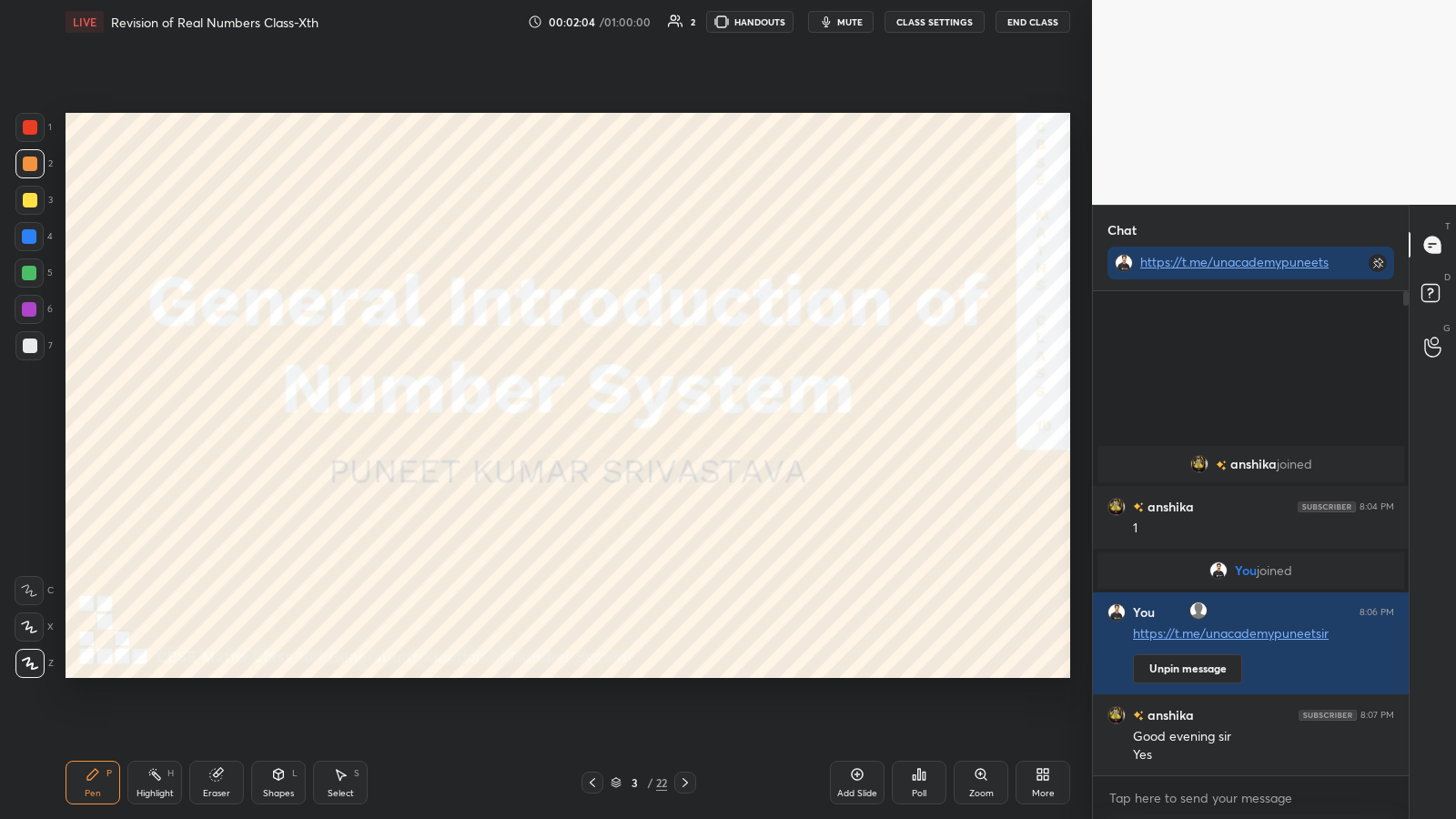 click 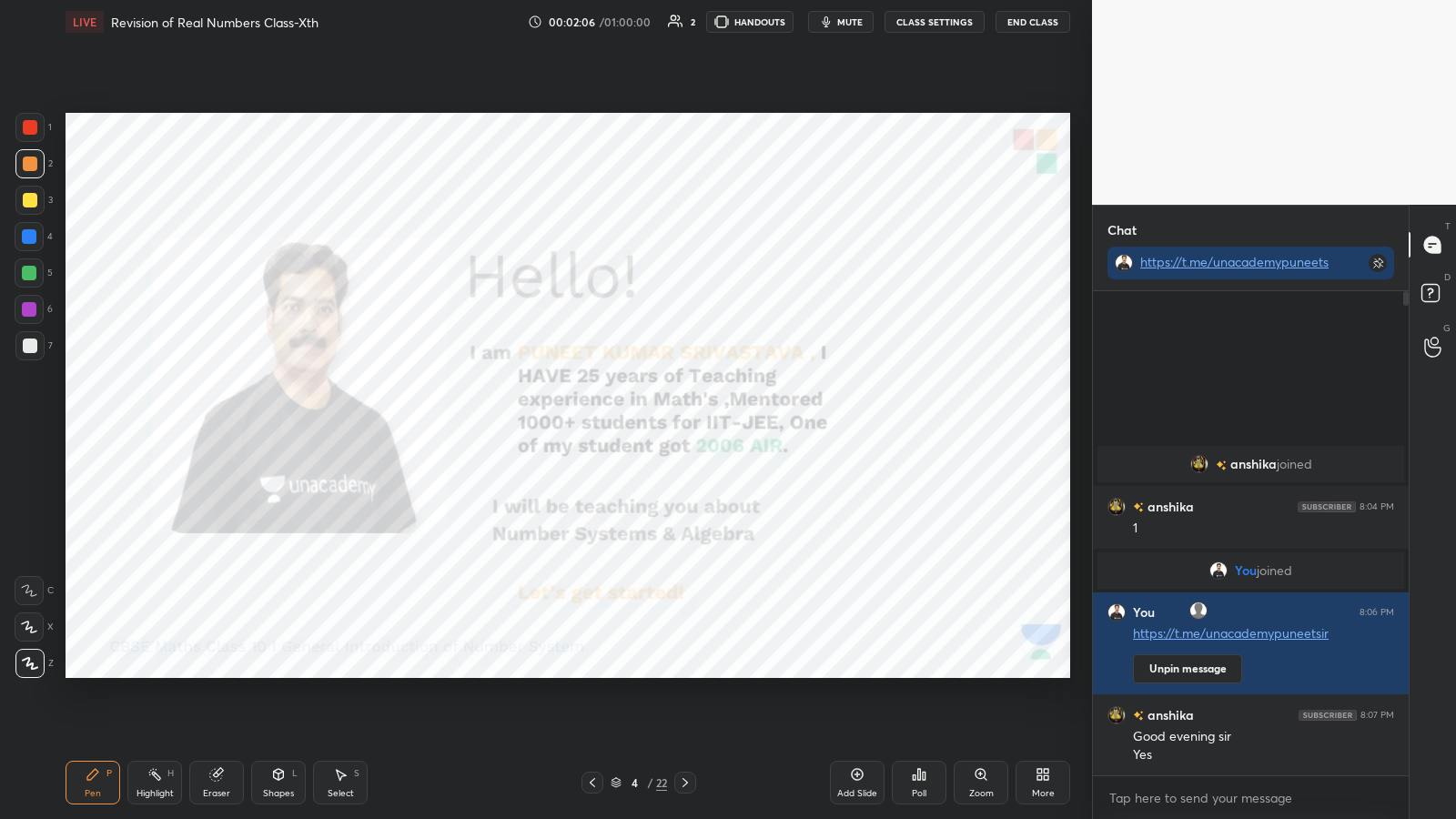 click at bounding box center [30, 127] 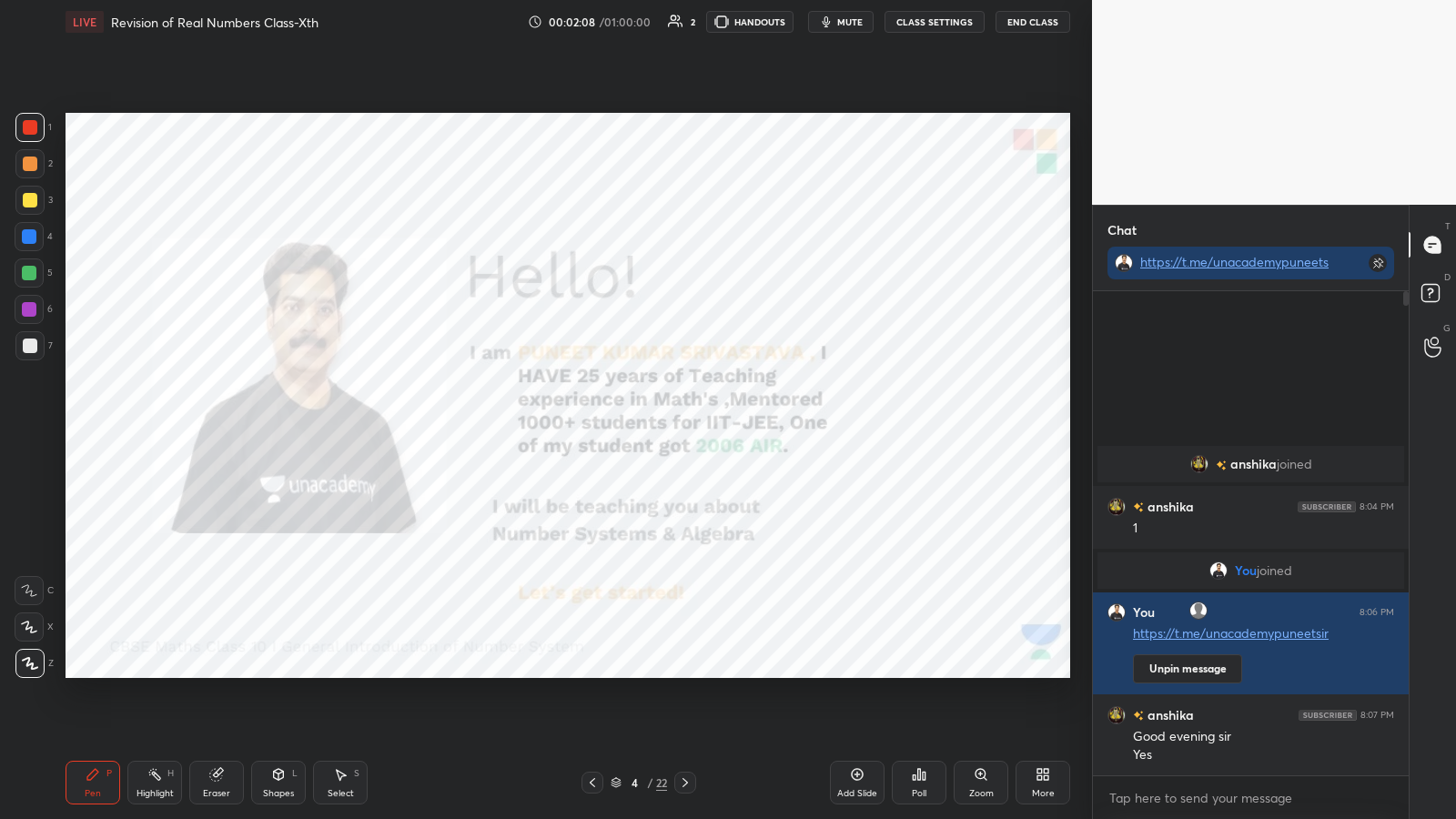 click on "Shapes L" at bounding box center [278, 783] 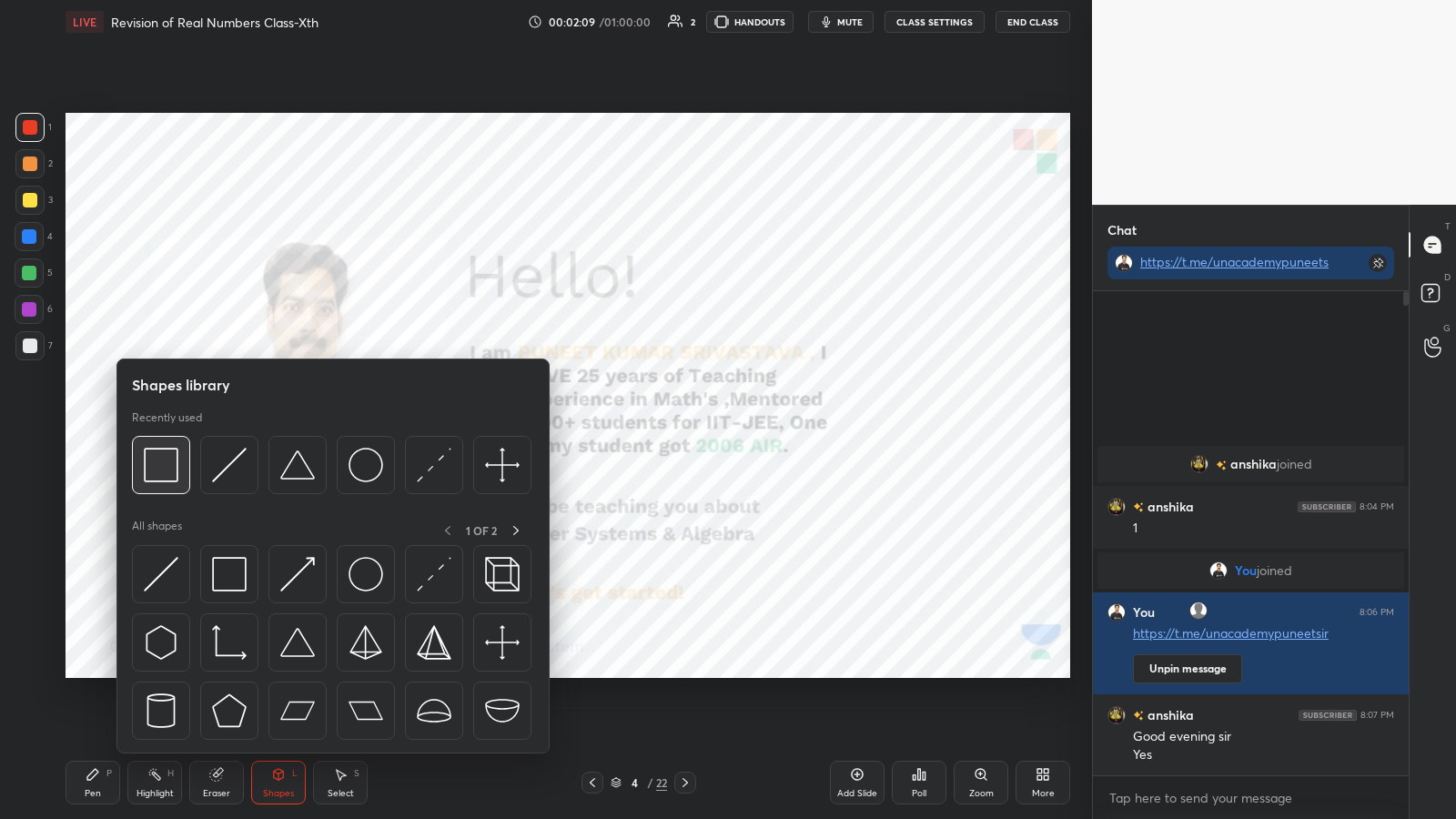 click at bounding box center (161, 465) 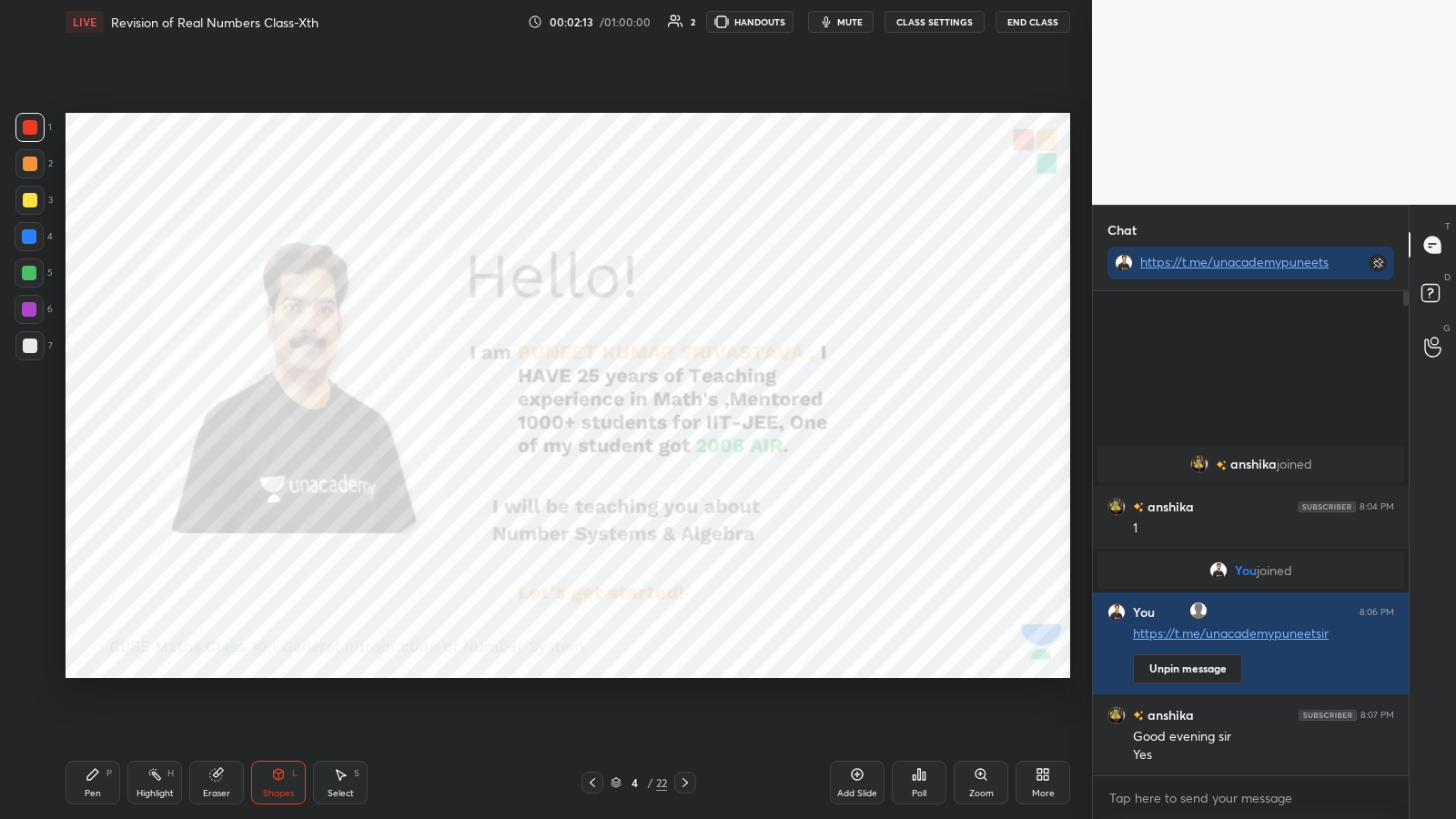 click 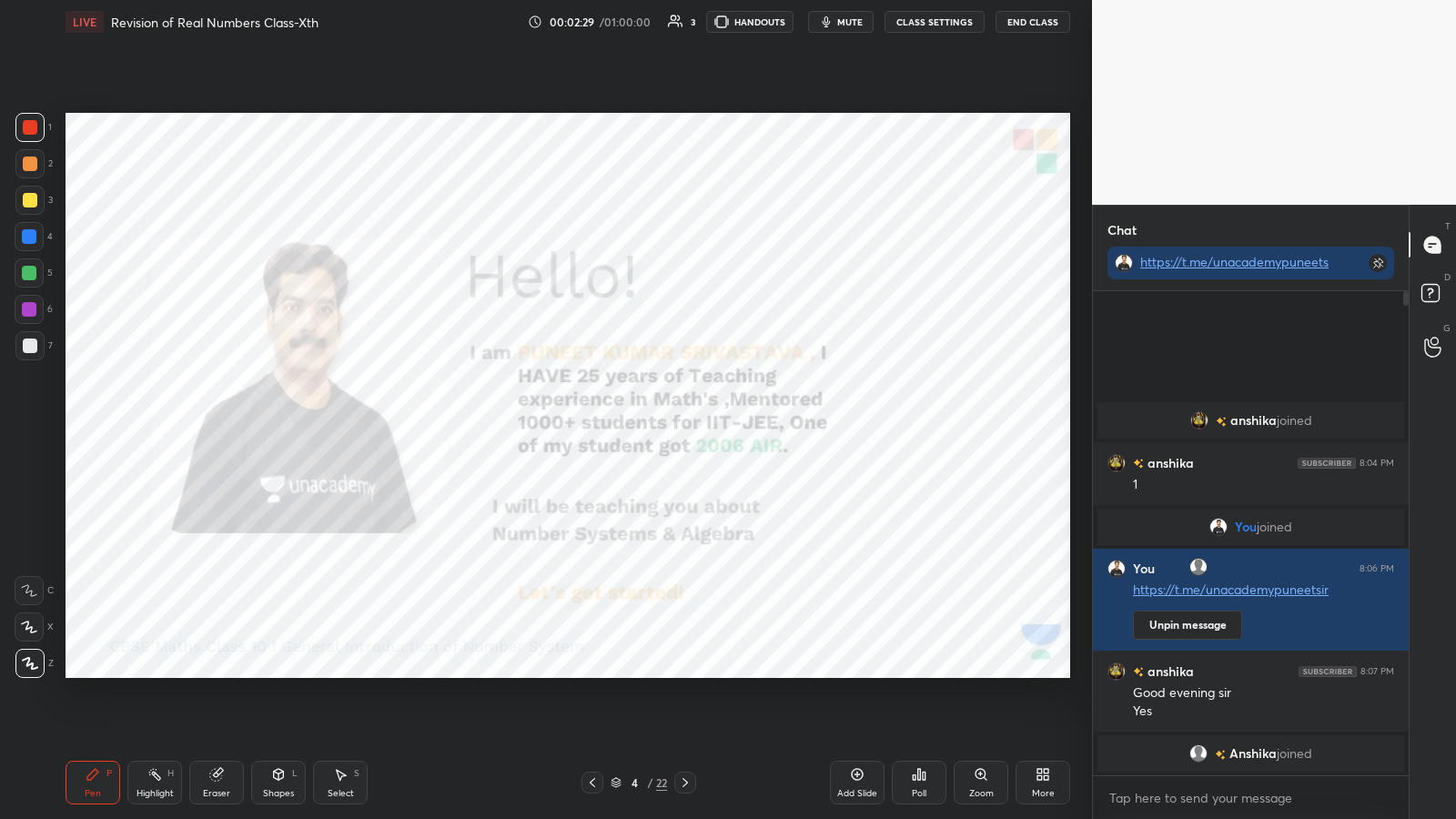 click 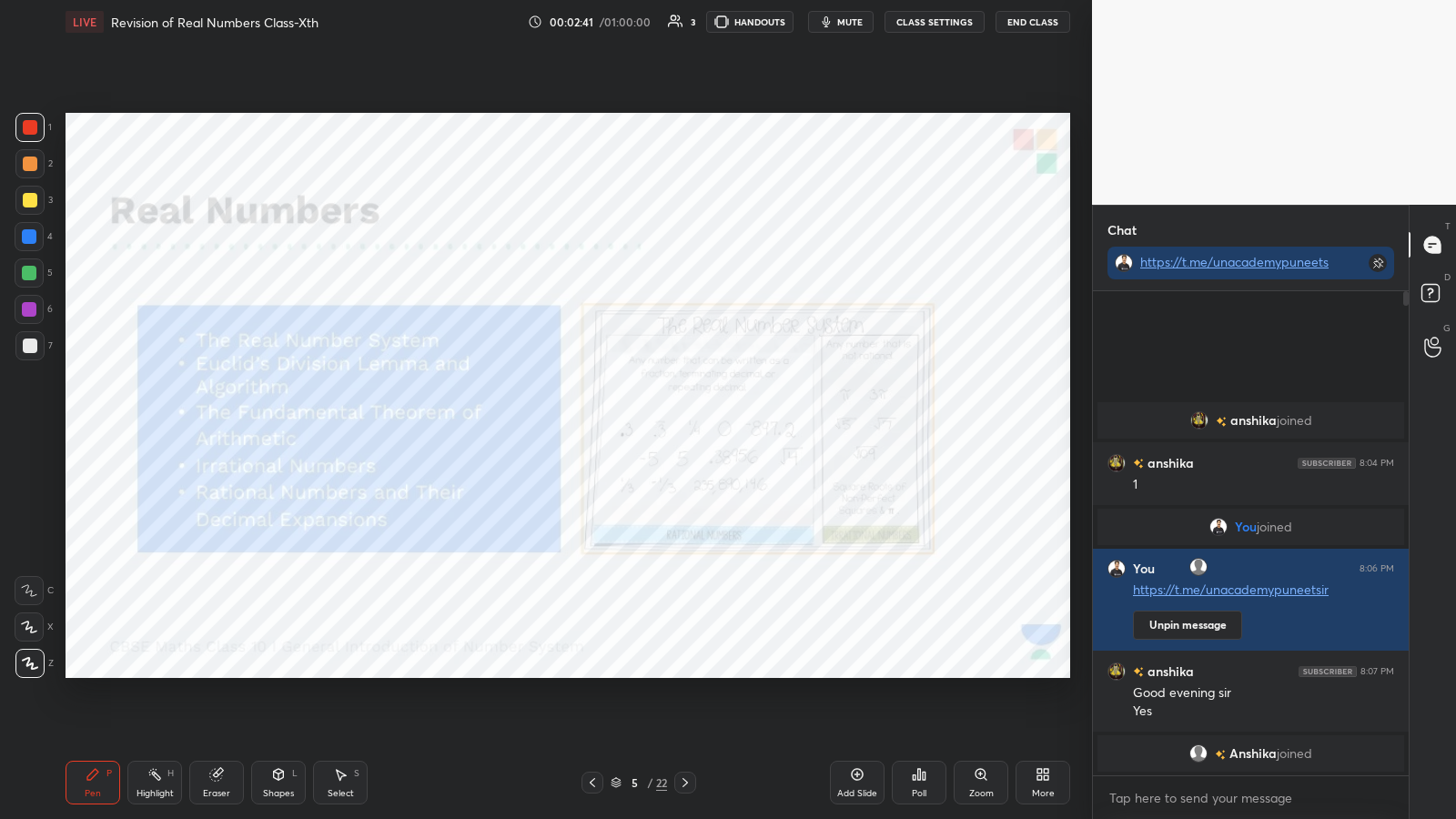 click 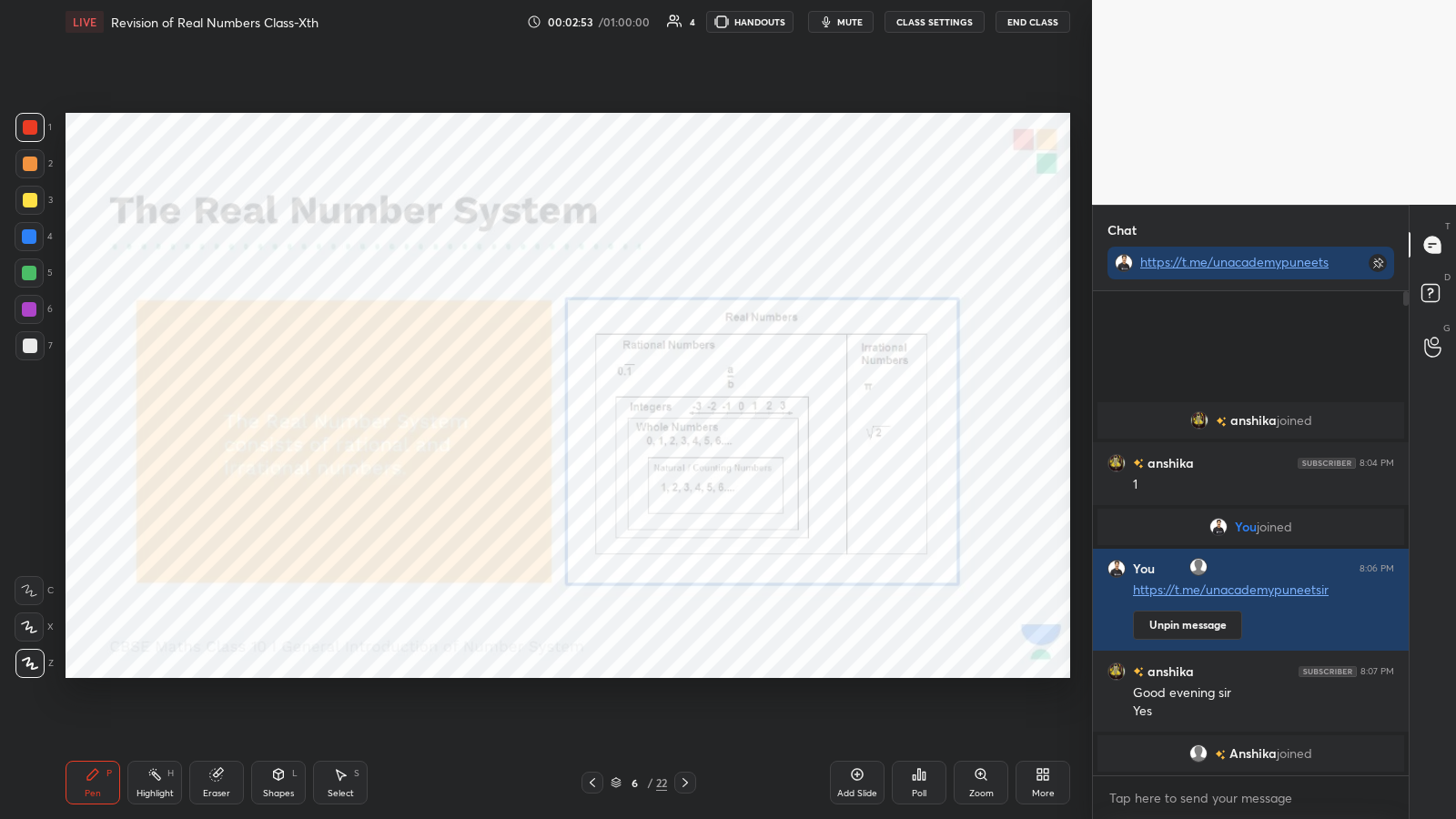 click 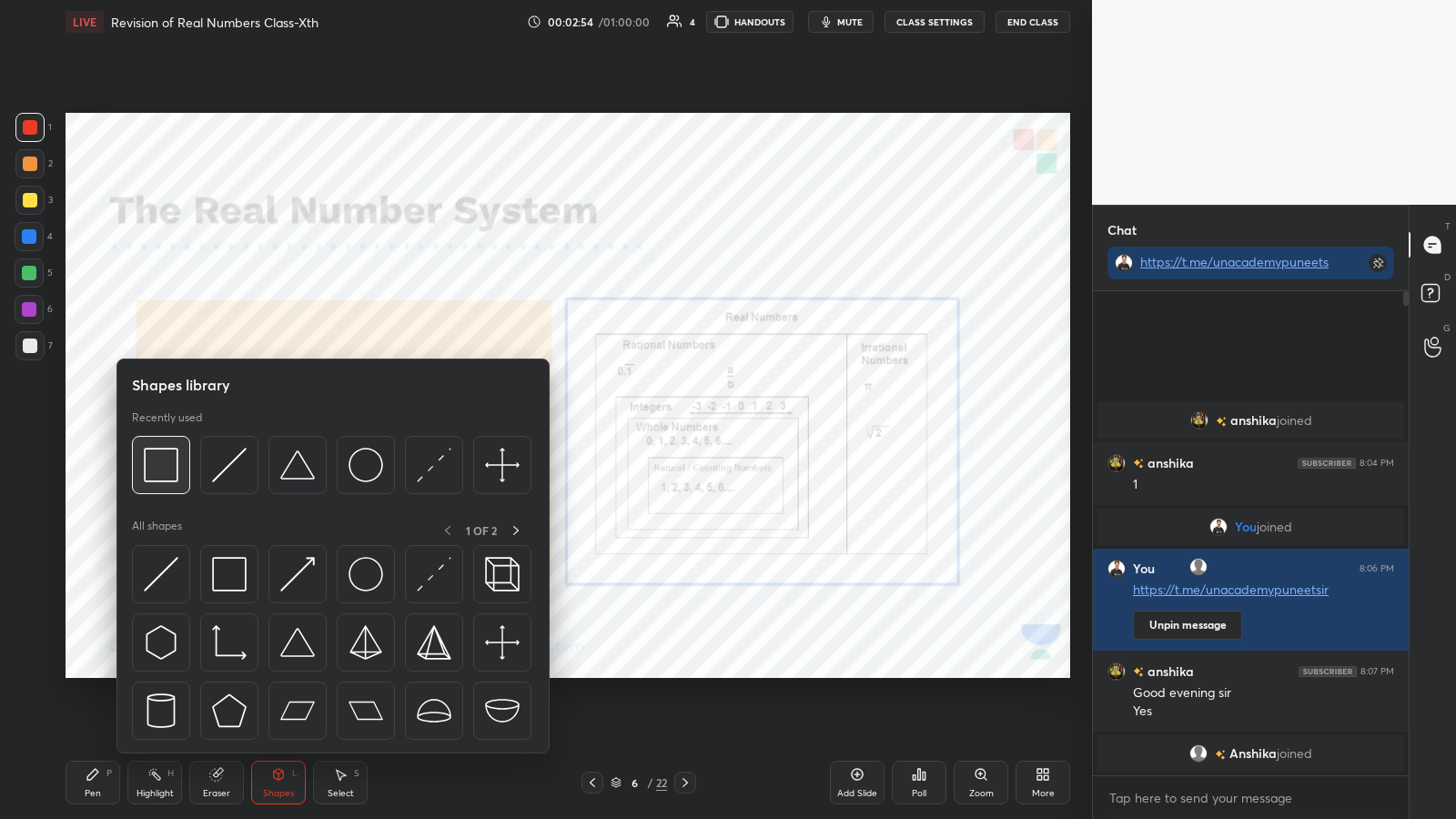 click at bounding box center (161, 465) 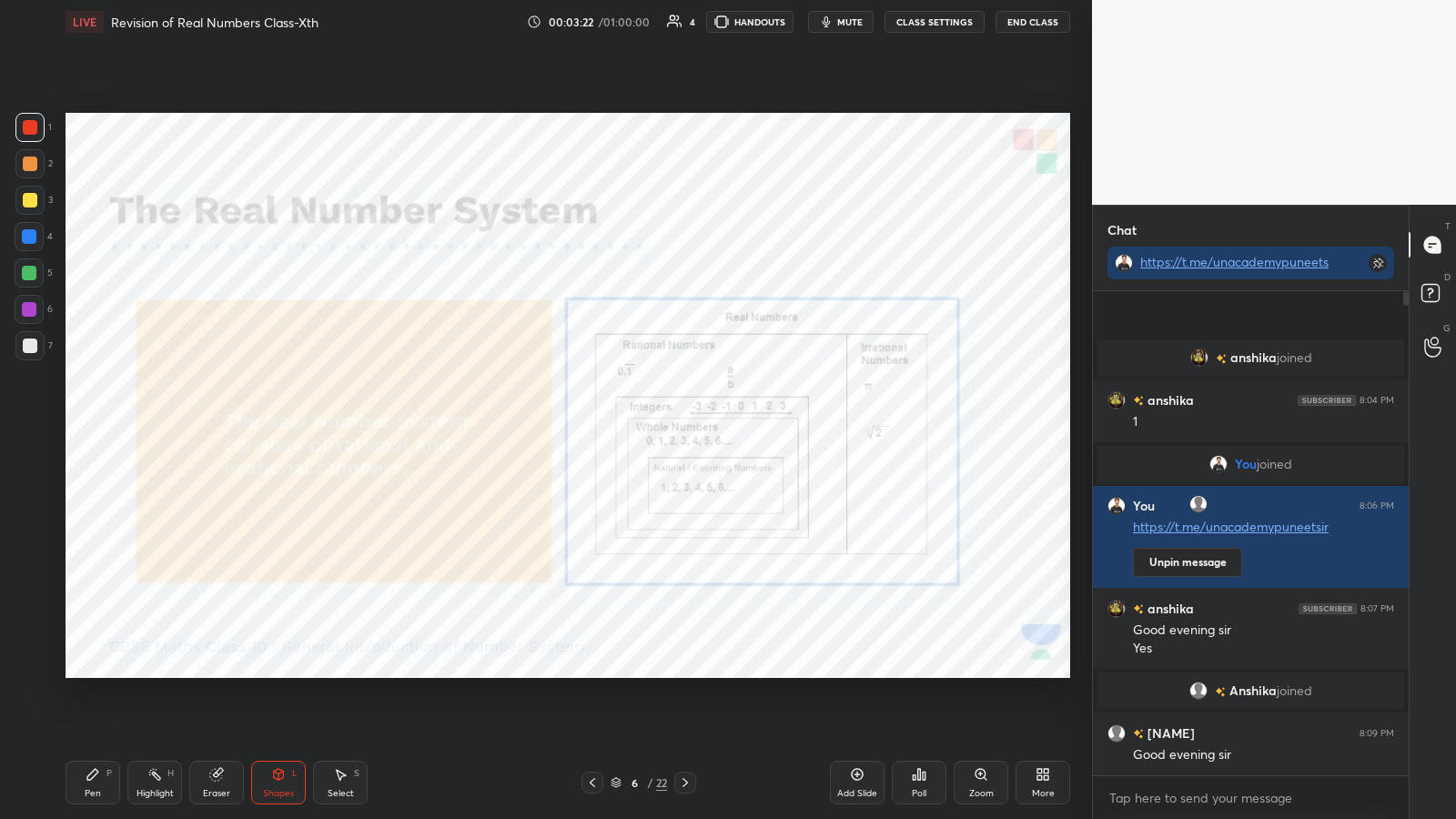 scroll, scrollTop: 441, scrollLeft: 310, axis: both 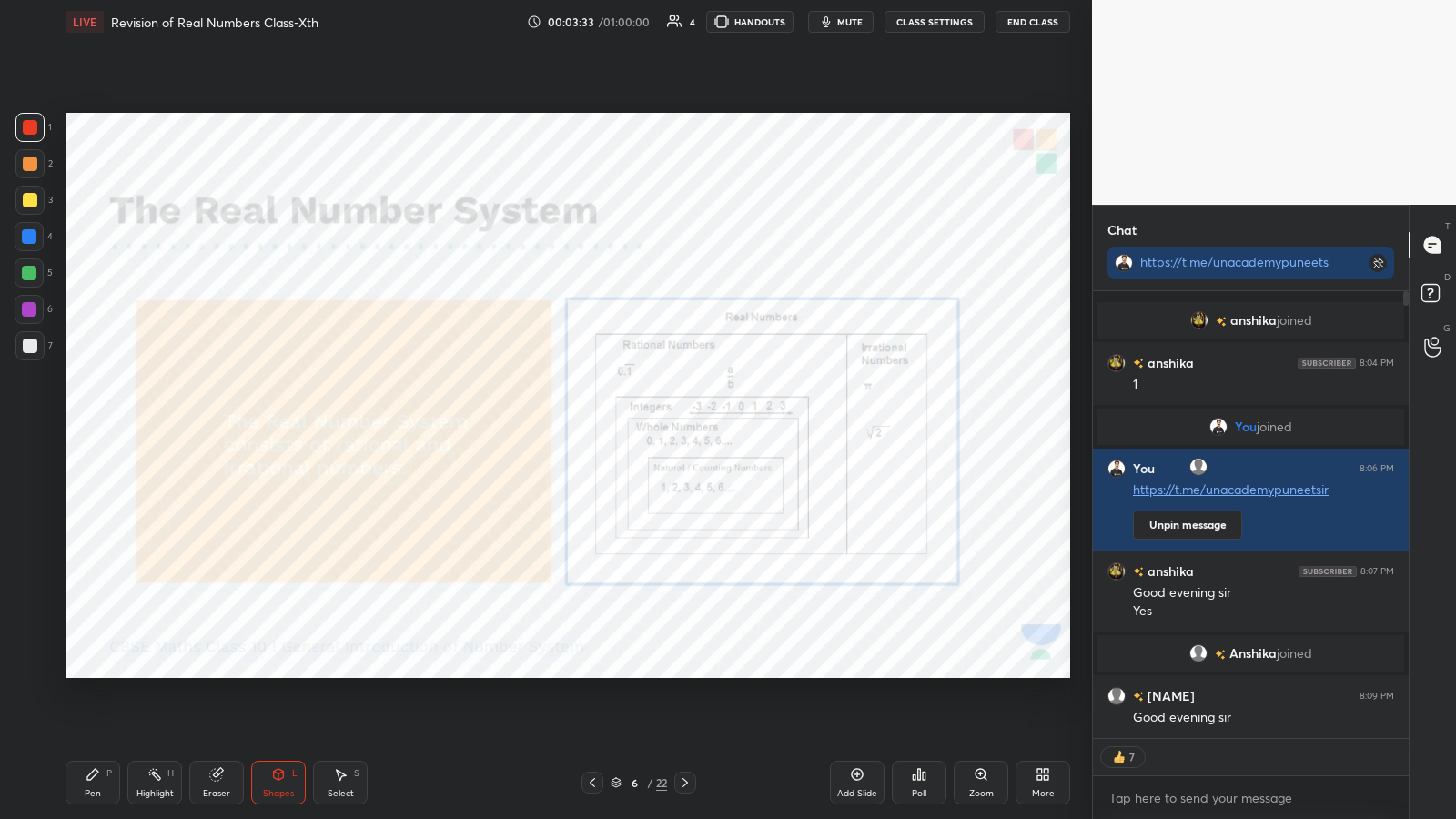 click 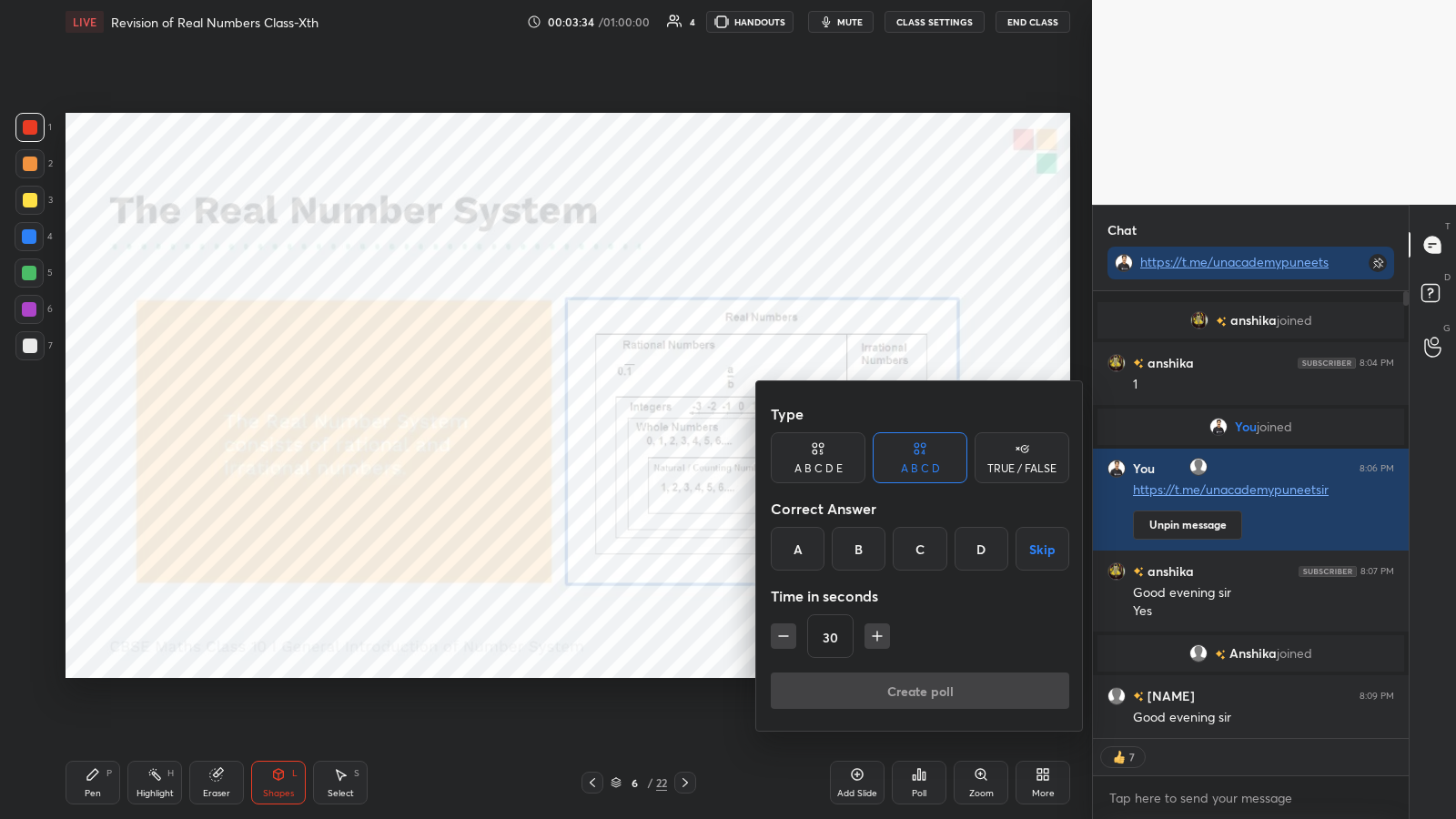 click on "A" at bounding box center [797, 549] 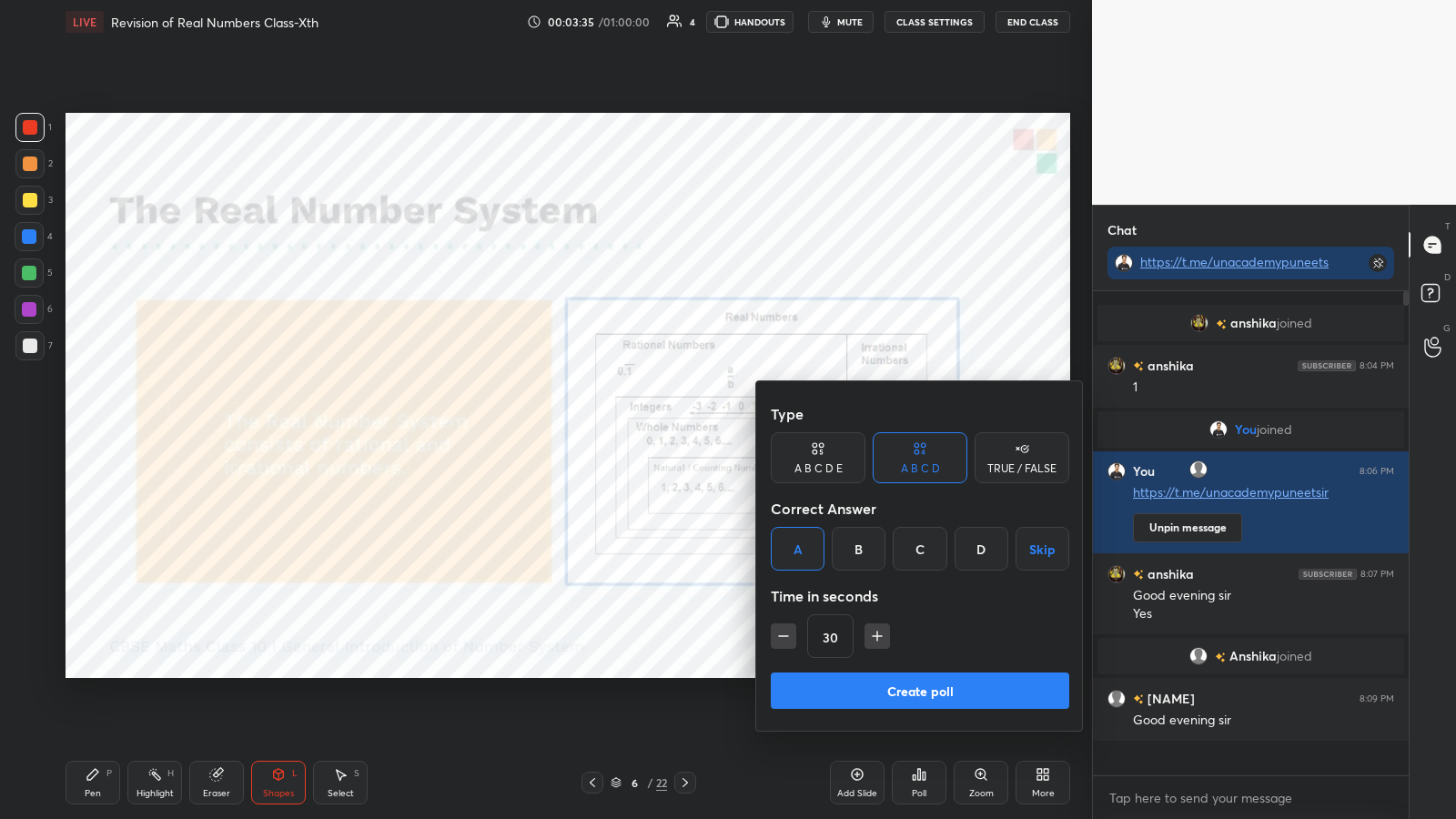 scroll, scrollTop: 6, scrollLeft: 6, axis: both 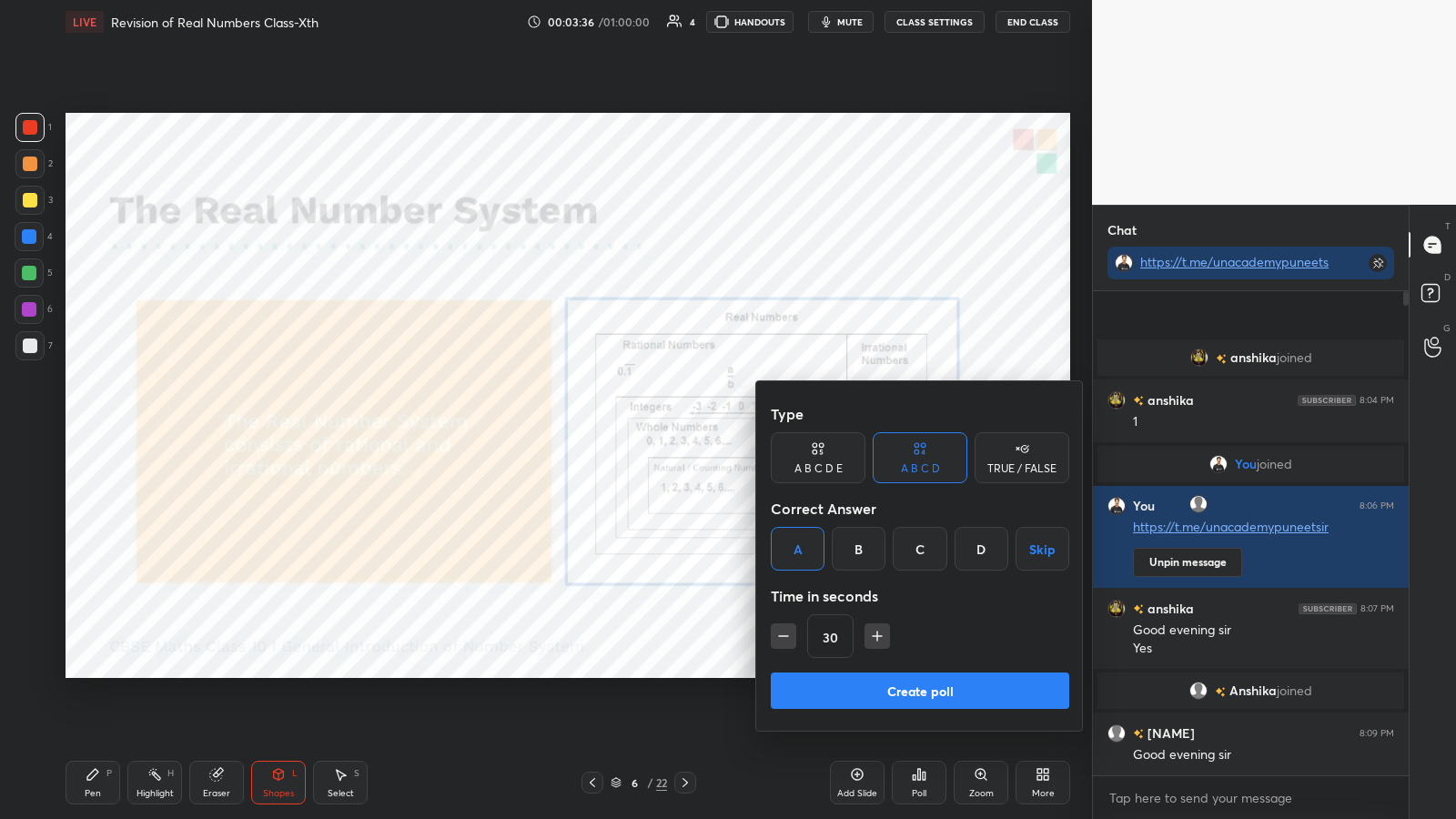 click on "Create poll" at bounding box center [920, 691] 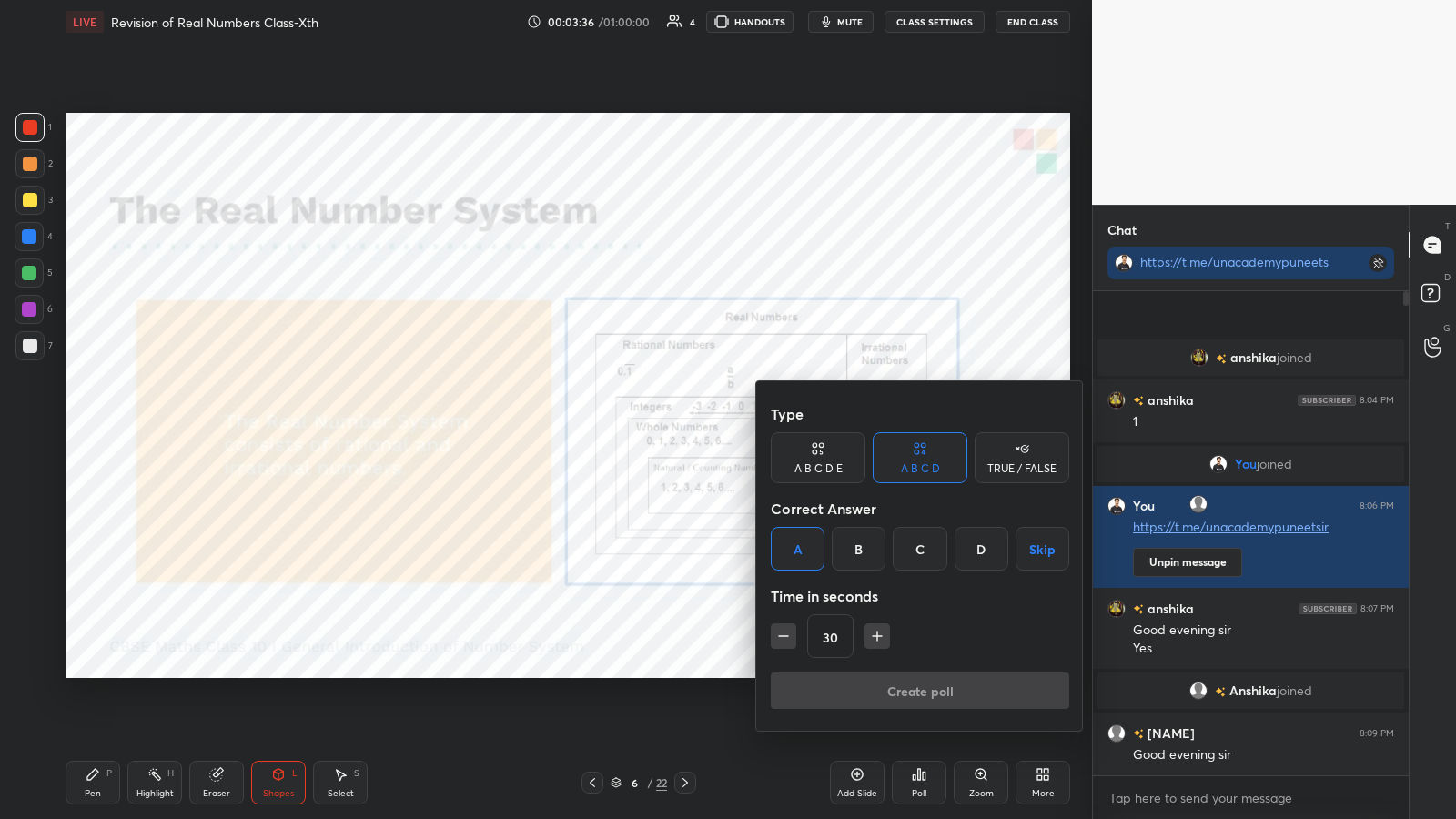 scroll, scrollTop: 422, scrollLeft: 310, axis: both 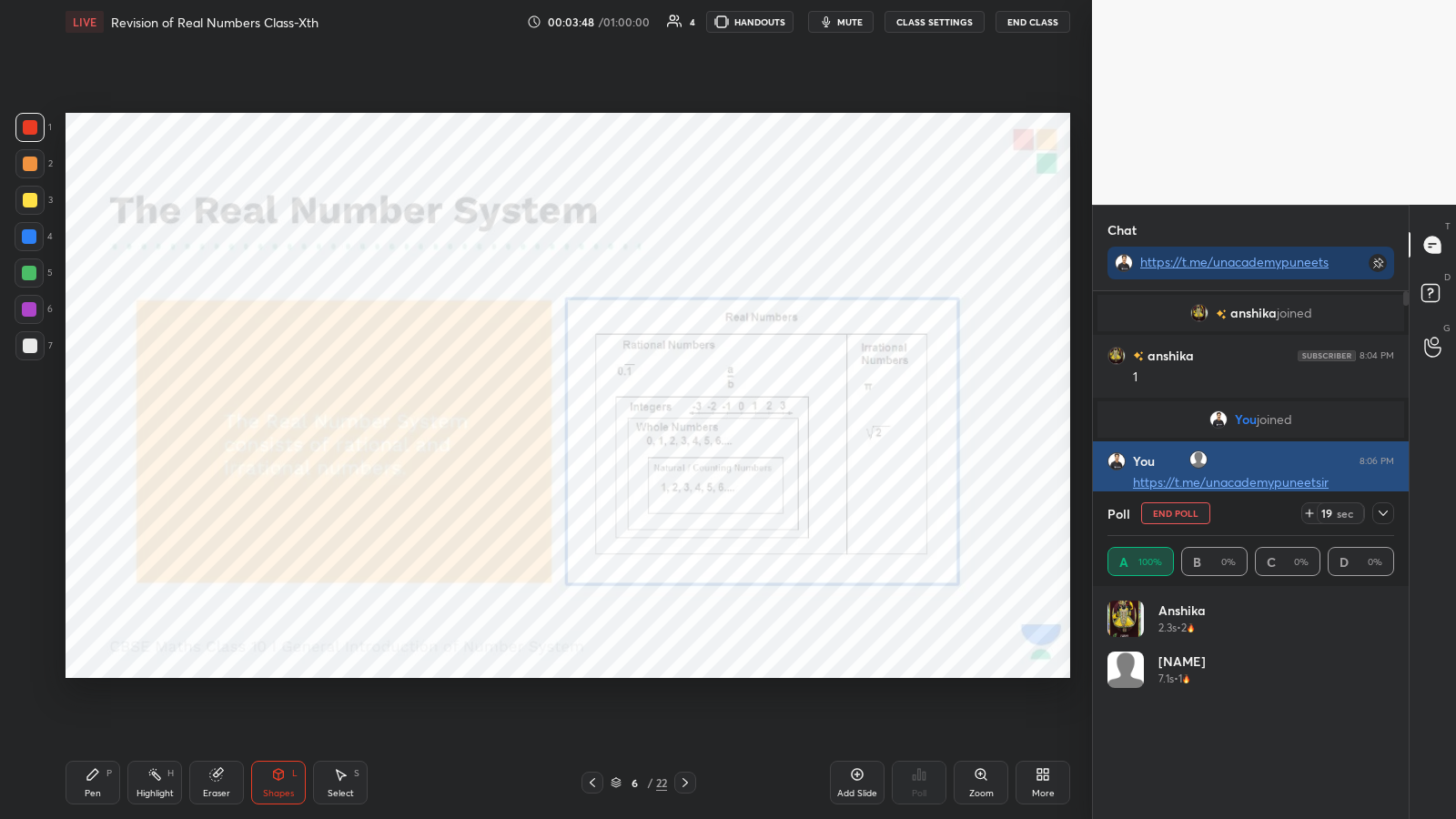 click 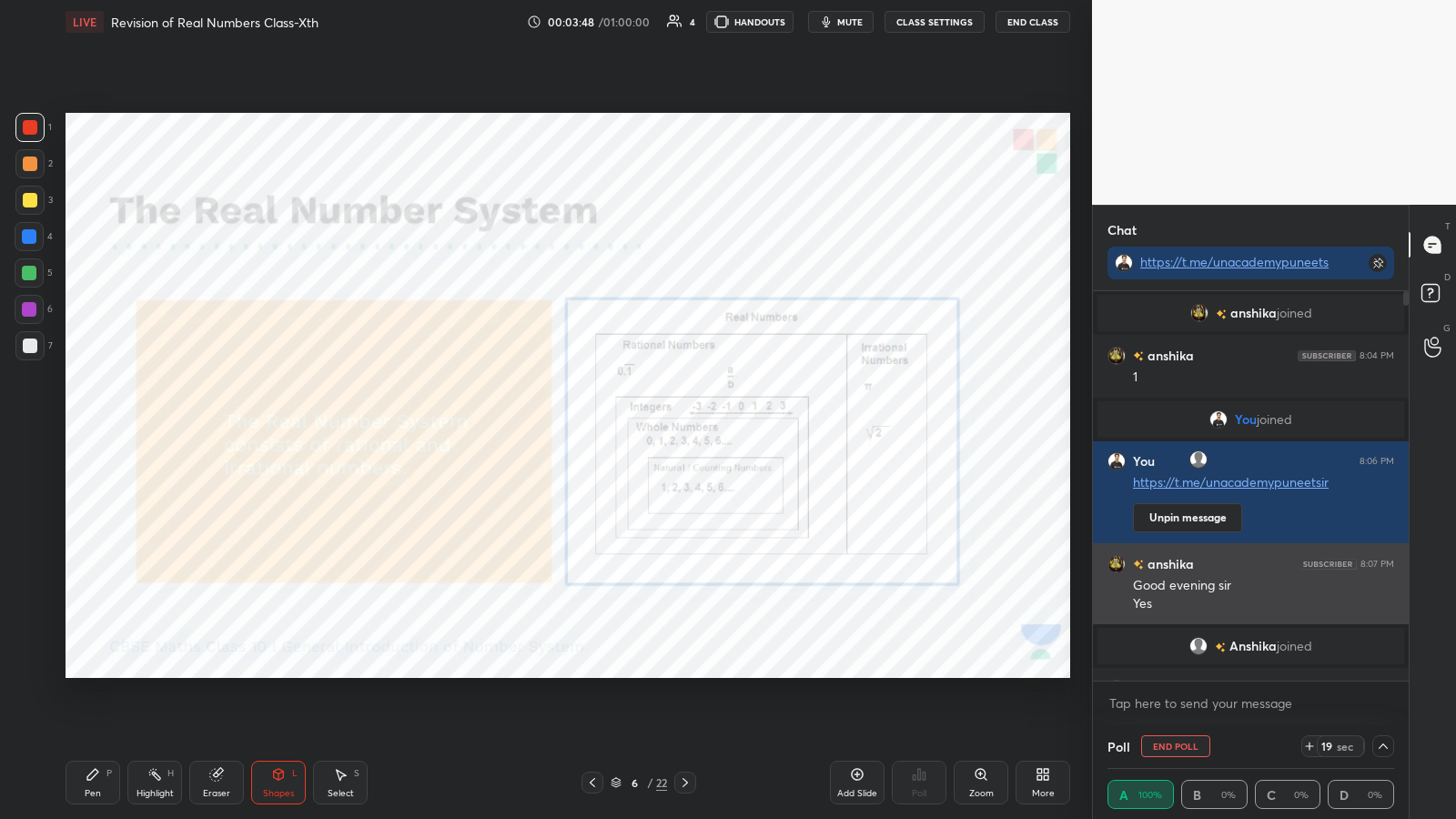 scroll, scrollTop: 0, scrollLeft: 0, axis: both 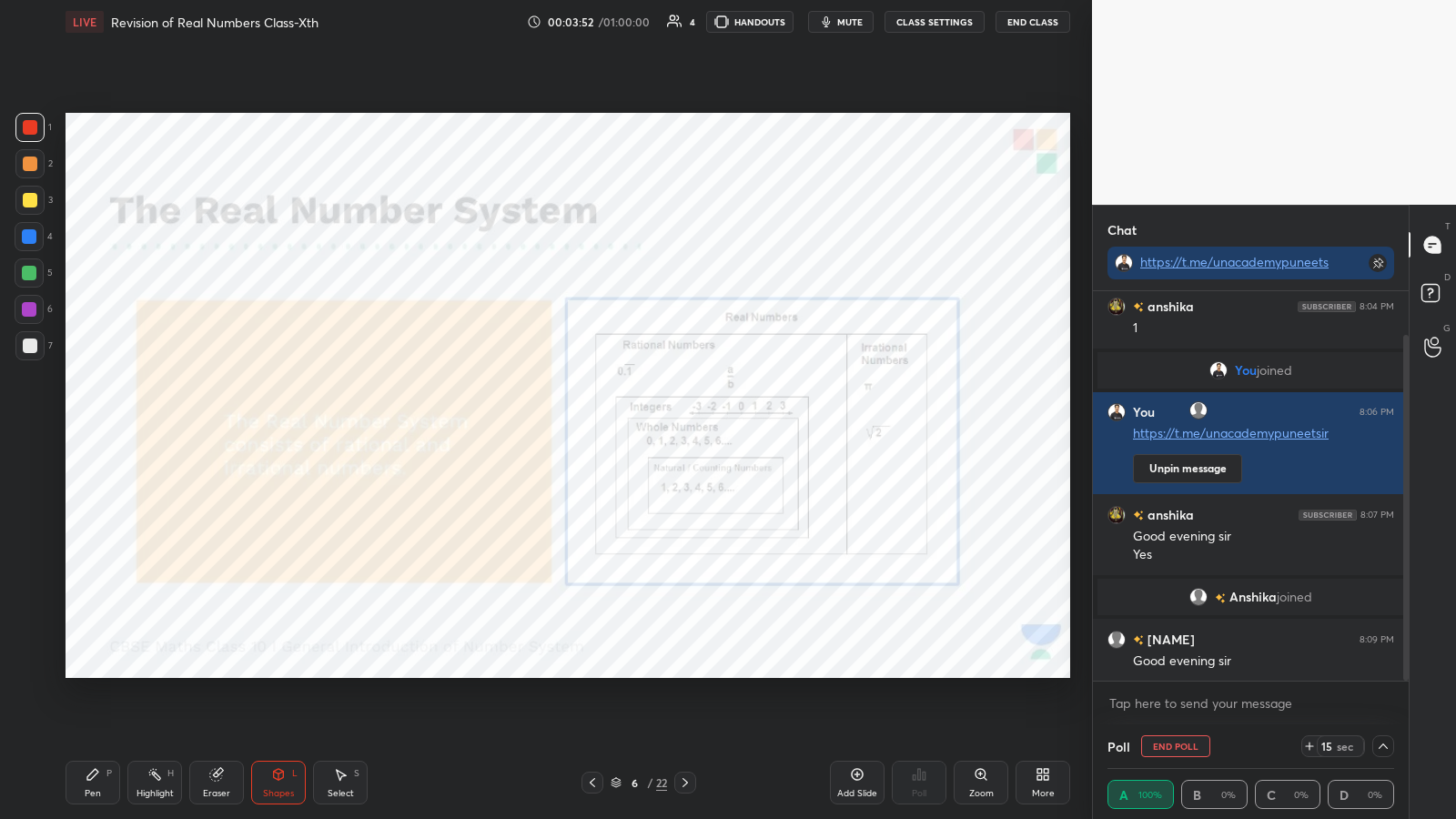 click at bounding box center (1383, 746) 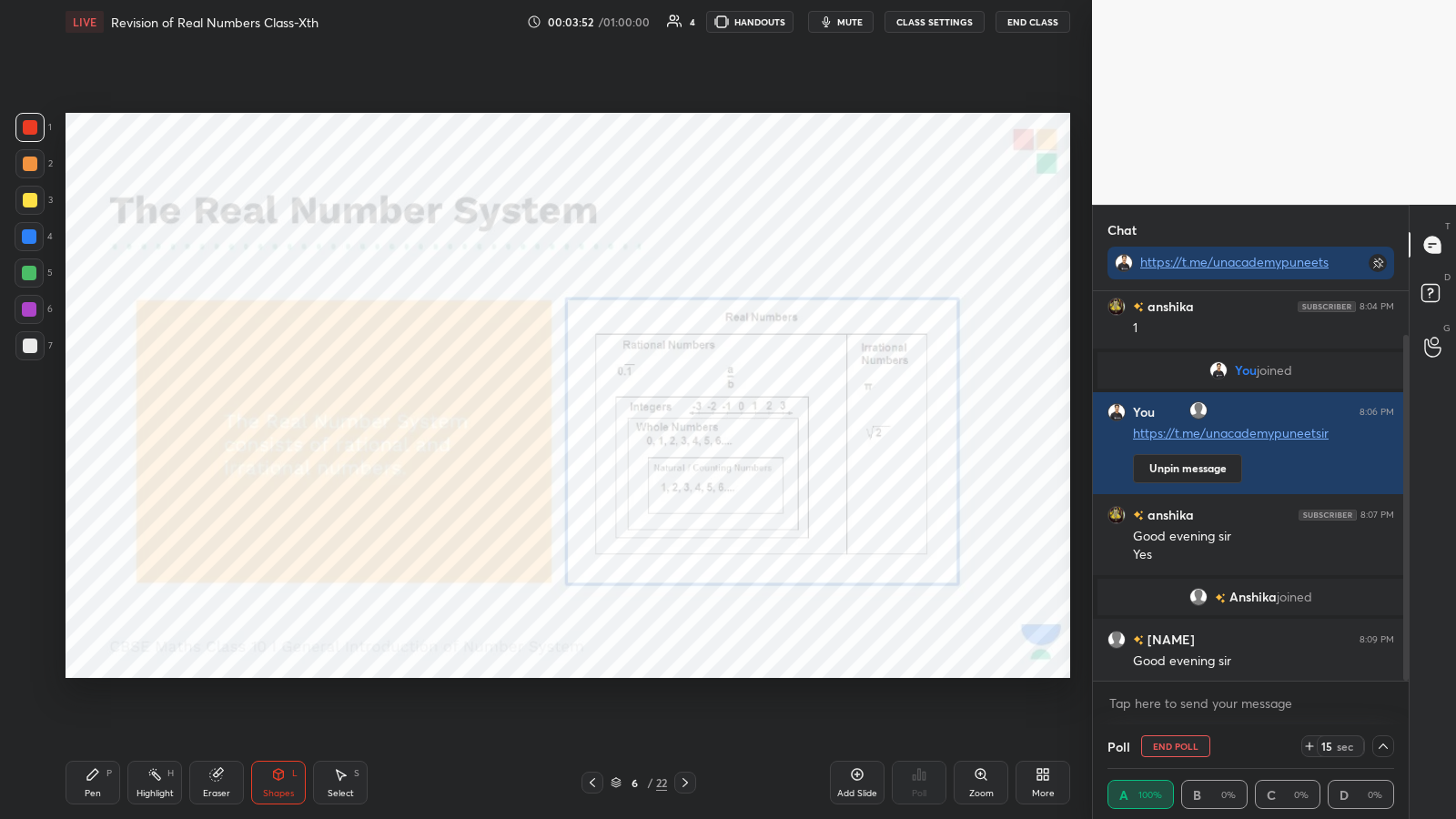 scroll, scrollTop: 6, scrollLeft: 6, axis: both 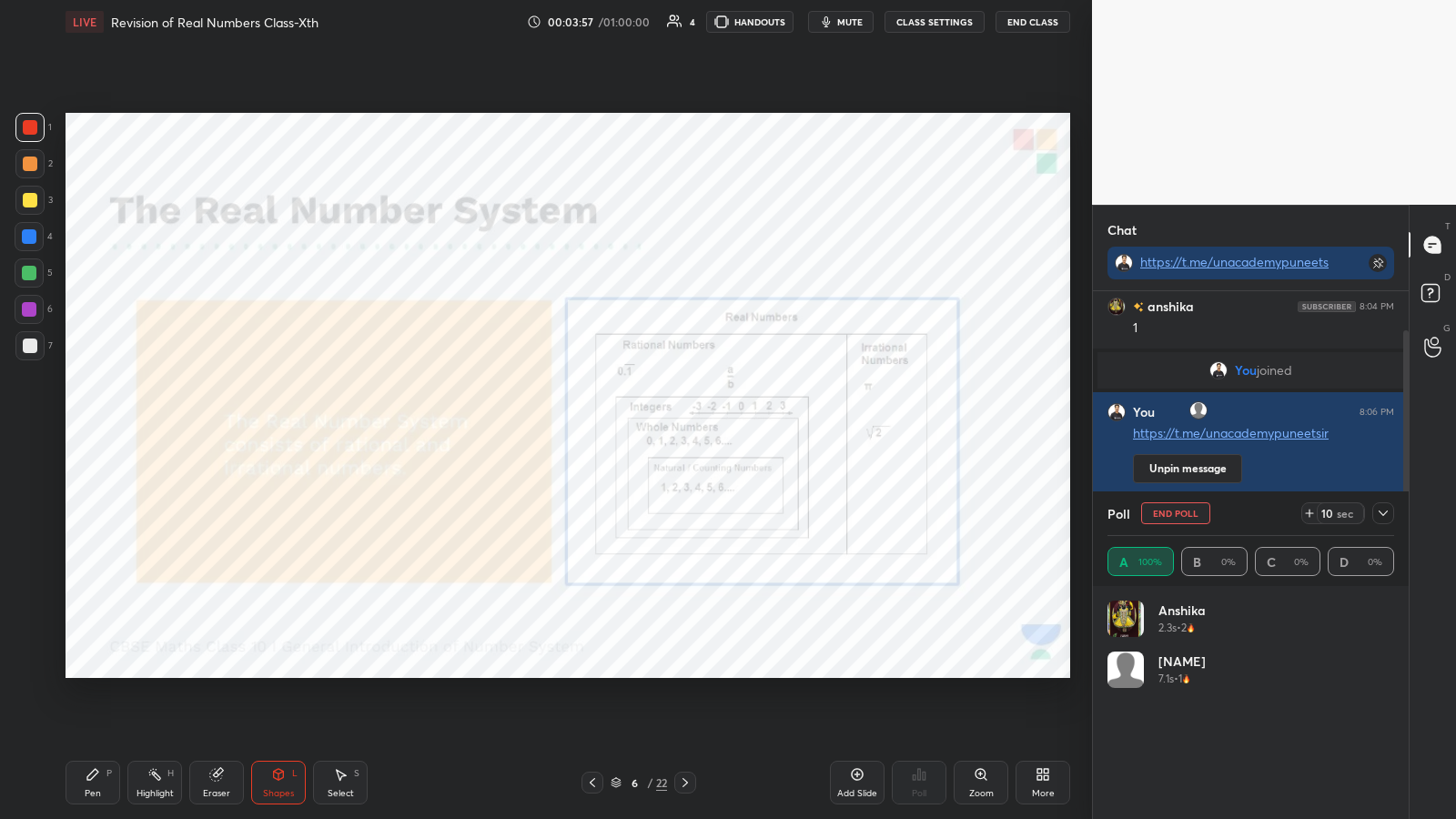 click at bounding box center [30, 127] 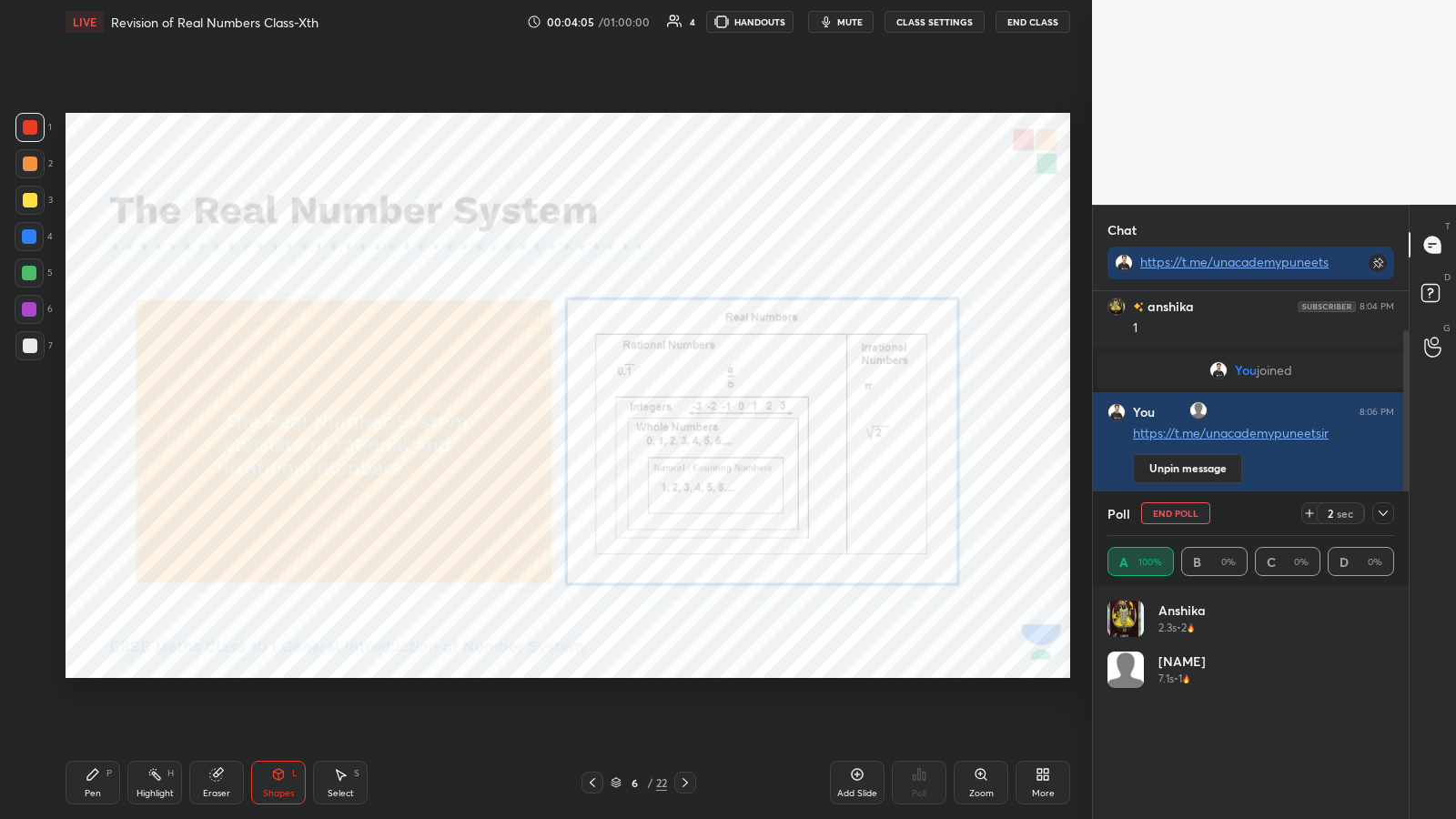 scroll, scrollTop: 0, scrollLeft: 1, axis: horizontal 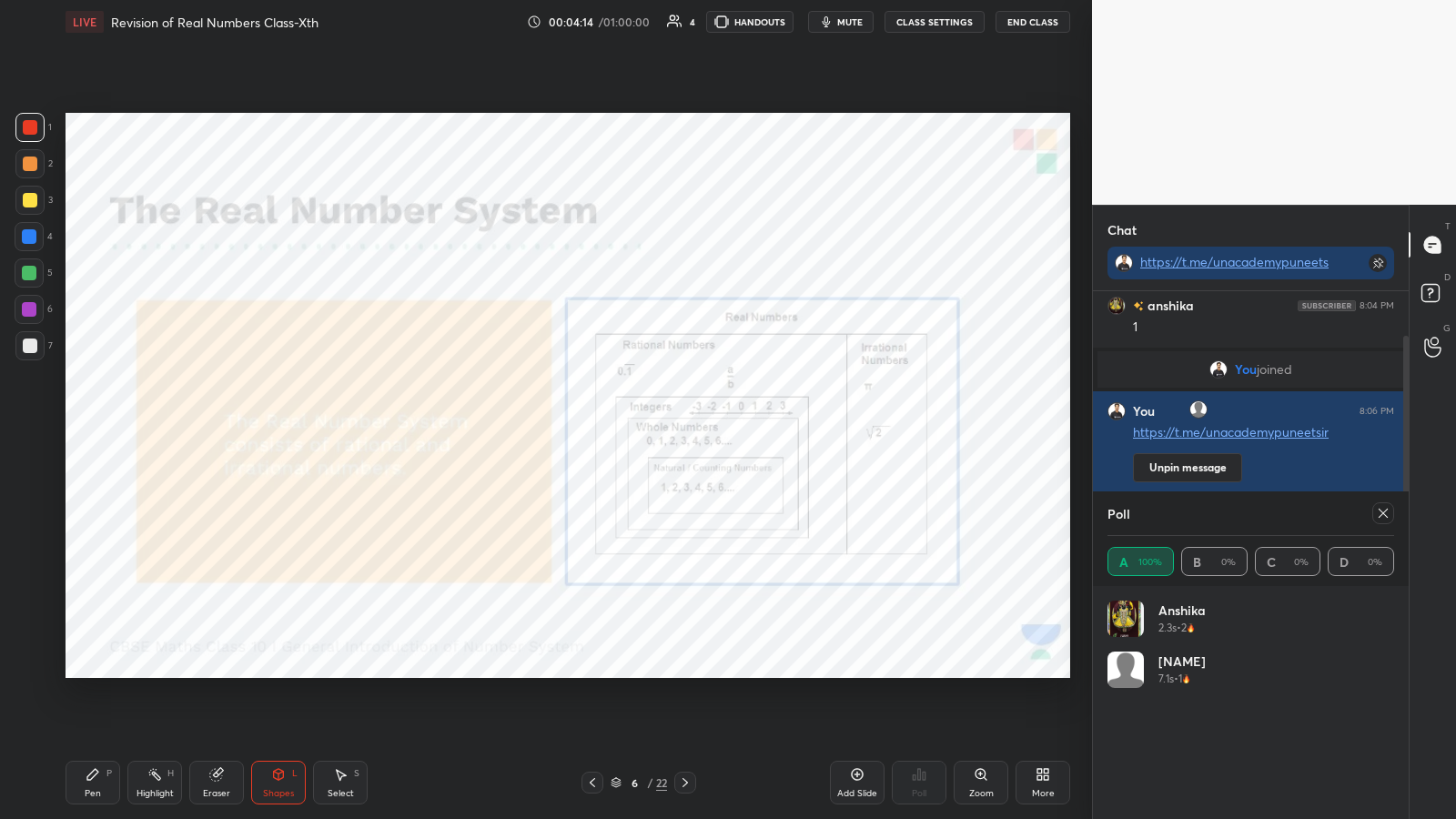 click 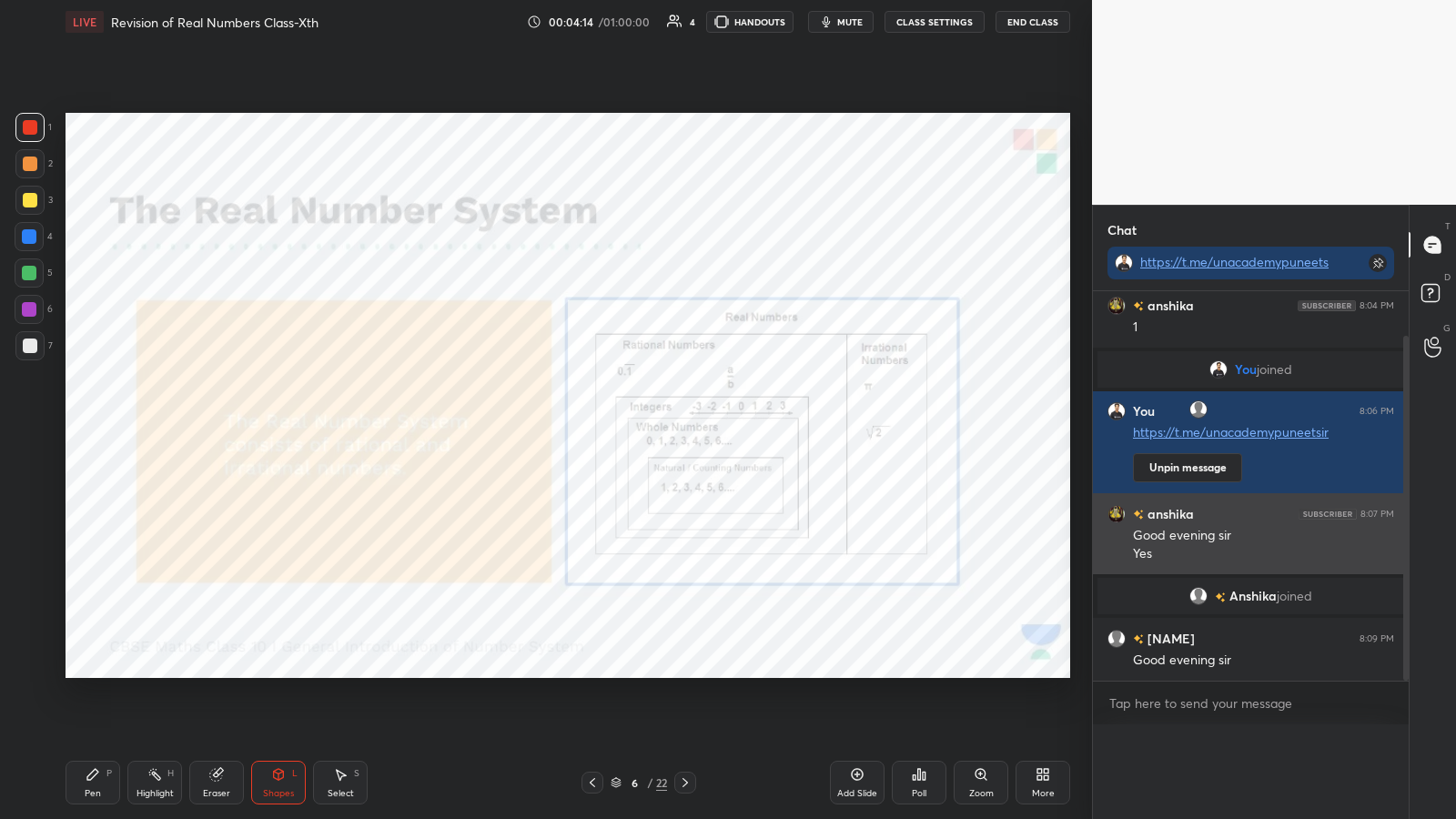scroll, scrollTop: 0, scrollLeft: 0, axis: both 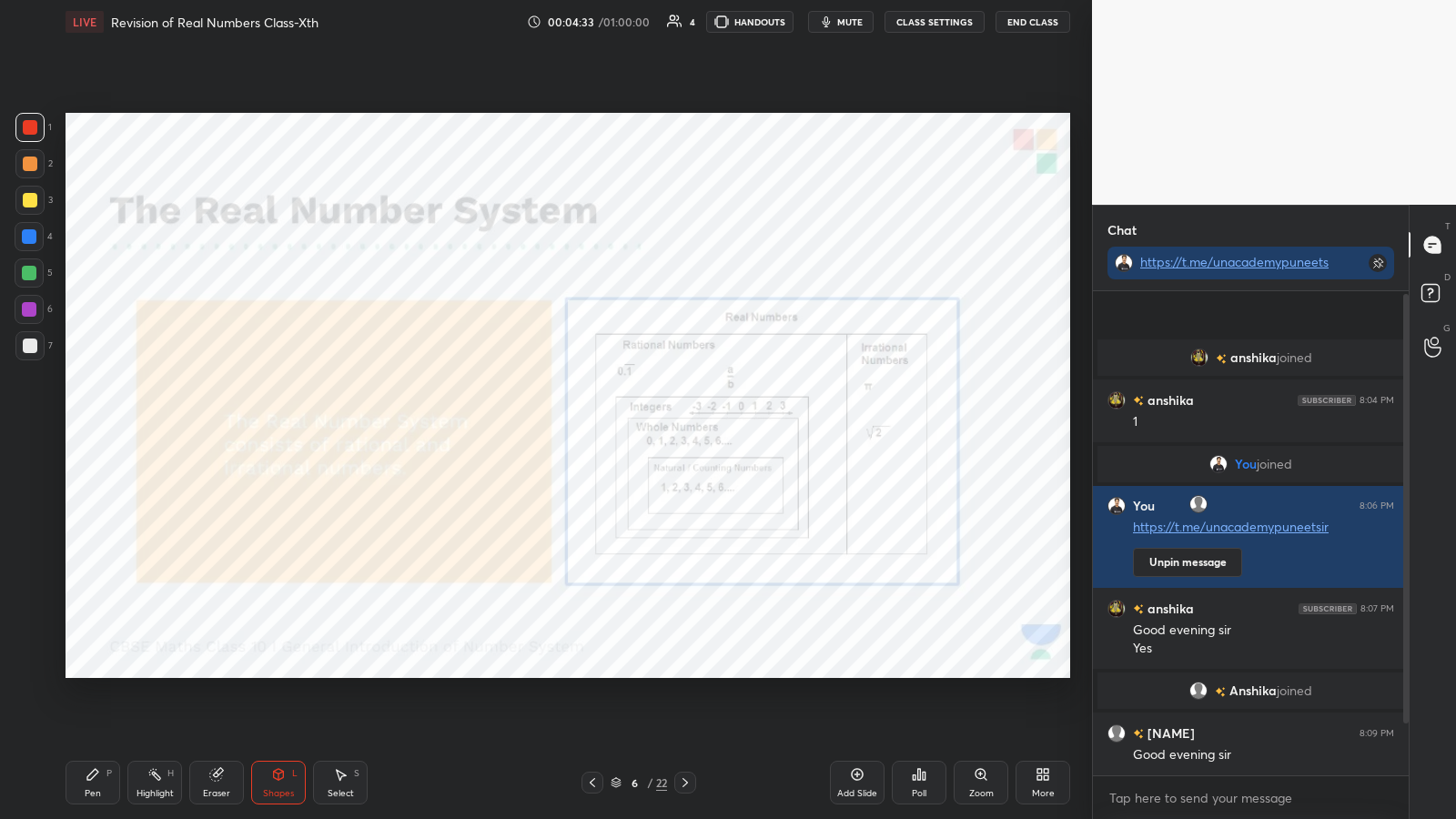 click 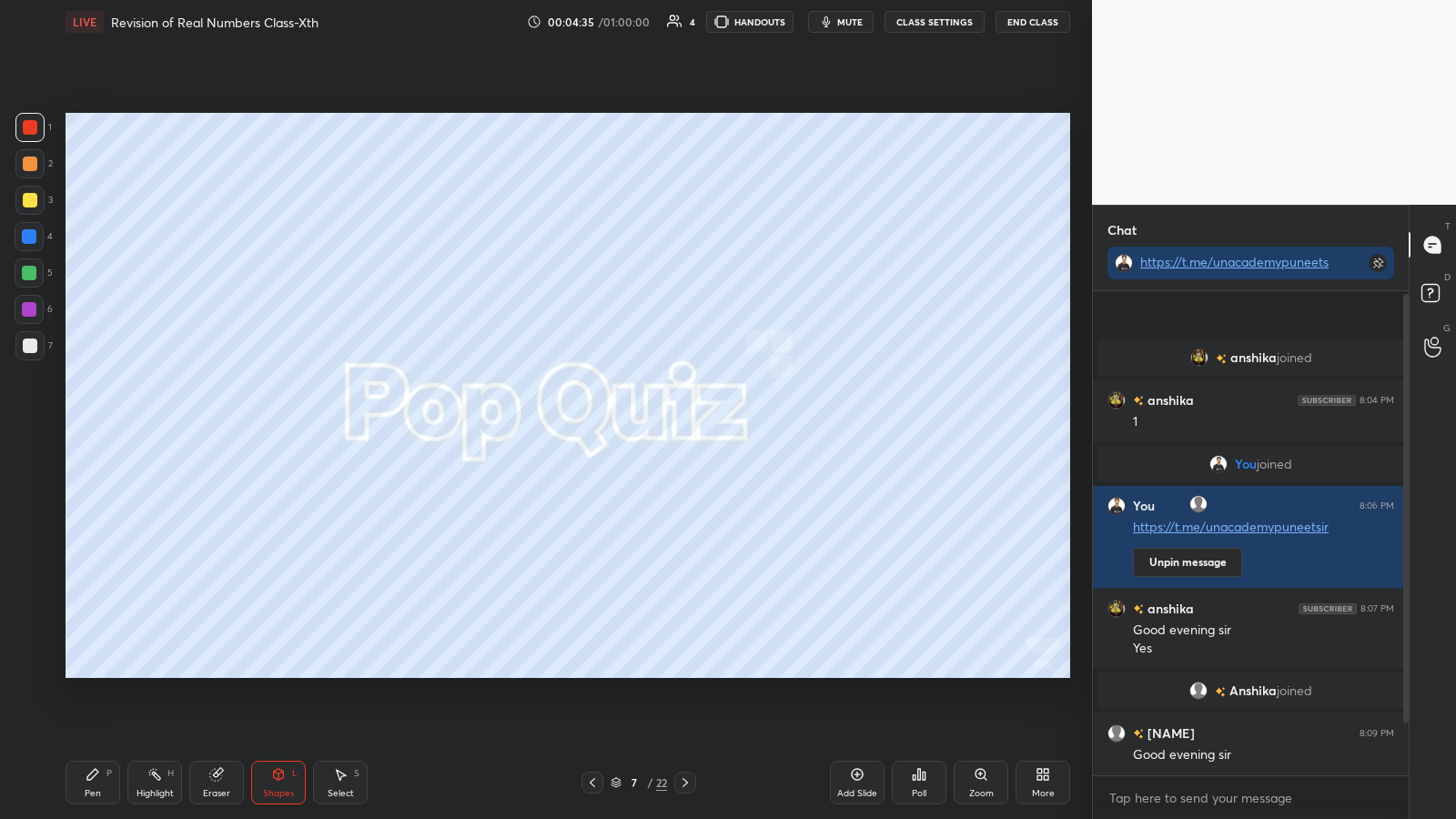 click 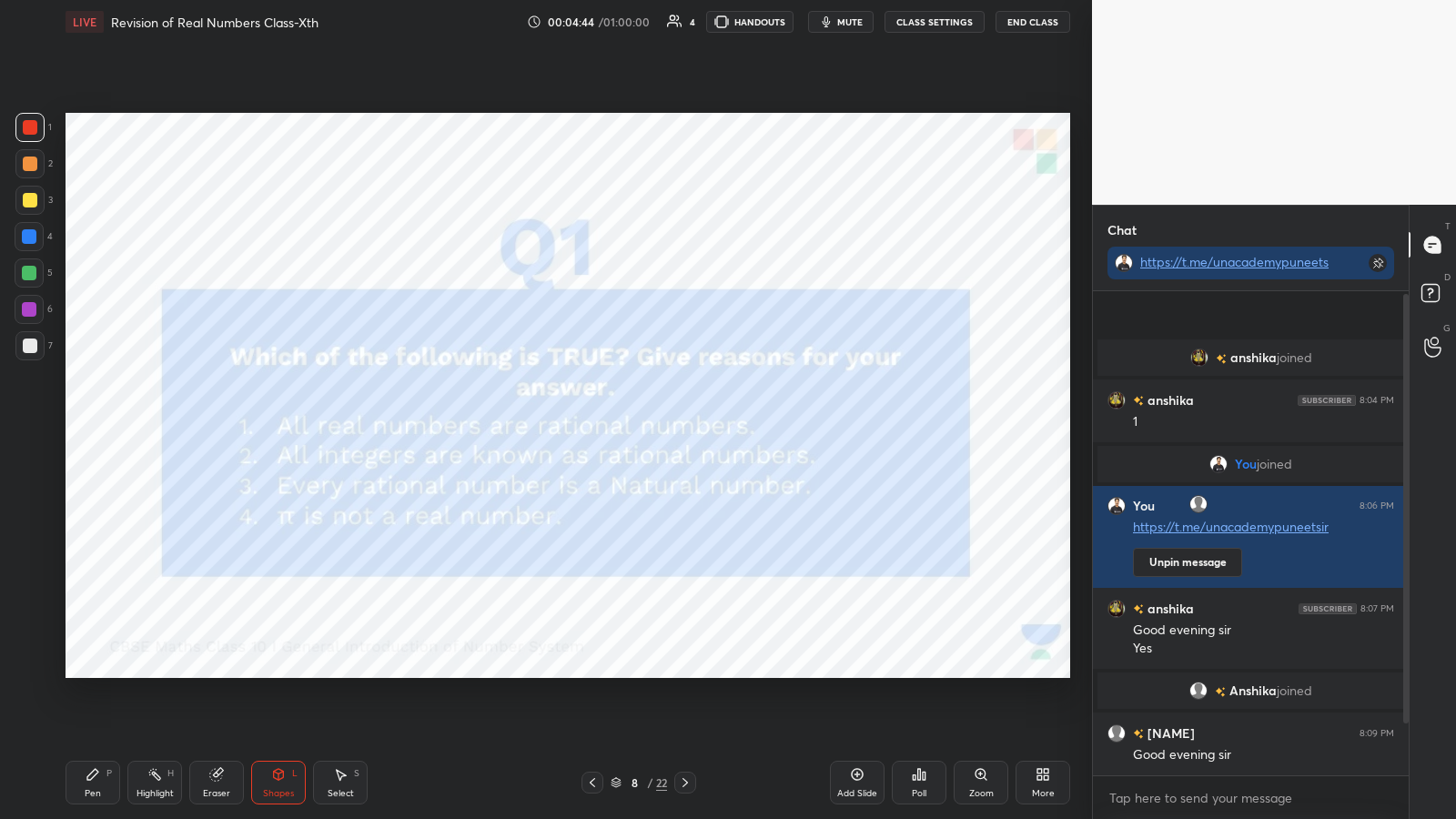 click on "Pen P" at bounding box center [93, 783] 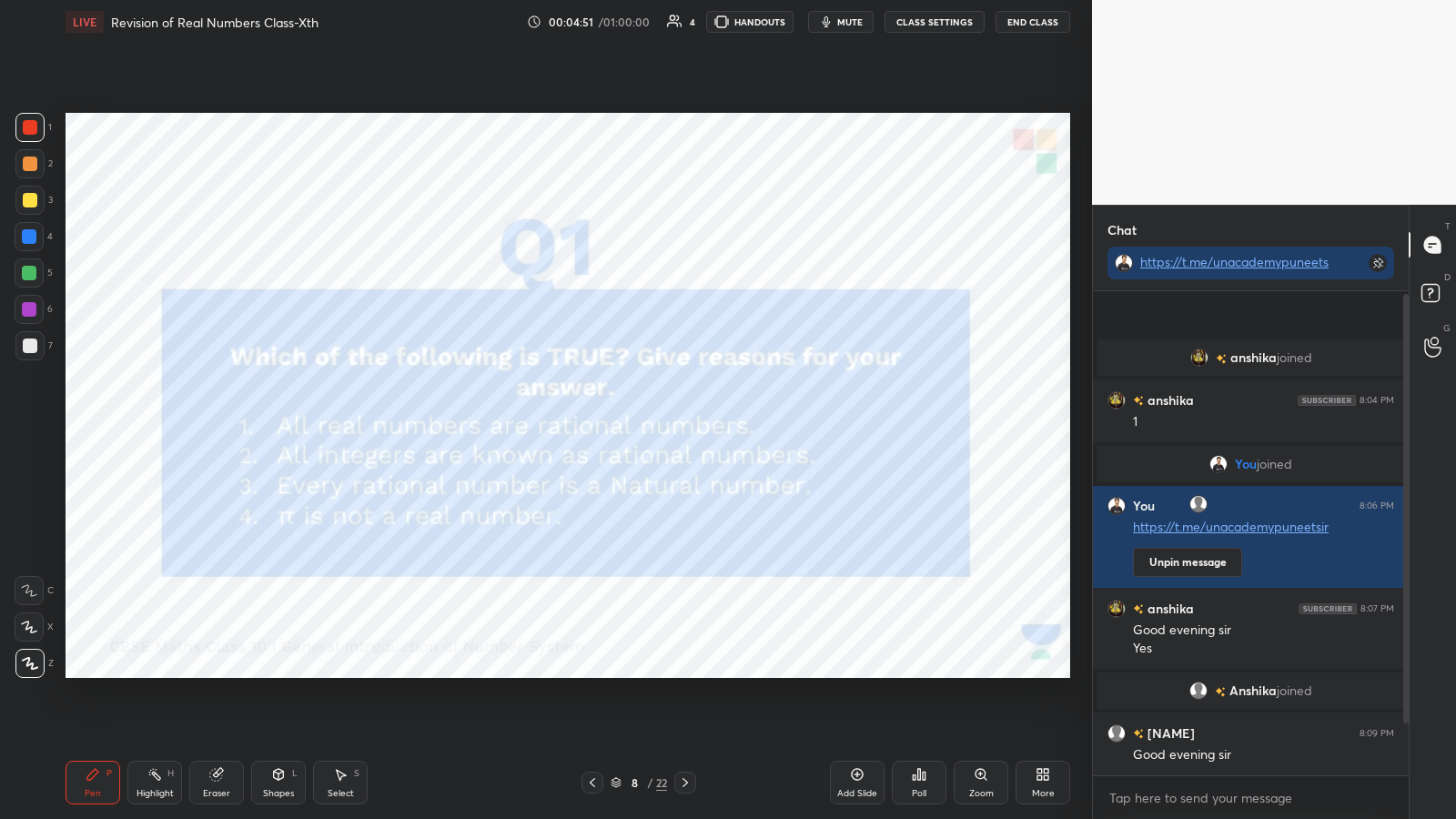 click on "Poll" at bounding box center [919, 783] 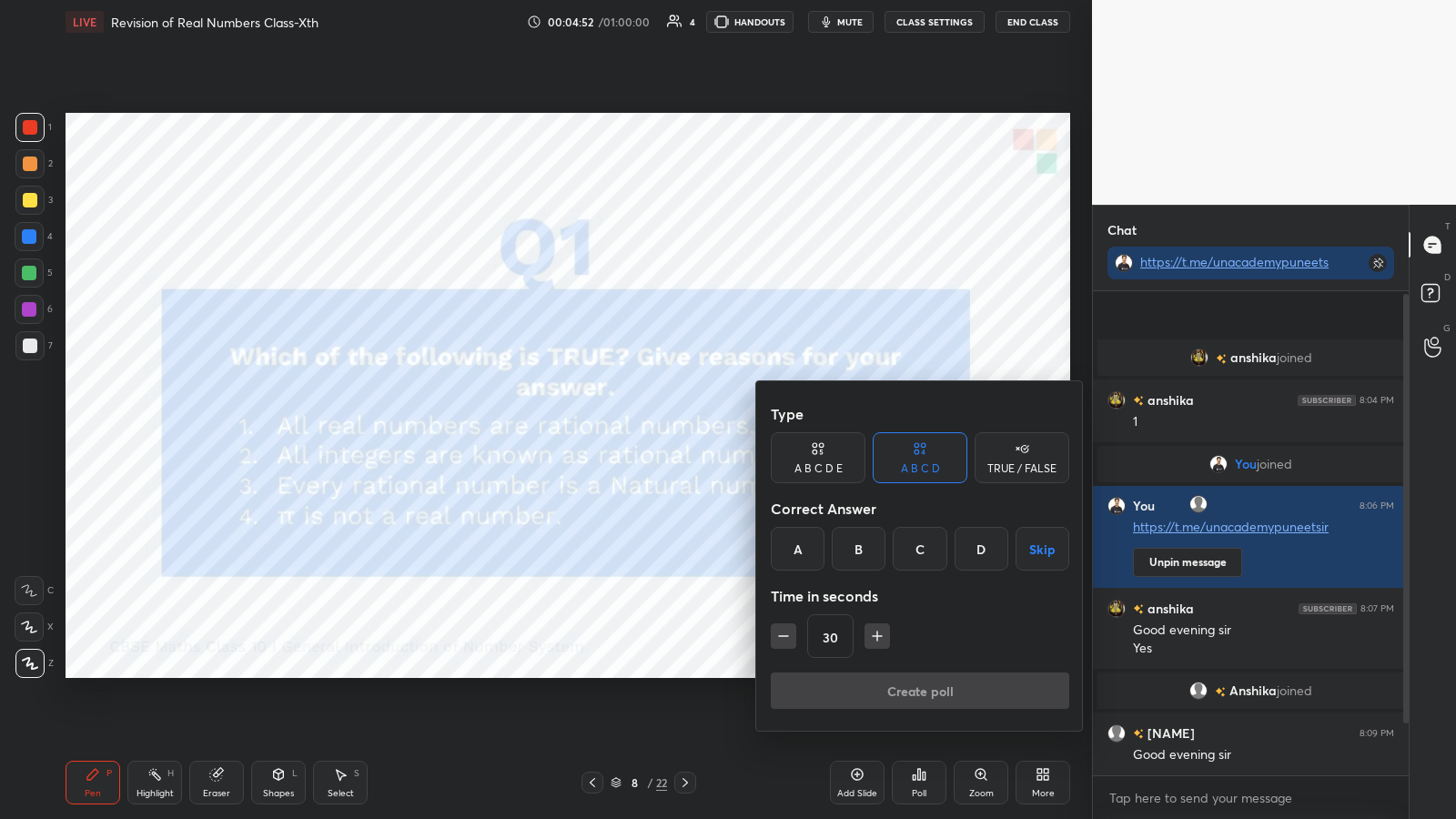 click on "TRUE / FALSE" at bounding box center (1022, 469) 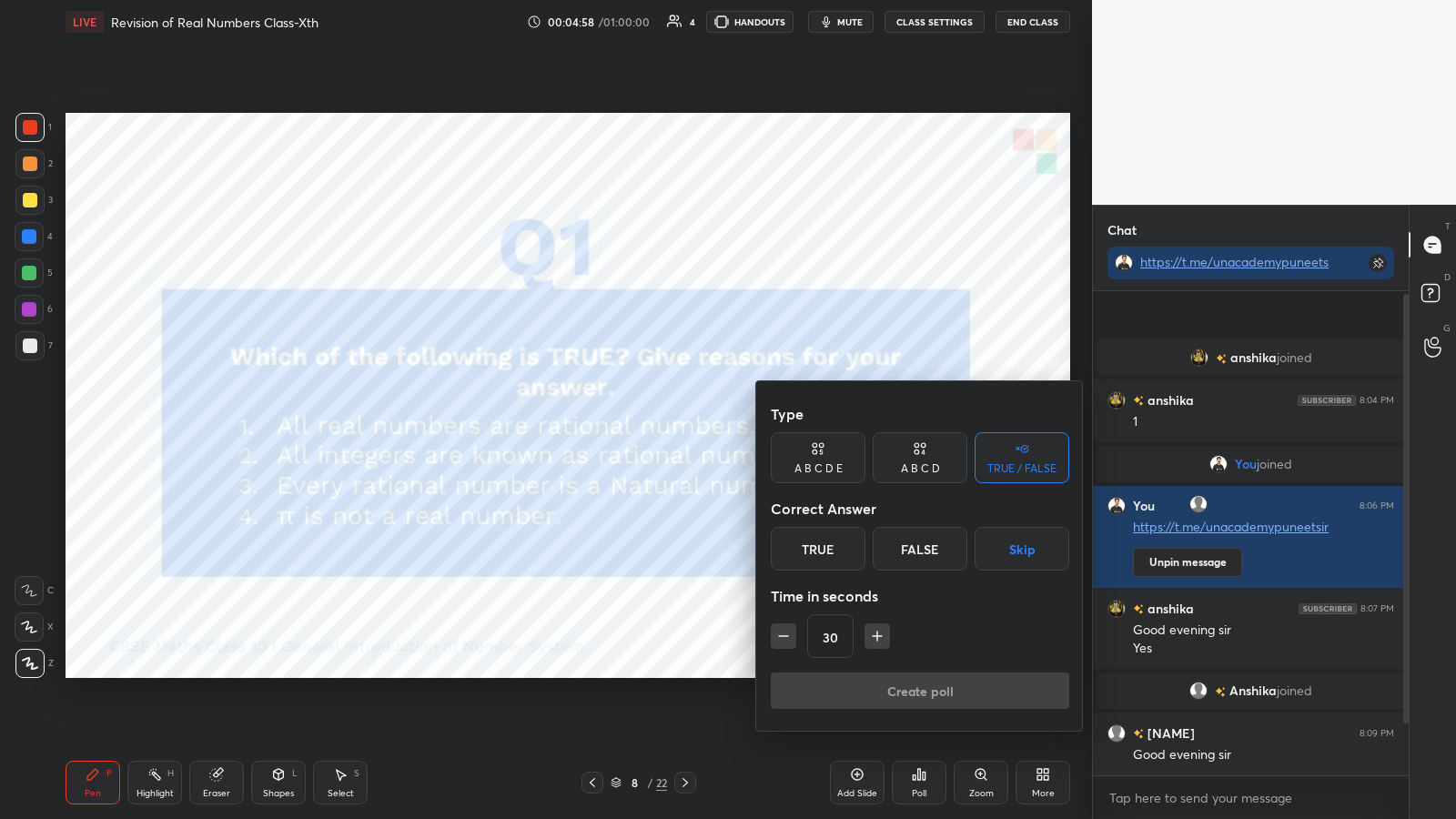 click on "False" at bounding box center (920, 549) 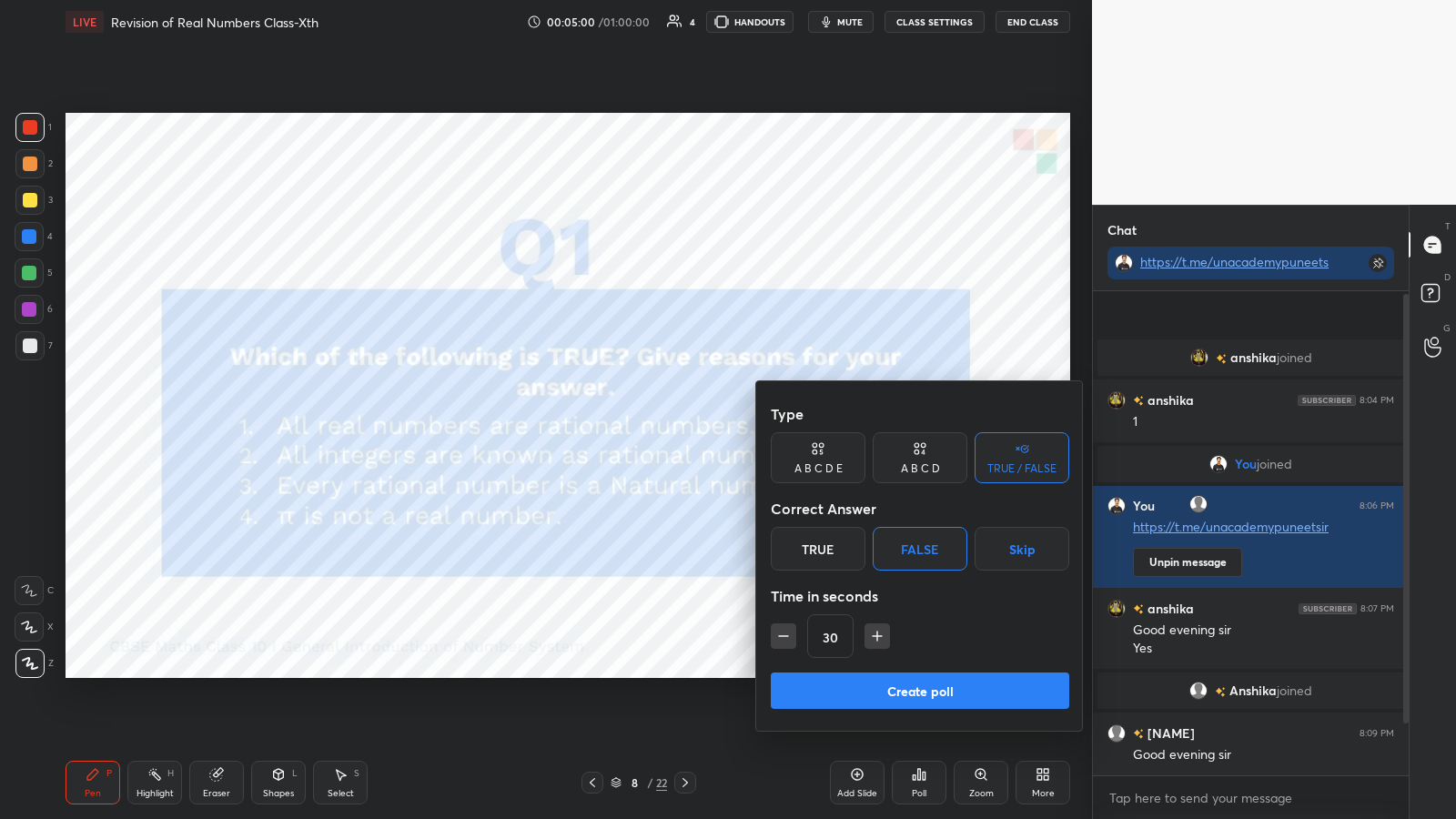click on "Create poll" at bounding box center (920, 691) 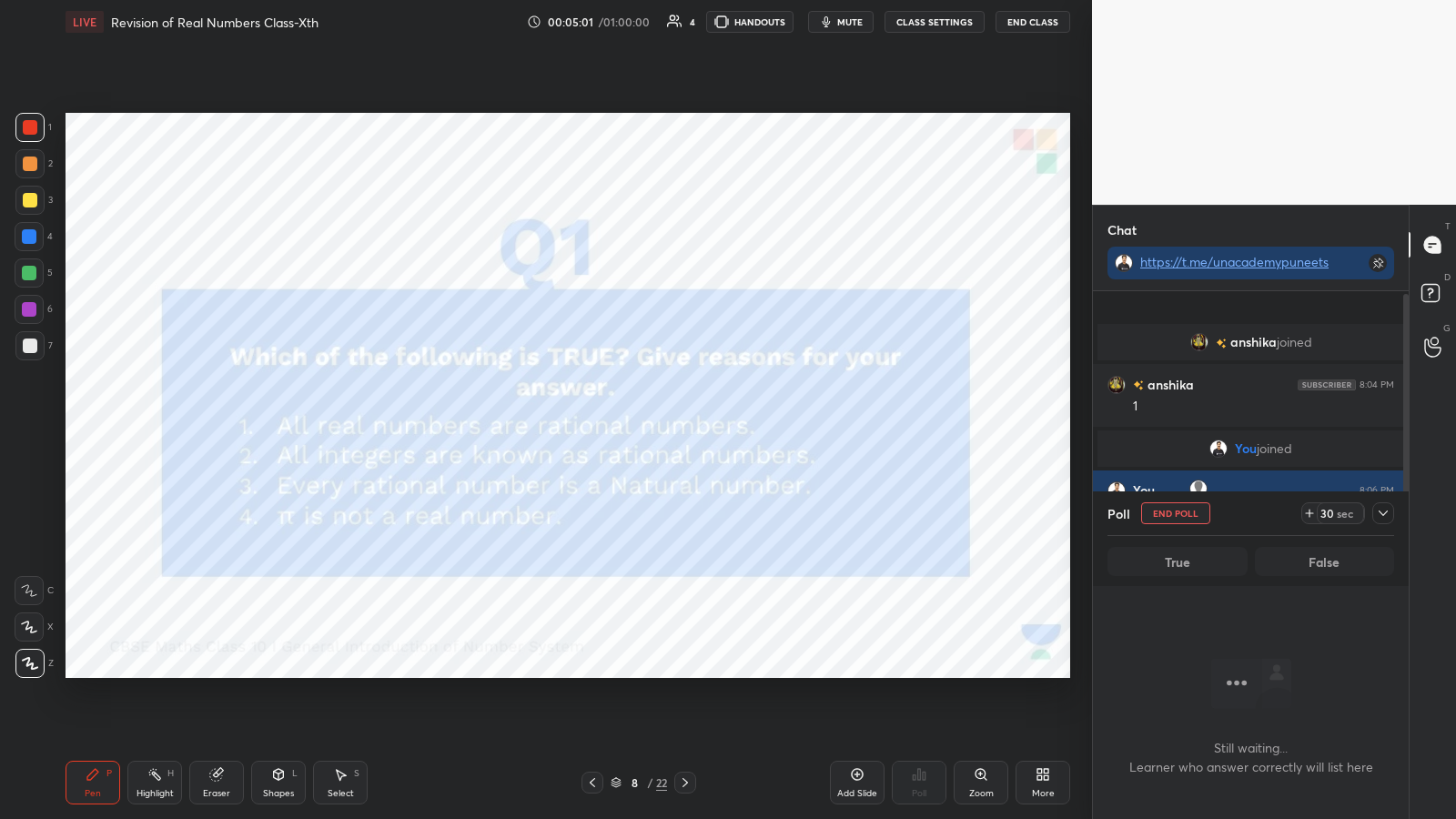 scroll, scrollTop: 389, scrollLeft: 310, axis: both 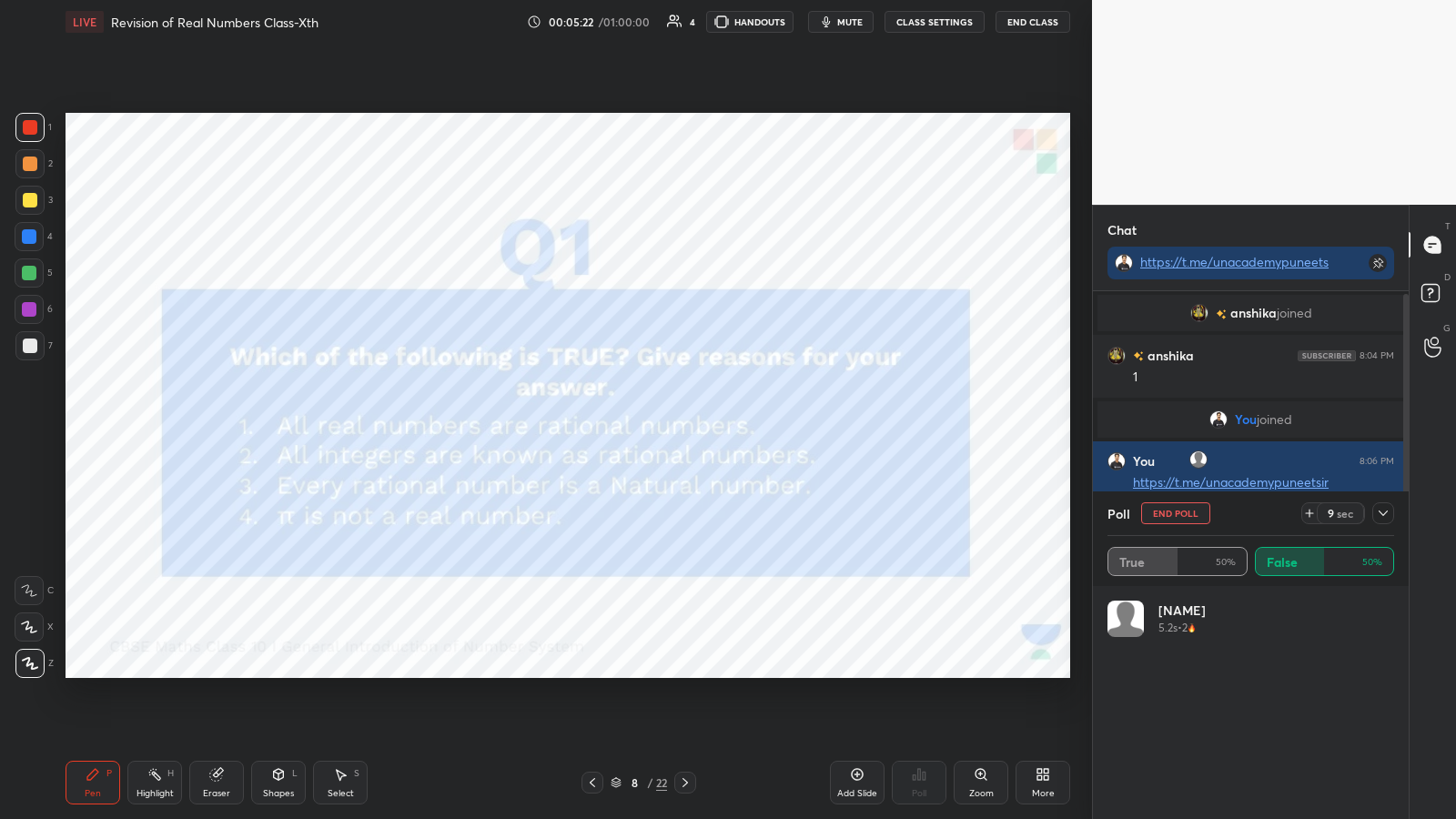 click on "mute" at bounding box center (841, 22) 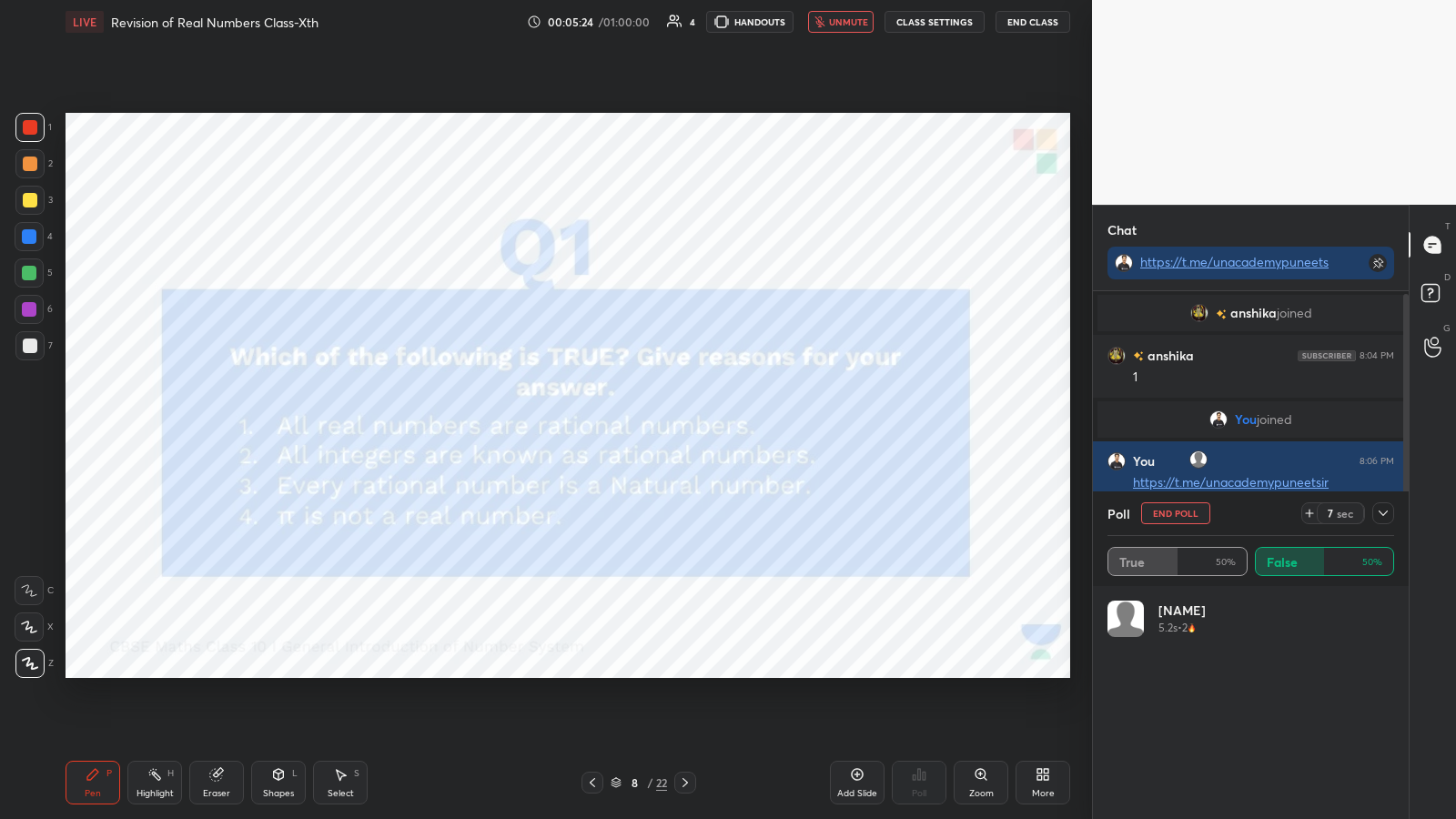 scroll, scrollTop: 133, scrollLeft: 0, axis: vertical 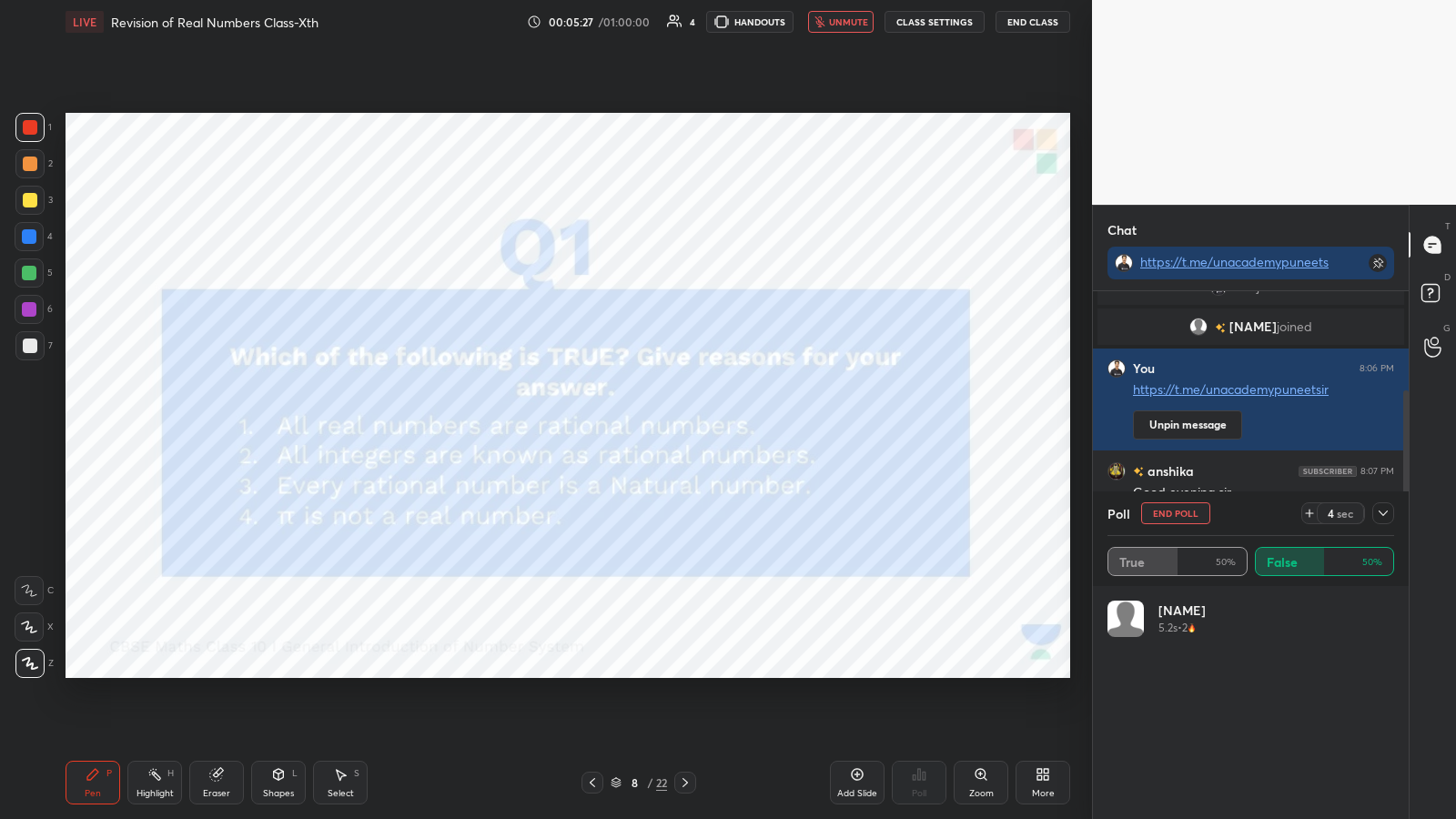 click 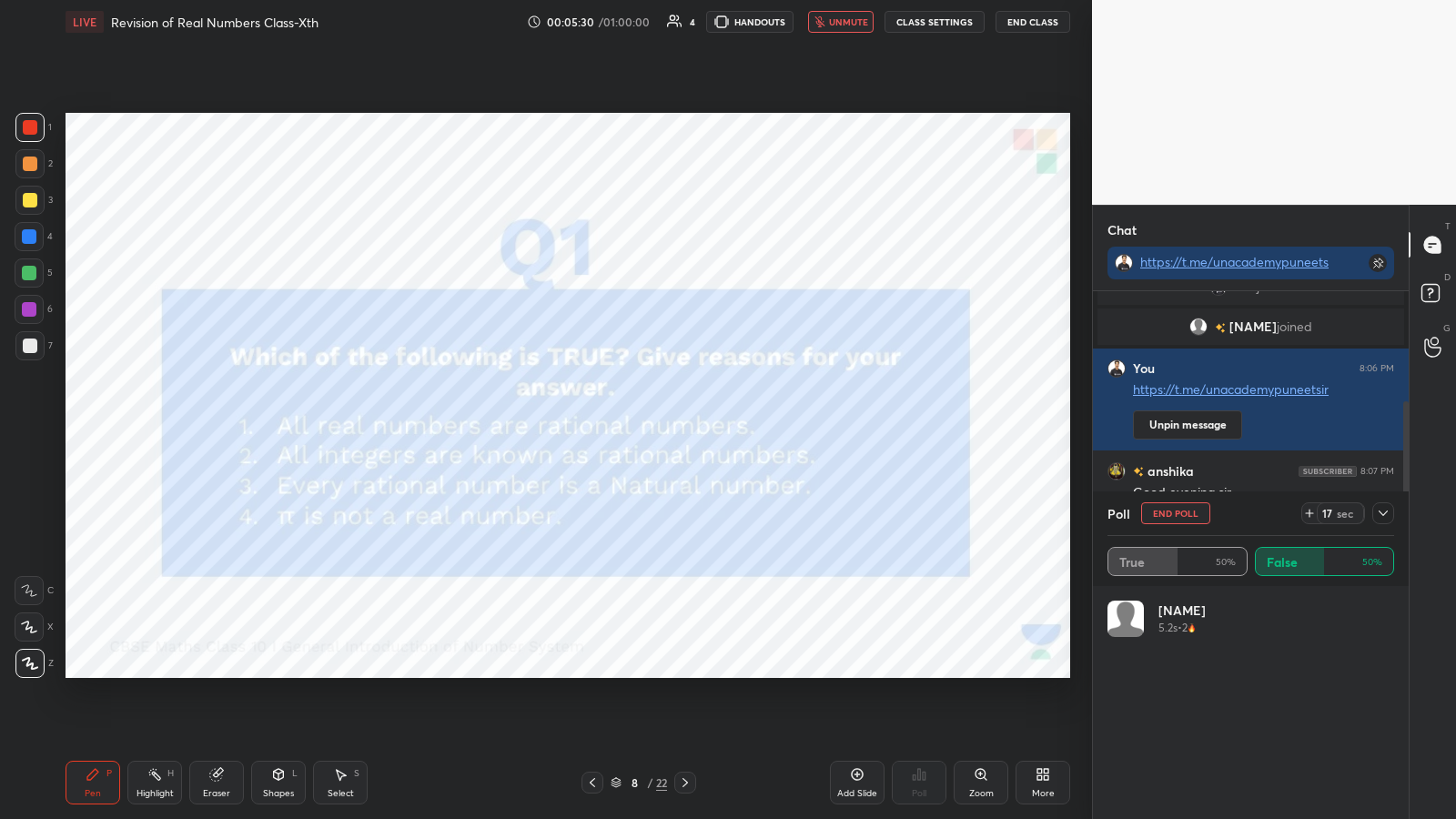 scroll, scrollTop: 155, scrollLeft: 0, axis: vertical 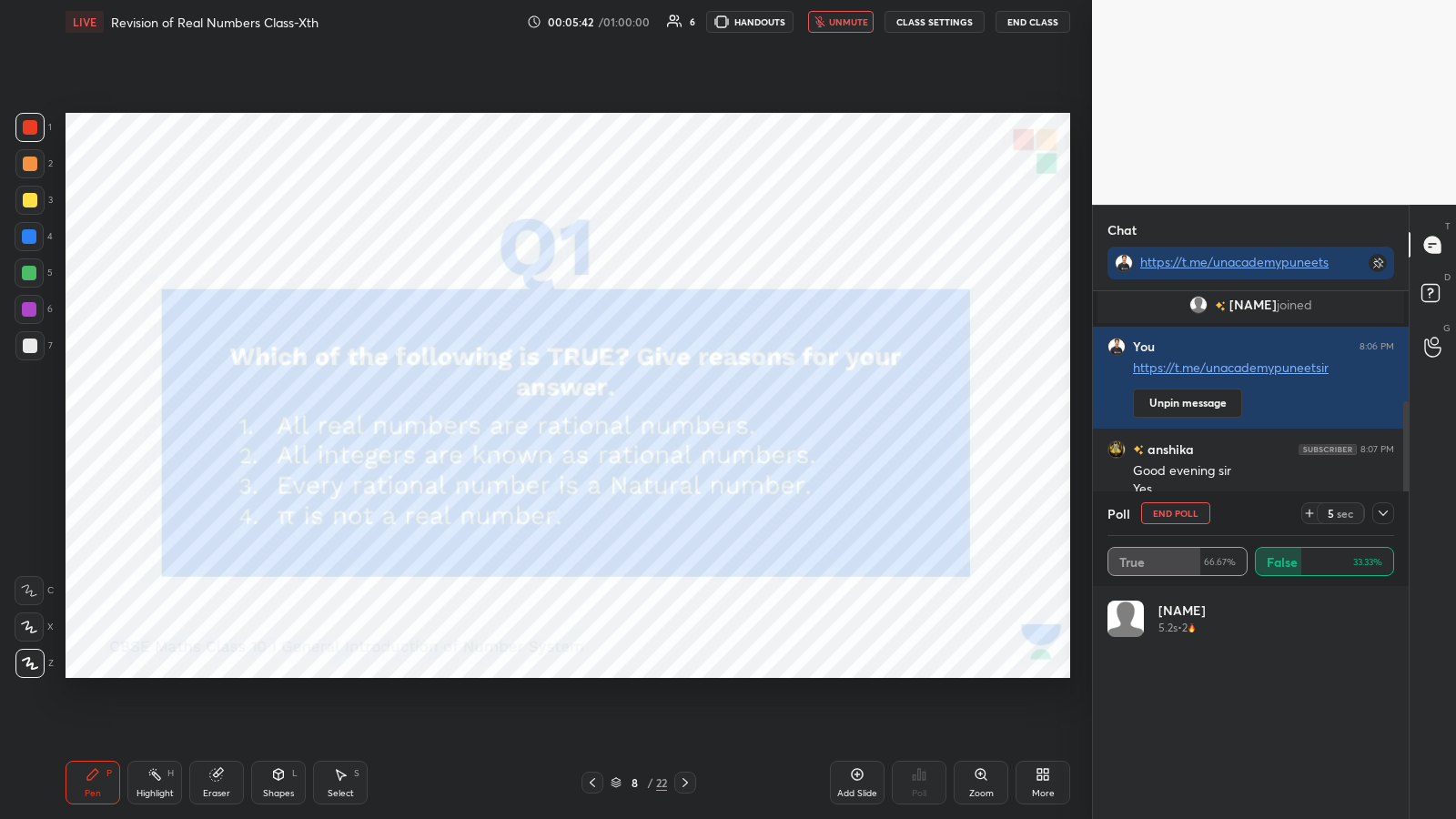 click on "unmute" at bounding box center [848, 22] 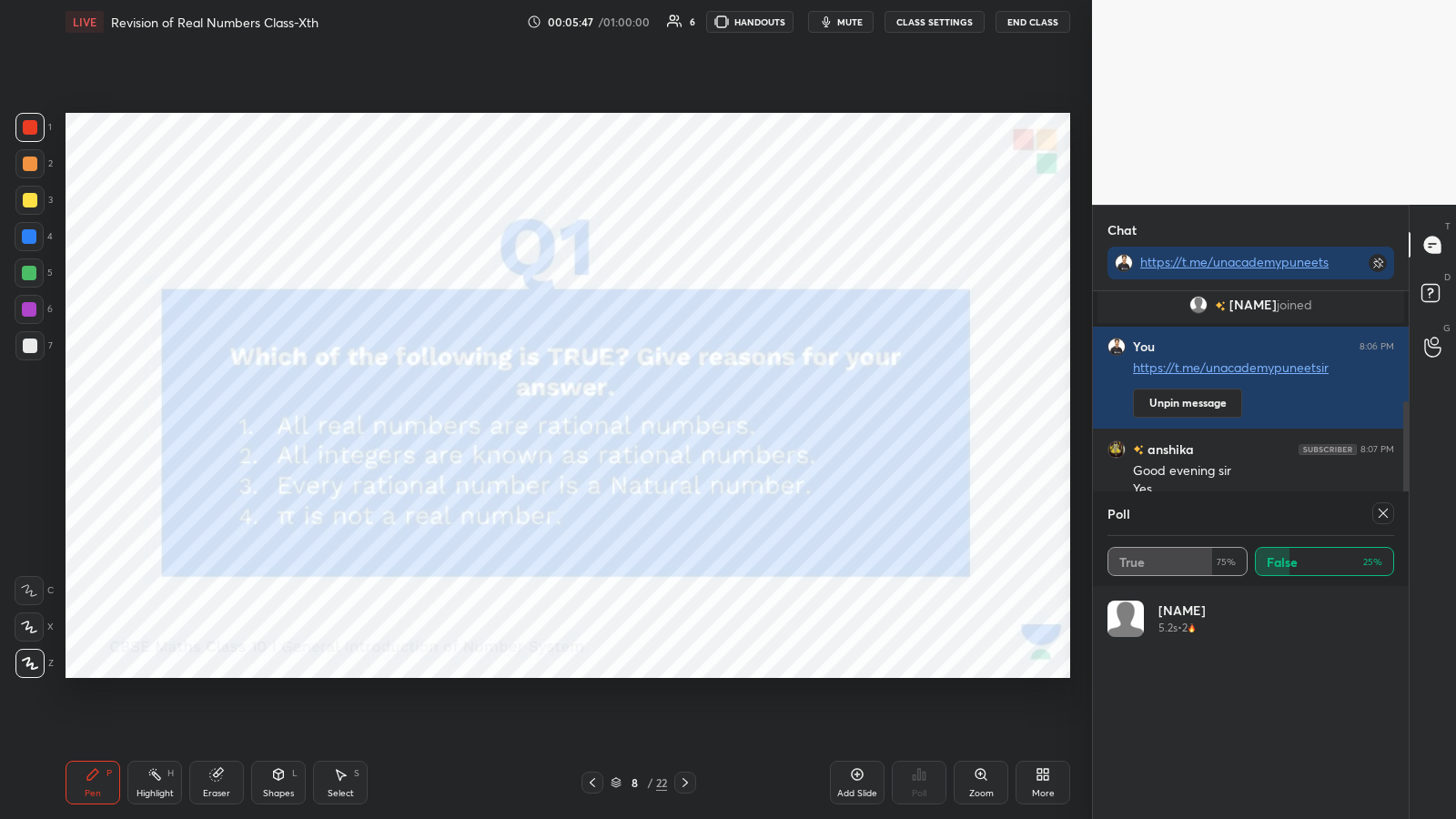 click 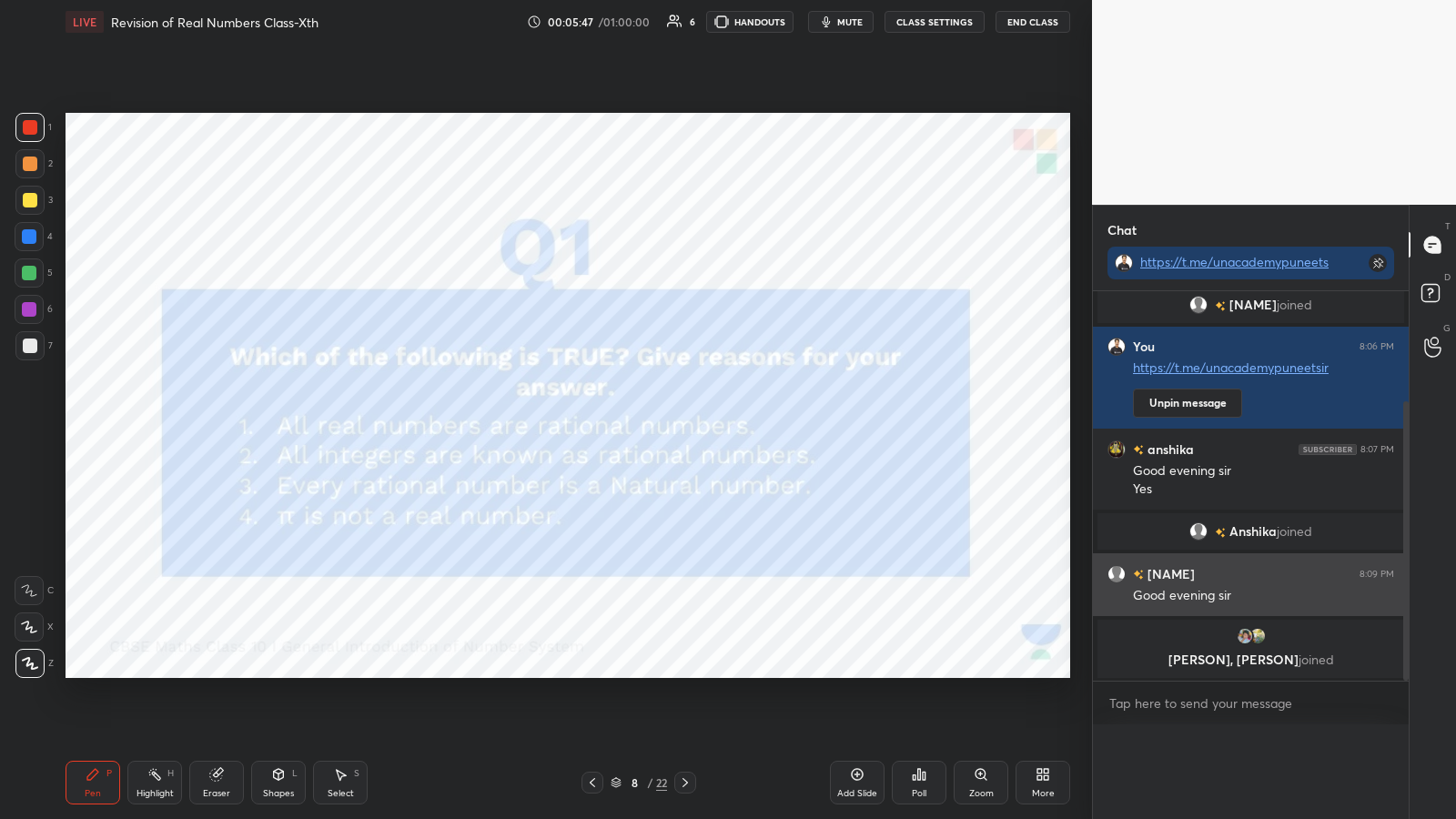 scroll, scrollTop: 0, scrollLeft: 0, axis: both 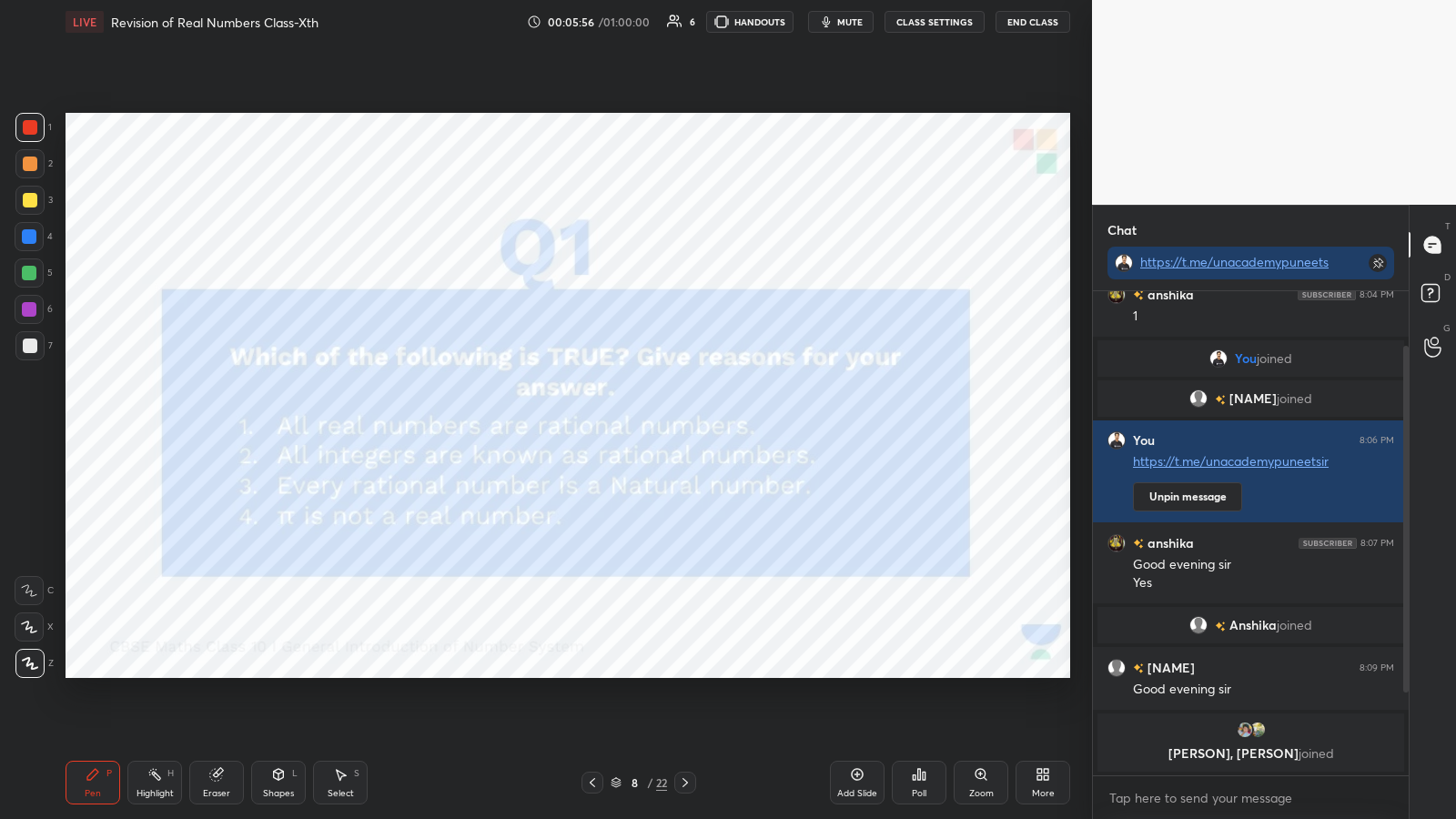 click on "Poll" at bounding box center [919, 783] 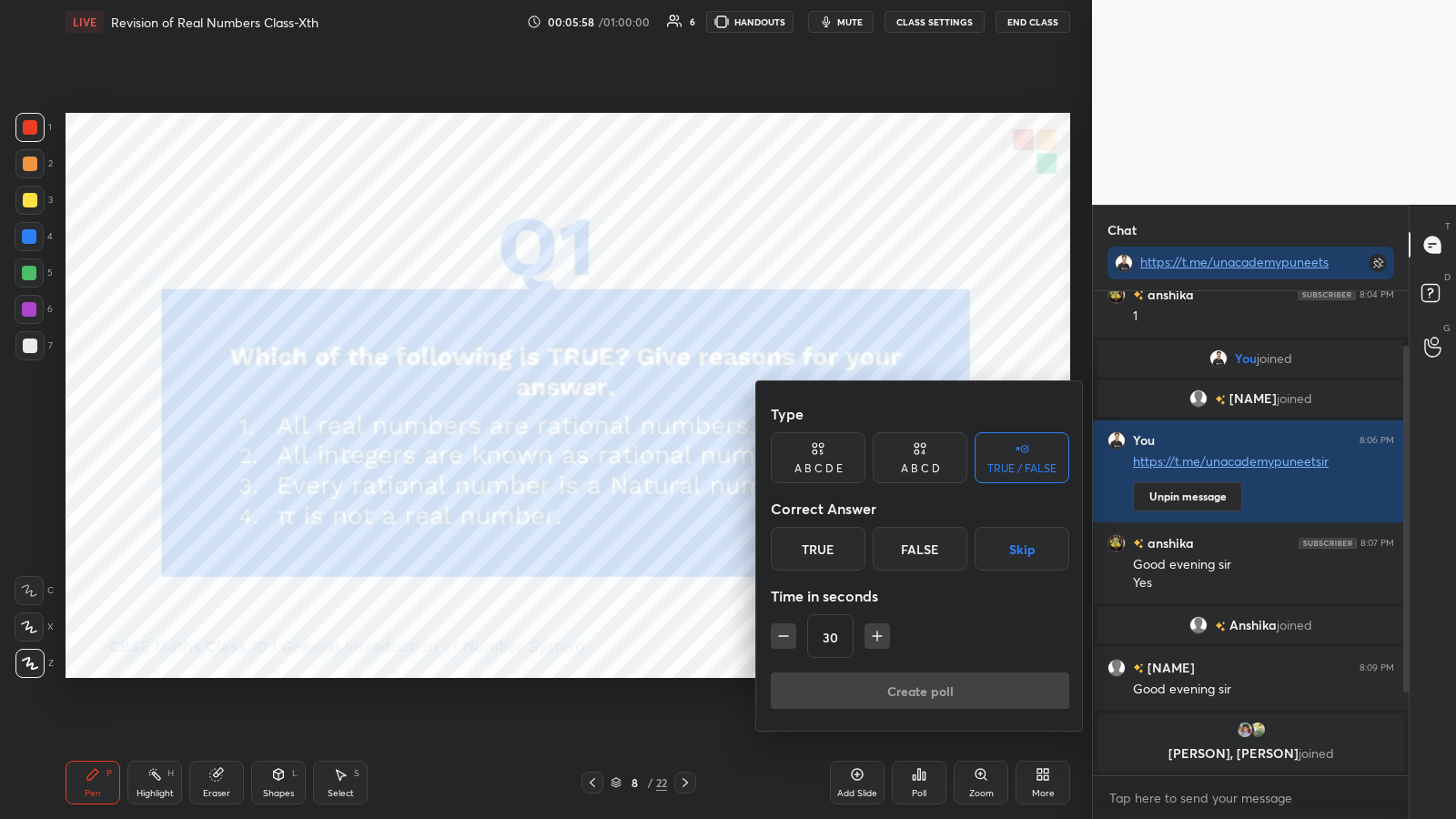 click 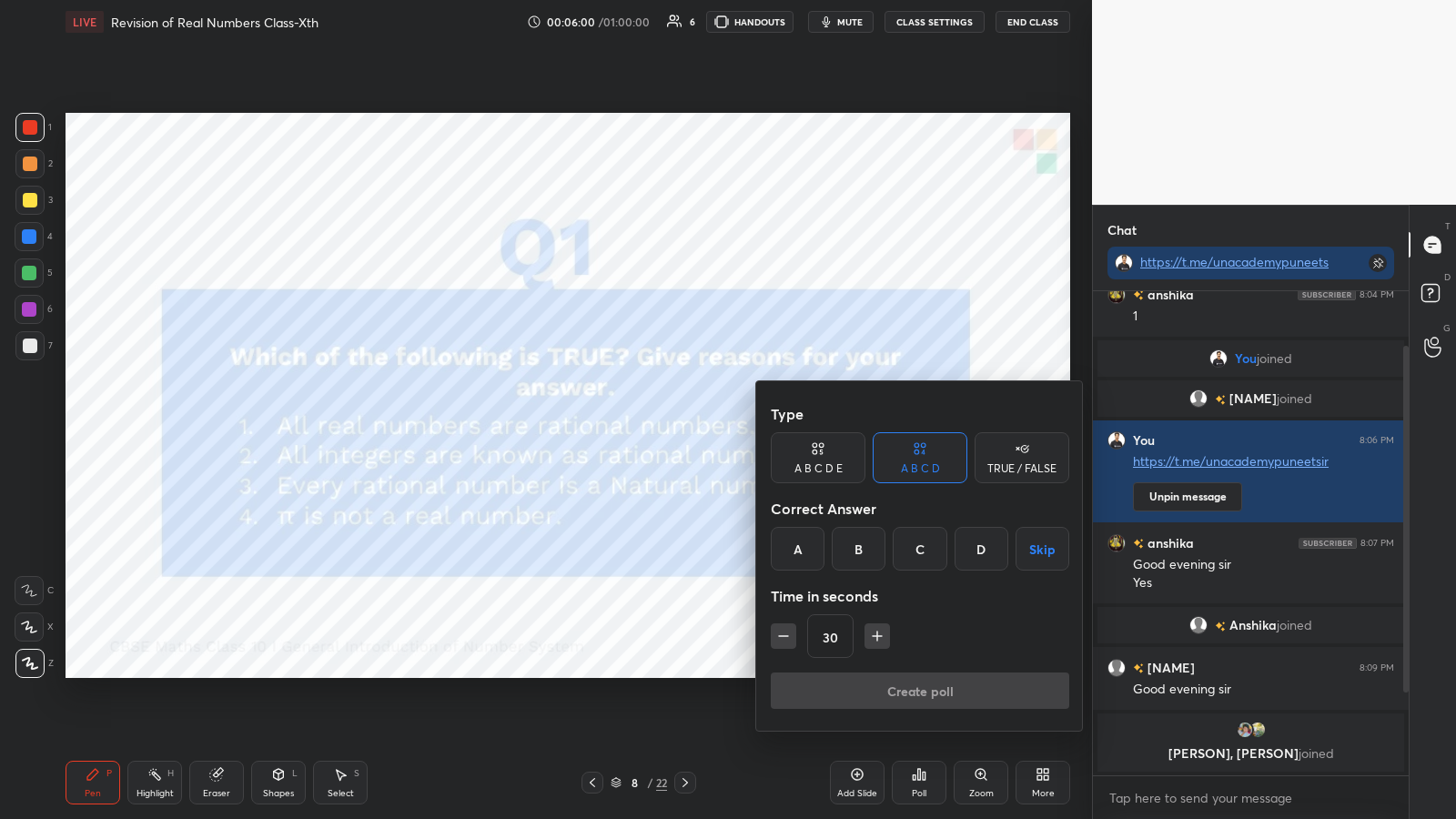 click on "A" at bounding box center [797, 549] 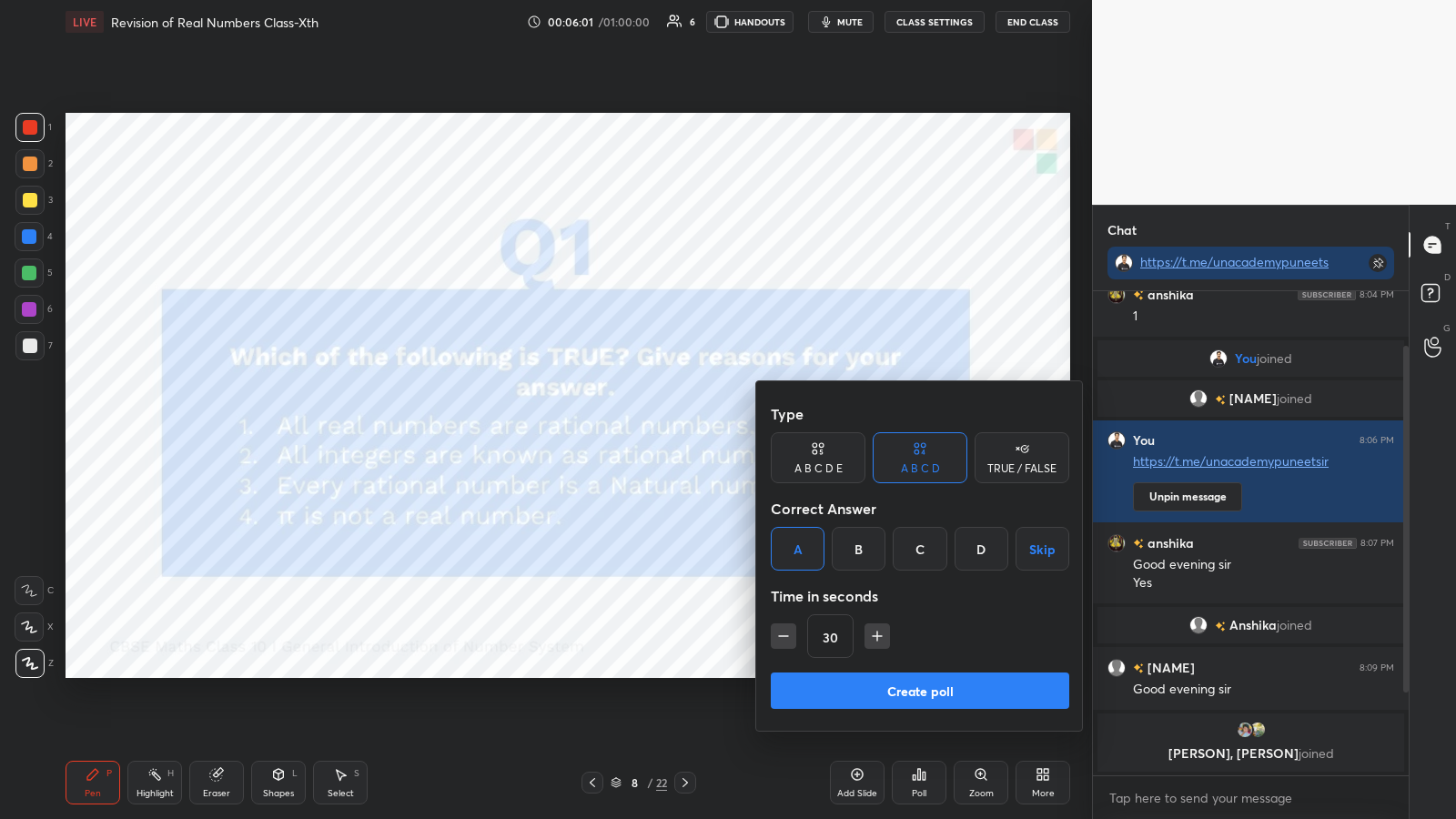 click 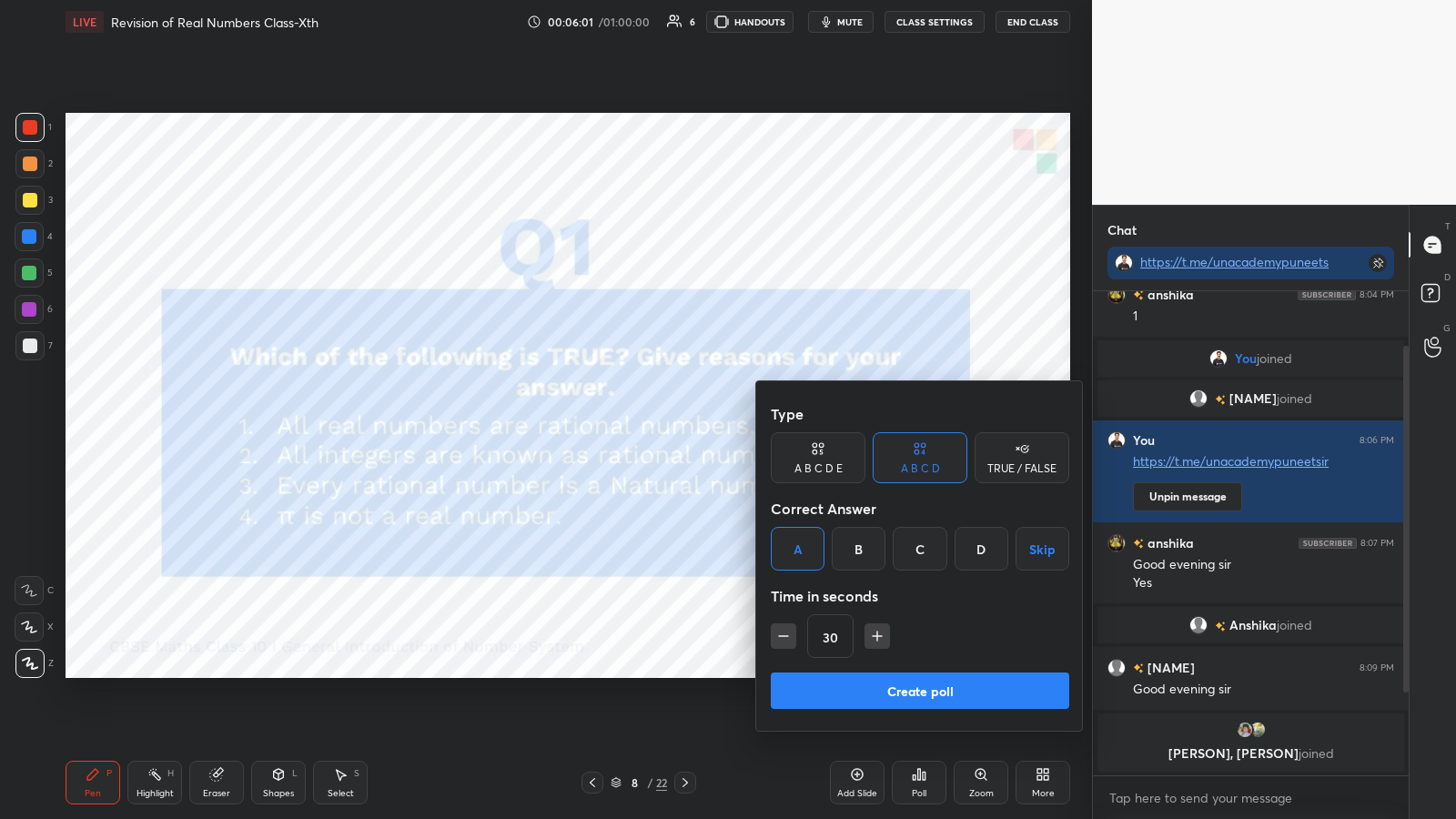 type on "15" 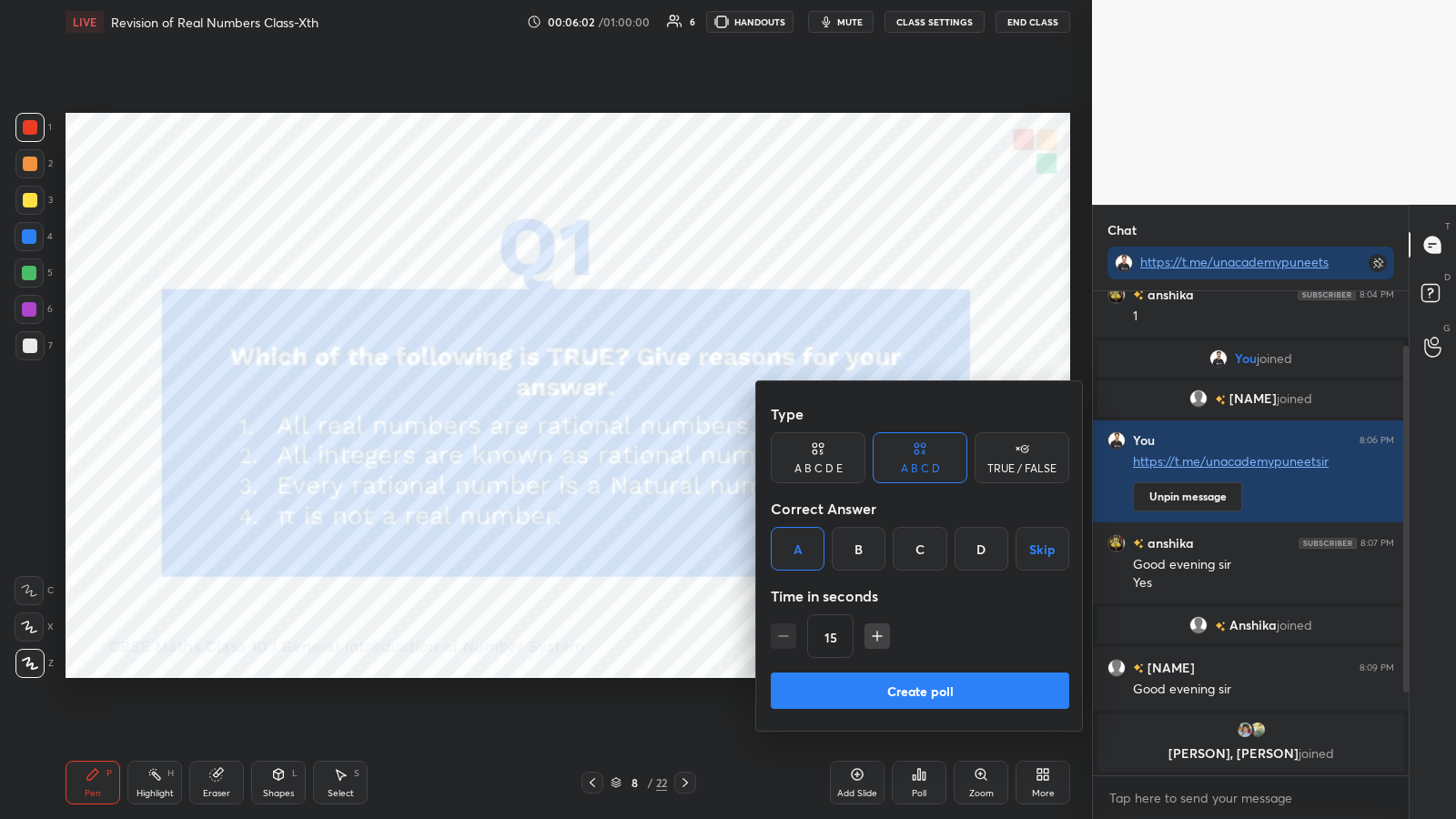 click on "Create poll" at bounding box center [920, 691] 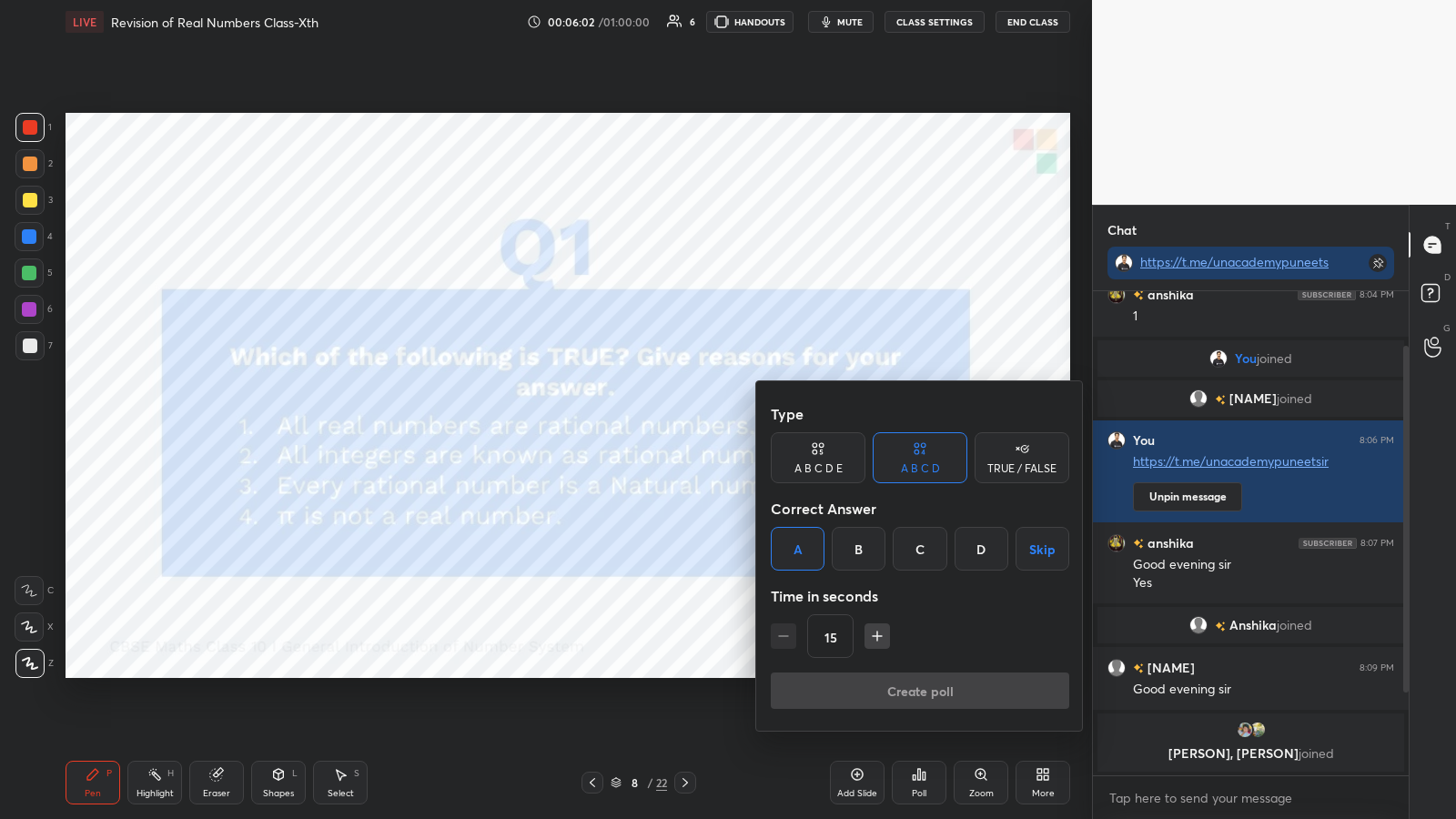 scroll, scrollTop: 422, scrollLeft: 310, axis: both 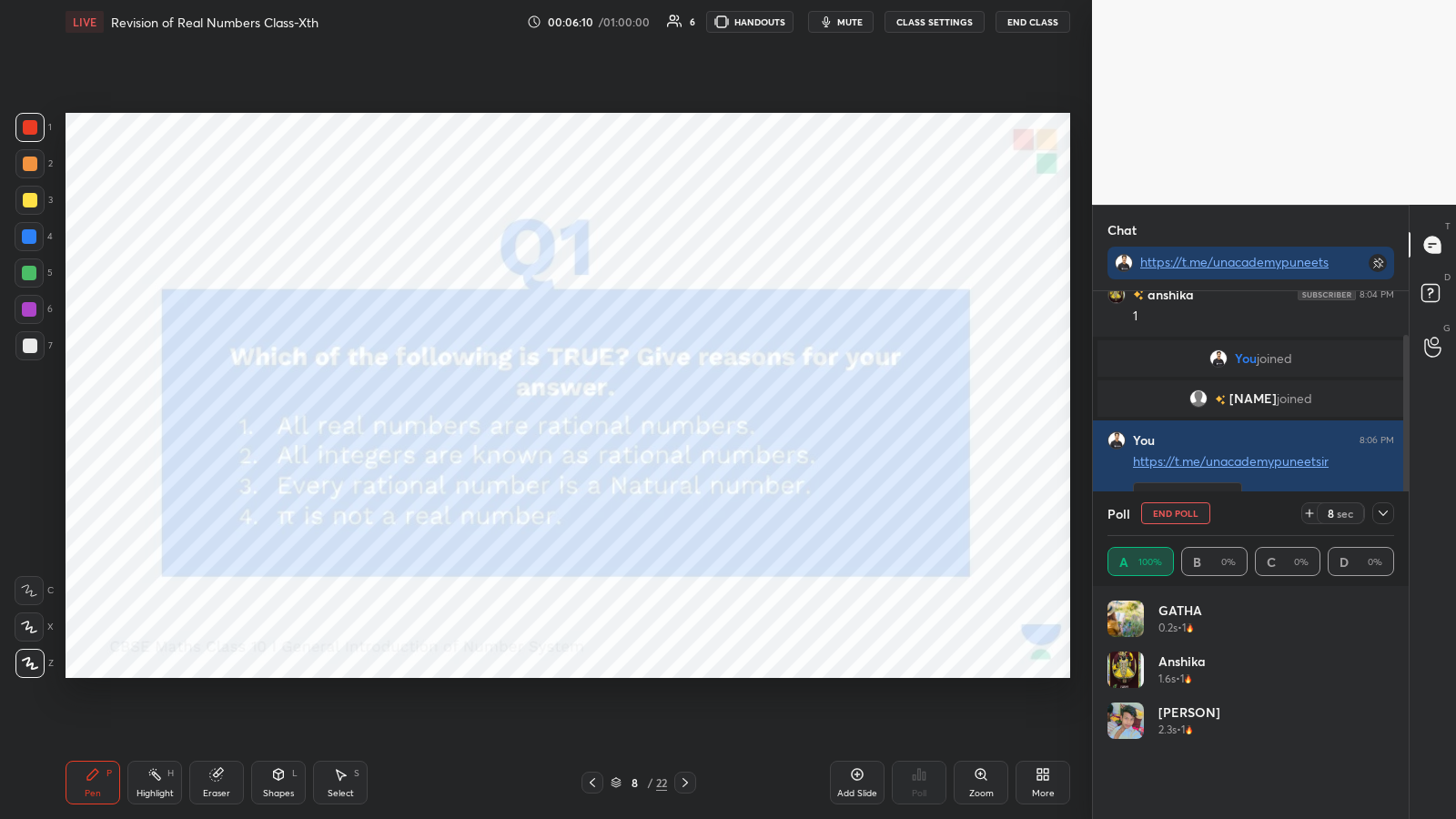 click 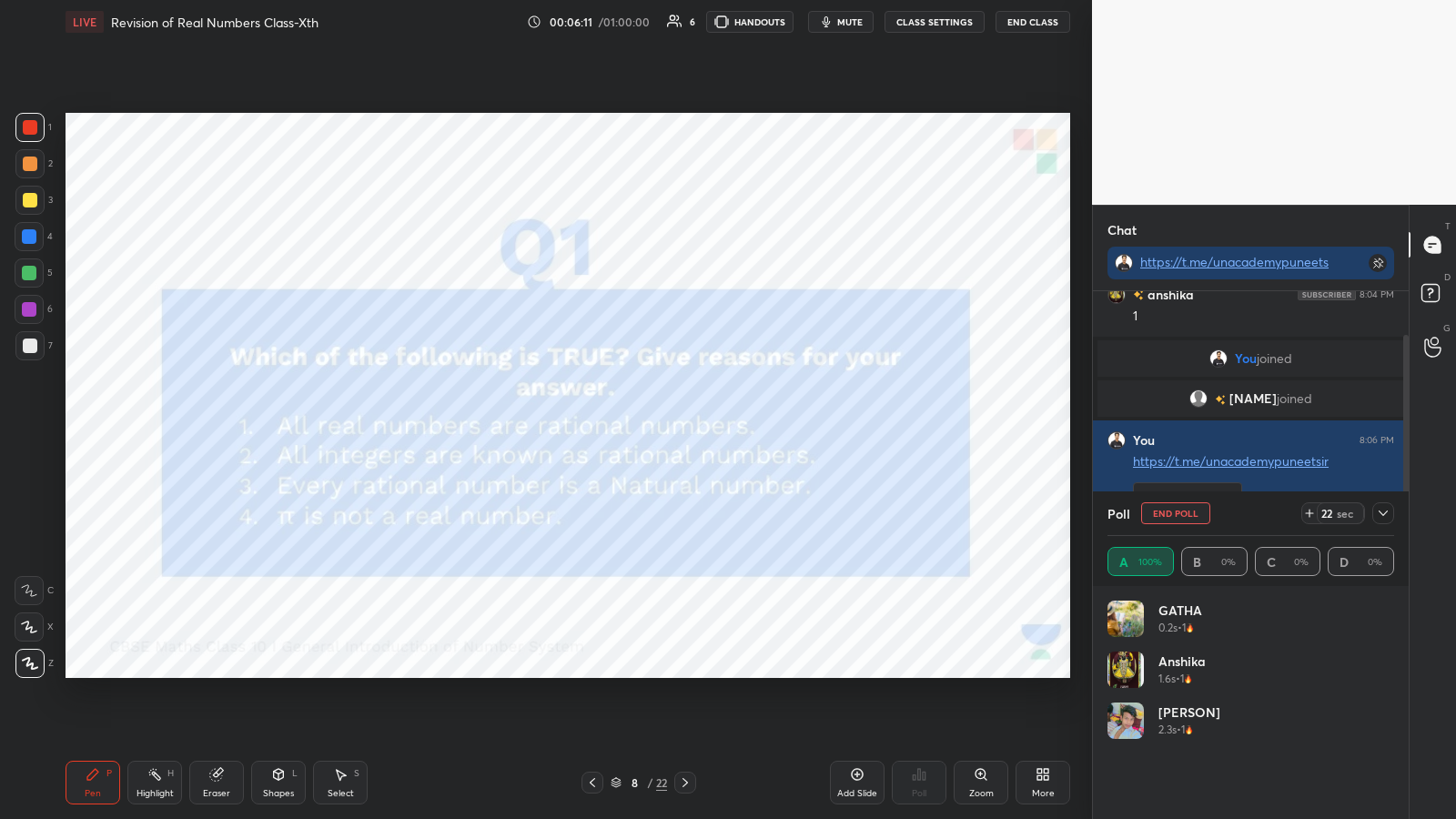 scroll, scrollTop: 217, scrollLeft: 0, axis: vertical 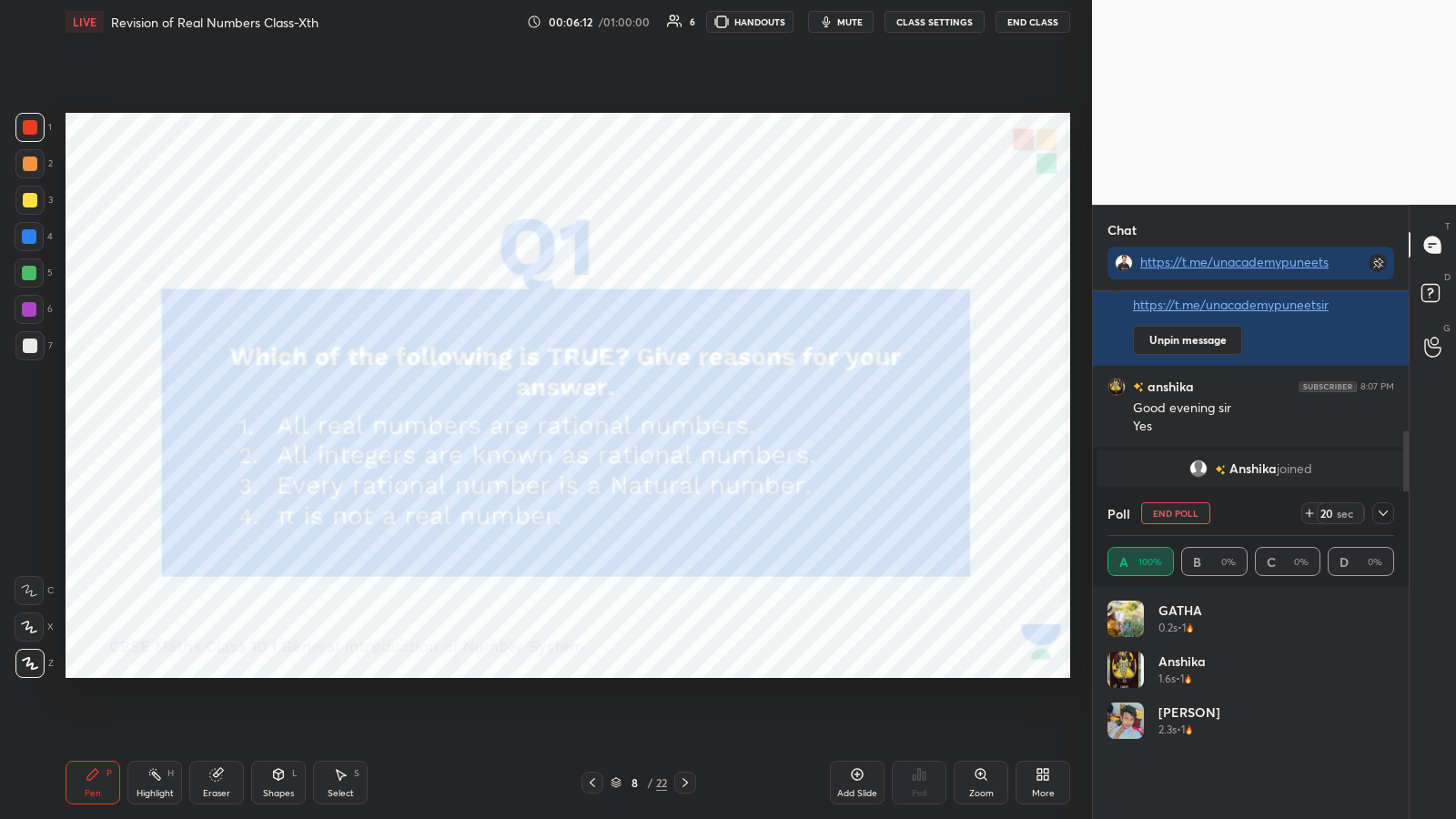 click 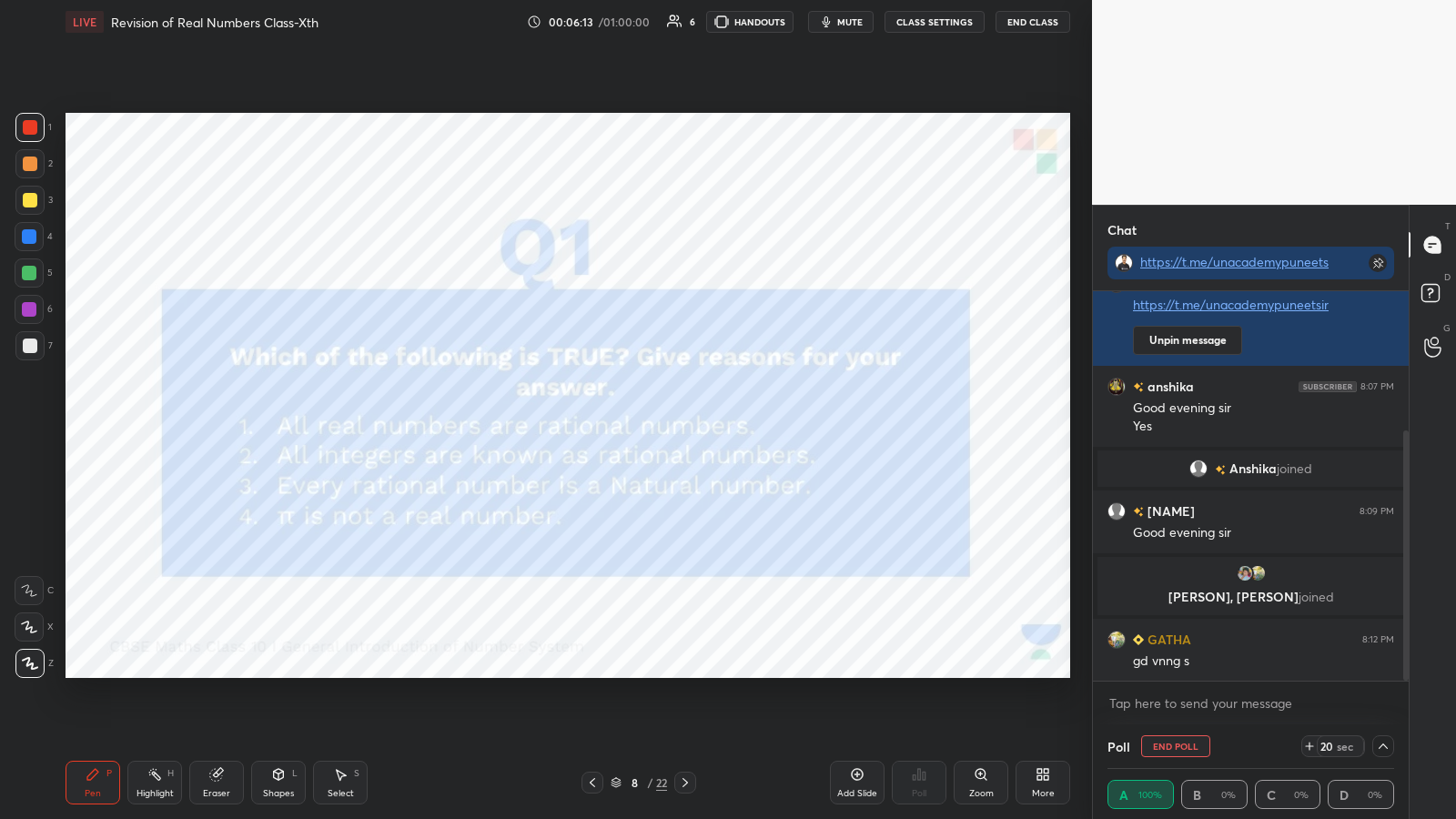 scroll, scrollTop: 0, scrollLeft: 0, axis: both 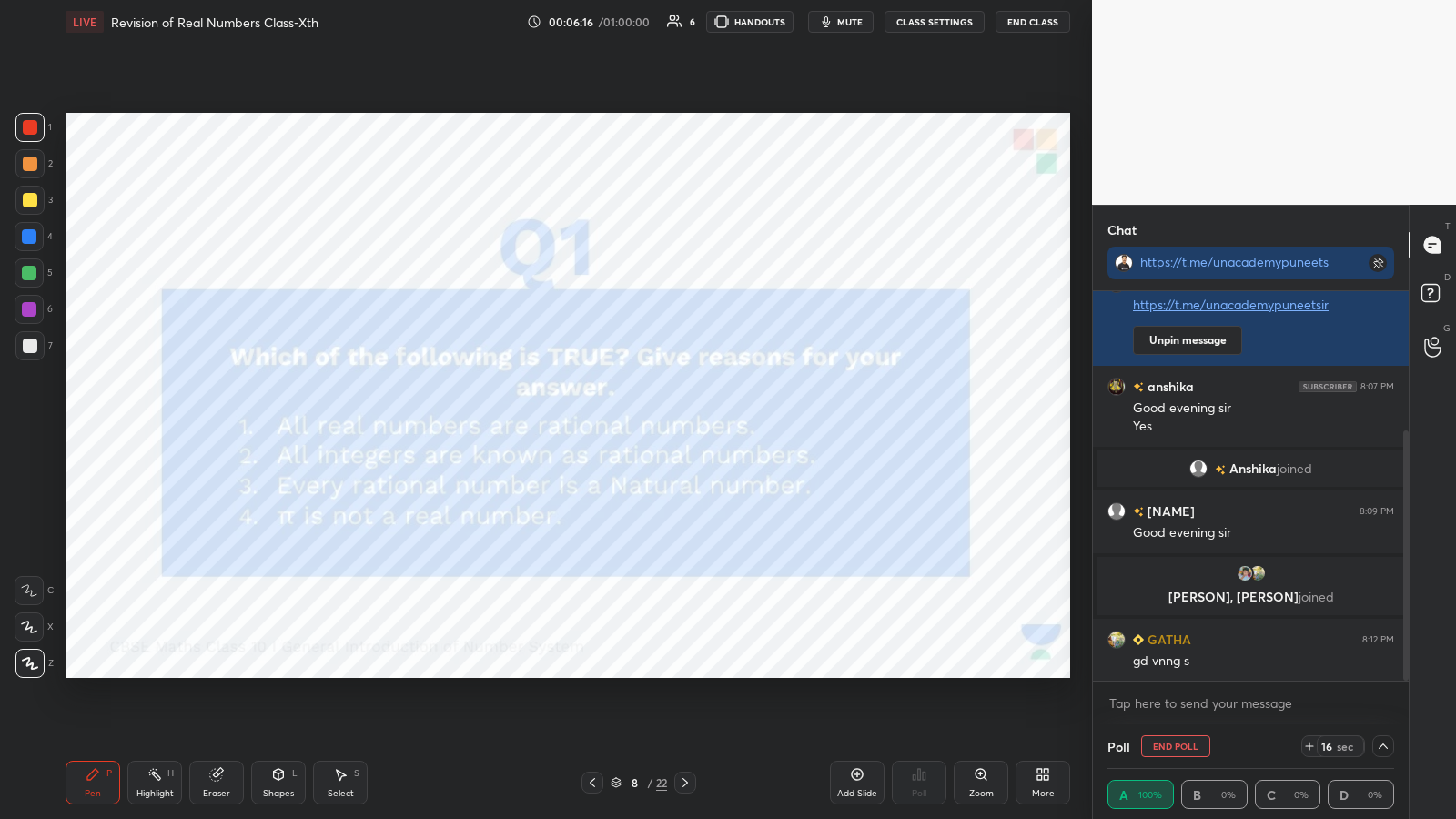 click 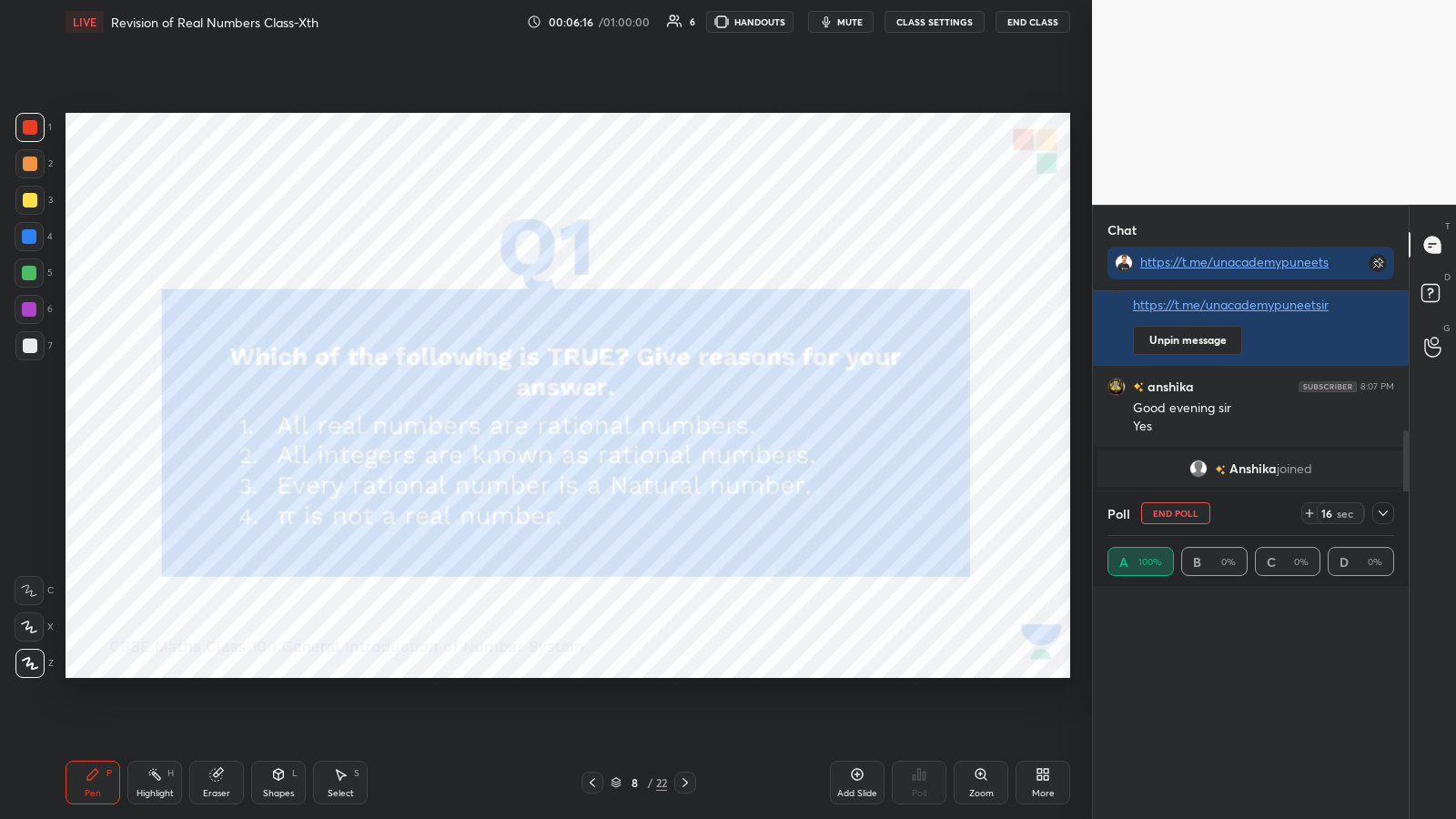 scroll, scrollTop: 6, scrollLeft: 6, axis: both 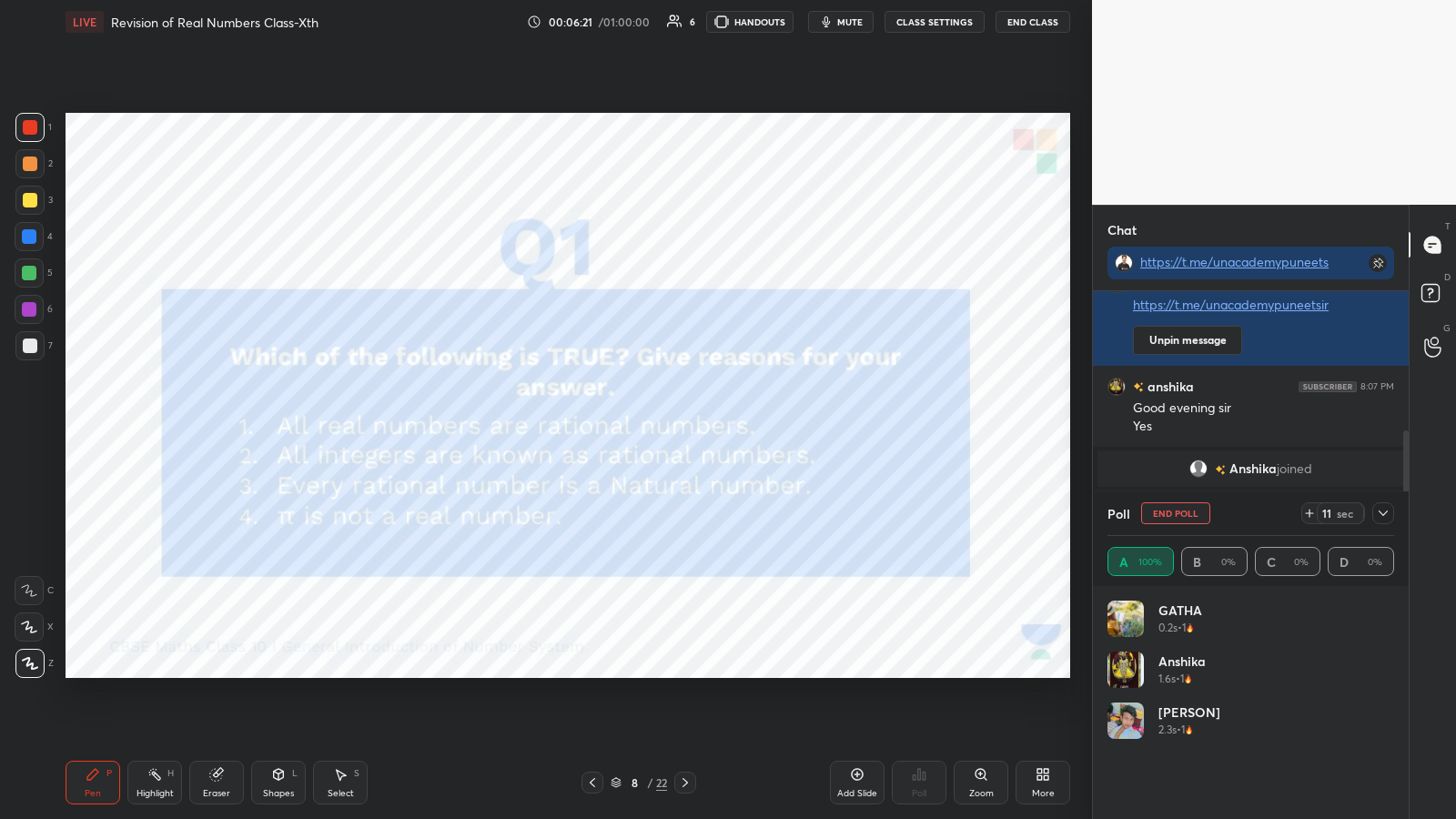 click 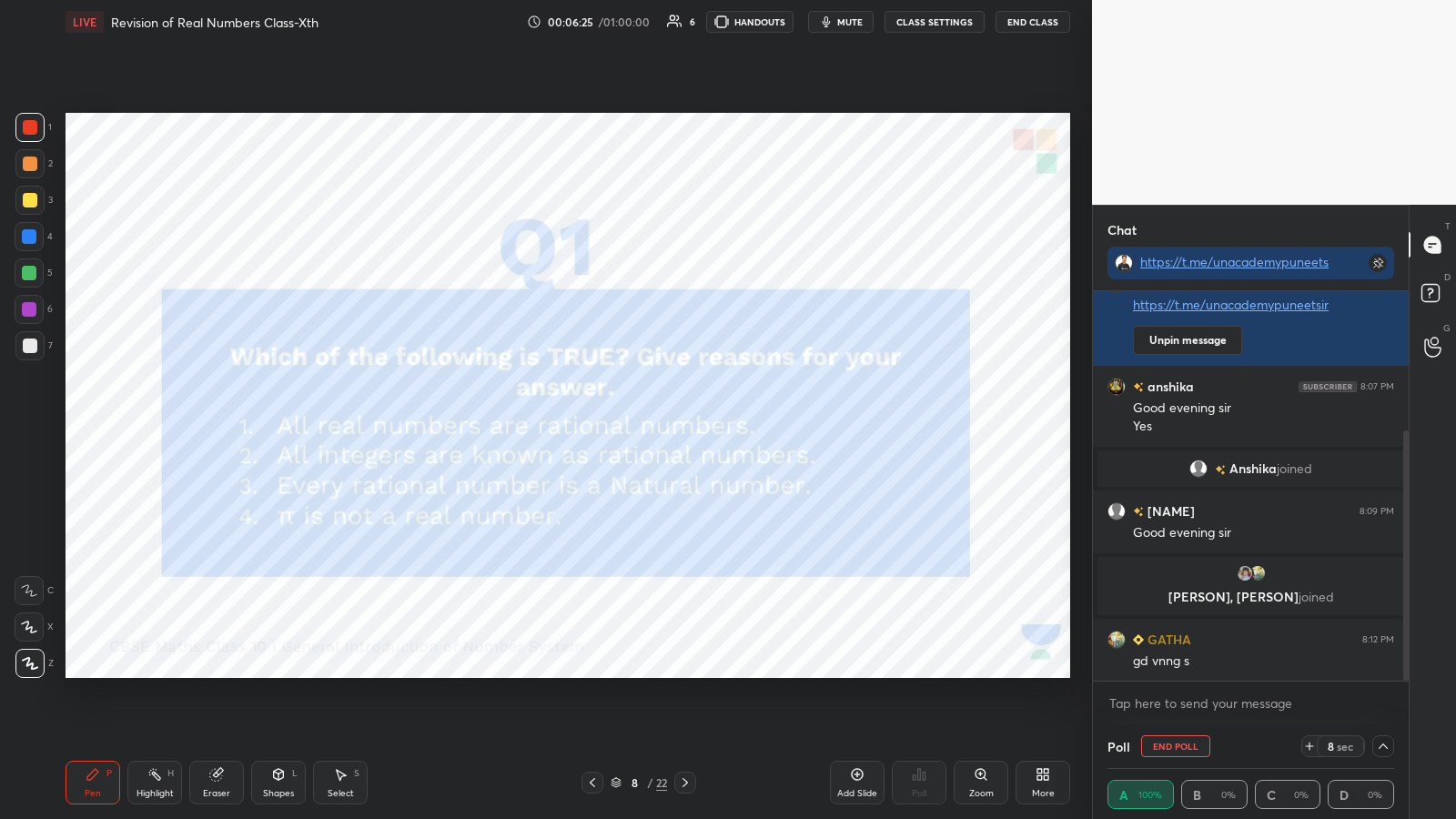 click at bounding box center [30, 127] 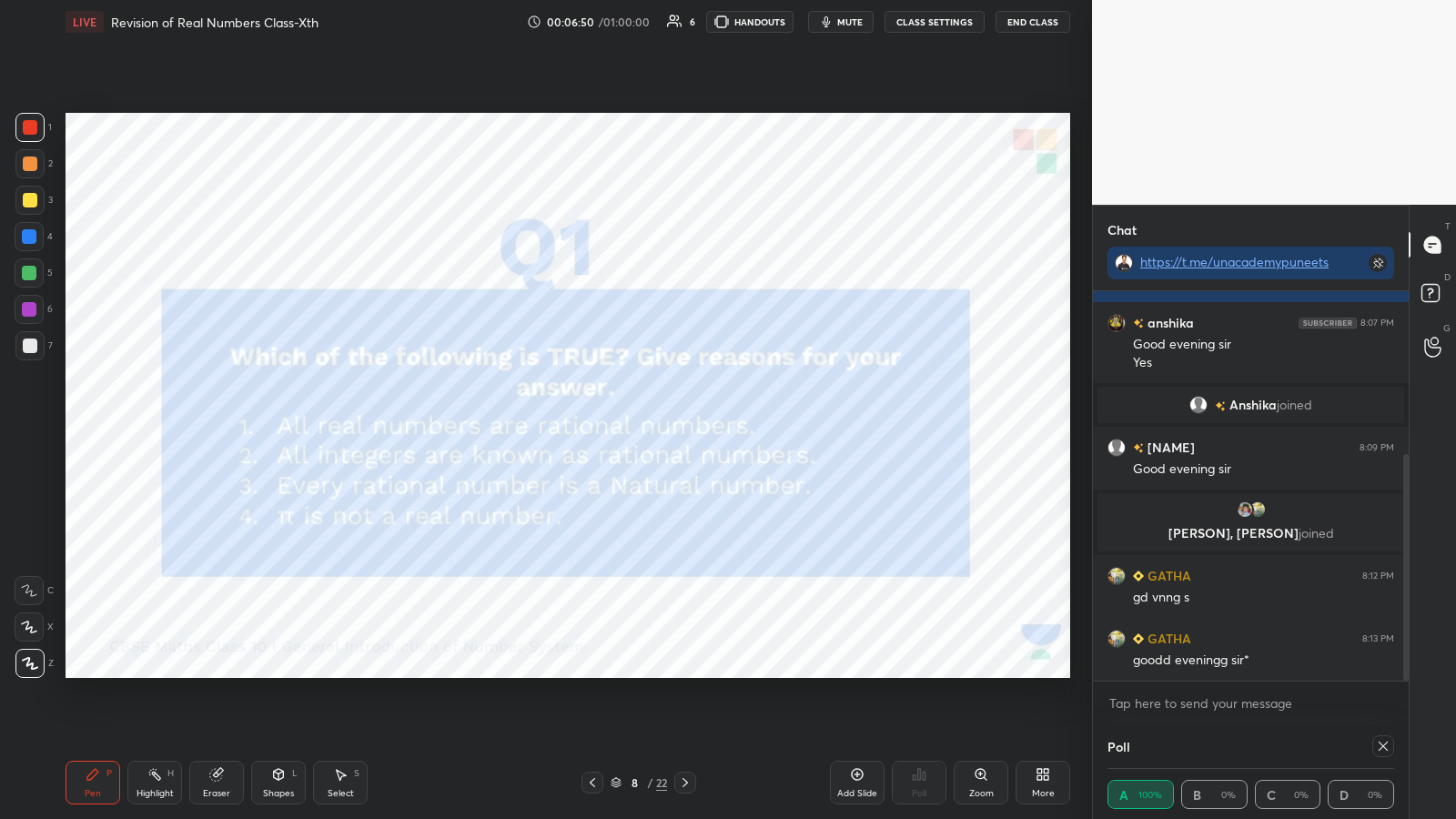 click 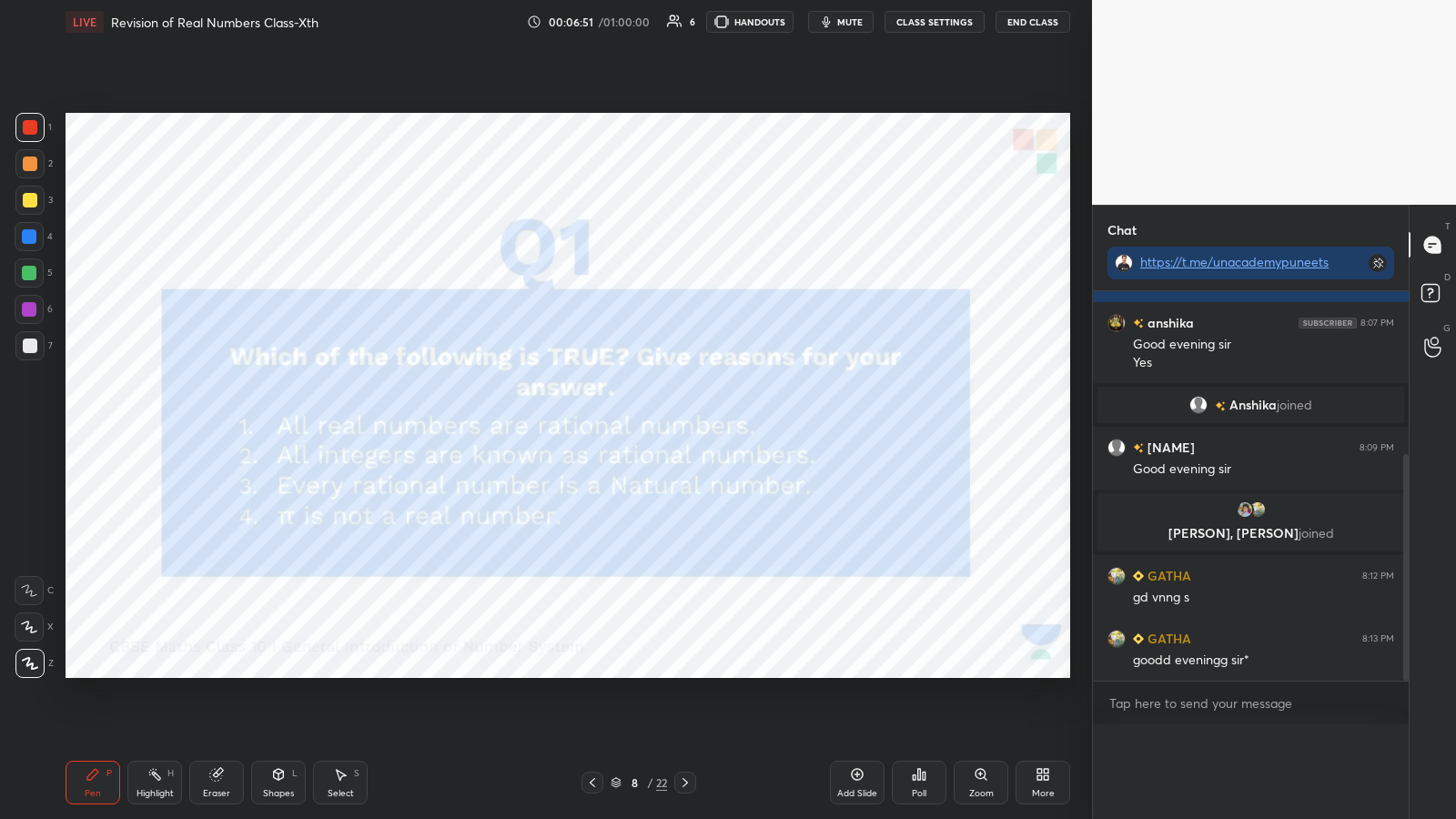 scroll, scrollTop: 6, scrollLeft: 6, axis: both 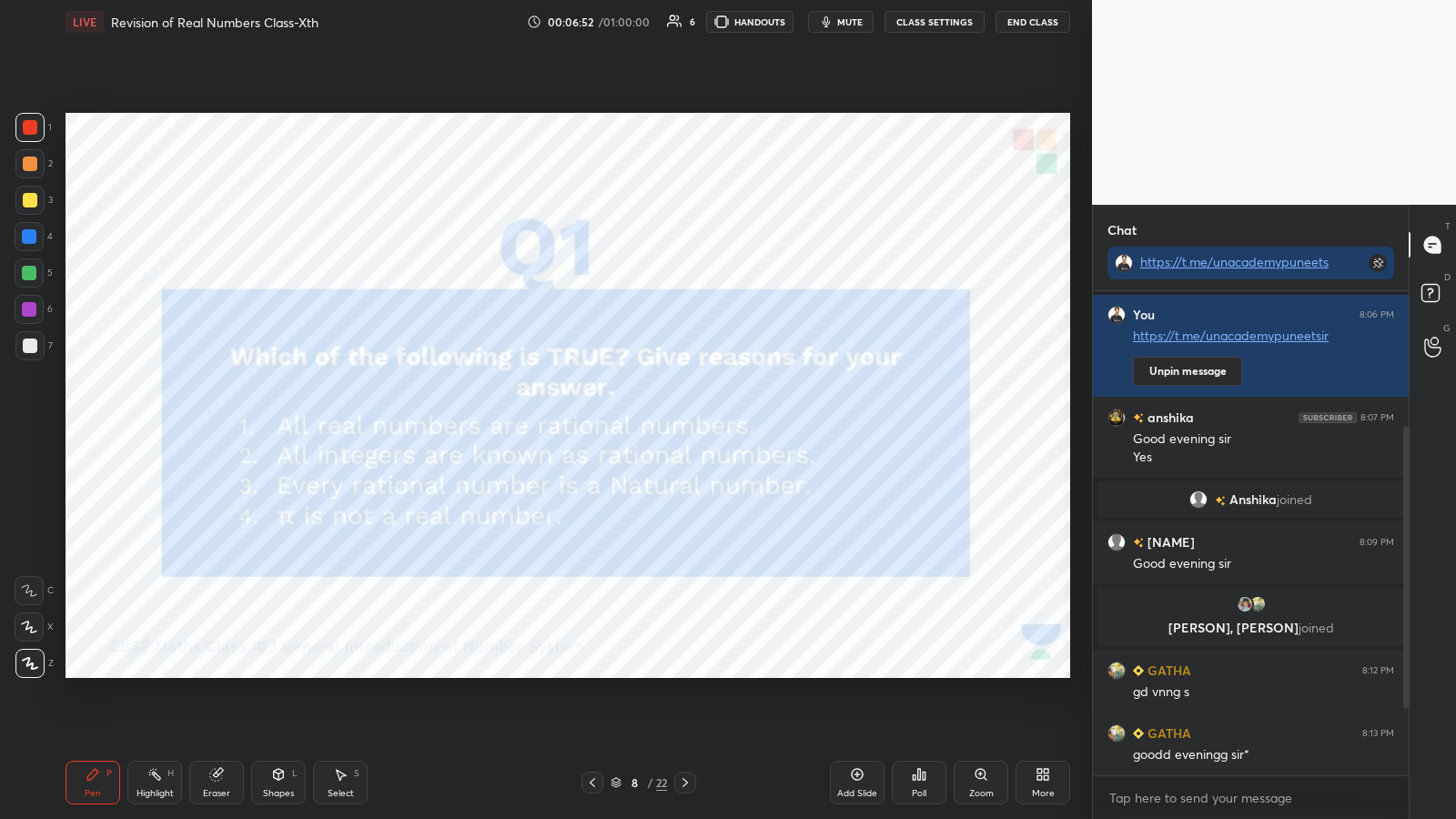 click on "Poll" at bounding box center [919, 783] 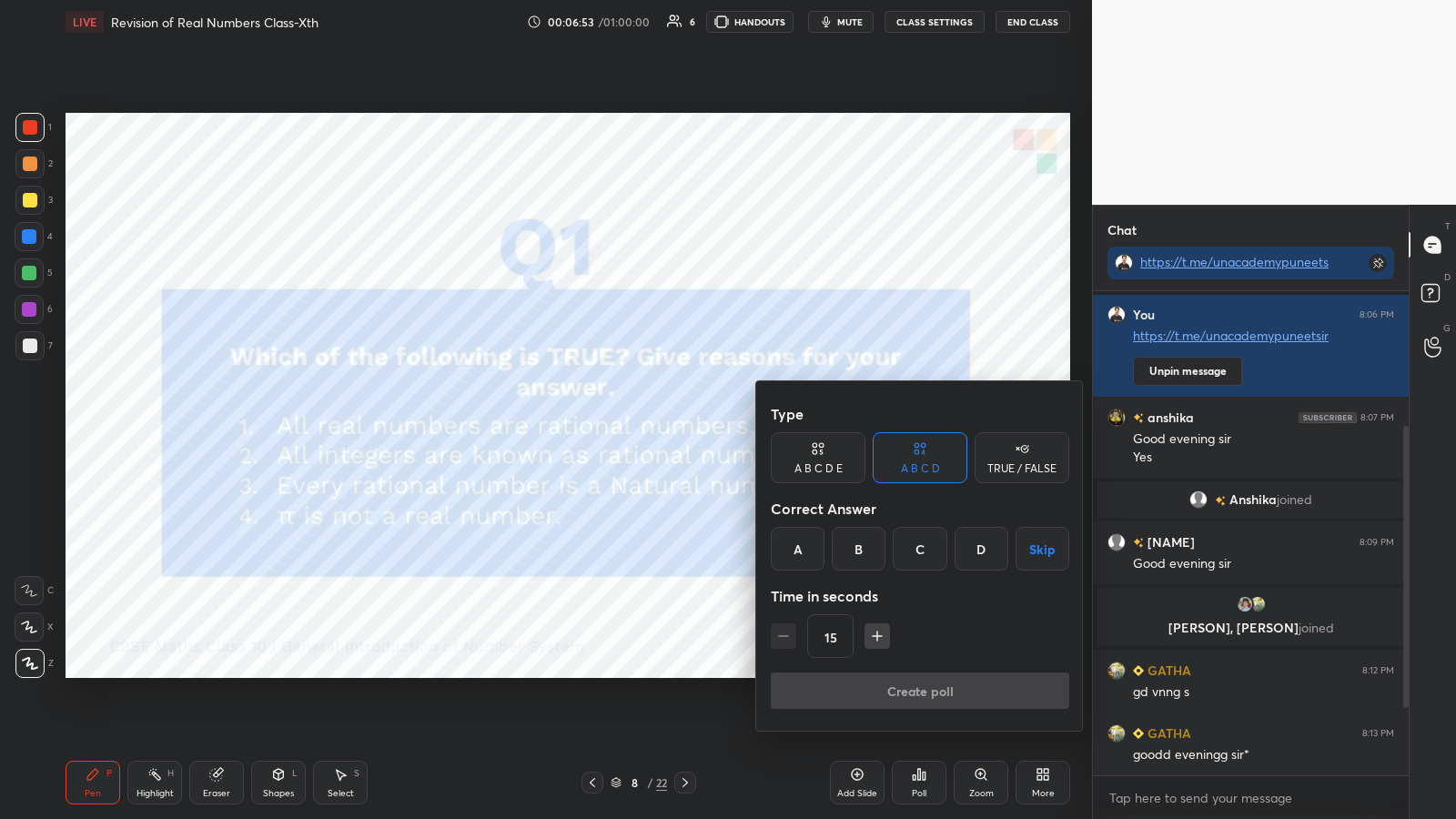 click 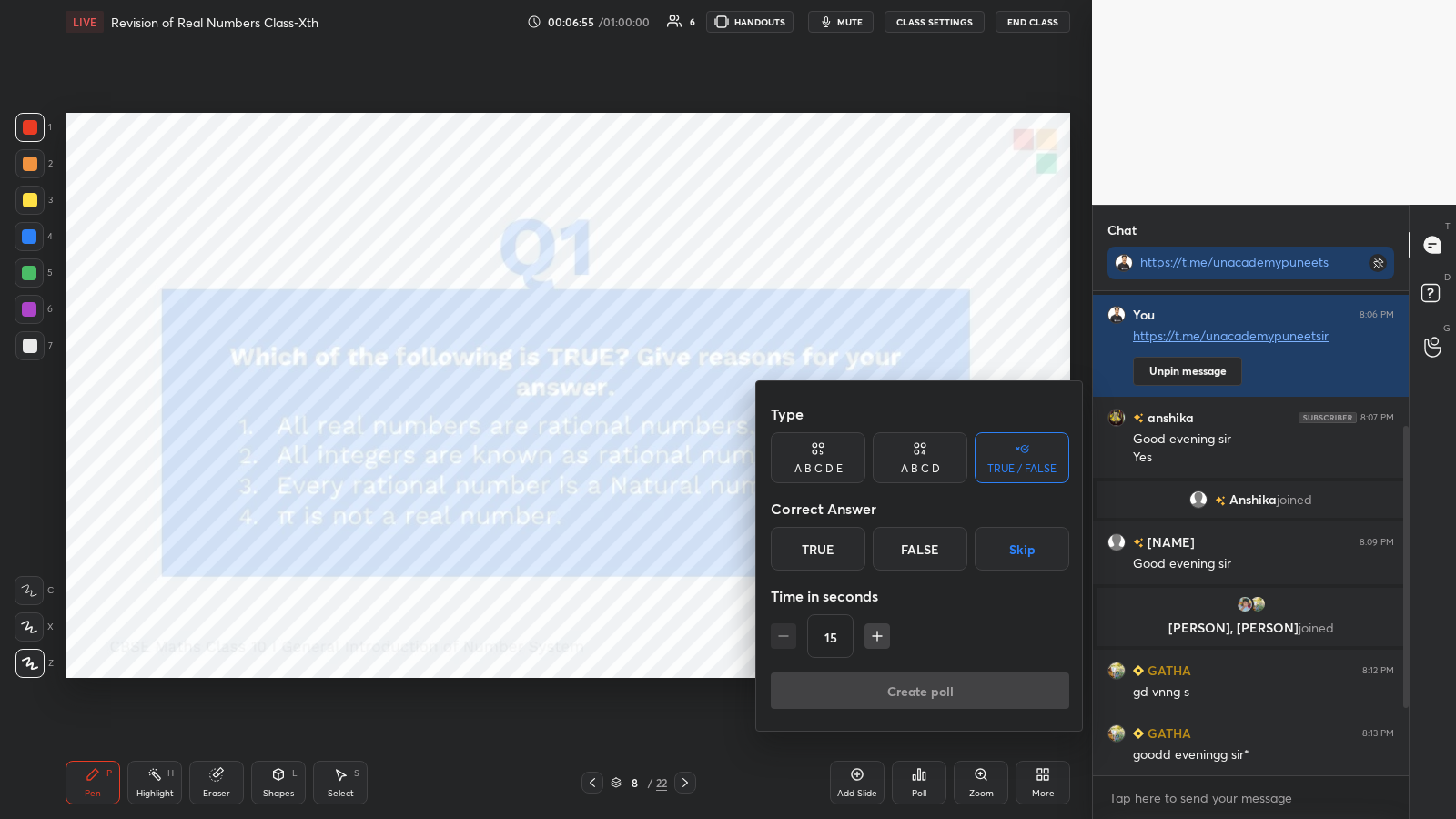 click on "False" at bounding box center (920, 549) 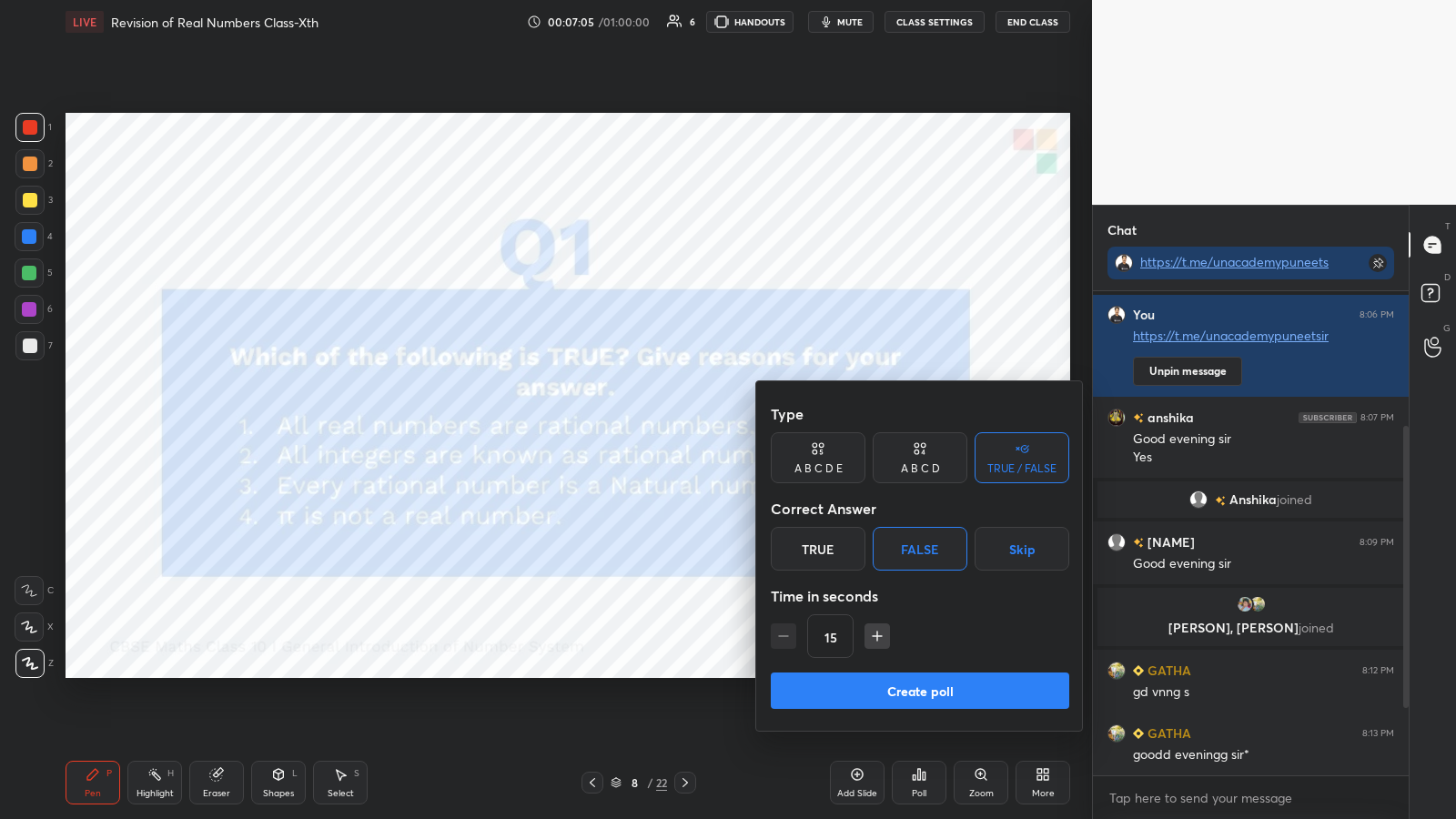 click on "True" at bounding box center [818, 549] 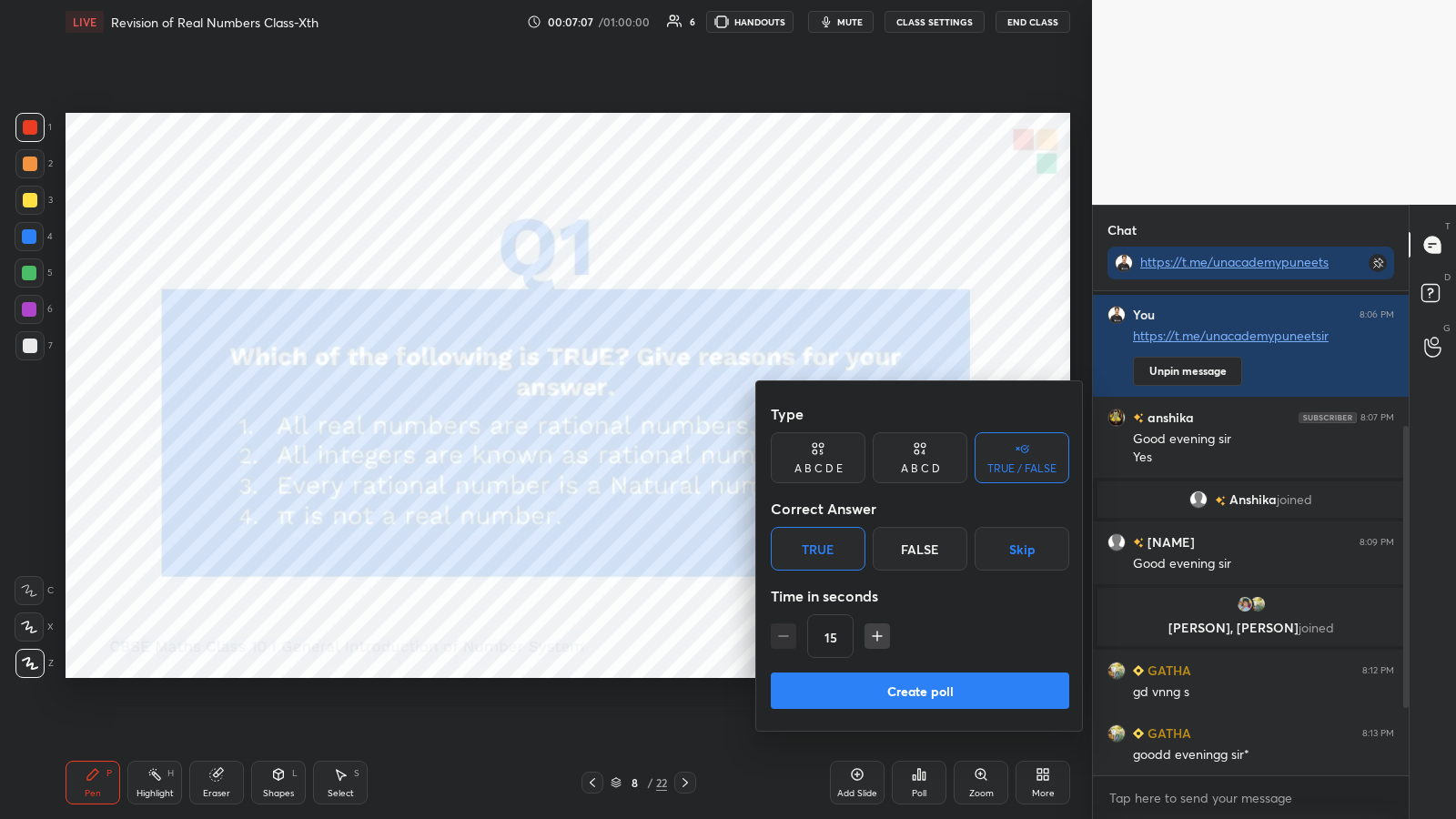 click 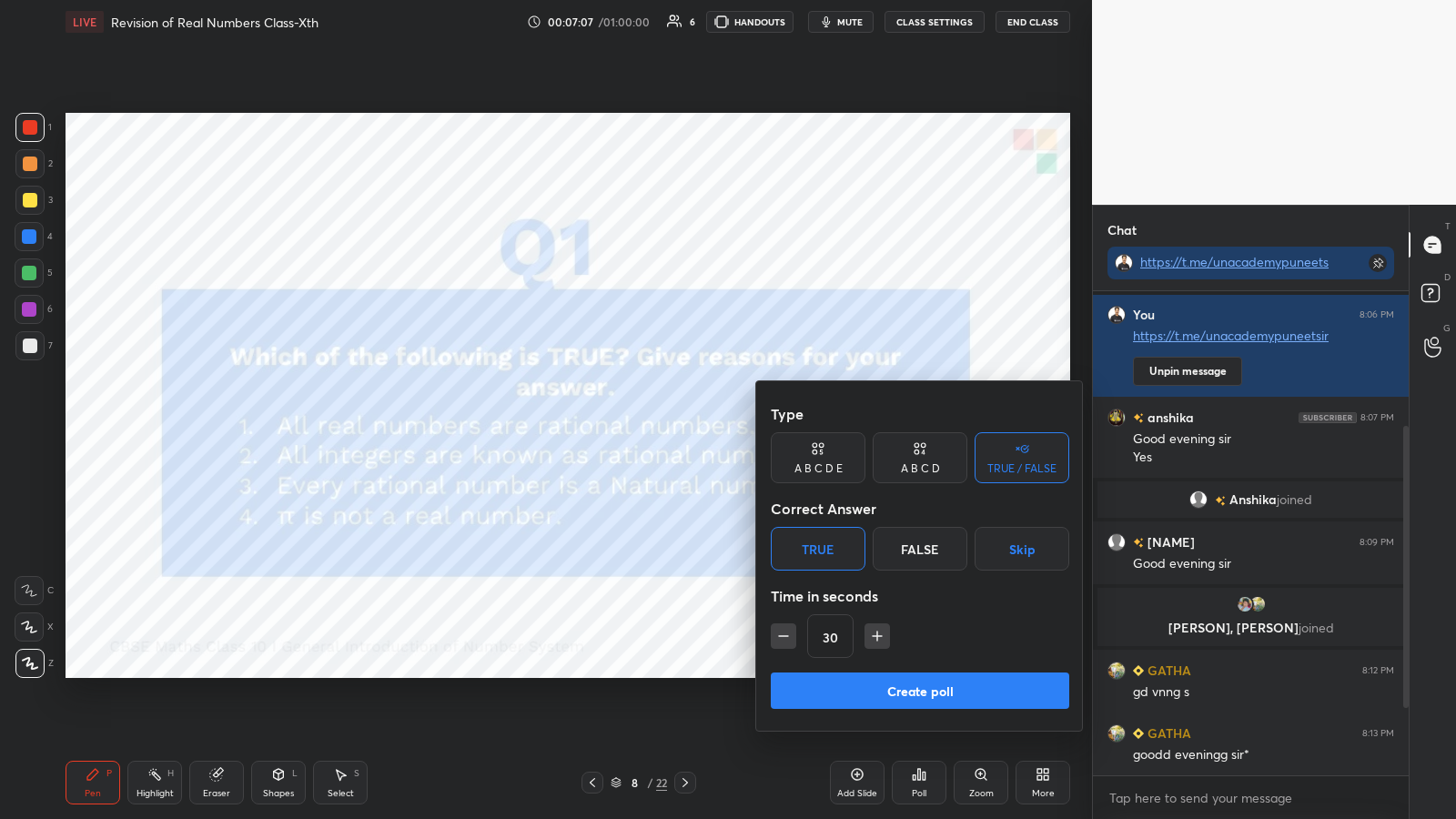click on "Create poll" at bounding box center (920, 691) 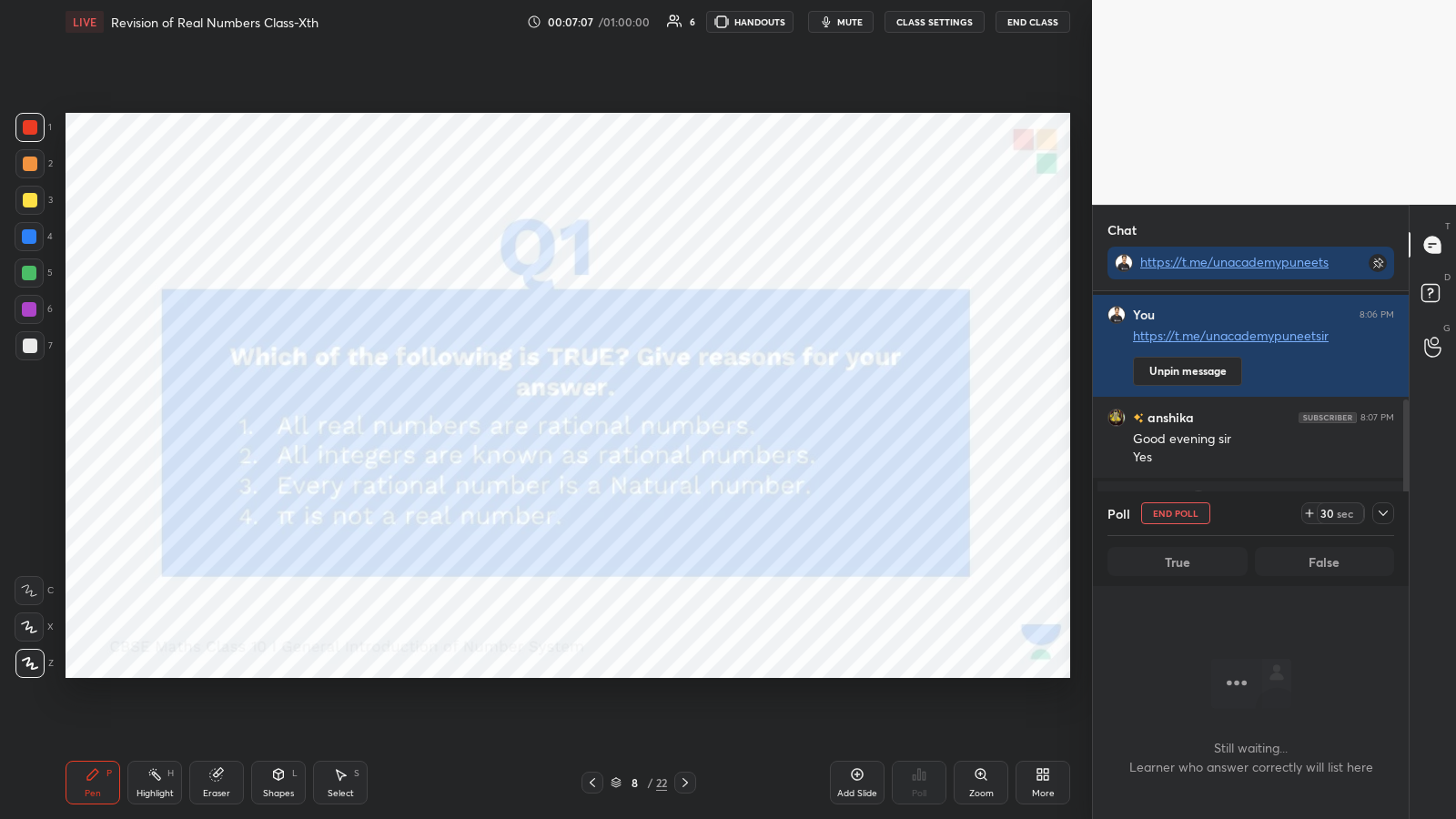 scroll, scrollTop: 394, scrollLeft: 310, axis: both 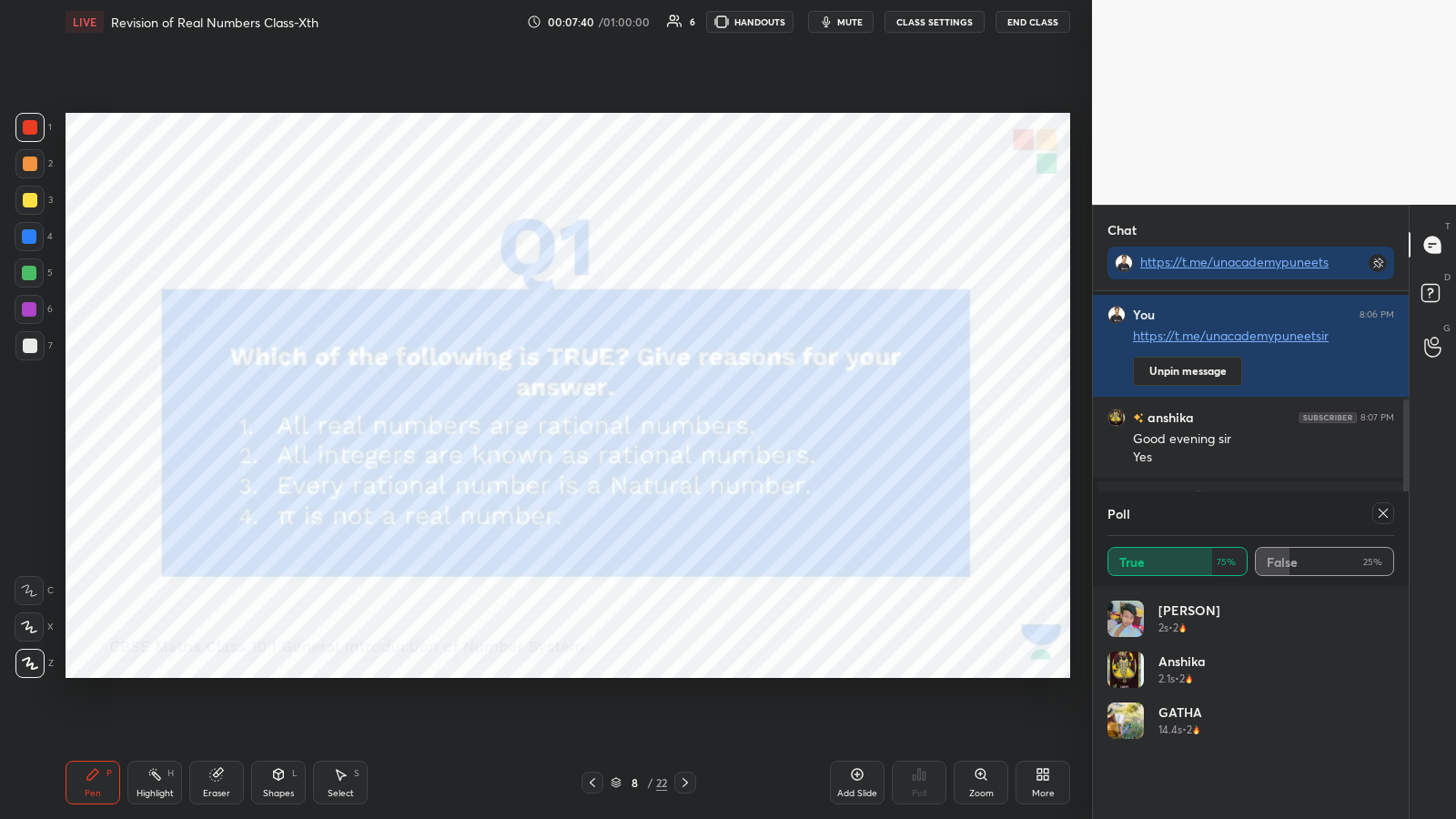 click 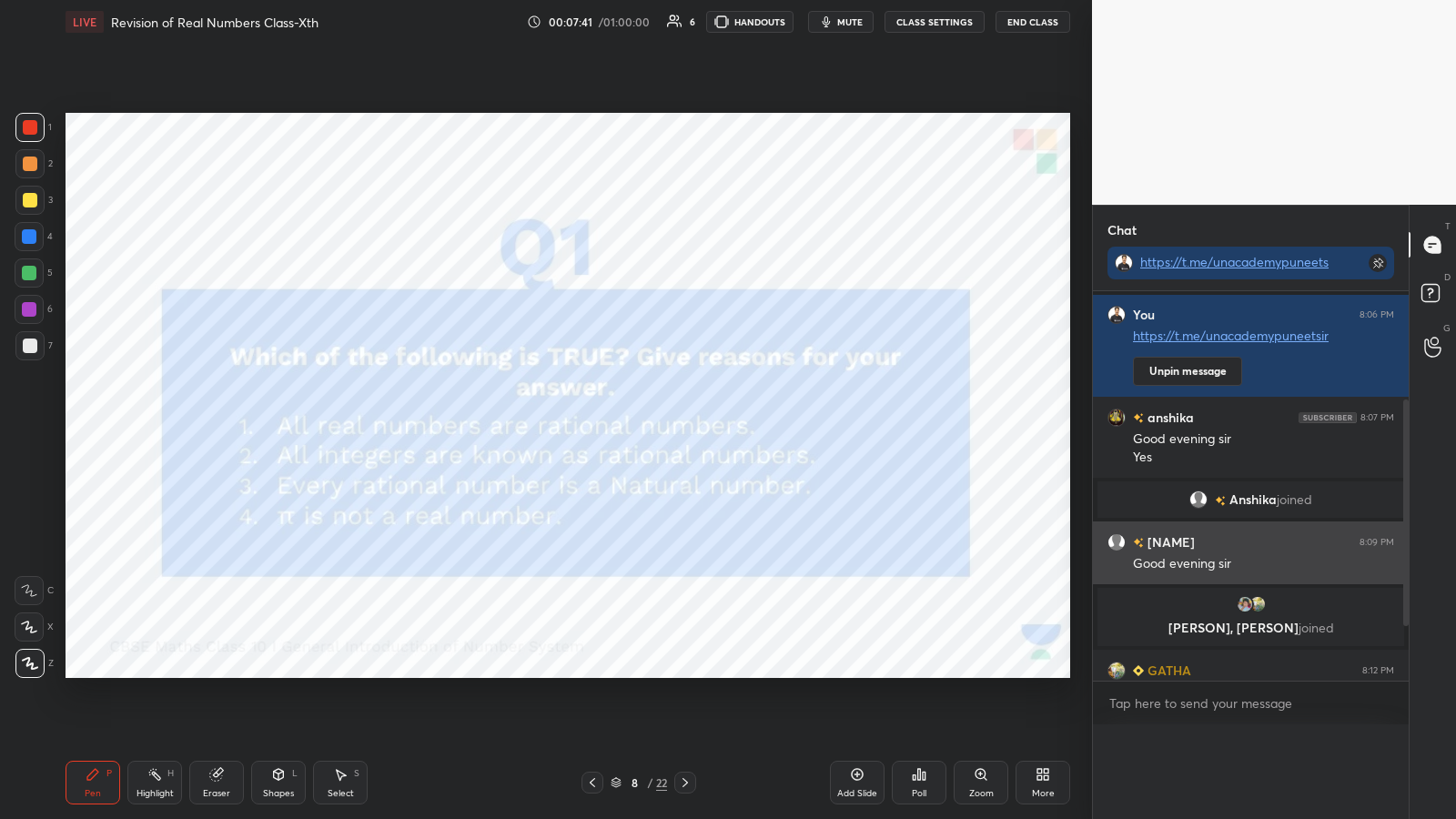 scroll, scrollTop: 0, scrollLeft: 0, axis: both 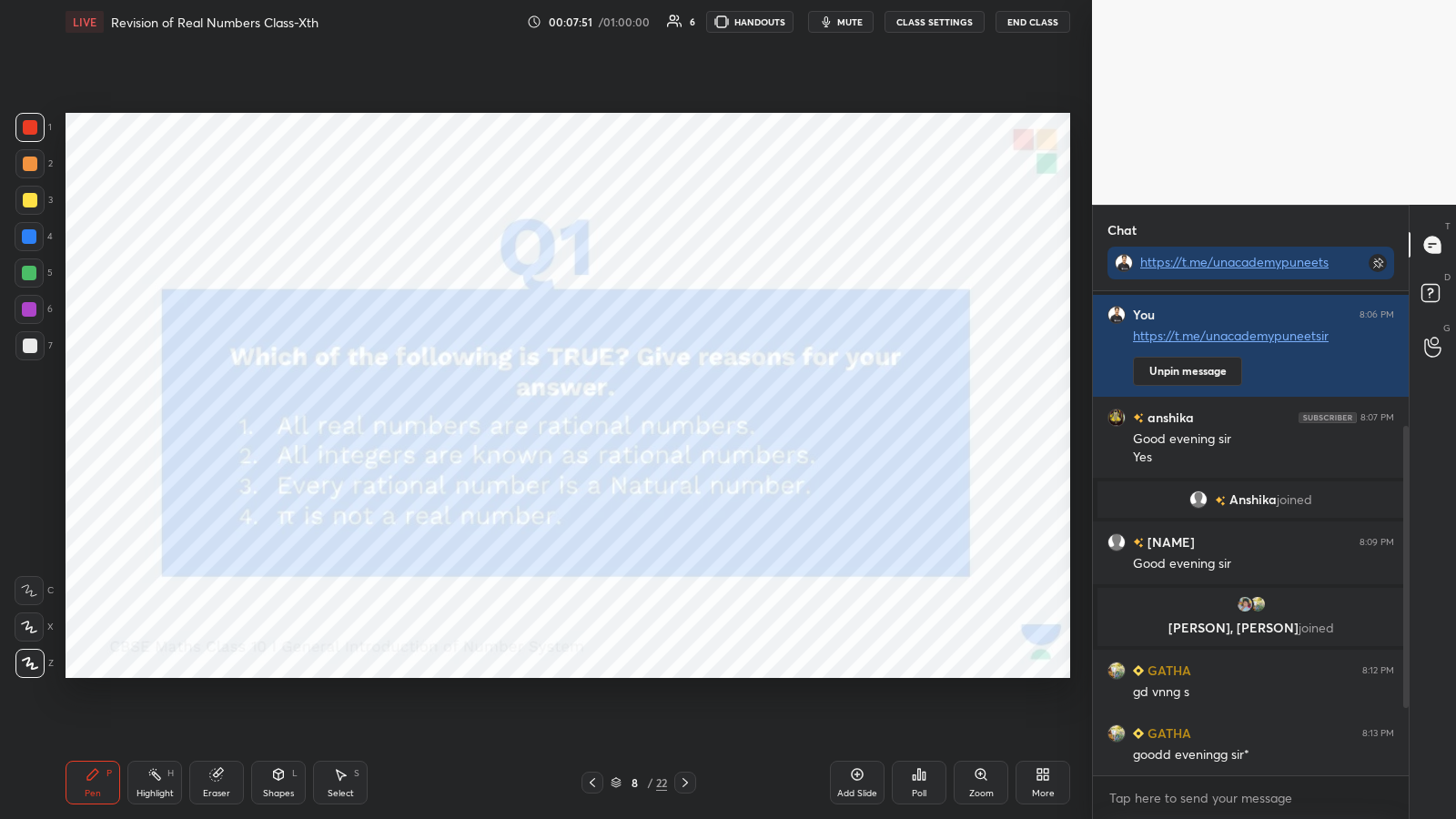 click on "Poll" at bounding box center [919, 783] 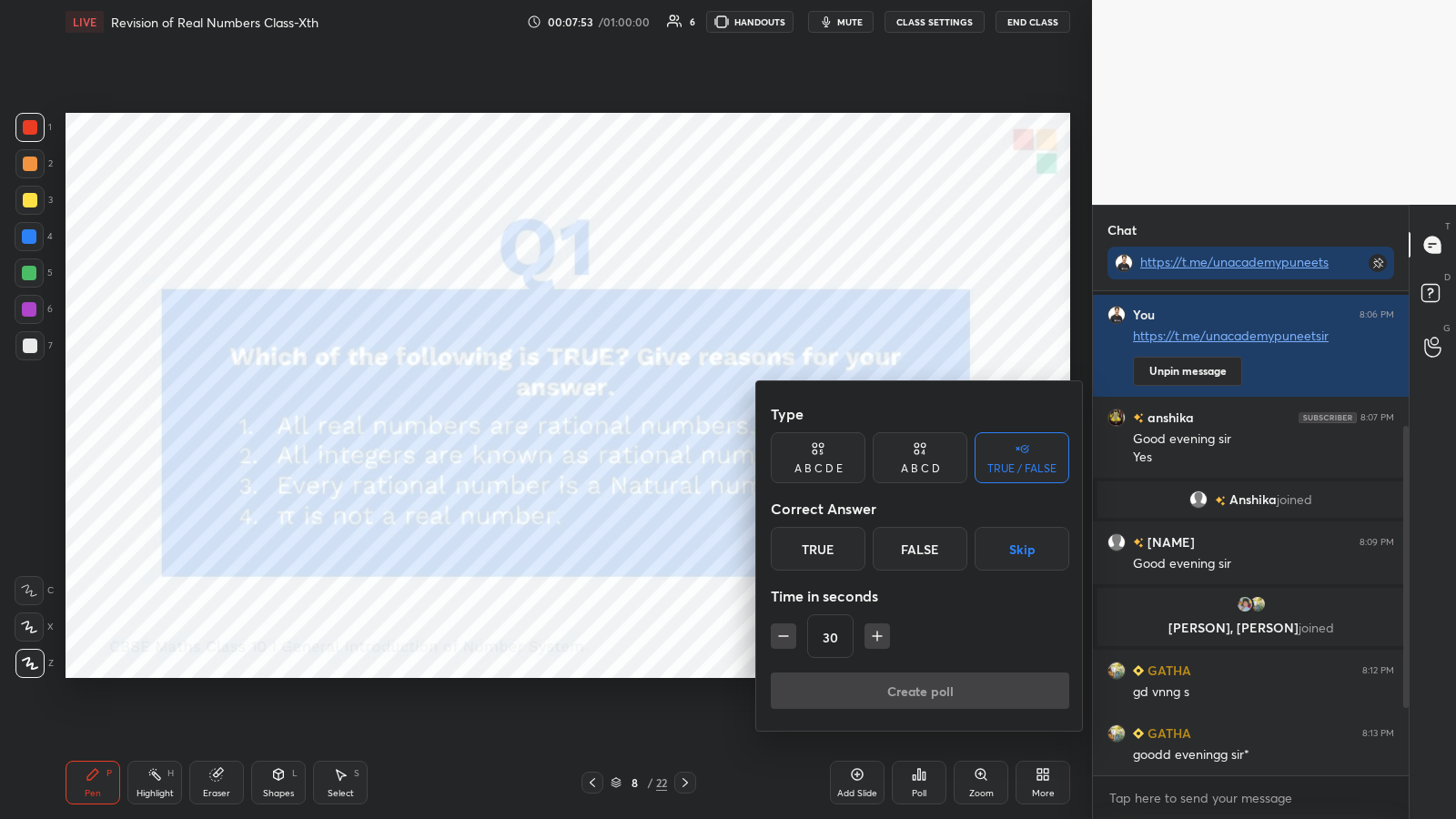 click on "A B C D" at bounding box center (920, 469) 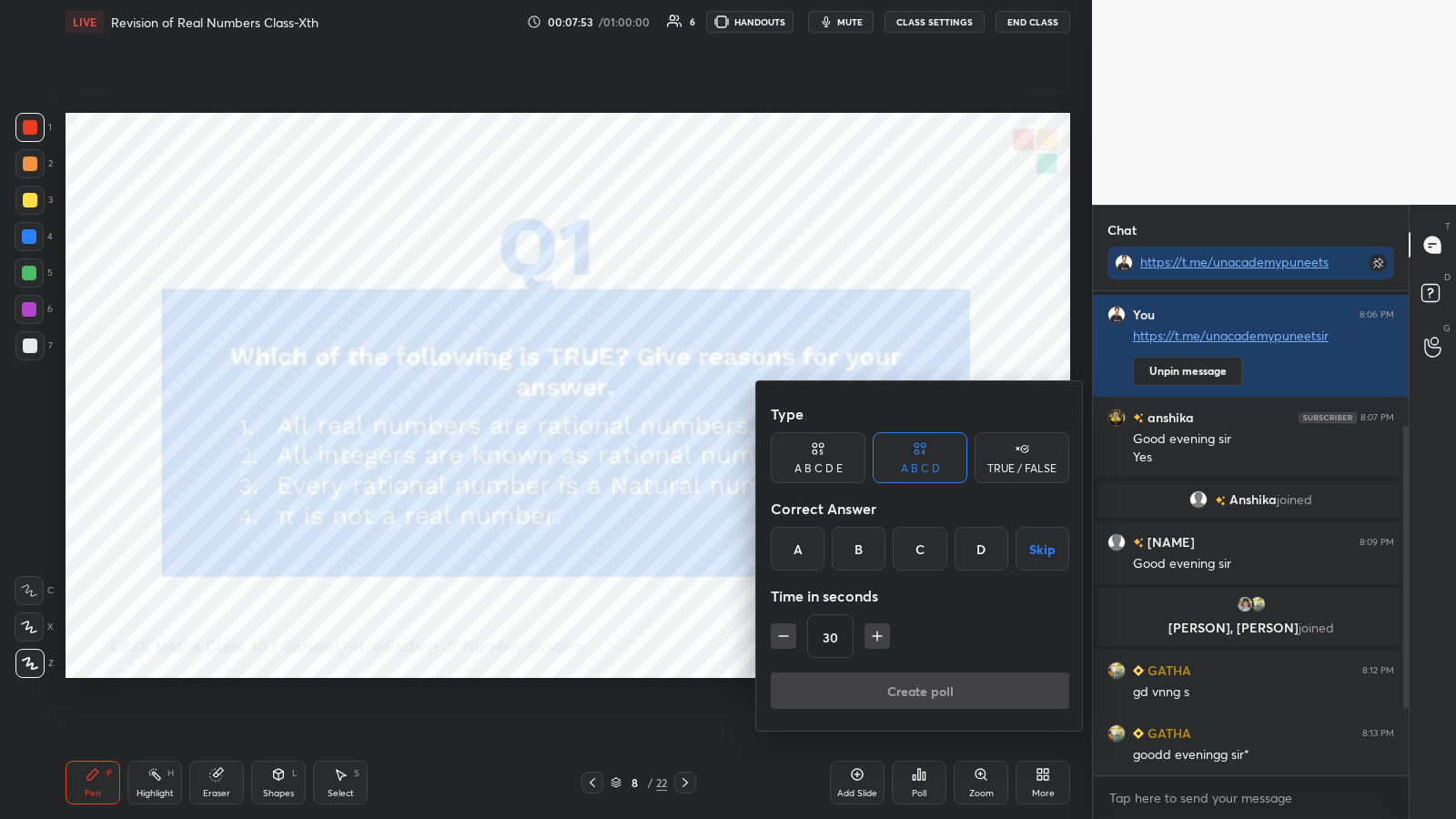 click on "TRUE / FALSE" at bounding box center (1022, 458) 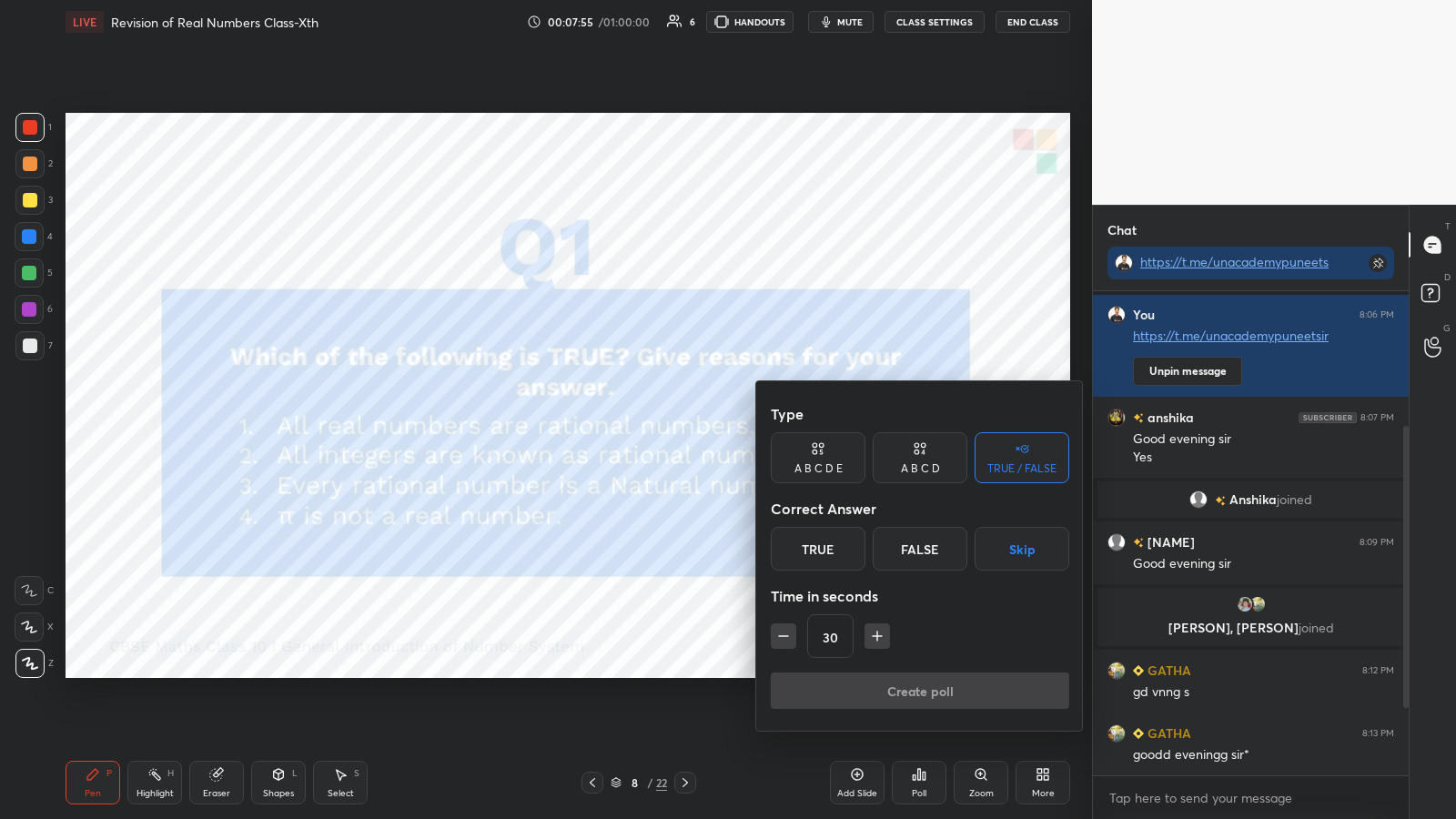 click on "False" at bounding box center (920, 549) 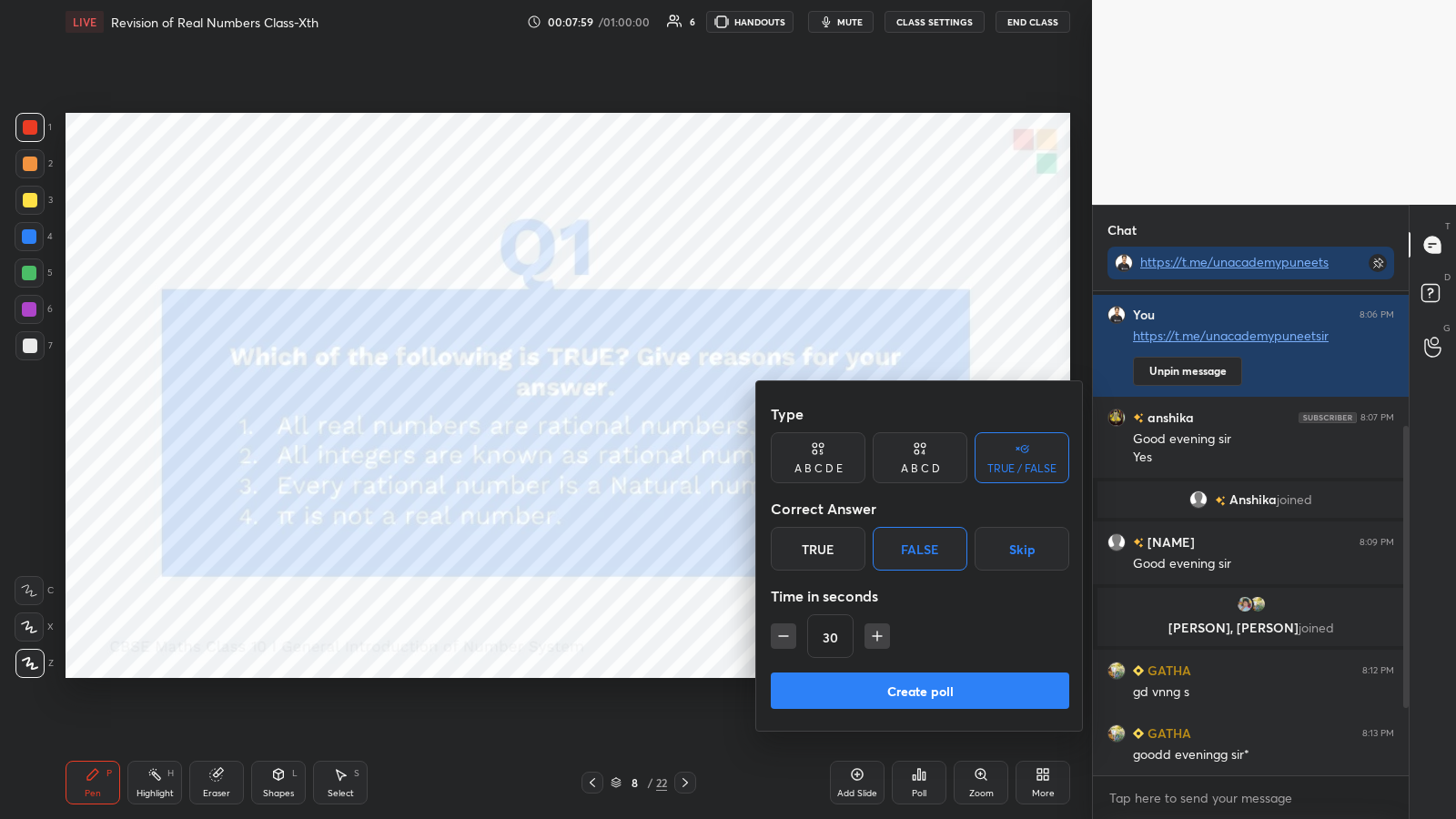 click on "Create poll" at bounding box center (920, 691) 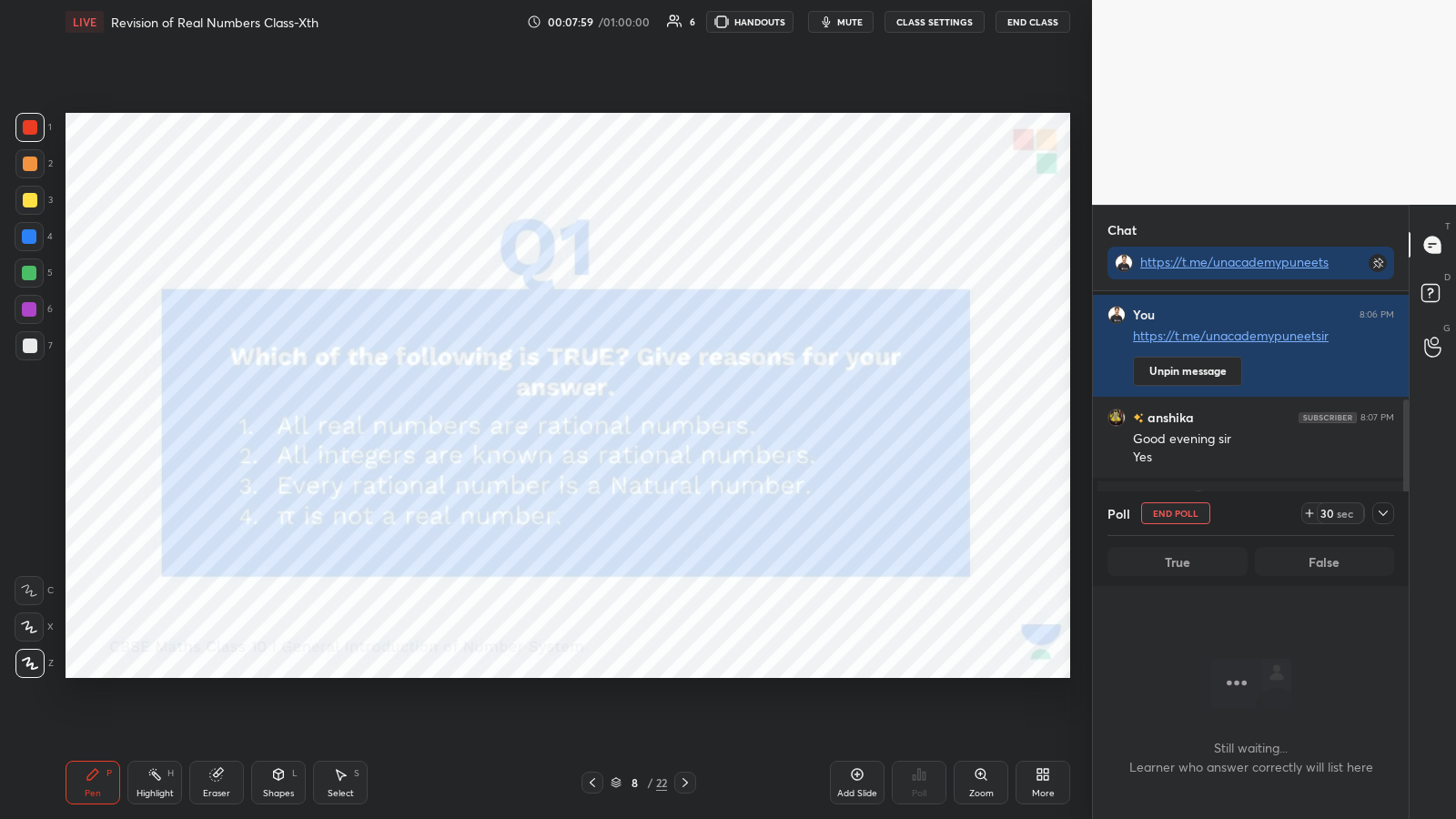scroll, scrollTop: 399, scrollLeft: 310, axis: both 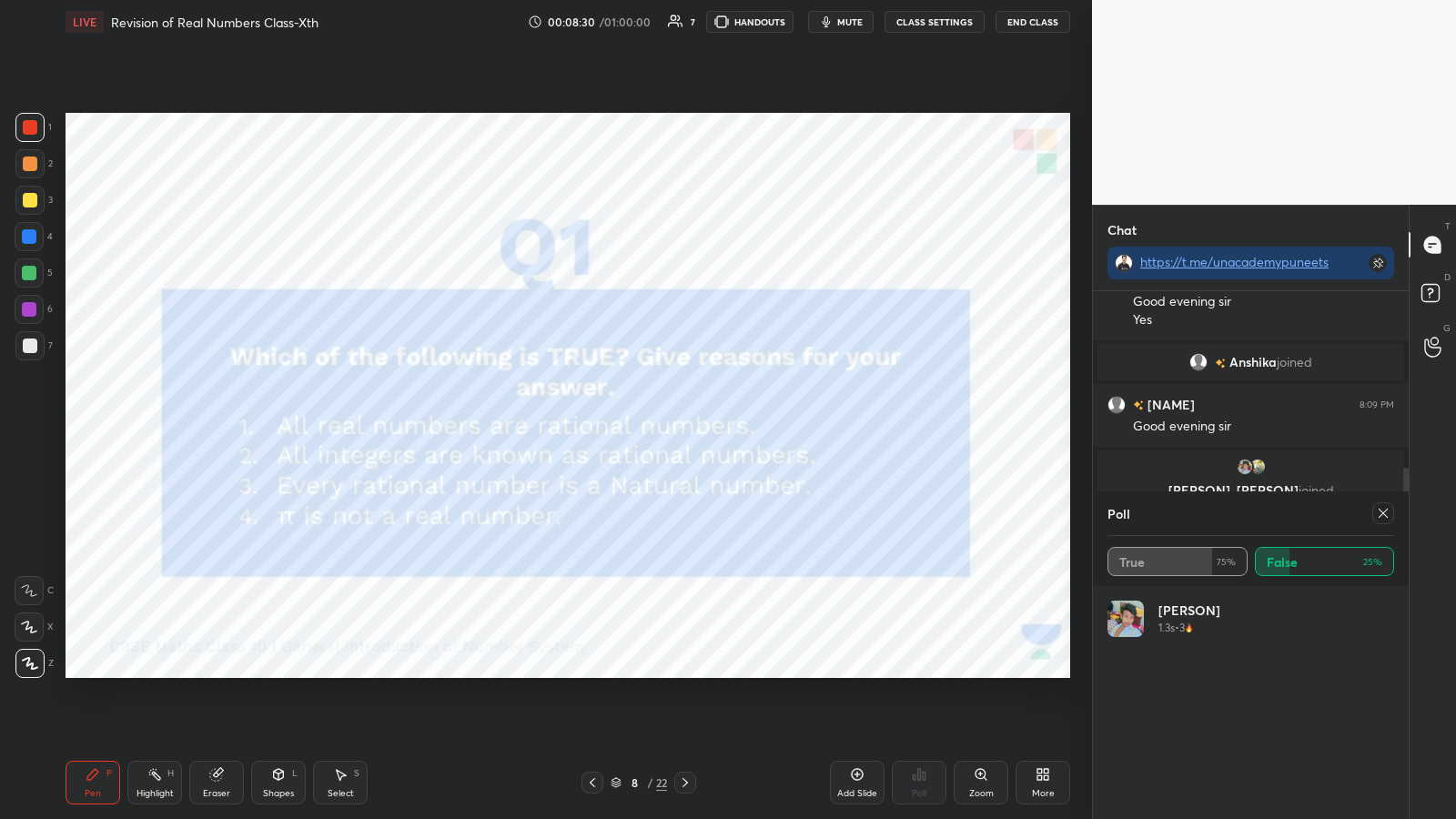 click 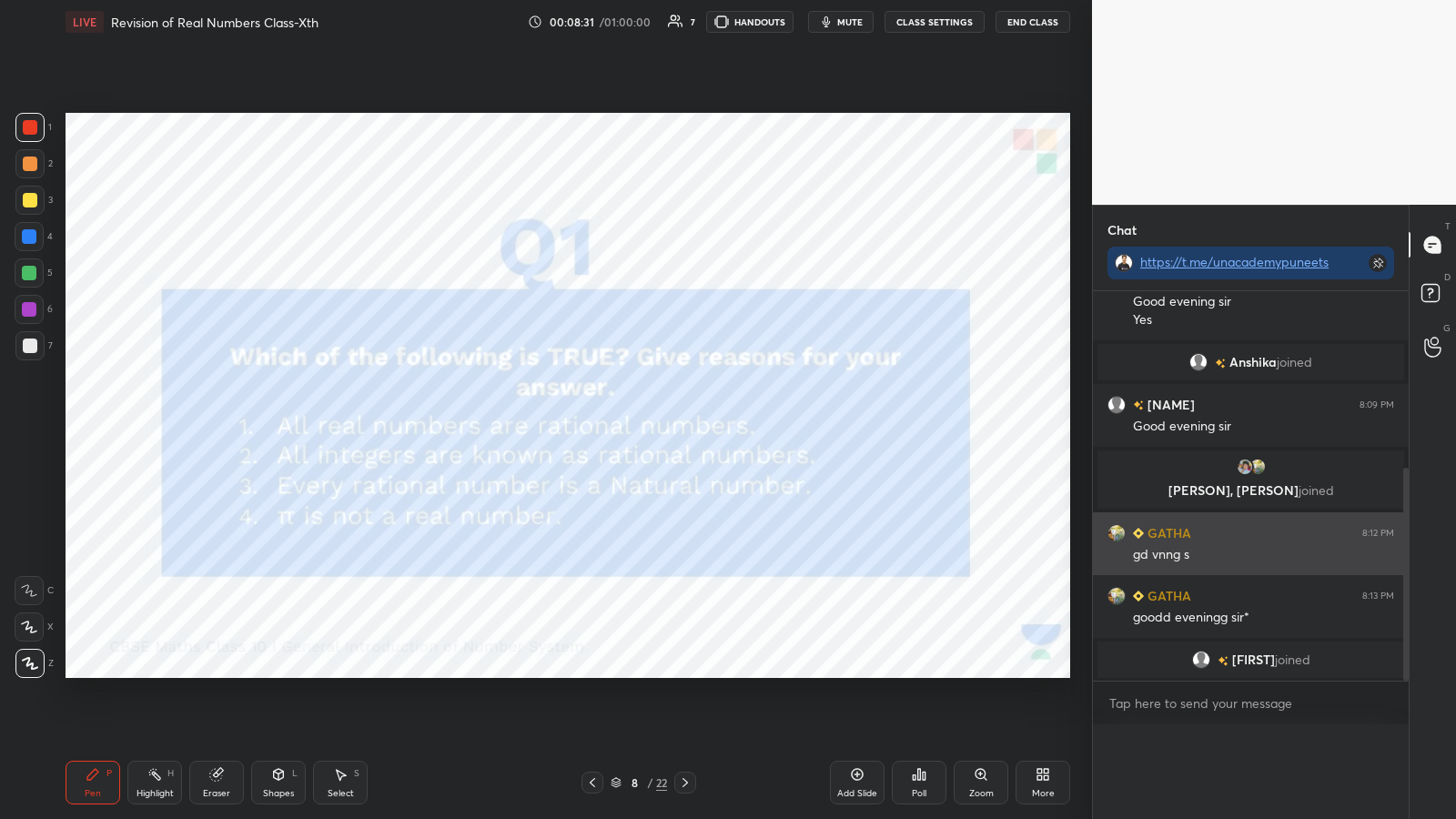 scroll, scrollTop: 0, scrollLeft: 0, axis: both 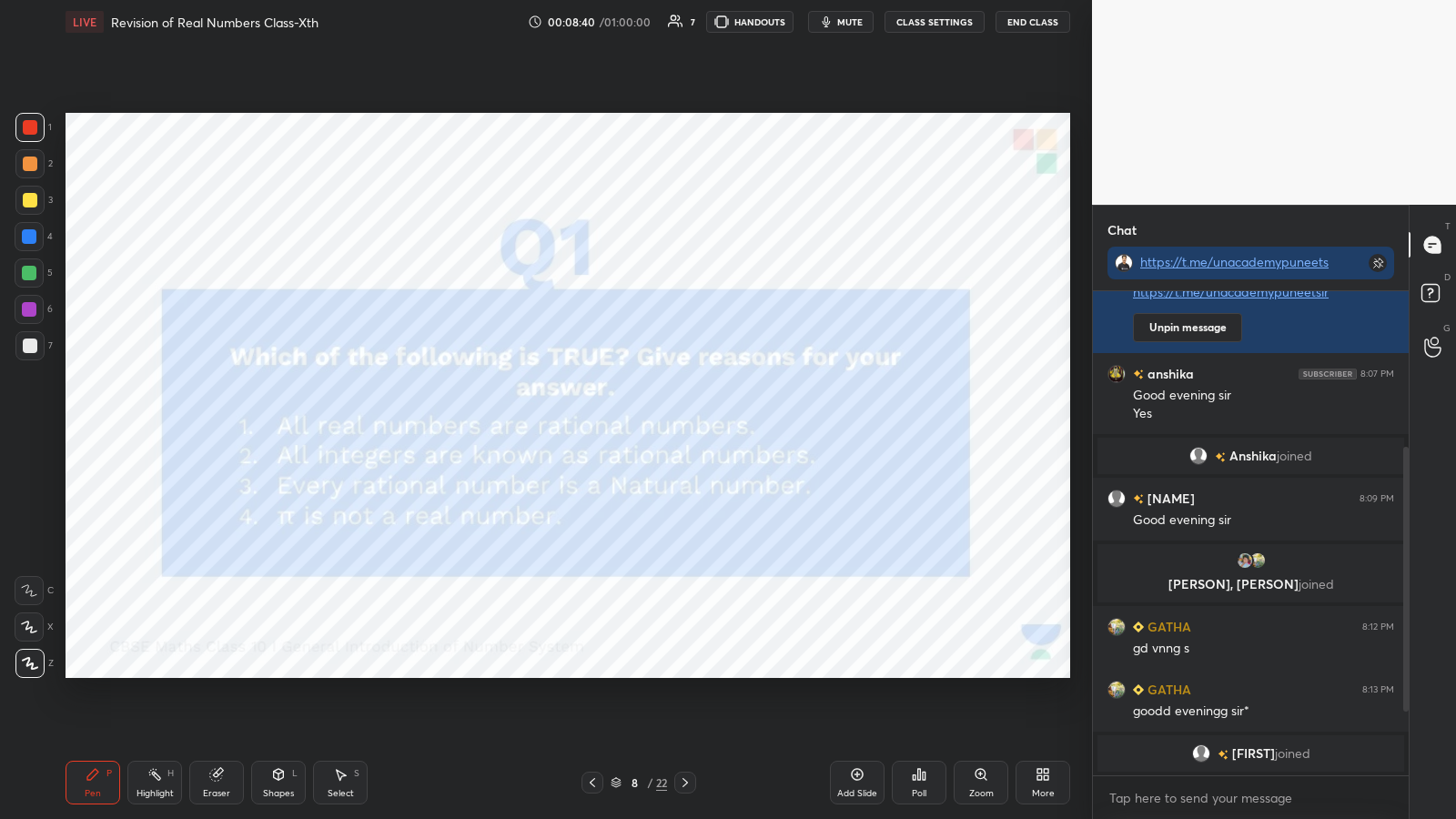 click on "Poll" at bounding box center (919, 783) 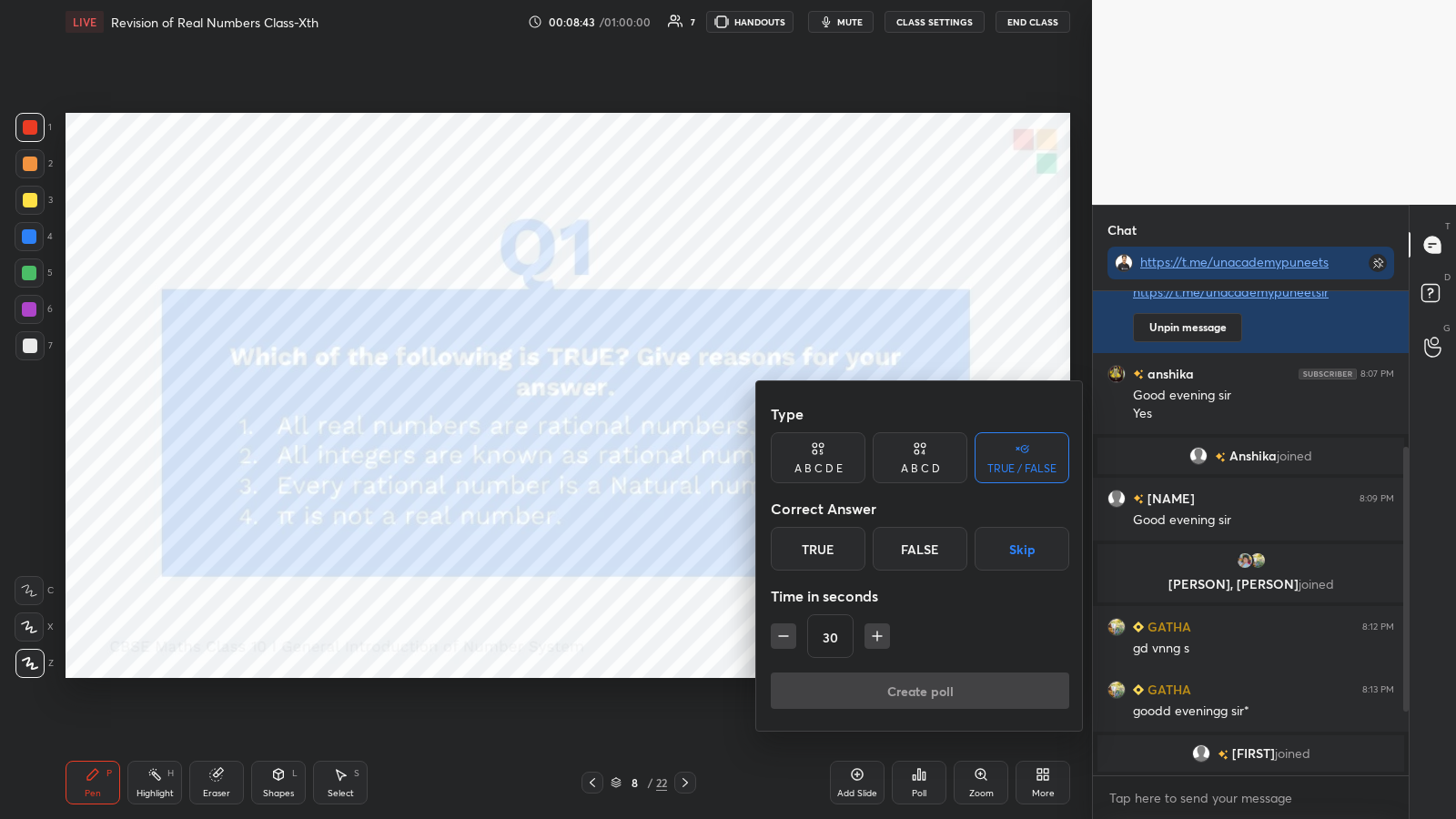 click on "False" at bounding box center [920, 549] 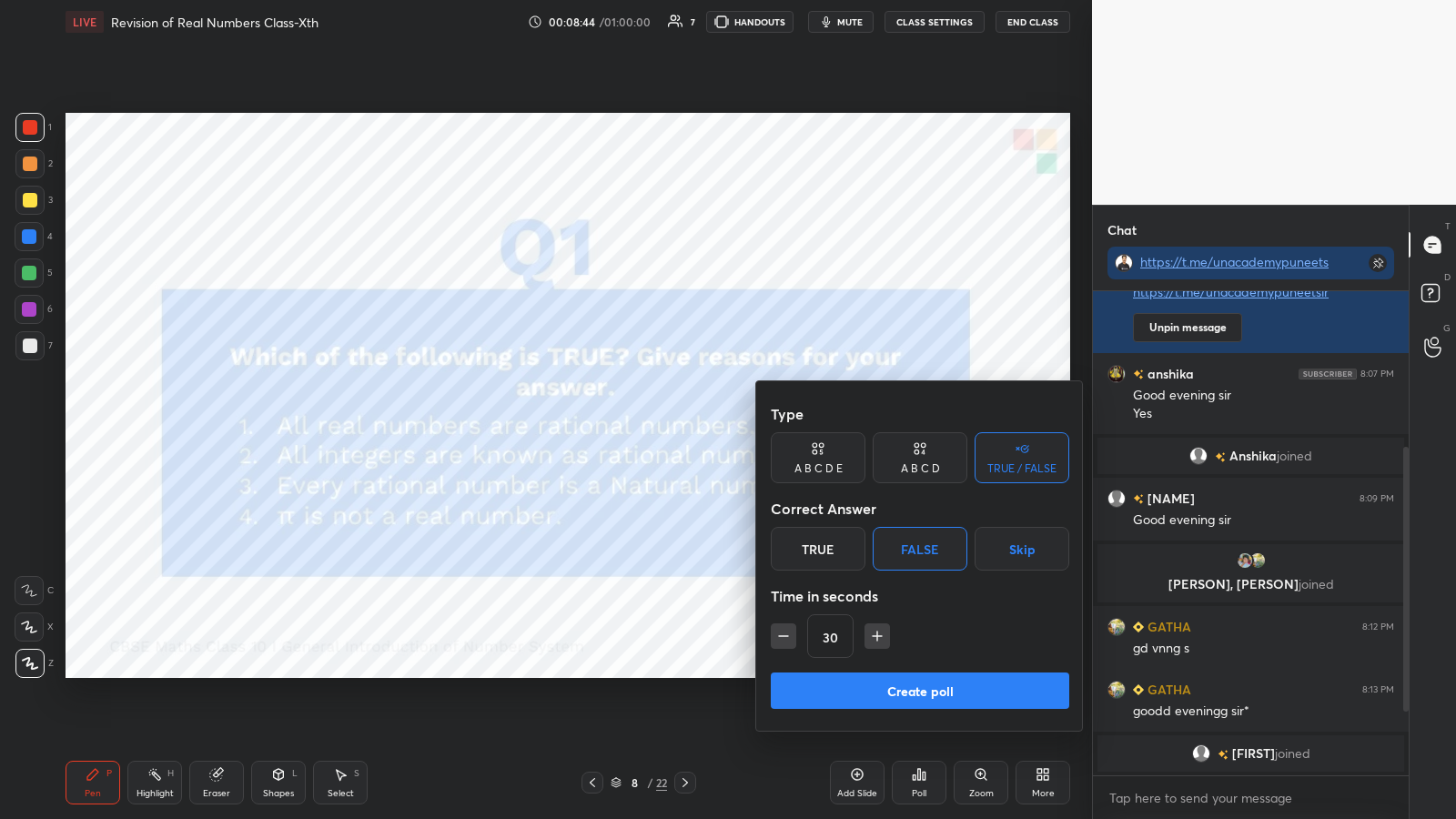 click on "Create poll" at bounding box center (920, 691) 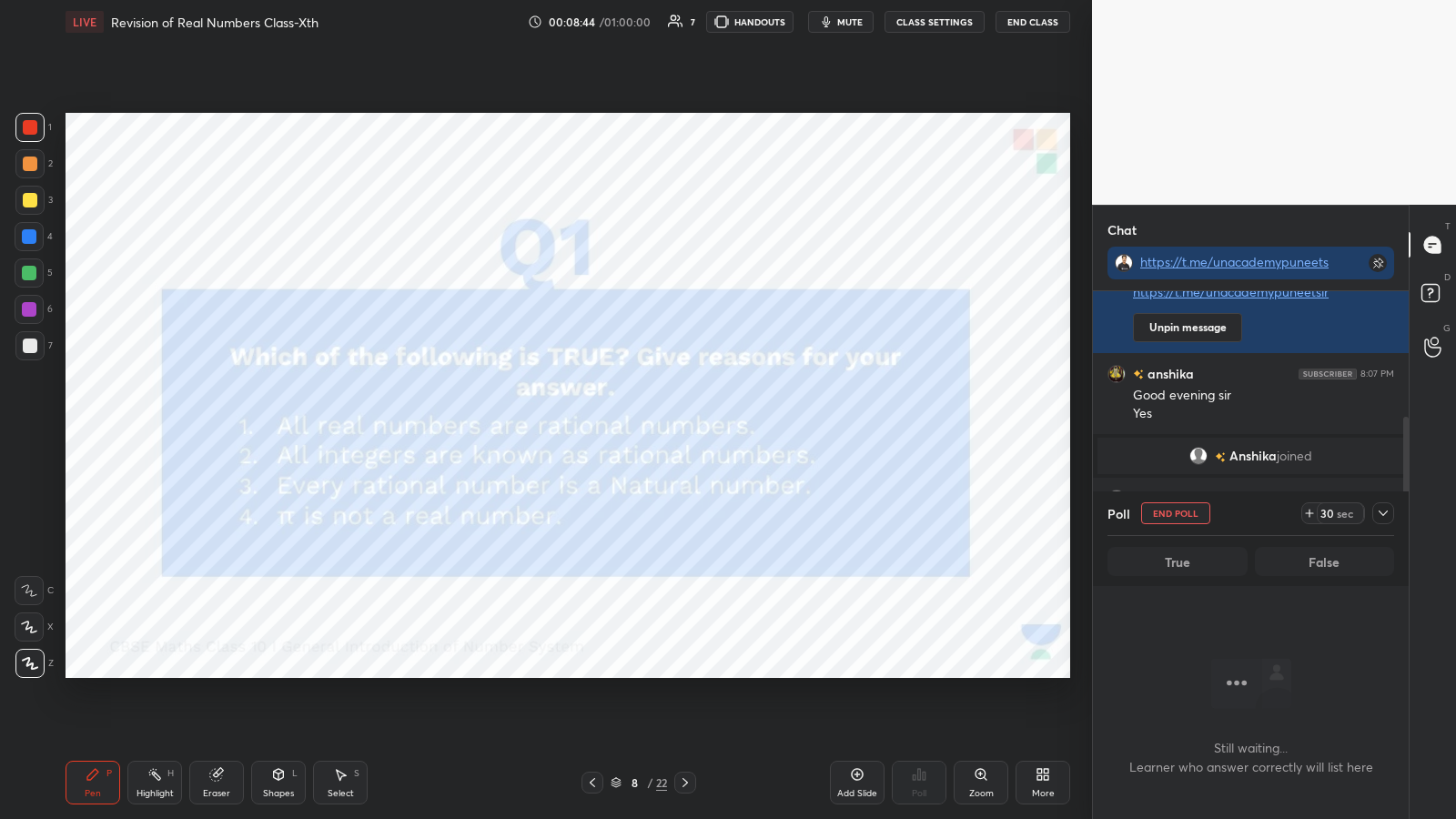 scroll, scrollTop: 389, scrollLeft: 310, axis: both 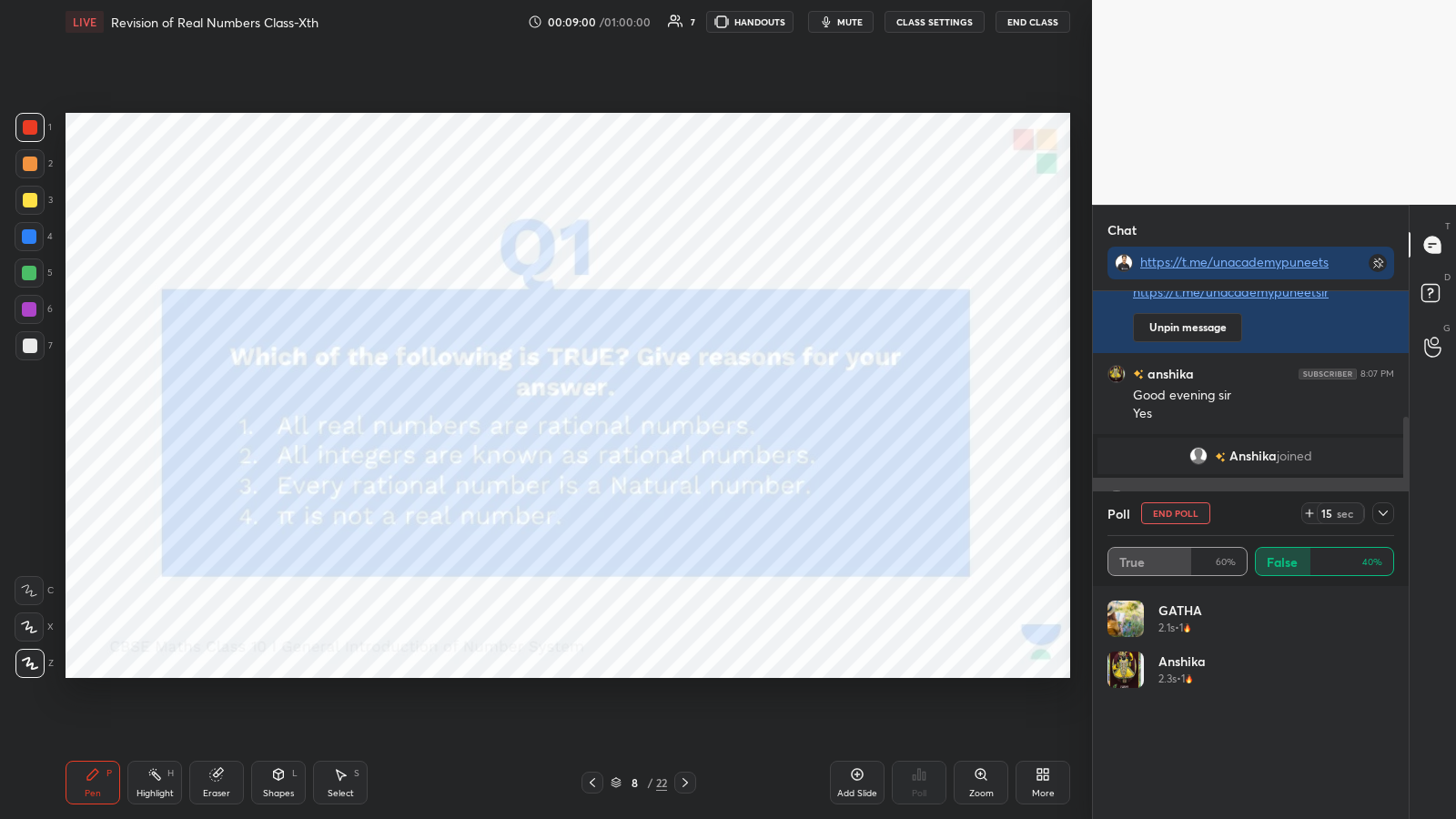 click 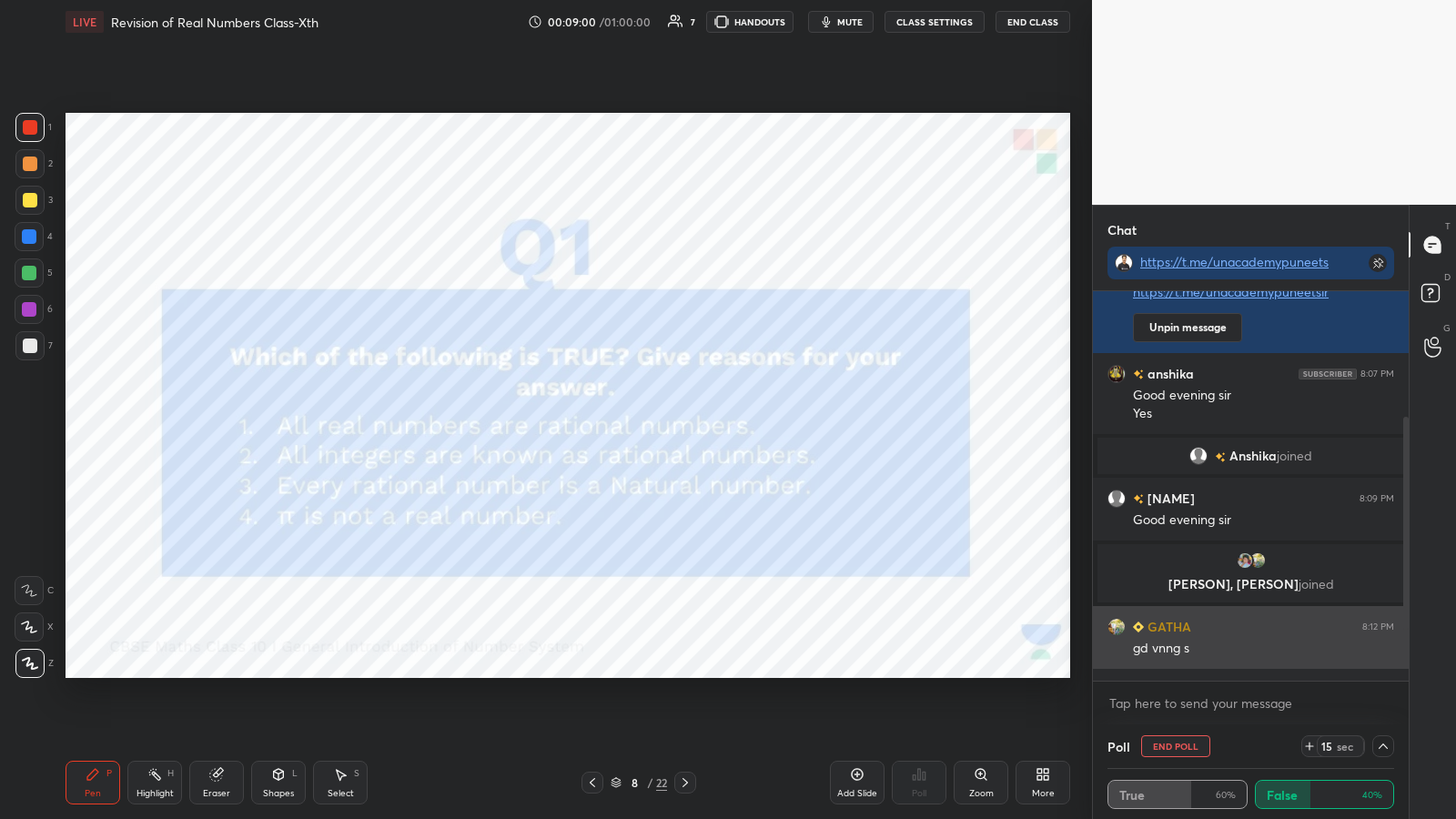 scroll, scrollTop: 0, scrollLeft: 0, axis: both 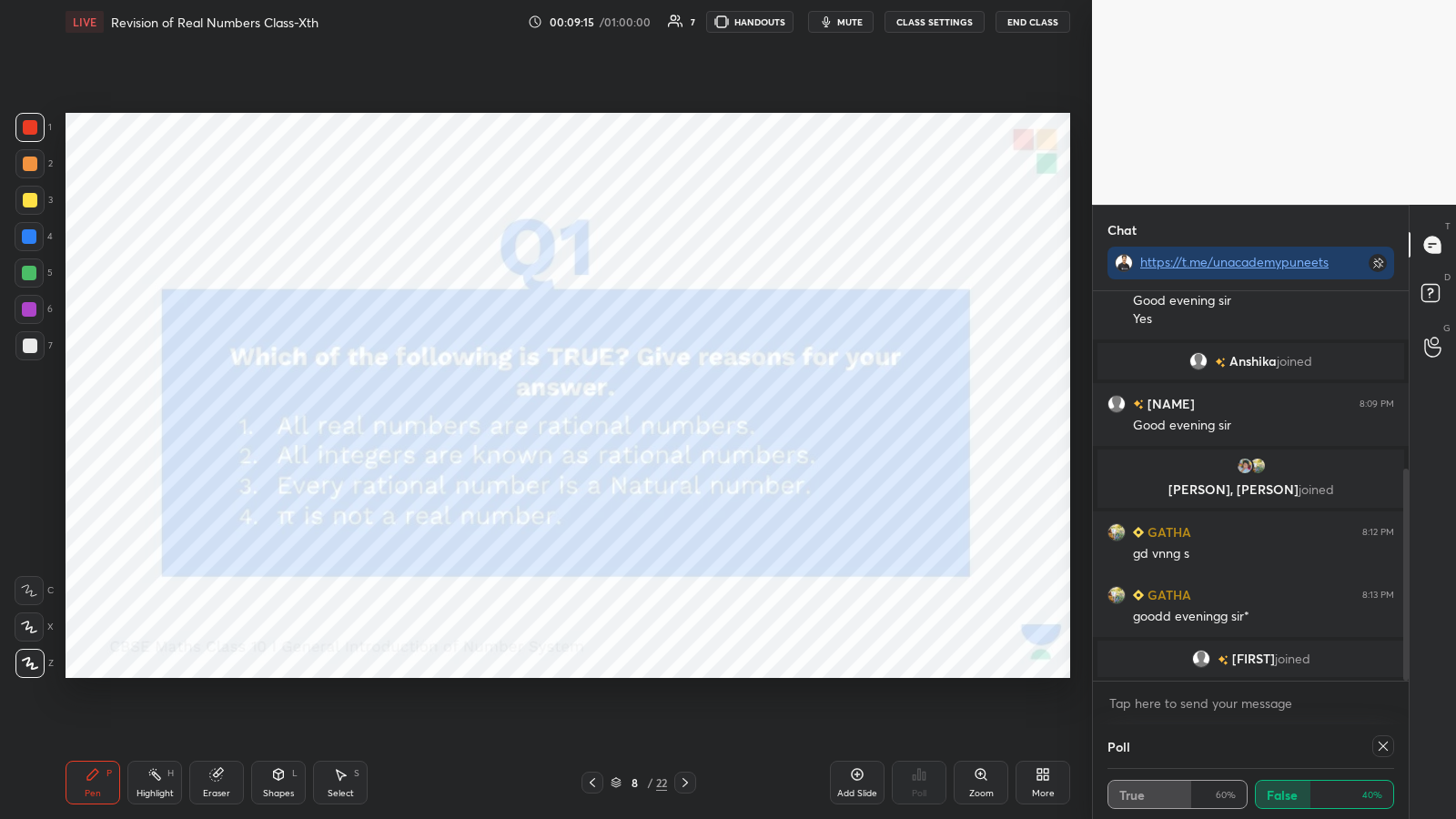 click 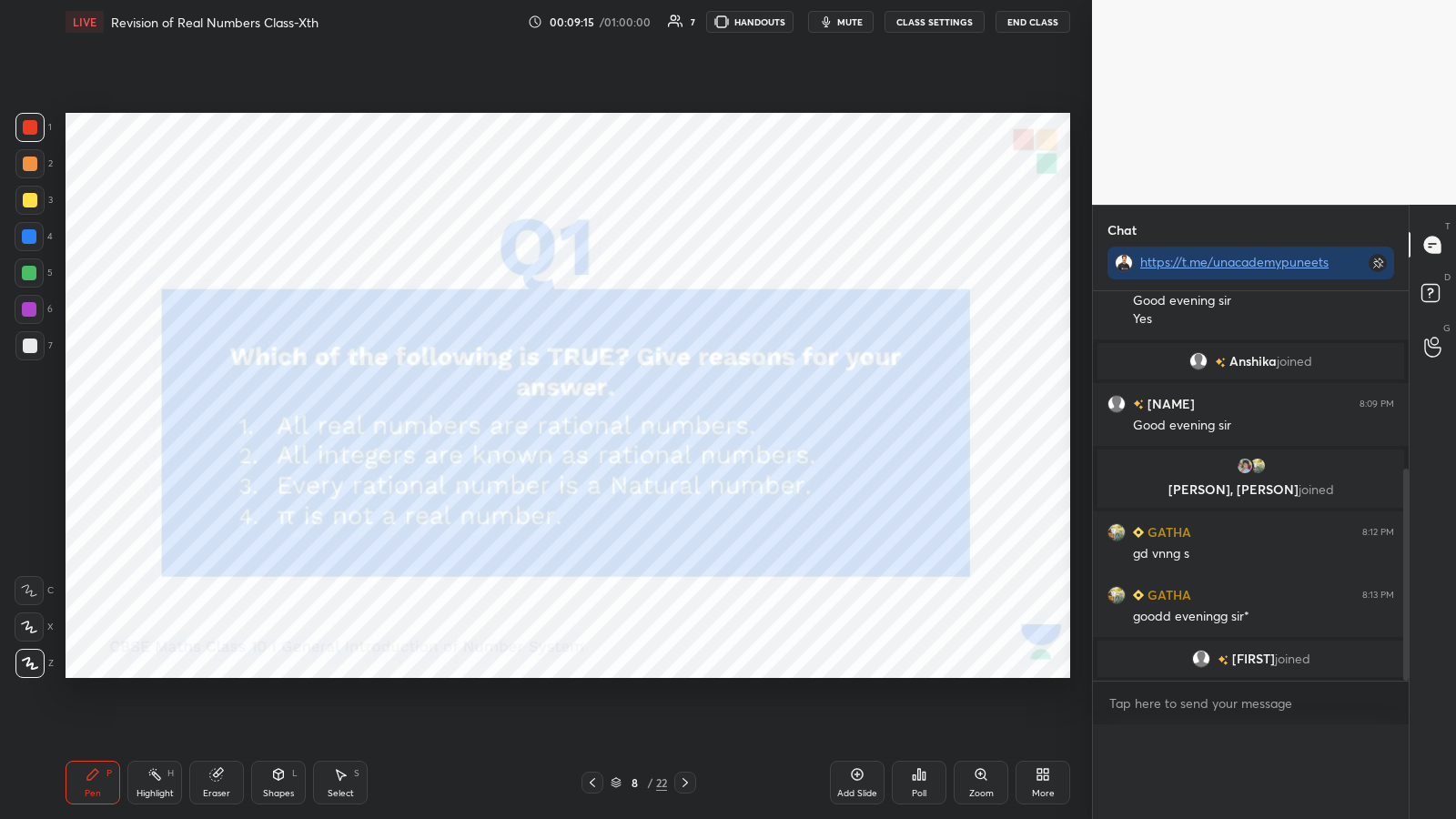 scroll, scrollTop: 6, scrollLeft: 6, axis: both 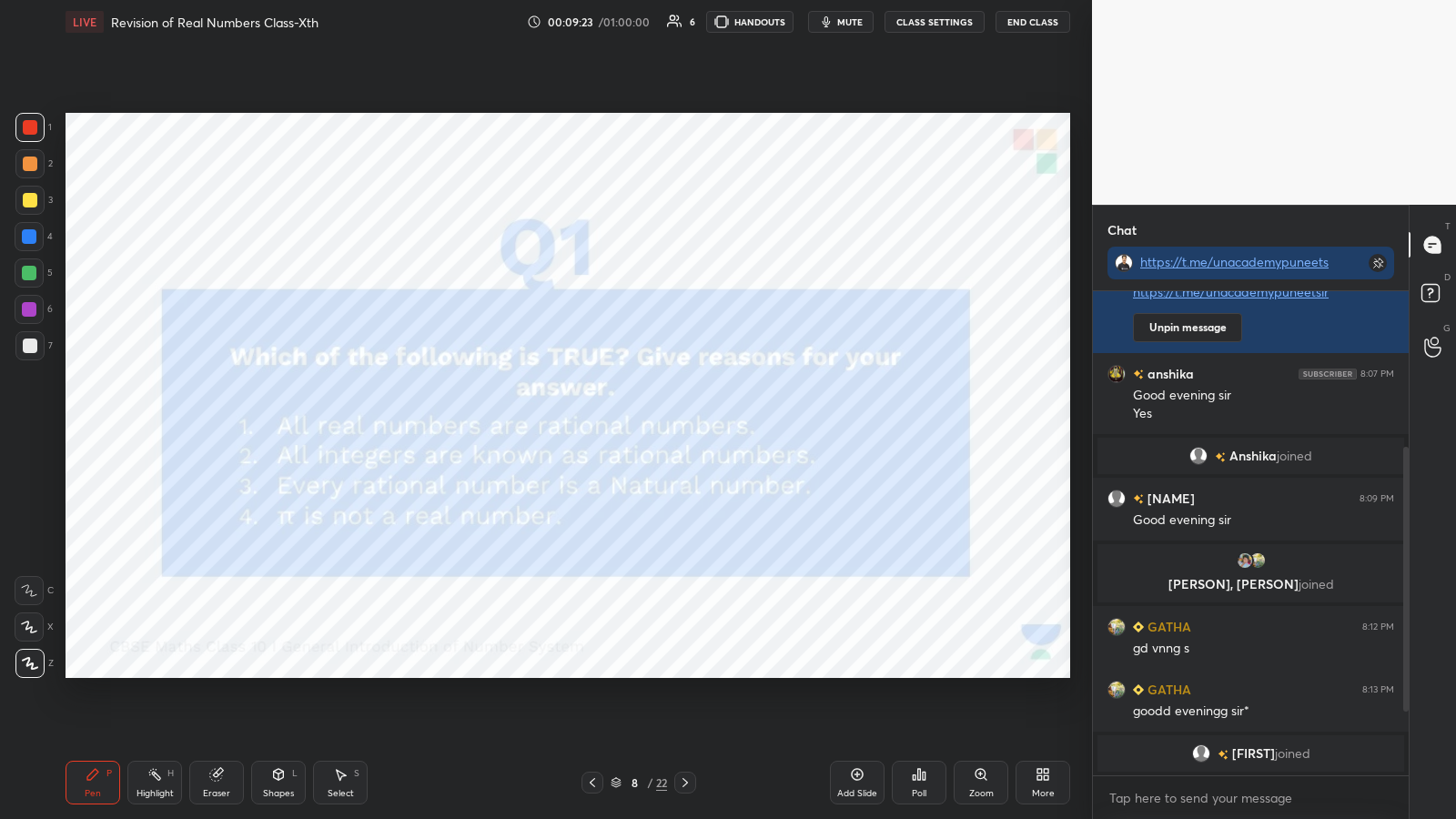 click 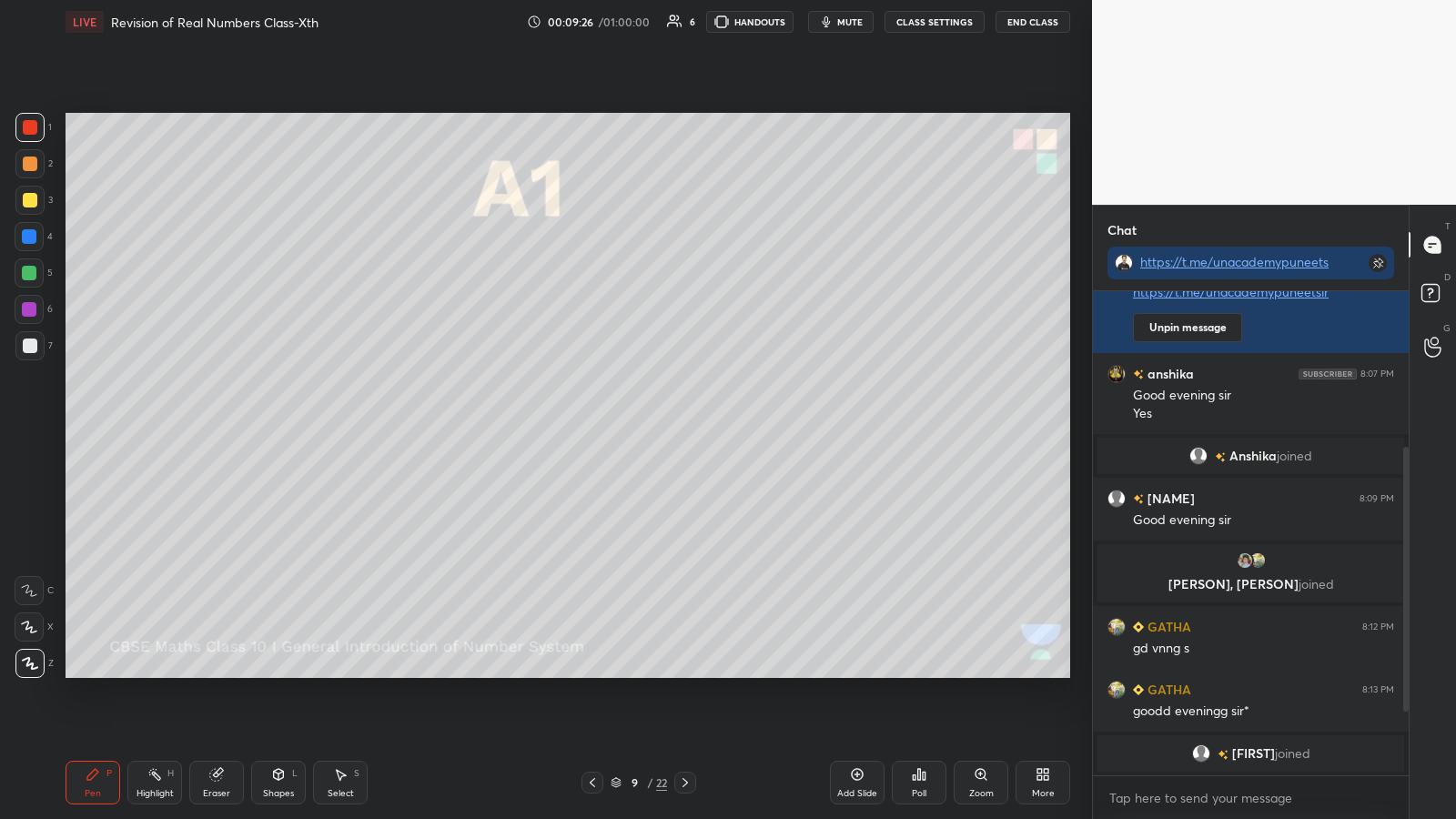 click at bounding box center (30, 164) 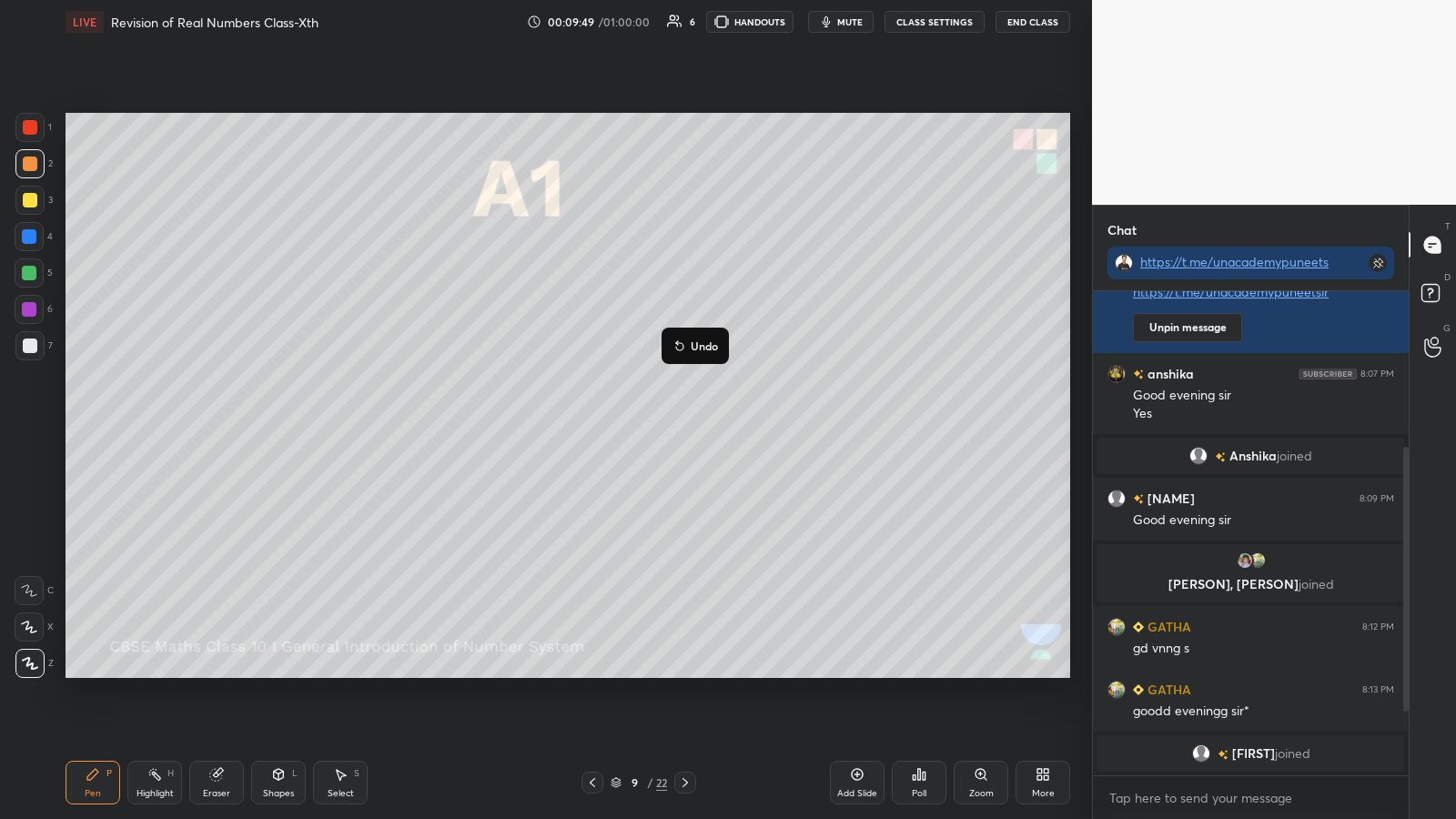 click on "Undo" at bounding box center [704, 346] 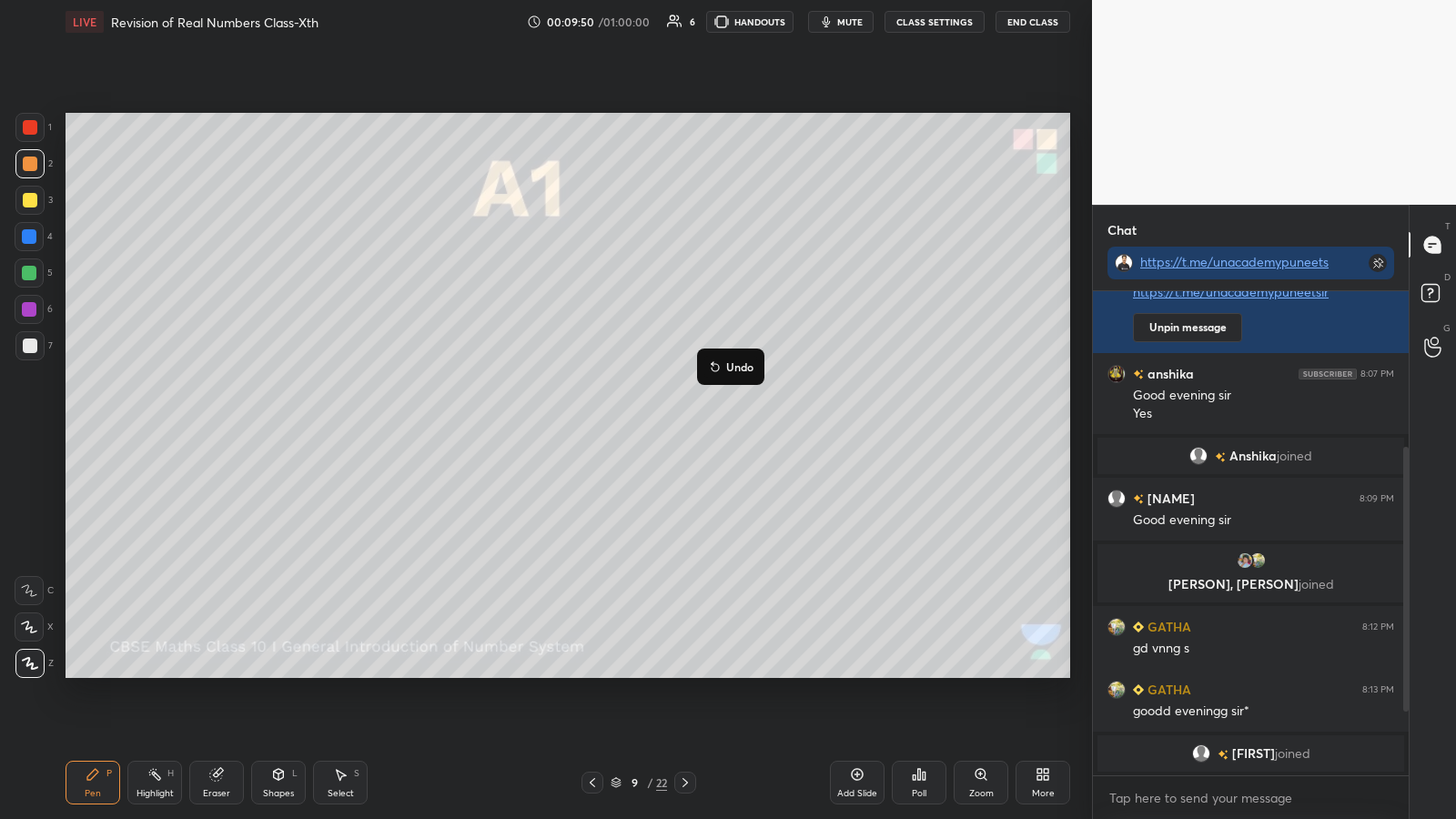 click on "Undo" at bounding box center (740, 367) 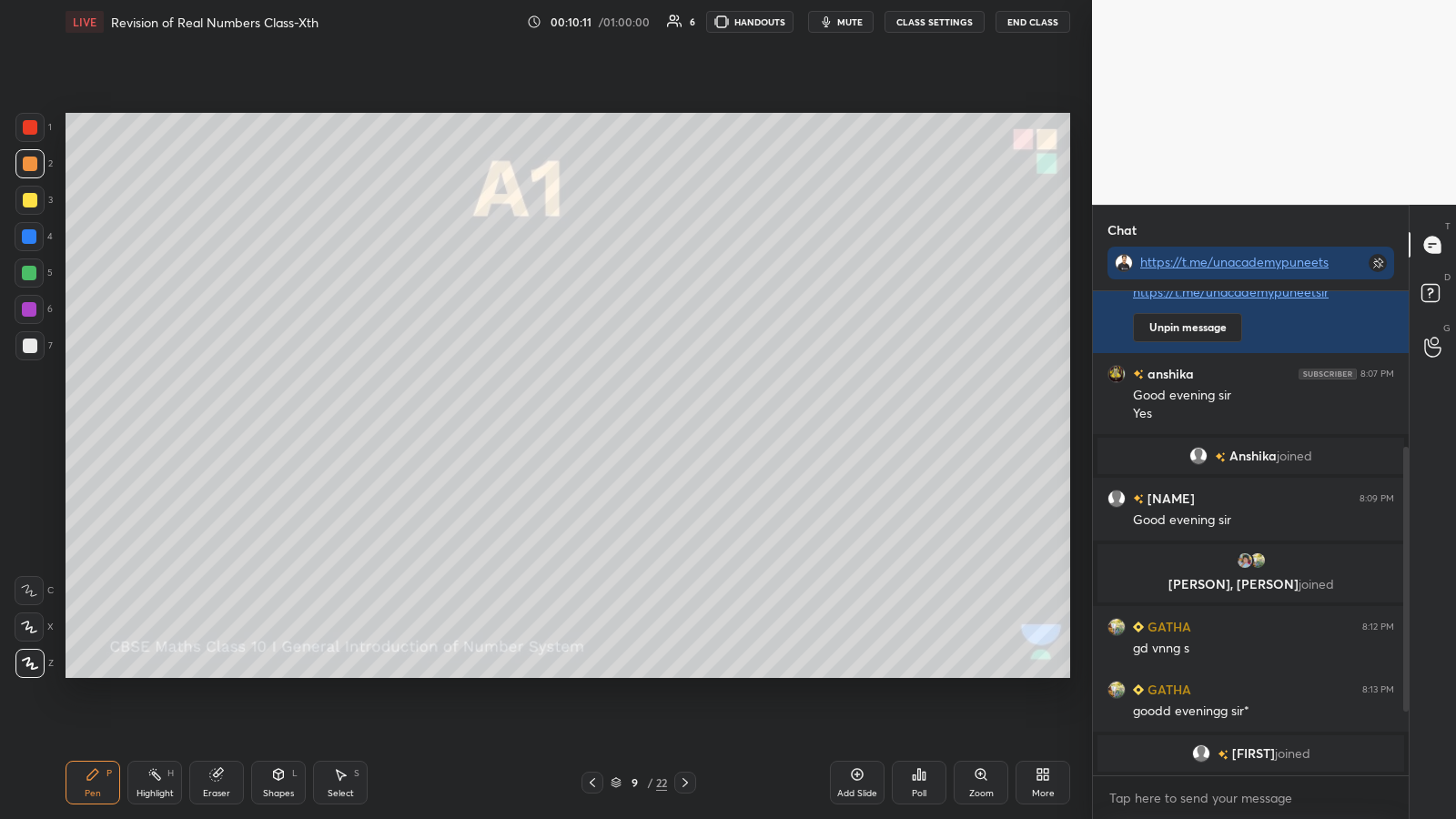 click at bounding box center (30, 346) 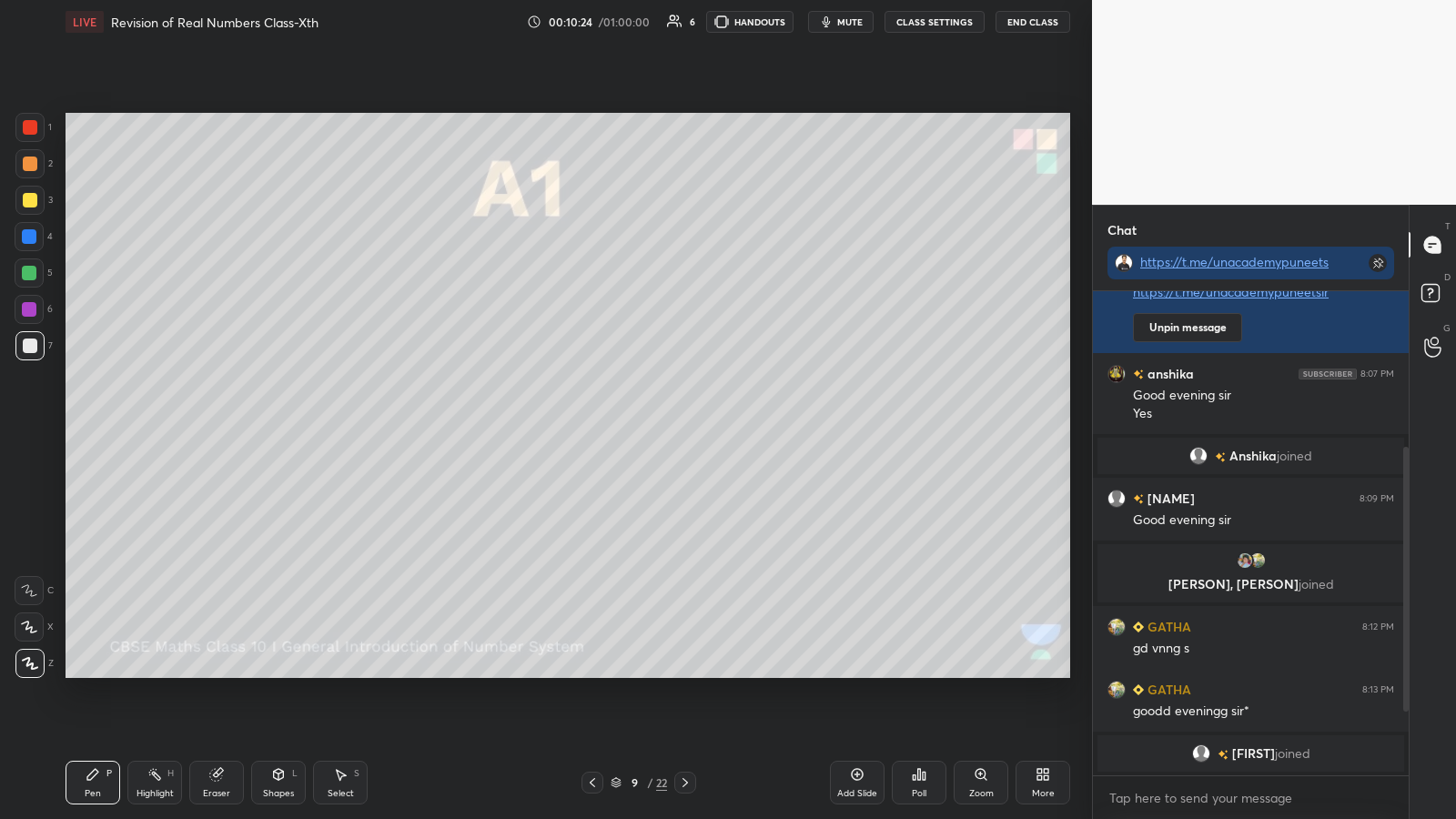 scroll, scrollTop: 252, scrollLeft: 0, axis: vertical 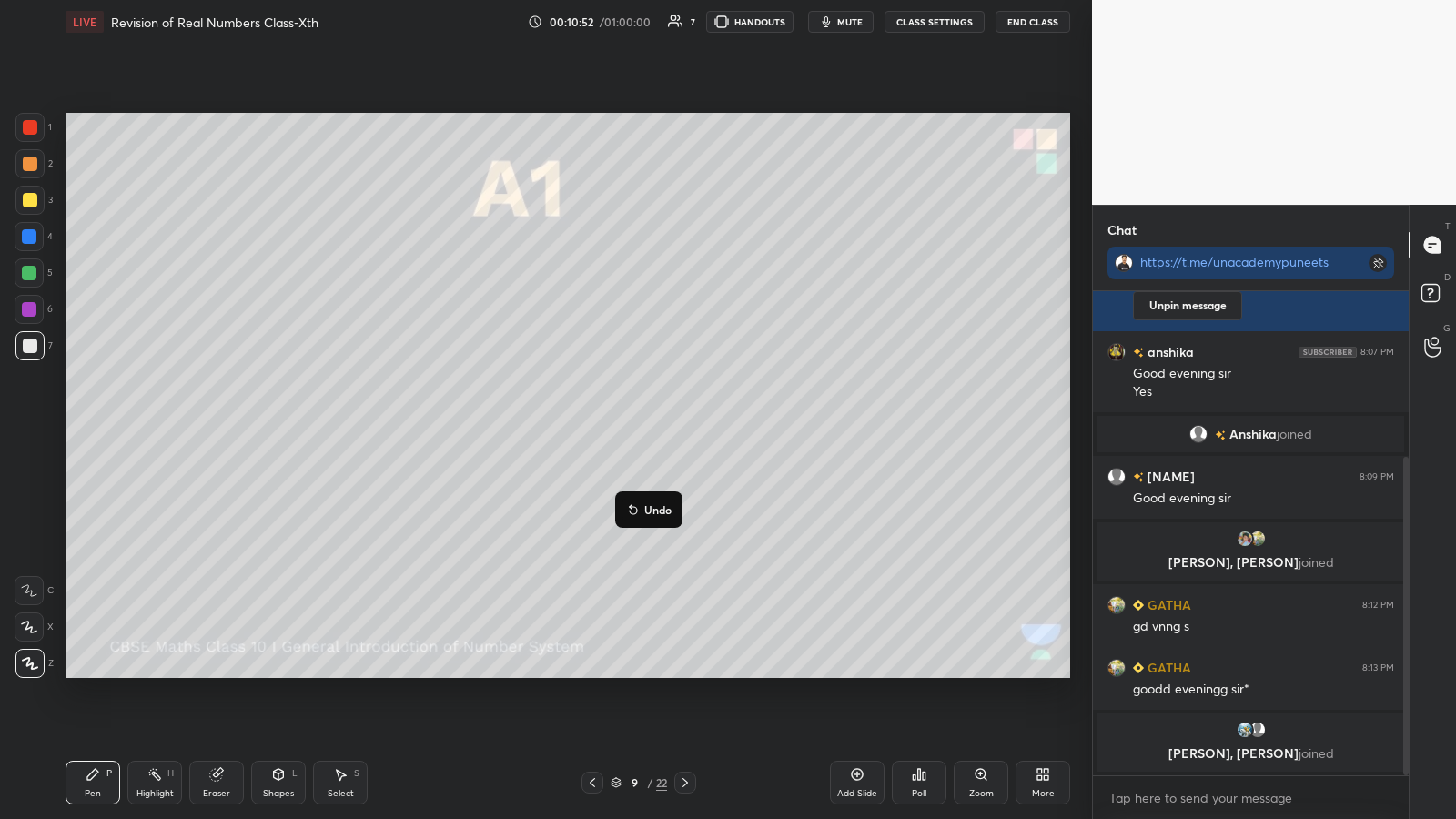 drag, startPoint x: 649, startPoint y: 503, endPoint x: 695, endPoint y: 516, distance: 47.801674 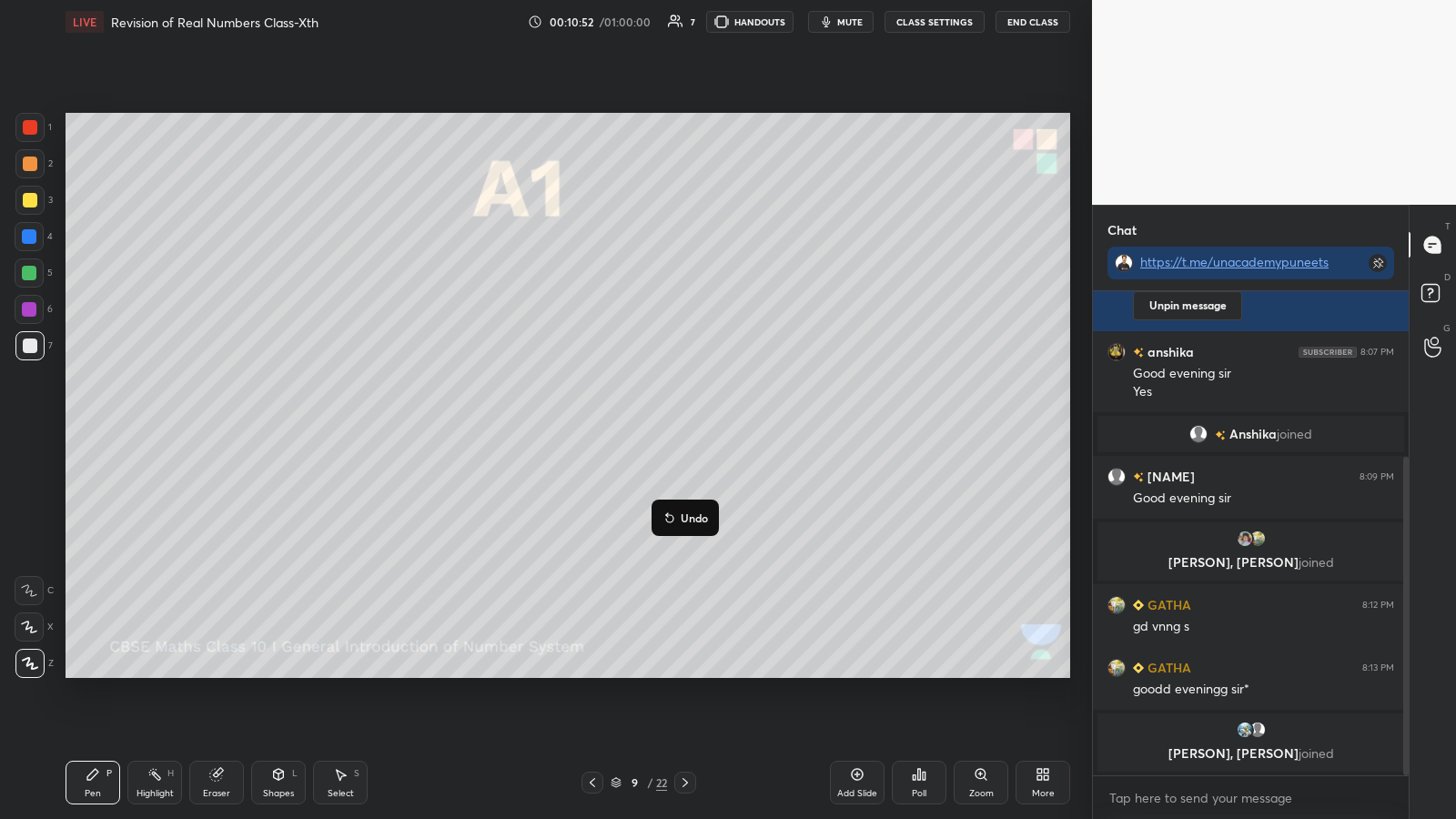 click on "Undo" at bounding box center [694, 518] 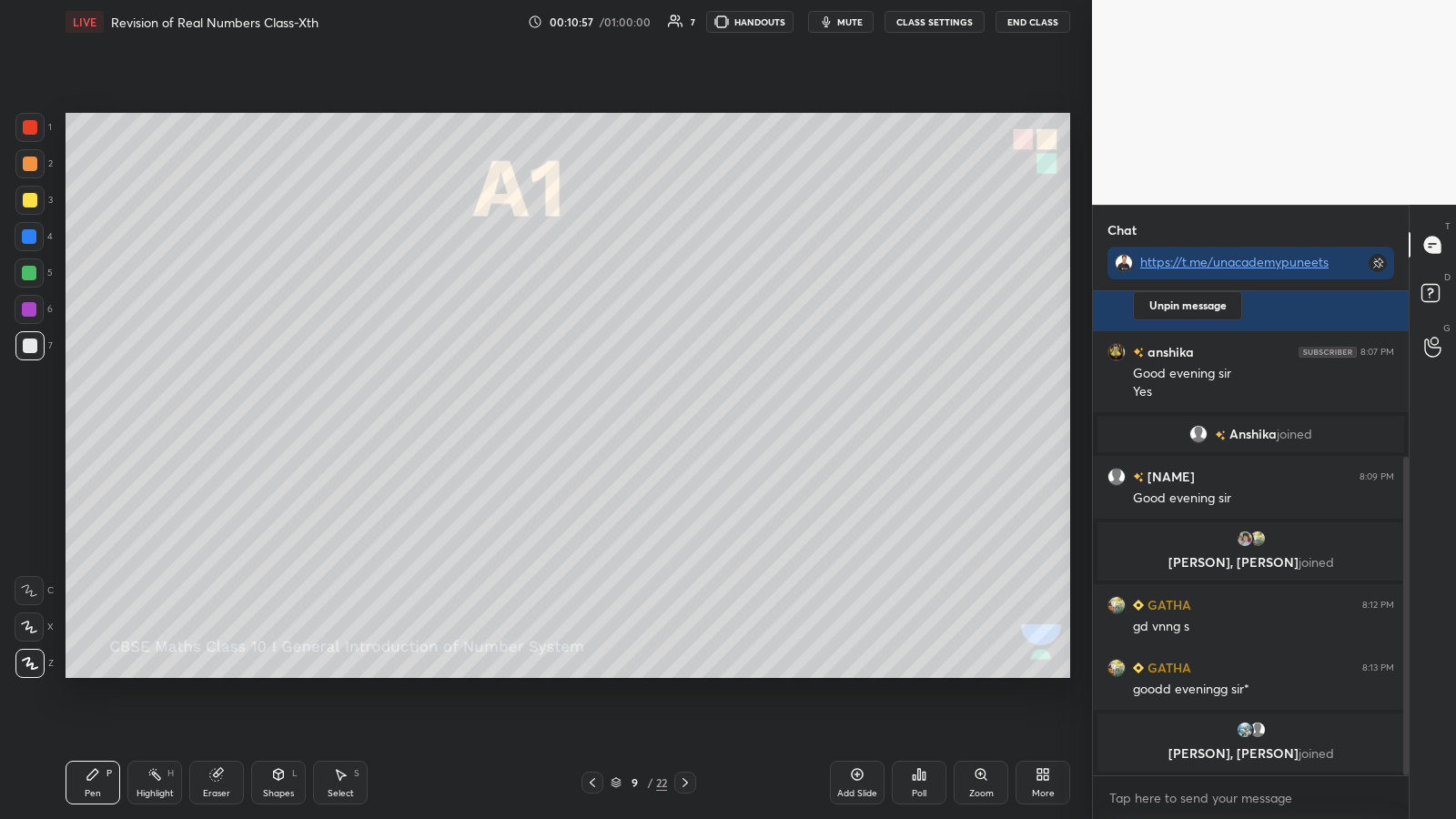 click 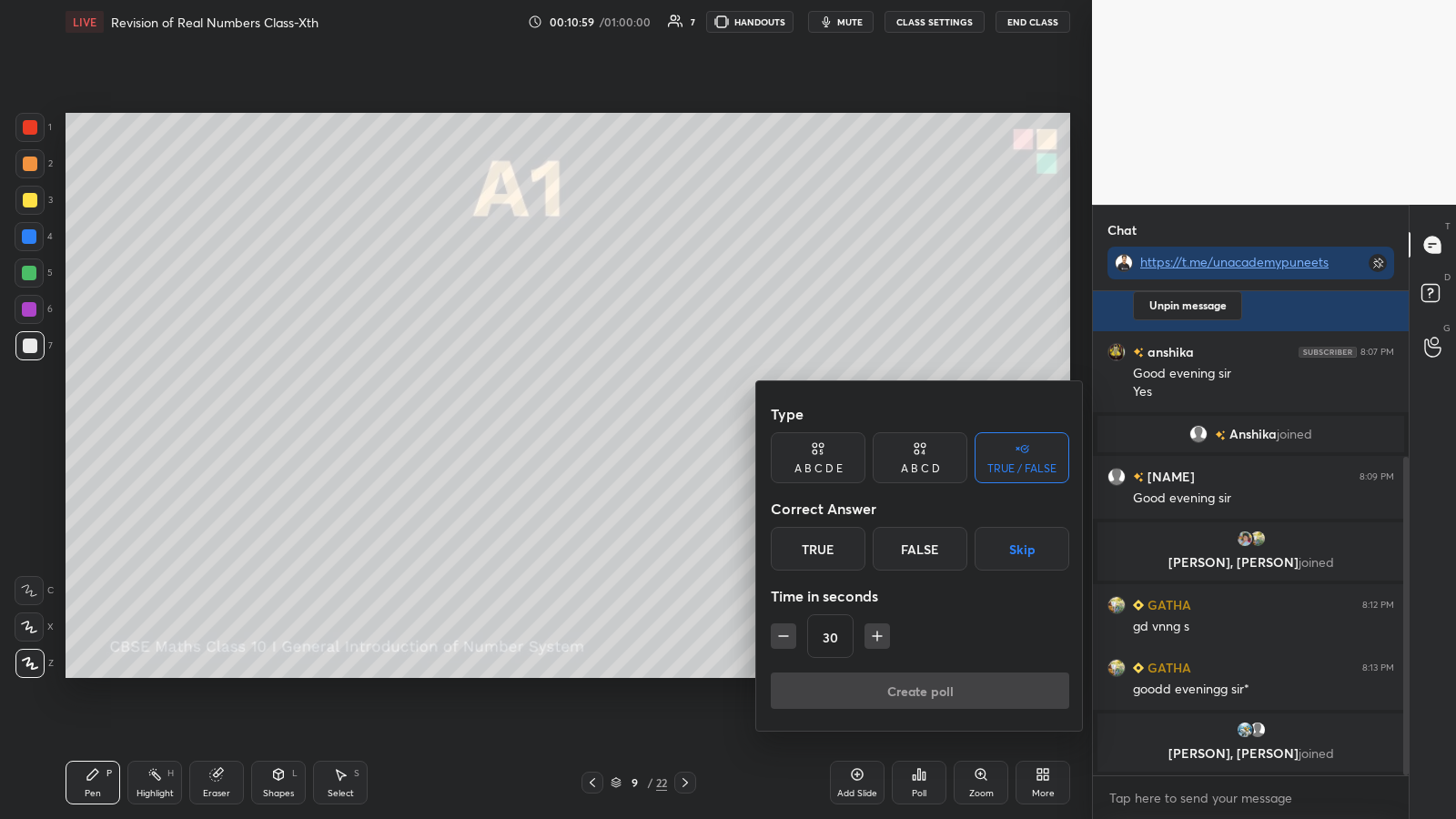 click on "True" at bounding box center [818, 549] 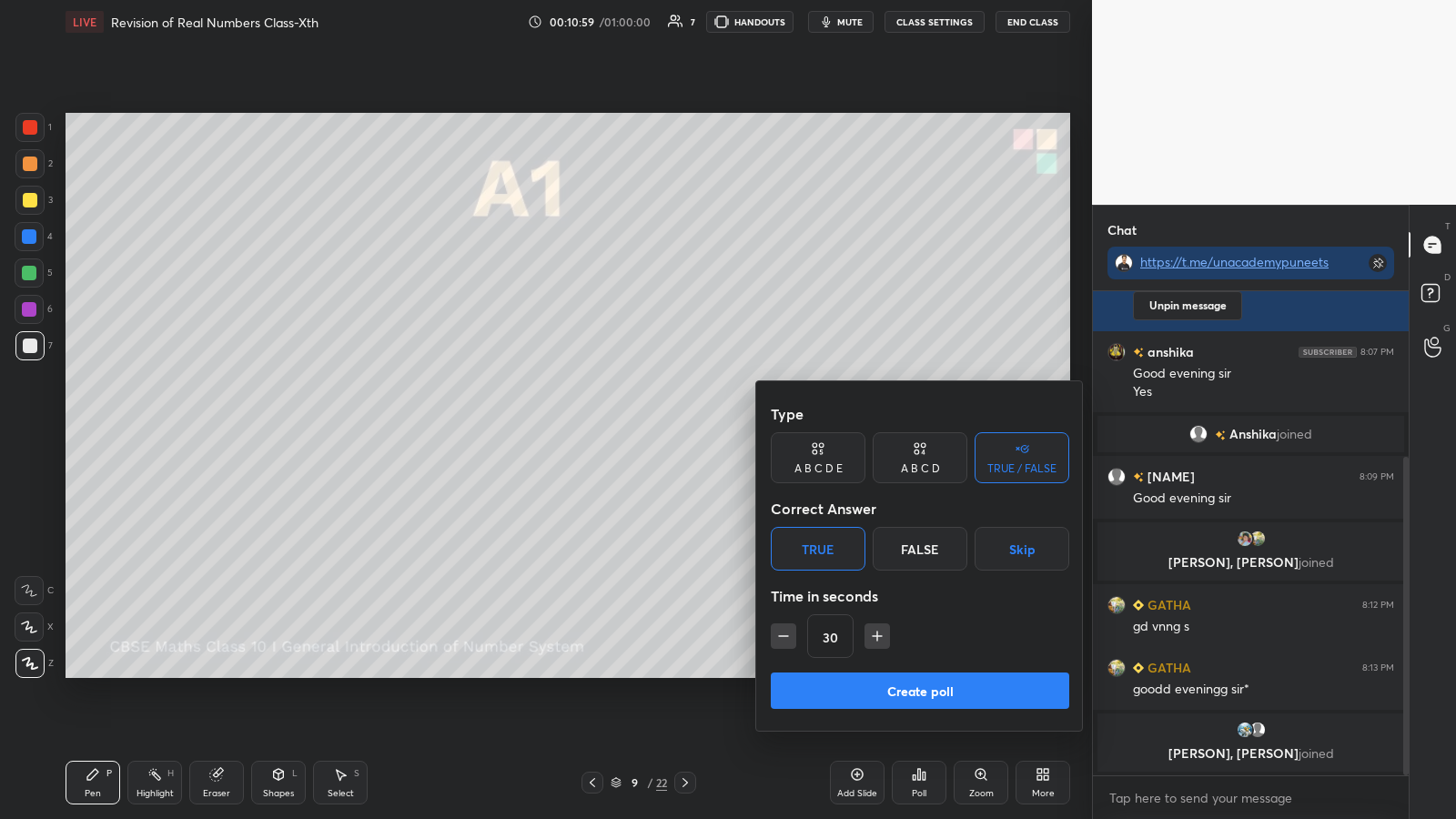click 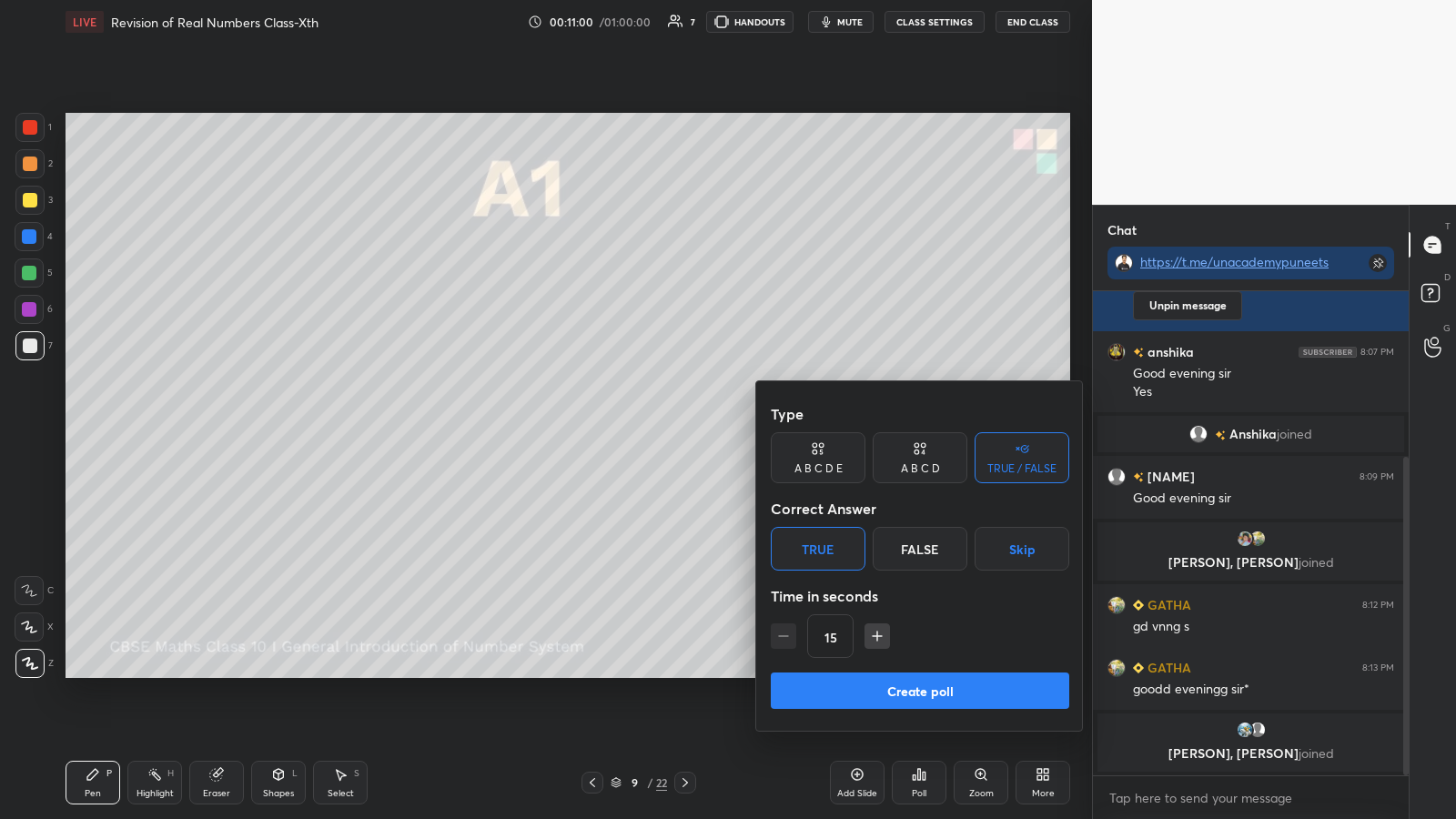 click on "Create poll" at bounding box center [920, 691] 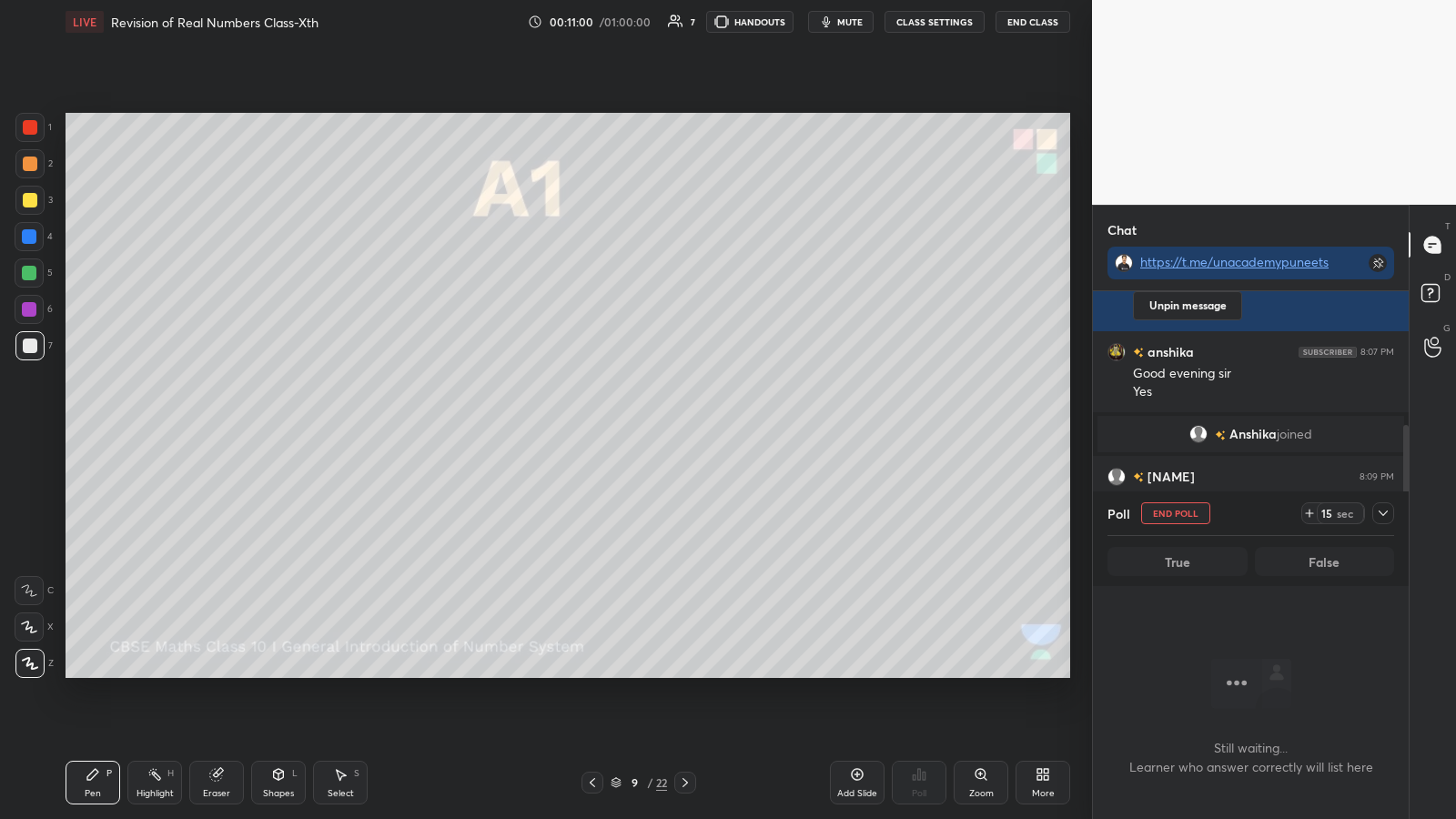 scroll, scrollTop: 431, scrollLeft: 310, axis: both 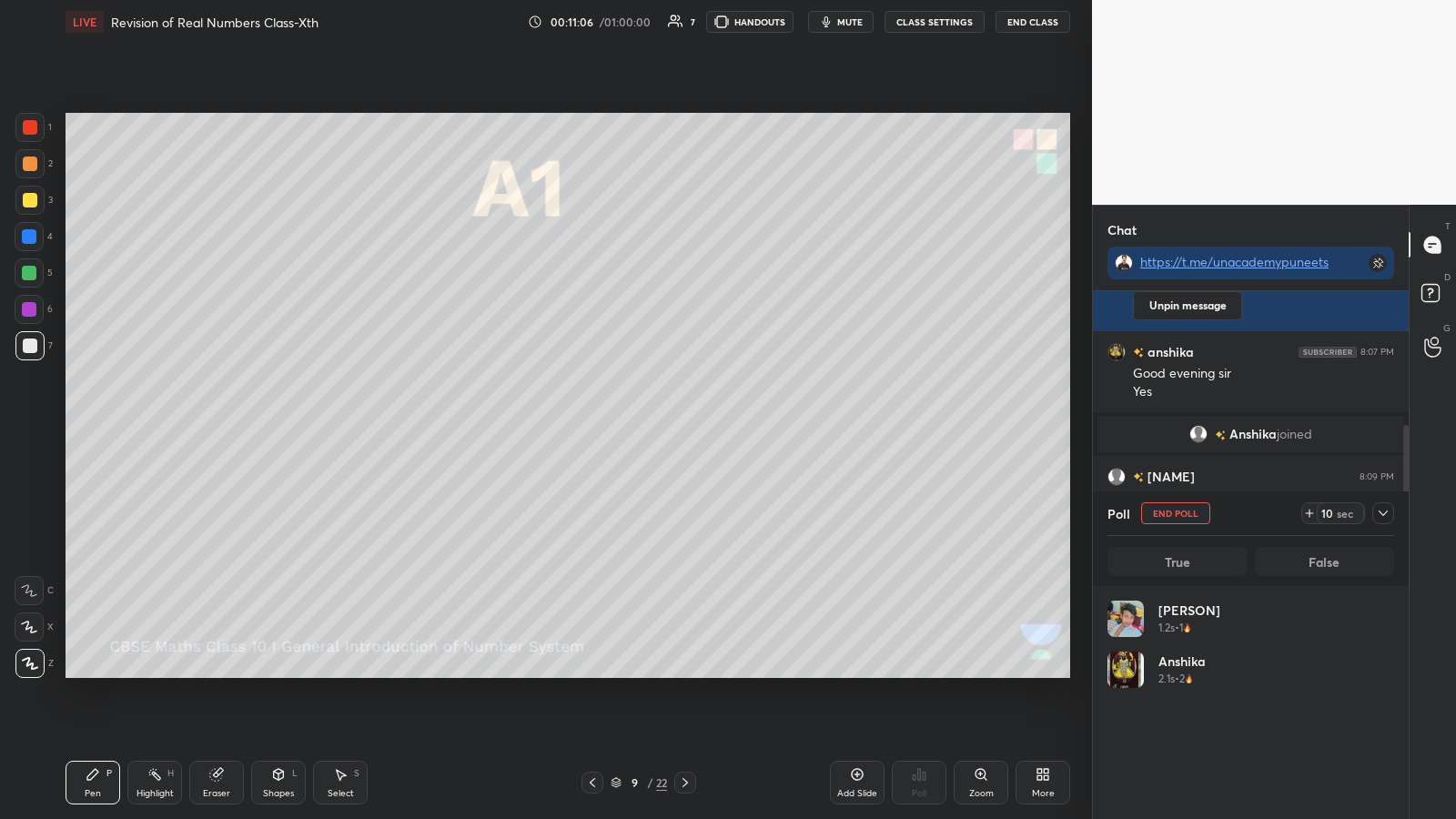 click at bounding box center [1383, 513] 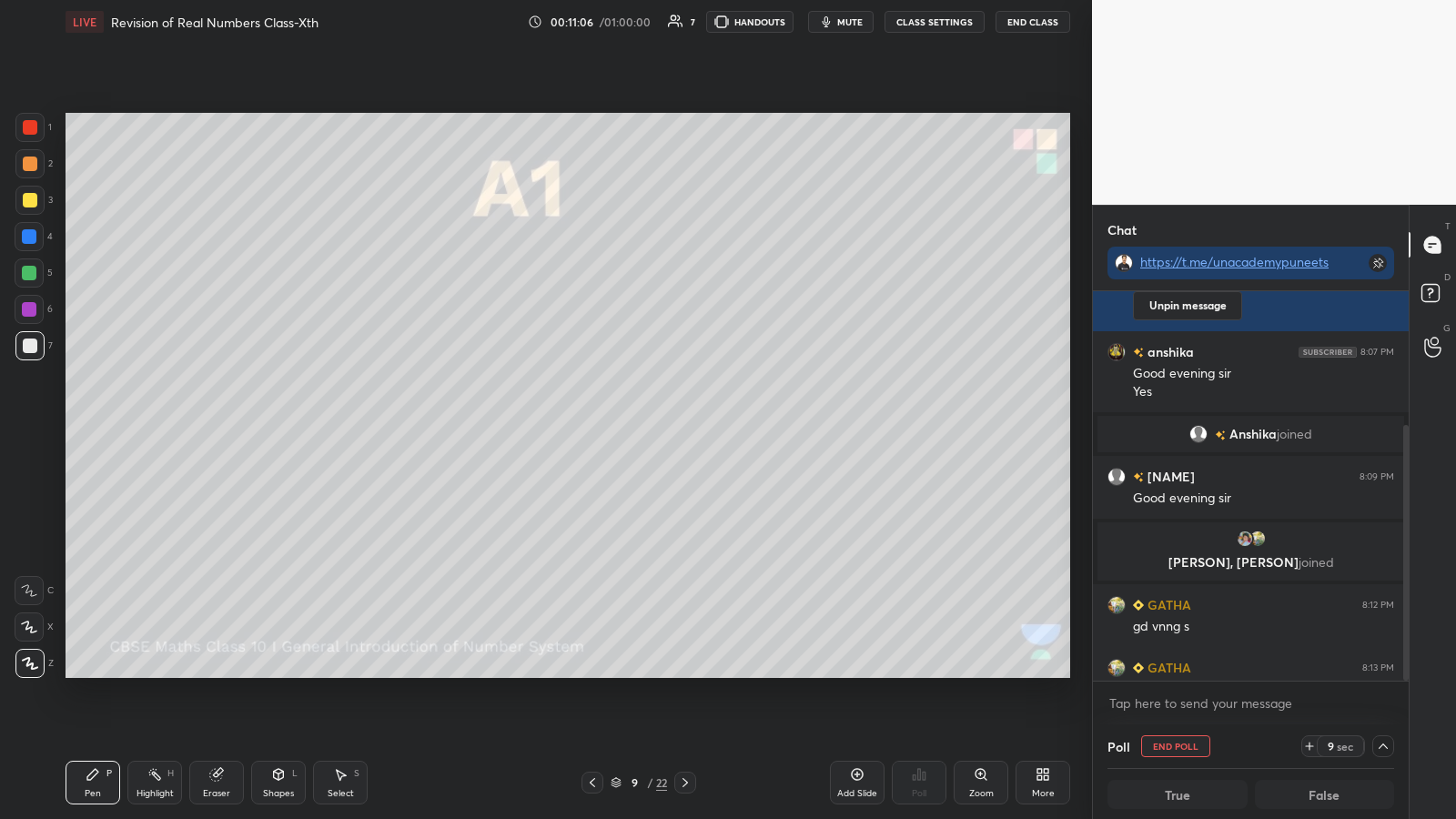 scroll, scrollTop: 0, scrollLeft: 0, axis: both 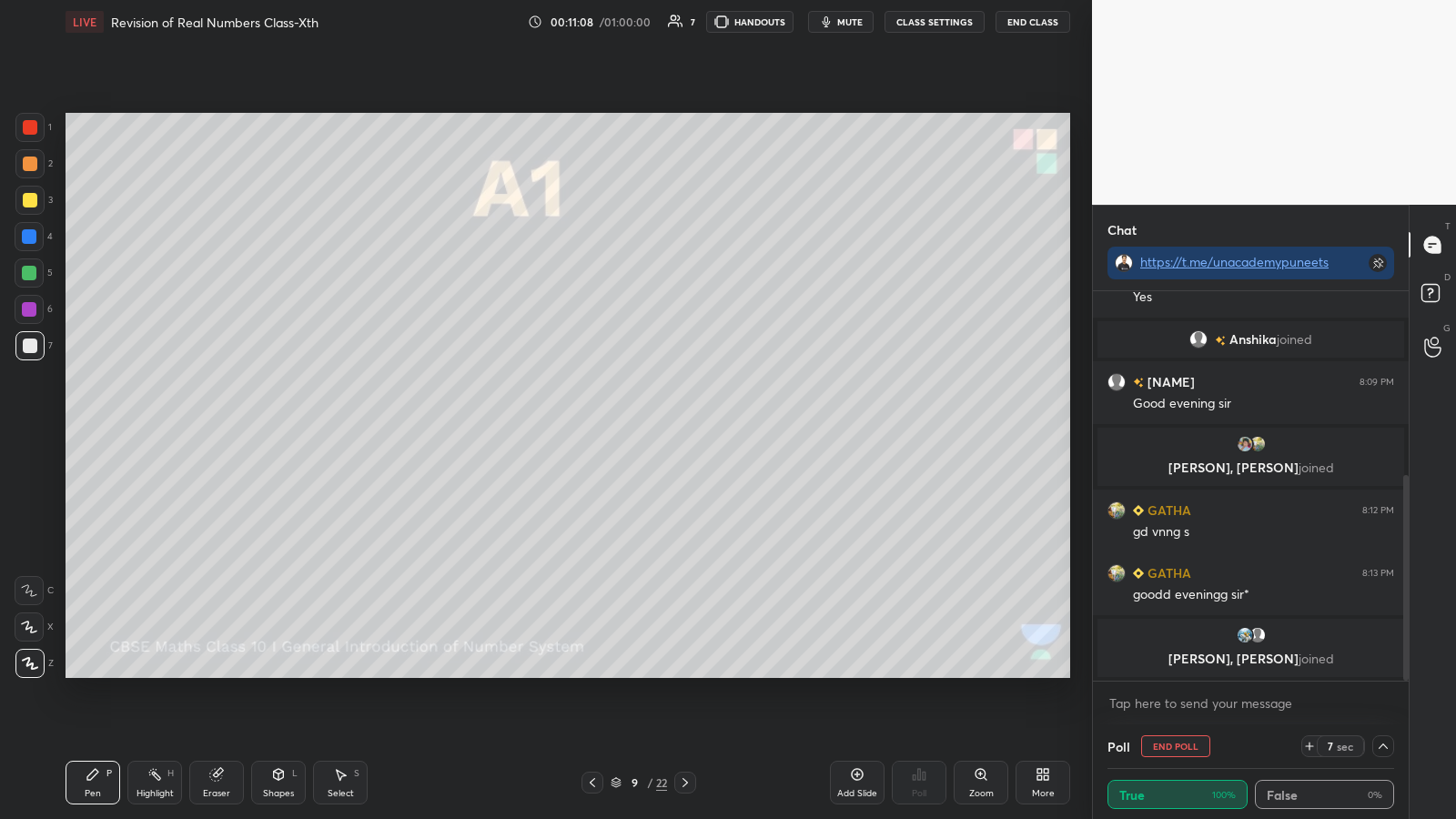 click 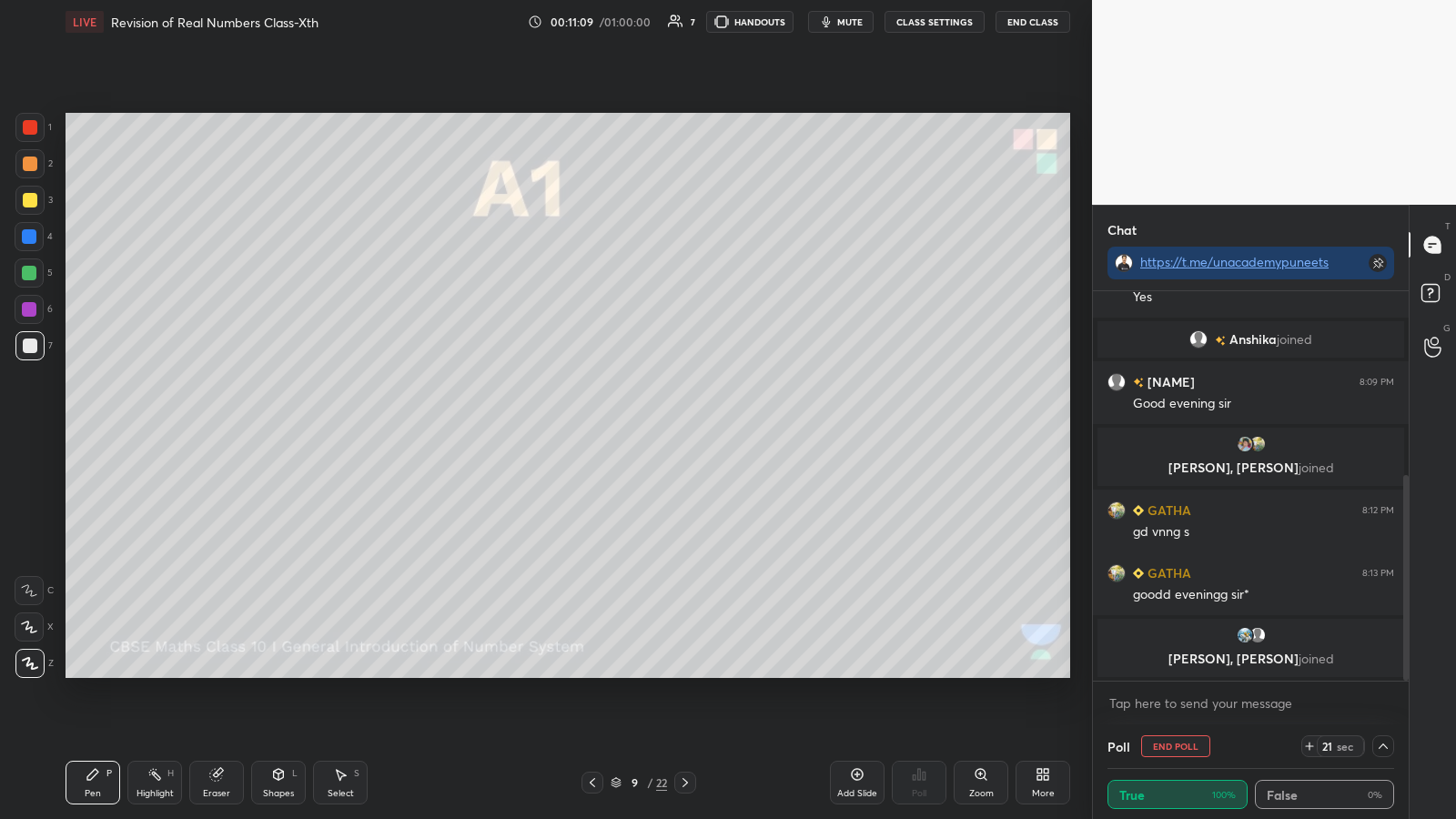 click 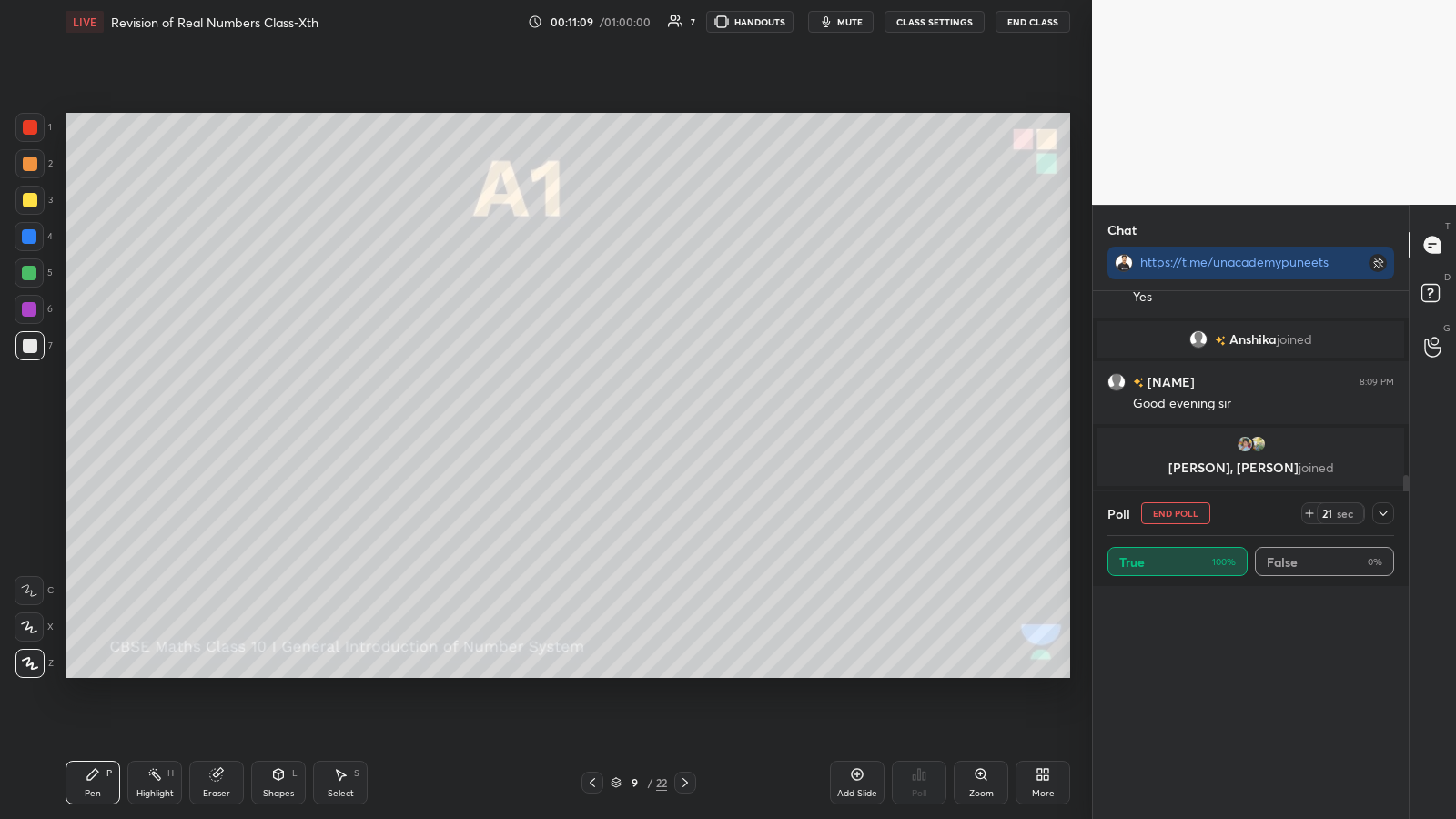 scroll, scrollTop: 6, scrollLeft: 6, axis: both 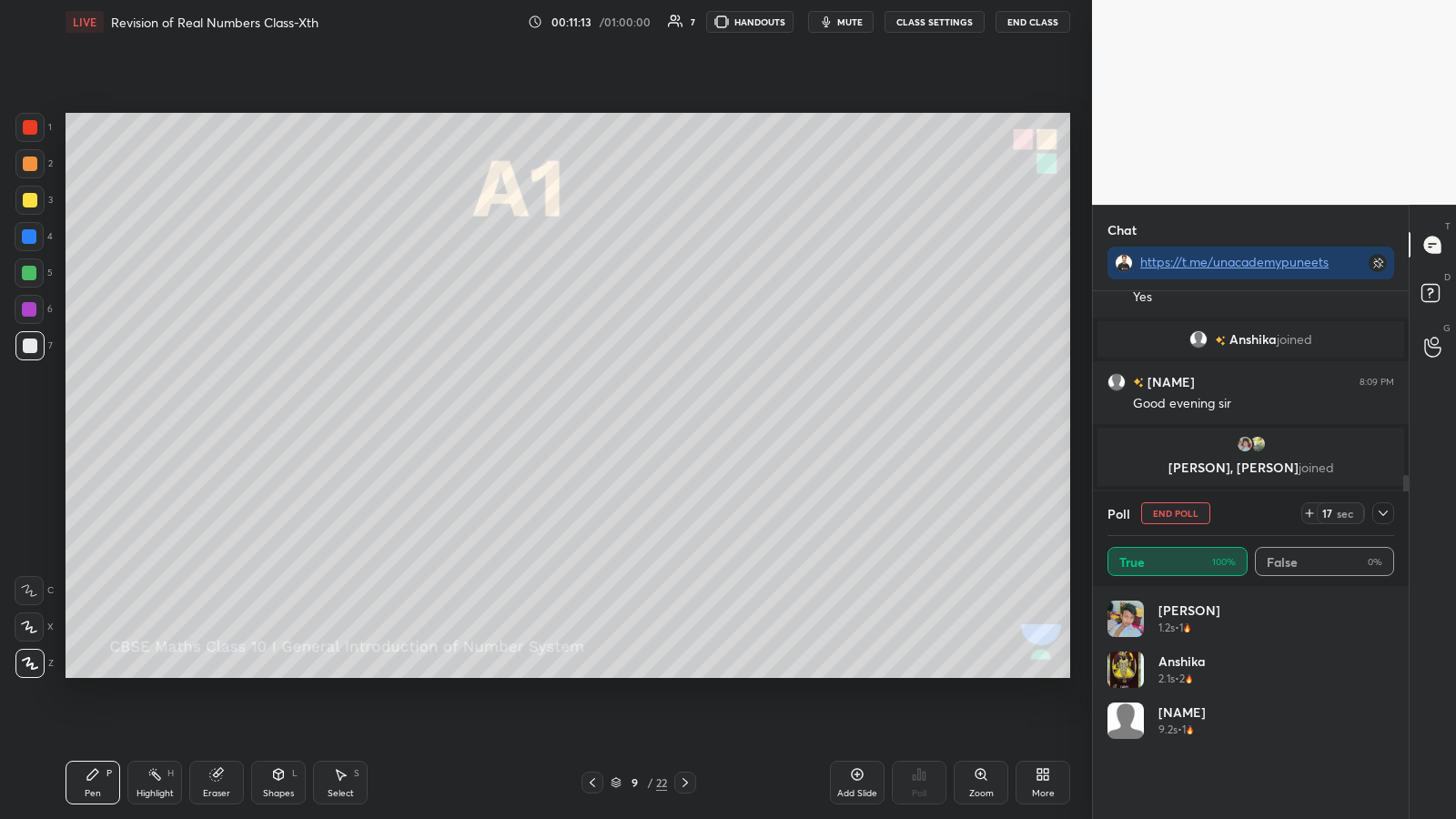 click 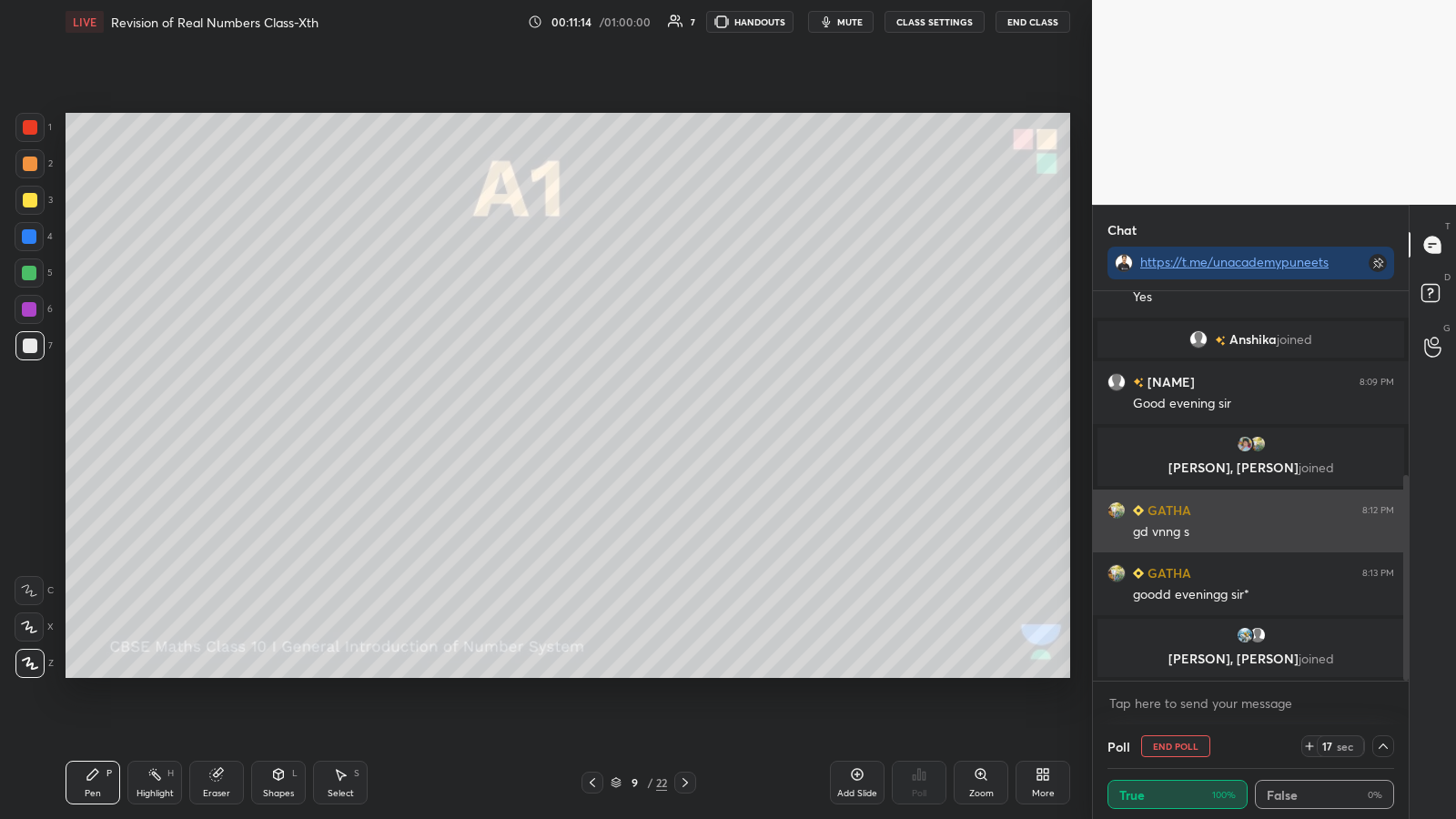 scroll, scrollTop: 0, scrollLeft: 0, axis: both 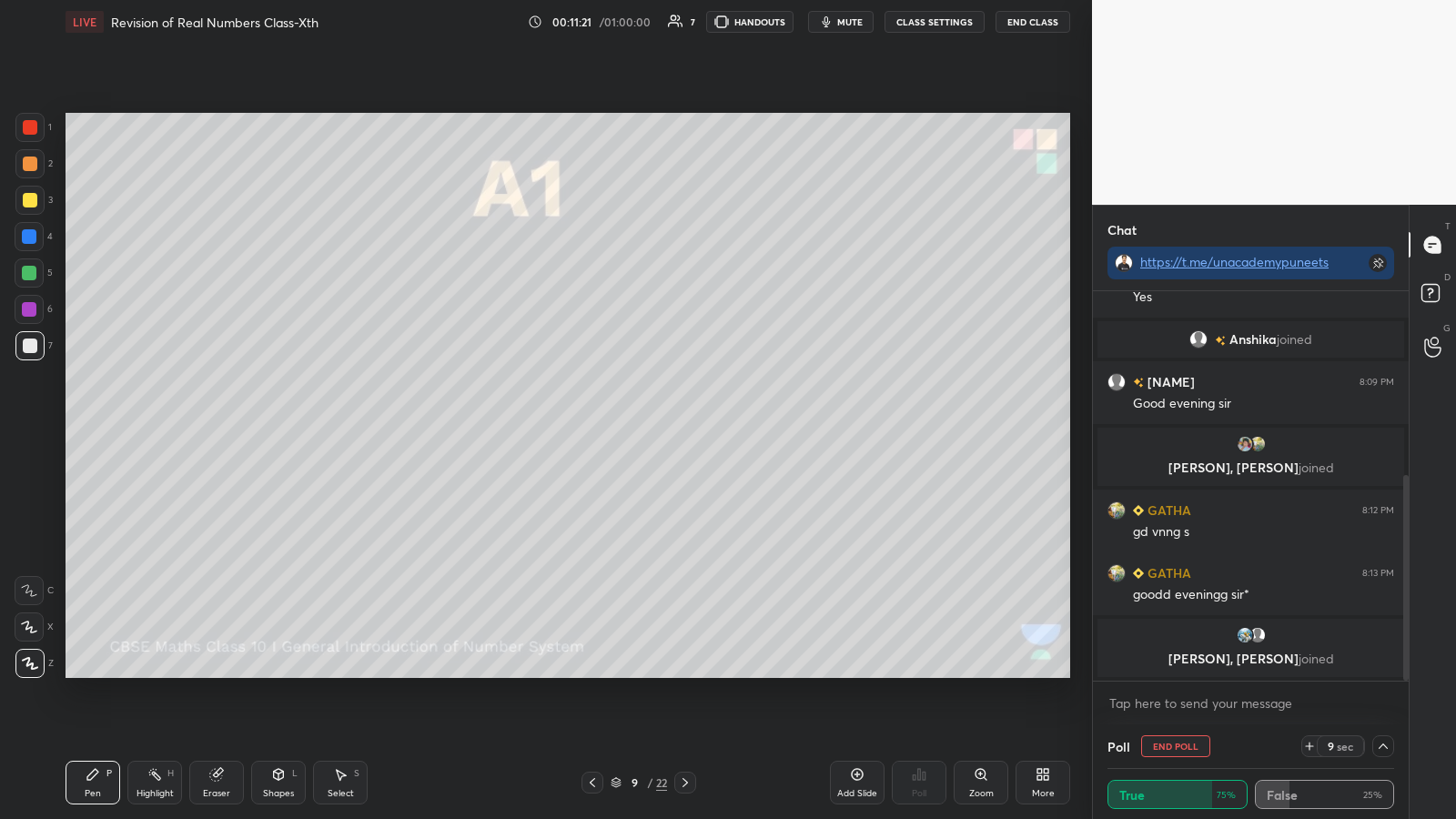 click 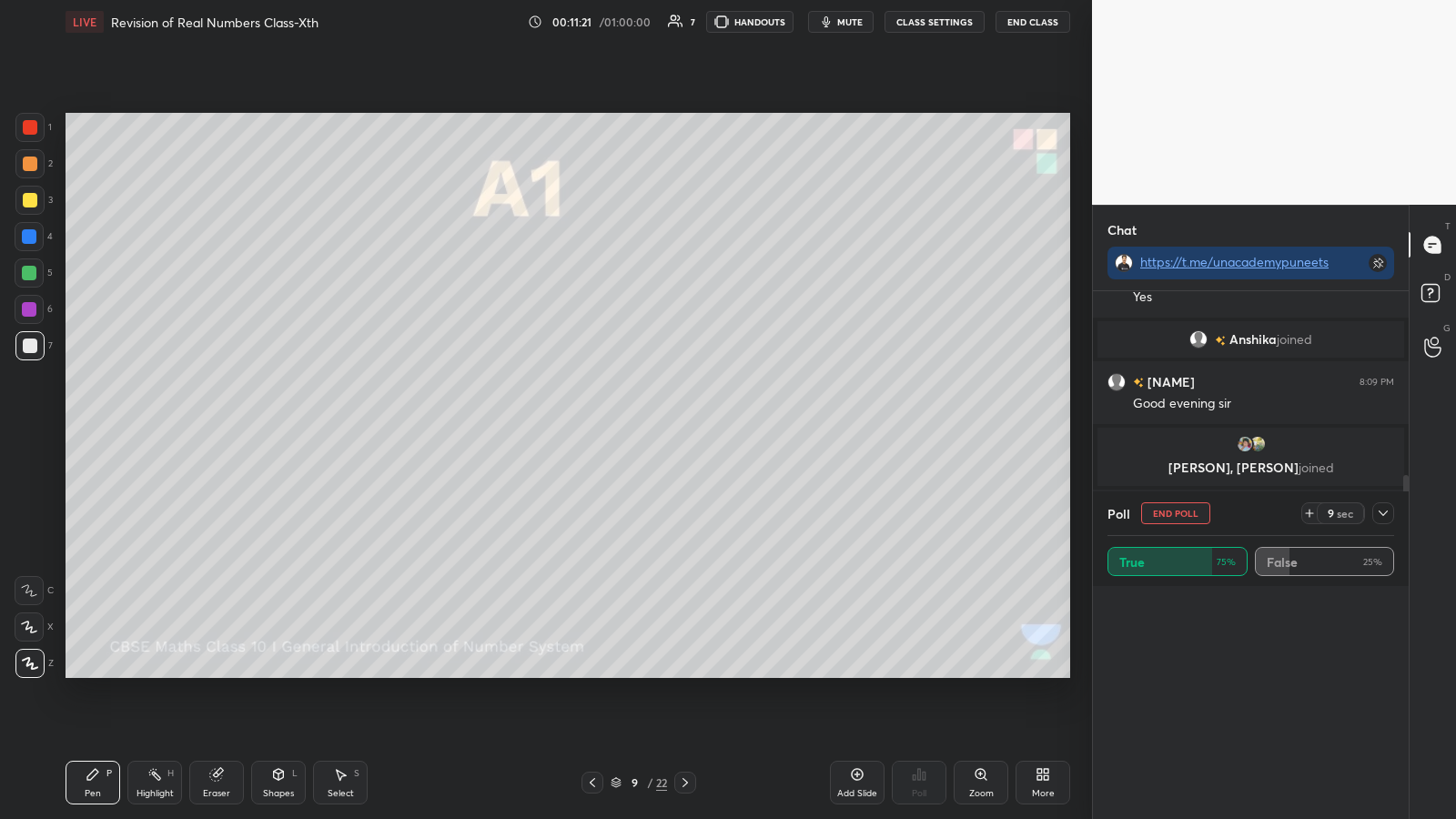 scroll, scrollTop: 6, scrollLeft: 6, axis: both 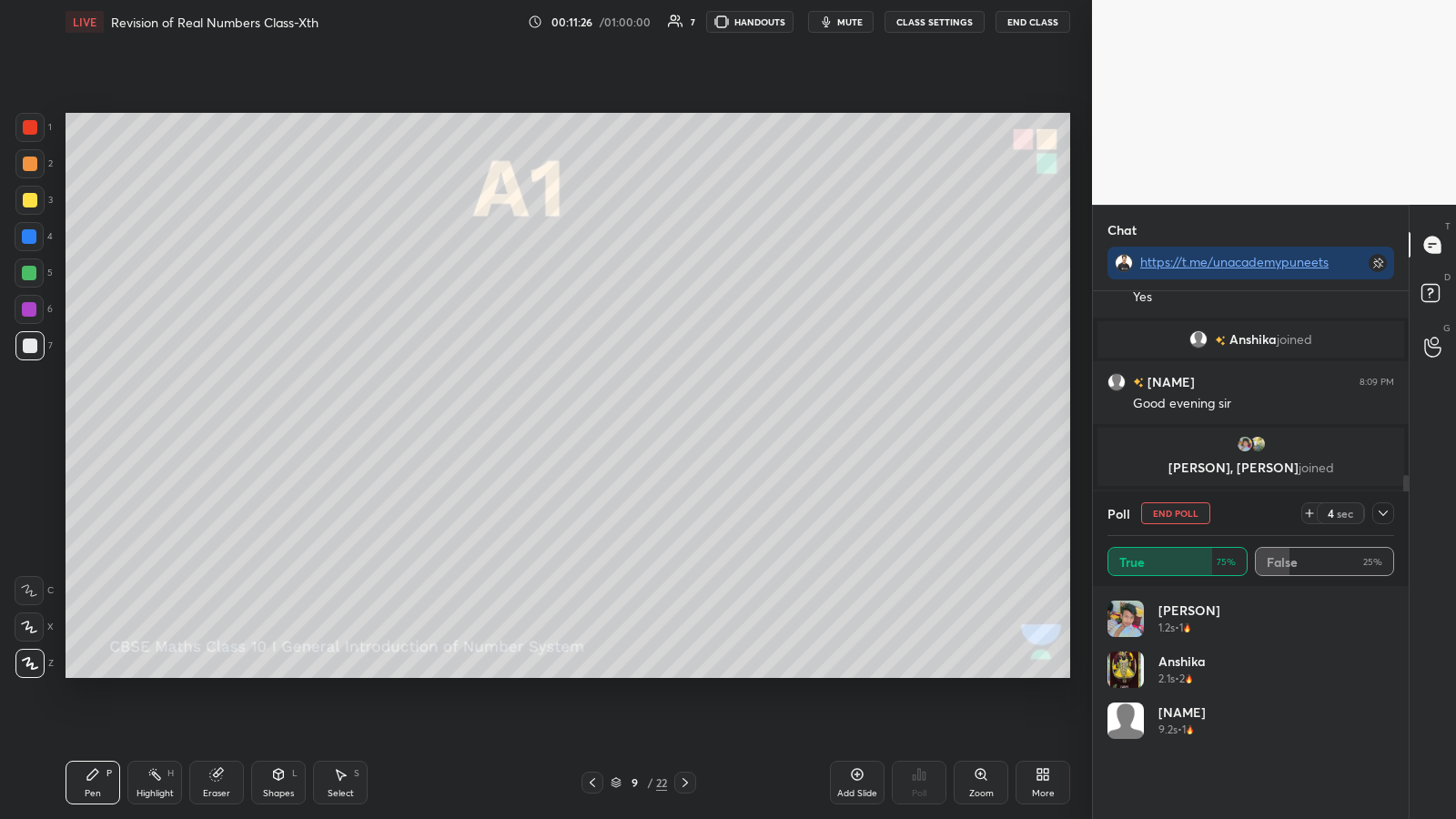 click 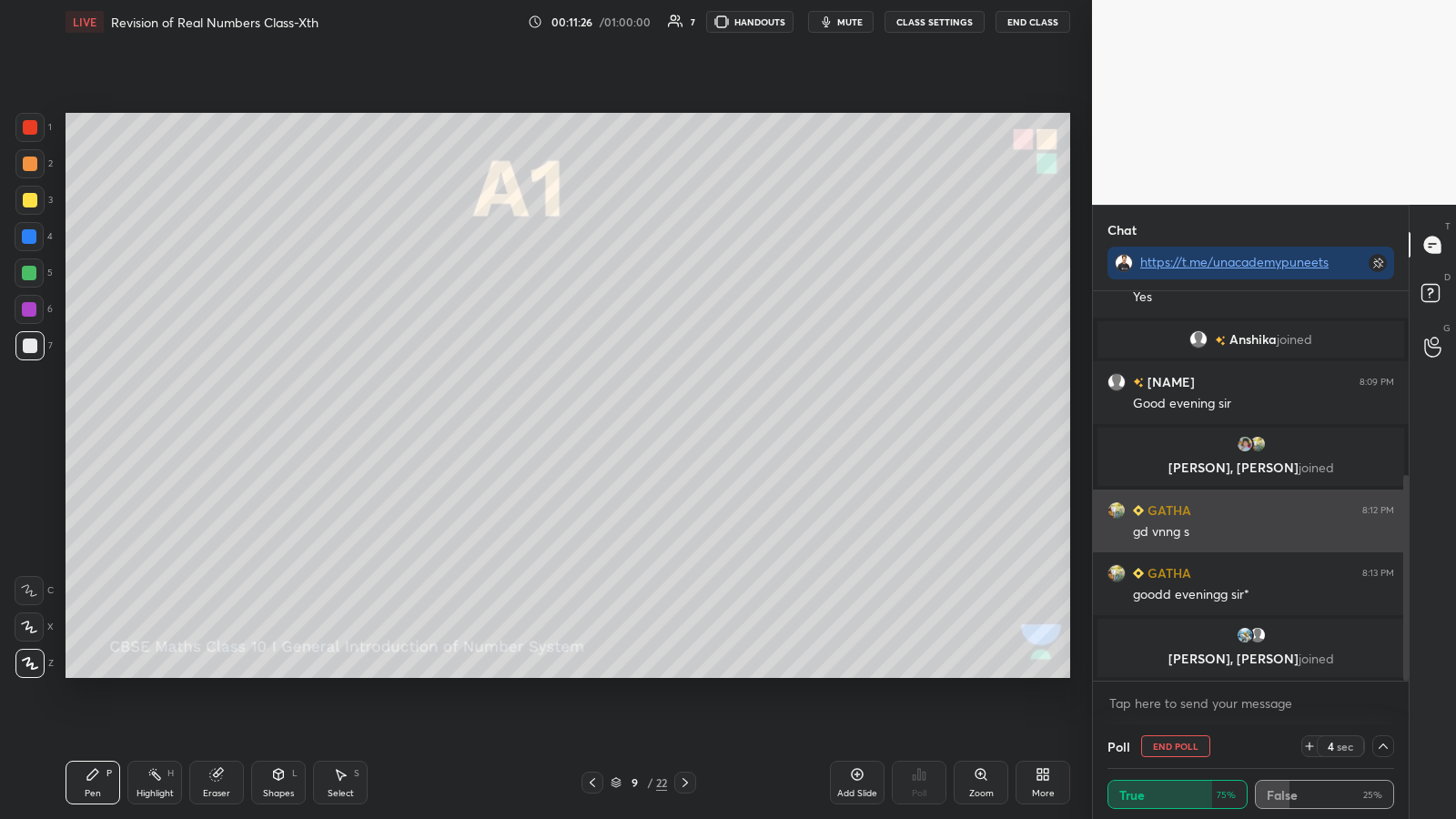 scroll, scrollTop: 0, scrollLeft: 0, axis: both 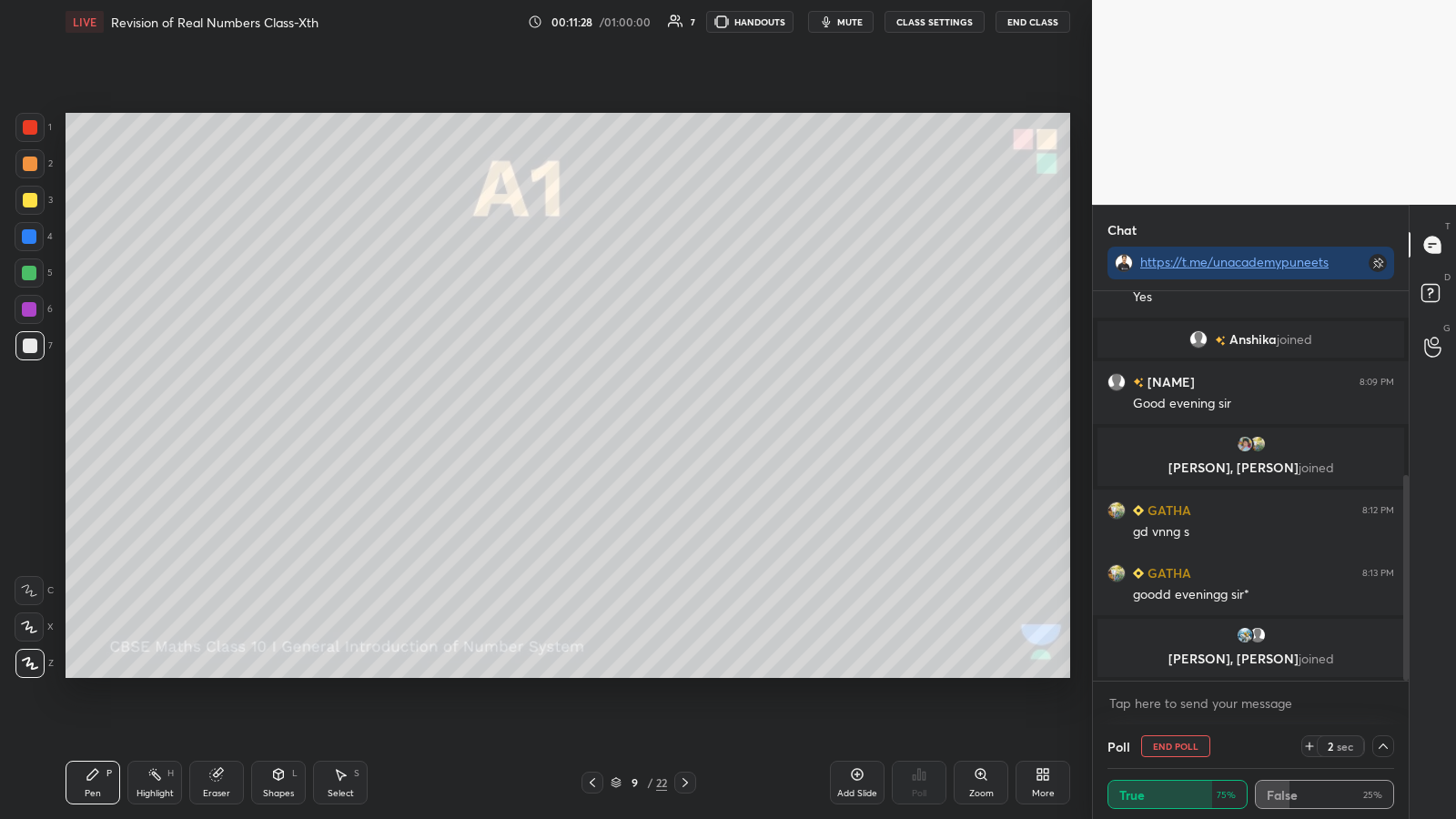 click 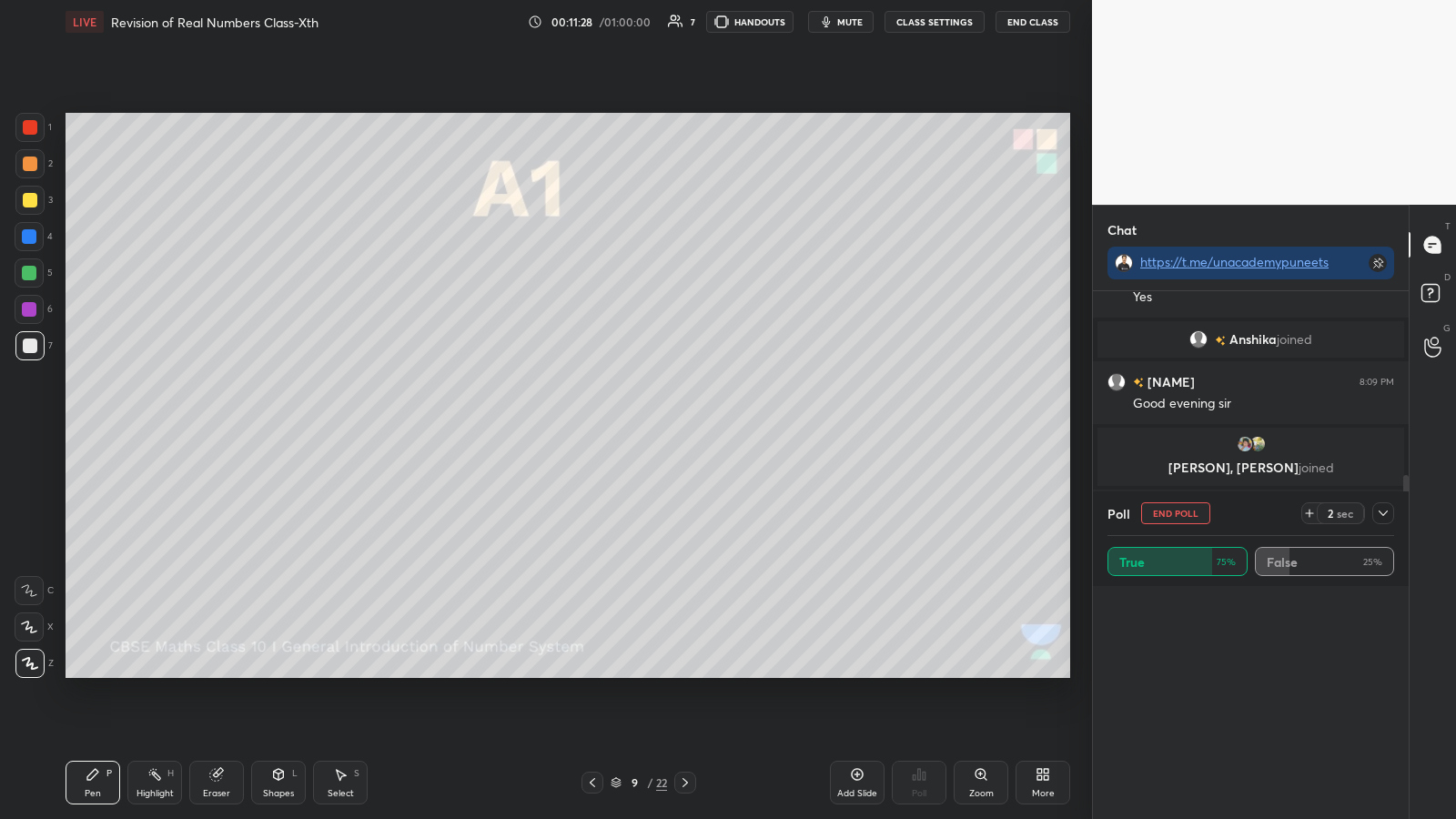 scroll, scrollTop: 6, scrollLeft: 6, axis: both 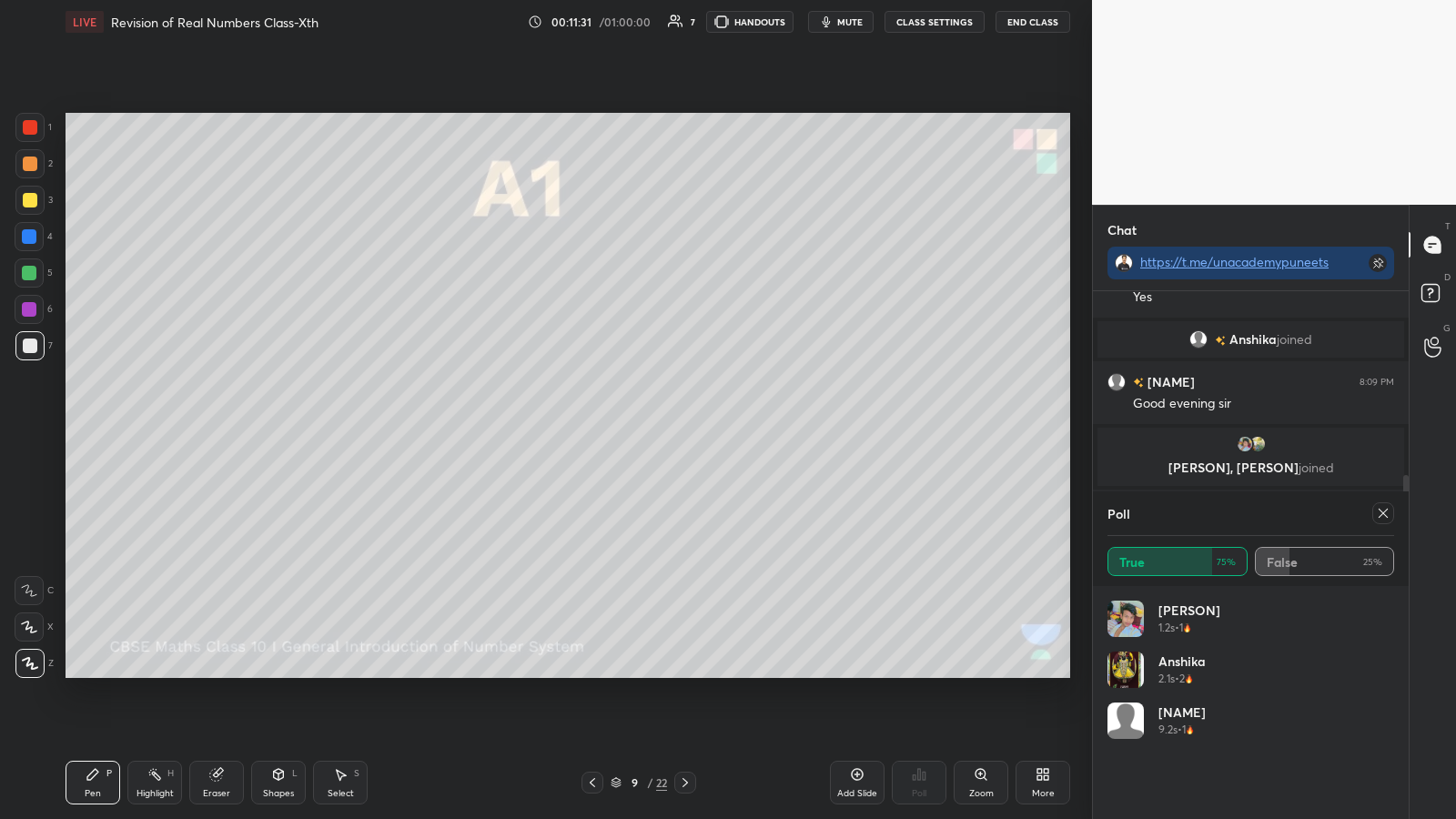 click 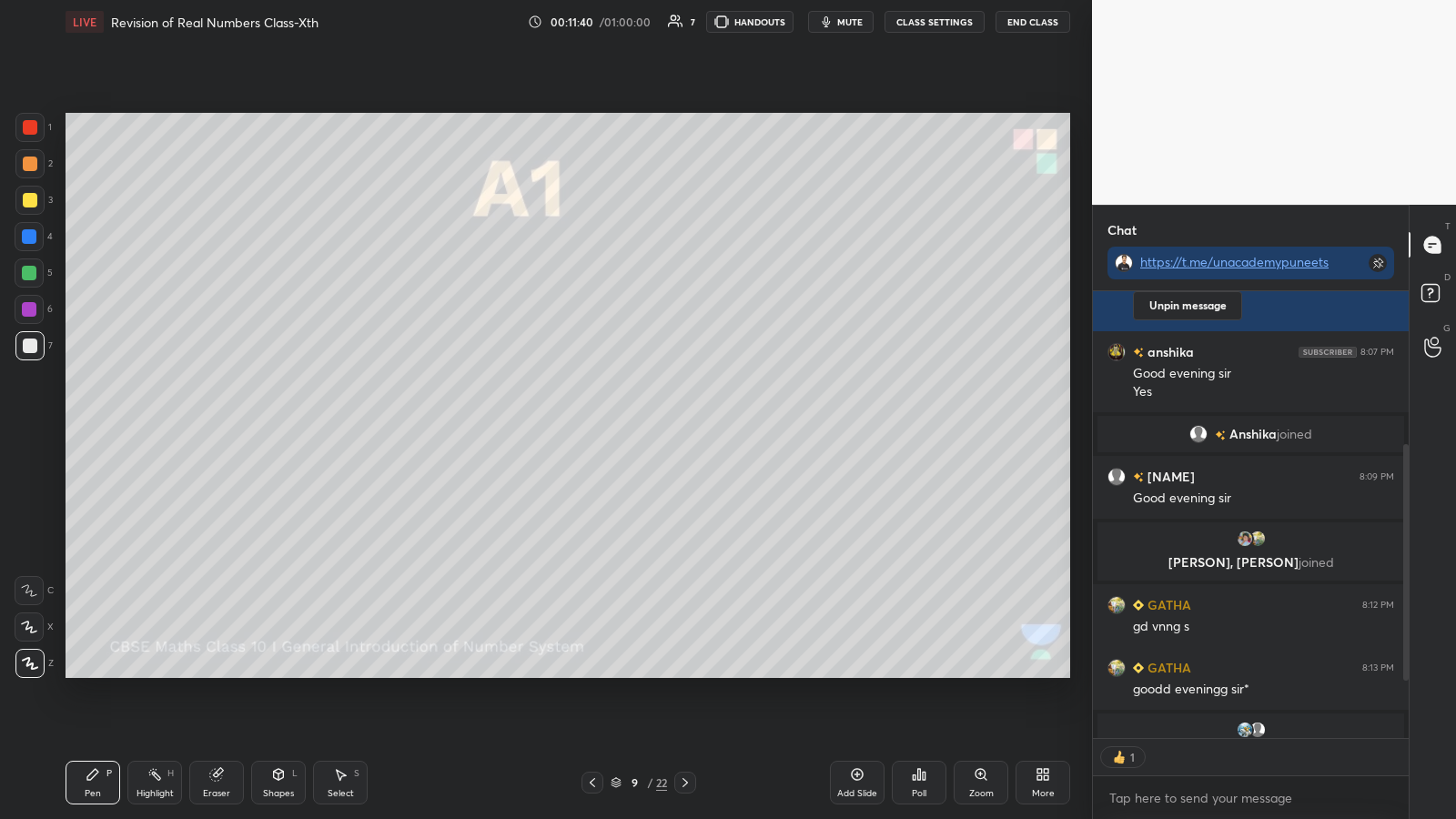 click at bounding box center (30, 346) 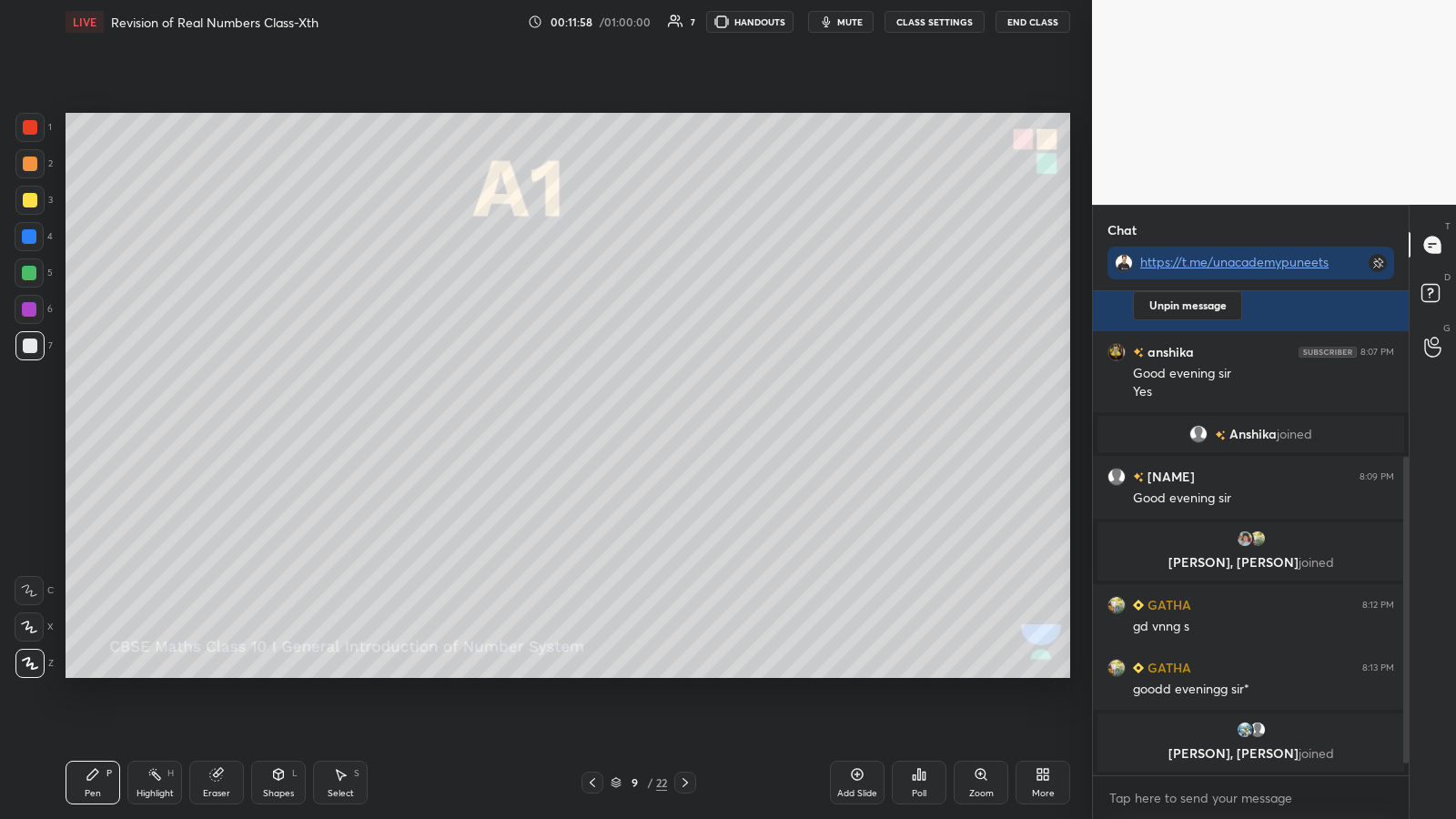 click 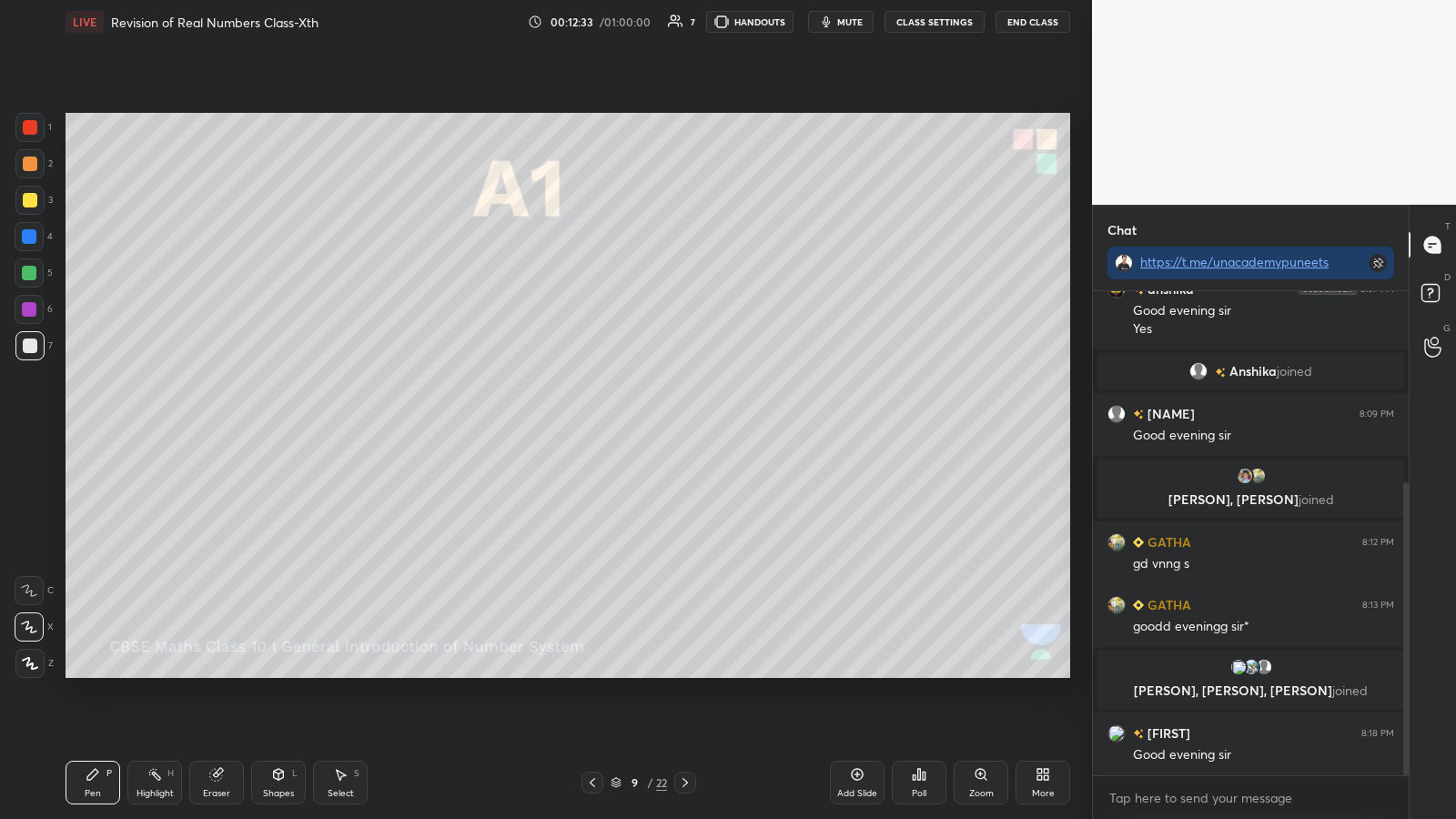 click at bounding box center [29, 273] 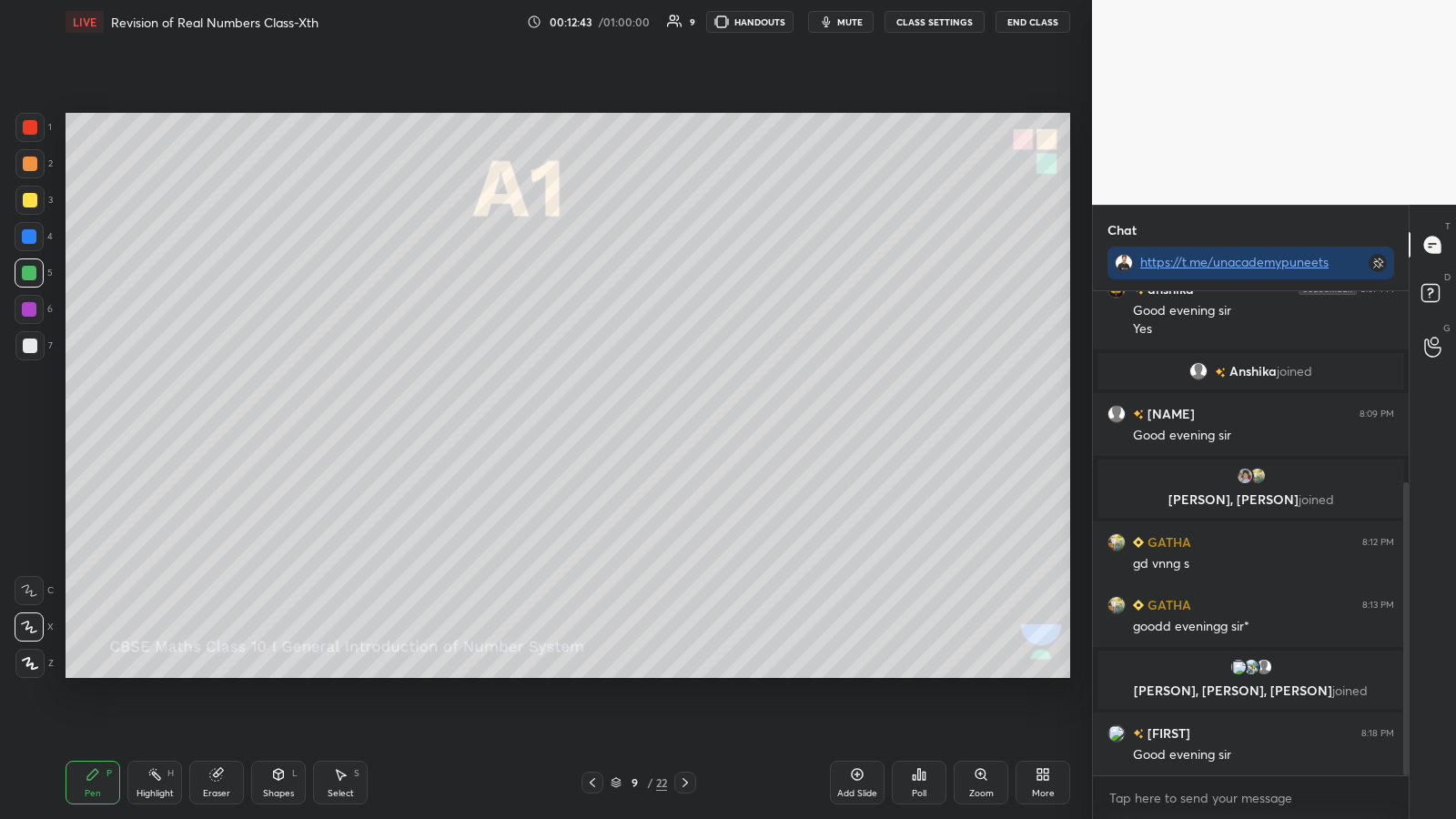 scroll, scrollTop: 359, scrollLeft: 0, axis: vertical 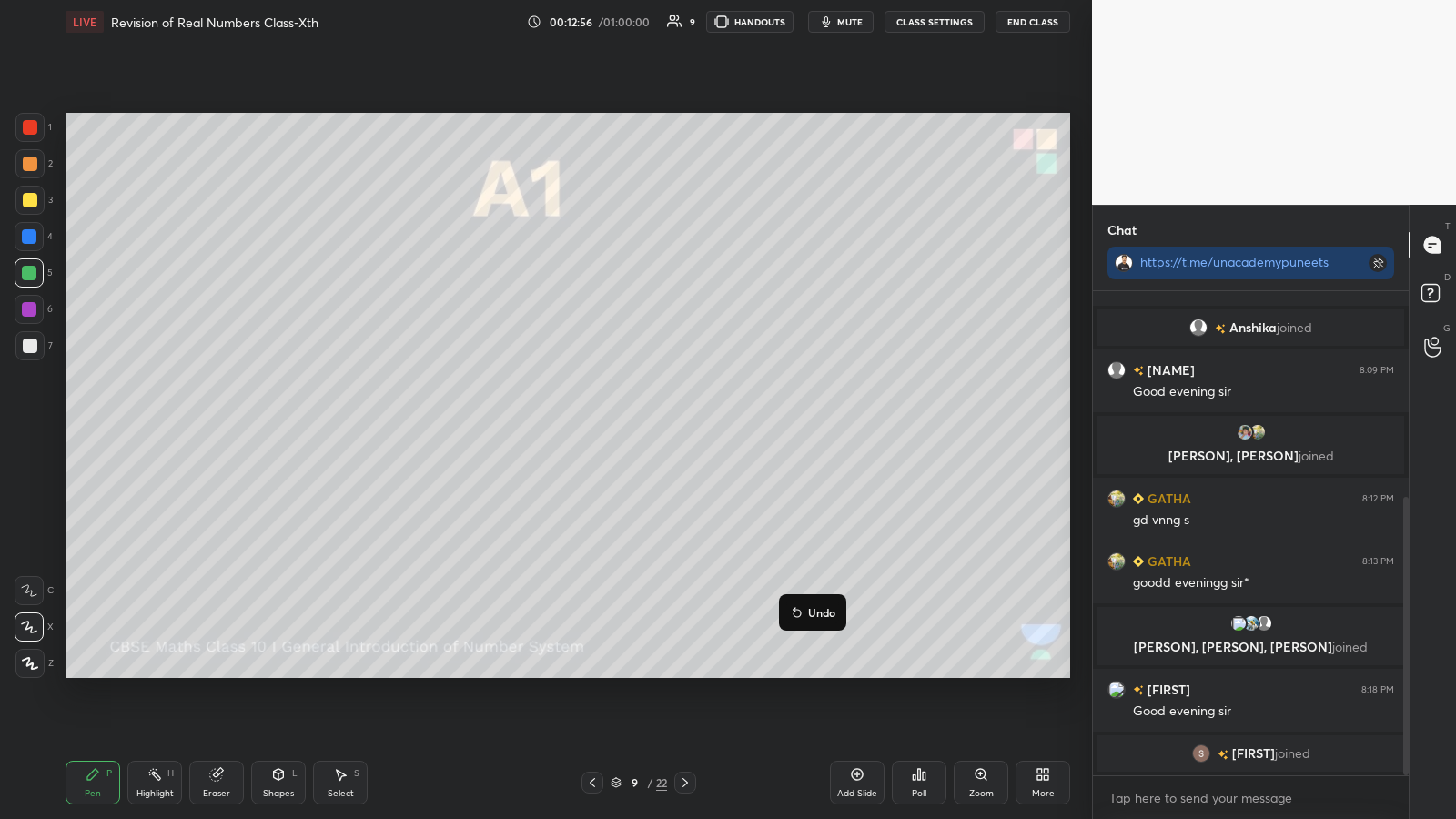 click on "Undo" at bounding box center (822, 612) 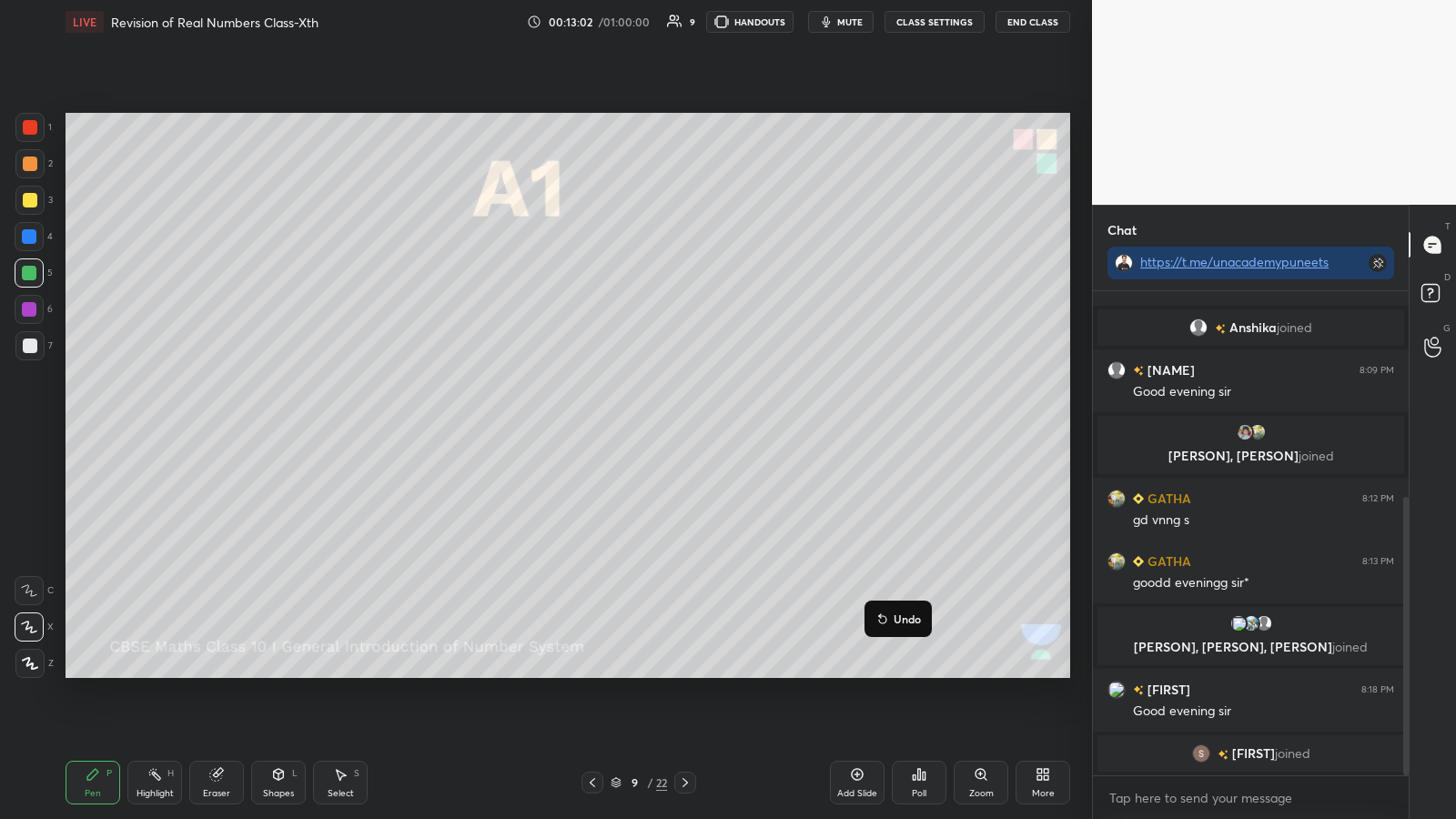 click on "Undo" at bounding box center [907, 619] 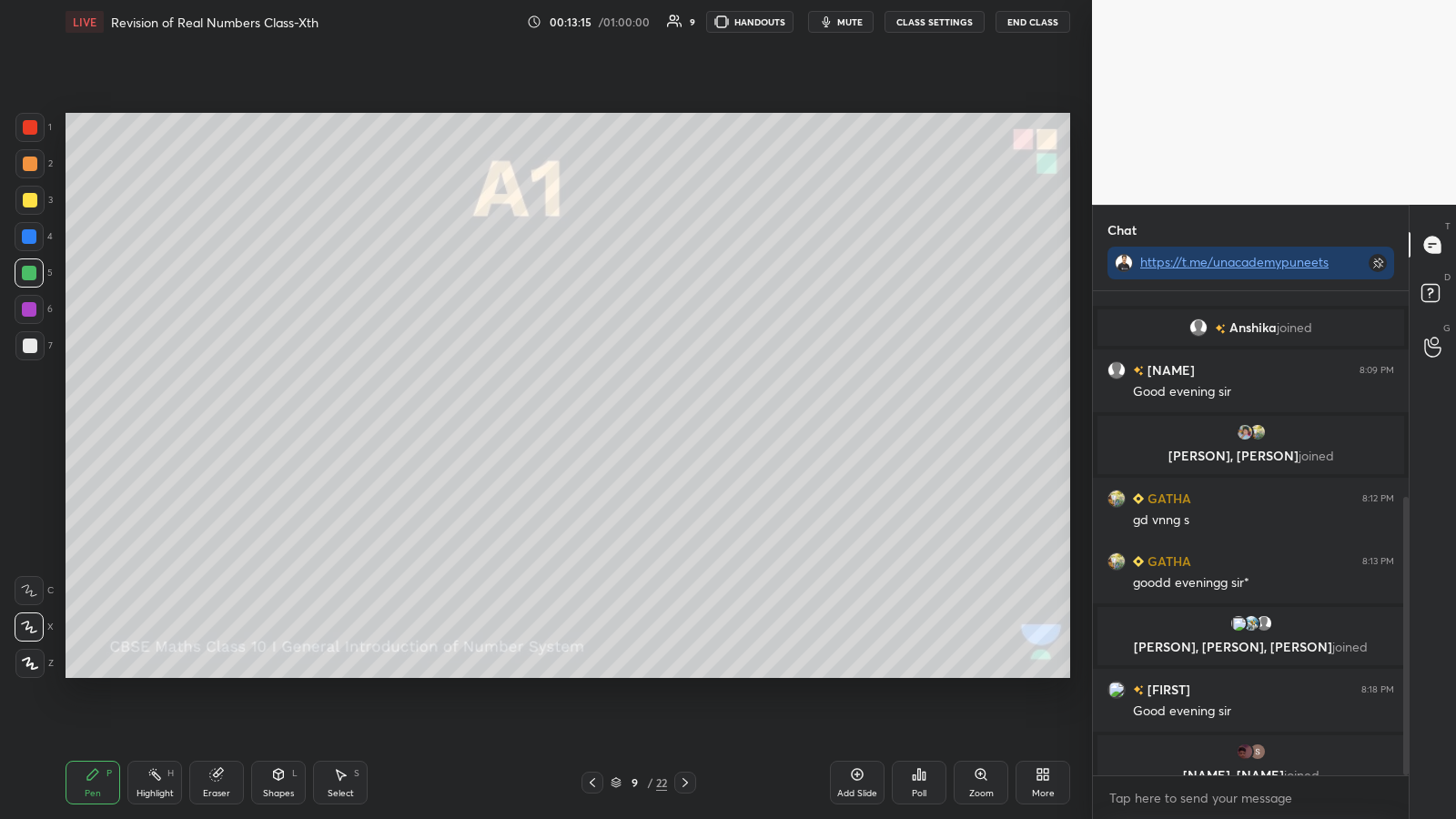 scroll, scrollTop: 380, scrollLeft: 0, axis: vertical 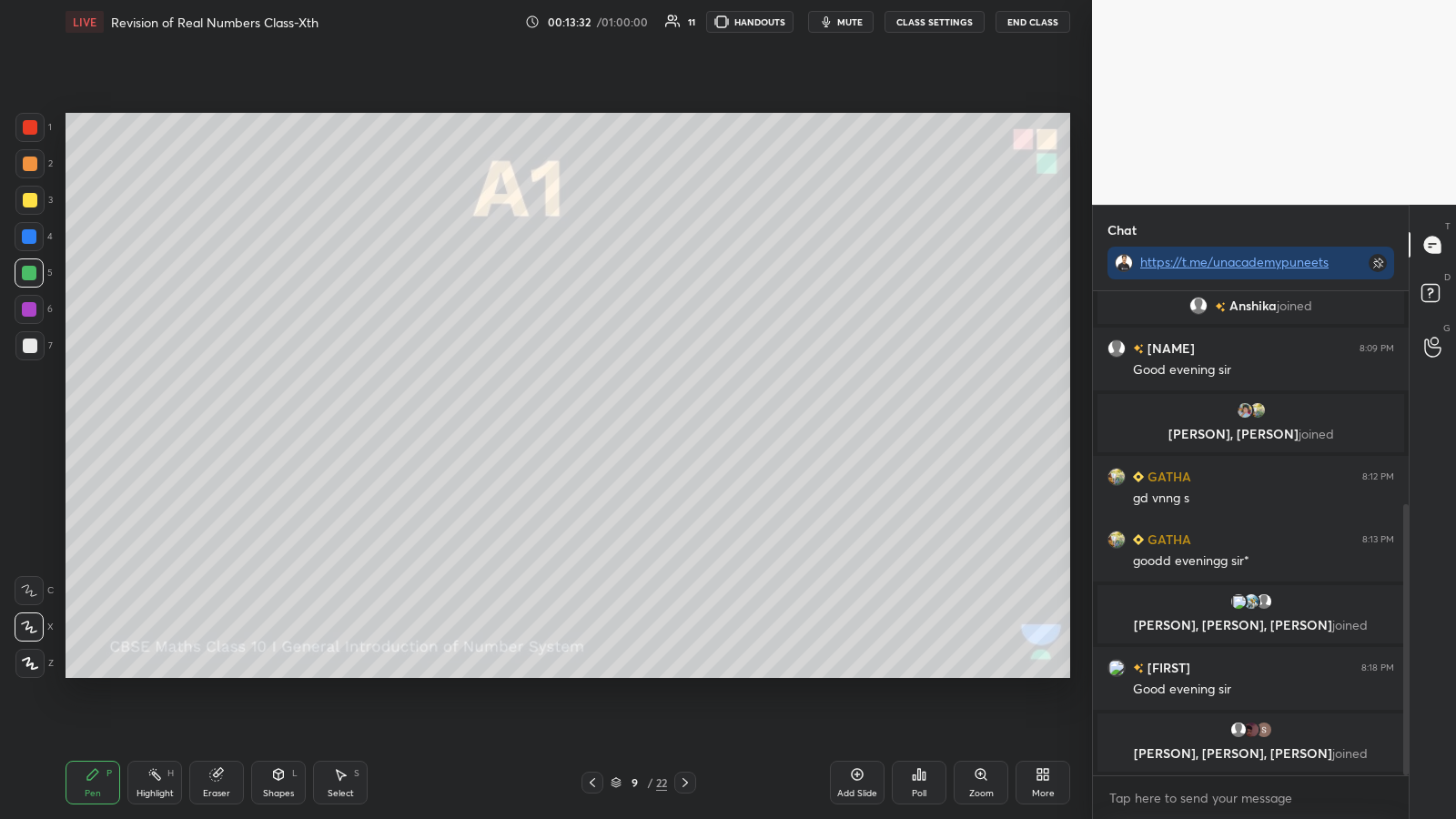 click 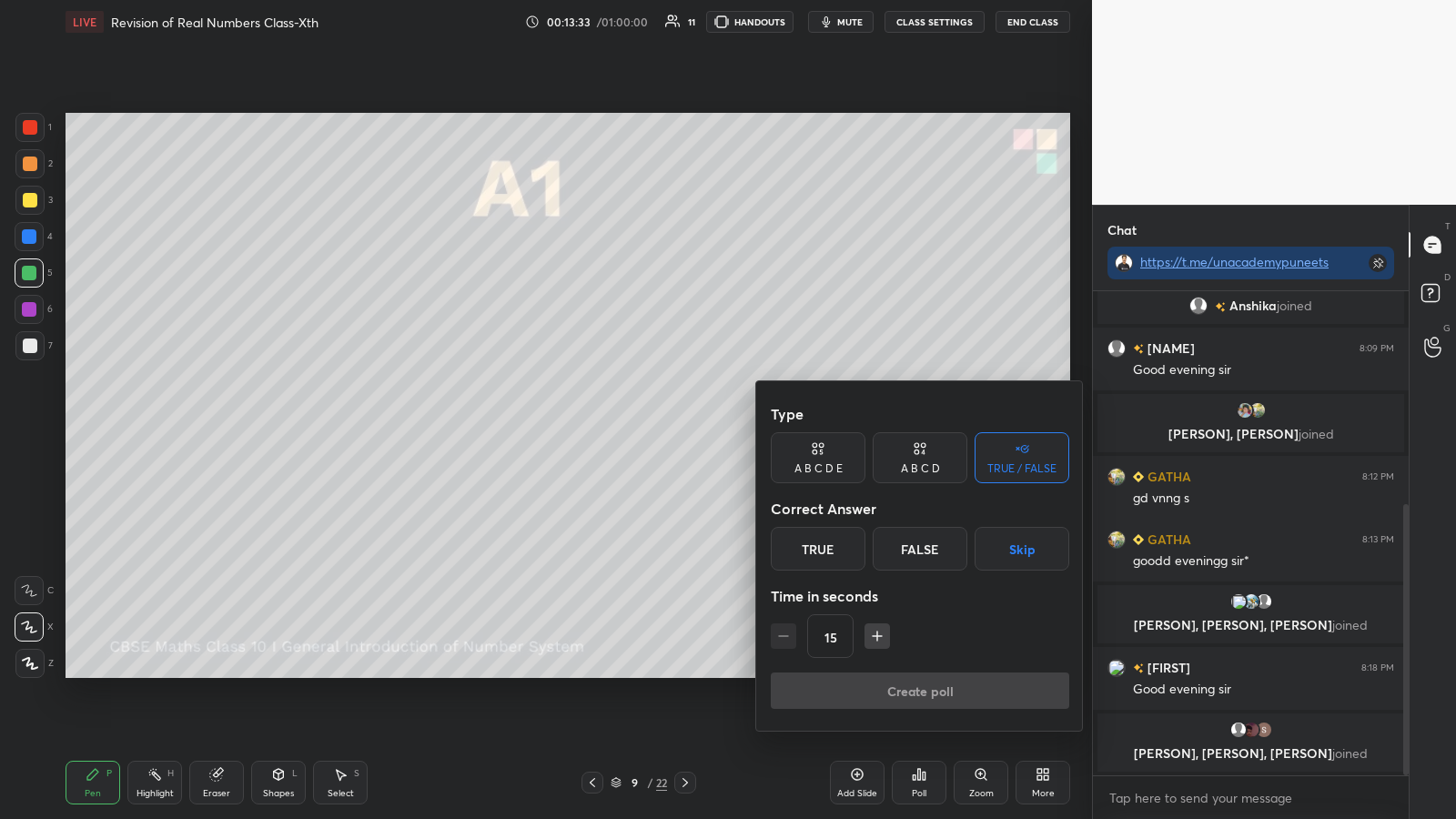 click on "A B C D" at bounding box center [920, 458] 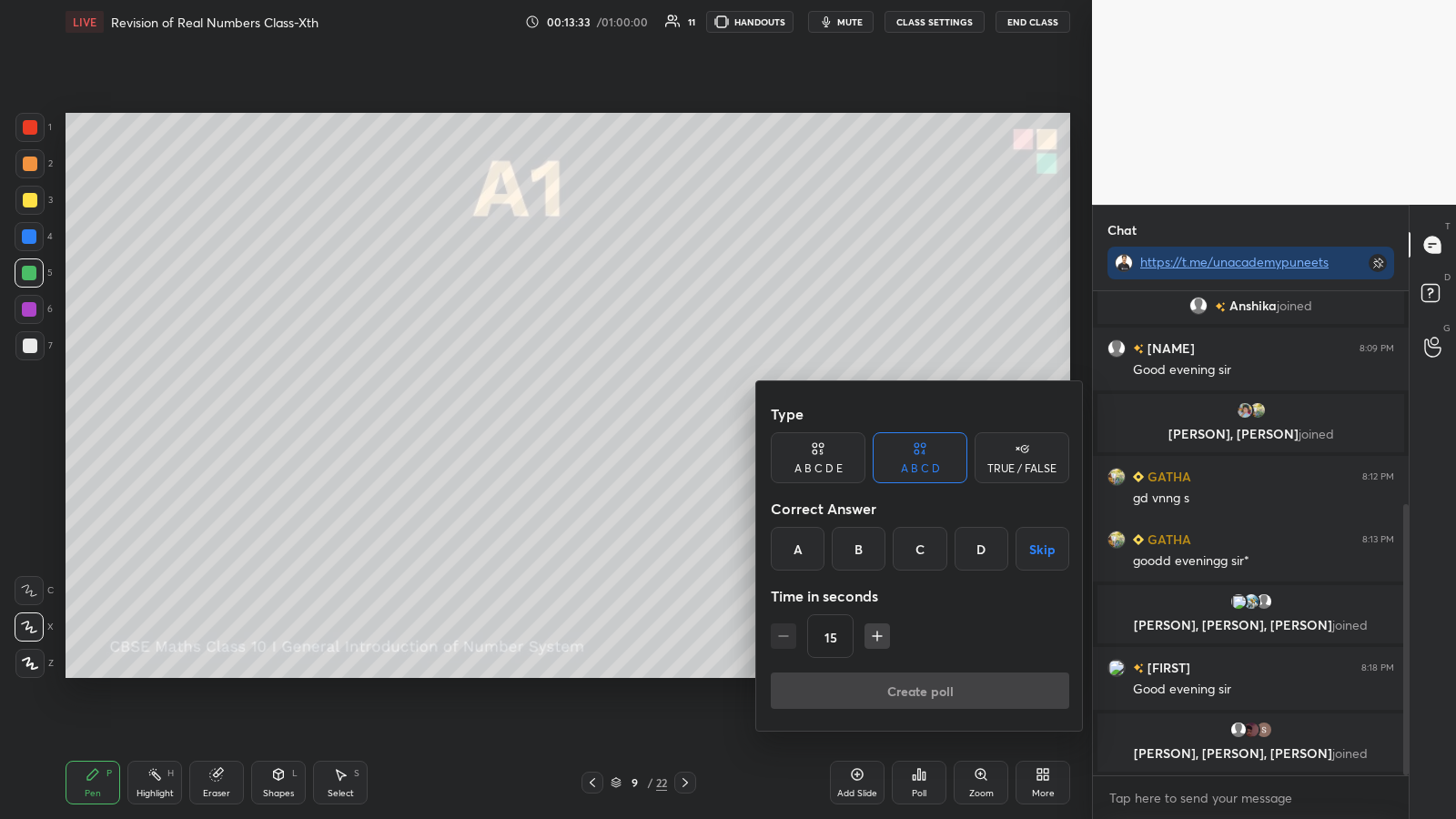 click on "A" at bounding box center (797, 549) 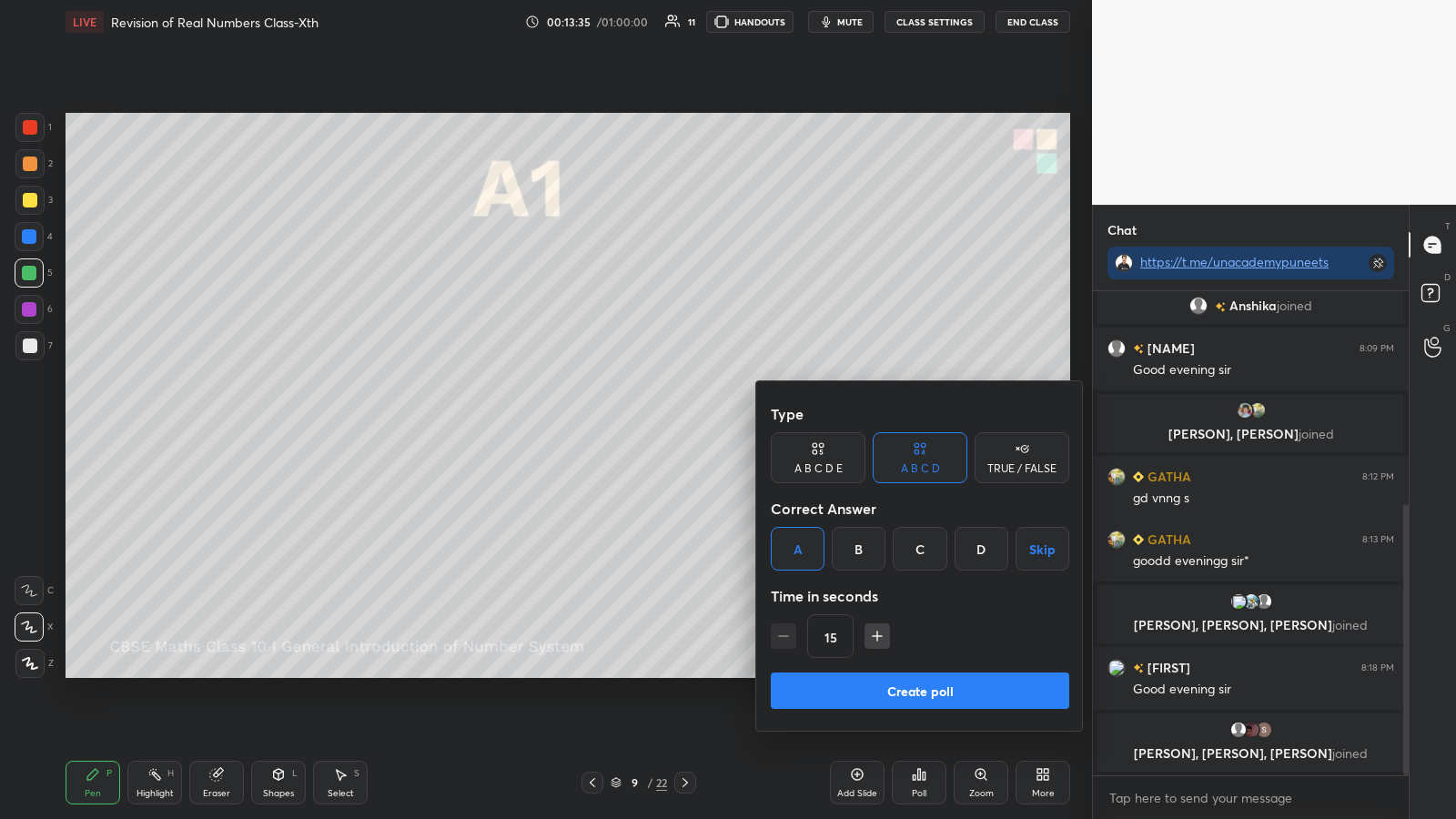 click on "Create poll" at bounding box center [920, 691] 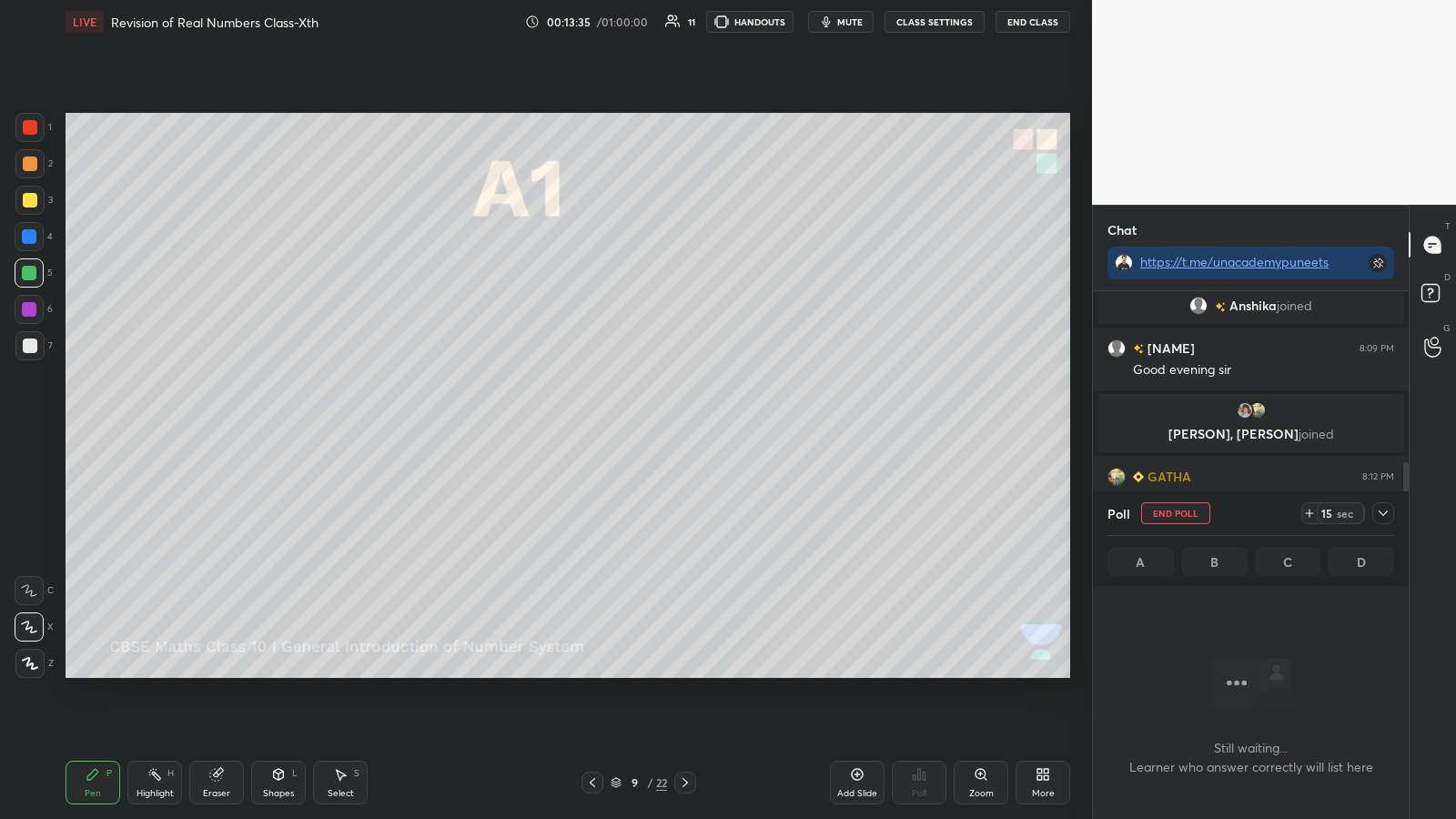 scroll, scrollTop: 431, scrollLeft: 310, axis: both 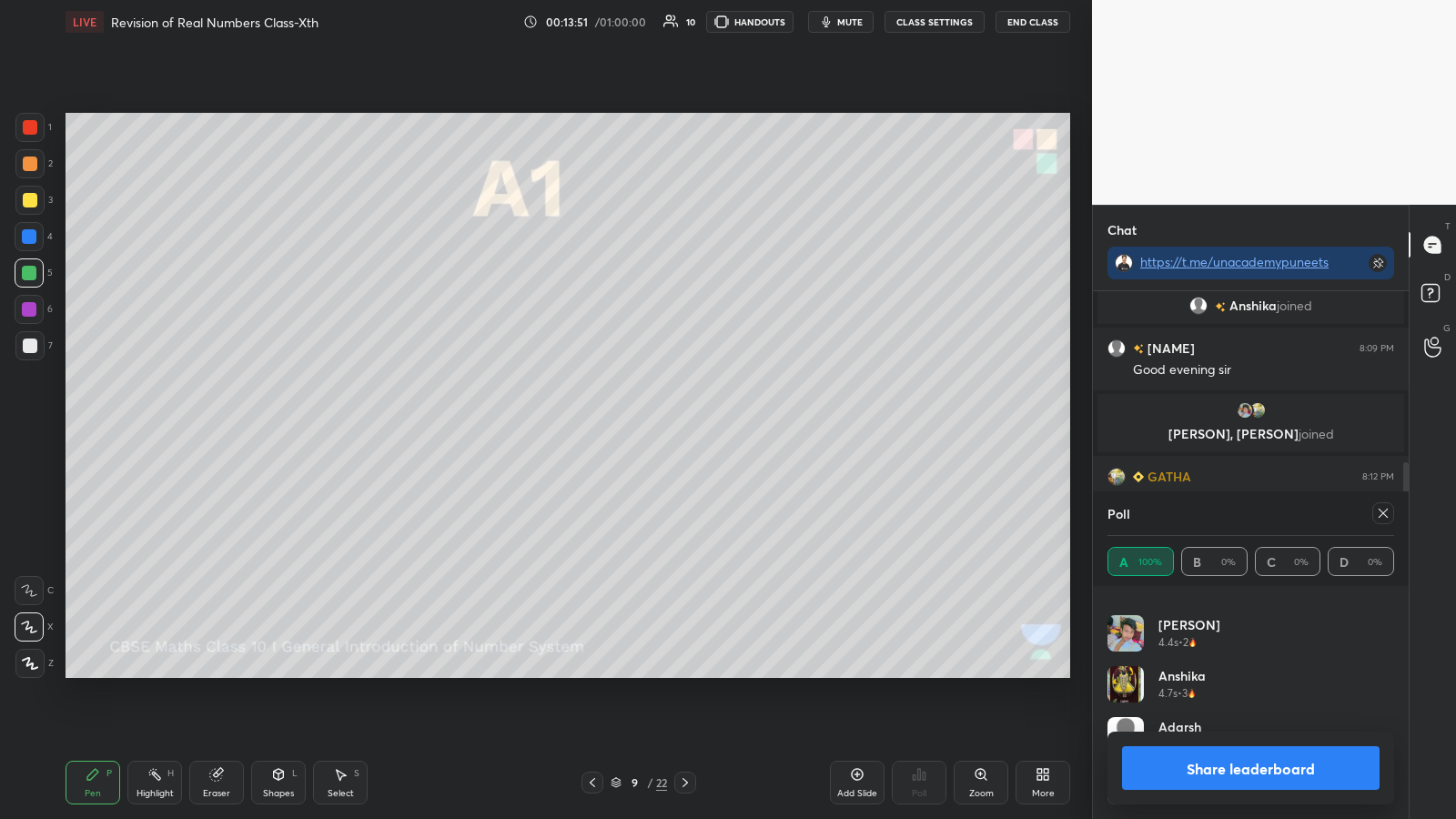 click on "Share leaderboard" at bounding box center [1250, 768] 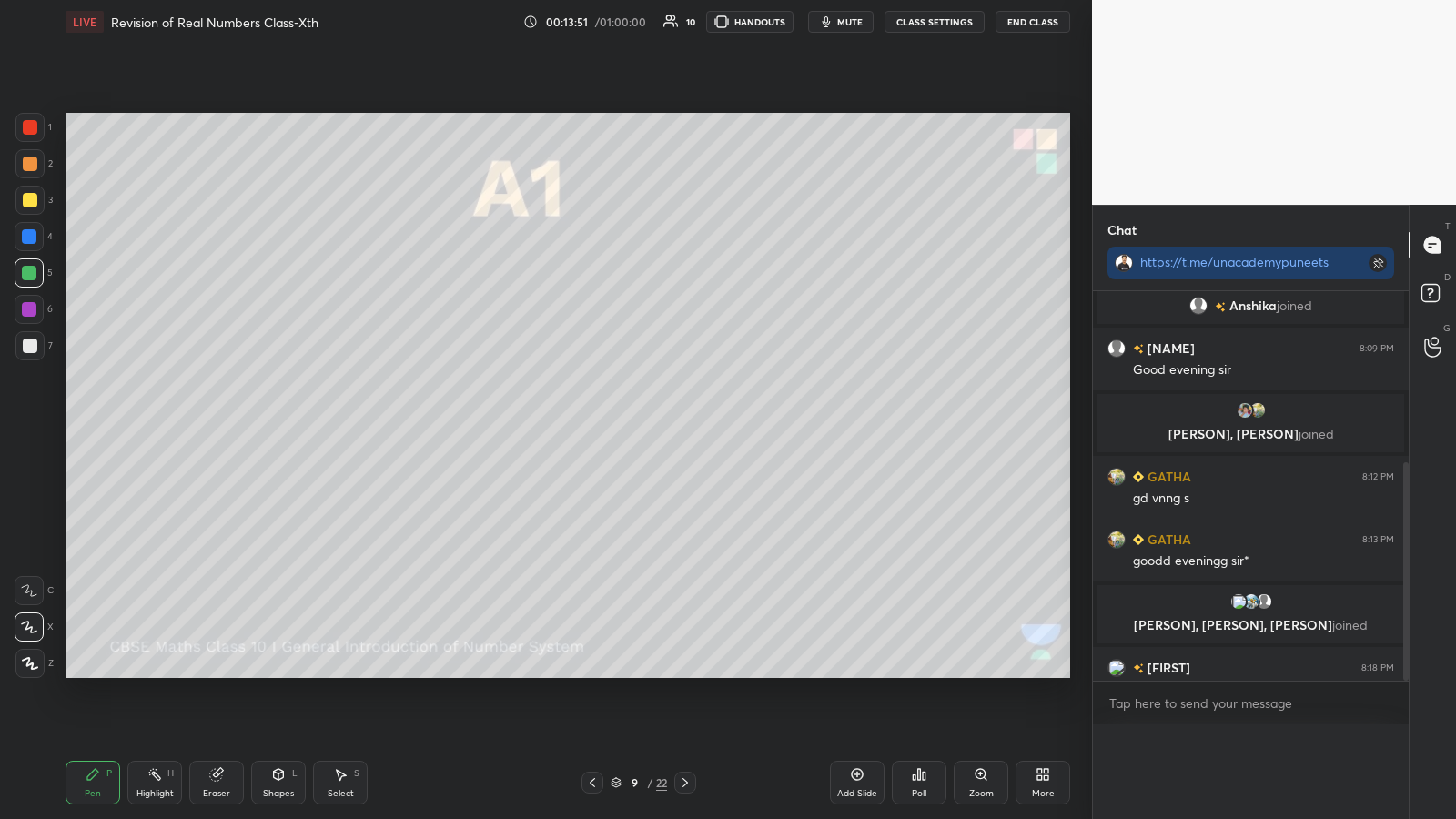 scroll, scrollTop: 0, scrollLeft: 0, axis: both 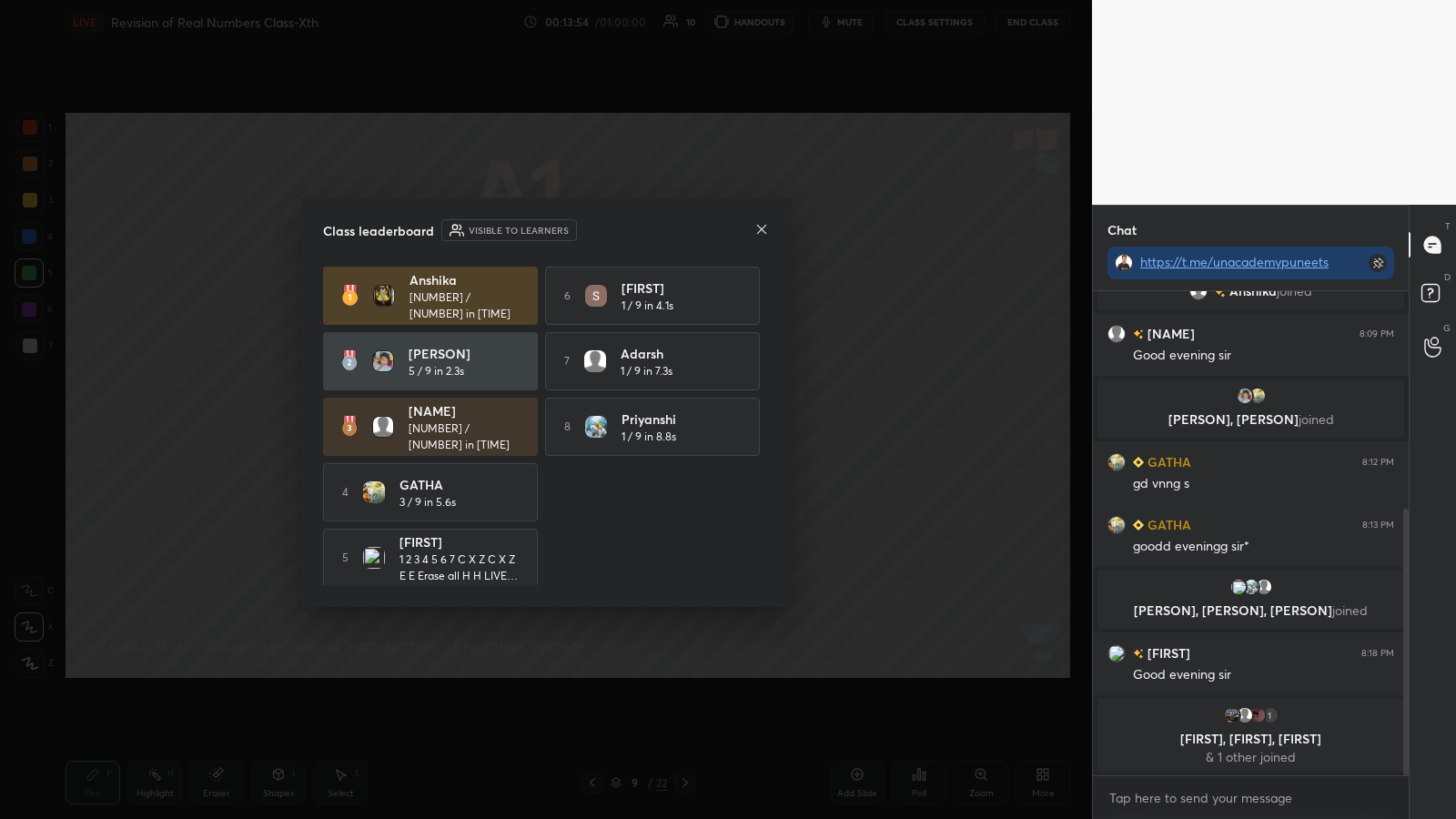 click 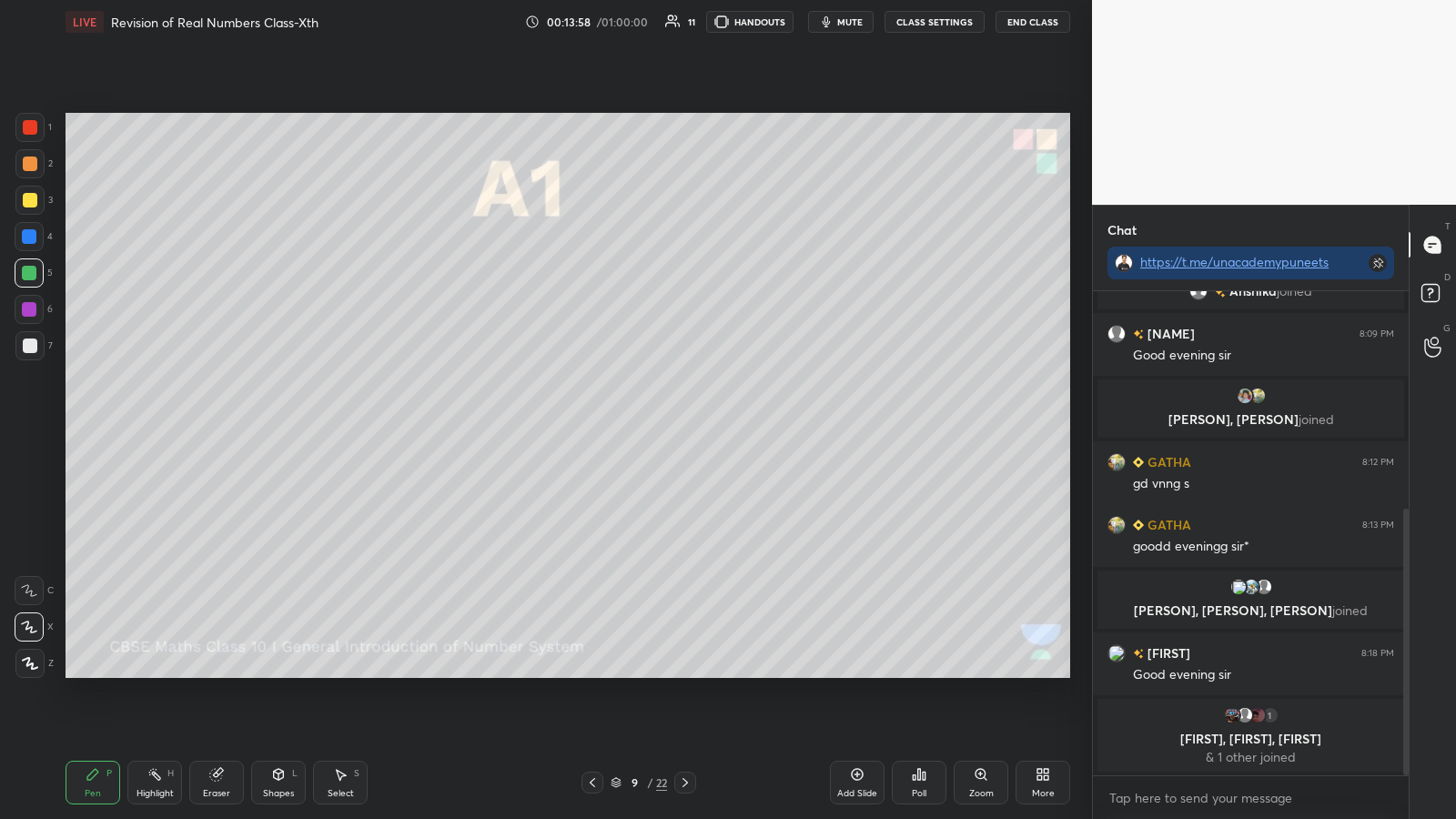 click 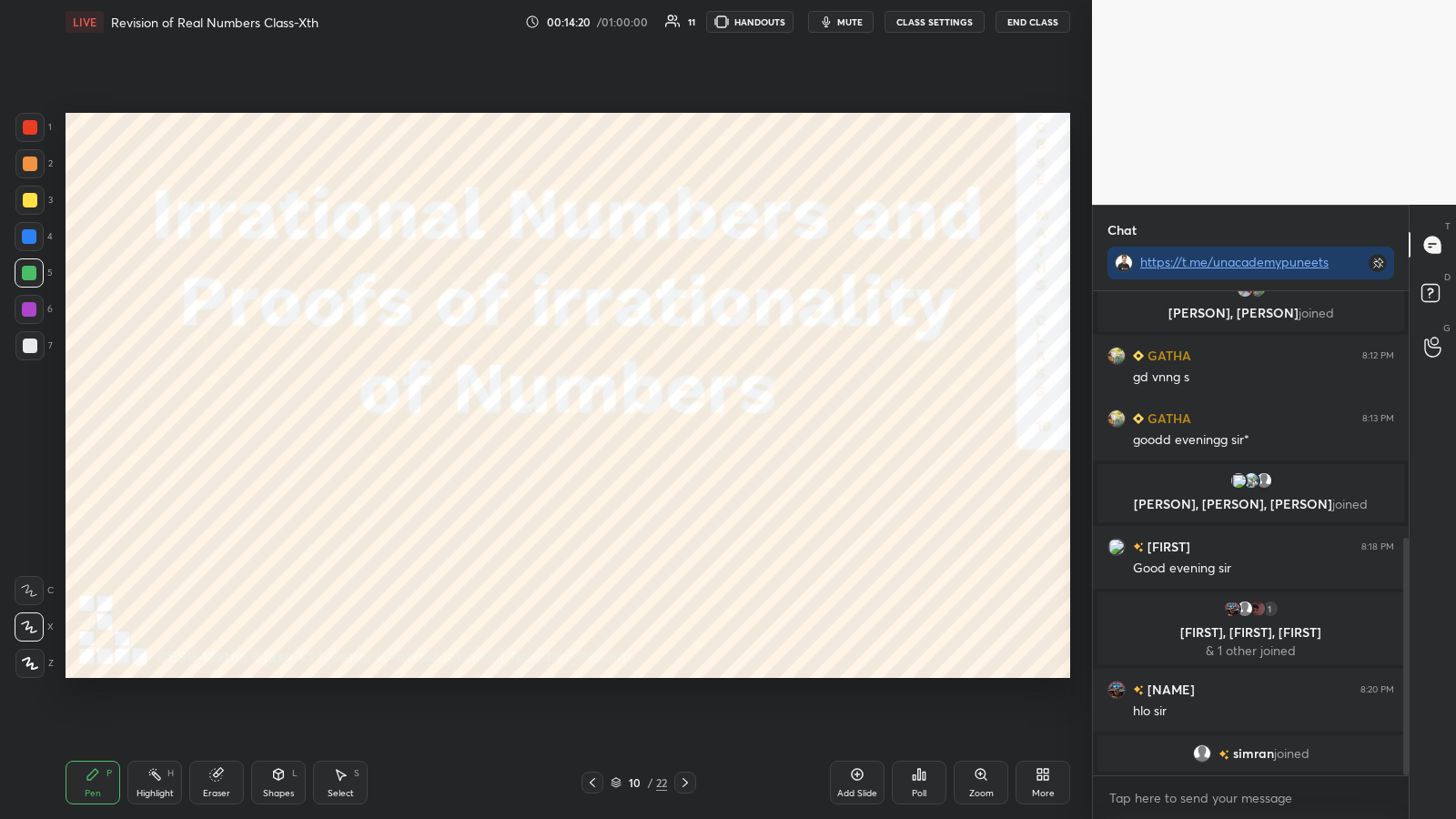 scroll, scrollTop: 564, scrollLeft: 0, axis: vertical 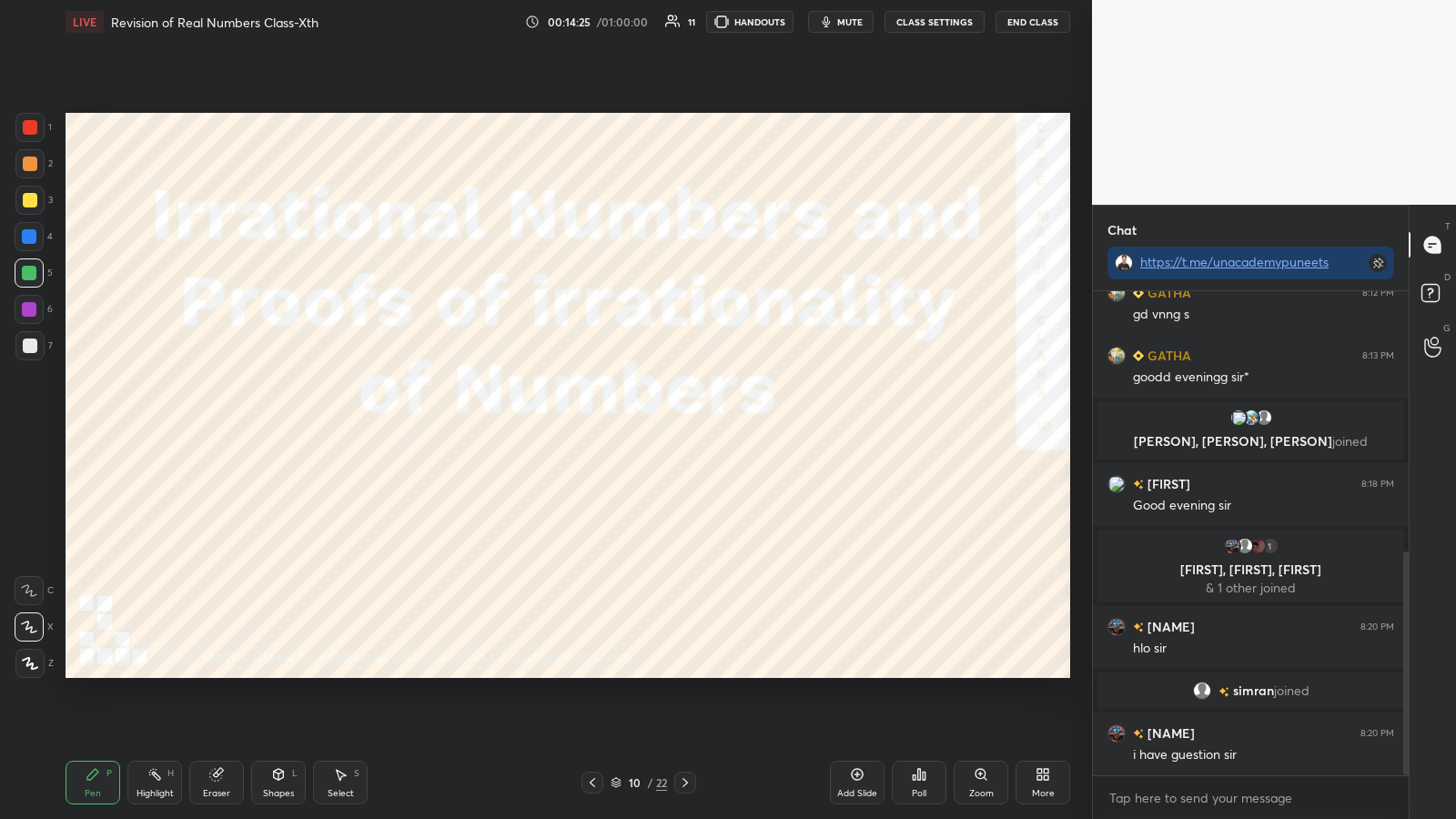 click 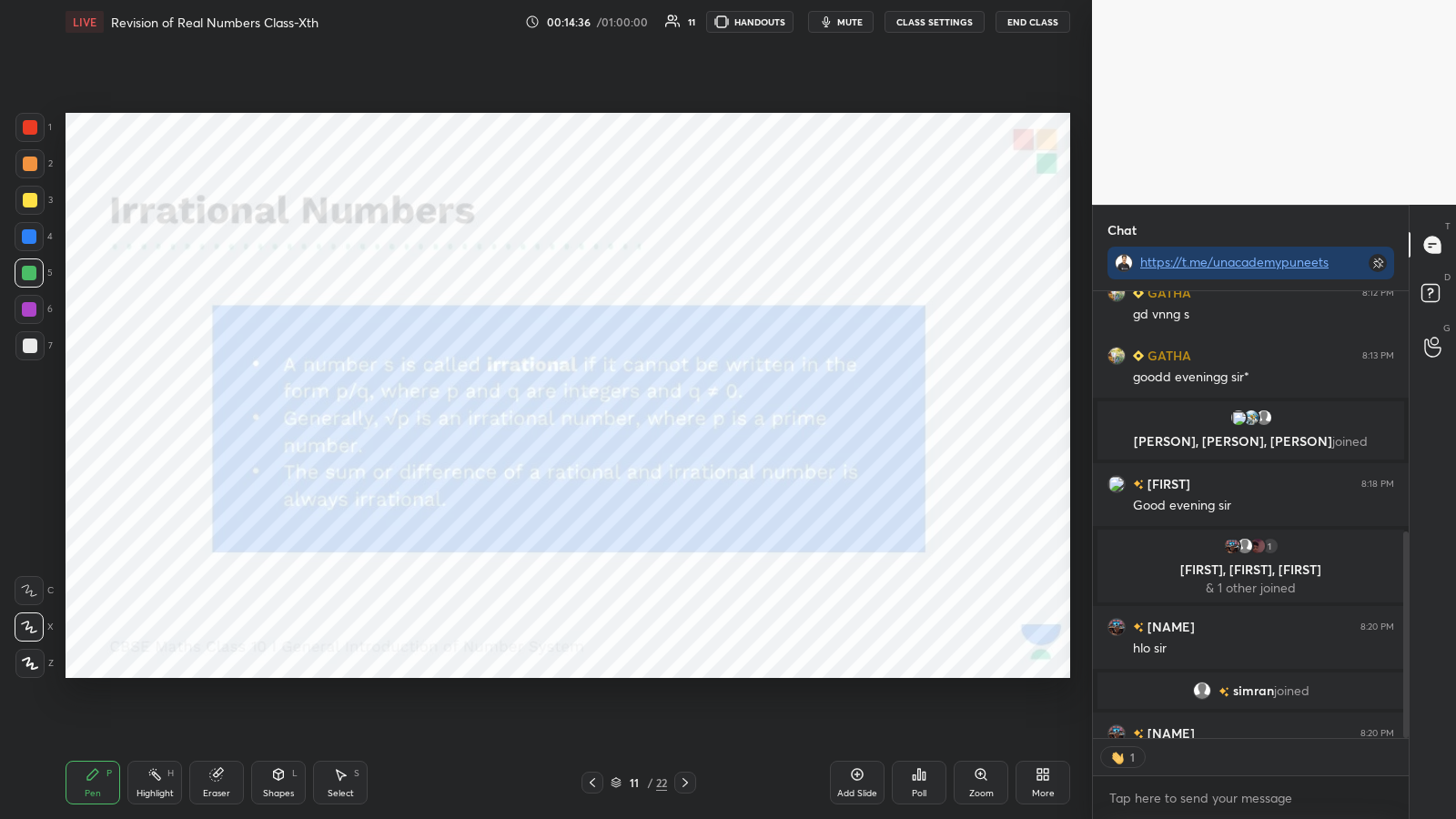 scroll, scrollTop: 441, scrollLeft: 310, axis: both 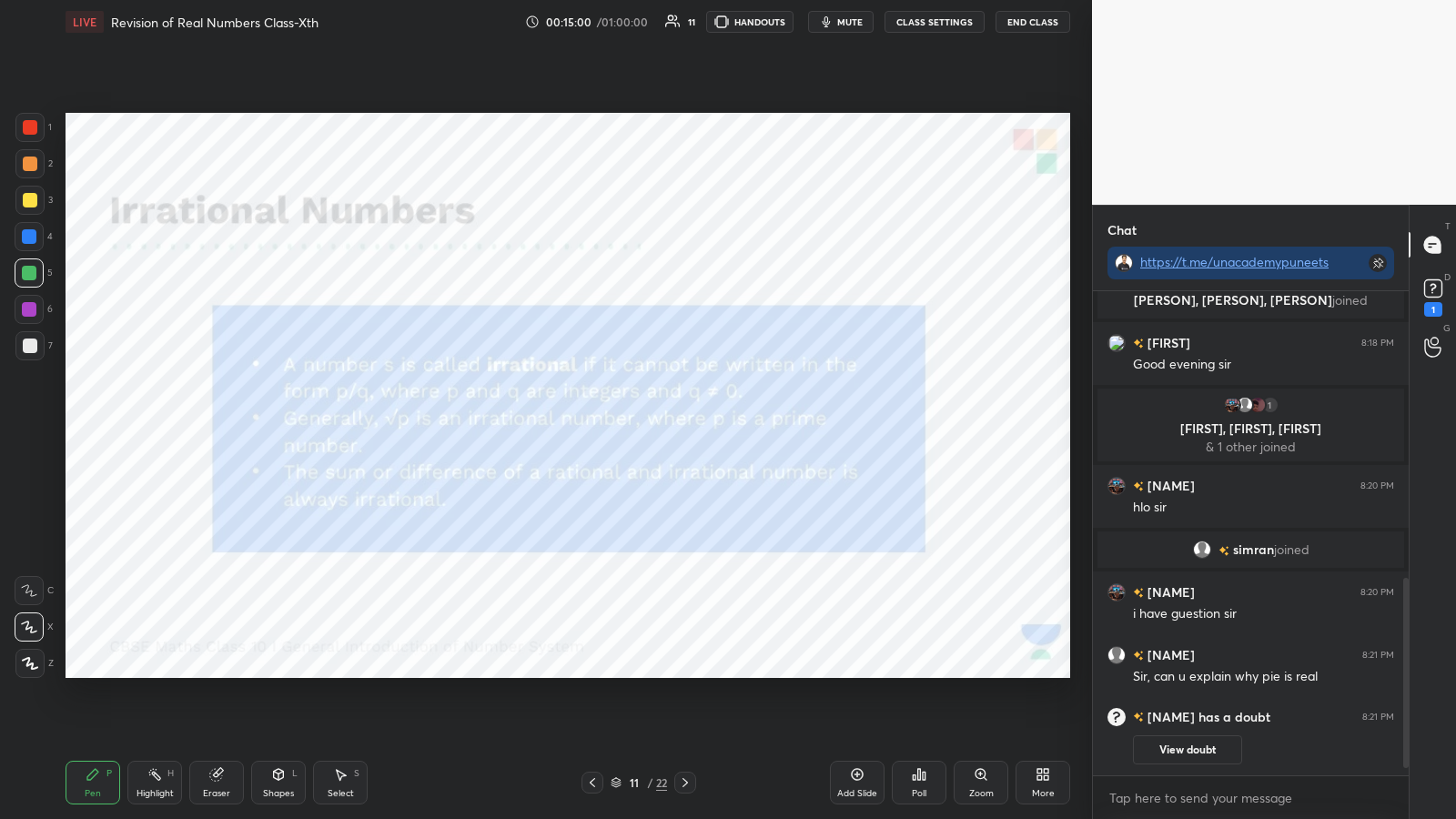 click 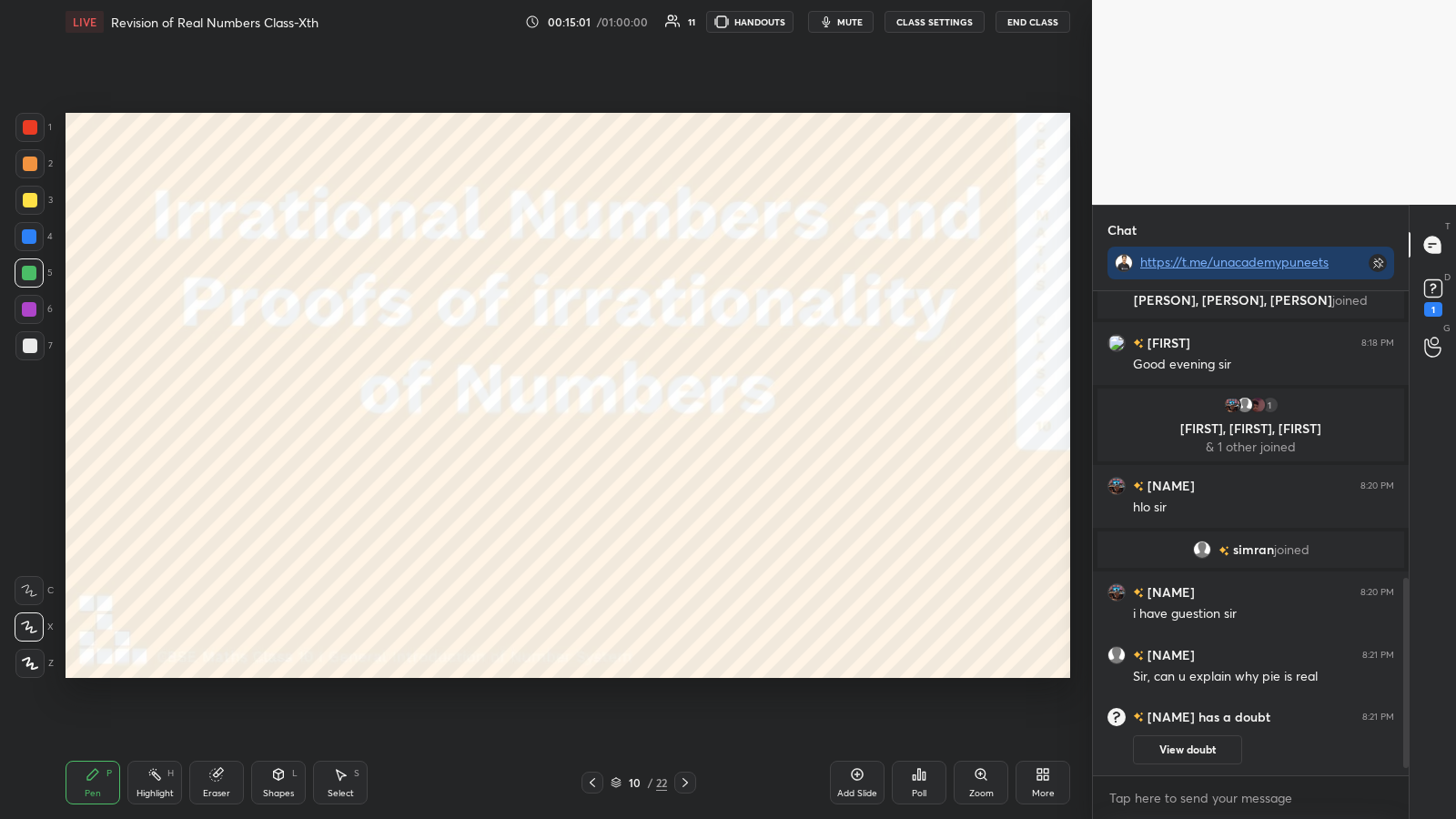 click at bounding box center (592, 783) 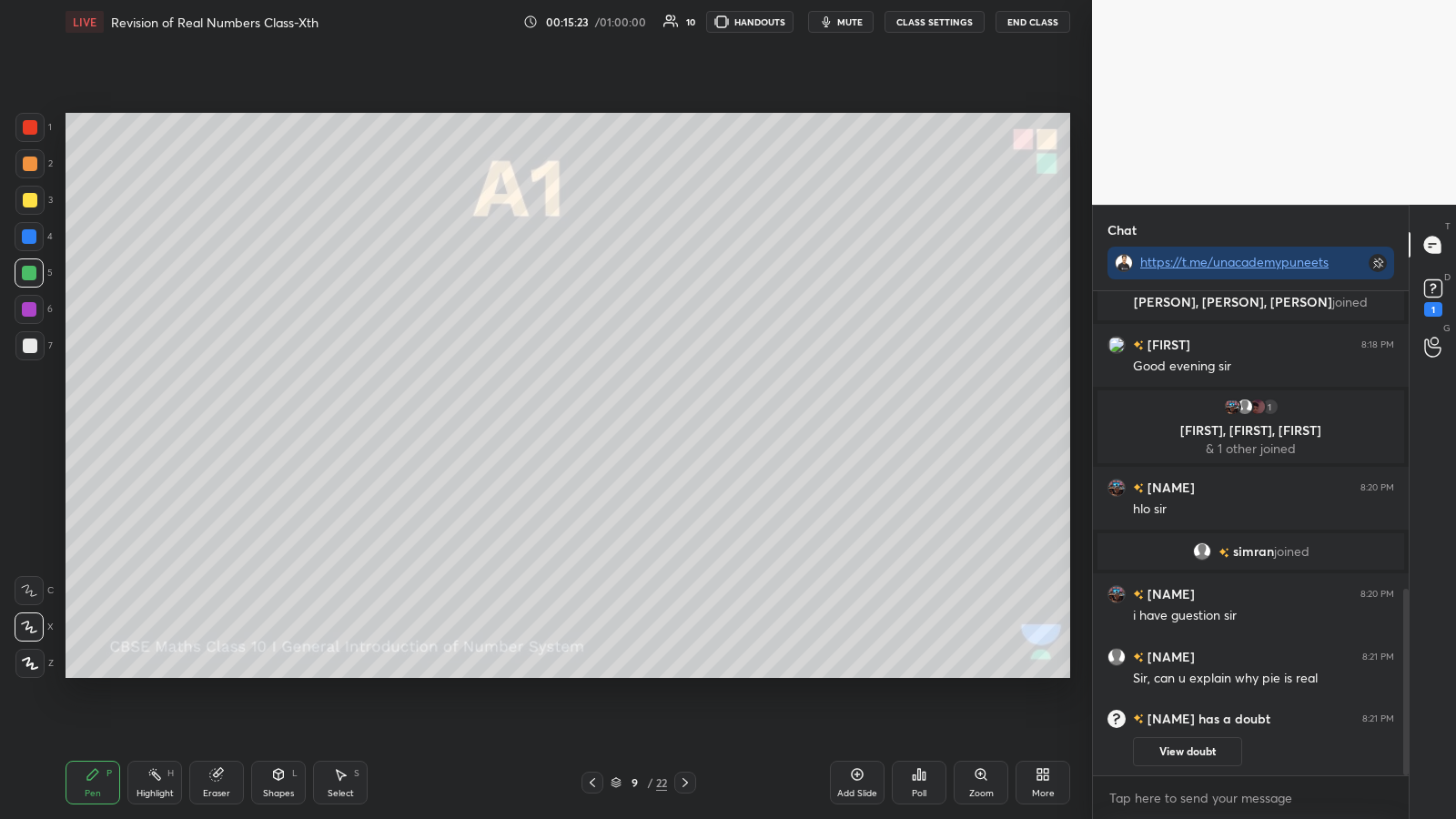 scroll, scrollTop: 770, scrollLeft: 0, axis: vertical 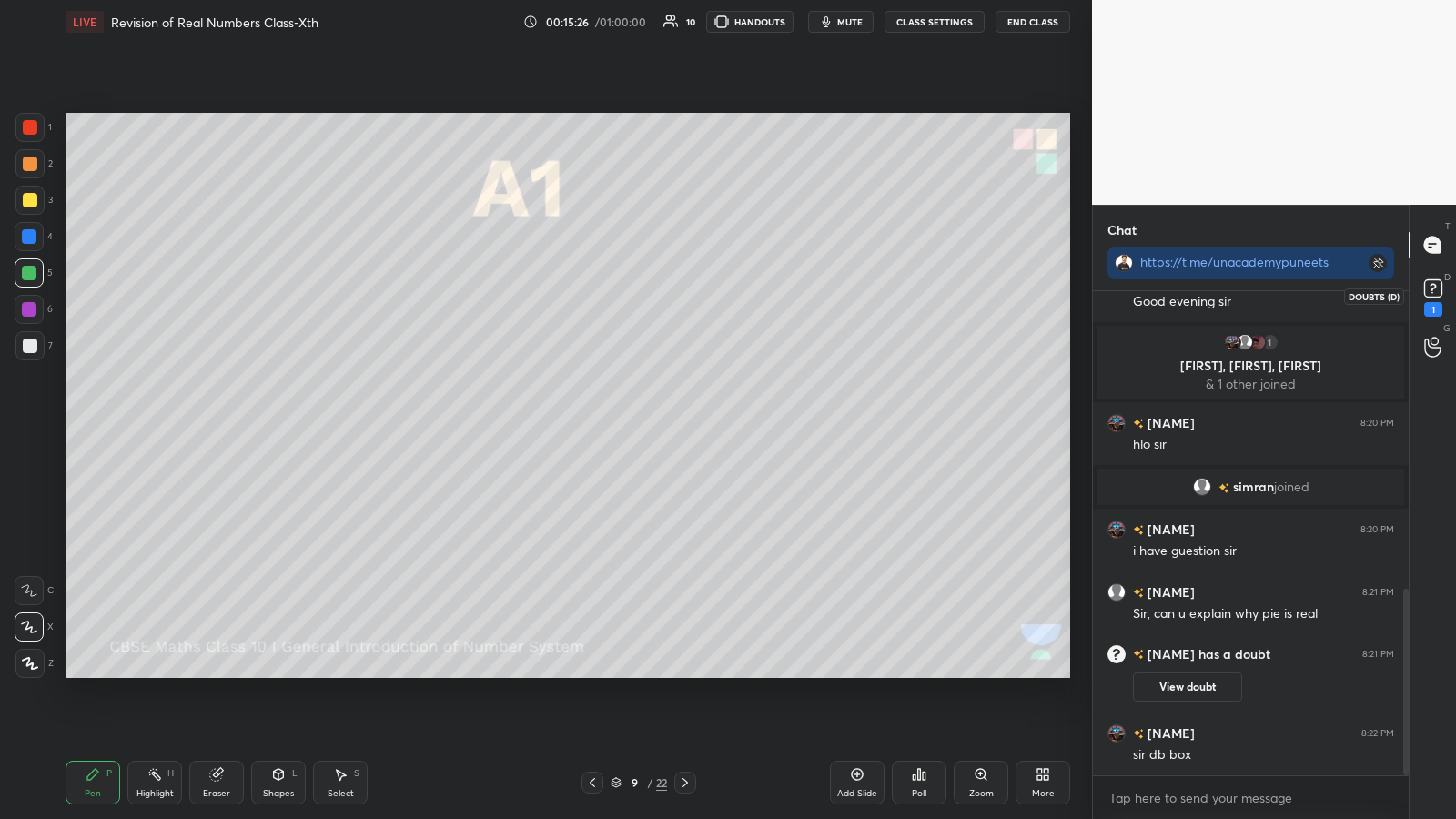 click 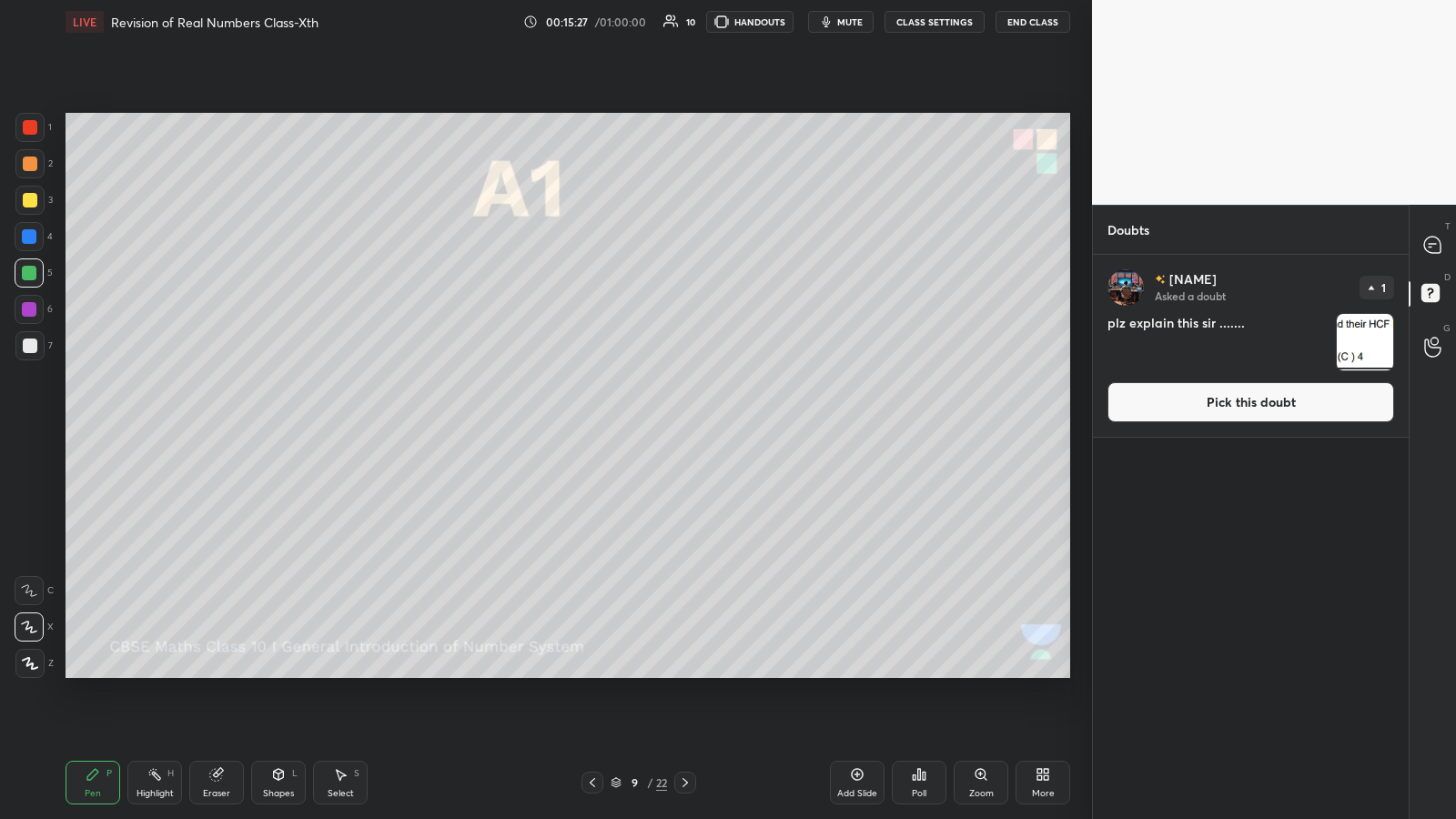 click at bounding box center (1365, 342) 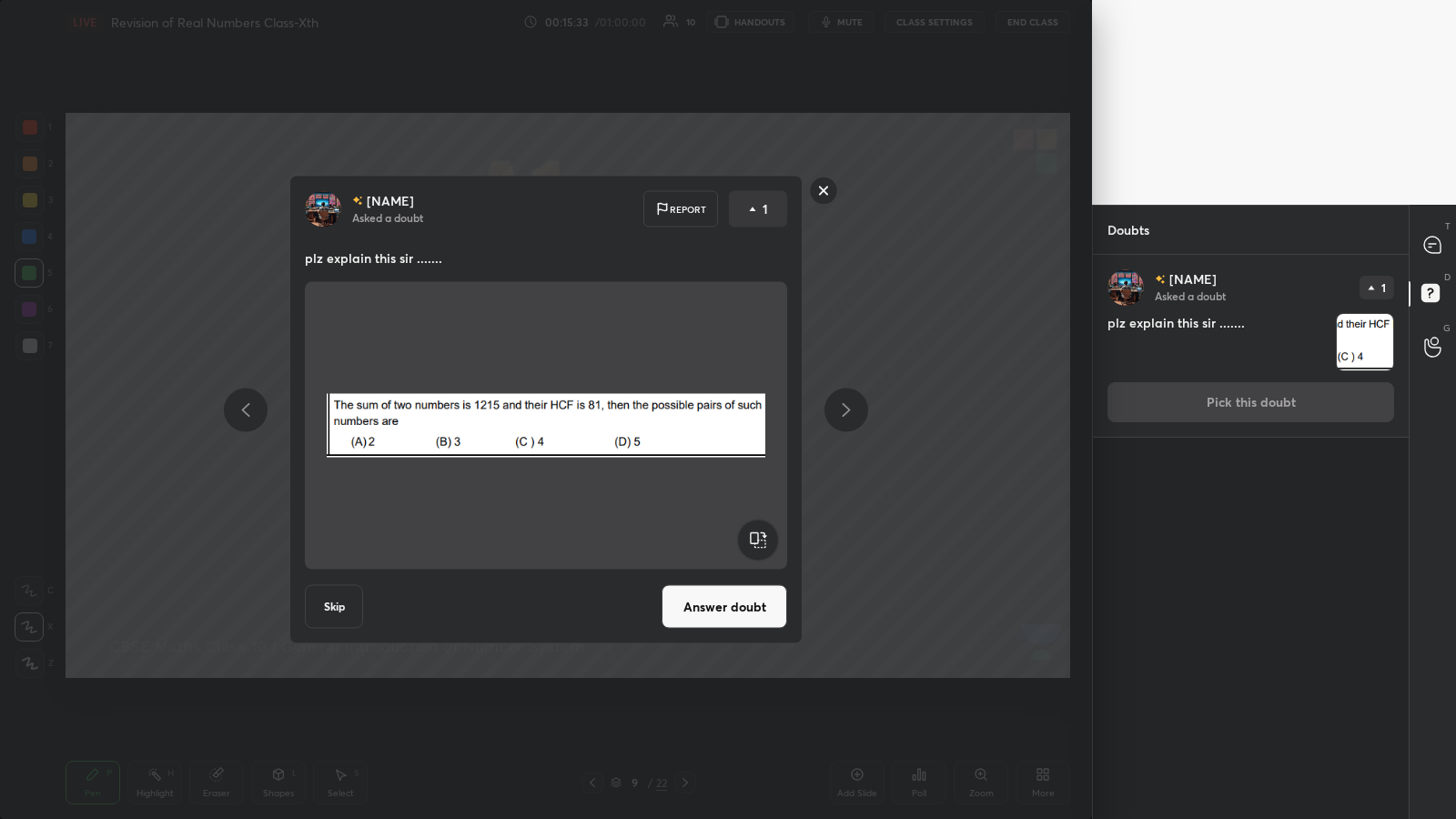 click 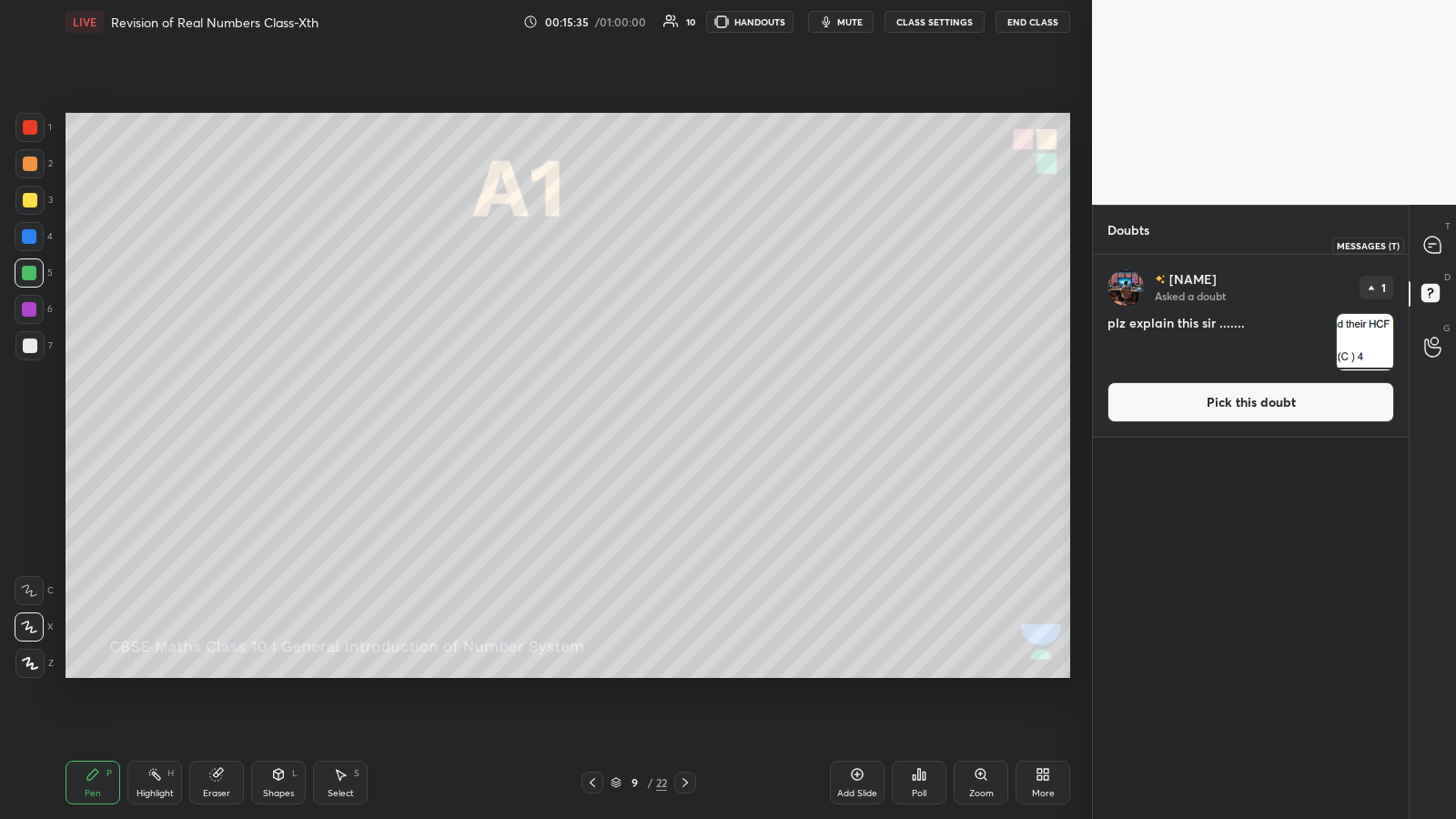 click 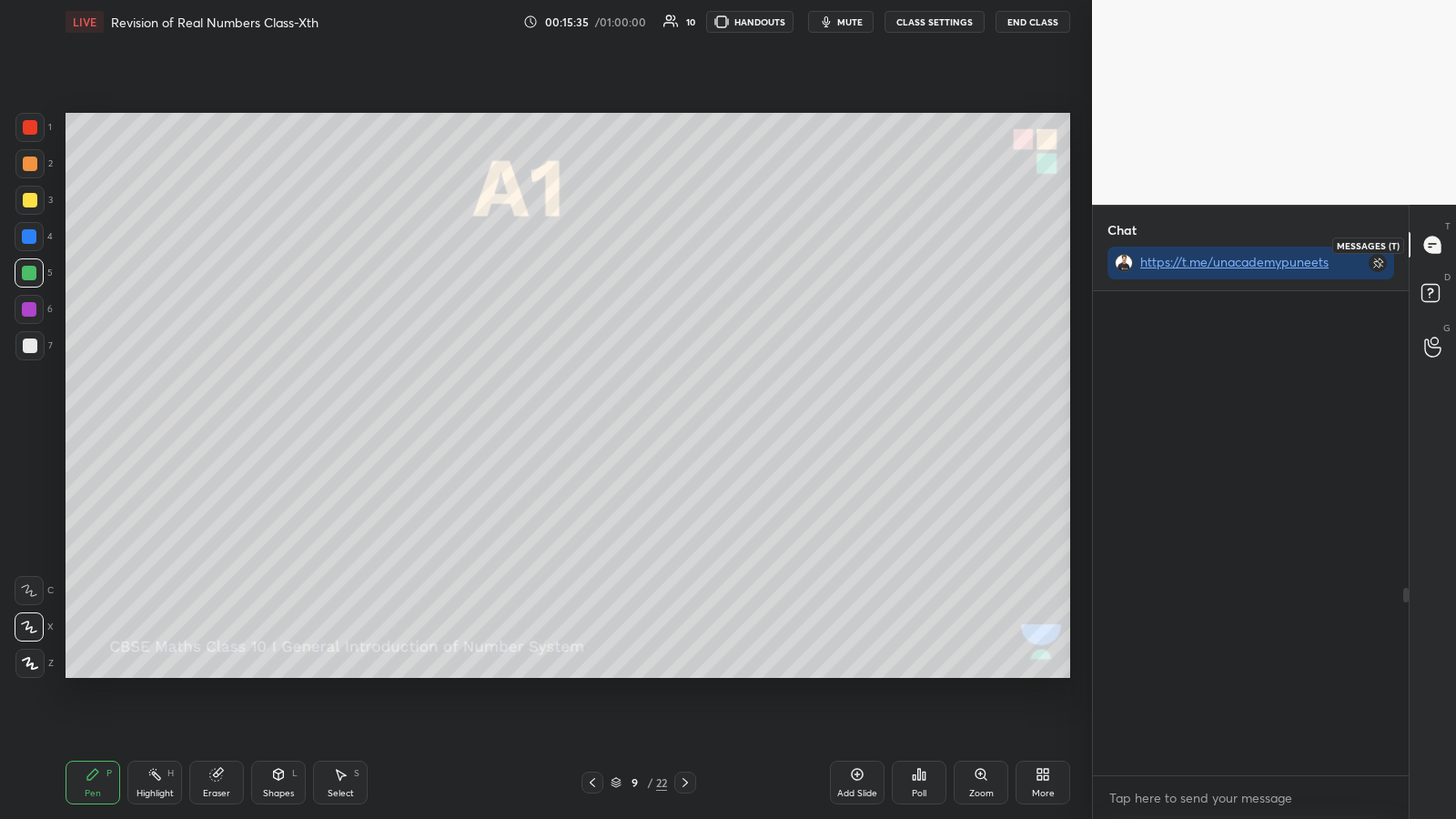 scroll, scrollTop: 522, scrollLeft: 310, axis: both 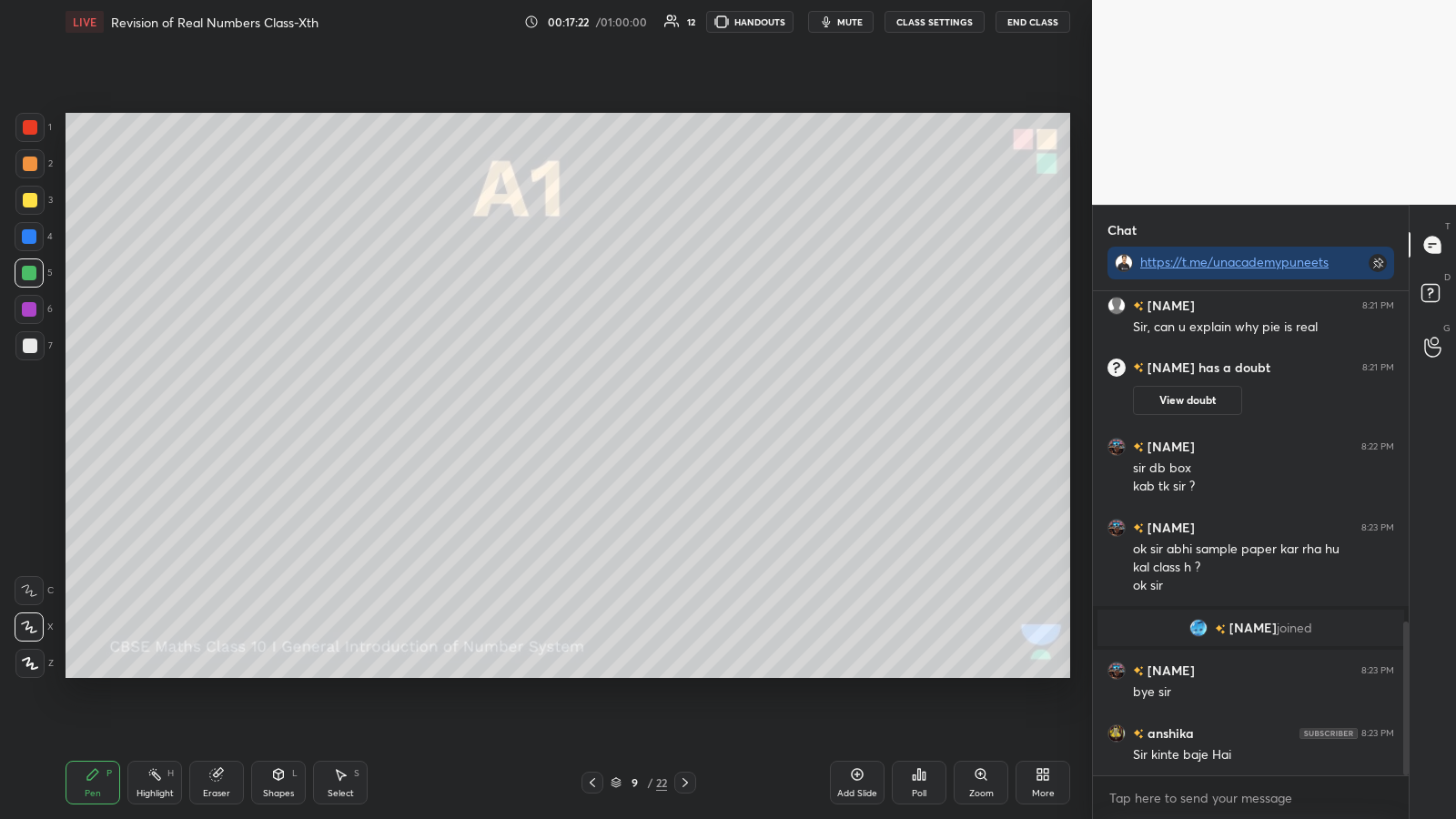 click at bounding box center (685, 783) 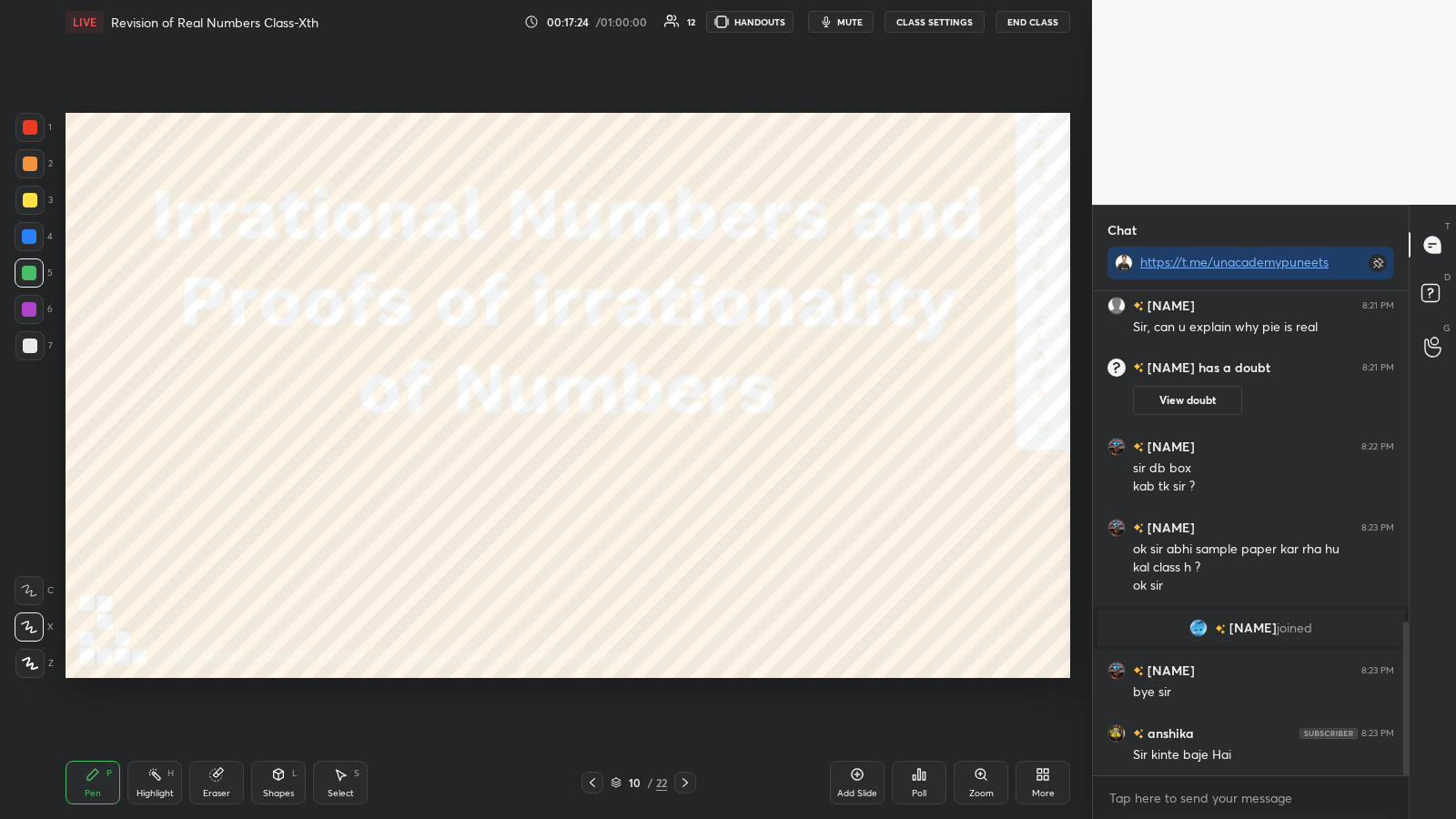click at bounding box center (592, 783) 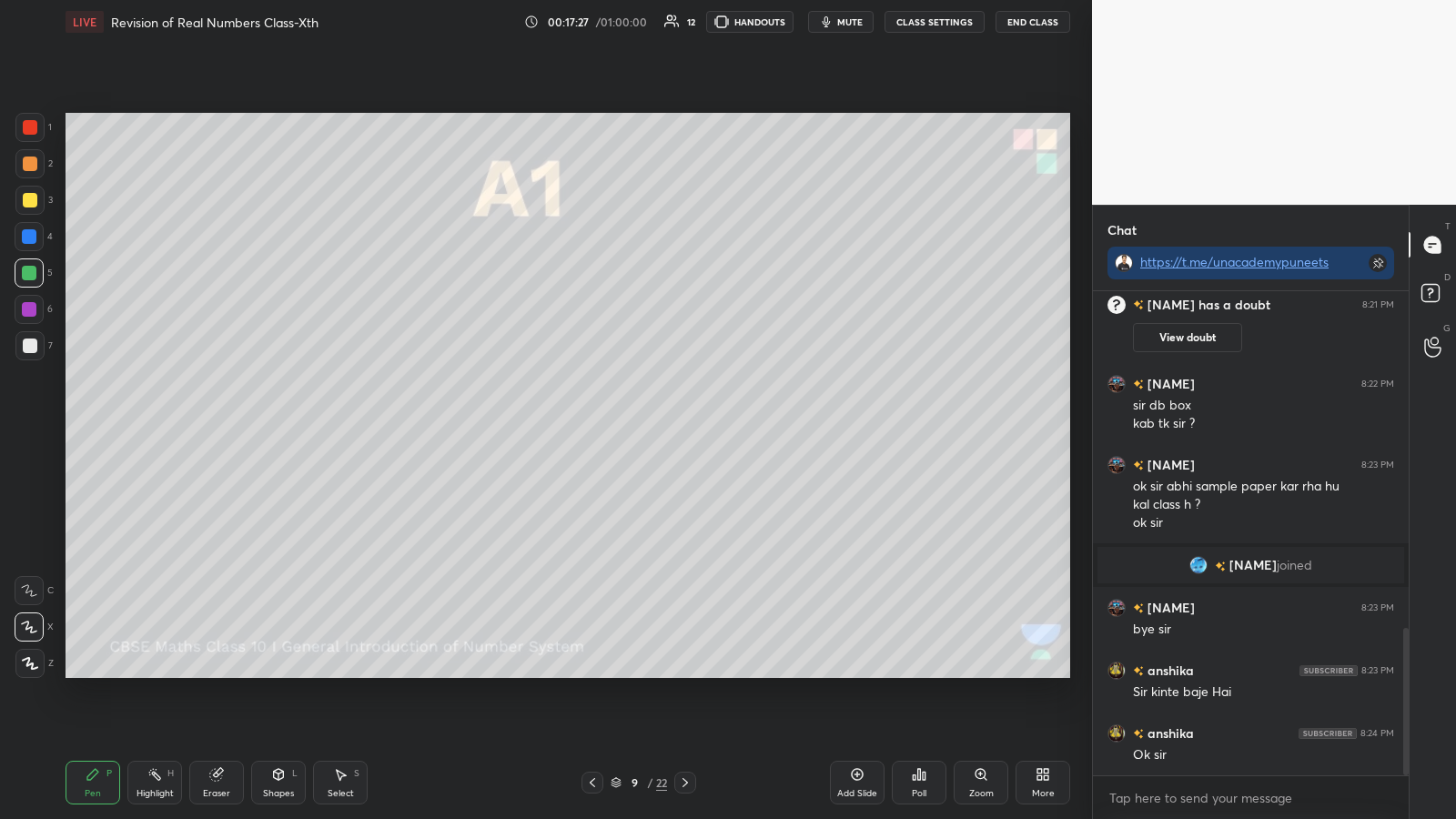 scroll, scrollTop: 1165, scrollLeft: 0, axis: vertical 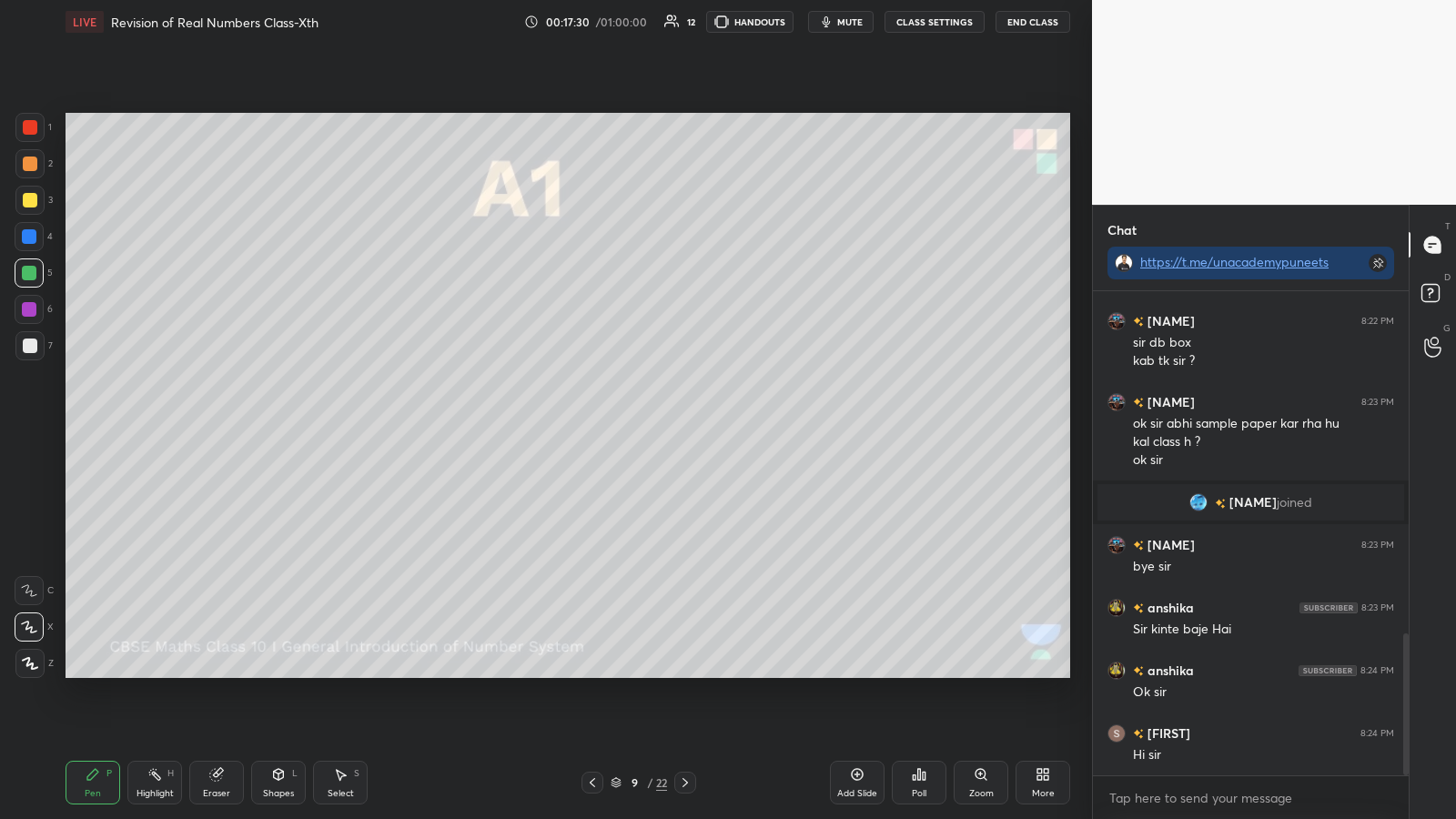 click 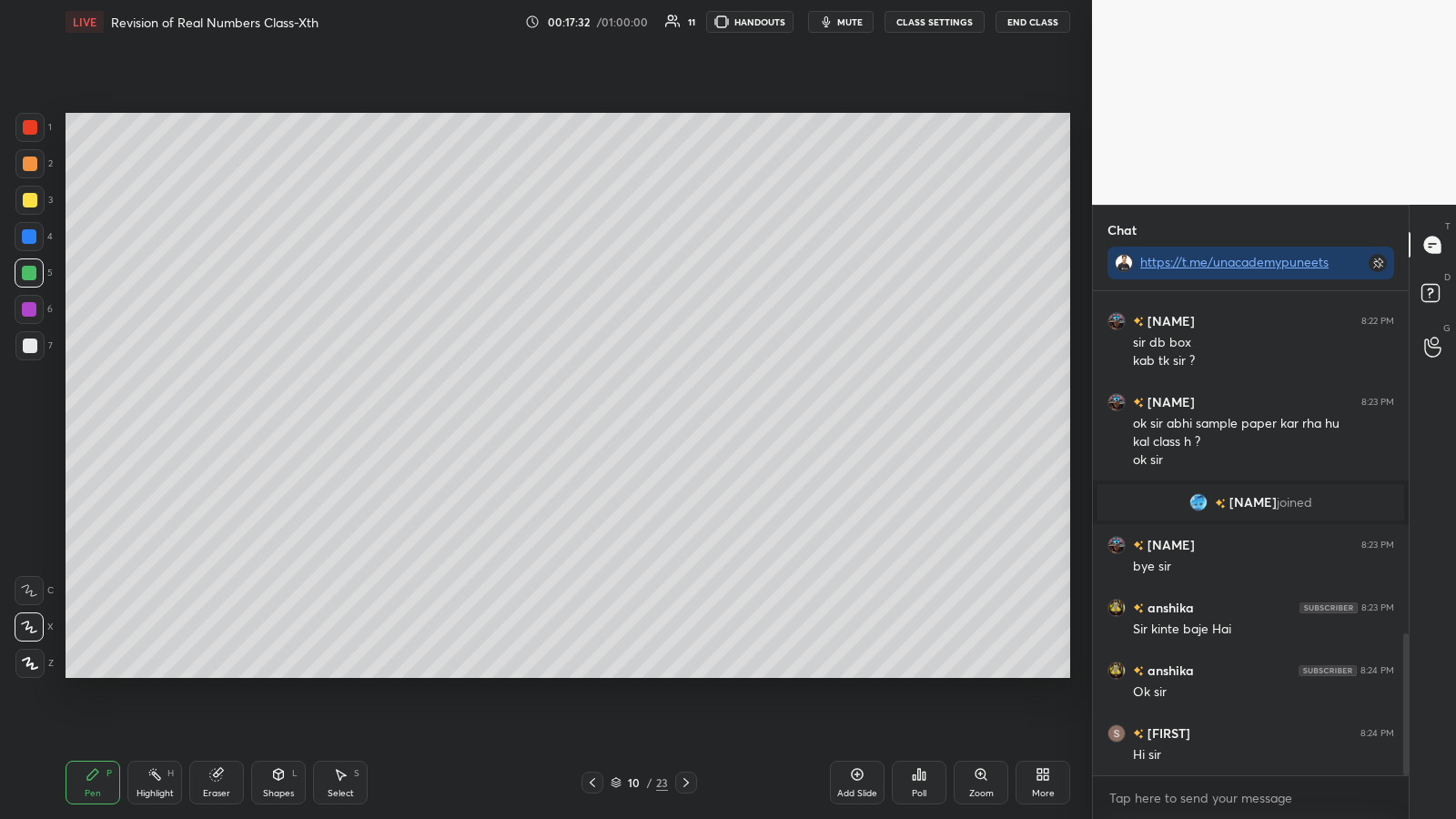 click at bounding box center (30, 164) 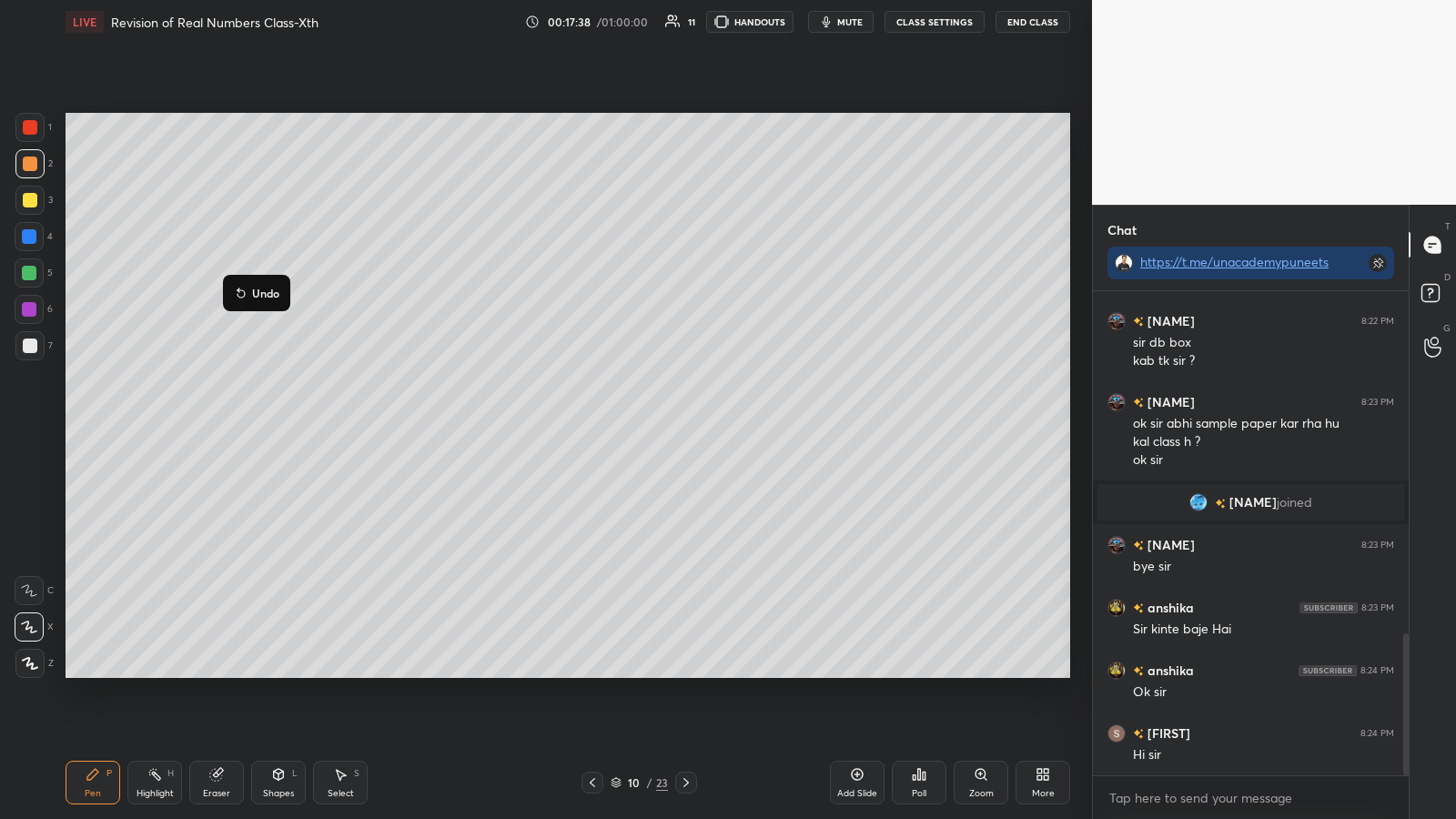 click on "Undo" at bounding box center [257, 293] 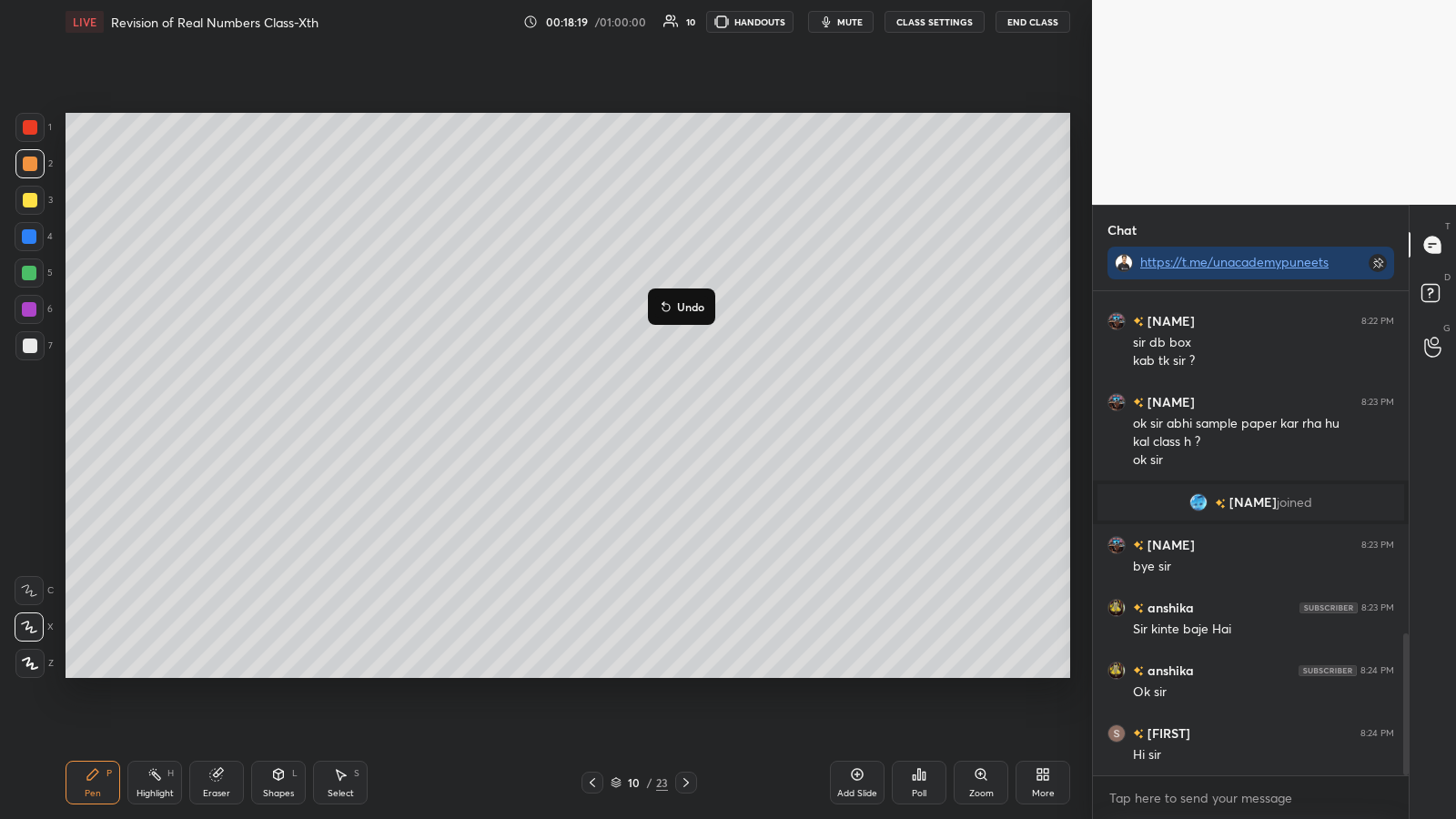 click on "Undo" at bounding box center (691, 307) 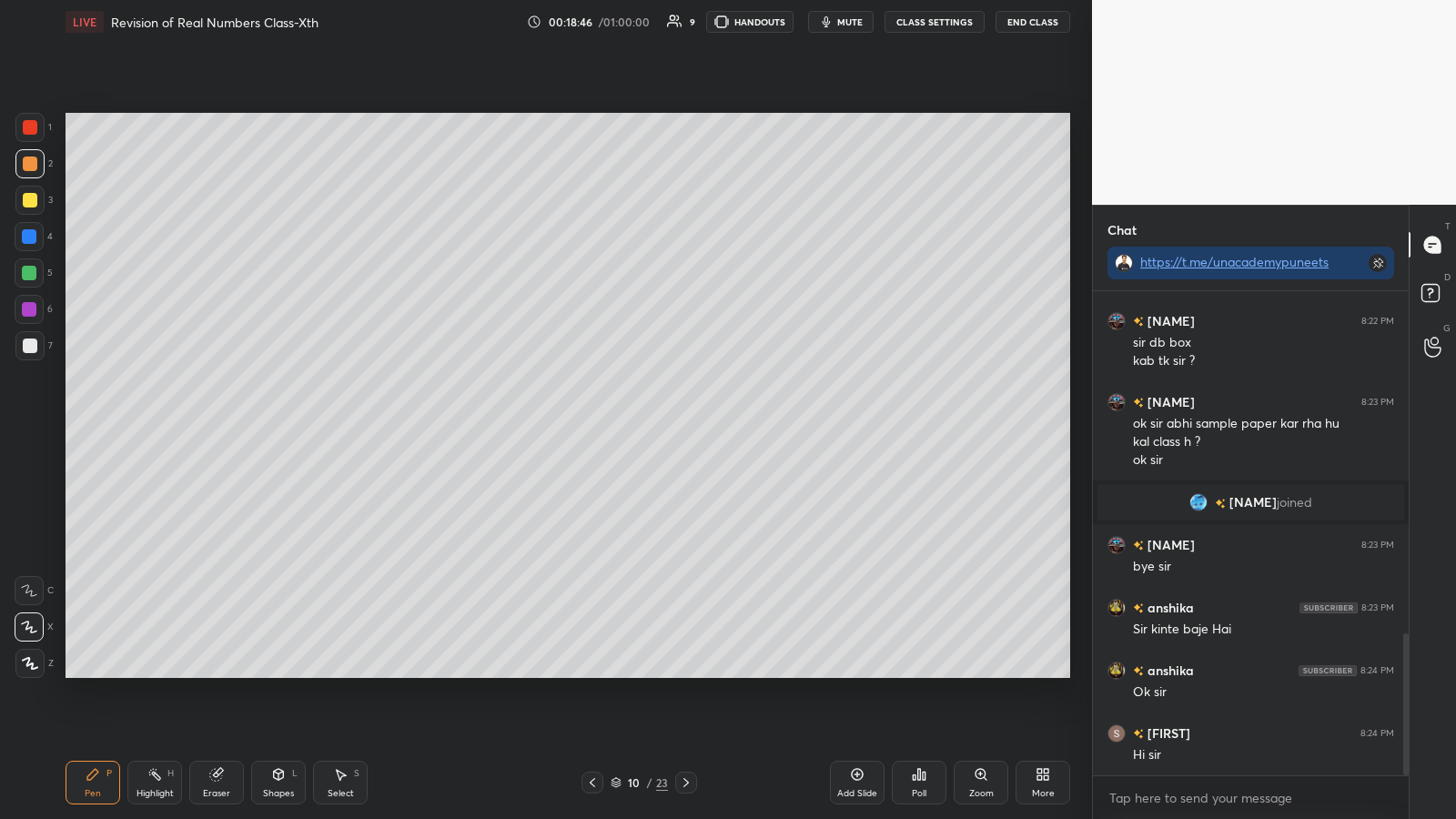 scroll, scrollTop: 1228, scrollLeft: 0, axis: vertical 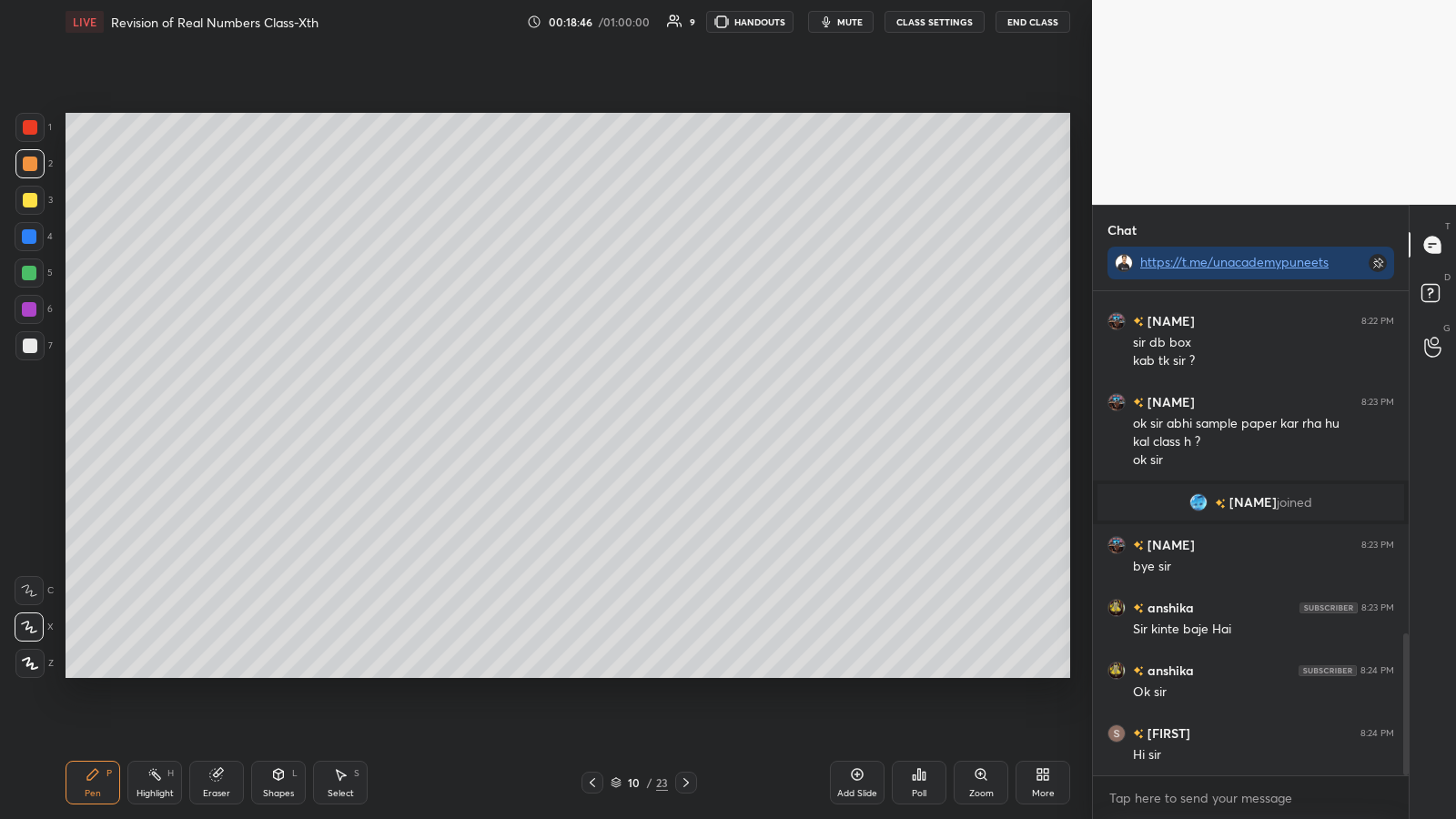 click 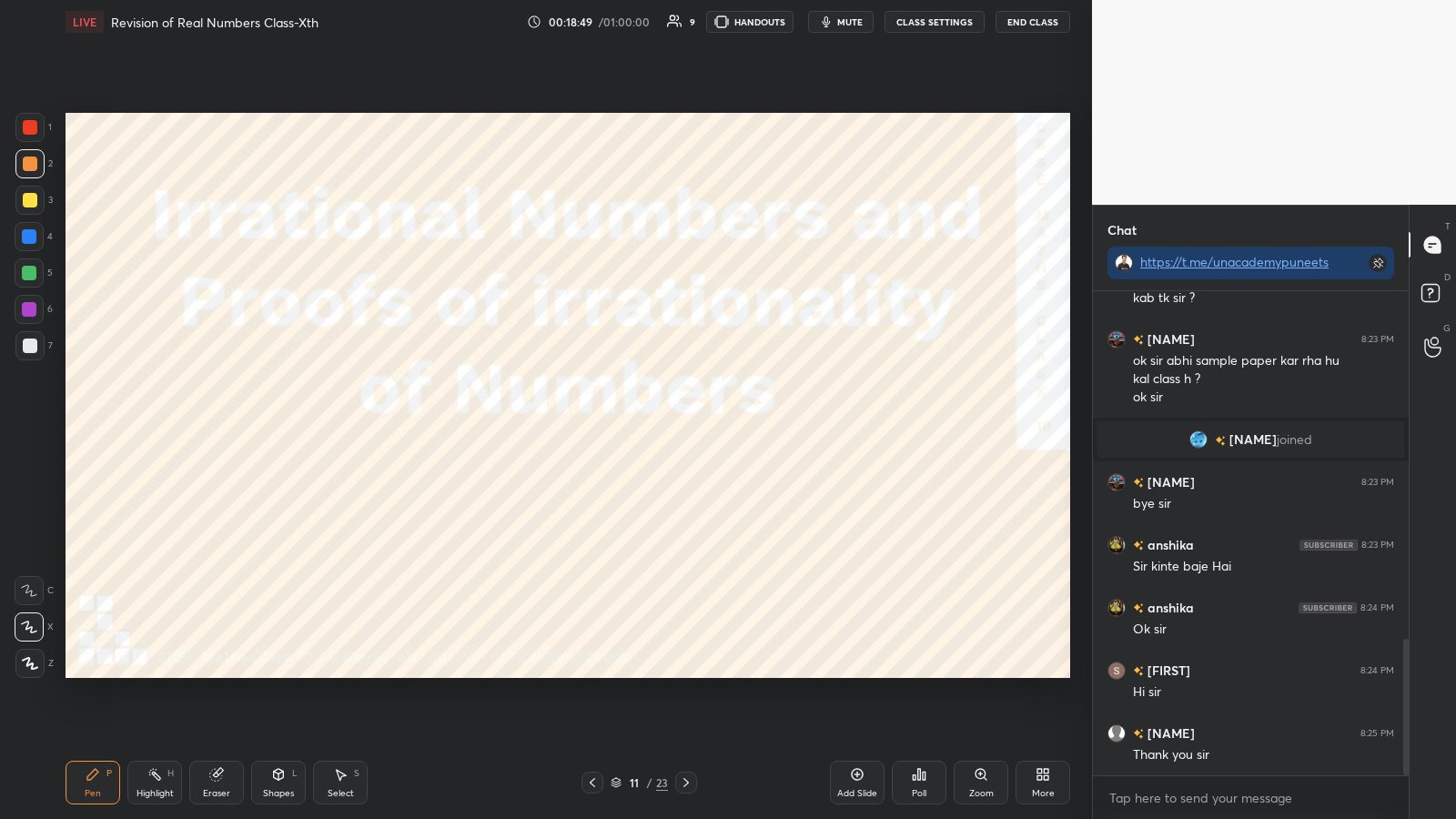 click 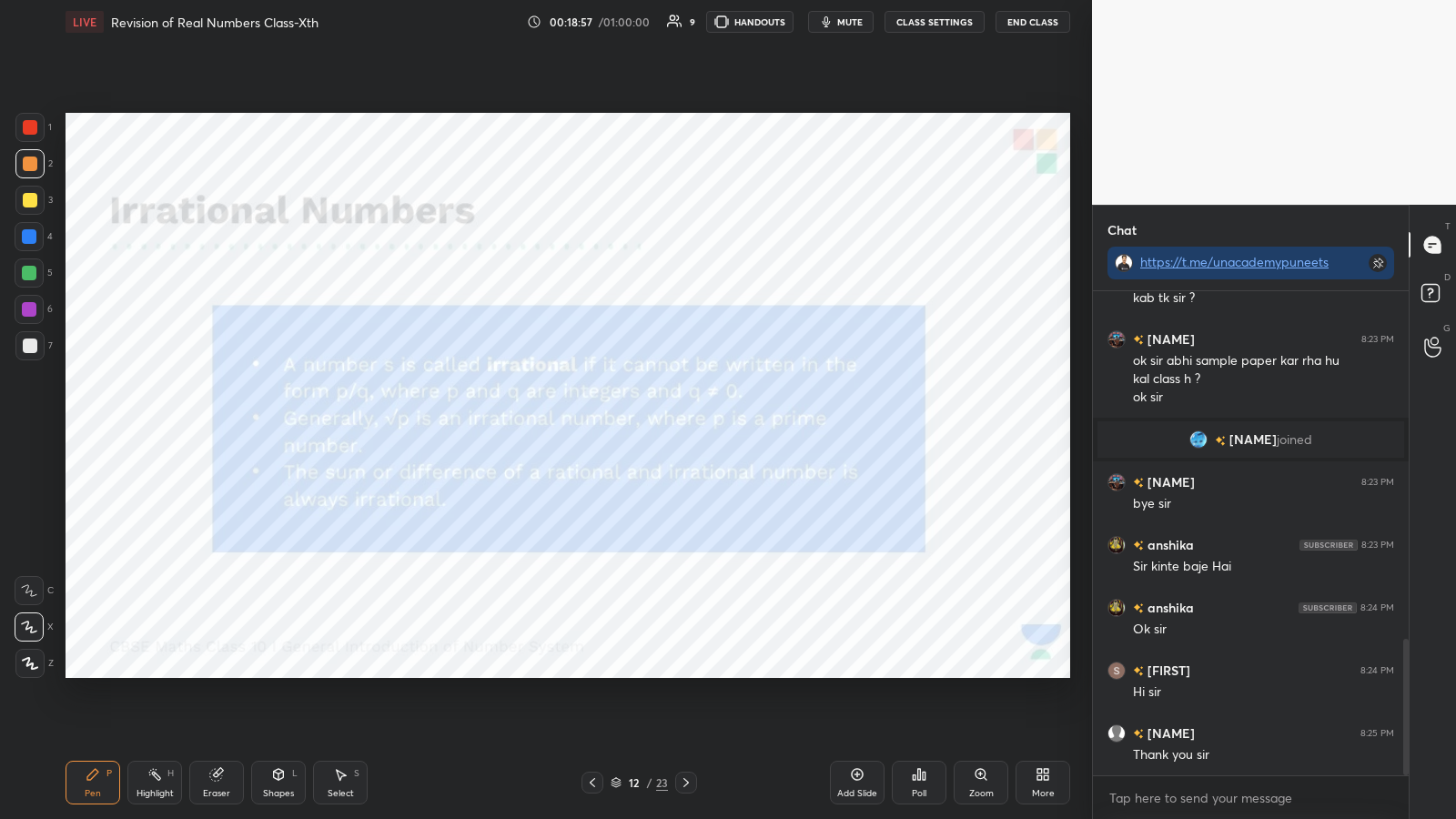 click at bounding box center (30, 127) 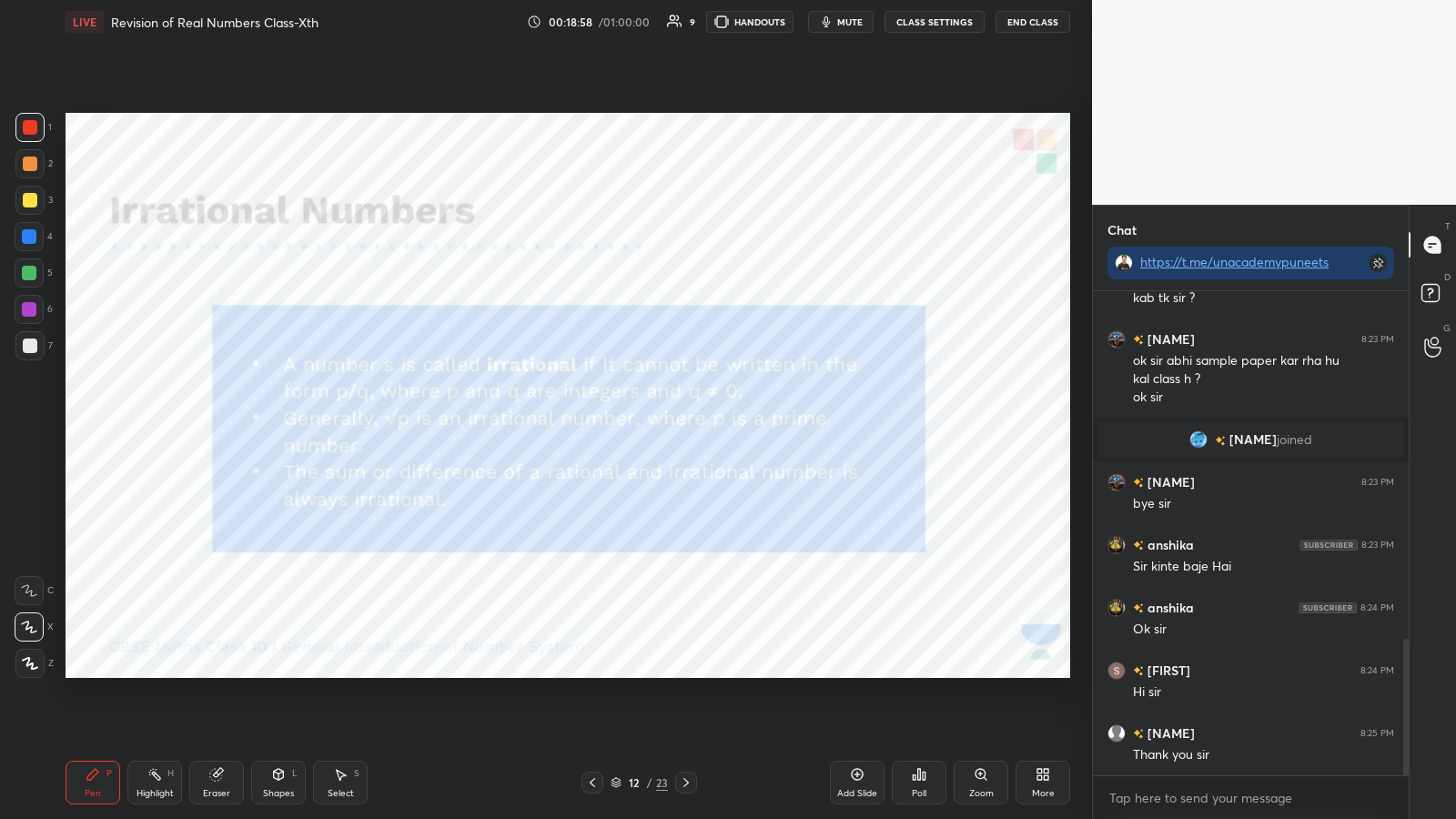 click 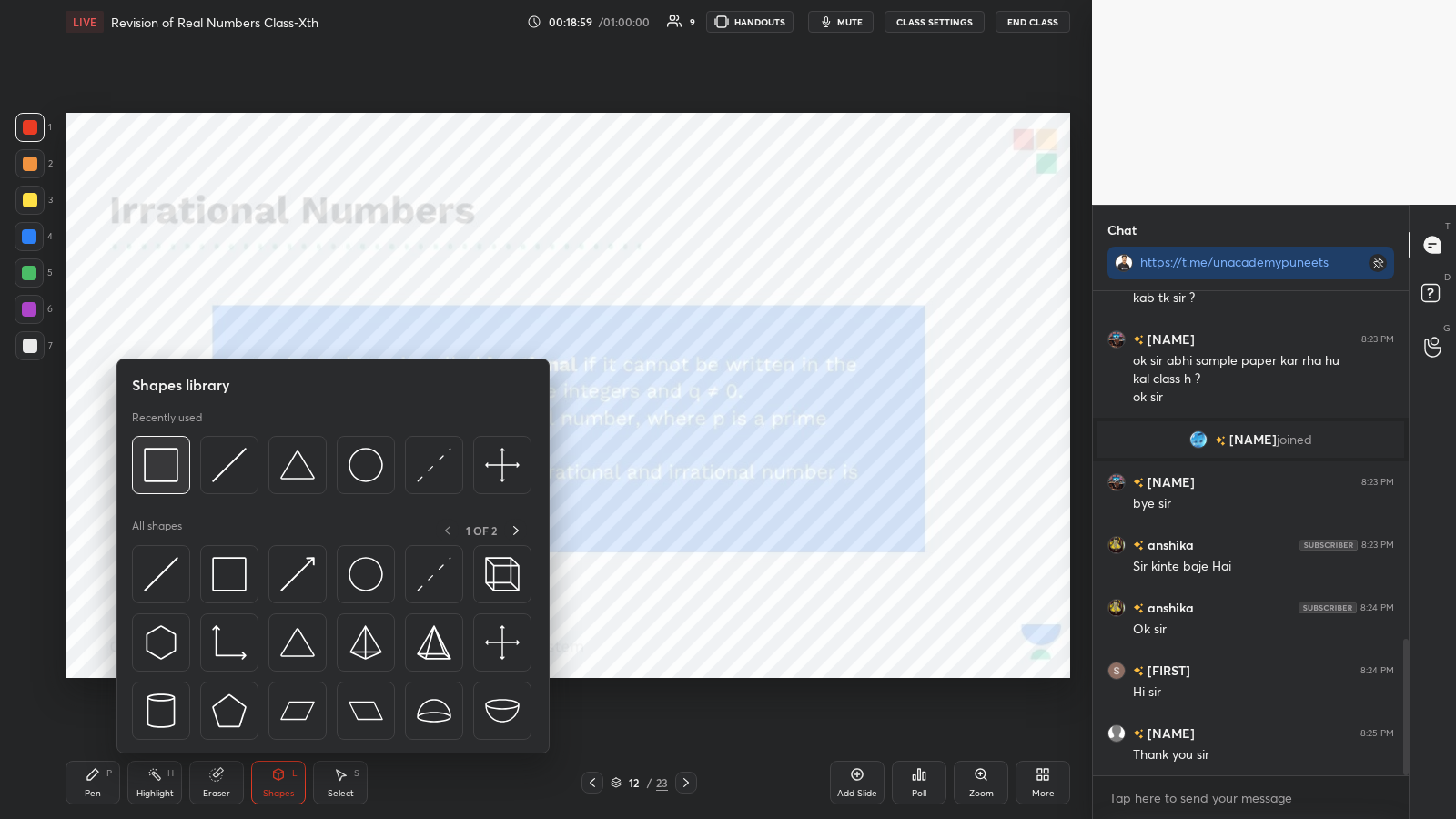 click at bounding box center (161, 465) 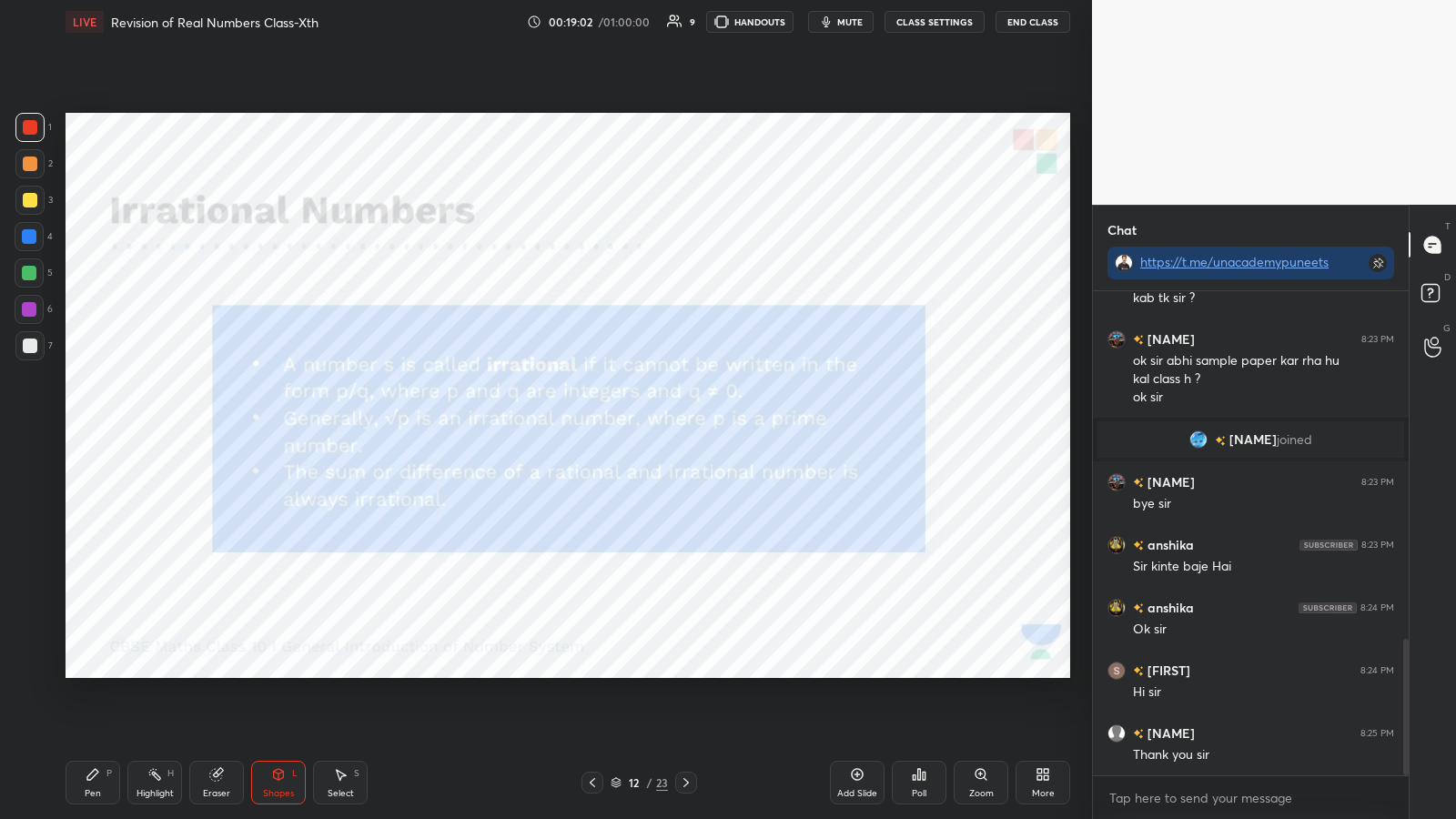 click on "Pen P" at bounding box center (93, 783) 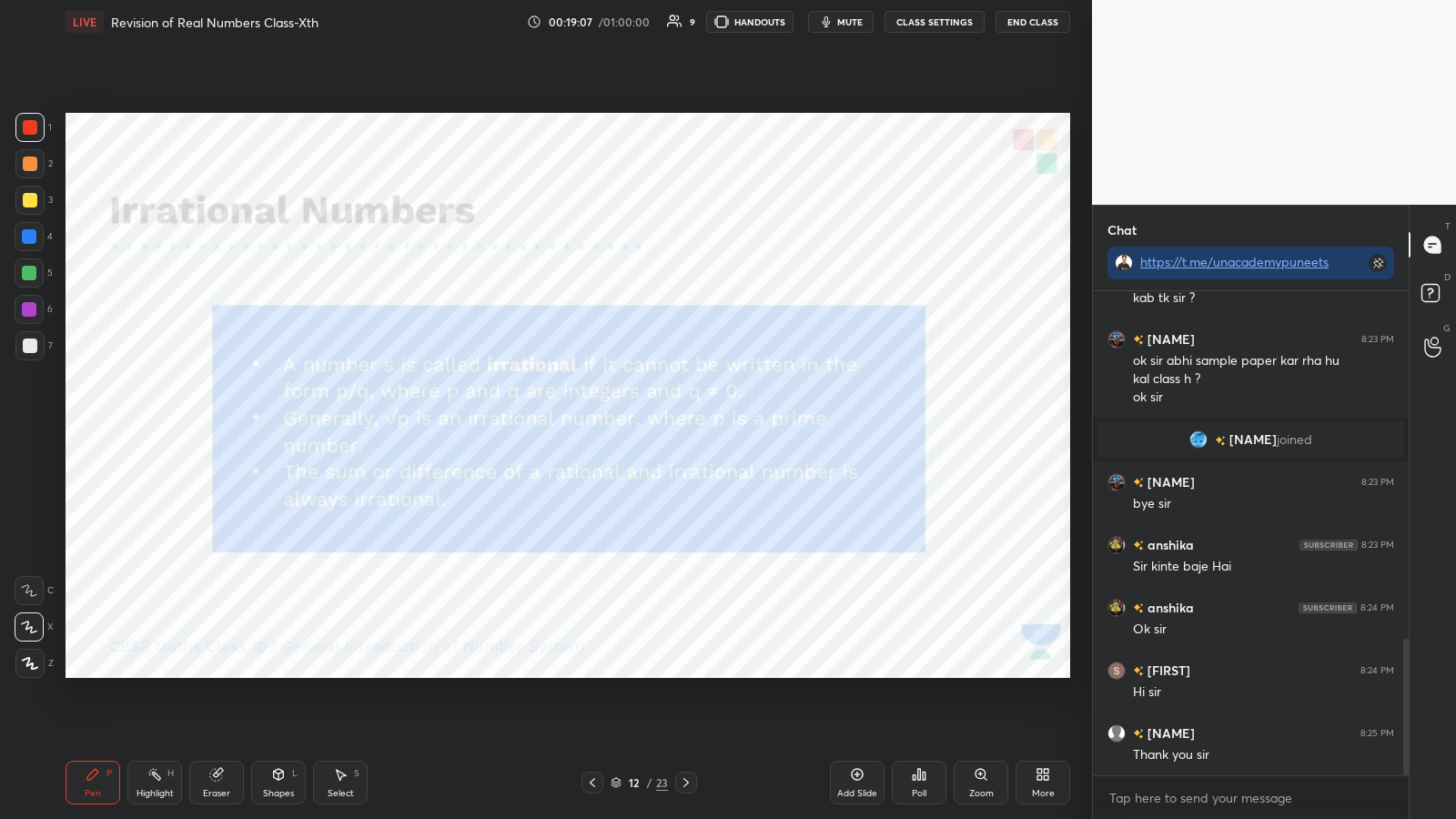 scroll, scrollTop: 1271, scrollLeft: 0, axis: vertical 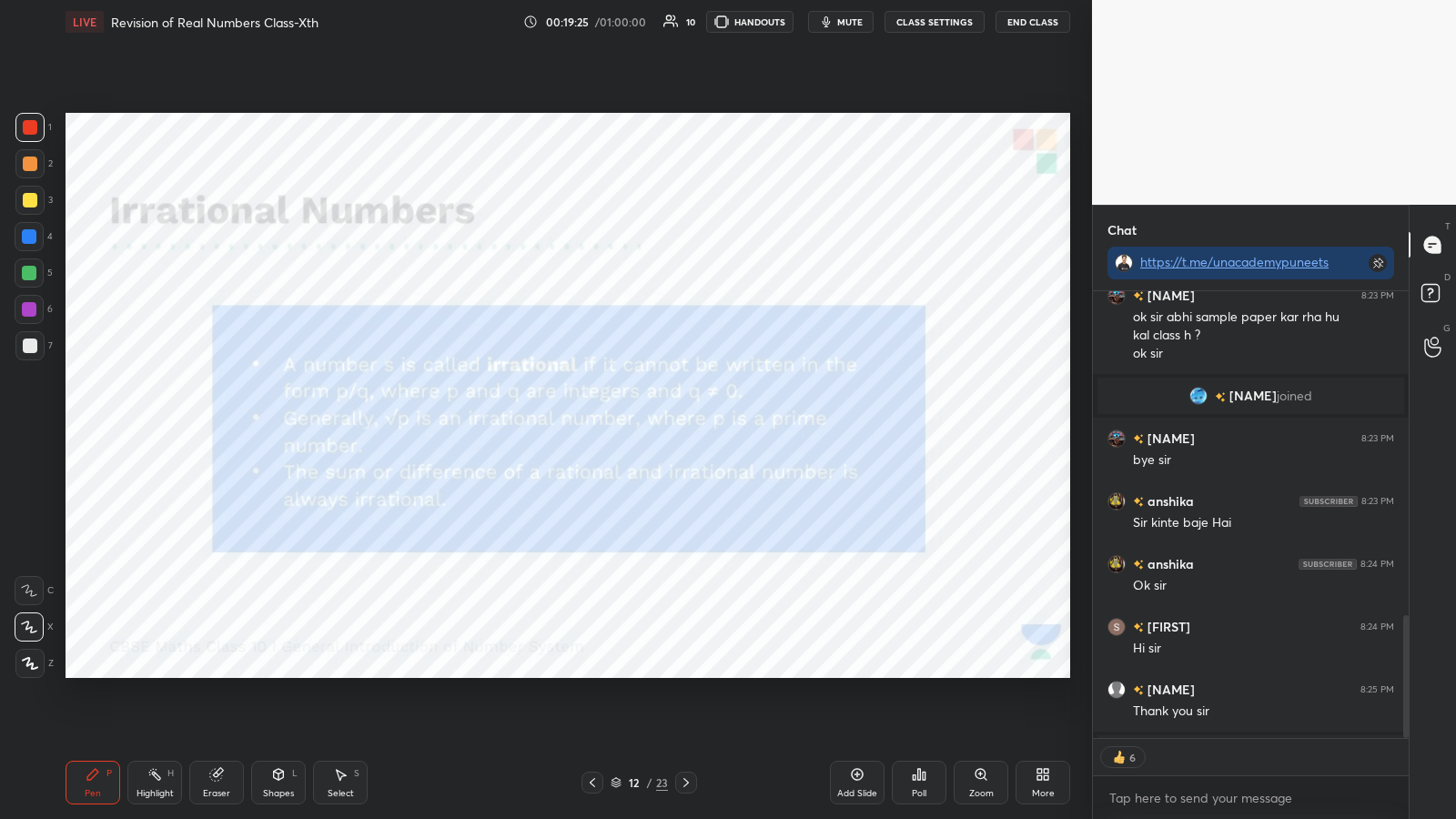 type on "x" 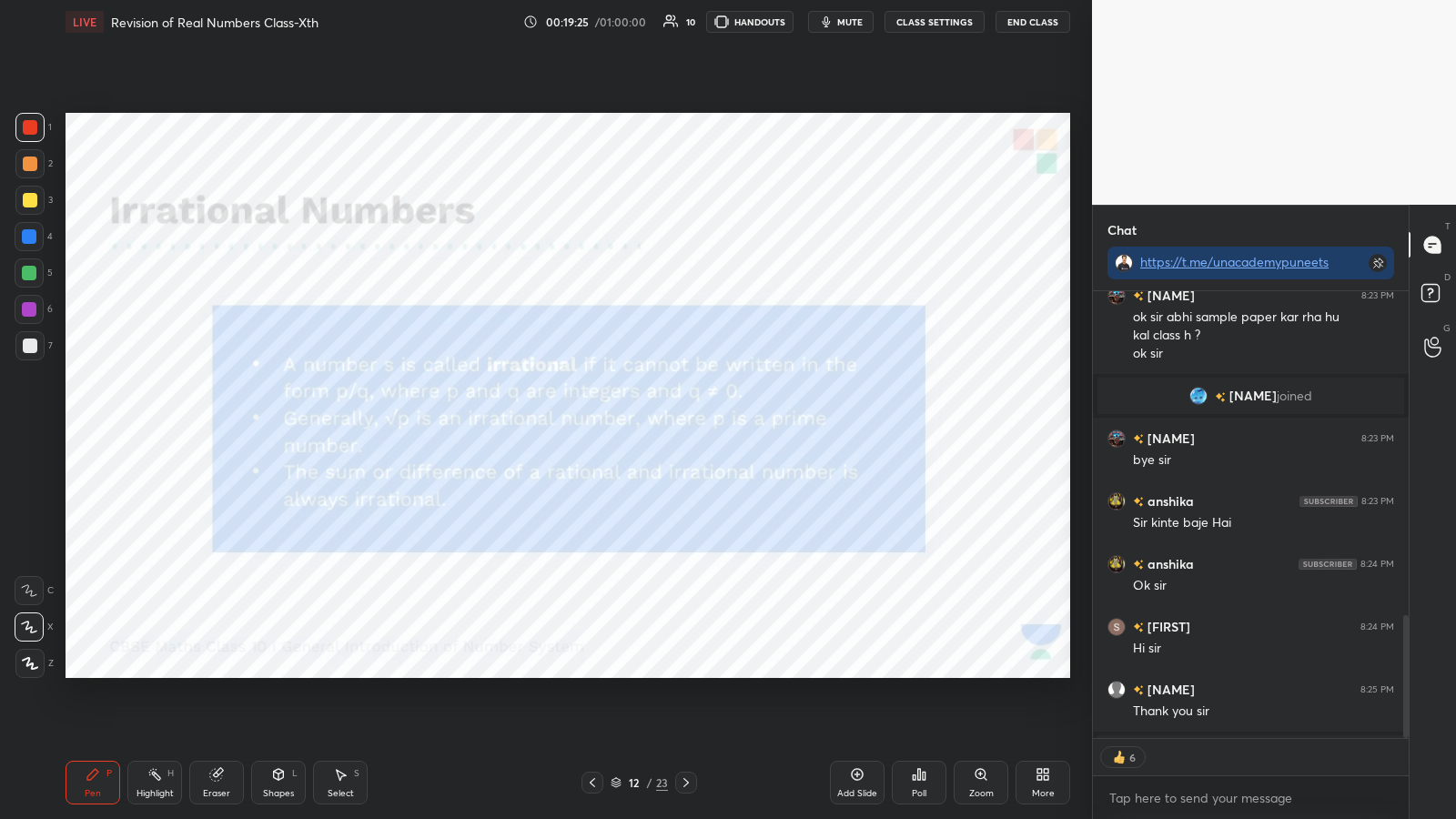 scroll, scrollTop: 6, scrollLeft: 6, axis: both 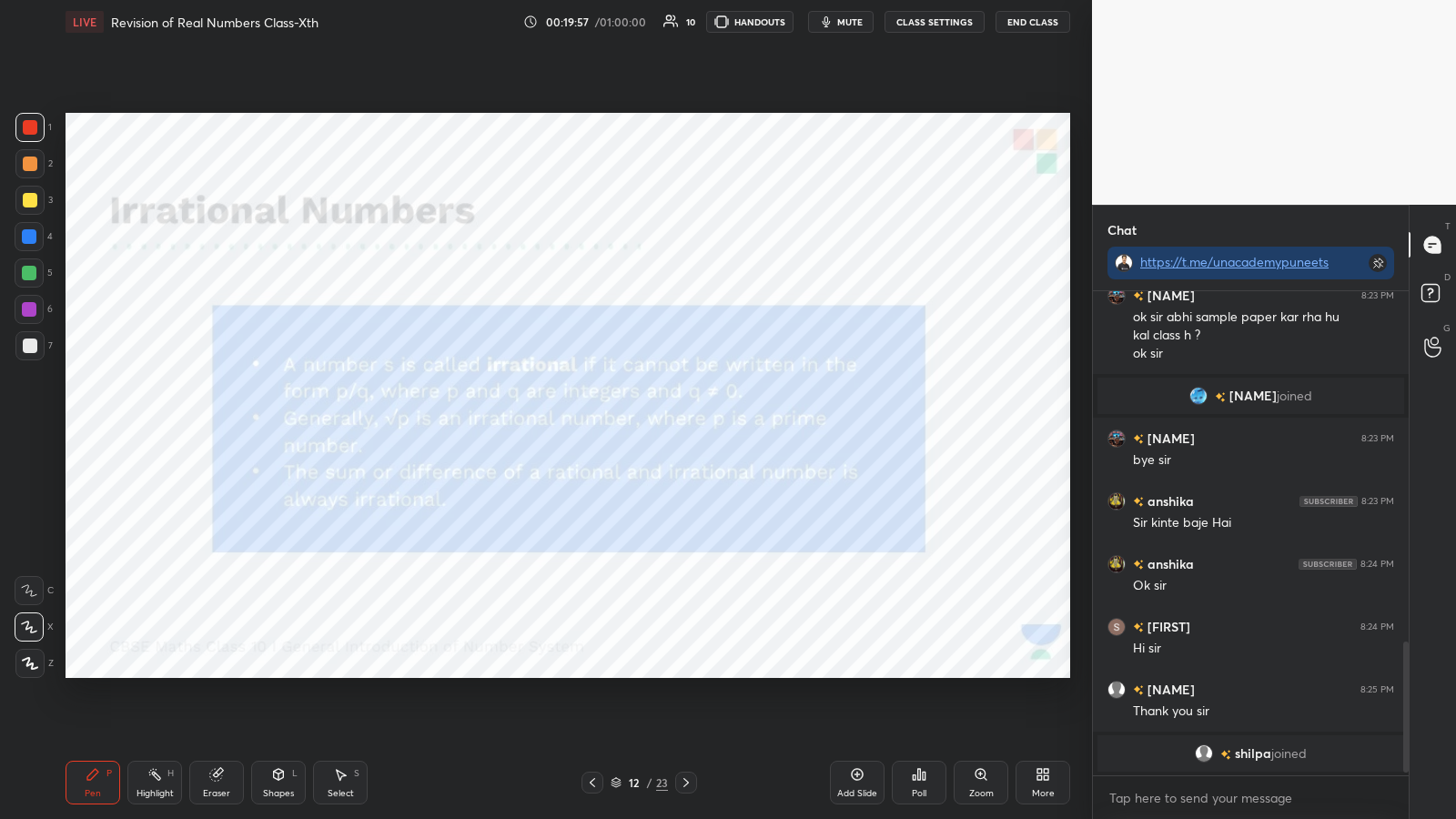 click 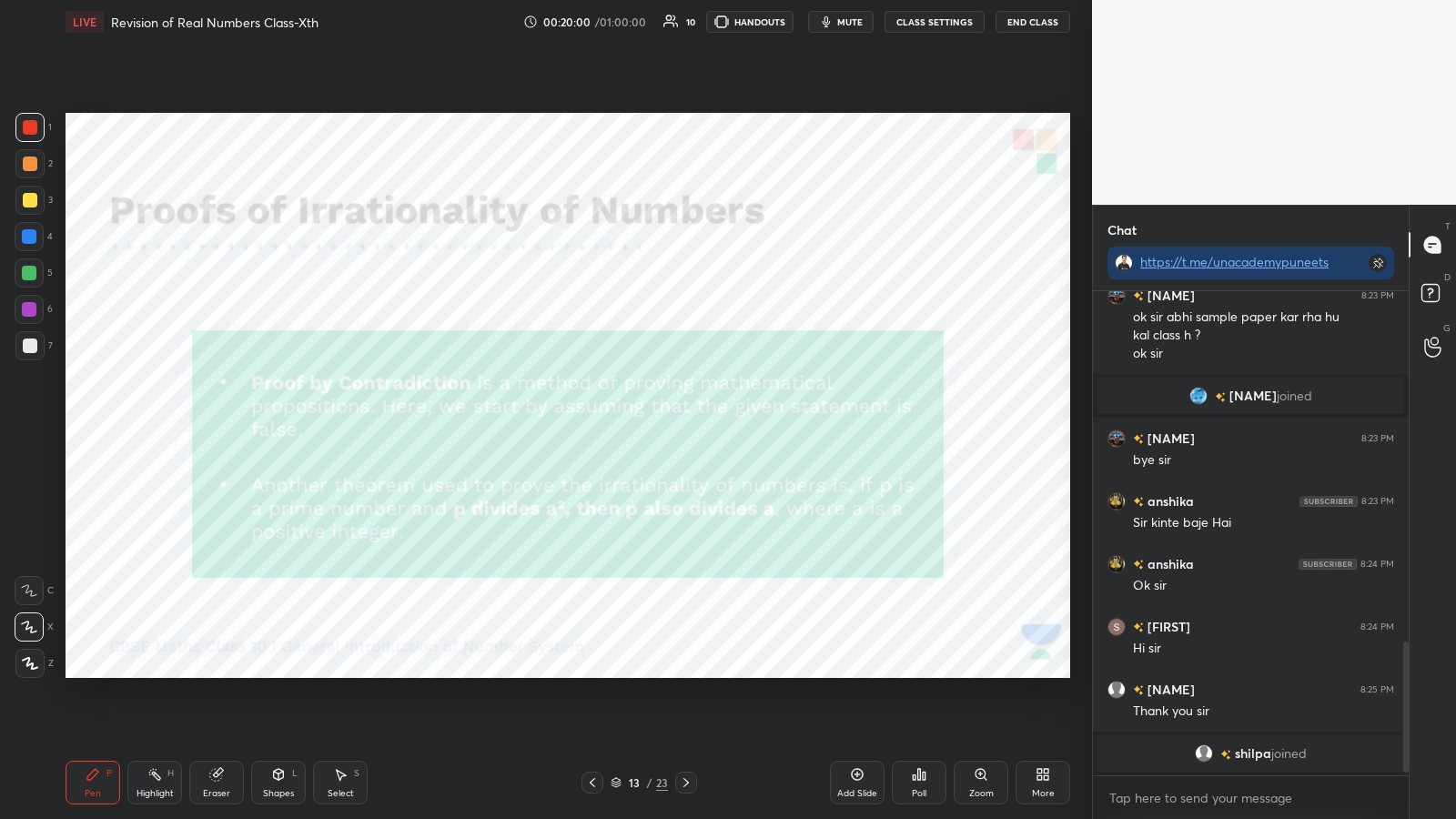 click at bounding box center (30, 164) 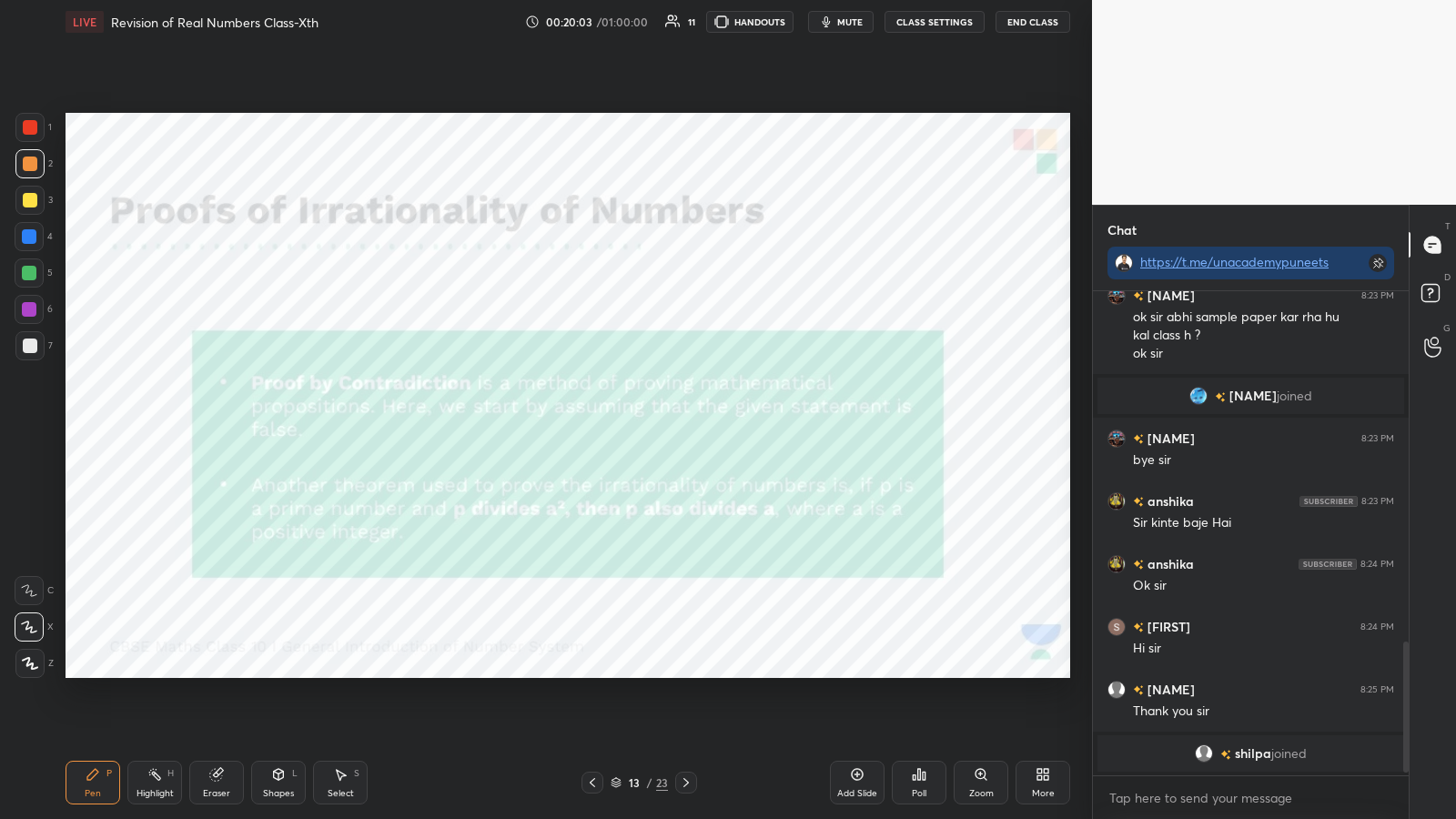 click 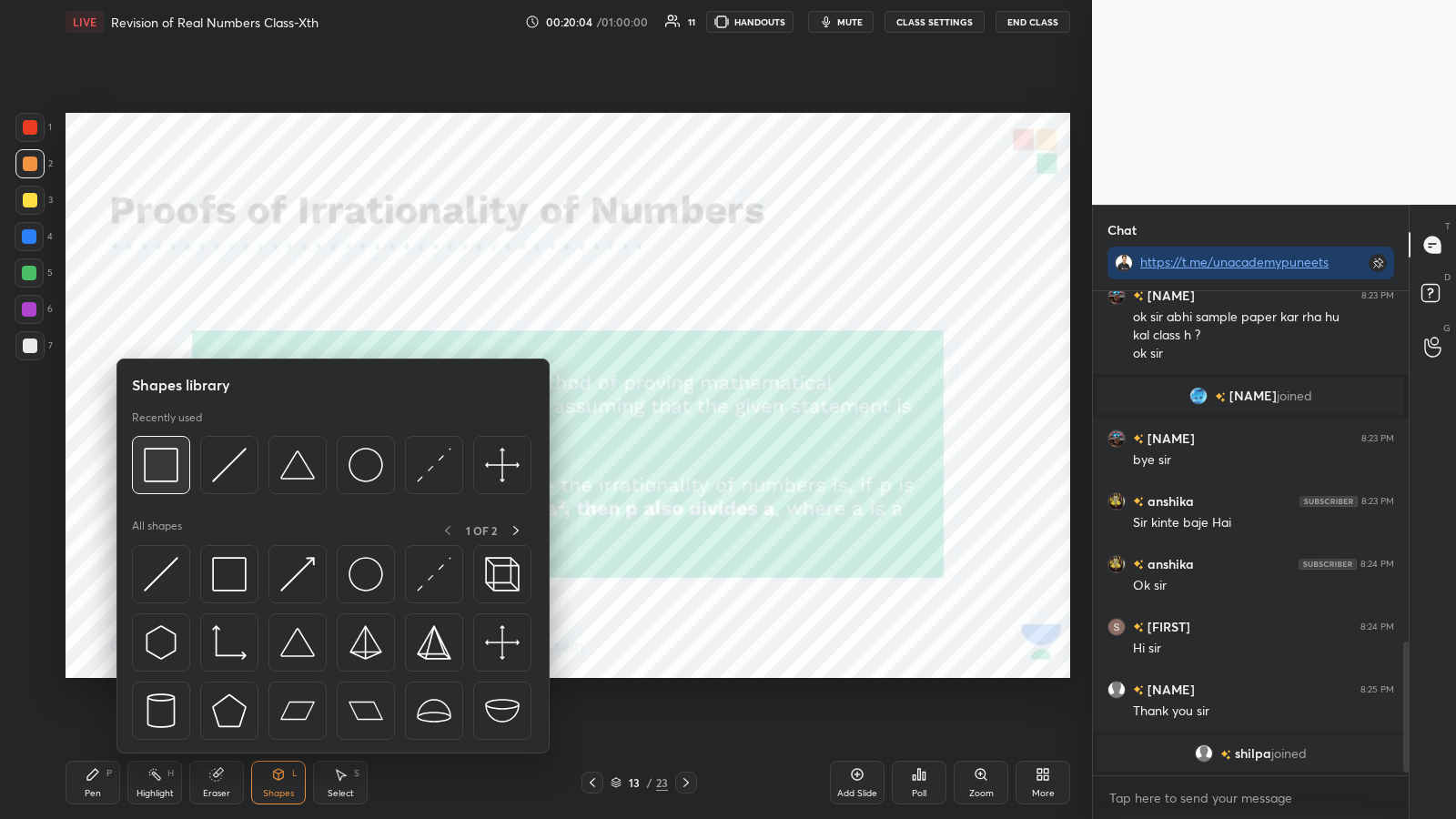 click at bounding box center (161, 465) 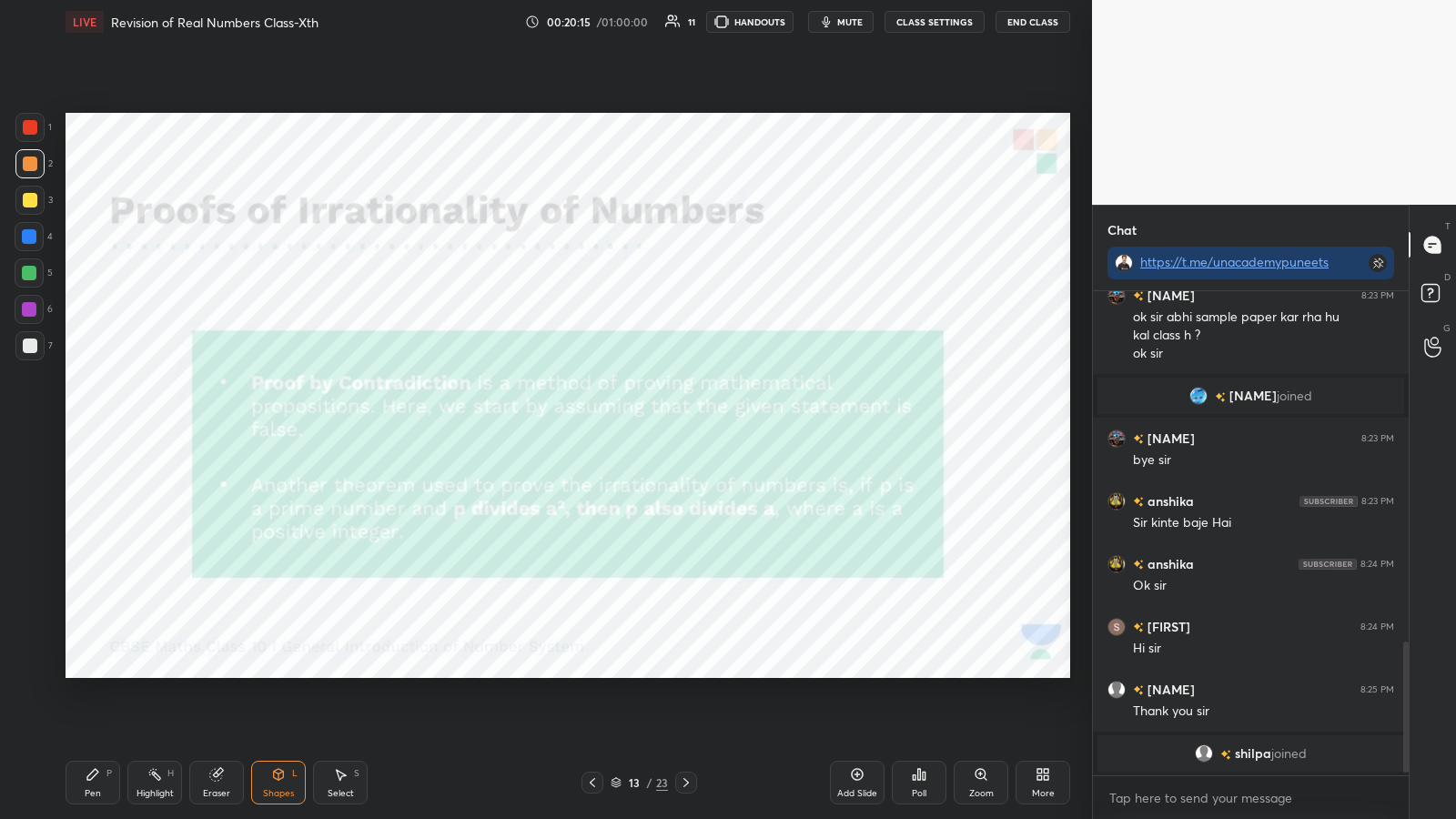 click 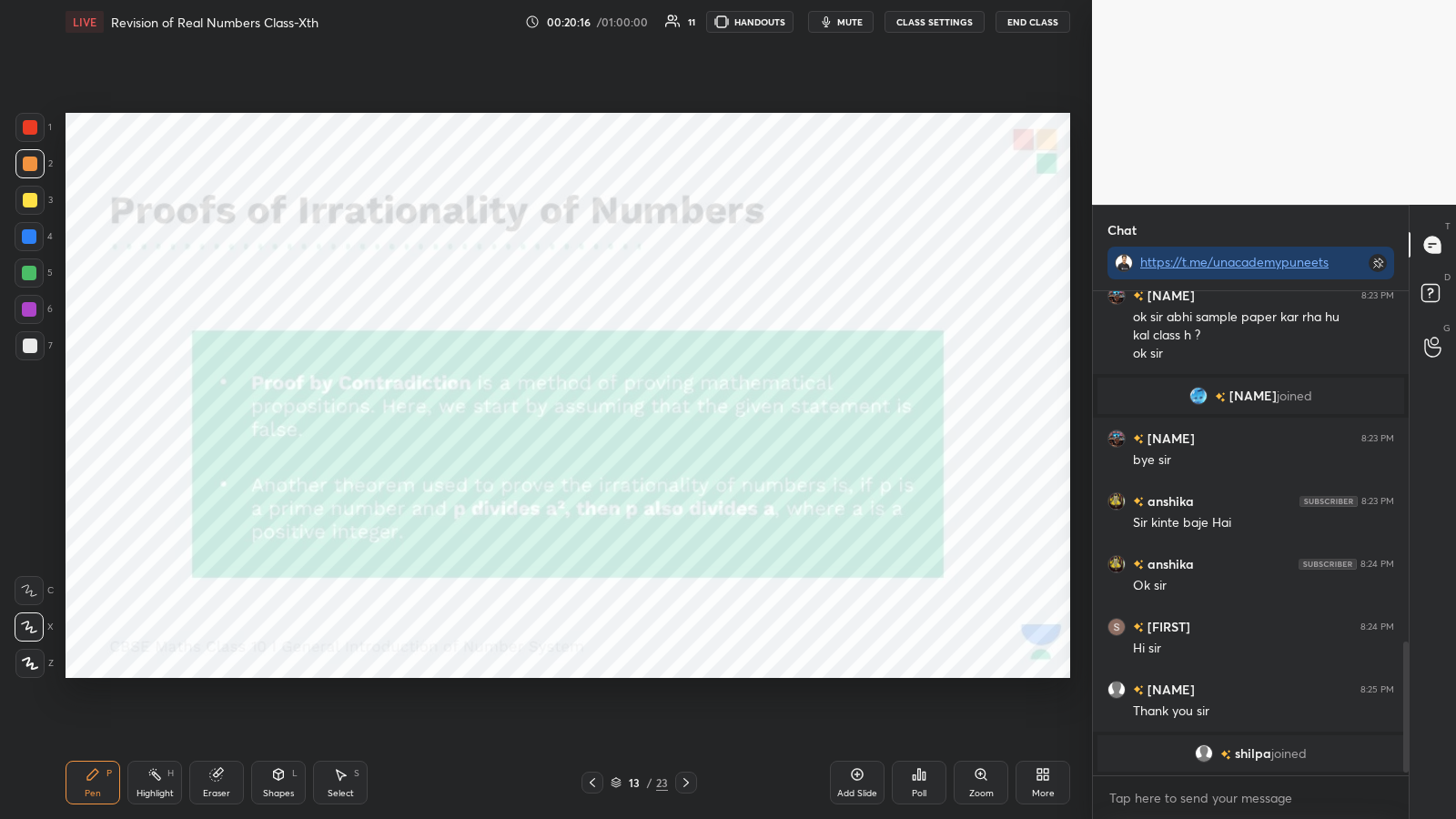 click 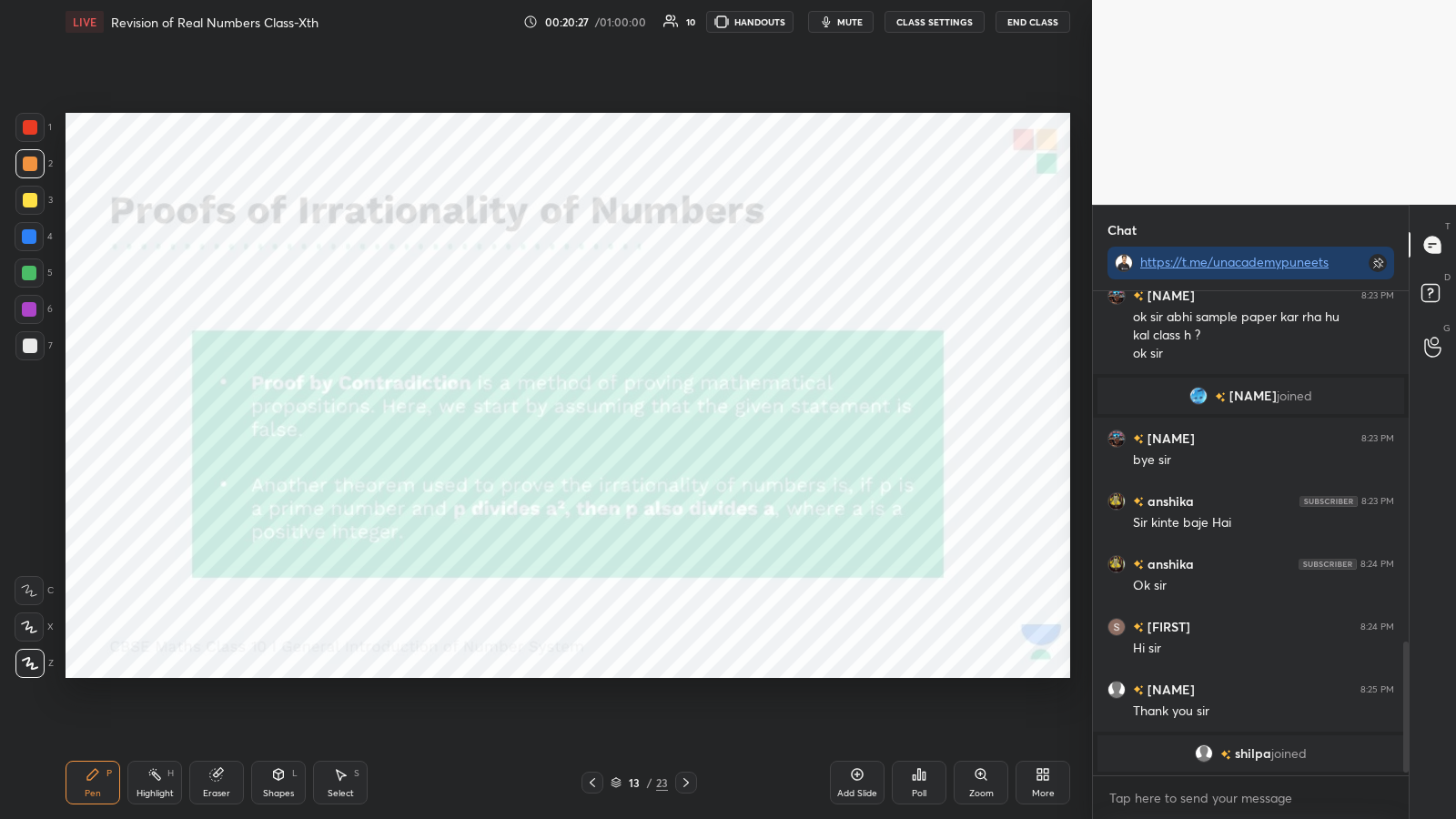 click on "Shapes L" at bounding box center [278, 783] 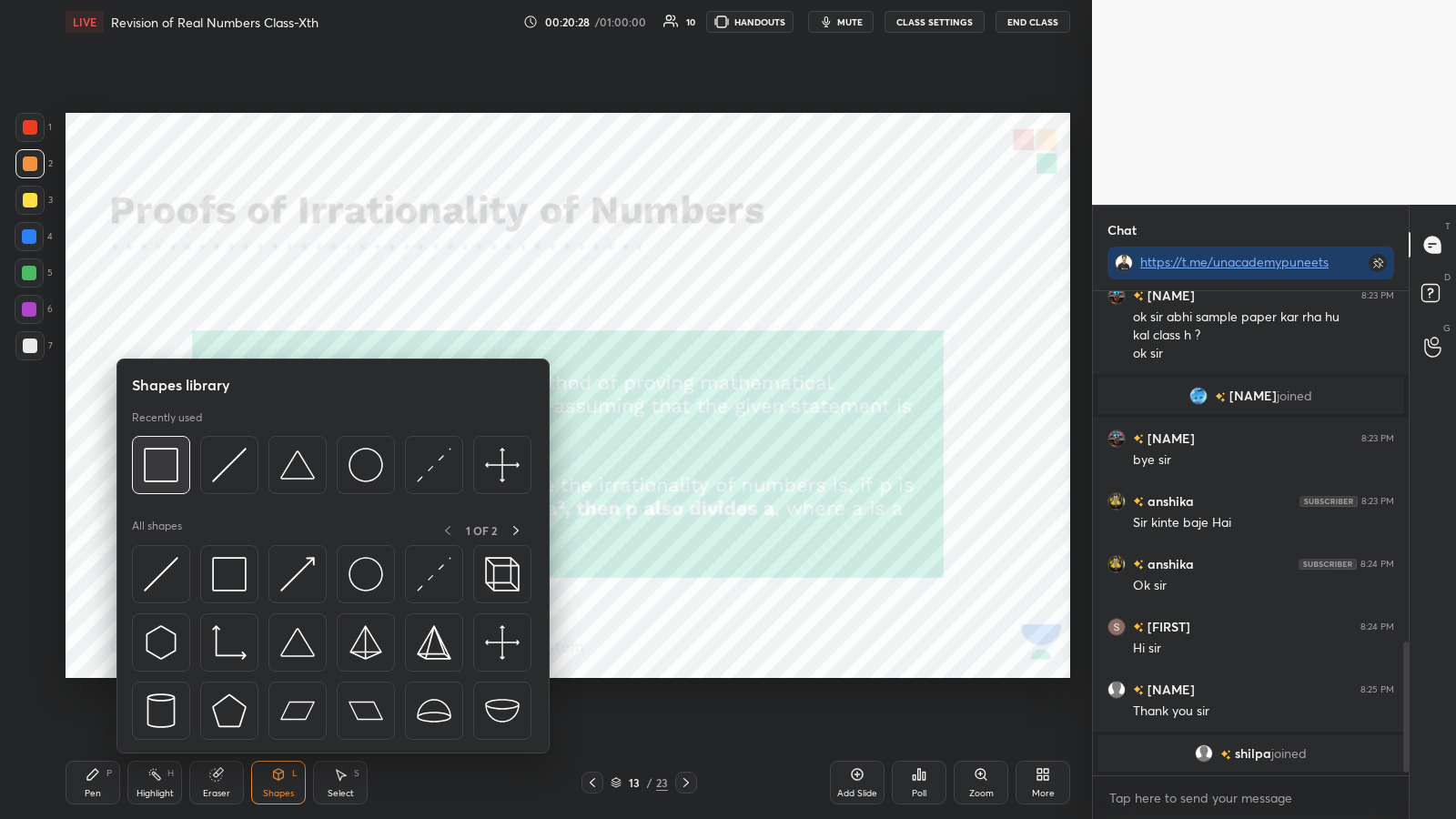click at bounding box center (161, 465) 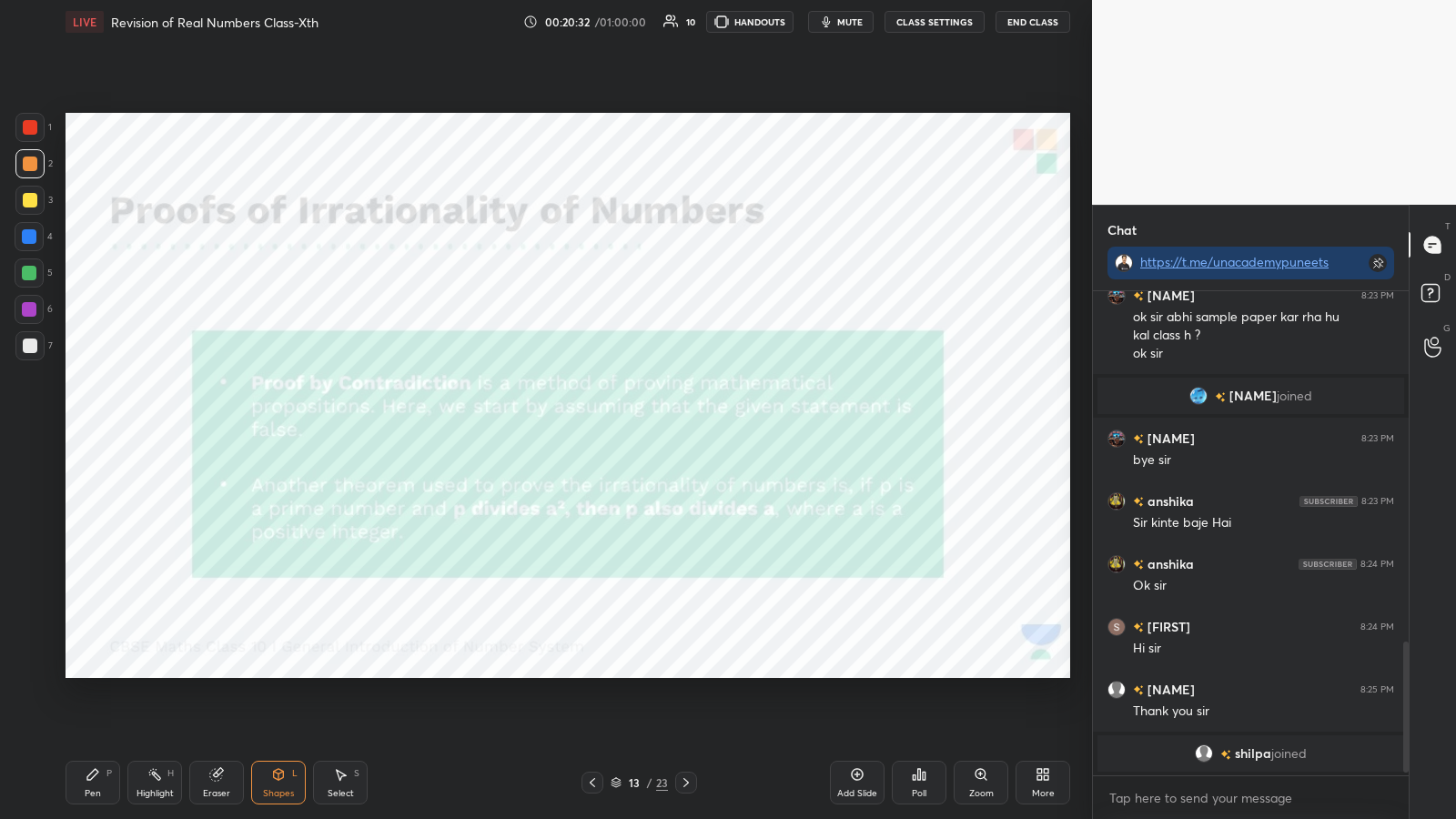 click at bounding box center (30, 127) 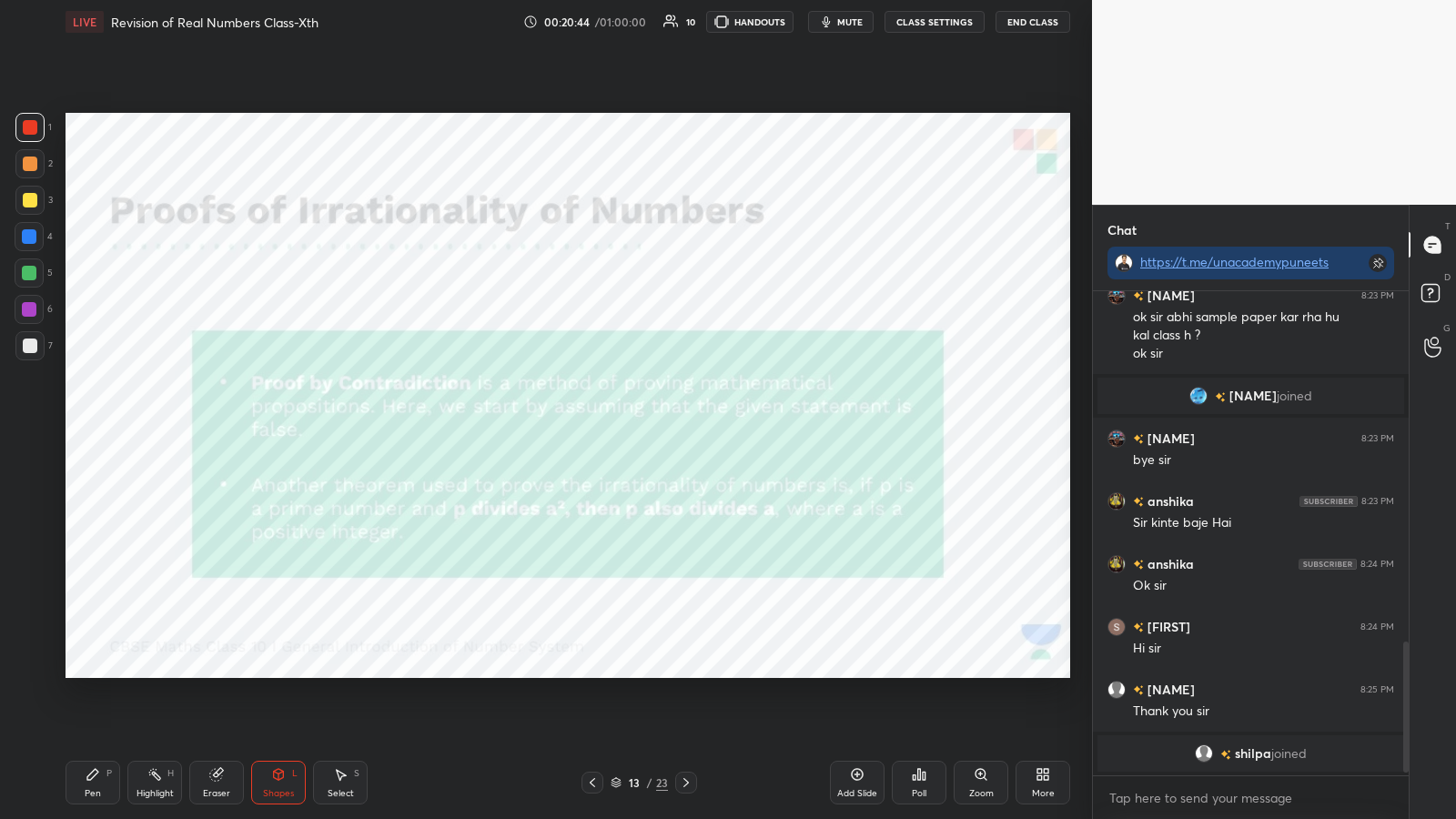 click 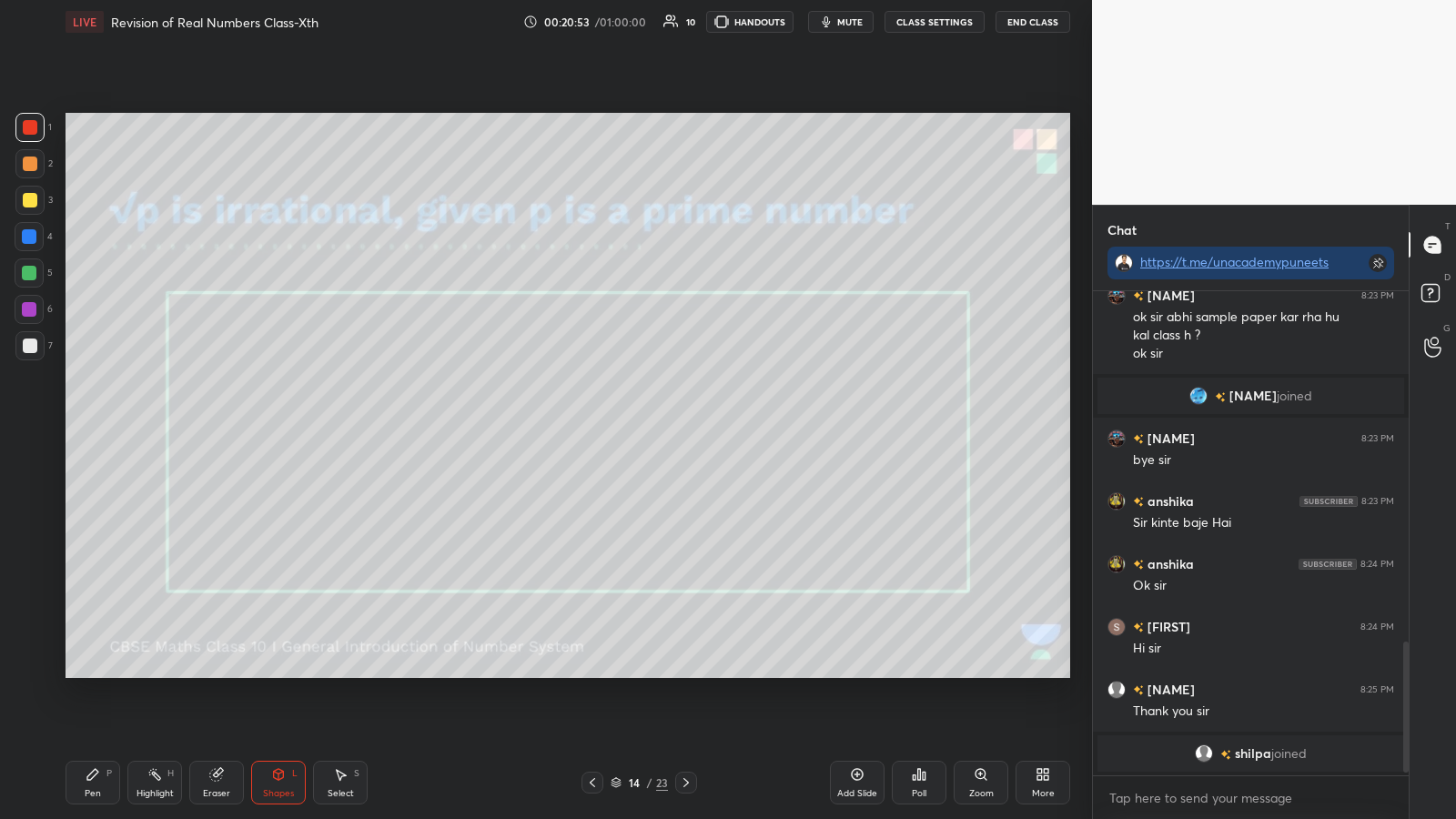 click 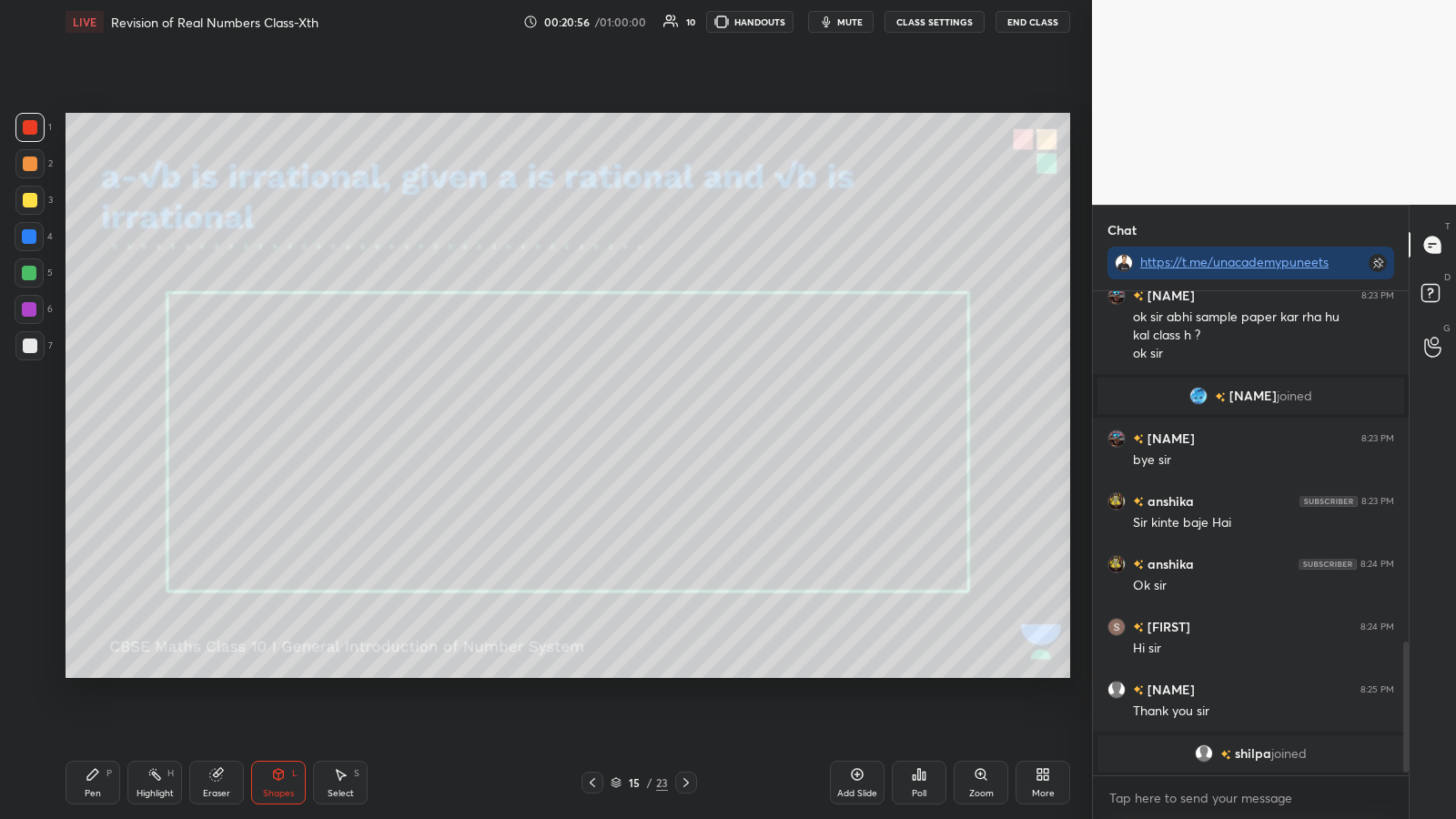 click 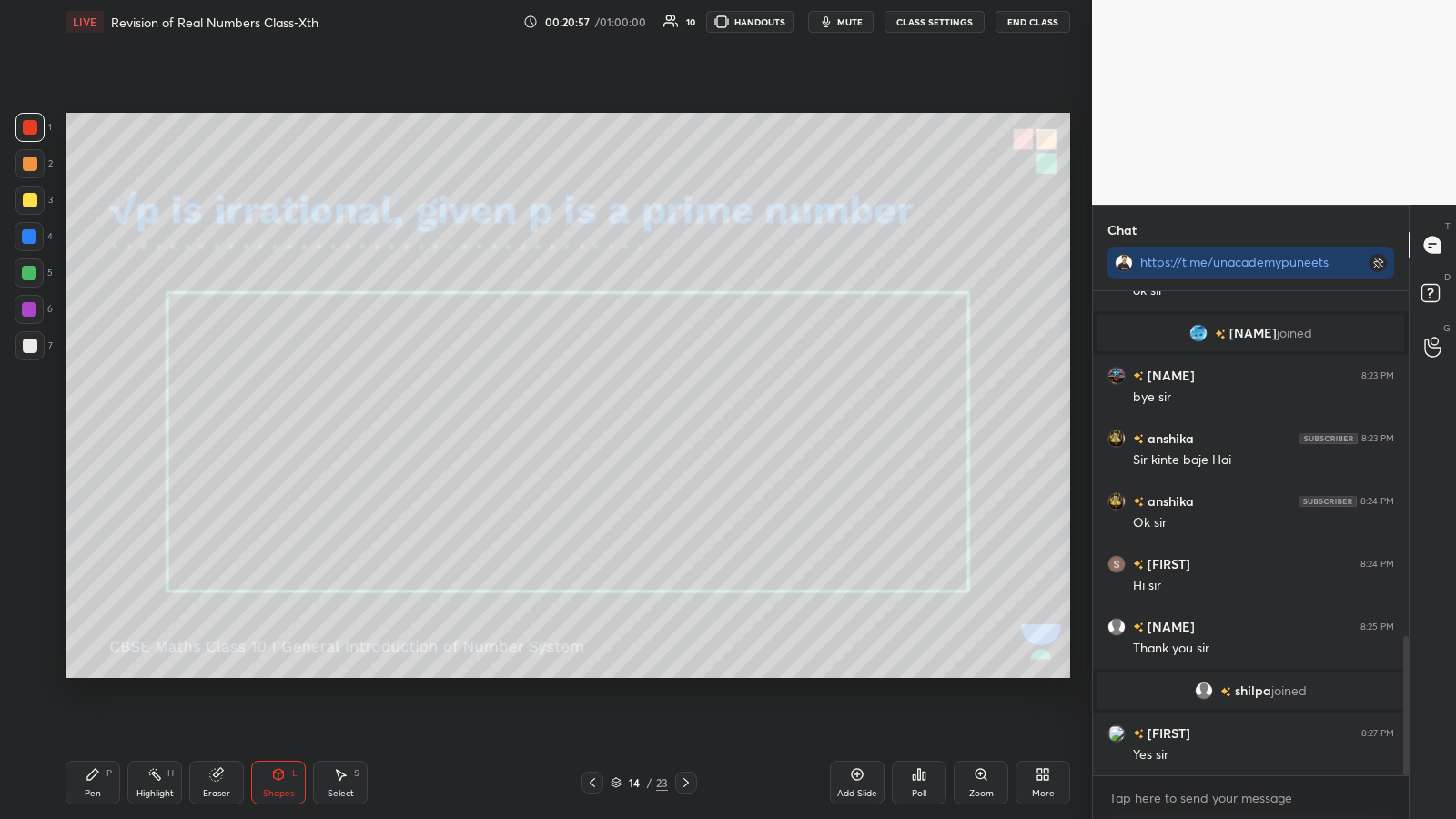 scroll, scrollTop: 1240, scrollLeft: 0, axis: vertical 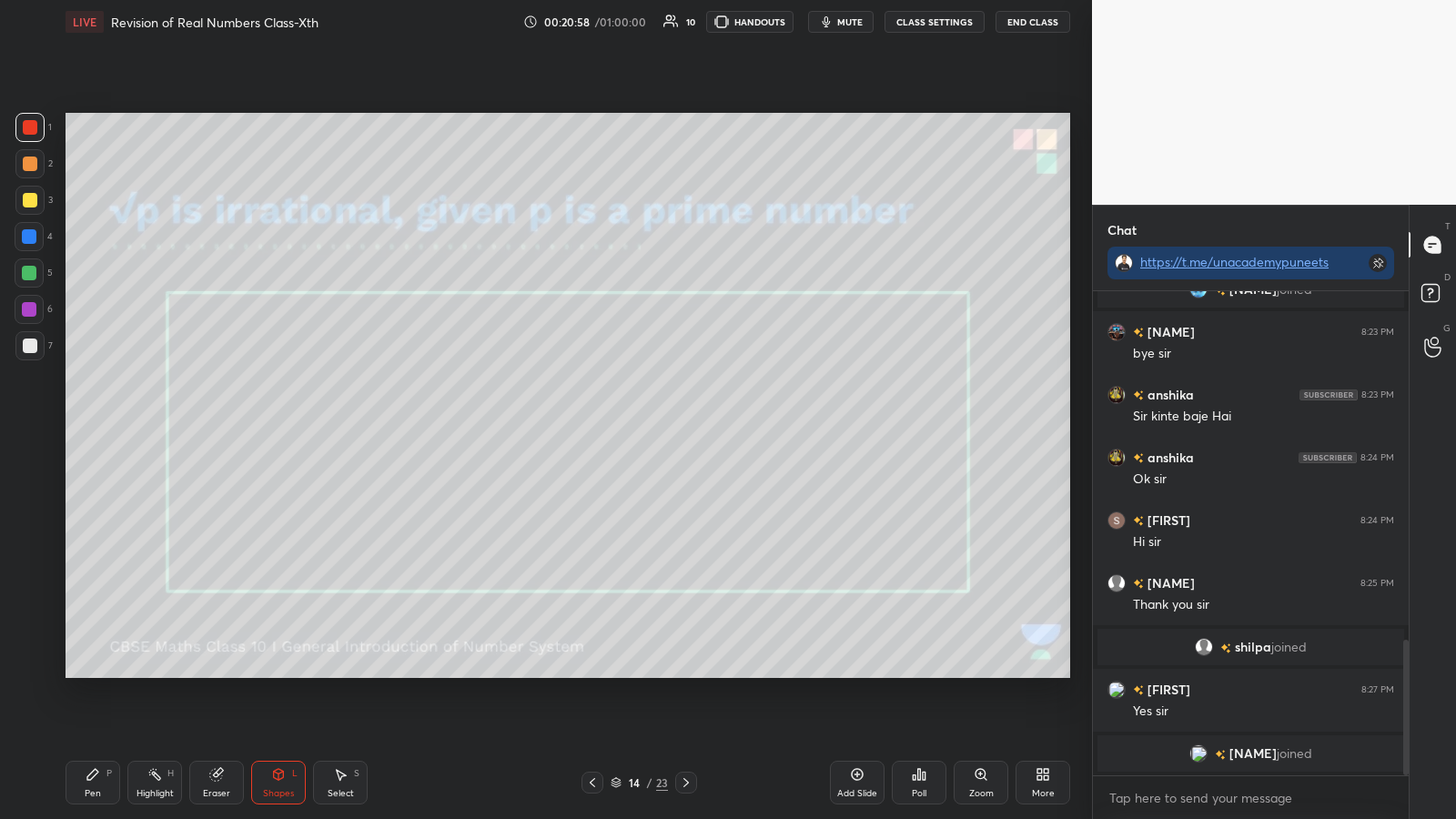 click 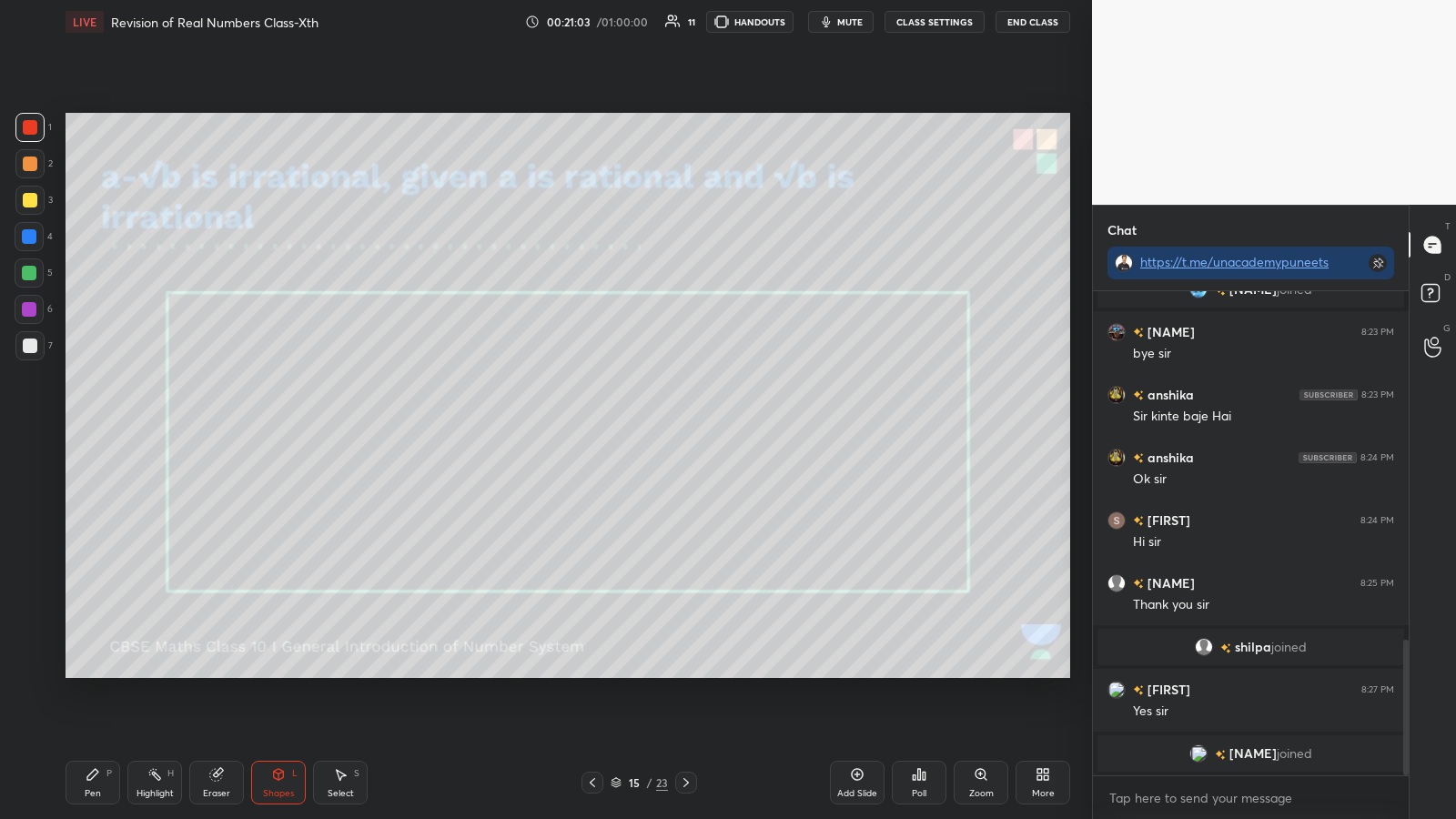click 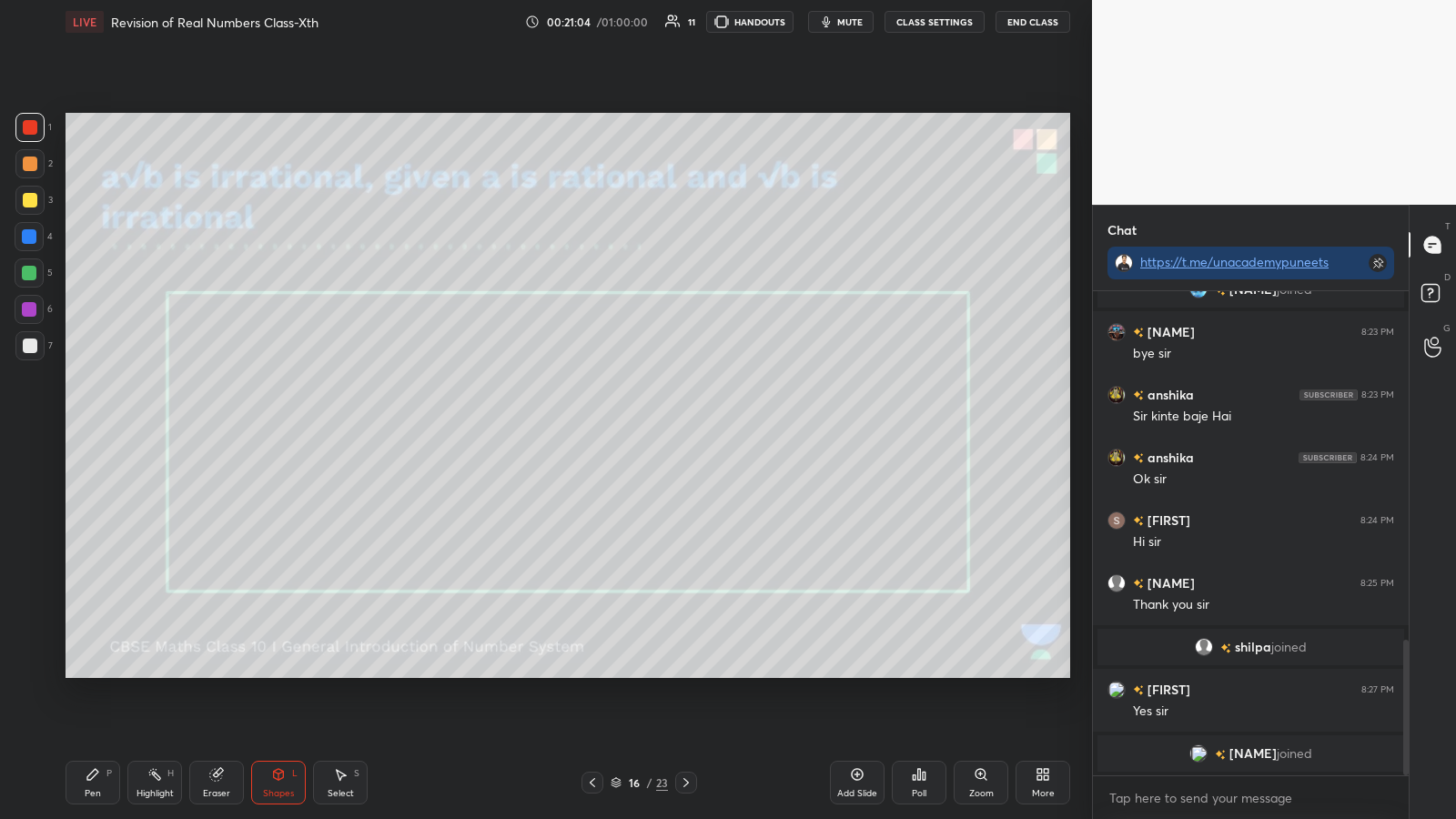 click 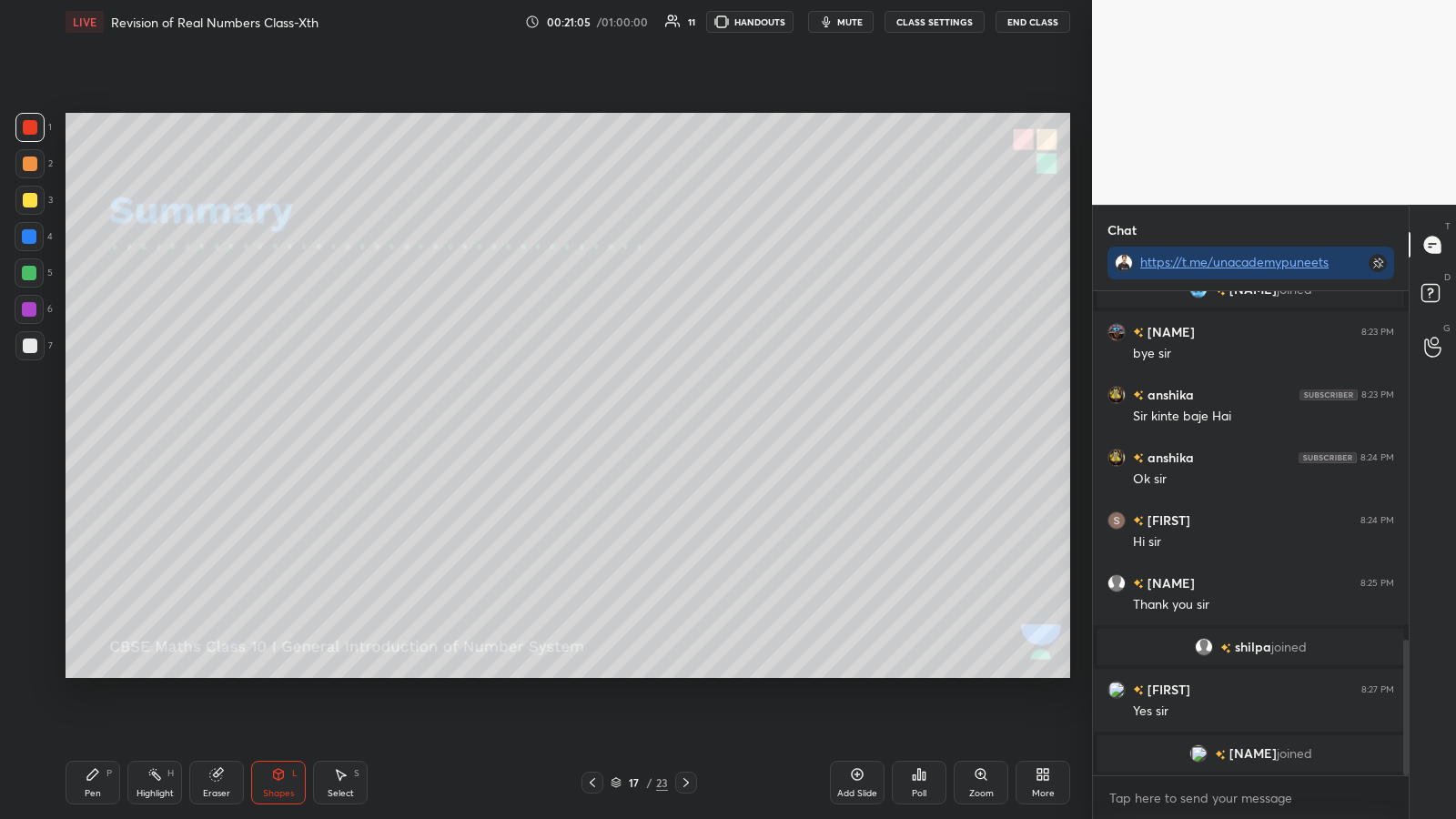 click at bounding box center (592, 783) 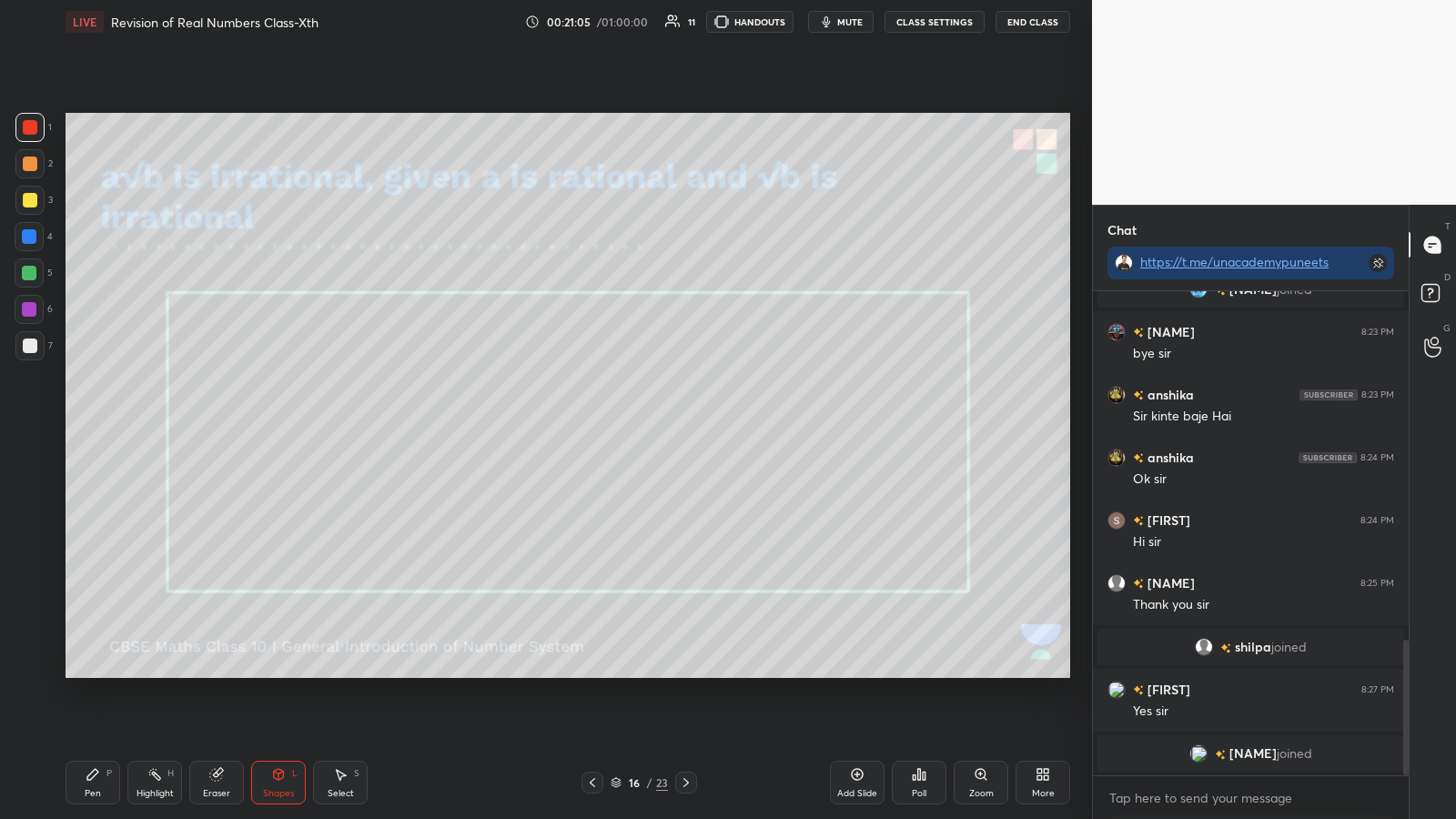 click 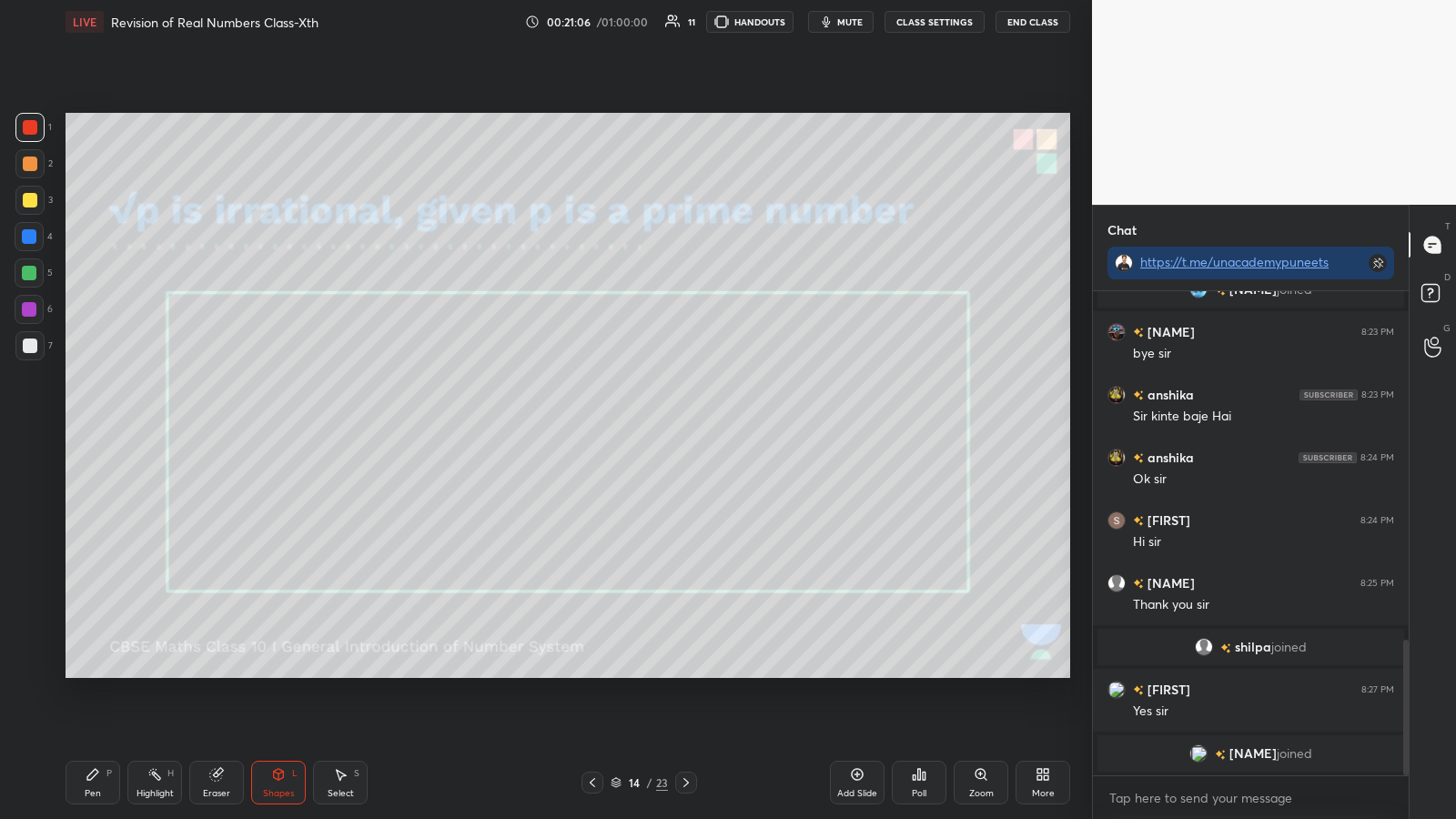click 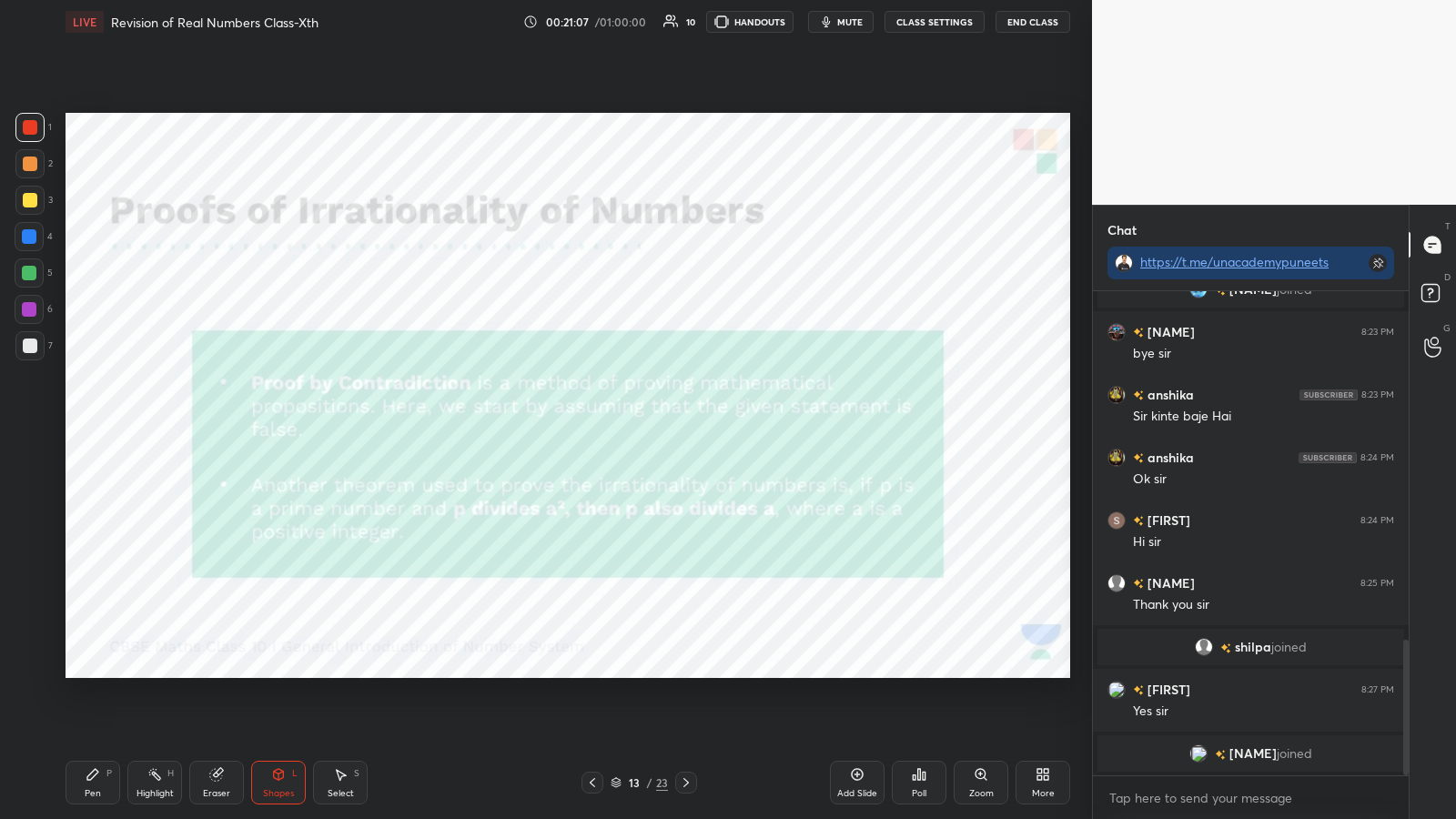 click 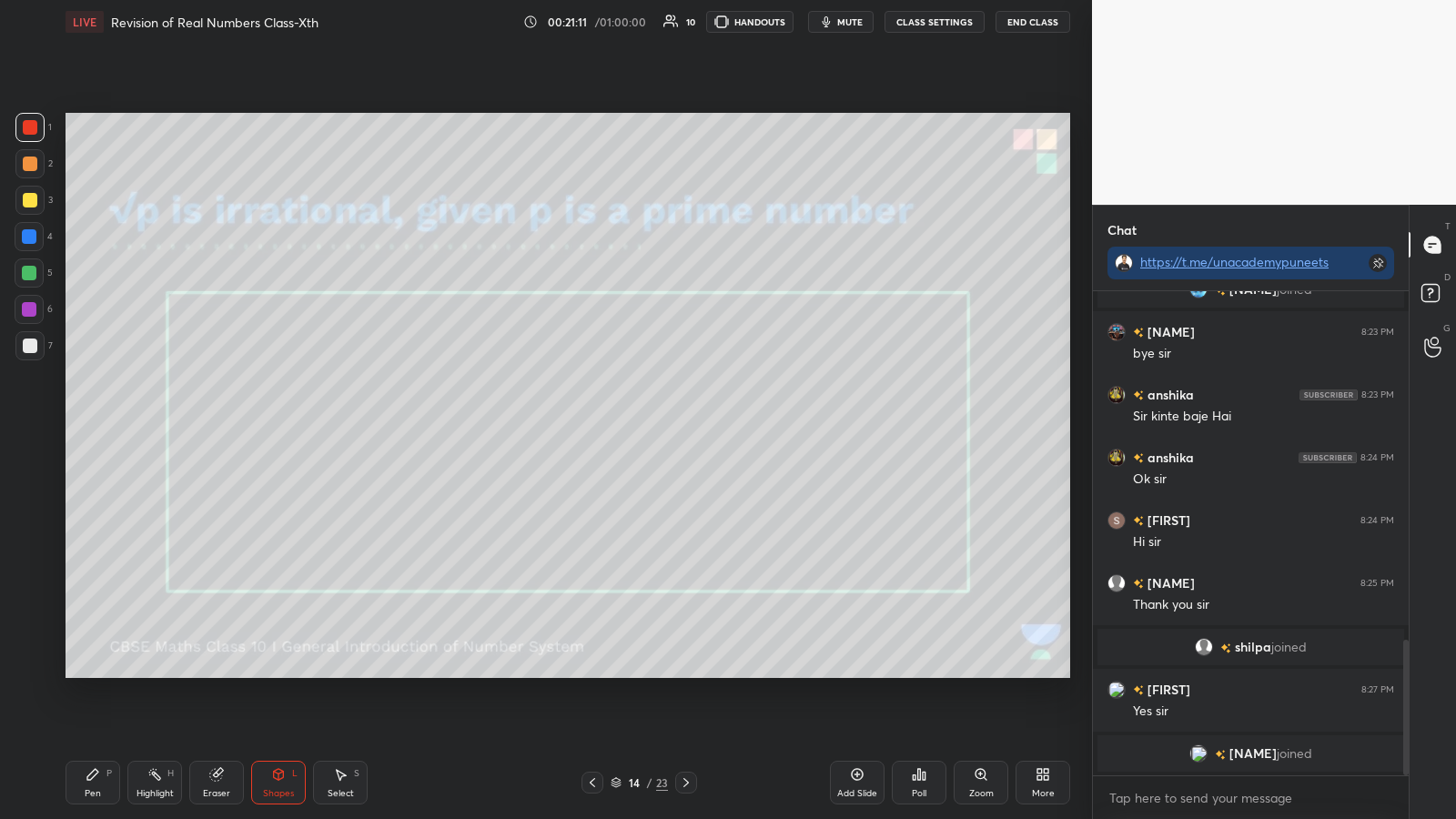 click at bounding box center [30, 164] 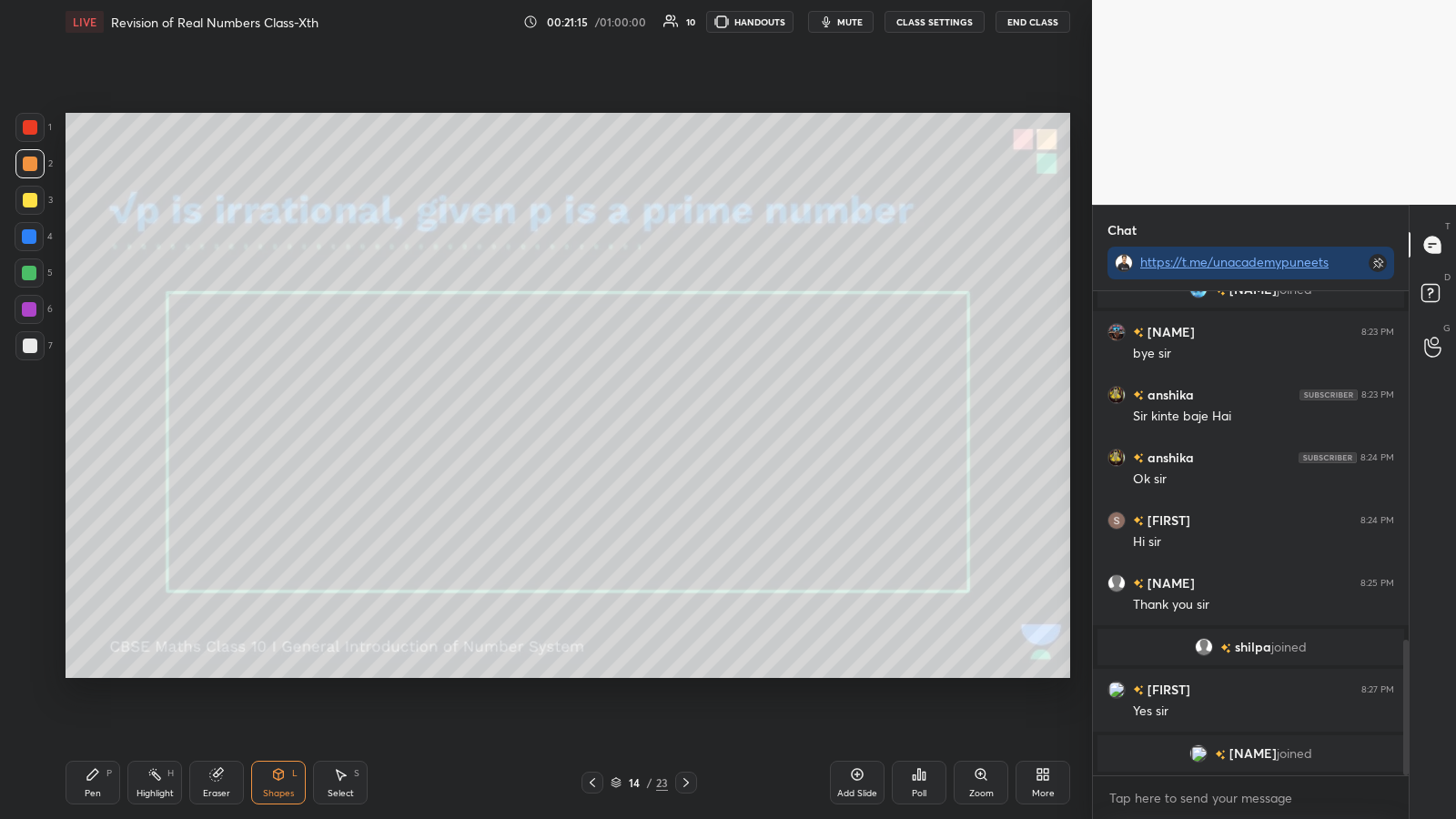 click 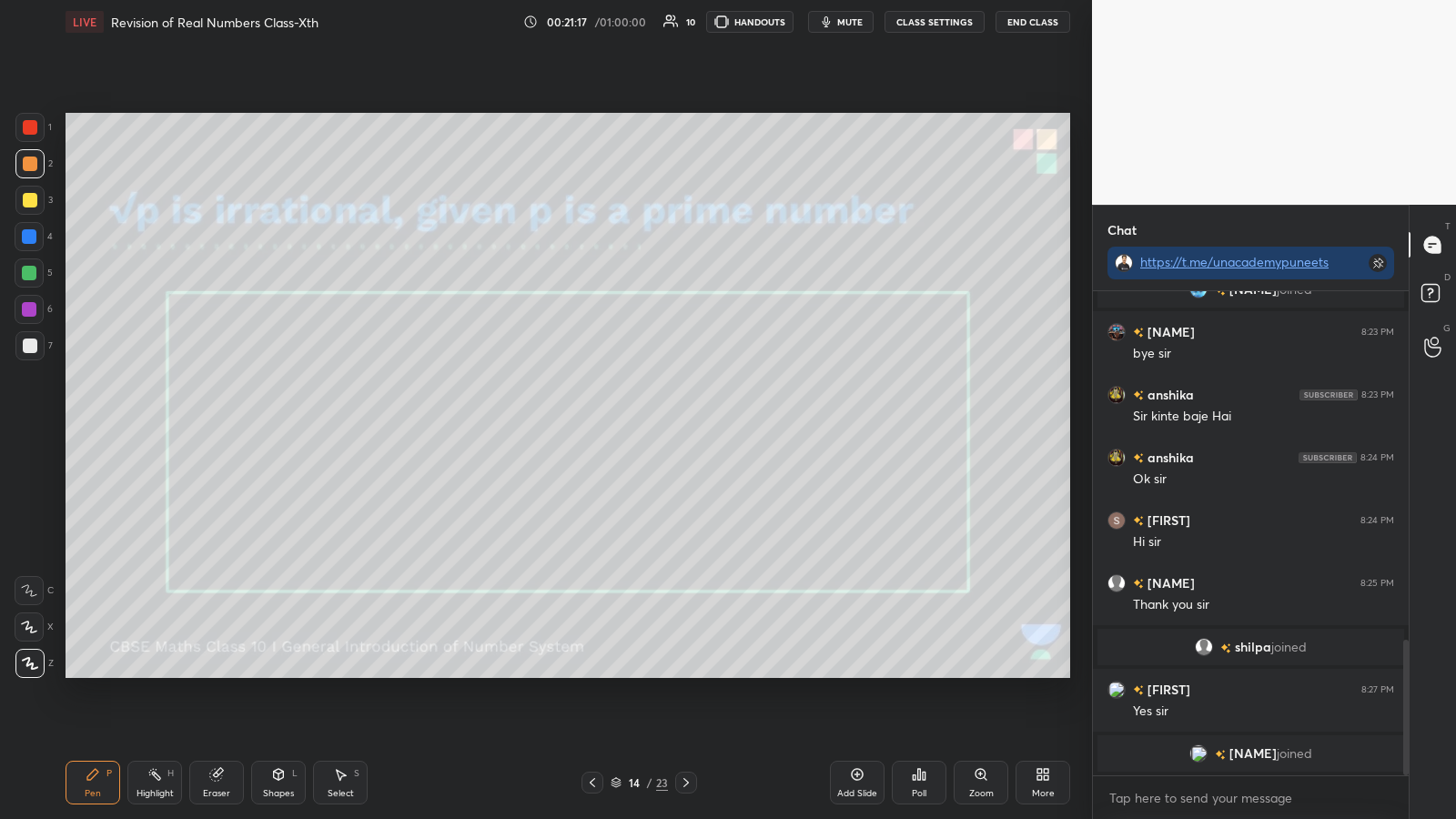 click 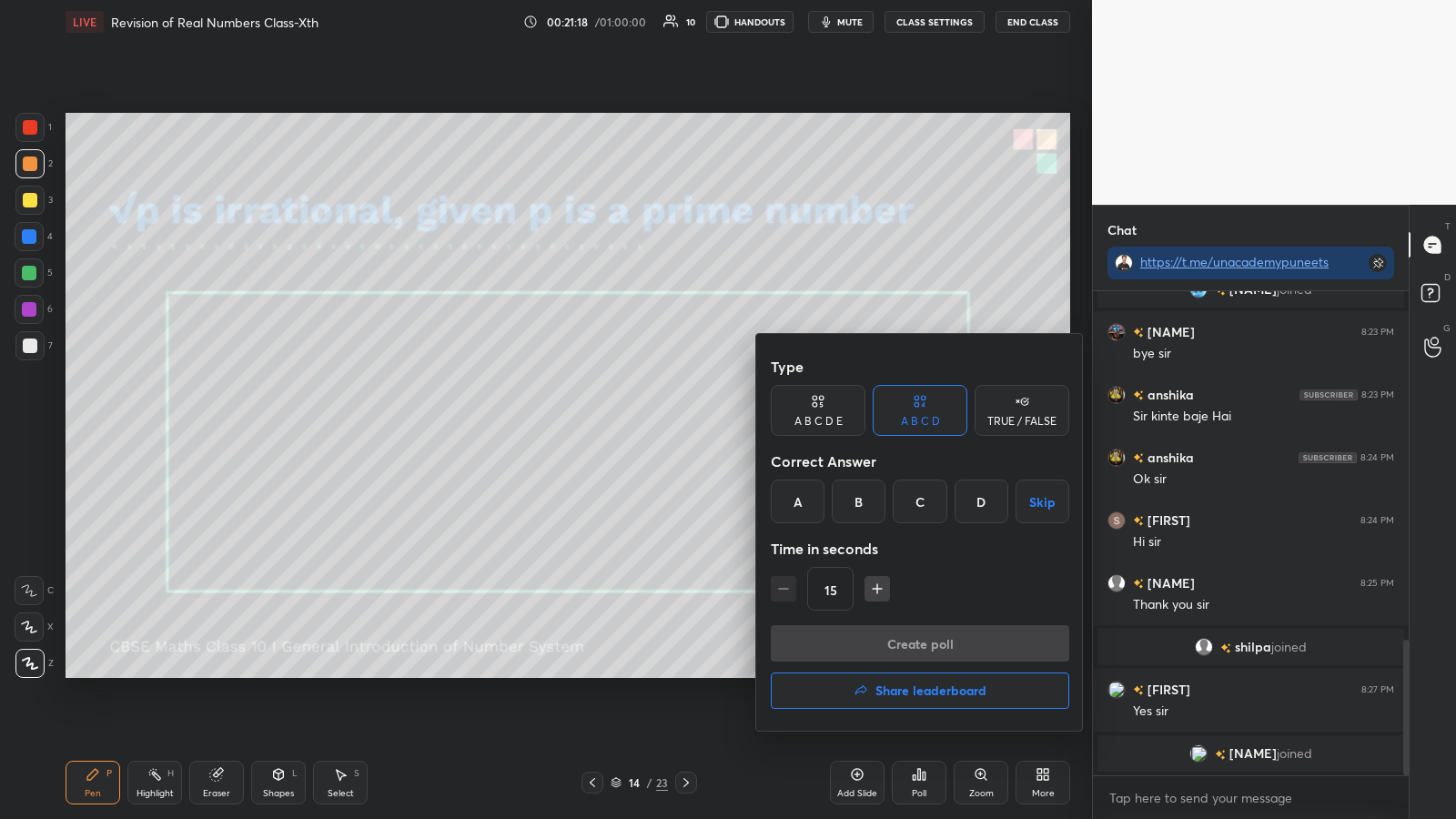 click on "A" at bounding box center (797, 501) 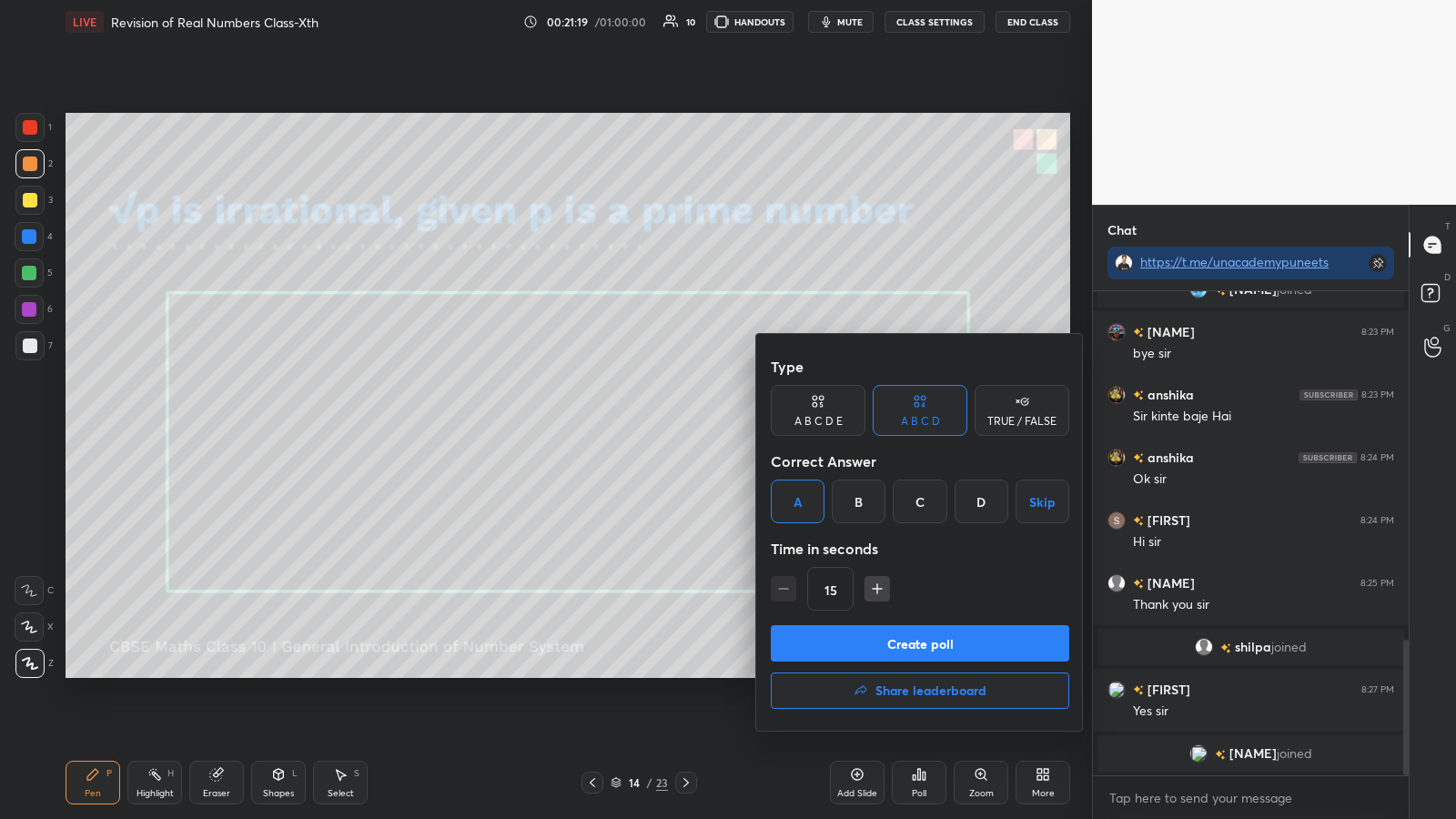 click 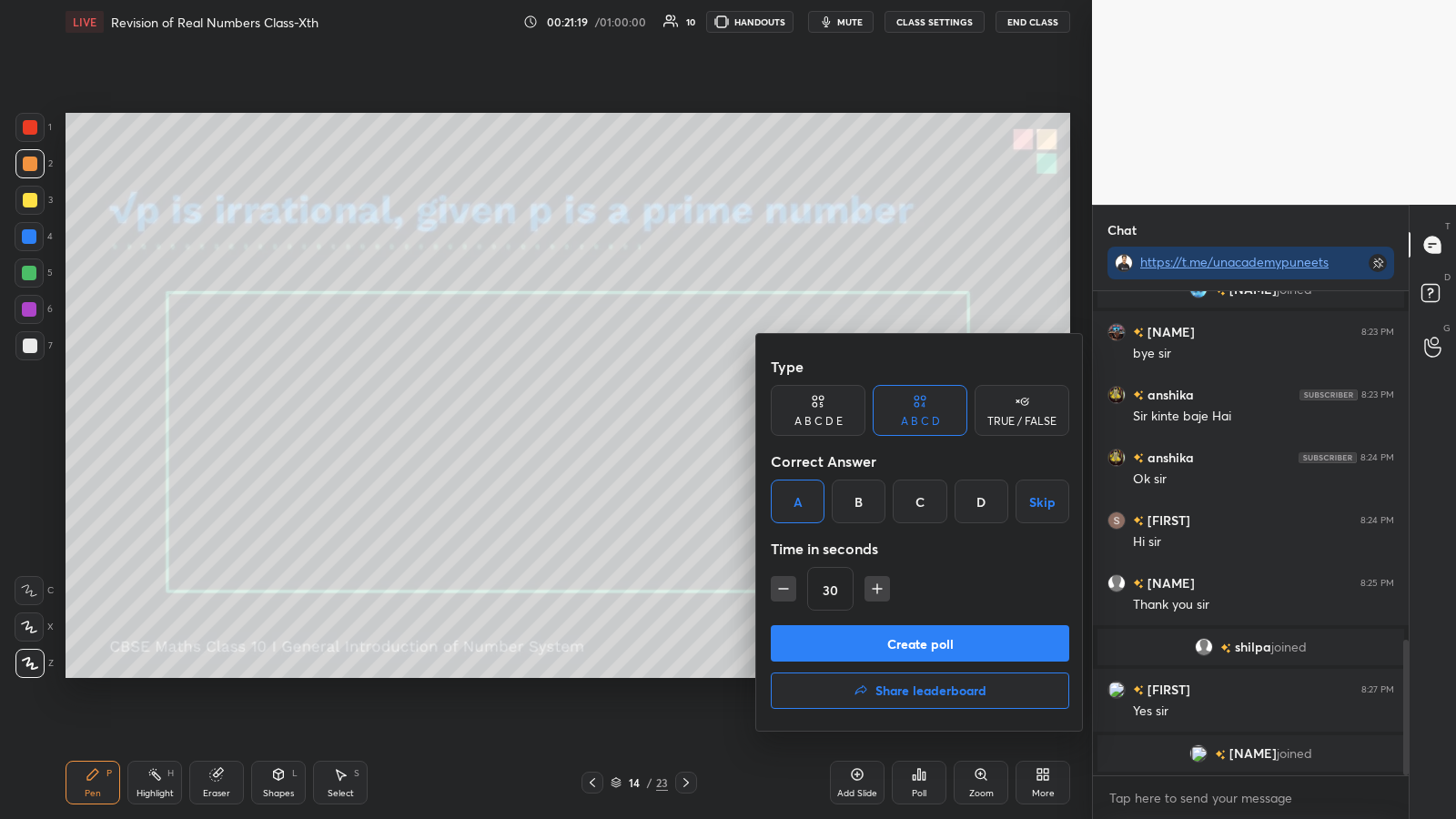 click on "Create poll" at bounding box center (920, 643) 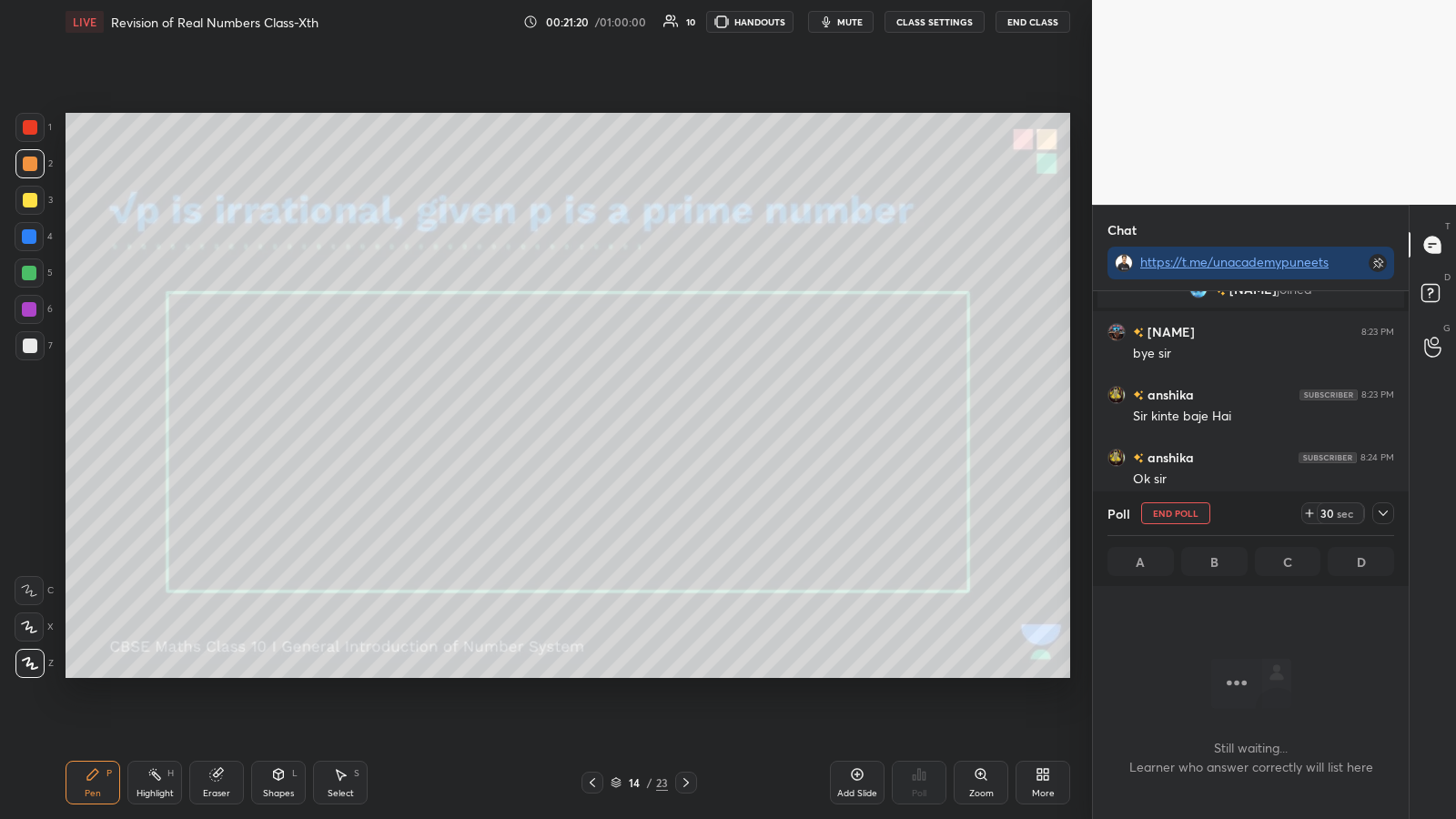scroll, scrollTop: 413, scrollLeft: 310, axis: both 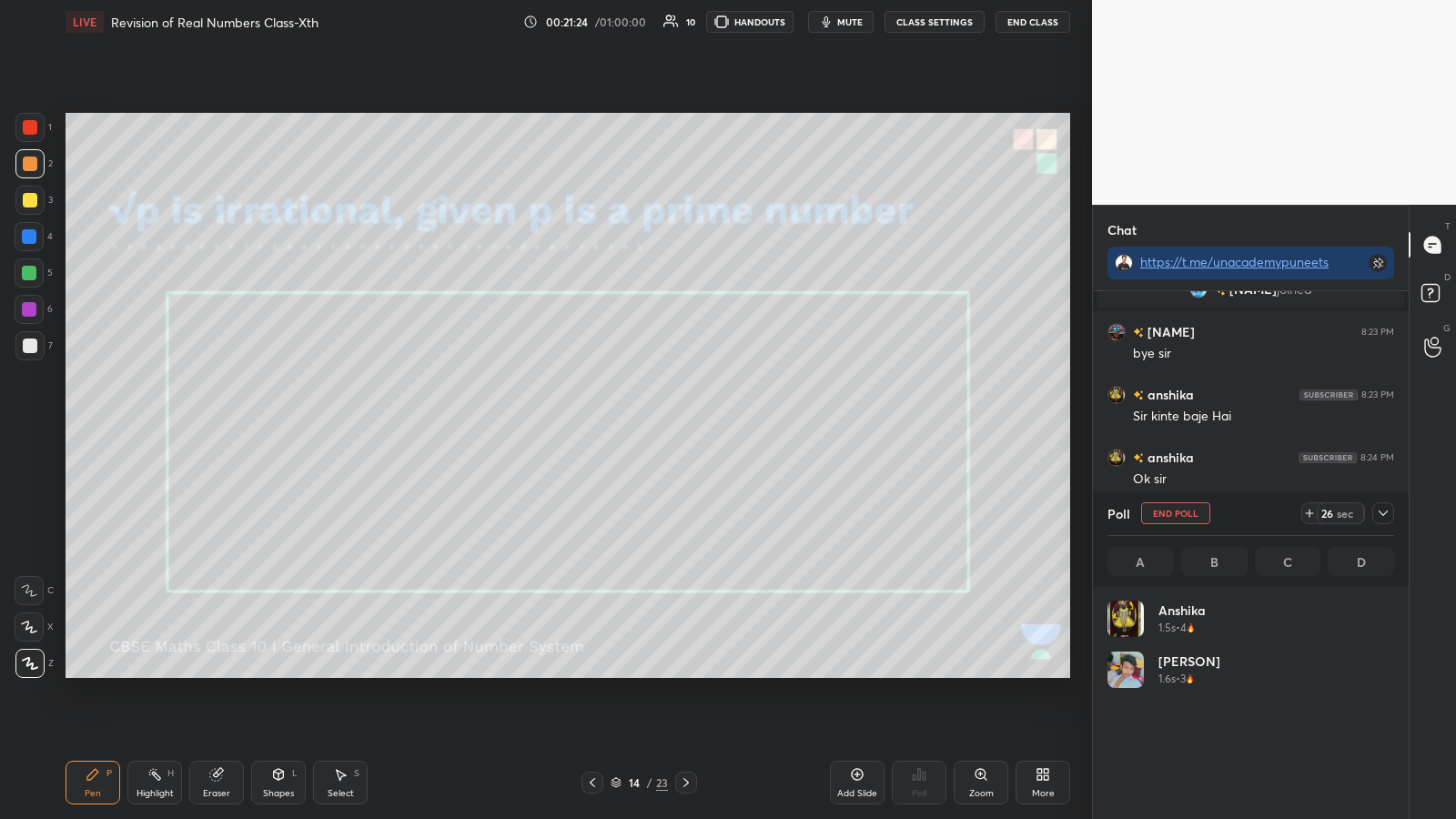 click at bounding box center (30, 164) 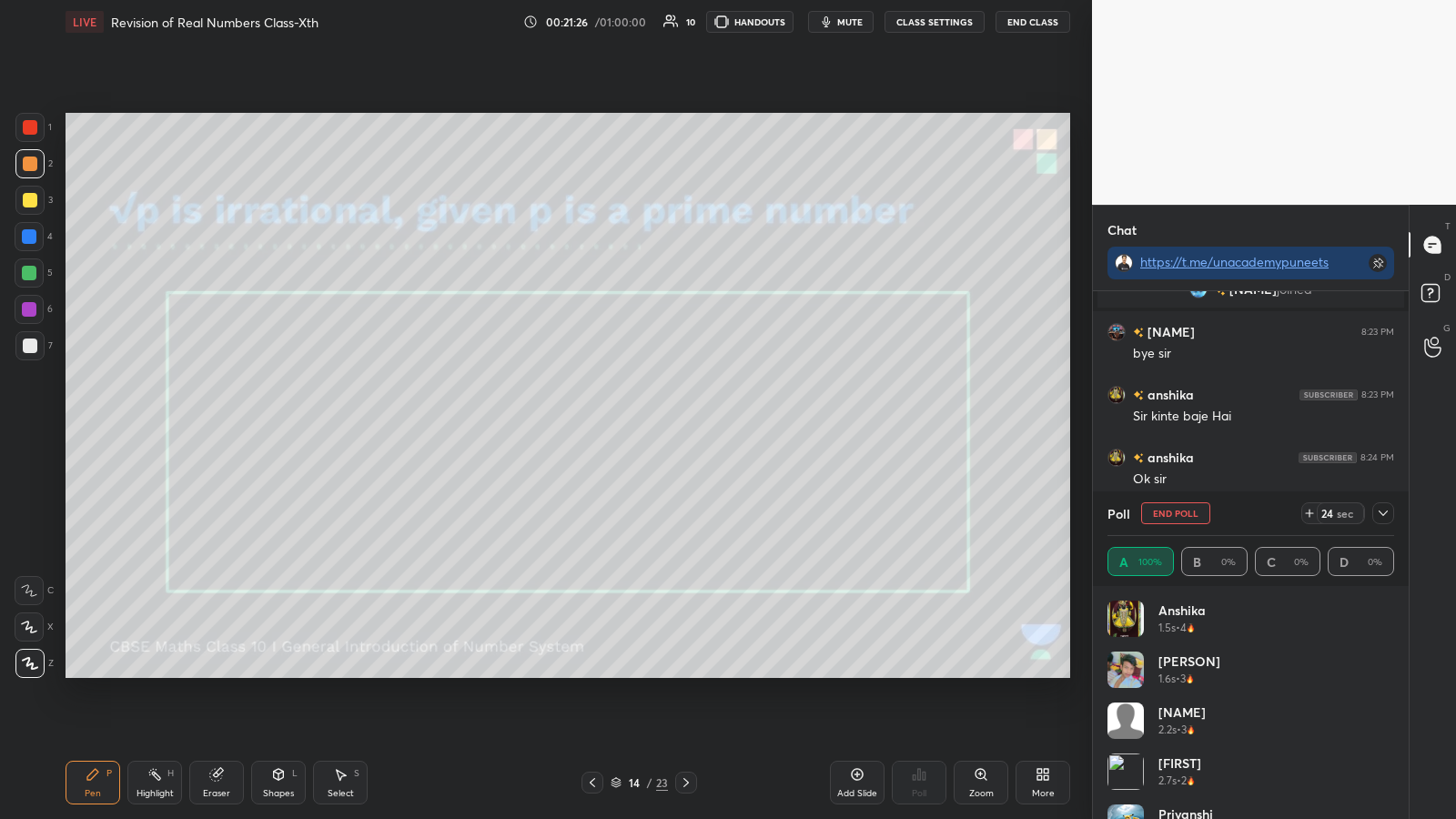 scroll, scrollTop: 87, scrollLeft: 0, axis: vertical 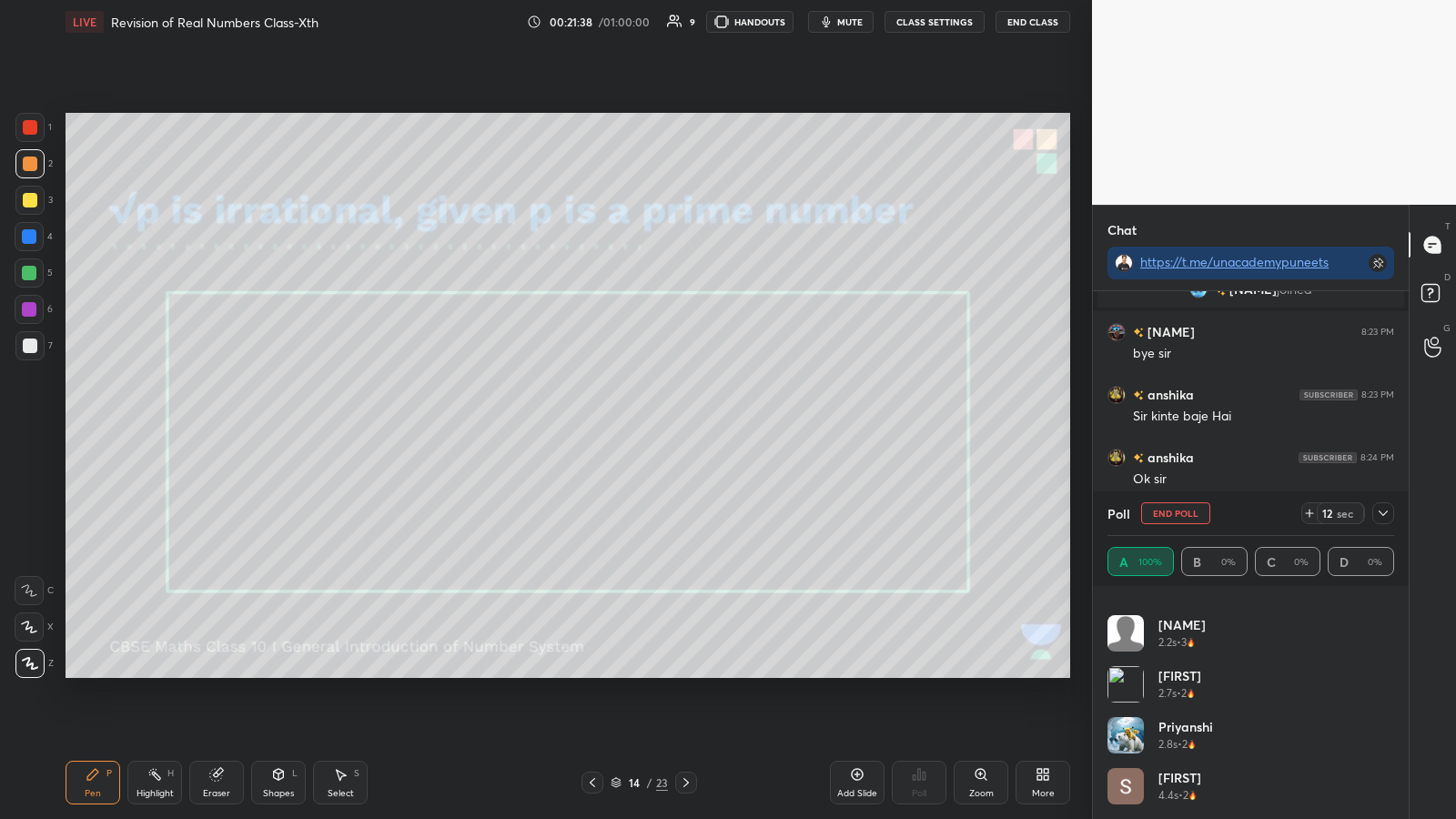 click at bounding box center [30, 164] 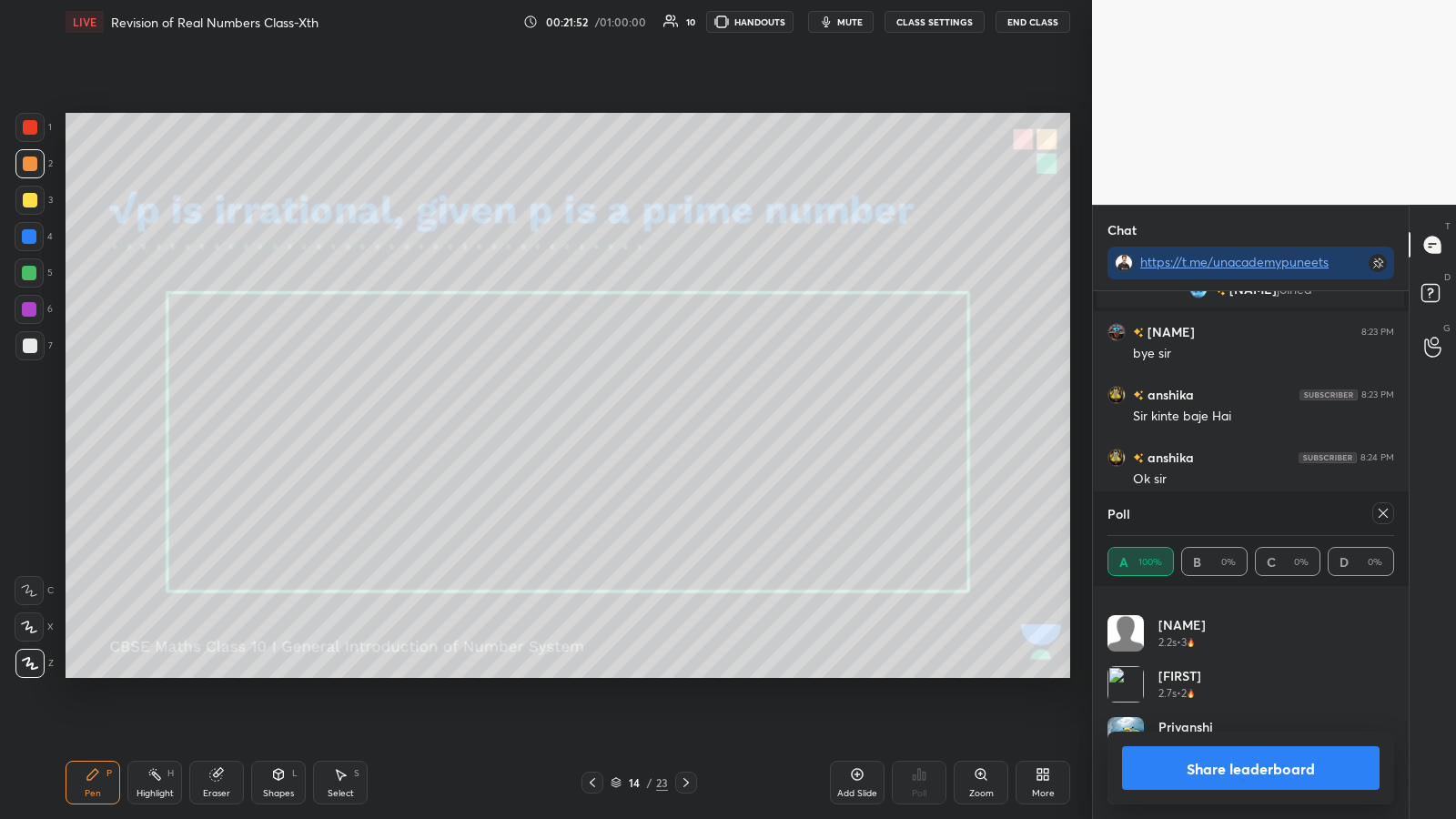 click at bounding box center (30, 346) 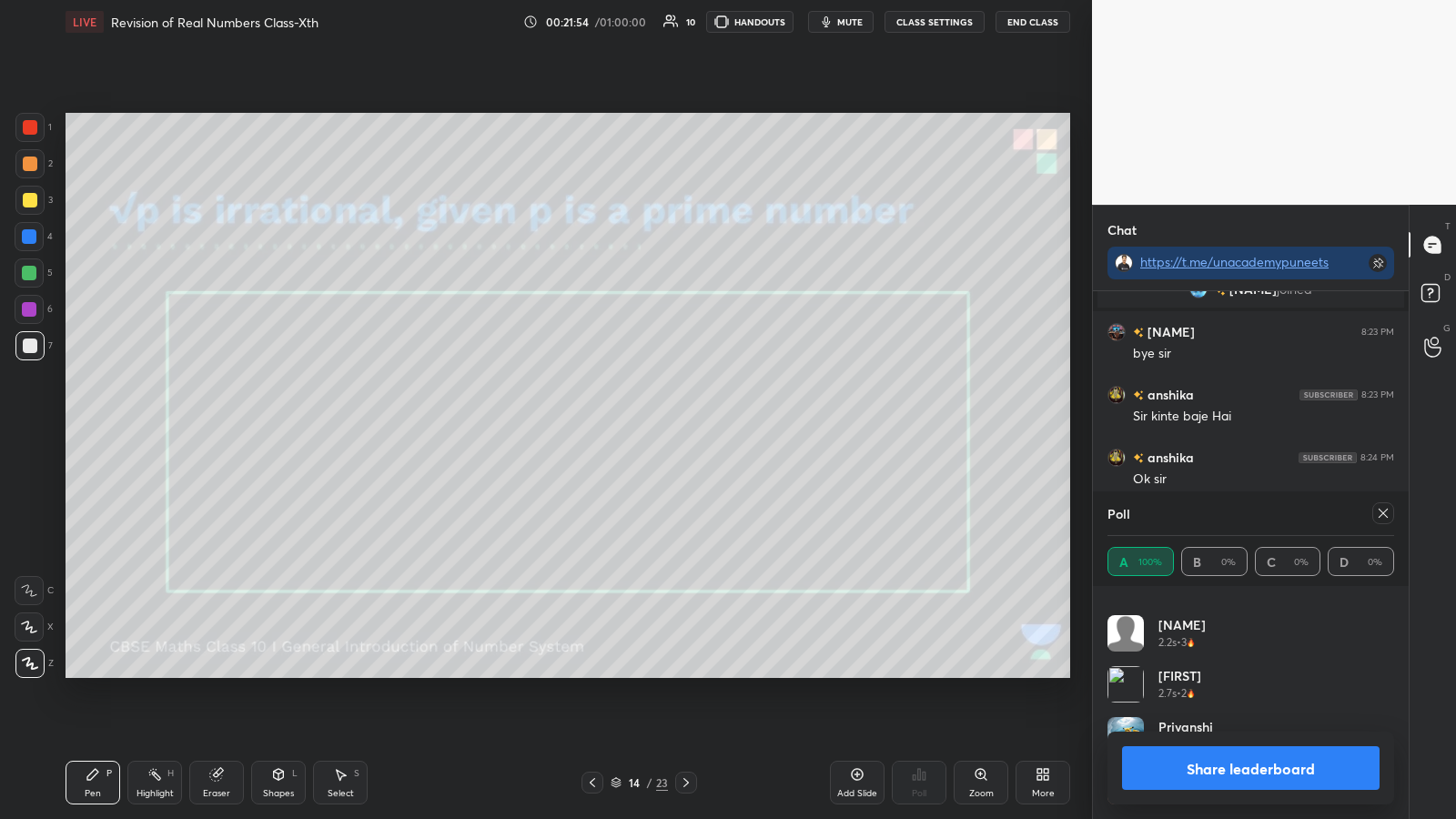 click at bounding box center (30, 164) 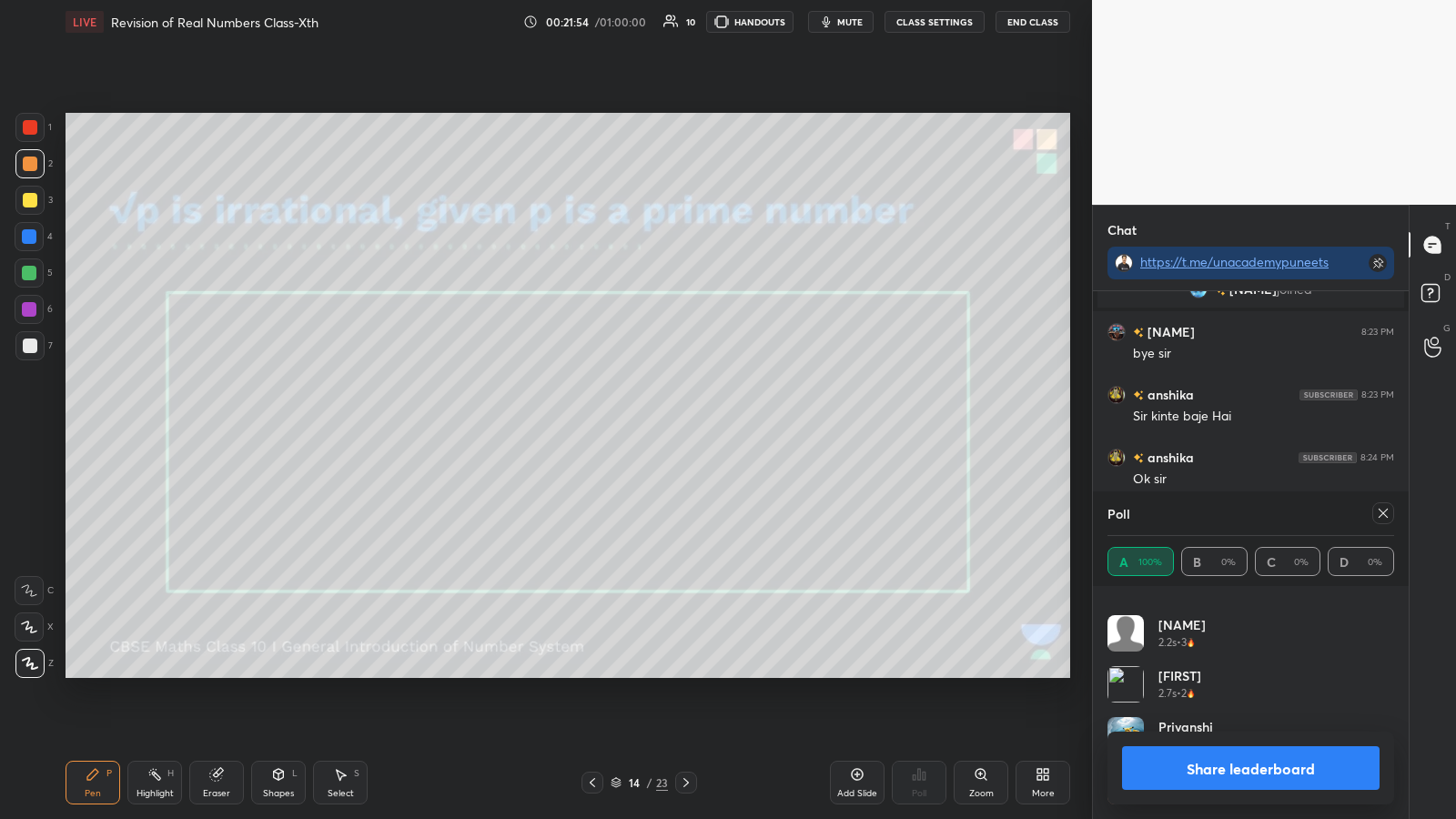 click at bounding box center (29, 627) 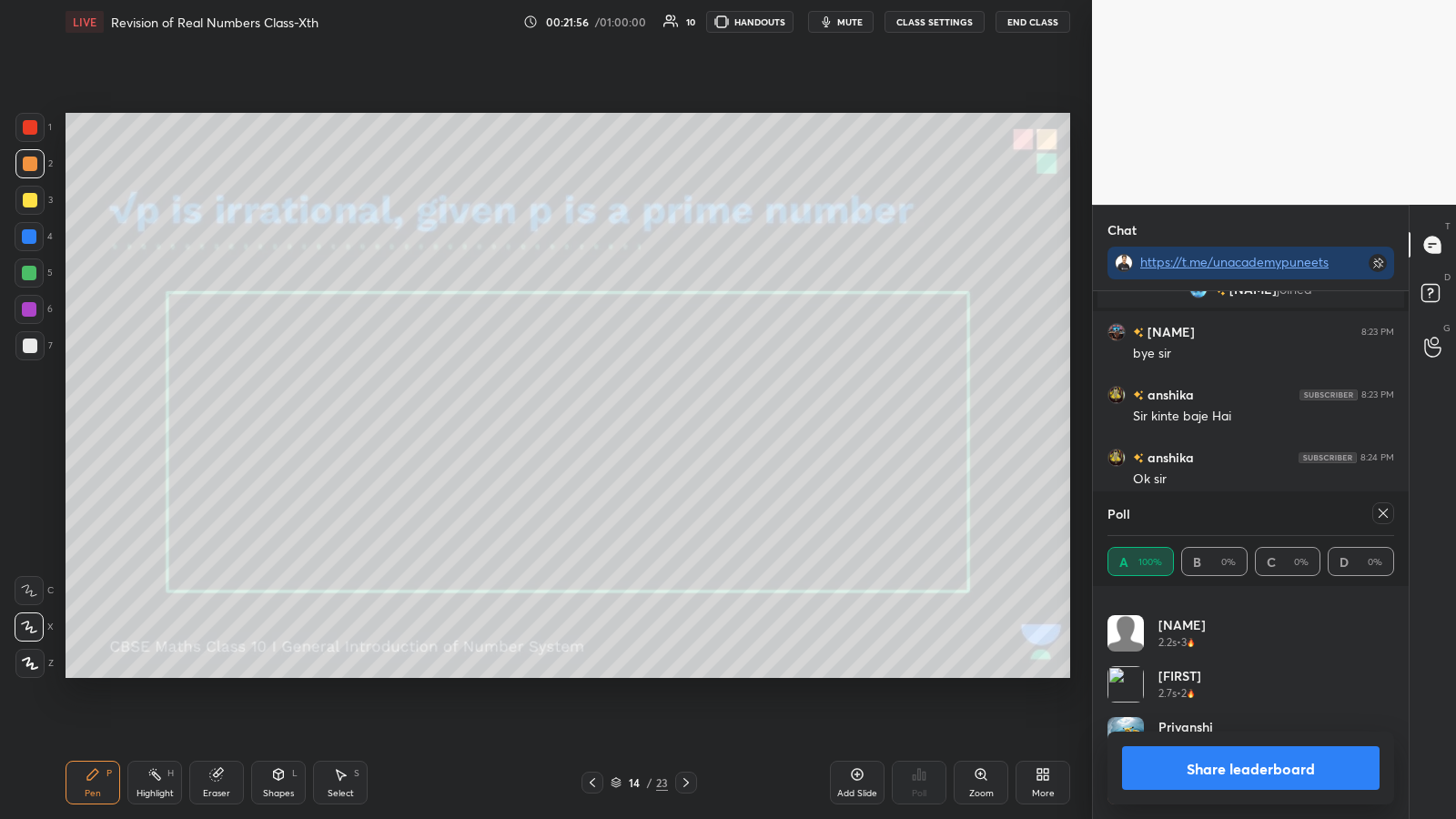 click on "Share leaderboard" at bounding box center (1250, 768) 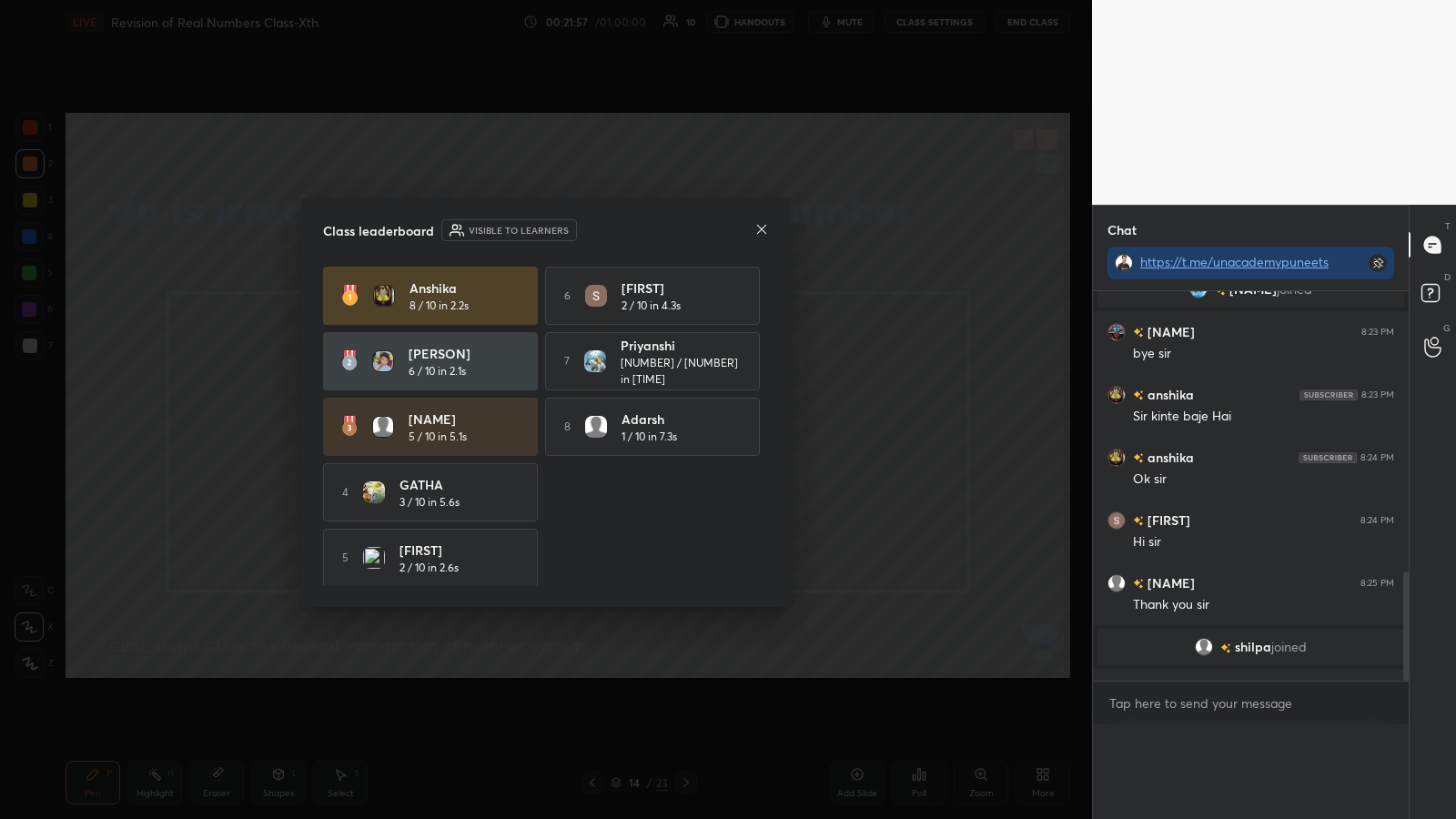 scroll, scrollTop: 0, scrollLeft: 0, axis: both 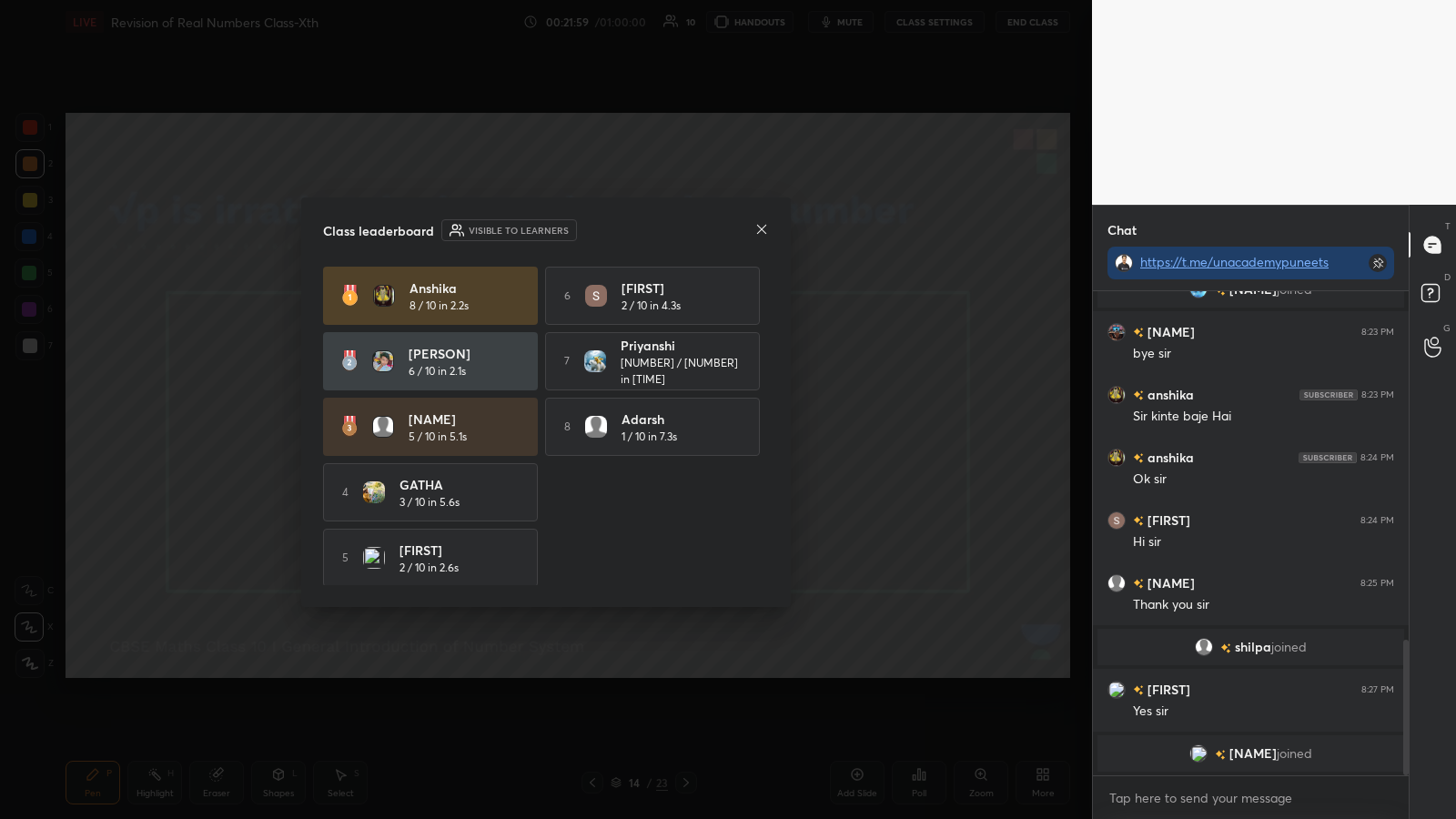 click 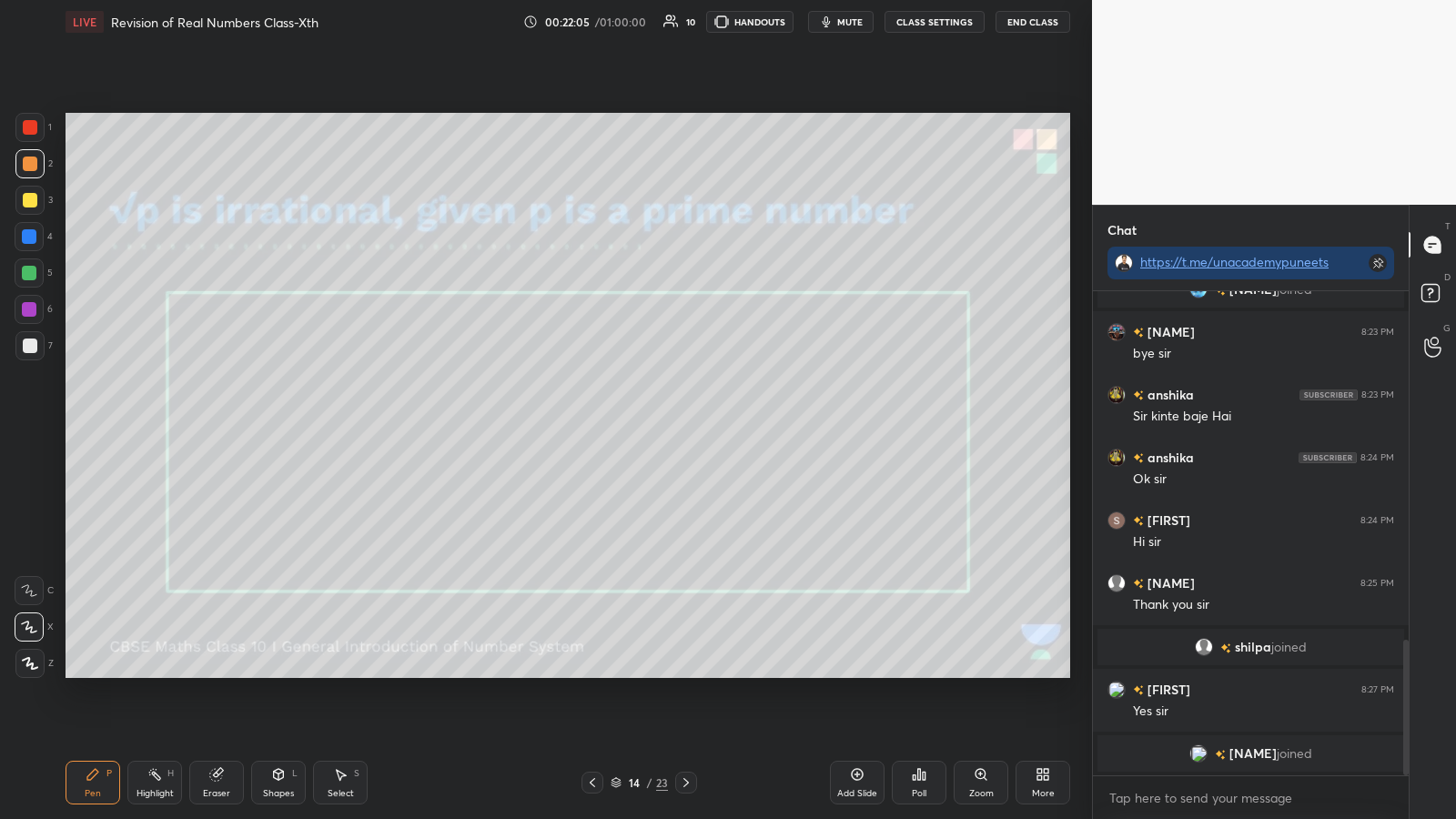 click at bounding box center (30, 164) 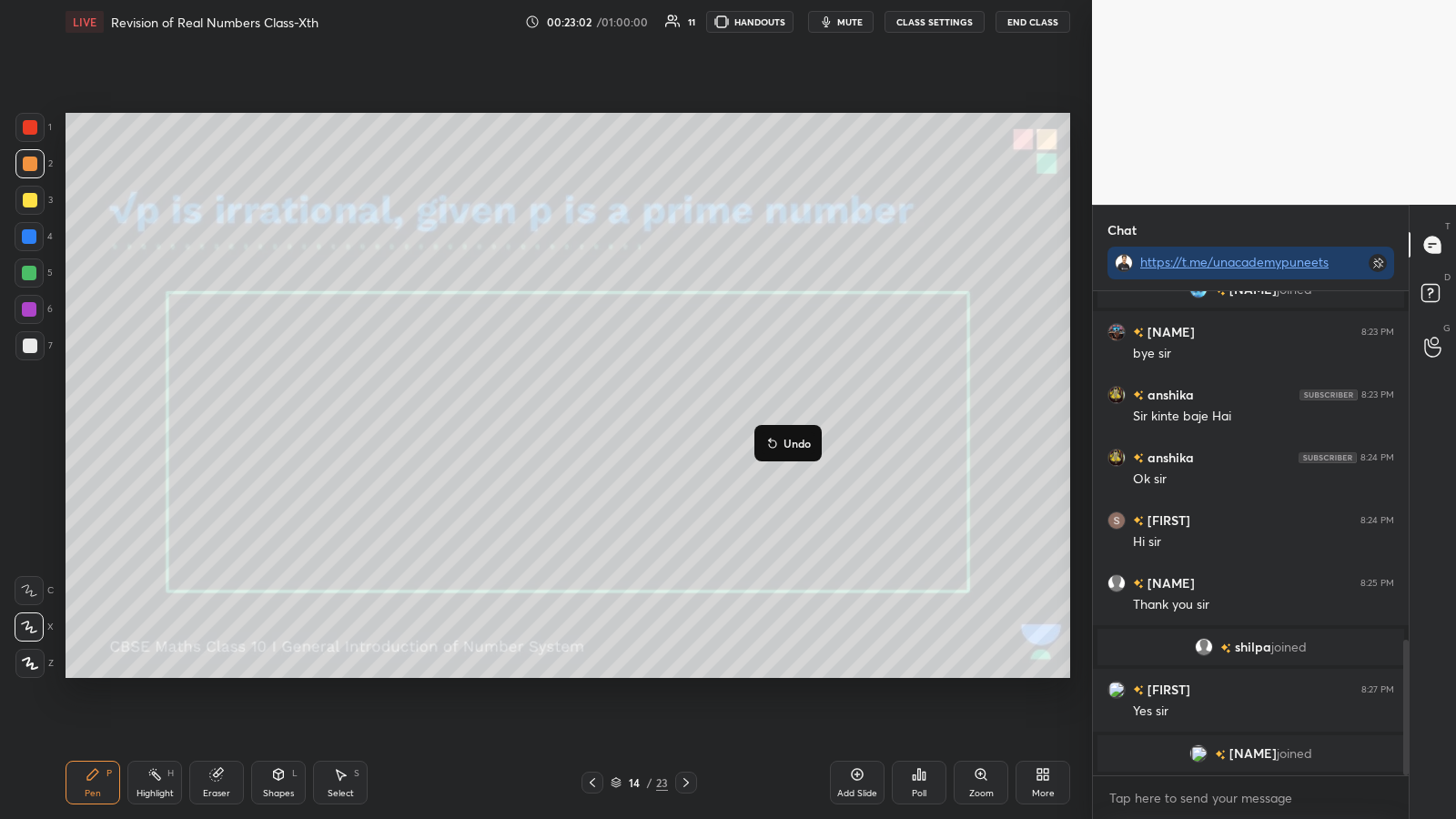 click on "Undo" at bounding box center [797, 443] 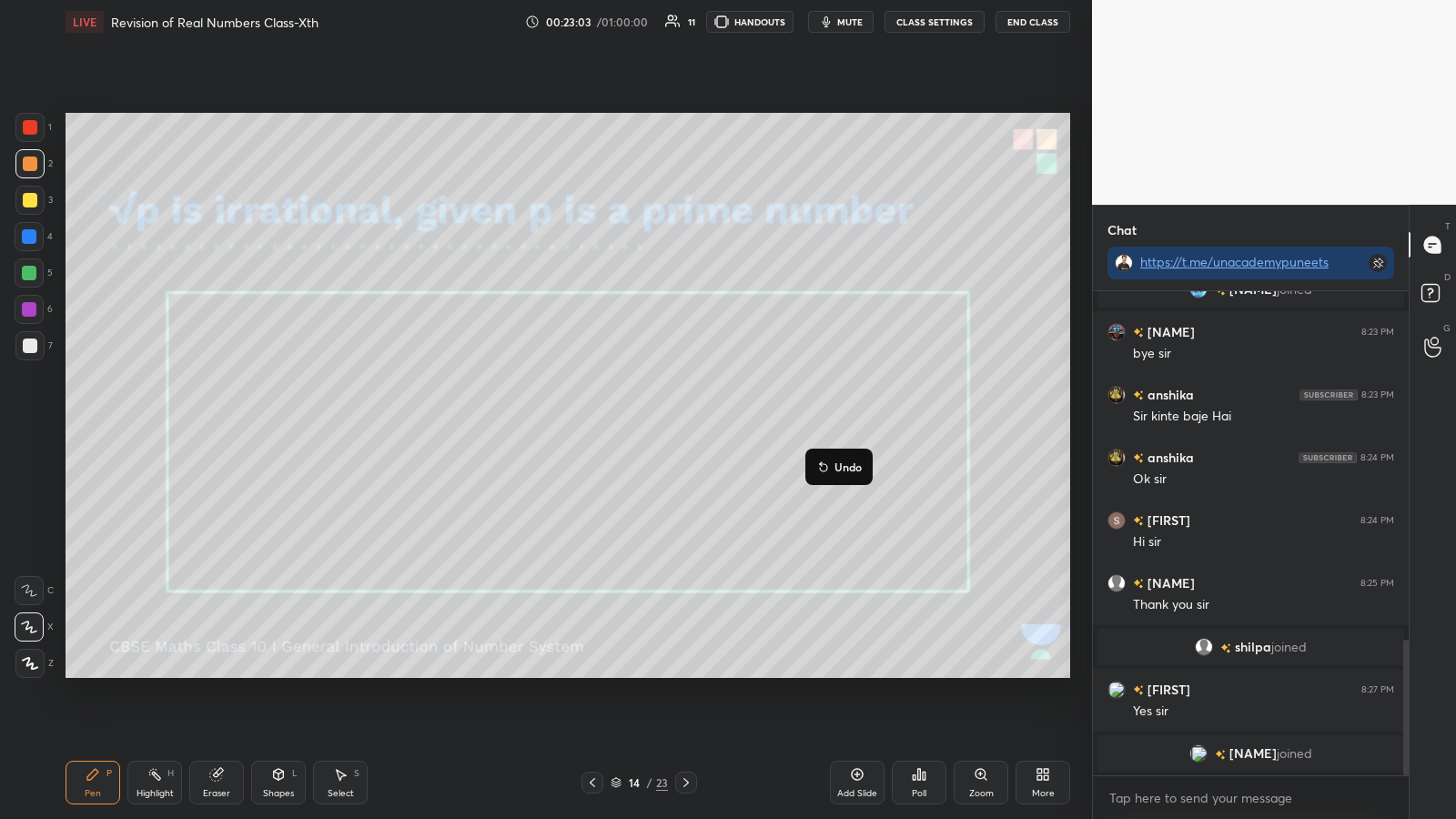 click on "Undo" at bounding box center (848, 467) 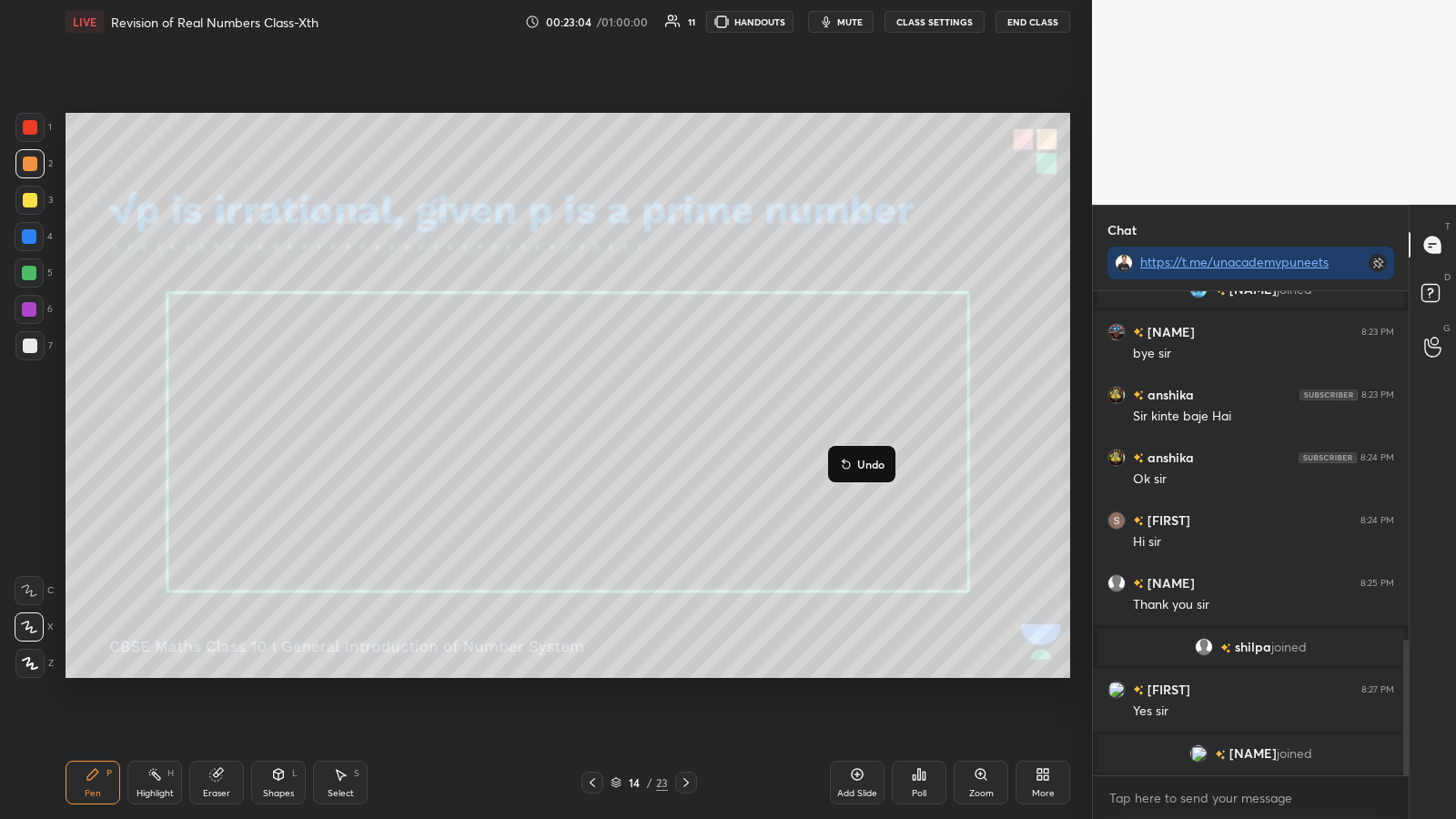 click on "Undo" at bounding box center [871, 464] 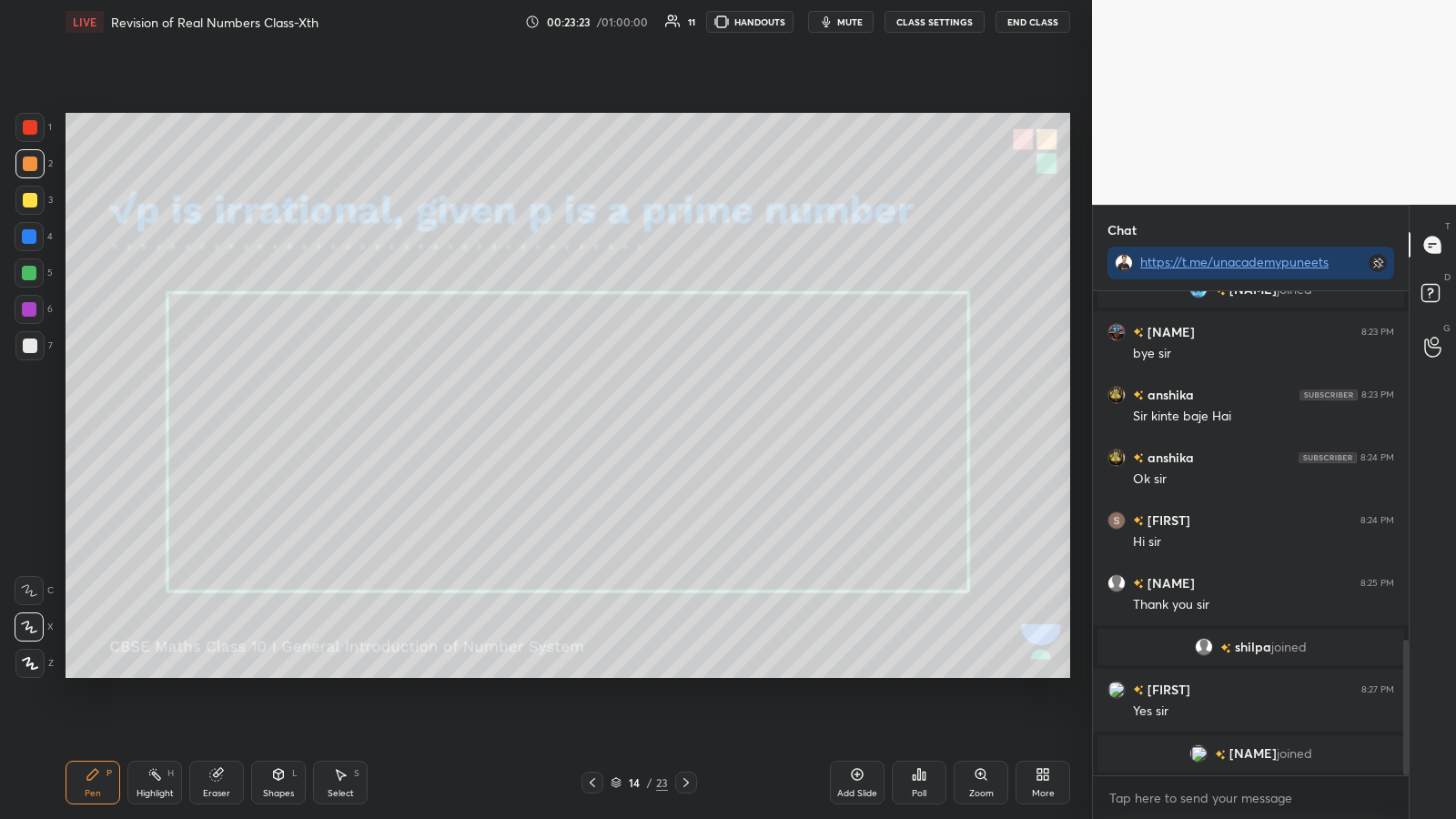 click 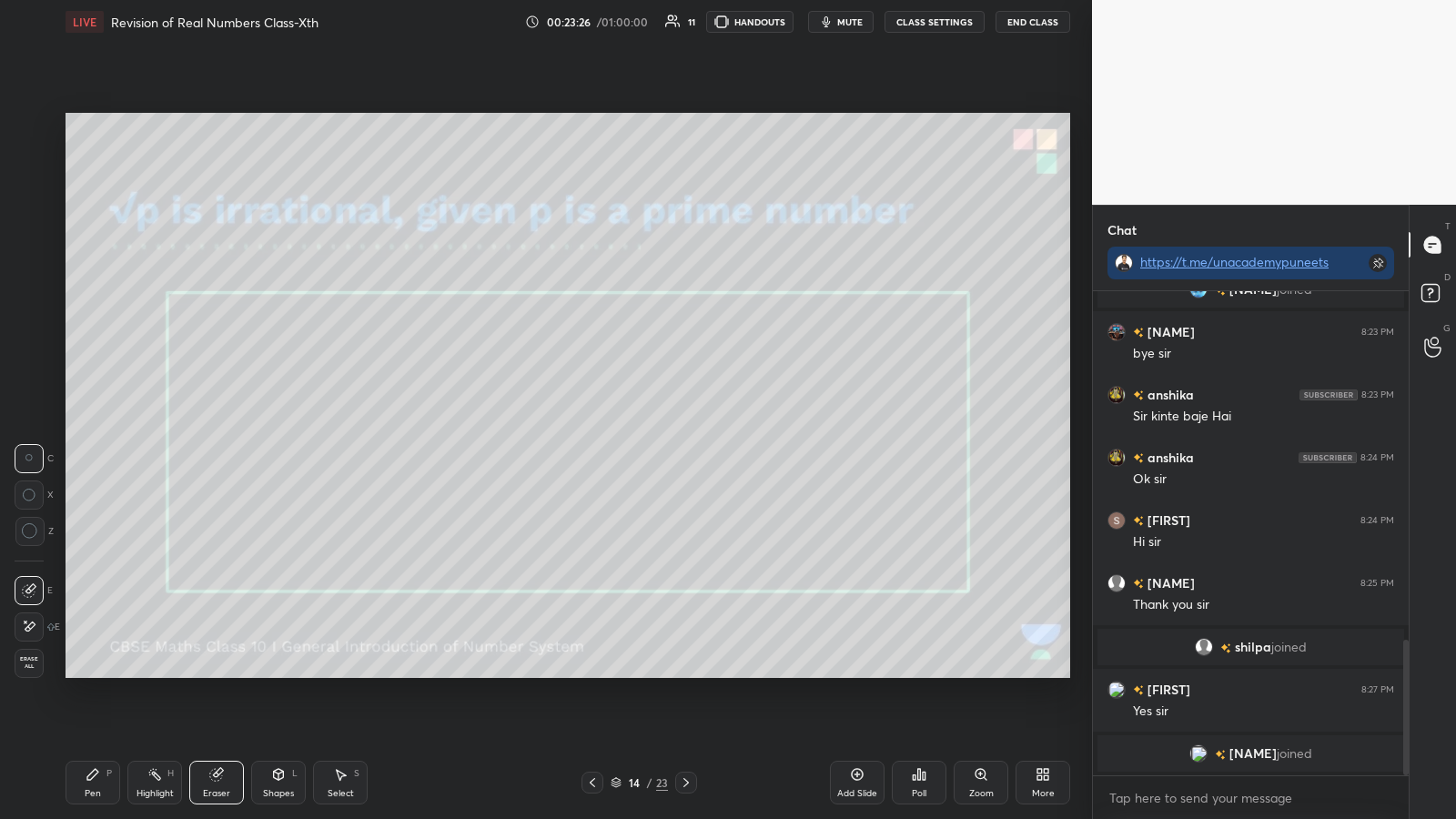 click 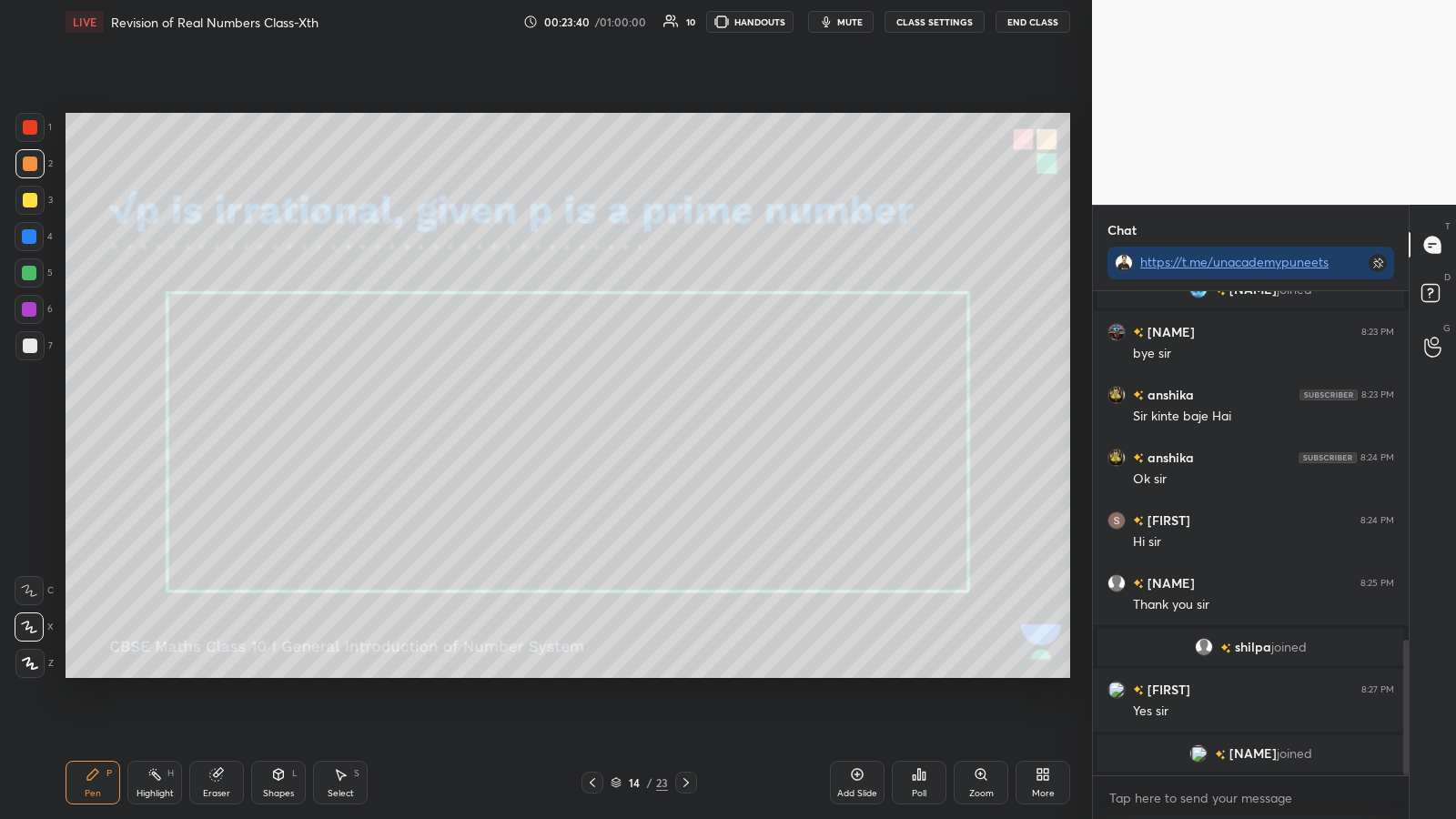 click on "Poll" at bounding box center (919, 783) 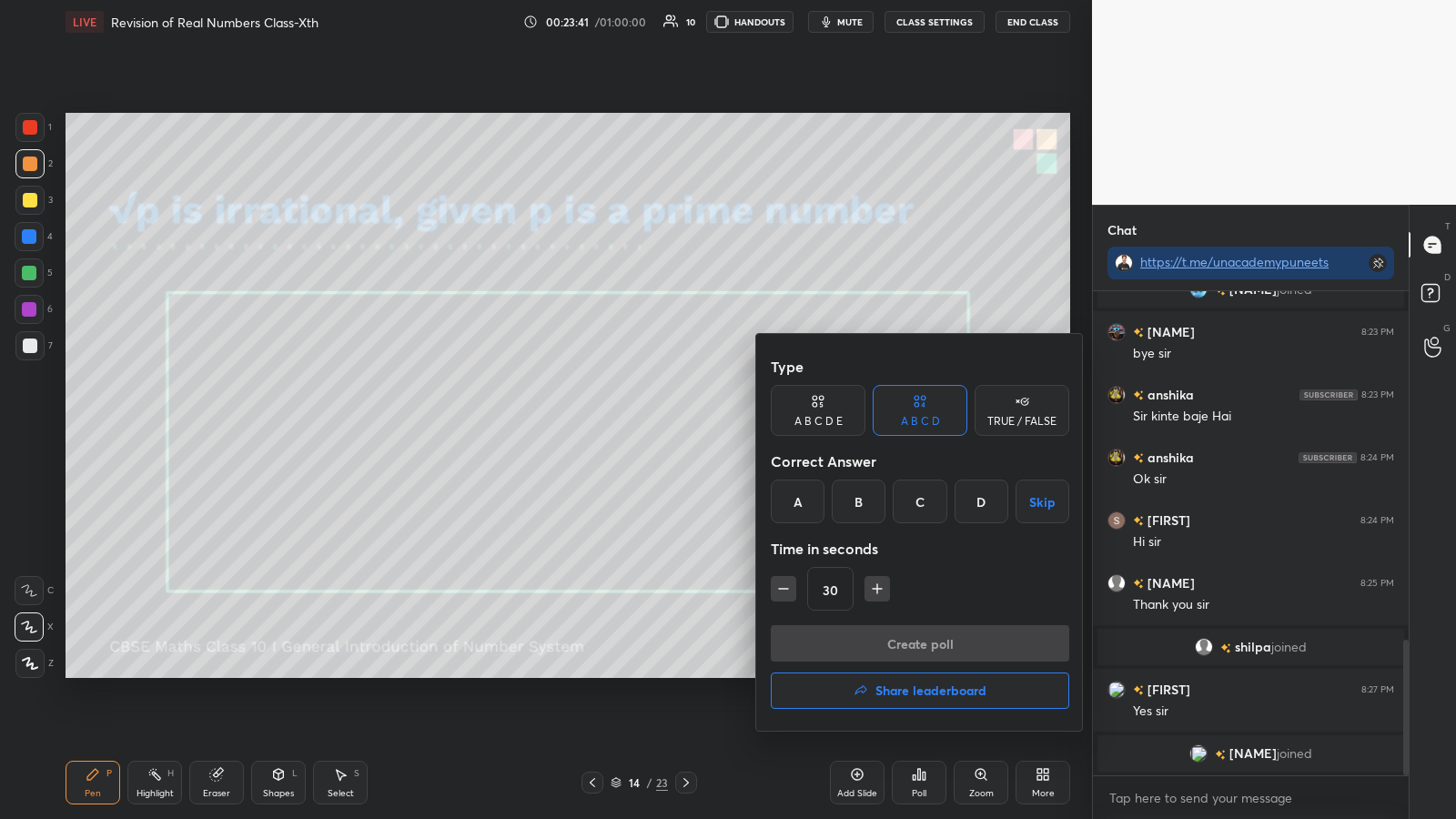 click on "TRUE / FALSE" at bounding box center (1022, 421) 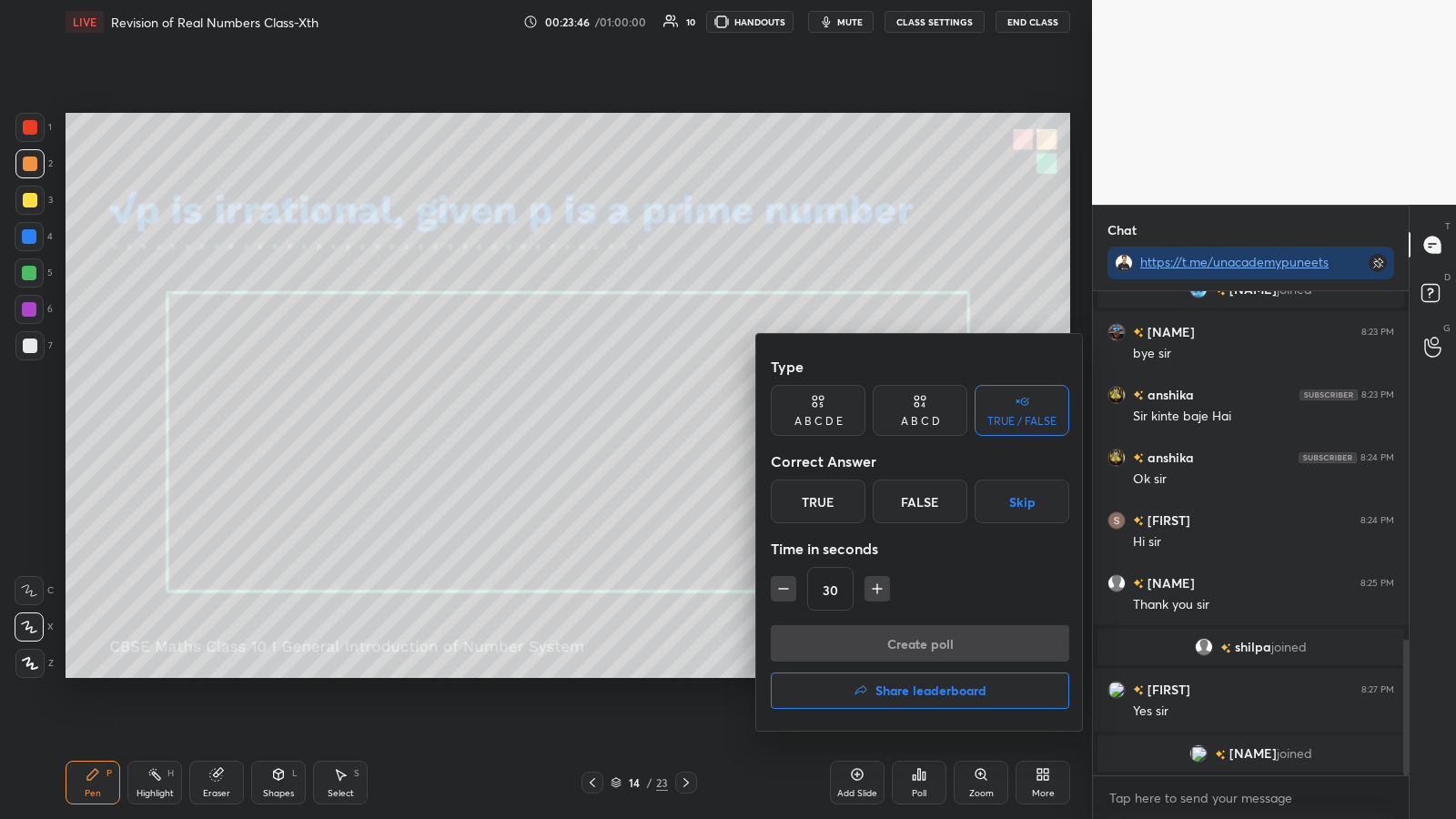 click on "True" at bounding box center (818, 501) 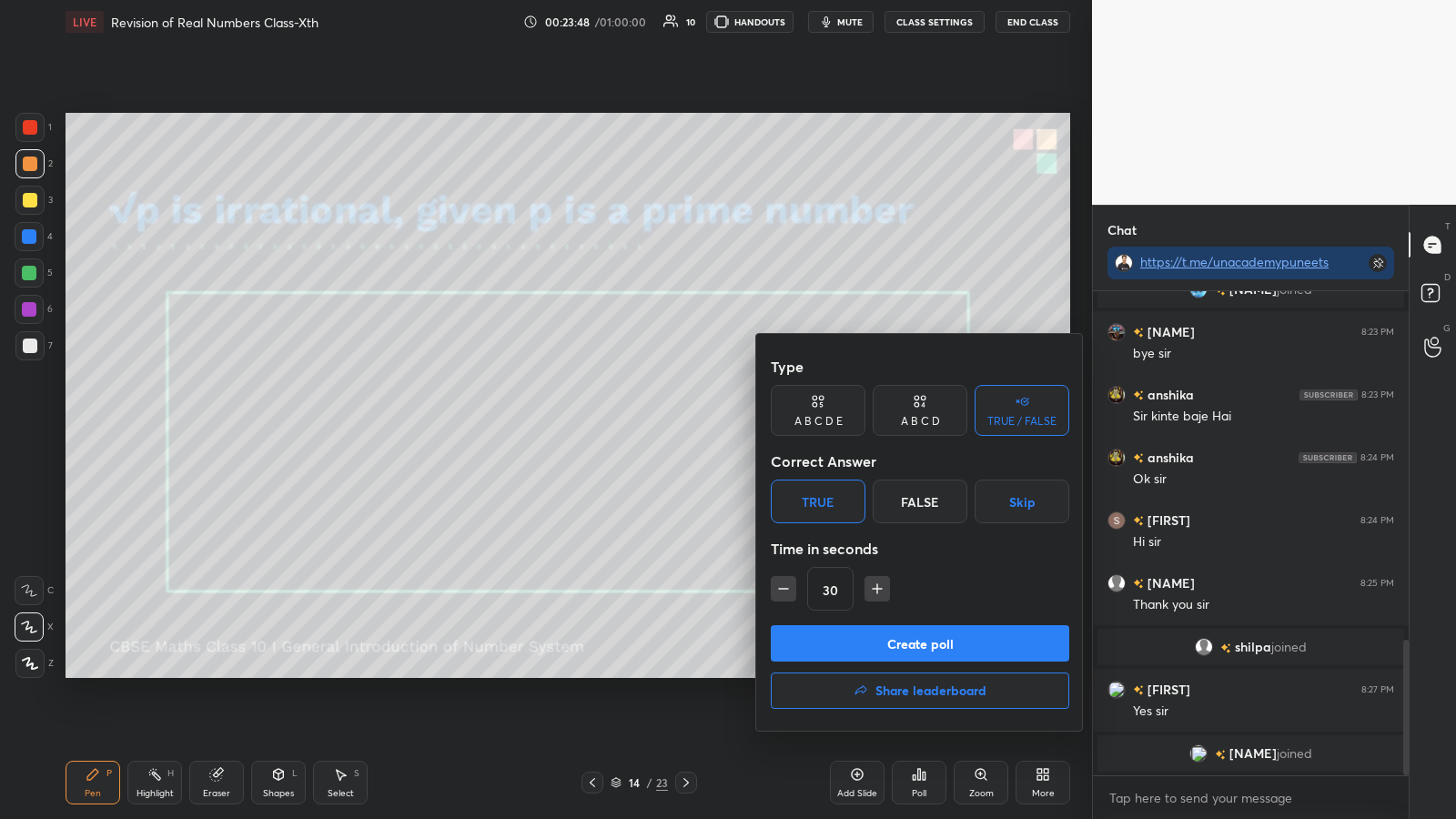 click on "False" at bounding box center [920, 501] 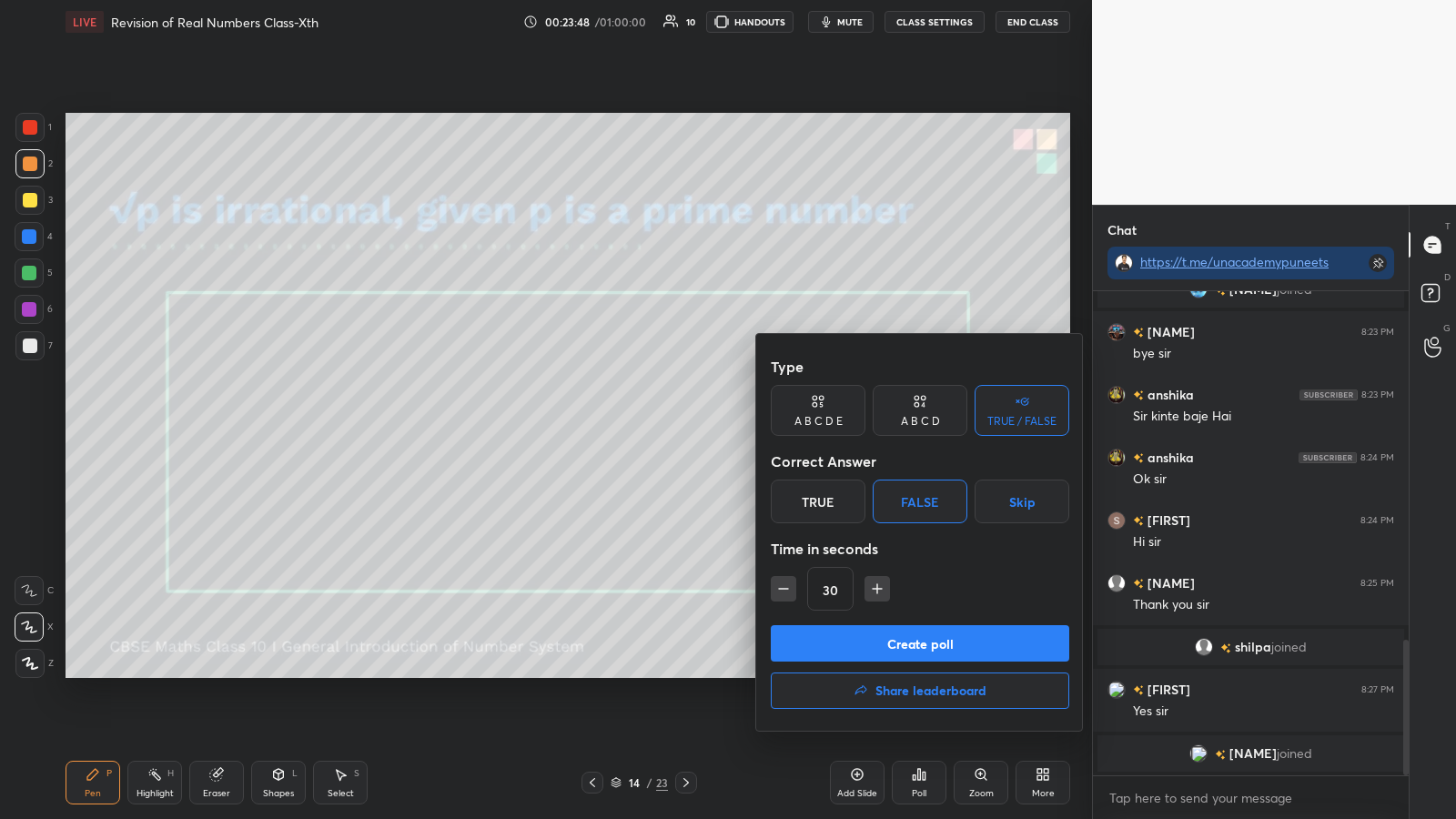 click on "Create poll" at bounding box center [920, 643] 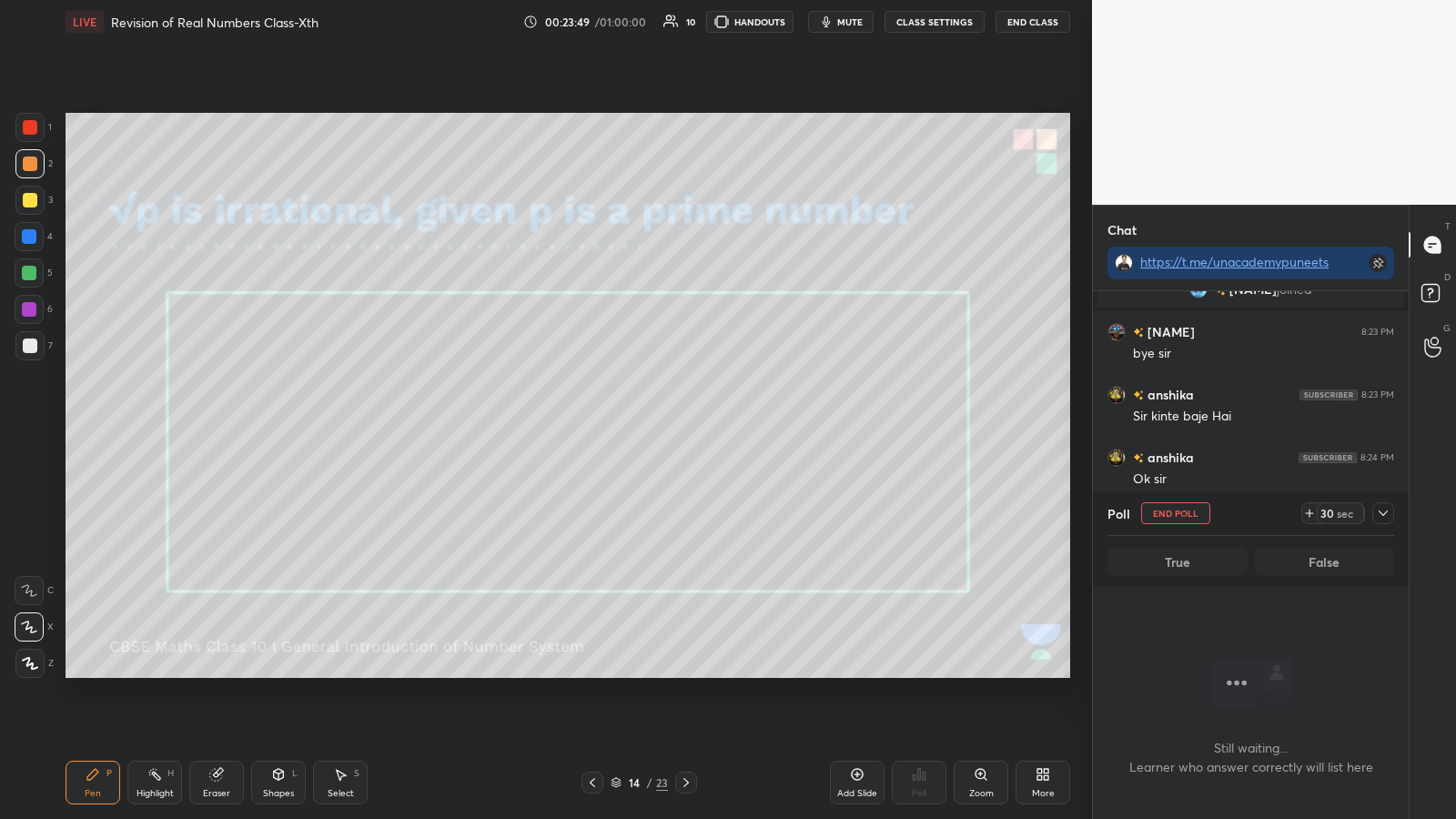 scroll, scrollTop: 399, scrollLeft: 310, axis: both 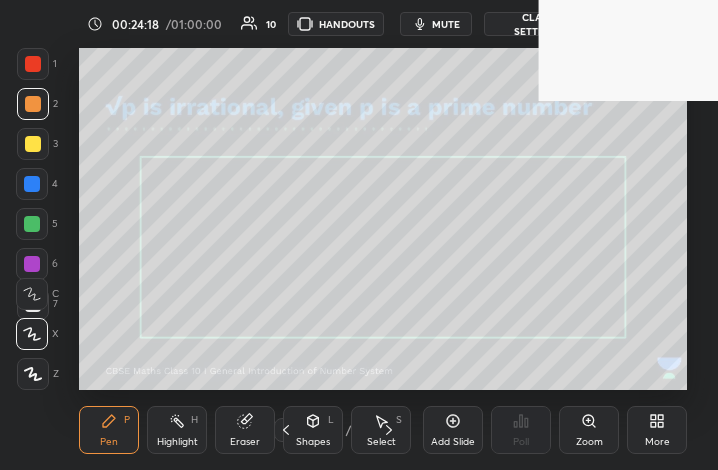 click 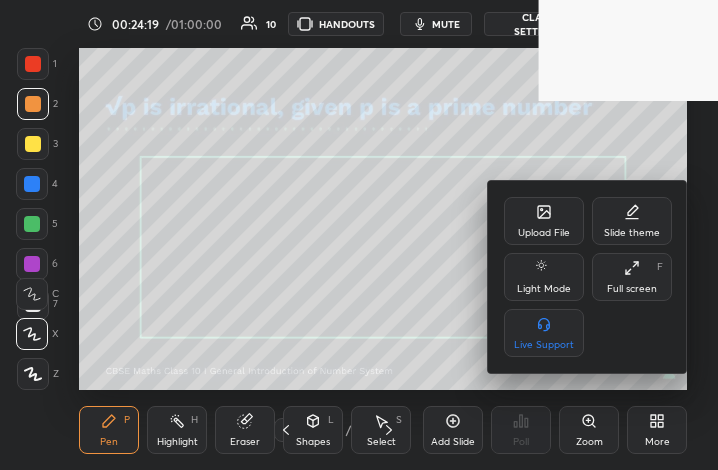 click 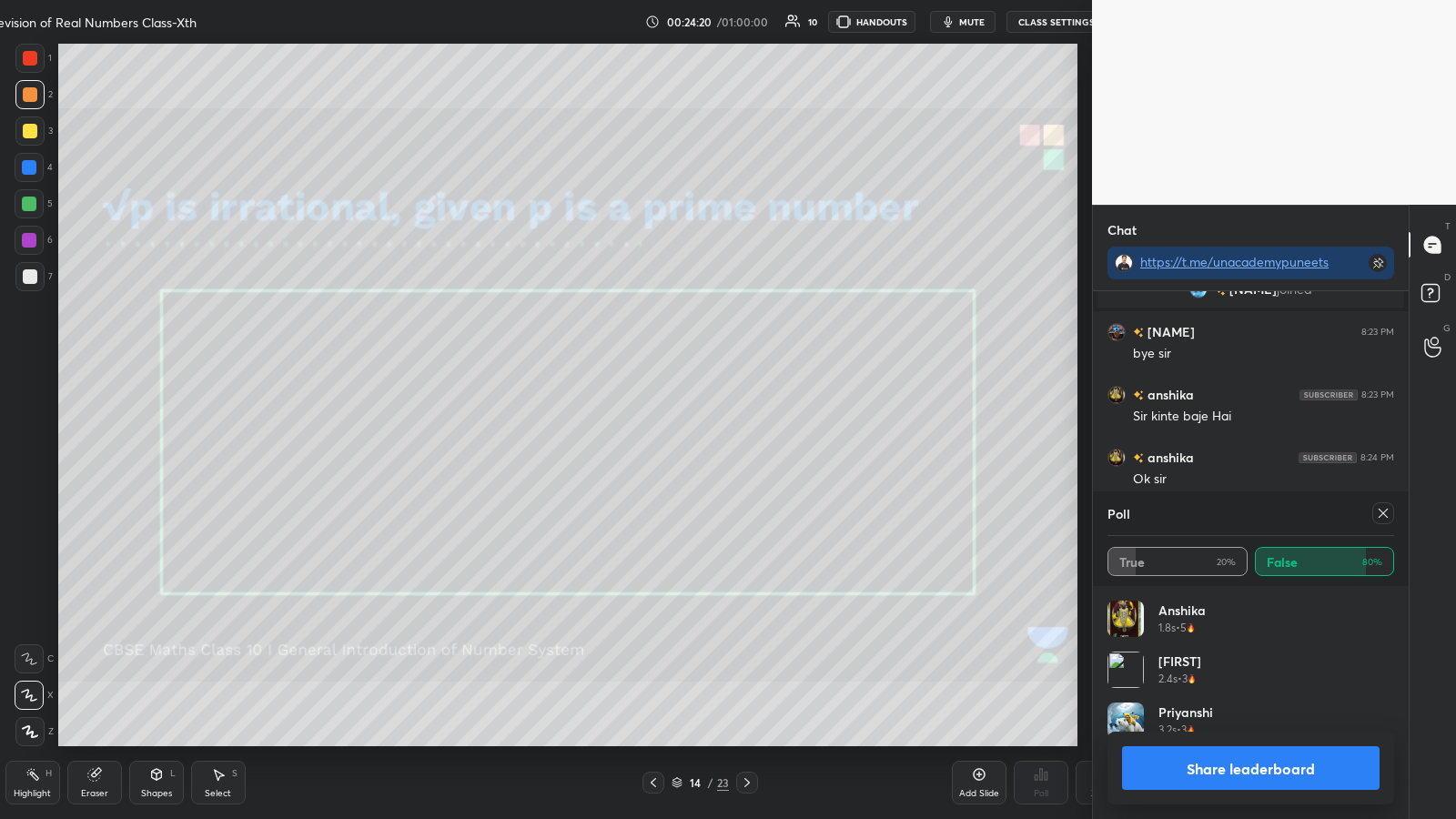 scroll, scrollTop: 90297, scrollLeft: 89701, axis: both 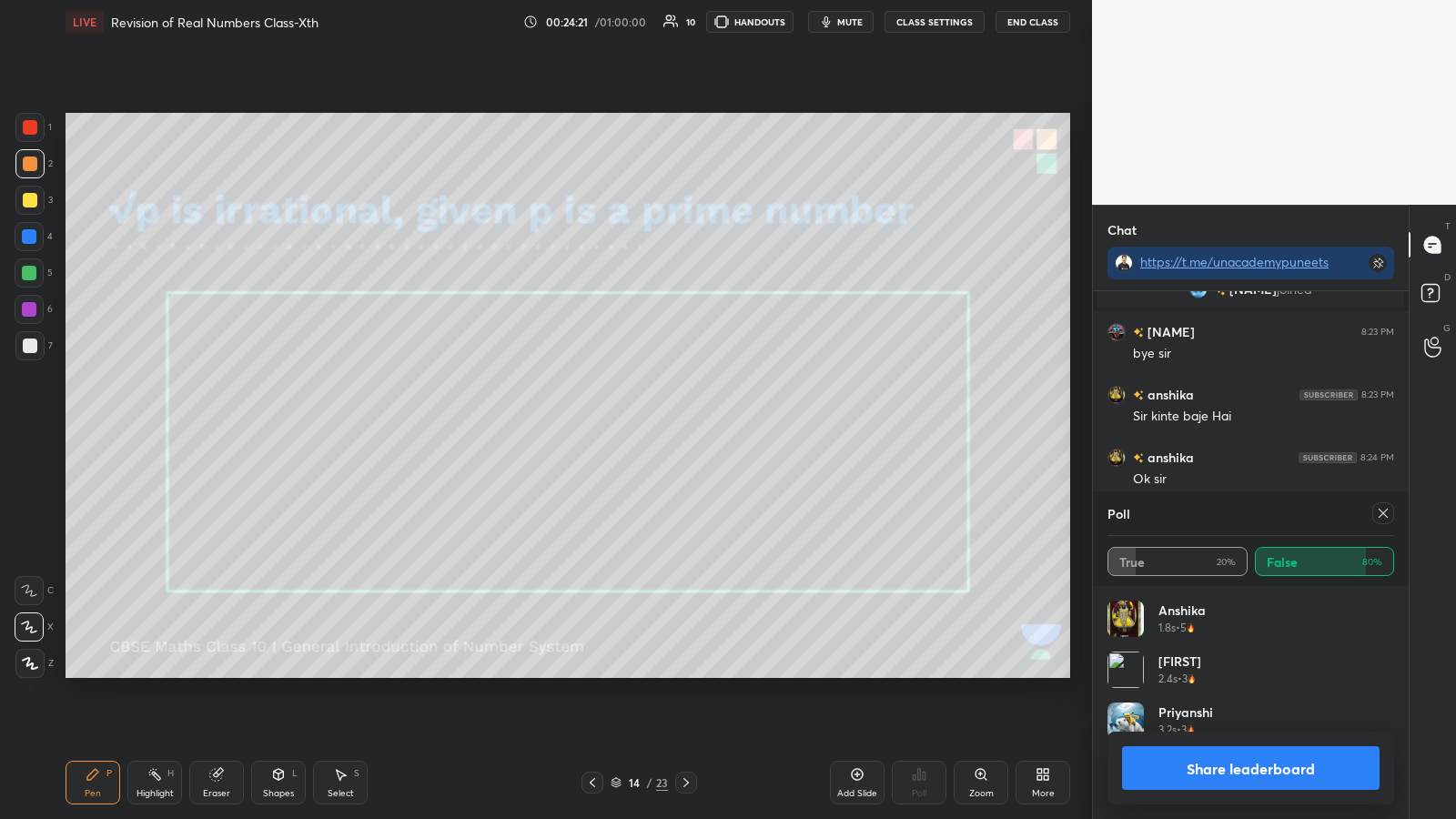 click on "Share leaderboard" at bounding box center (1250, 768) 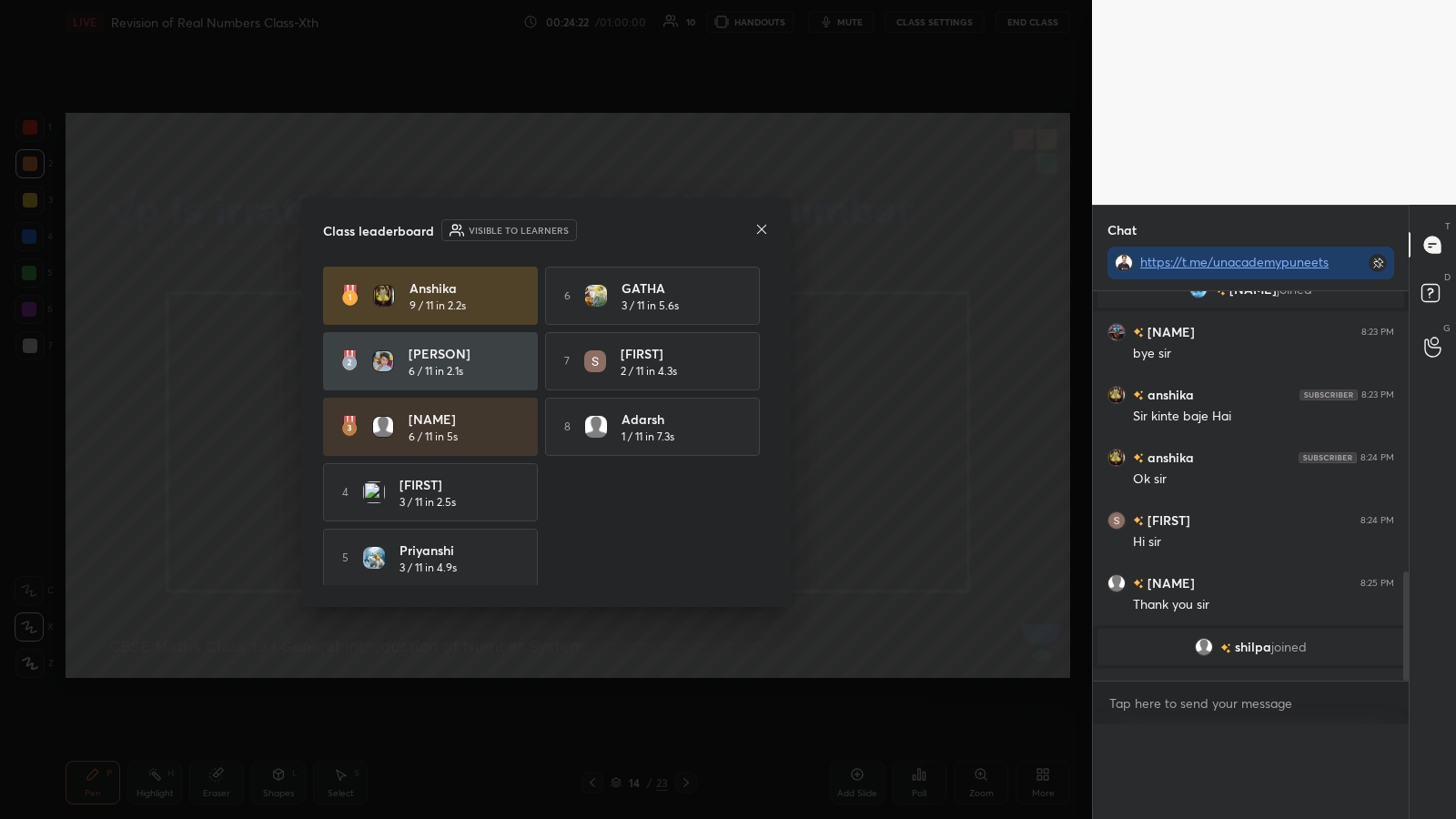 scroll, scrollTop: 0, scrollLeft: 0, axis: both 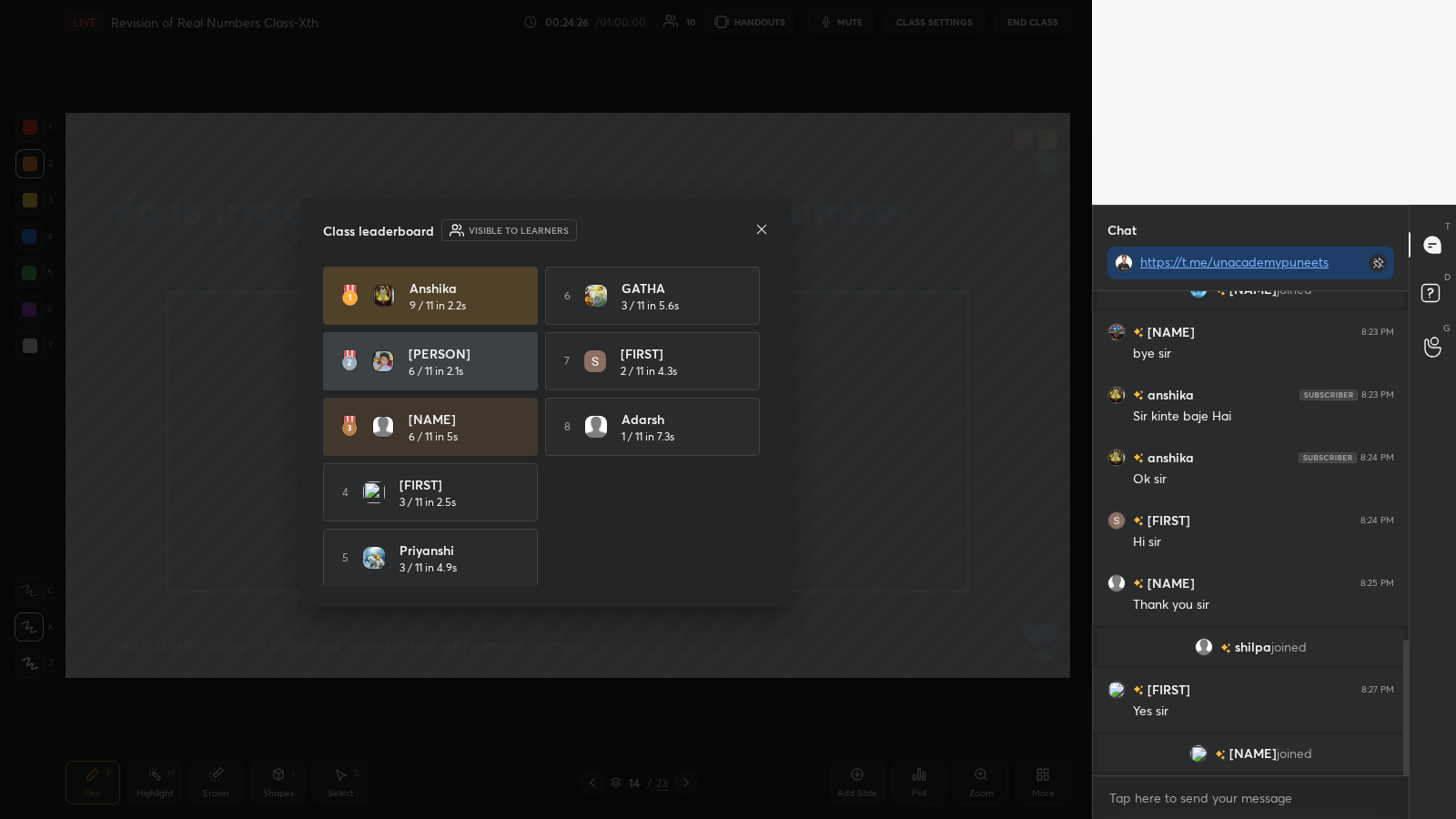 click 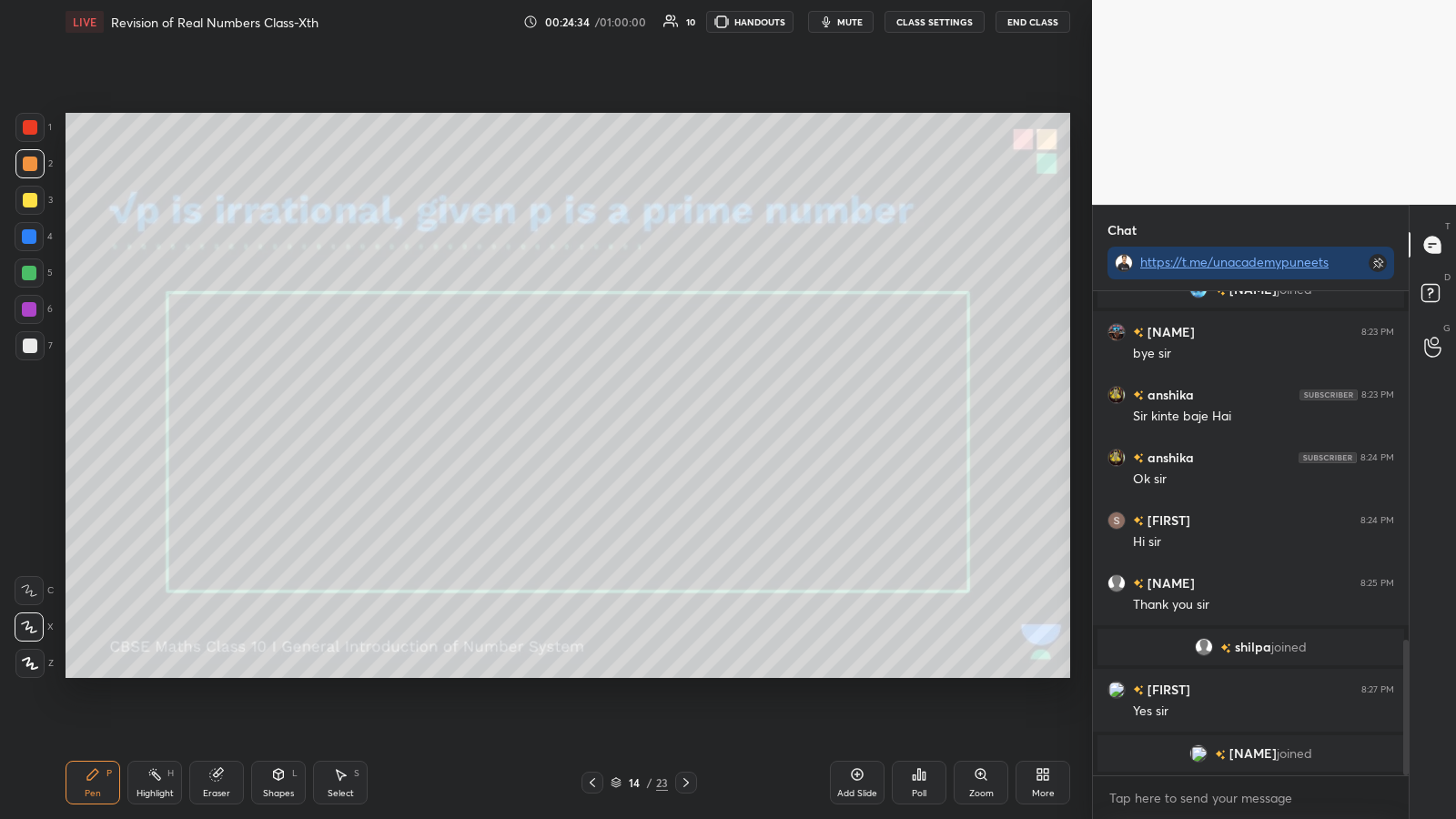 click at bounding box center (30, 346) 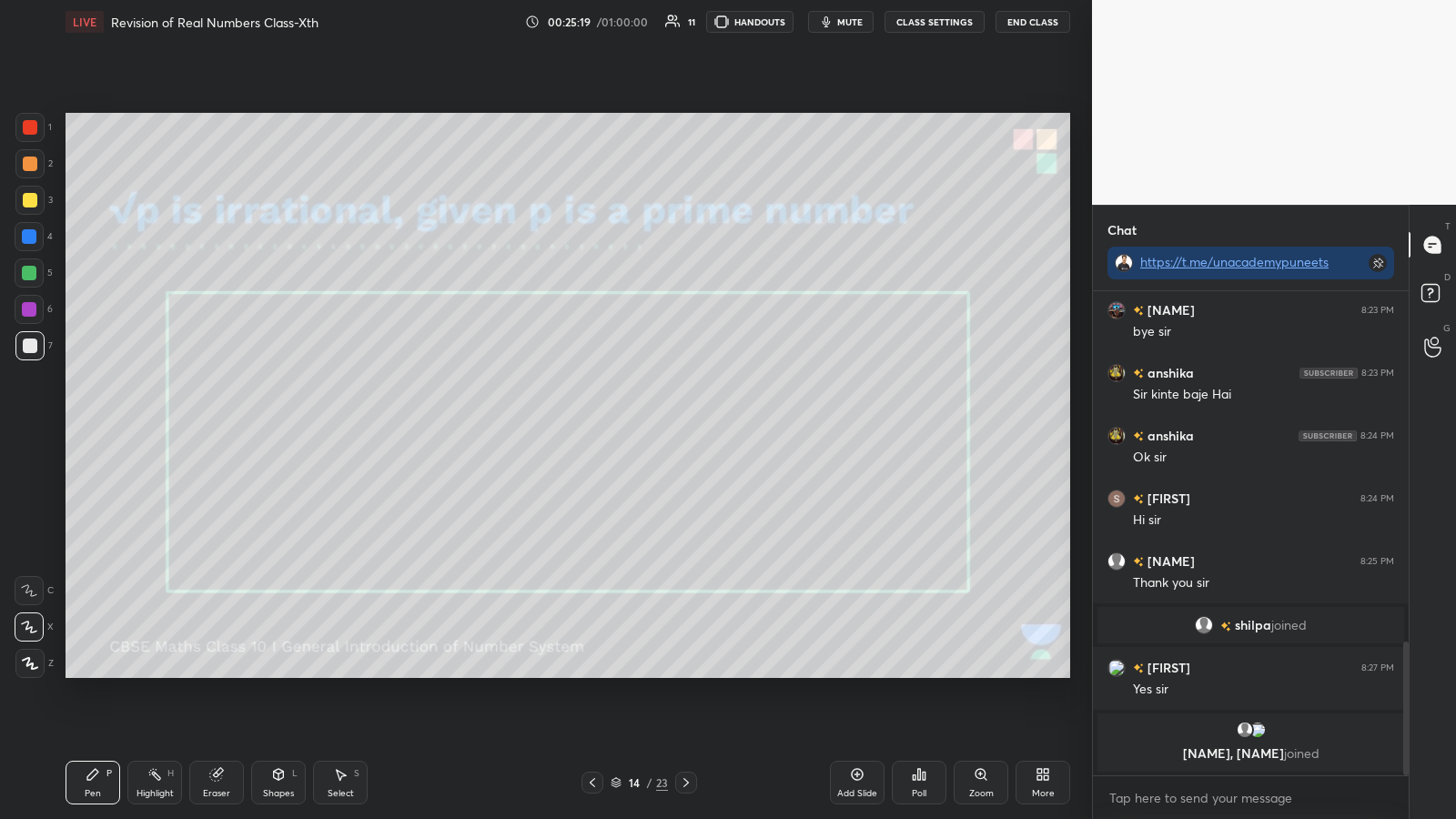 scroll, scrollTop: 1325, scrollLeft: 0, axis: vertical 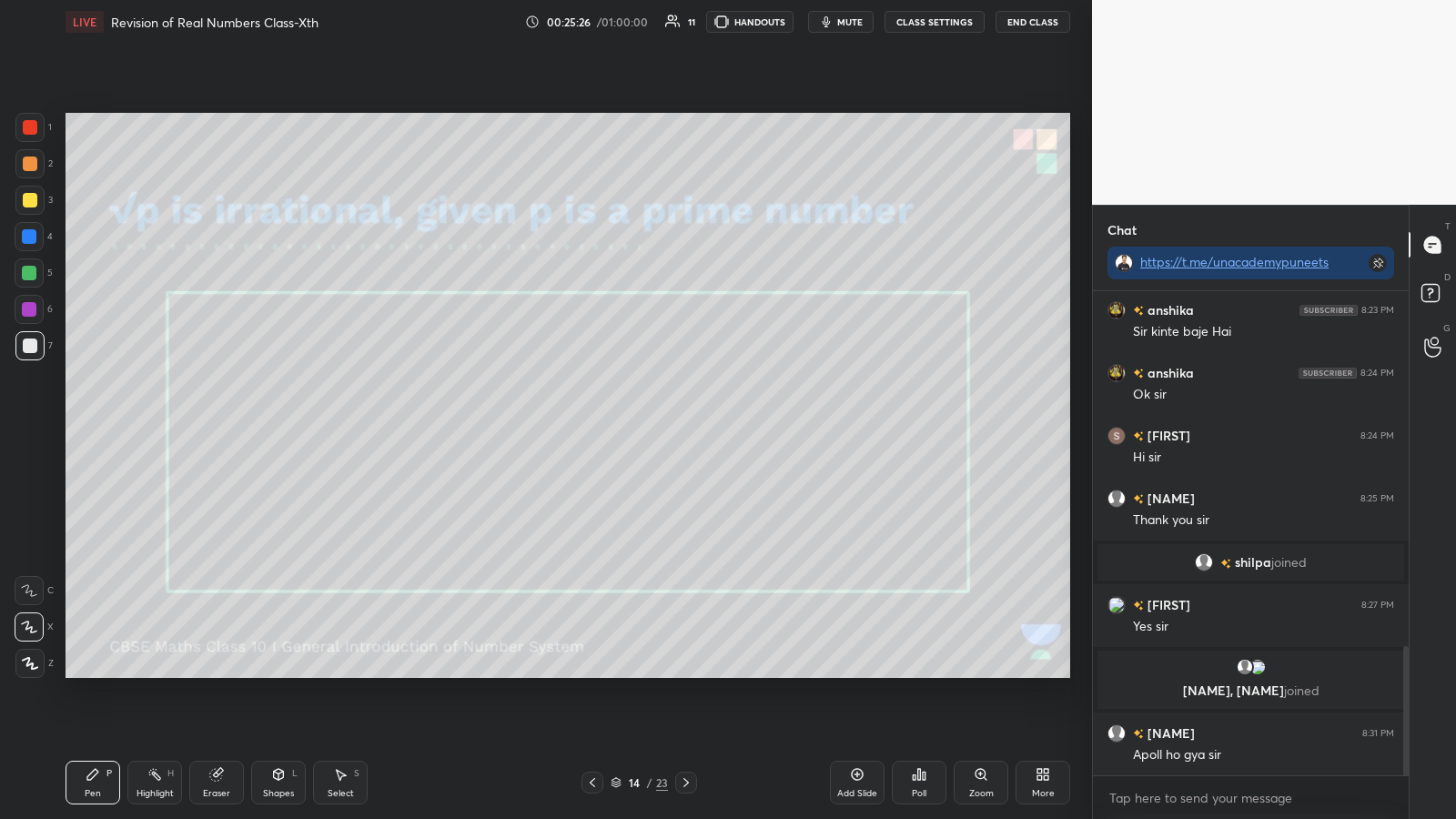 click on "Poll" at bounding box center [919, 783] 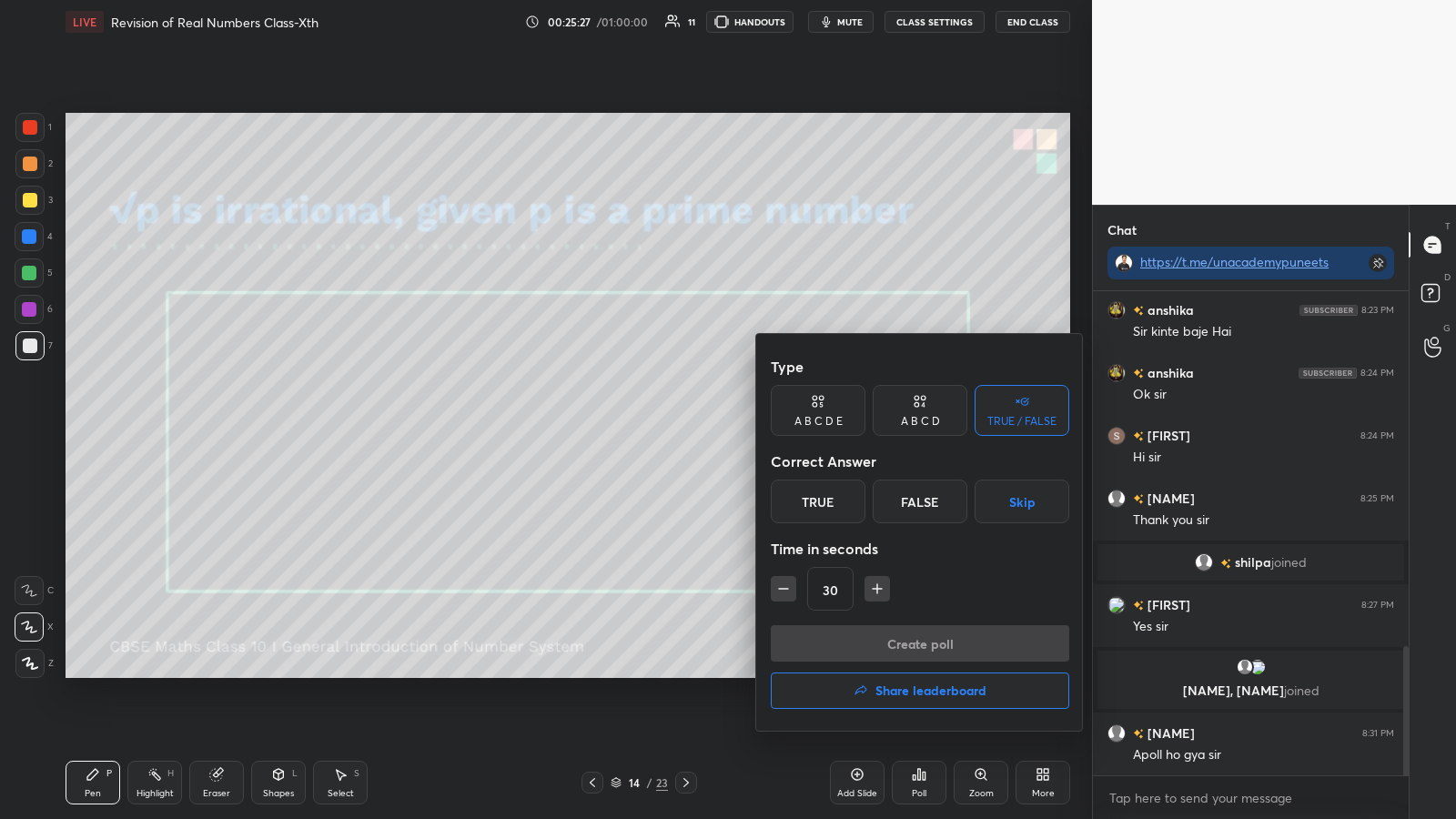 click on "A B C D" at bounding box center (920, 410) 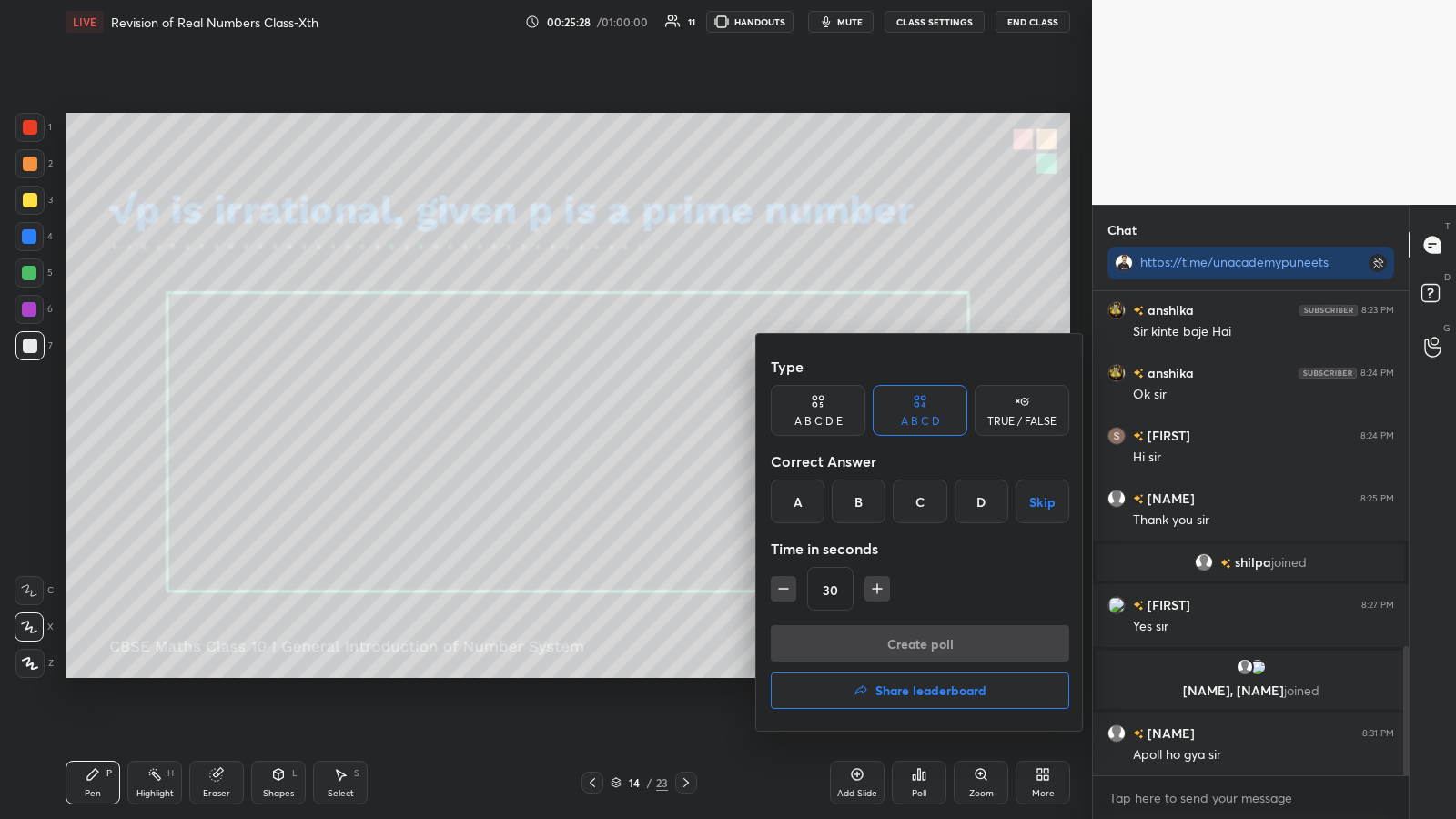click on "A" at bounding box center (797, 501) 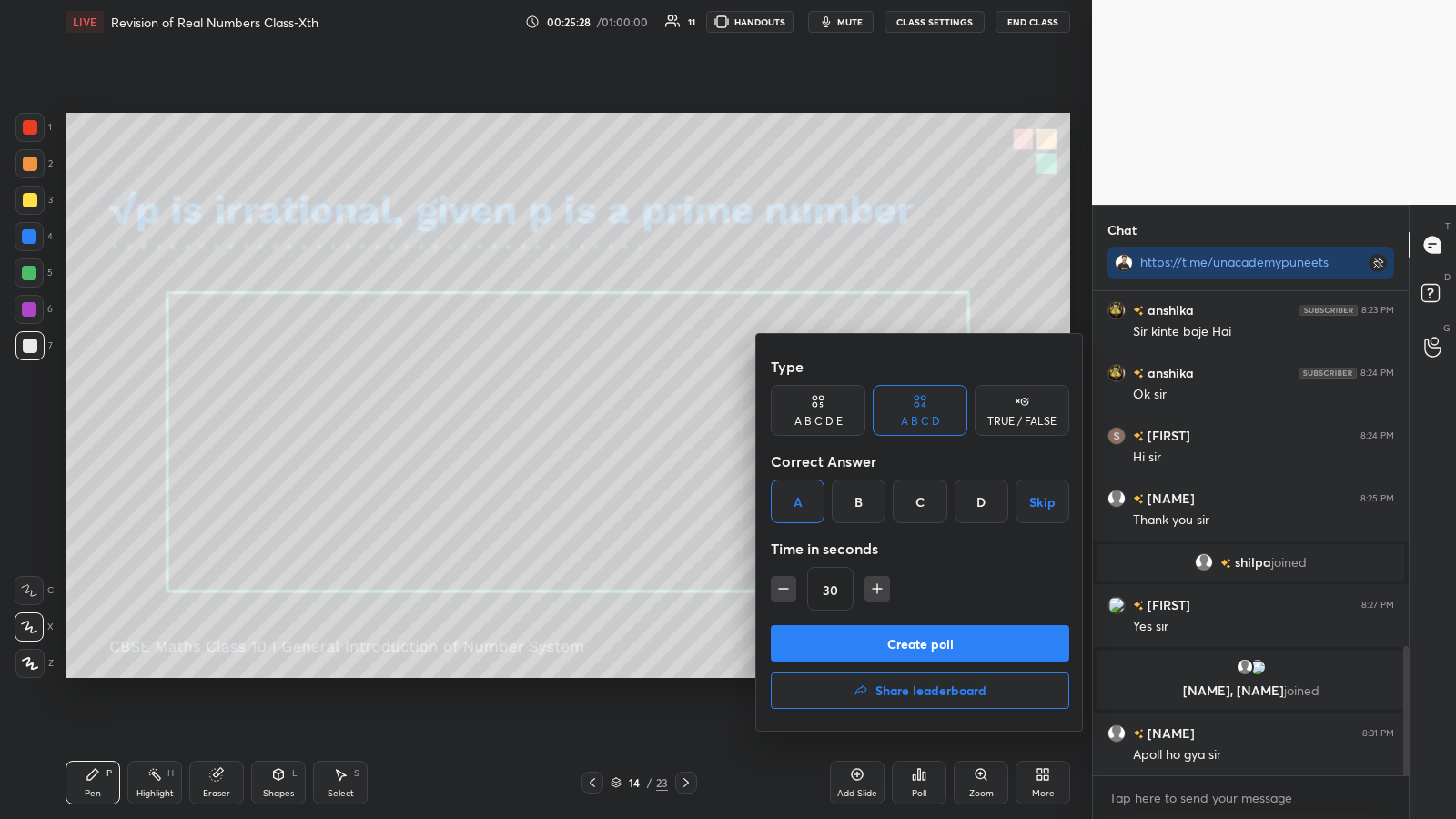 click on "Create poll" at bounding box center (920, 643) 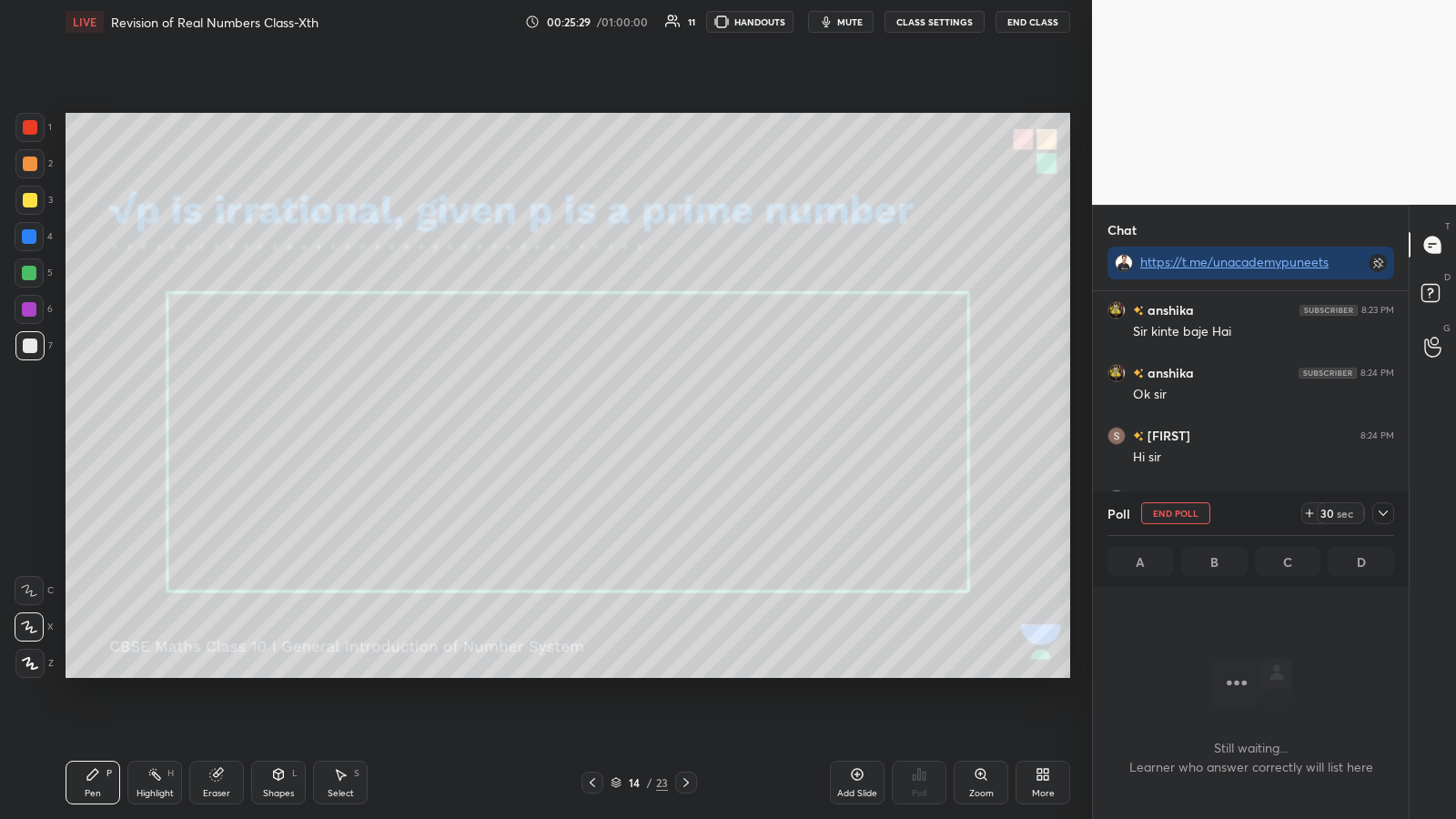 scroll, scrollTop: 422, scrollLeft: 310, axis: both 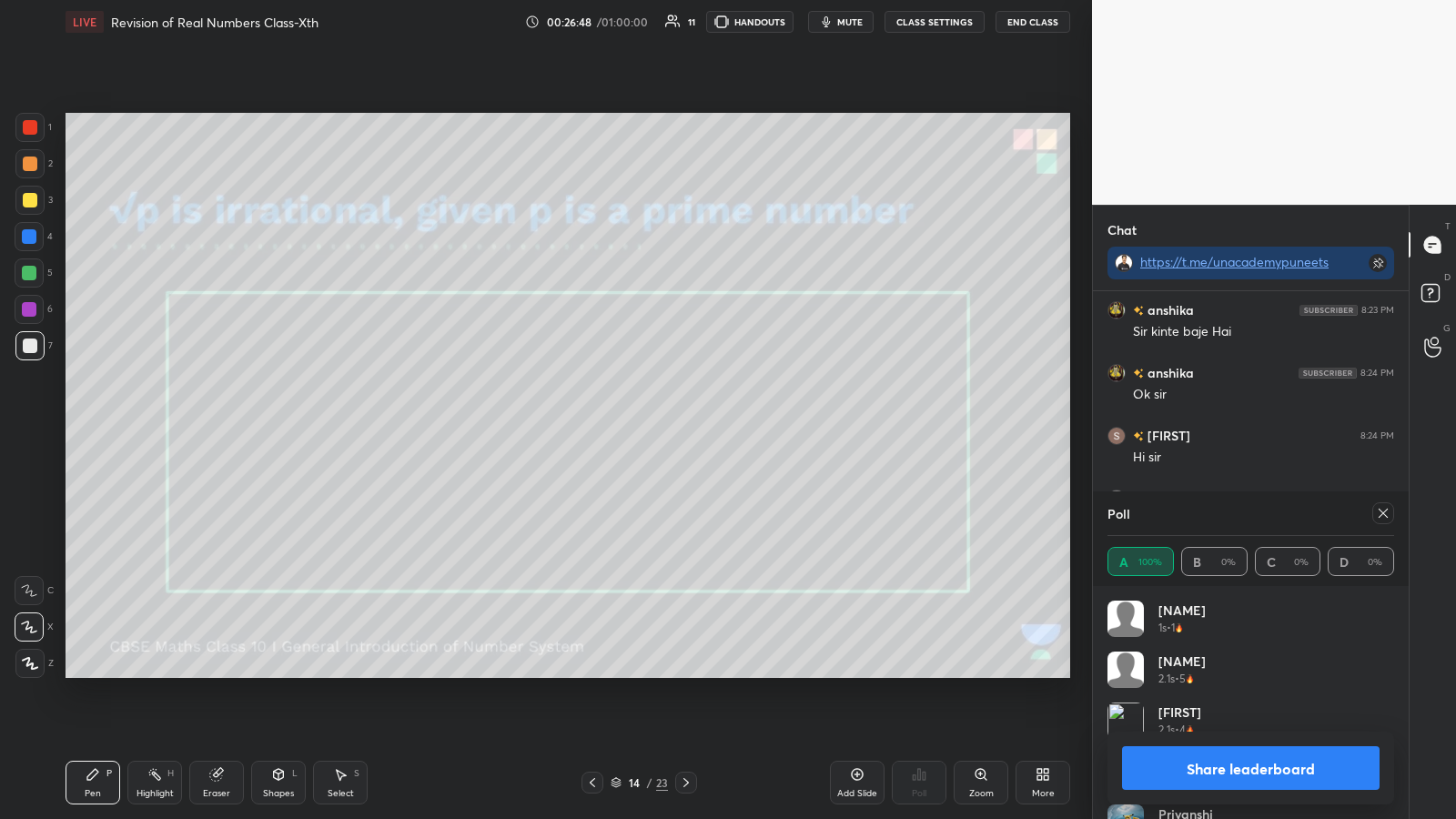 click on "Add Slide" at bounding box center [857, 783] 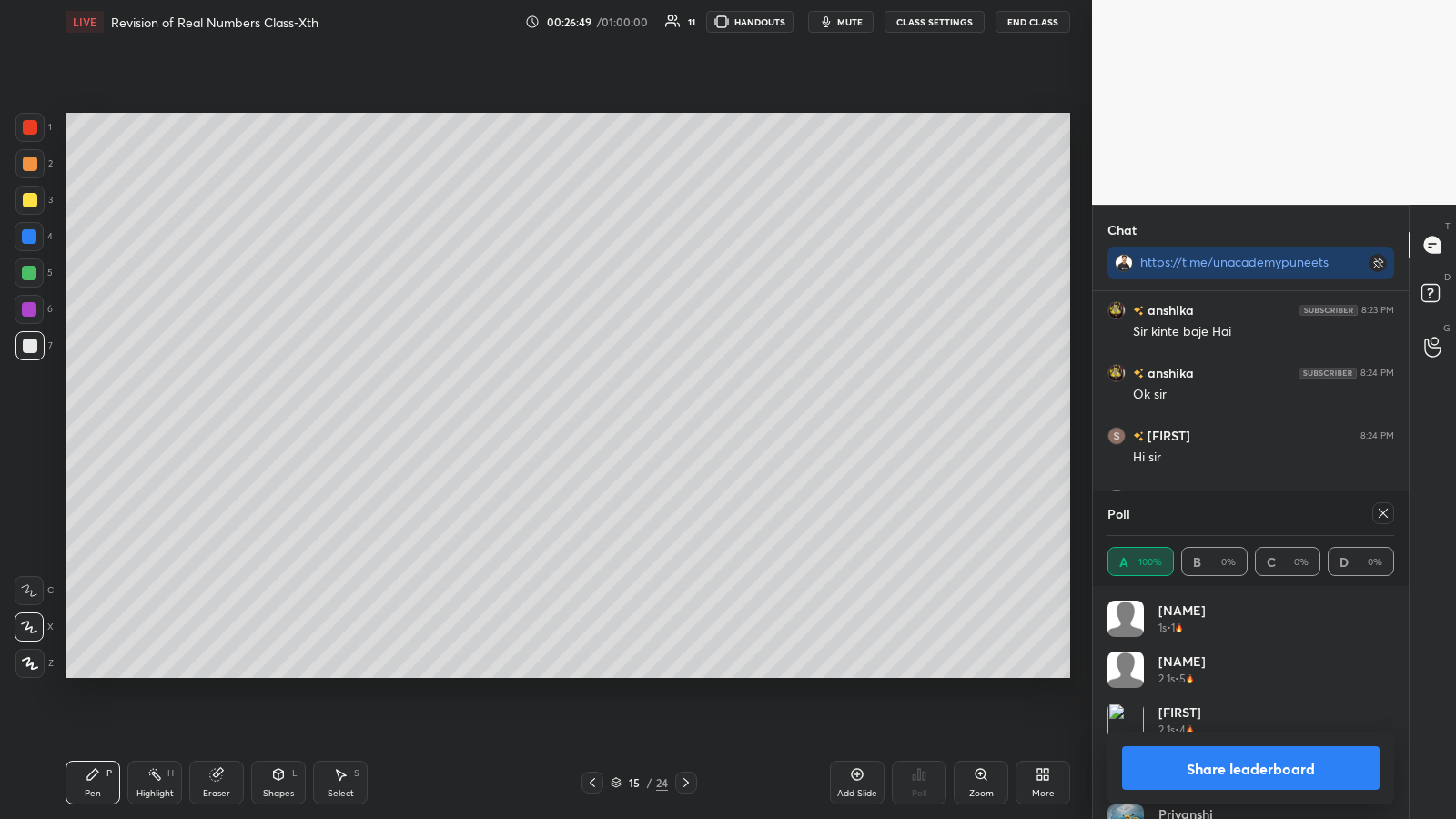 click at bounding box center [30, 164] 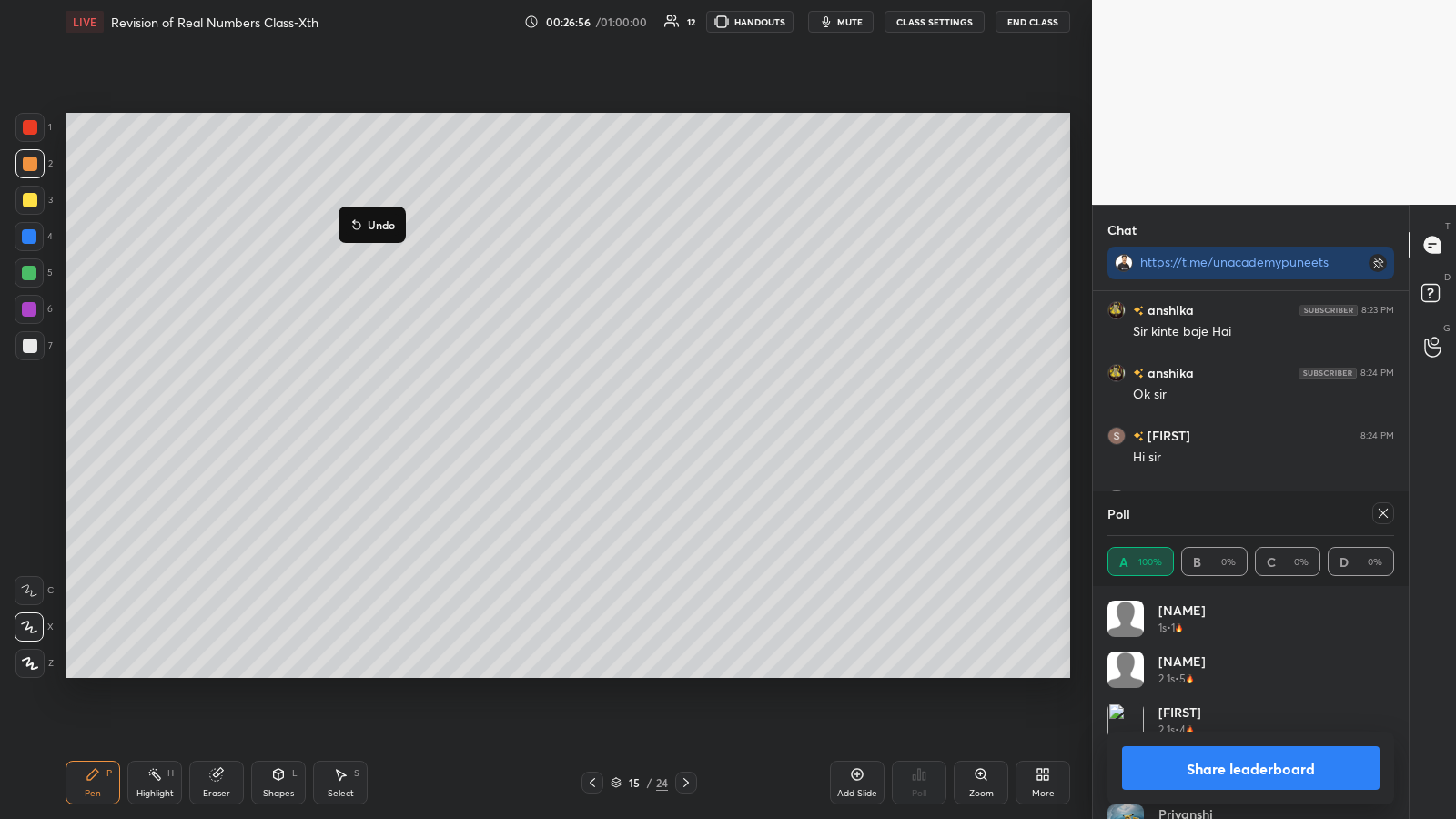 click on "Undo" at bounding box center [381, 225] 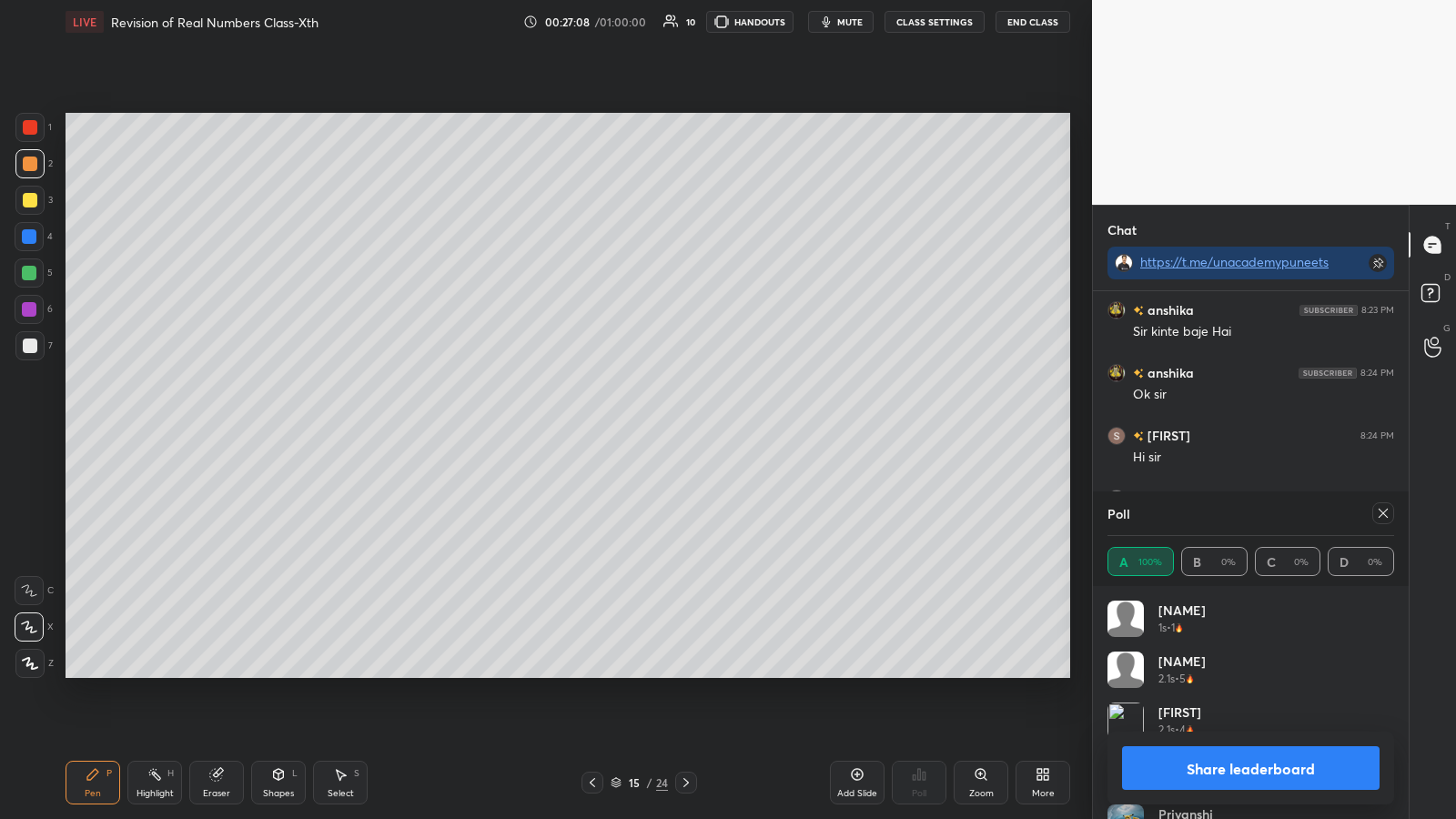 click on "Share leaderboard" at bounding box center [1250, 768] 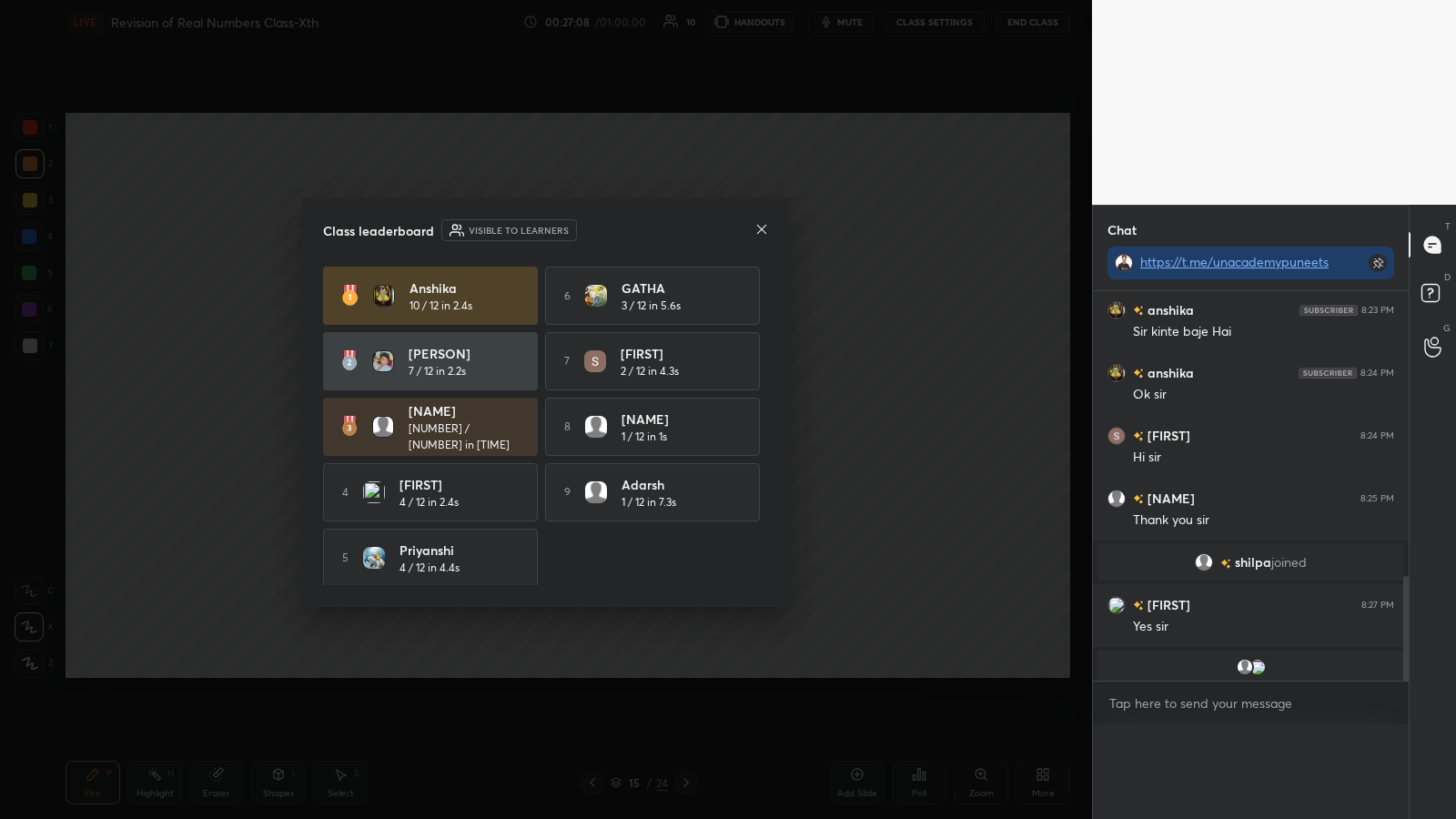 scroll, scrollTop: 0, scrollLeft: 0, axis: both 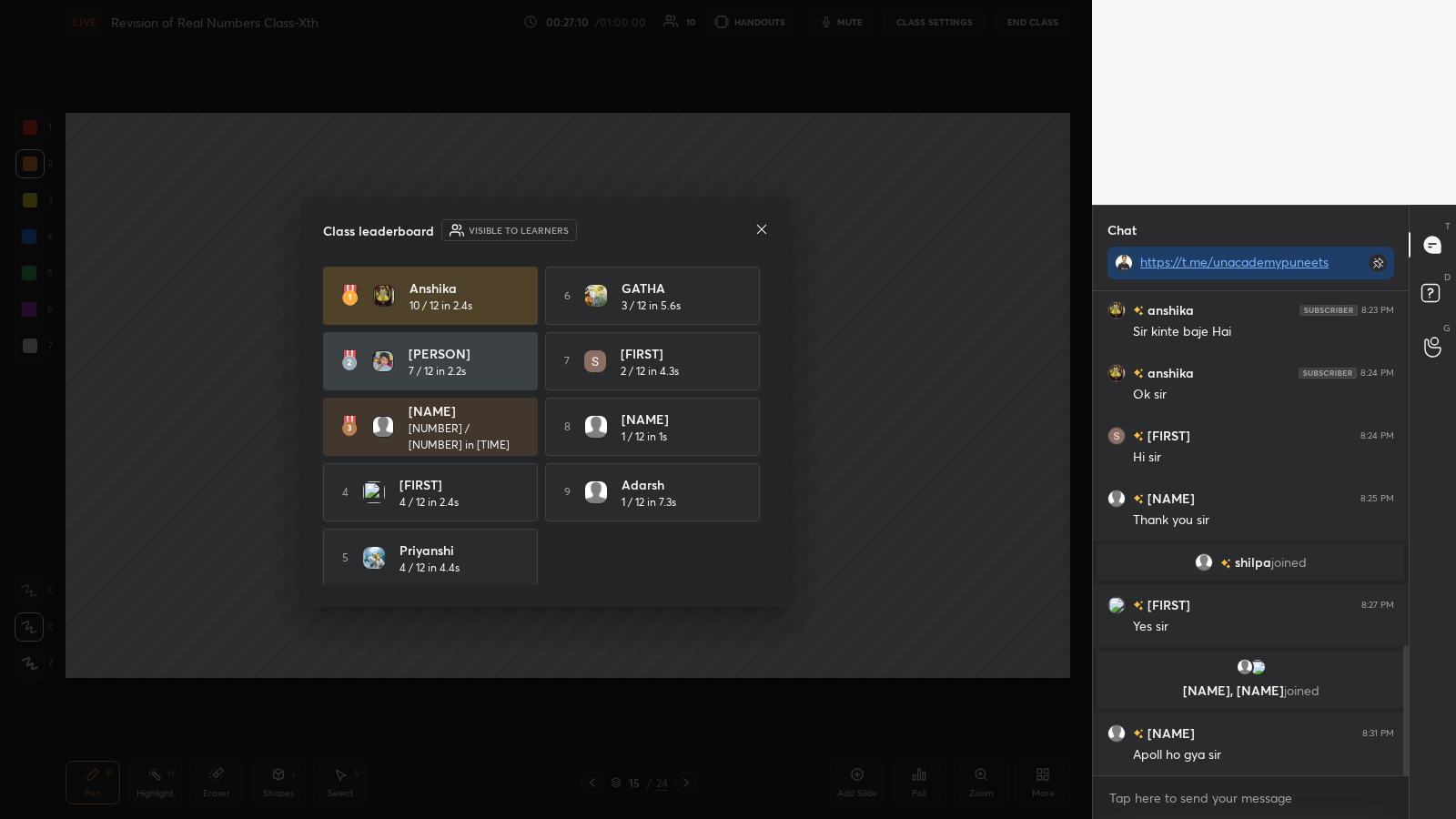 click 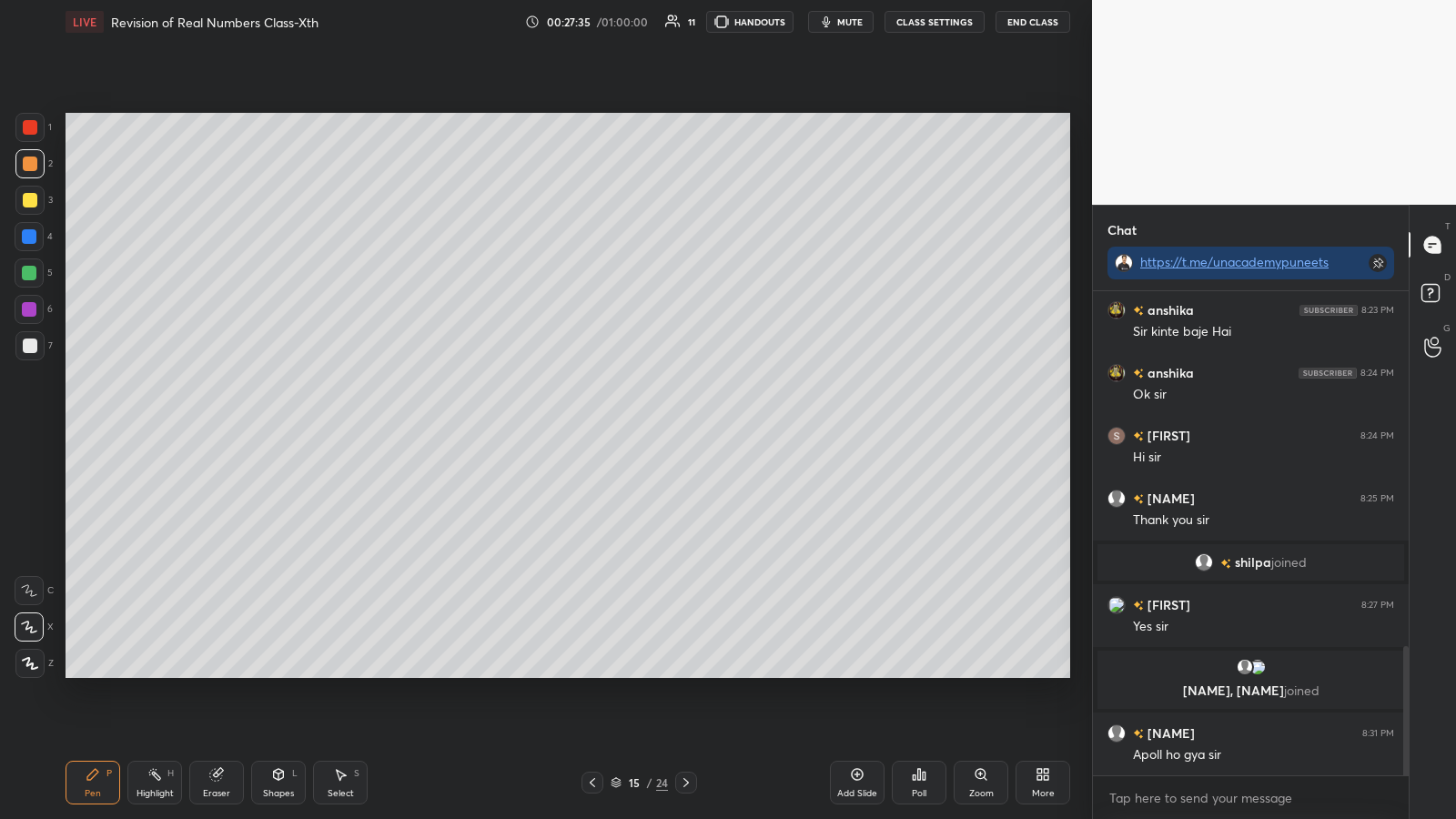 click at bounding box center [30, 346] 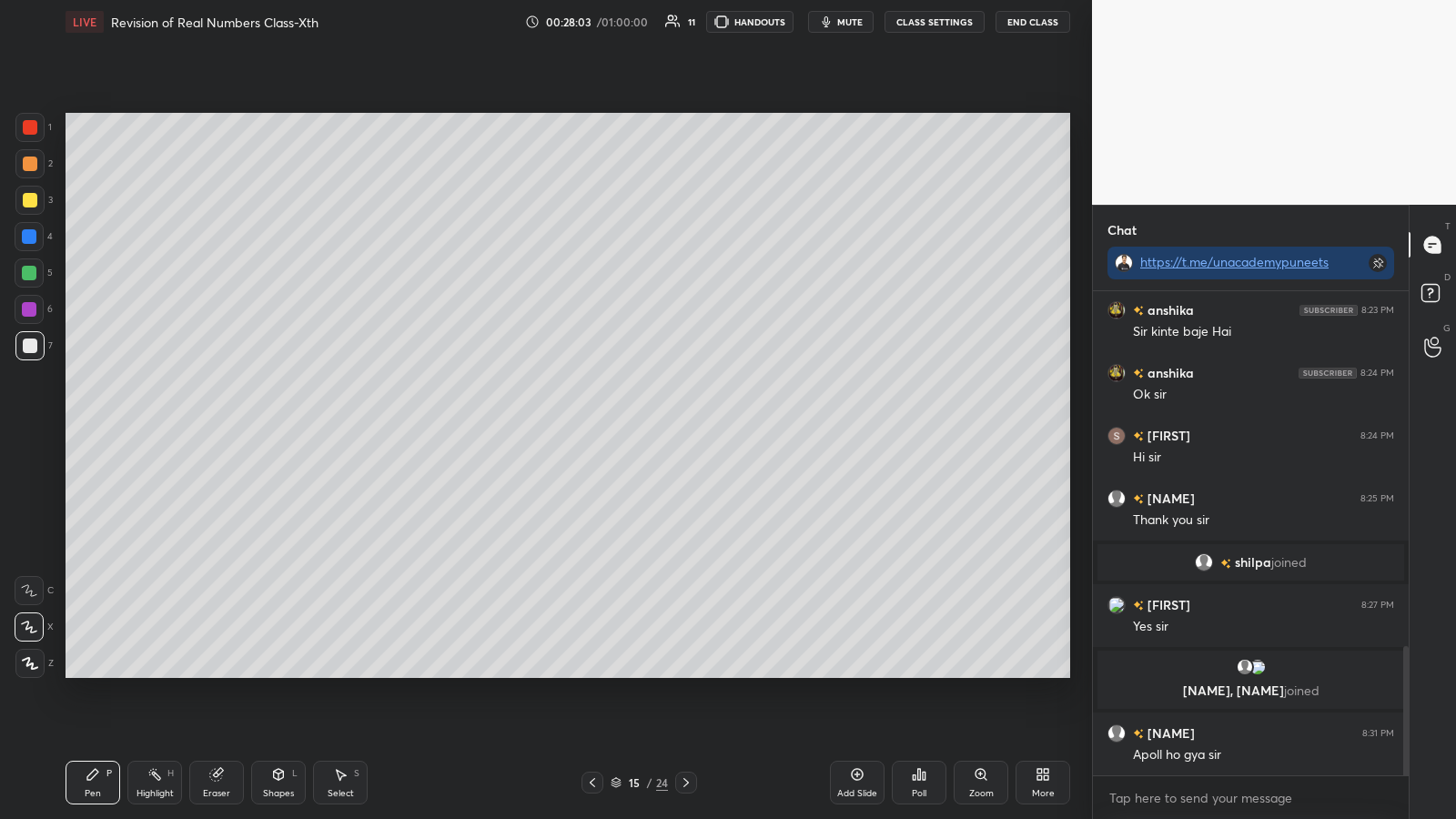 scroll, scrollTop: 1369, scrollLeft: 0, axis: vertical 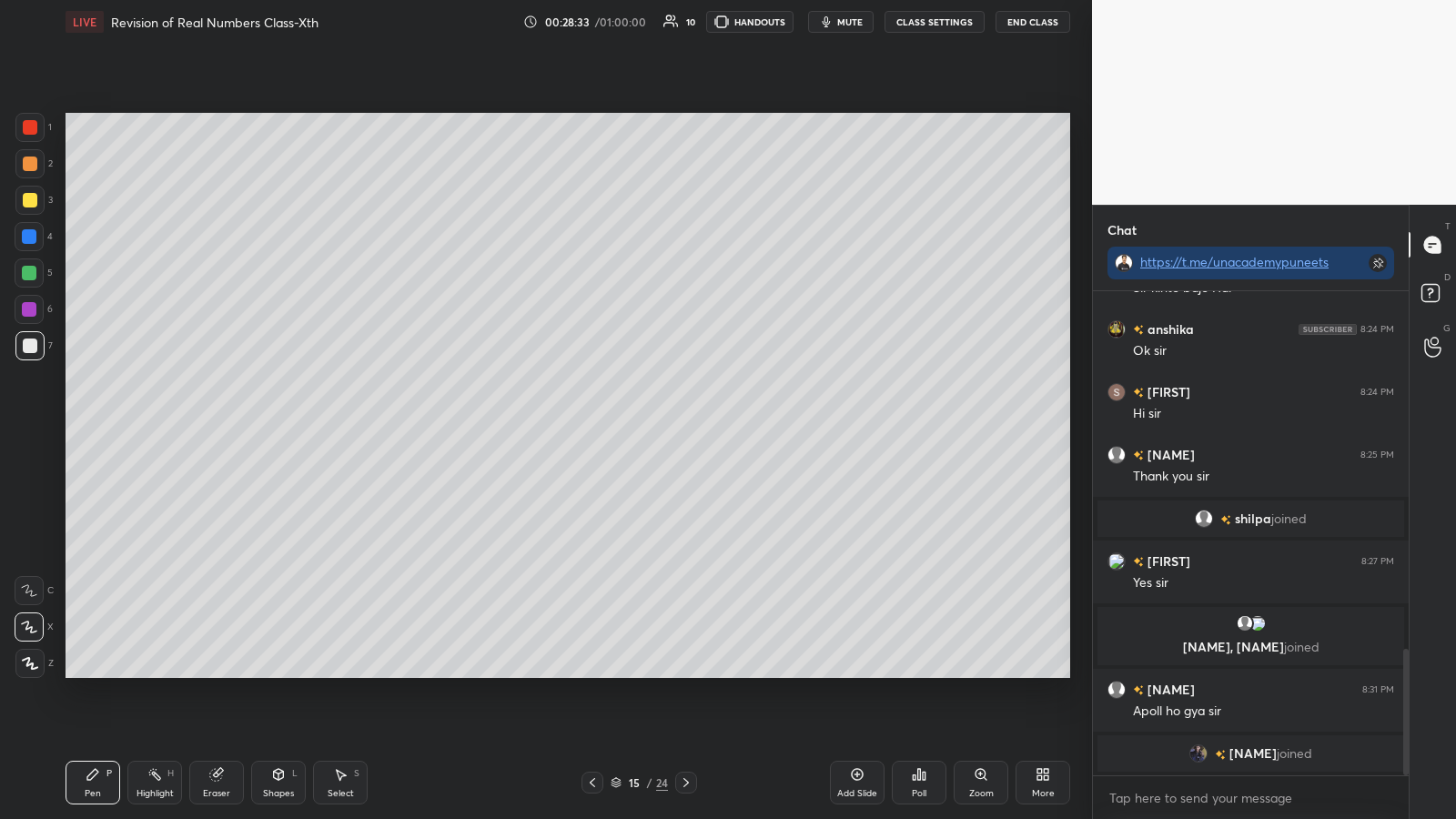 click 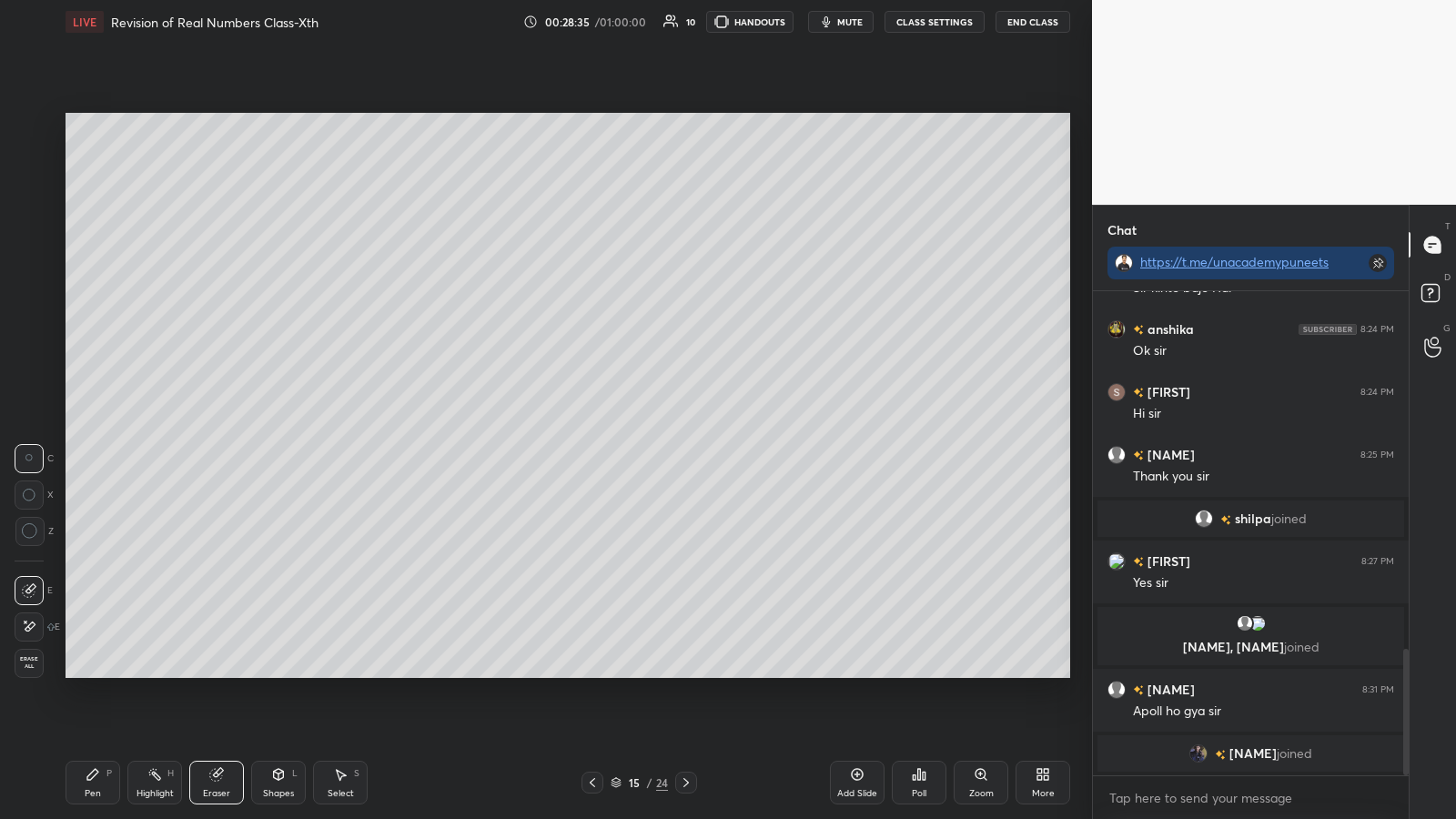 click 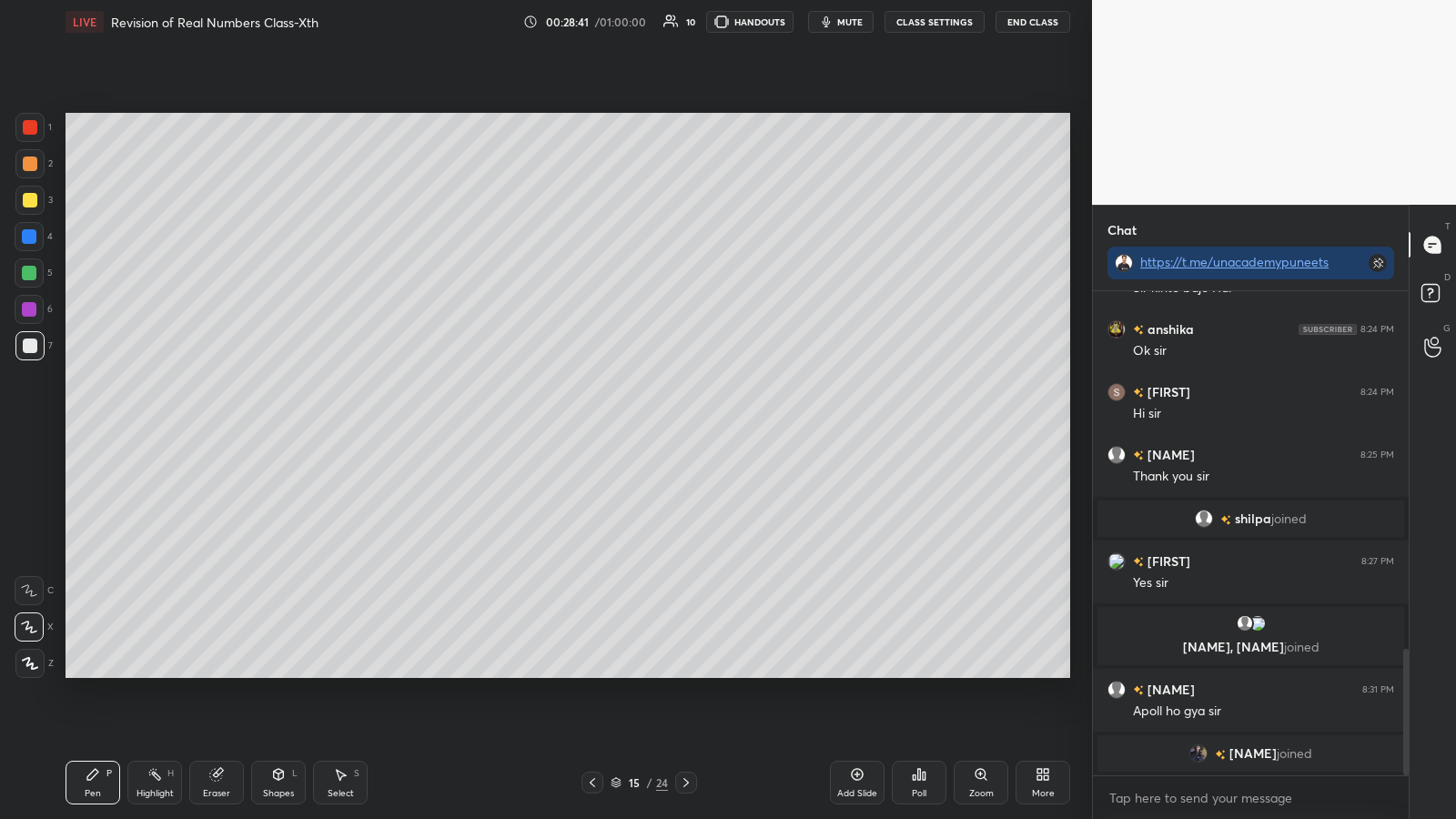 click at bounding box center [29, 237] 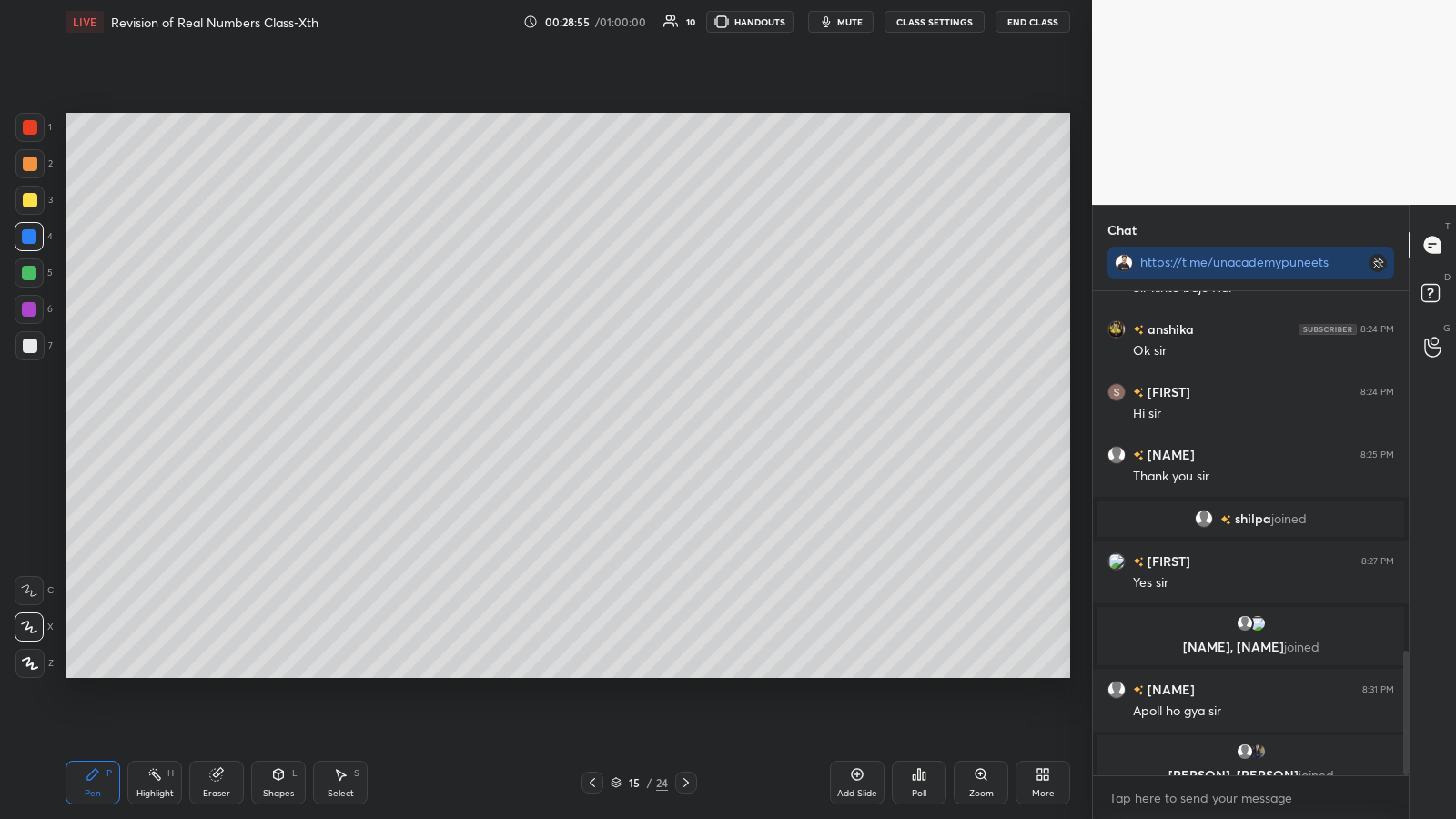scroll, scrollTop: 1390, scrollLeft: 0, axis: vertical 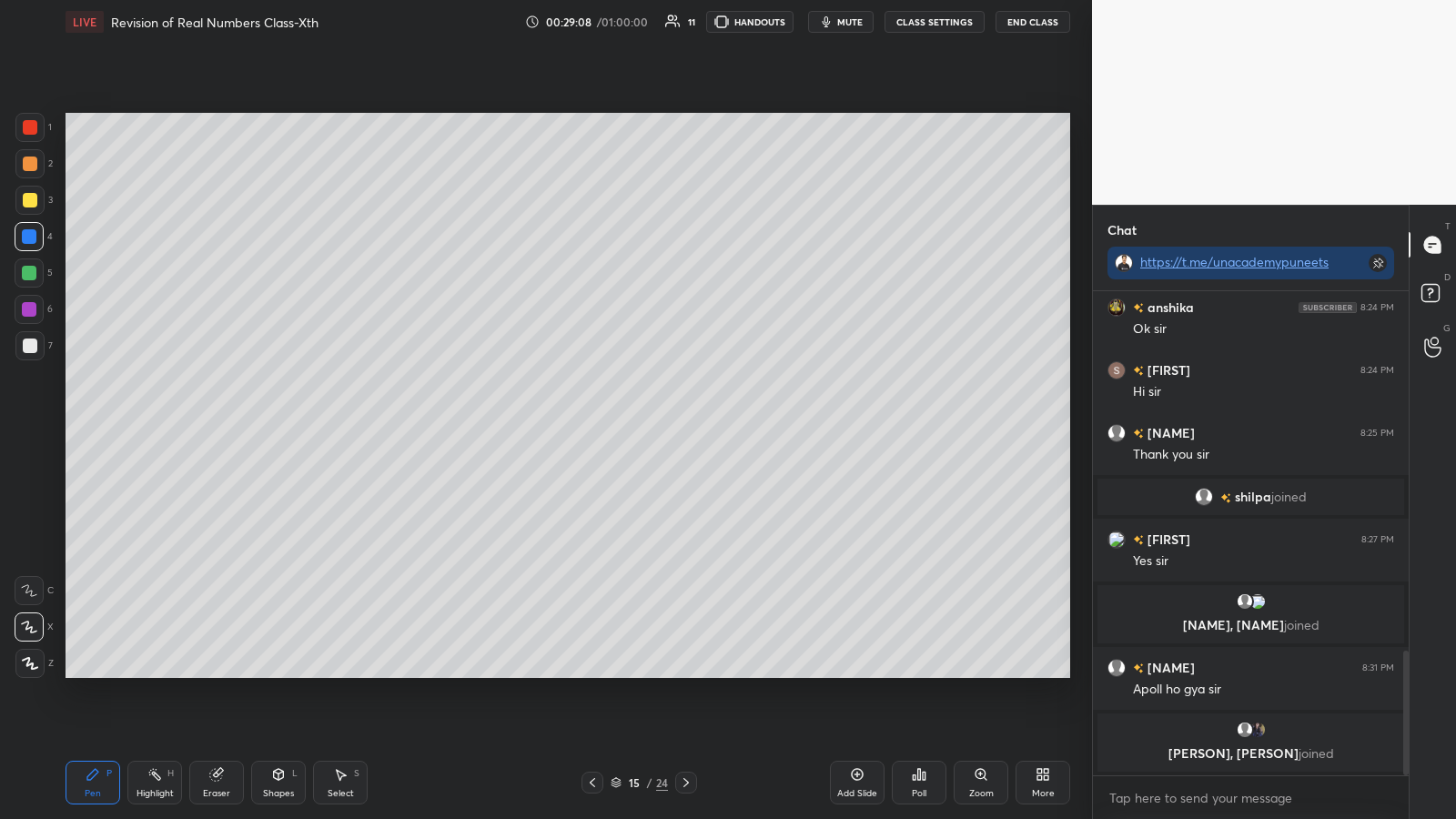 click at bounding box center [30, 346] 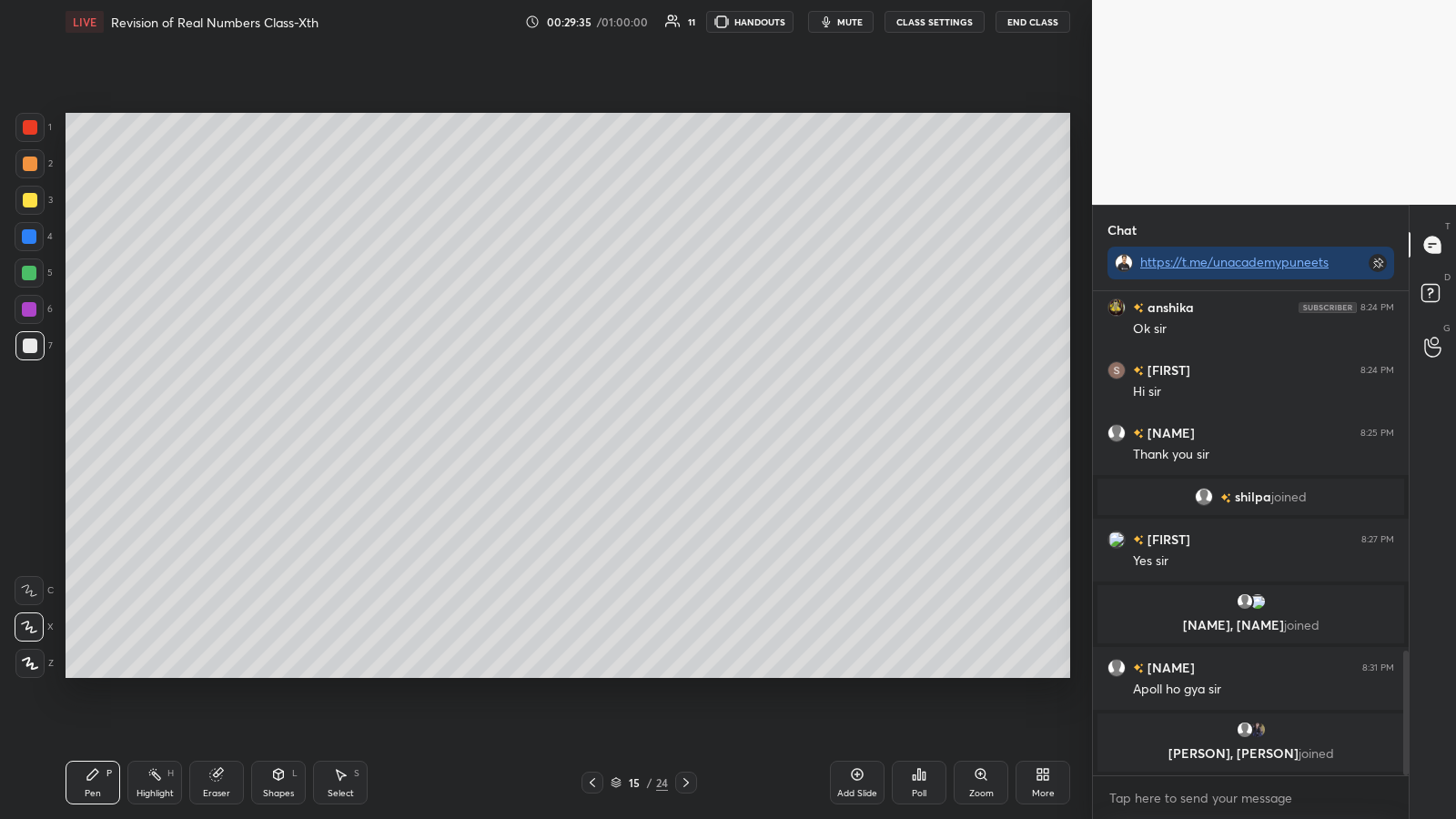 click at bounding box center [29, 273] 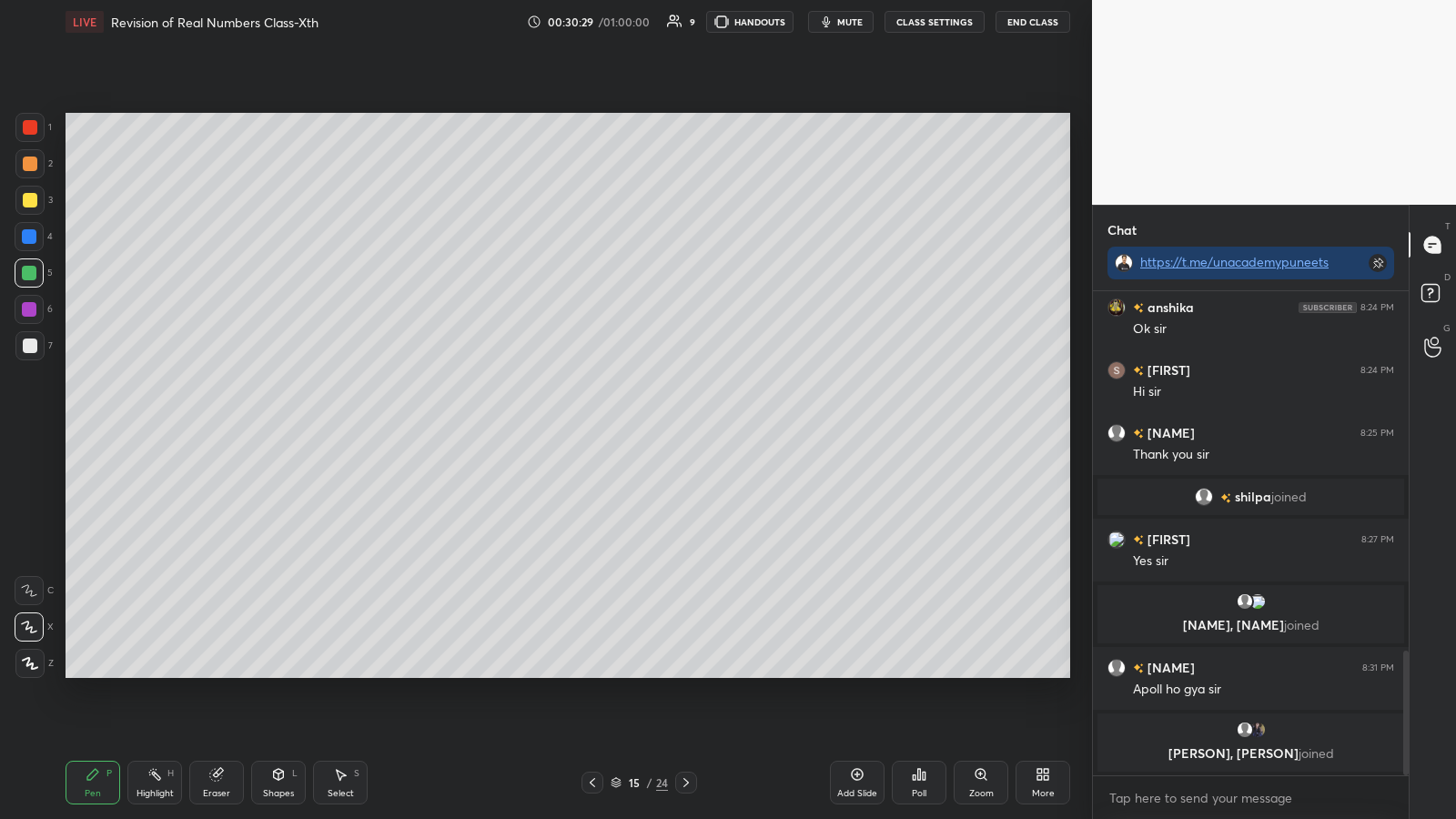 click on "Eraser" at bounding box center [217, 783] 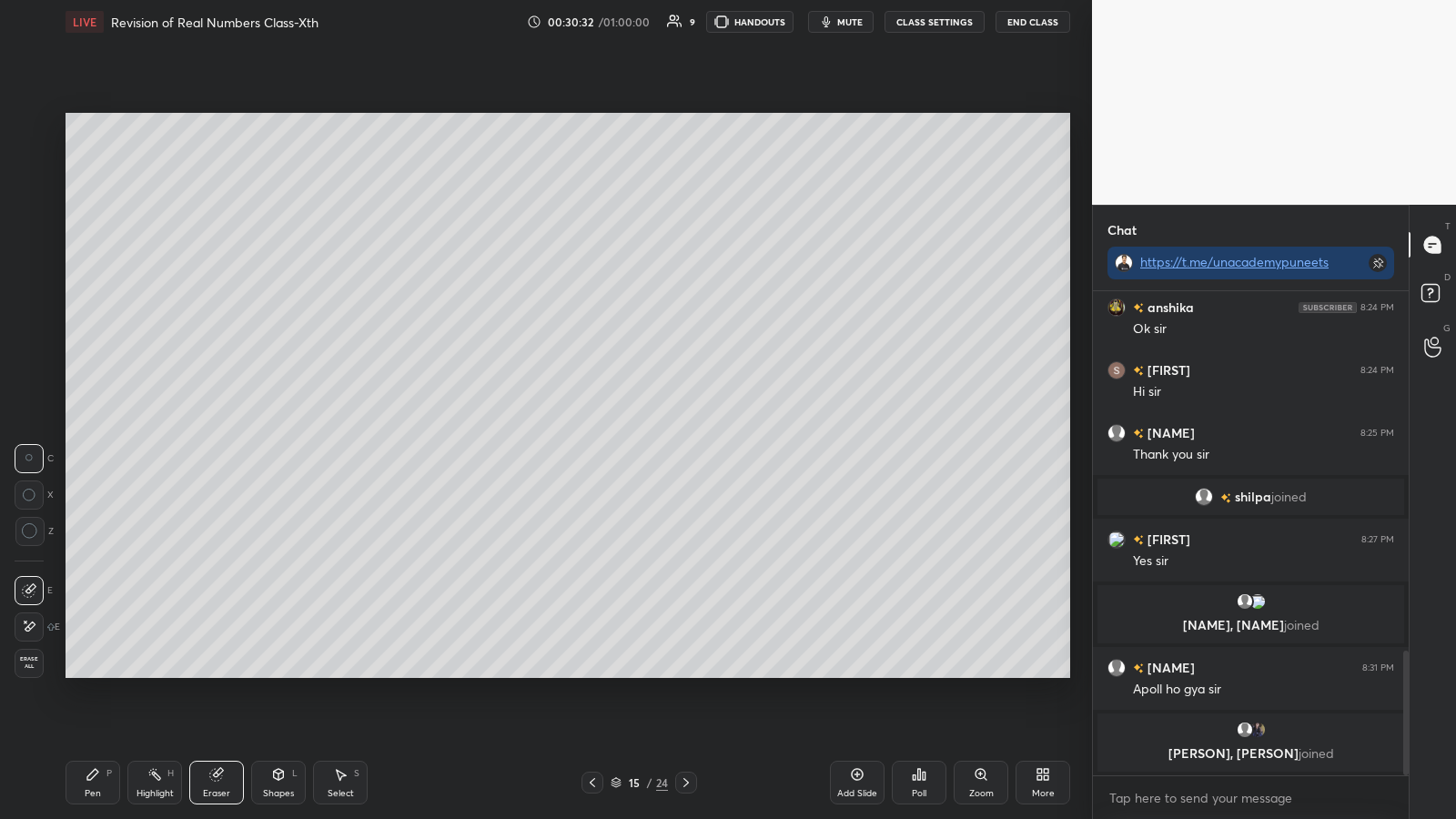 click on "Highlight H" at bounding box center [155, 783] 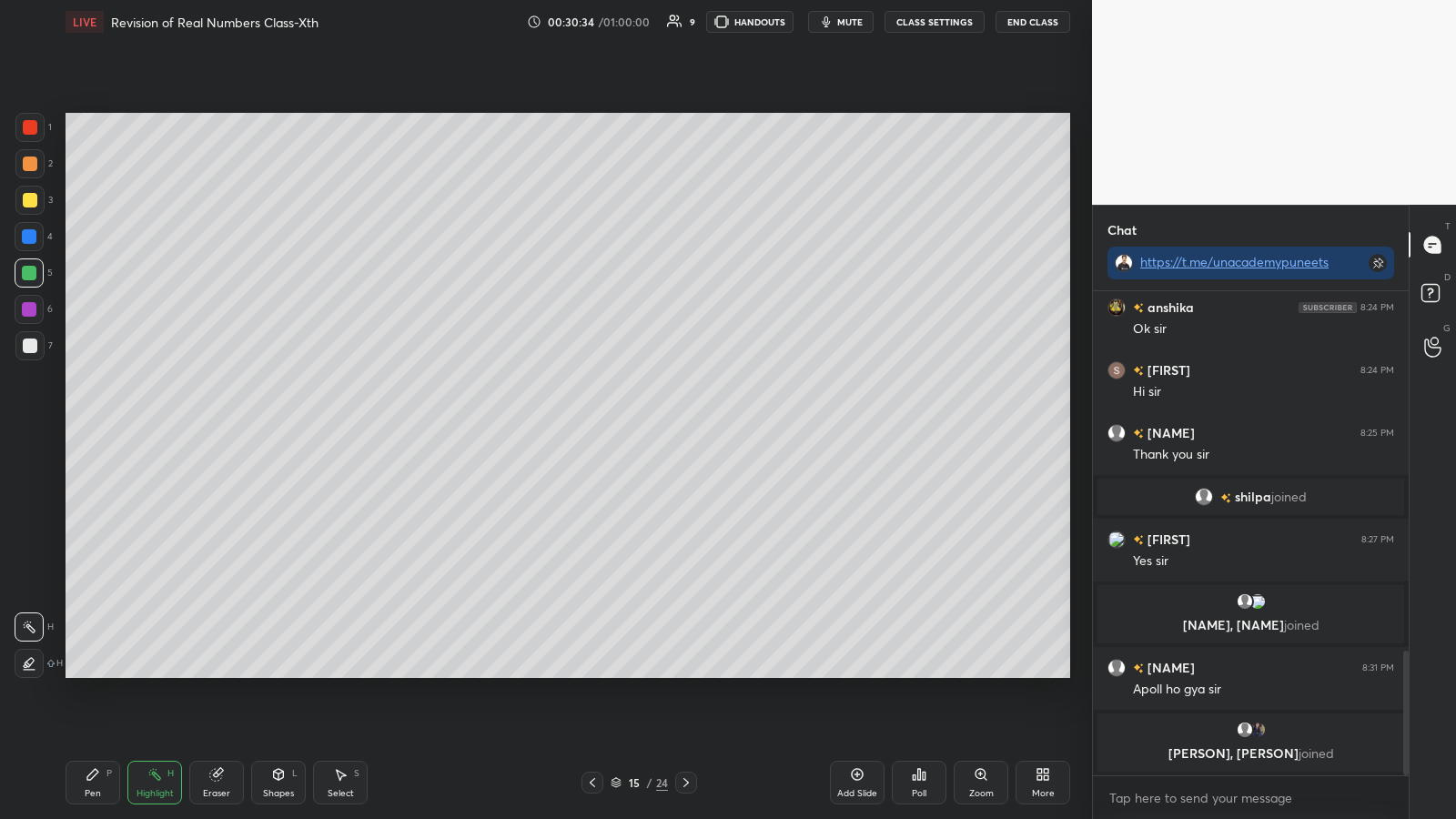 click 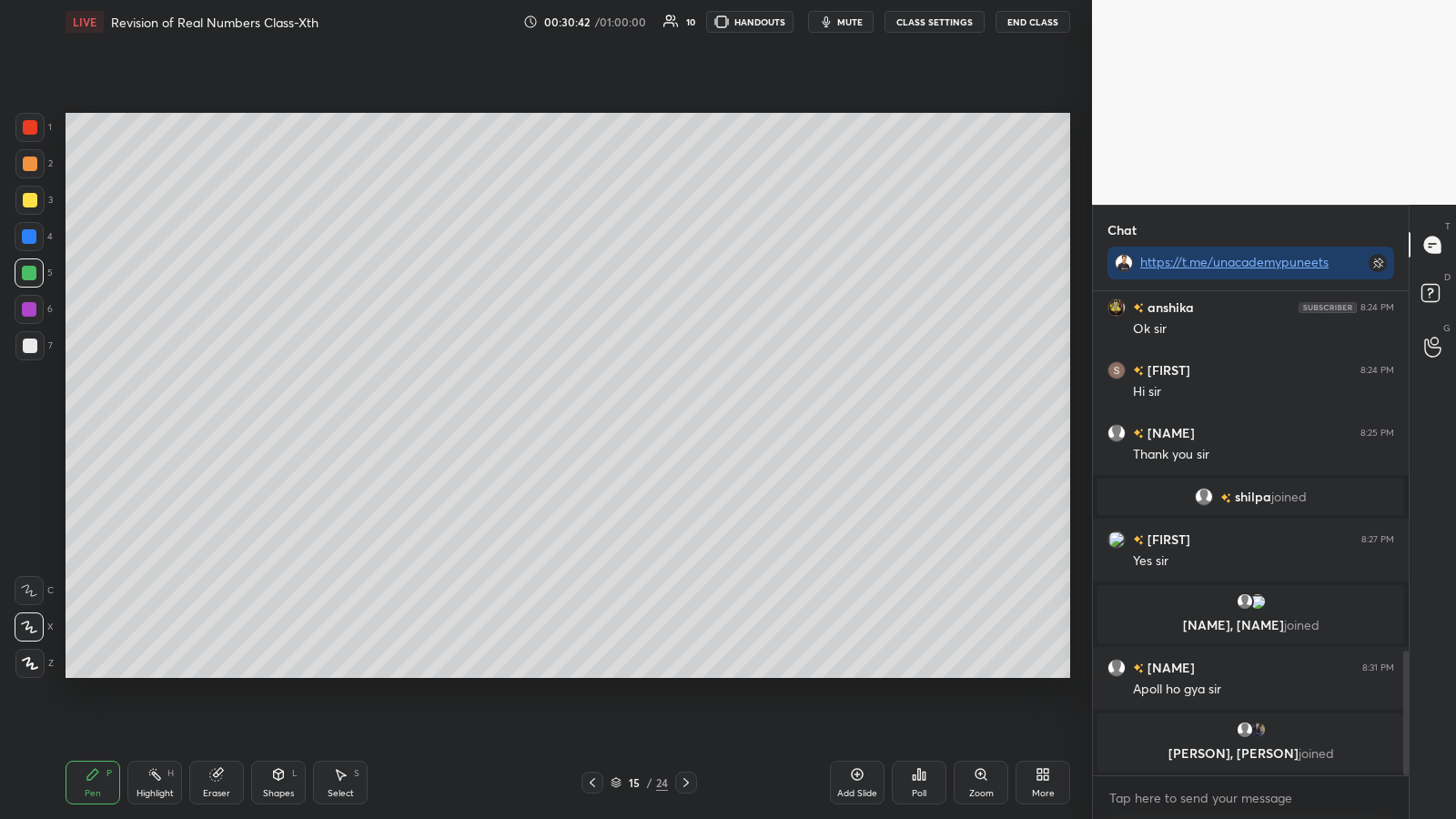 click 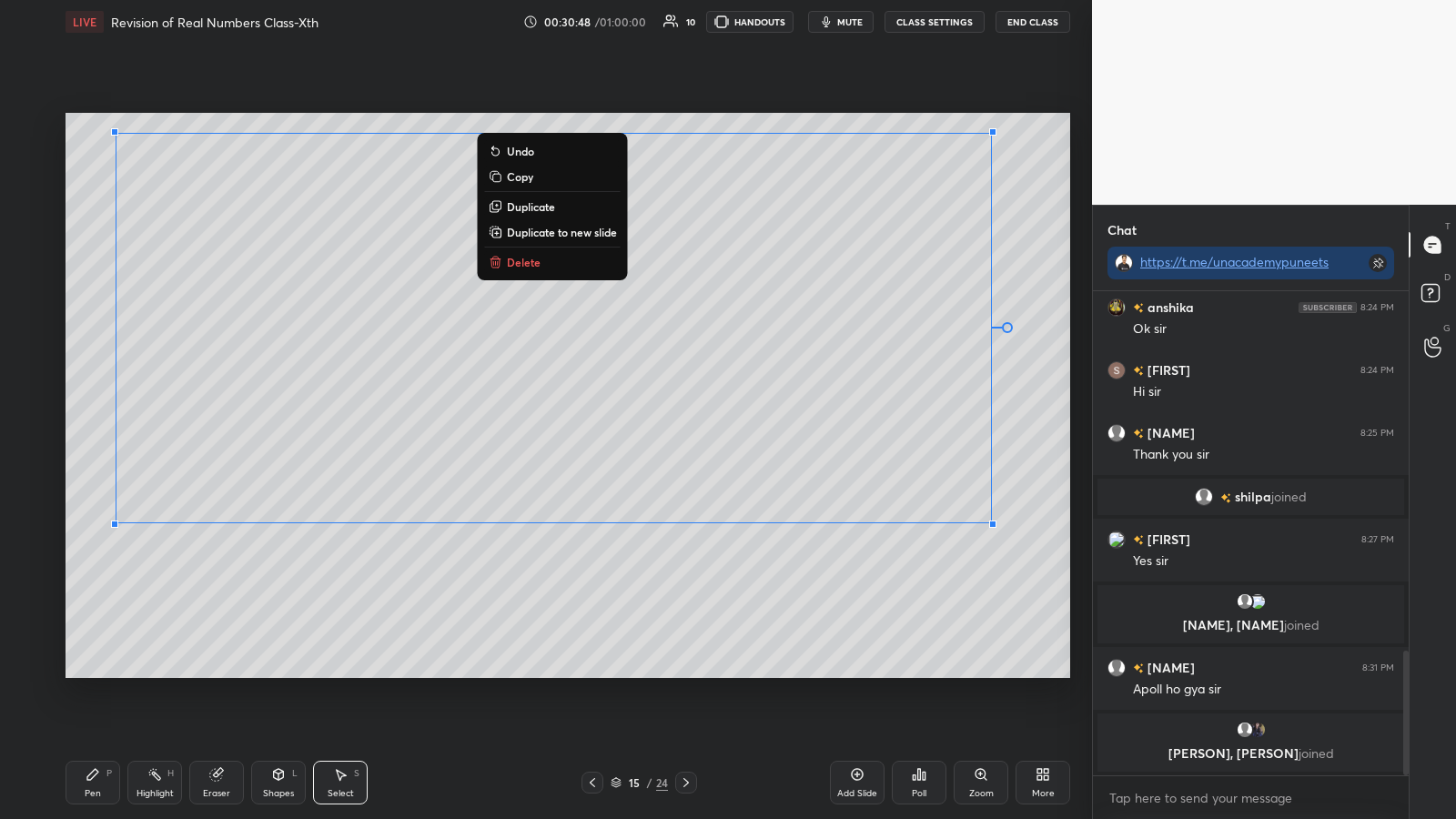 click on "0 ° Undo Copy Duplicate Duplicate to new slide Delete" at bounding box center [568, 395] 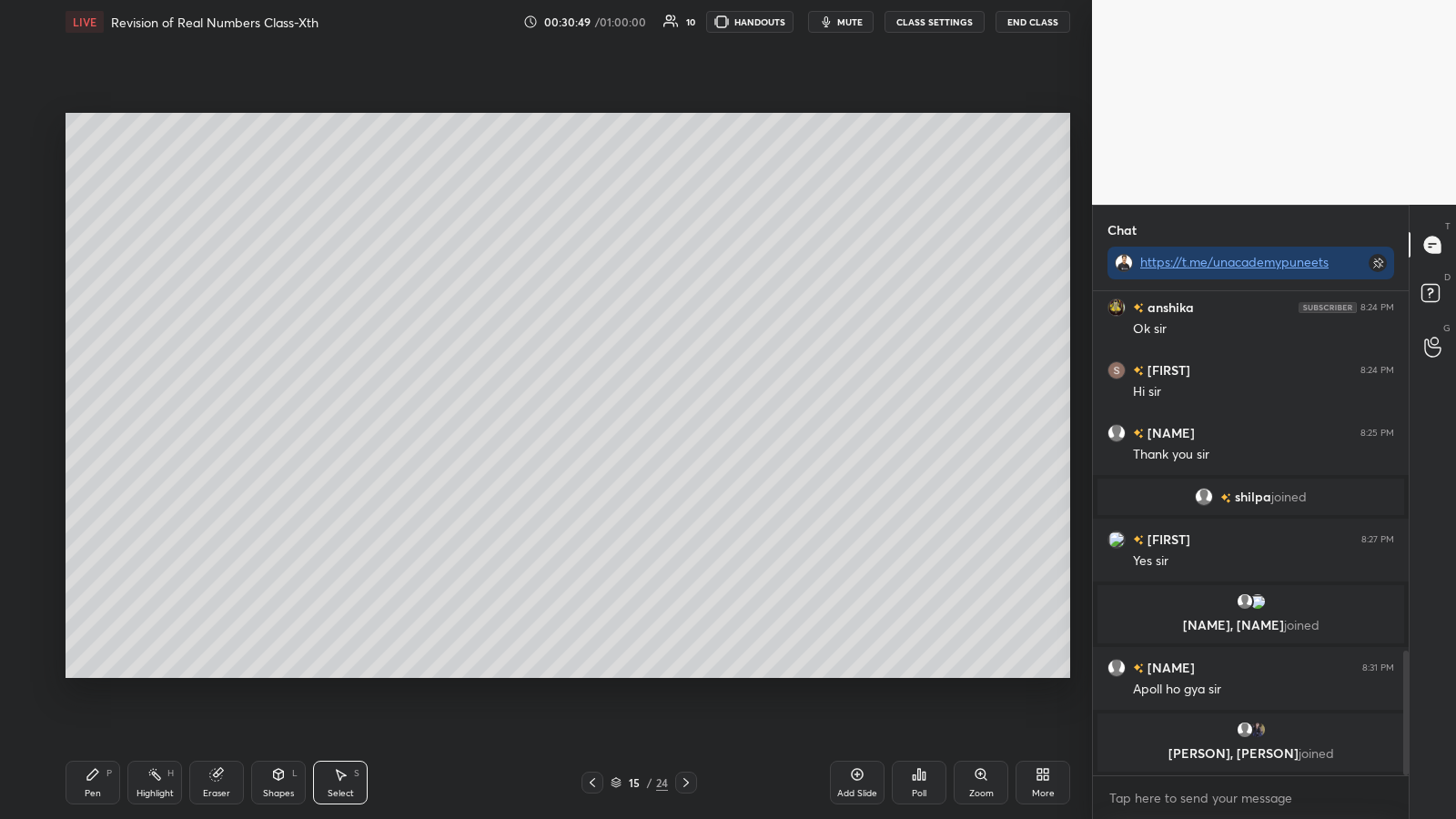 click on "Pen P Highlight H Eraser Shapes L Select S" at bounding box center (257, 783) 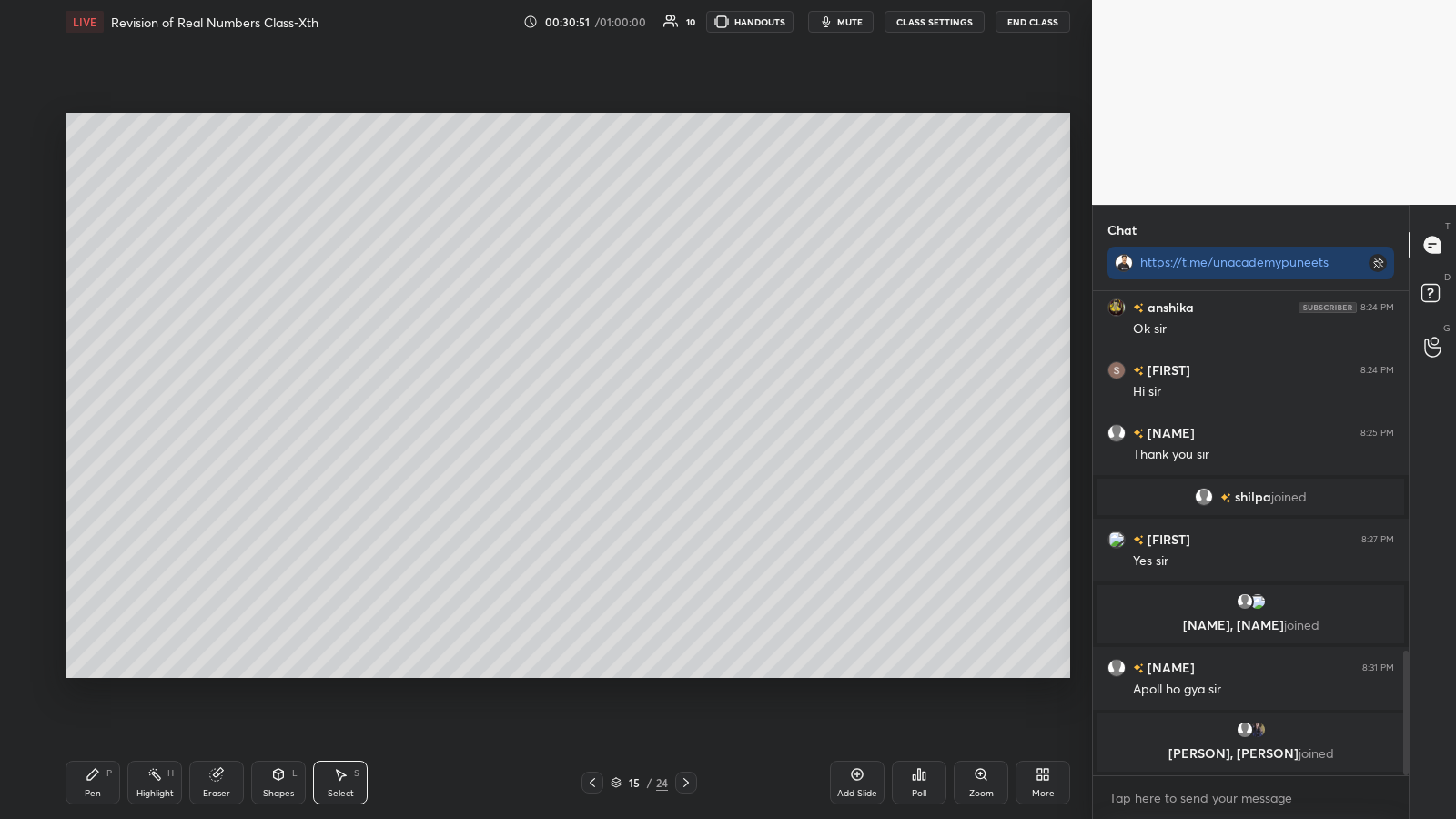 click 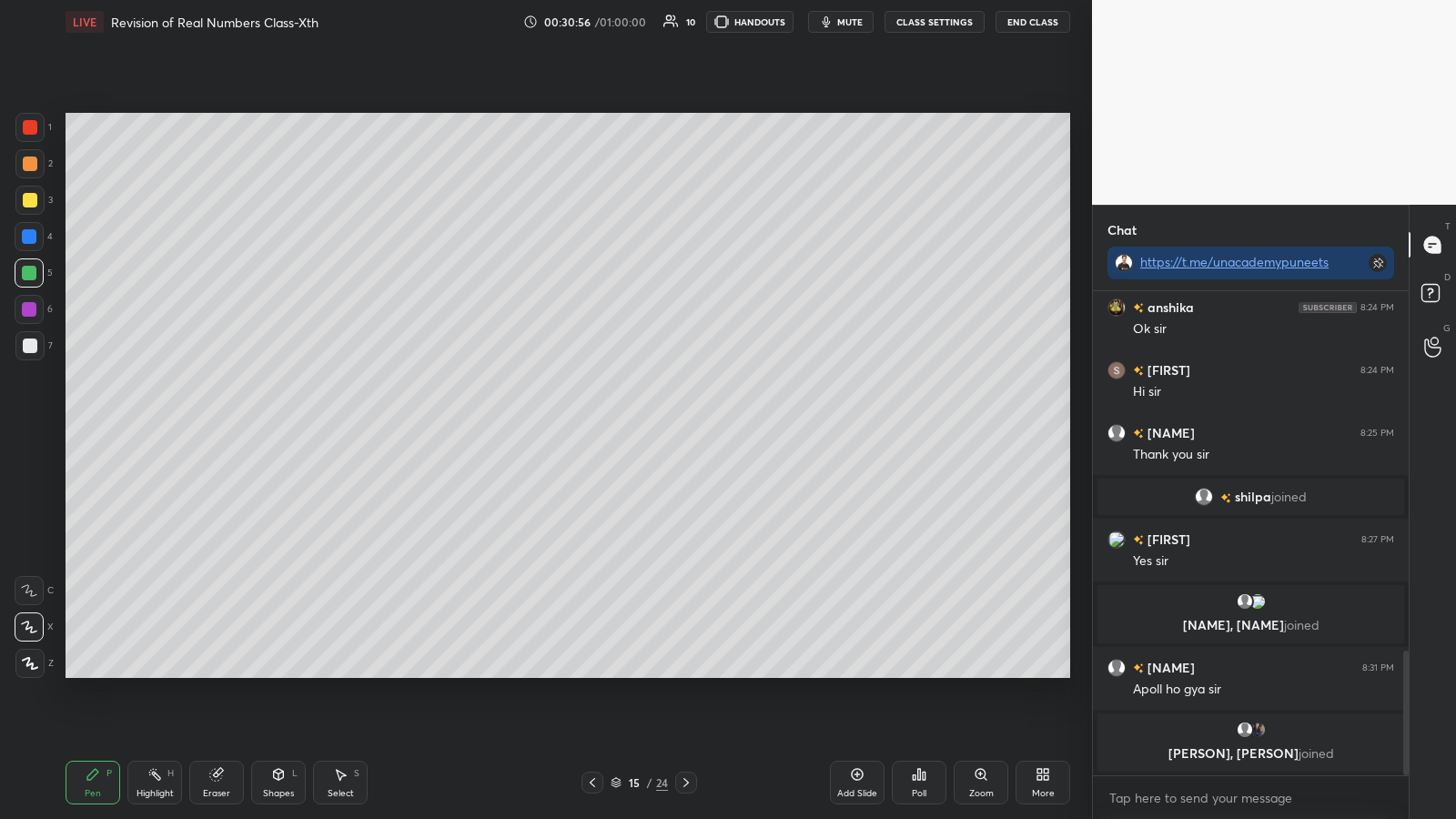 click on "1 2 3 4 5 6 7 C X Z C X Z E E Erase all   H H" at bounding box center (29, 395) 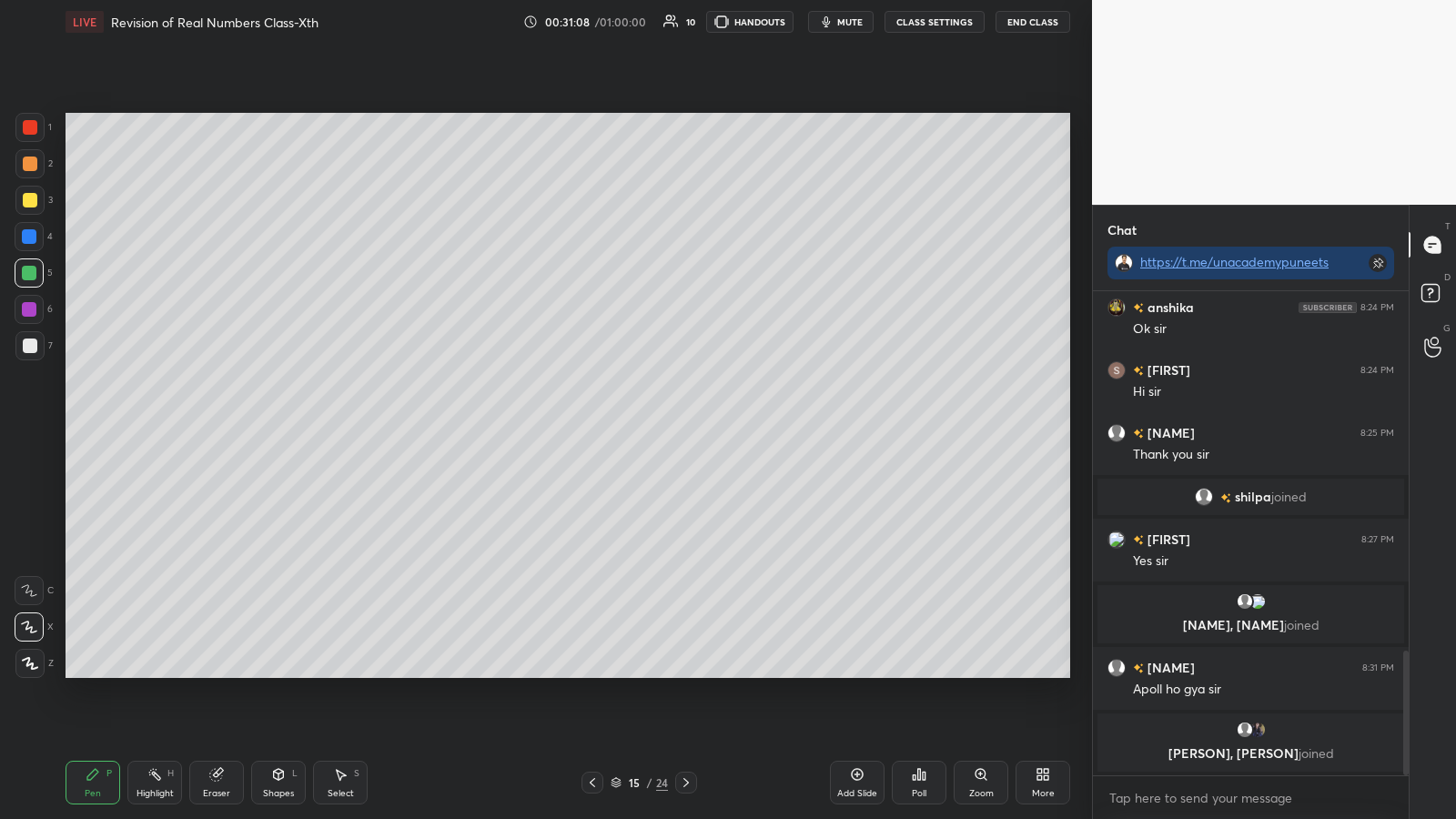 click 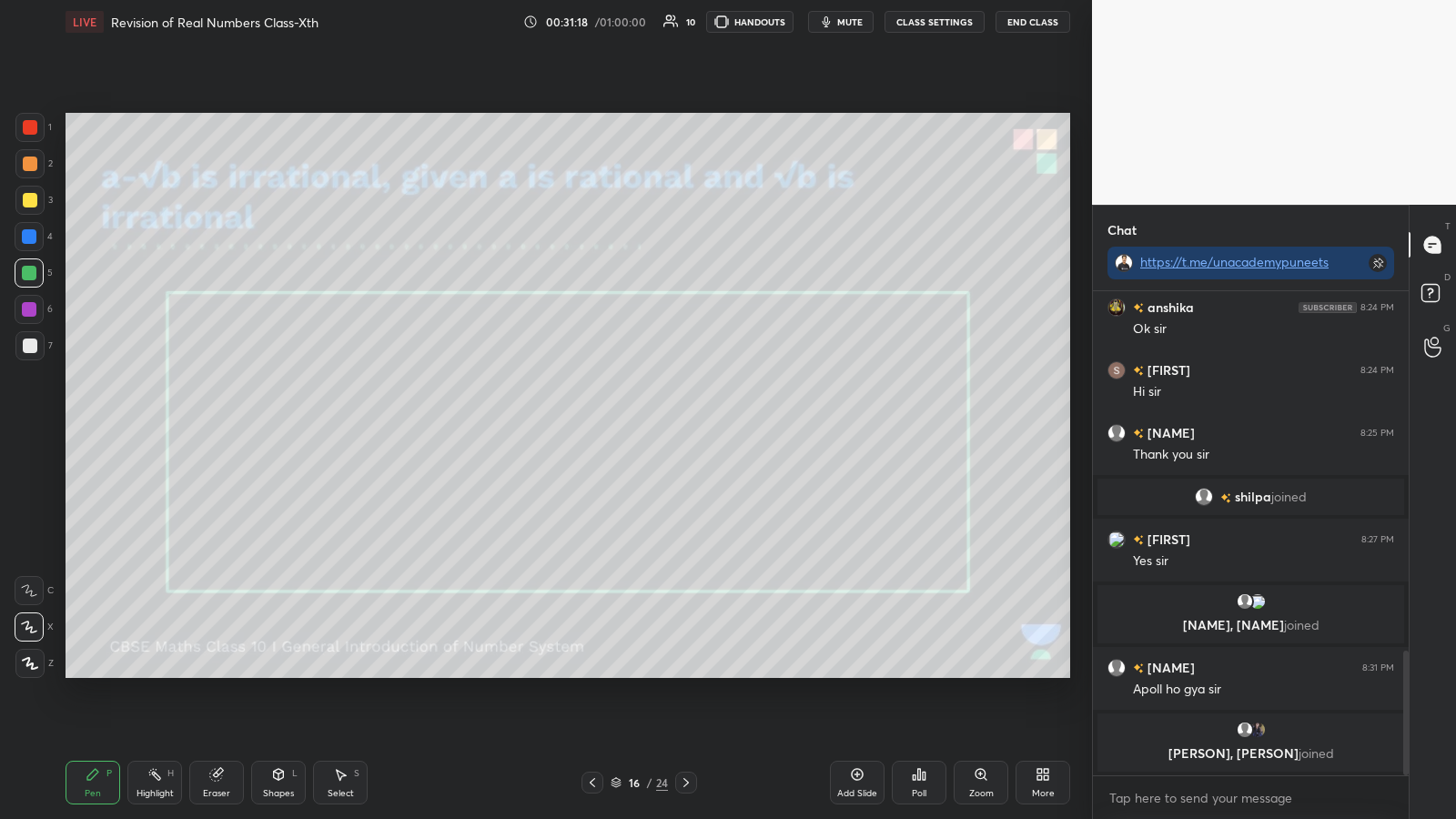 click at bounding box center (30, 164) 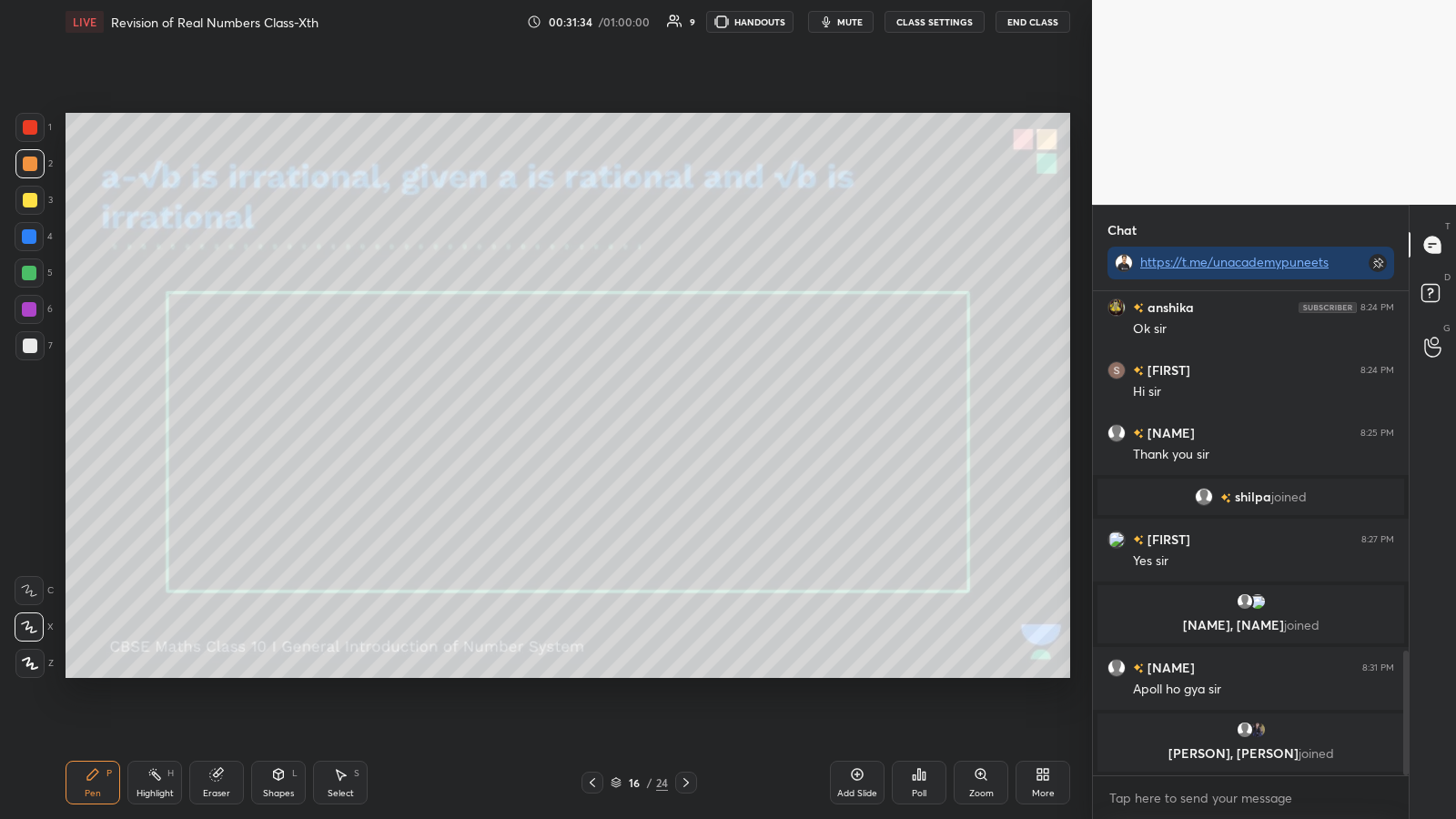click at bounding box center (30, 164) 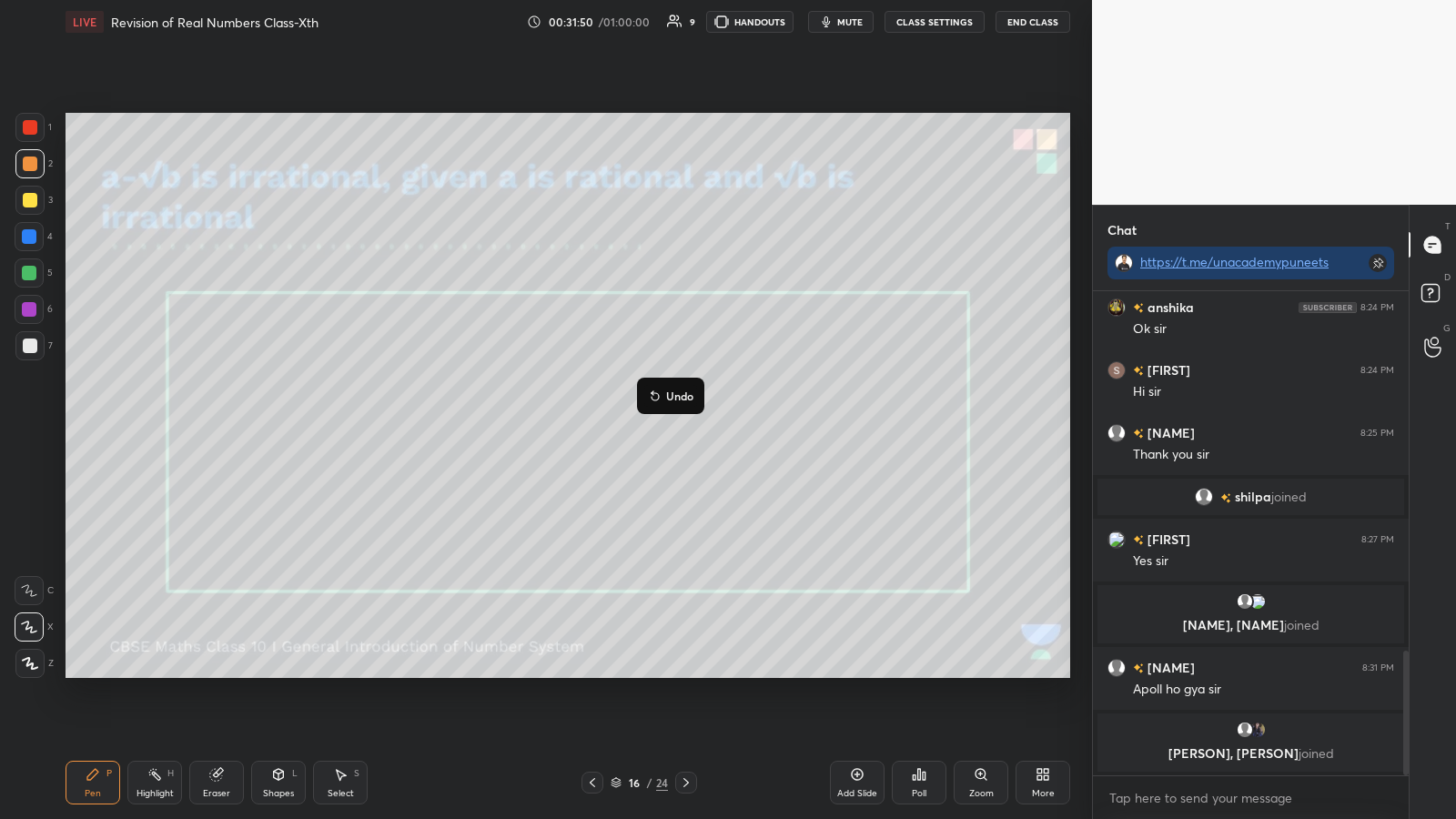 click on "Undo" at bounding box center (680, 396) 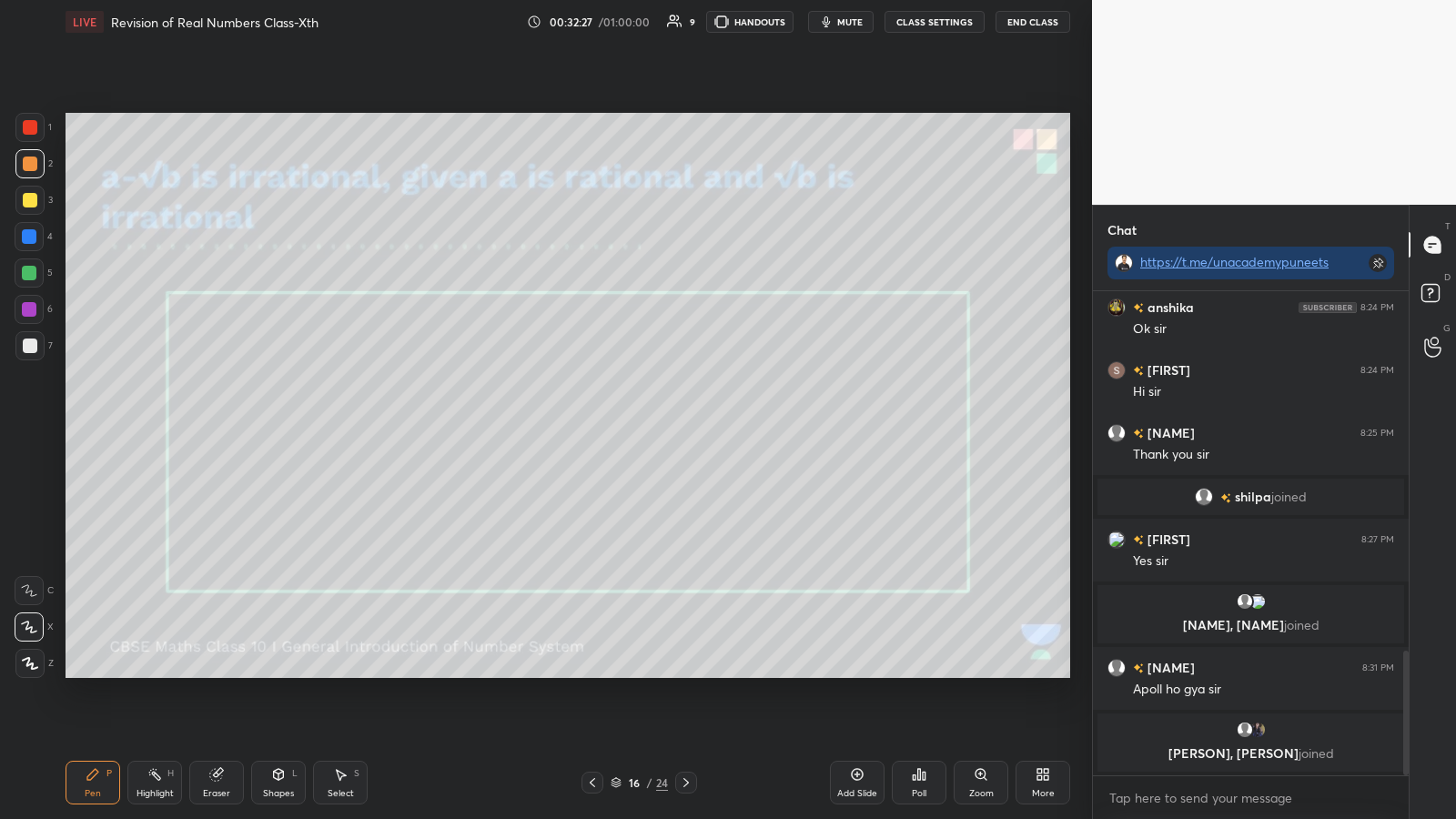 click at bounding box center (30, 346) 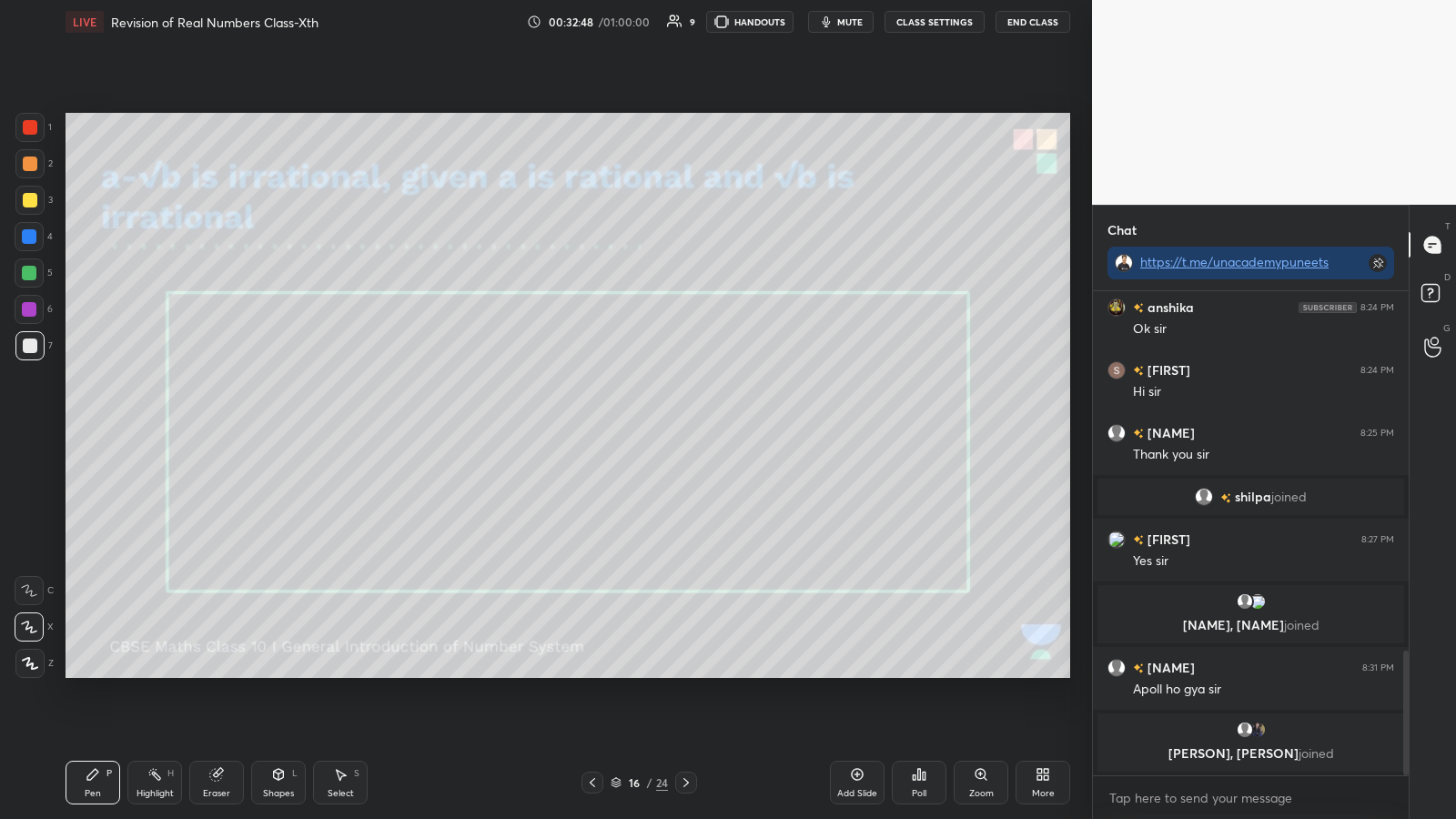 click at bounding box center [29, 273] 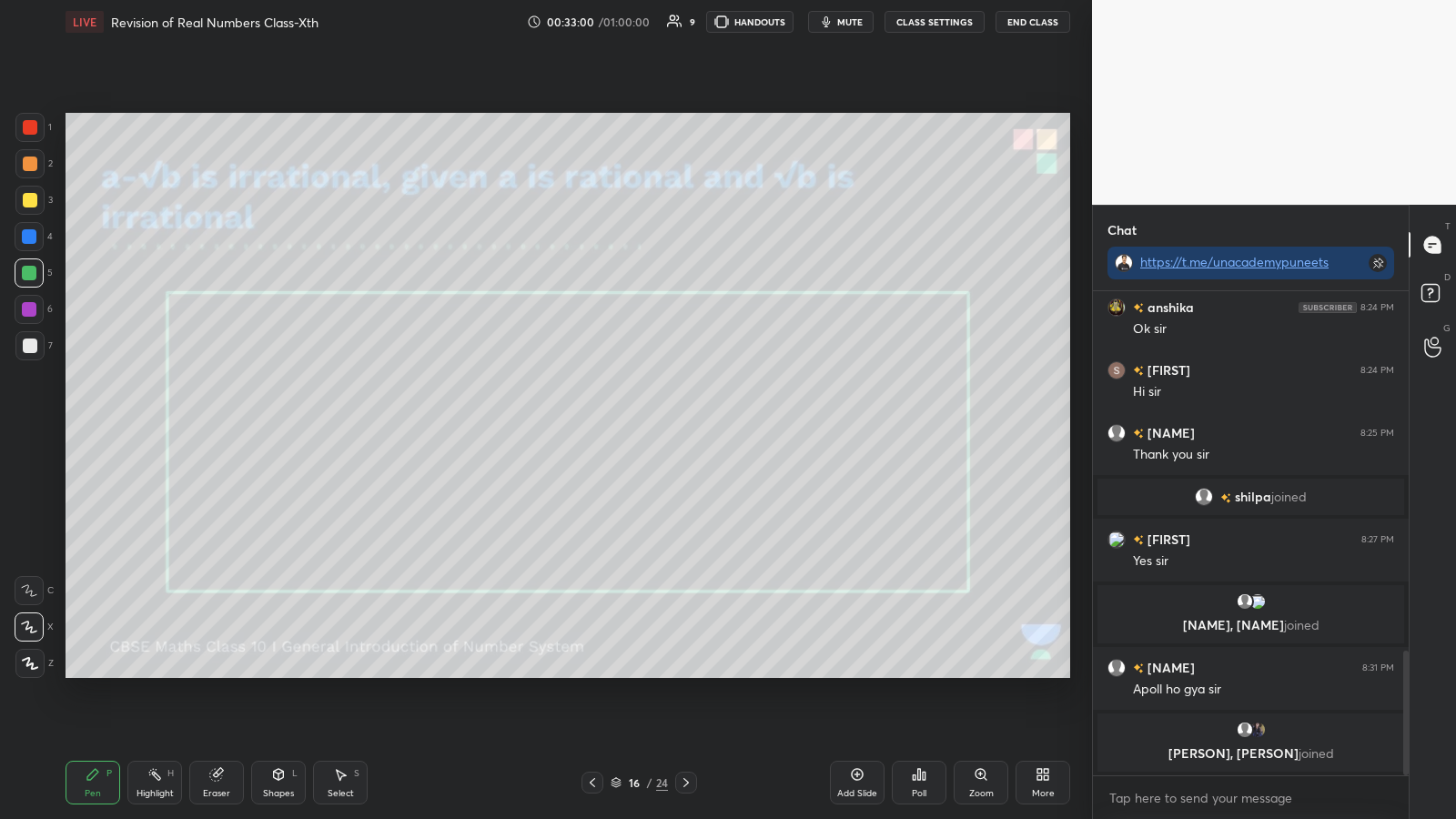 click on "Poll" at bounding box center (919, 783) 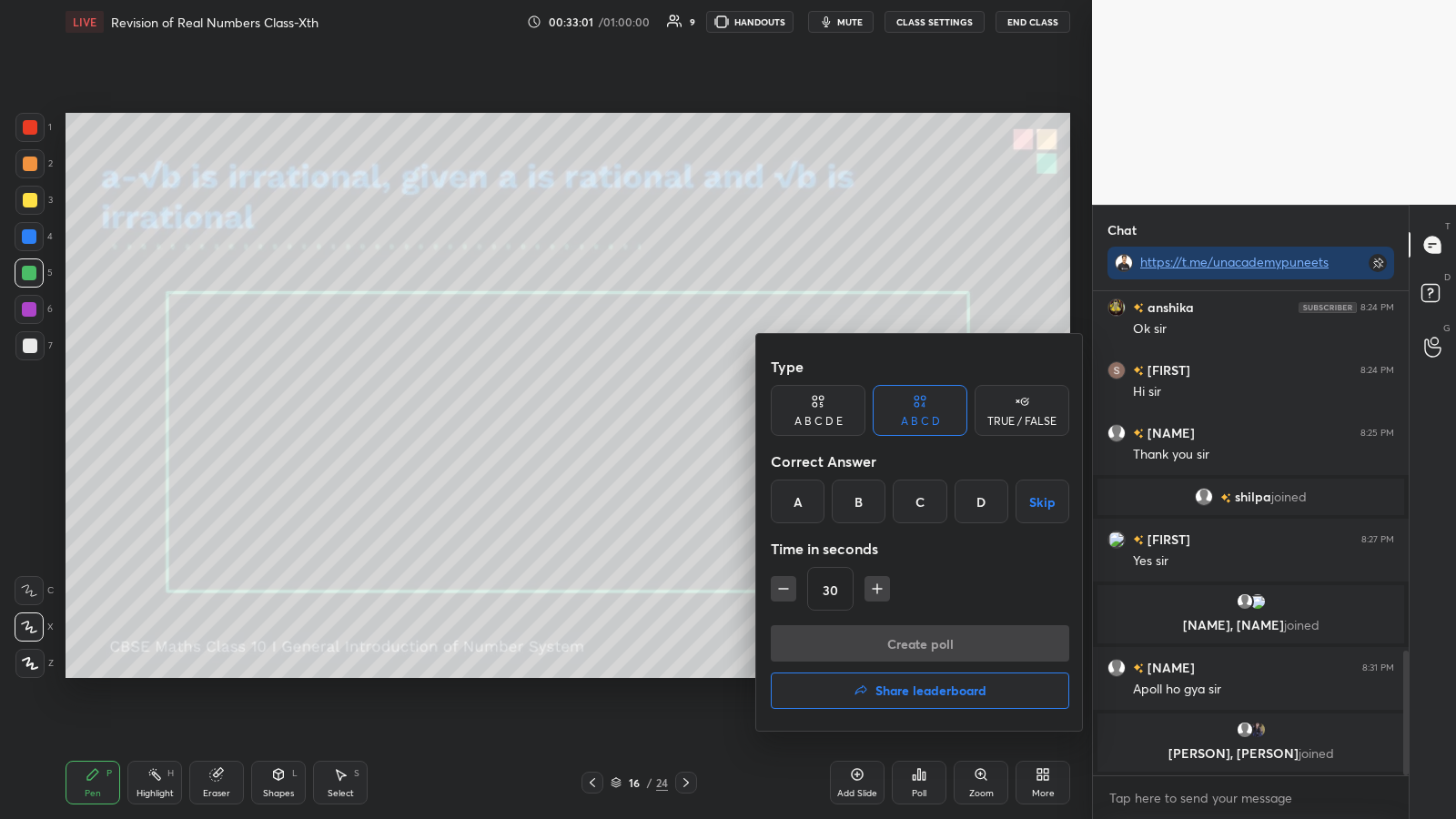 click on "TRUE / FALSE" at bounding box center [1022, 421] 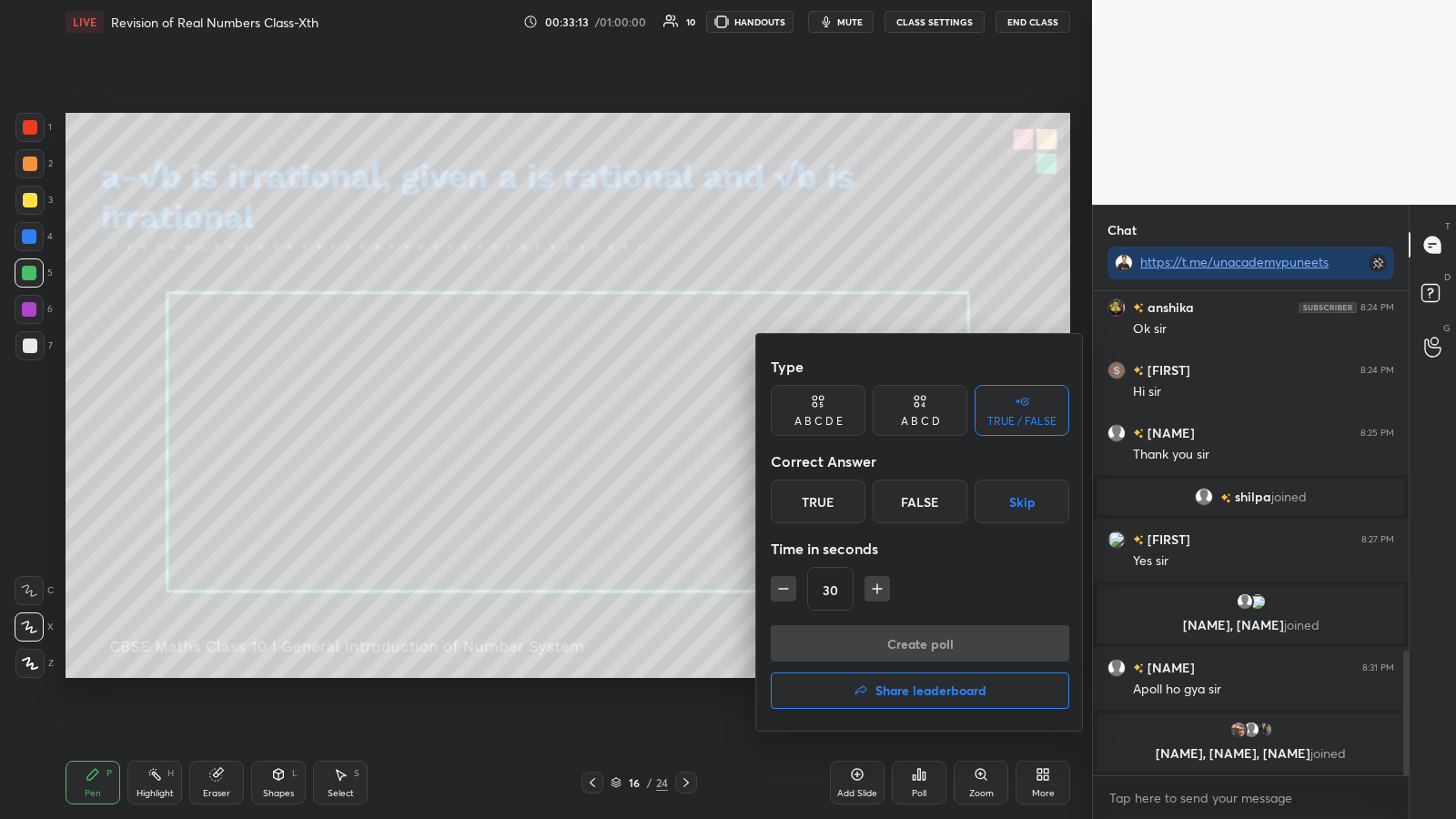 click on "True" at bounding box center [818, 501] 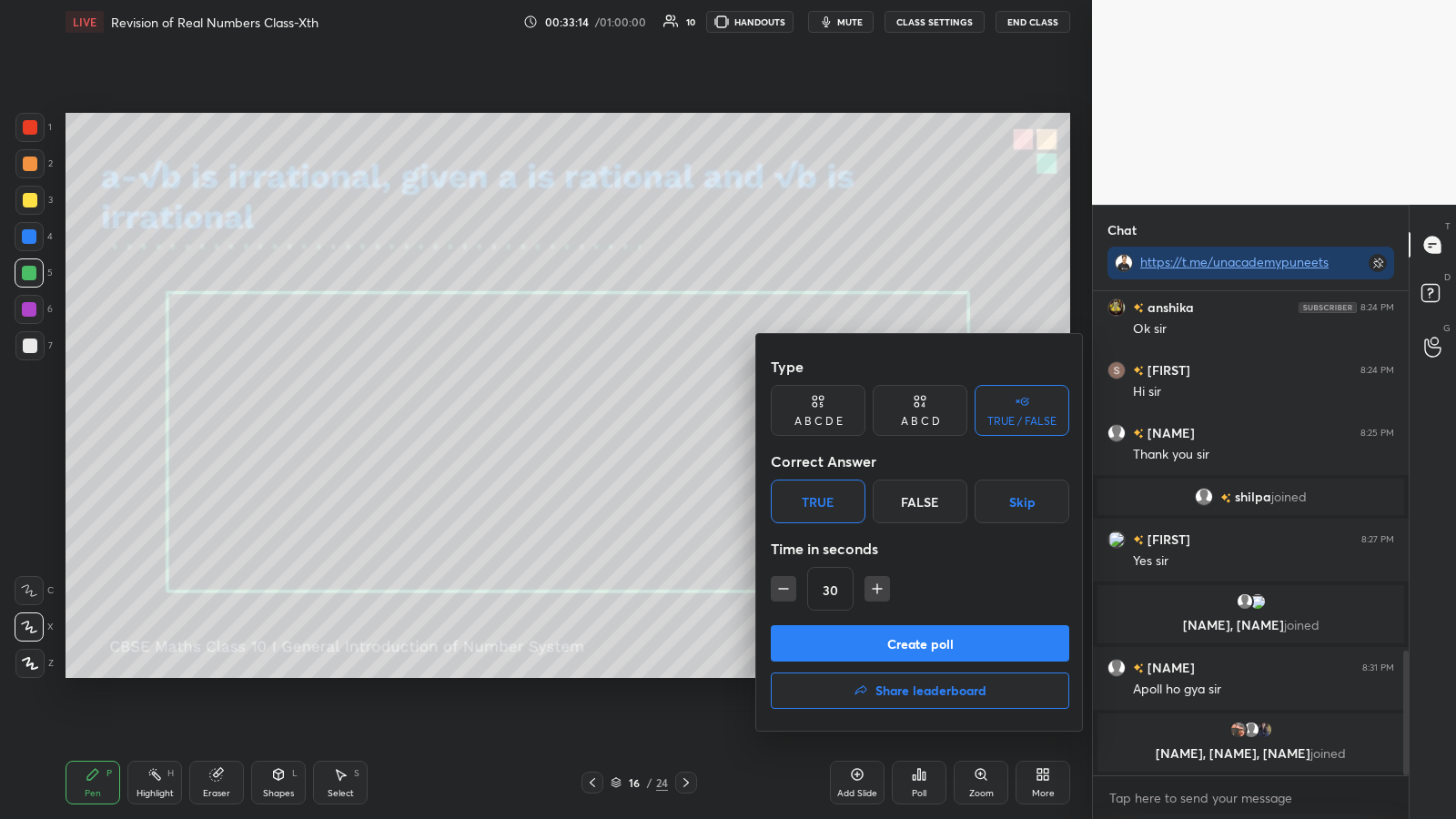 click on "Create poll" at bounding box center (920, 643) 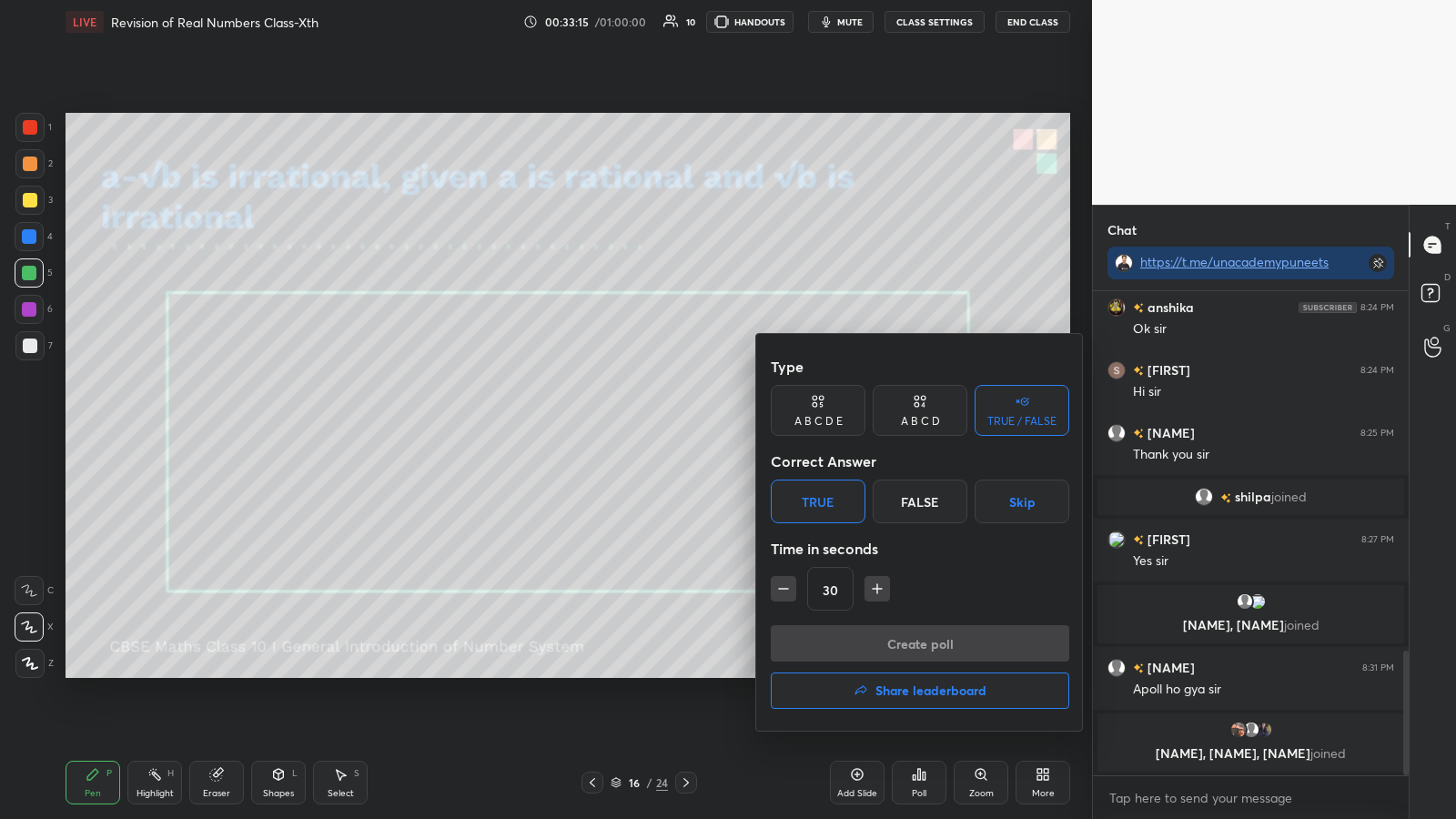 scroll, scrollTop: 413, scrollLeft: 310, axis: both 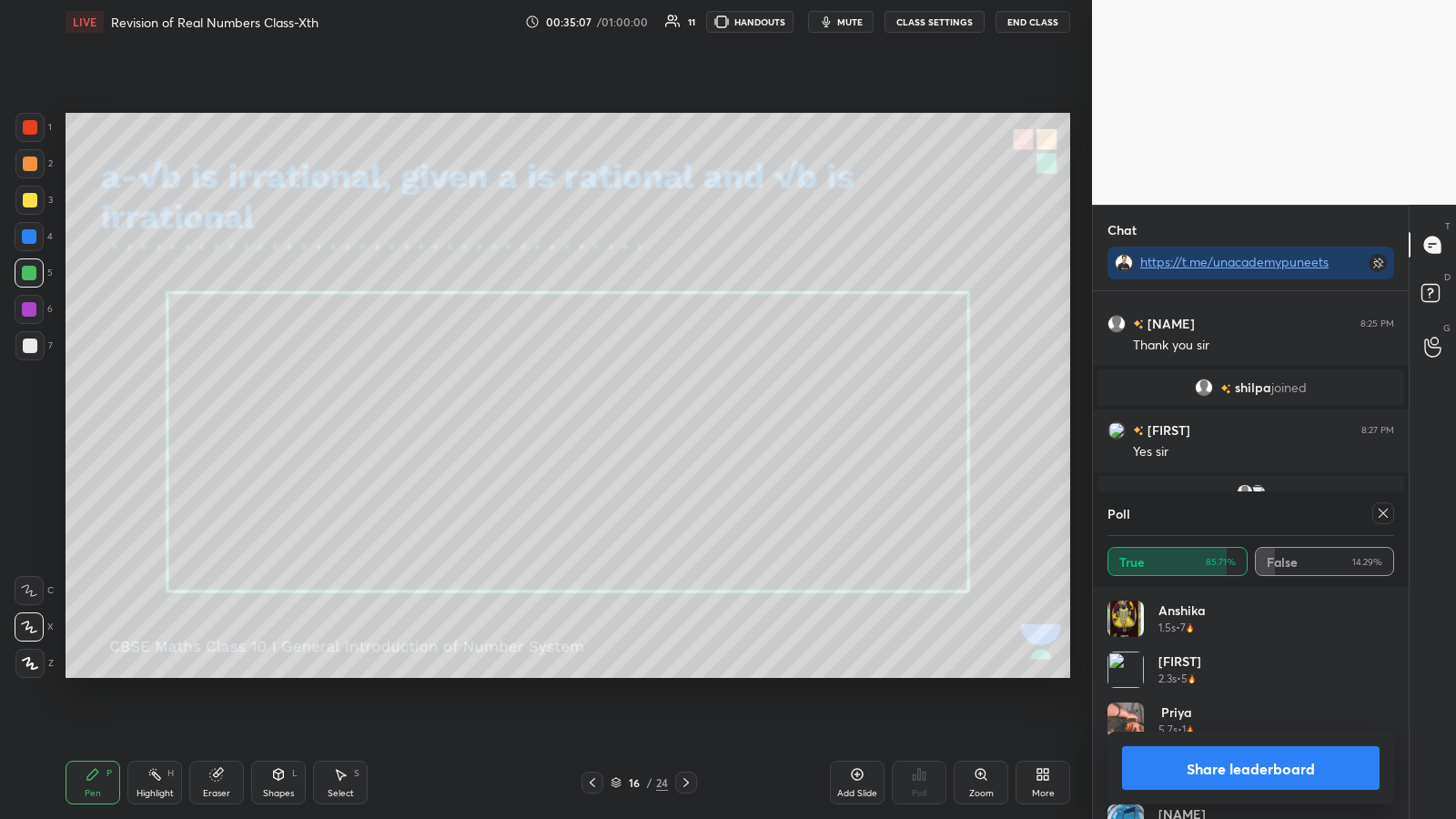 click on "Setting up your live class Poll for   secs No correct answer Start poll" at bounding box center [568, 395] 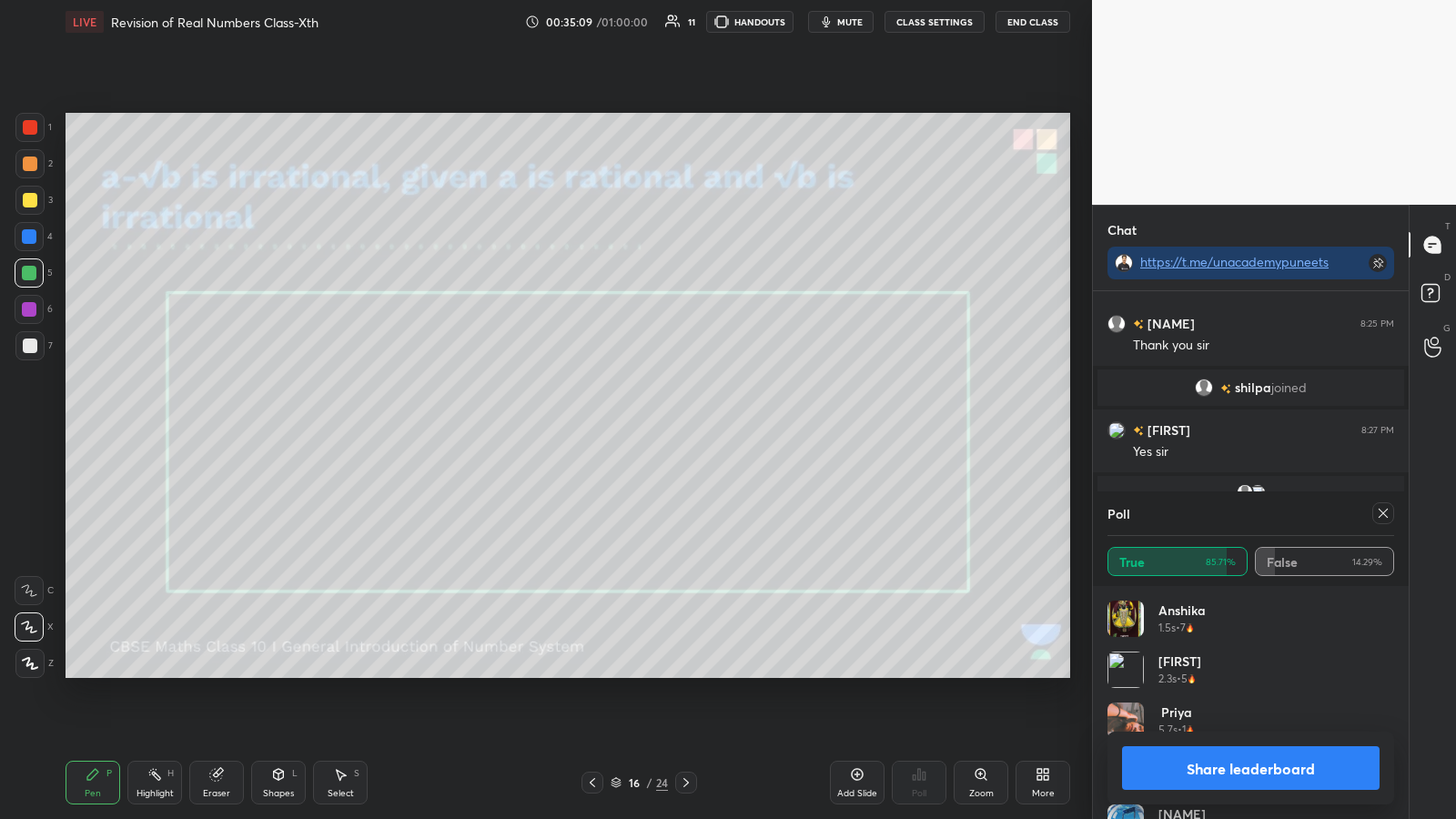 click at bounding box center (30, 346) 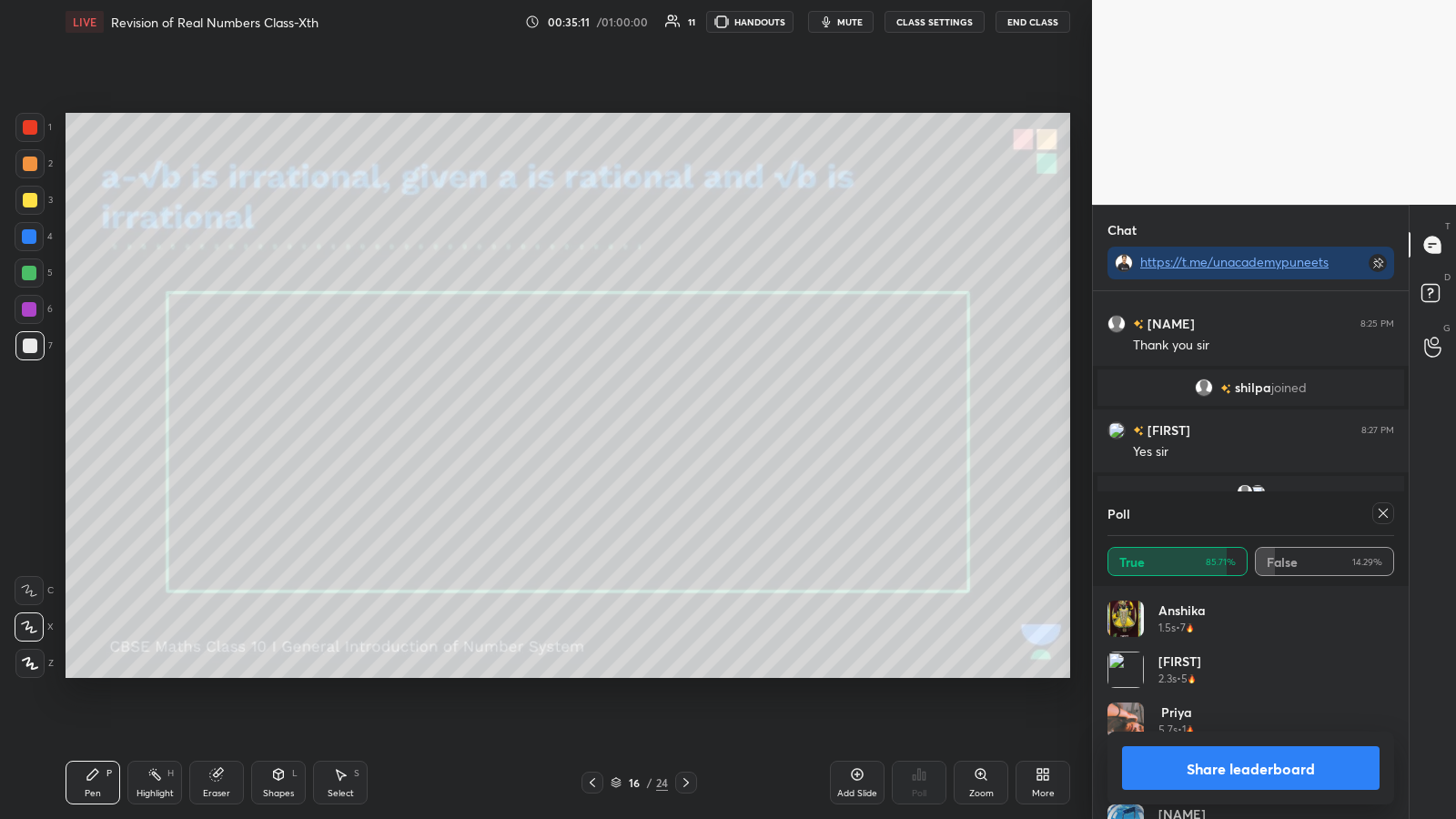 scroll, scrollTop: 347, scrollLeft: 310, axis: both 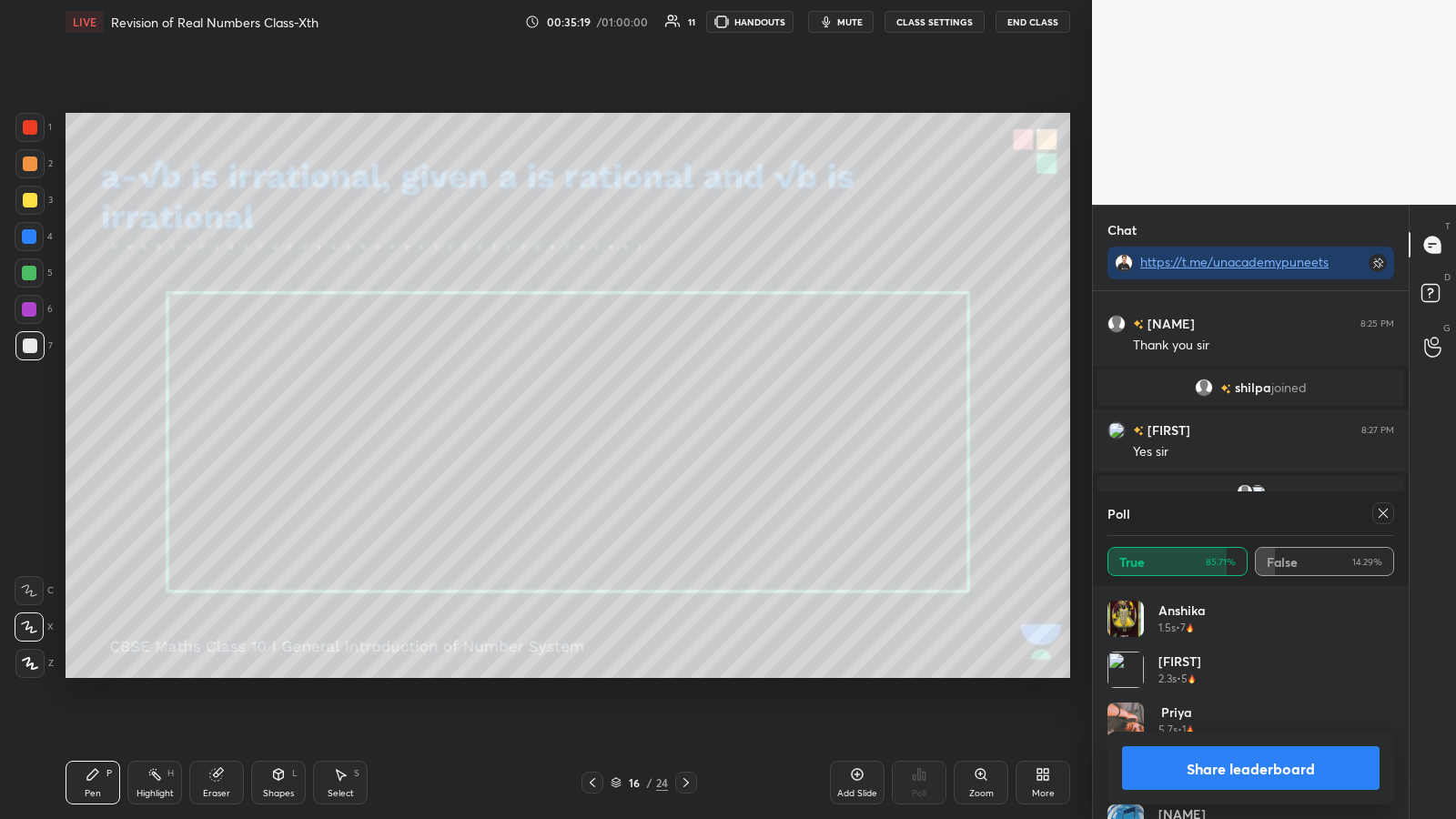 click at bounding box center [29, 273] 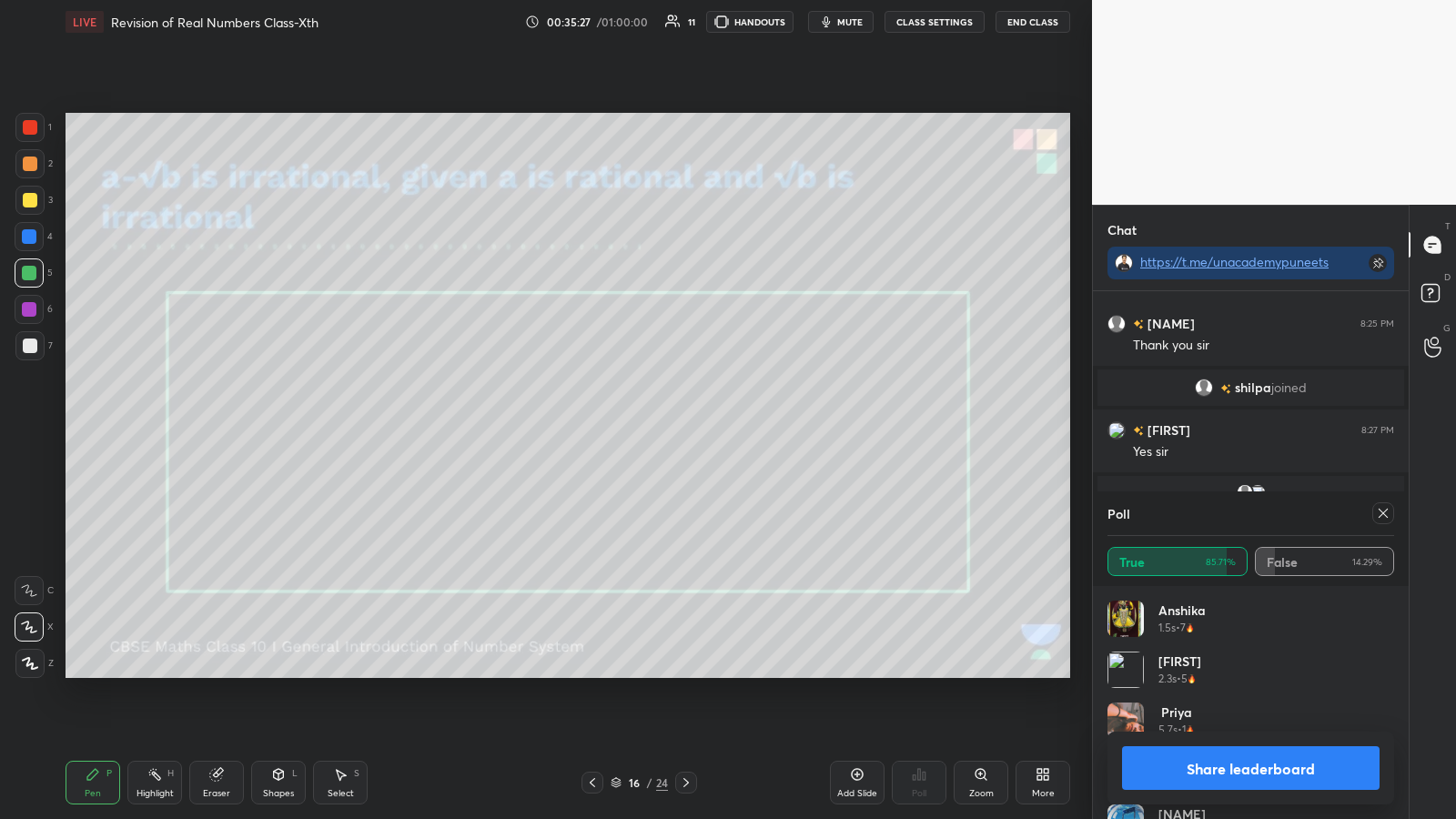 scroll, scrollTop: 6, scrollLeft: 6, axis: both 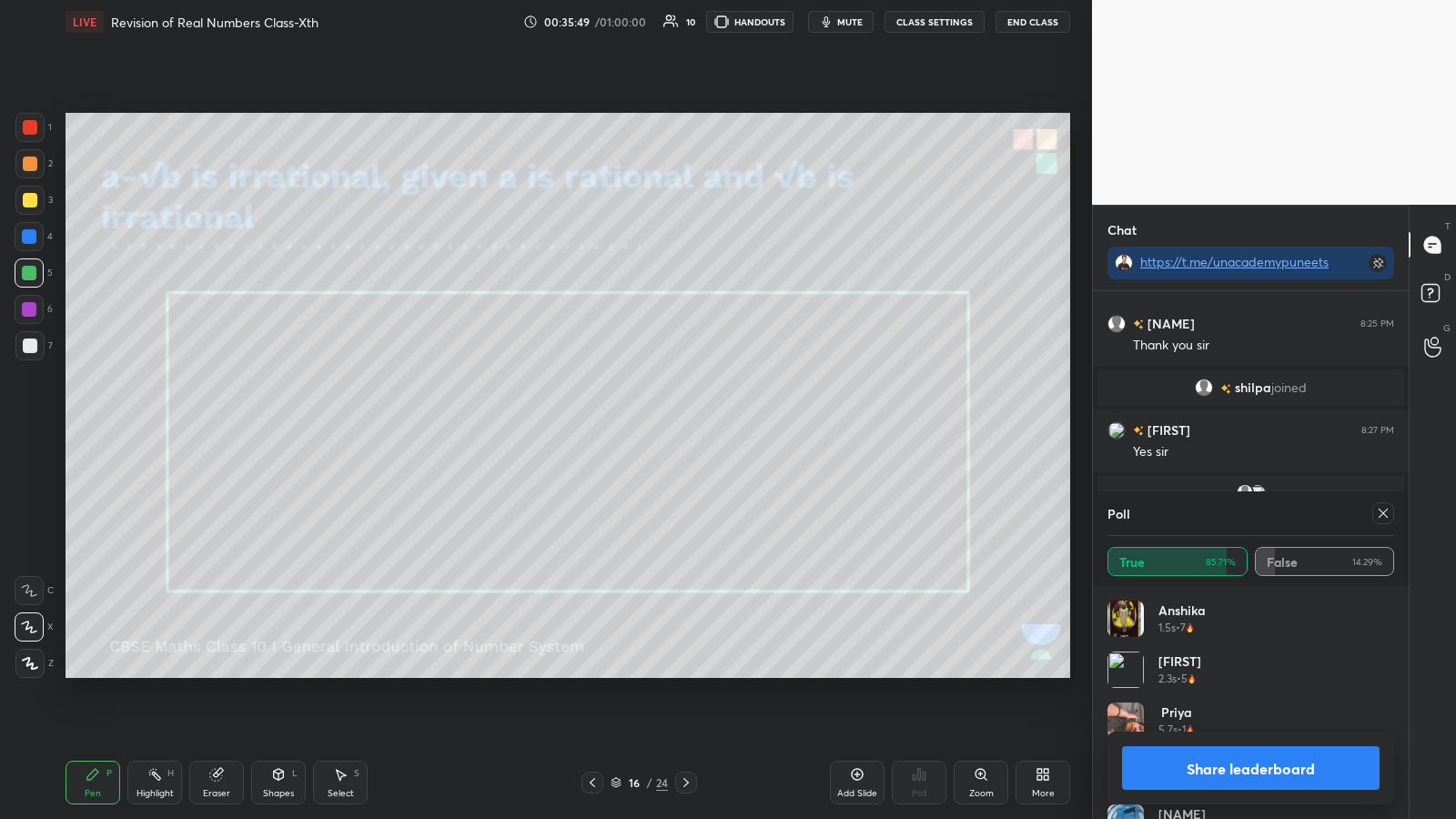 click on "Setting up your live class Poll for   secs No correct answer Start poll" at bounding box center (568, 395) 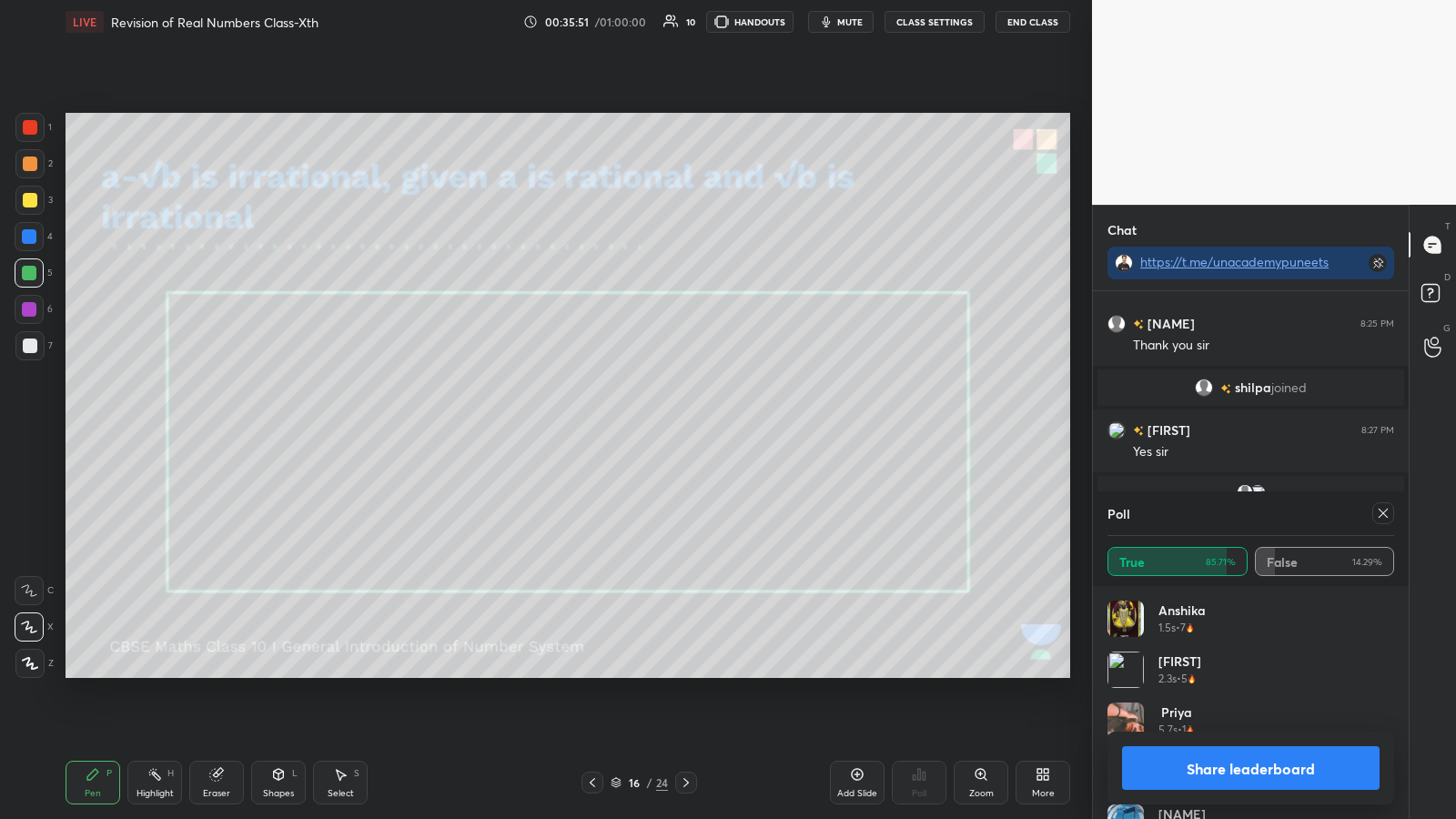 click on "Share leaderboard" at bounding box center [1250, 768] 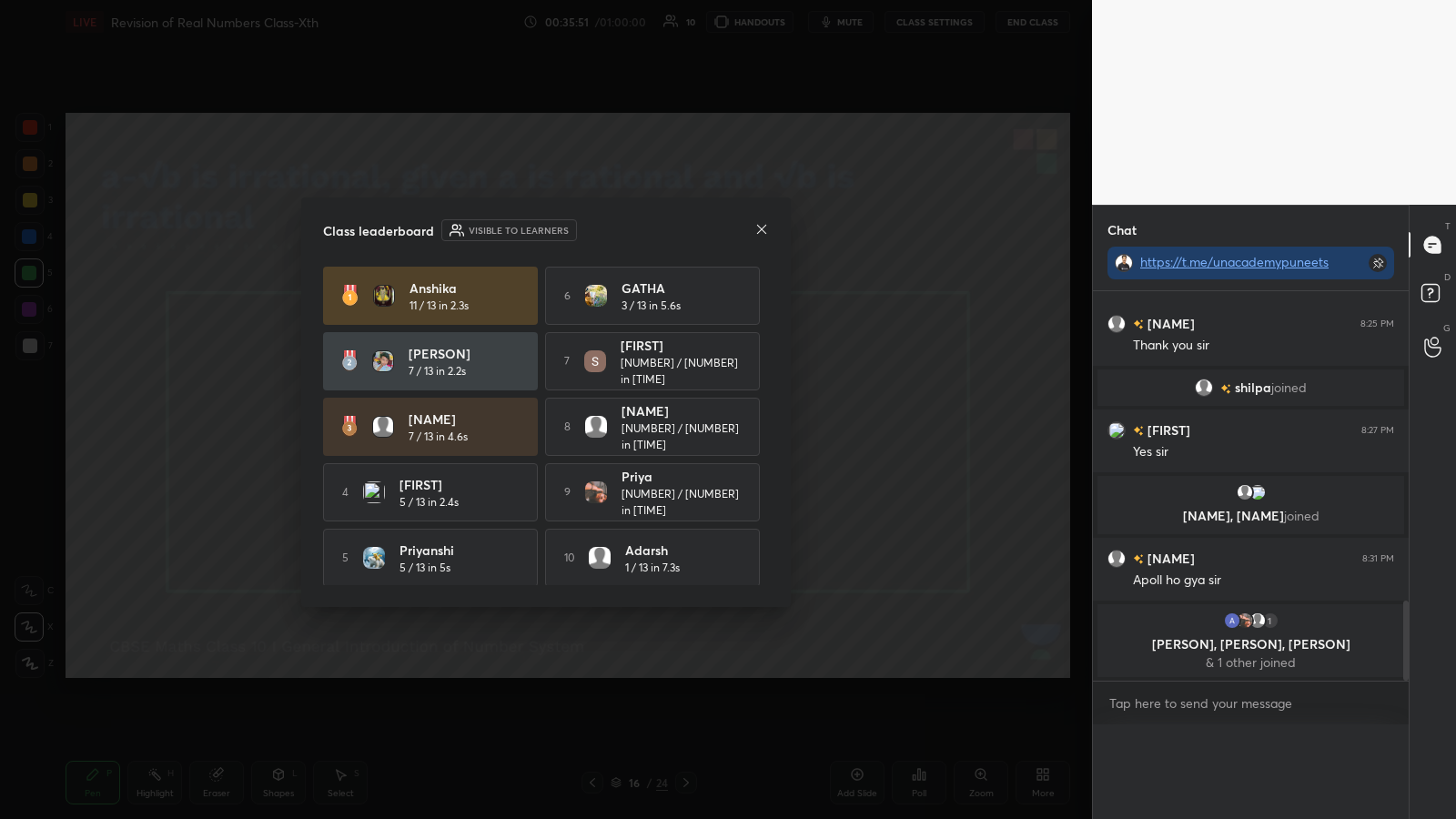 scroll, scrollTop: 0, scrollLeft: 0, axis: both 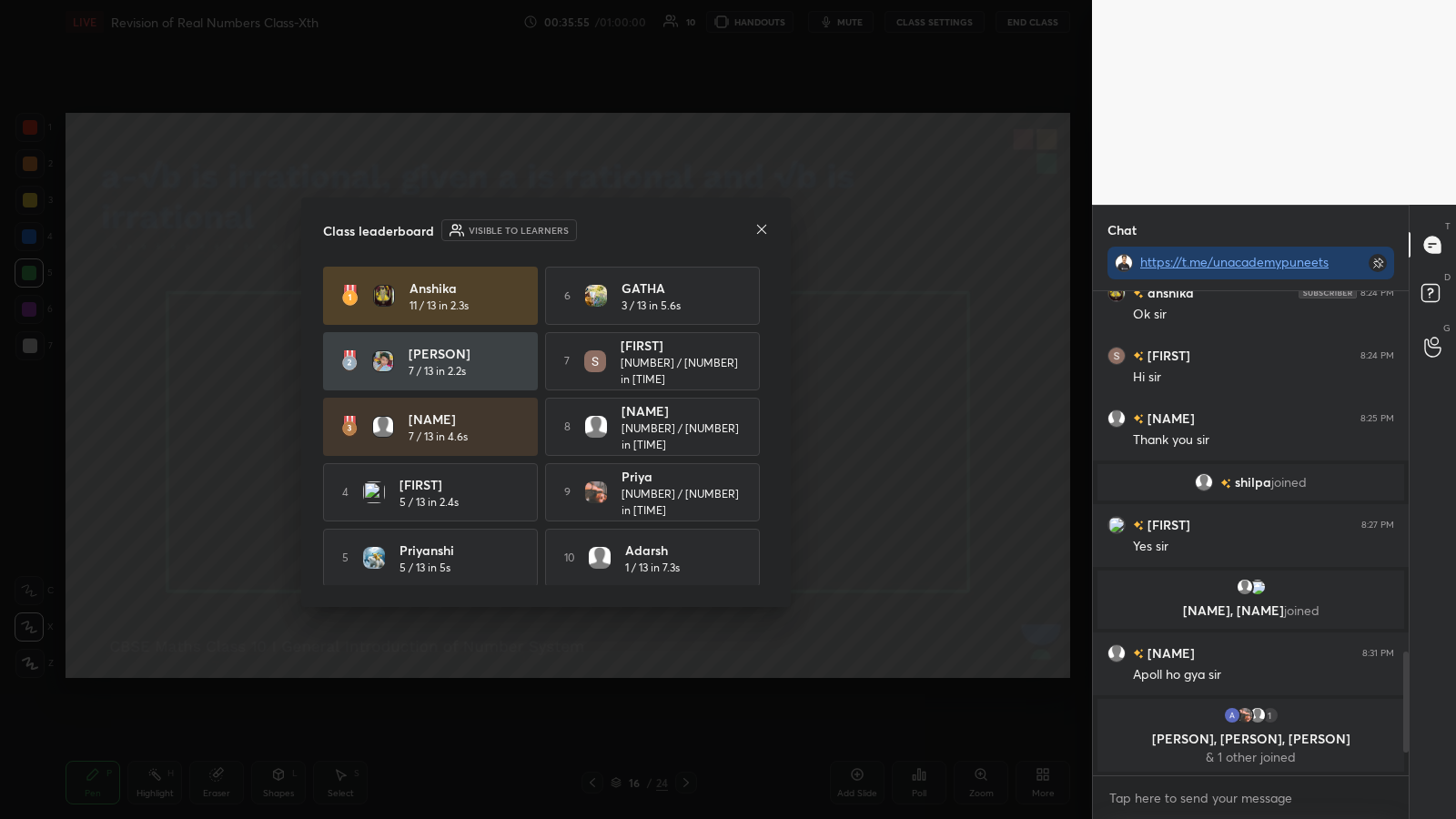 click 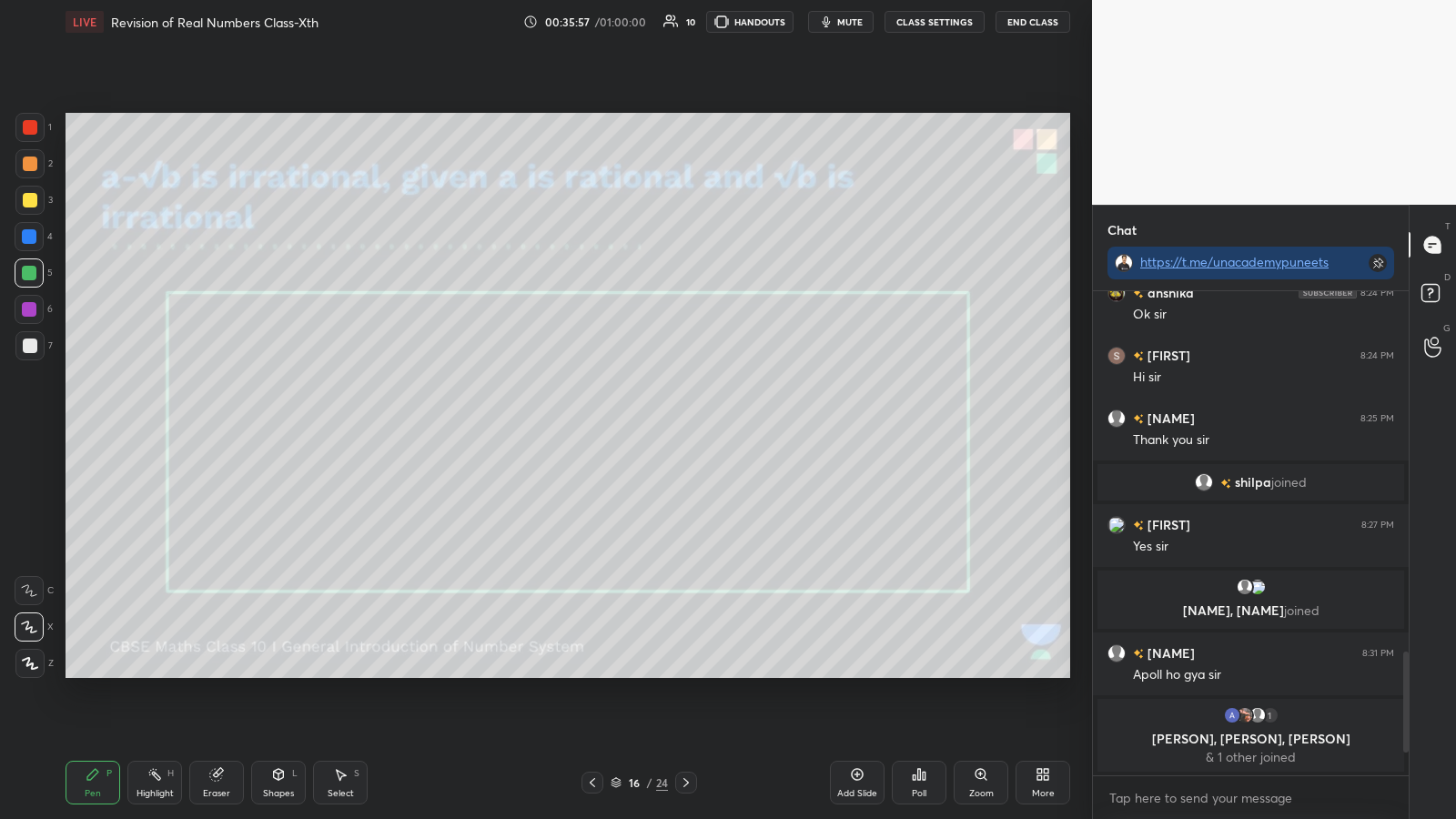 click 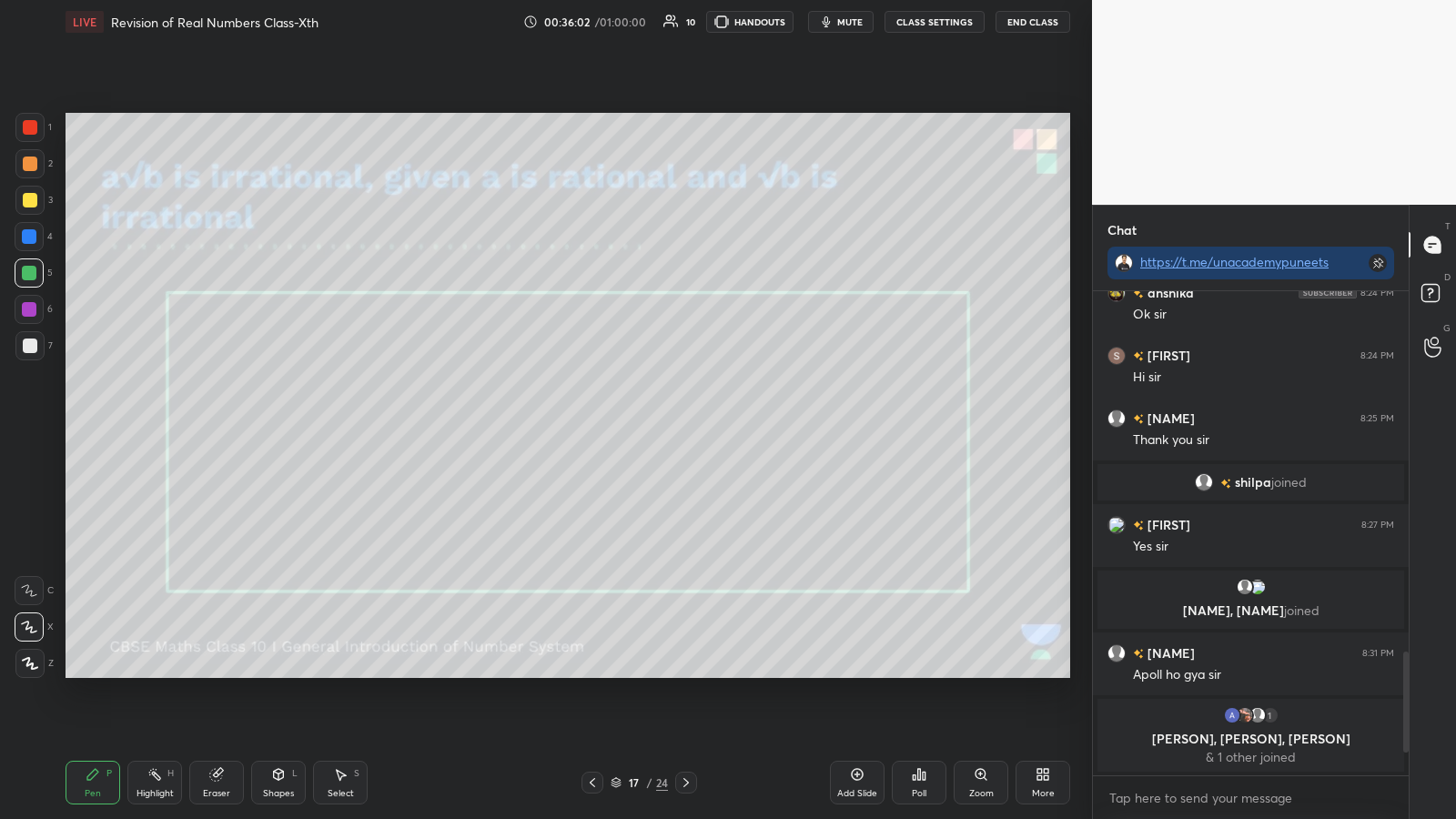 click on "2" at bounding box center [34, 164] 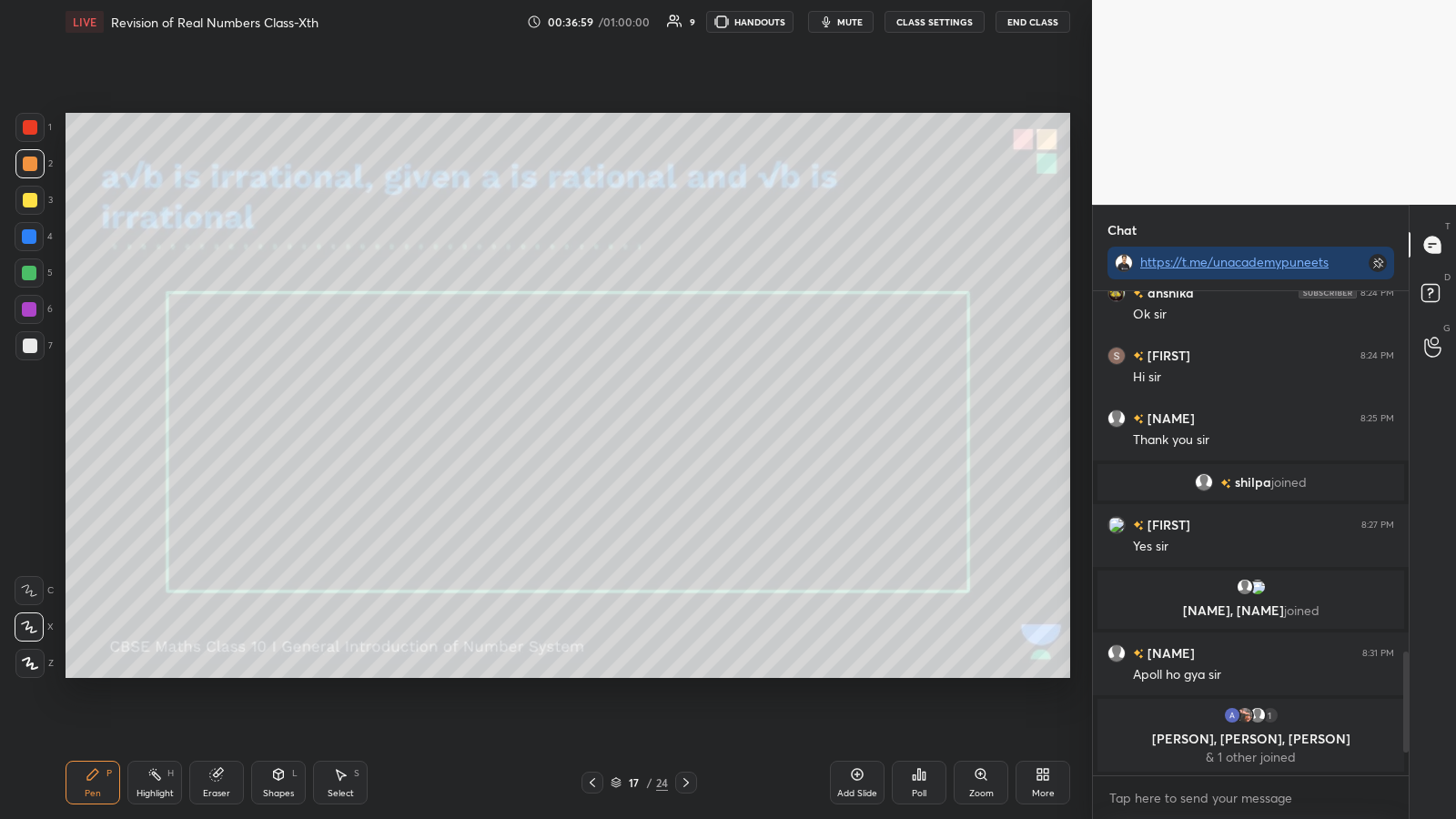 click on "Poll" at bounding box center [919, 783] 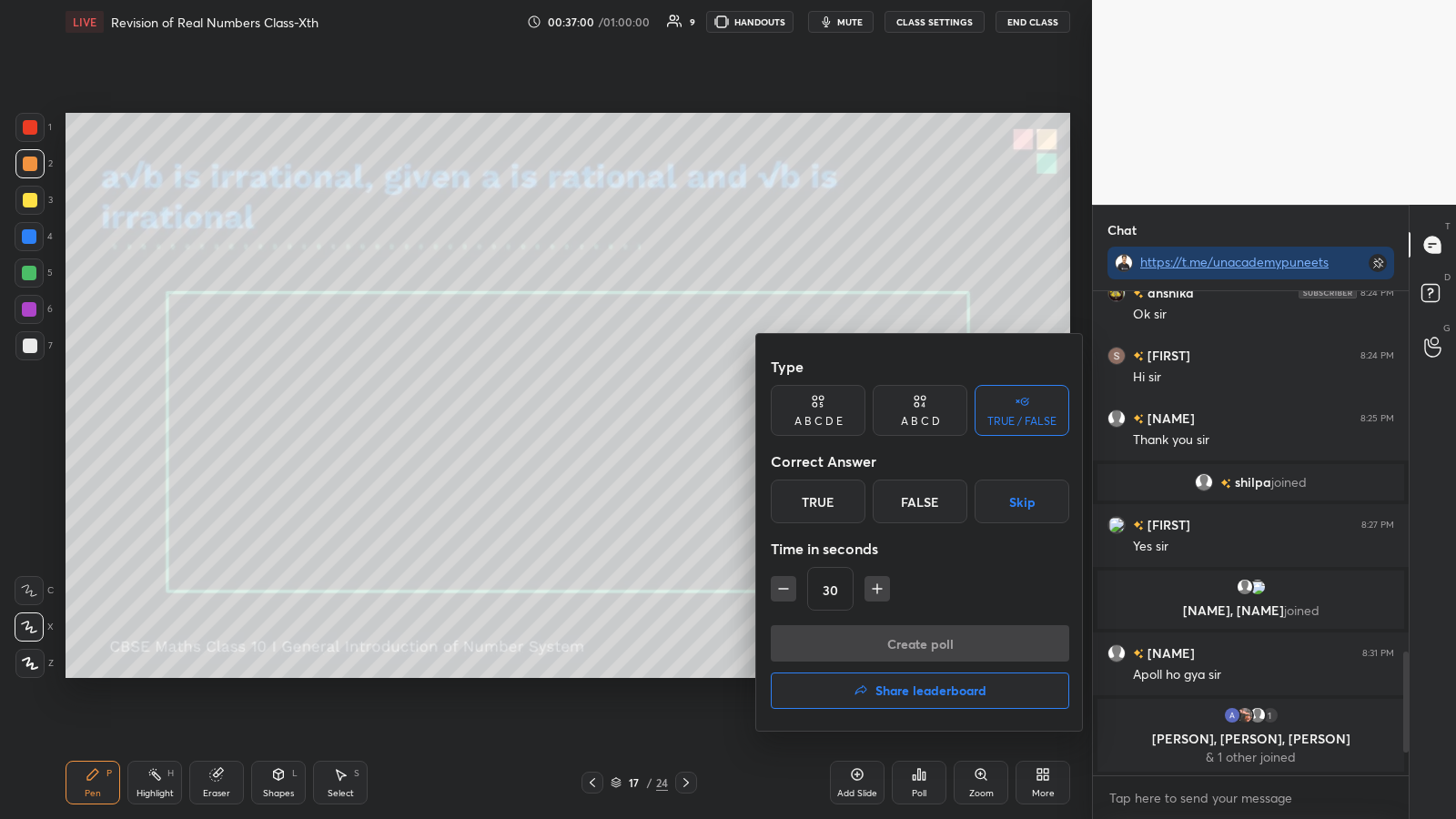 click on "True" at bounding box center (818, 501) 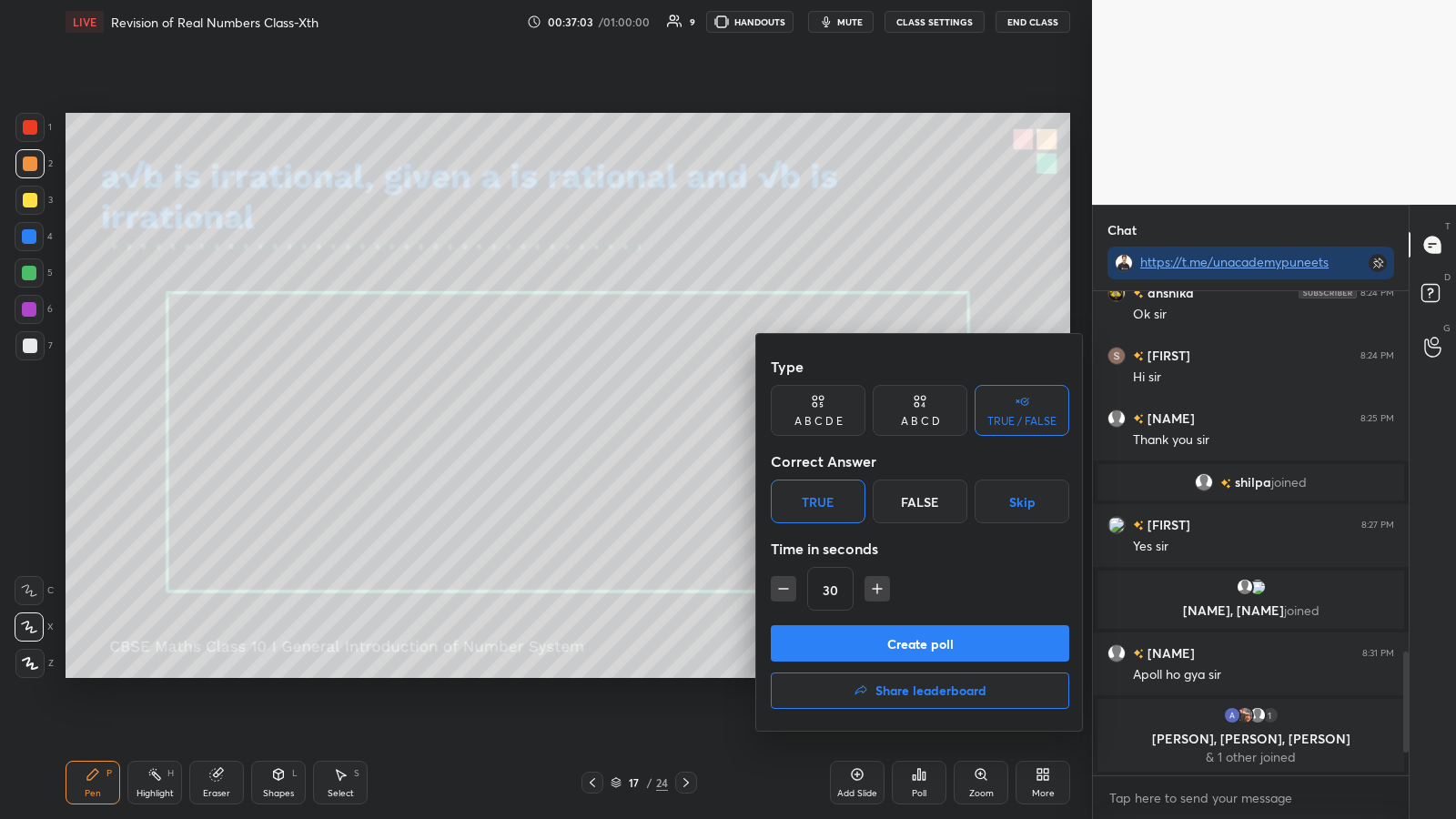 click on "Create poll" at bounding box center [920, 643] 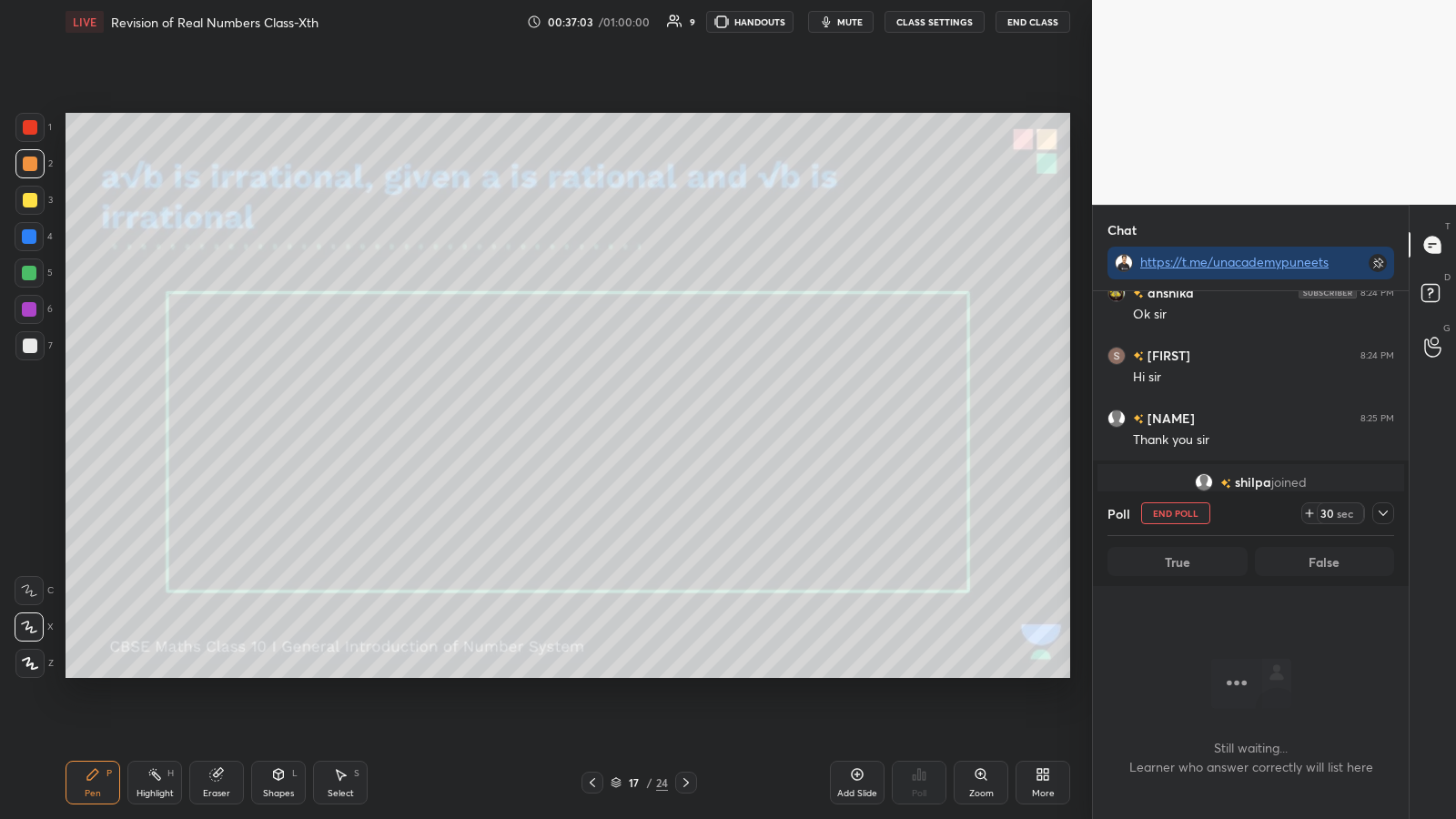 scroll, scrollTop: 389, scrollLeft: 310, axis: both 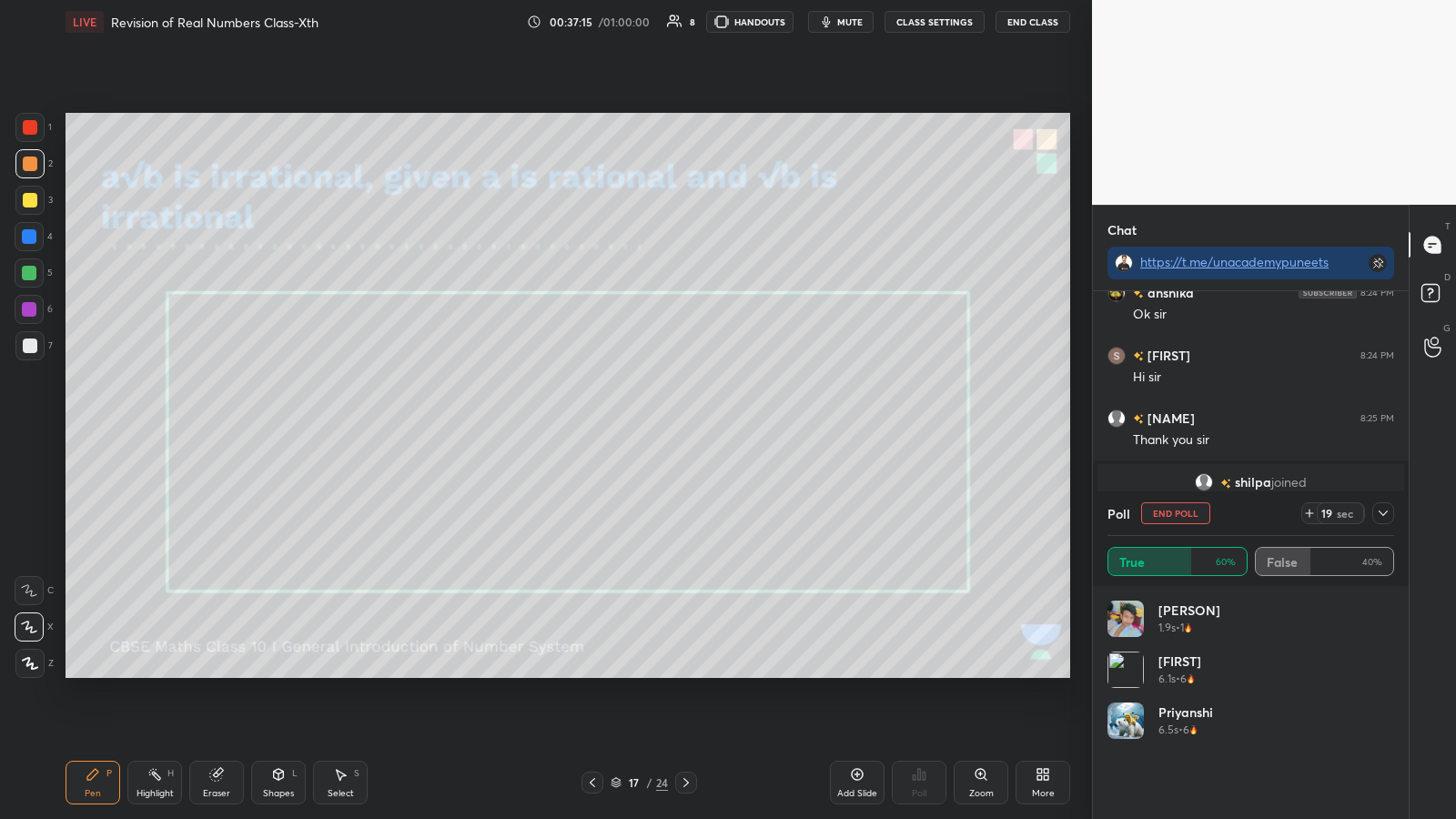 click on "1 2 3 4 5 6 7 C X Z C X Z E E Erase all   H H" at bounding box center [29, 395] 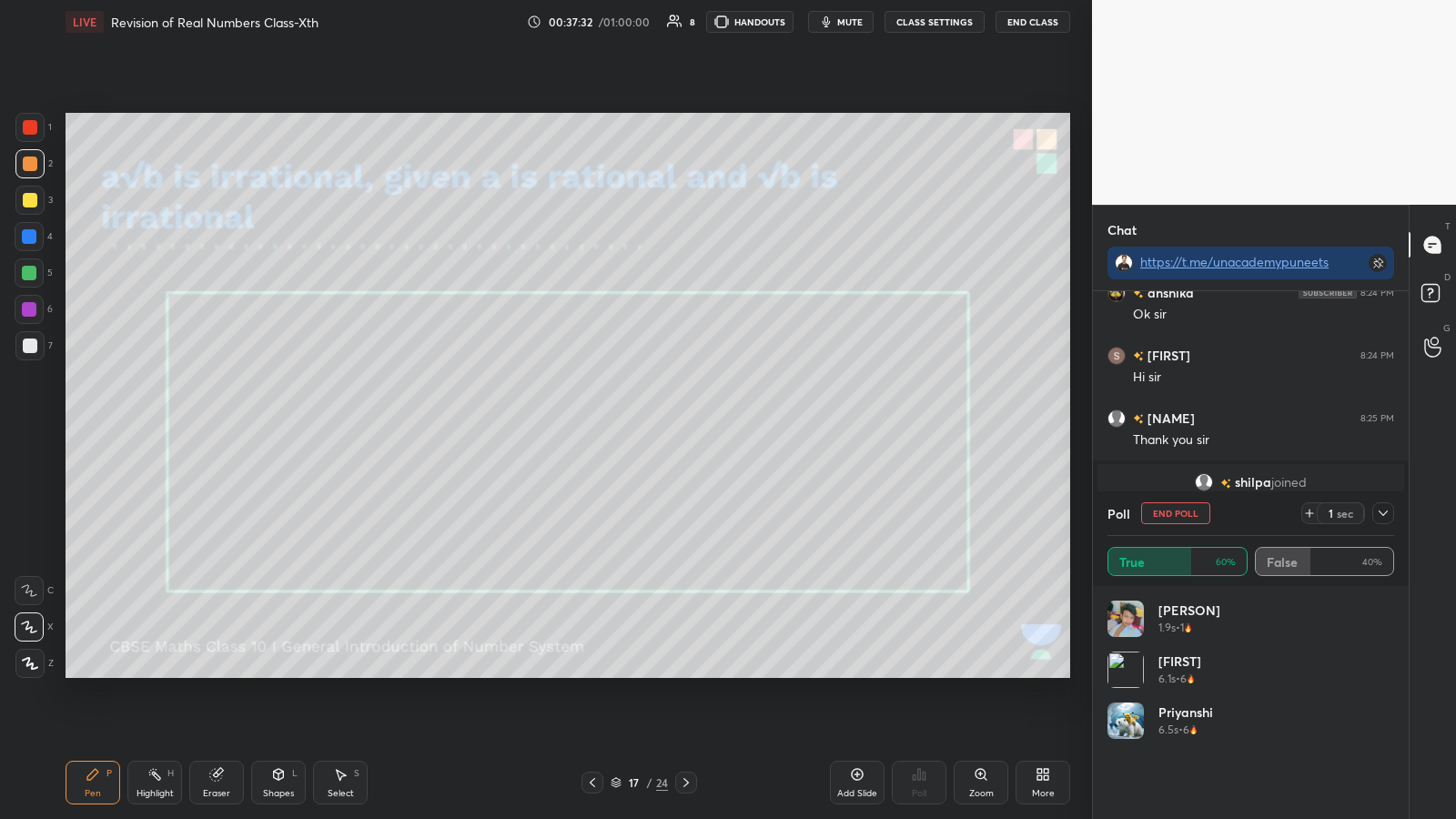 click at bounding box center (30, 346) 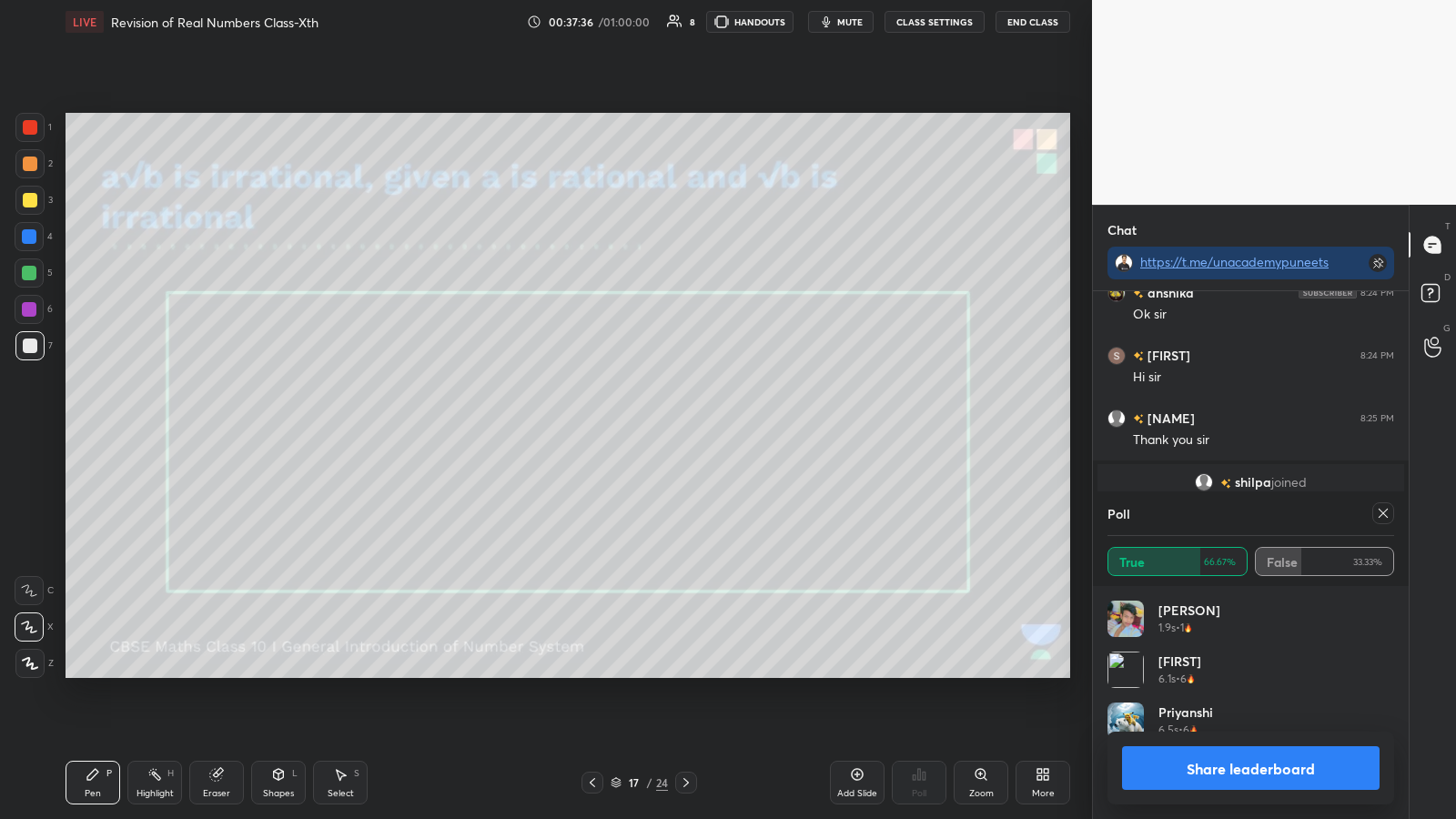 click at bounding box center (1383, 513) 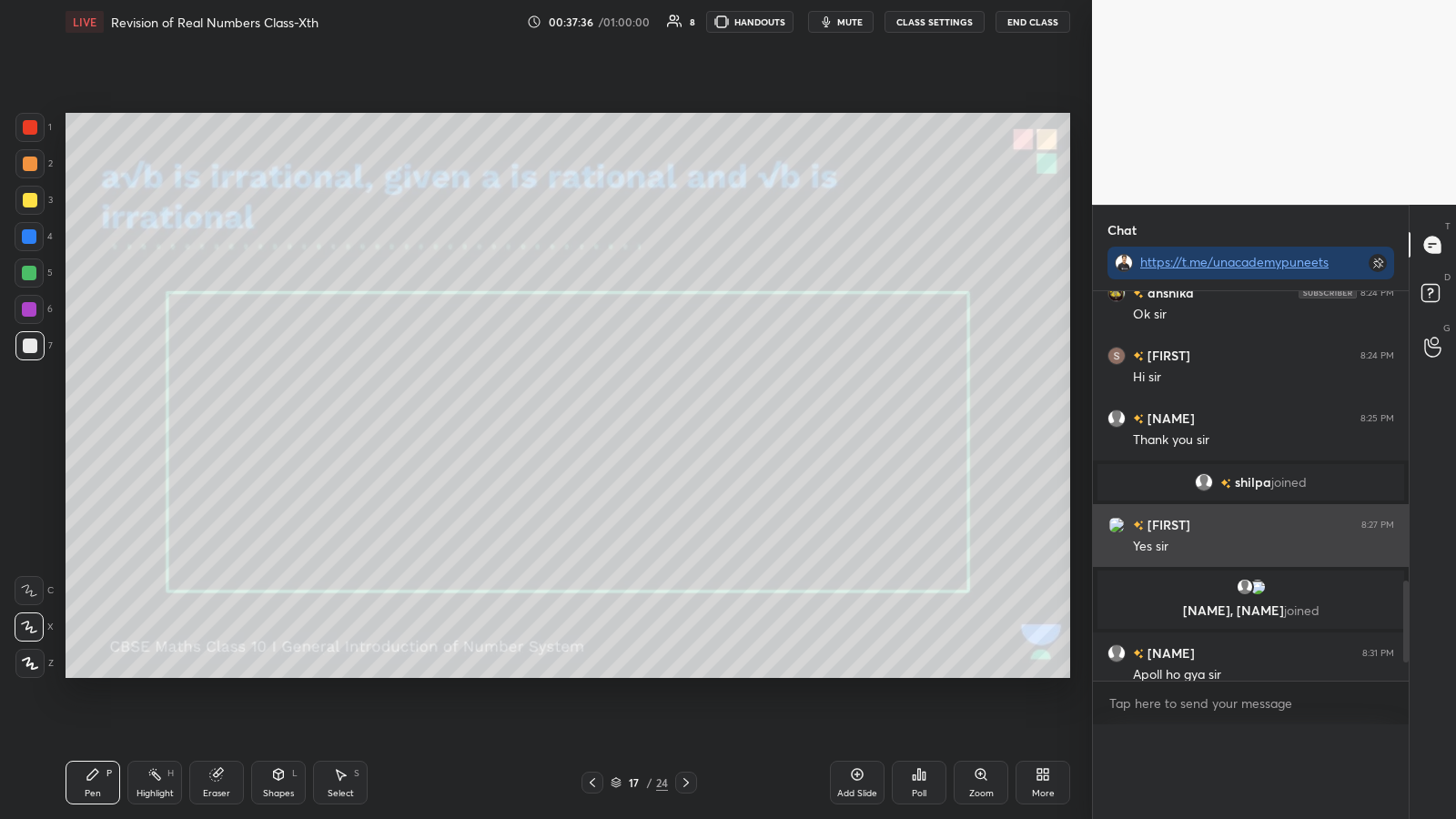 scroll, scrollTop: 0, scrollLeft: 0, axis: both 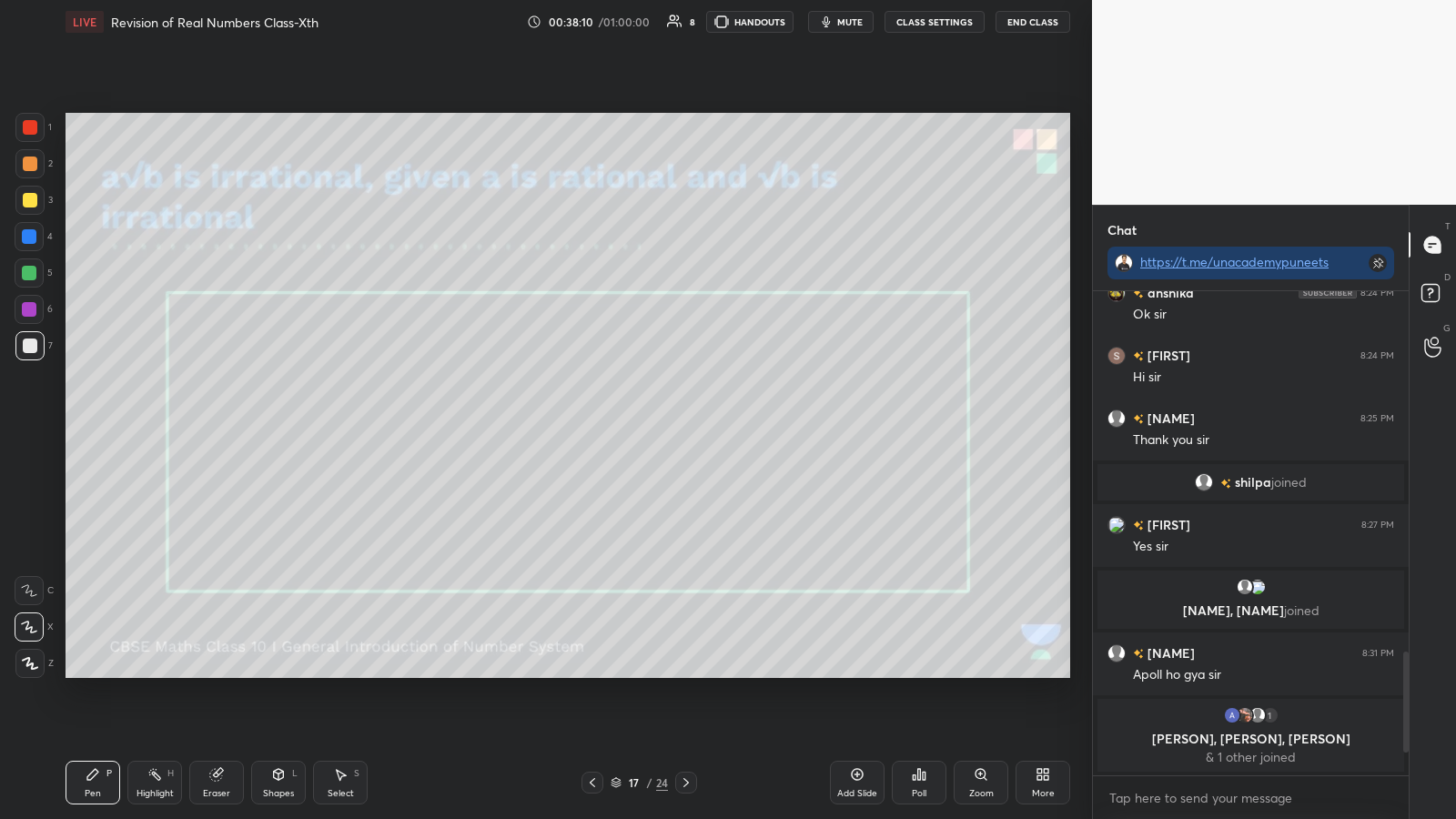 click at bounding box center [30, 164] 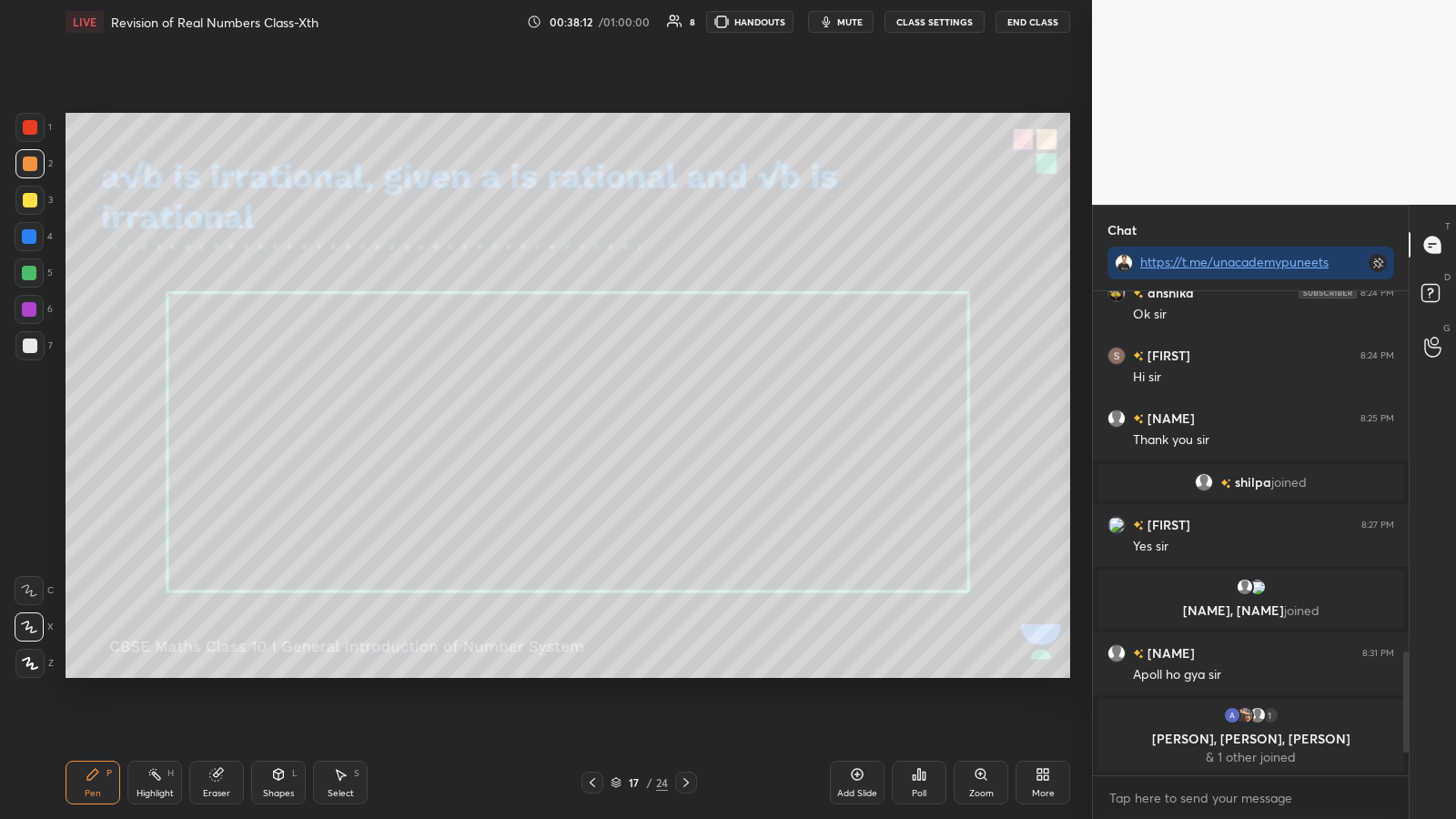 click at bounding box center (29, 237) 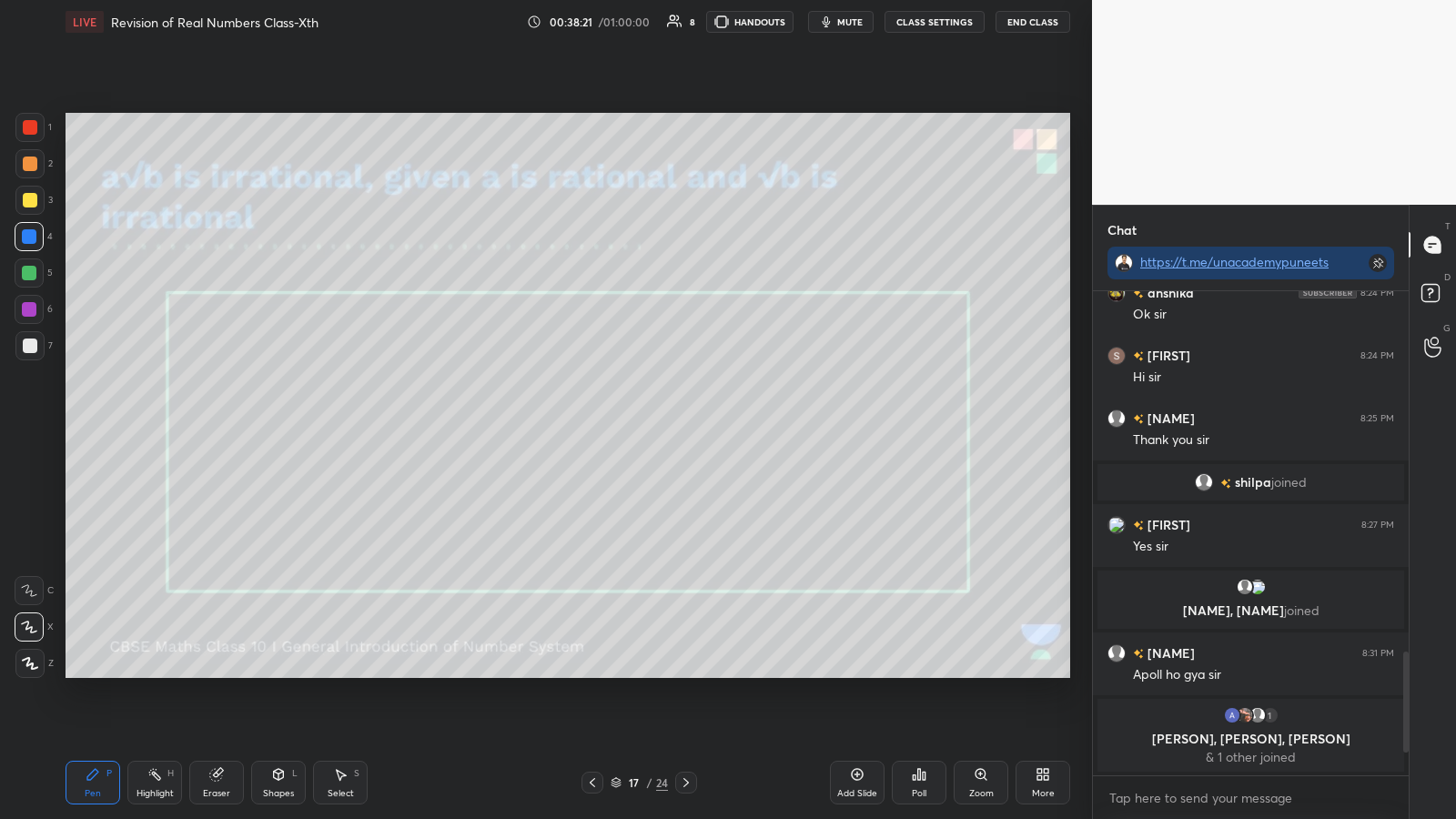 click at bounding box center (30, 346) 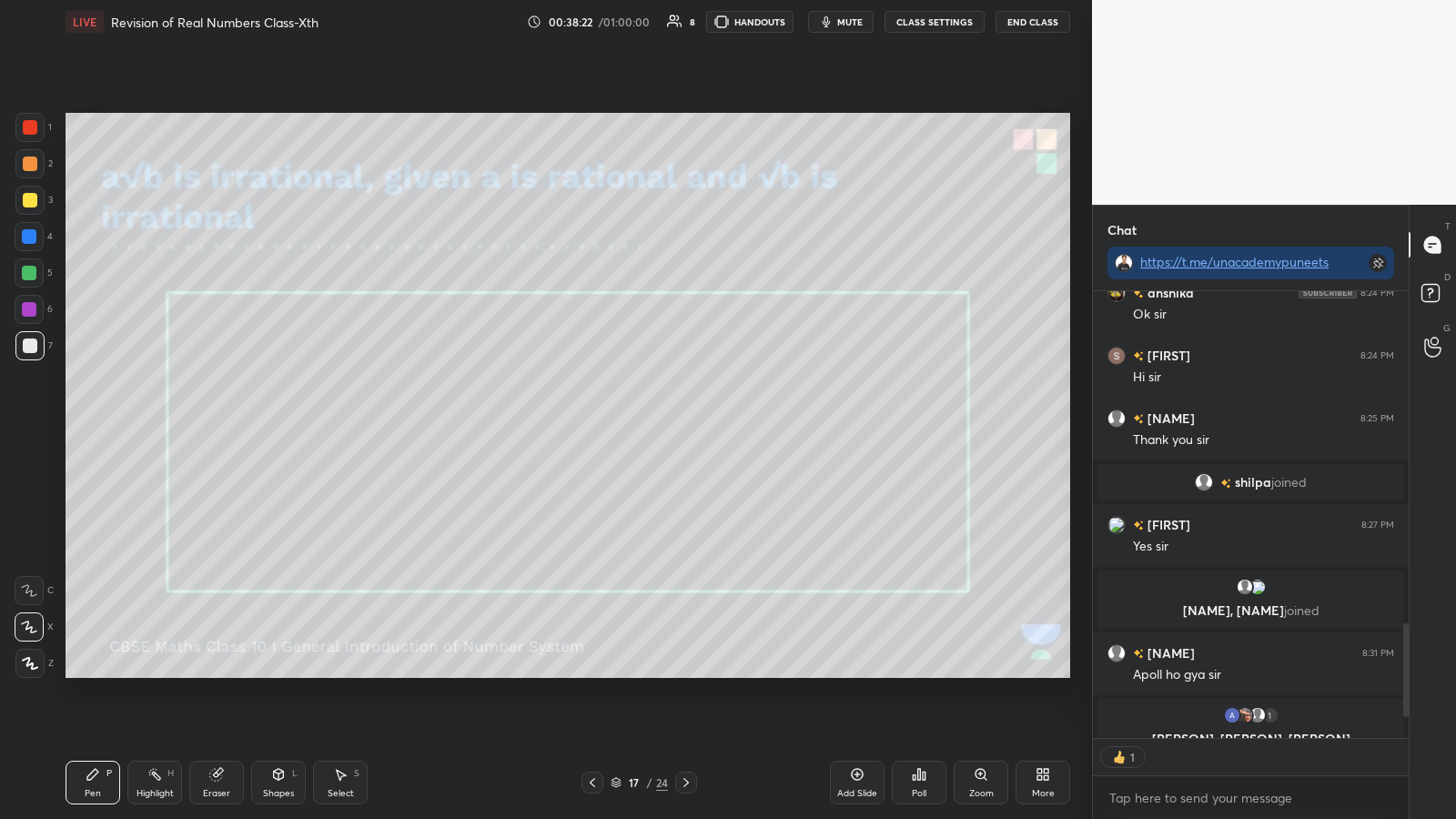 scroll, scrollTop: 441, scrollLeft: 310, axis: both 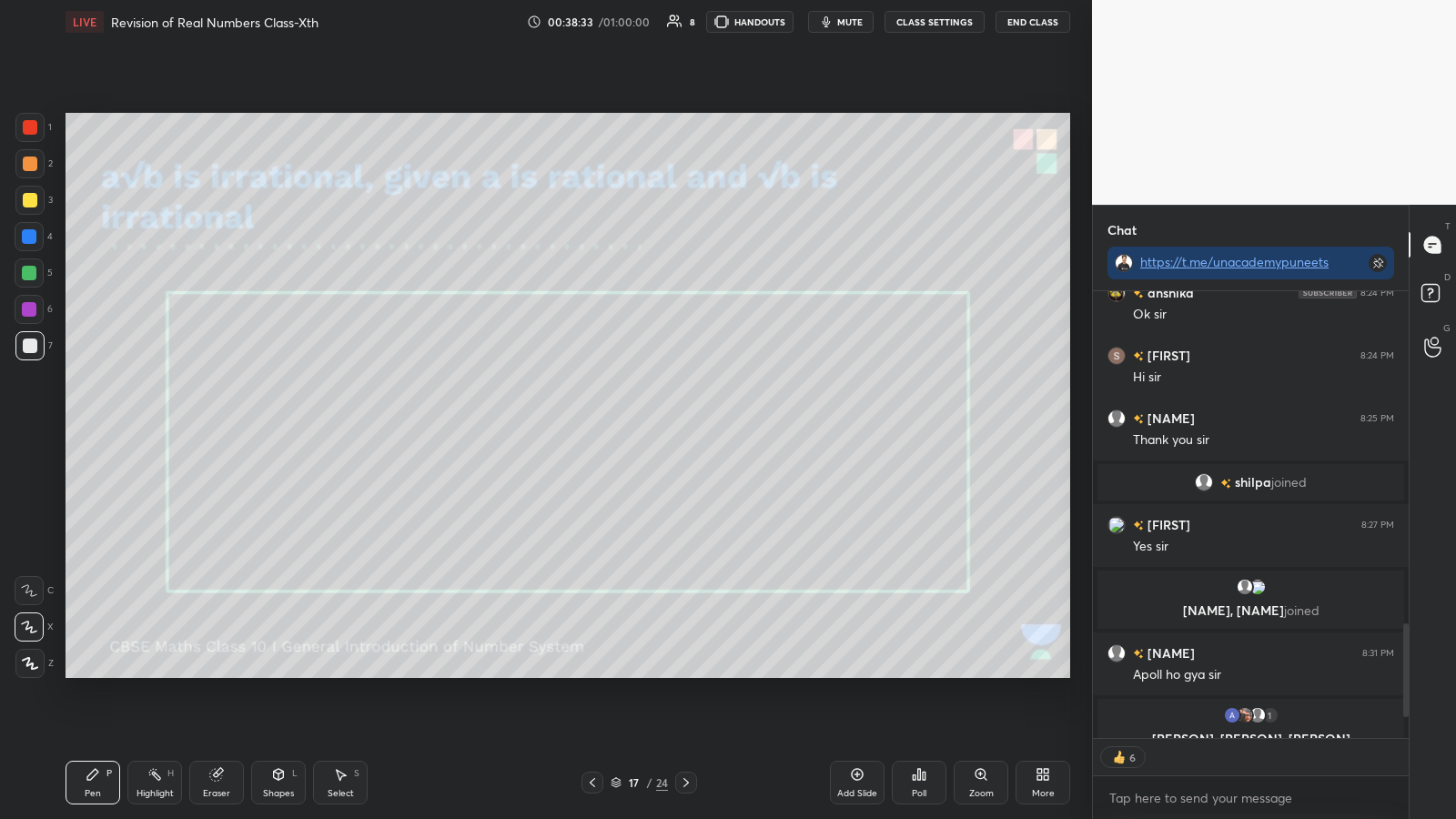 click at bounding box center (30, 346) 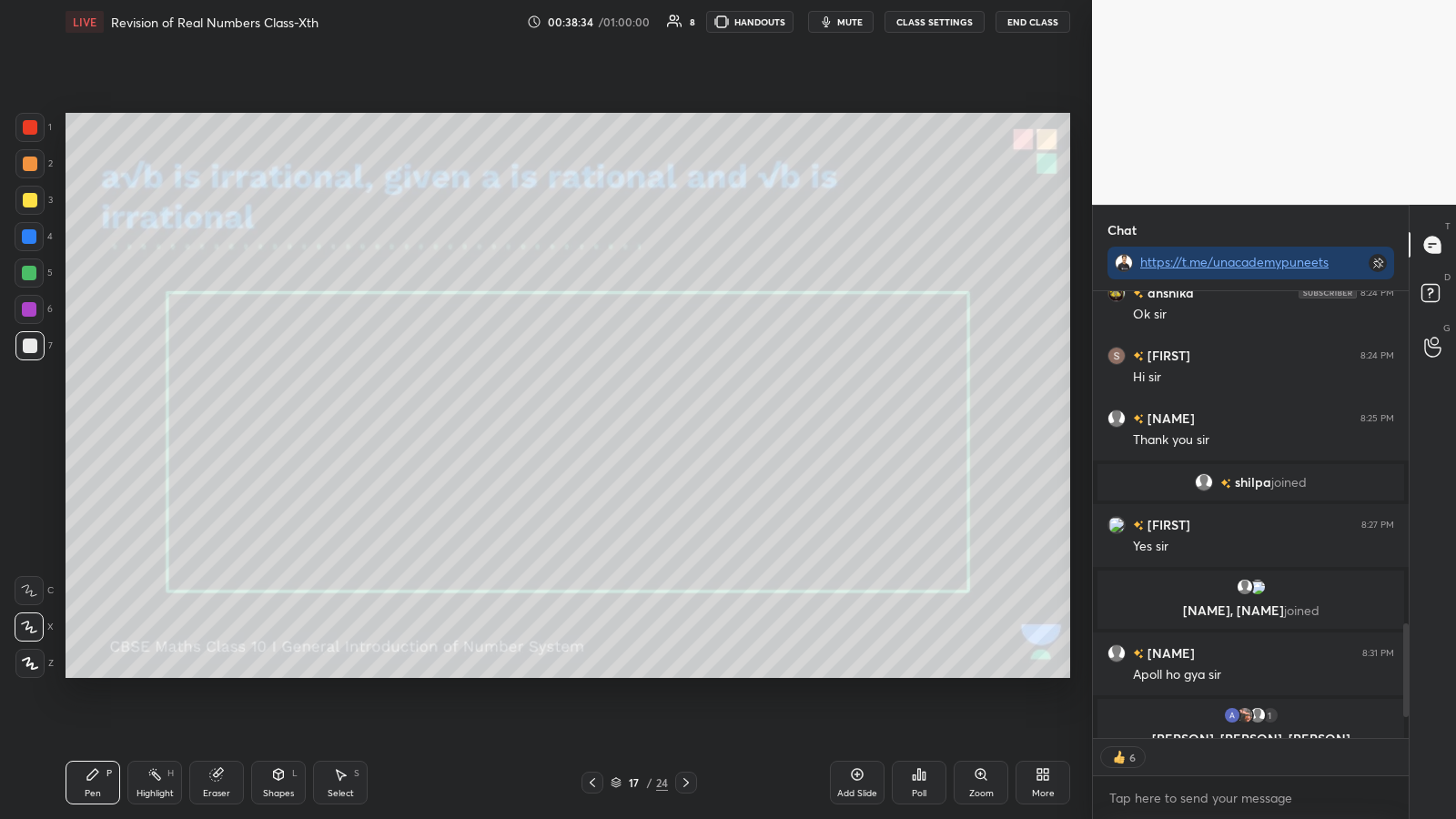 scroll, scrollTop: 6, scrollLeft: 6, axis: both 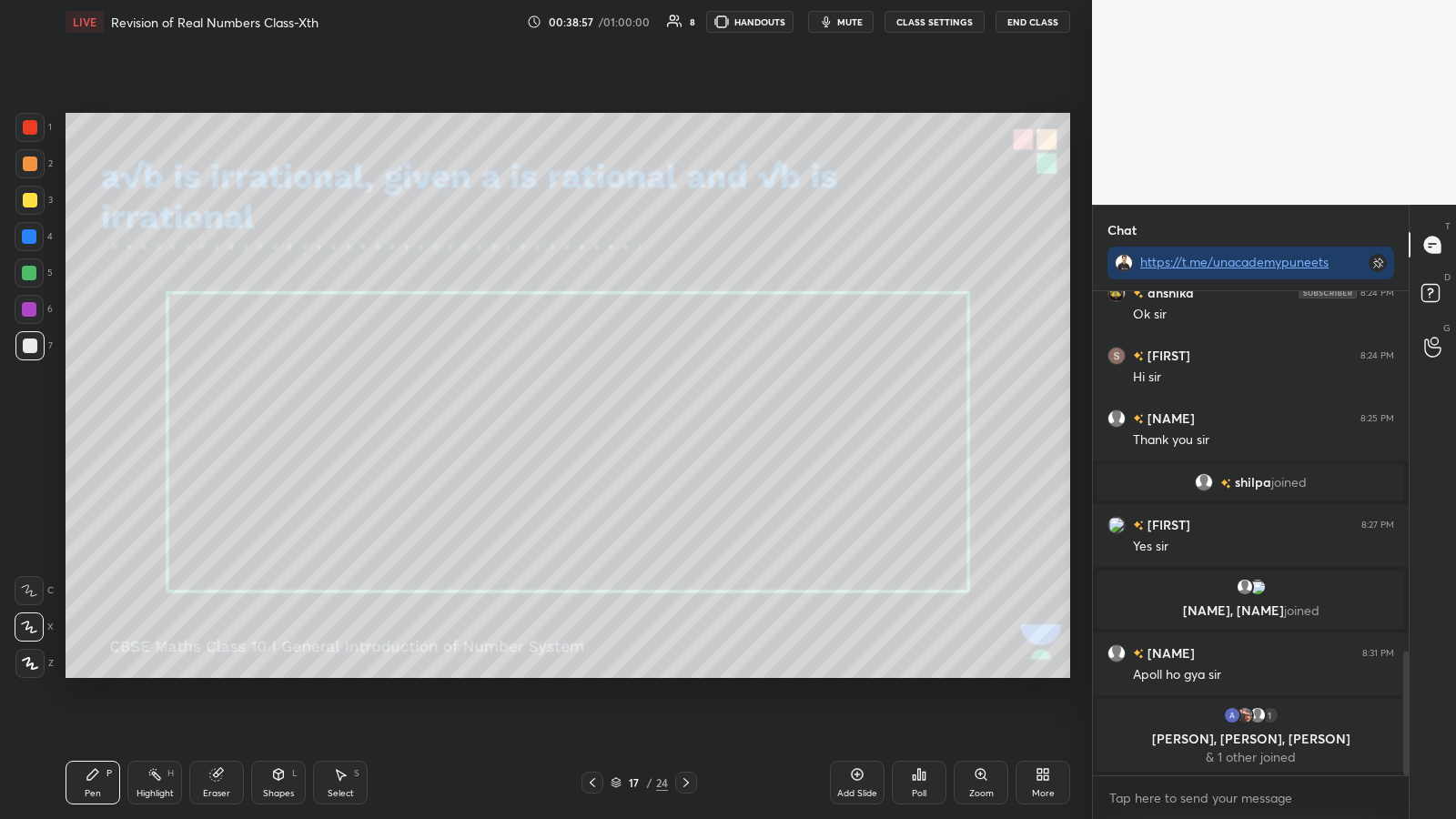 click at bounding box center [29, 273] 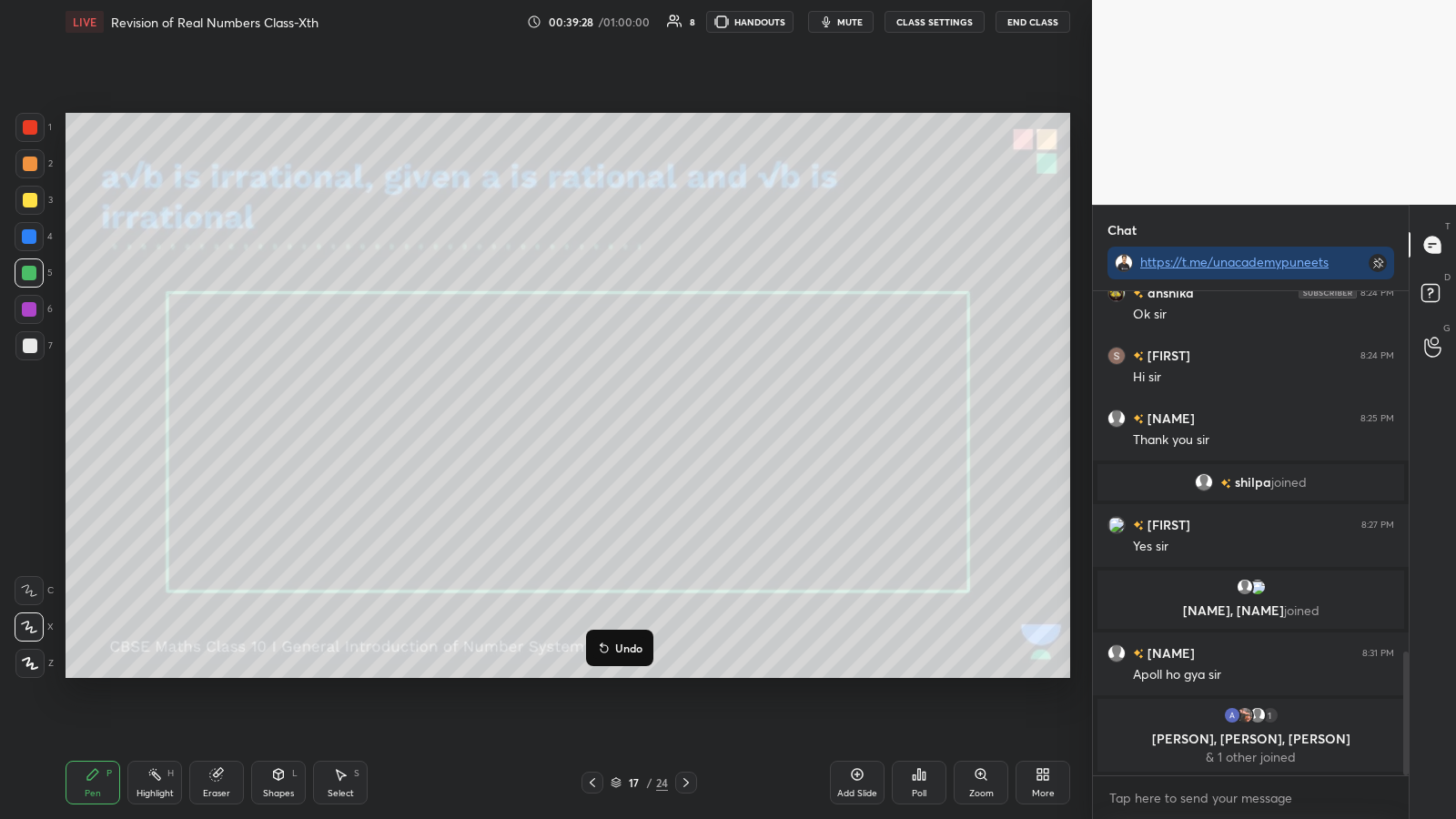 click on "Undo" at bounding box center [629, 648] 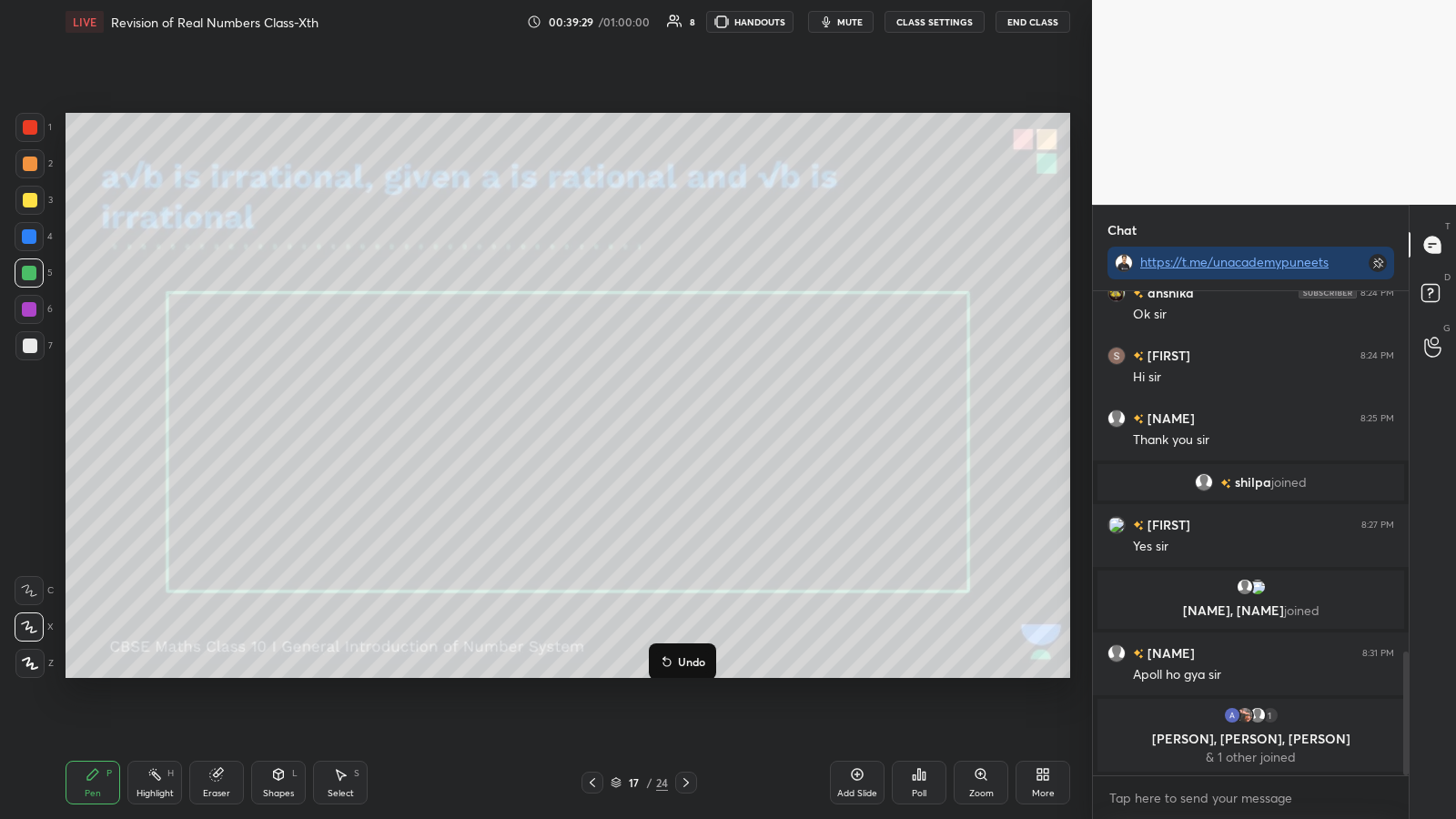 click on "Undo" at bounding box center [692, 662] 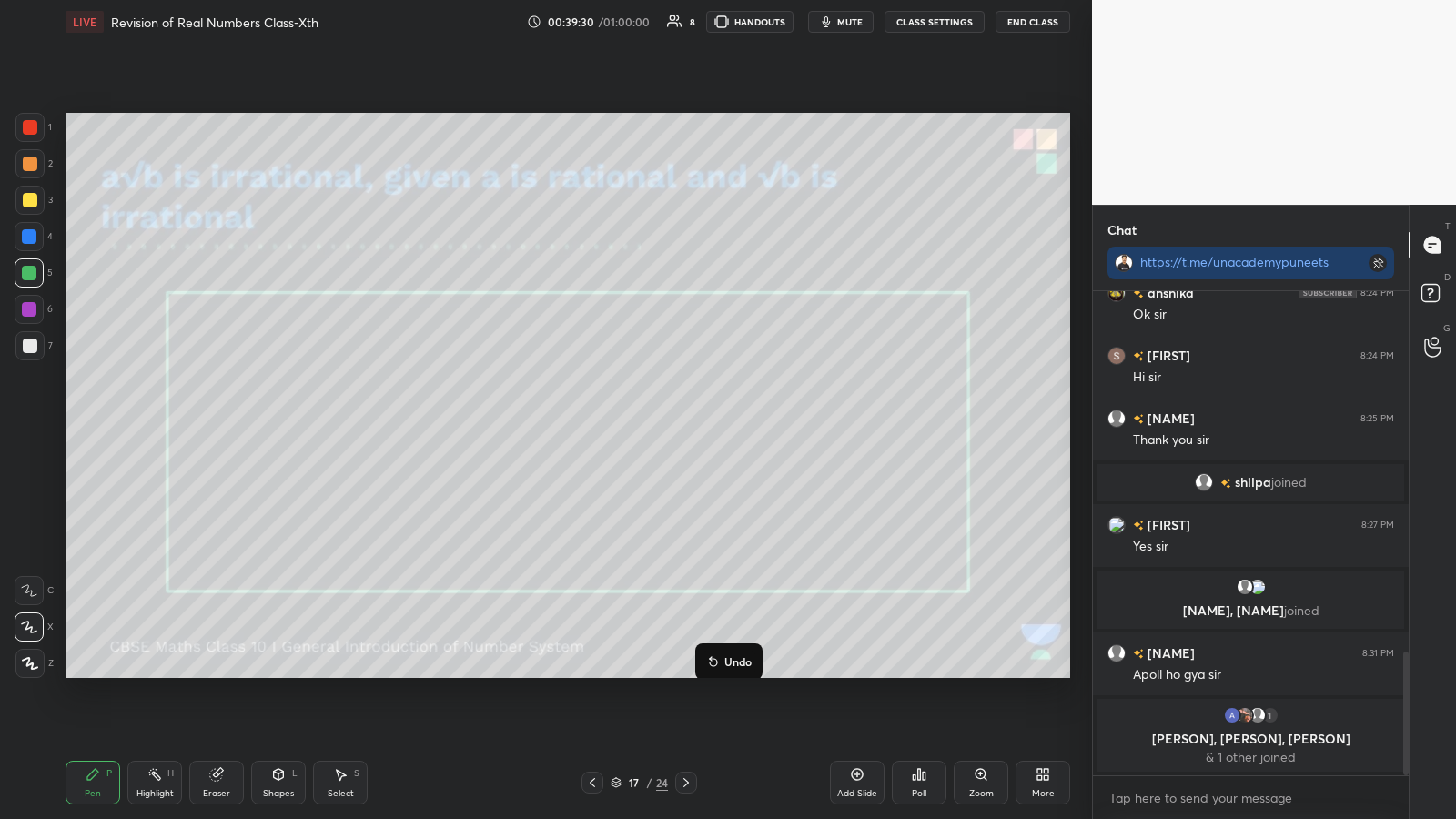 click on "Undo" at bounding box center [738, 662] 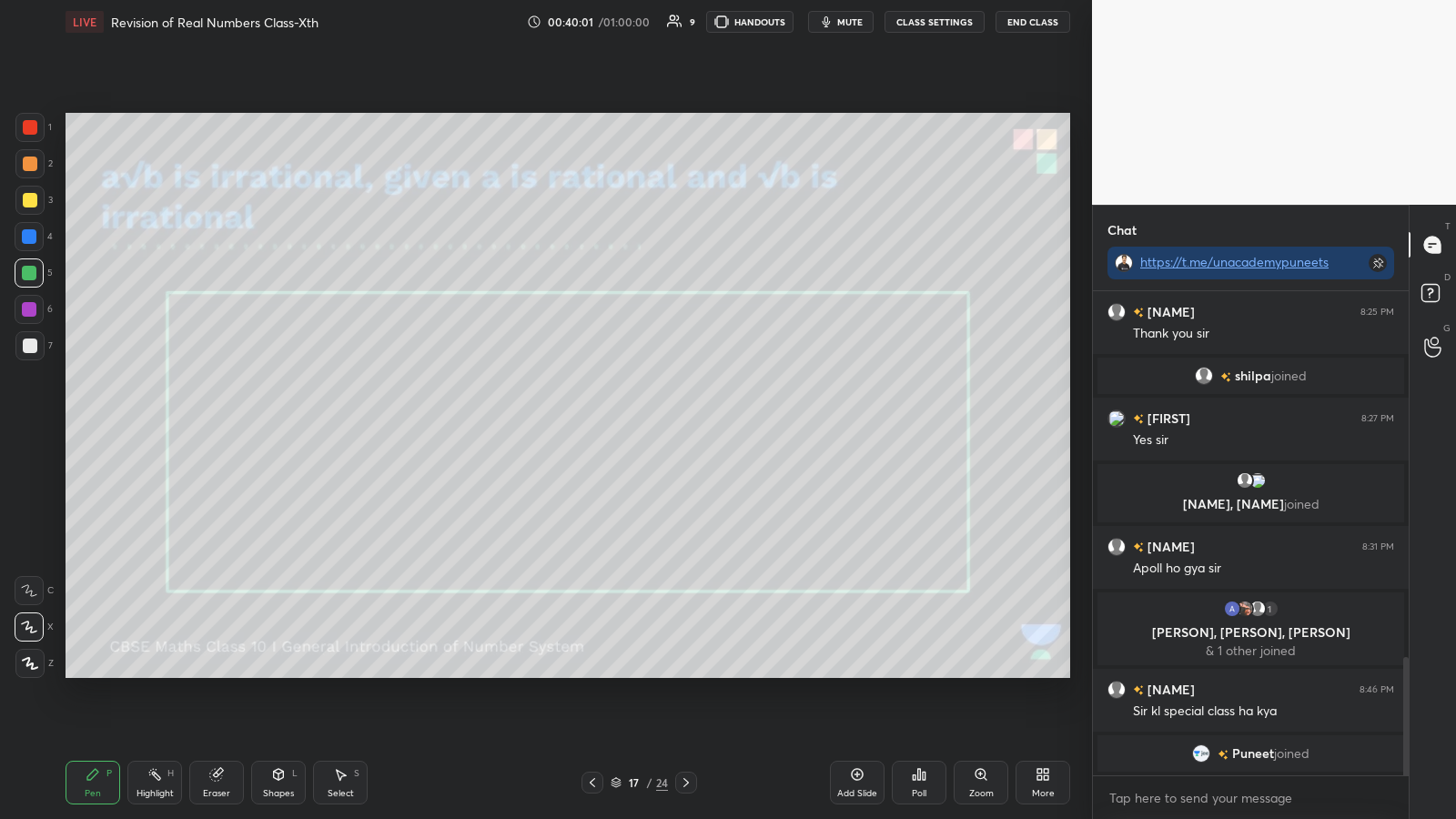 scroll, scrollTop: 1502, scrollLeft: 0, axis: vertical 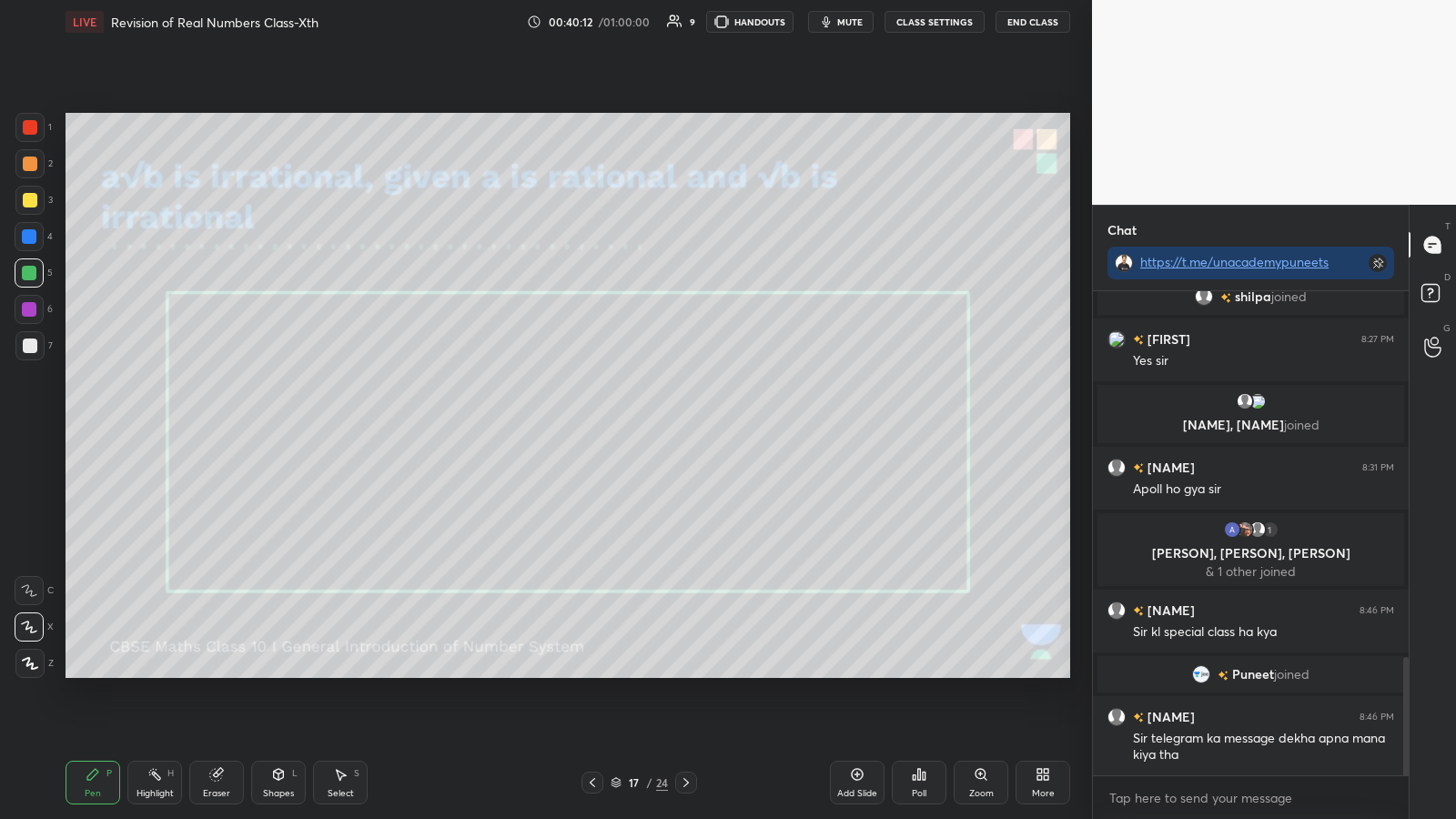click on "mute" at bounding box center [850, 22] 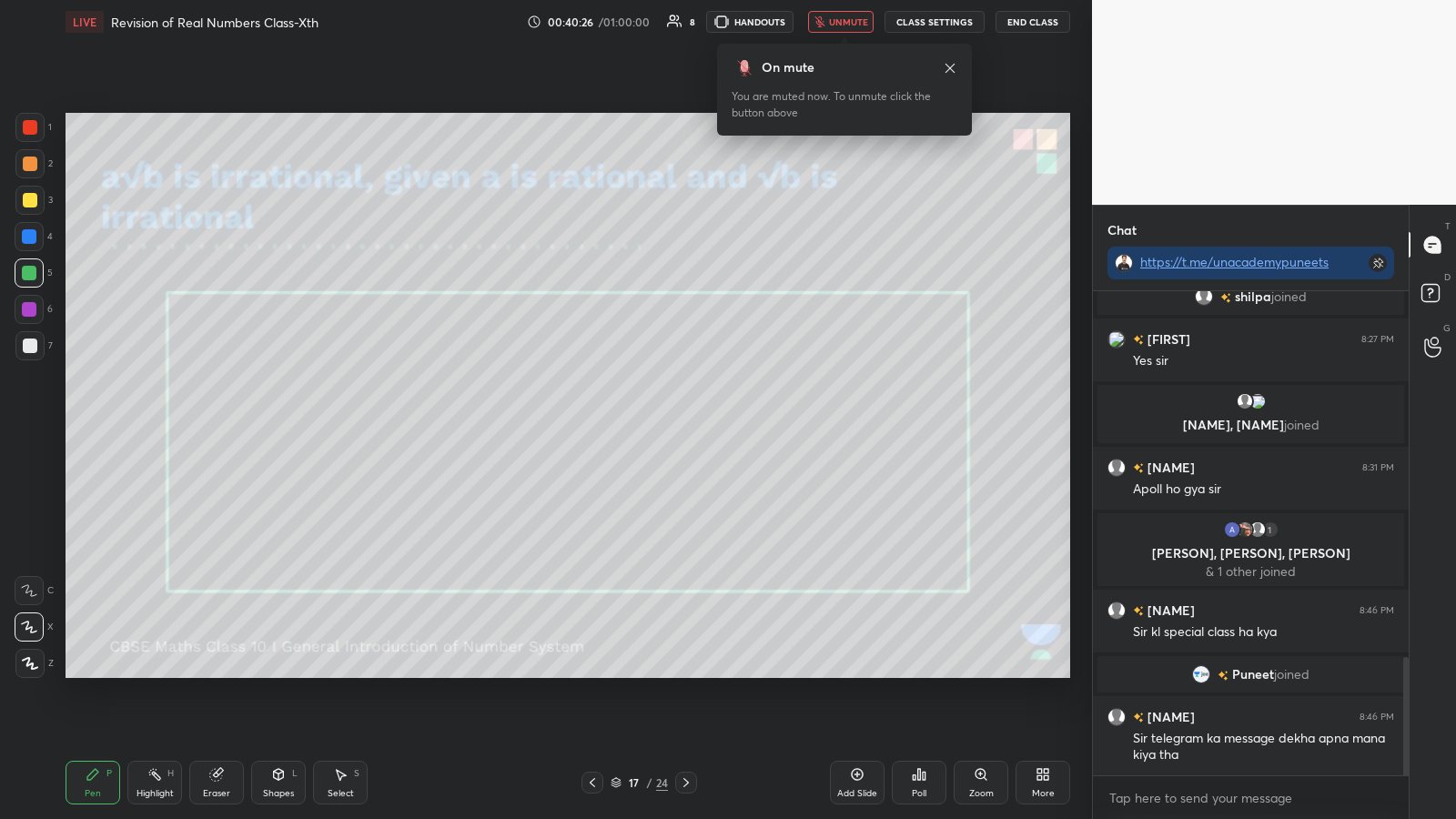 scroll, scrollTop: 441, scrollLeft: 310, axis: both 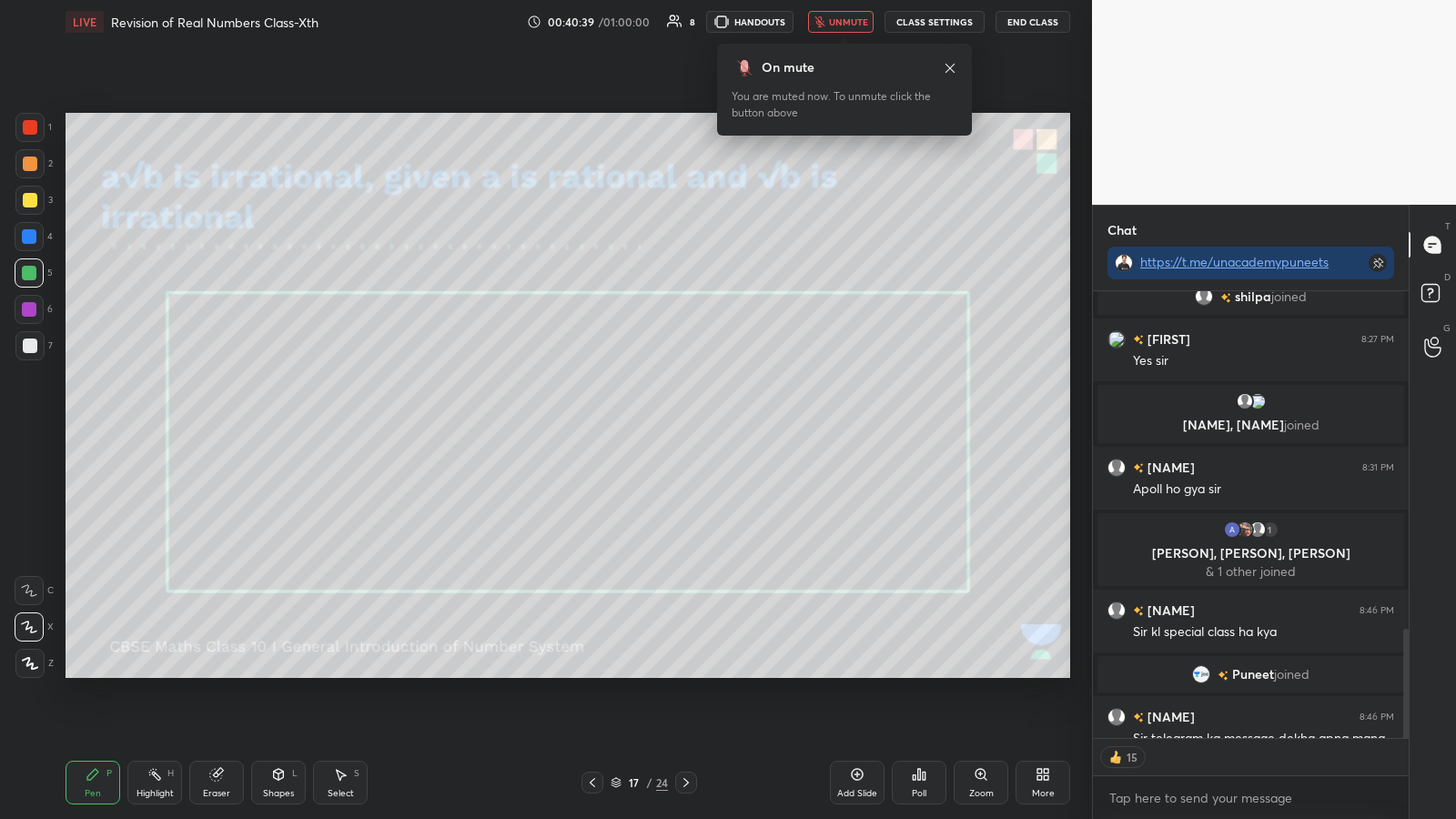 click on "On mute" at bounding box center (844, 67) 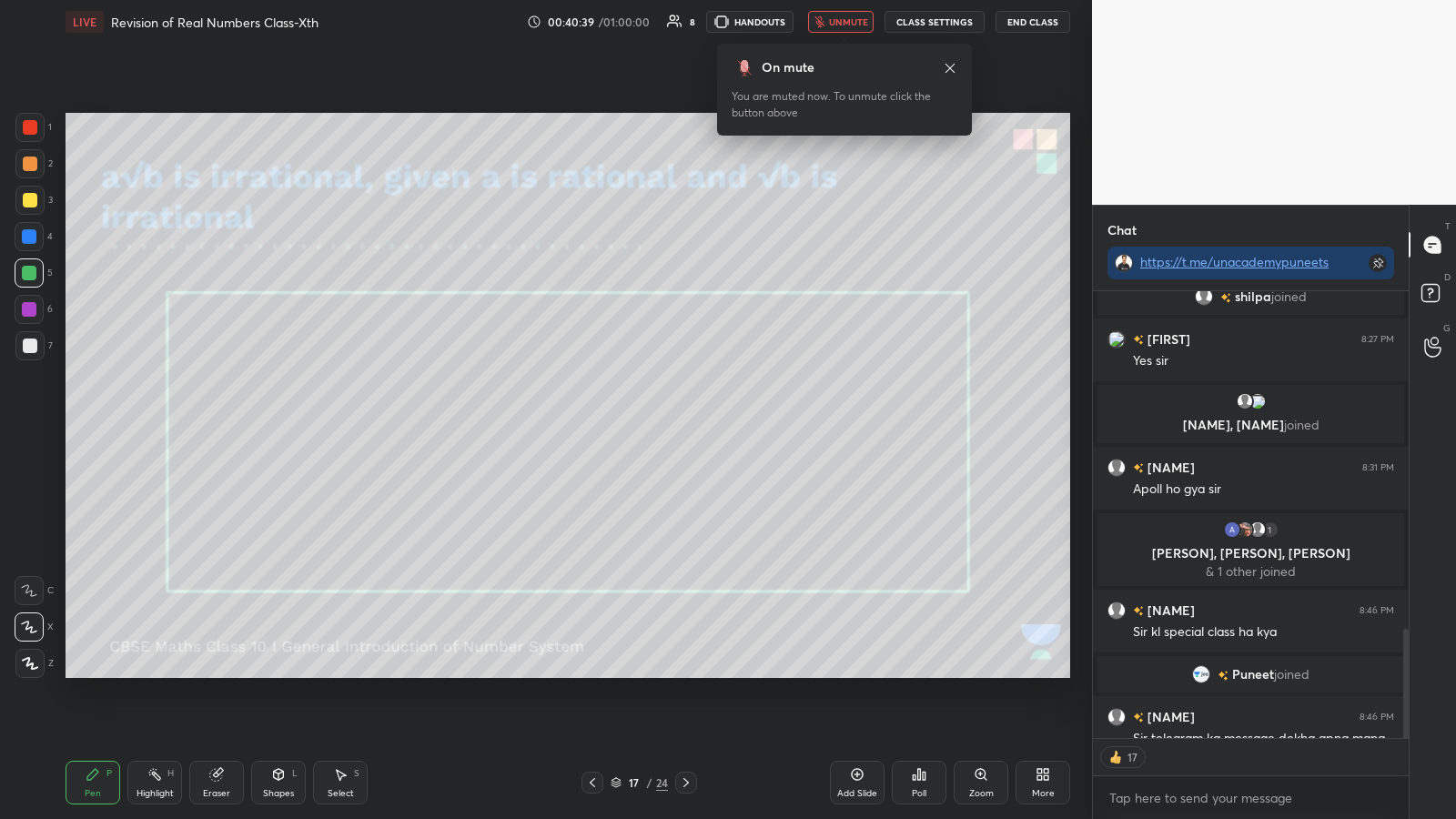 click on "unmute" at bounding box center [848, 22] 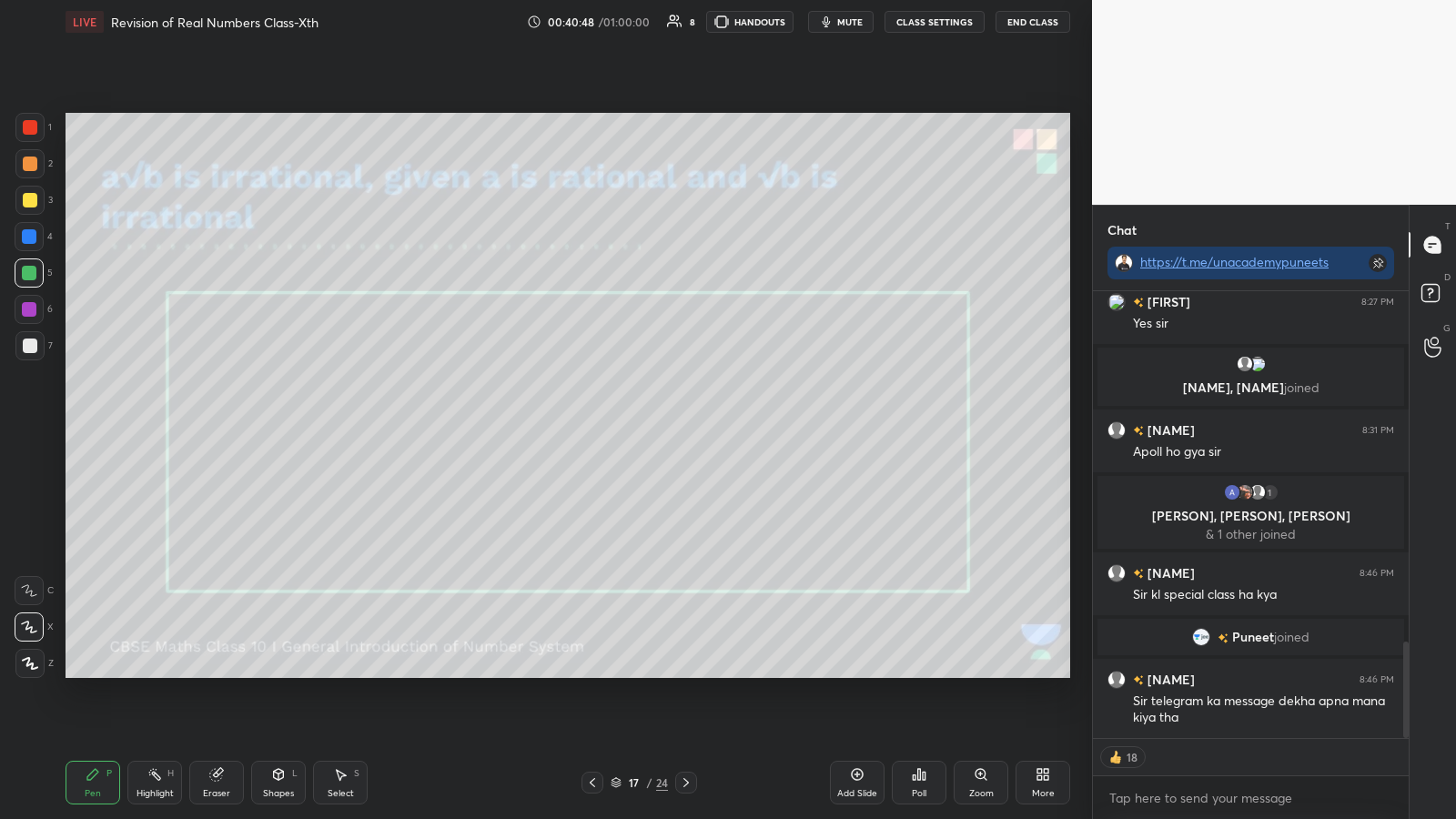 scroll, scrollTop: 1618, scrollLeft: 0, axis: vertical 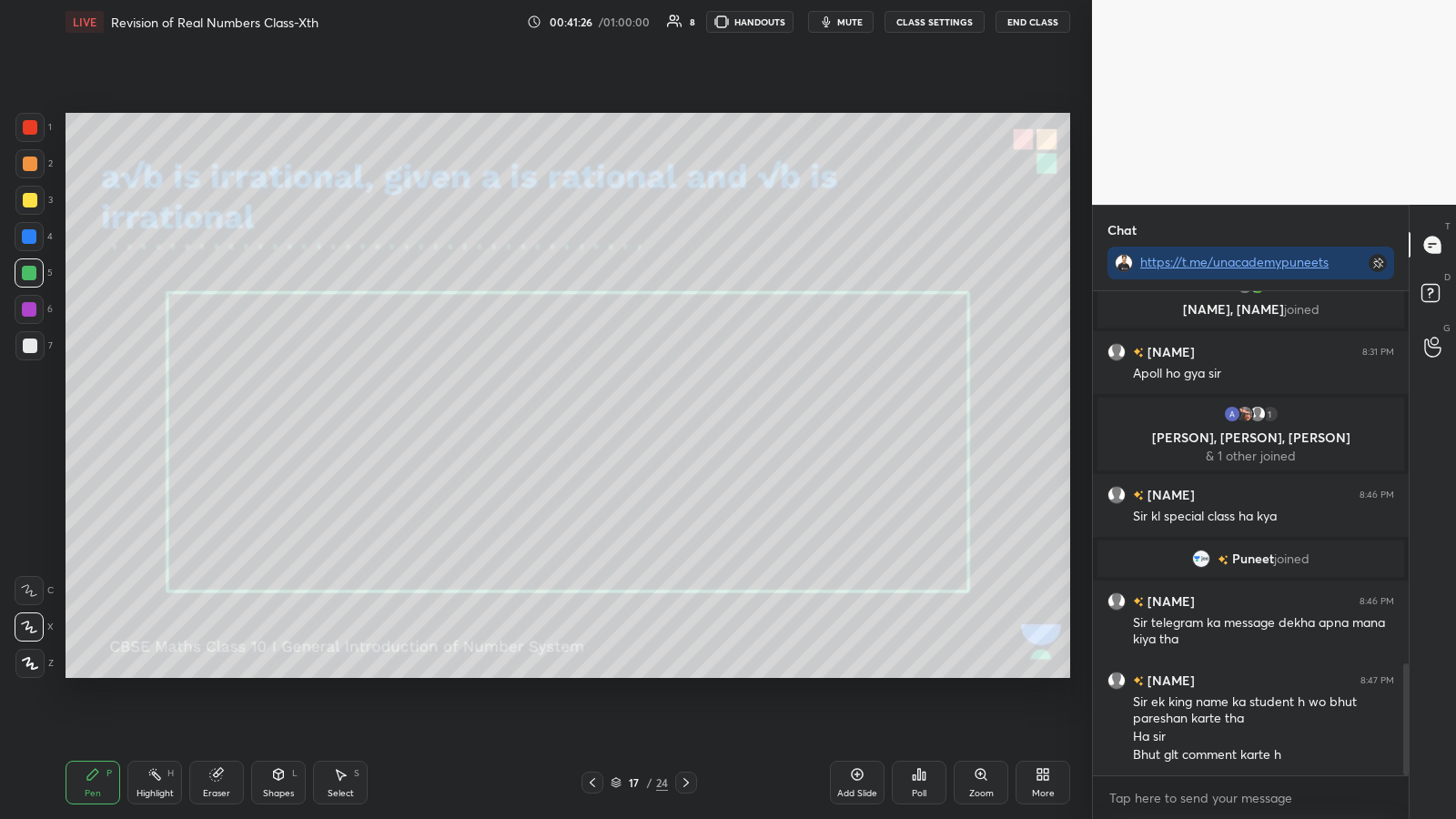click on "mute" at bounding box center [850, 22] 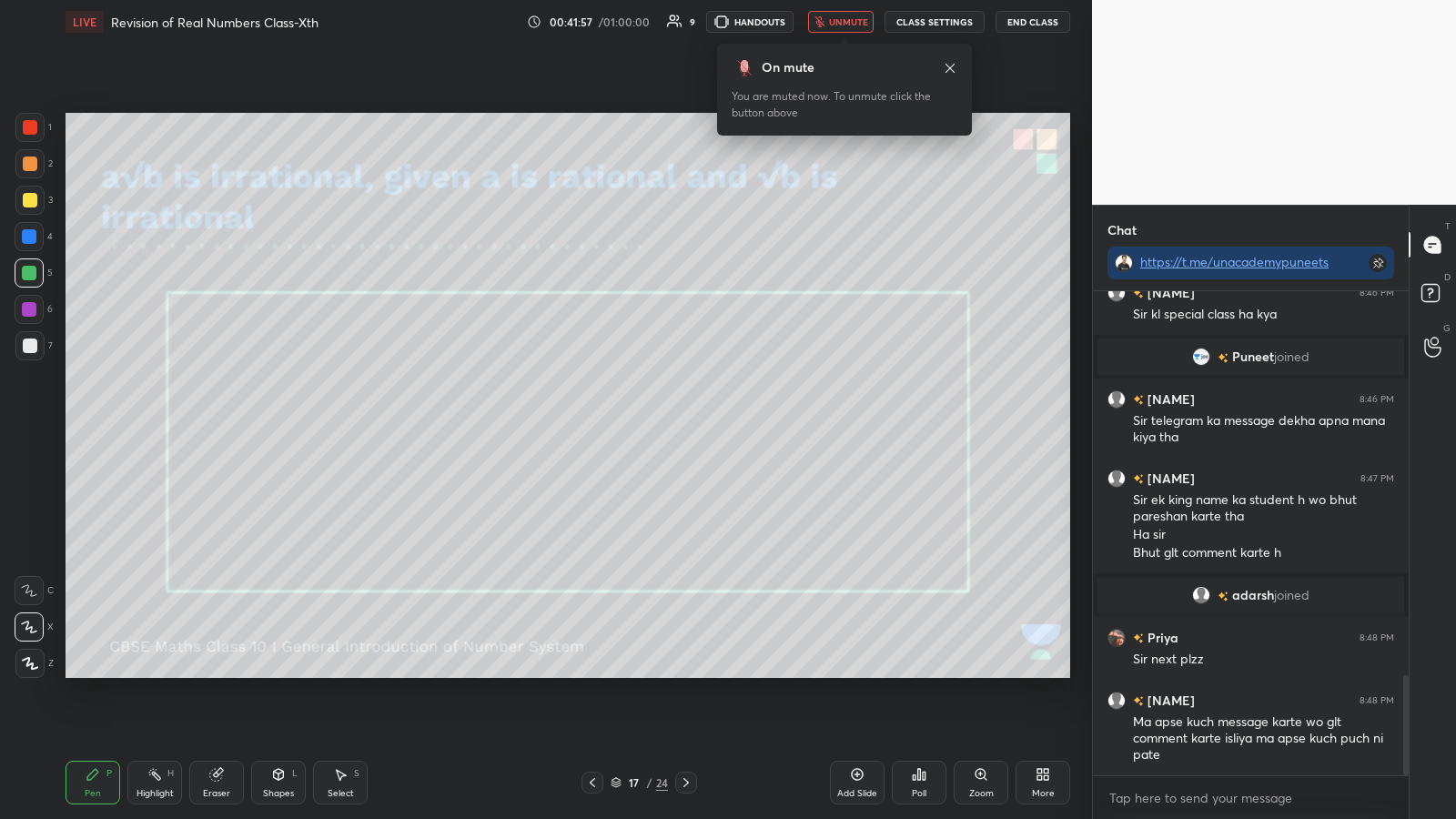 scroll, scrollTop: 1849, scrollLeft: 0, axis: vertical 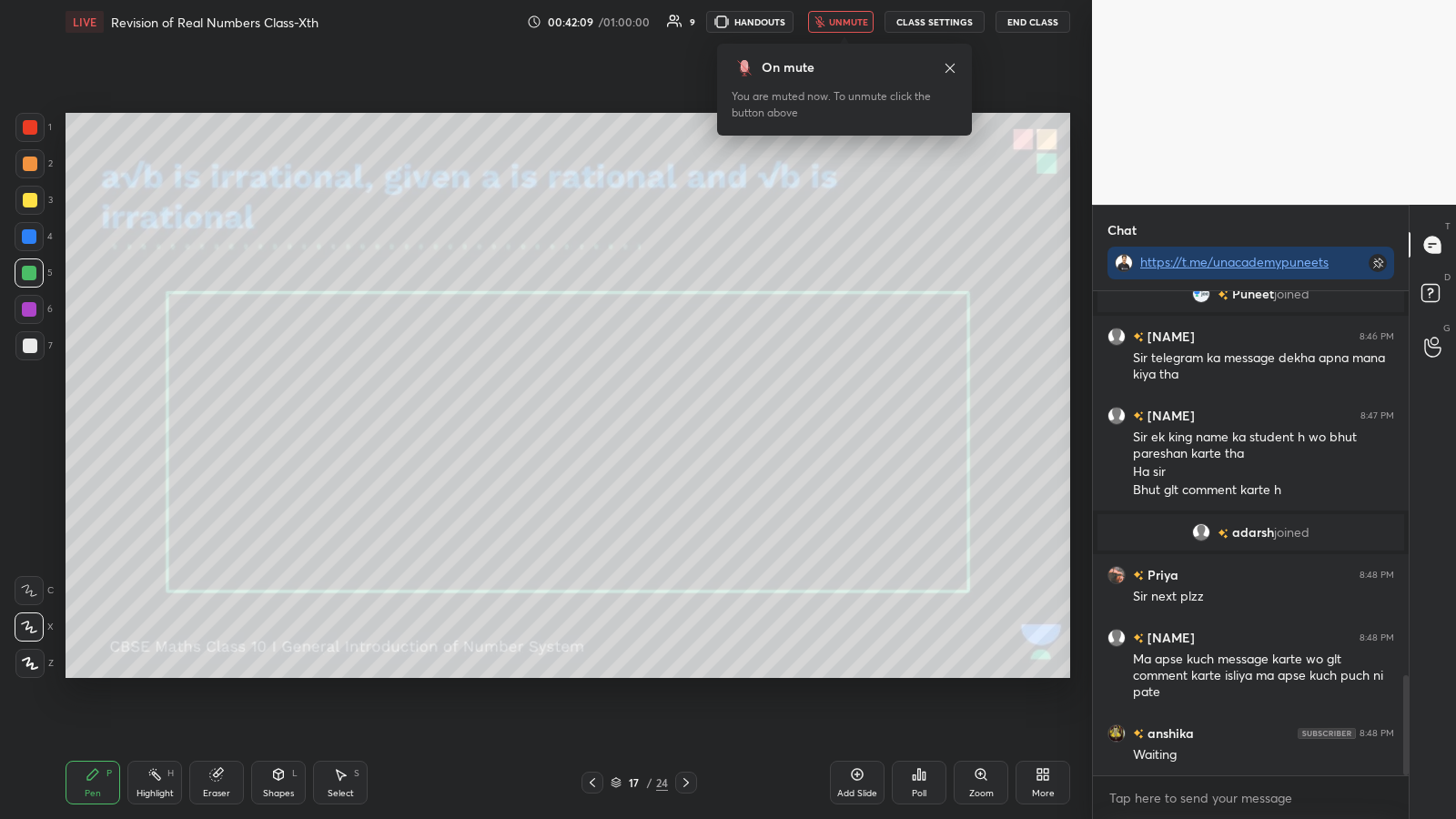 click on "unmute" at bounding box center (848, 22) 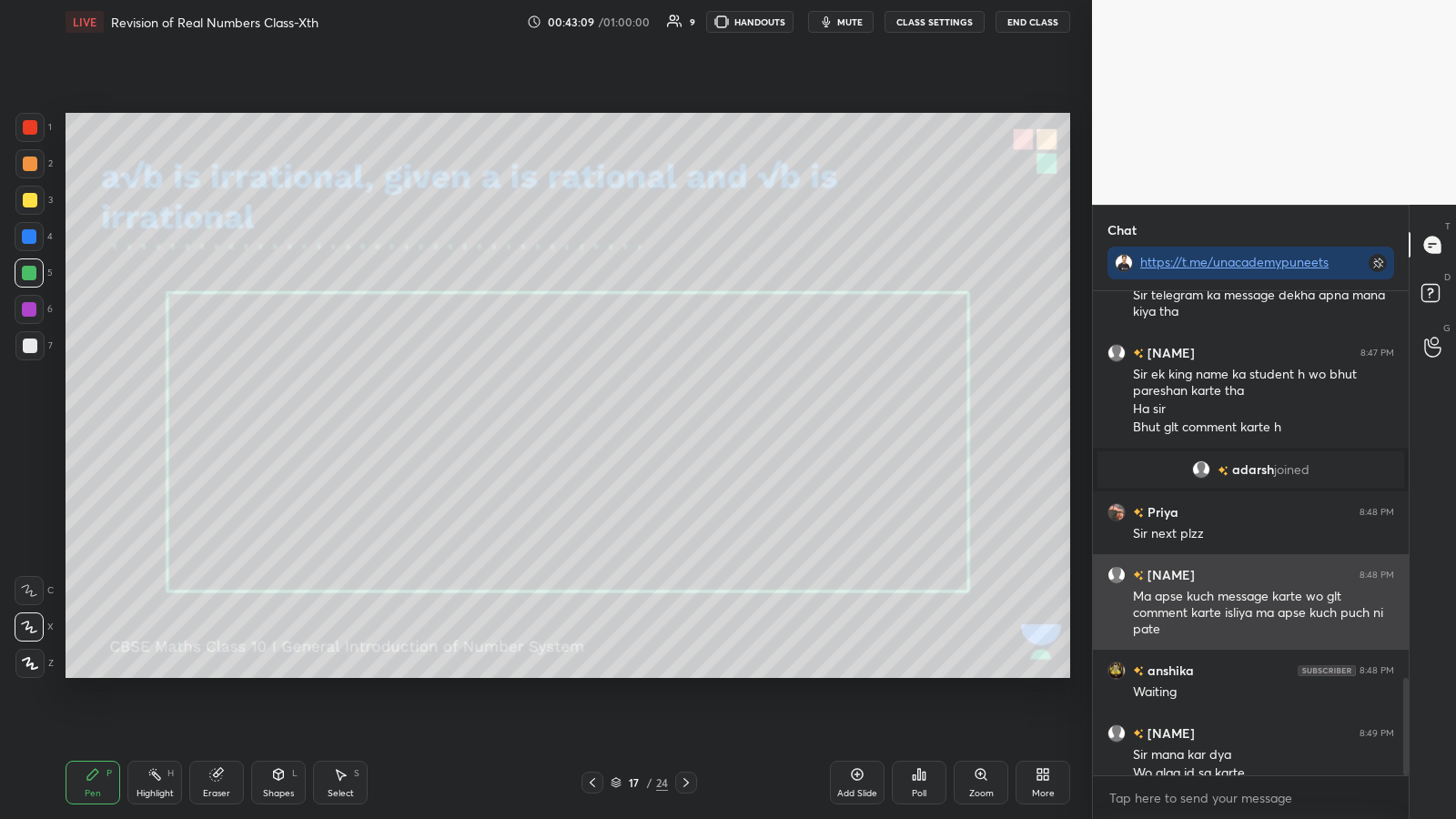 scroll, scrollTop: 1930, scrollLeft: 0, axis: vertical 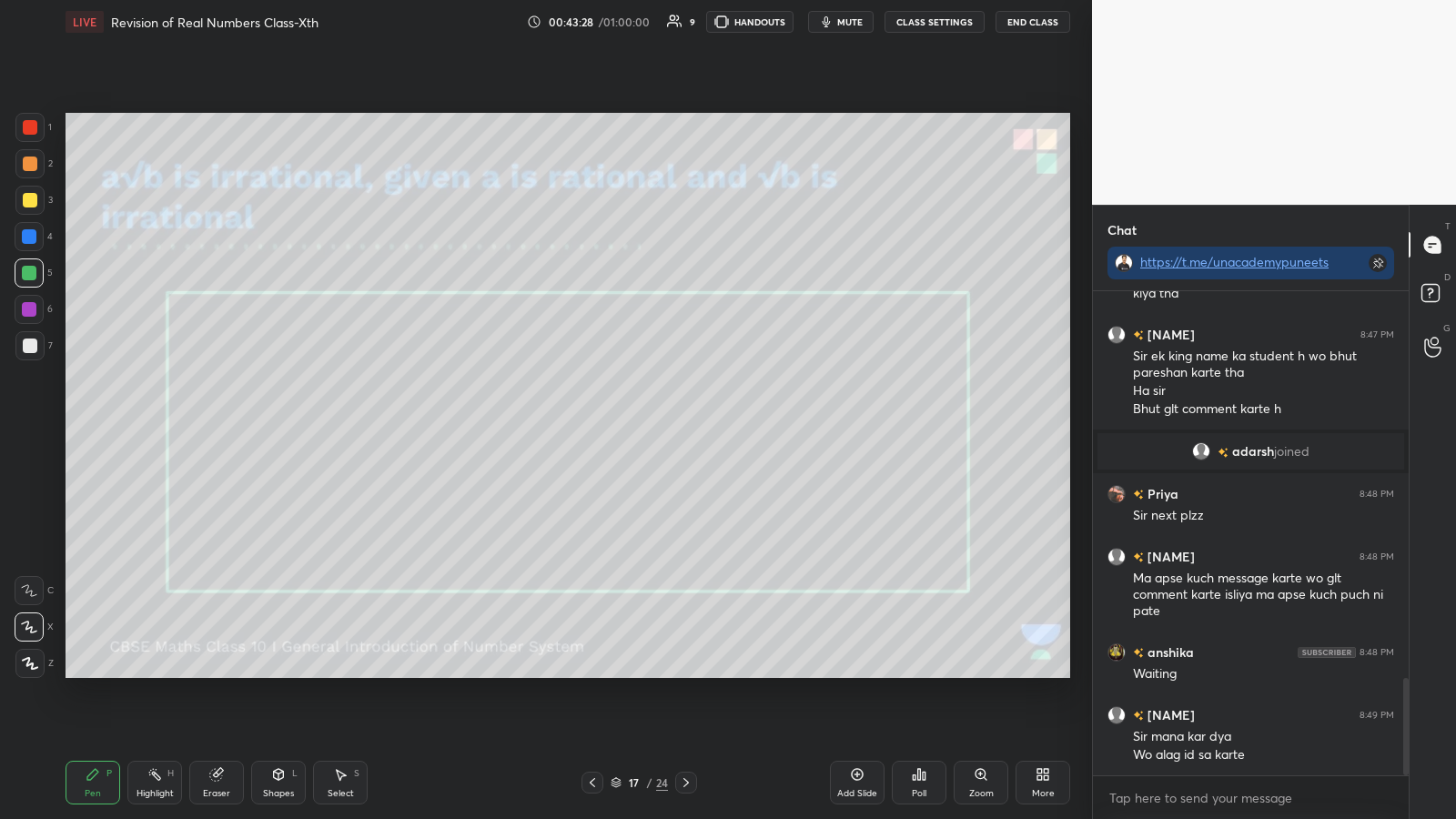 click 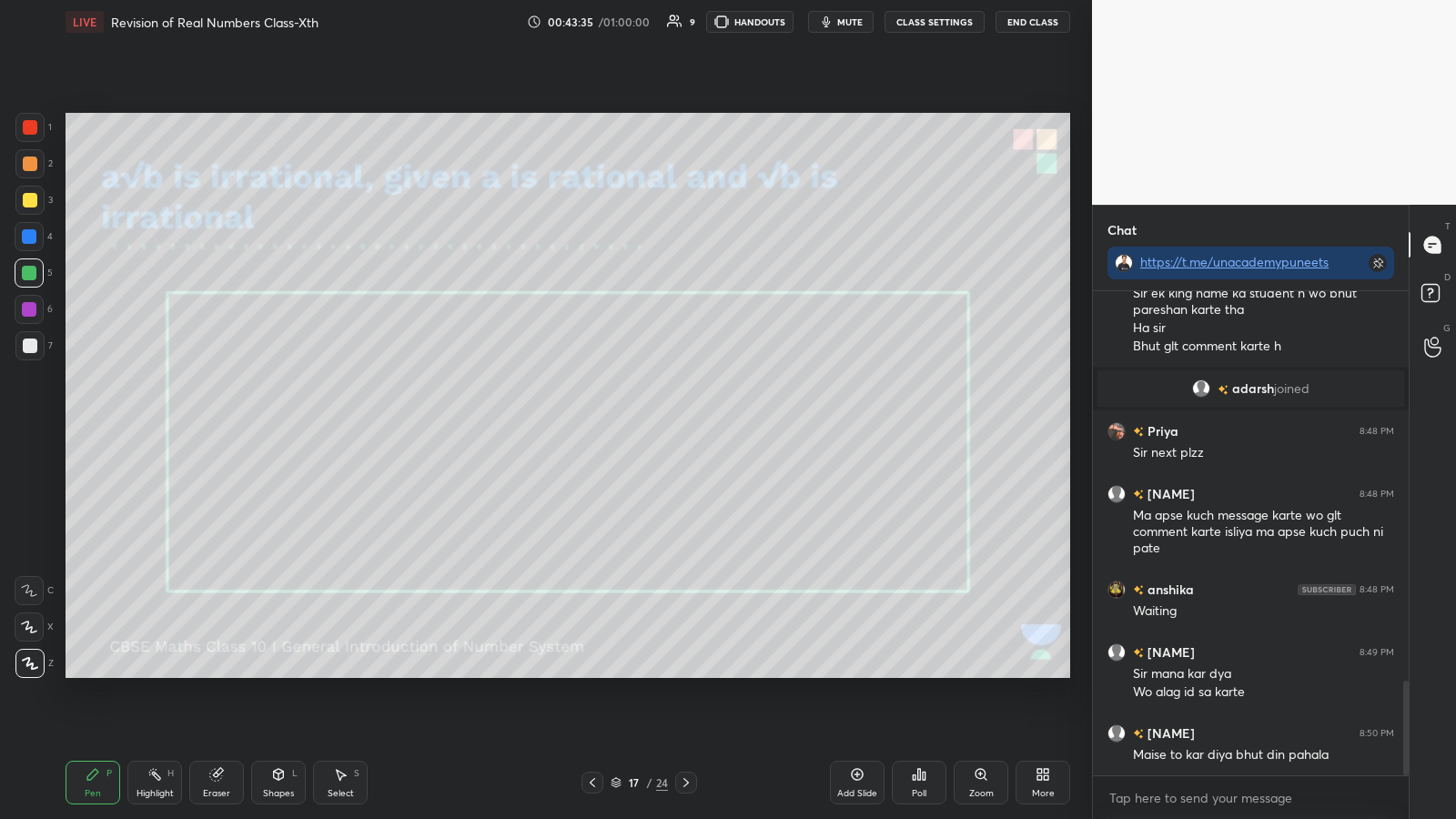 scroll, scrollTop: 2011, scrollLeft: 0, axis: vertical 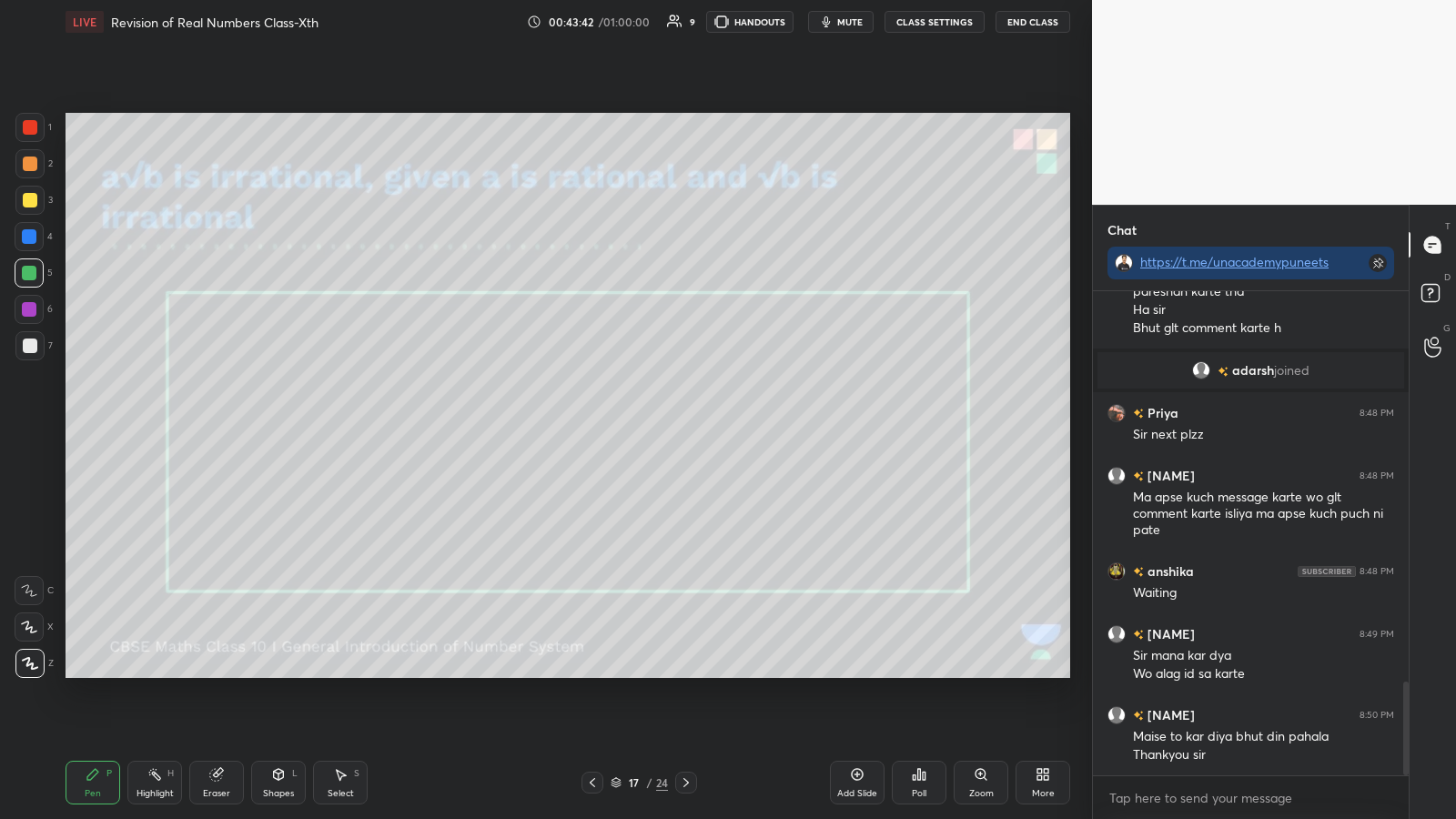 click at bounding box center (30, 346) 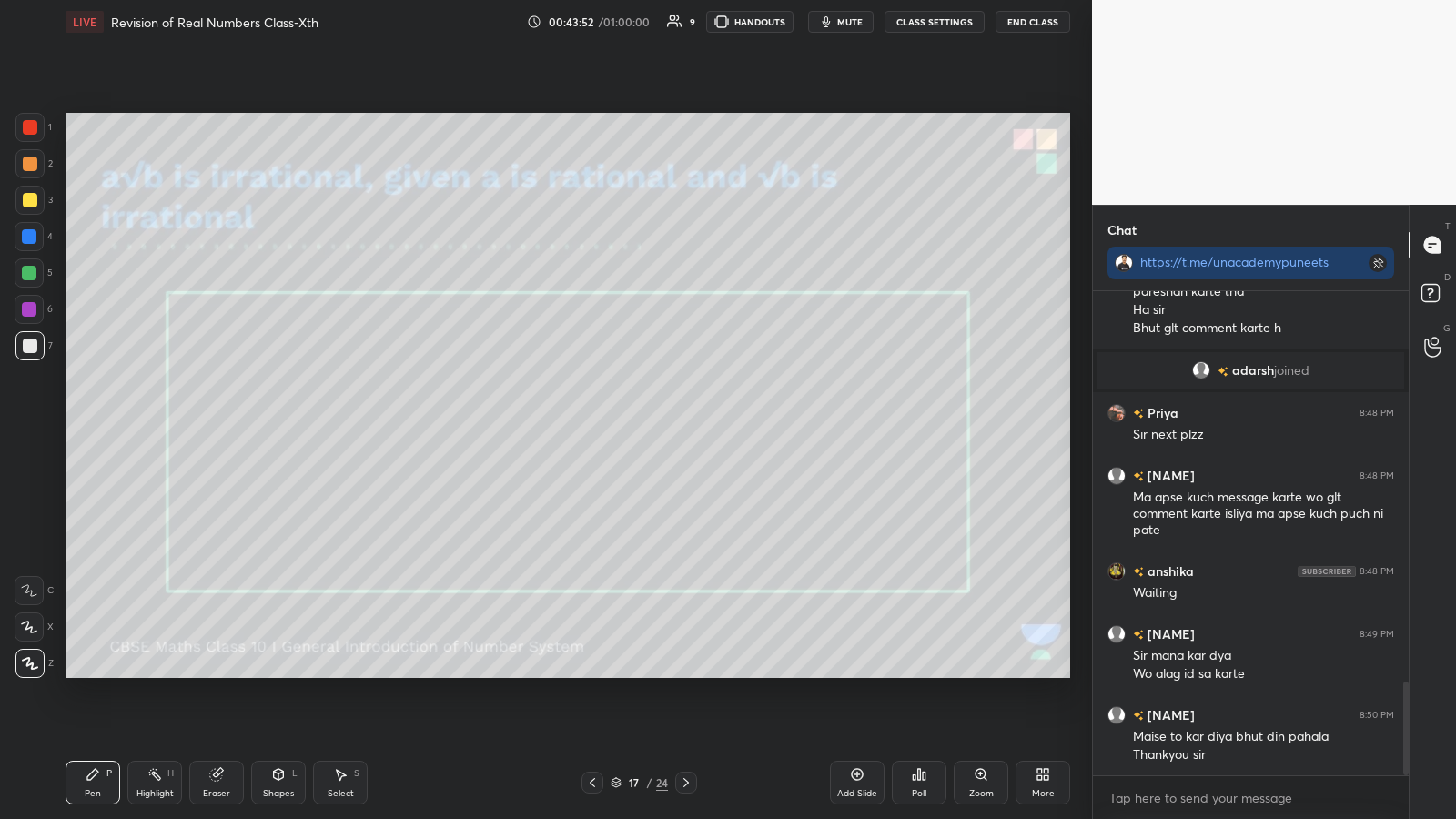 scroll, scrollTop: 2055, scrollLeft: 0, axis: vertical 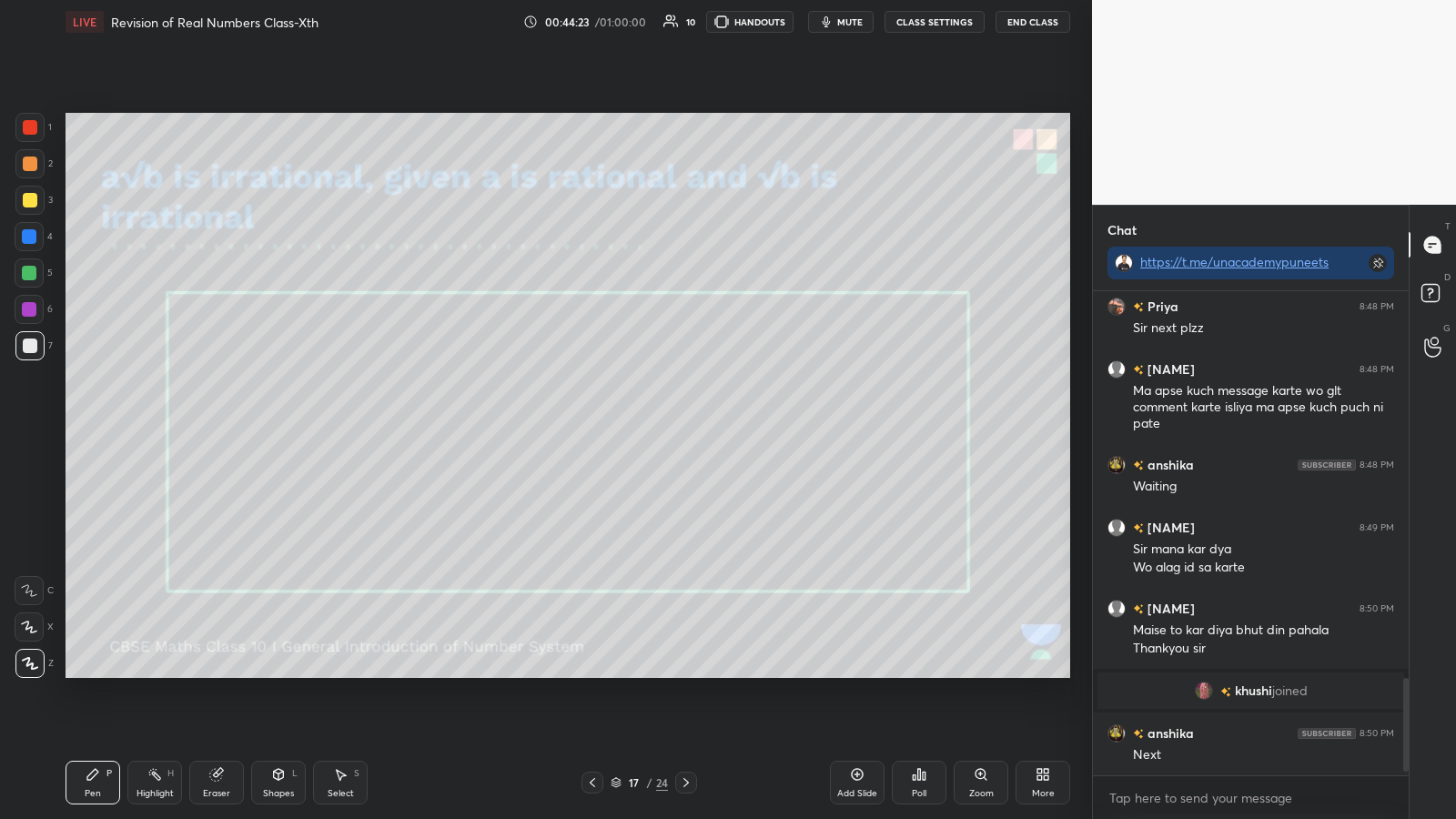 click 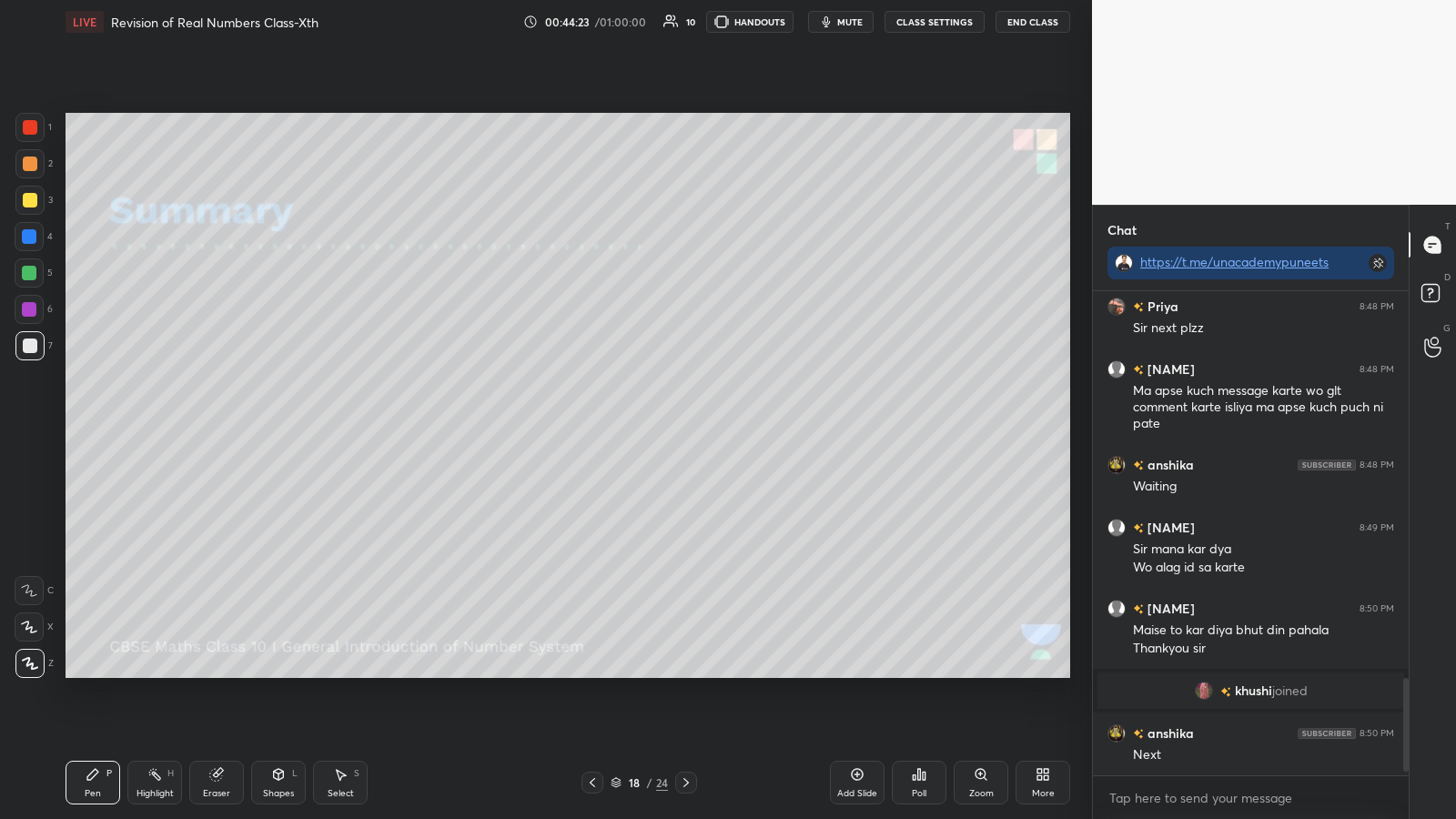 scroll, scrollTop: 1991, scrollLeft: 0, axis: vertical 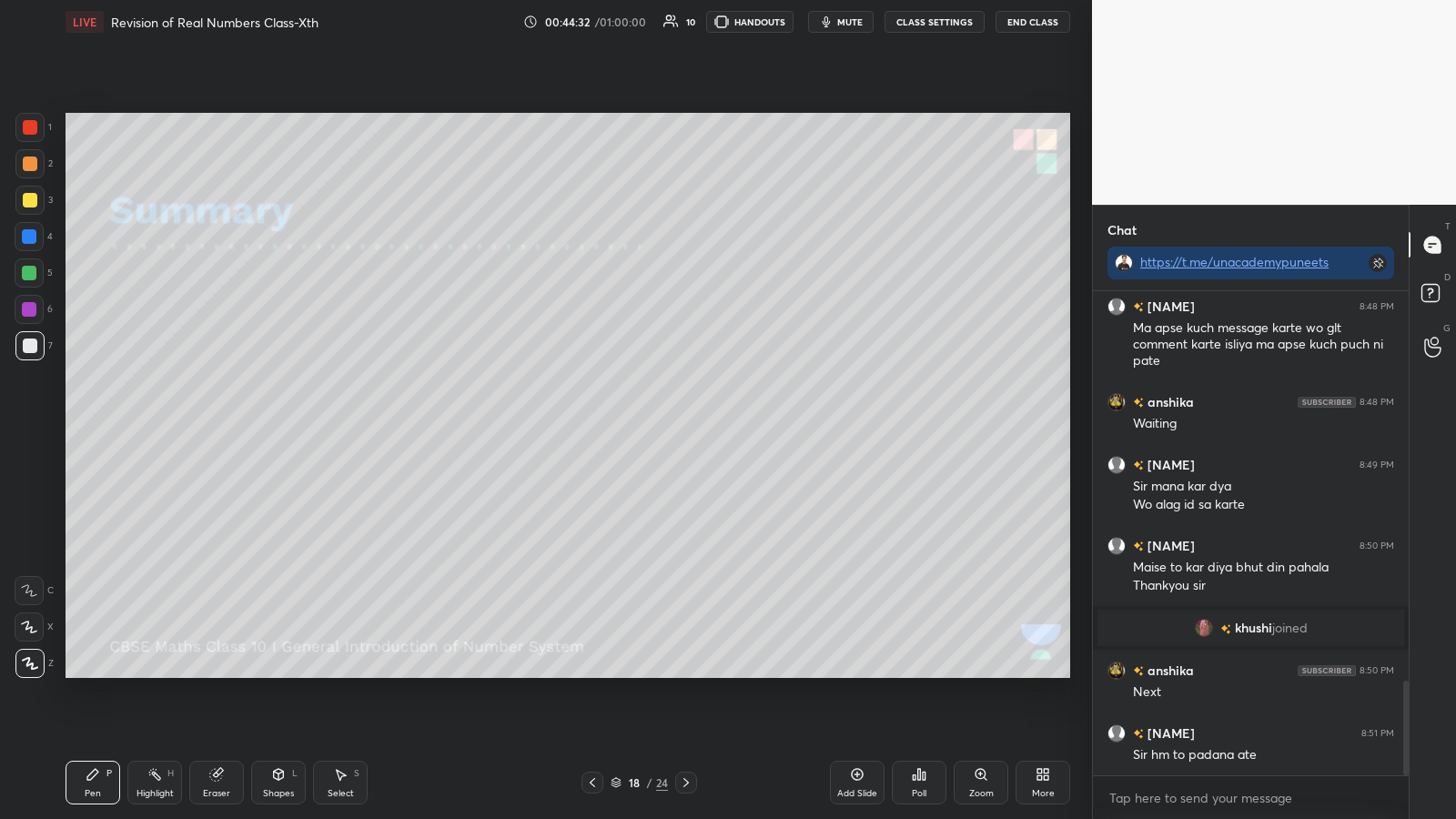 click at bounding box center (30, 164) 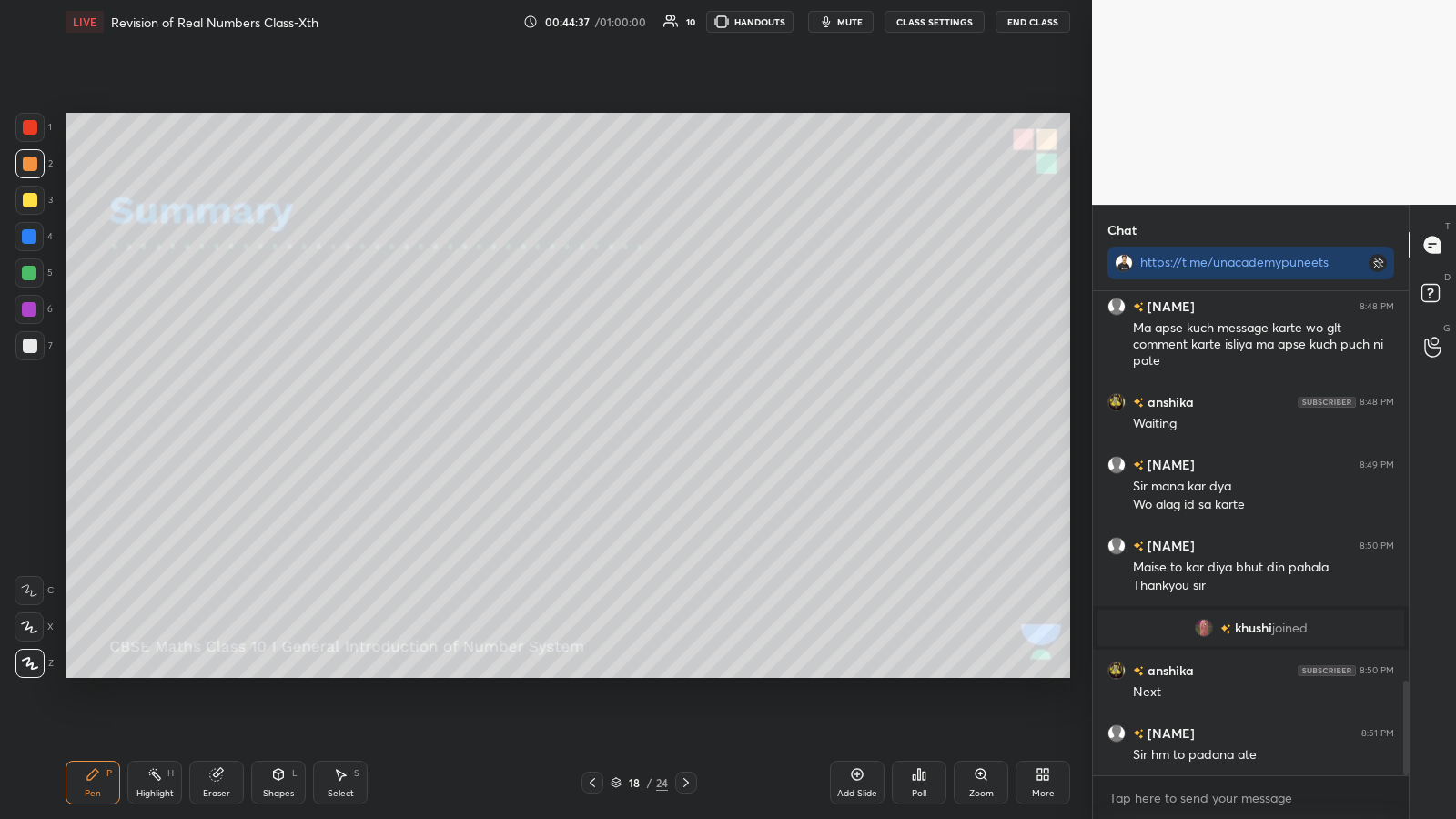 click at bounding box center (30, 164) 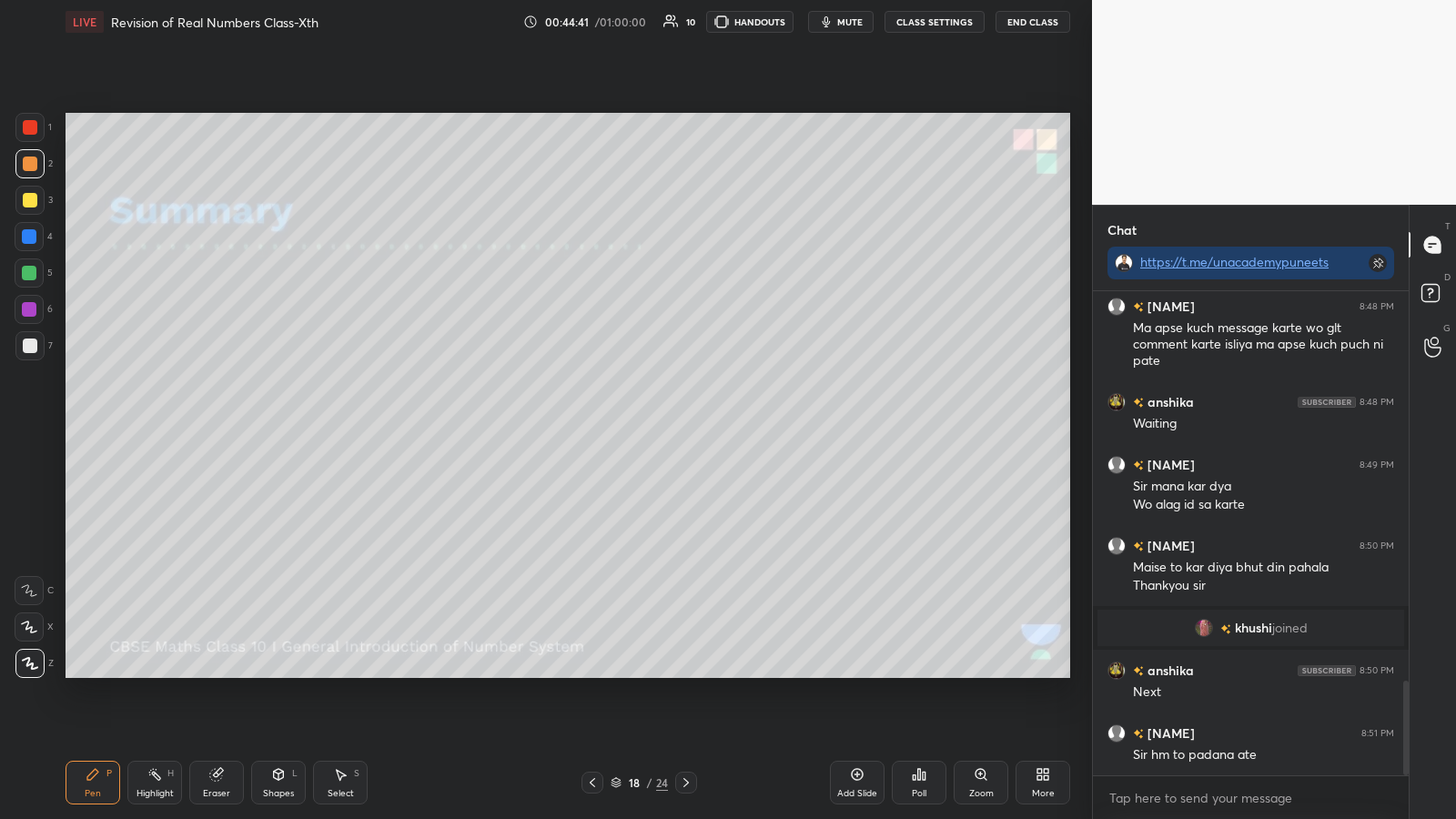 click at bounding box center [30, 164] 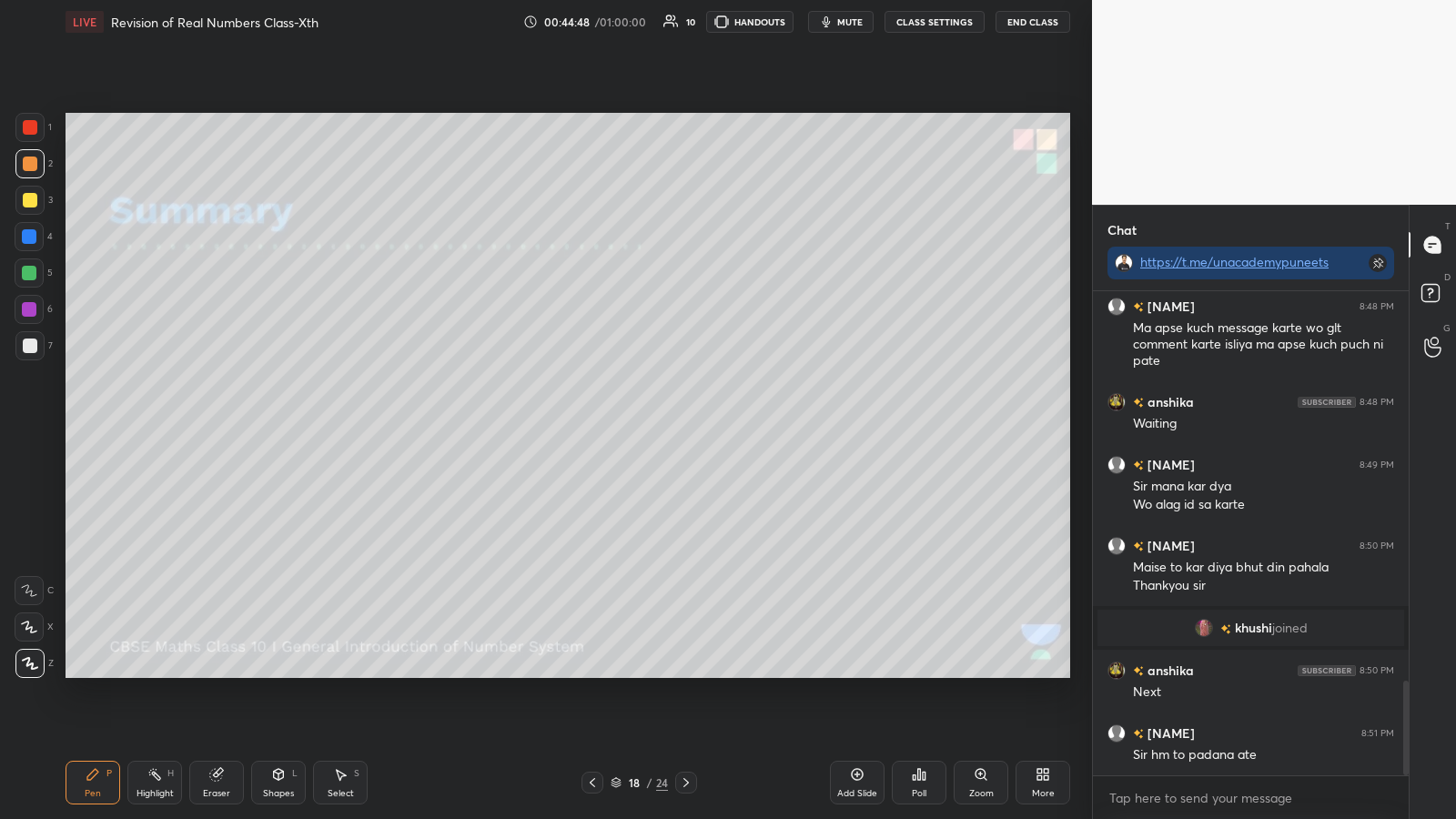 click 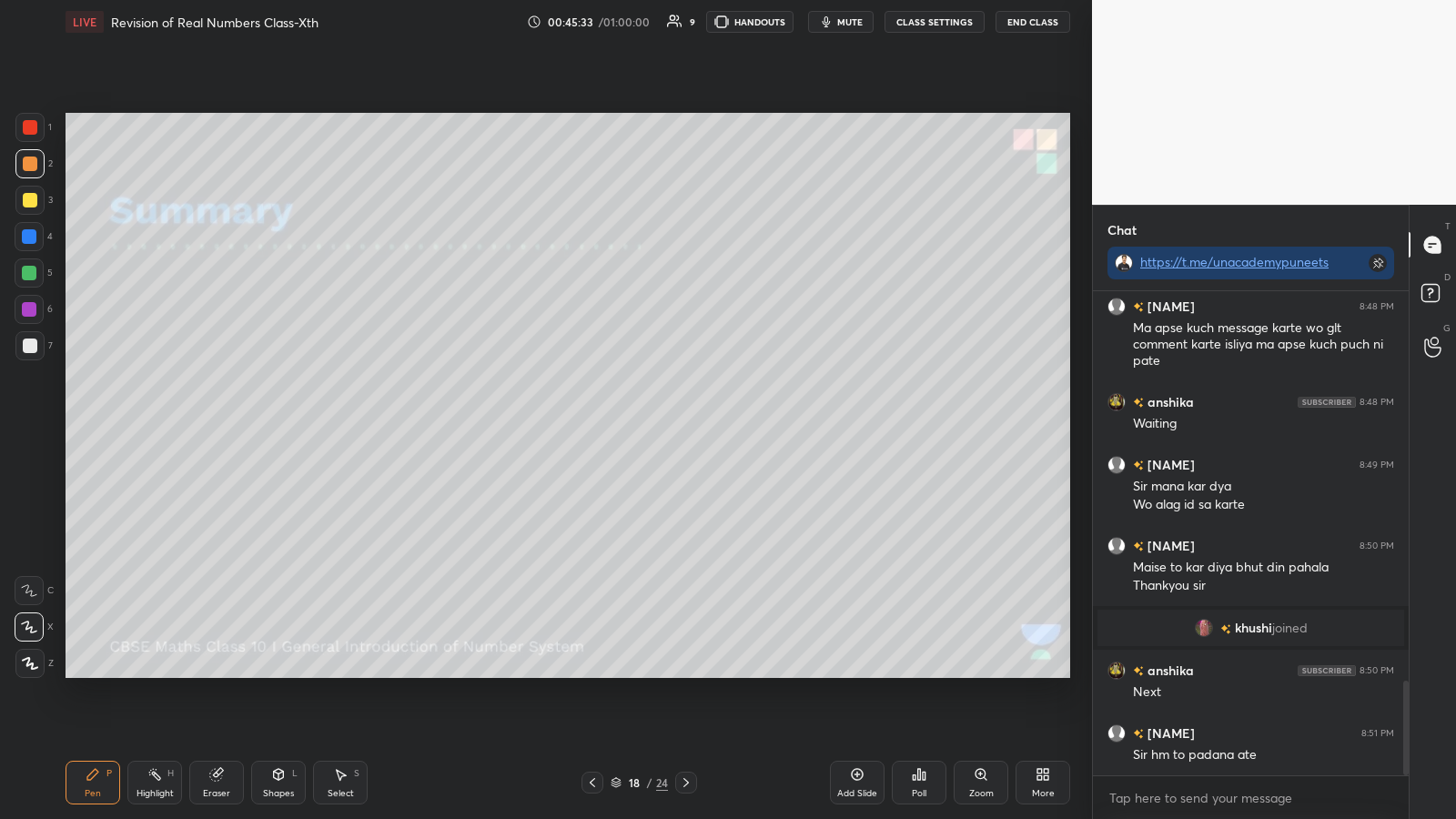 click at bounding box center (30, 346) 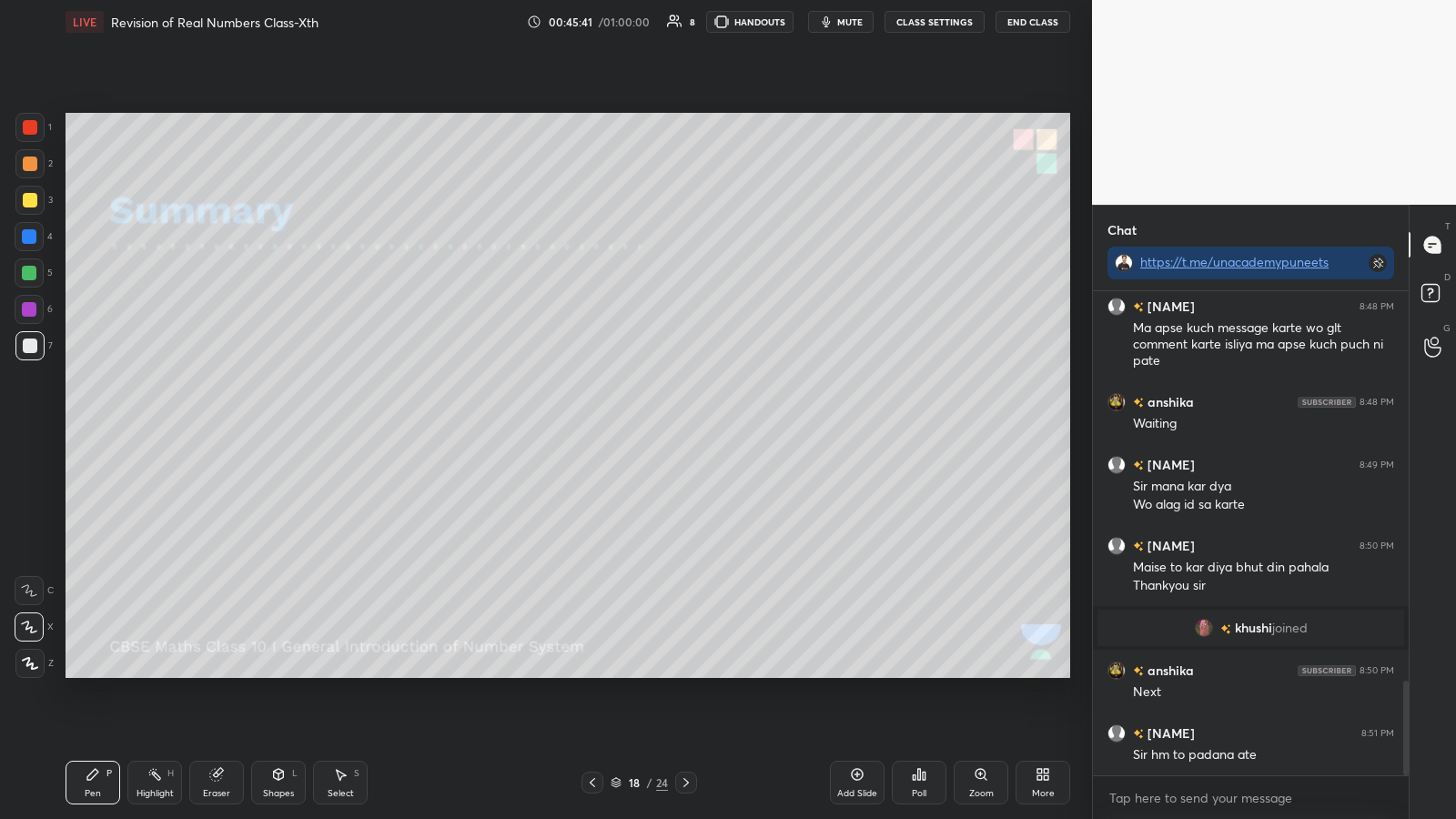 click on "Poll" at bounding box center [919, 783] 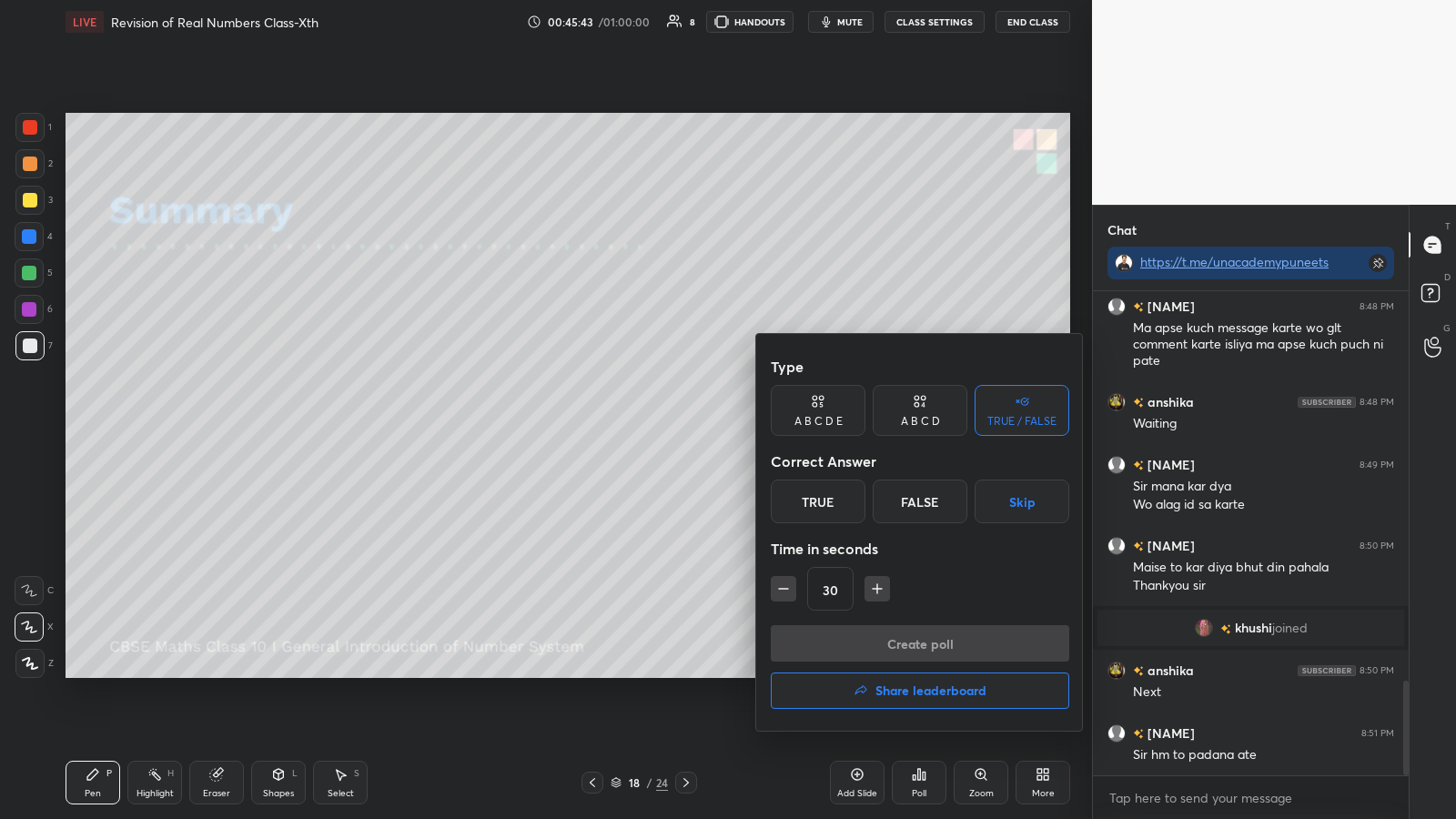 click on "False" at bounding box center (920, 501) 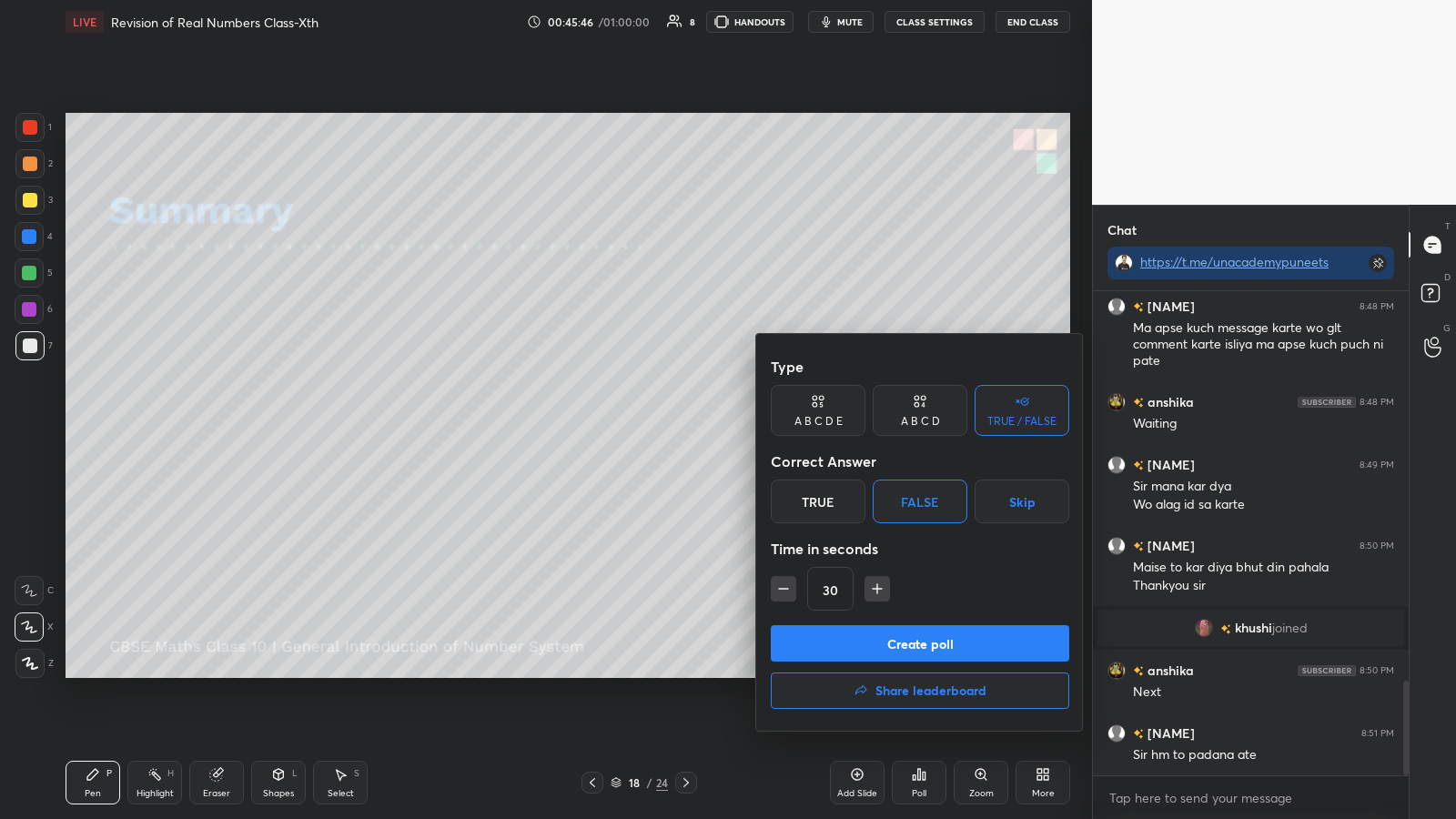 click on "Create poll" at bounding box center (920, 643) 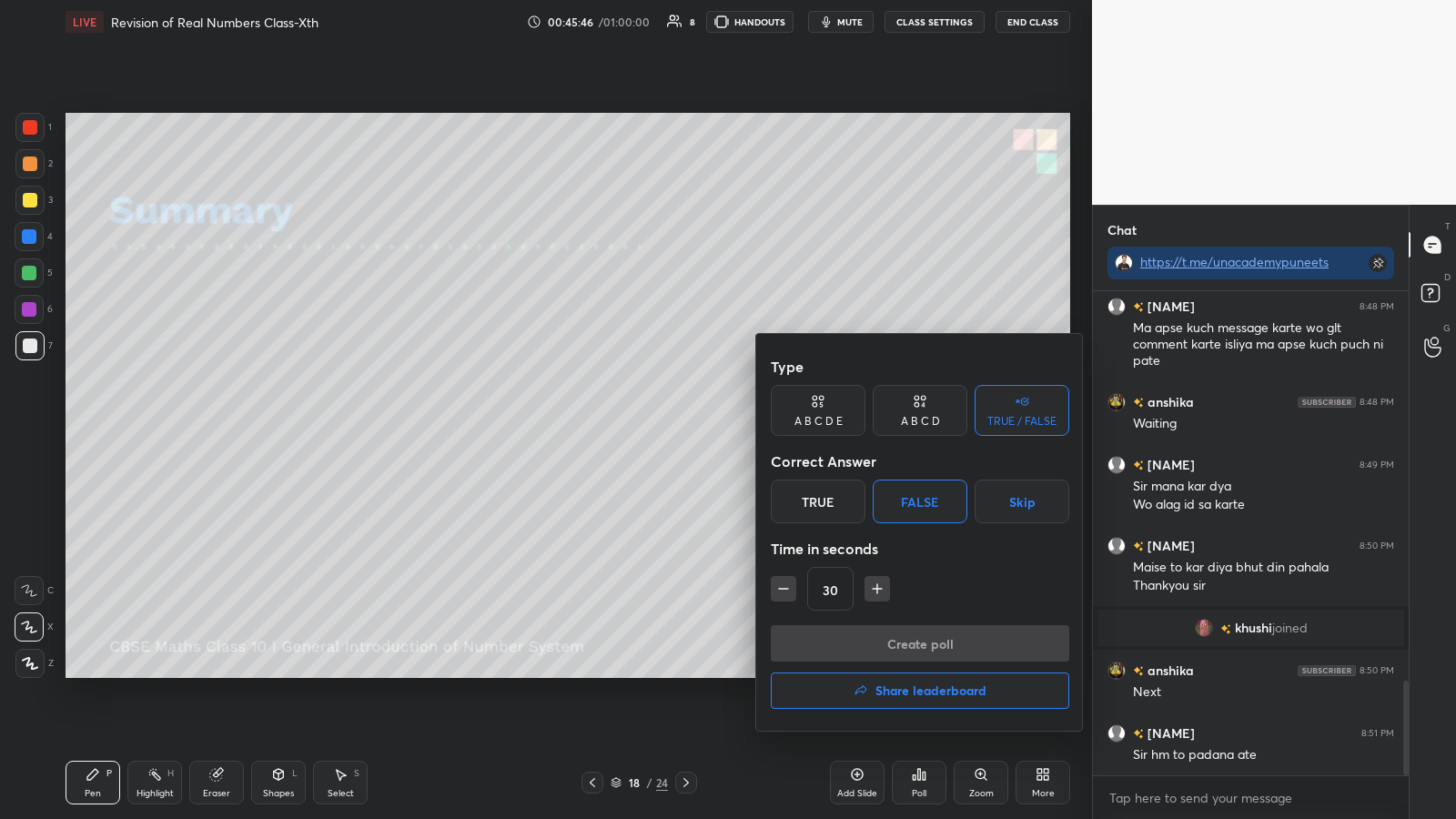 scroll, scrollTop: 422, scrollLeft: 310, axis: both 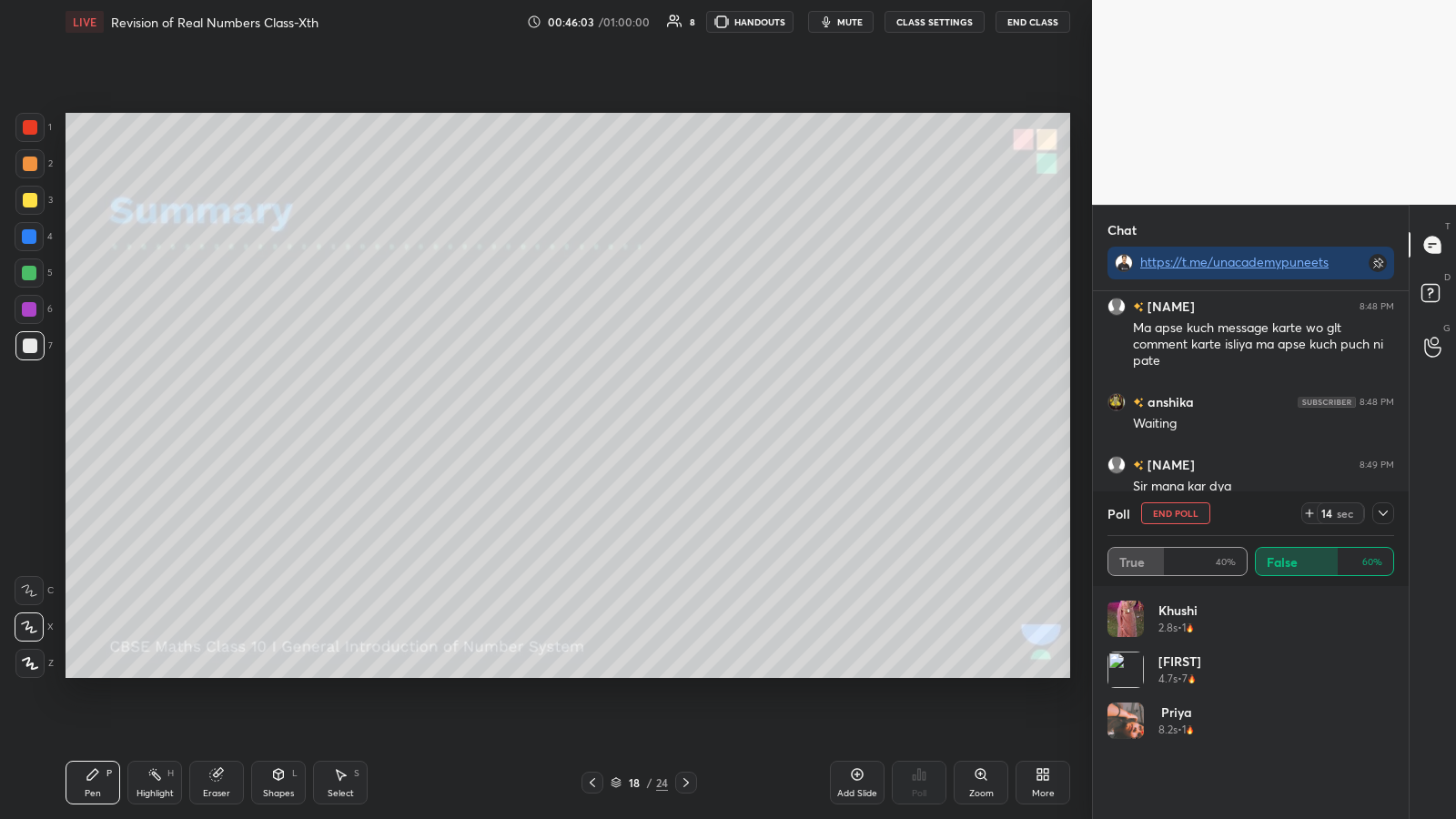 click 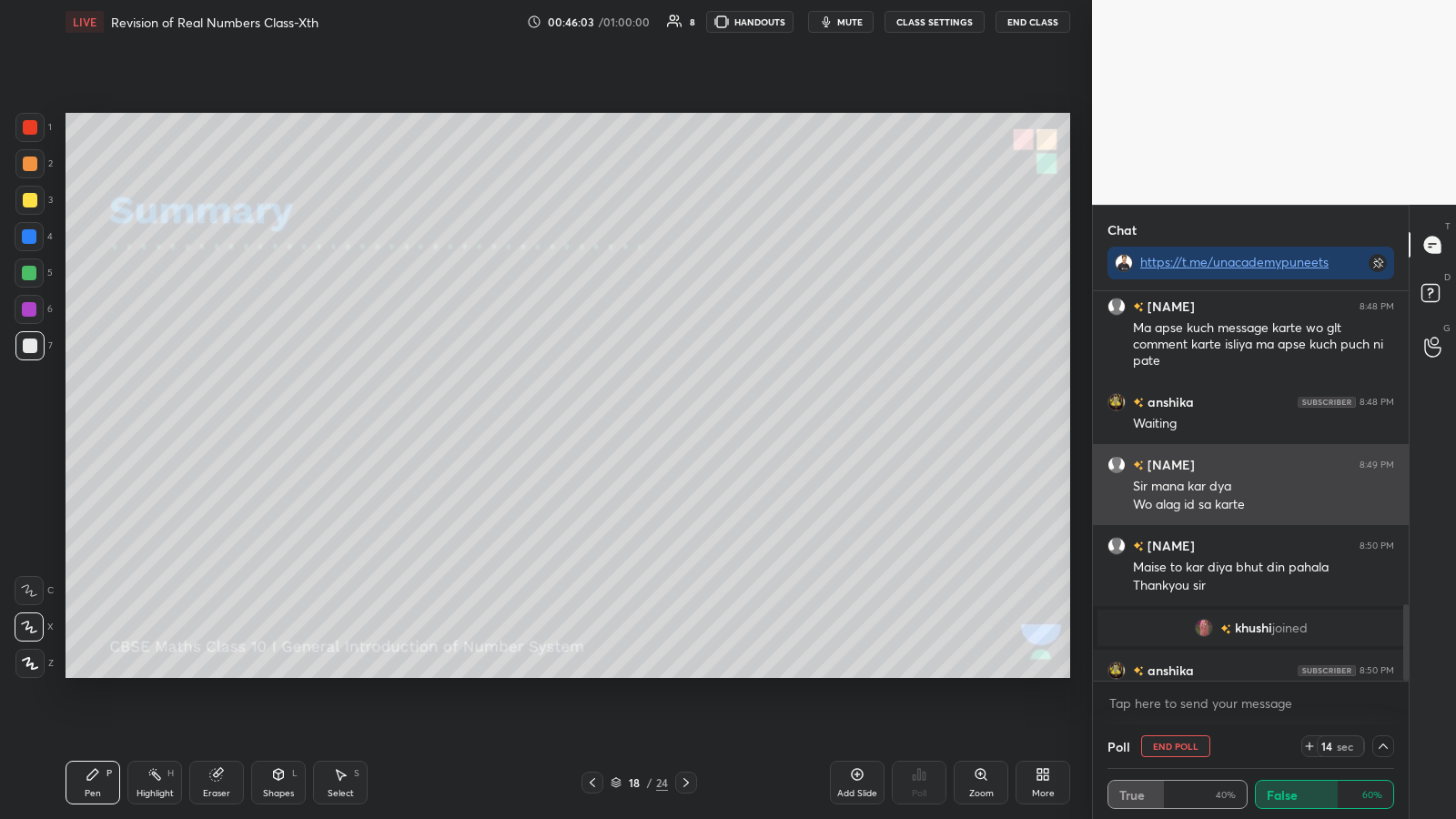 scroll, scrollTop: 0, scrollLeft: 0, axis: both 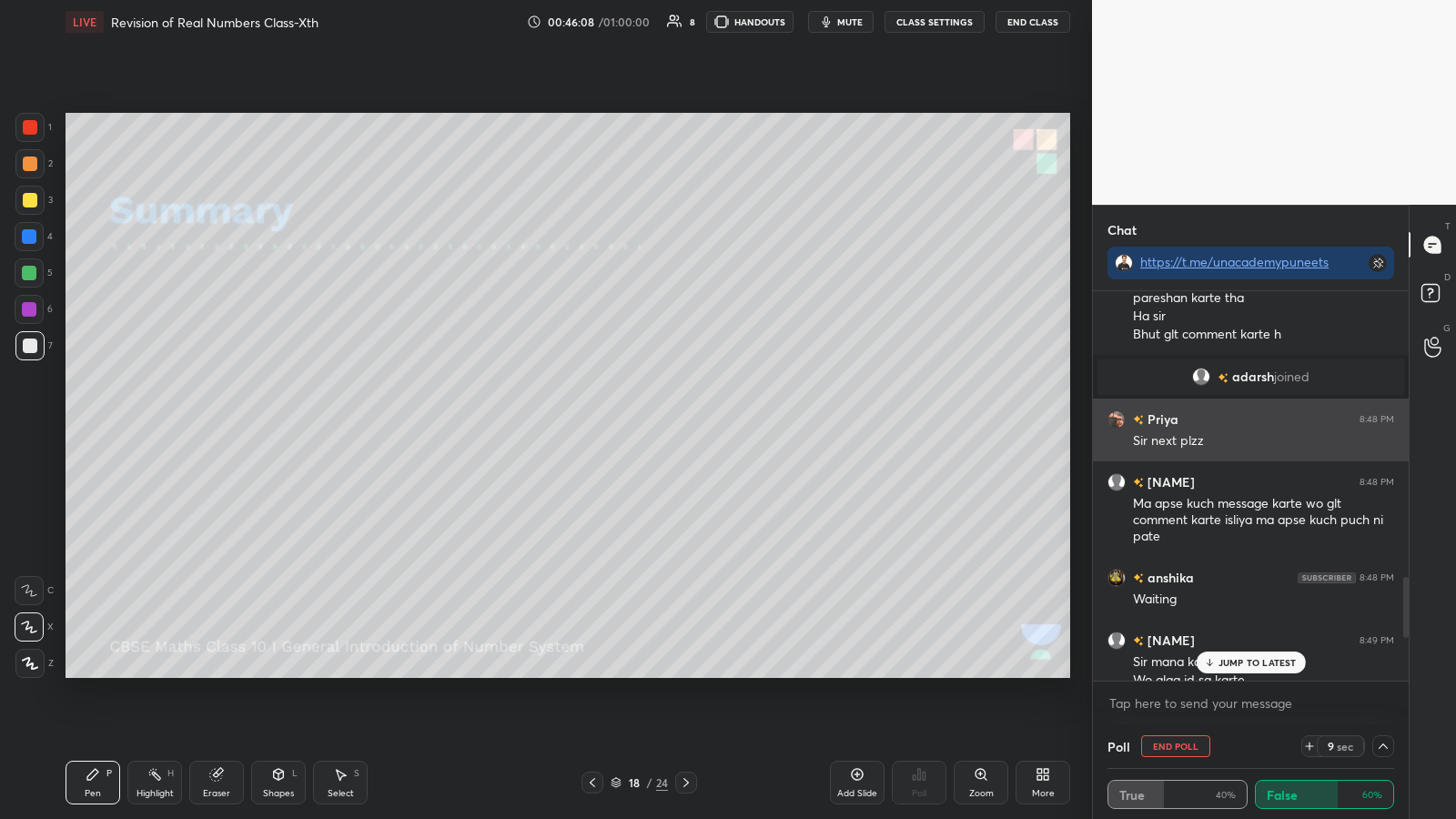 click at bounding box center (1117, 420) 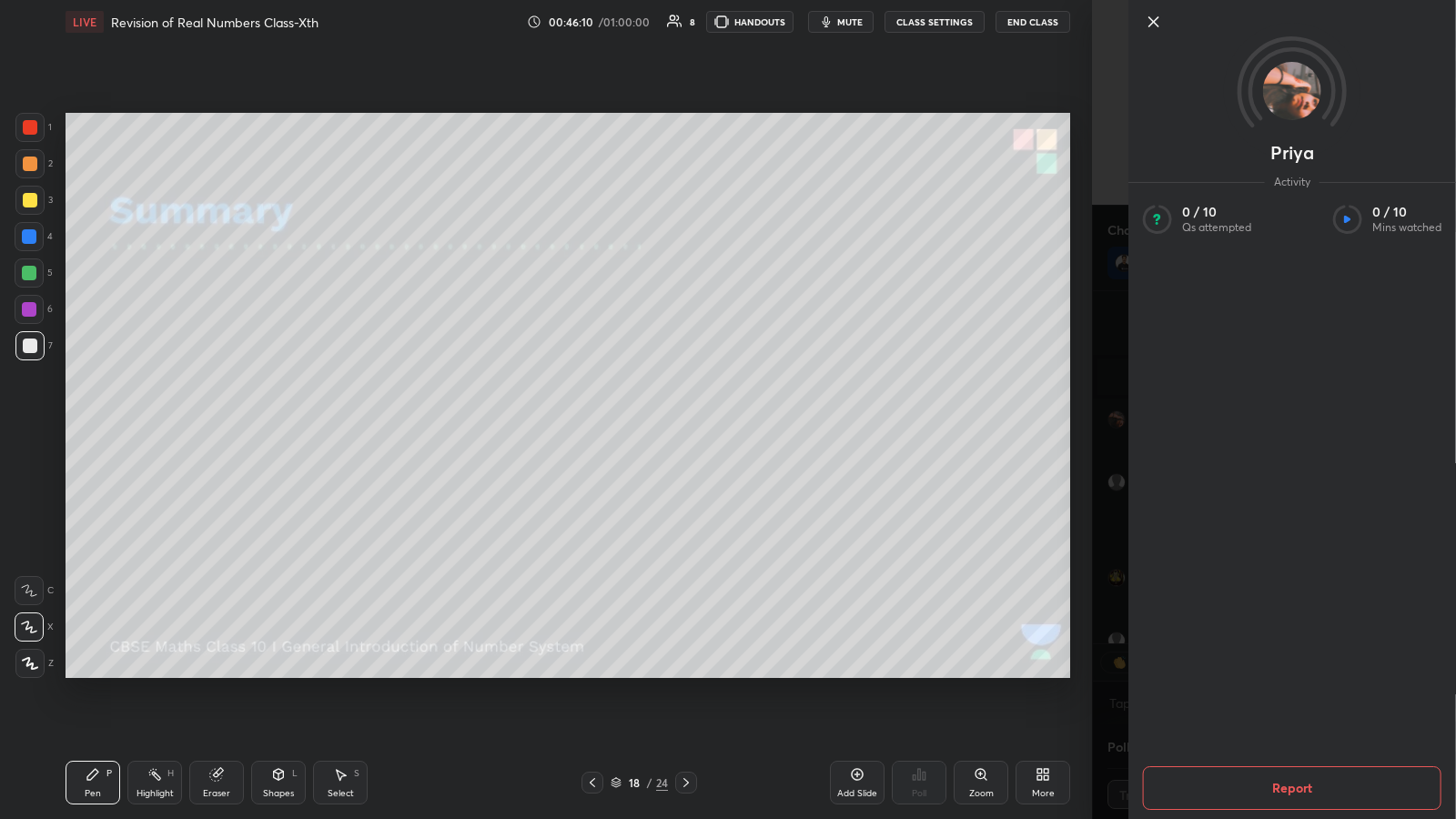 scroll, scrollTop: 347, scrollLeft: 310, axis: both 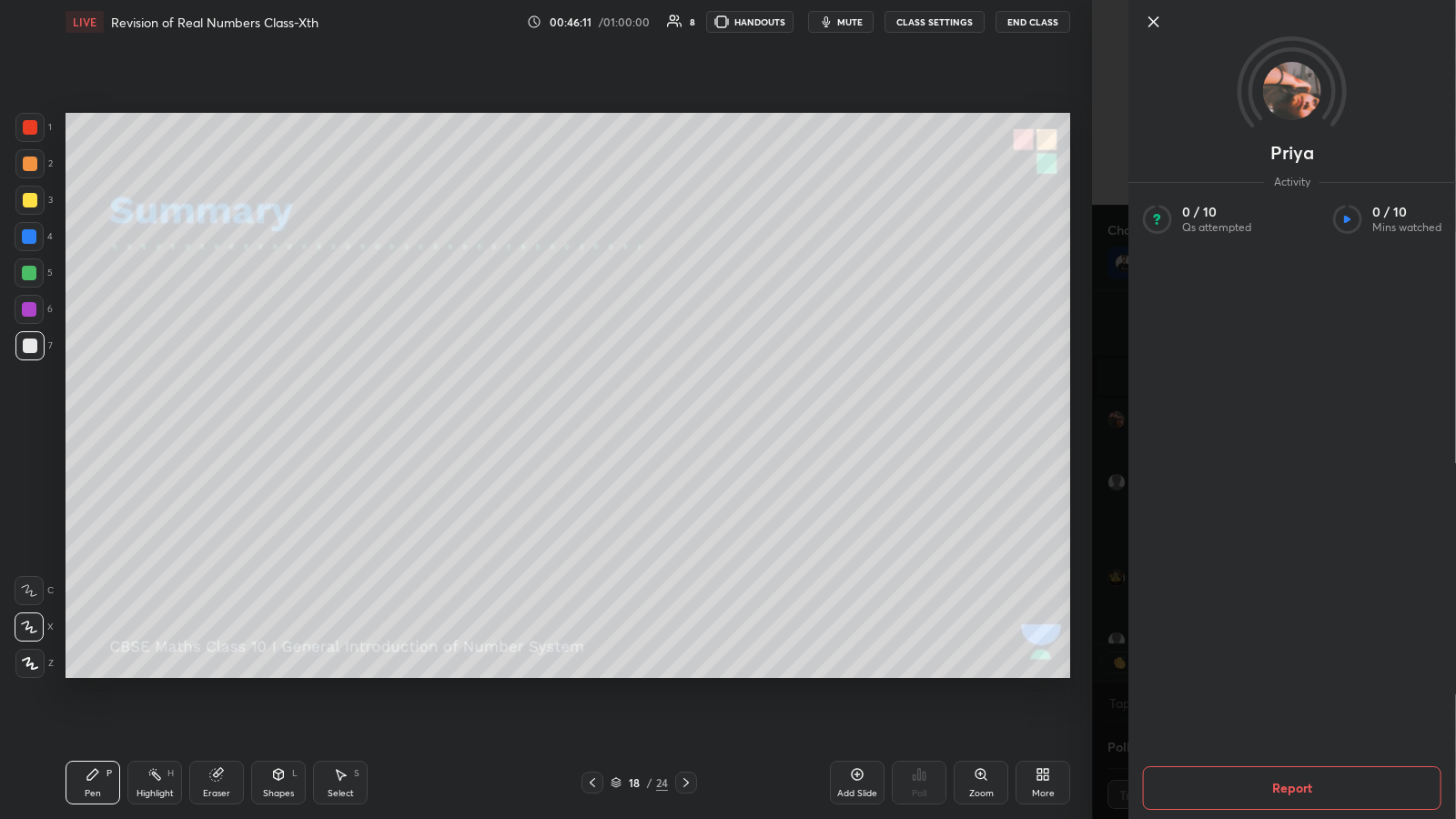 click 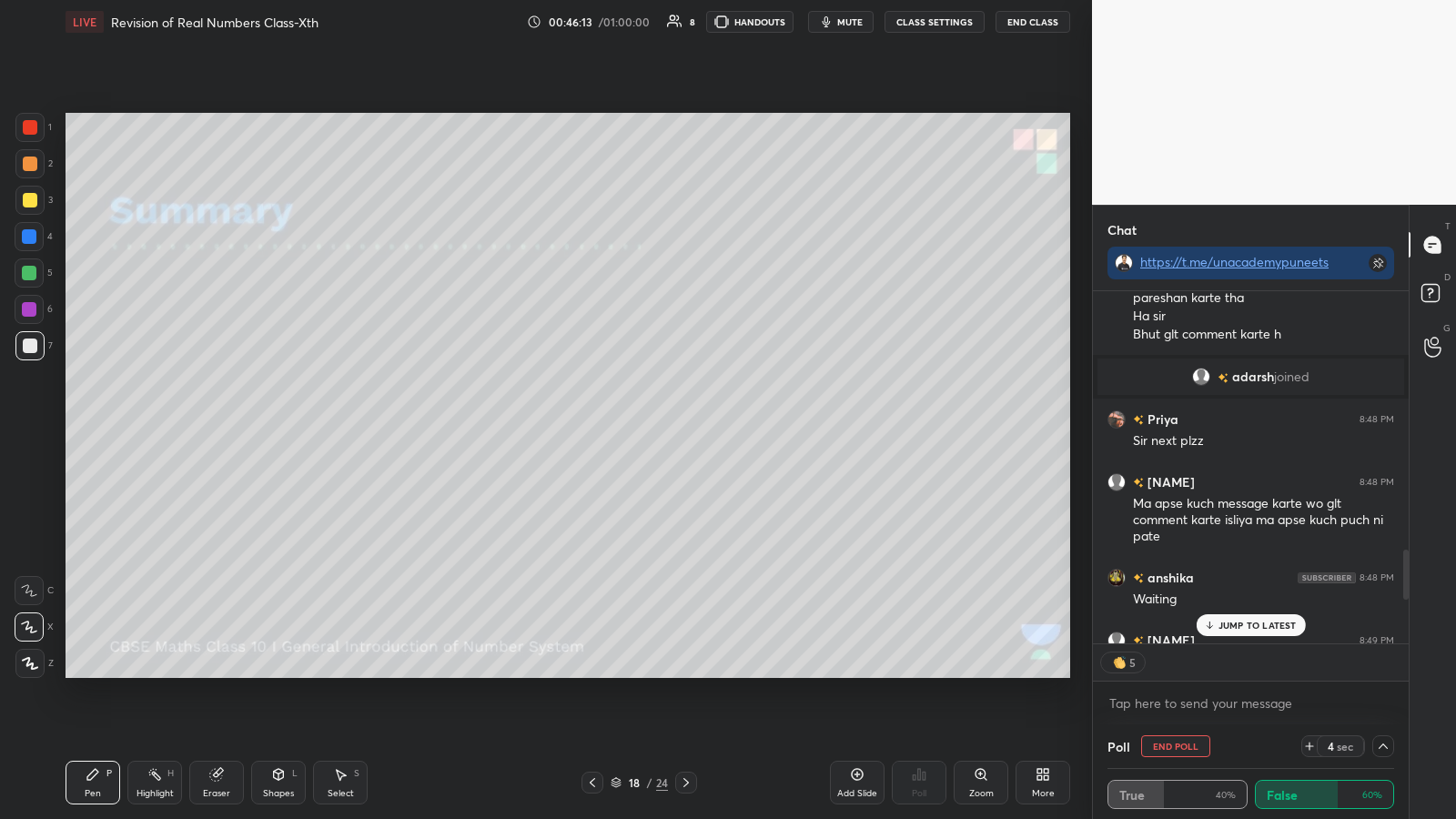 click 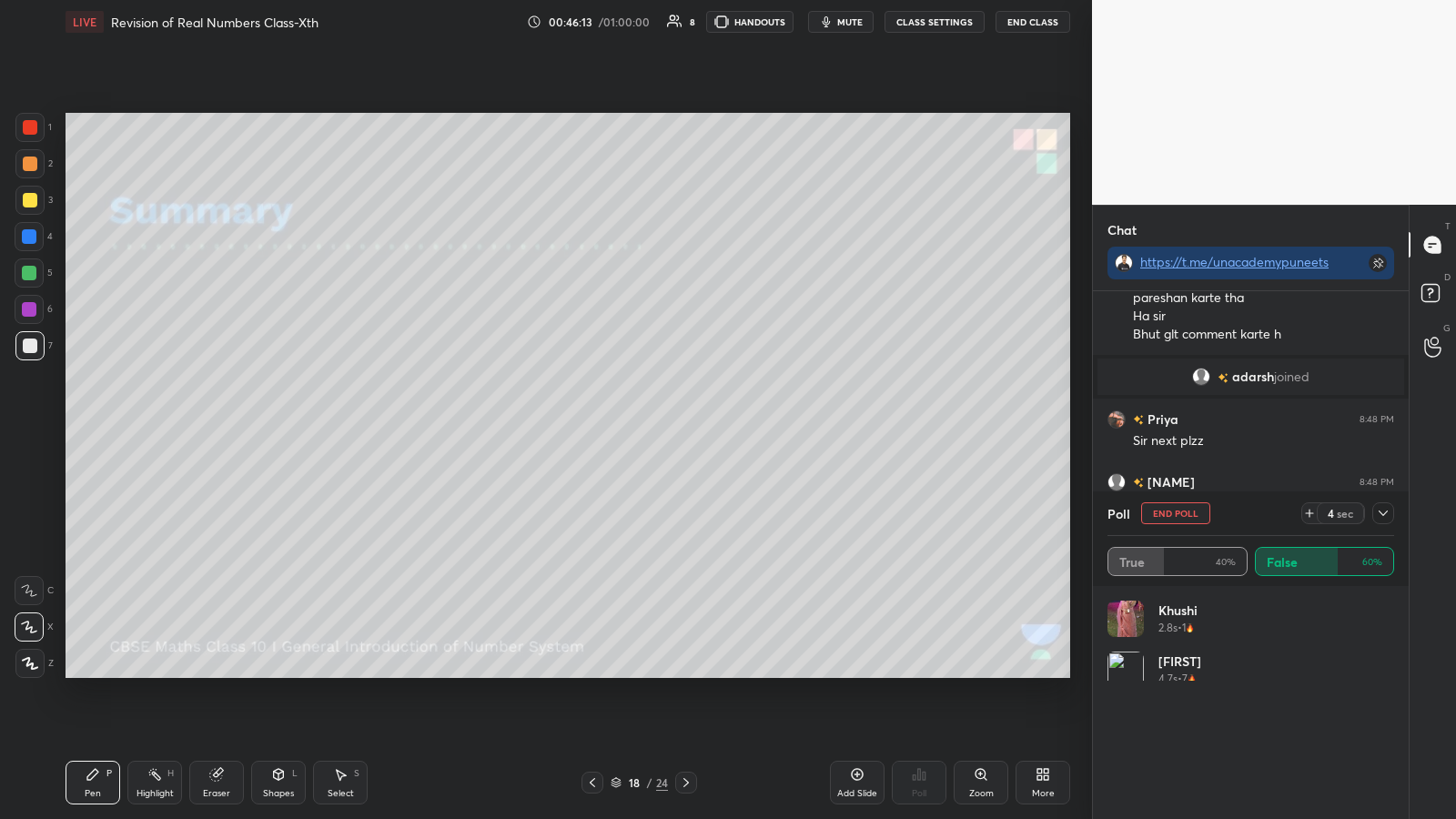 scroll, scrollTop: 6, scrollLeft: 6, axis: both 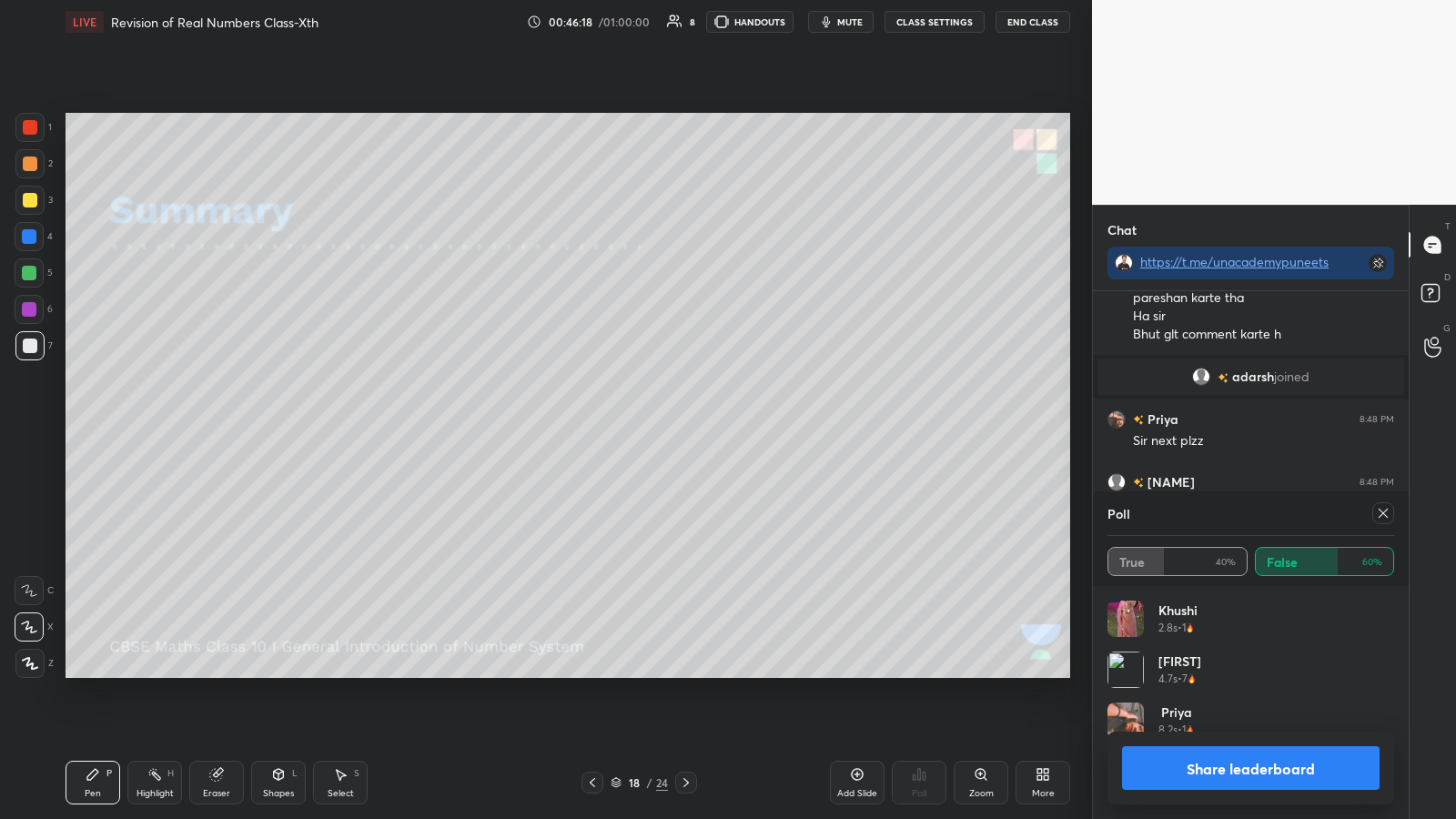 click on "Share leaderboard" at bounding box center (1250, 768) 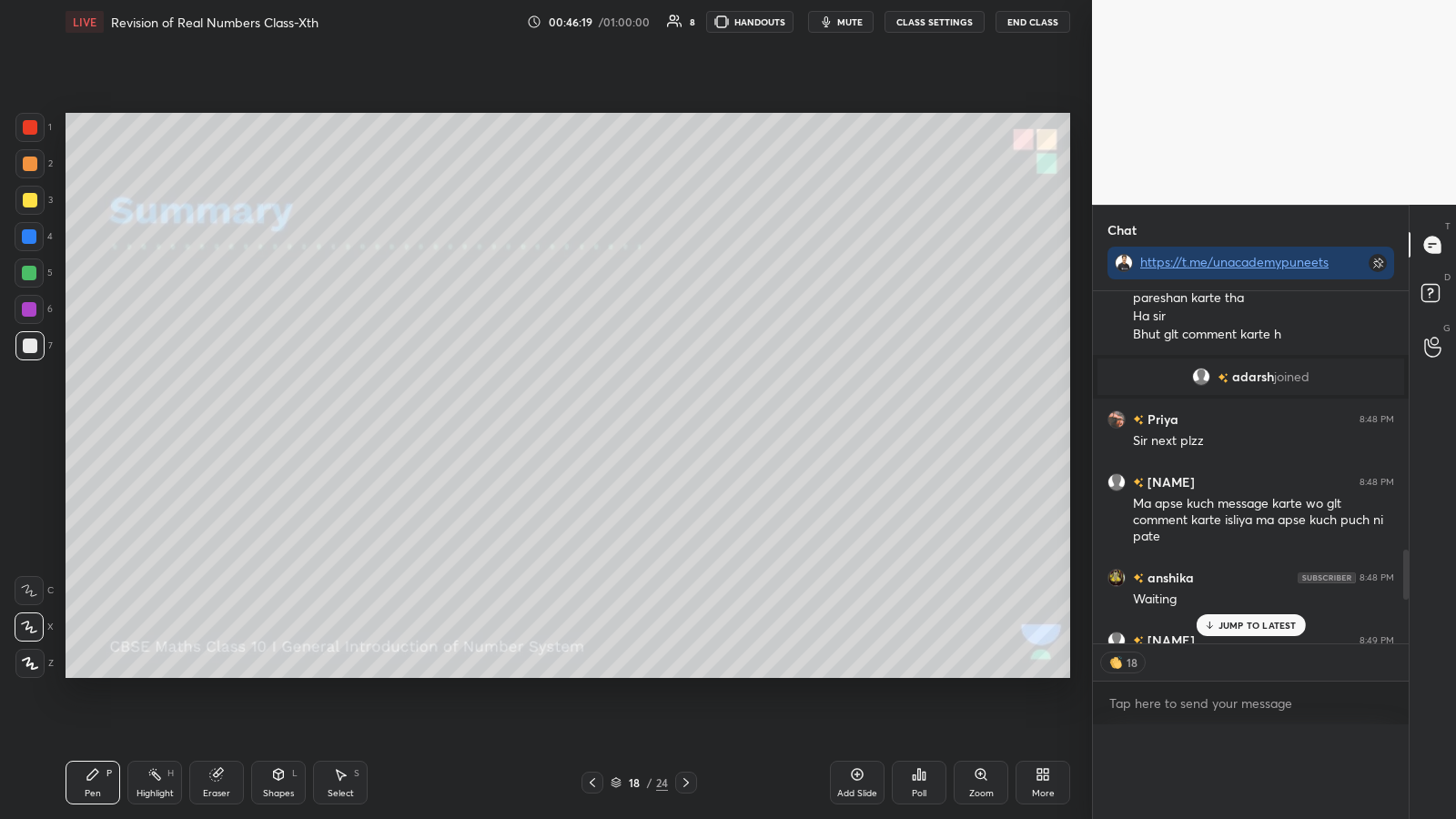 scroll, scrollTop: 17, scrollLeft: 281, axis: both 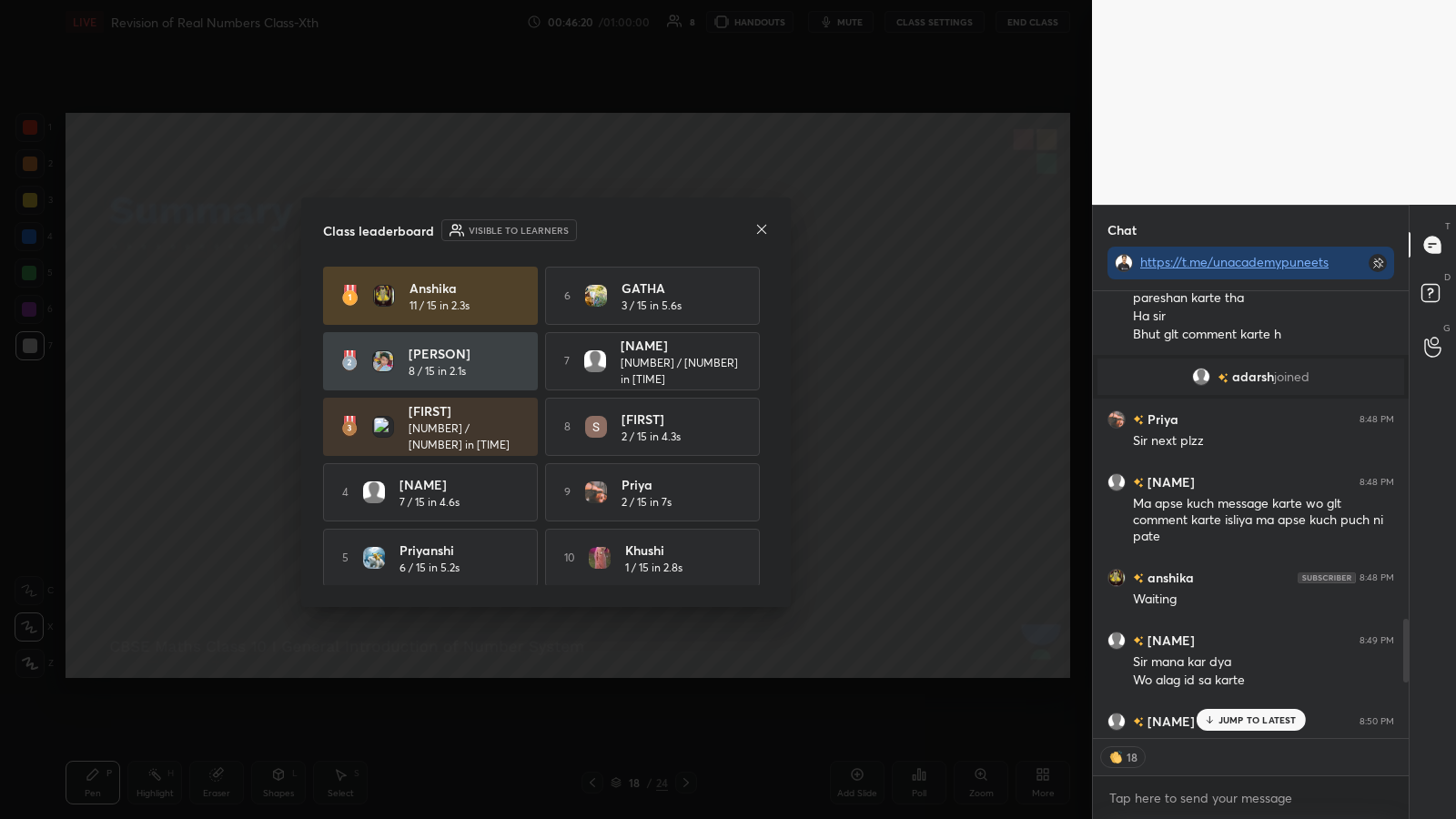 click on "JUMP TO LATEST" at bounding box center (1258, 720) 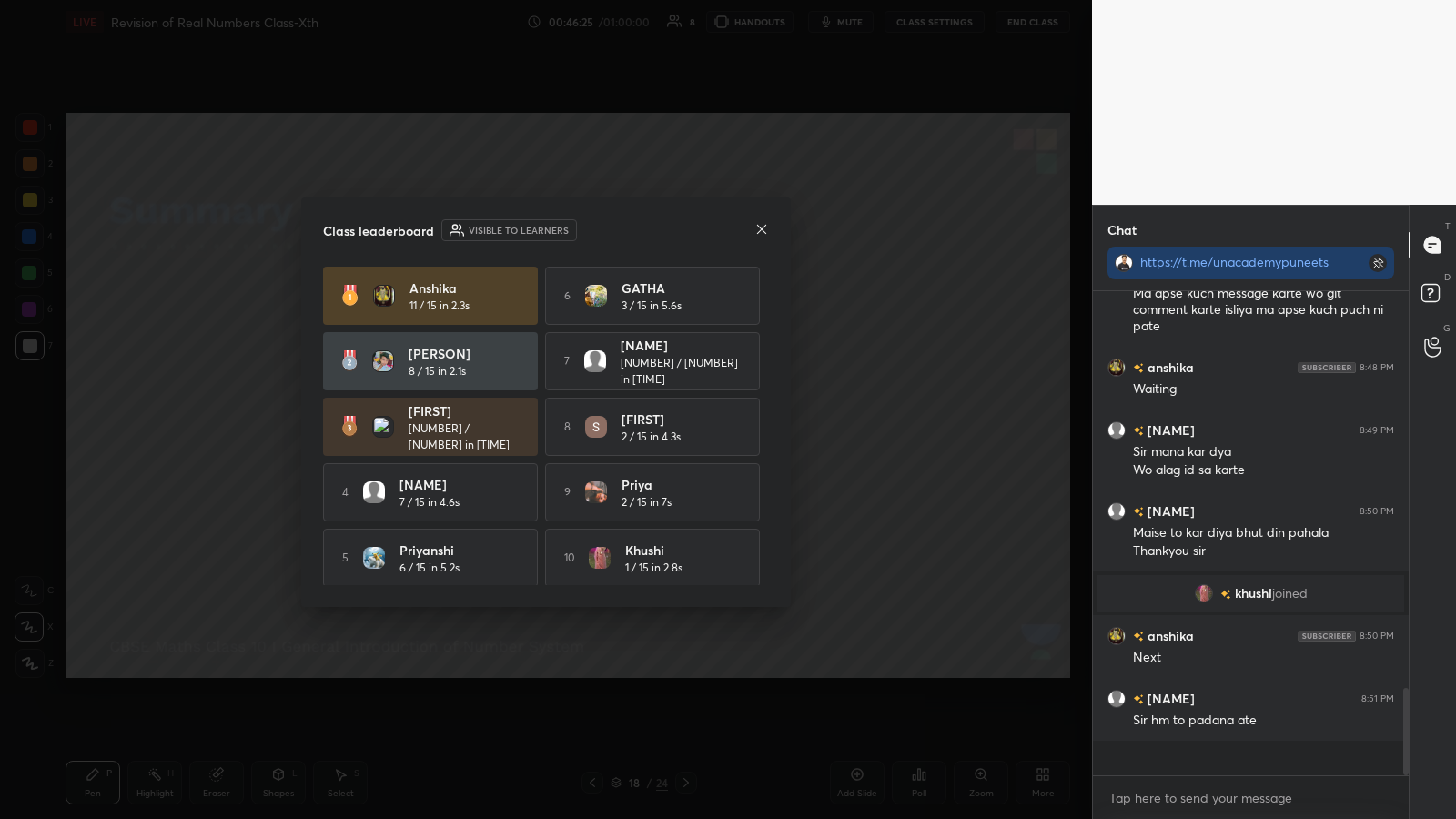 scroll, scrollTop: 6, scrollLeft: 6, axis: both 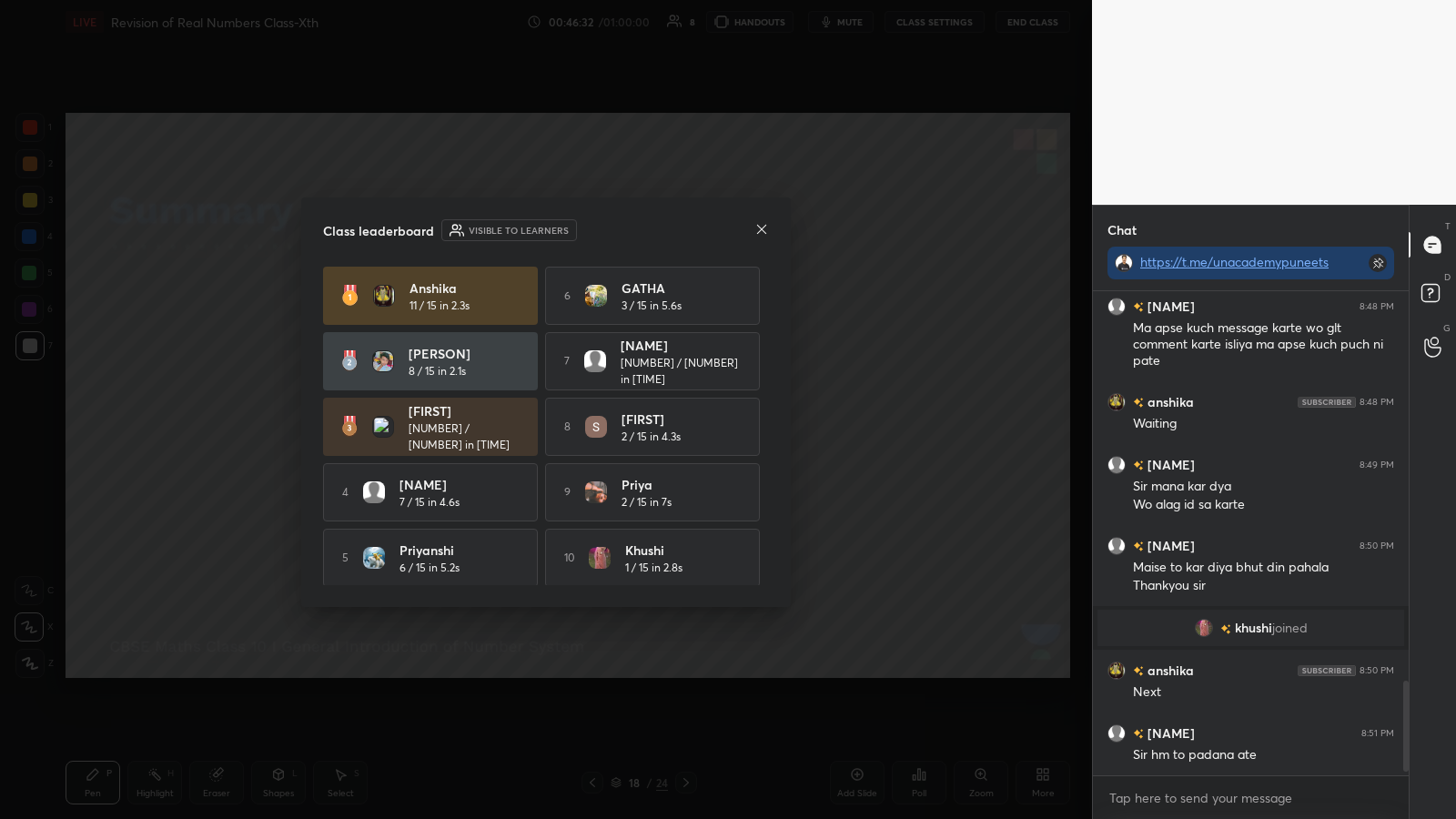 click 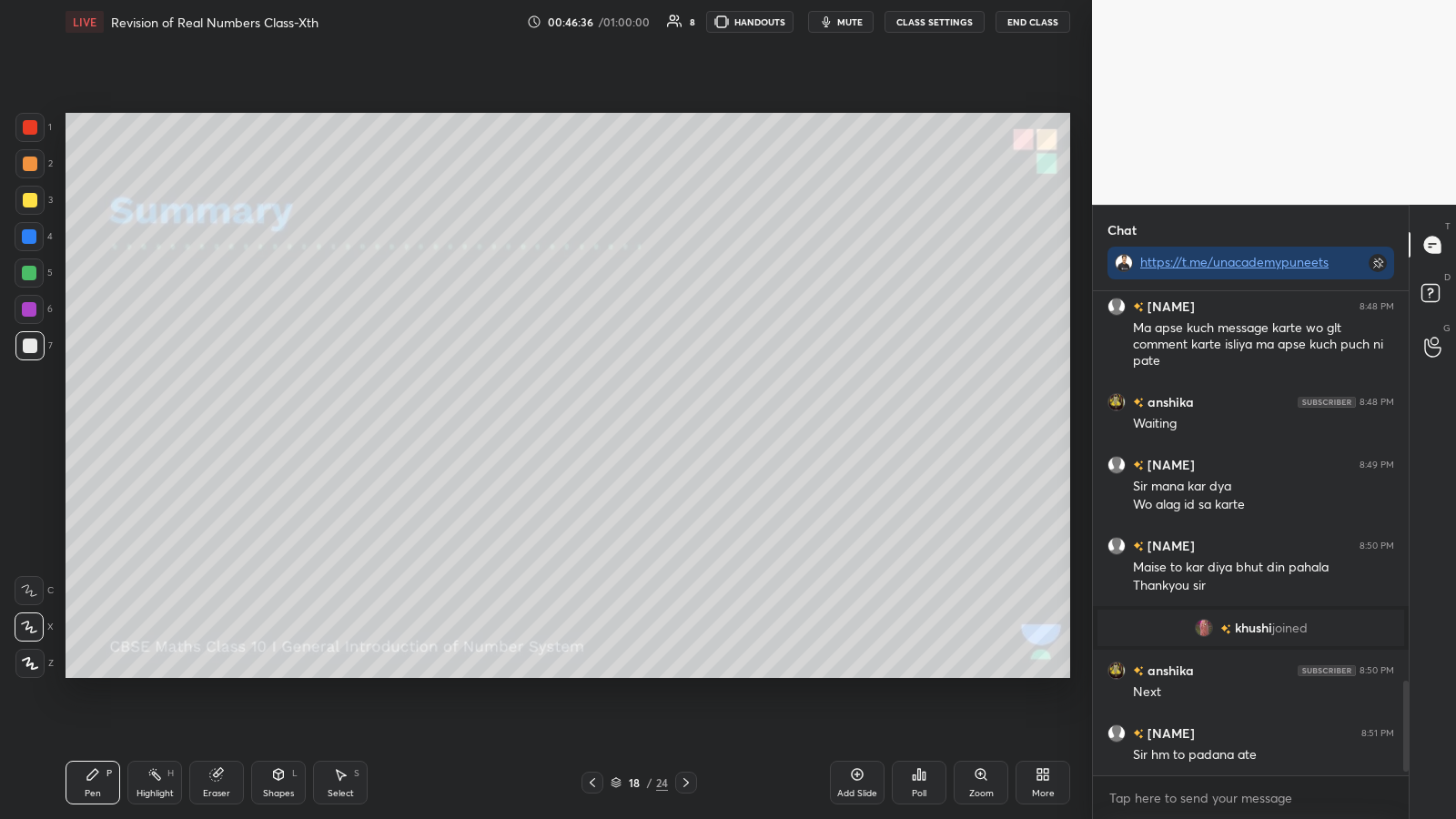 click at bounding box center [29, 273] 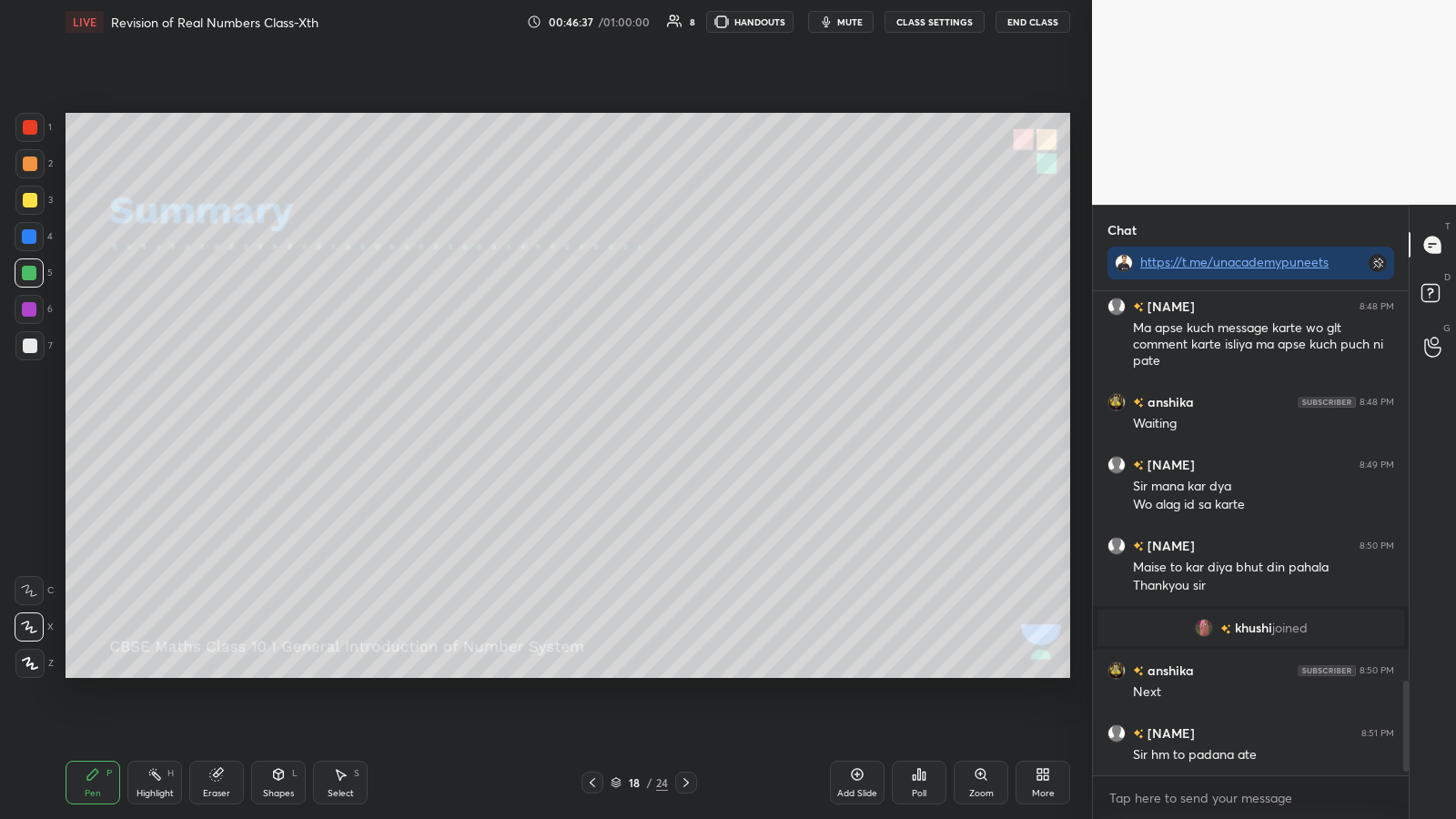 click at bounding box center (29, 237) 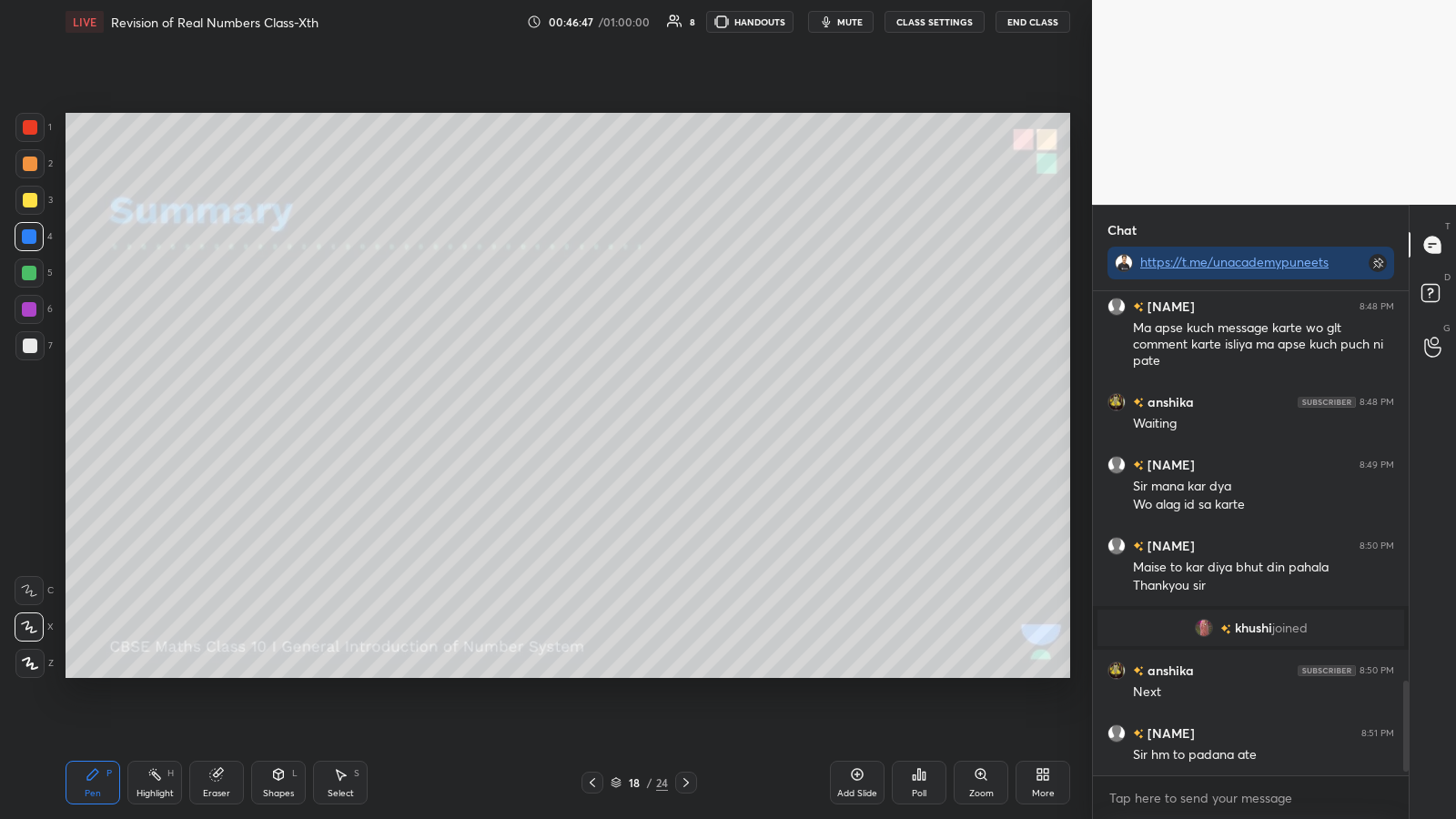 click at bounding box center [30, 346] 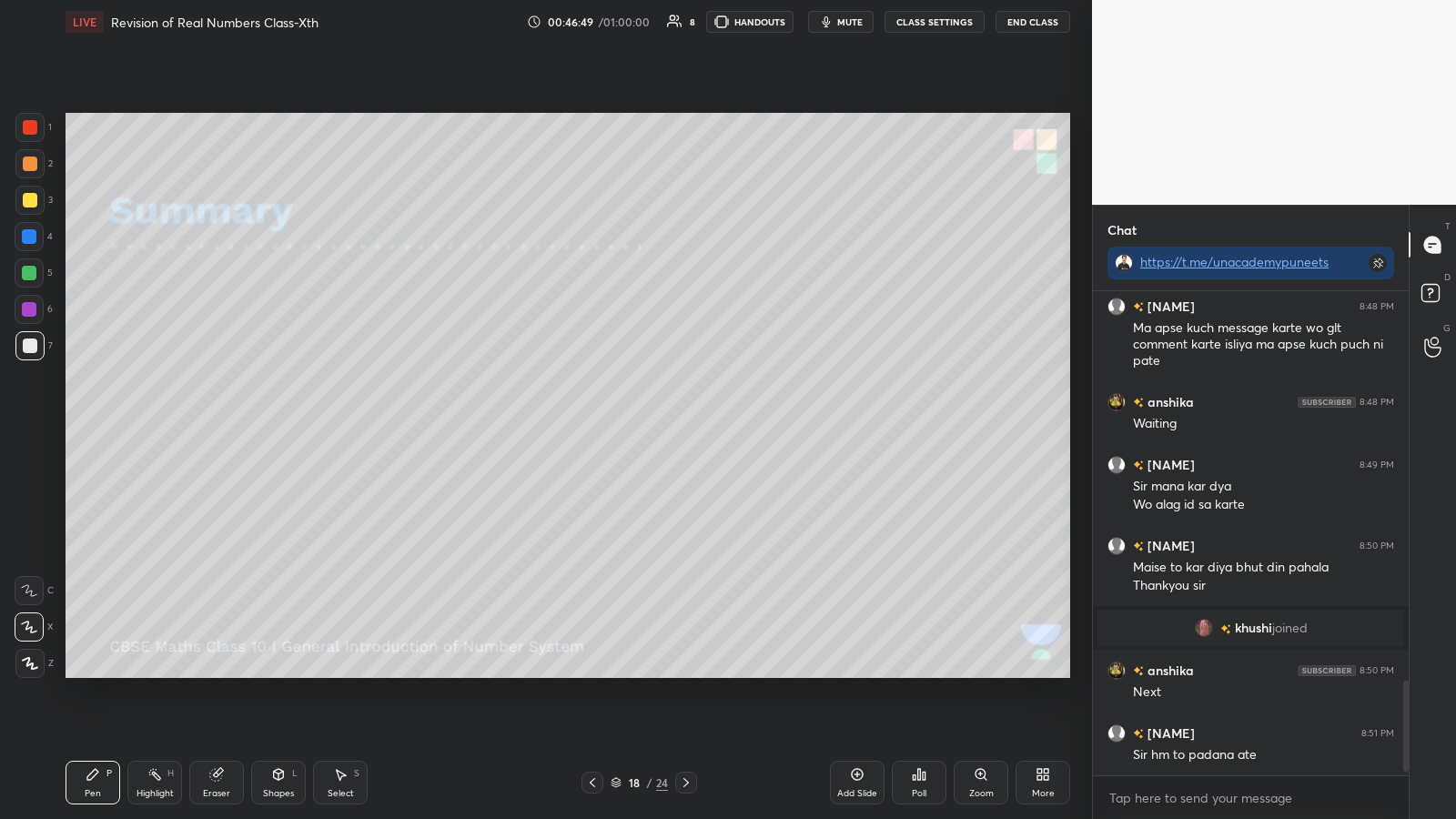 click at bounding box center [29, 237] 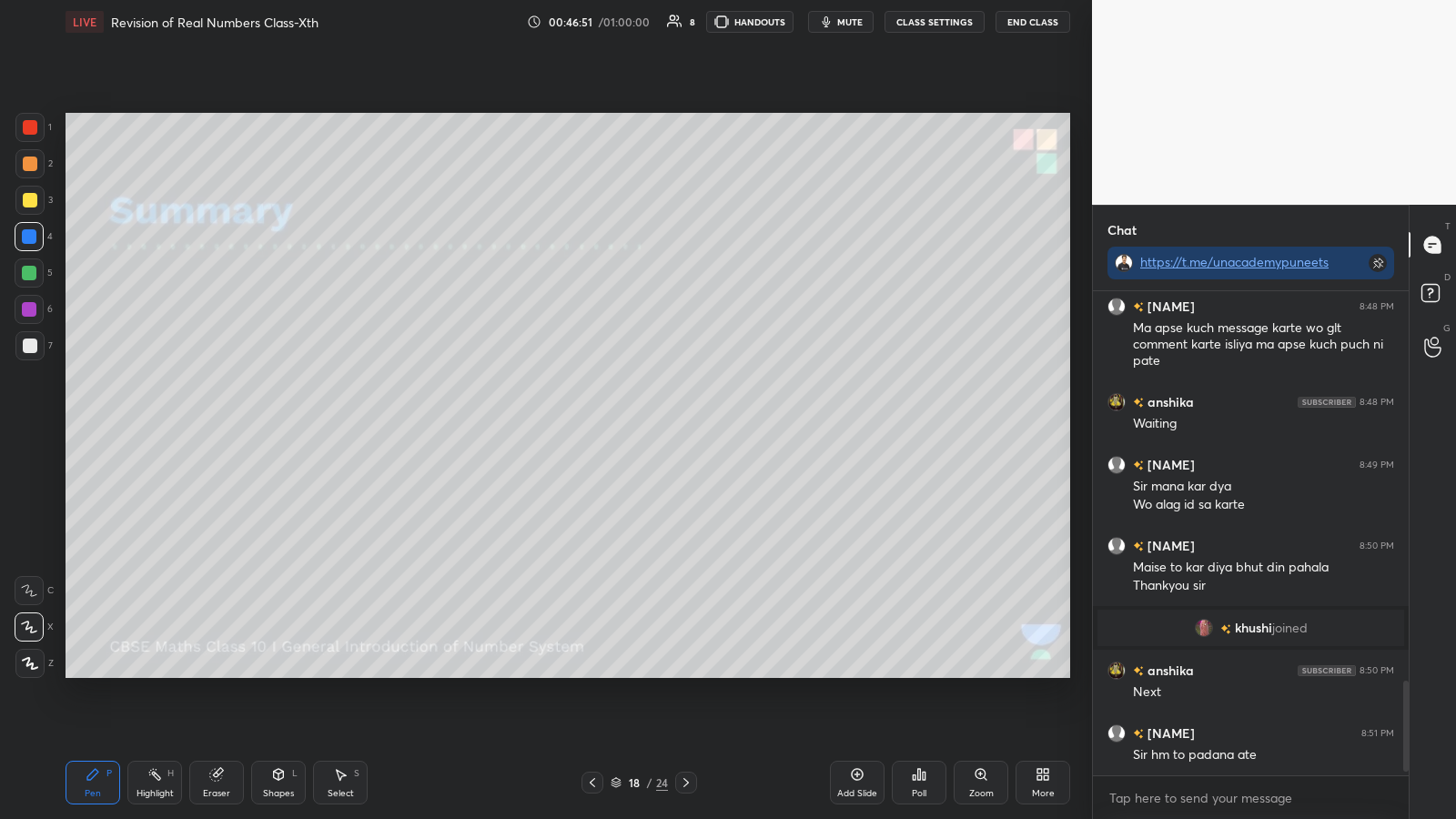 click at bounding box center (29, 273) 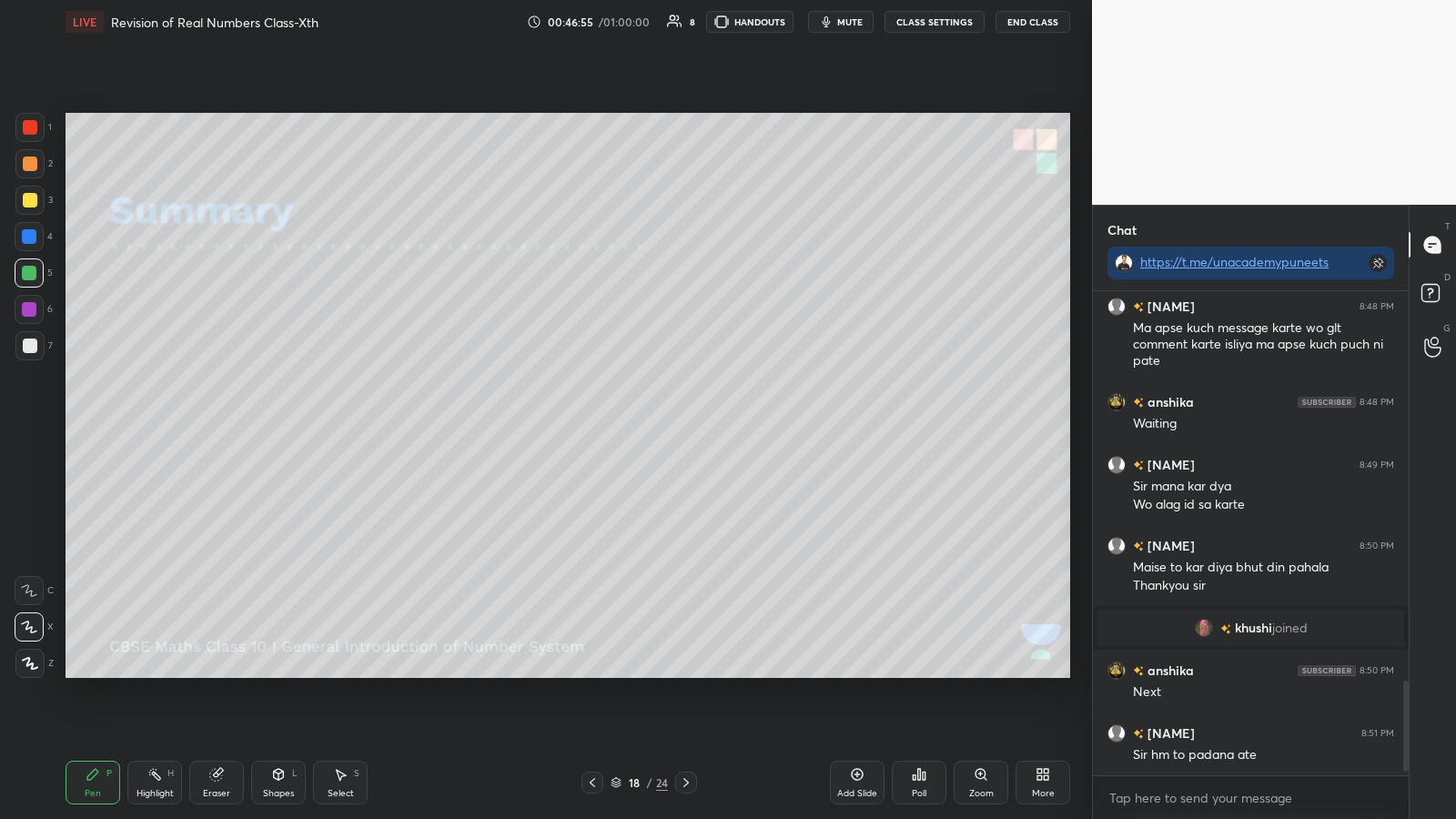 click at bounding box center [30, 164] 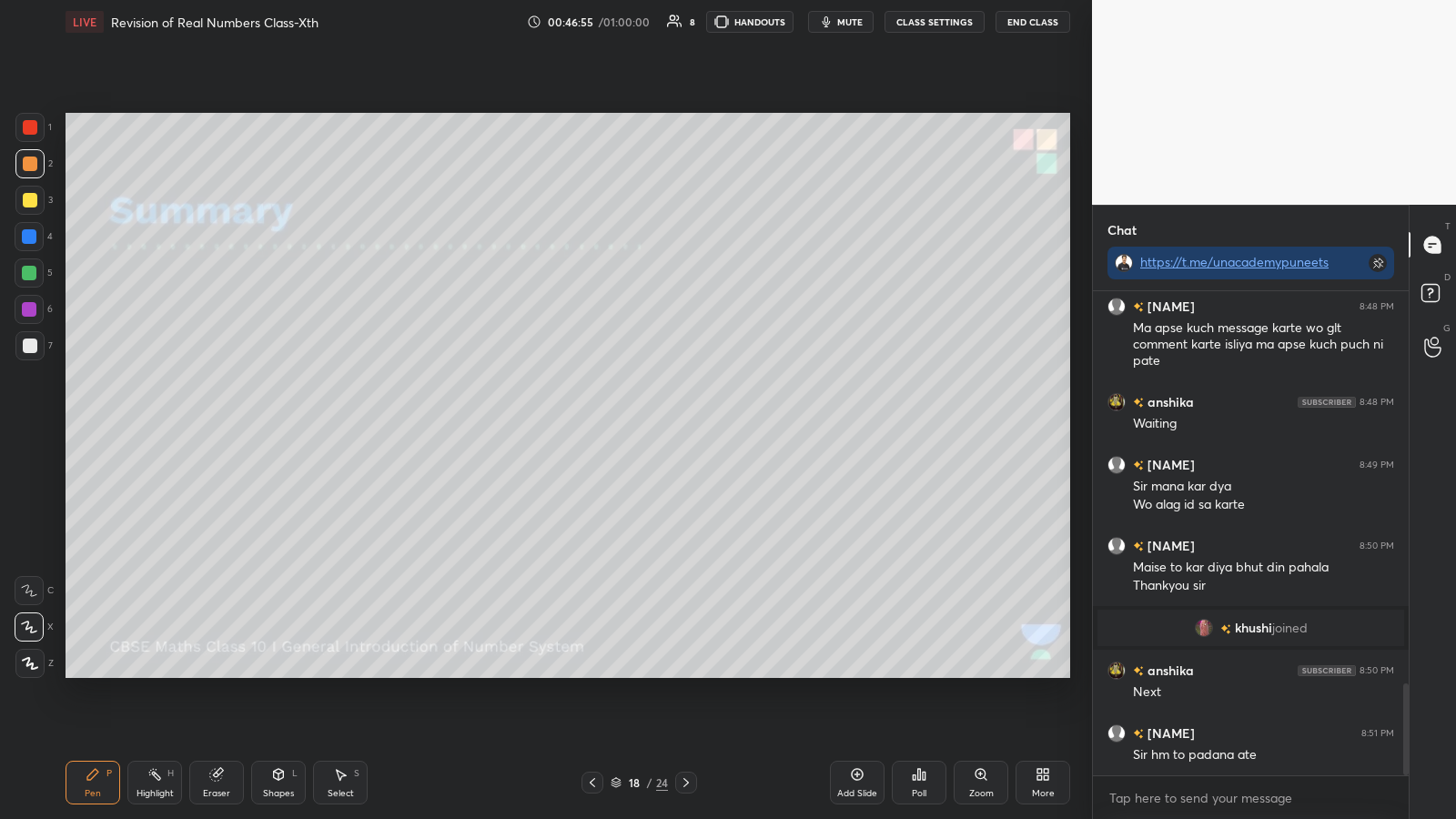 scroll, scrollTop: 2054, scrollLeft: 0, axis: vertical 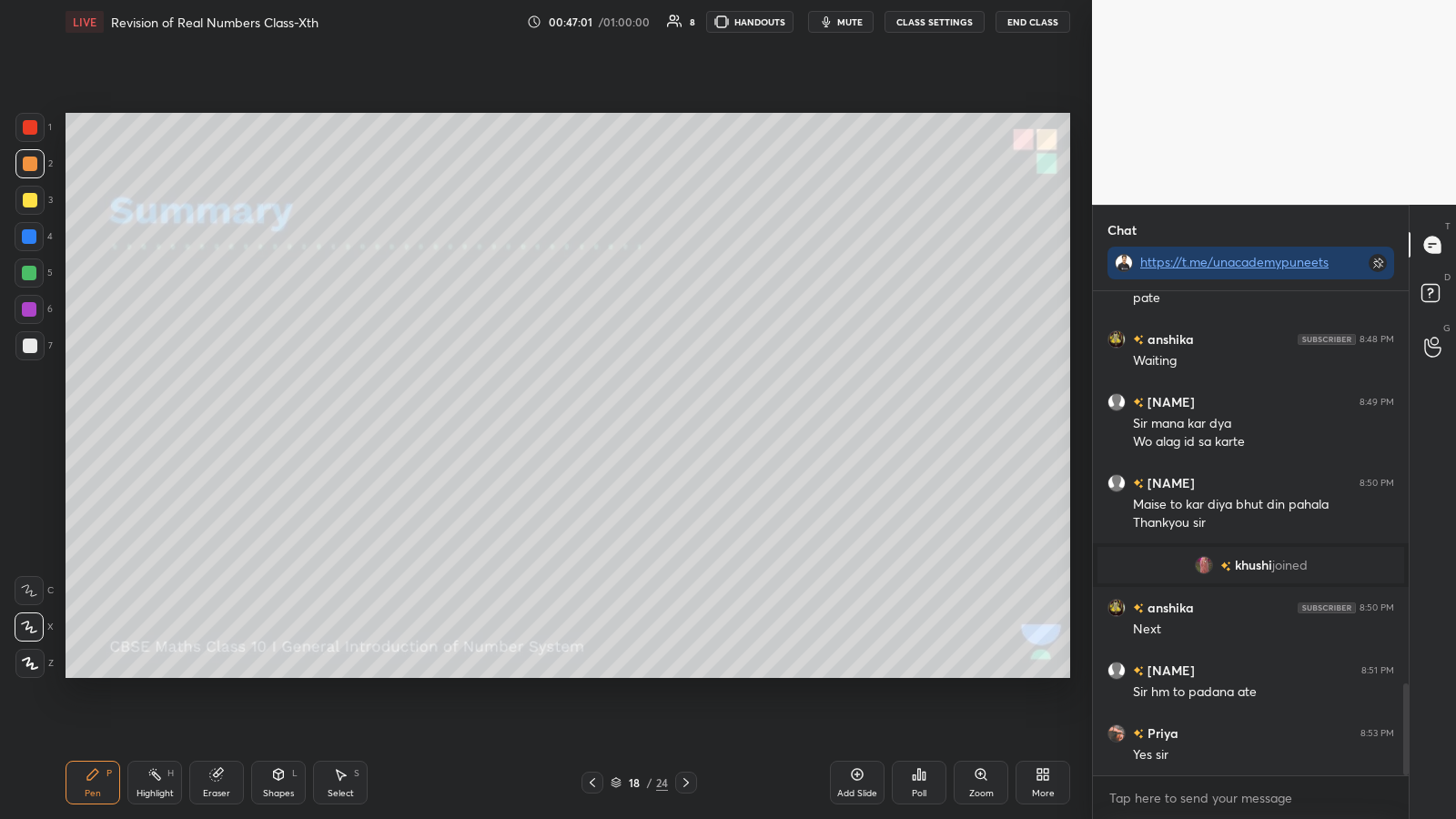 click at bounding box center [30, 164] 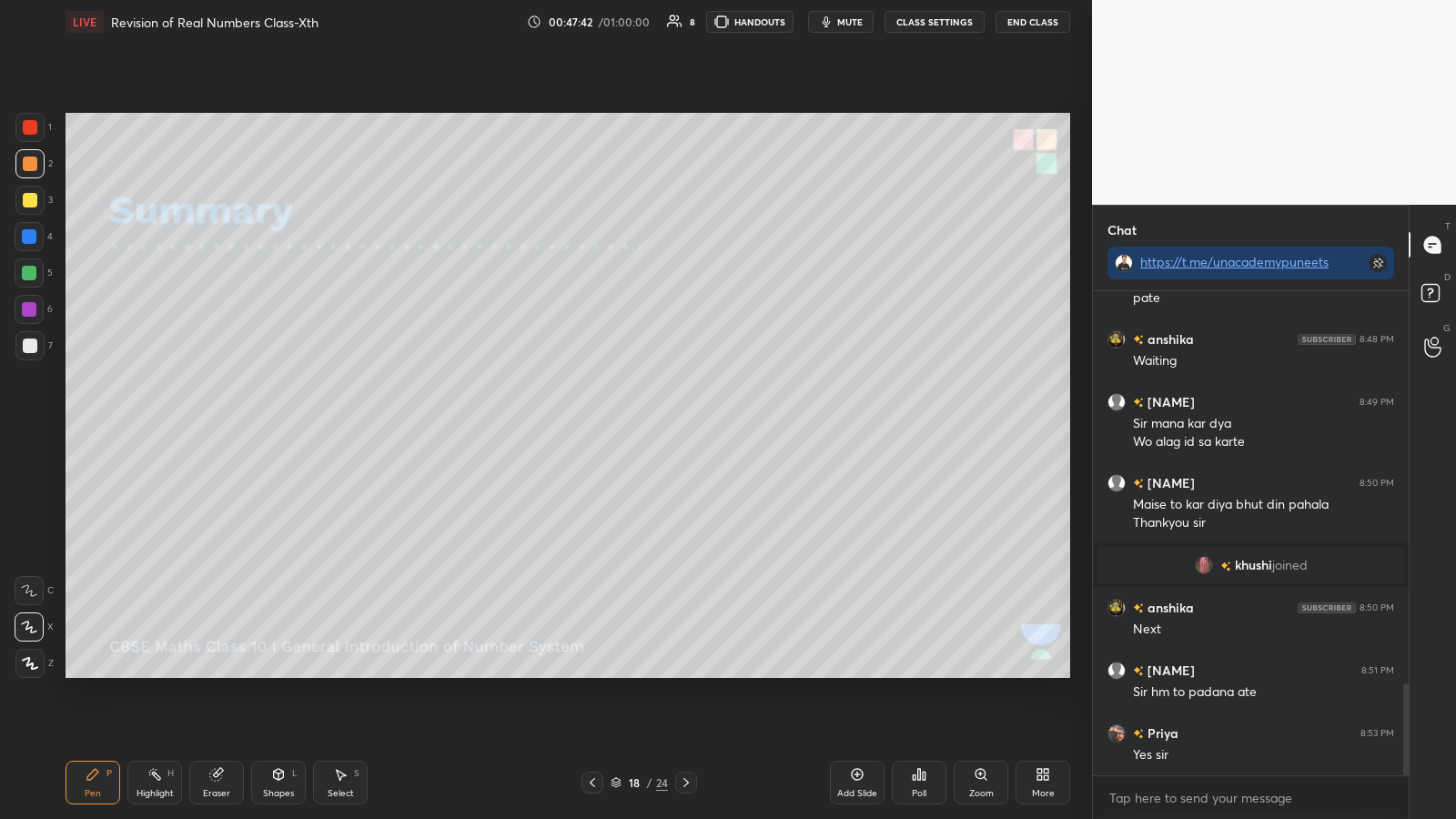 click 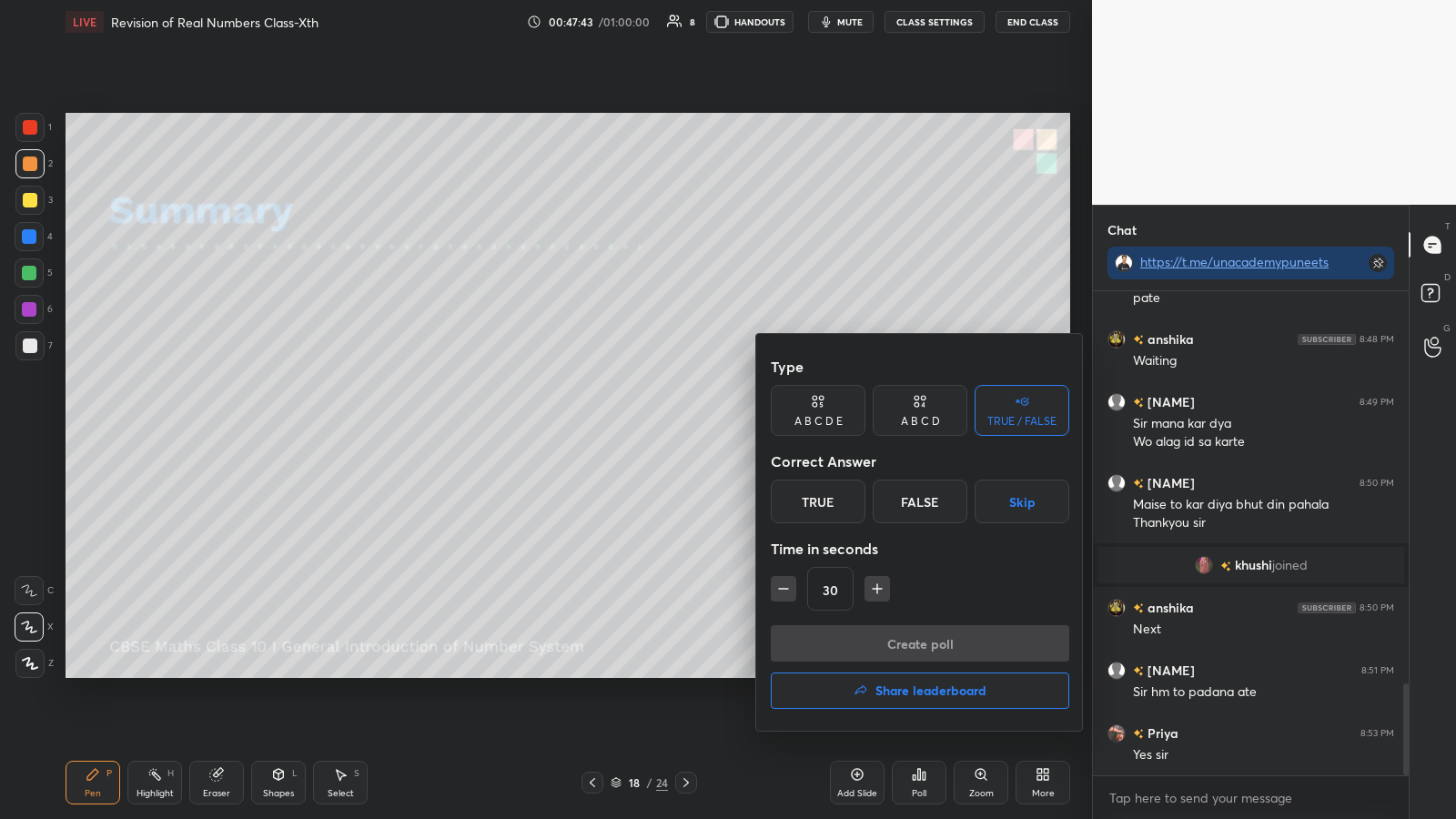 click on "True" at bounding box center [818, 501] 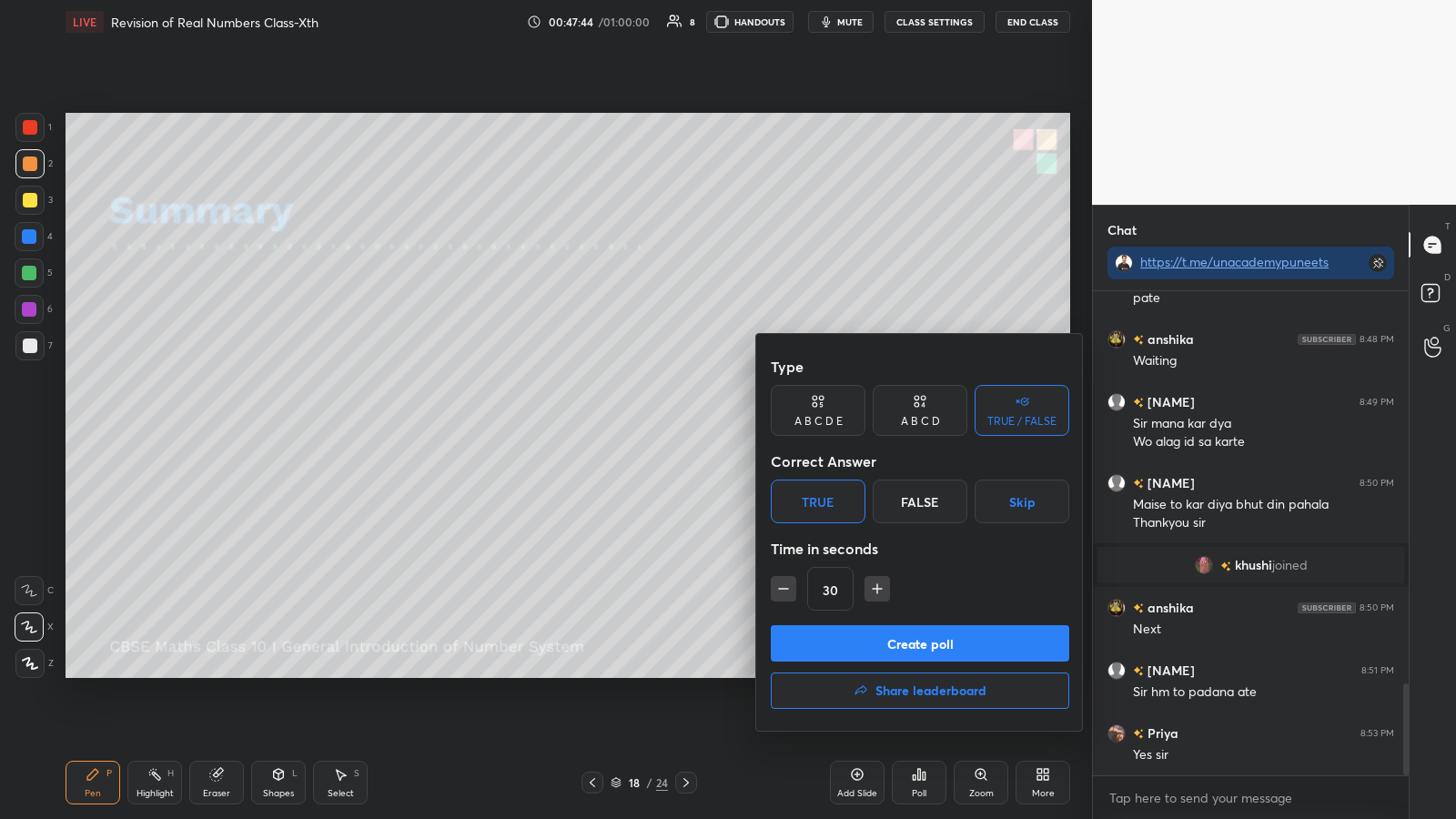 click on "Create poll" at bounding box center [920, 643] 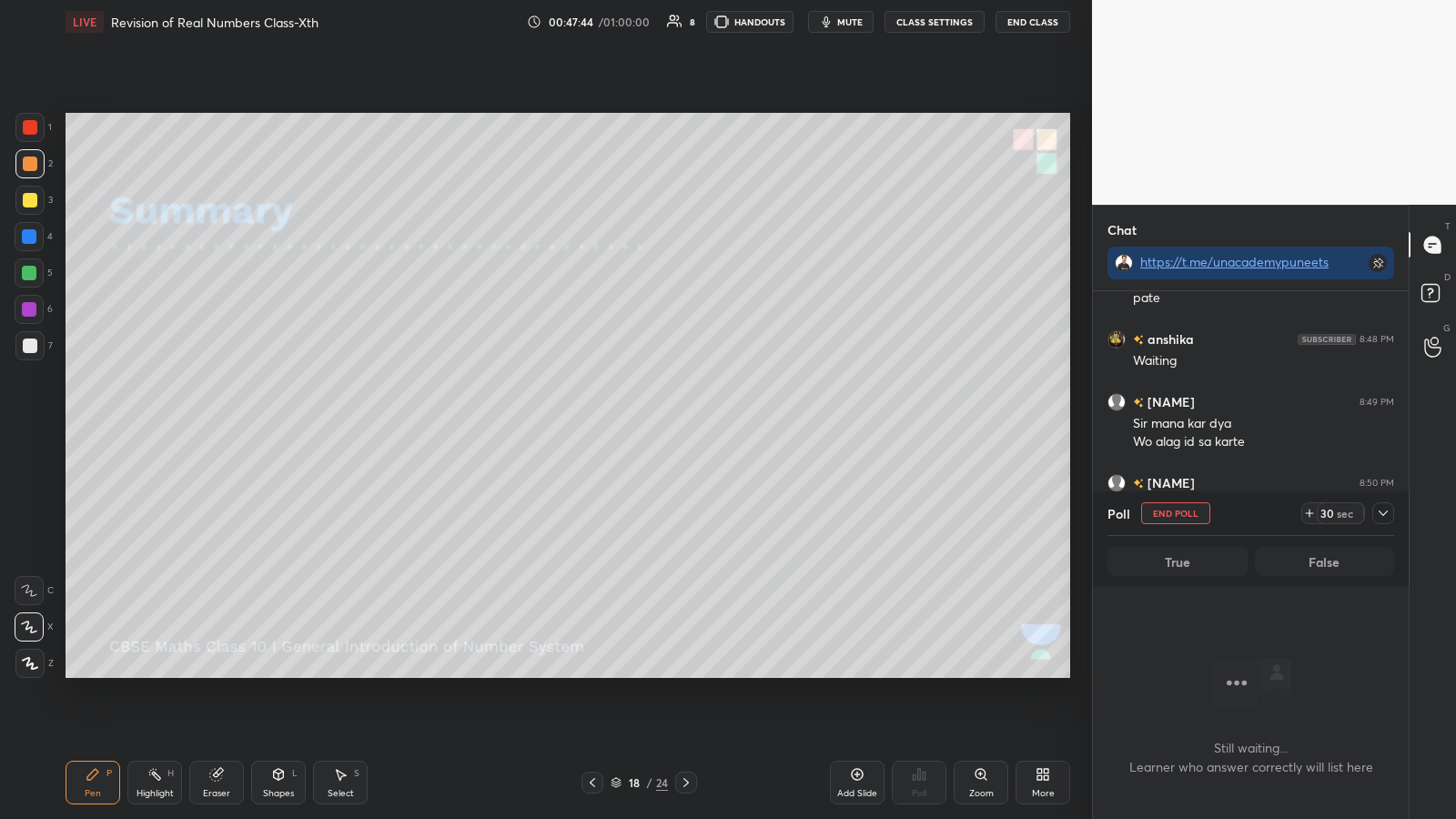 scroll, scrollTop: 422, scrollLeft: 310, axis: both 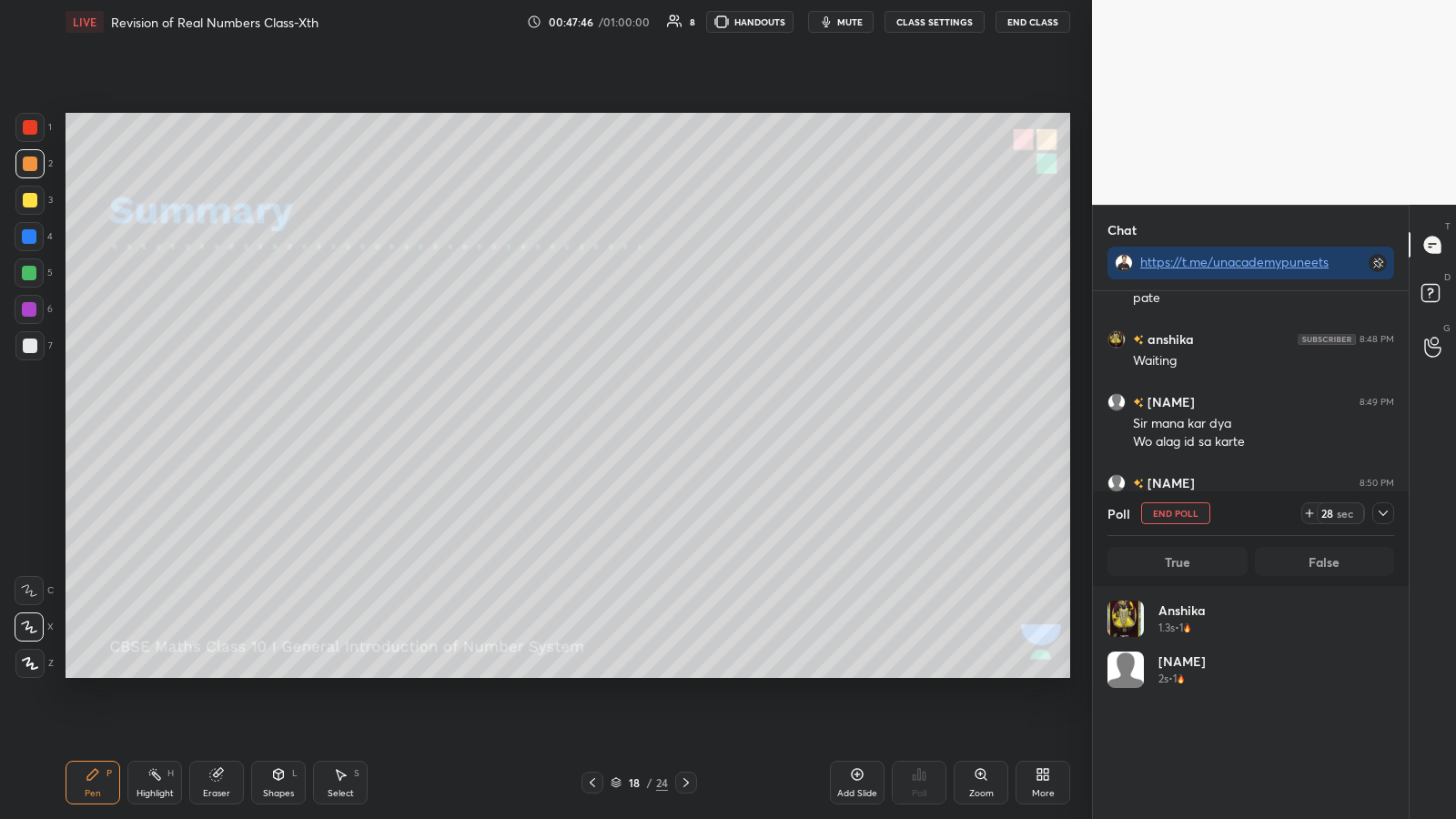 click at bounding box center [30, 164] 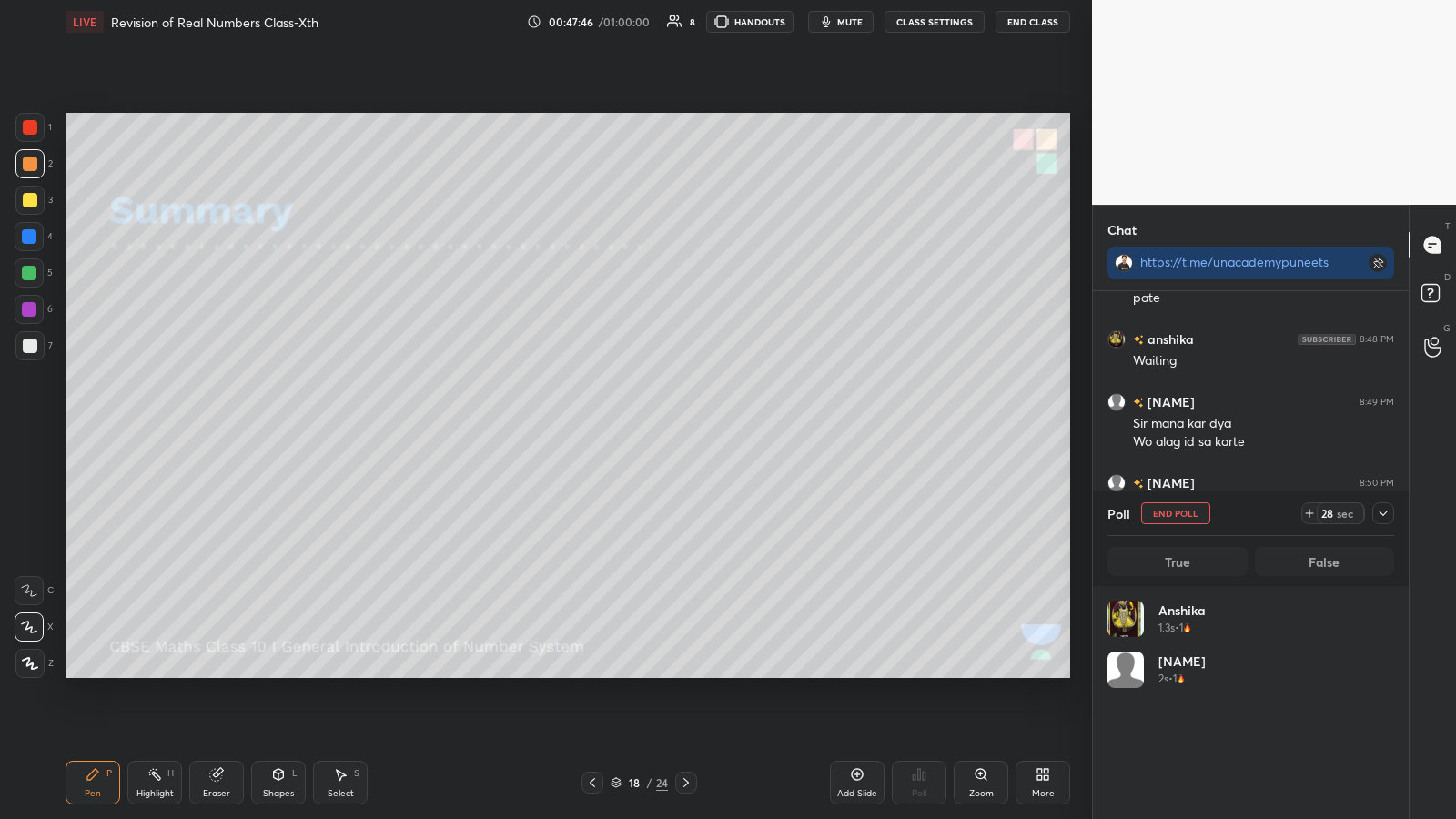 scroll, scrollTop: 213, scrollLeft: 281, axis: both 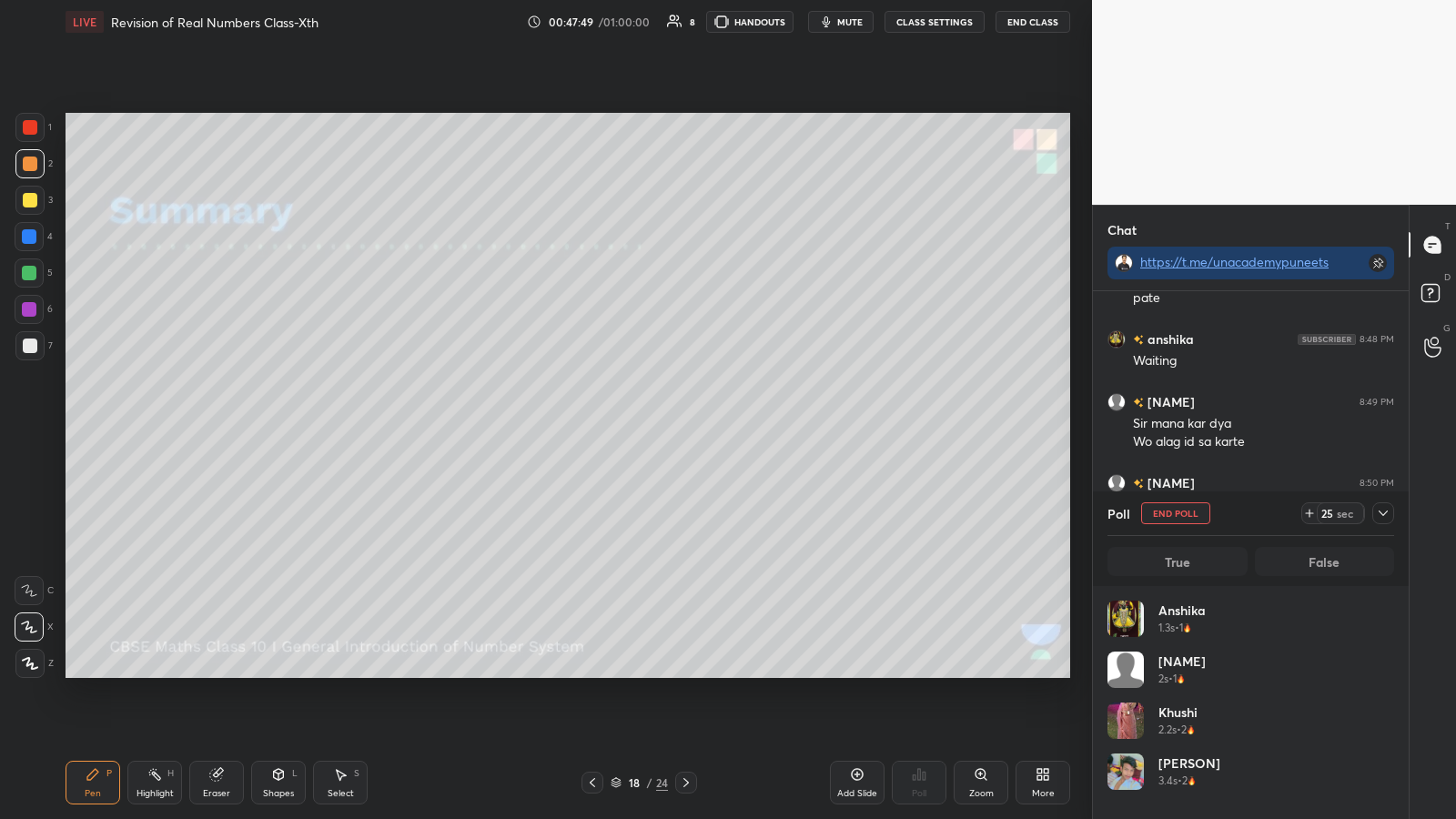 click at bounding box center (30, 346) 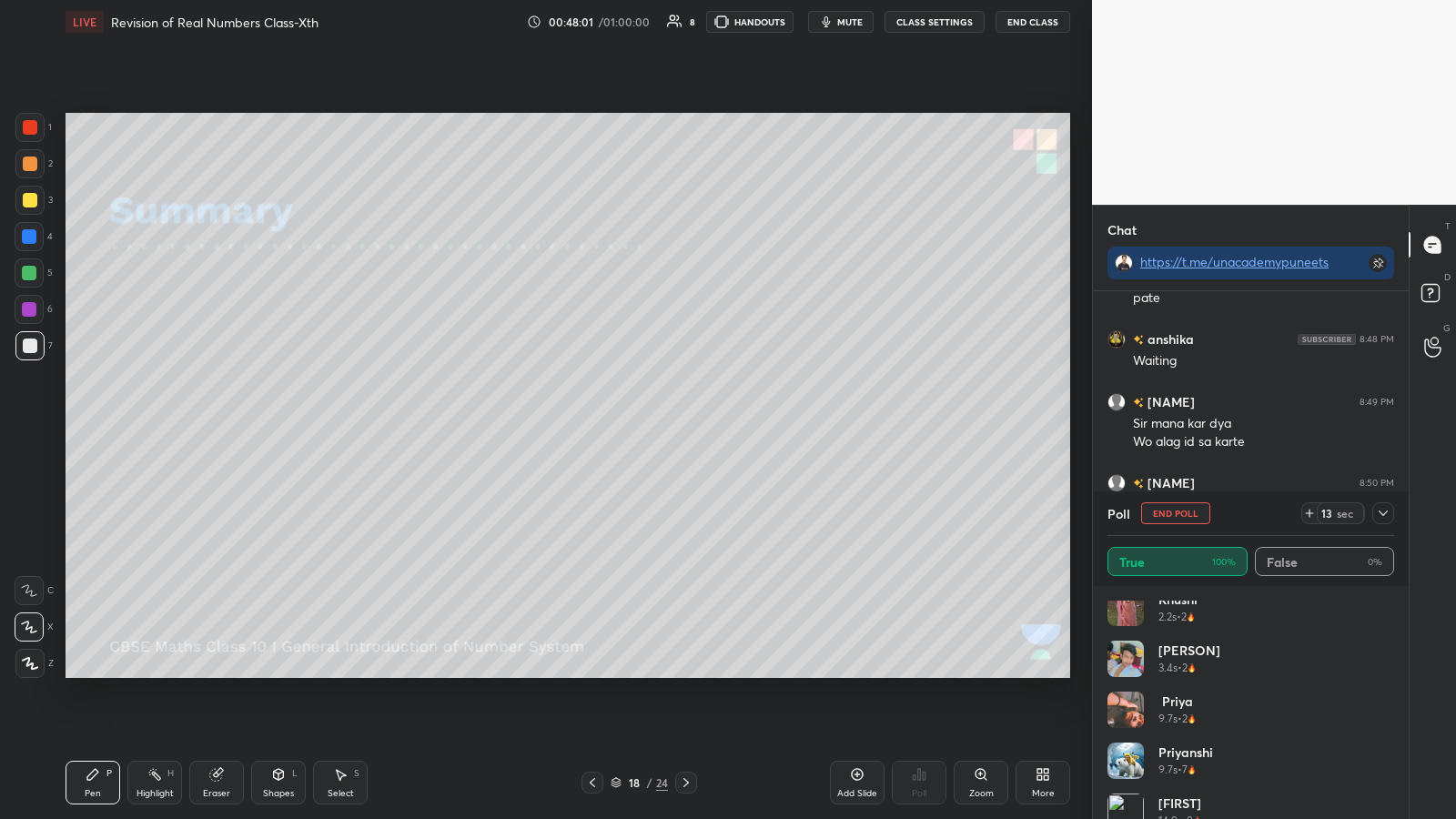 scroll, scrollTop: 138, scrollLeft: 0, axis: vertical 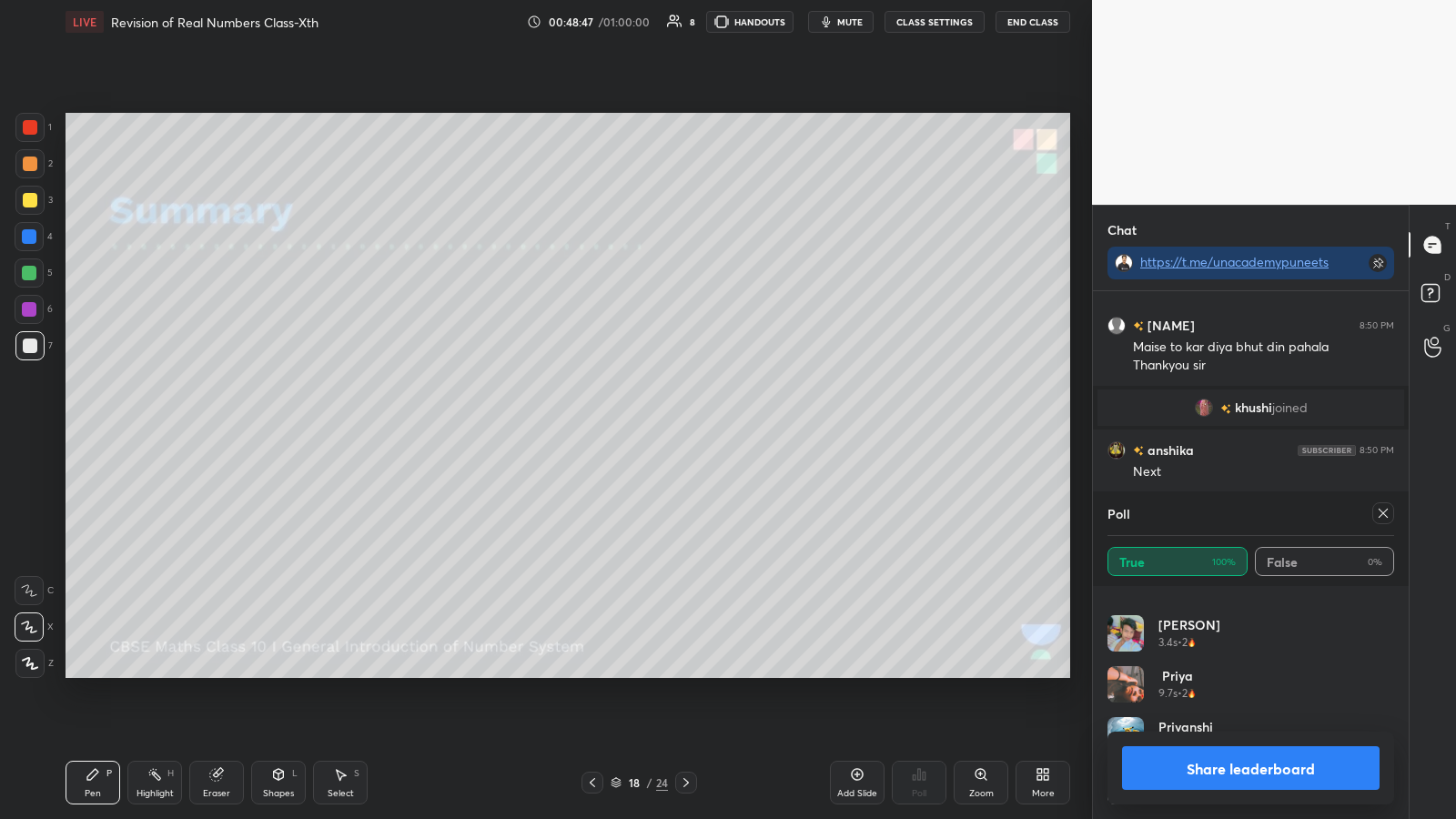 click at bounding box center [29, 273] 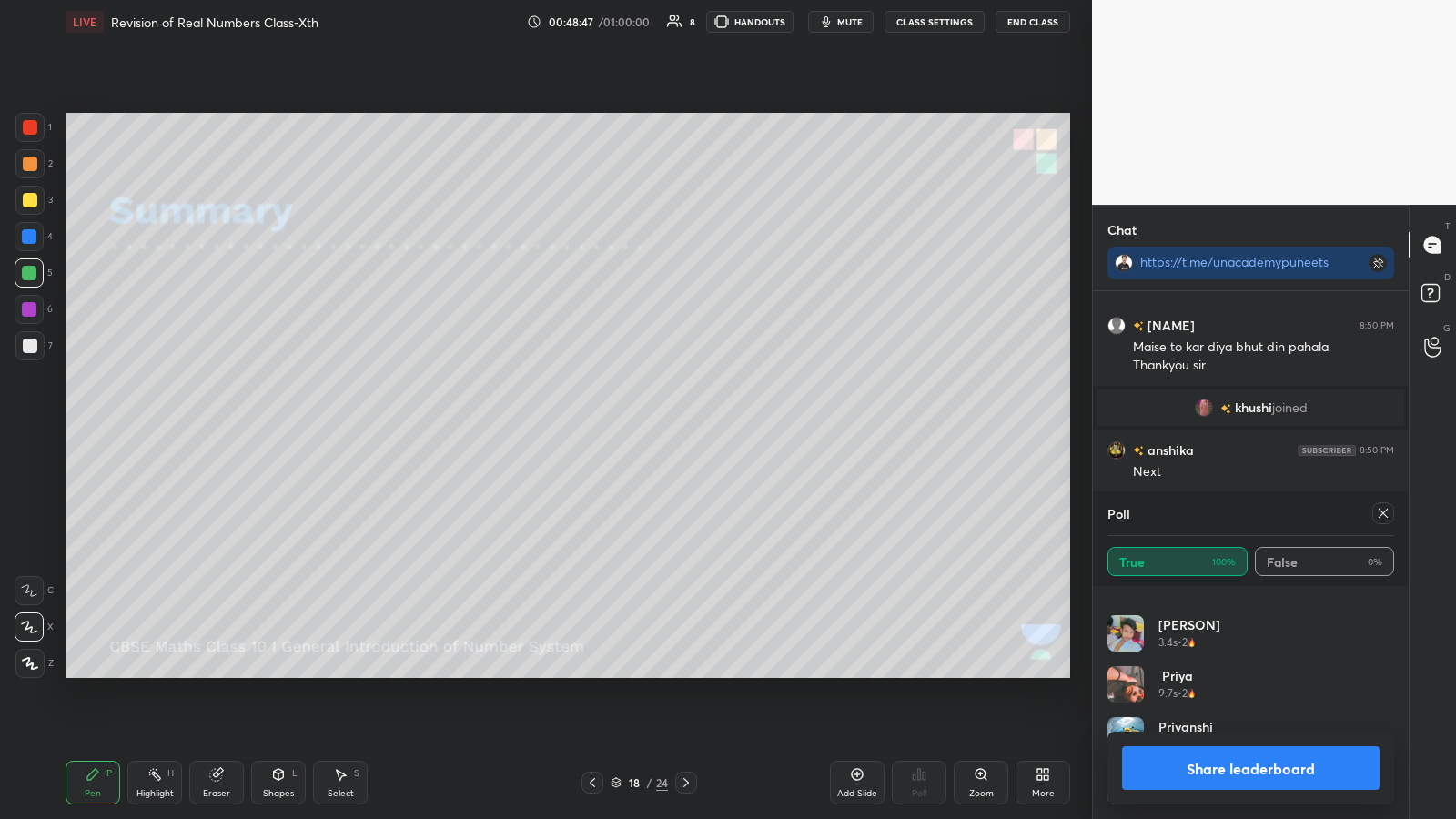 scroll, scrollTop: 2274, scrollLeft: 0, axis: vertical 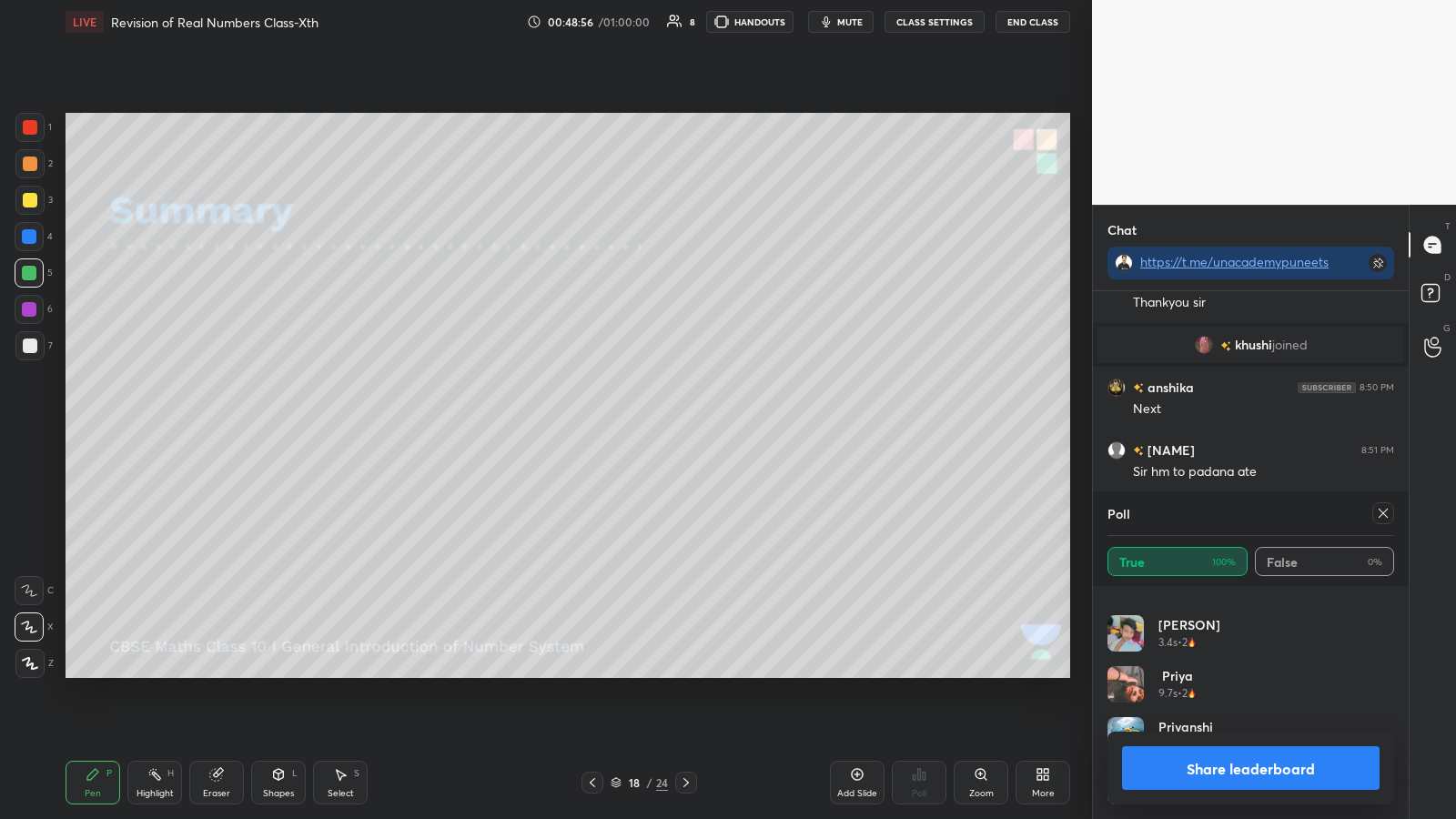 click on "Share leaderboard" at bounding box center [1250, 768] 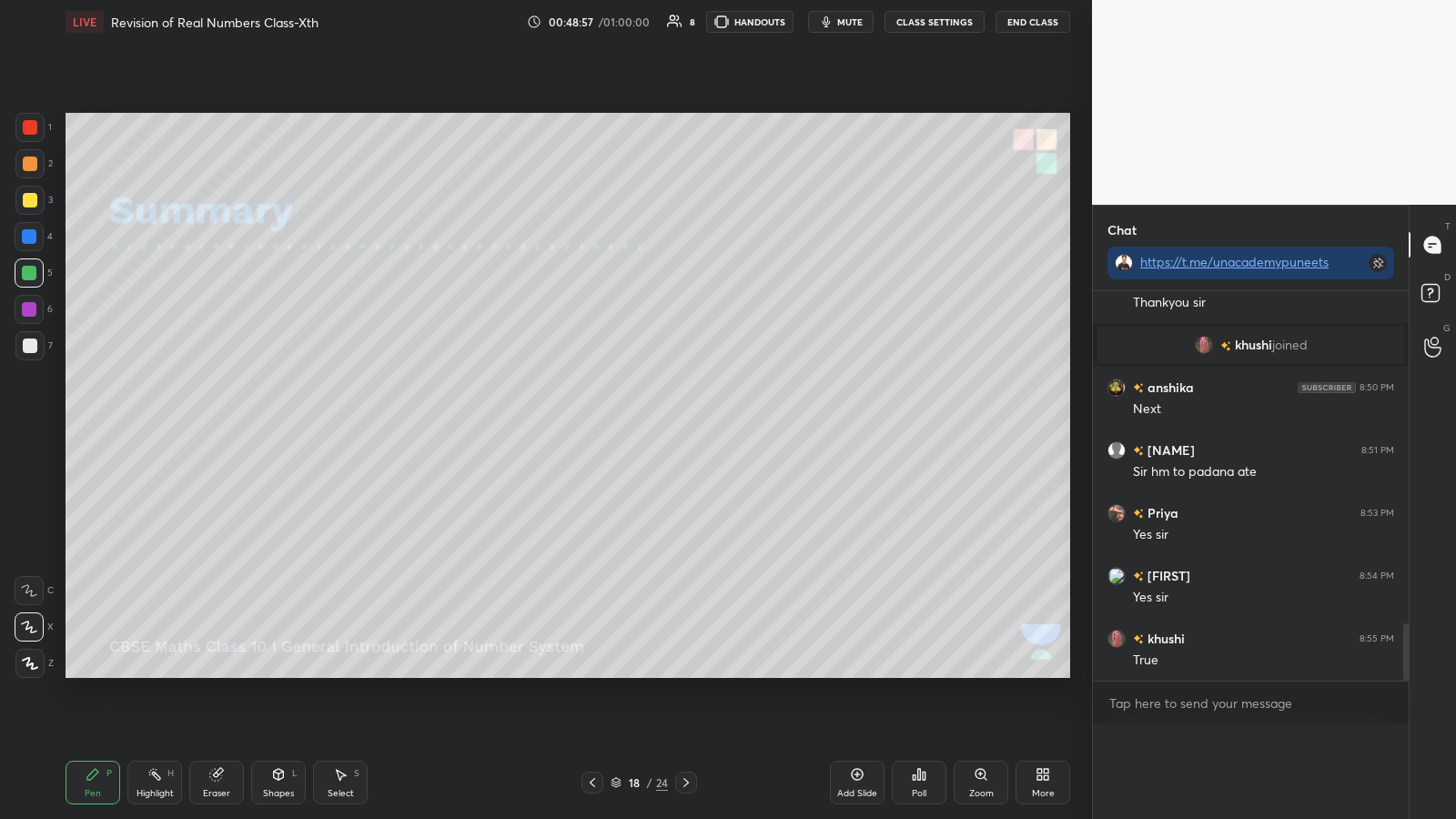 scroll, scrollTop: 0, scrollLeft: 0, axis: both 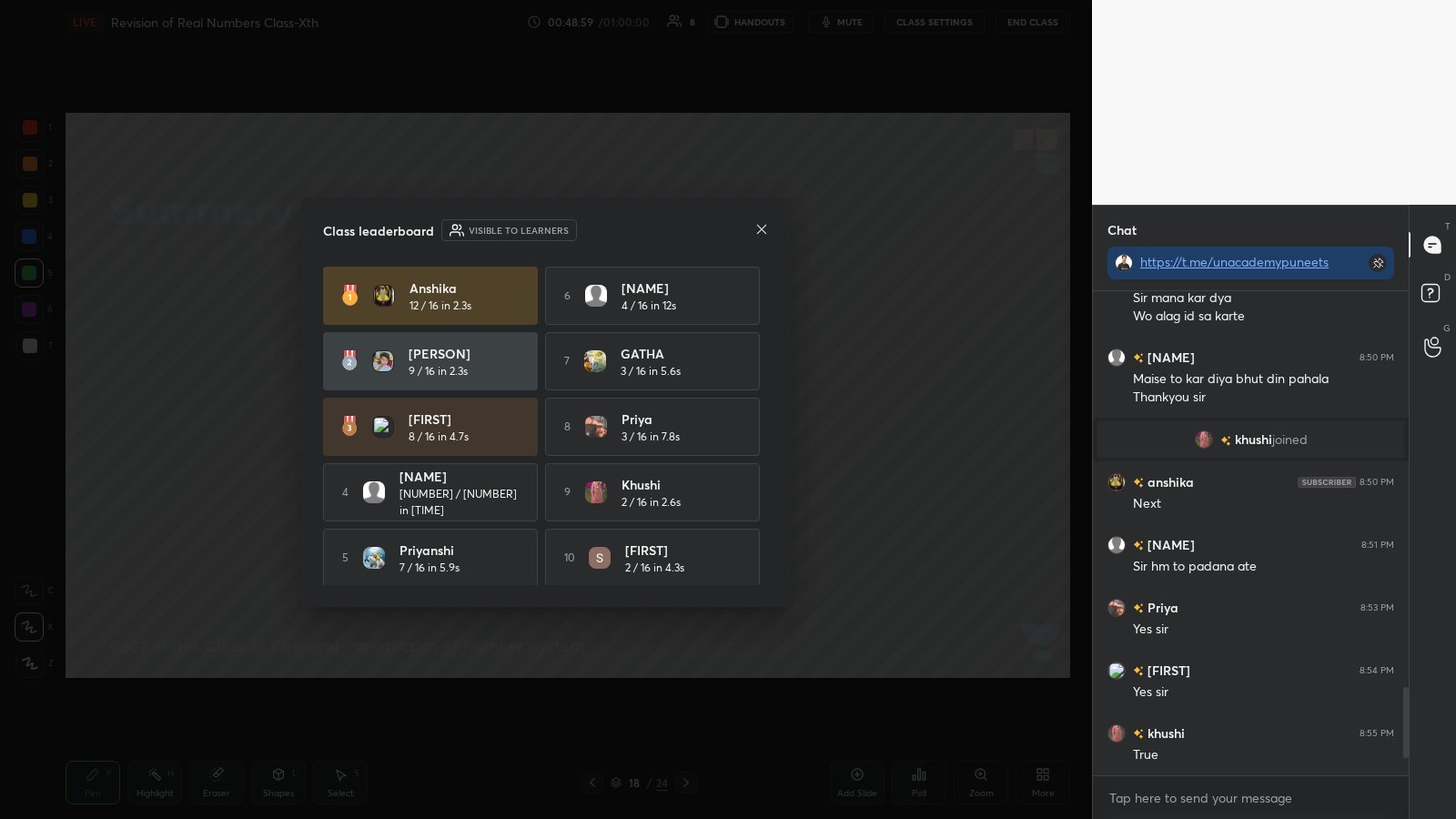 click 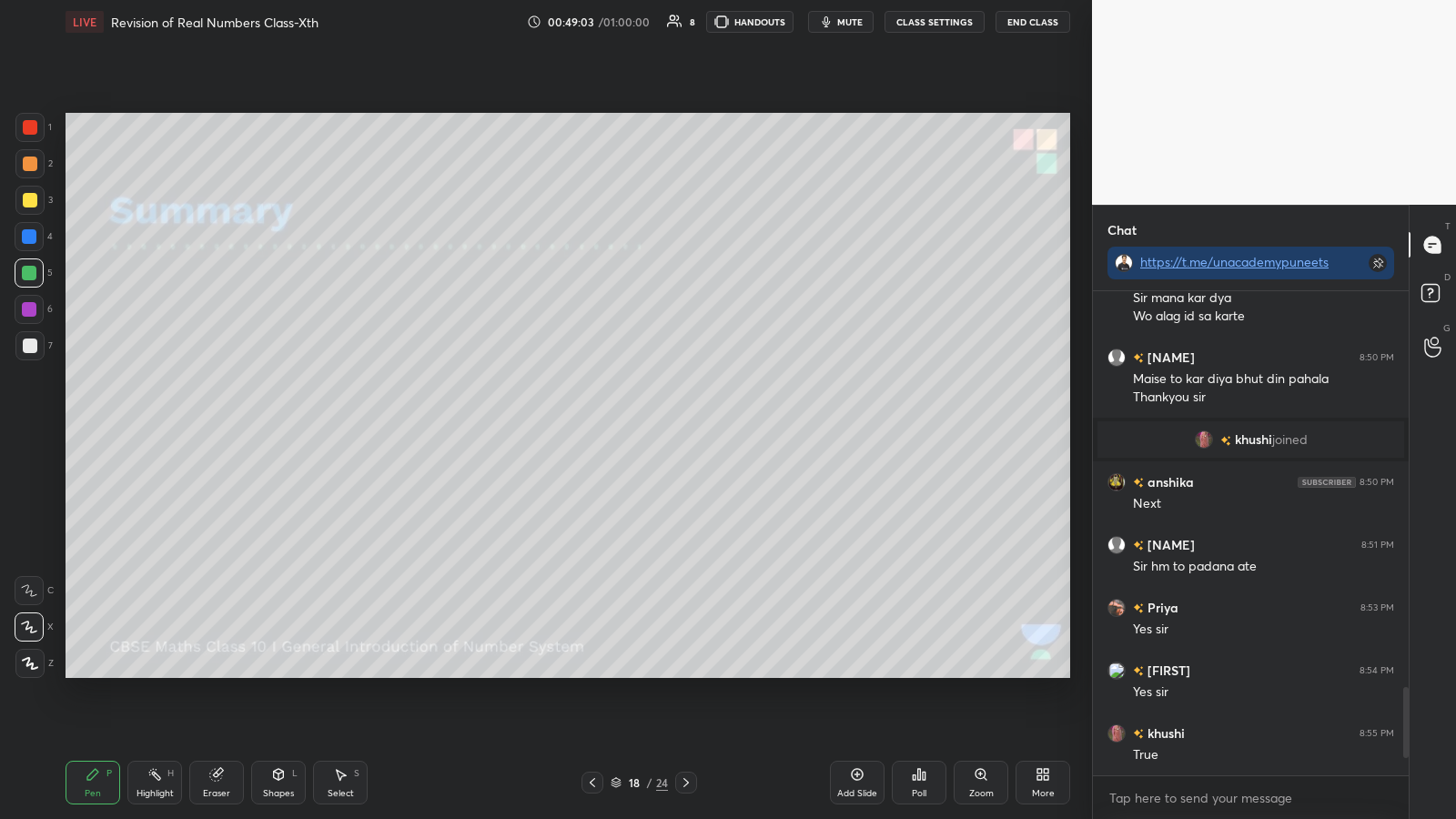 click 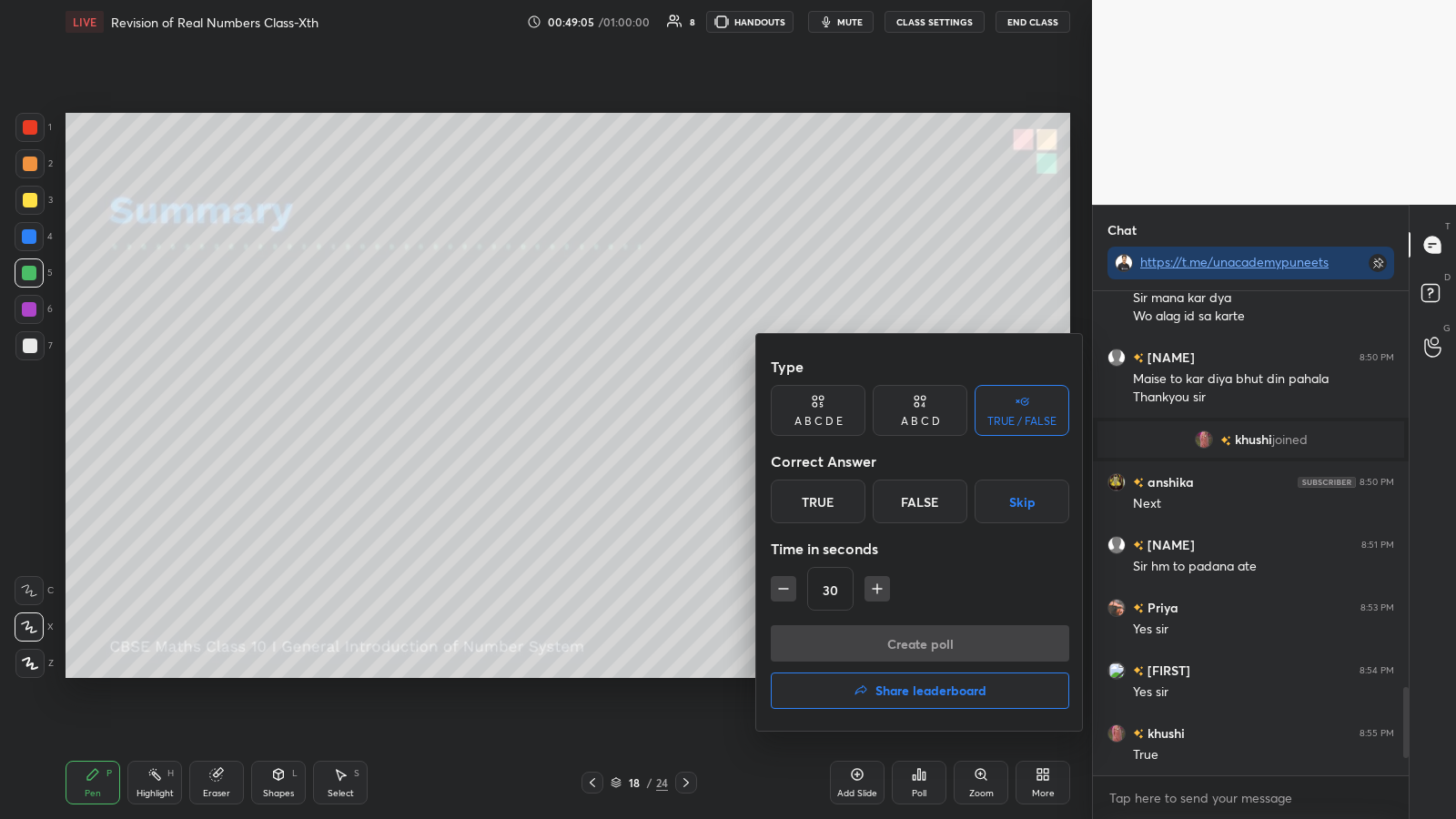 click on "True" at bounding box center [818, 501] 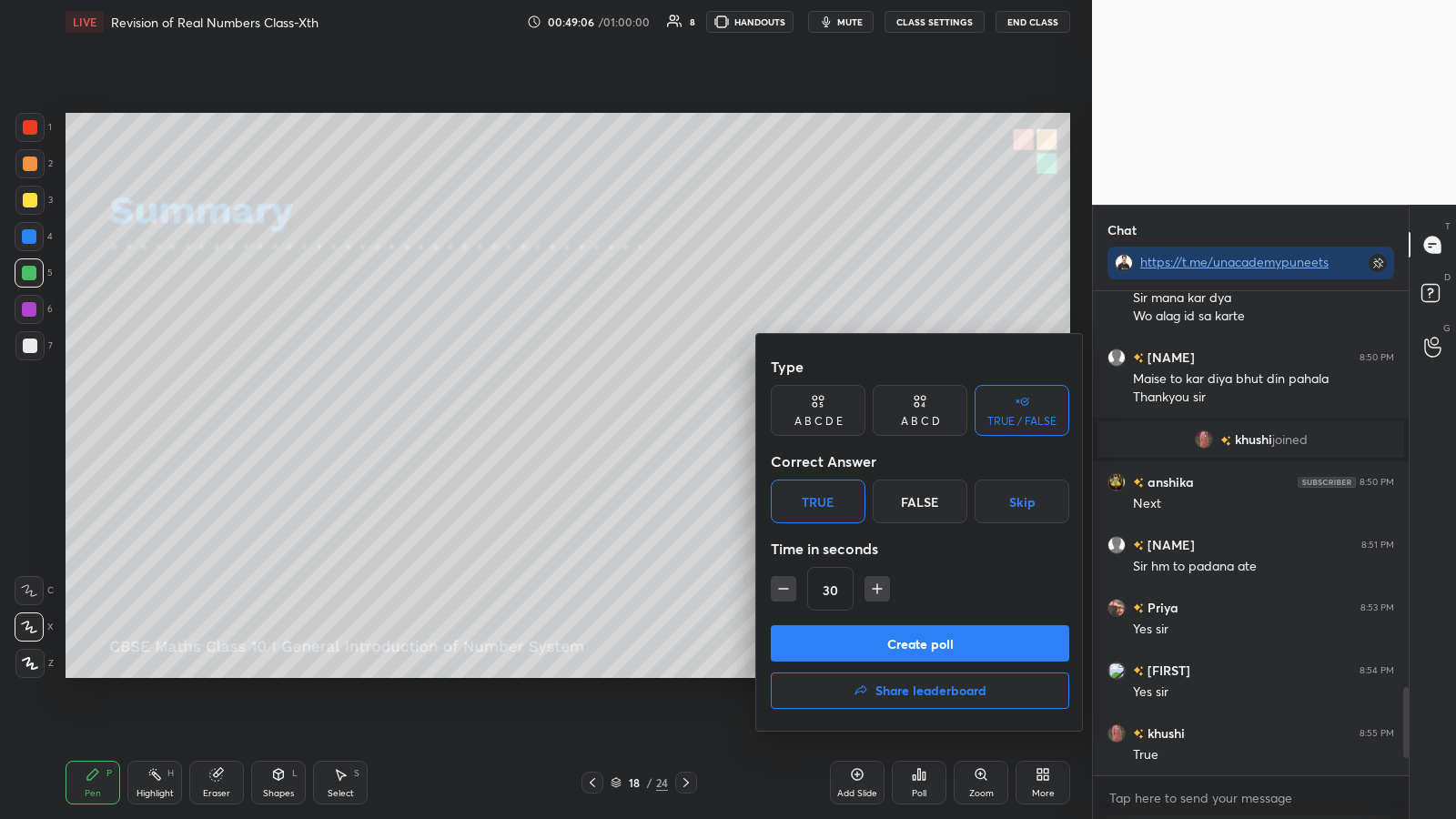 click on "Create poll" at bounding box center (920, 643) 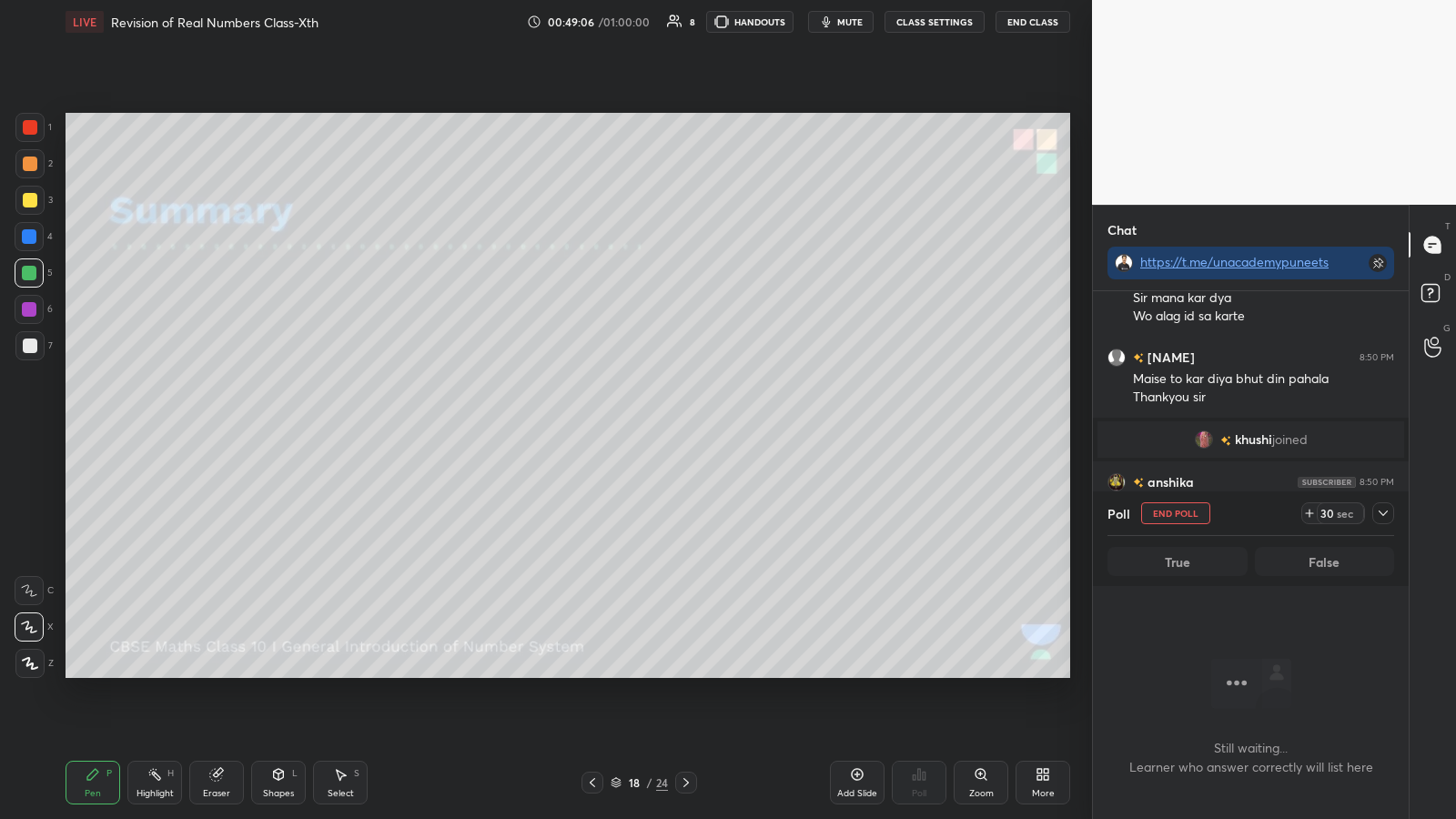scroll, scrollTop: 422, scrollLeft: 310, axis: both 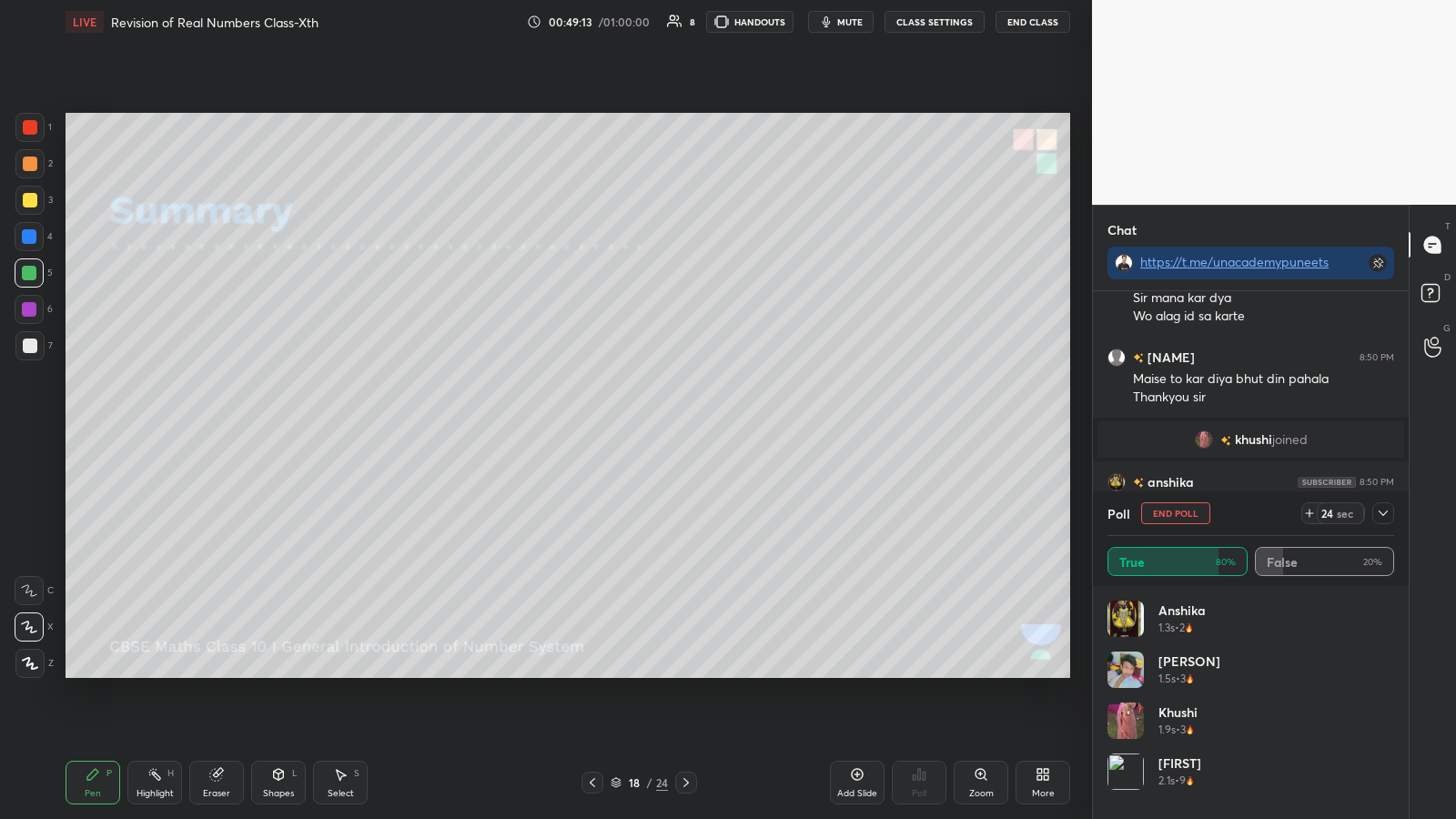 click 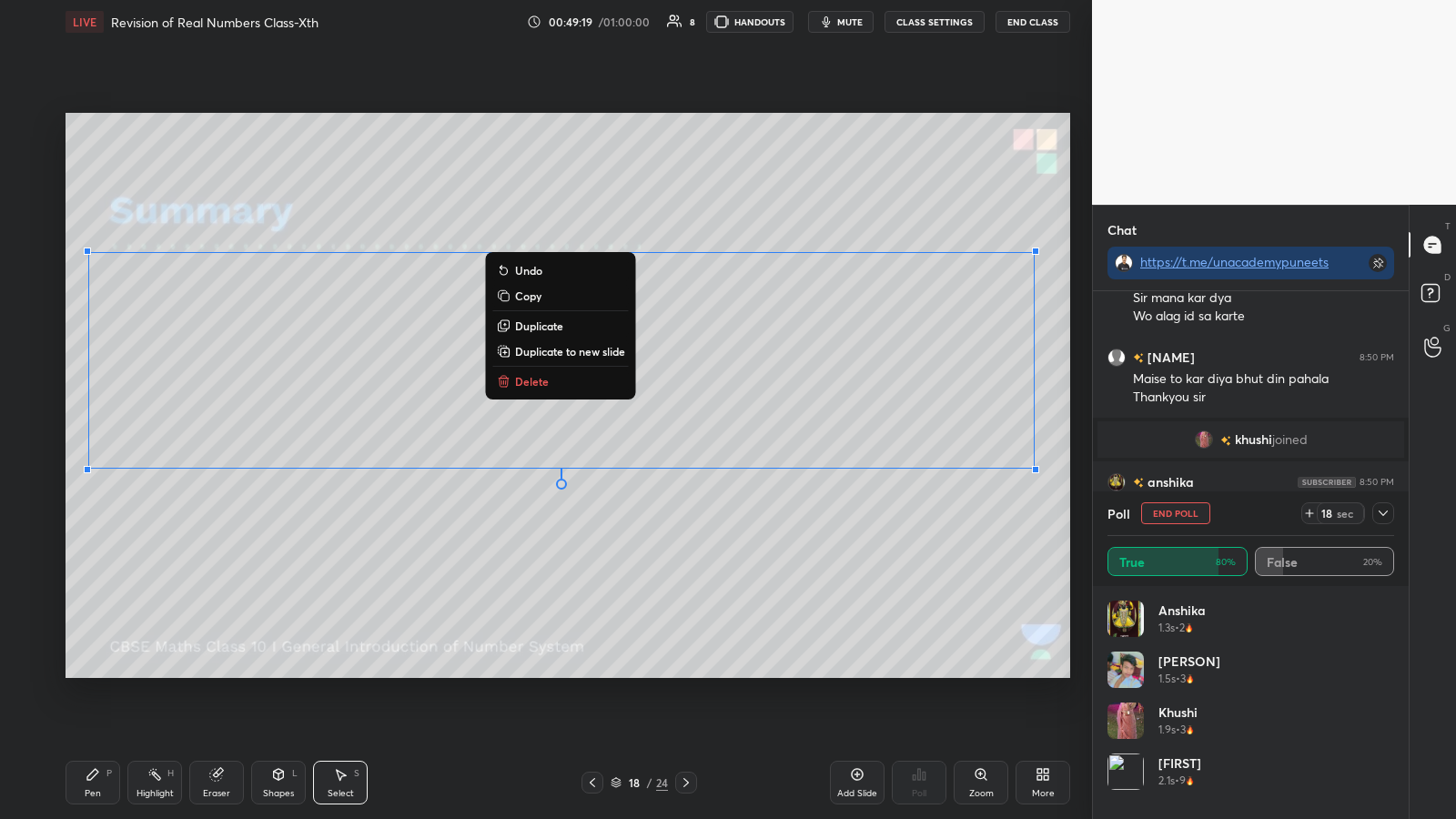 click on "0 ° Undo Copy Duplicate Duplicate to new slide Delete" at bounding box center [568, 395] 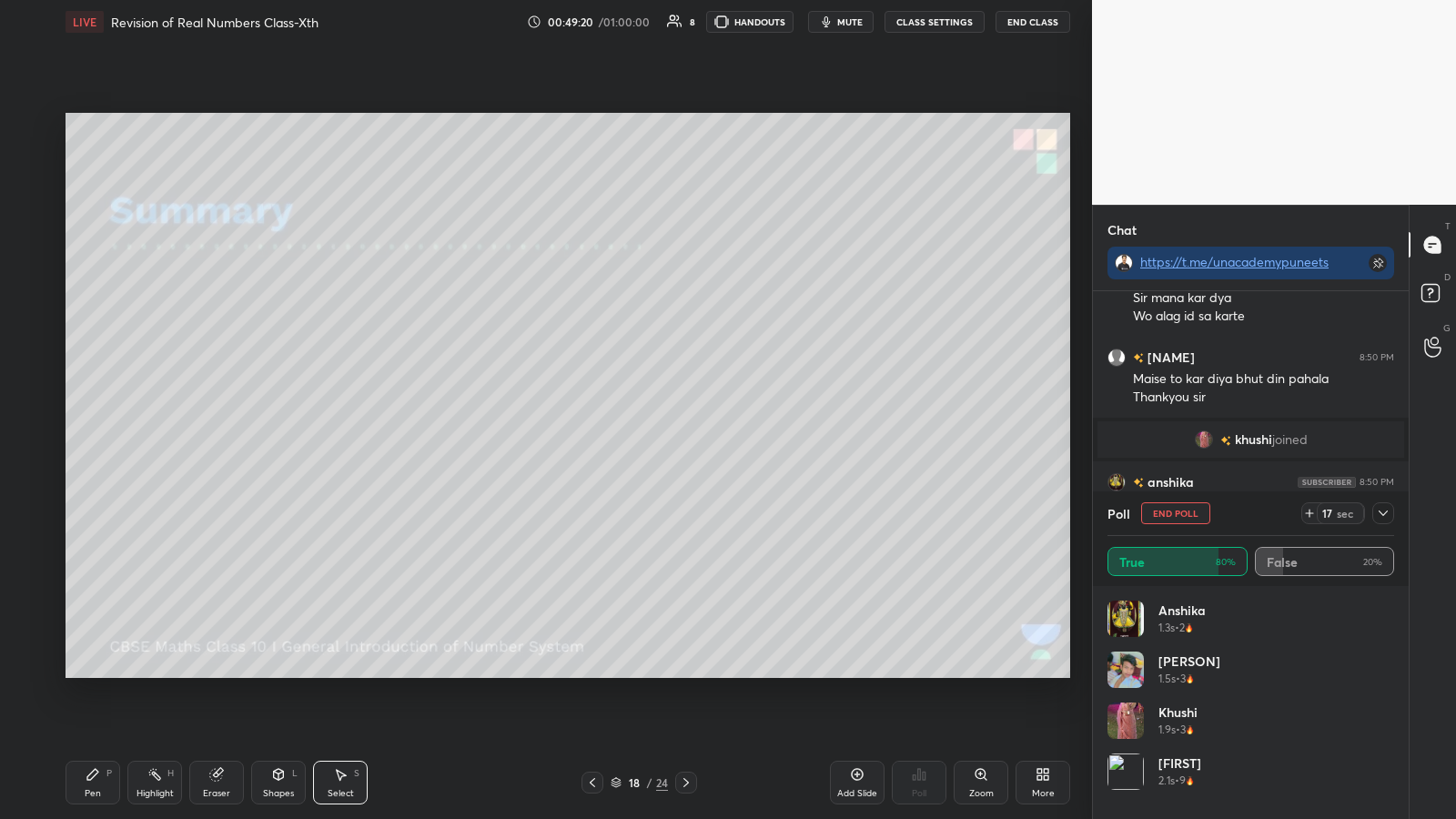 click 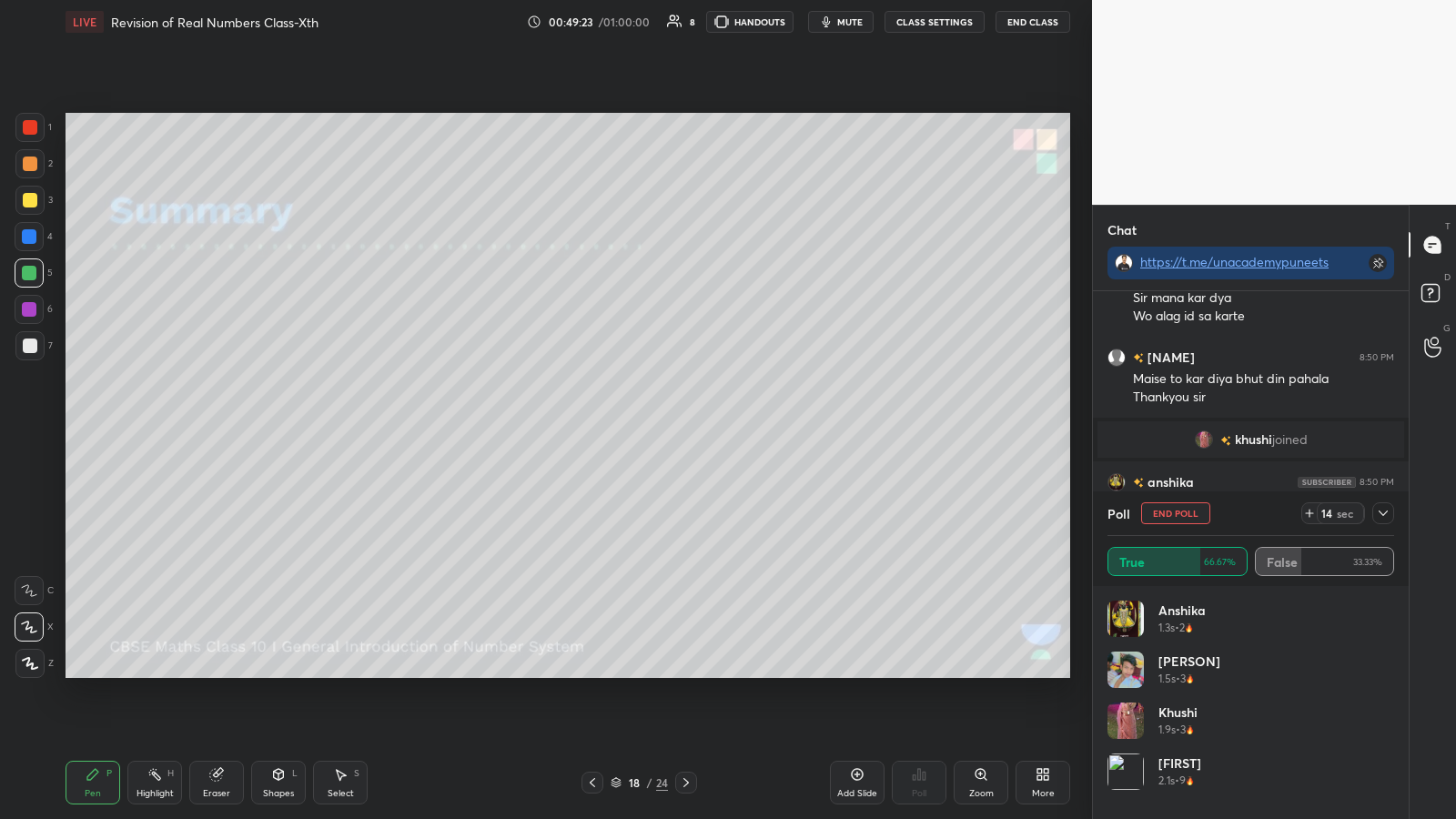 click at bounding box center (29, 237) 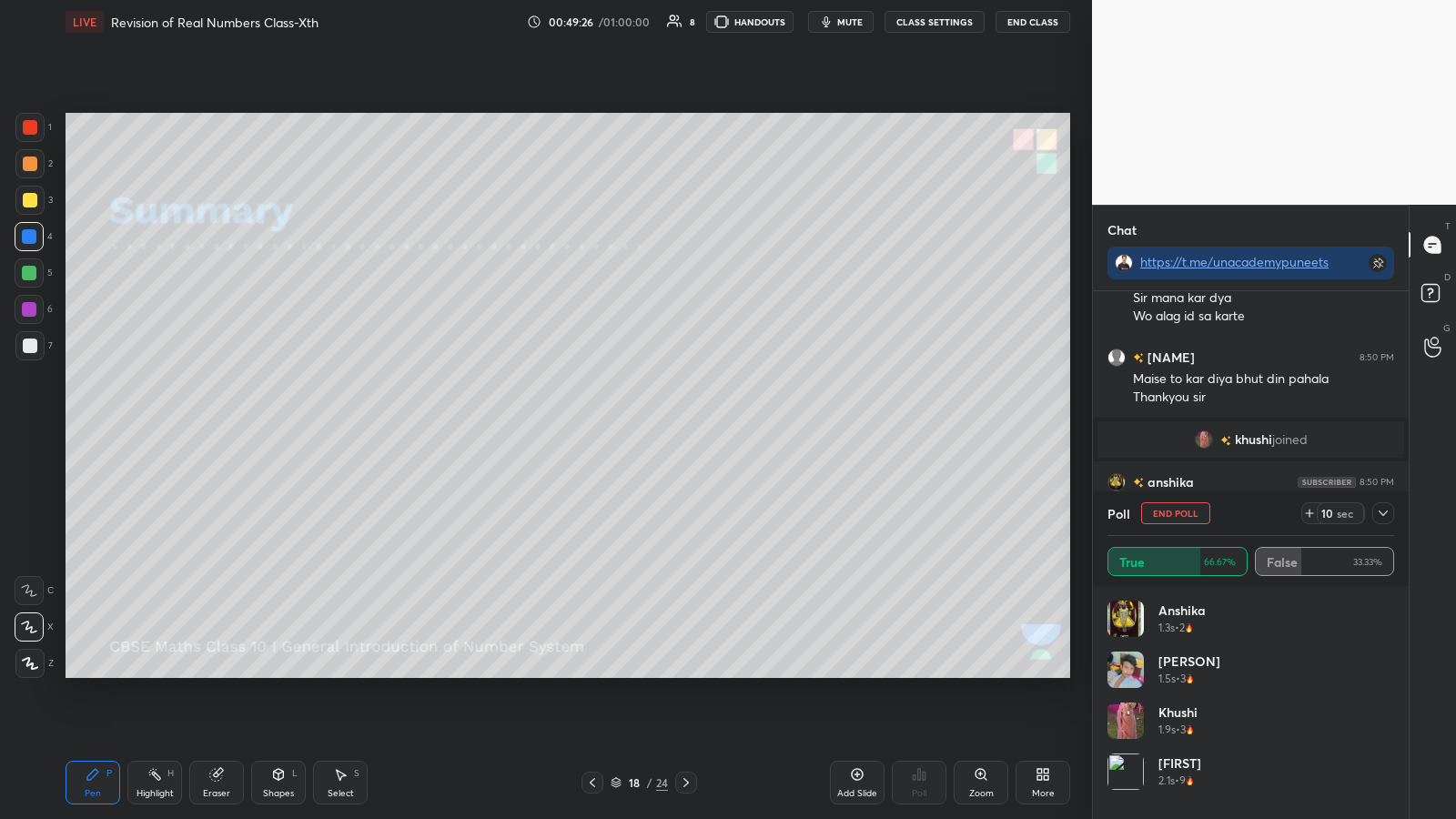 click at bounding box center (30, 346) 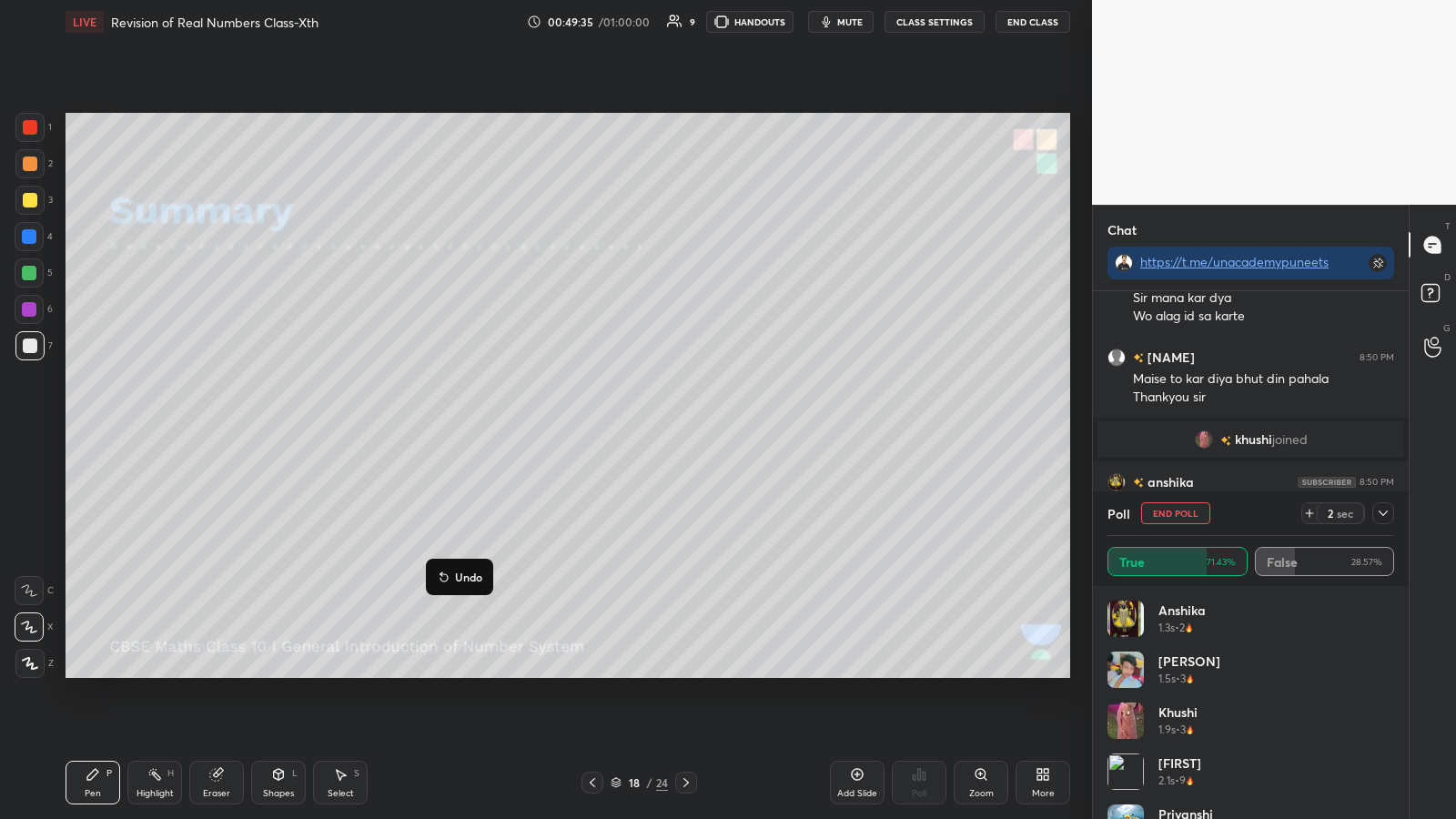 click on "Undo" at bounding box center [469, 577] 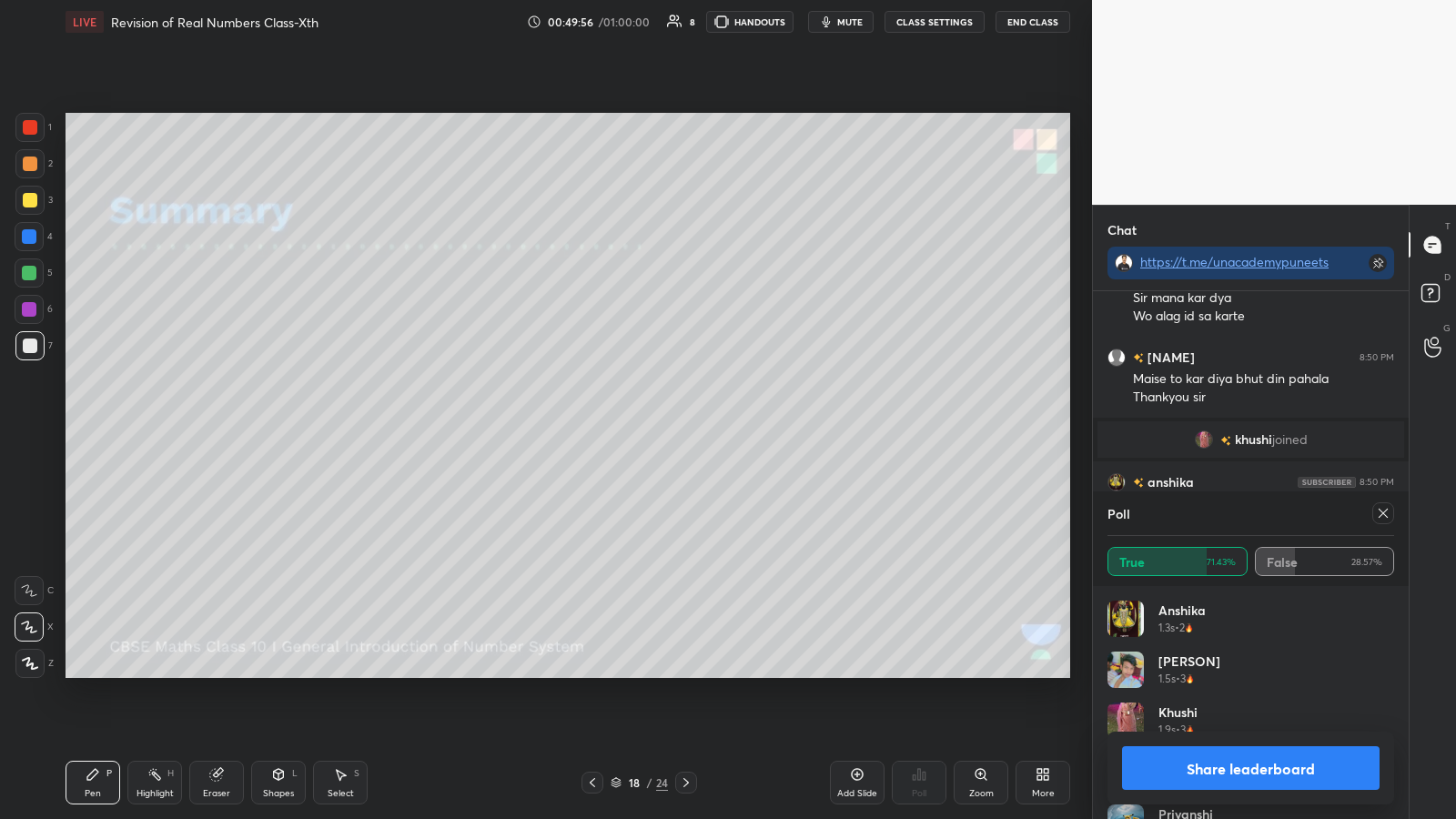 click at bounding box center [29, 273] 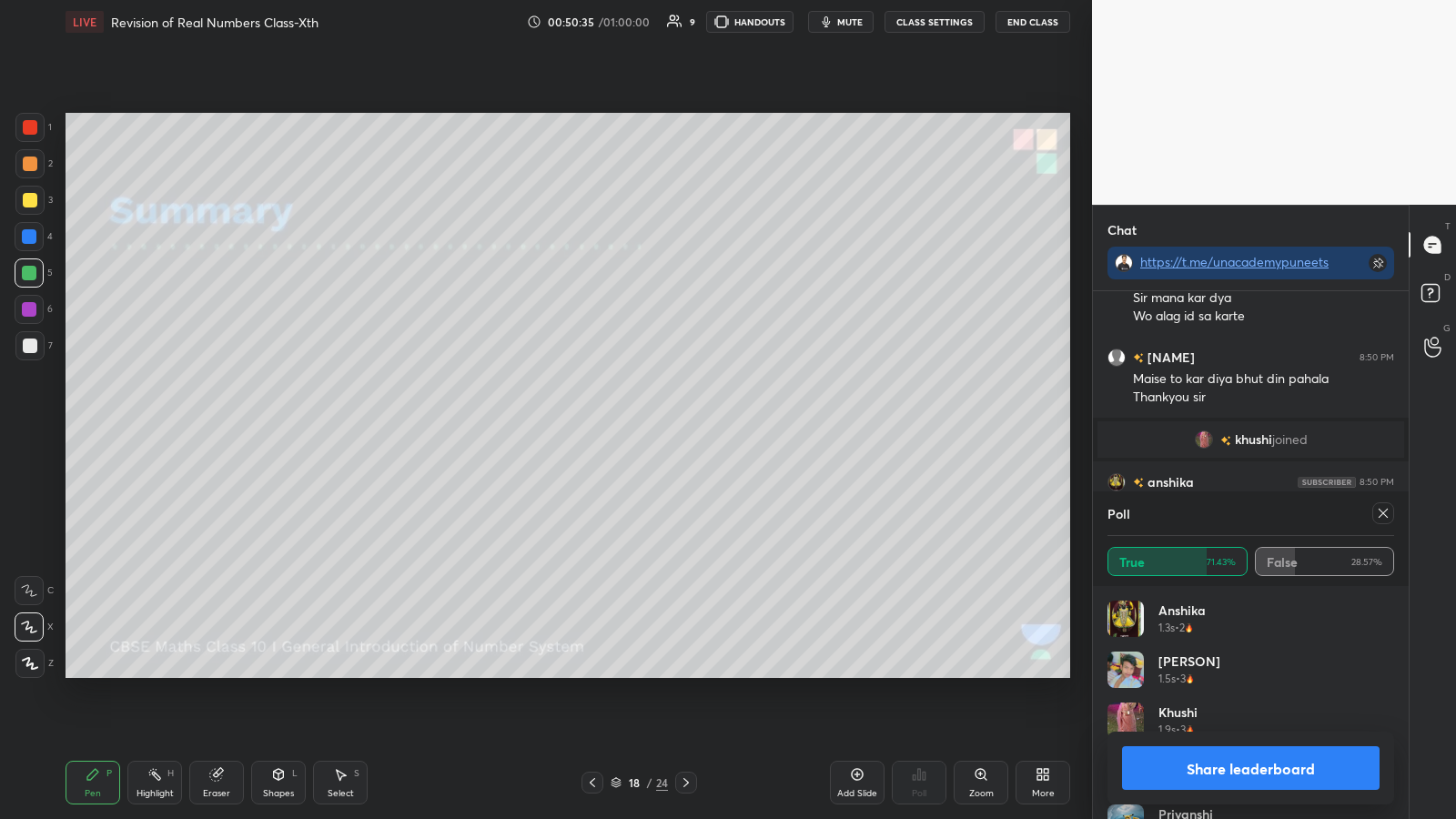 click on "Share leaderboard" at bounding box center (1250, 768) 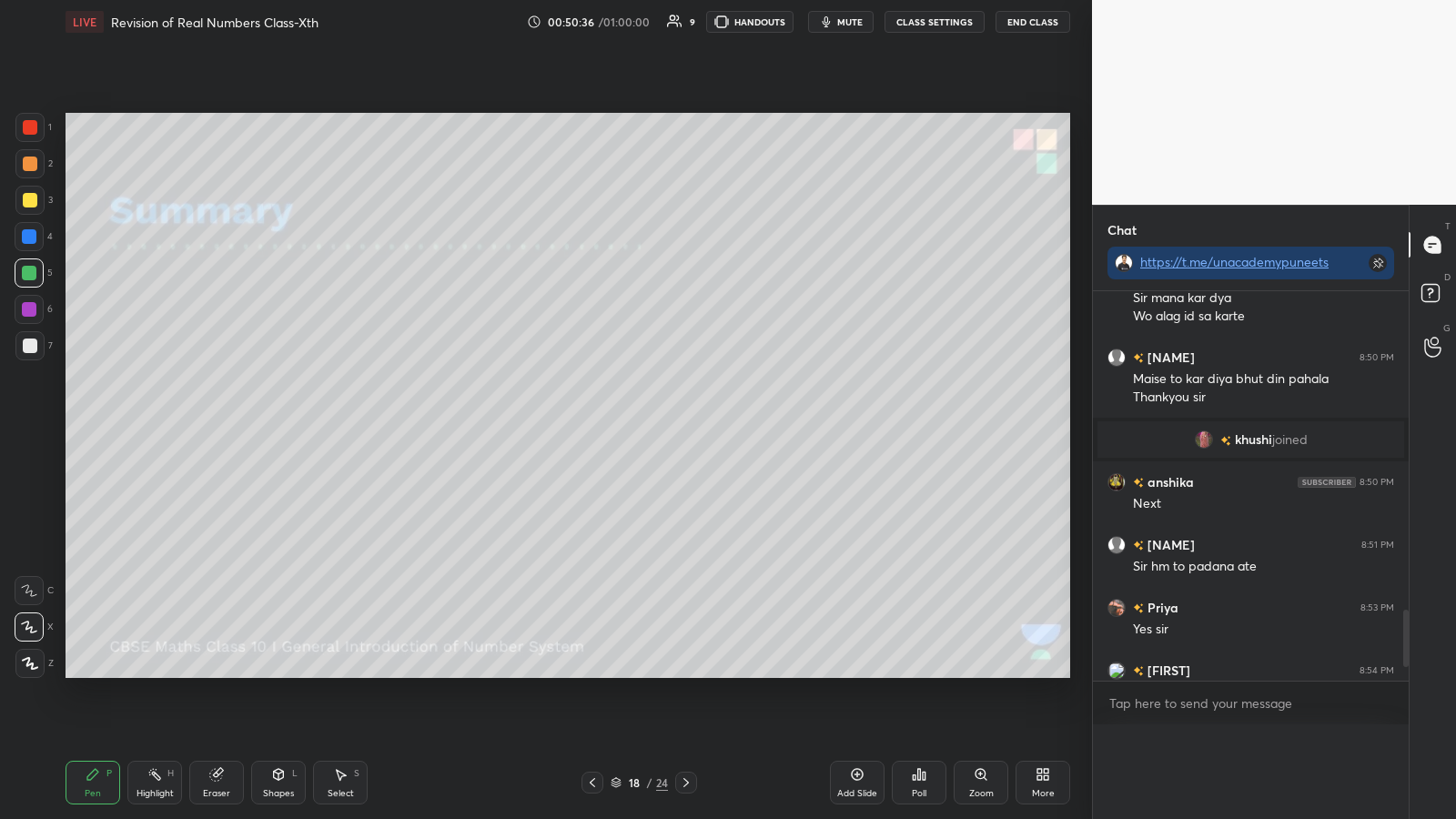 scroll, scrollTop: 48, scrollLeft: 281, axis: both 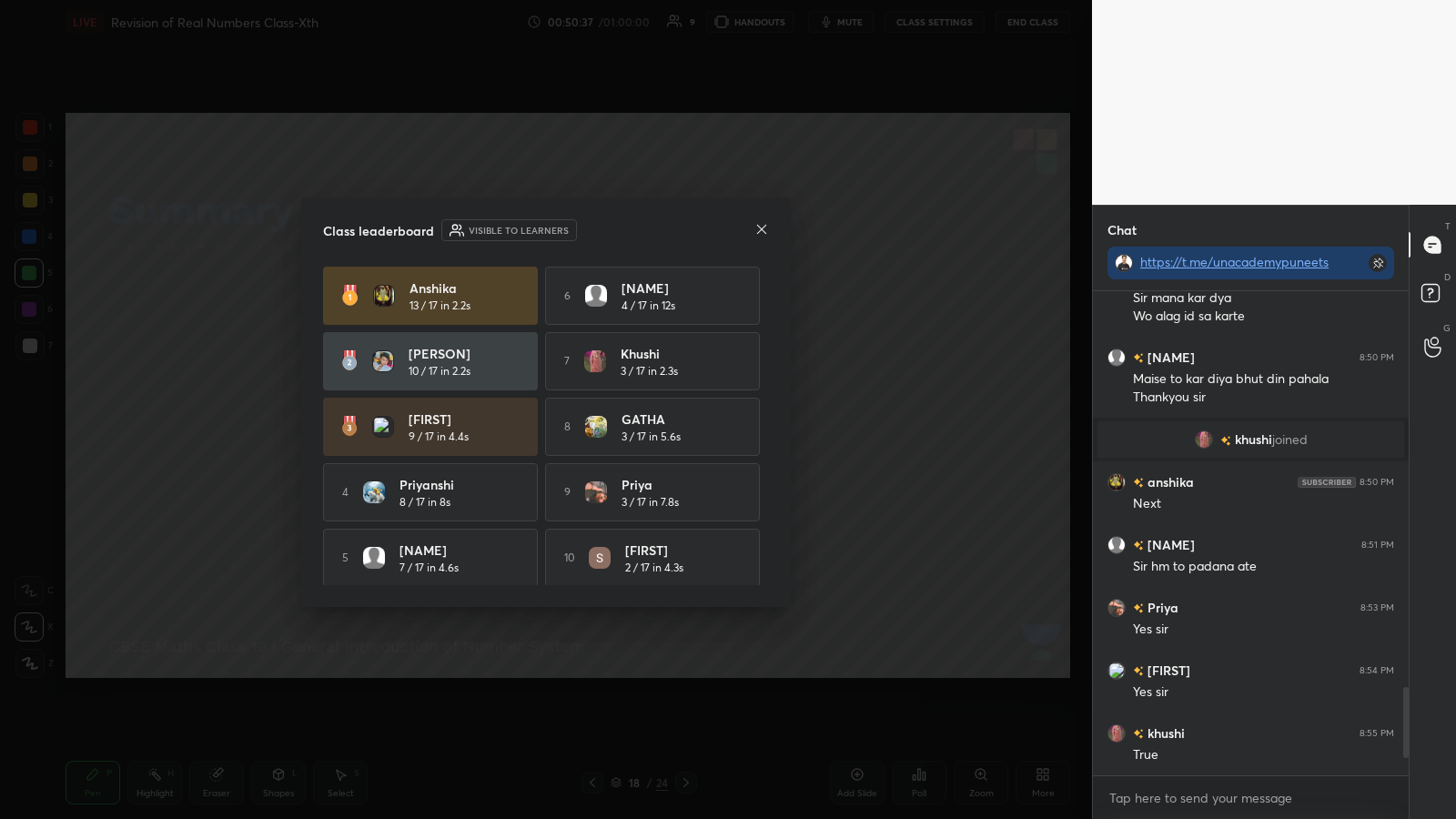 click 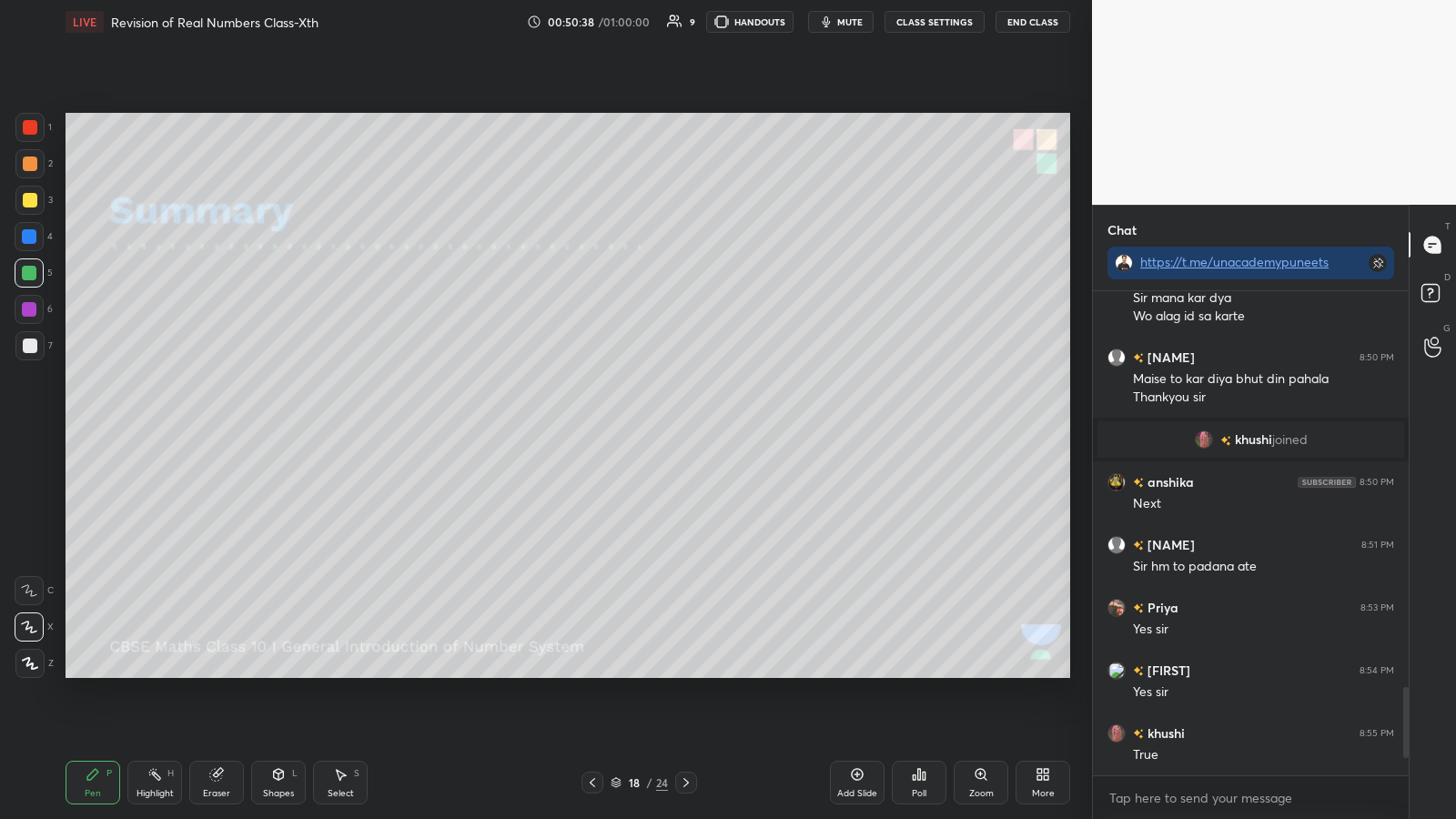click on "Poll" at bounding box center [919, 783] 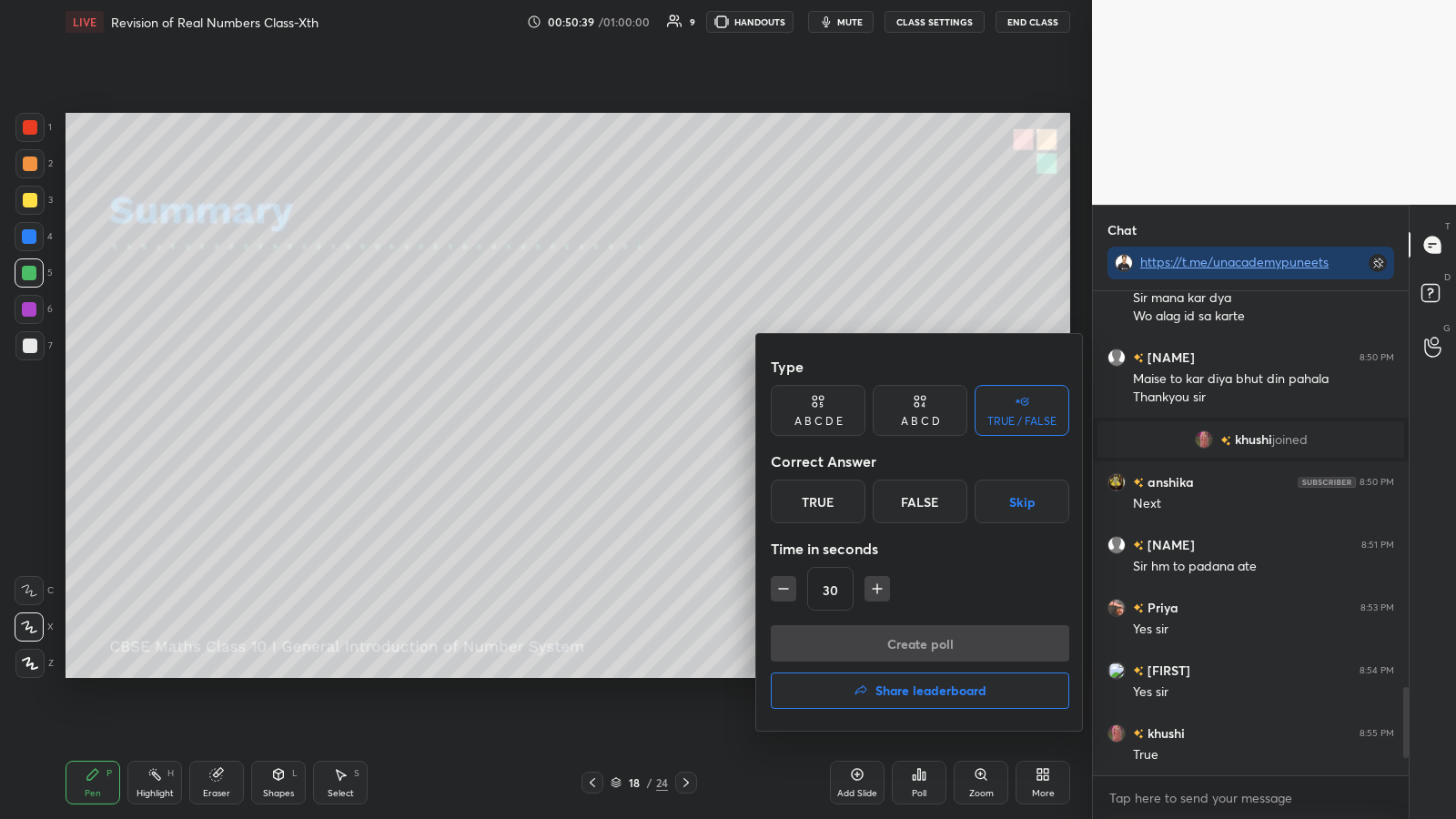 click on "True" at bounding box center (818, 501) 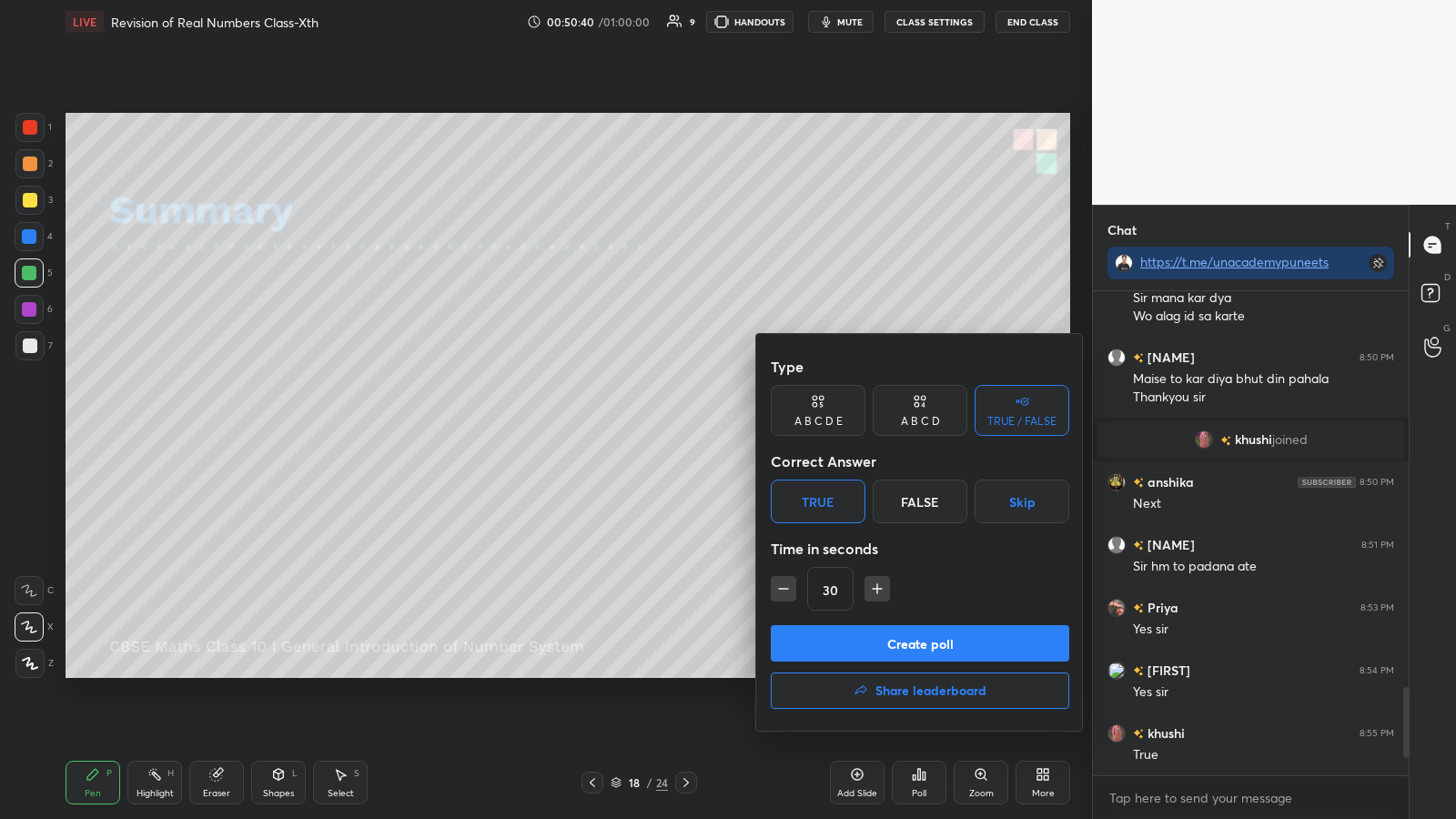 click on "False" at bounding box center [920, 501] 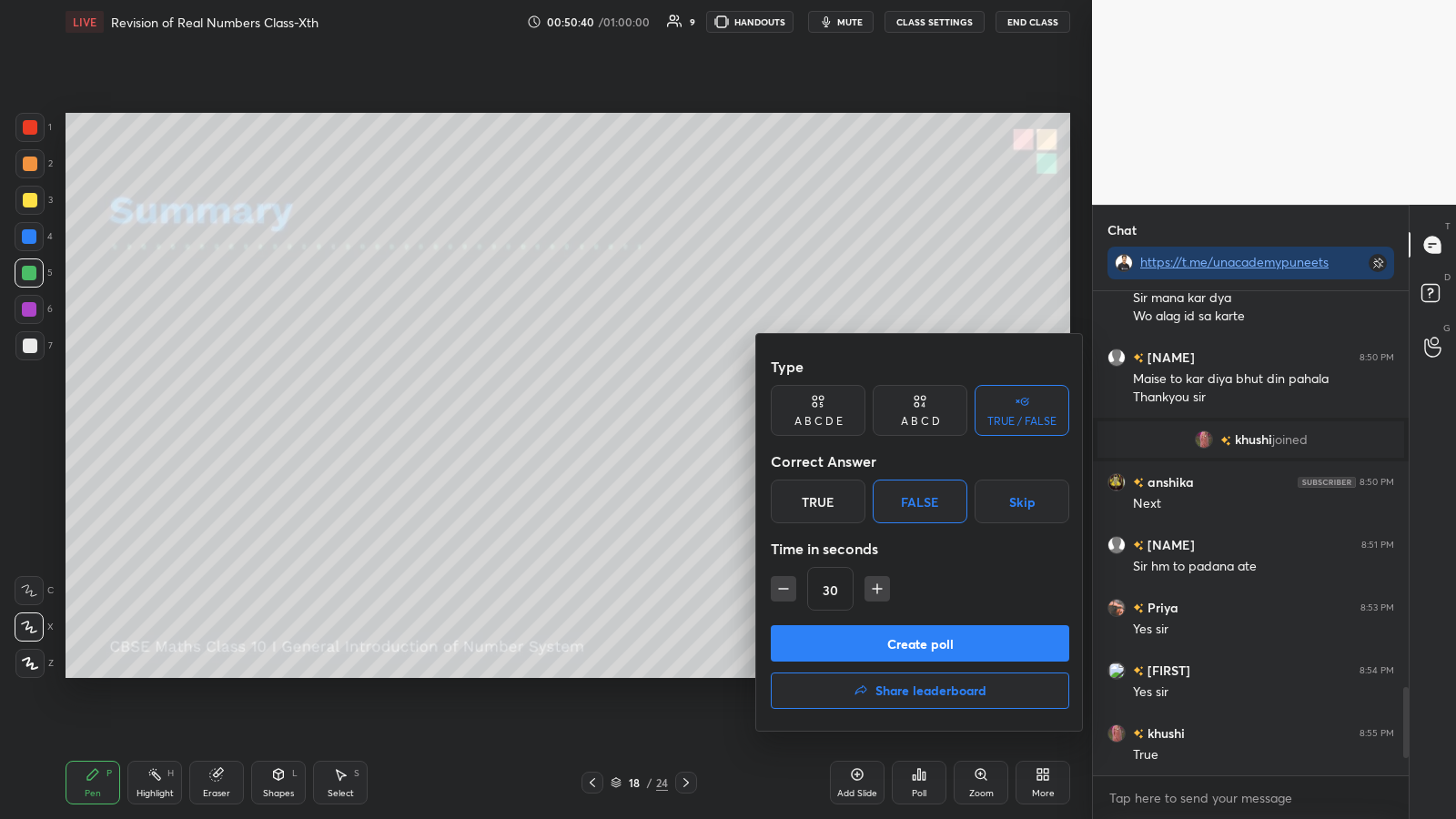click on "Create poll" at bounding box center [920, 643] 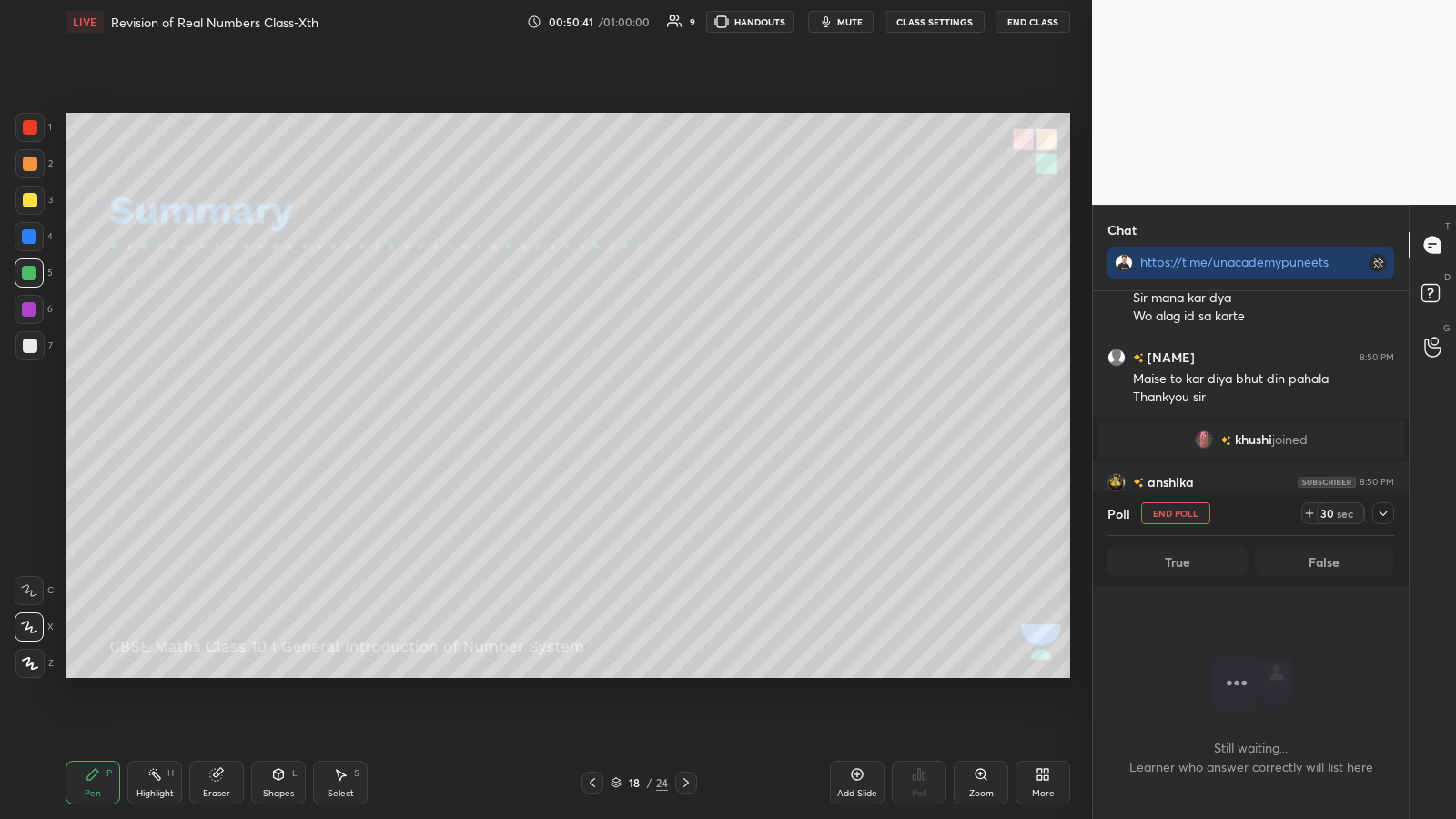 scroll, scrollTop: 393, scrollLeft: 310, axis: both 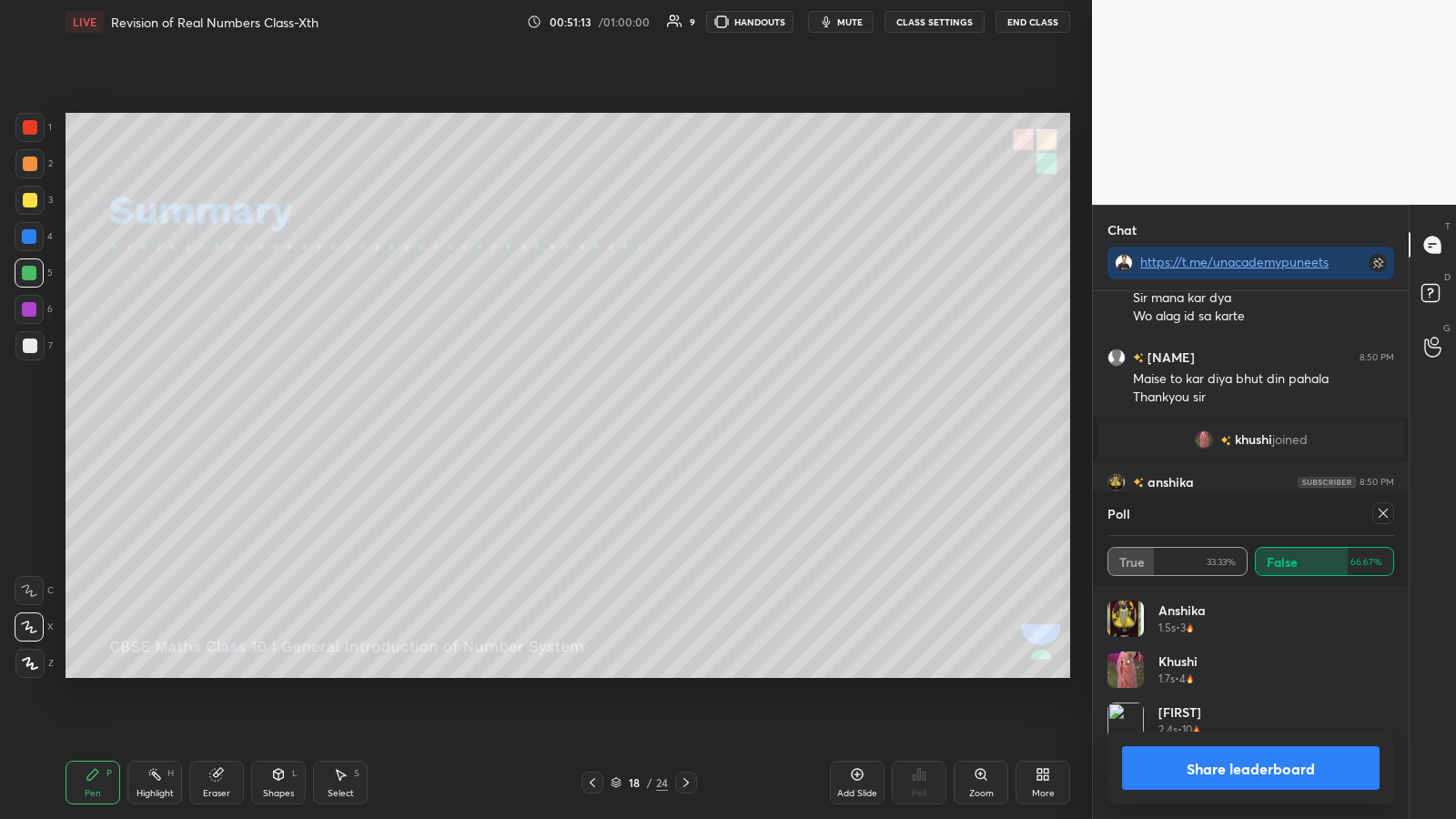 click on "Share leaderboard" at bounding box center [1250, 768] 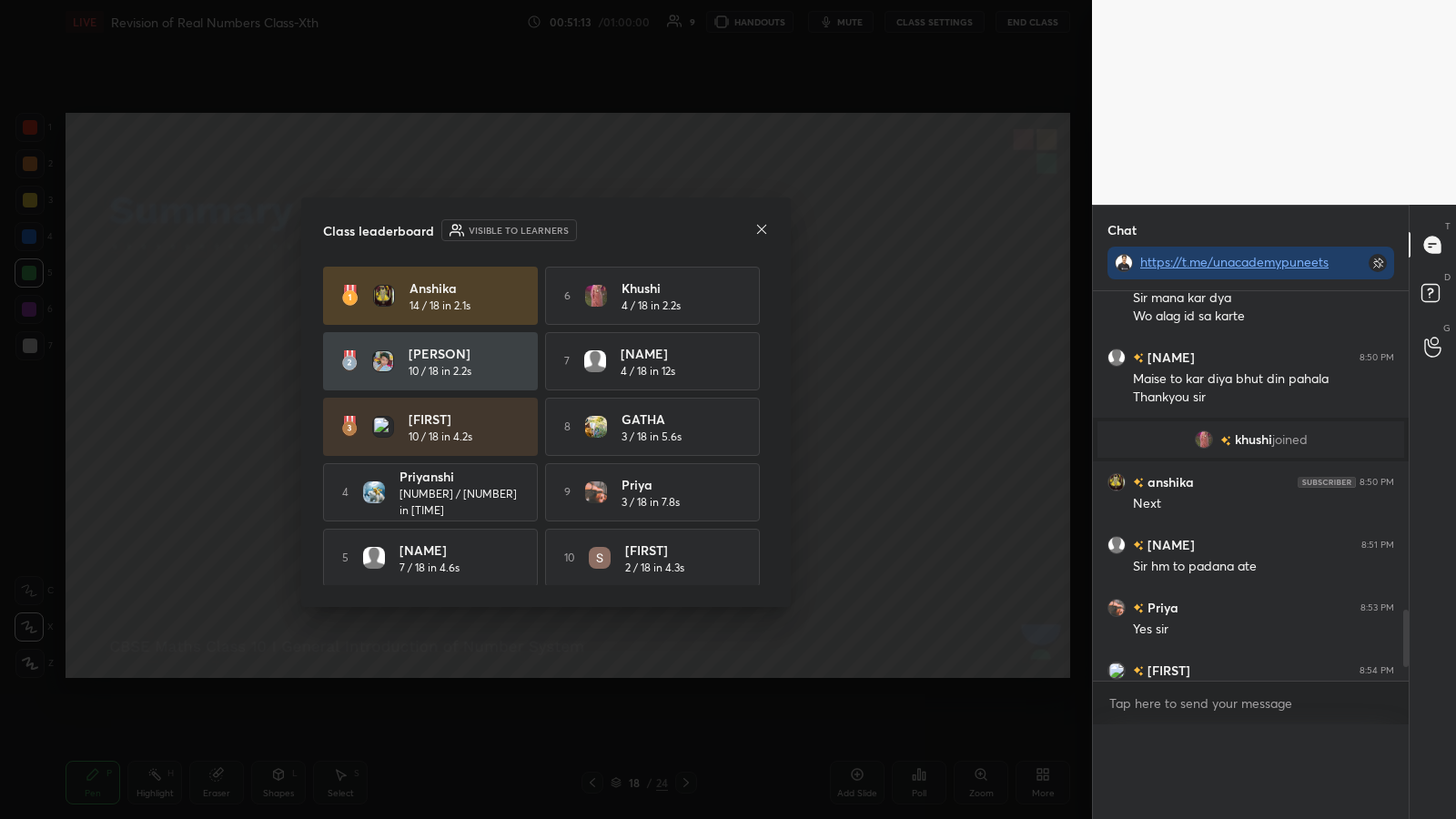 scroll, scrollTop: 0, scrollLeft: 0, axis: both 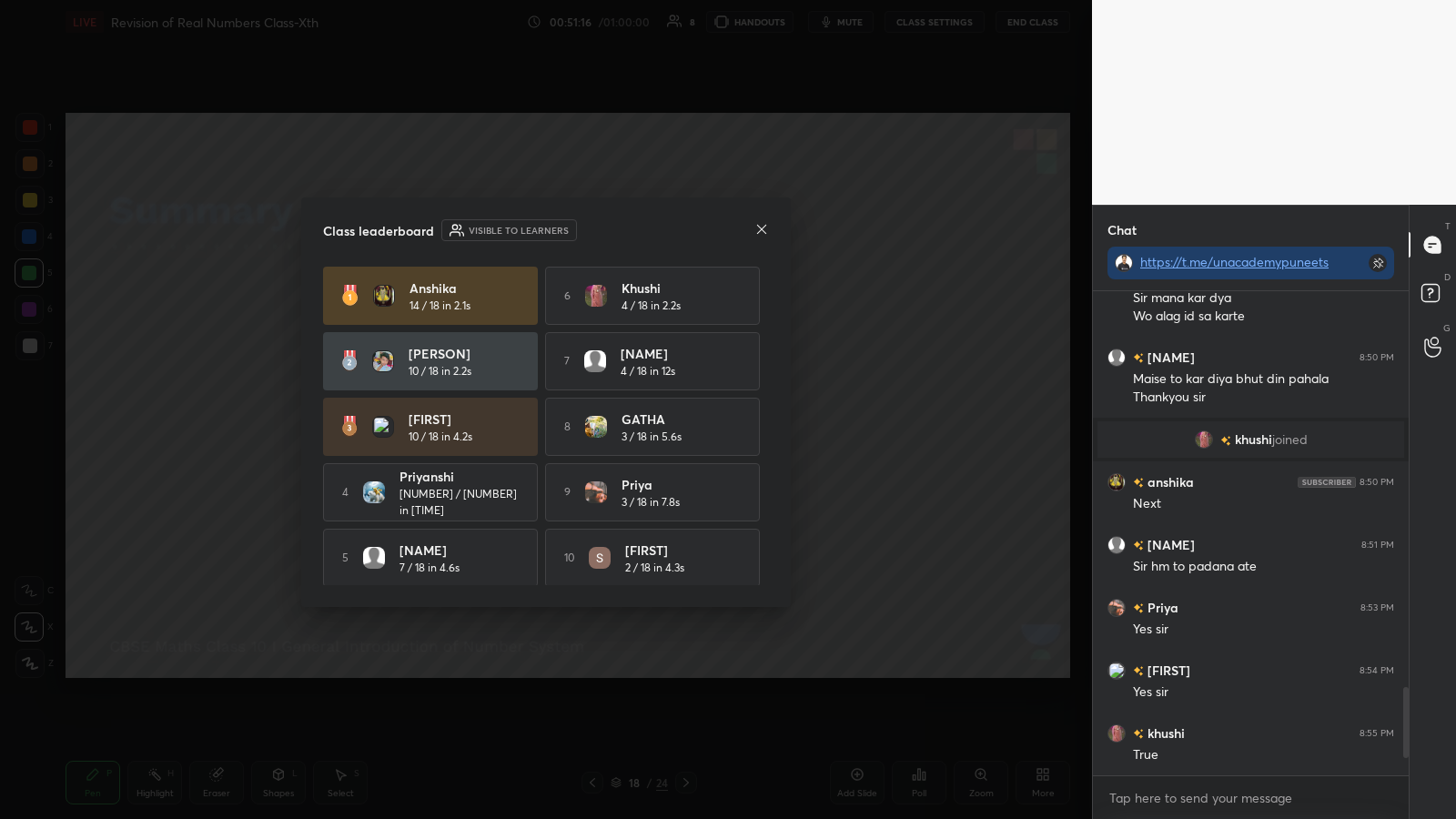 click 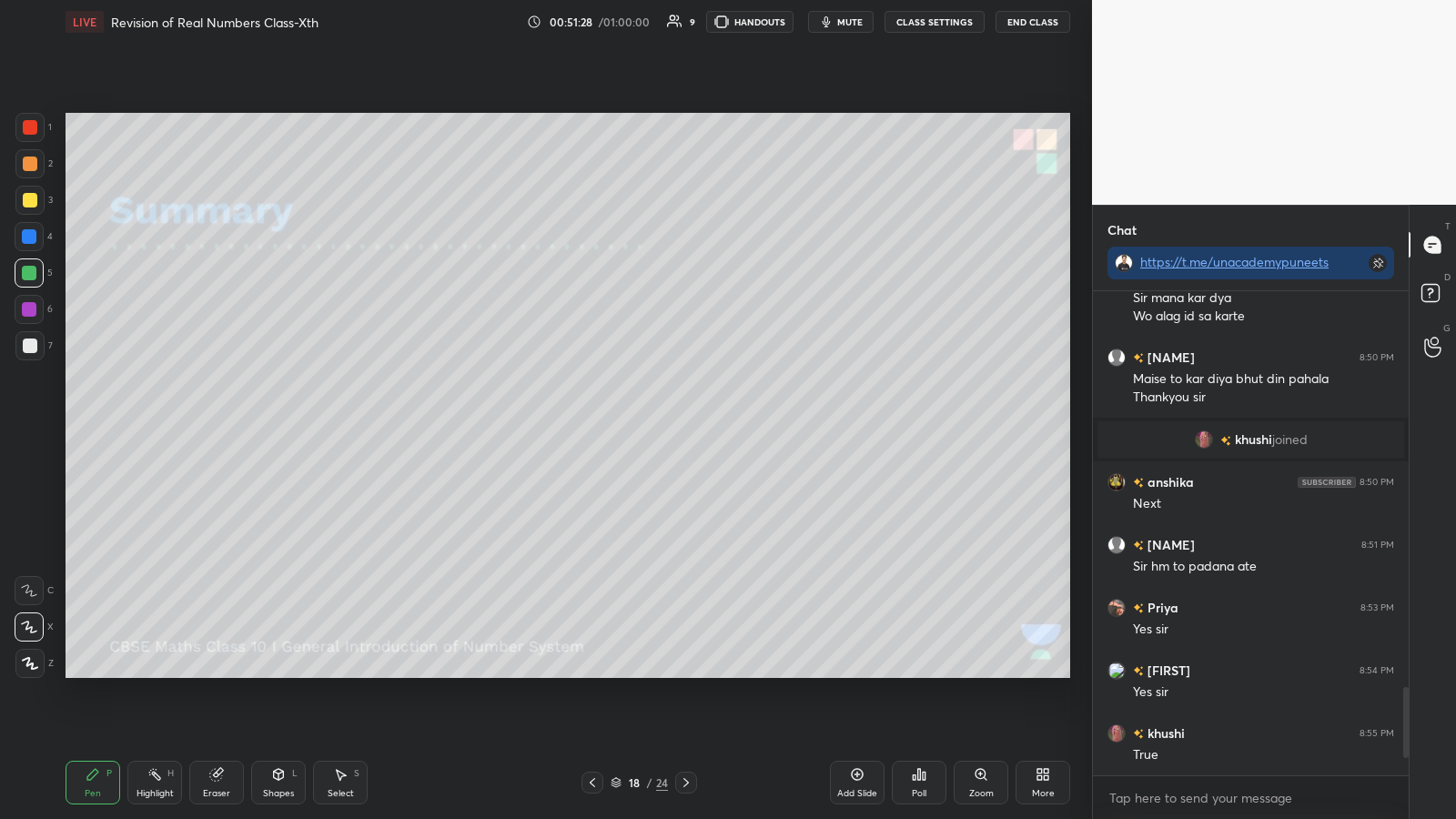 click 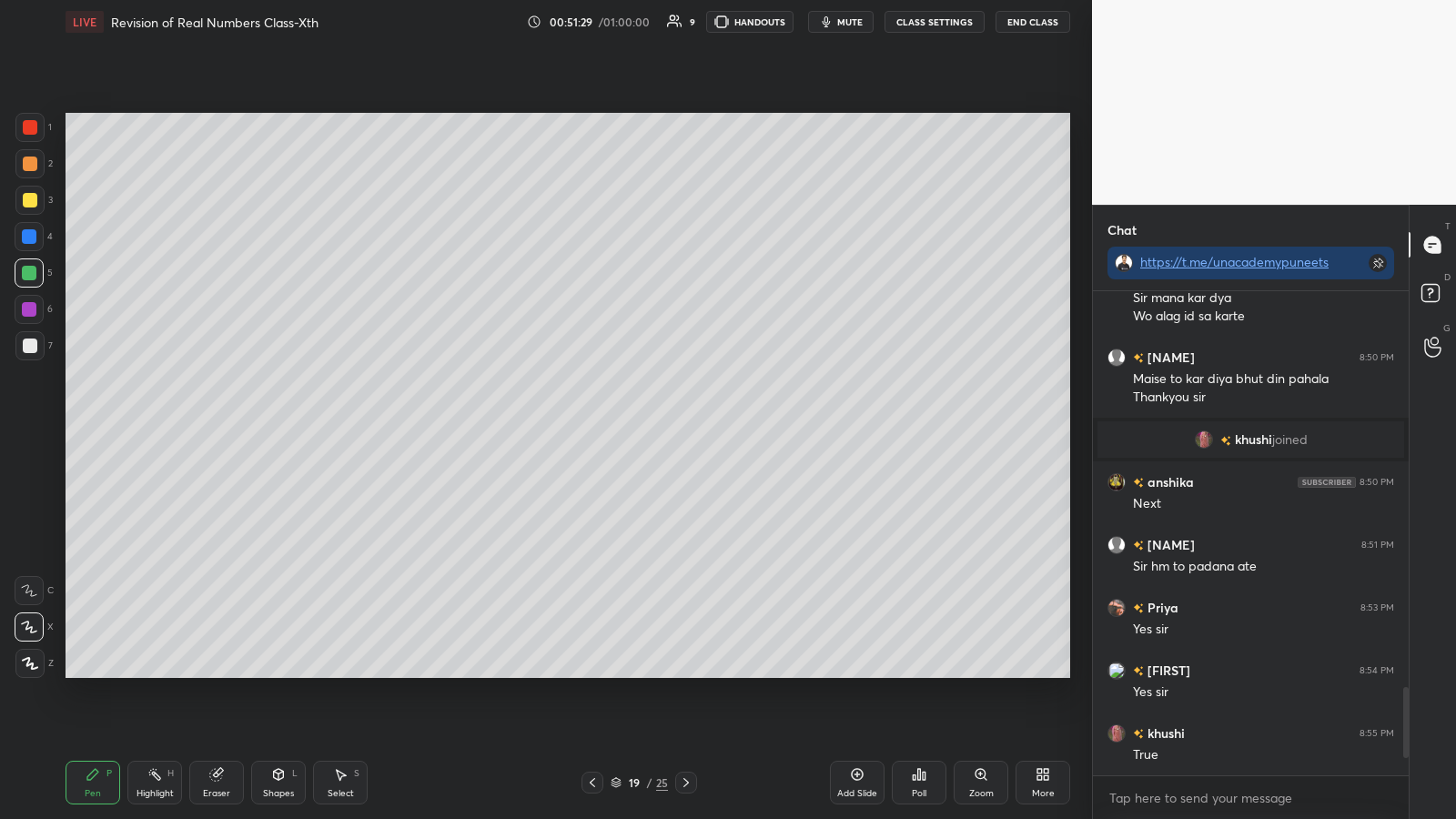 click at bounding box center [30, 164] 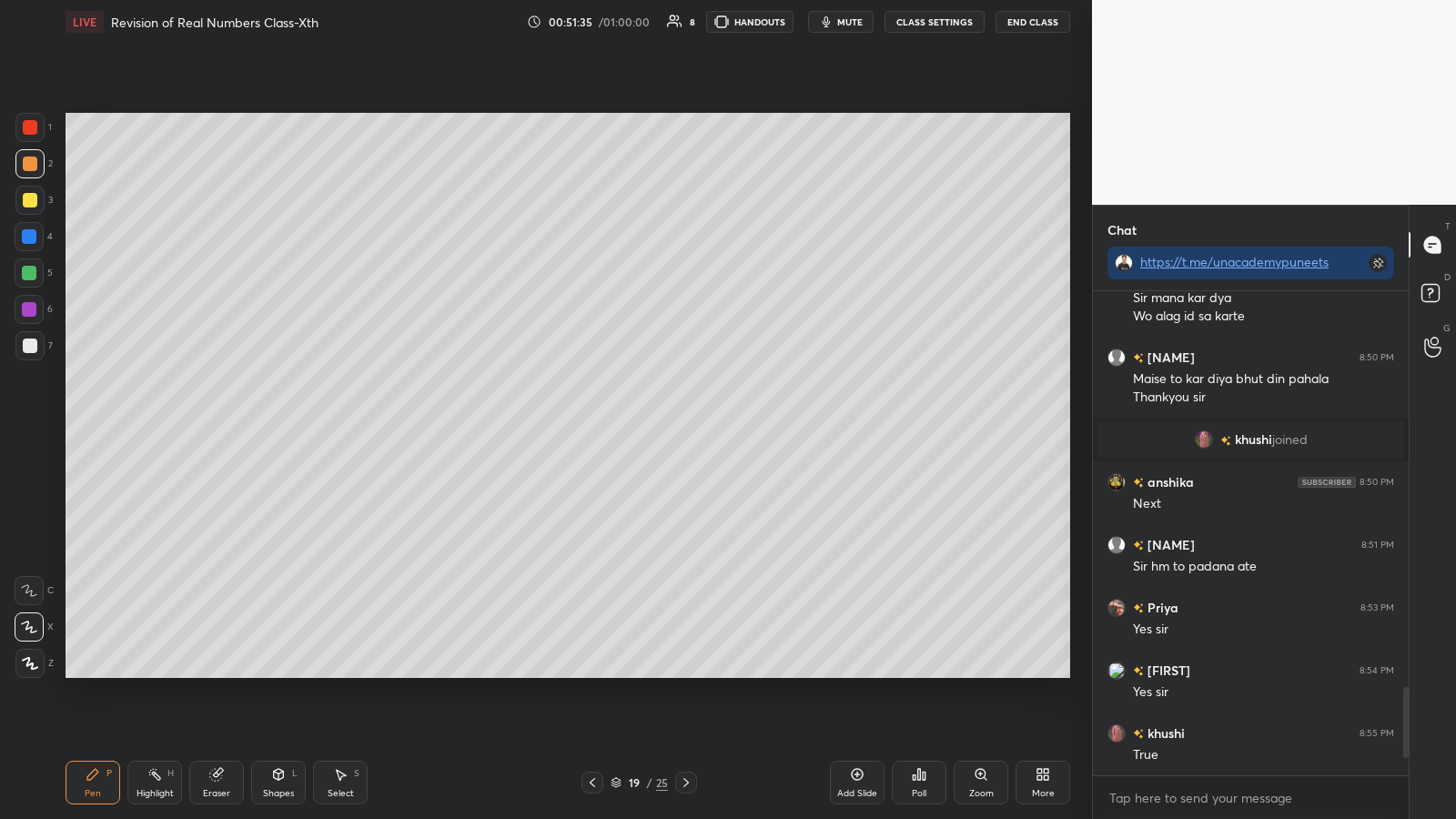 click on "mute" at bounding box center (850, 22) 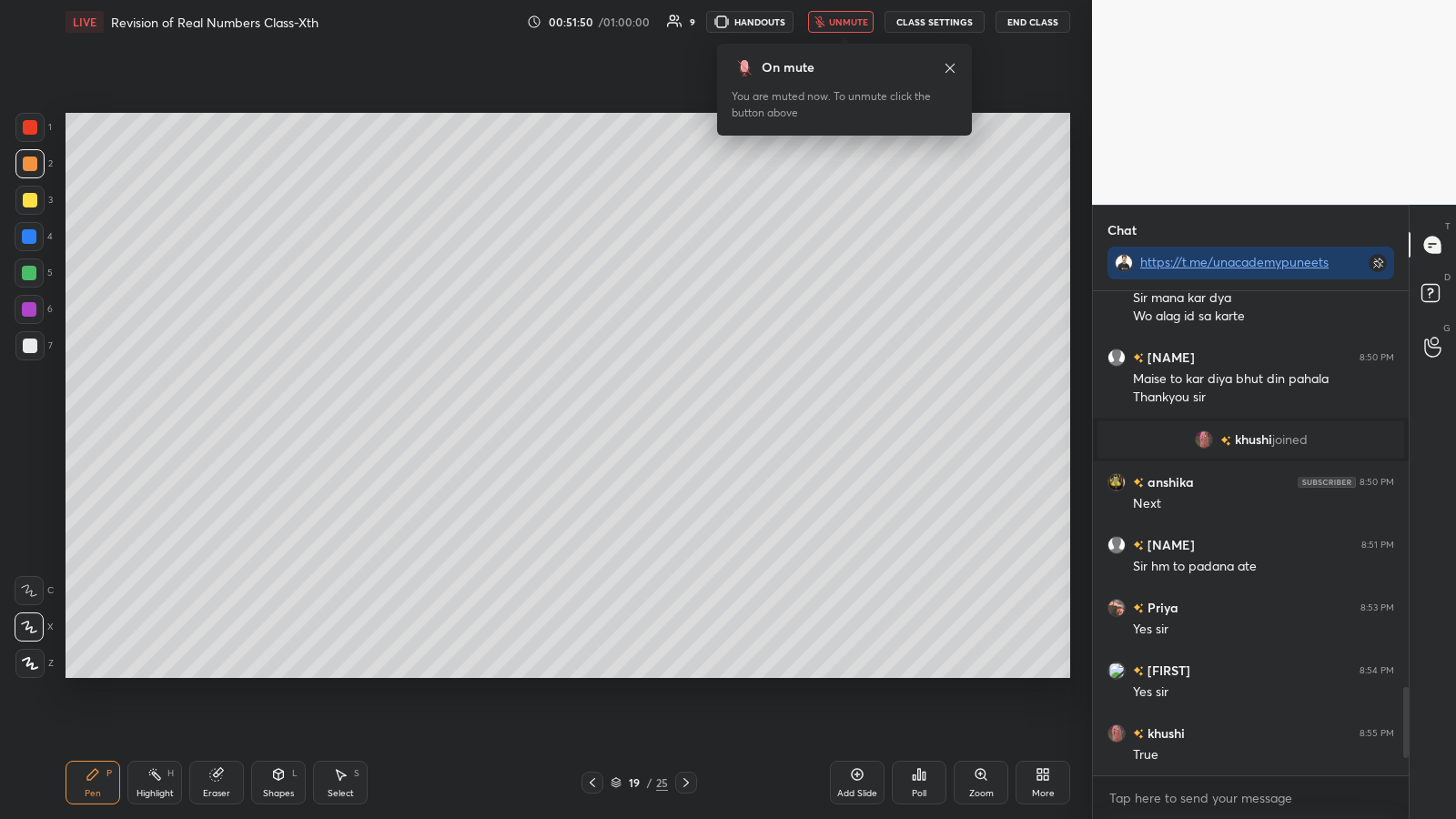 click on "unmute" at bounding box center [848, 22] 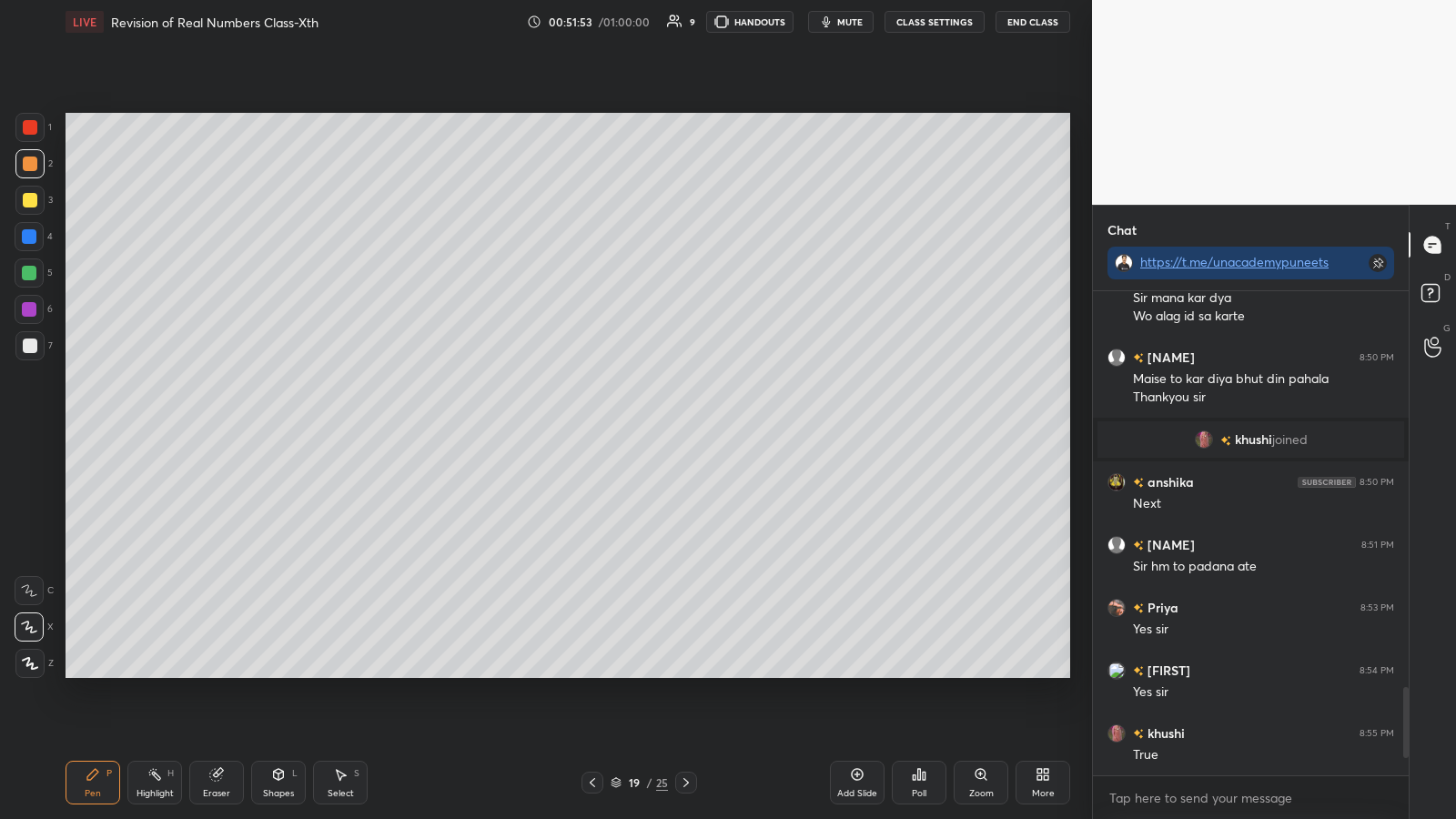 click at bounding box center [30, 164] 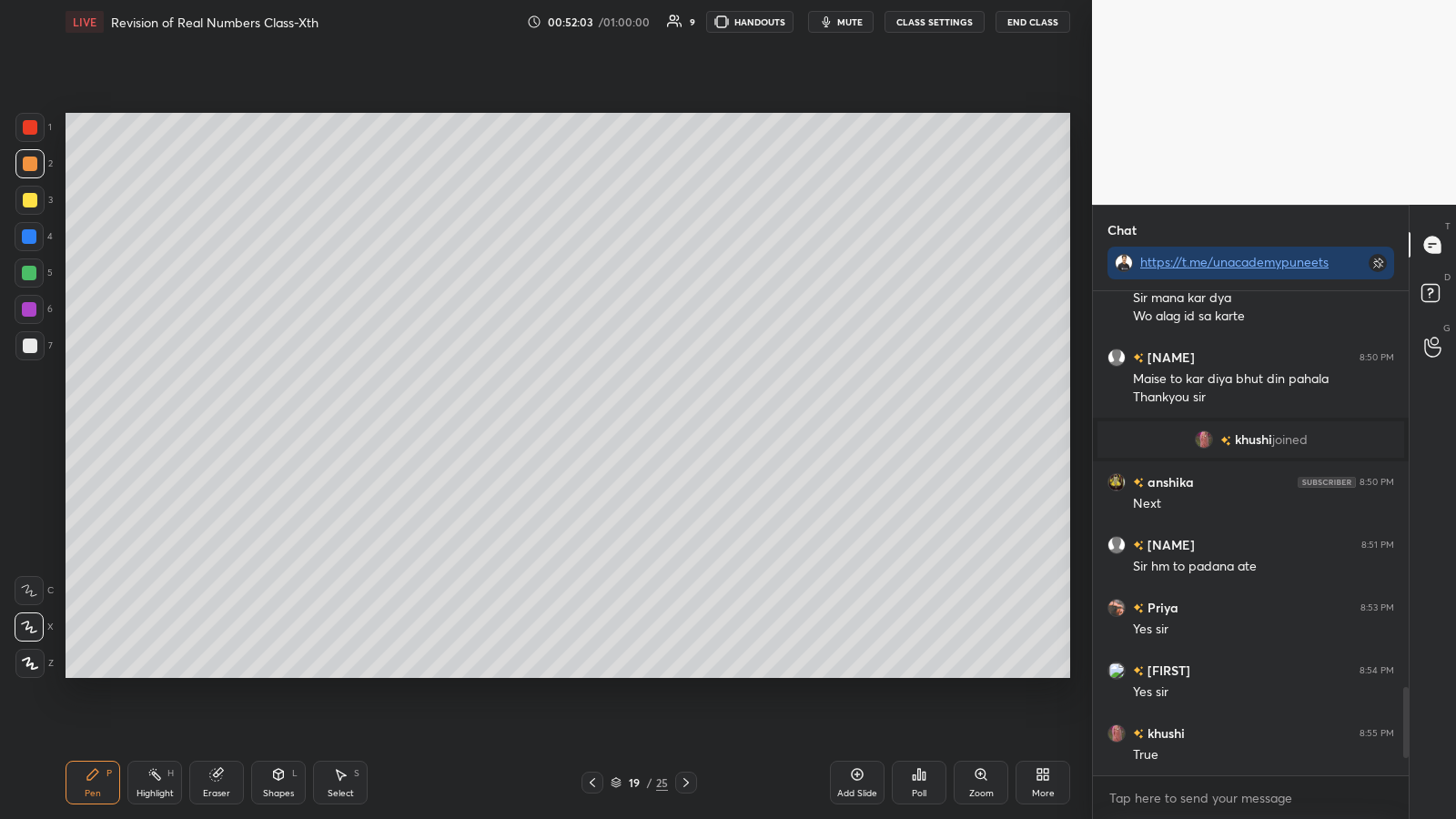 click 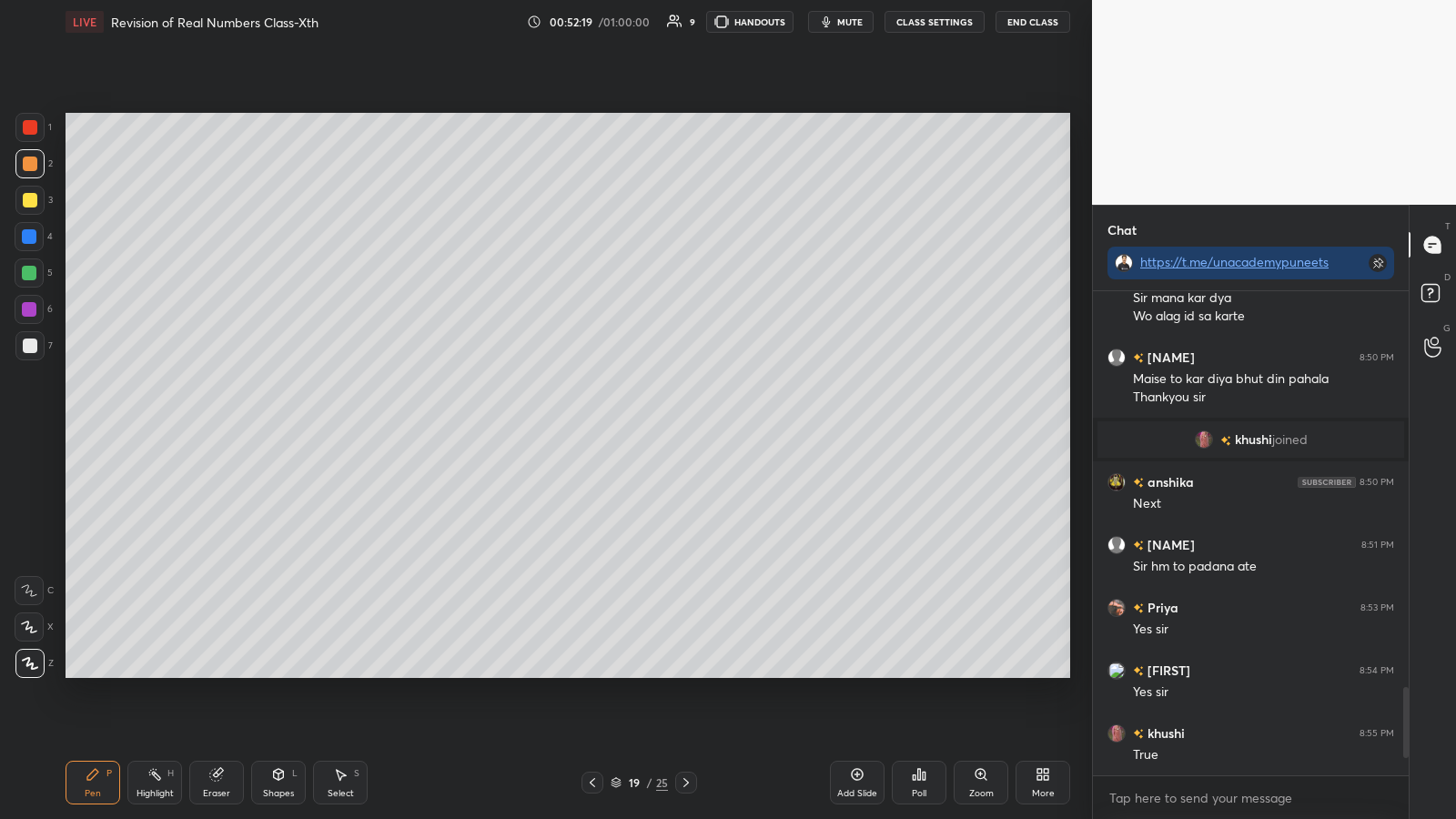 scroll, scrollTop: 2242, scrollLeft: 0, axis: vertical 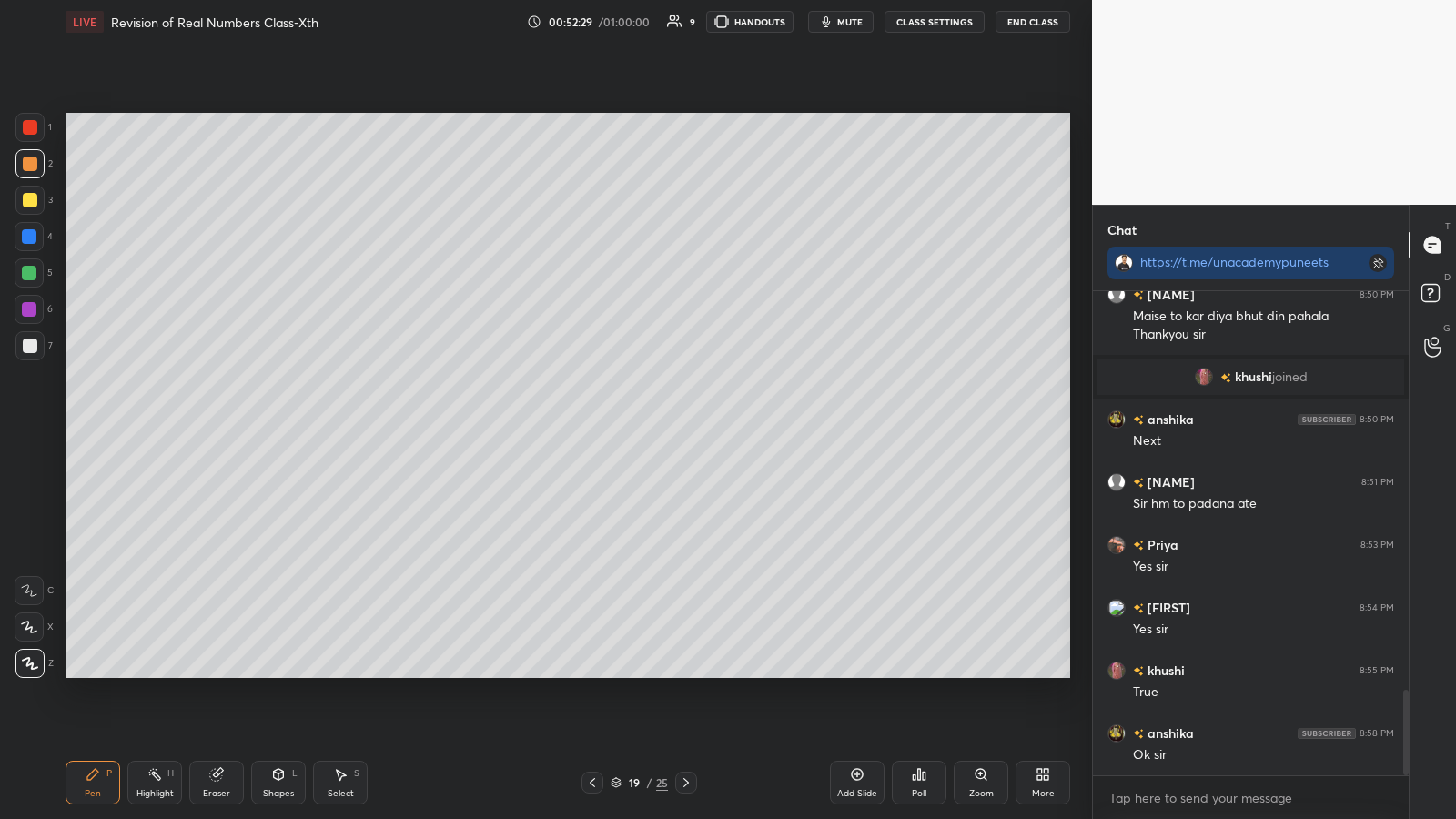 click at bounding box center (30, 346) 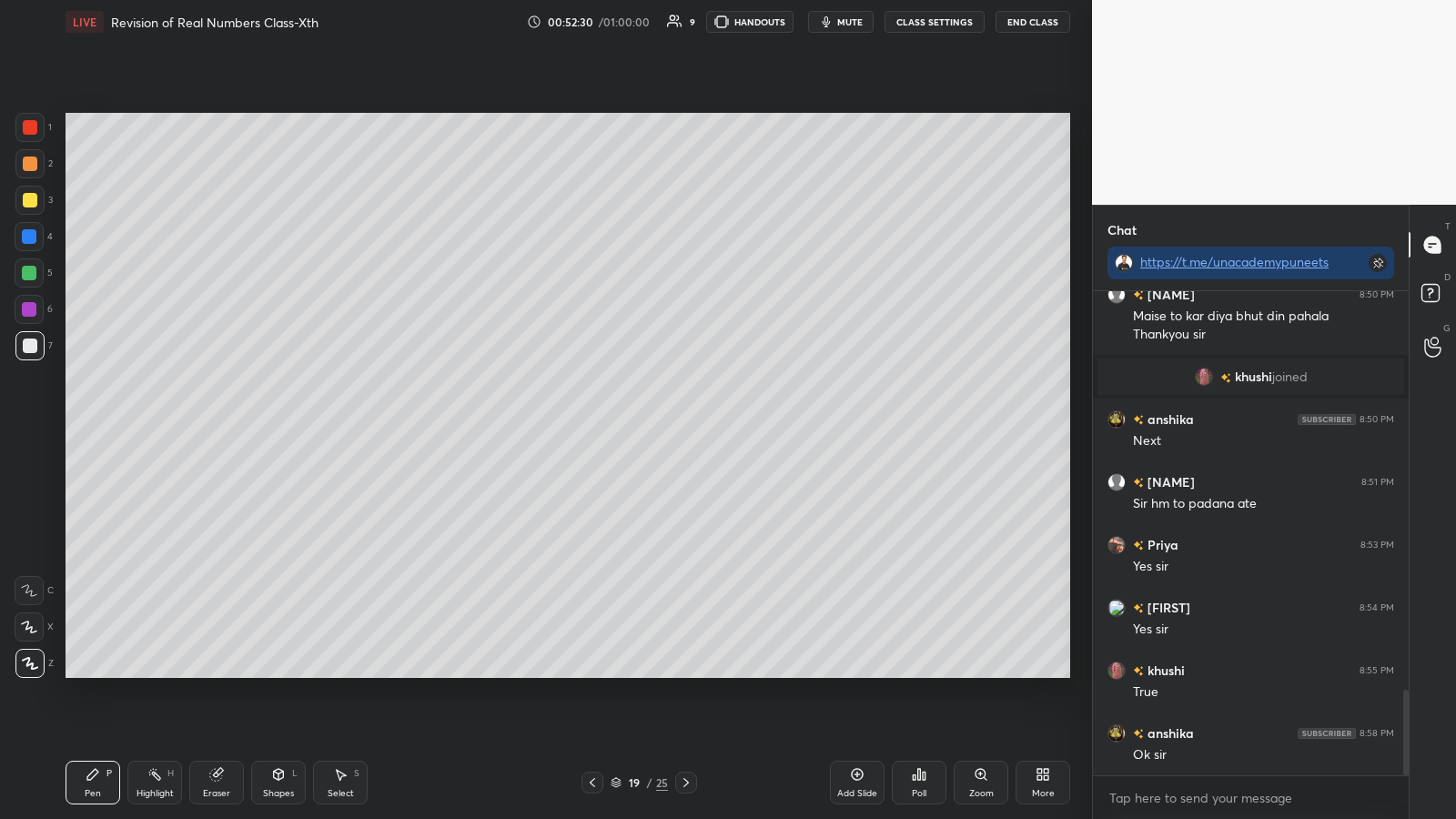 scroll, scrollTop: 2305, scrollLeft: 0, axis: vertical 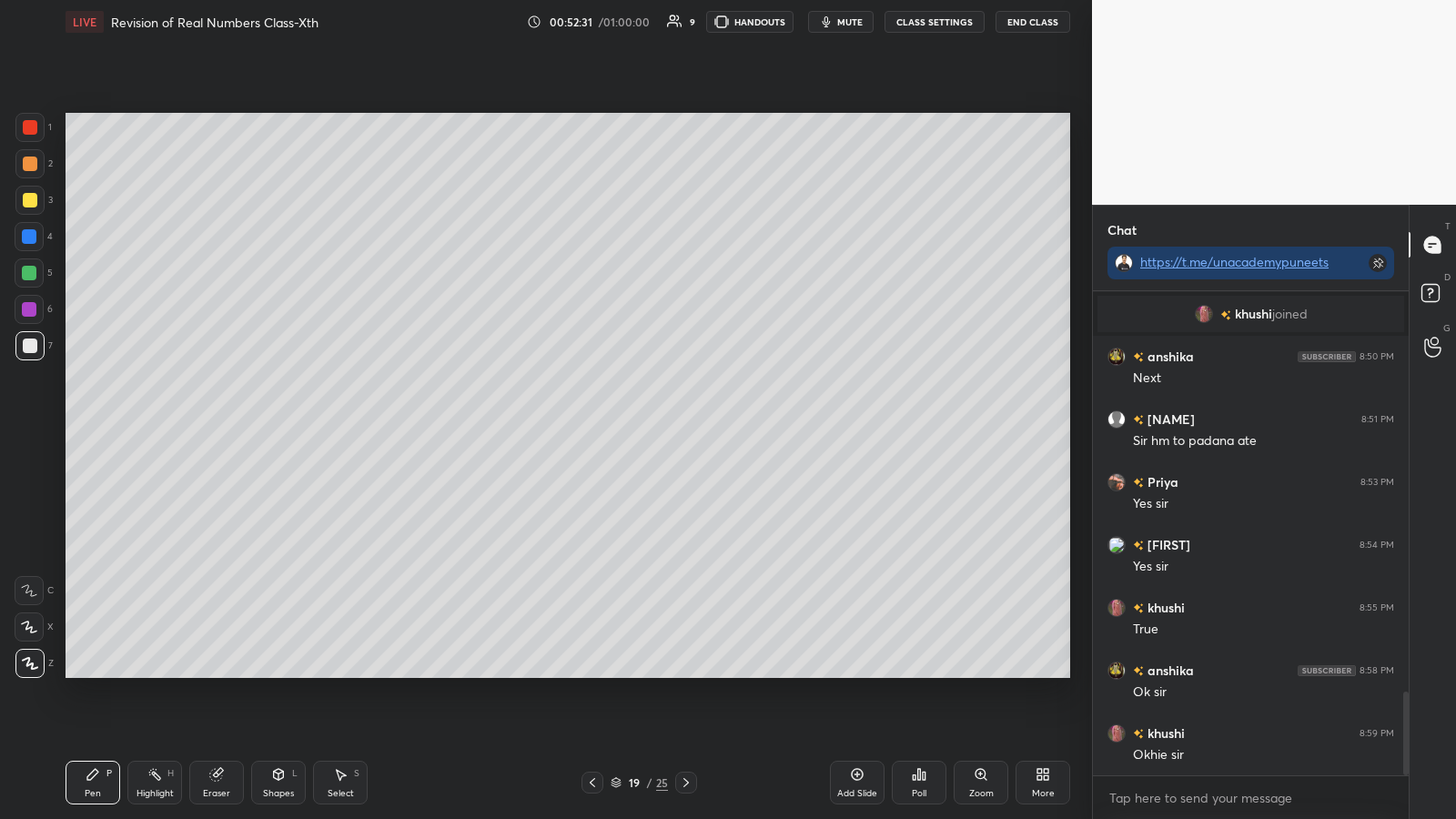 click at bounding box center (29, 237) 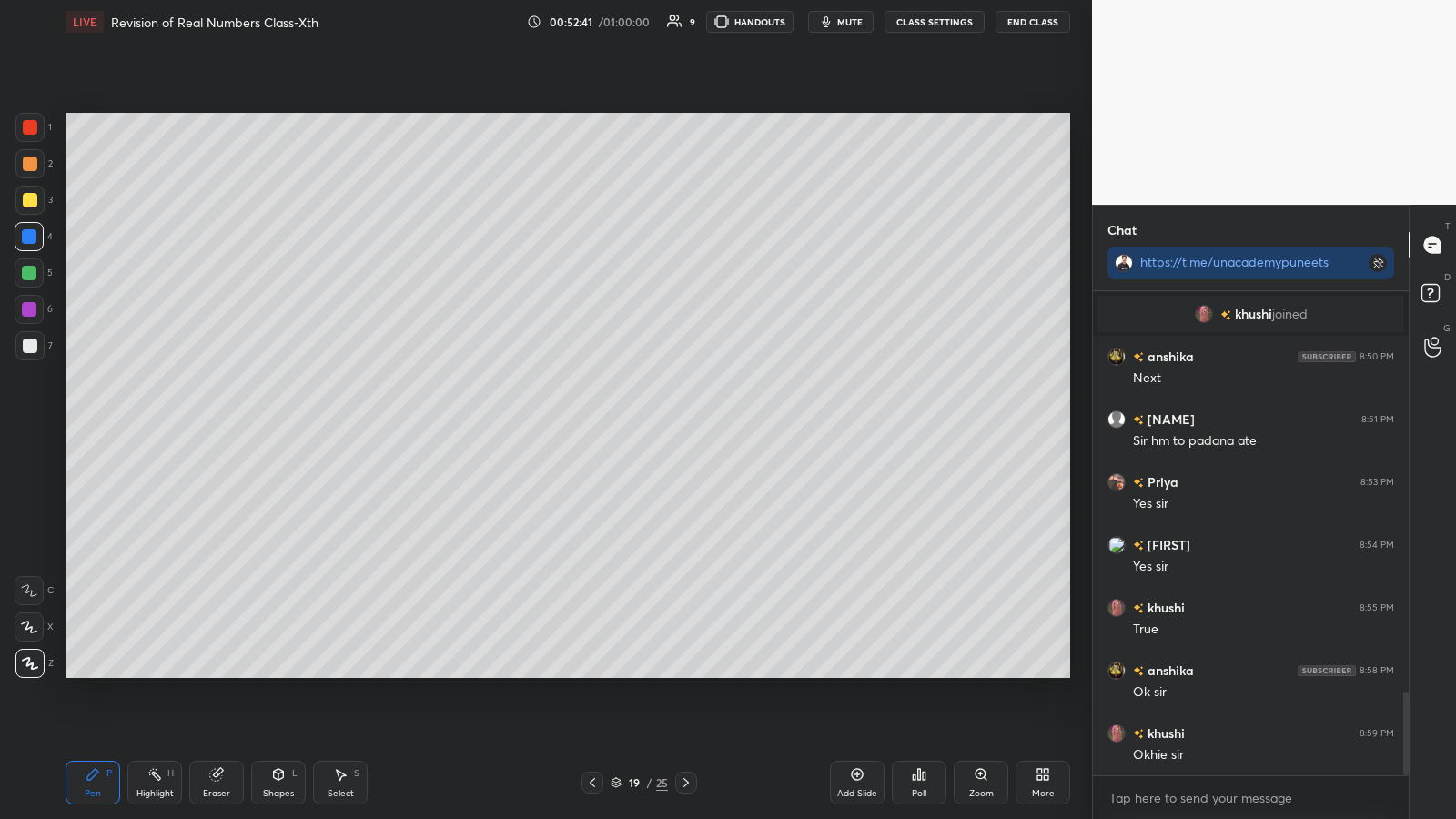click at bounding box center [30, 346] 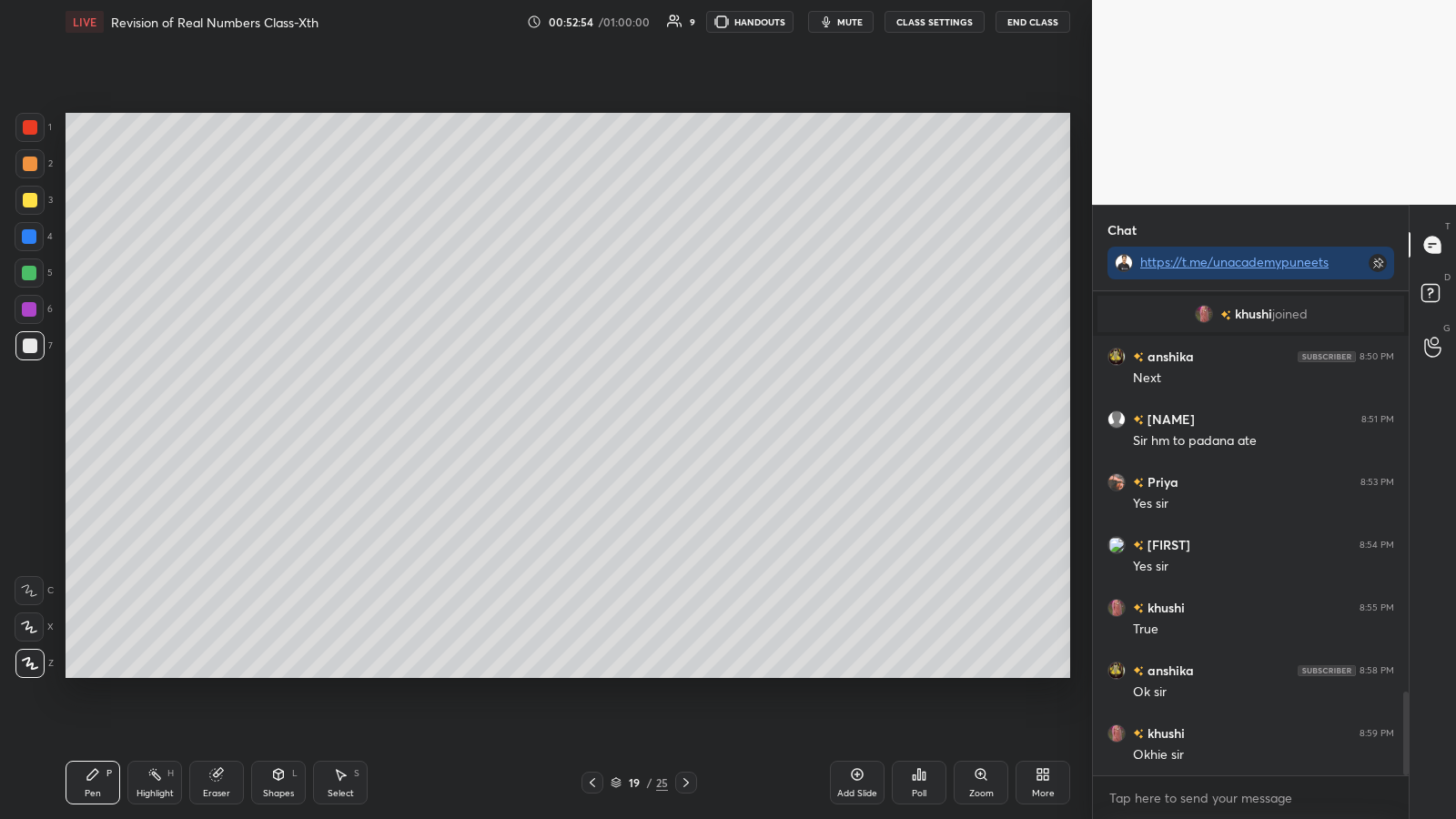 click 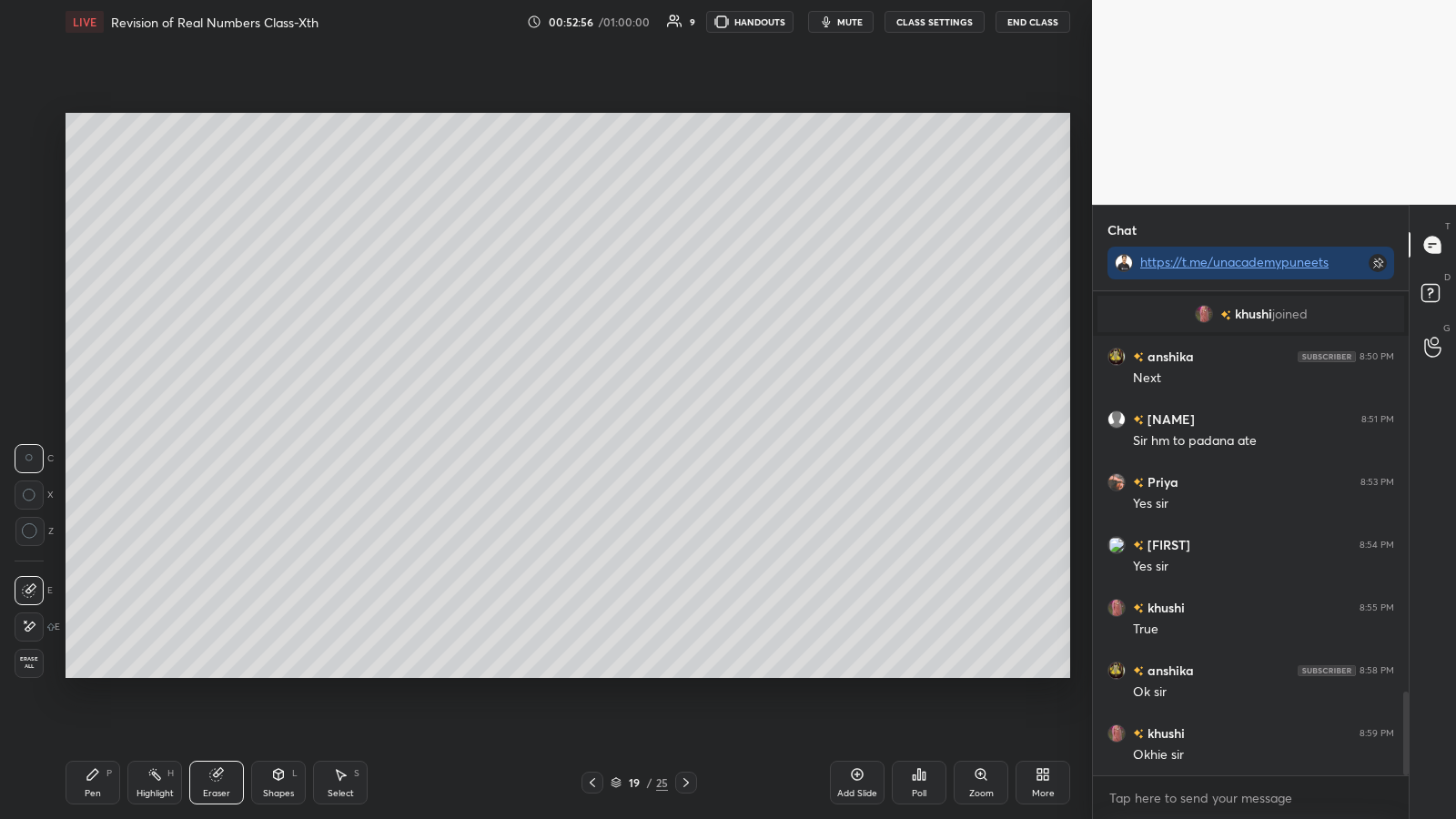 click on "Pen P" at bounding box center [93, 783] 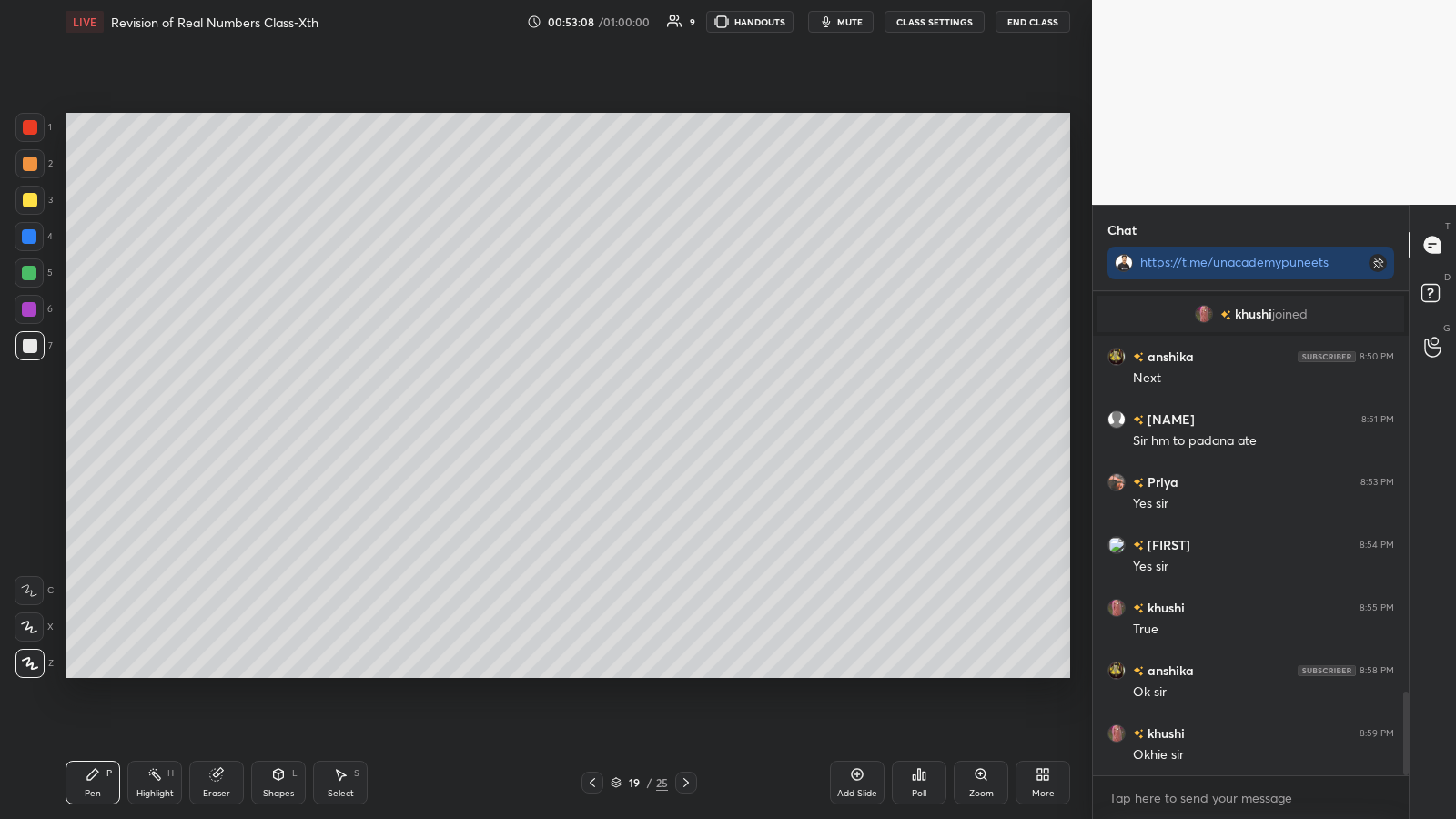 click at bounding box center (29, 273) 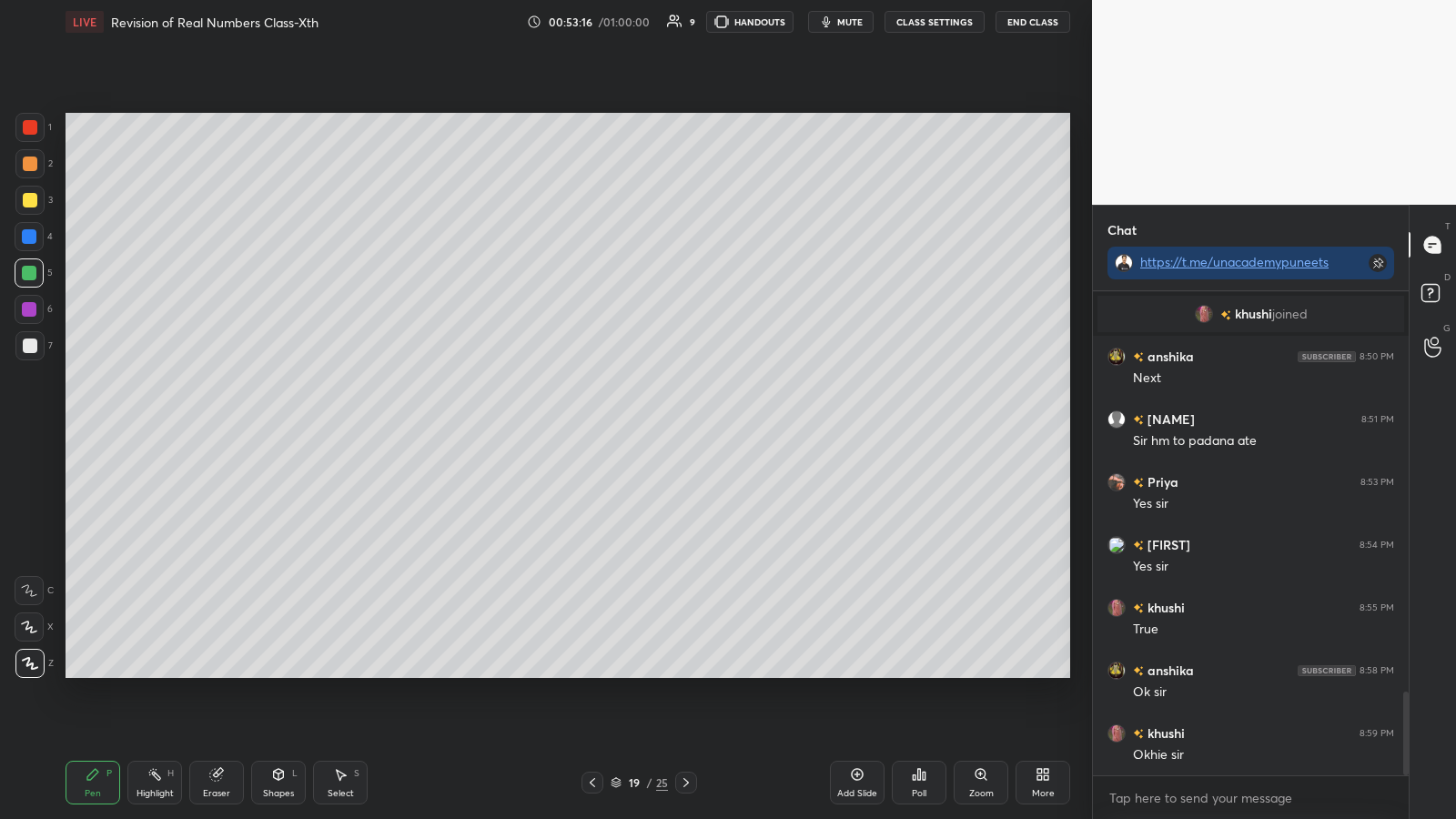 click 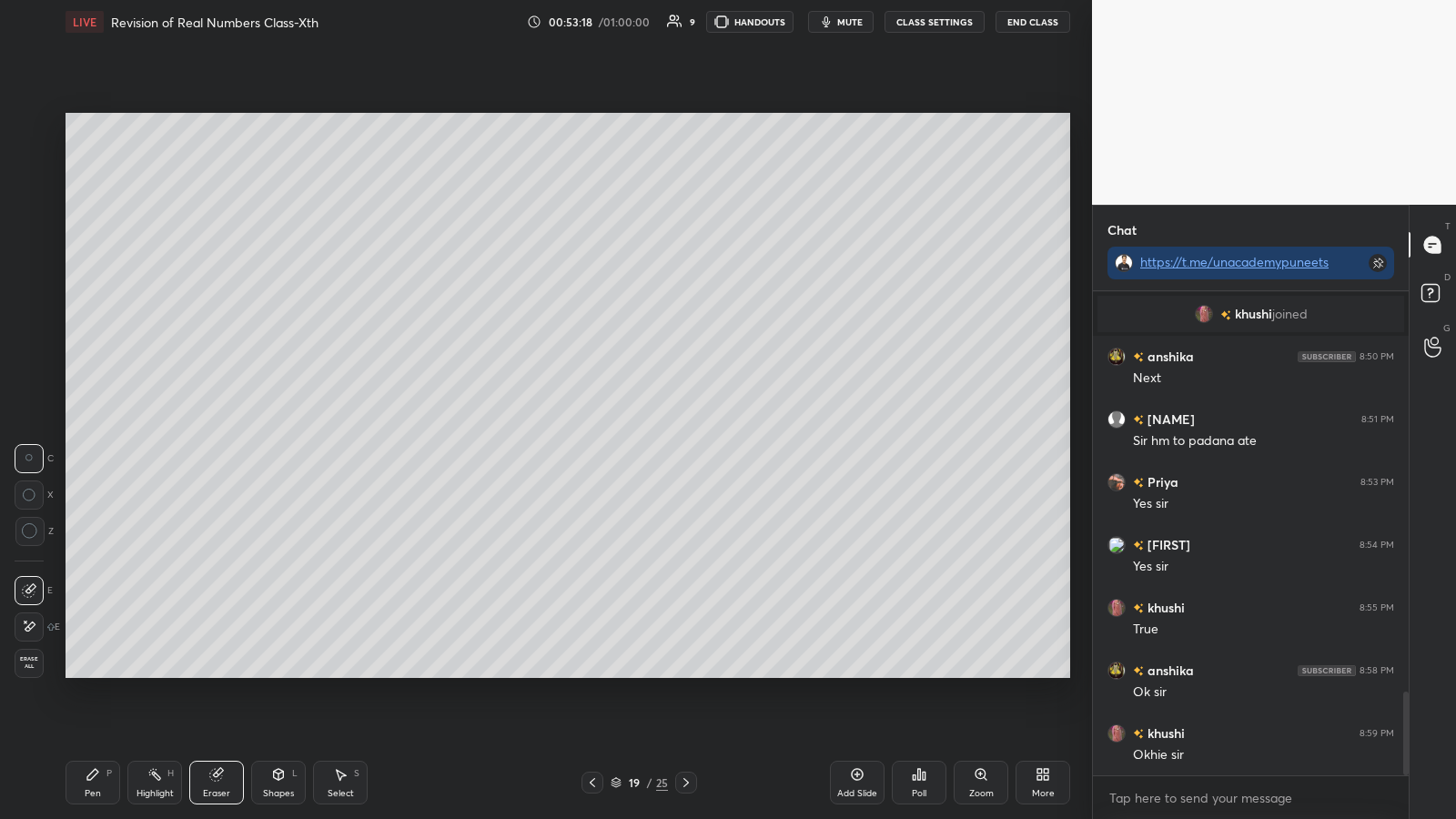 click 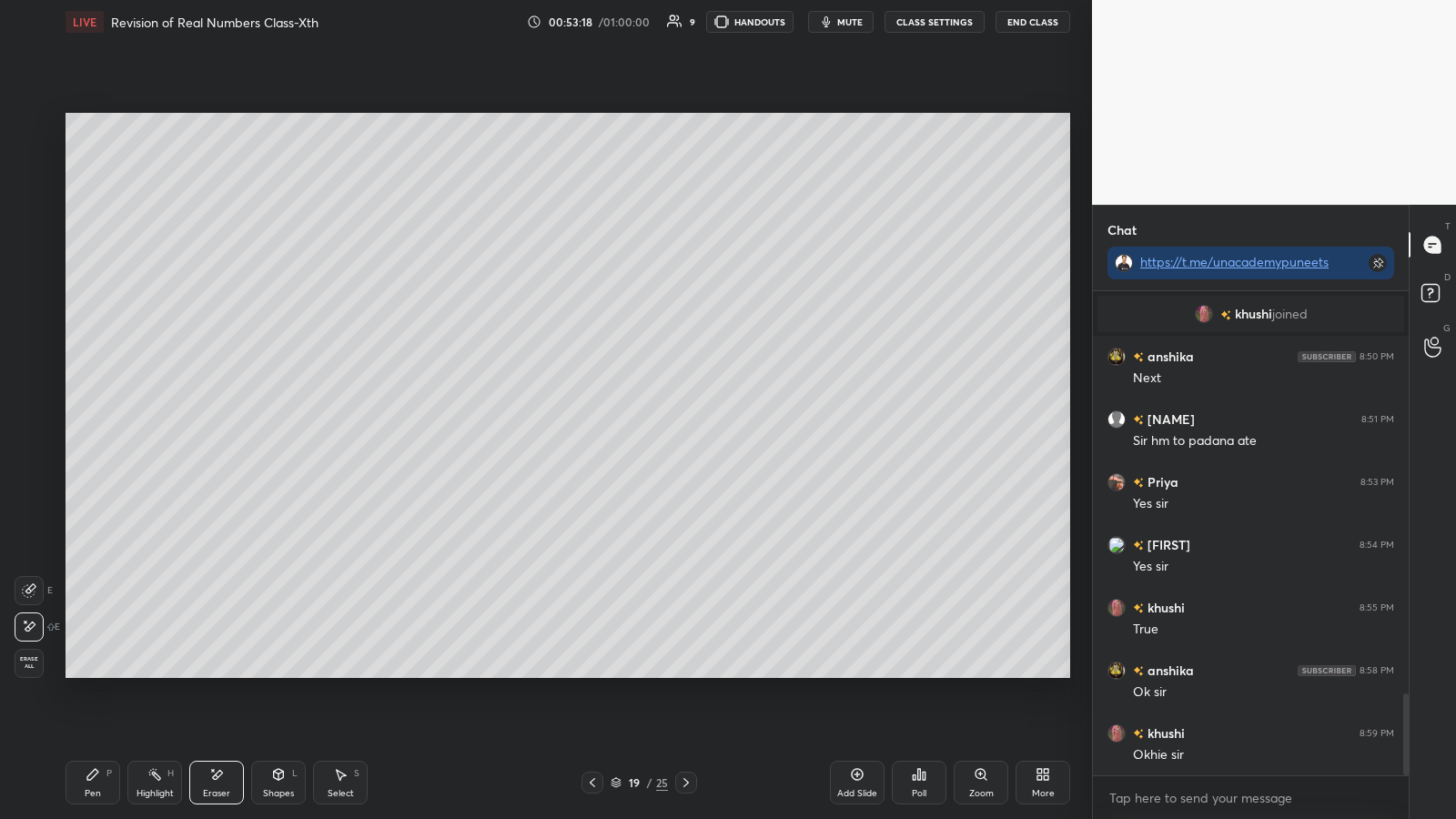 scroll, scrollTop: 2368, scrollLeft: 0, axis: vertical 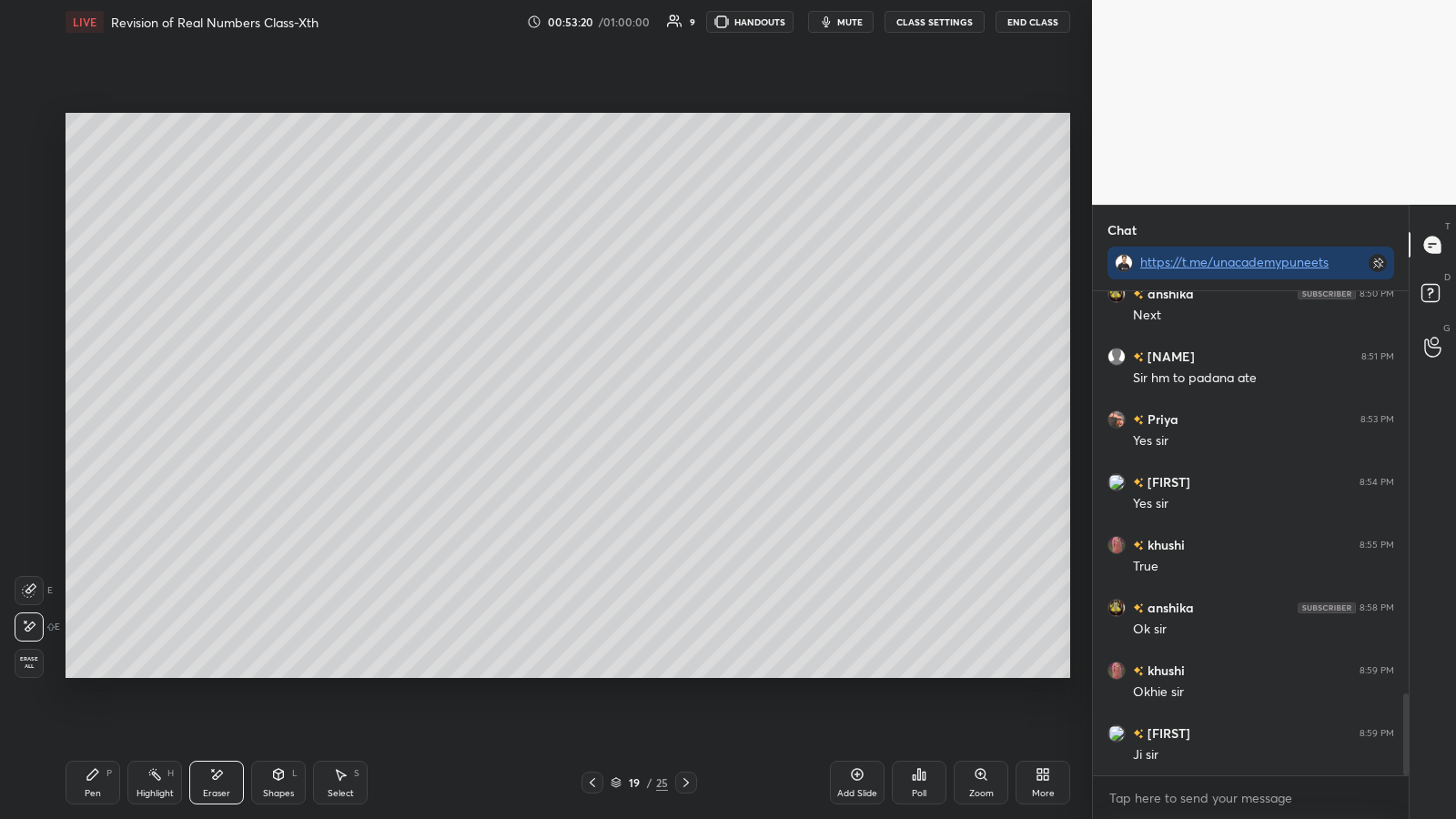click 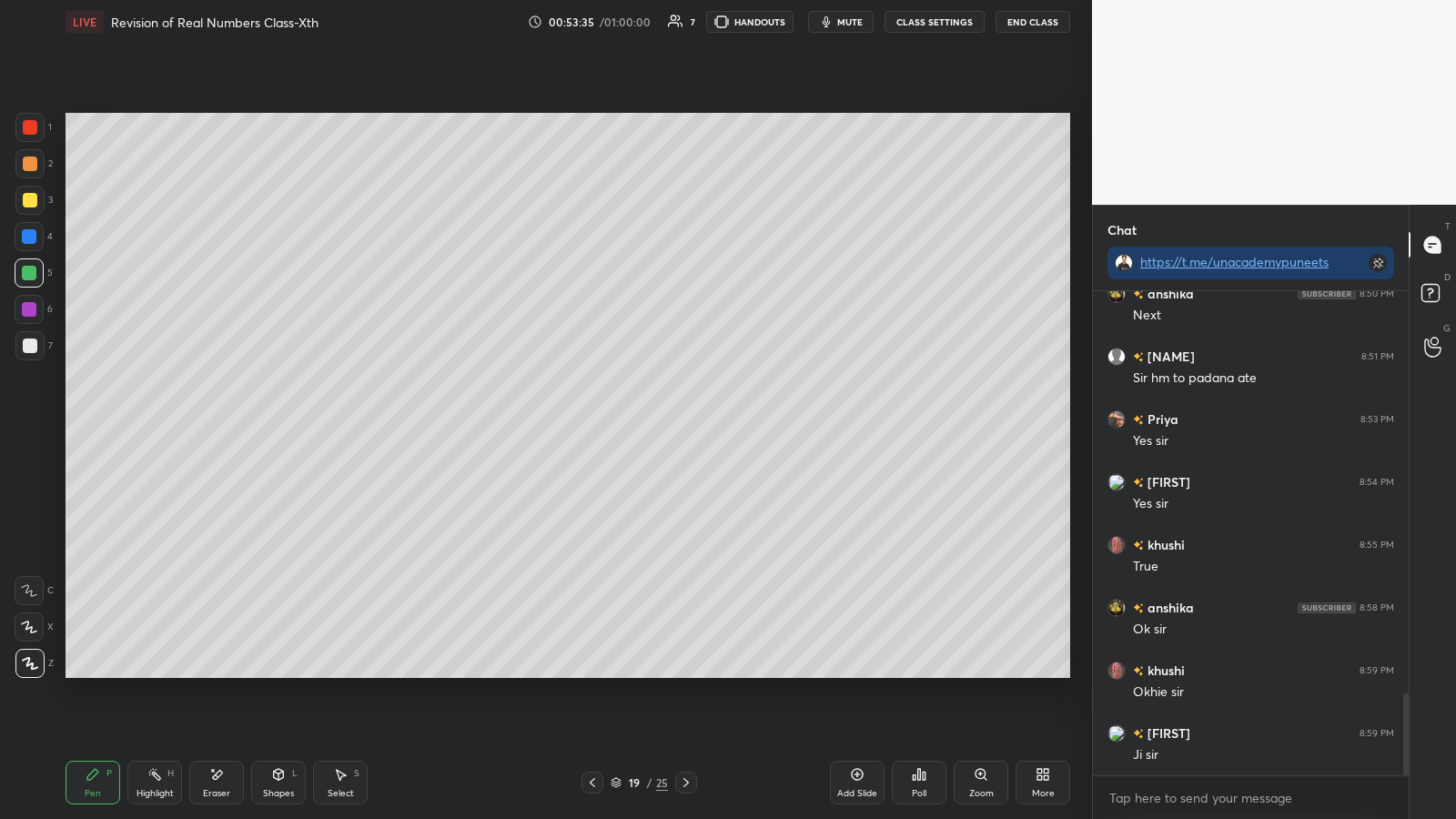 click at bounding box center [30, 346] 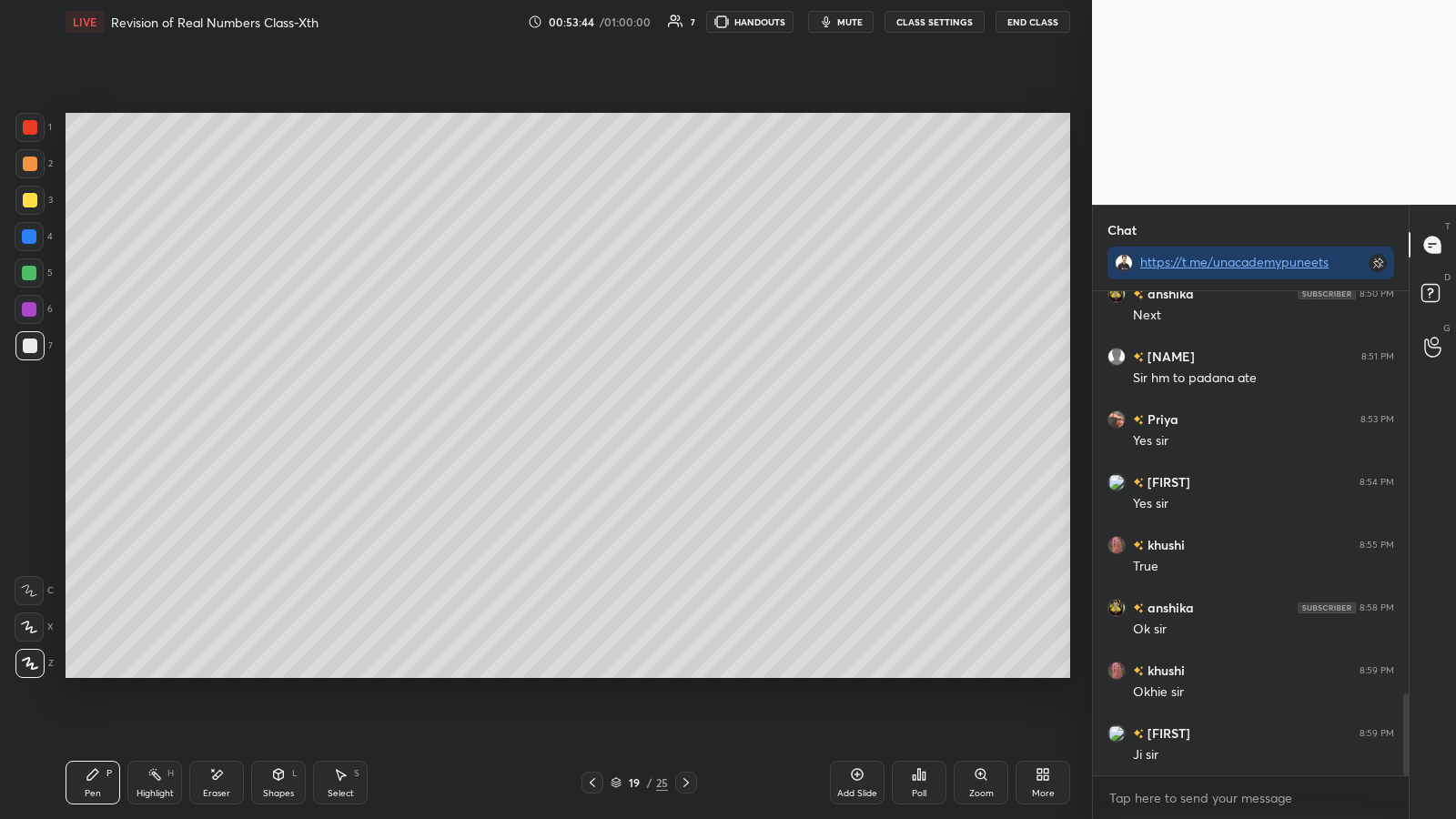 click at bounding box center (29, 273) 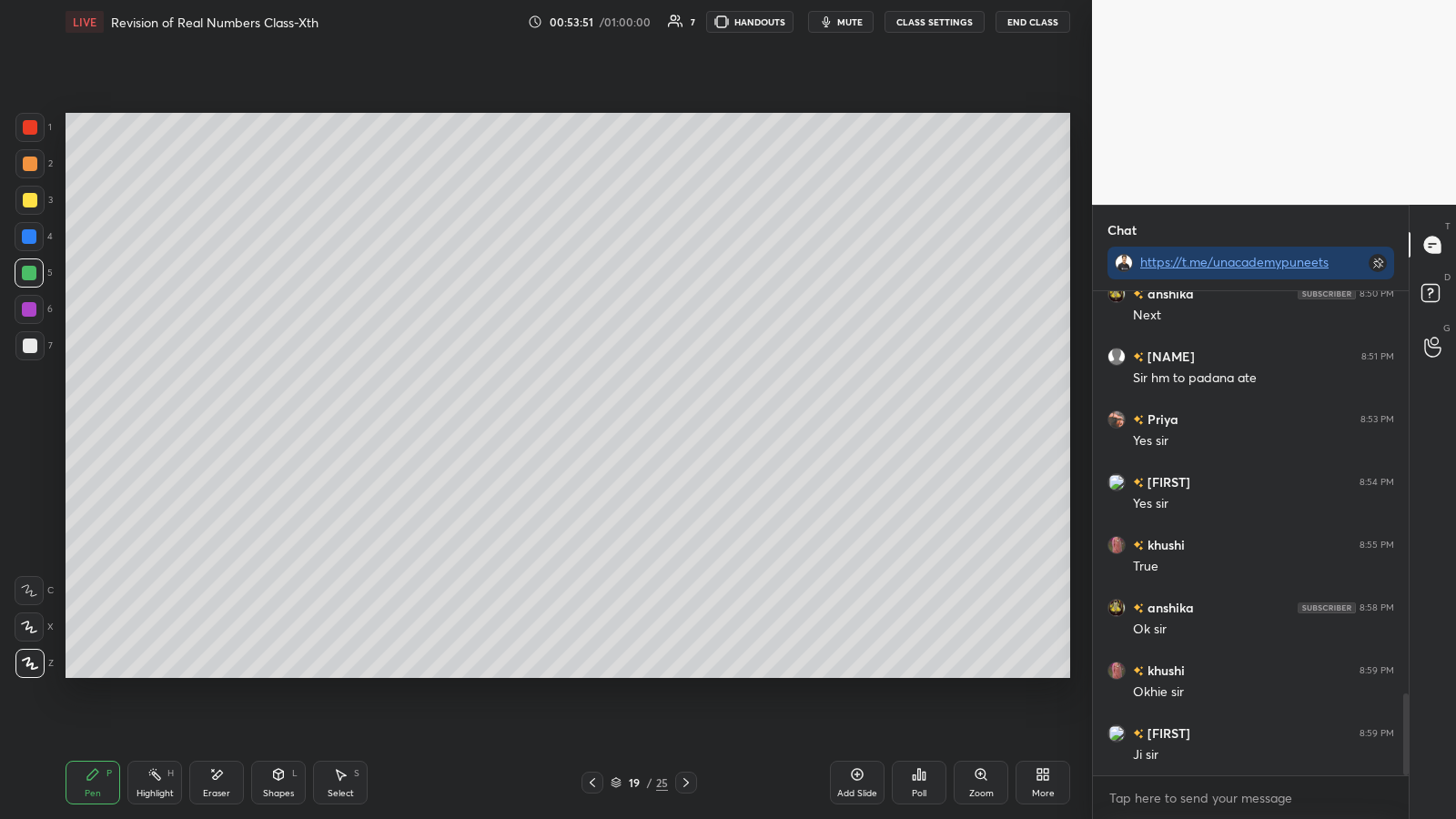 click 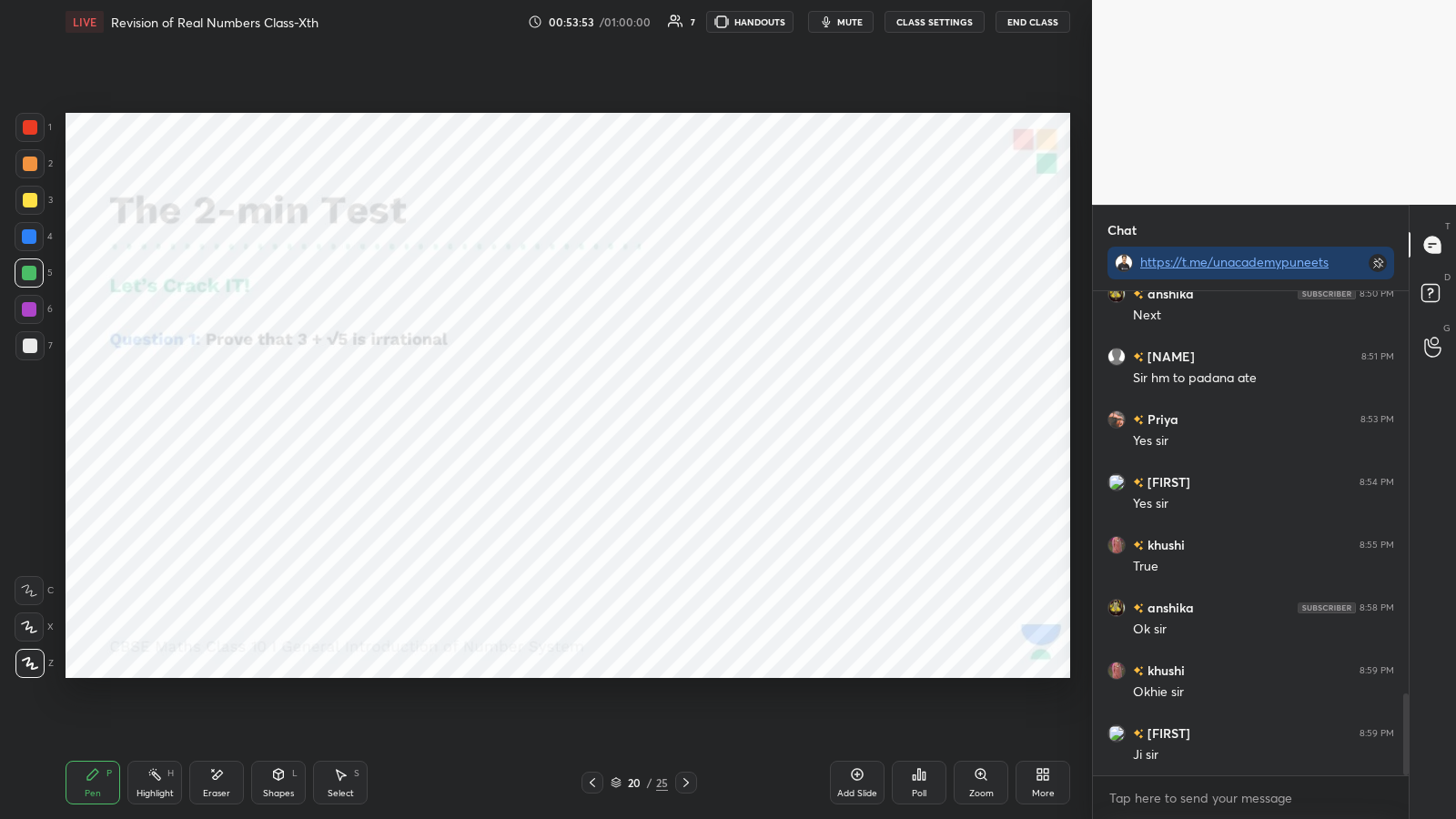 click 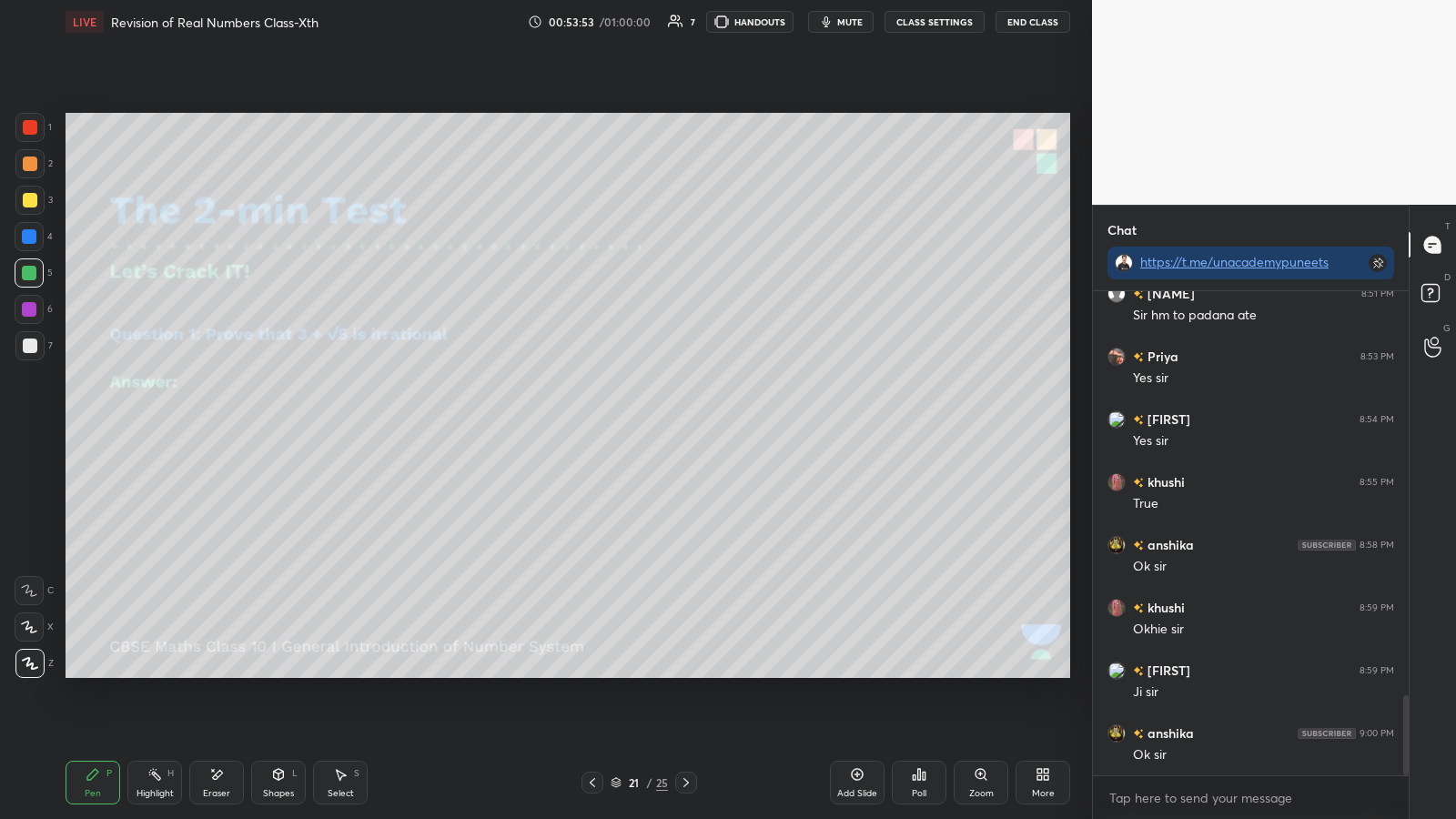 click 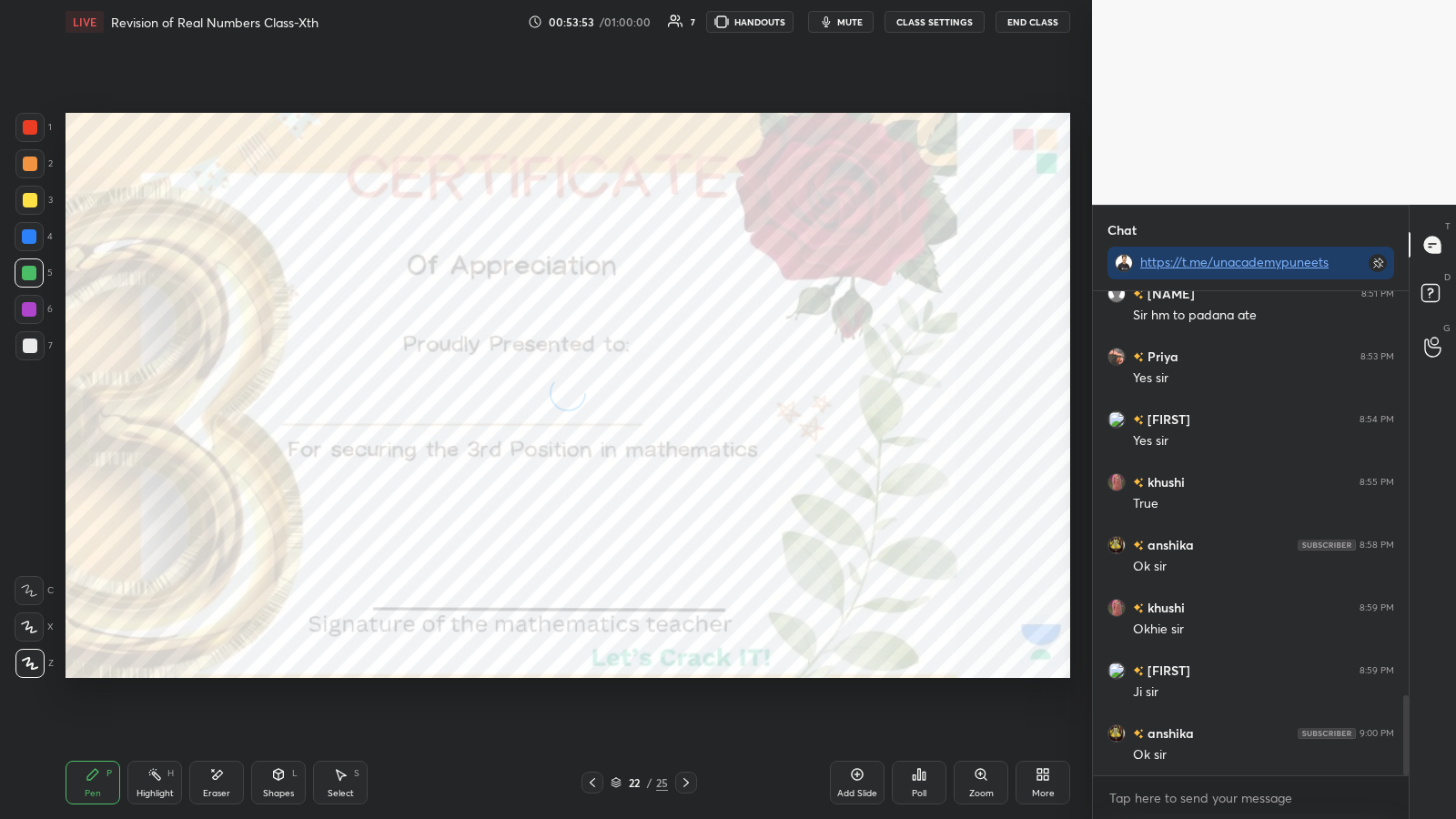 click 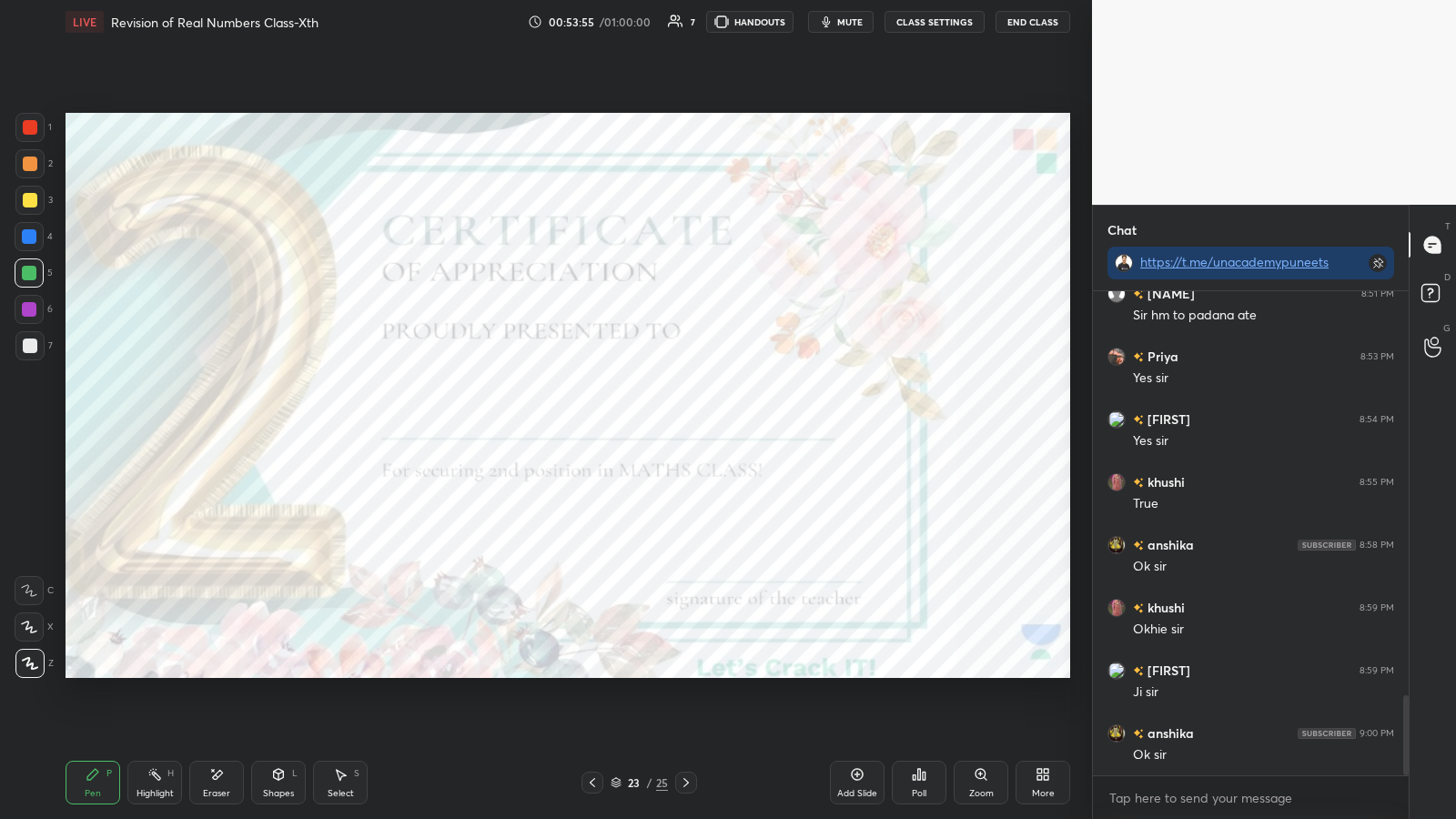 click at bounding box center (592, 783) 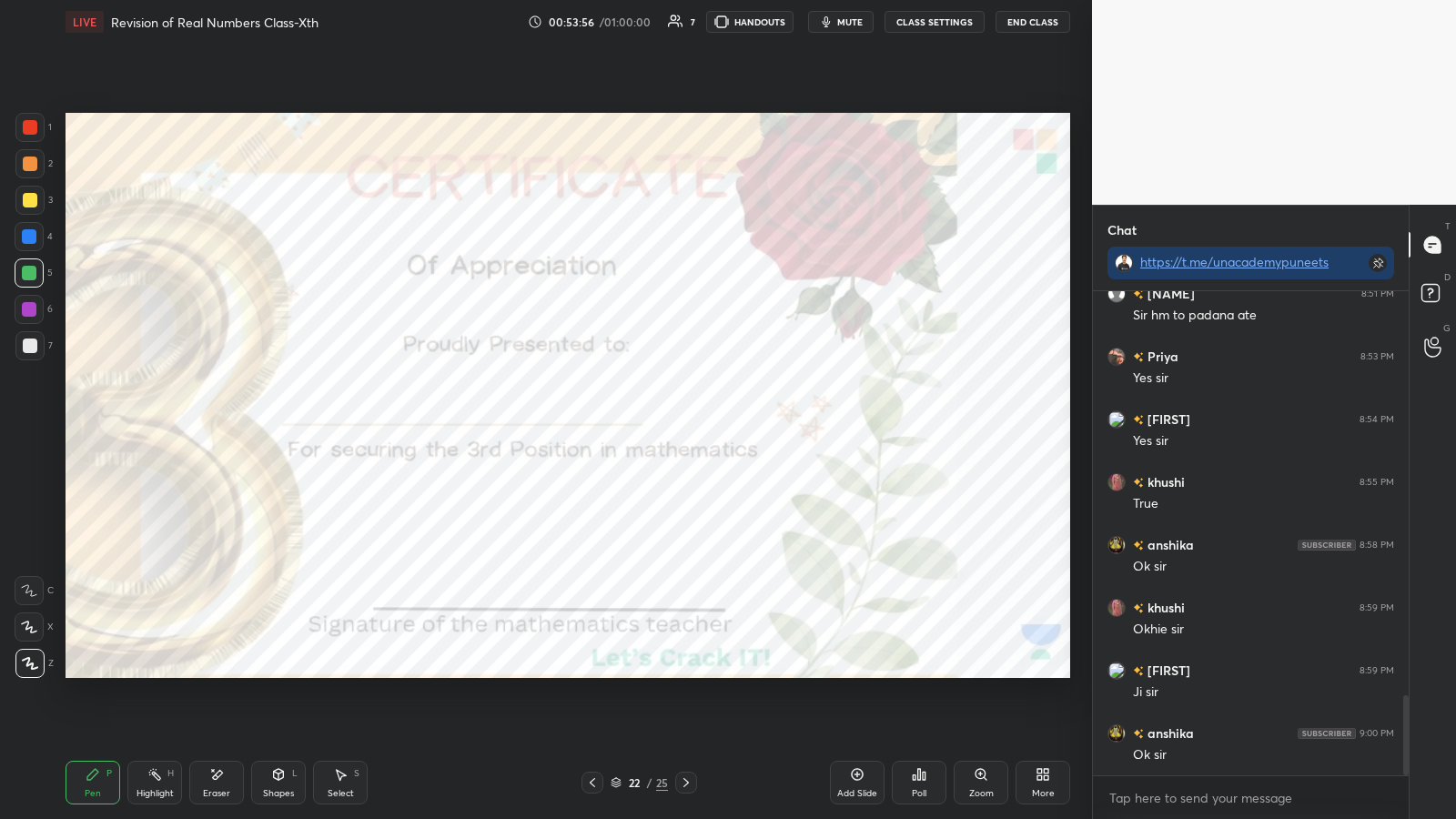 click 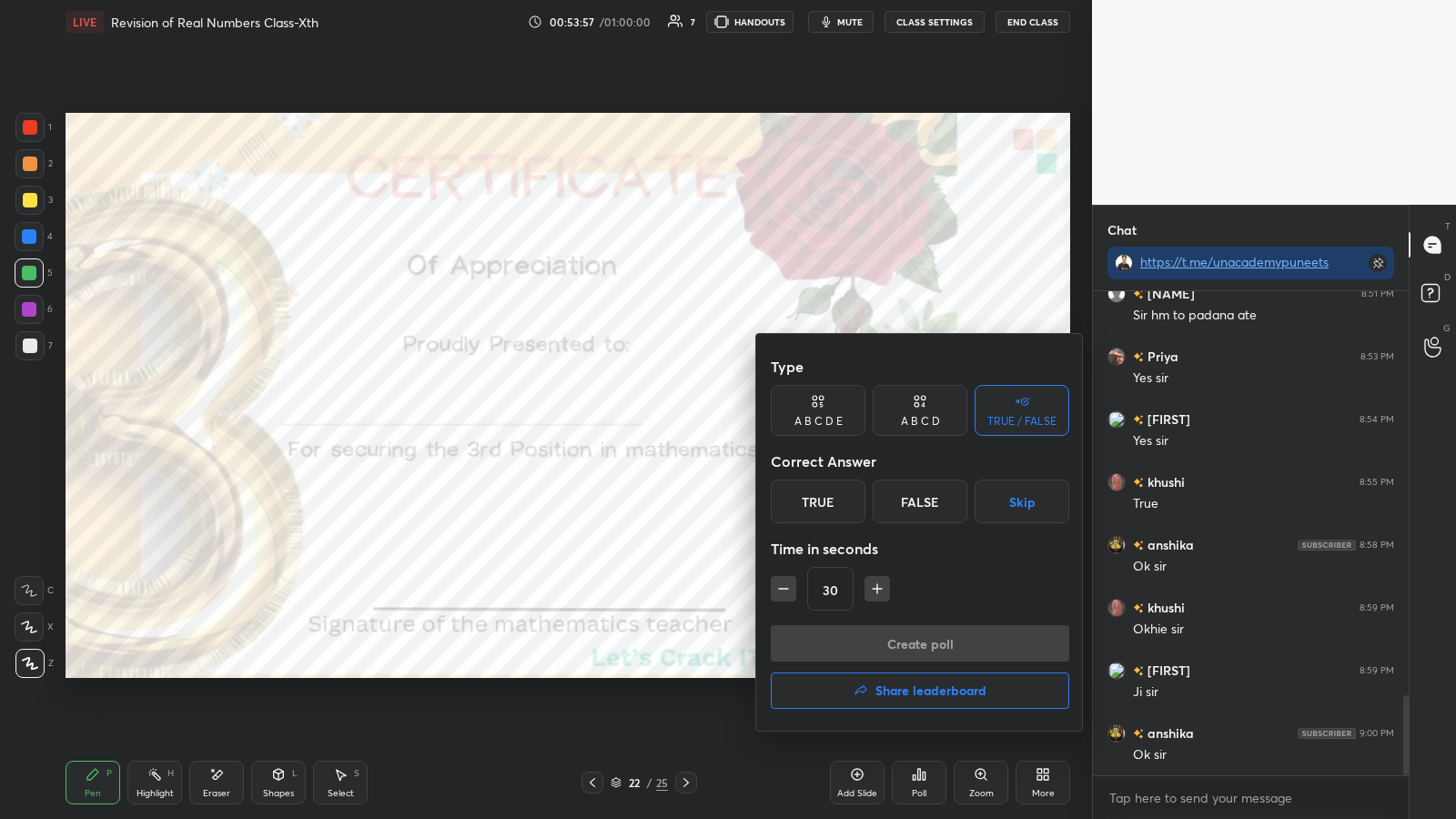 click on "A B C D" at bounding box center (920, 410) 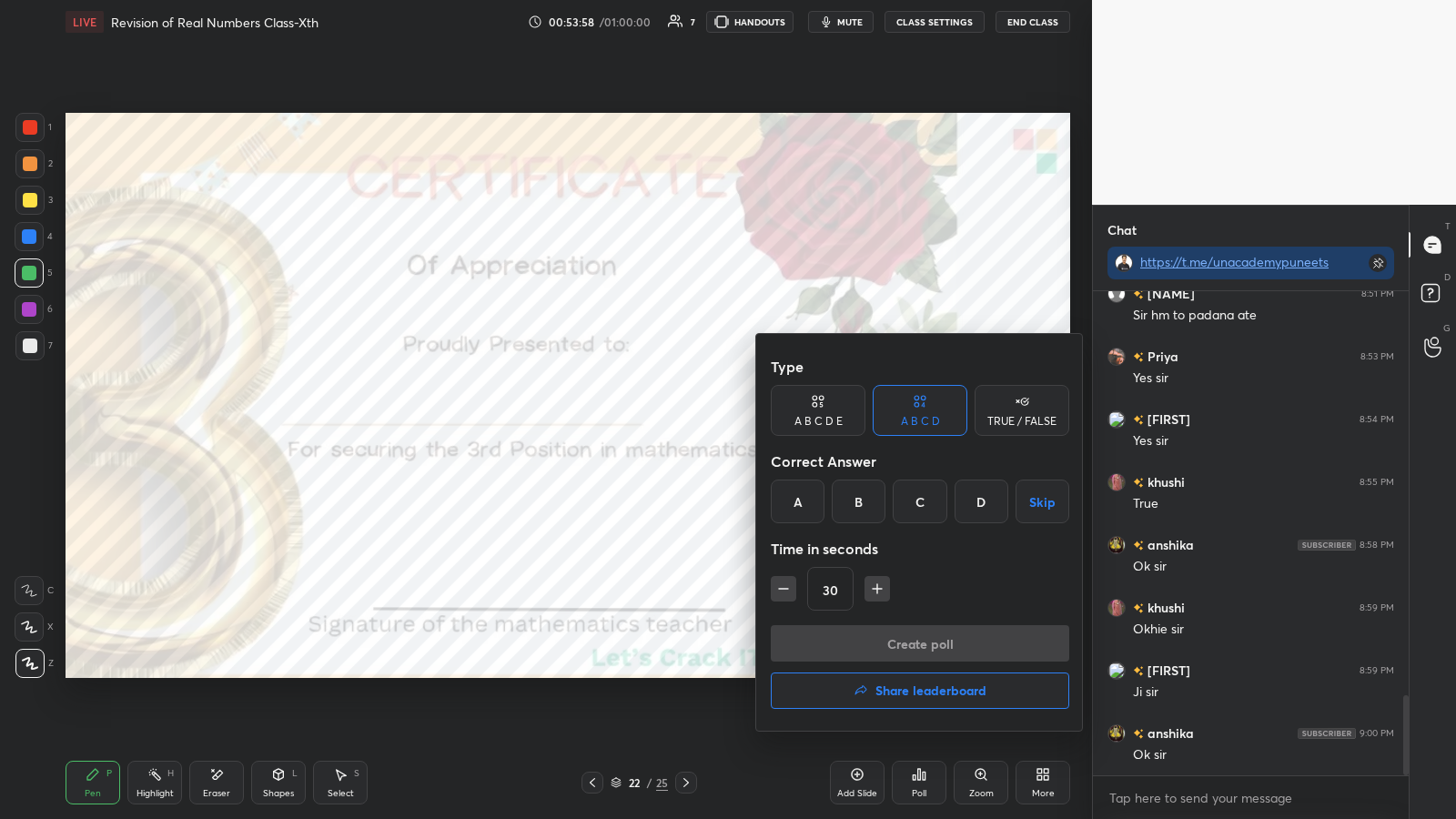 click on "A" at bounding box center [797, 501] 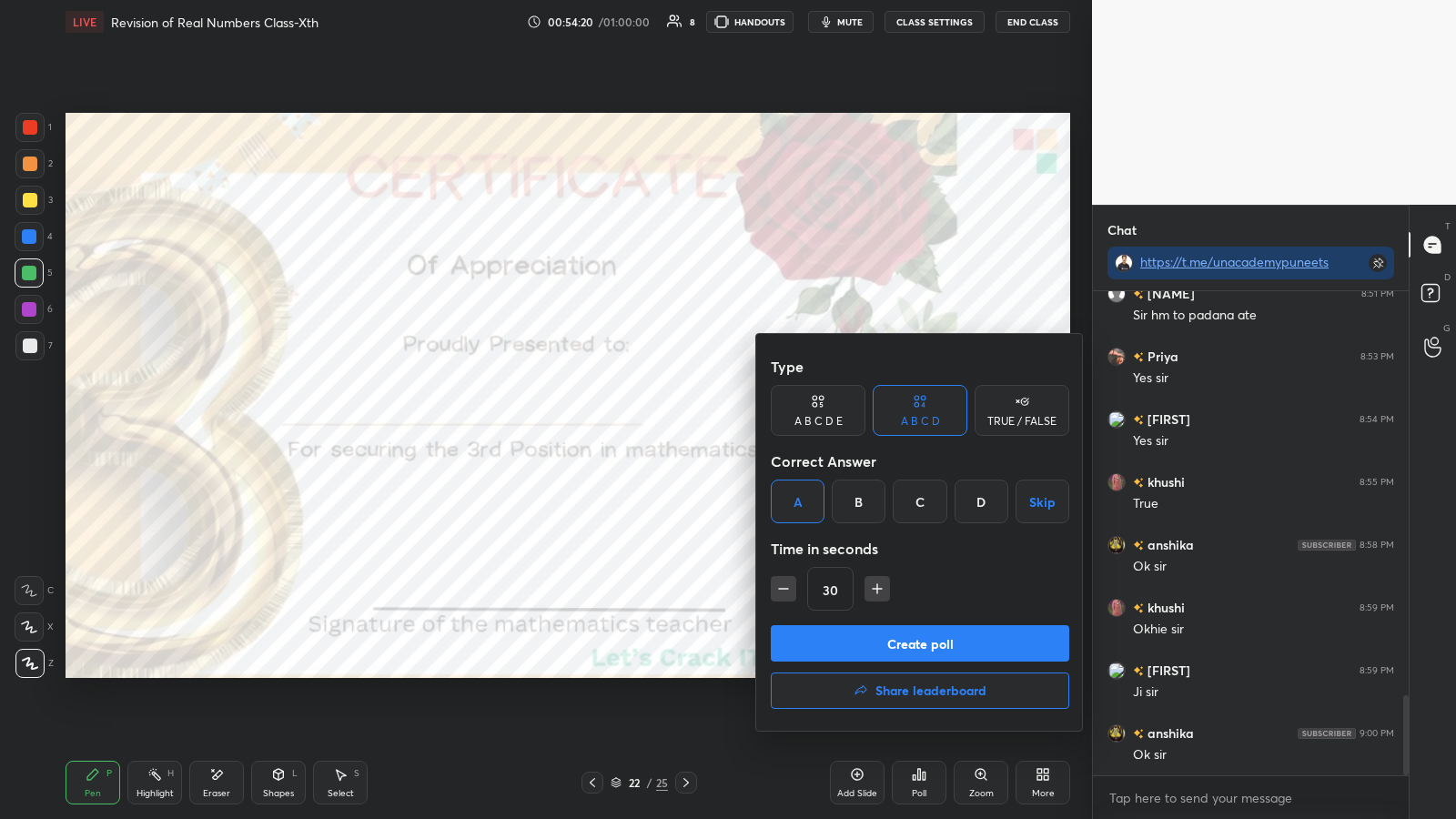 click on "Create poll" at bounding box center [920, 643] 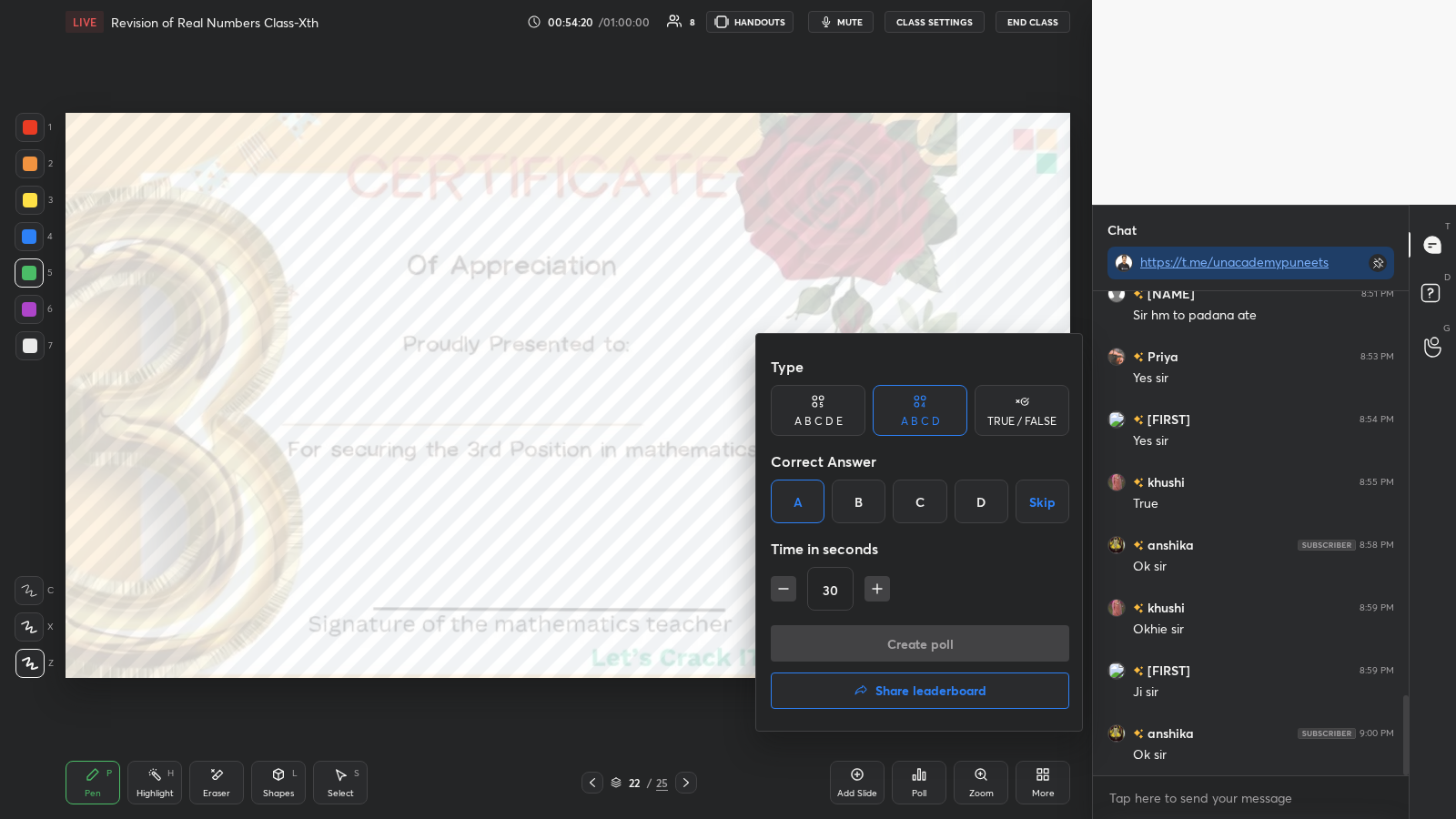 scroll, scrollTop: 413, scrollLeft: 310, axis: both 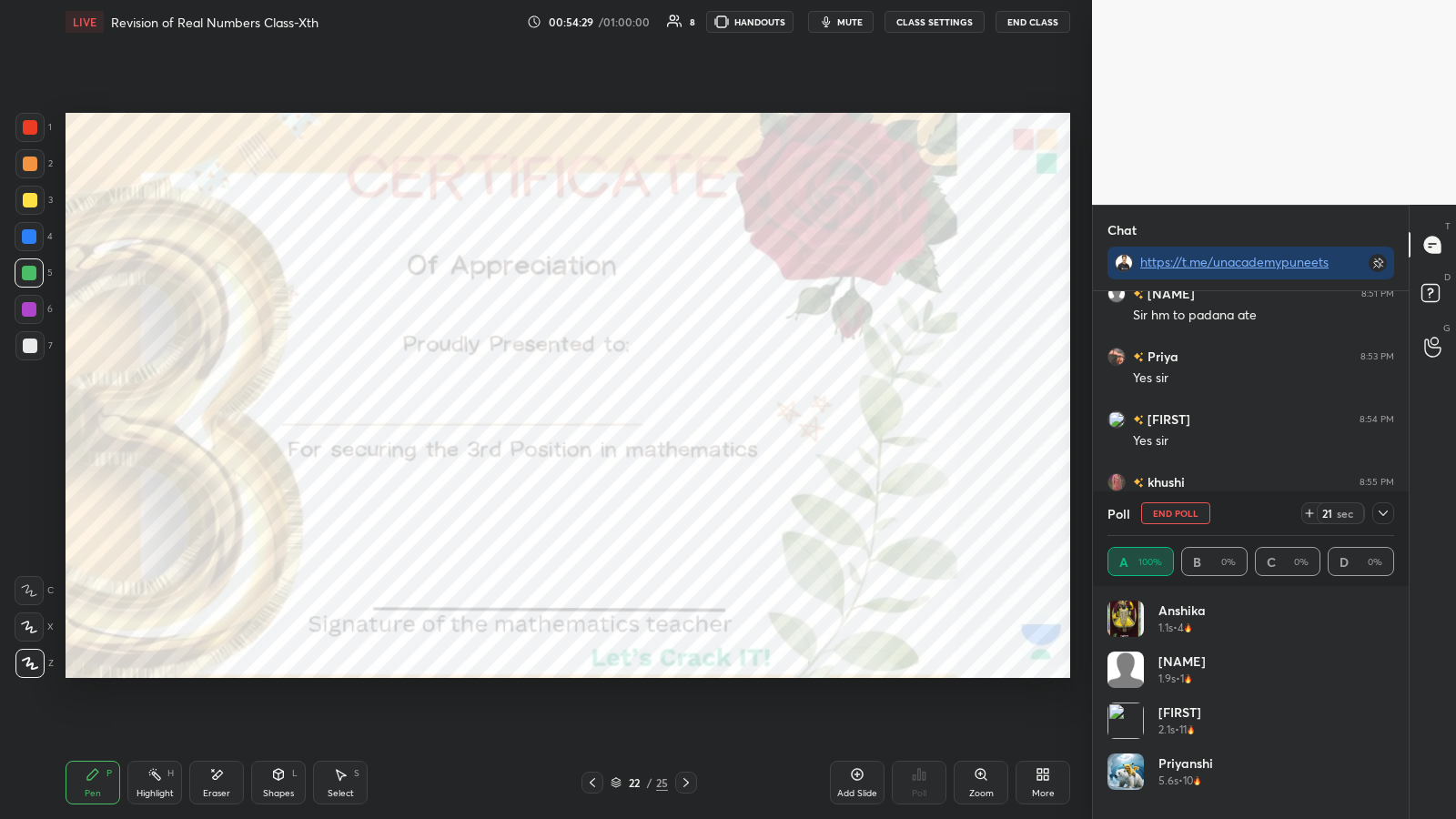 click 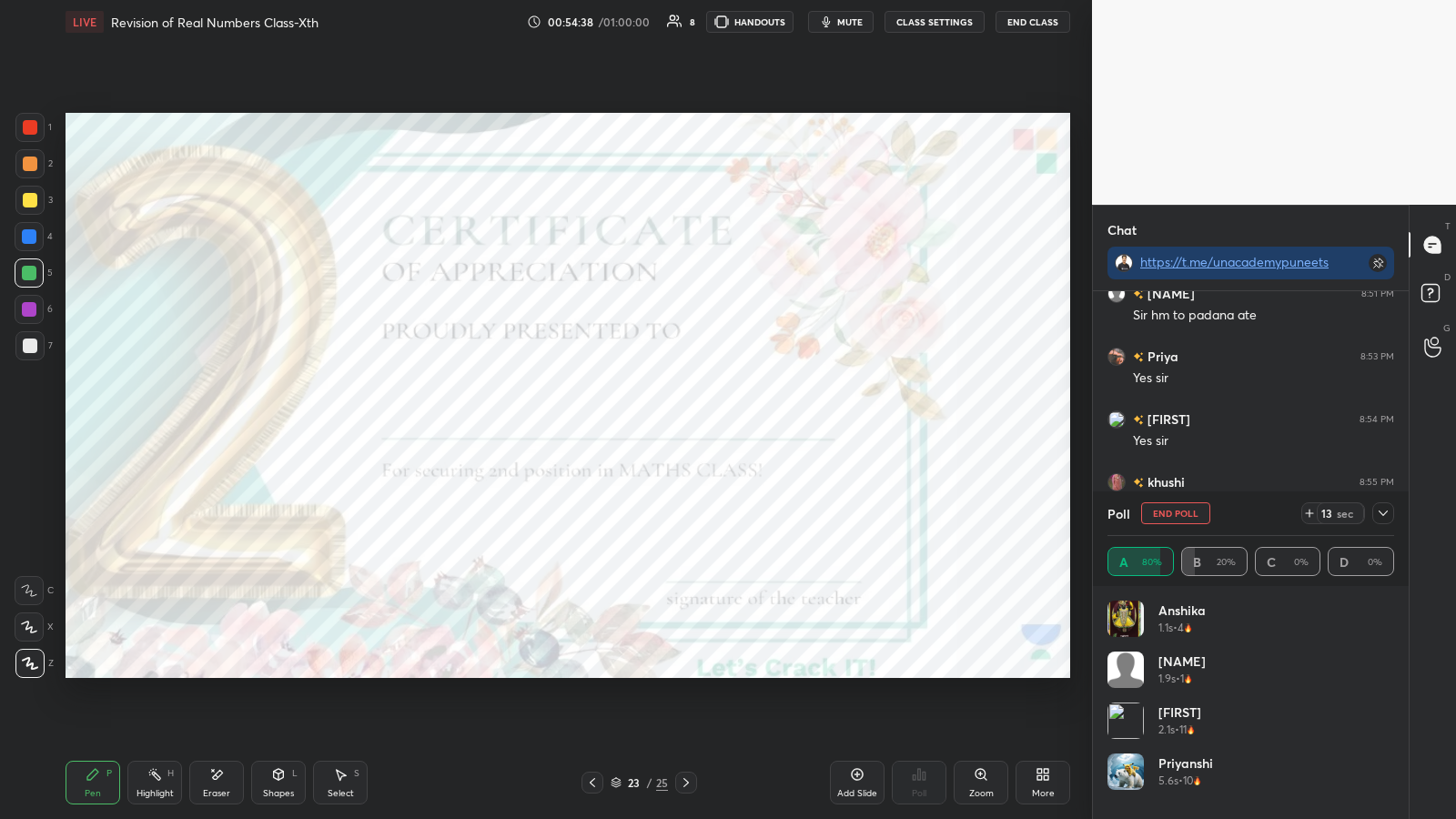 click 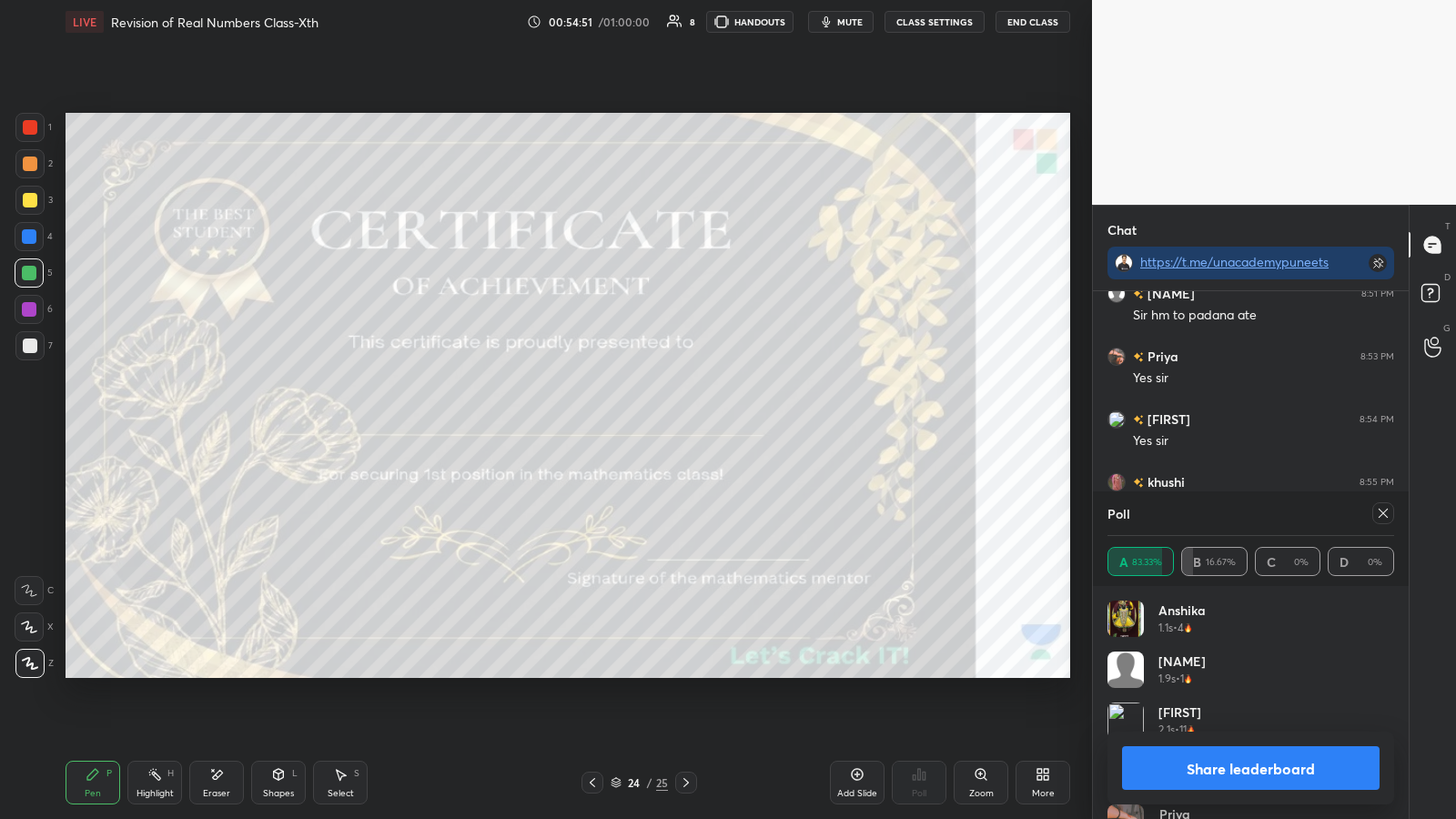 click on "Share leaderboard" at bounding box center [1250, 768] 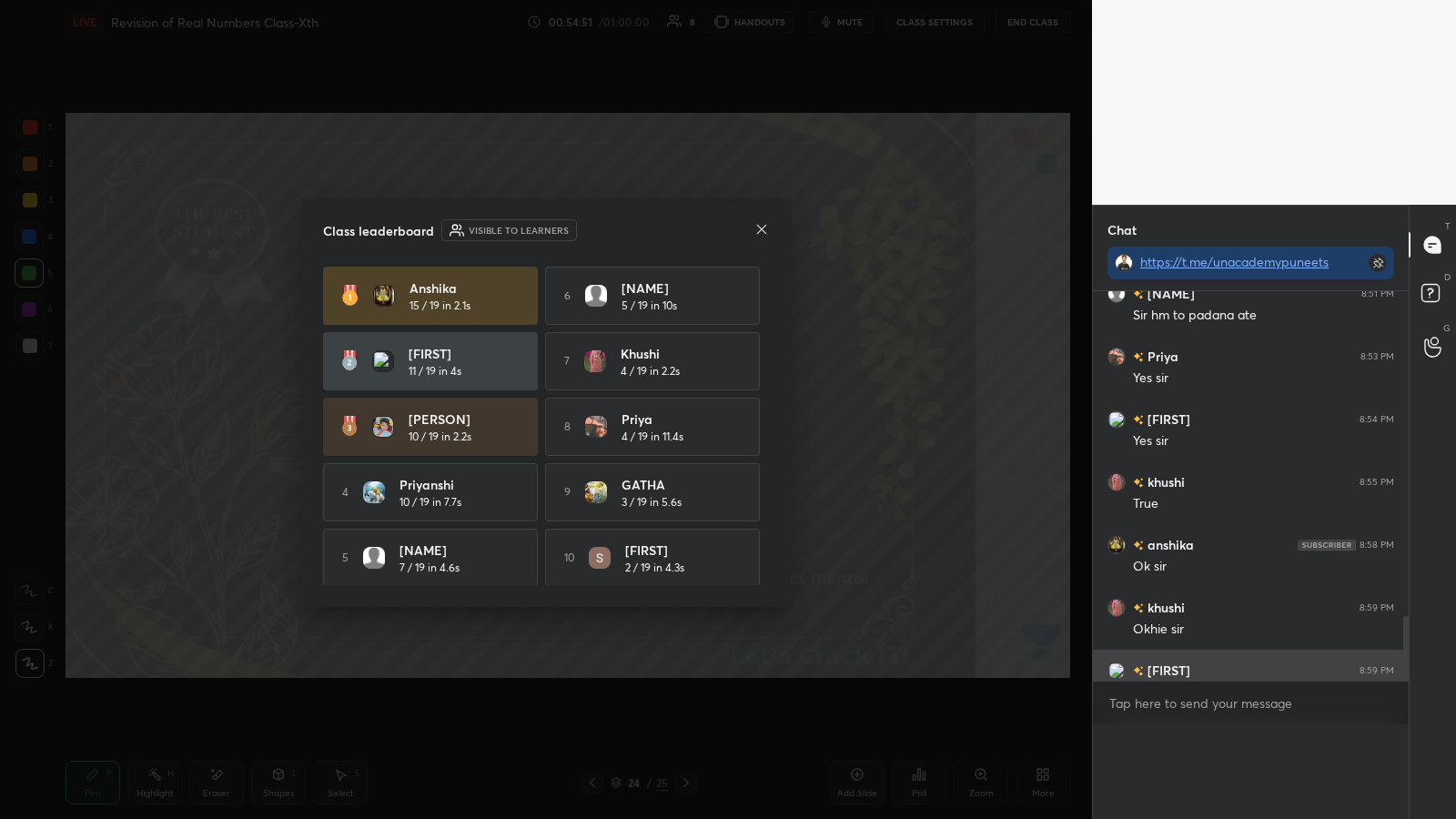 scroll, scrollTop: 0, scrollLeft: 0, axis: both 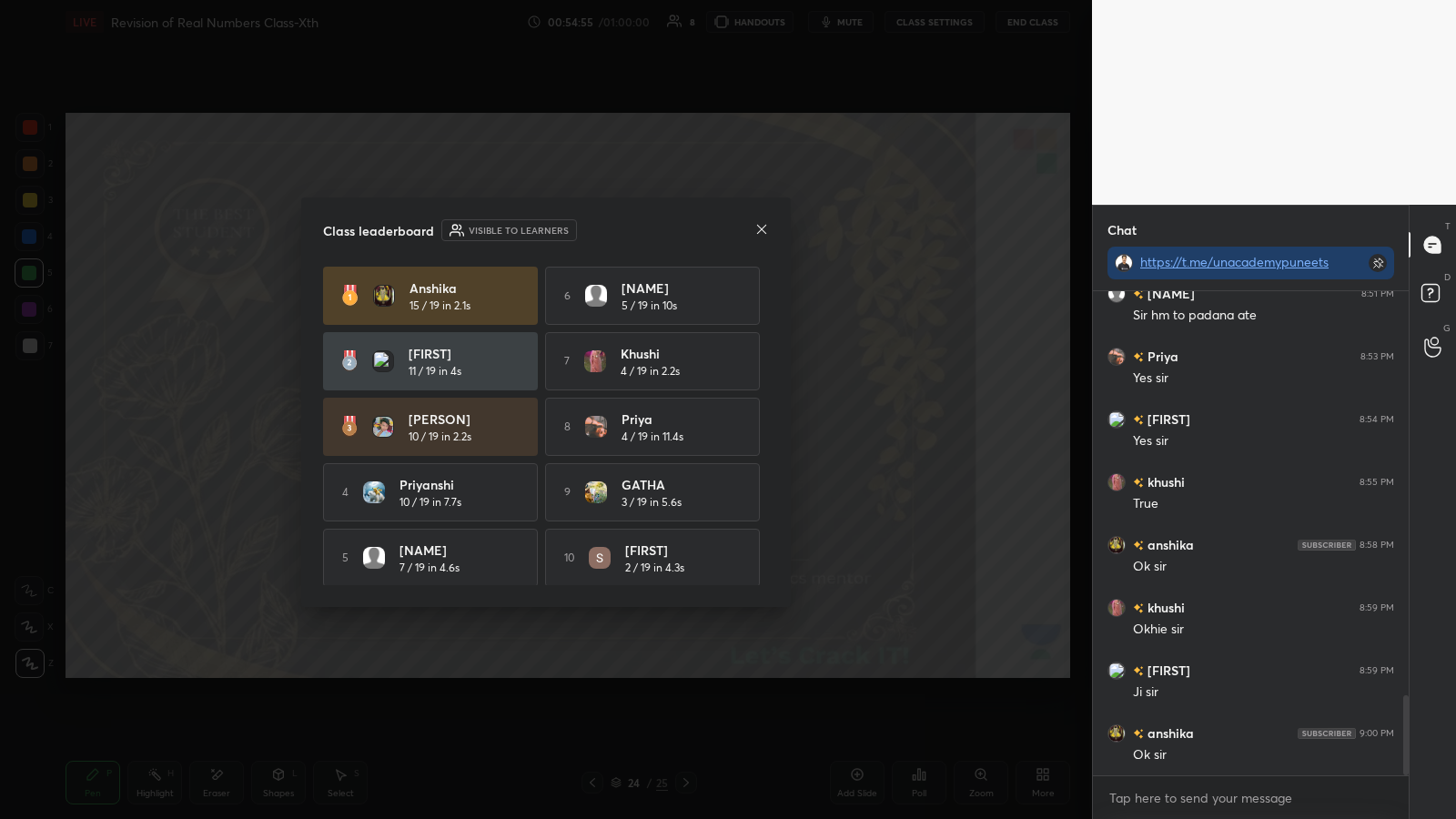 click 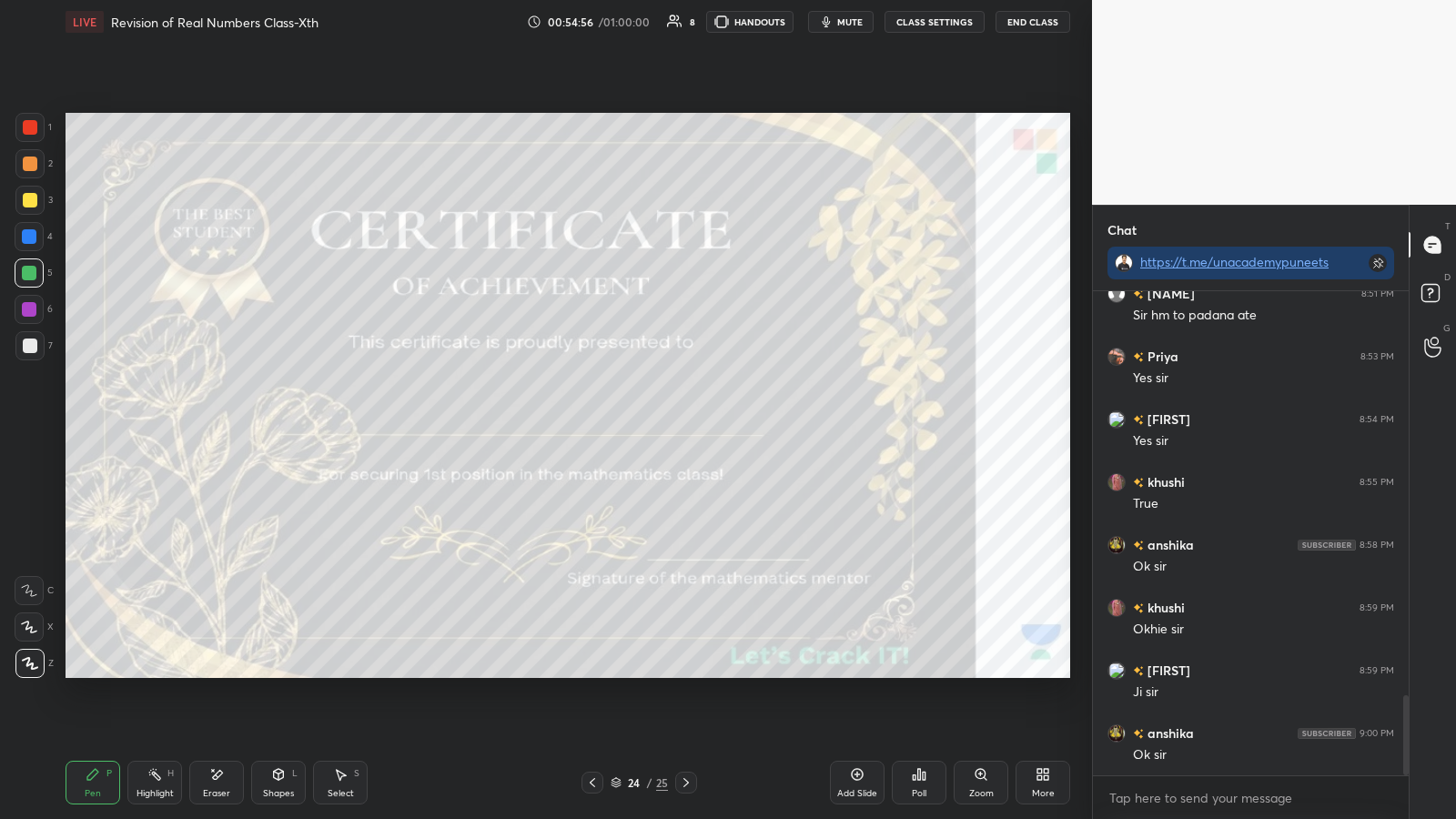 click 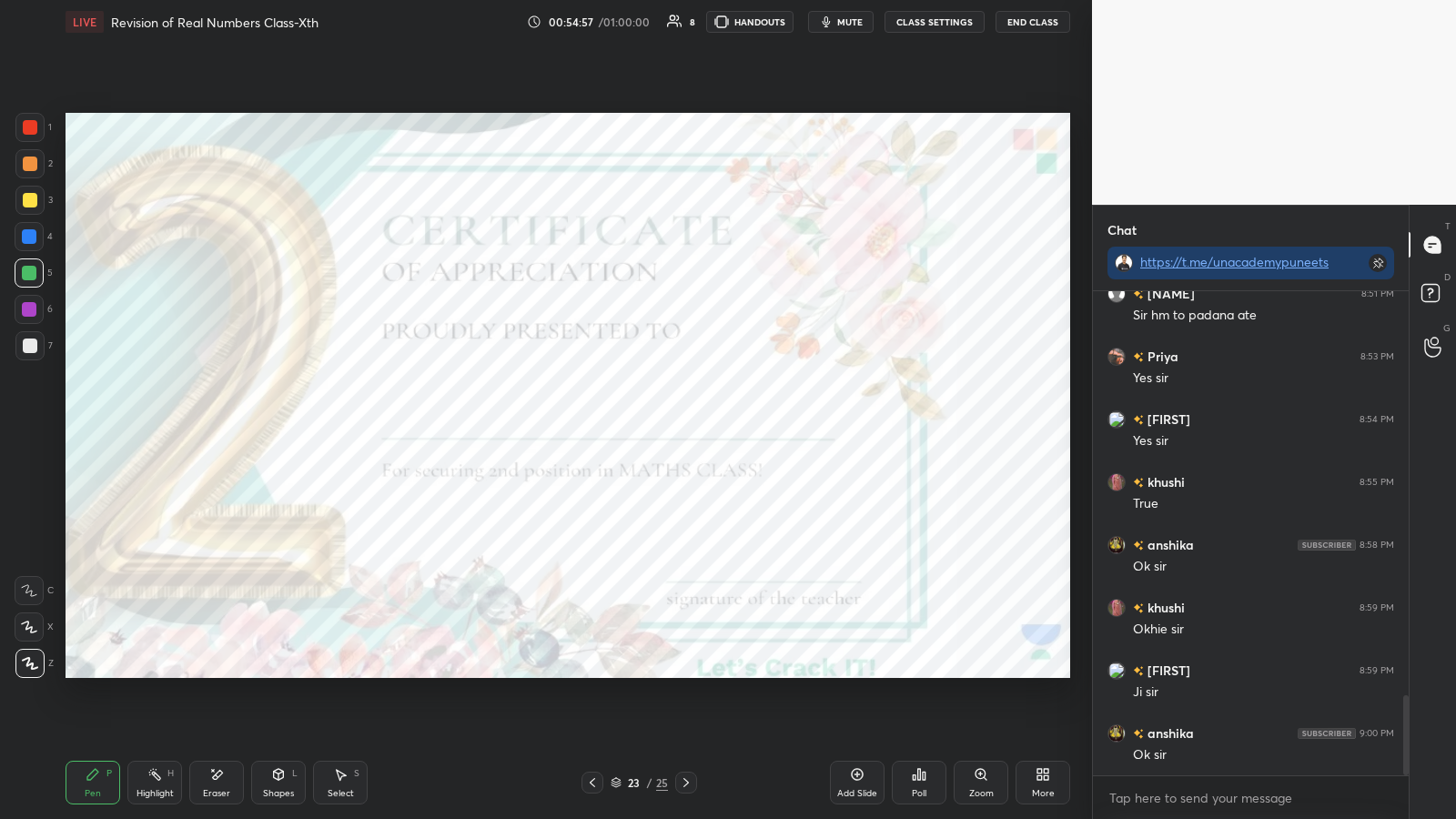 click 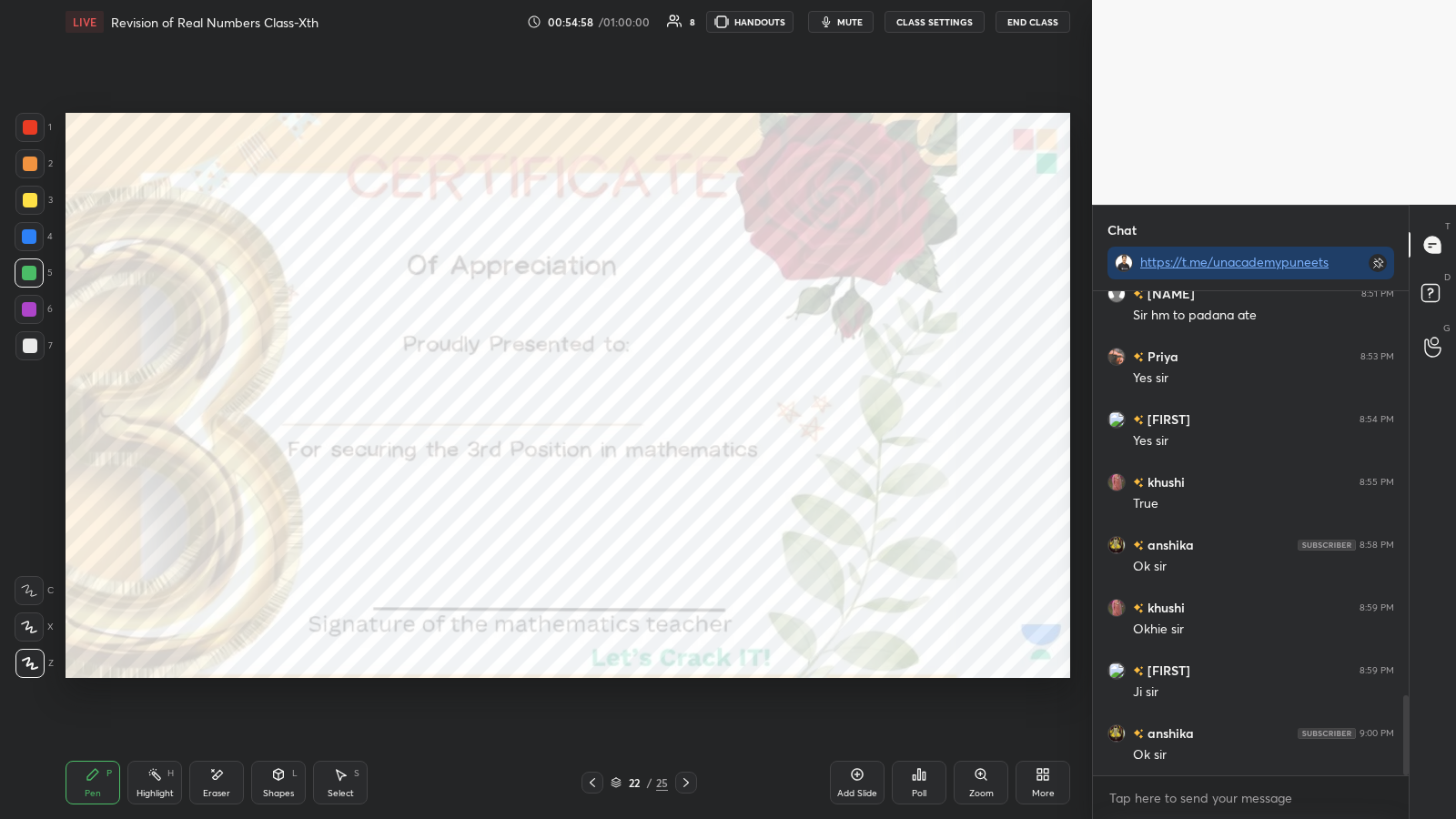 click at bounding box center (30, 127) 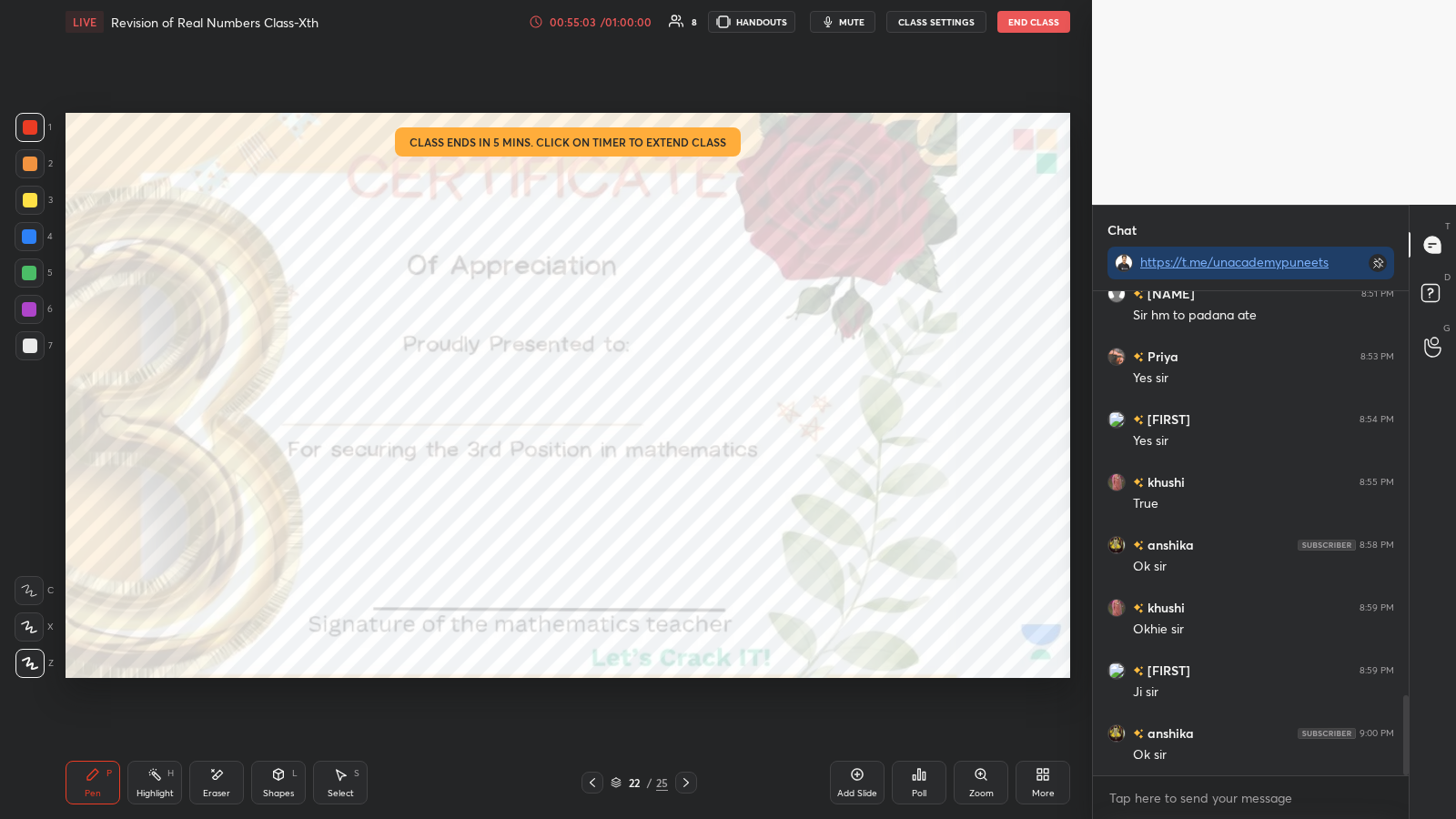 click 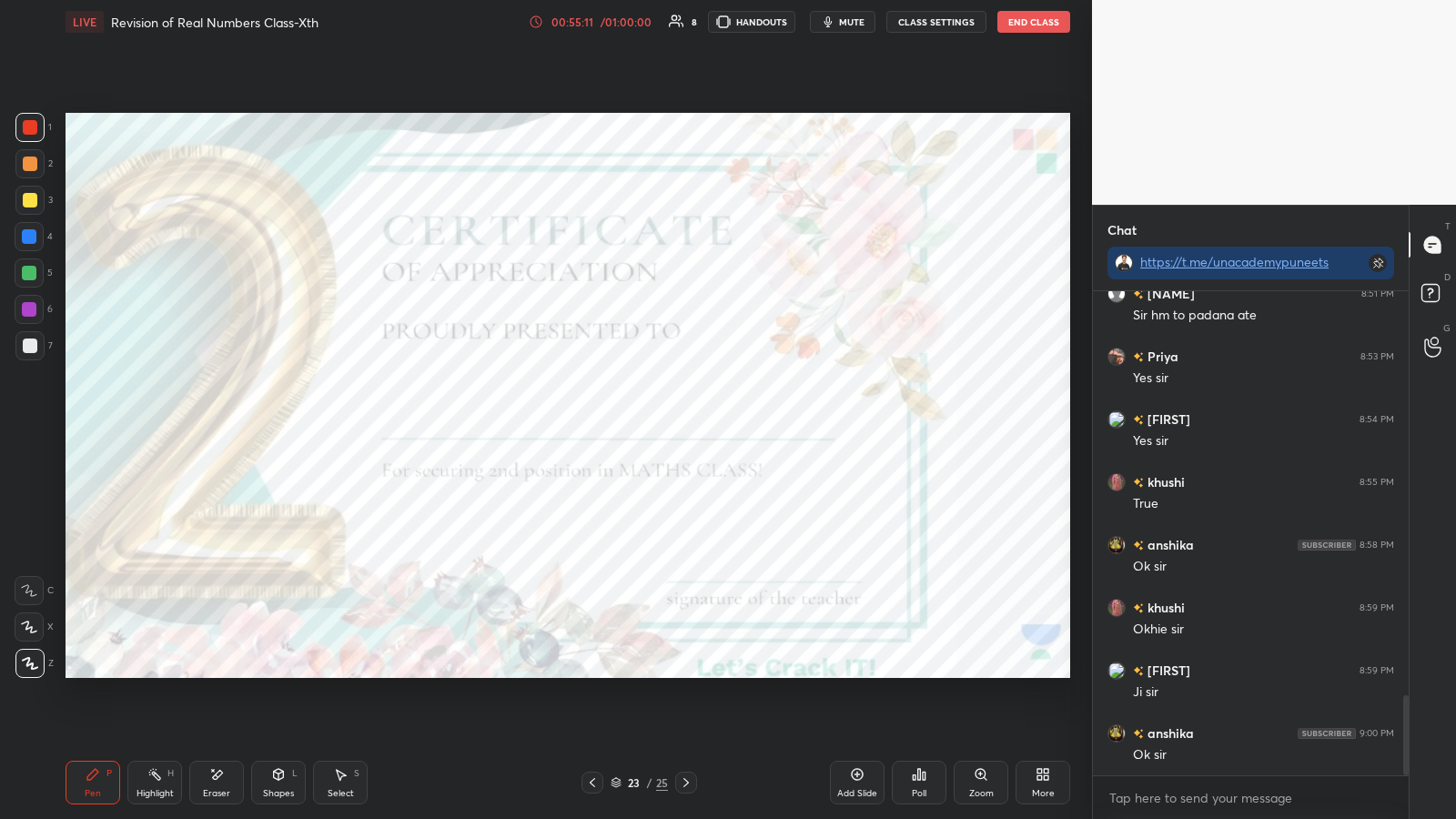 click 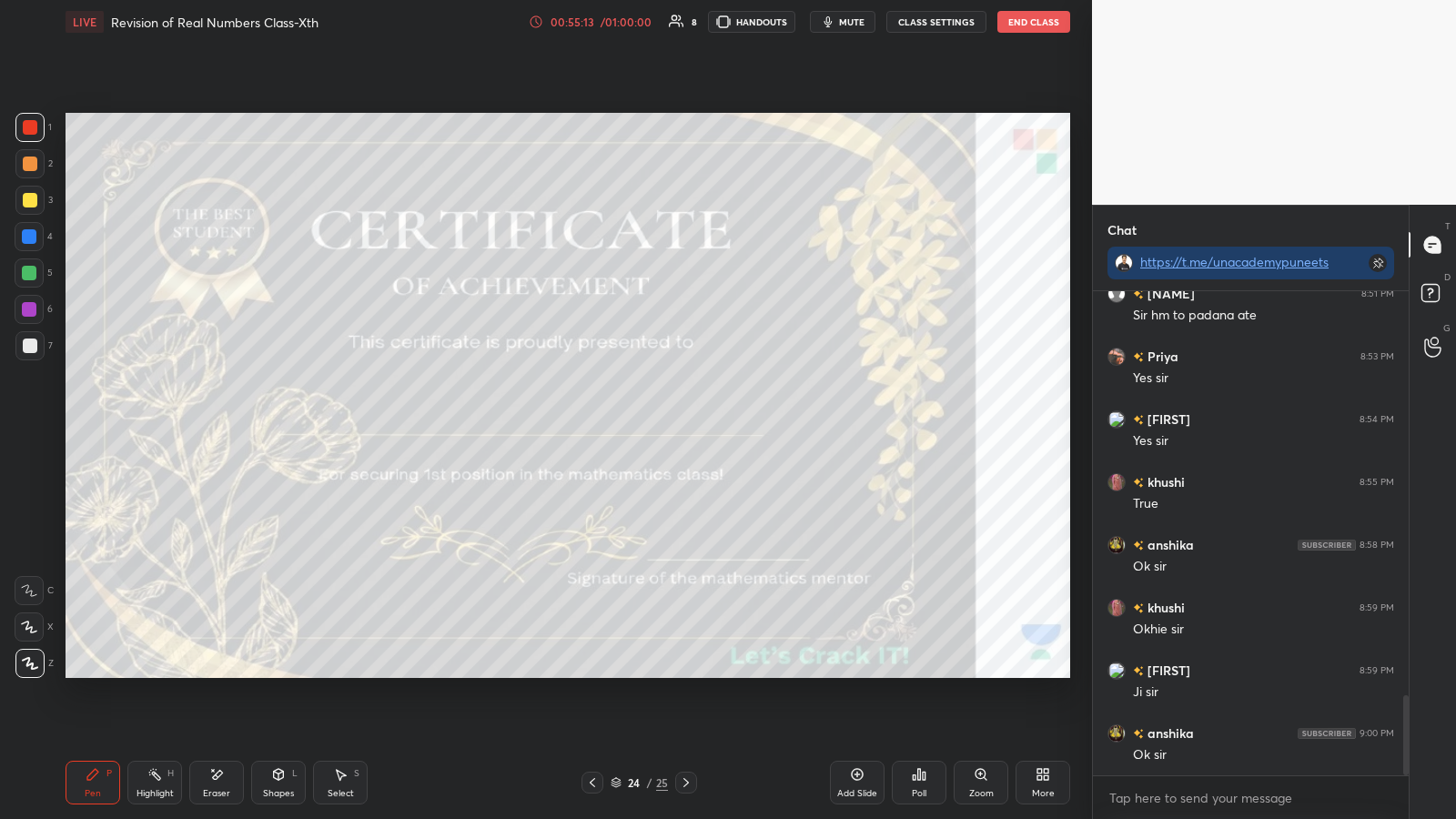 click 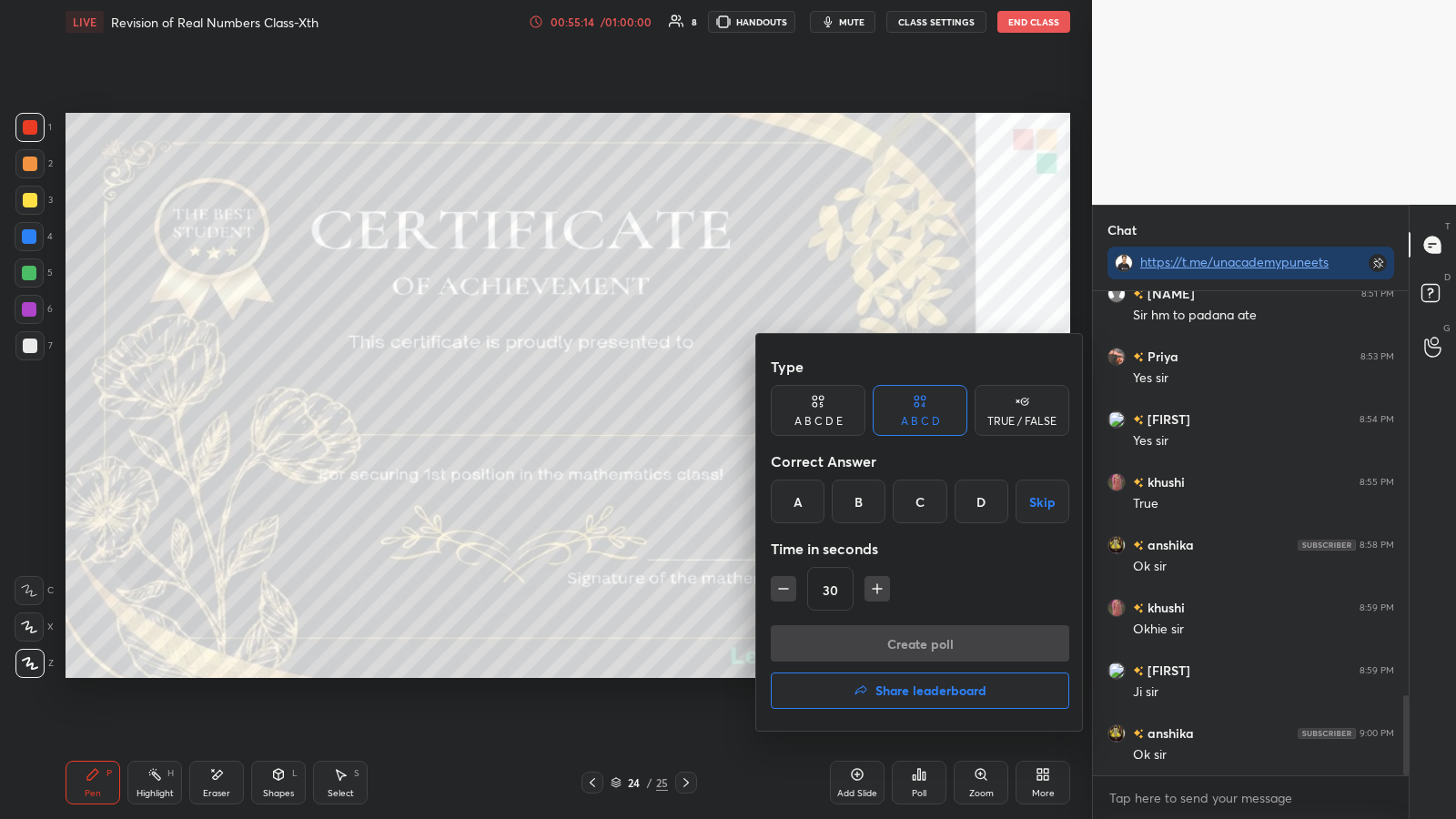 click on "Share leaderboard" at bounding box center (920, 691) 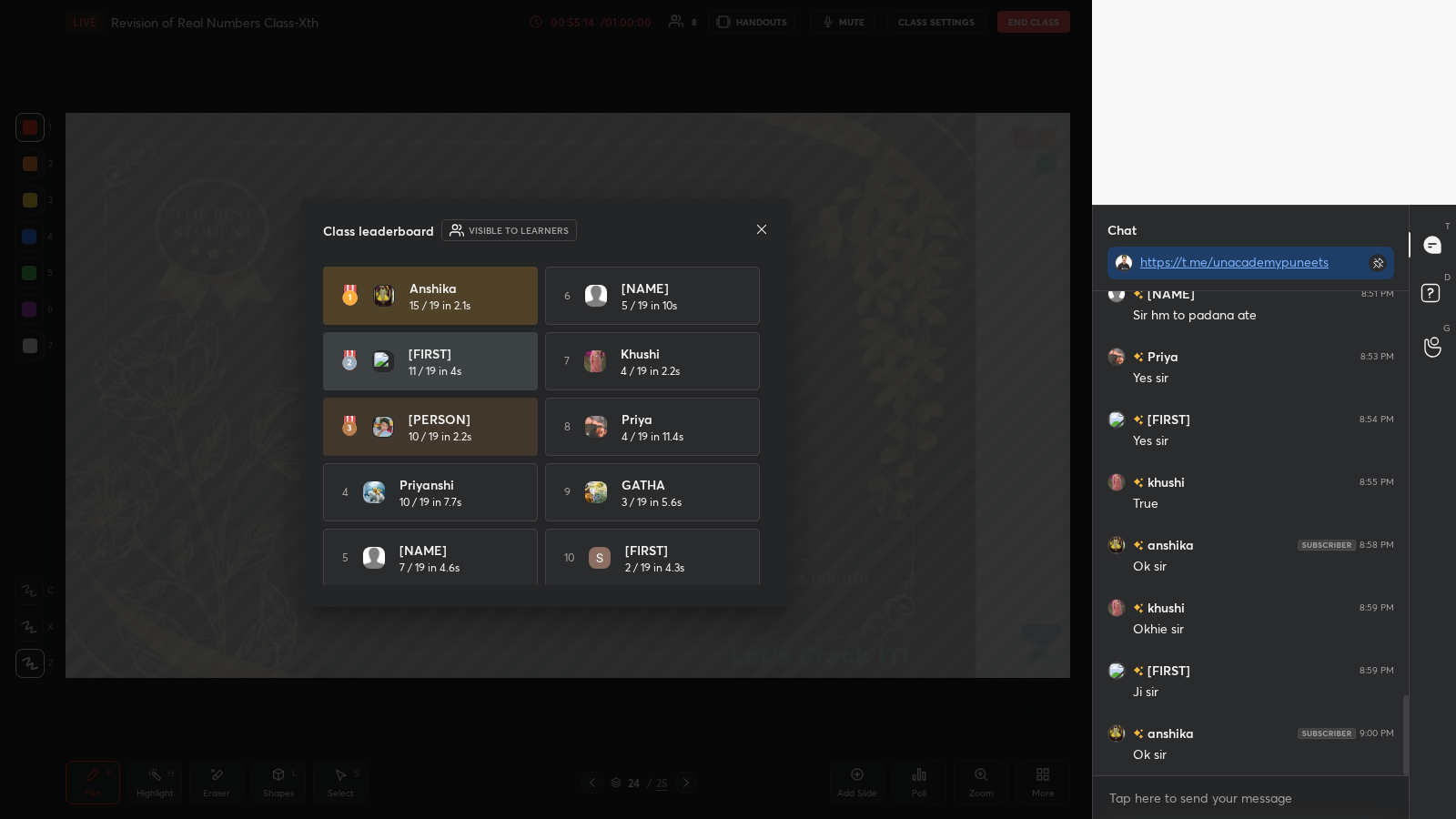 scroll, scrollTop: 2423, scrollLeft: 0, axis: vertical 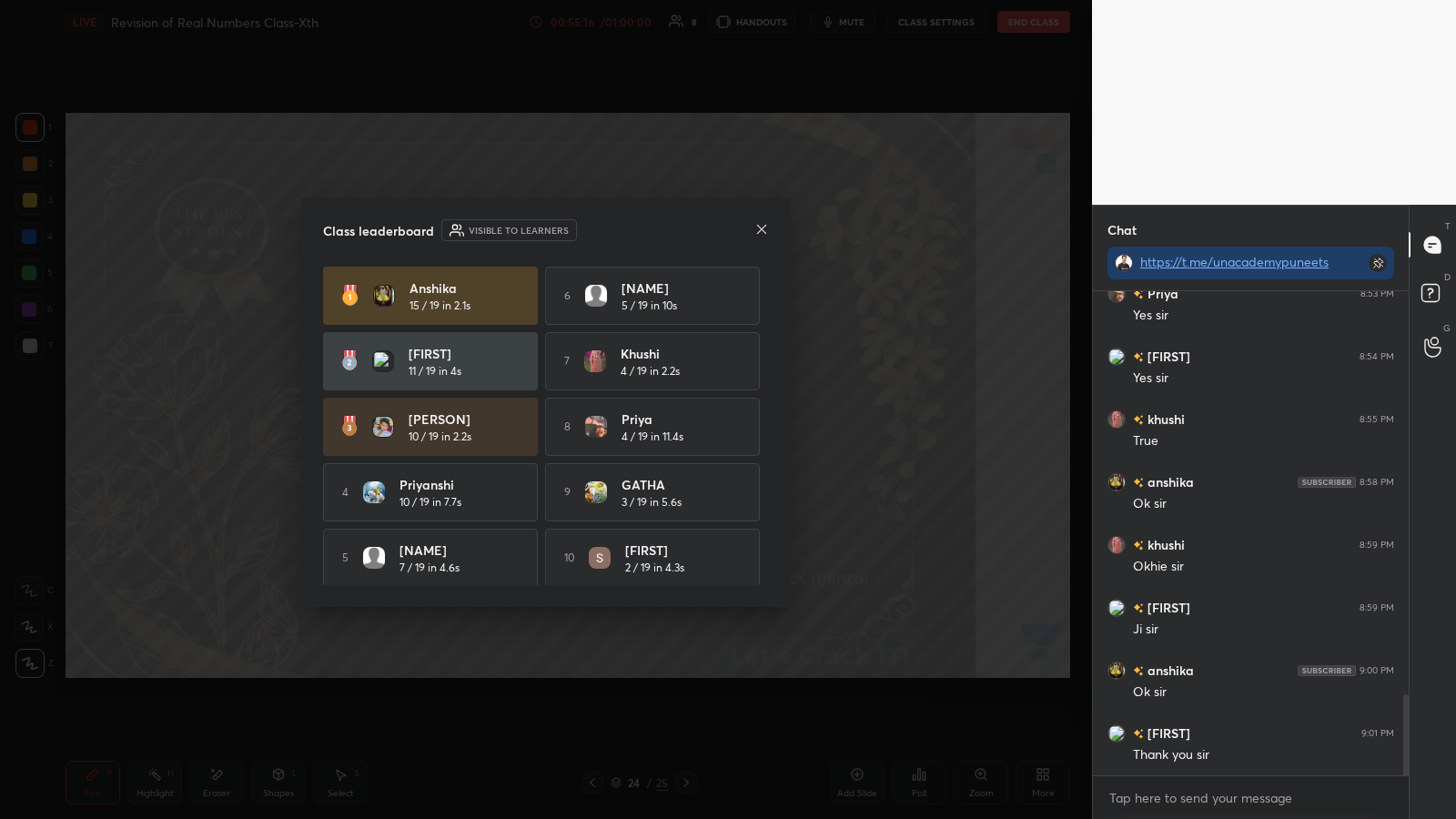 click 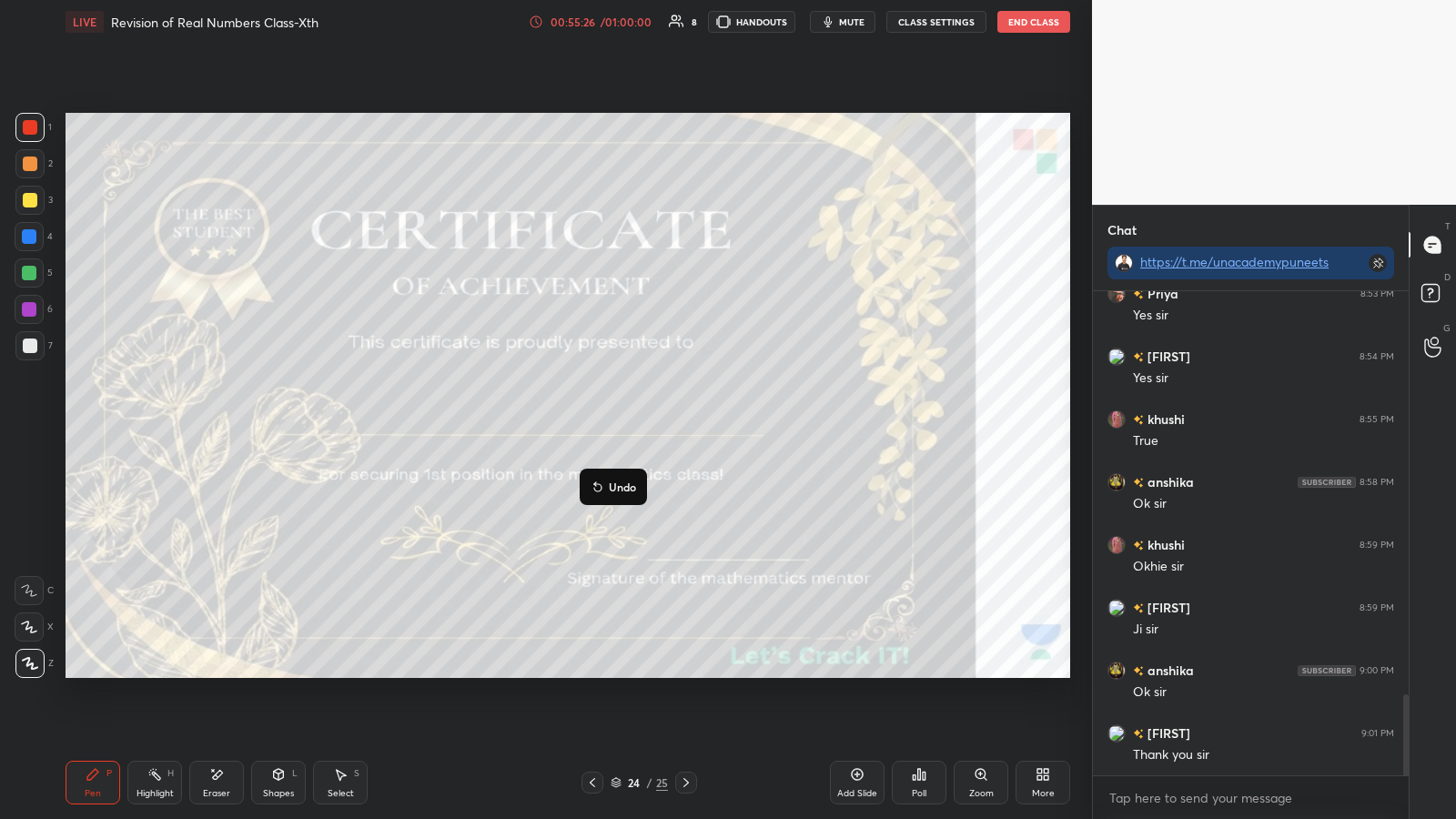 click on "Undo" at bounding box center (622, 487) 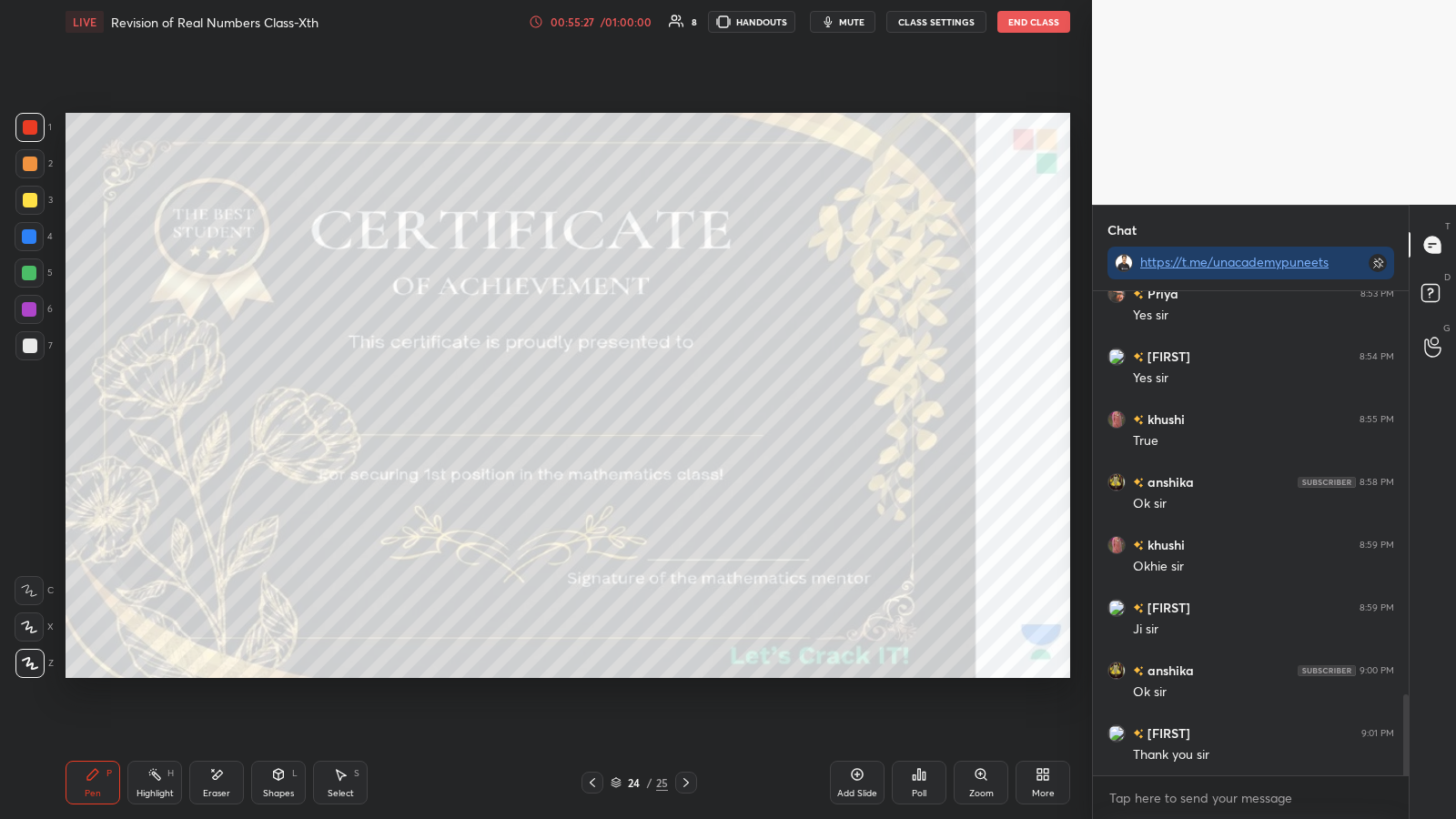 click at bounding box center (29, 273) 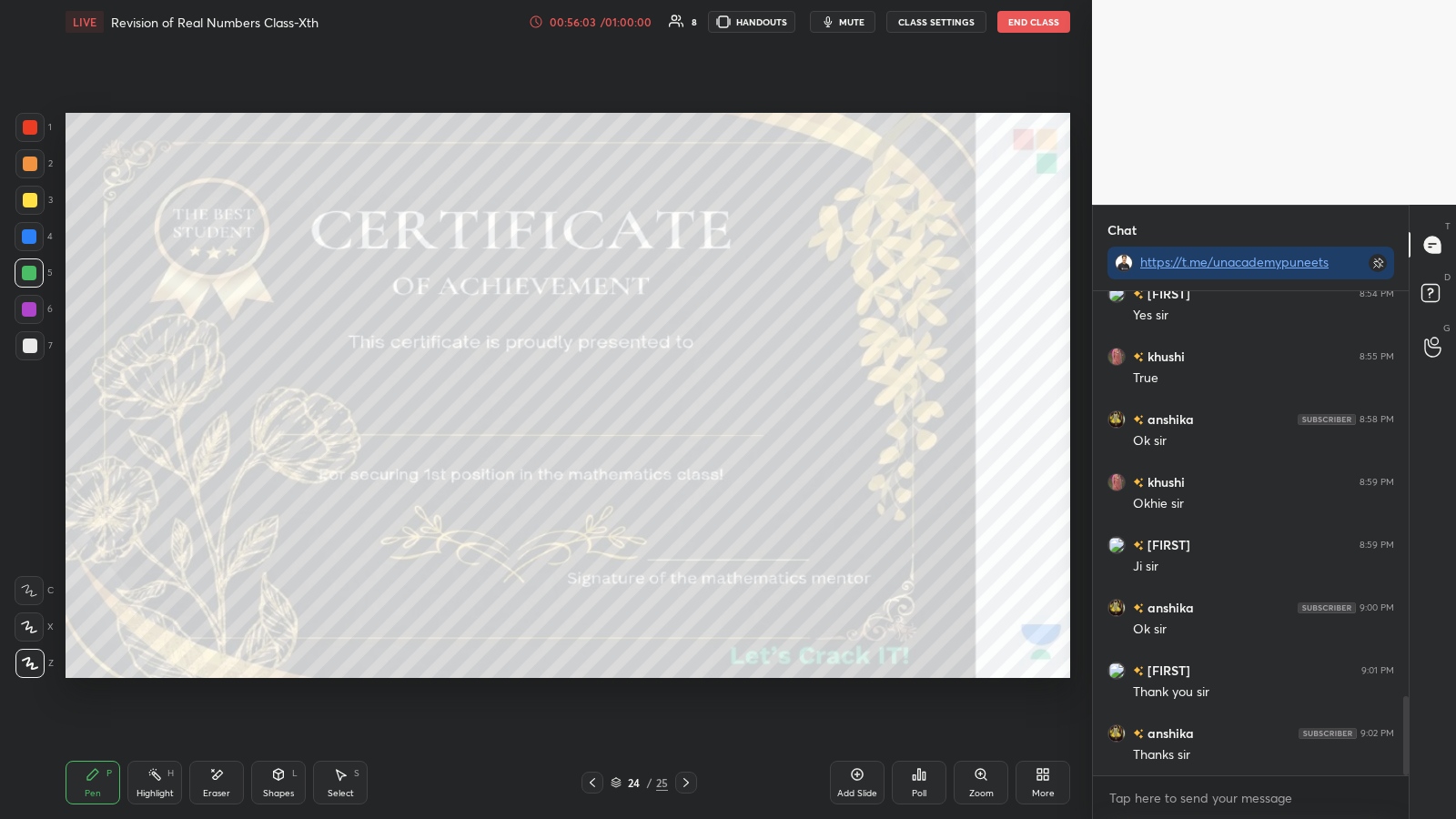 click 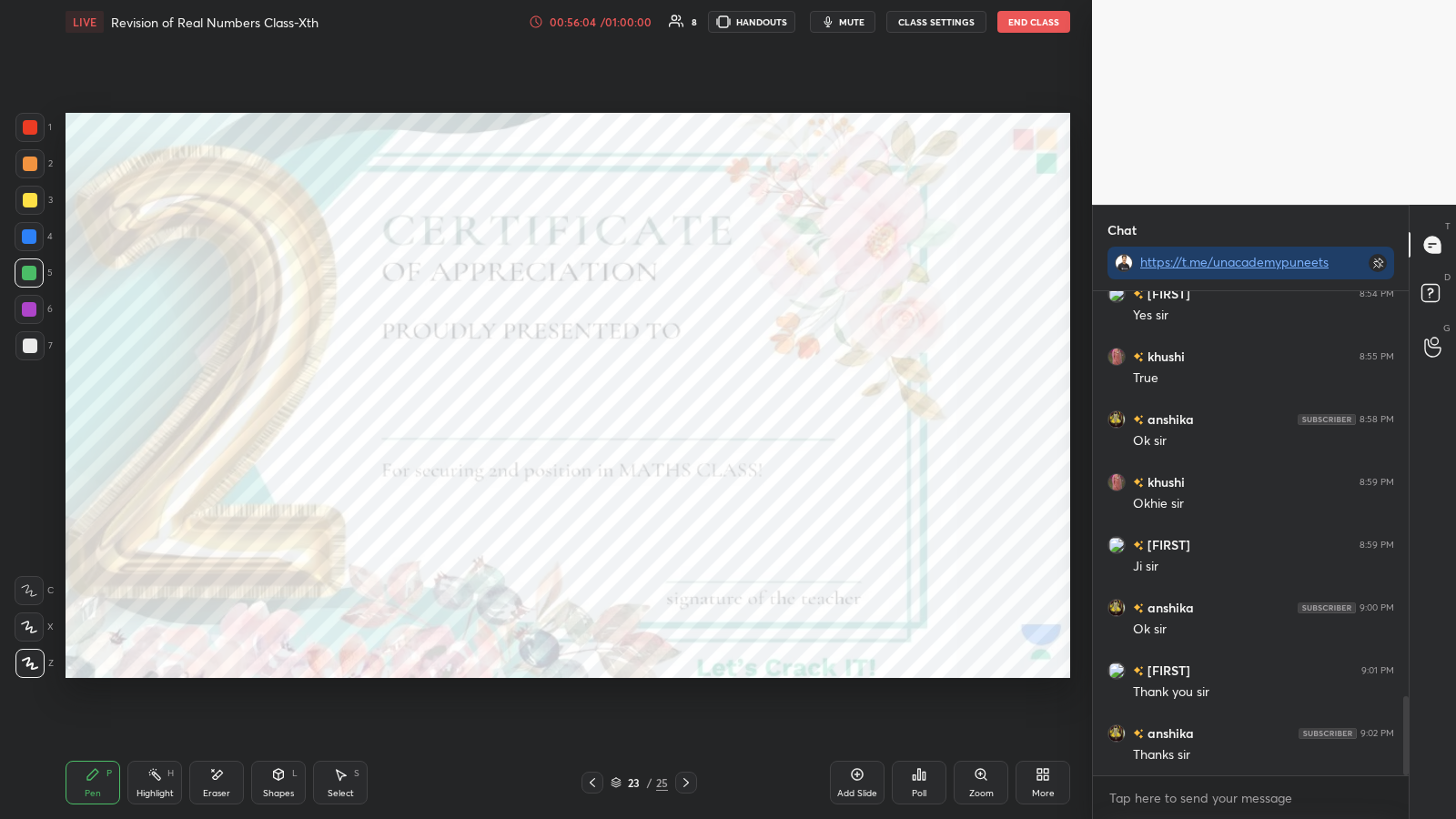click 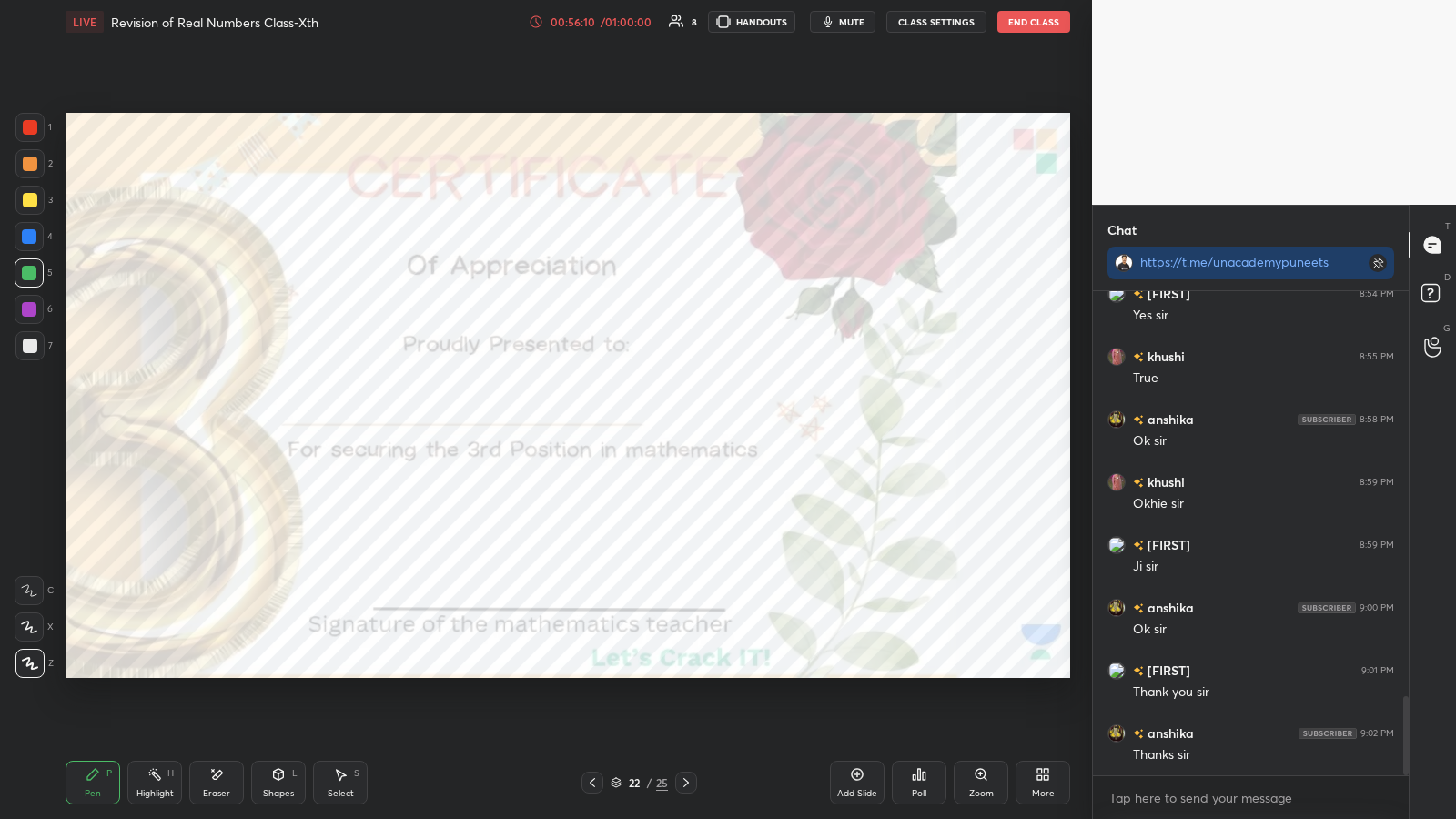 click 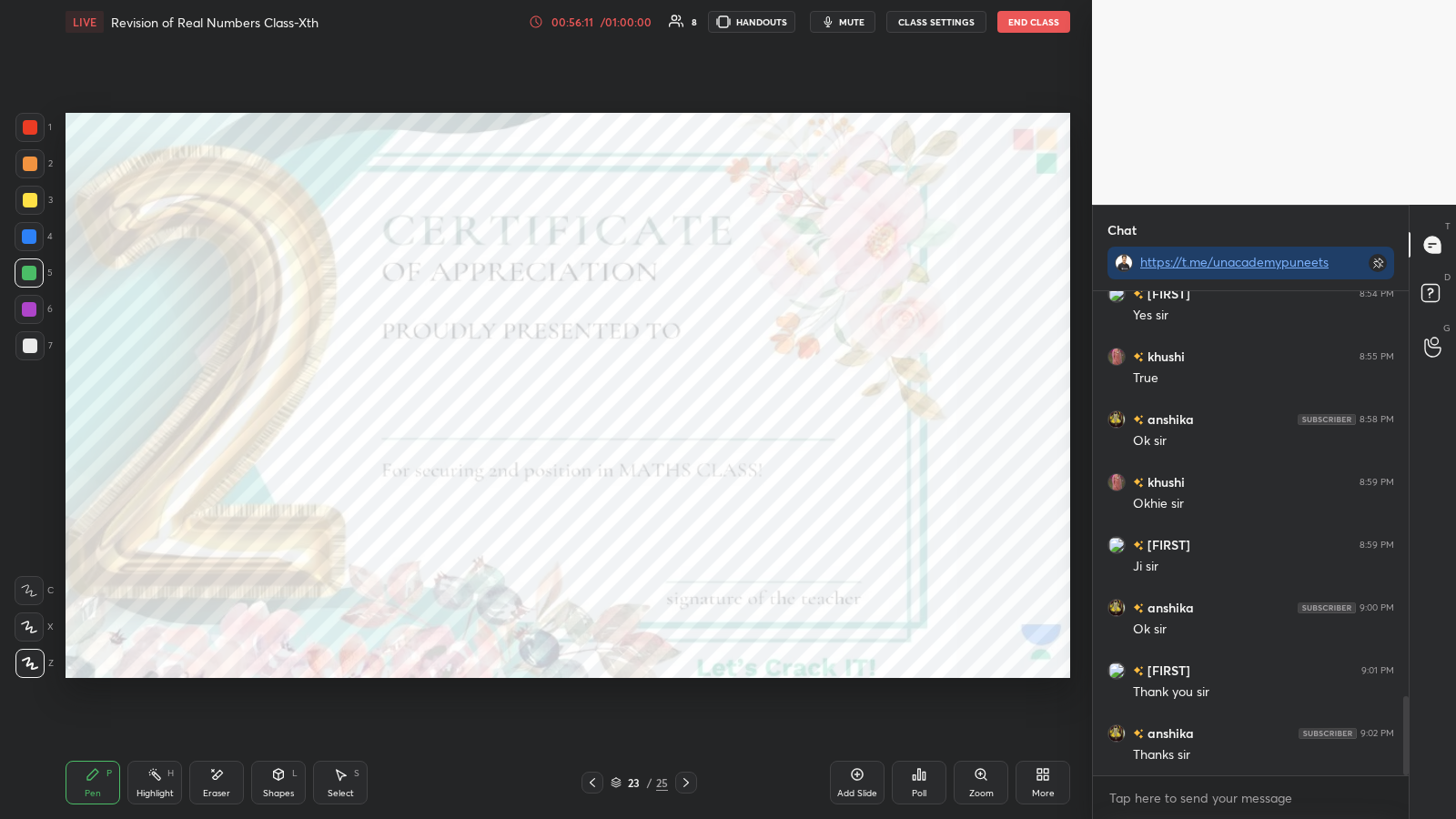 click 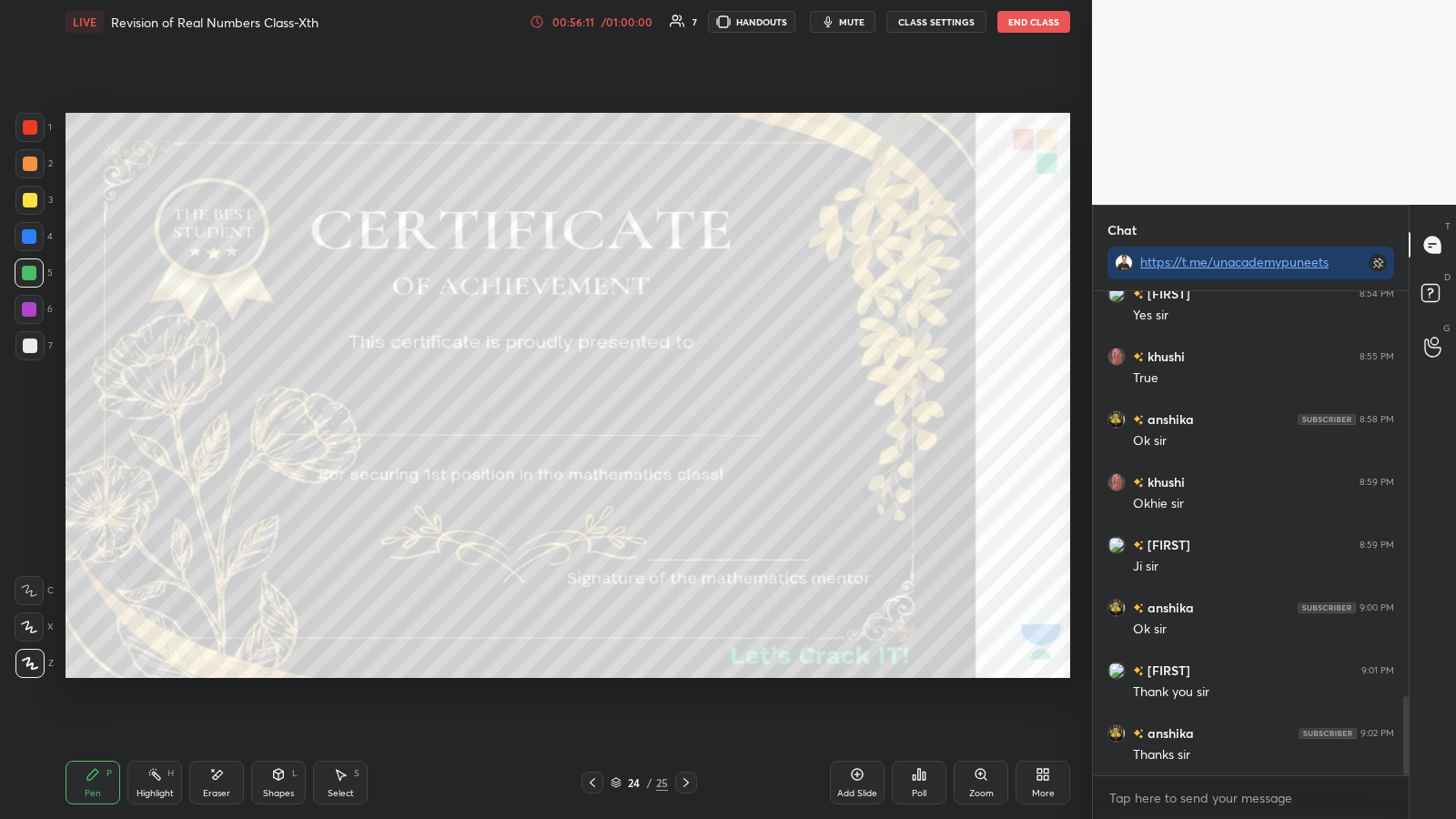 click 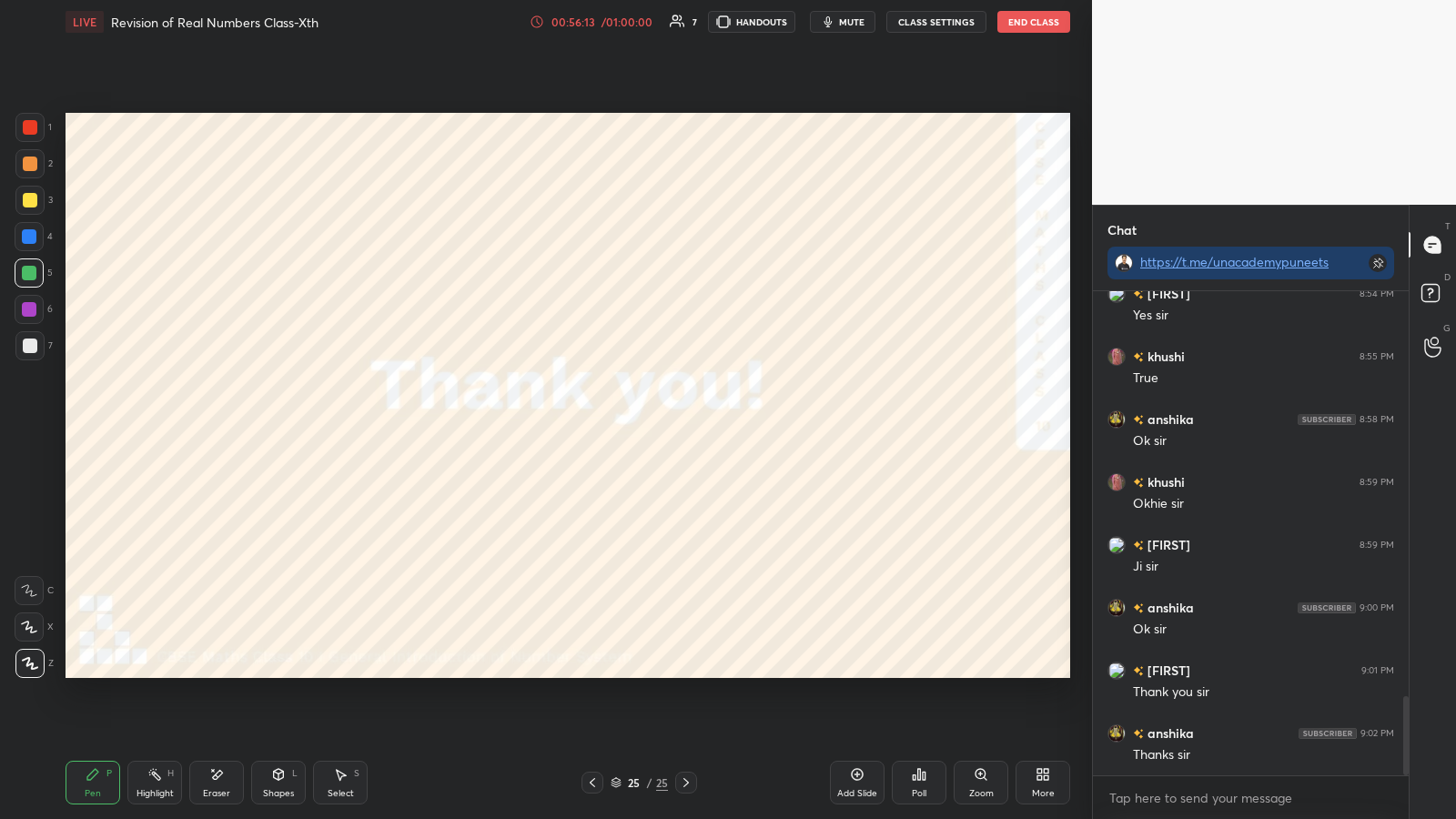 click 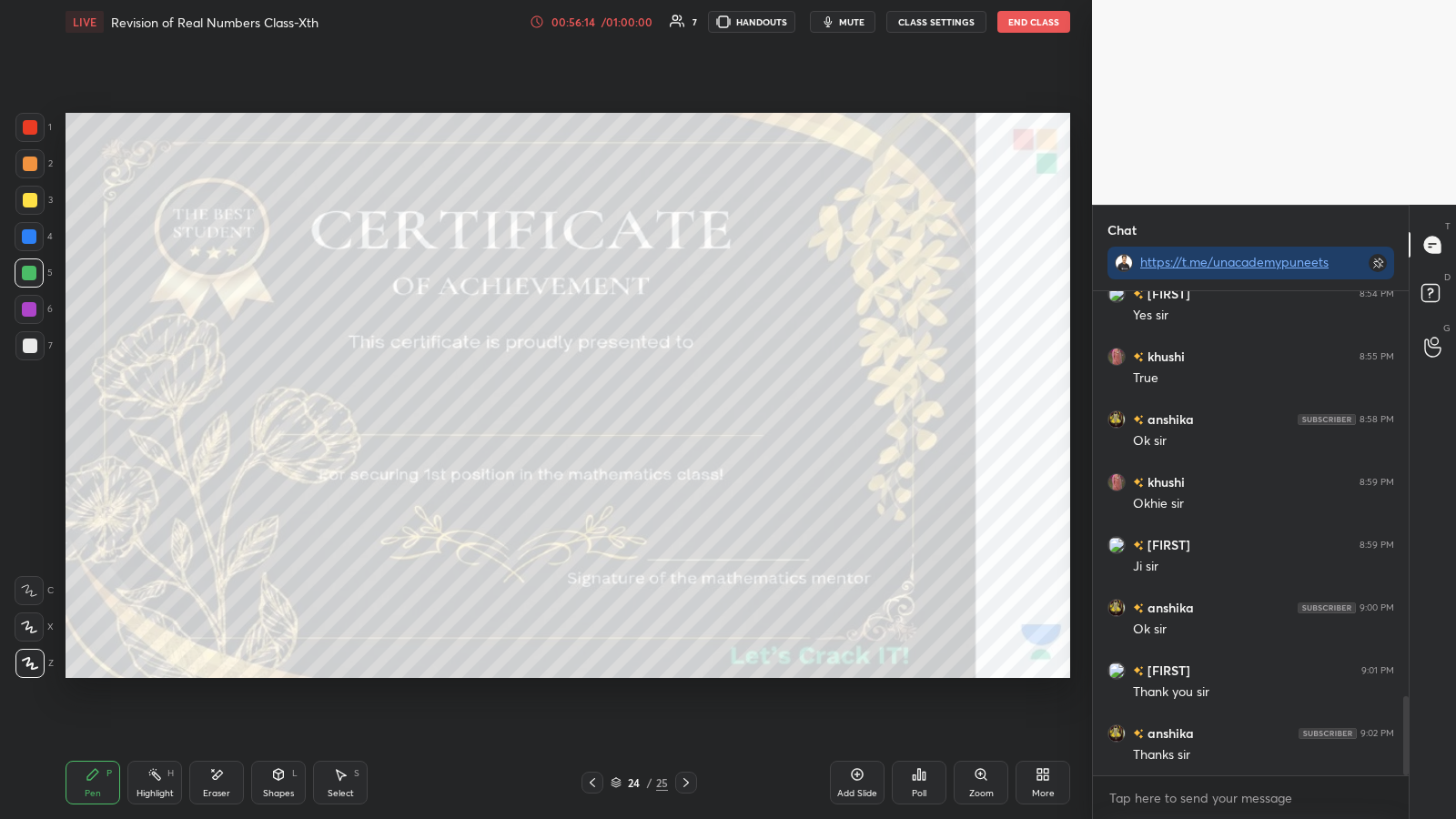 click 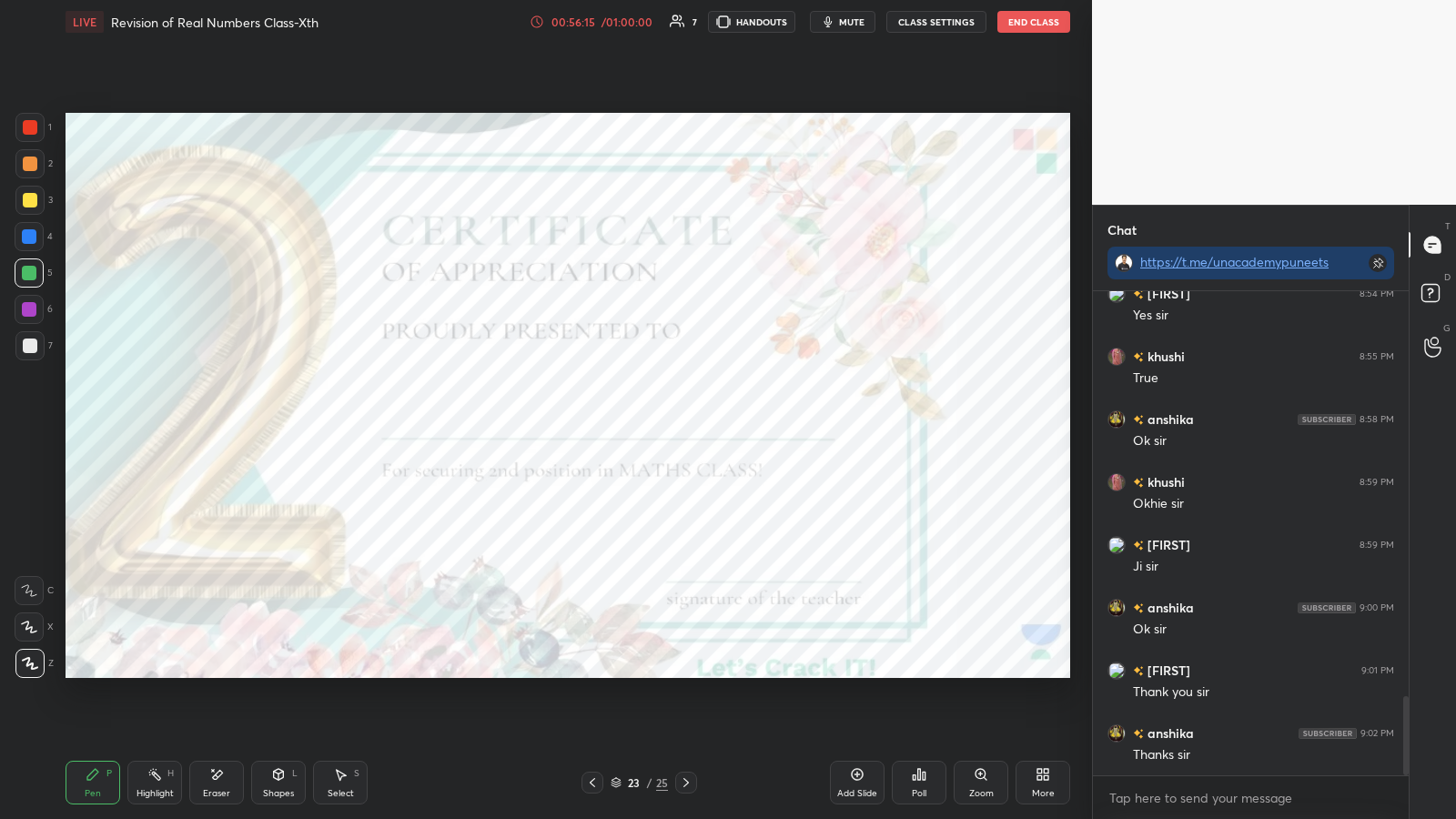 click on "23" at bounding box center (634, 783) 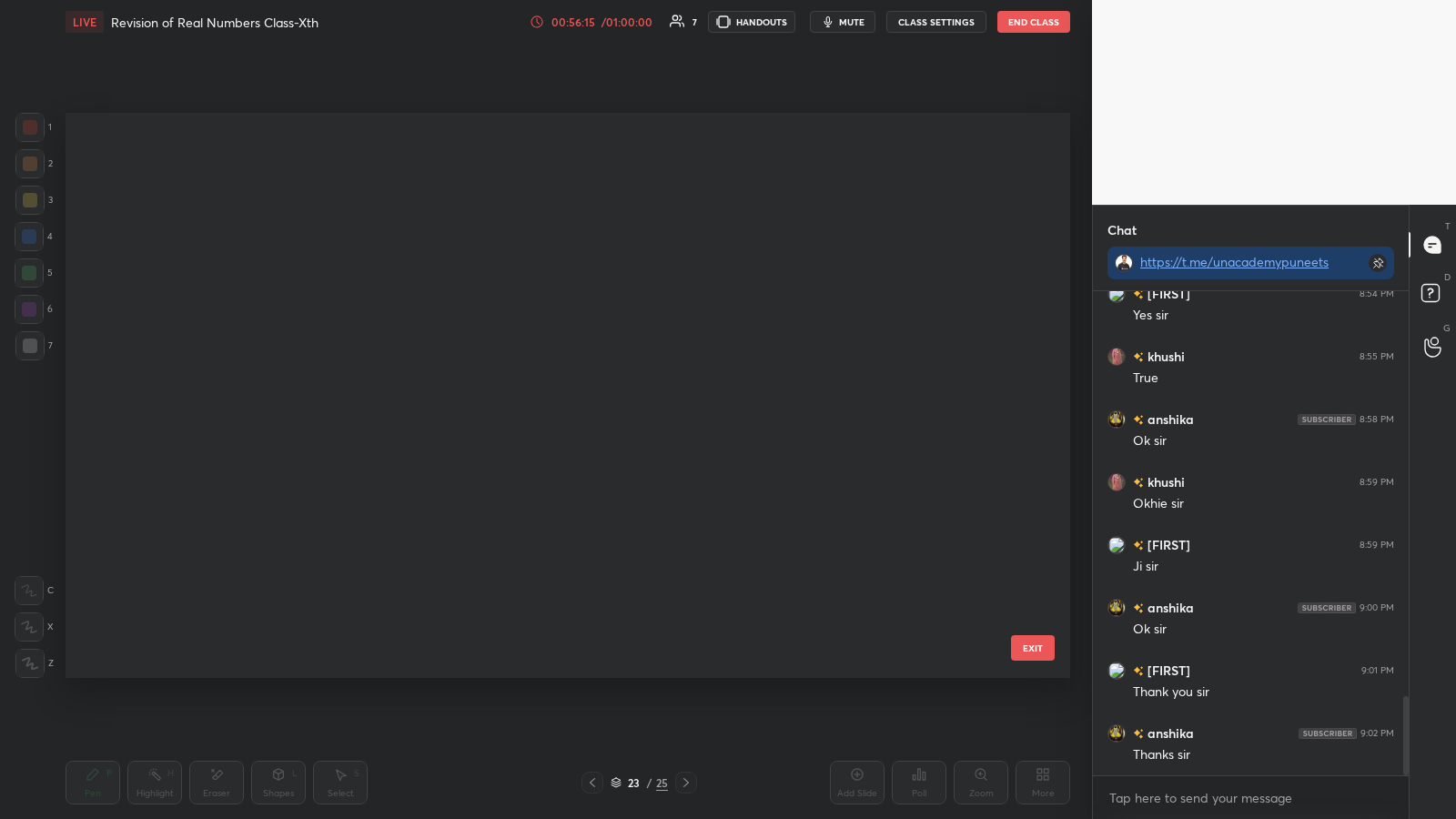 scroll, scrollTop: 833, scrollLeft: 0, axis: vertical 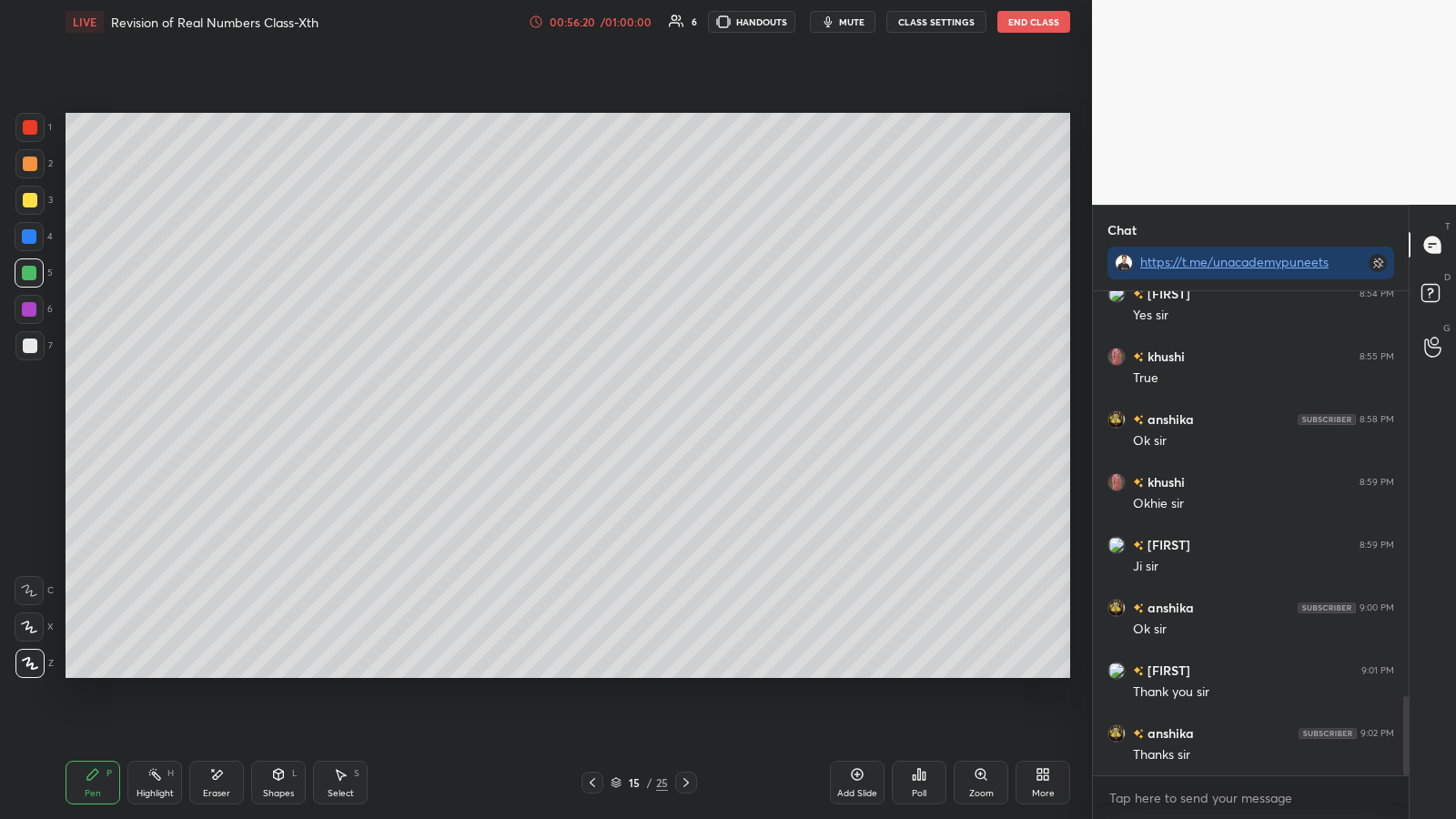 click 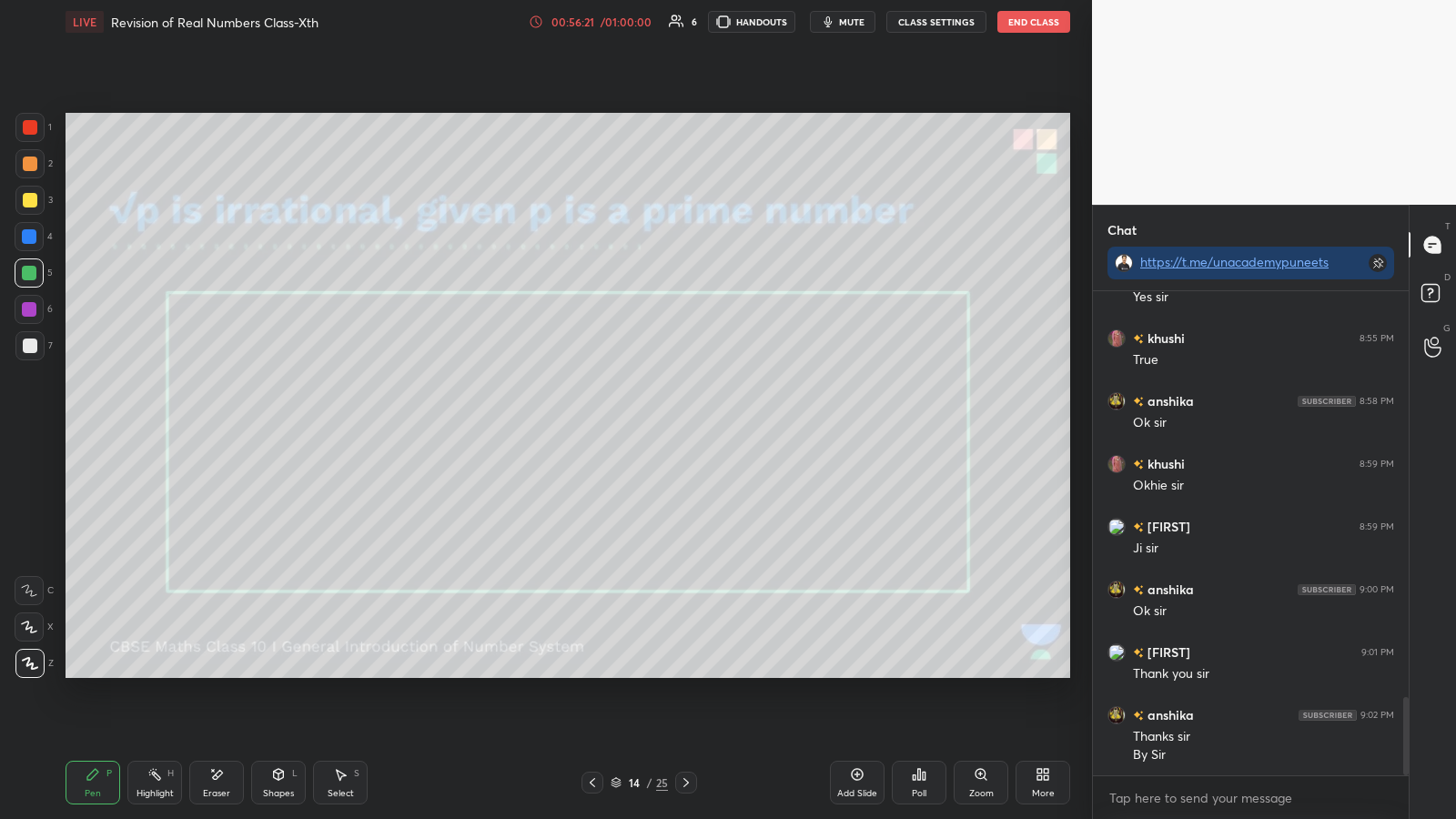 click on "/" at bounding box center [650, 783] 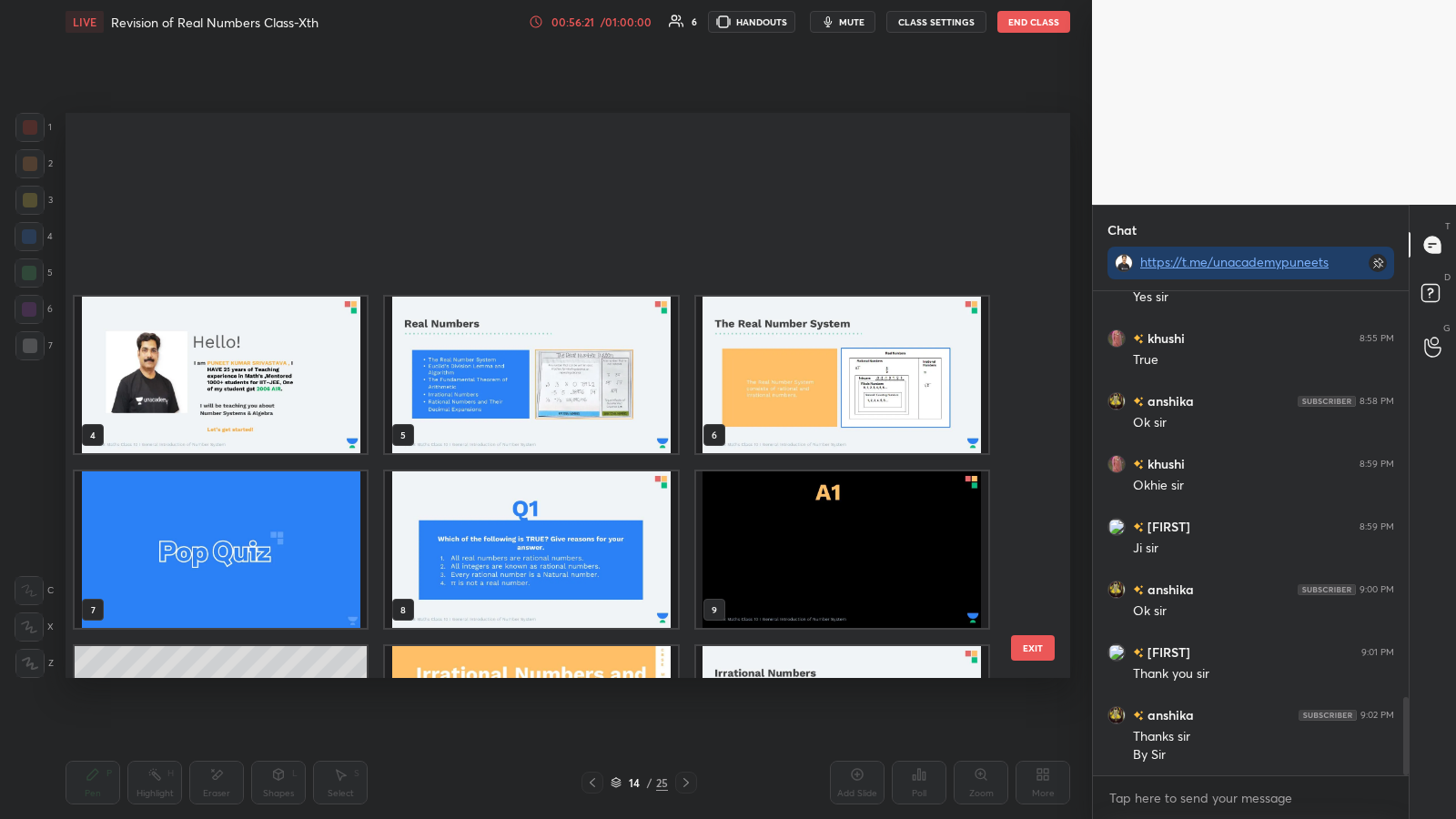 scroll, scrollTop: 308, scrollLeft: 0, axis: vertical 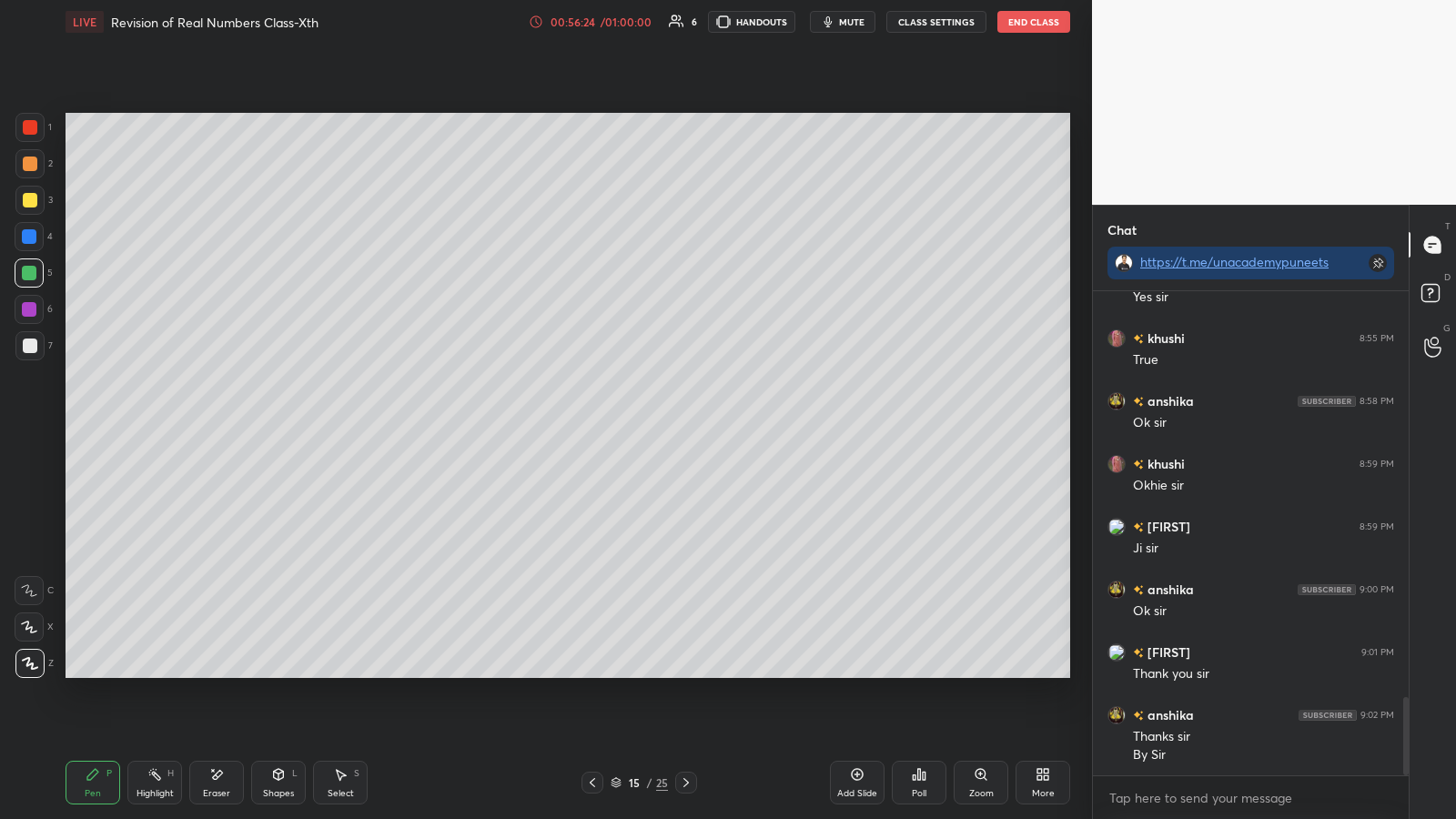 click 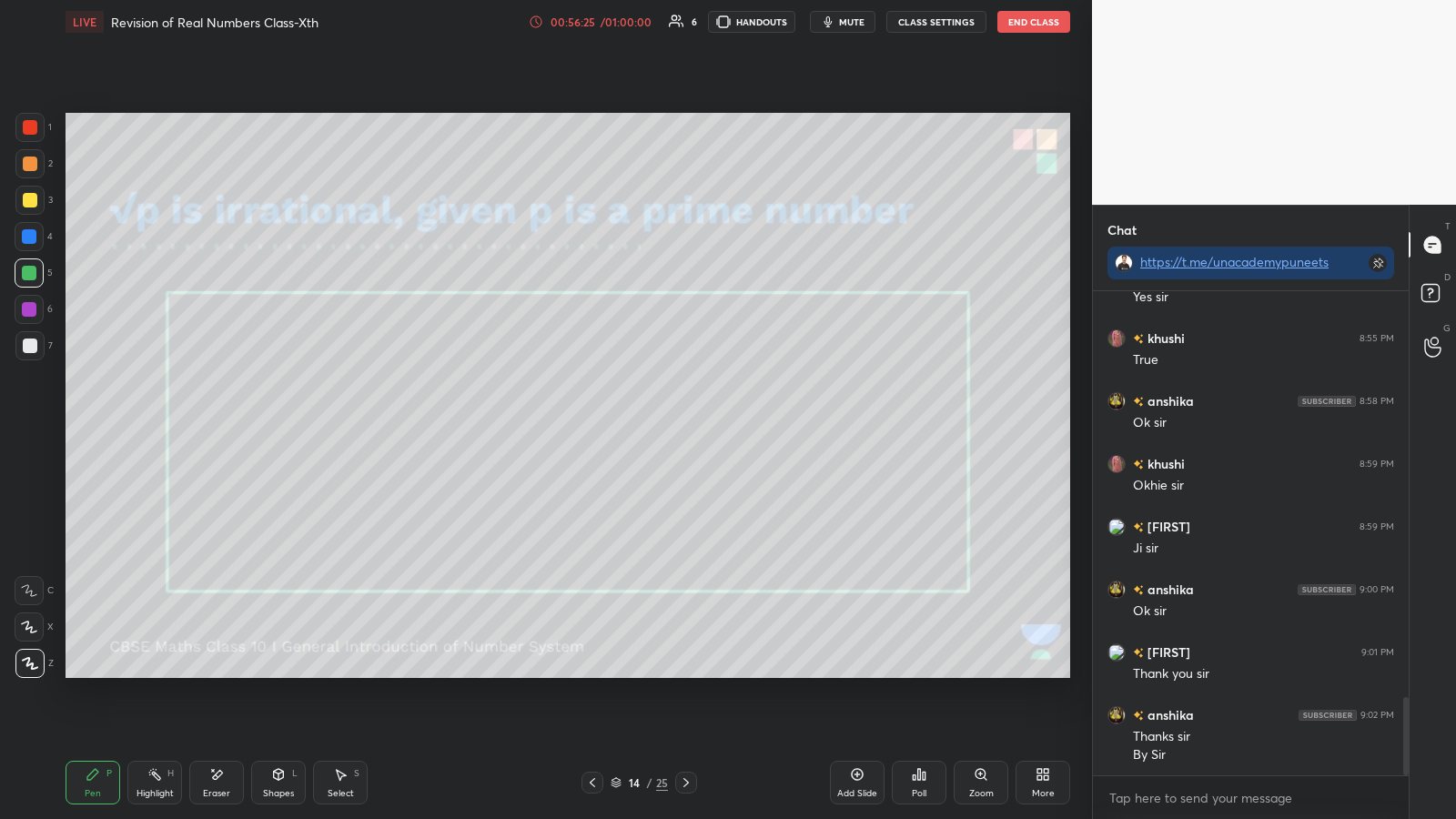 click 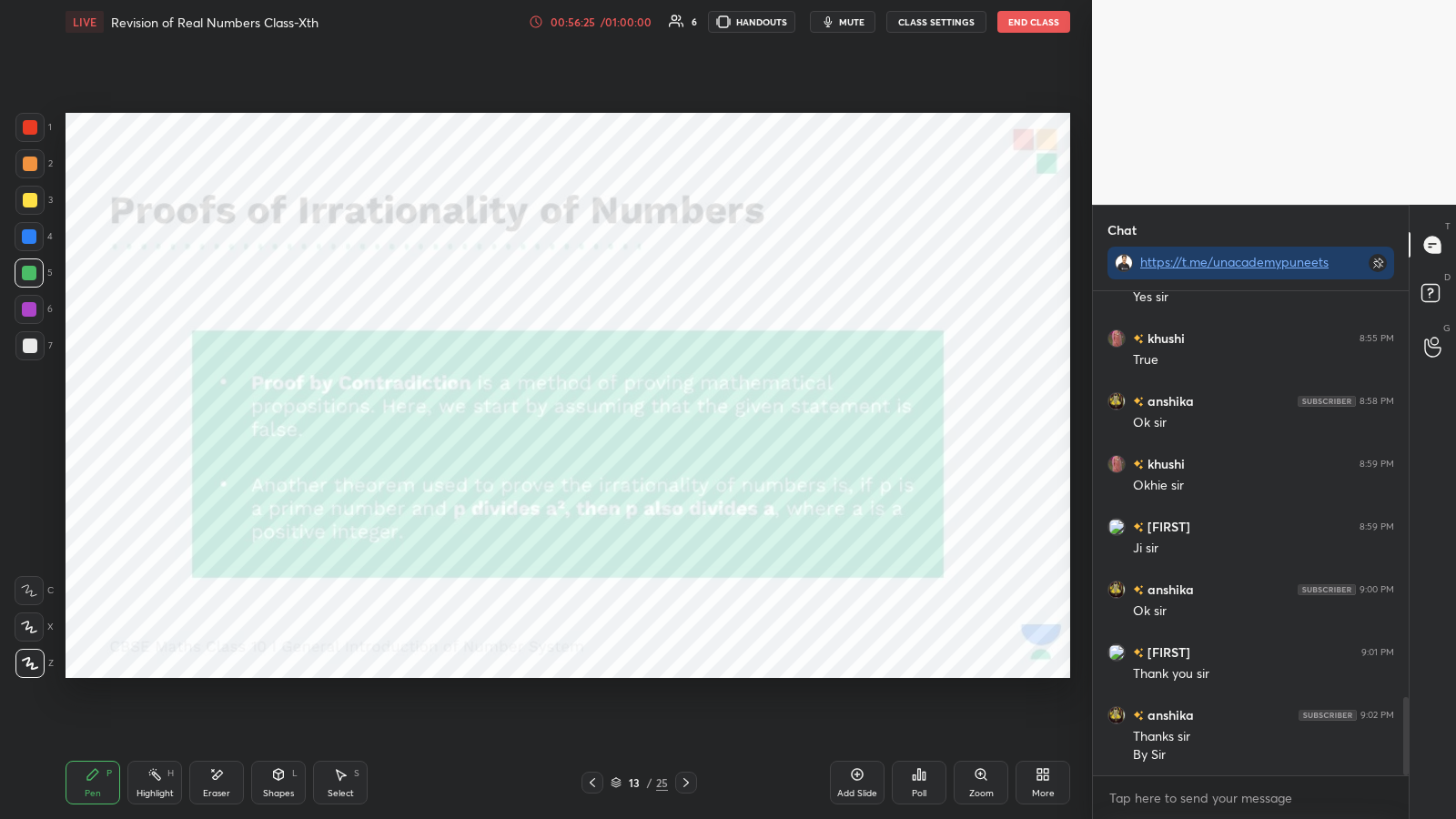 click 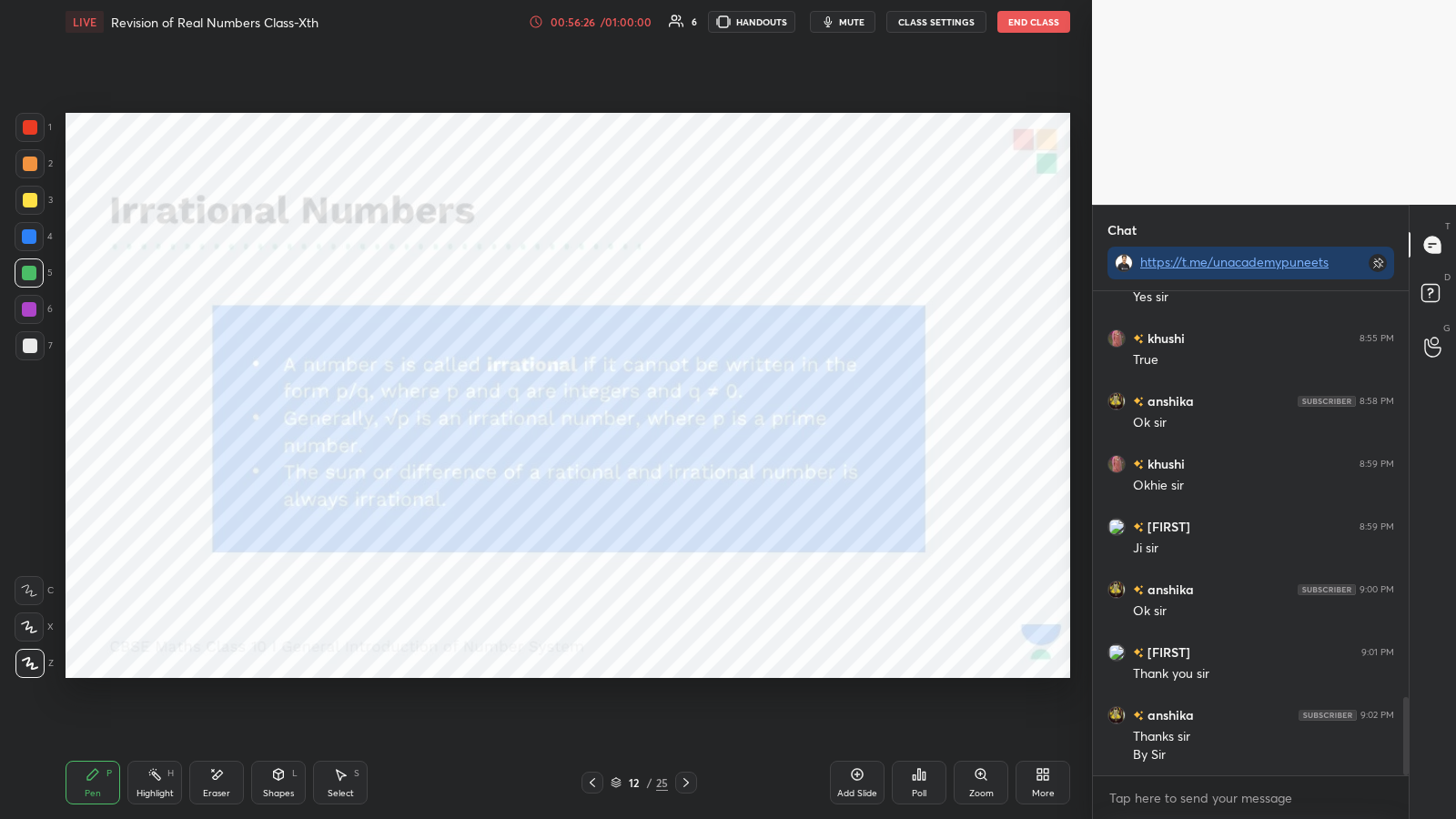 click 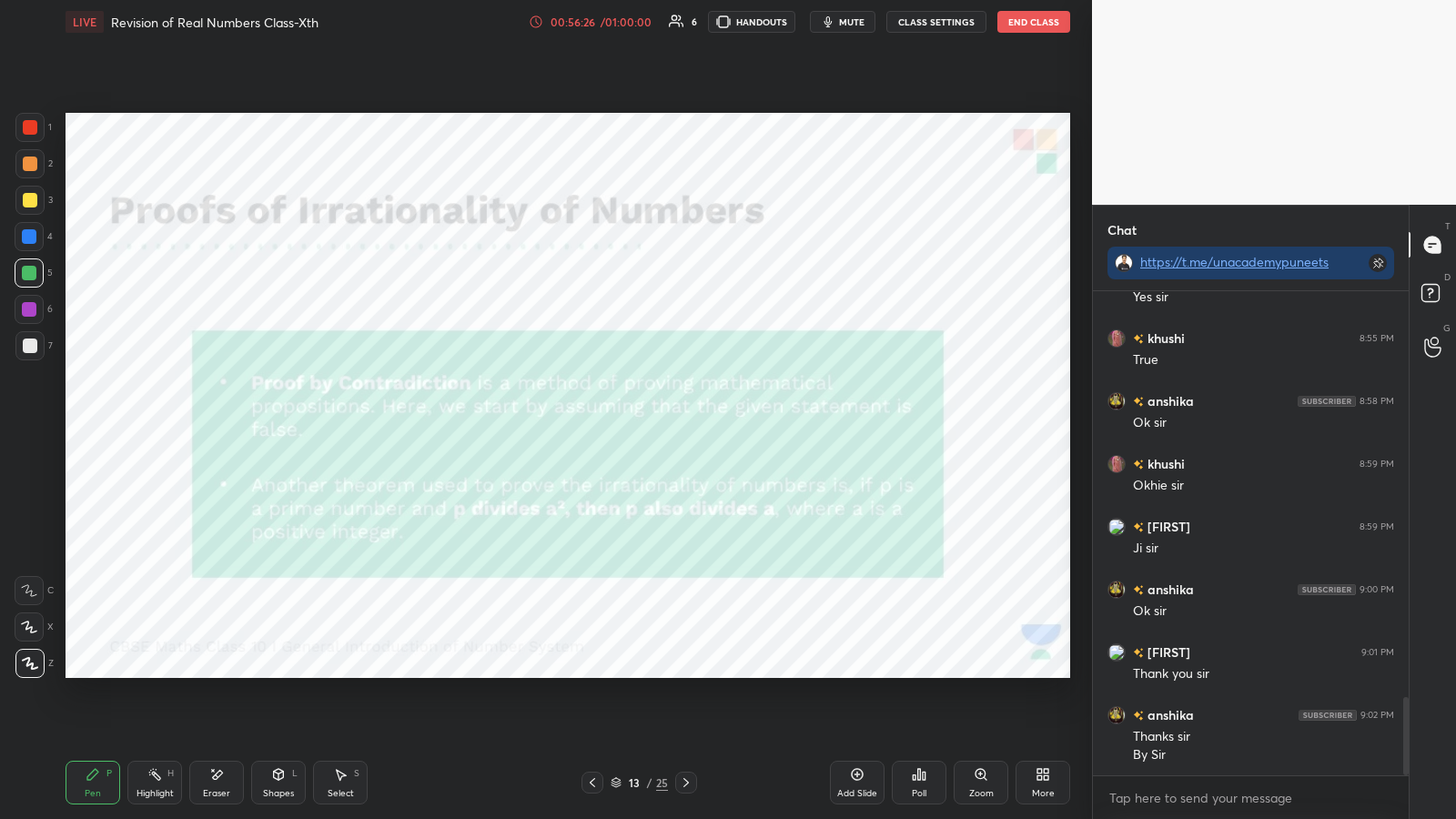 click 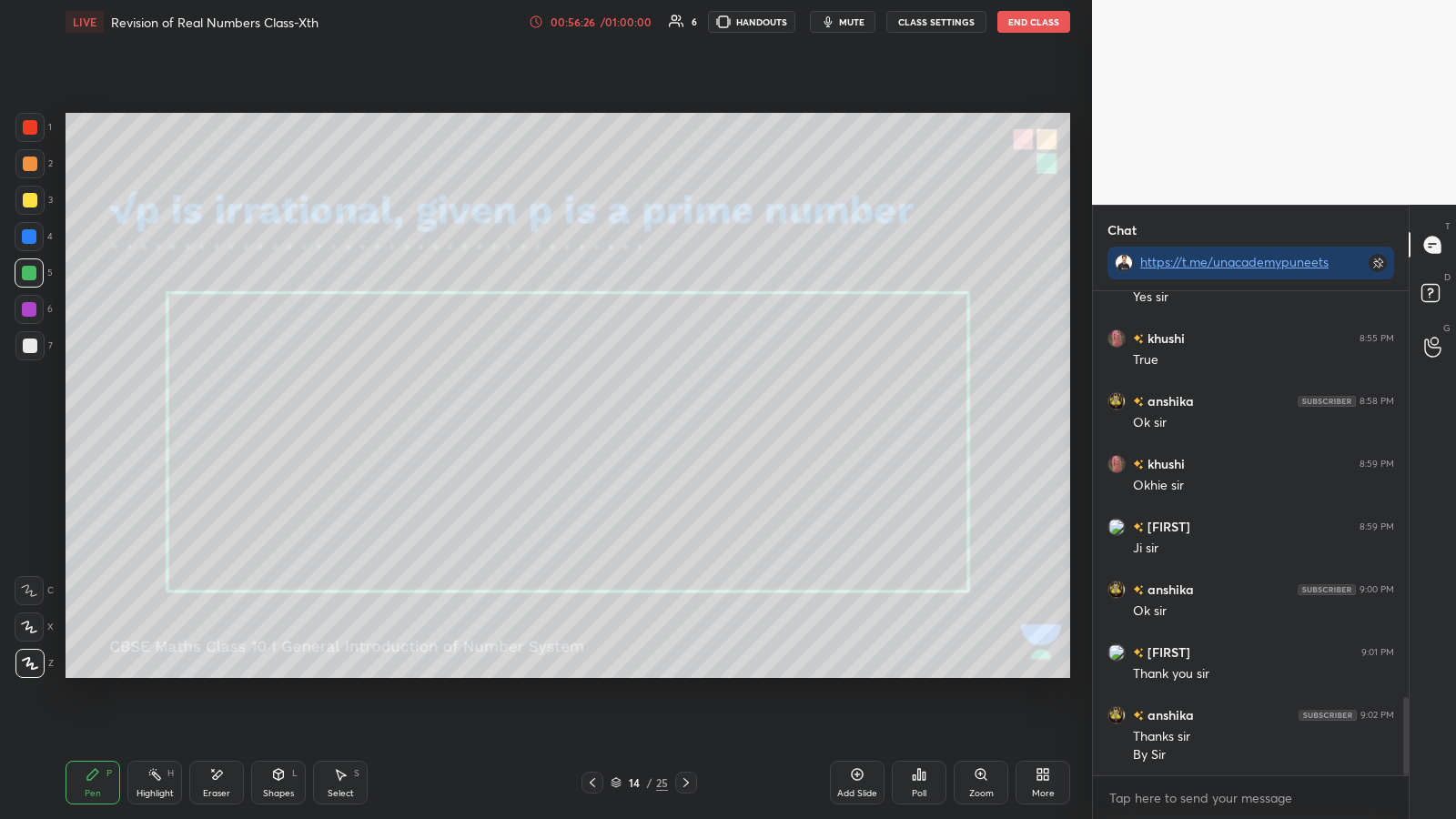 click 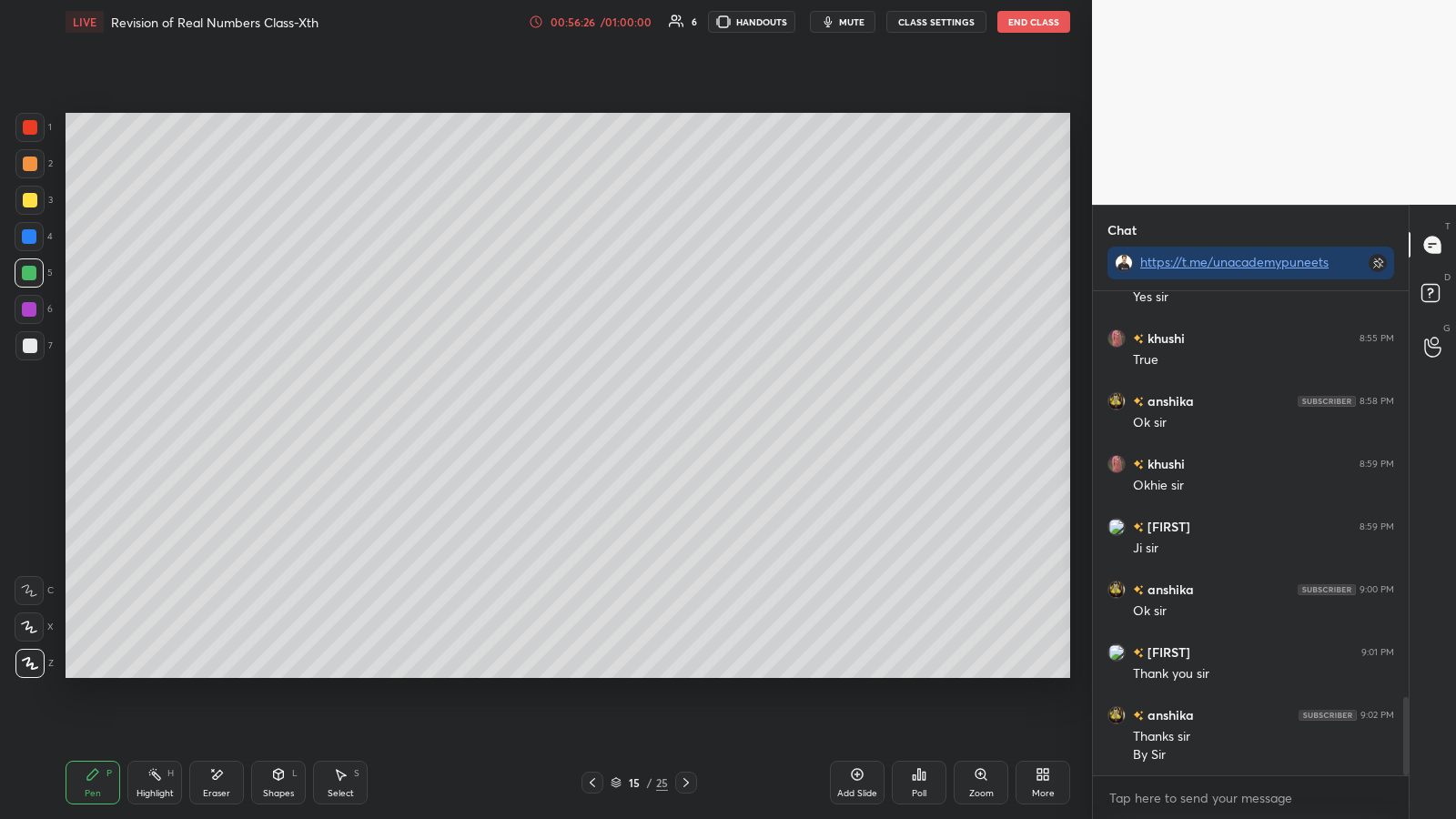 click 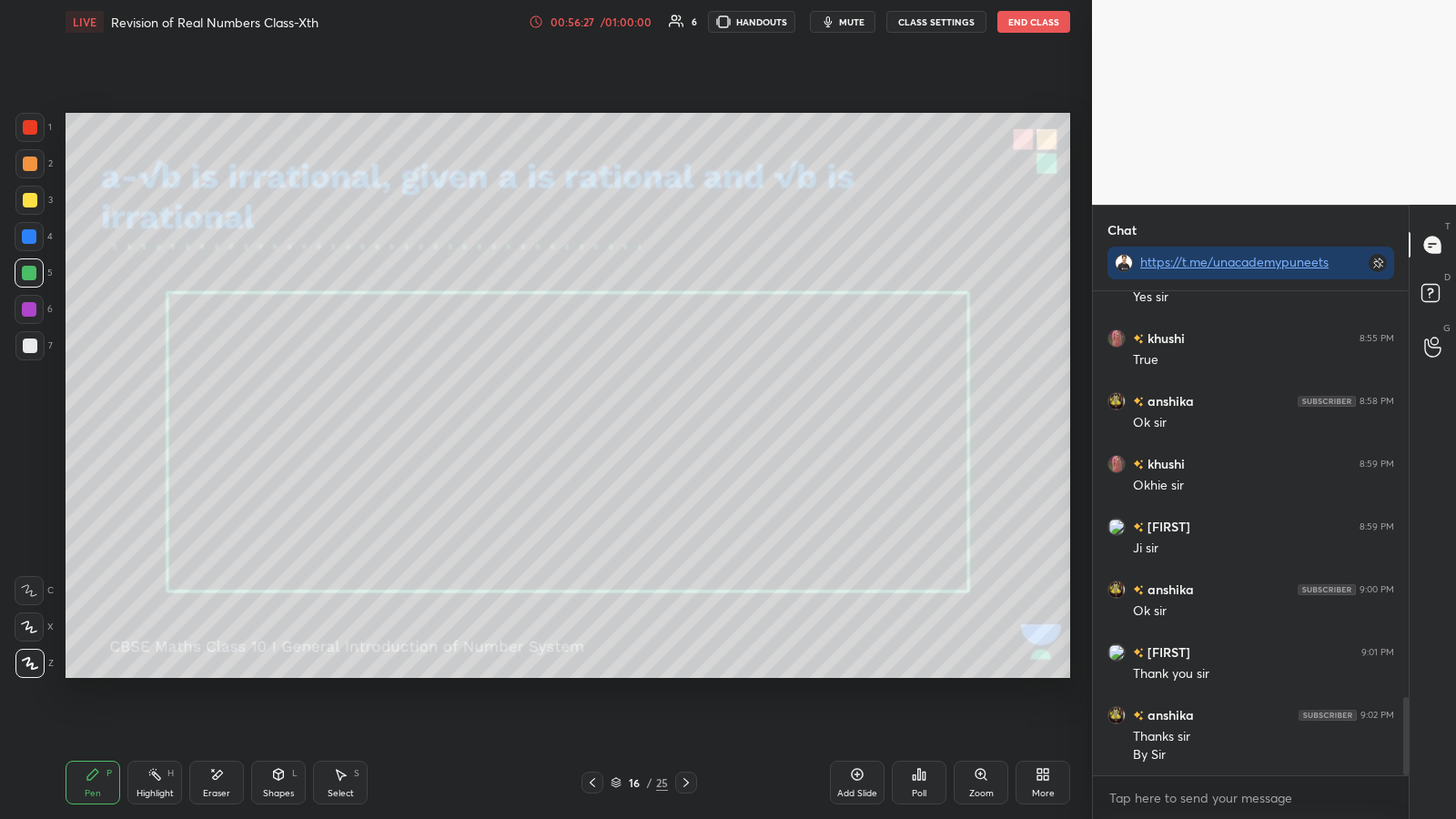 click 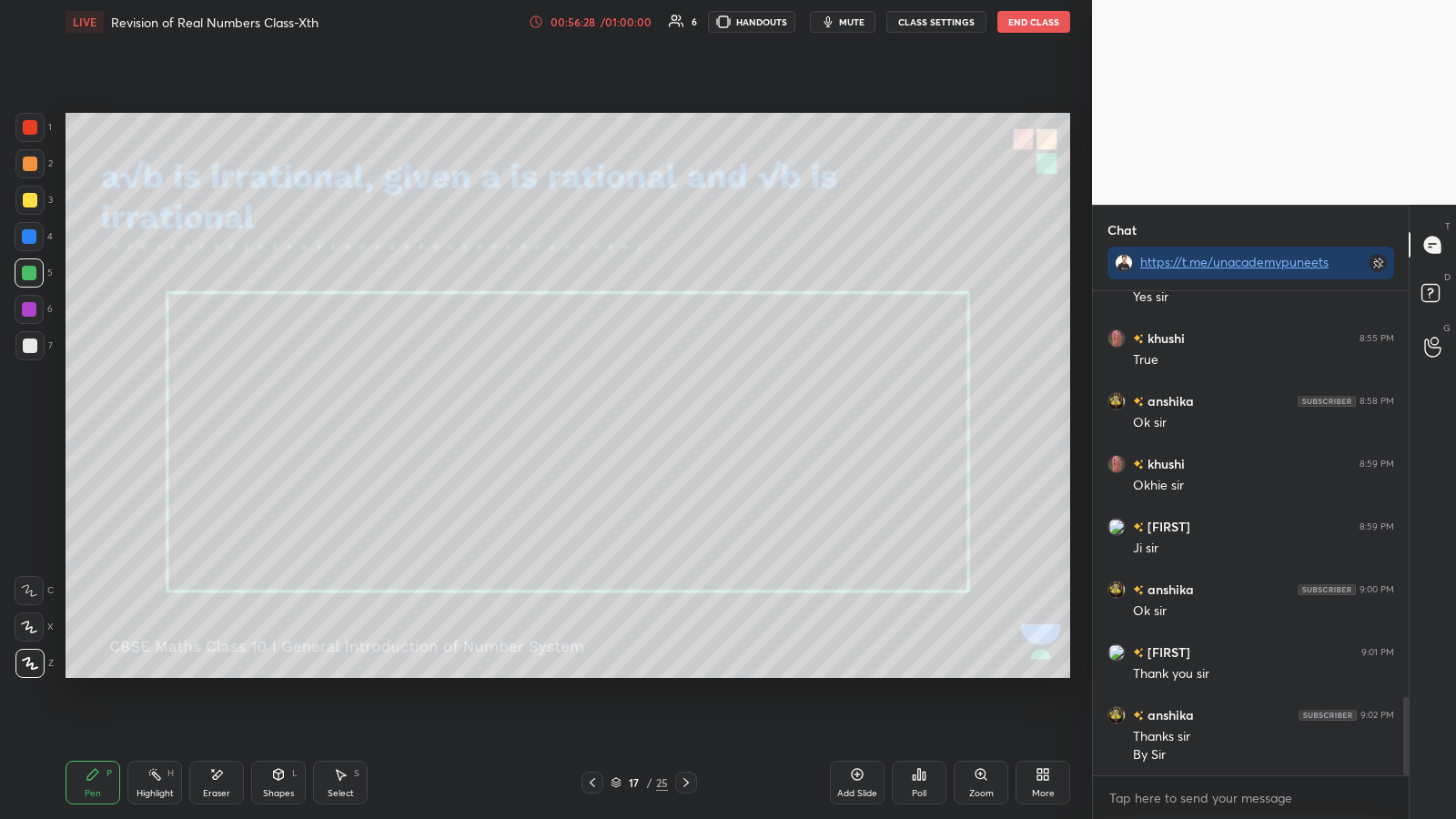 click 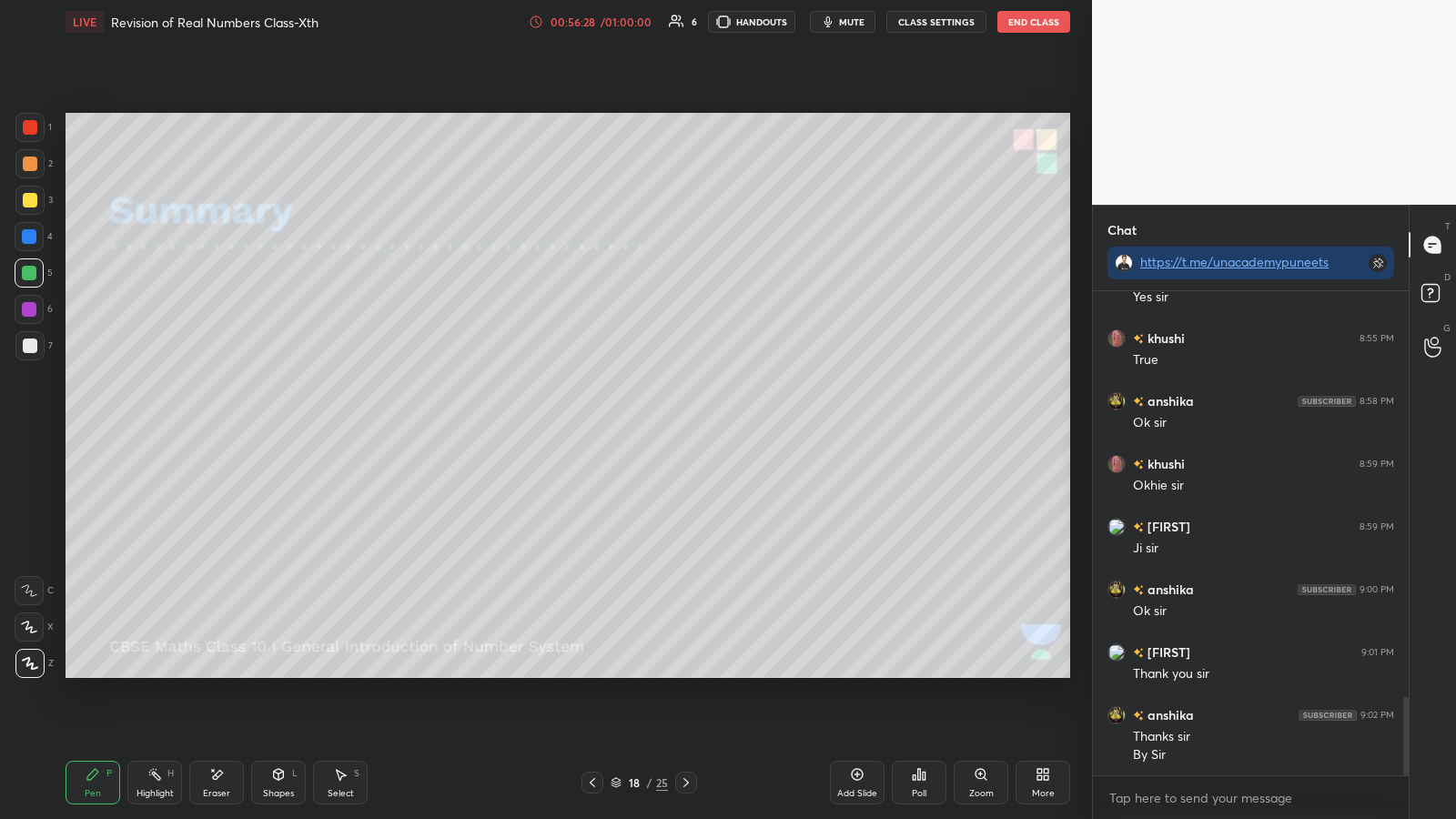 click 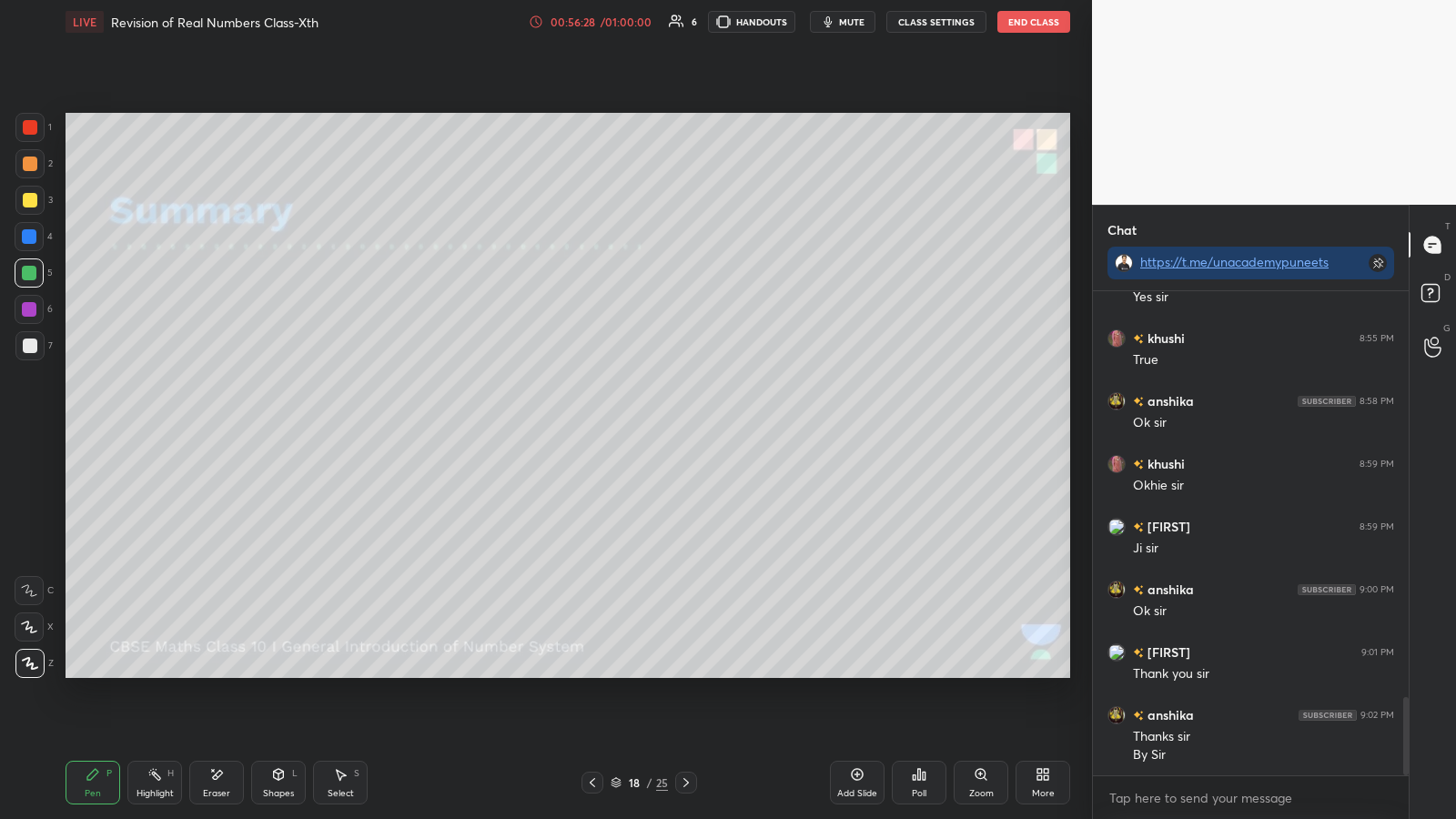 click 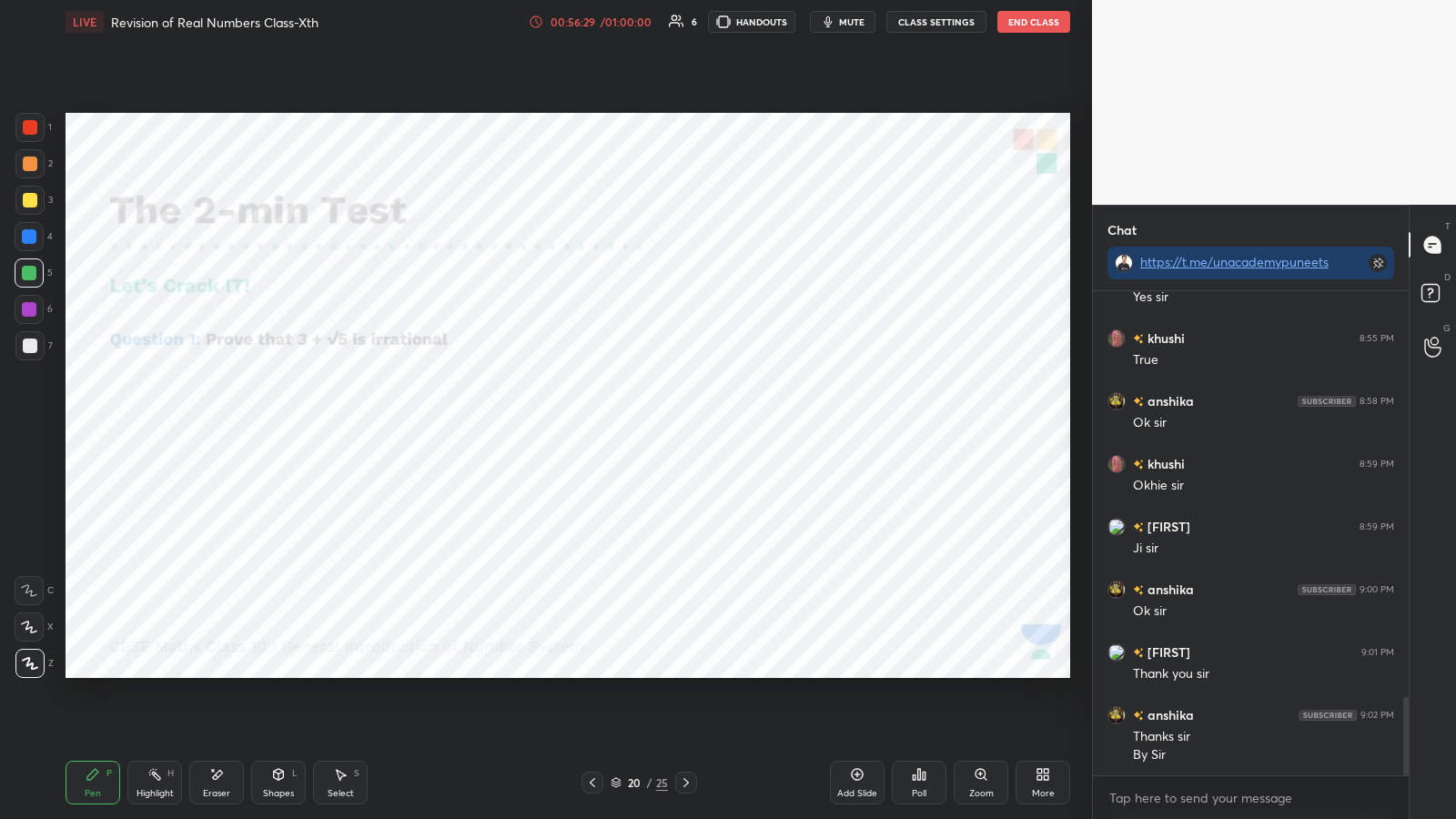click 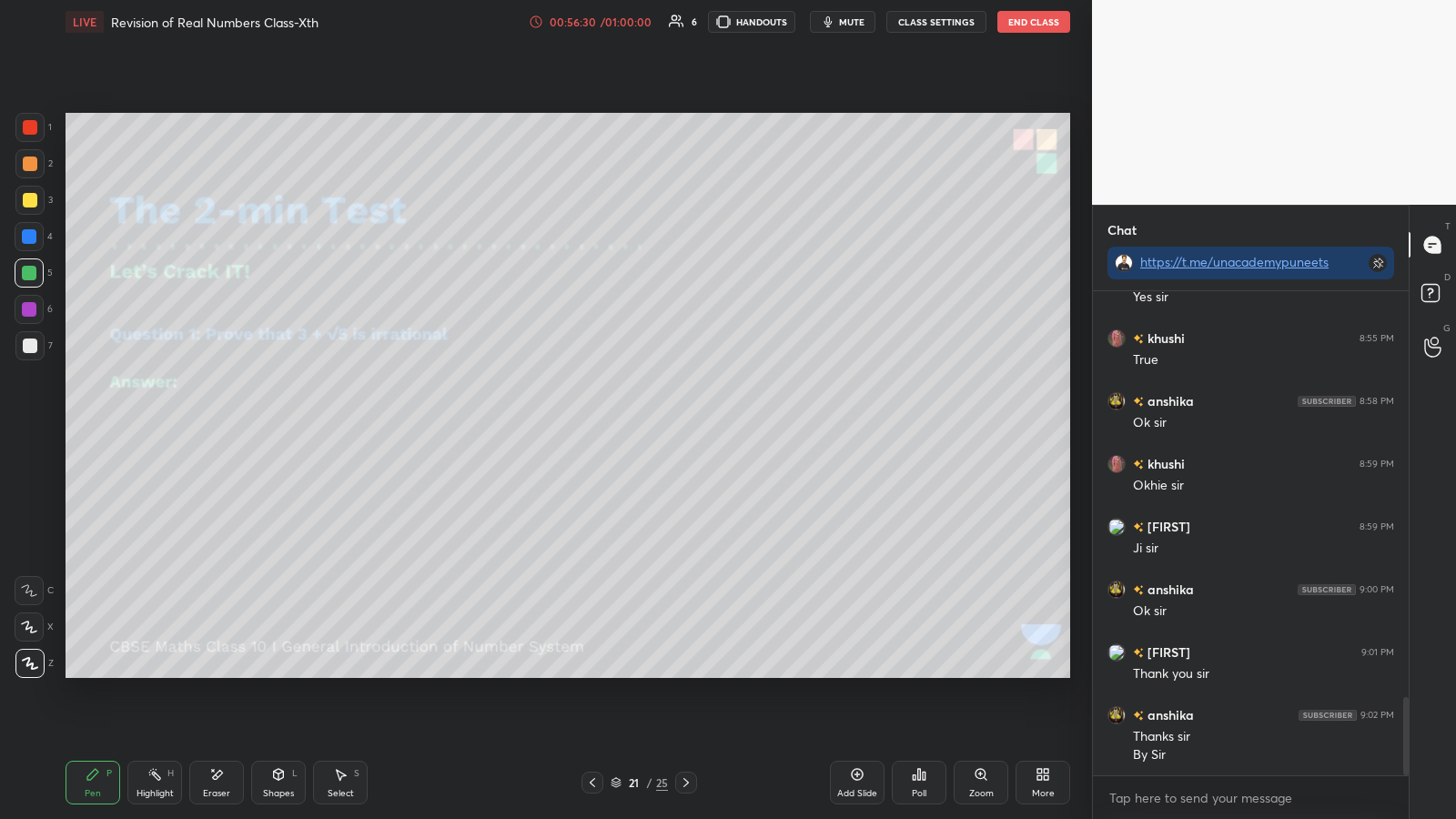 click 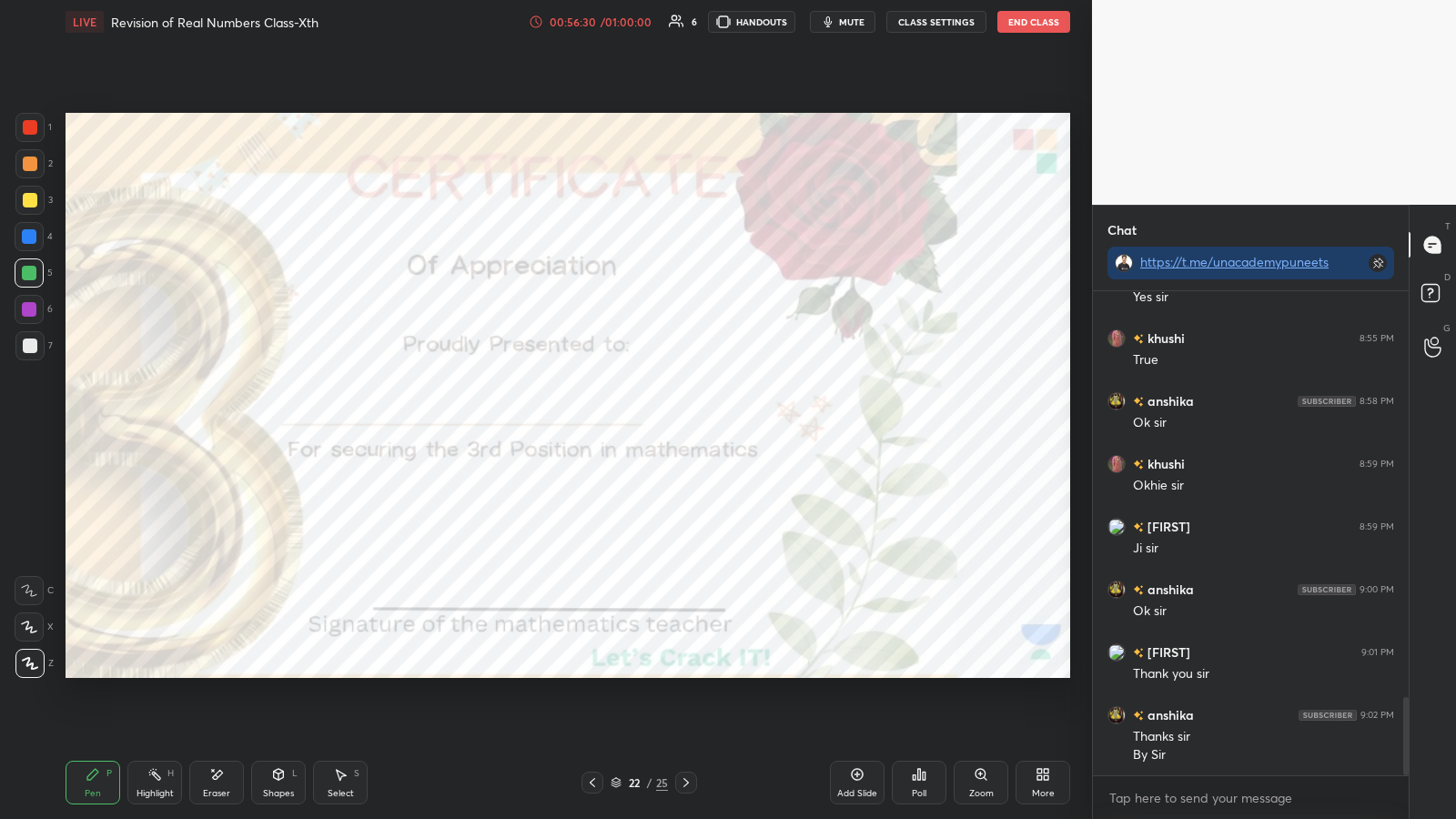 click 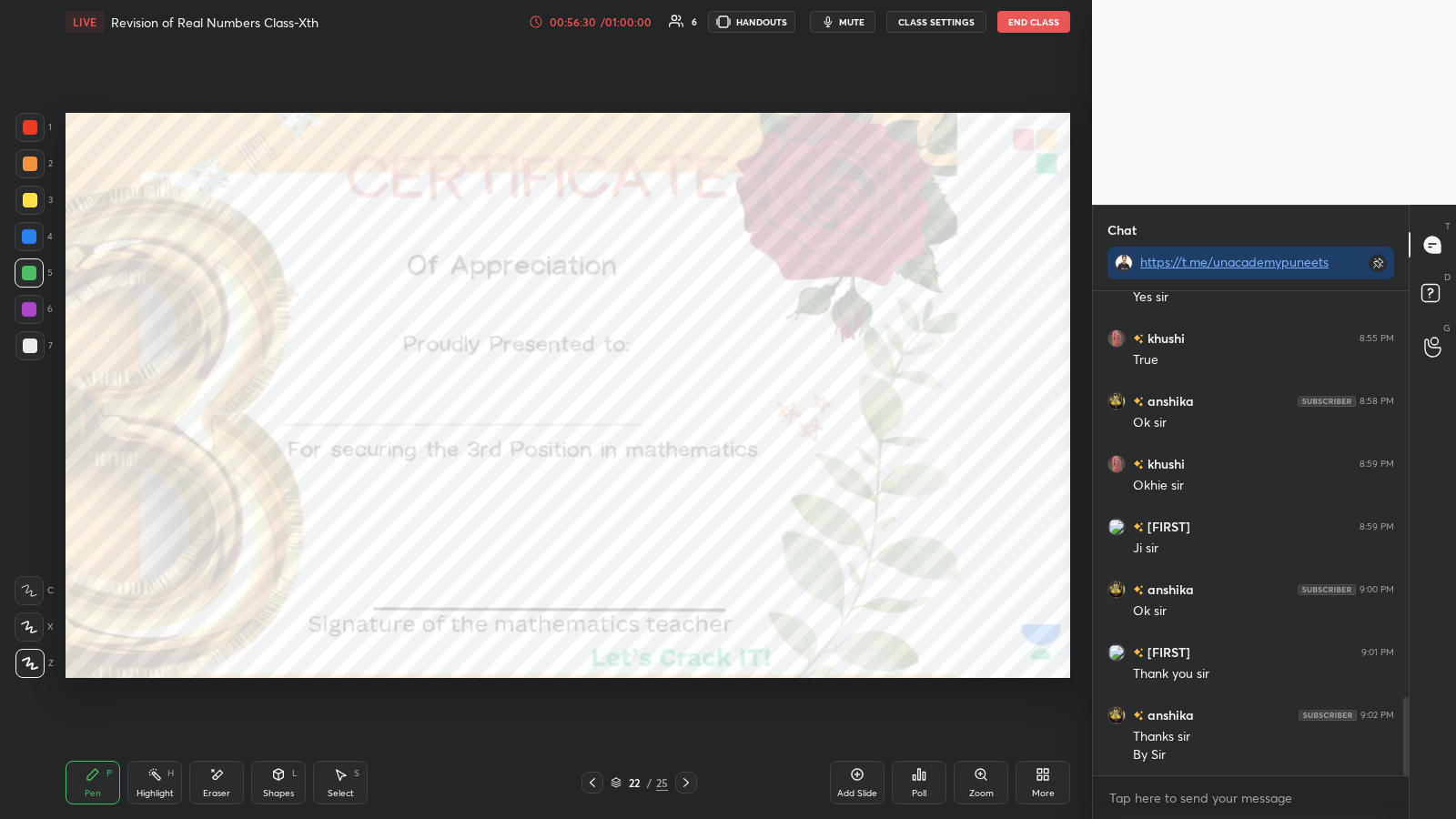 click 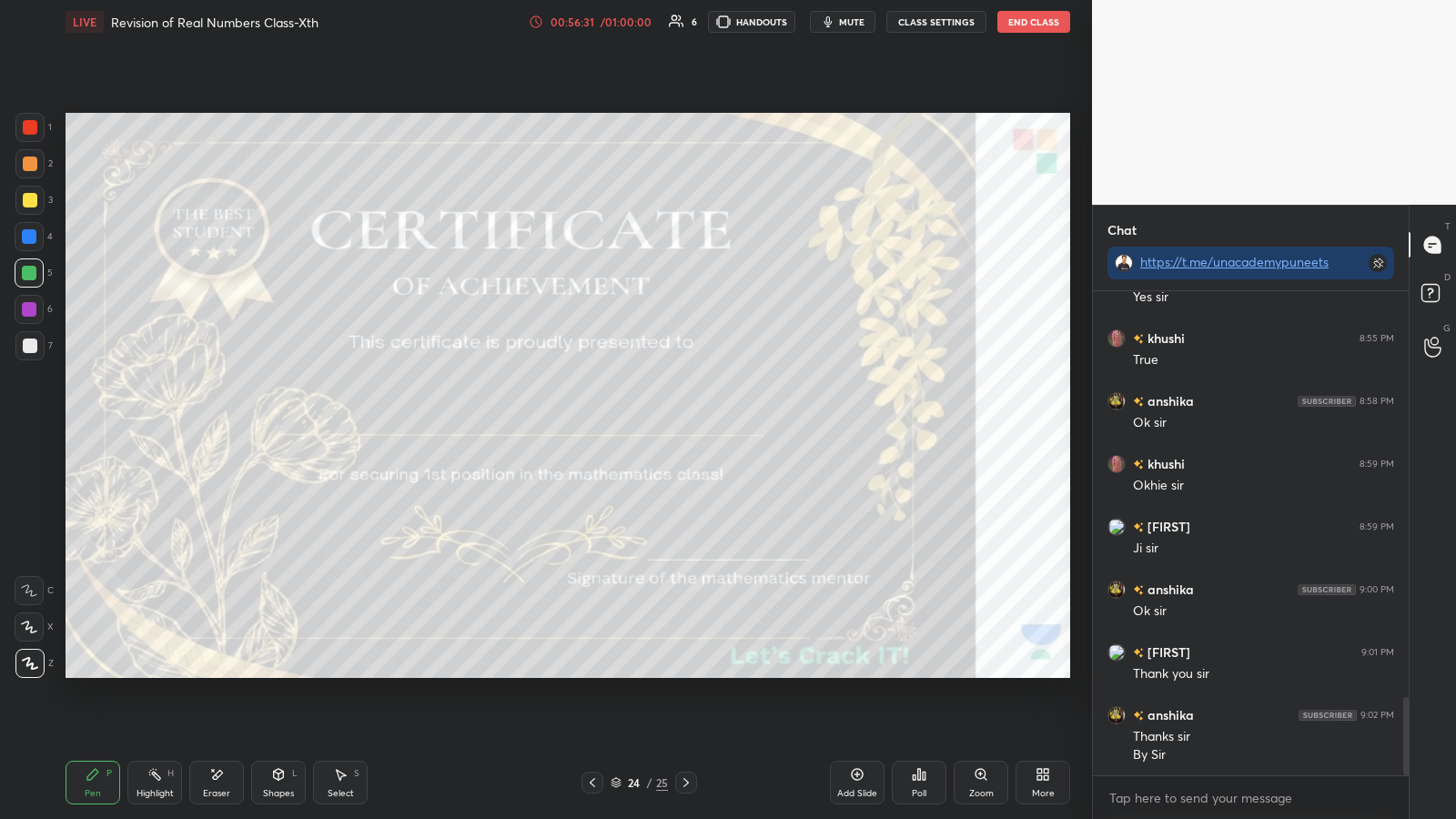 click 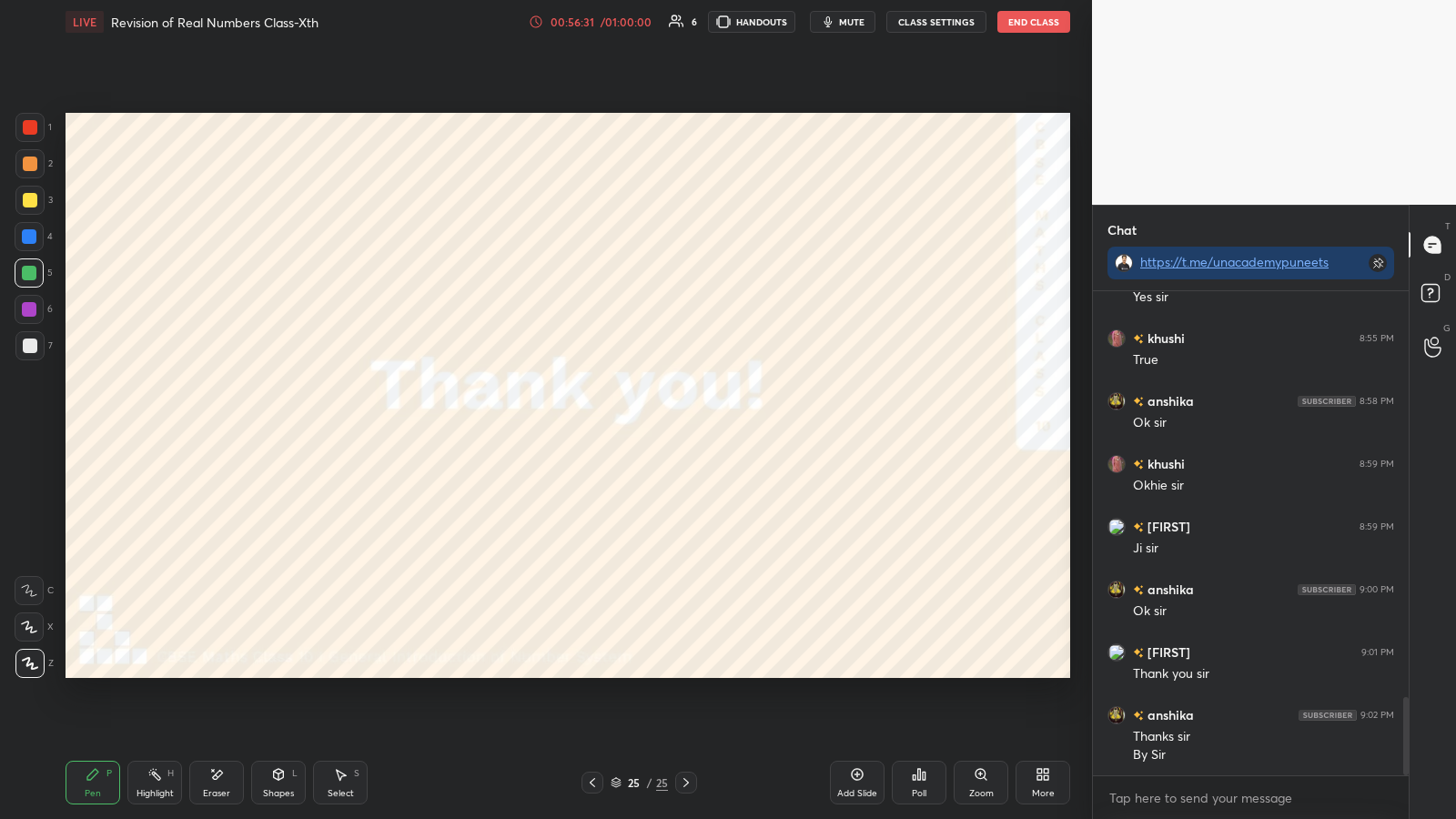 click 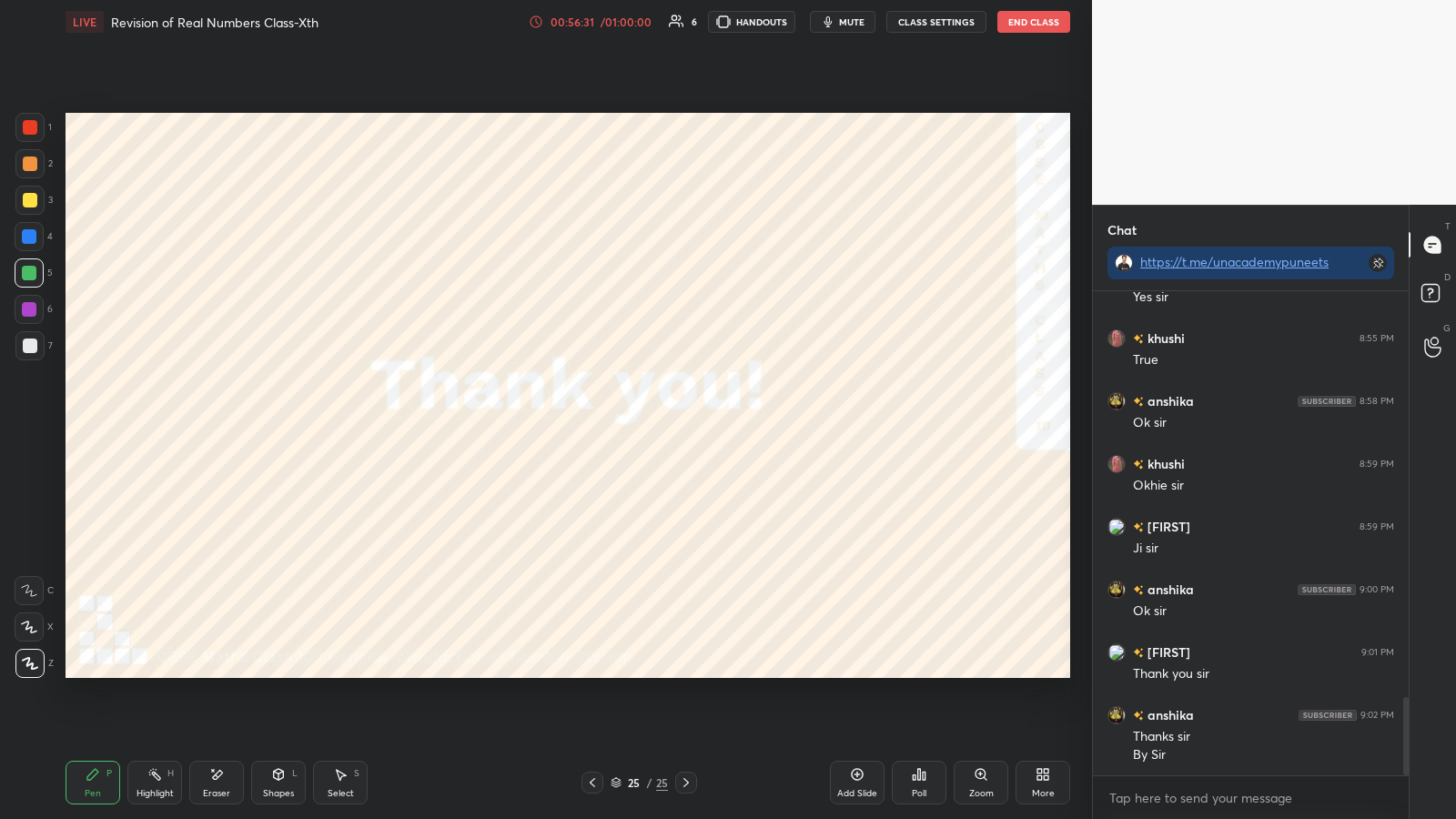 click 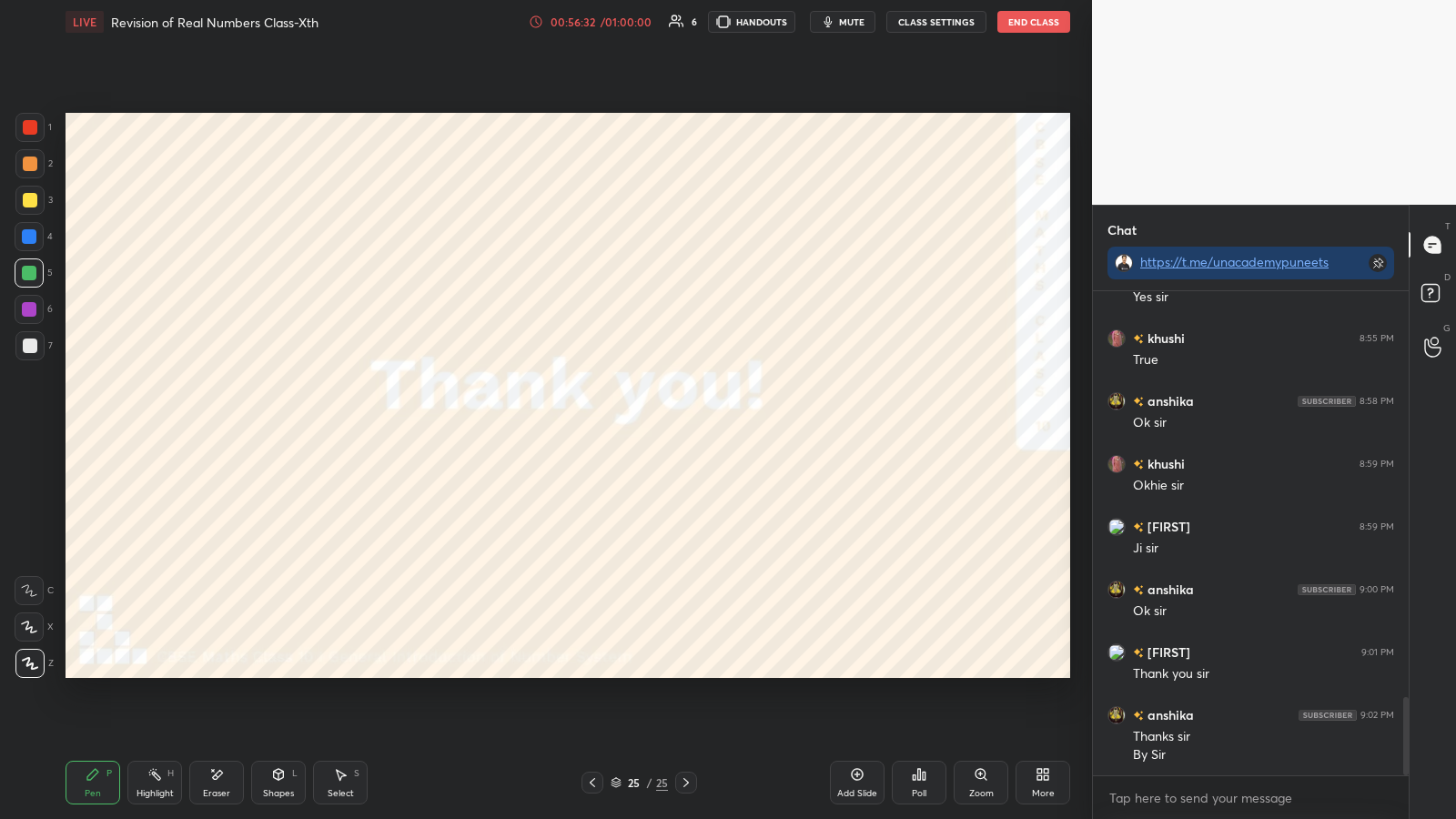 click 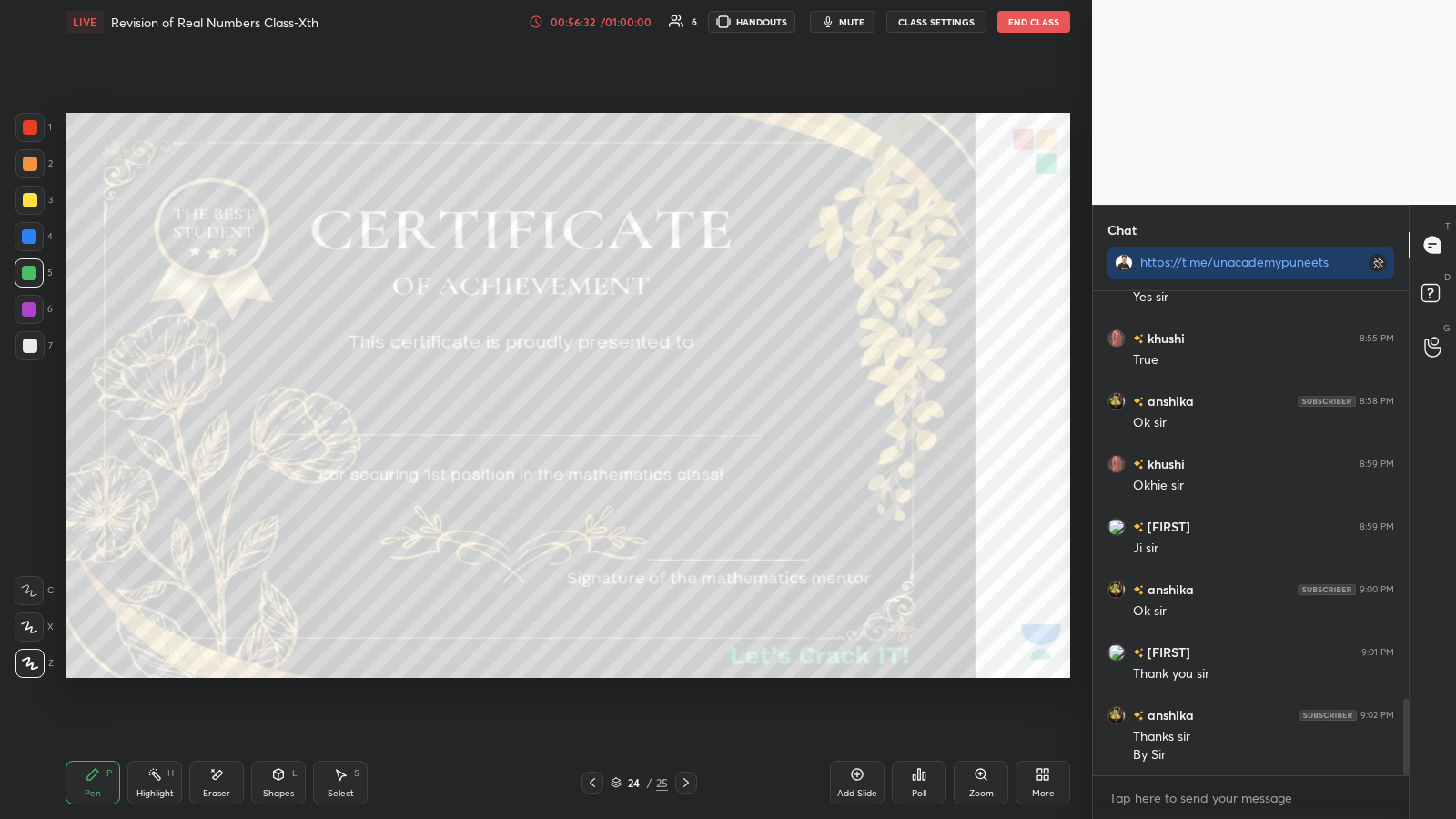 scroll, scrollTop: 2567, scrollLeft: 0, axis: vertical 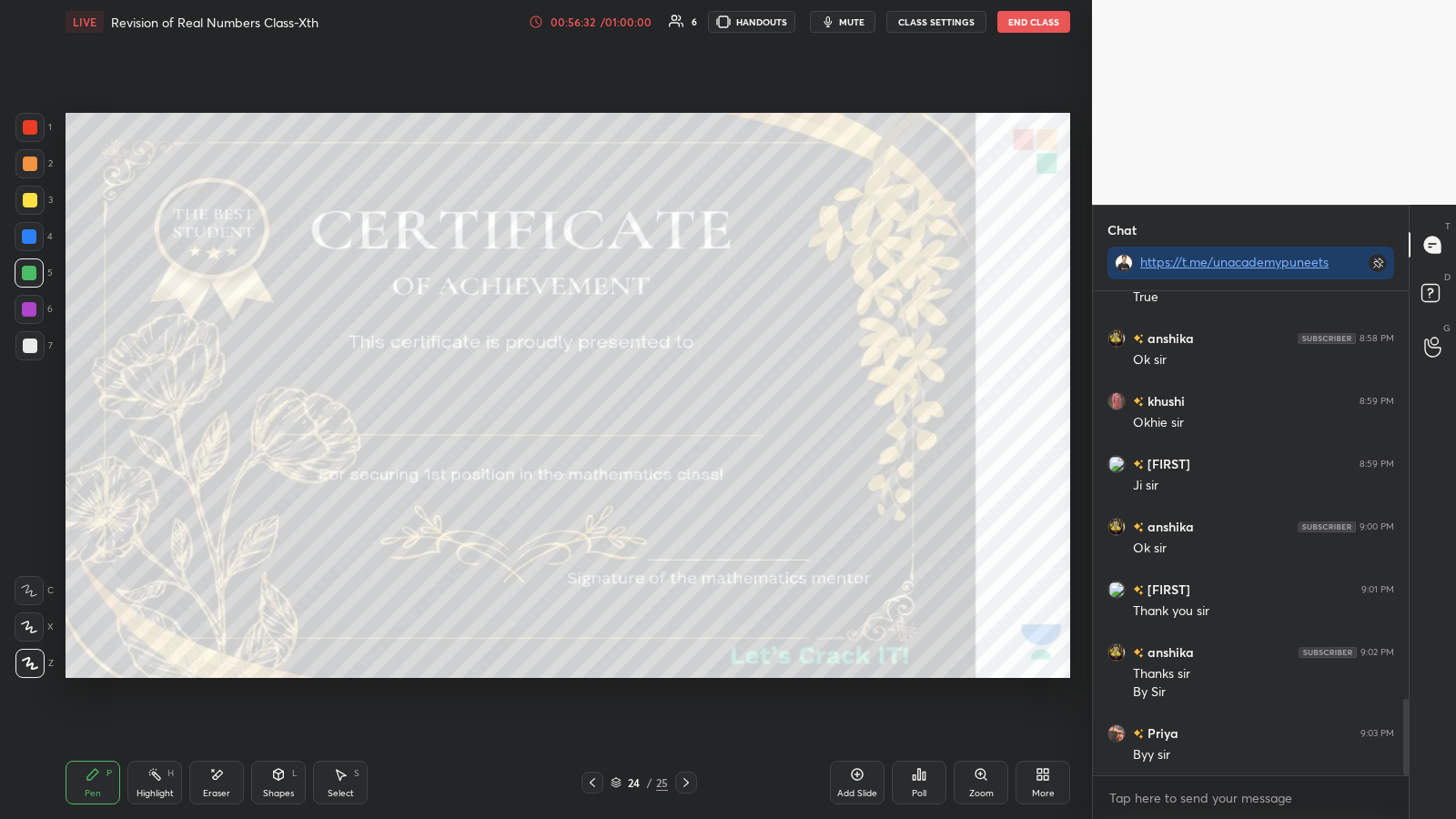 click 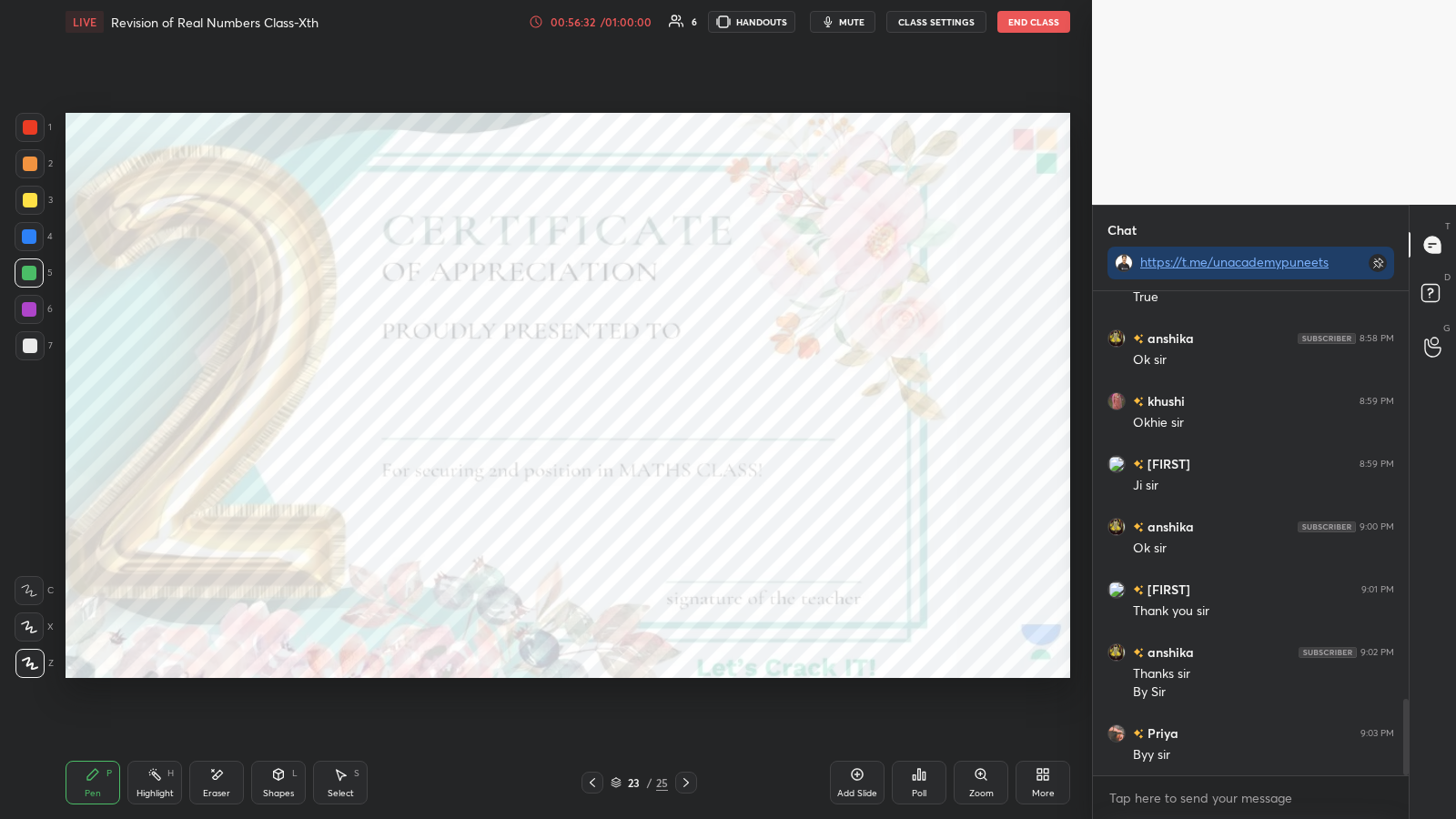 click 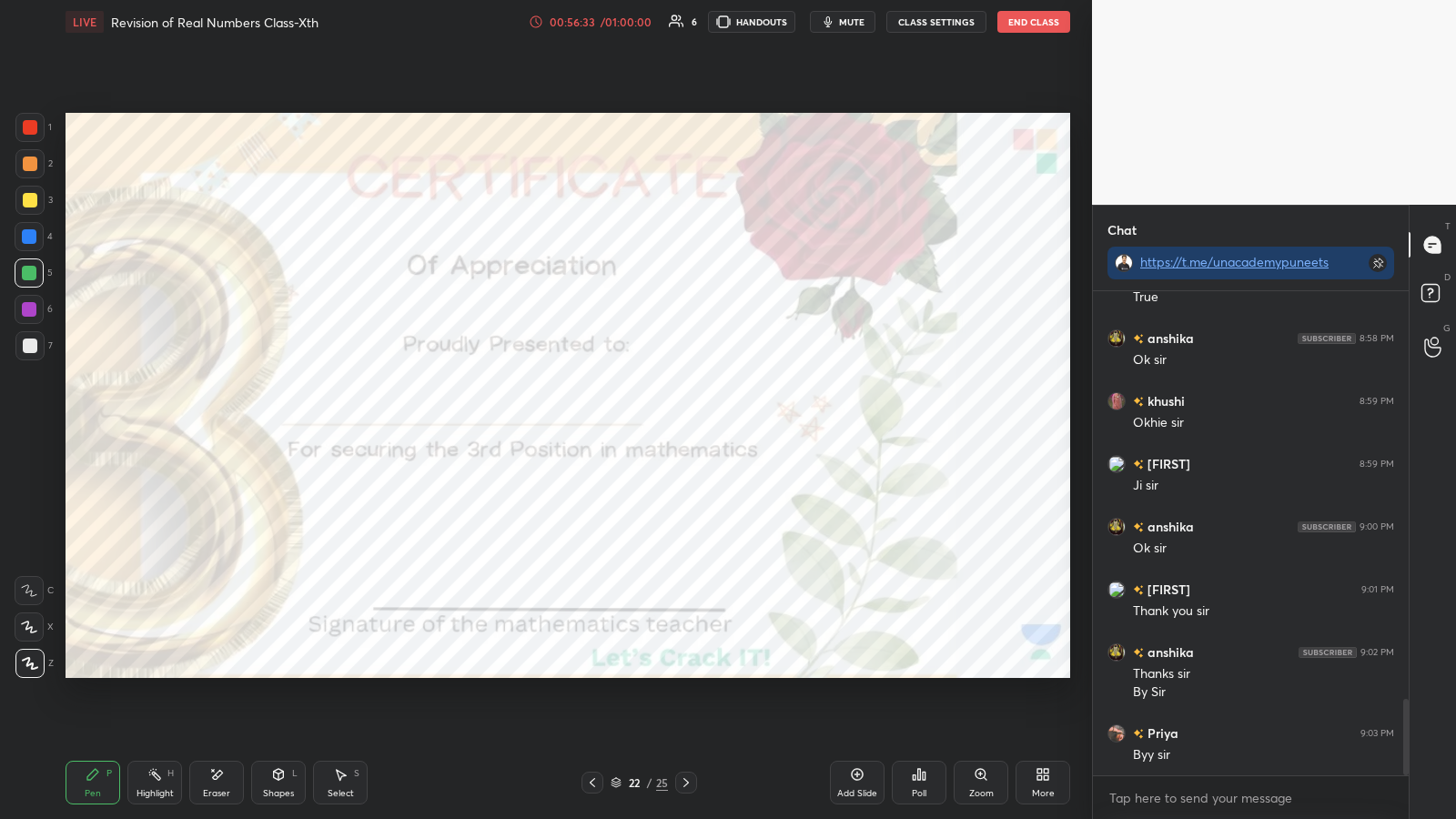click 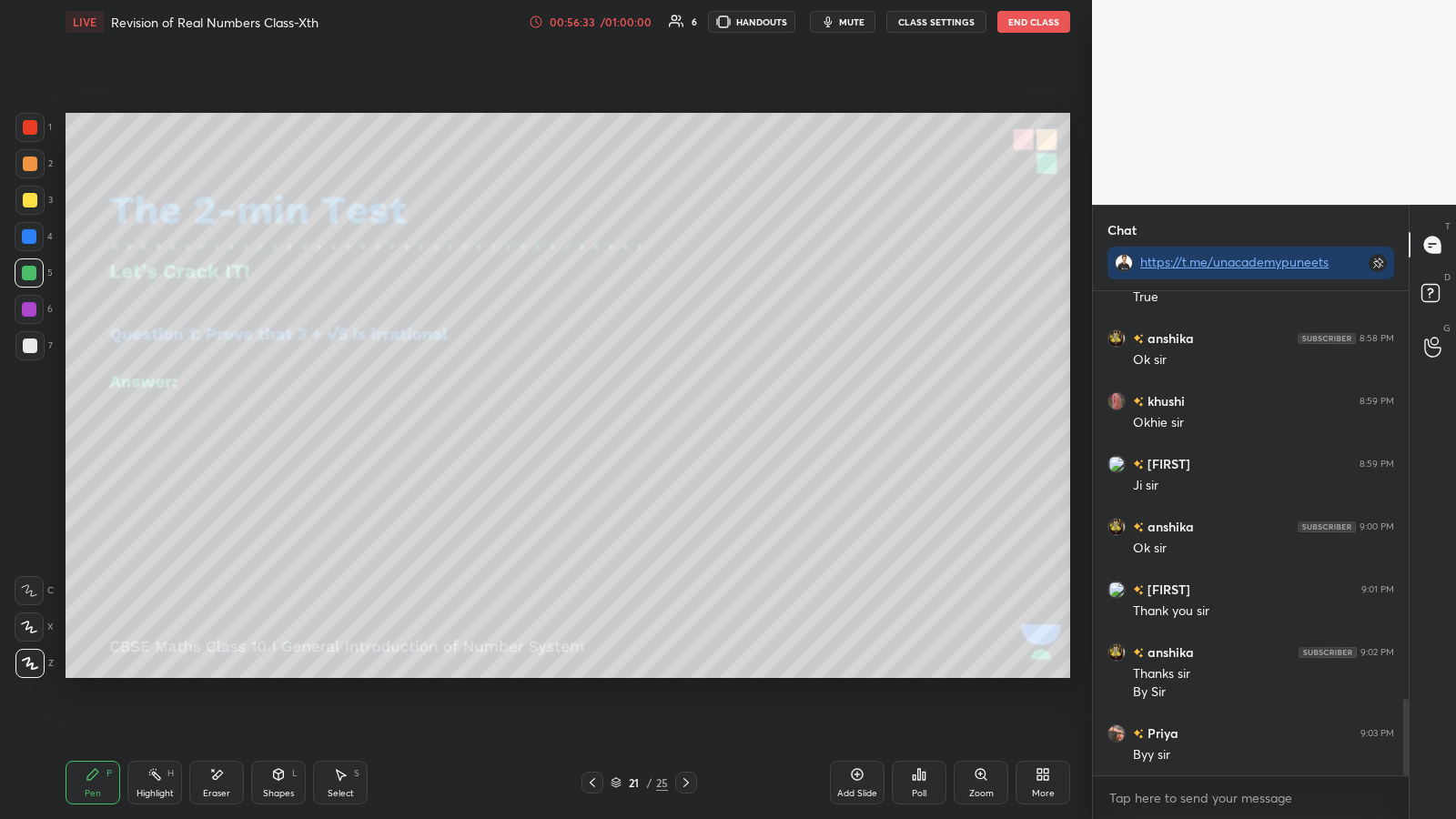 click 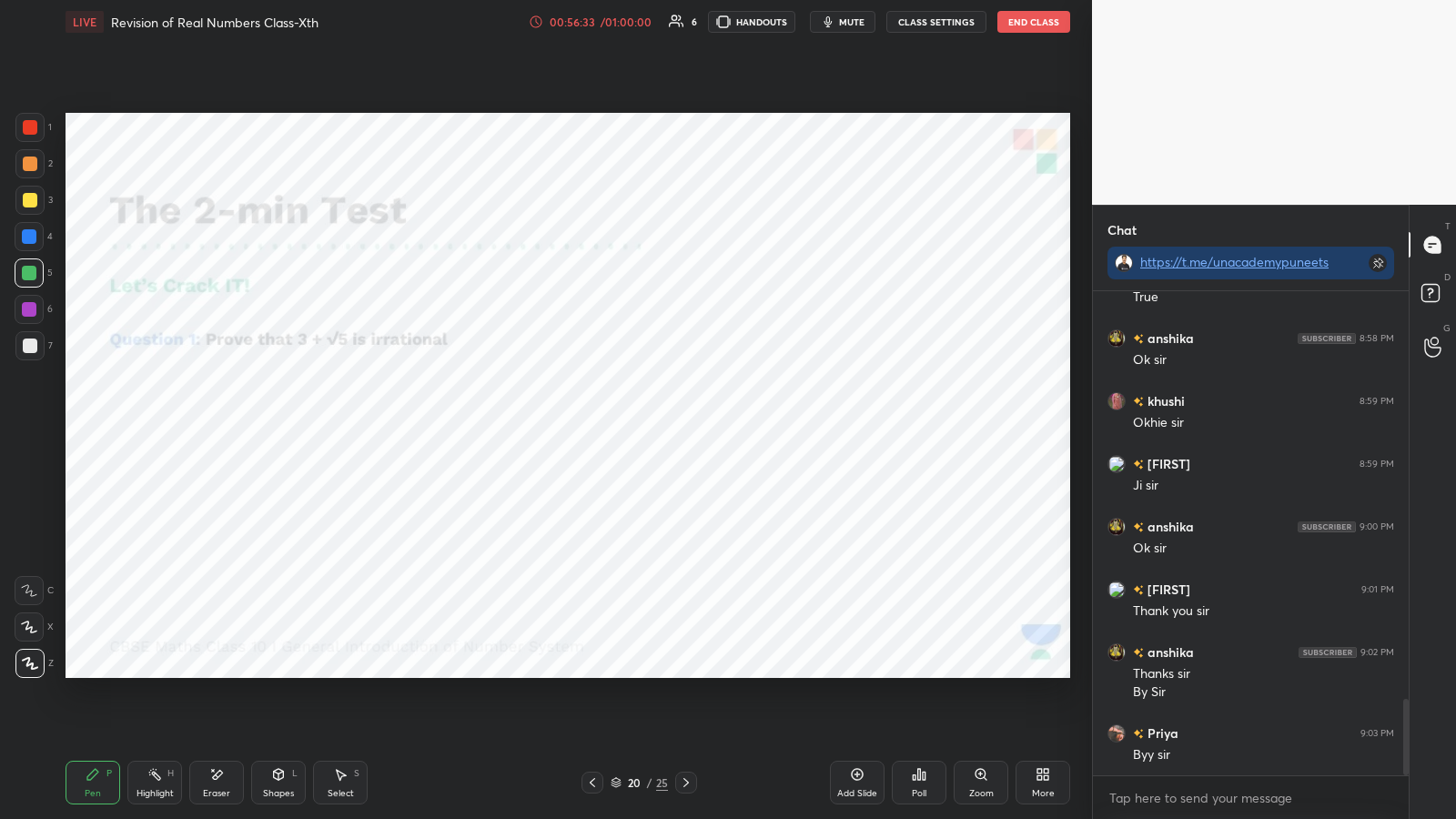 click 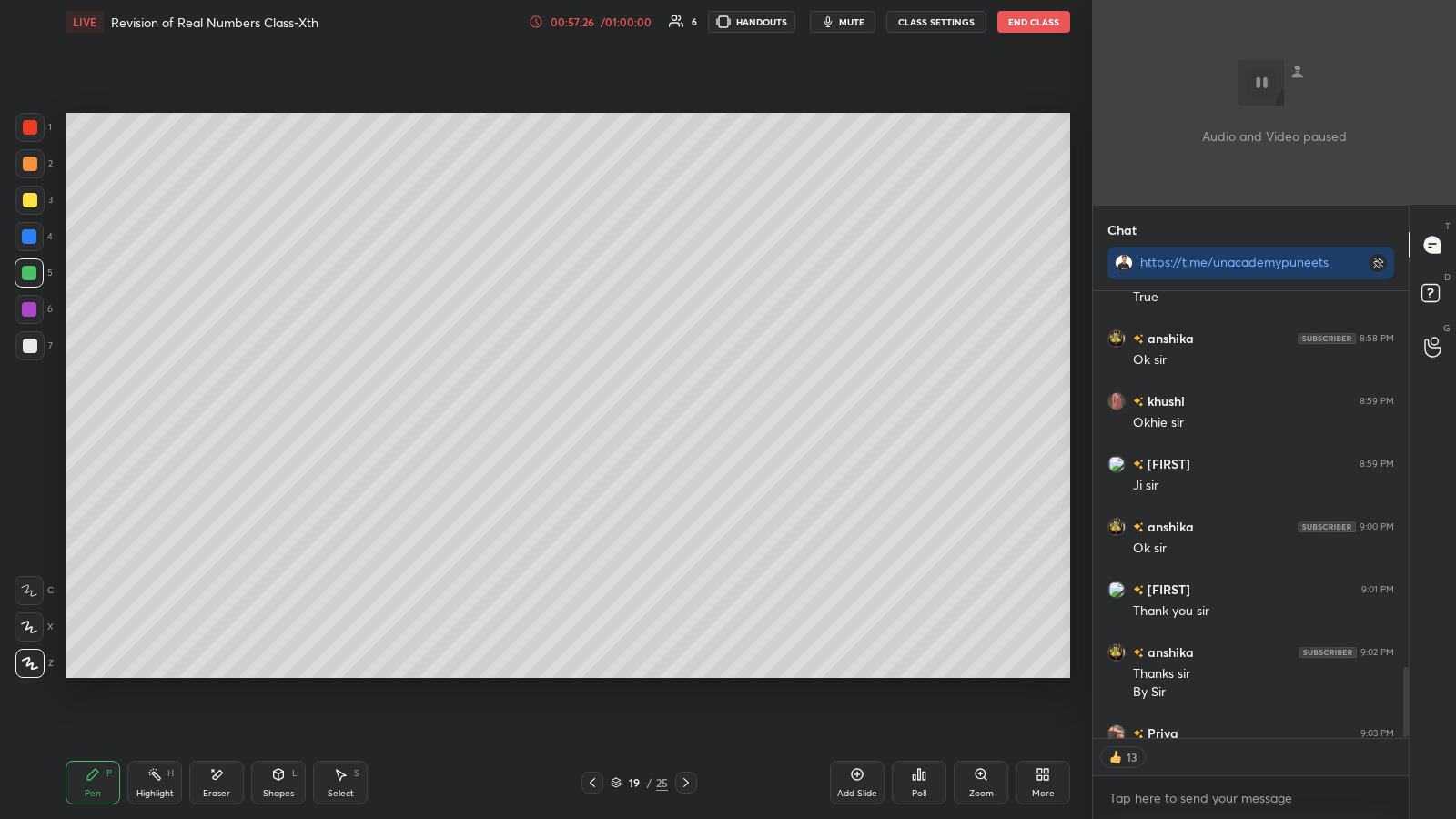 type on "x" 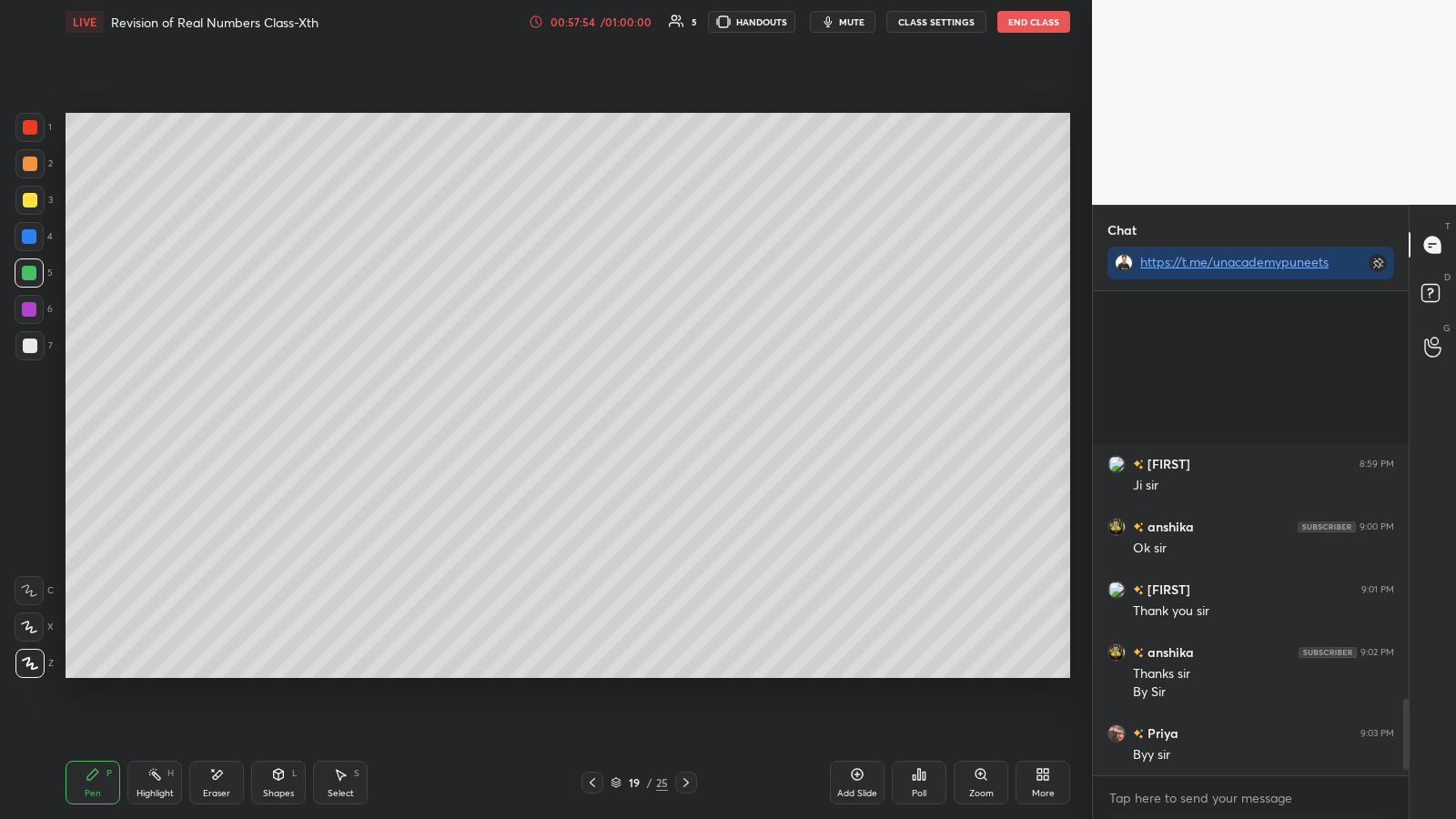 scroll, scrollTop: 2836, scrollLeft: 0, axis: vertical 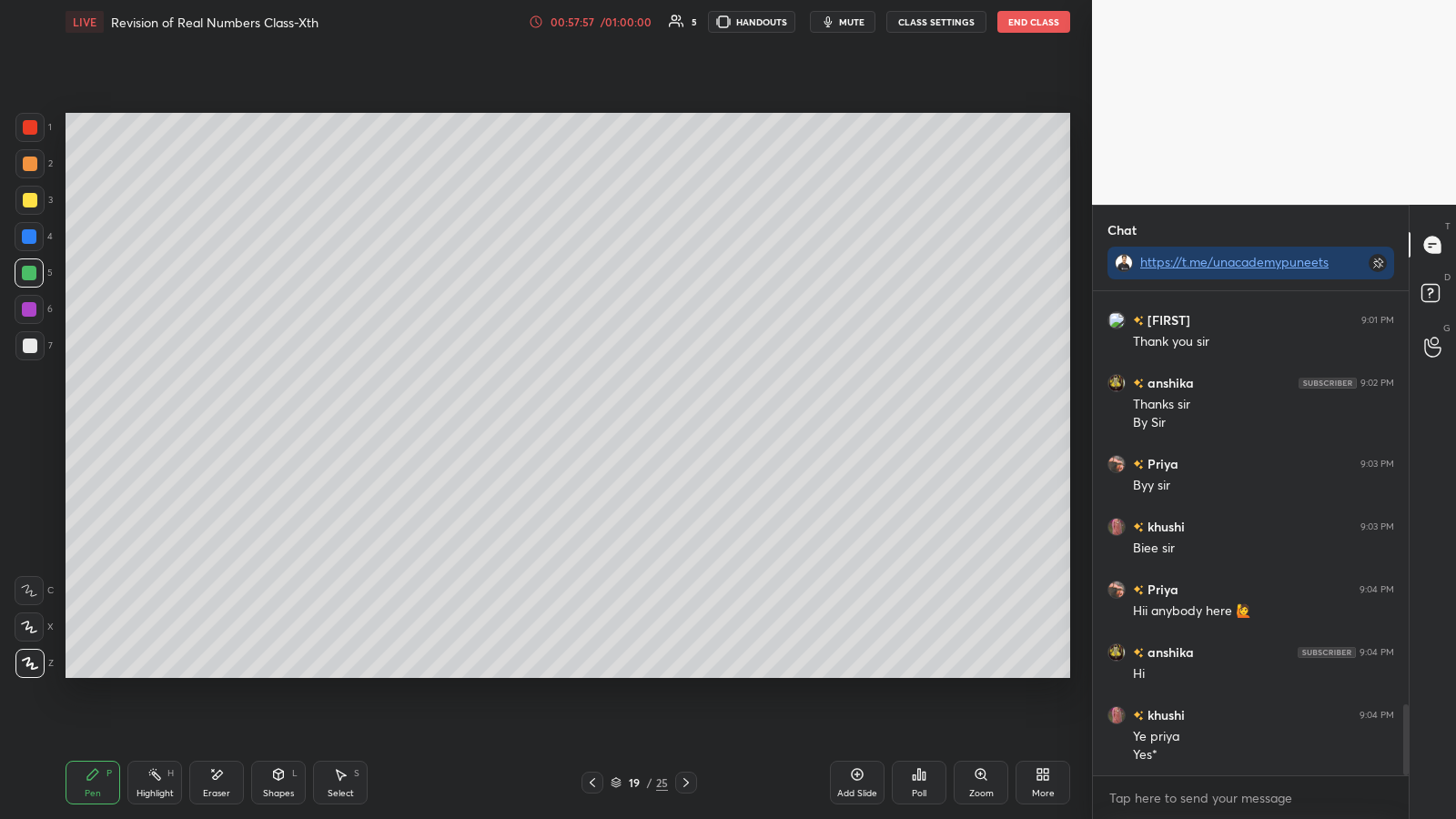 click on "mute" at bounding box center (852, 22) 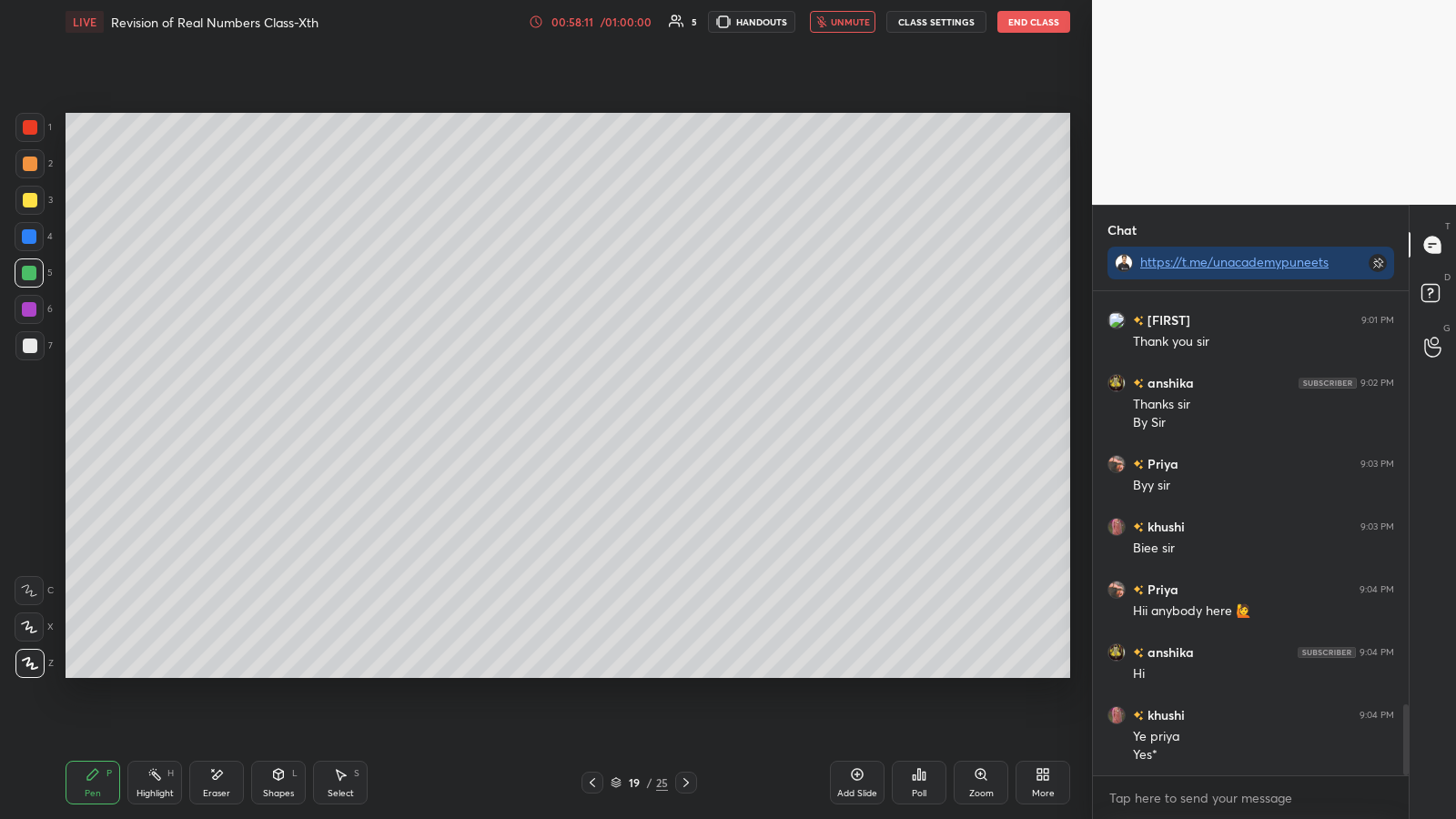 click on "unmute" at bounding box center (850, 22) 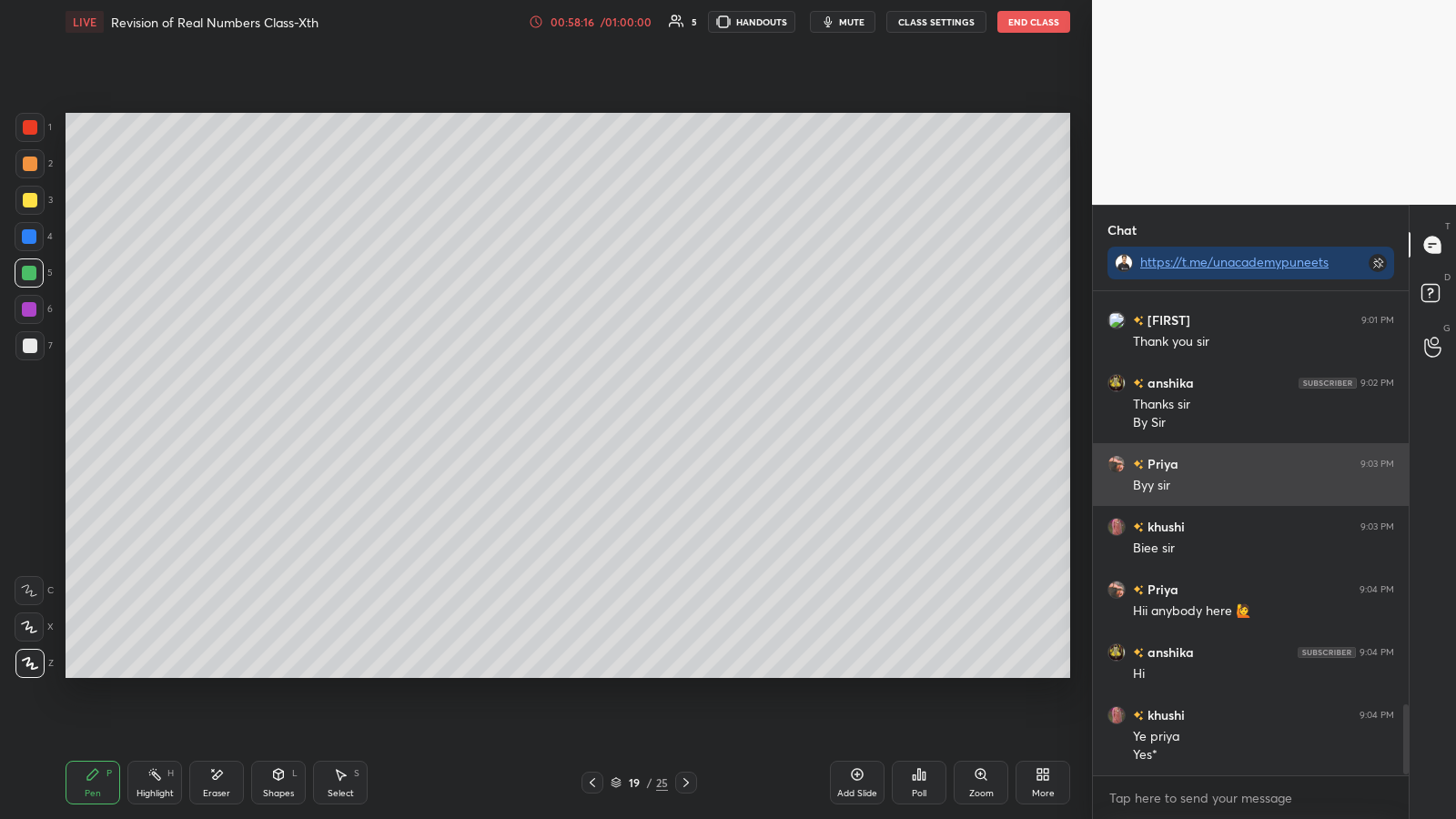 scroll, scrollTop: 2899, scrollLeft: 0, axis: vertical 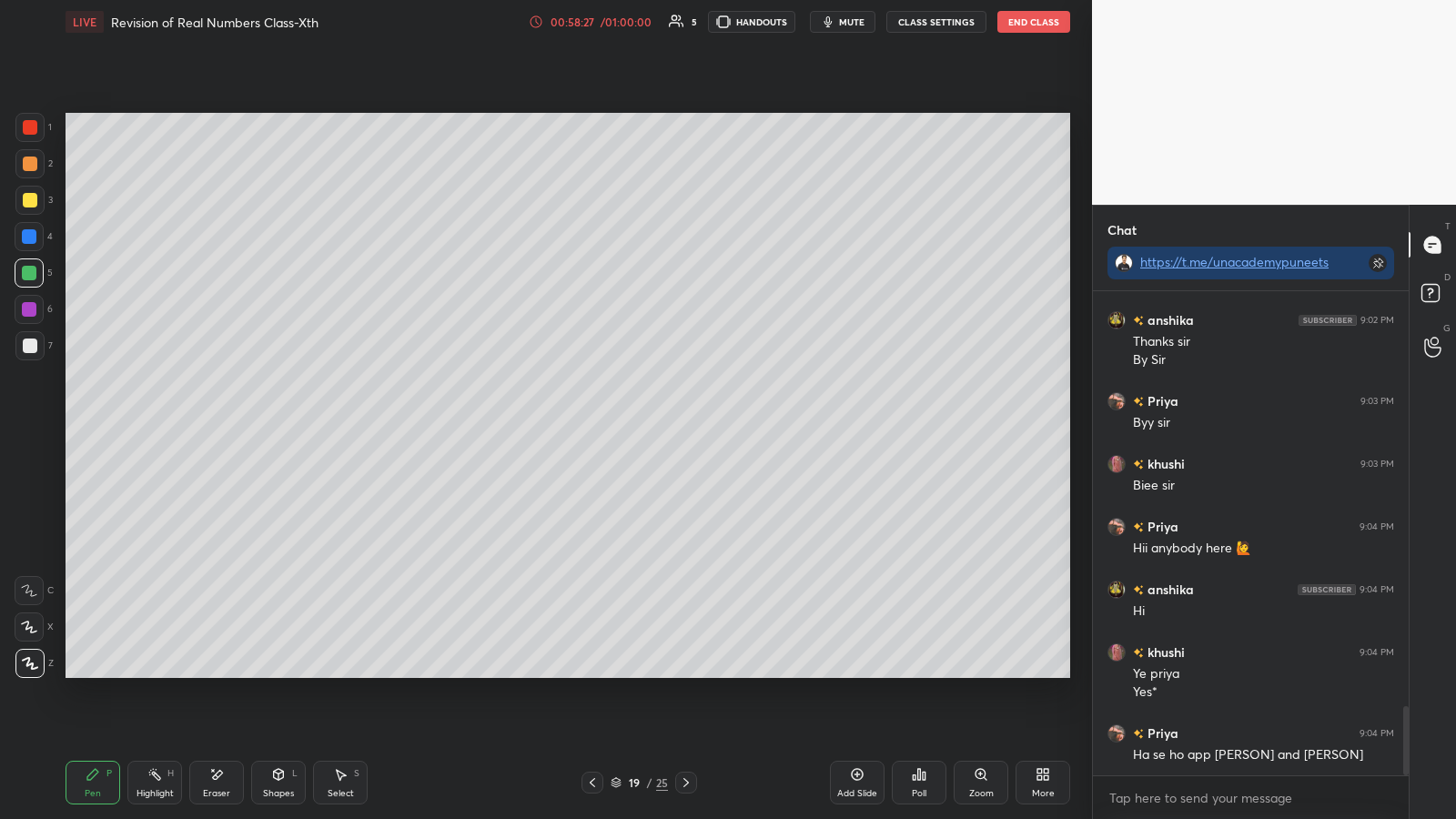 type 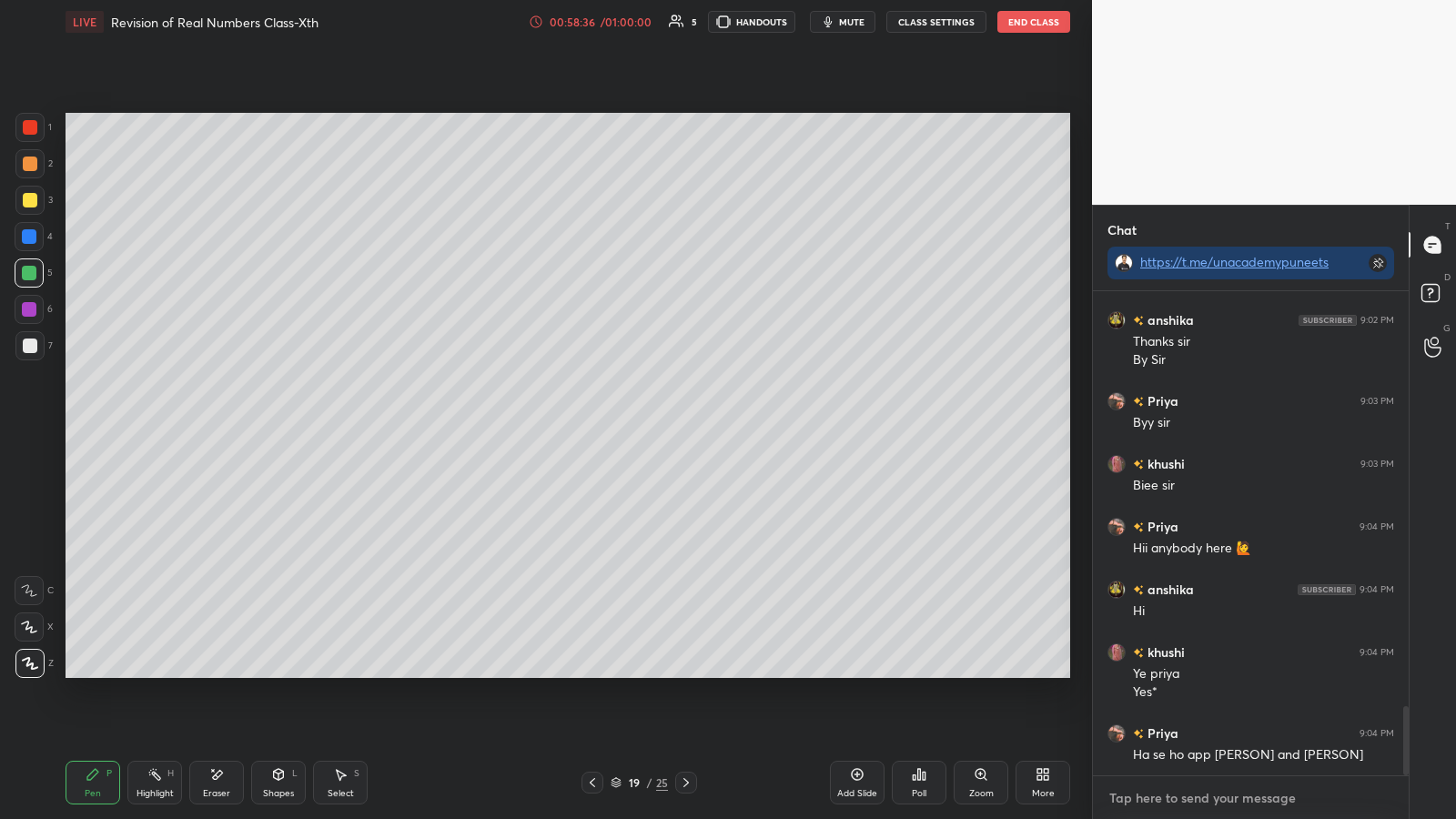 type on "x" 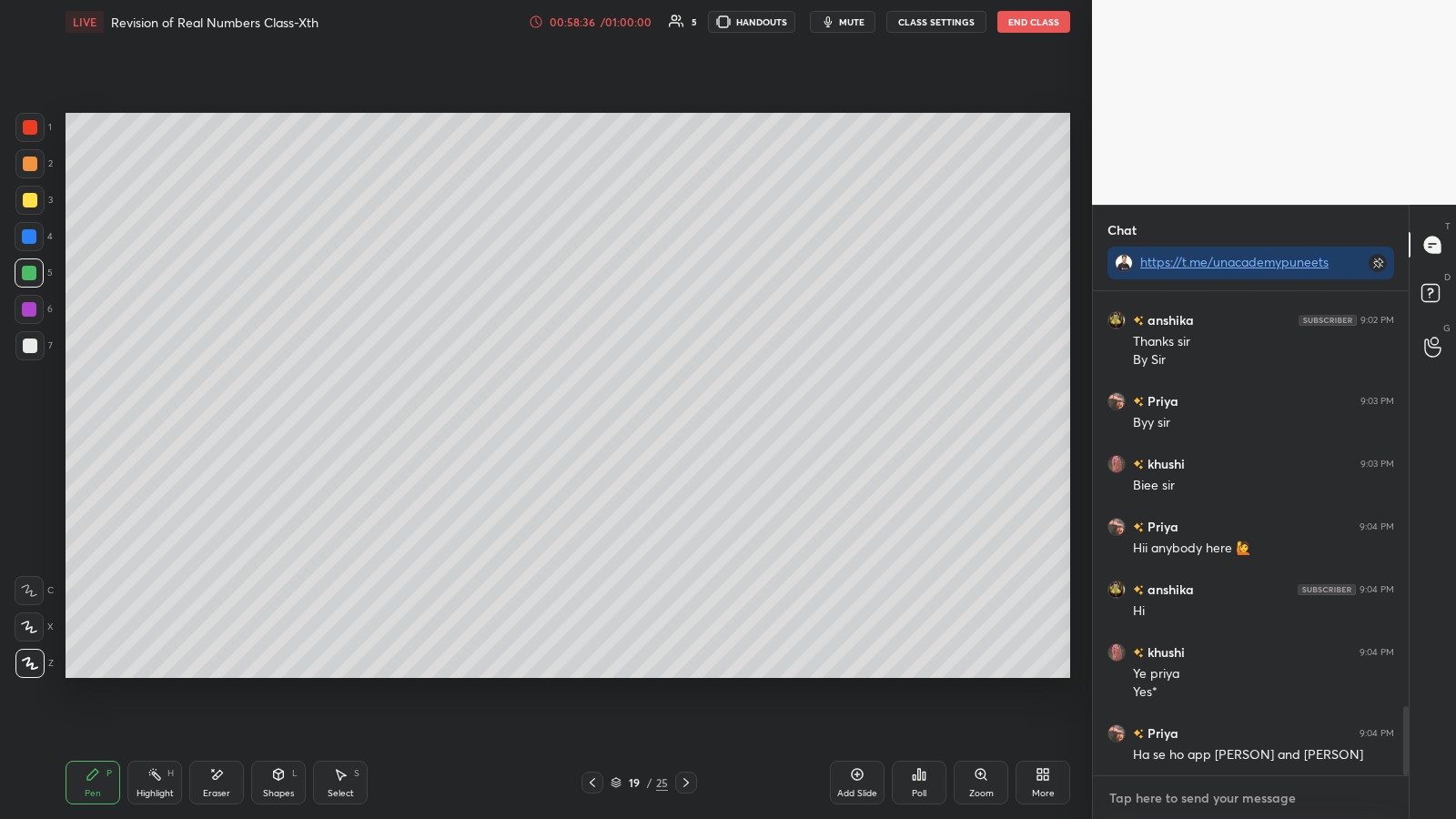 drag, startPoint x: 1173, startPoint y: 794, endPoint x: 1169, endPoint y: 780, distance: 14.56022 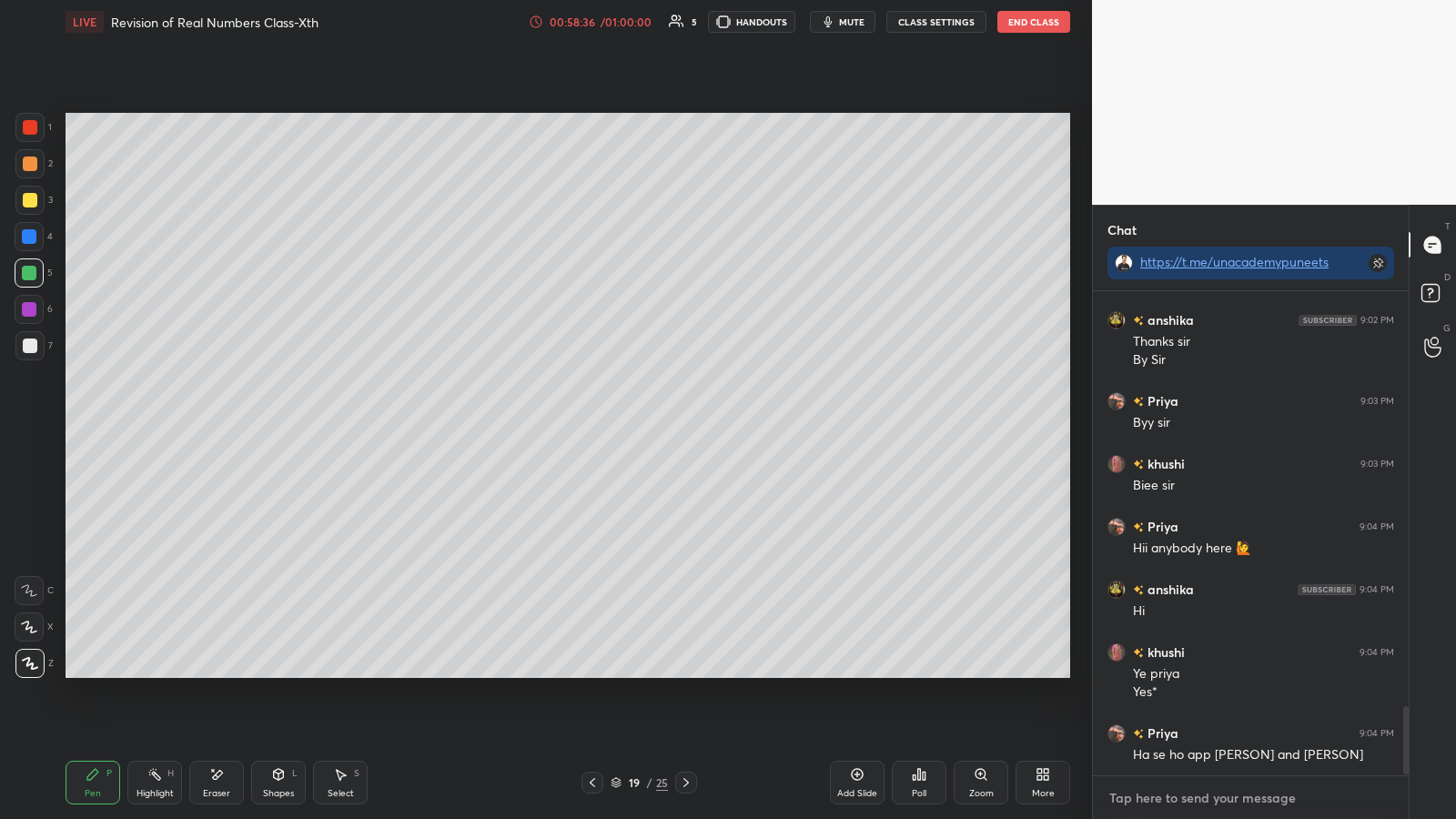 scroll, scrollTop: 2962, scrollLeft: 0, axis: vertical 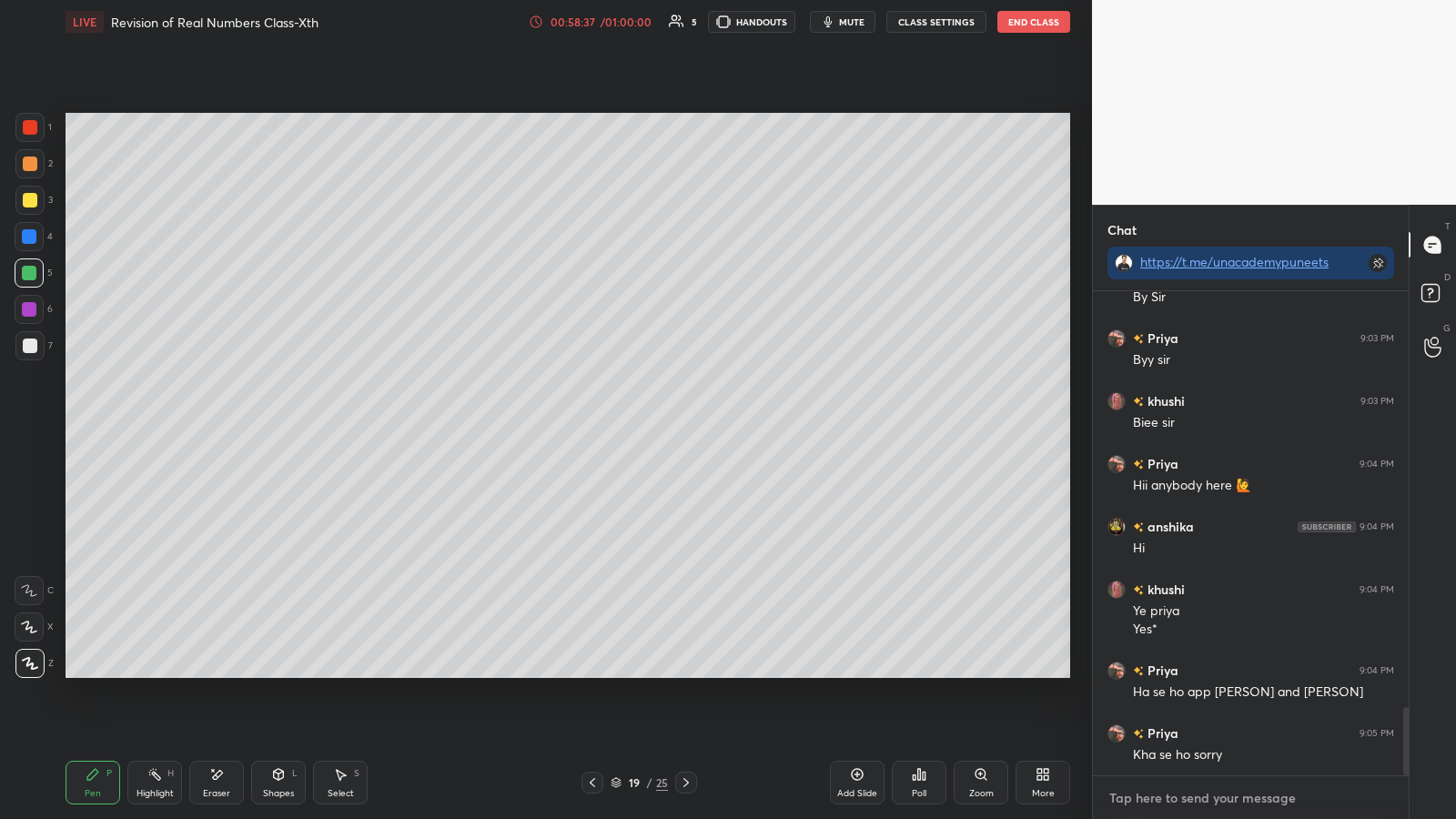 paste on "https://youtube.com/playlist?list=PLu6JbH2SP0elOwLraj-3hMnUotSyjRoi5&si=ggGgk-PRzehOKTP_" 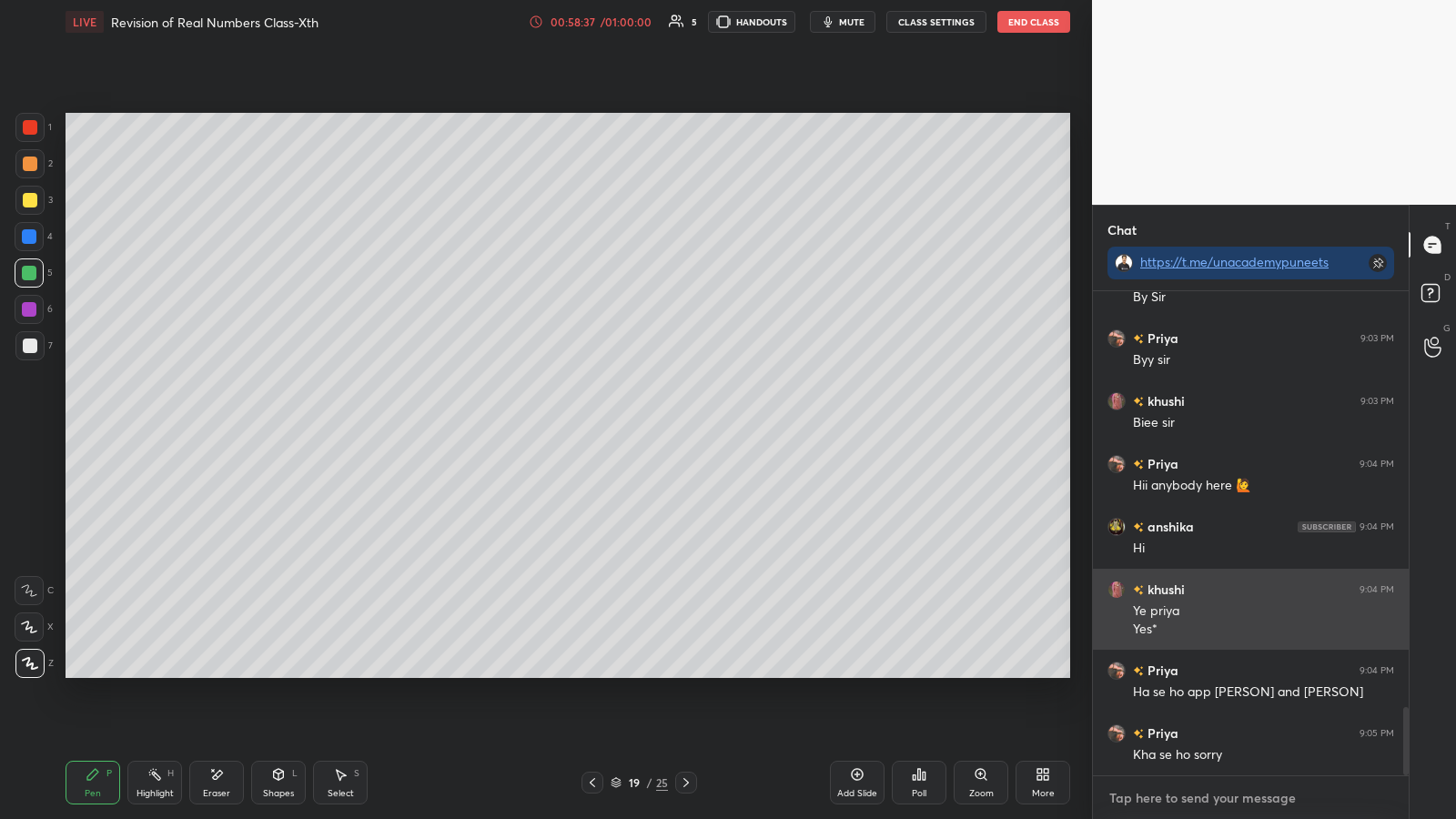 type on "https://youtube.com/playlist?list=PLu6JbH2SP0elOwLraj-3hMnUotSyjRoi5&si=ggGgk-PRzehOKTP_" 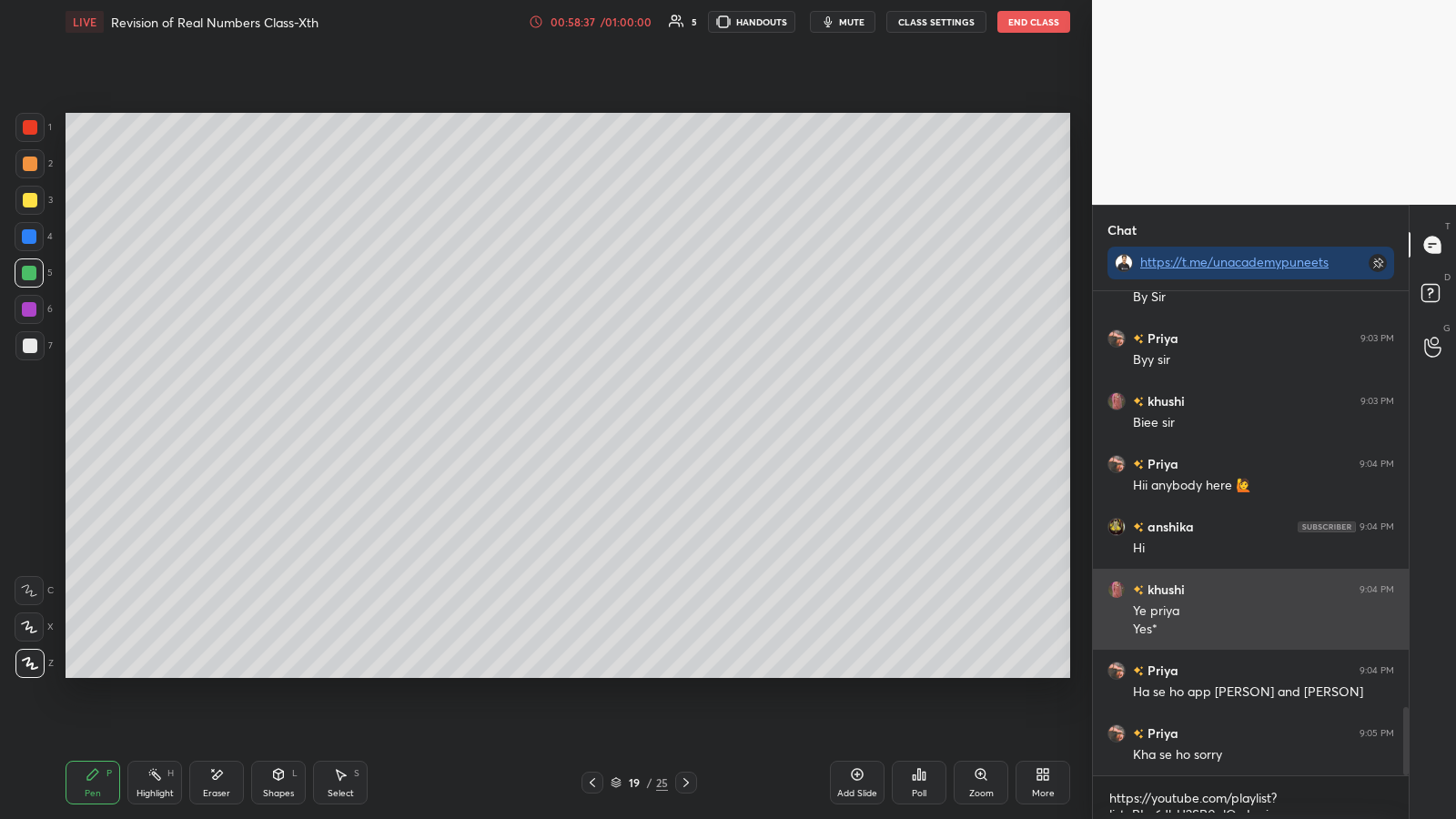 type on "x" 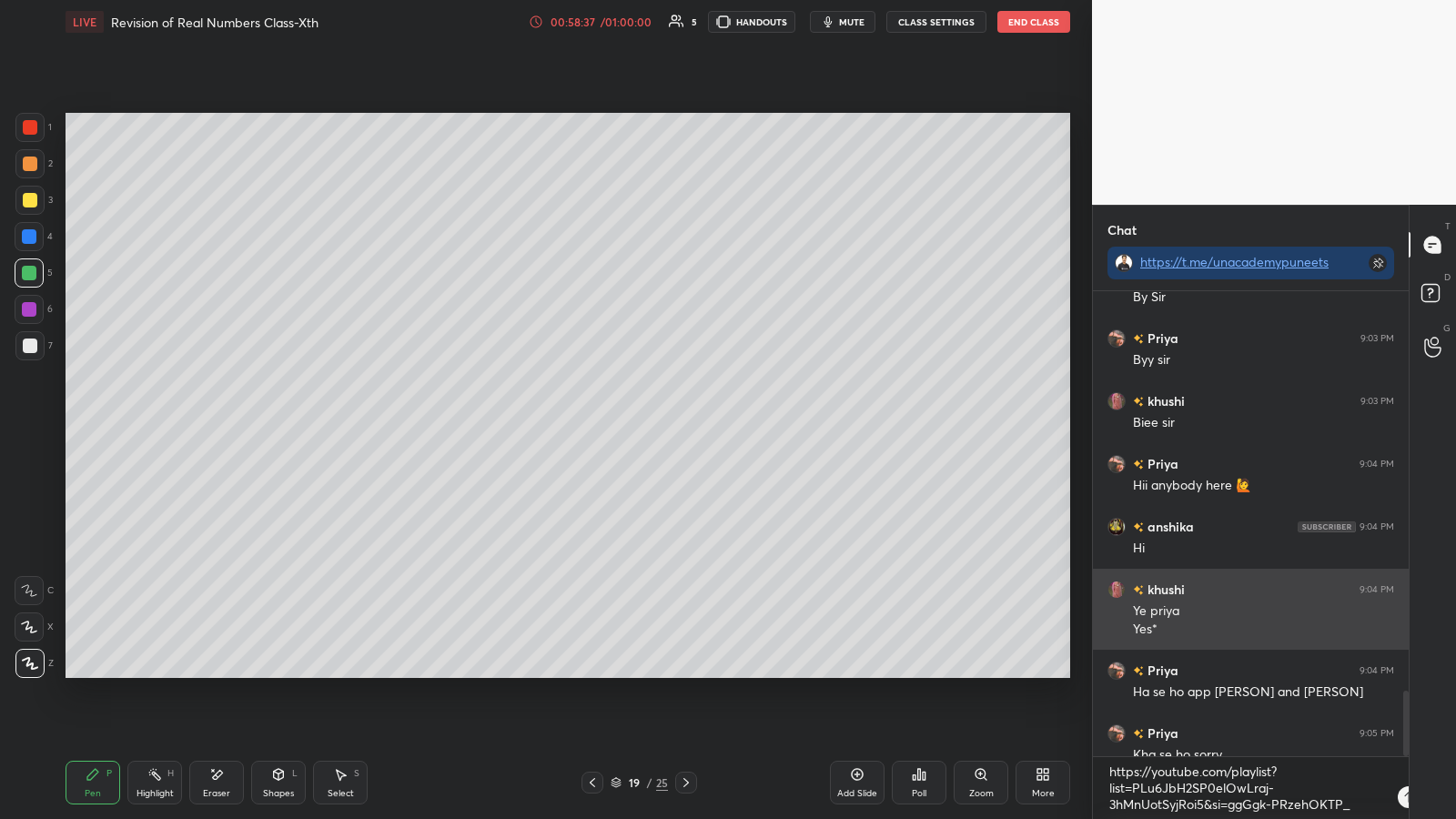scroll, scrollTop: 0, scrollLeft: 0, axis: both 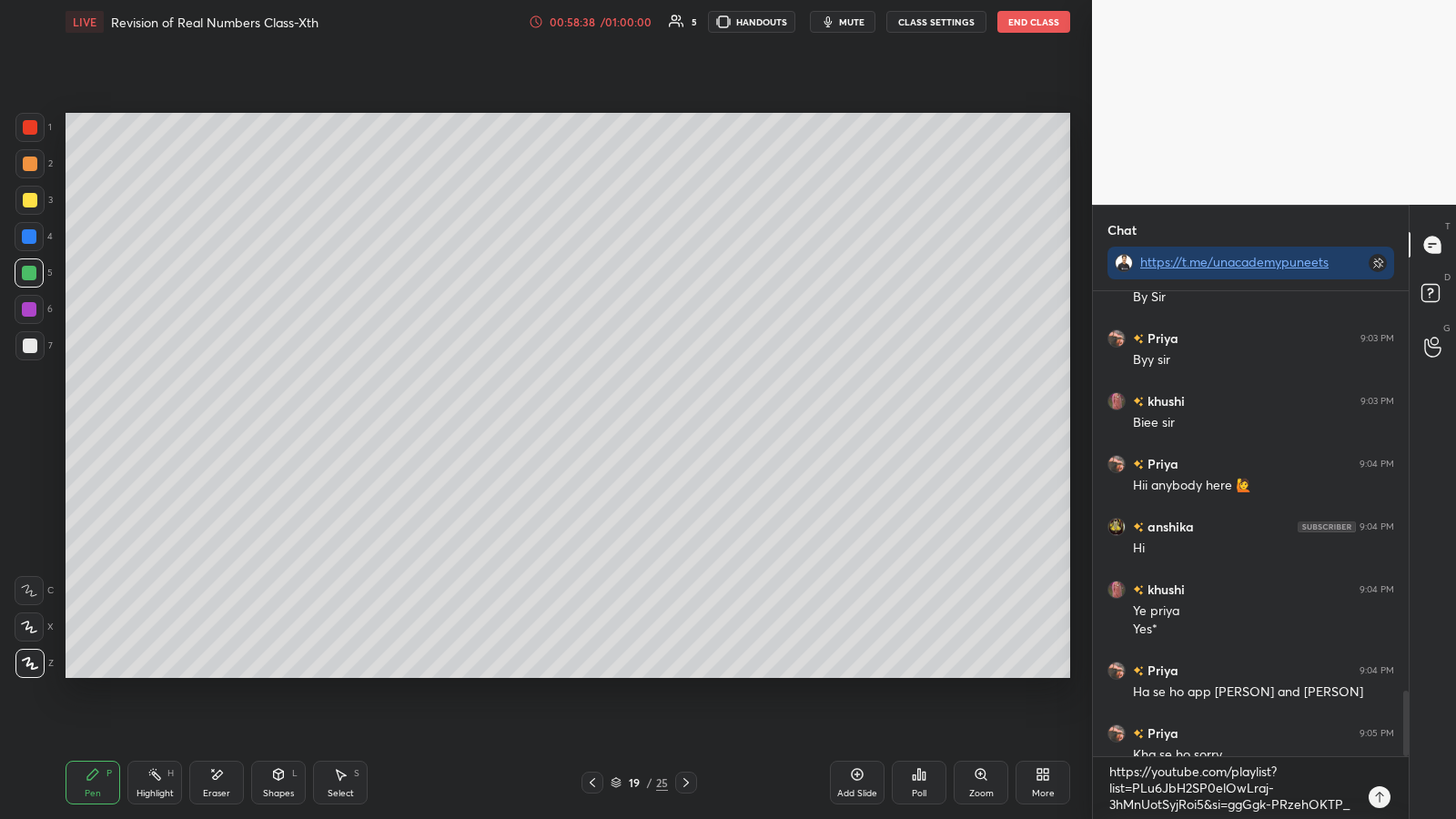 click 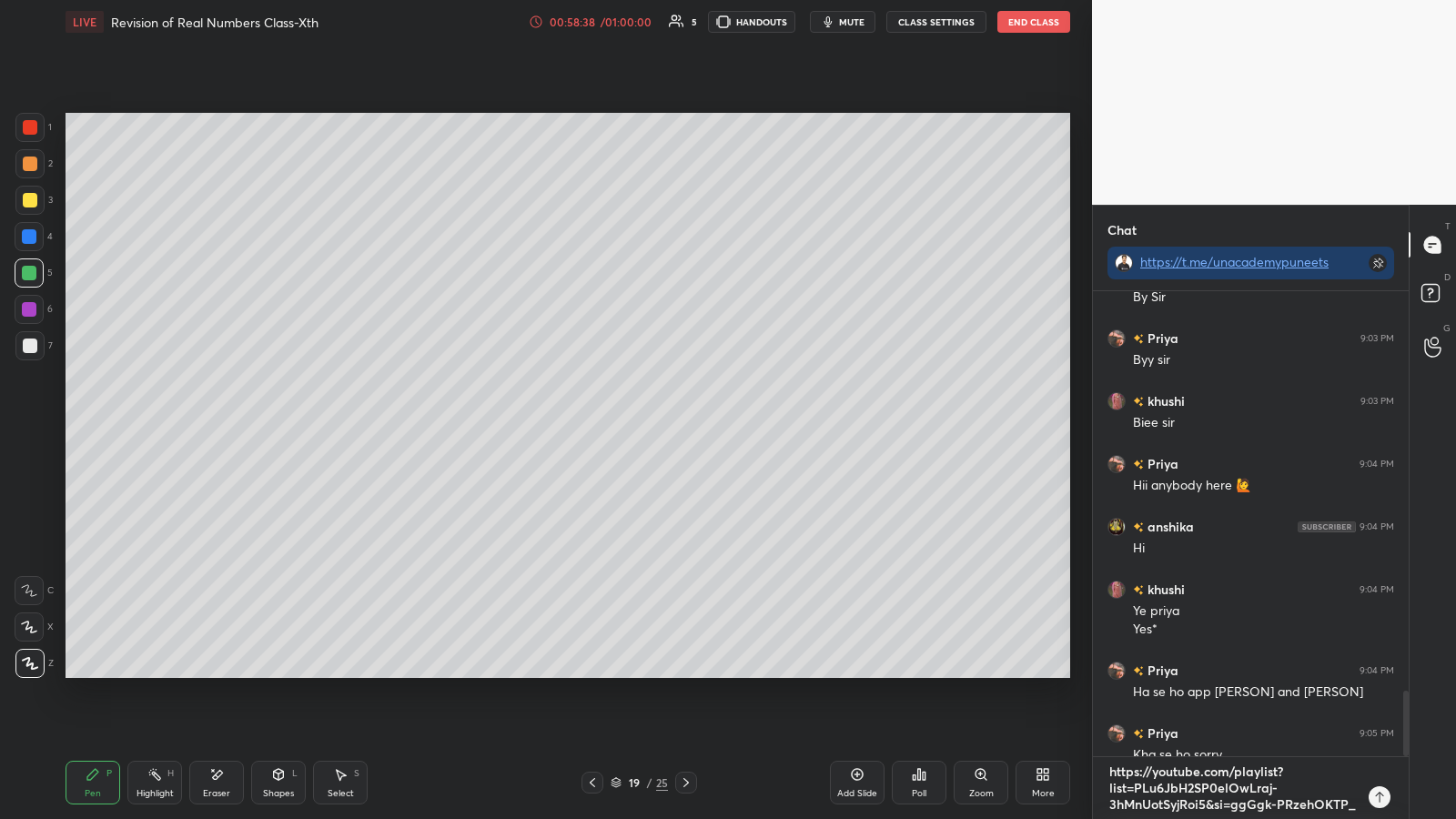 type 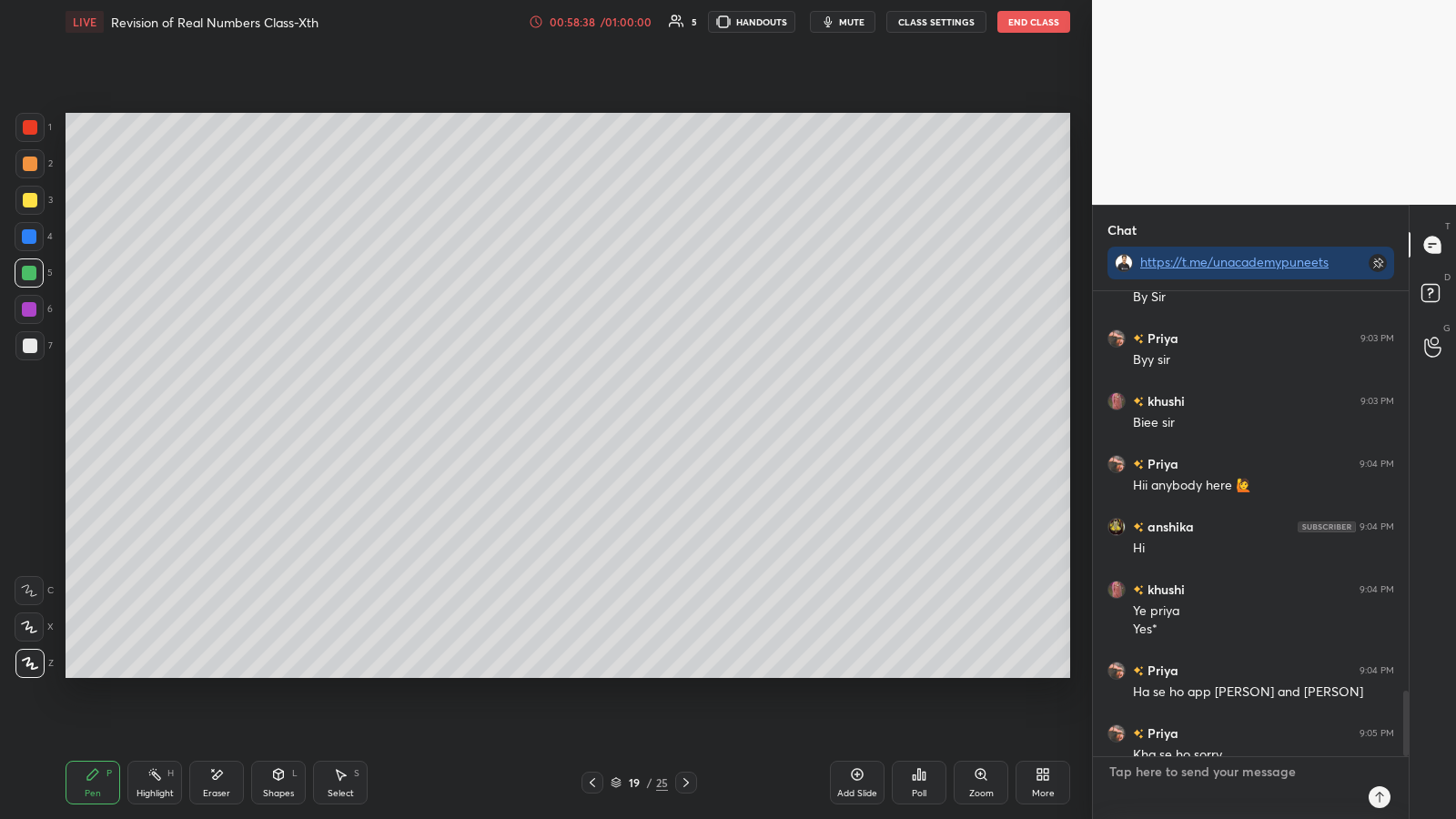 scroll, scrollTop: 0, scrollLeft: 0, axis: both 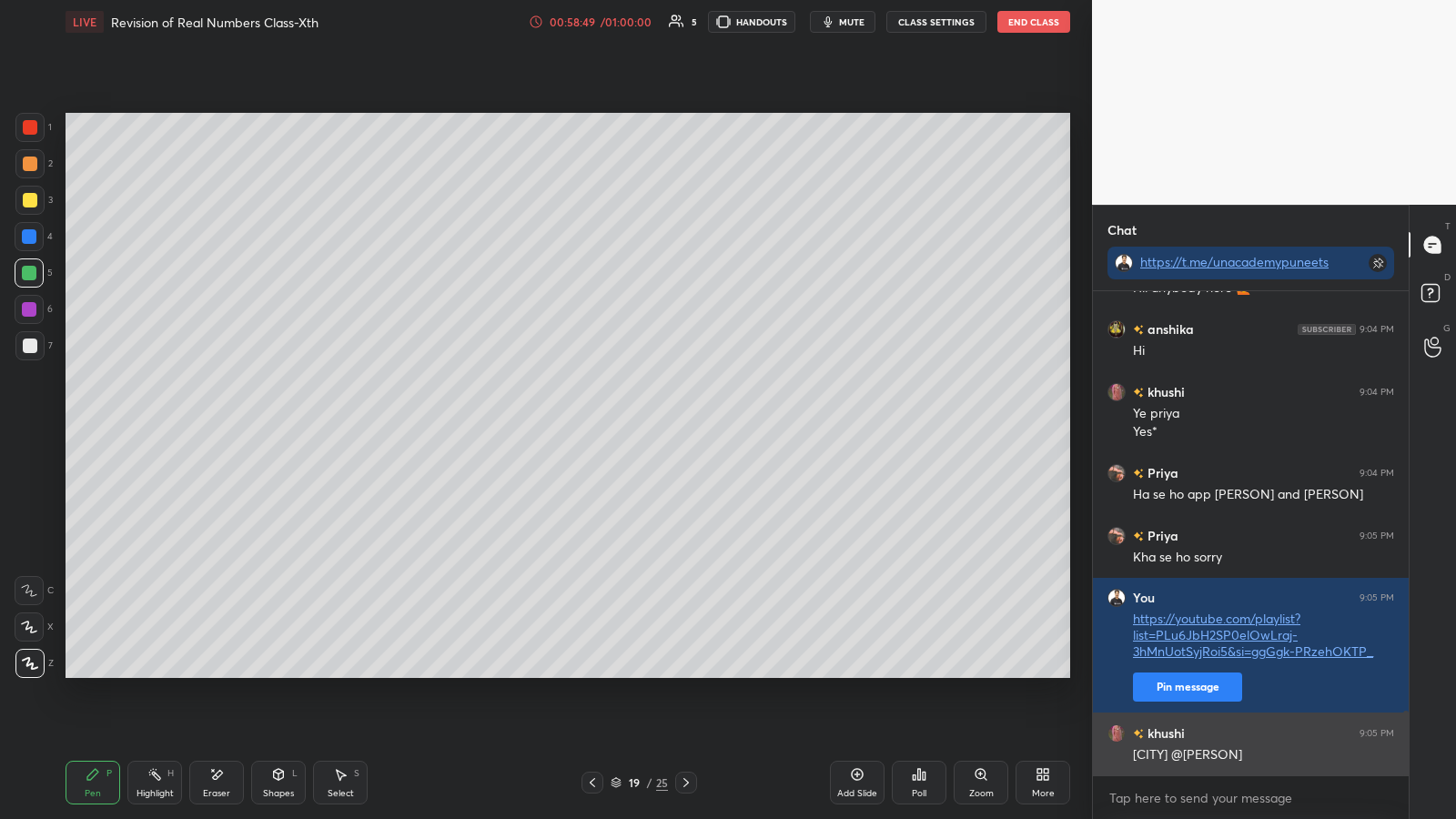 click at bounding box center [1117, 733] 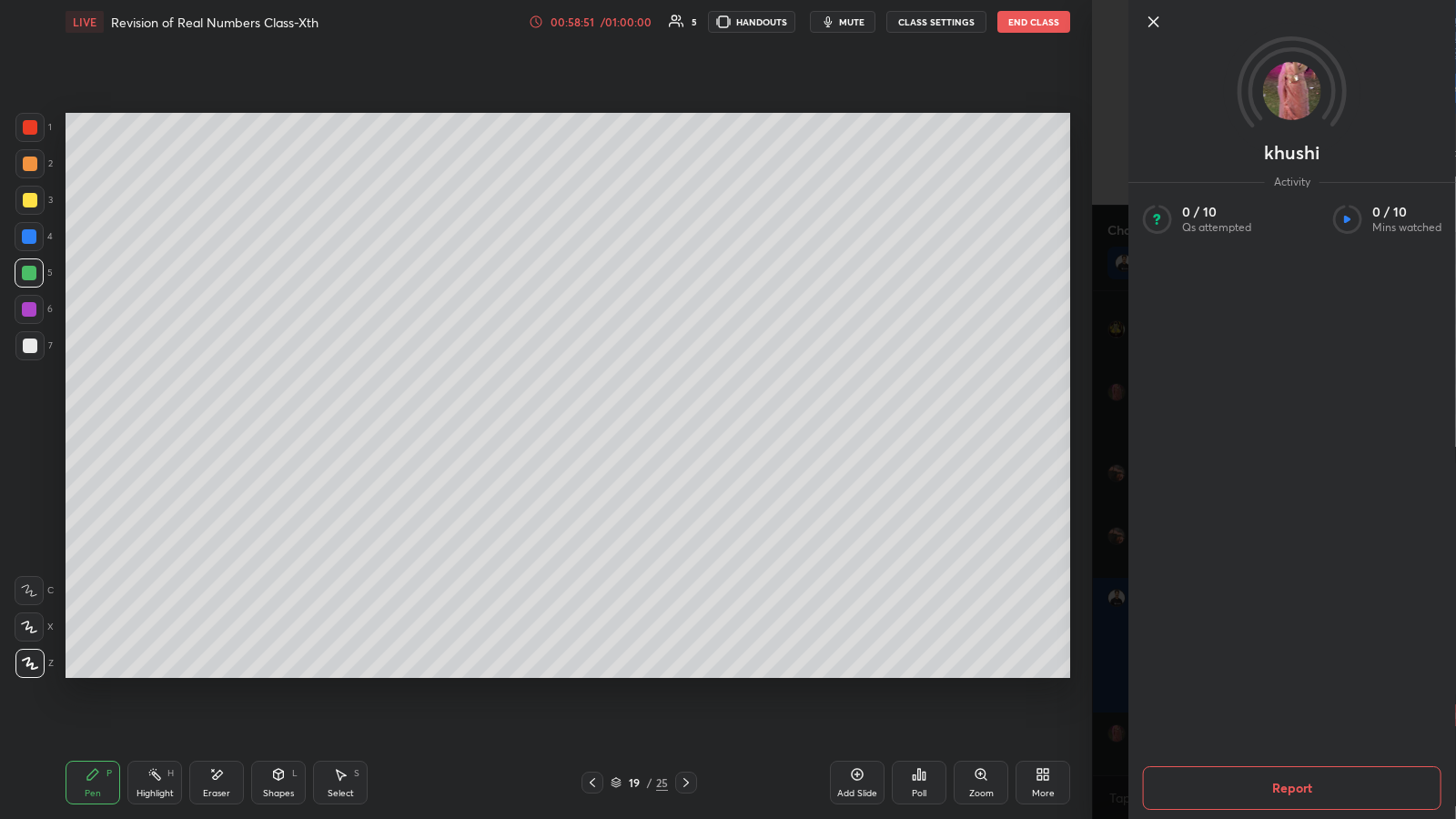 click 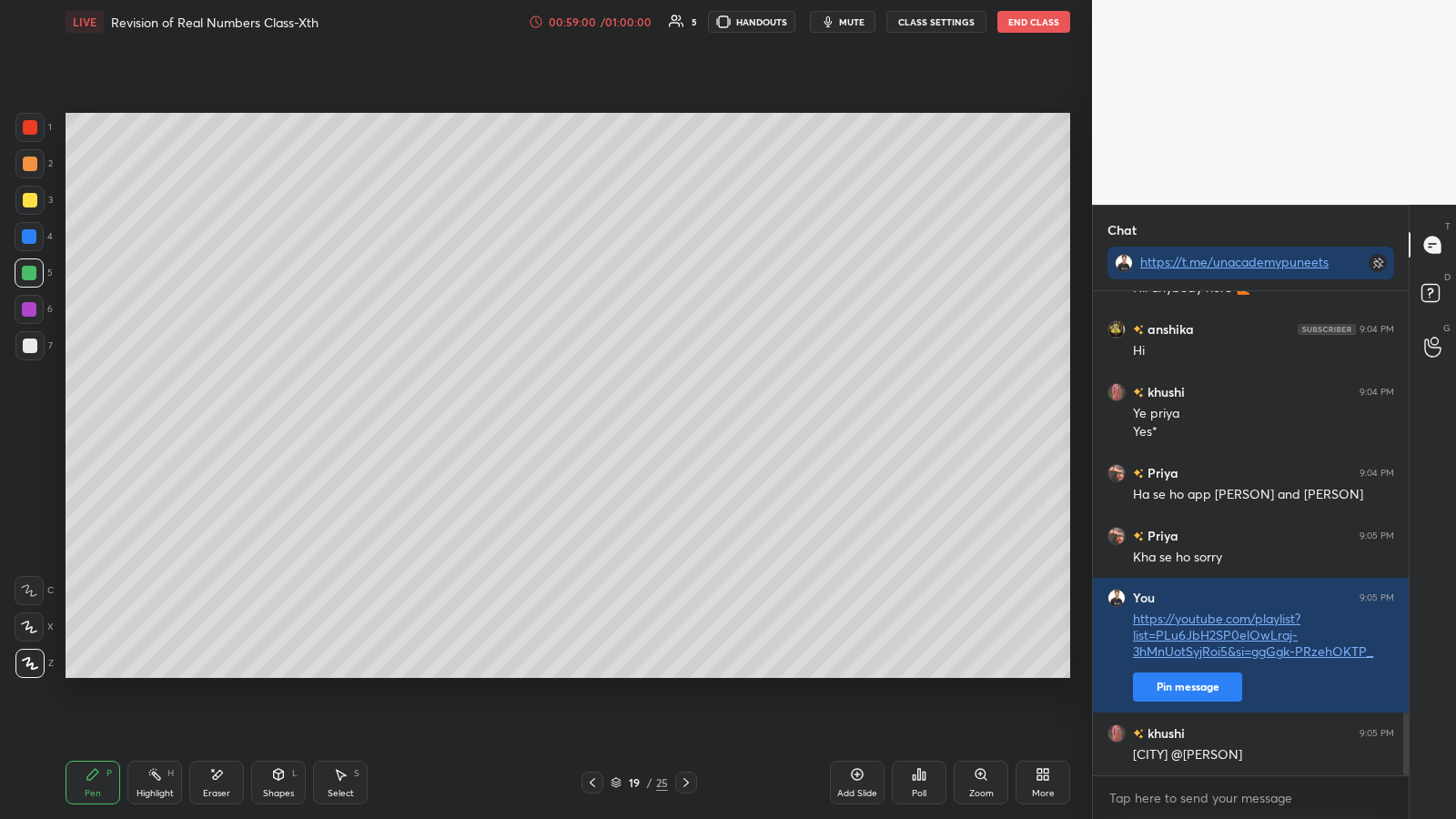 scroll, scrollTop: 3222, scrollLeft: 0, axis: vertical 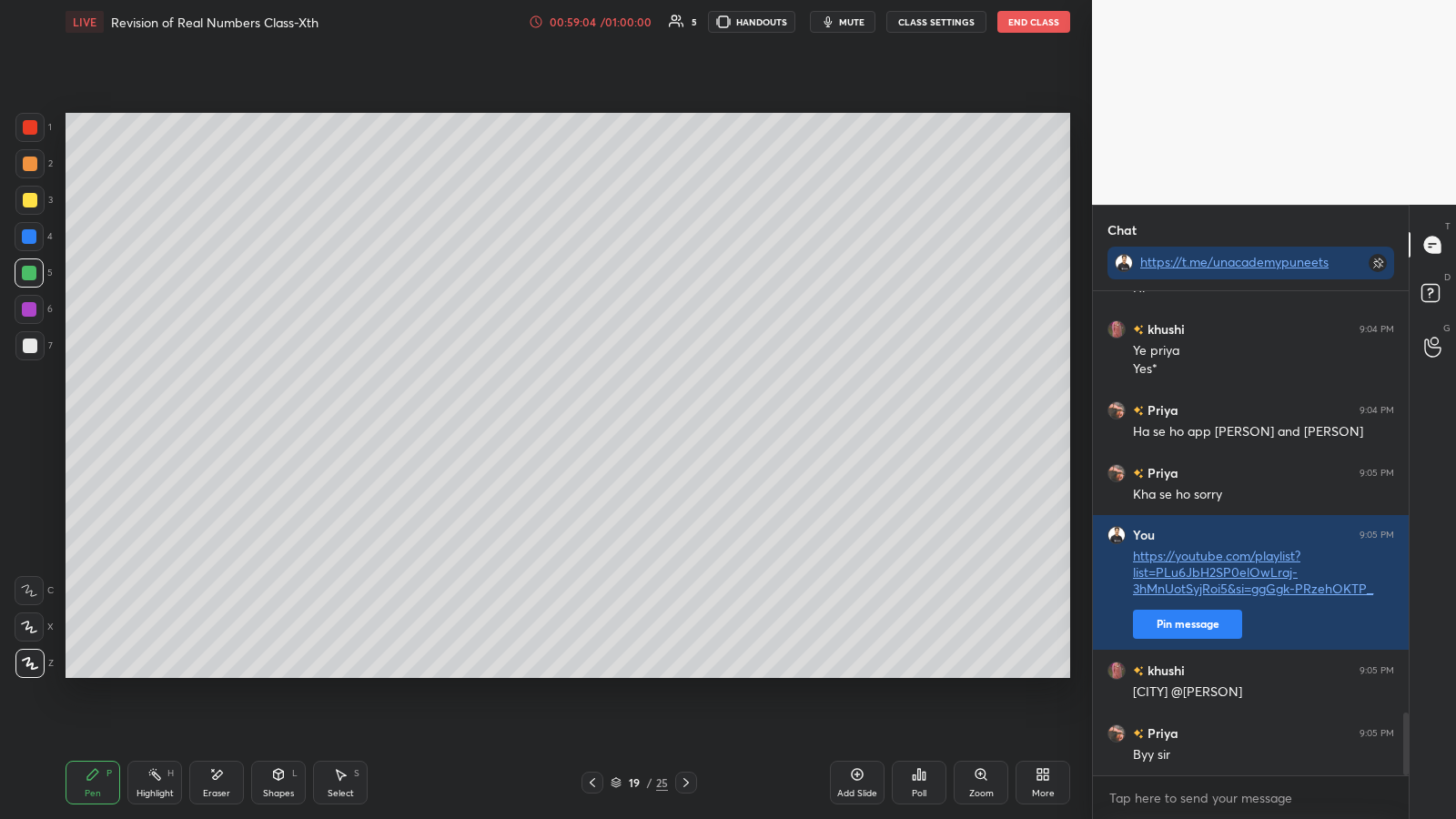 click on "End Class" at bounding box center [1034, 22] 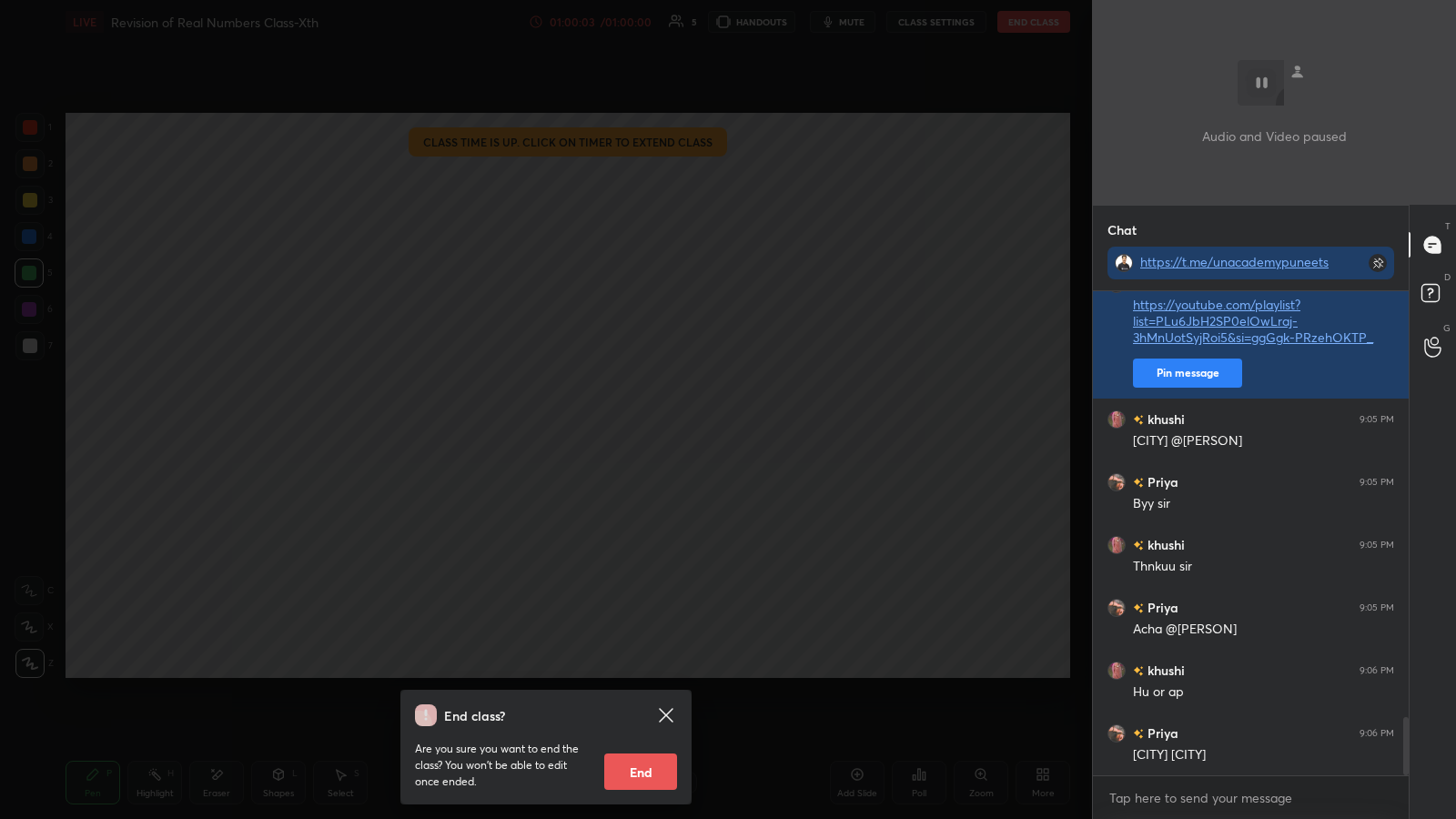 scroll, scrollTop: 3536, scrollLeft: 0, axis: vertical 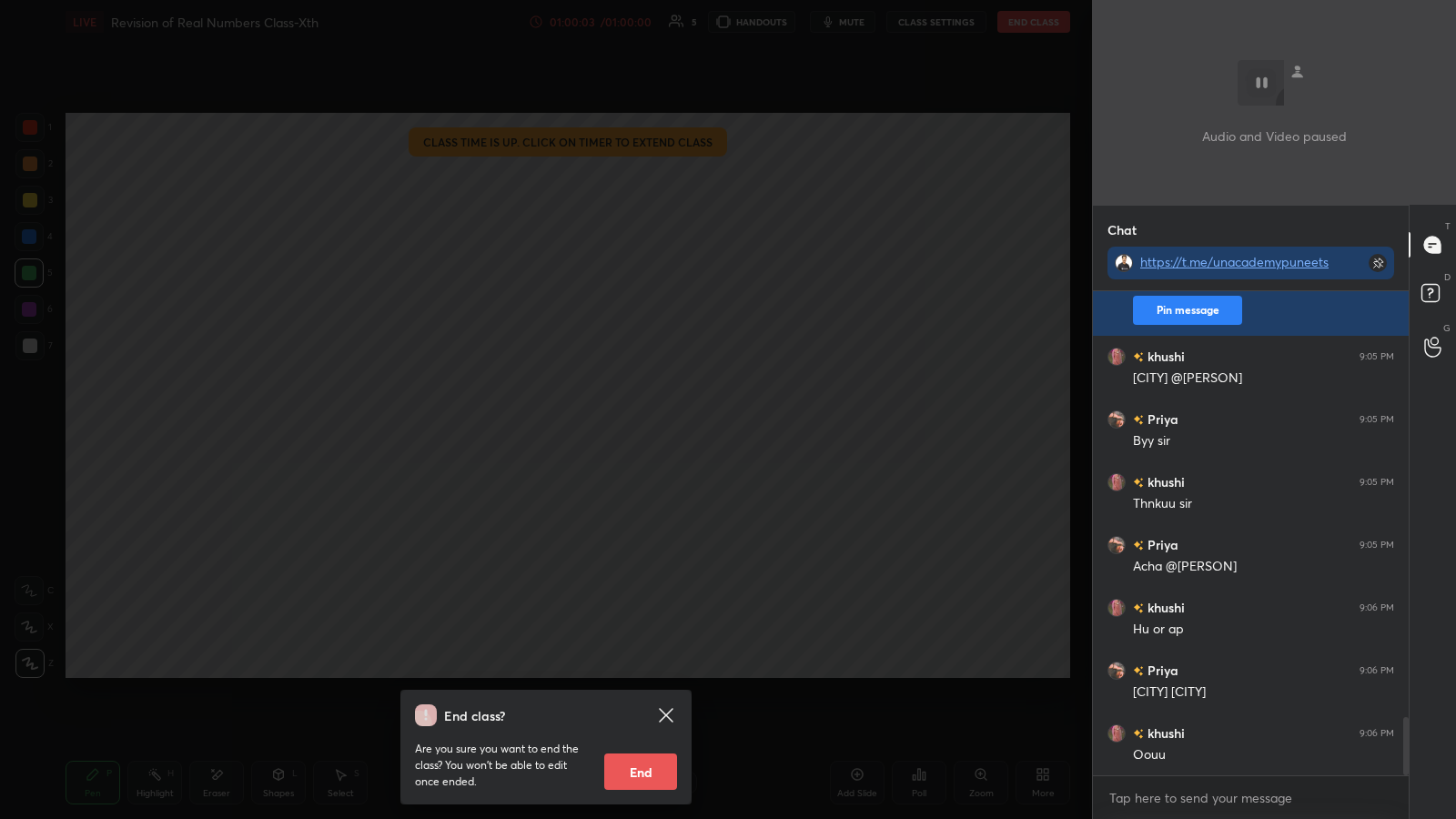 click on "End" at bounding box center [641, 772] 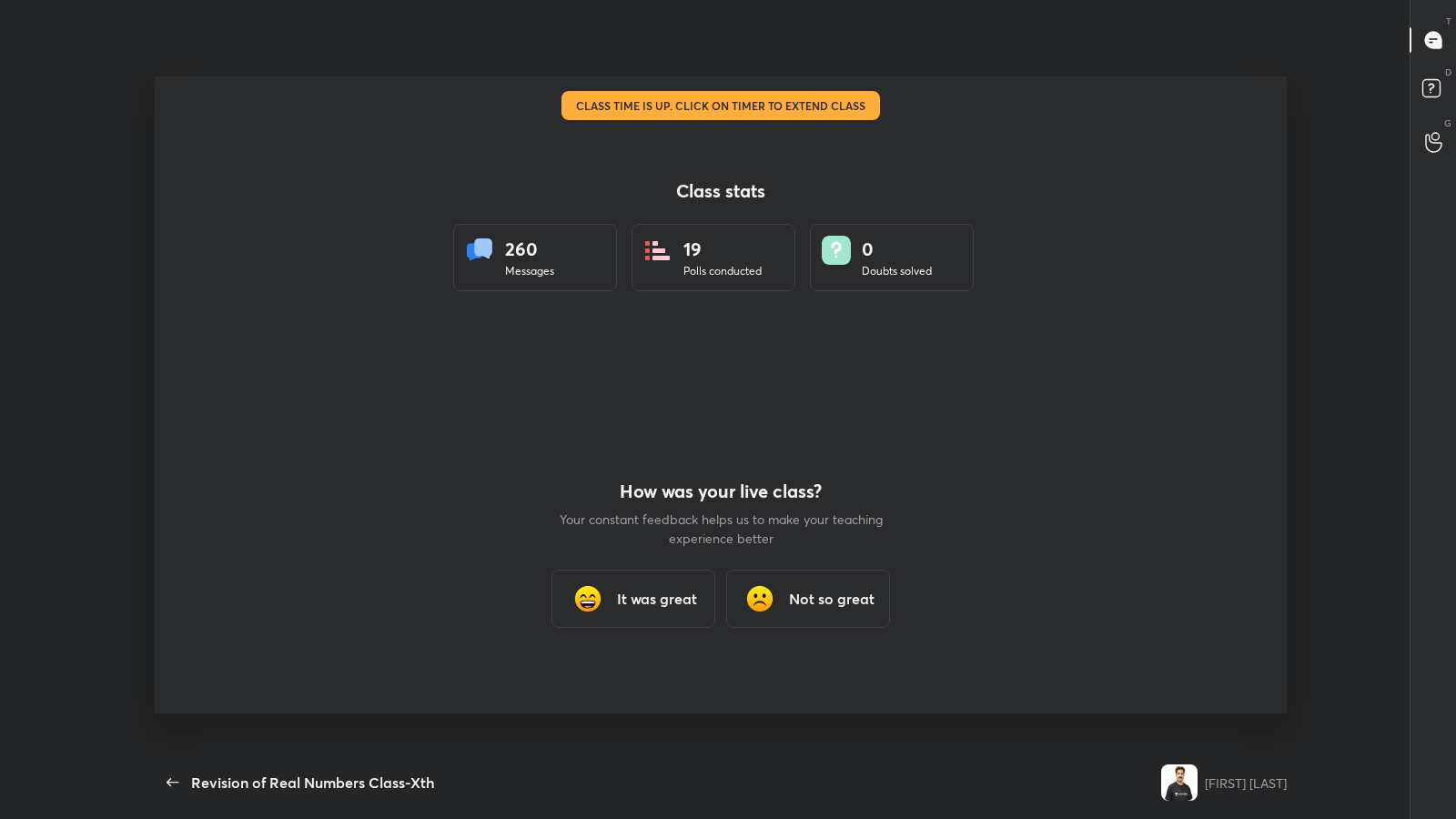 scroll, scrollTop: 90297, scrollLeft: 89854, axis: both 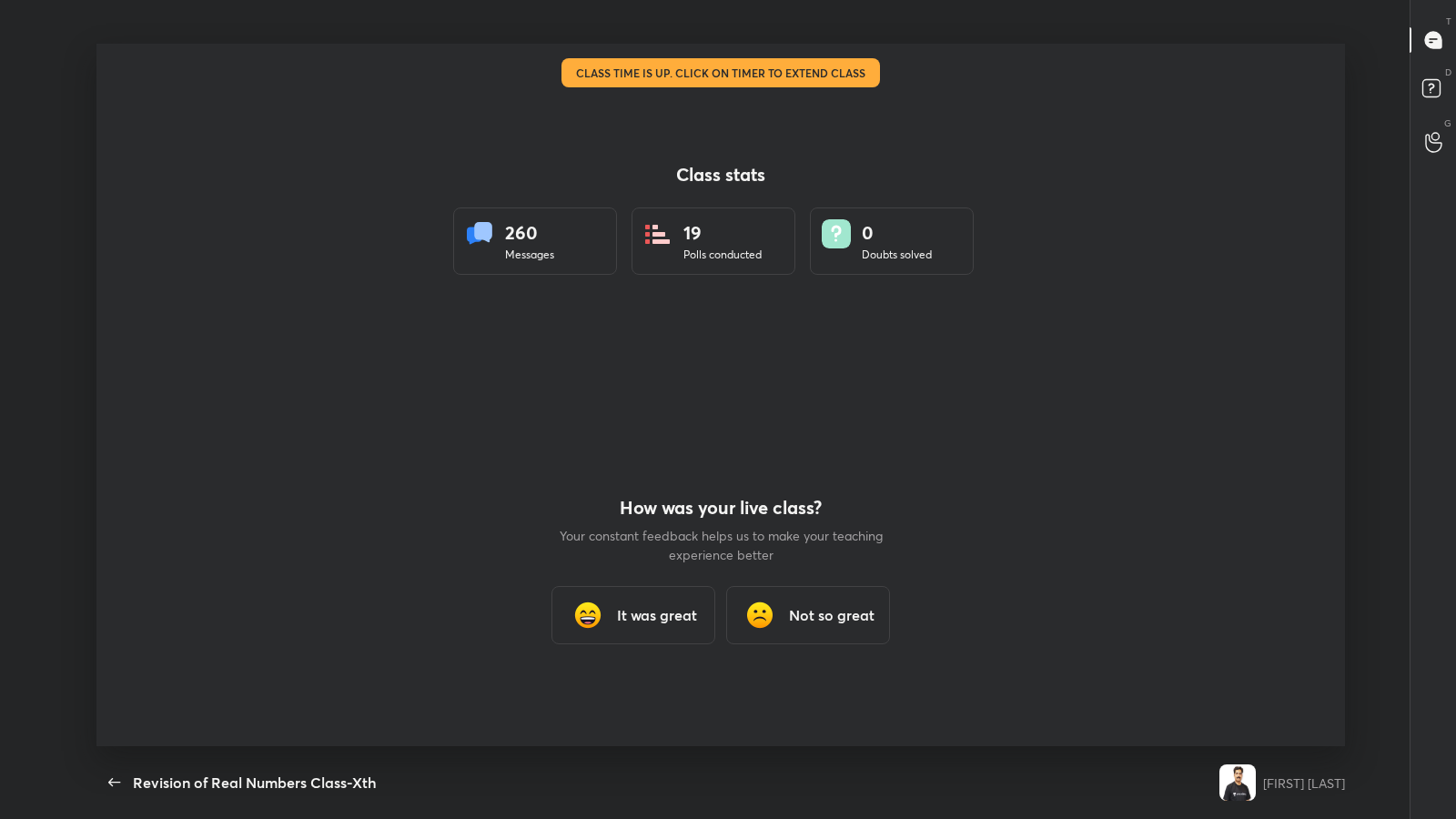 click on "It was great" at bounding box center [657, 615] 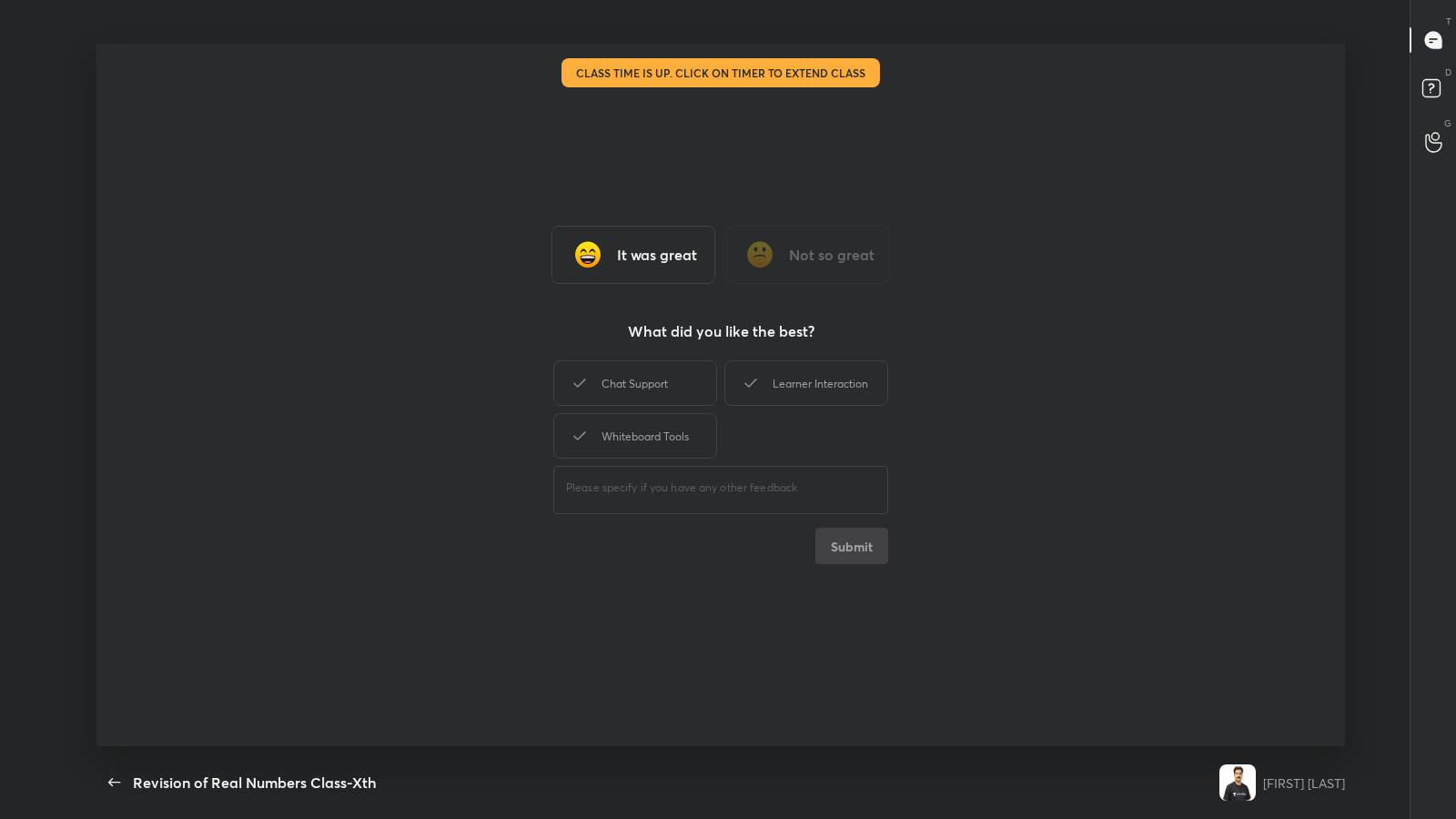 click on "Chat Support" at bounding box center (635, 383) 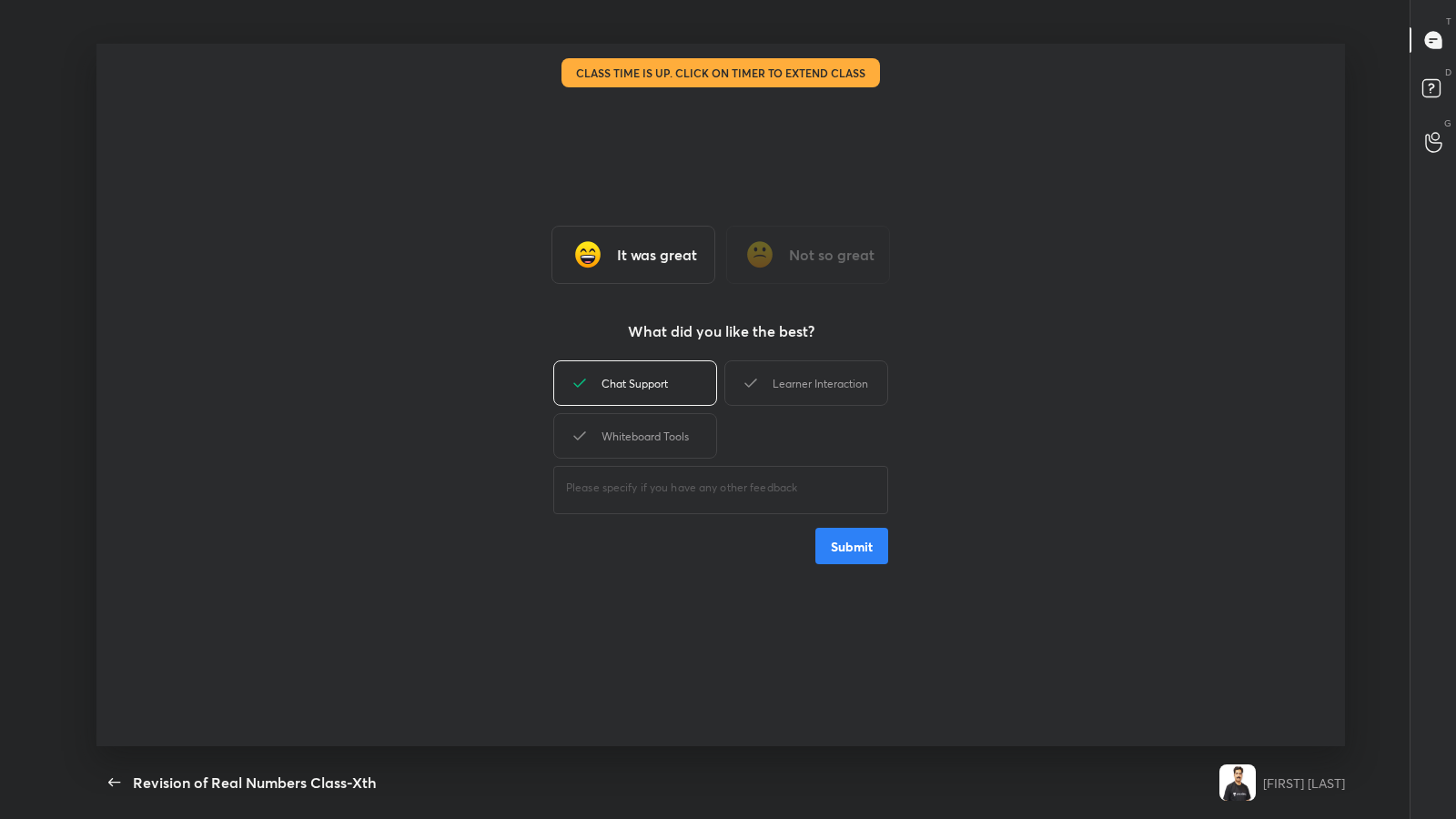 click on "Submit" at bounding box center [852, 546] 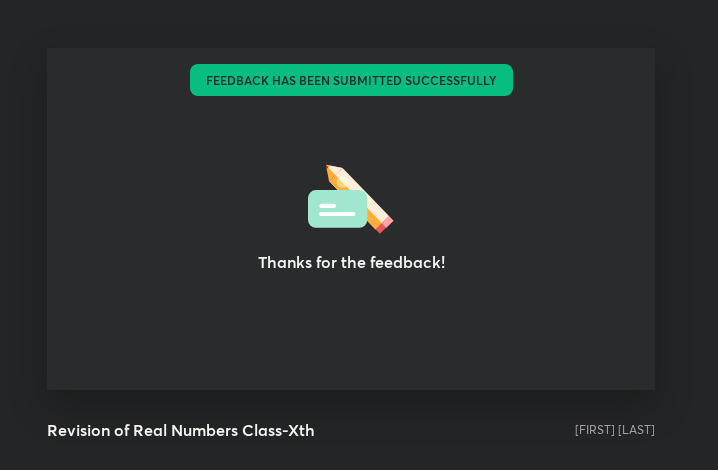 scroll, scrollTop: 342, scrollLeft: 702, axis: both 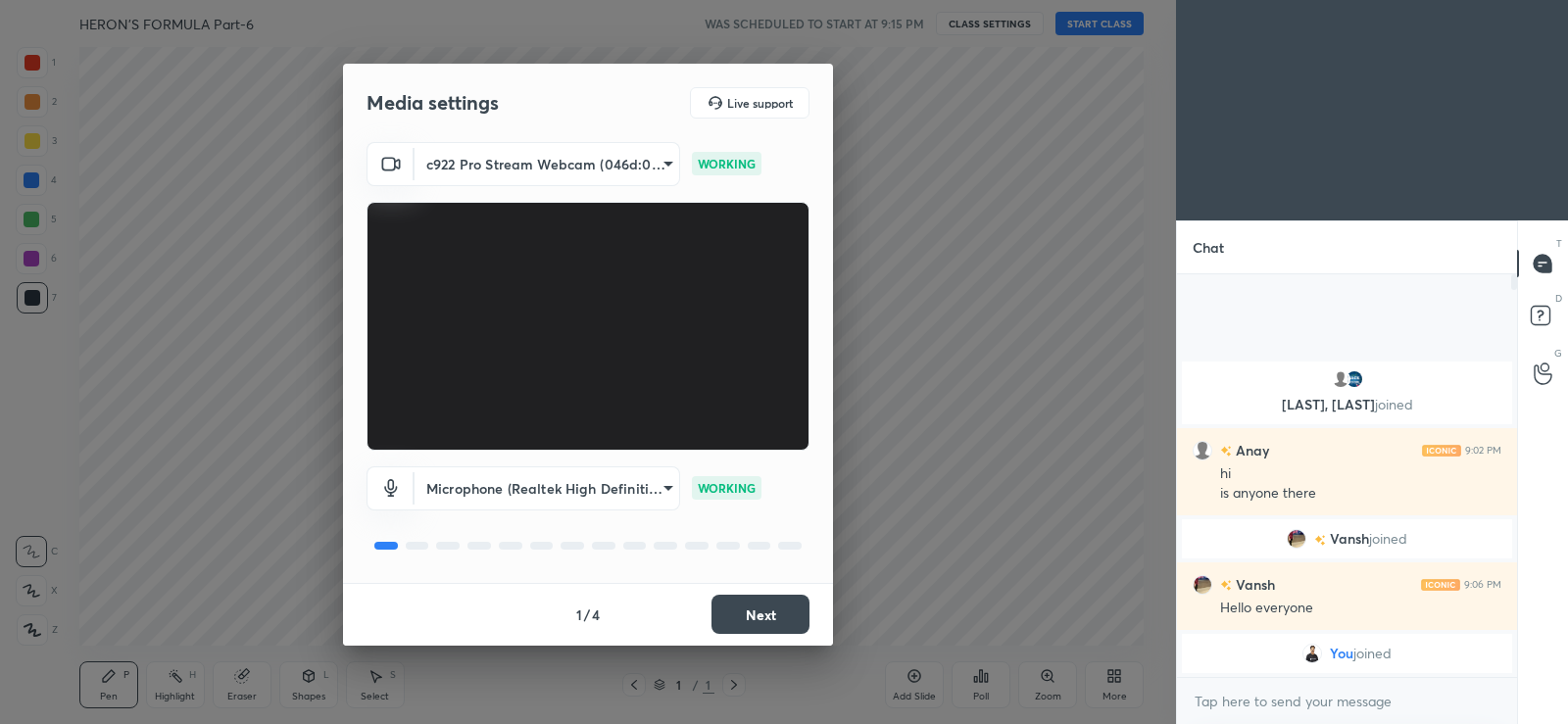 click on "Next" at bounding box center (760, 614) 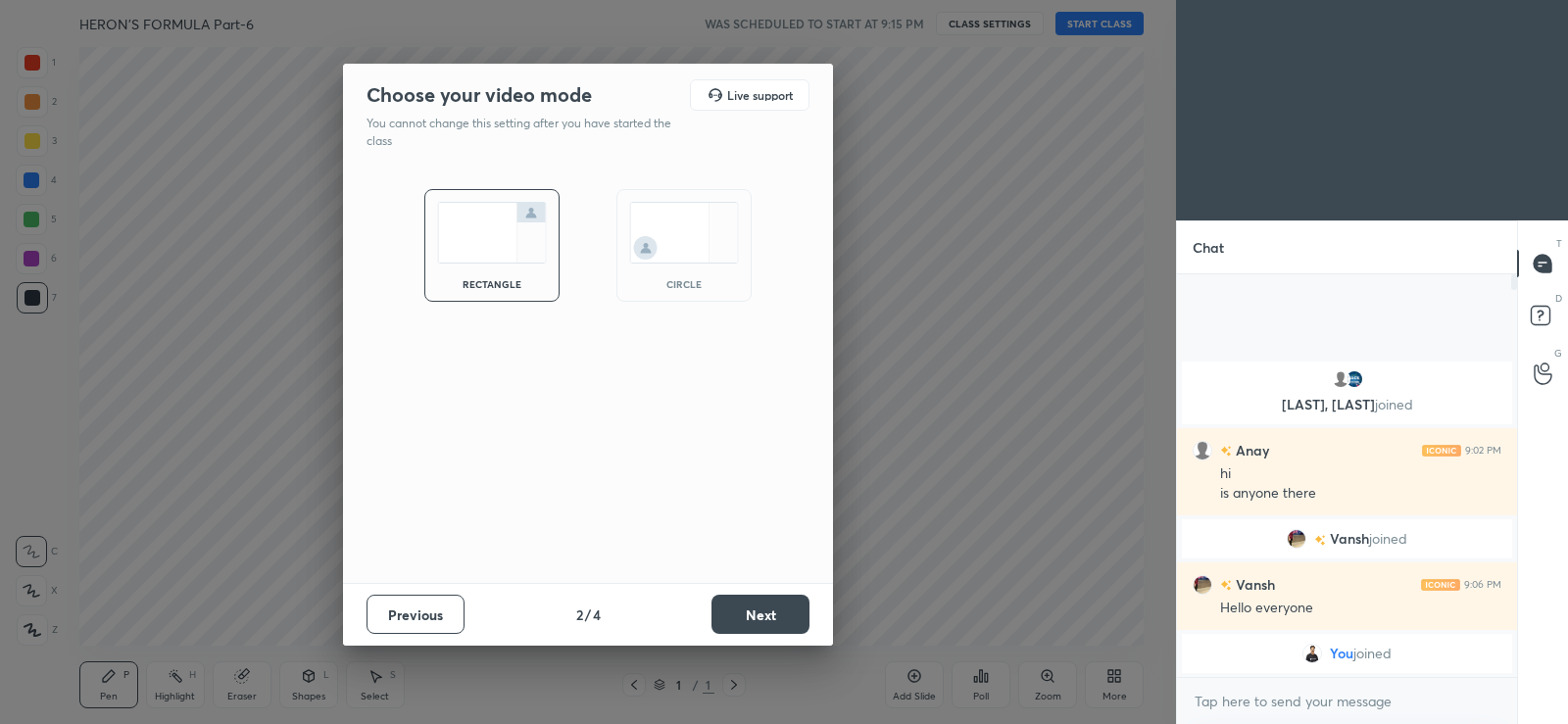 click on "Next" at bounding box center [760, 614] 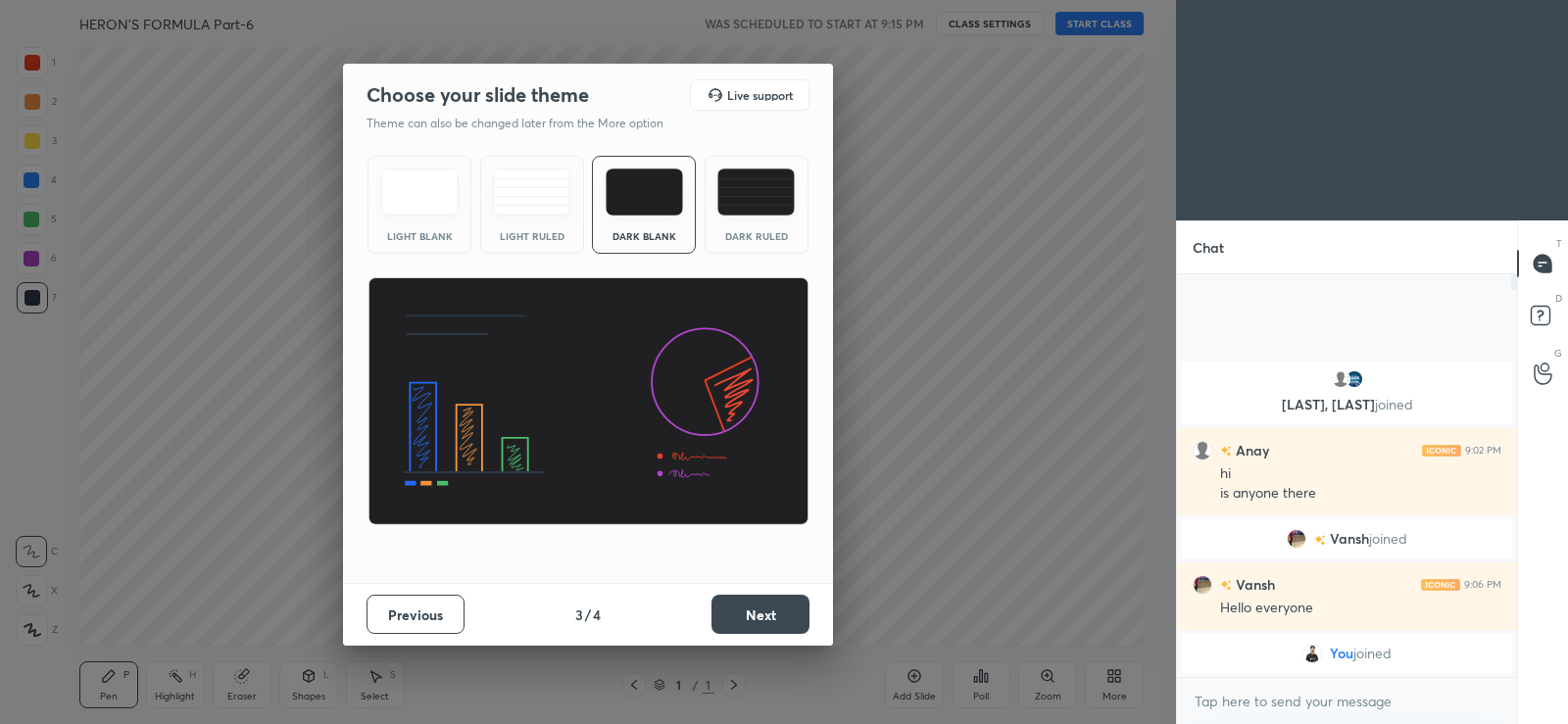 click on "Next" at bounding box center (760, 614) 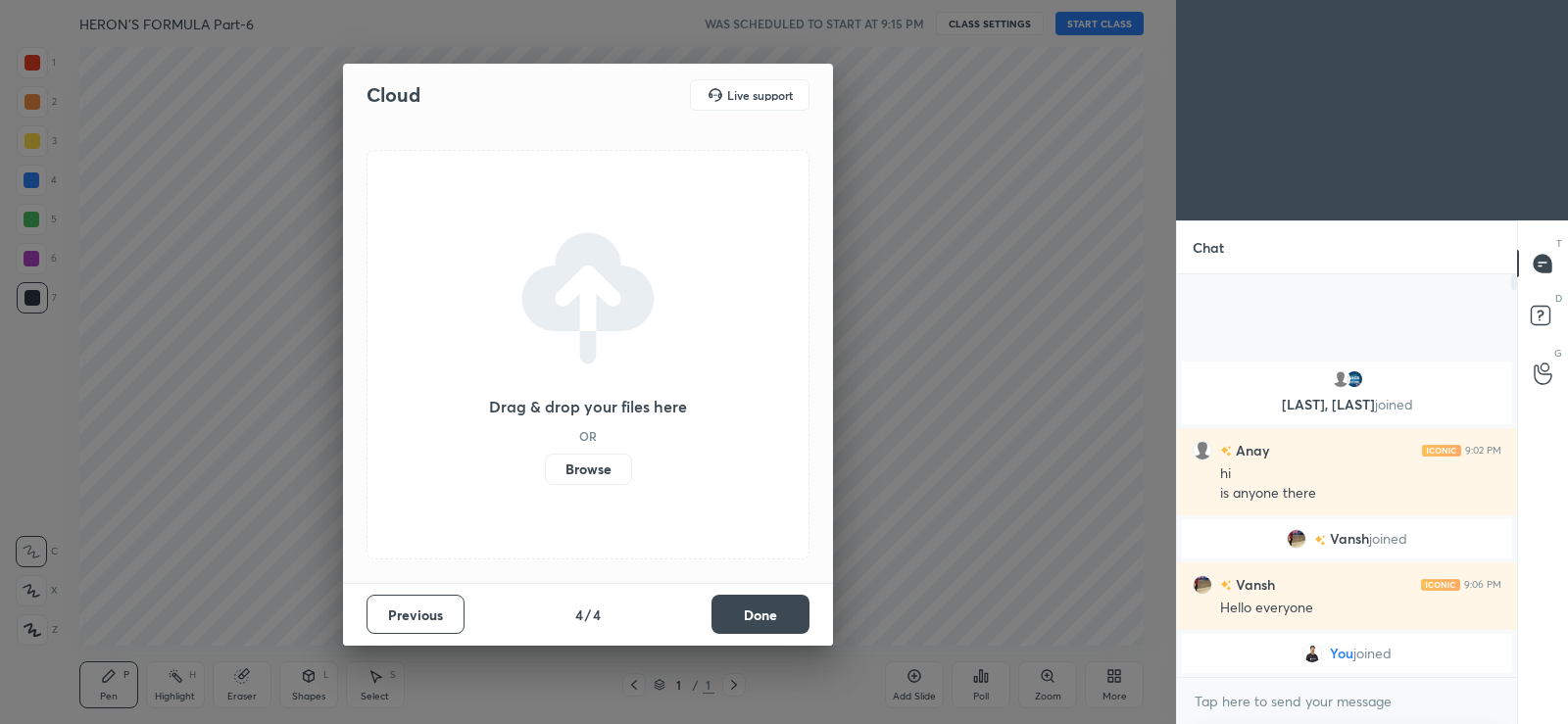click on "Browse" at bounding box center [588, 469] 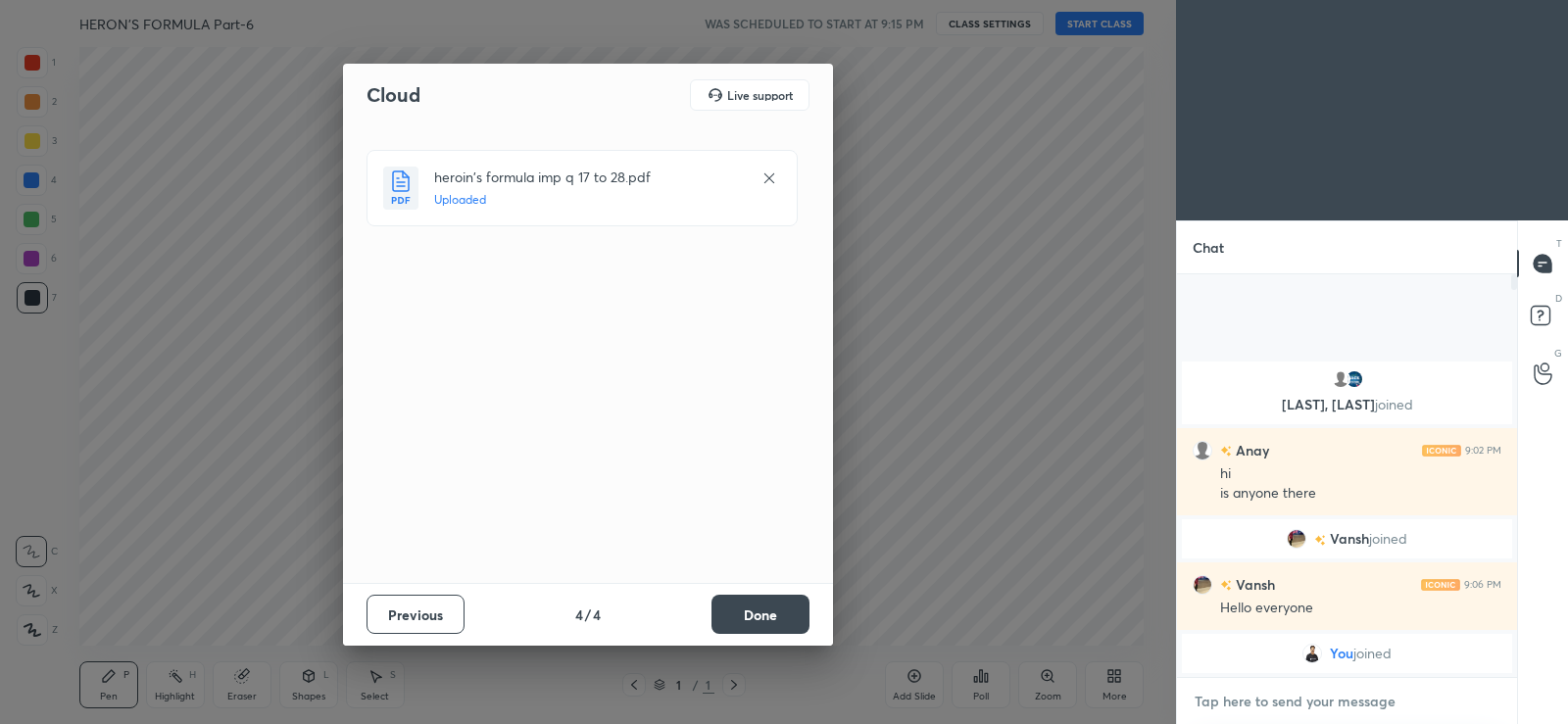 click at bounding box center (1347, 701) 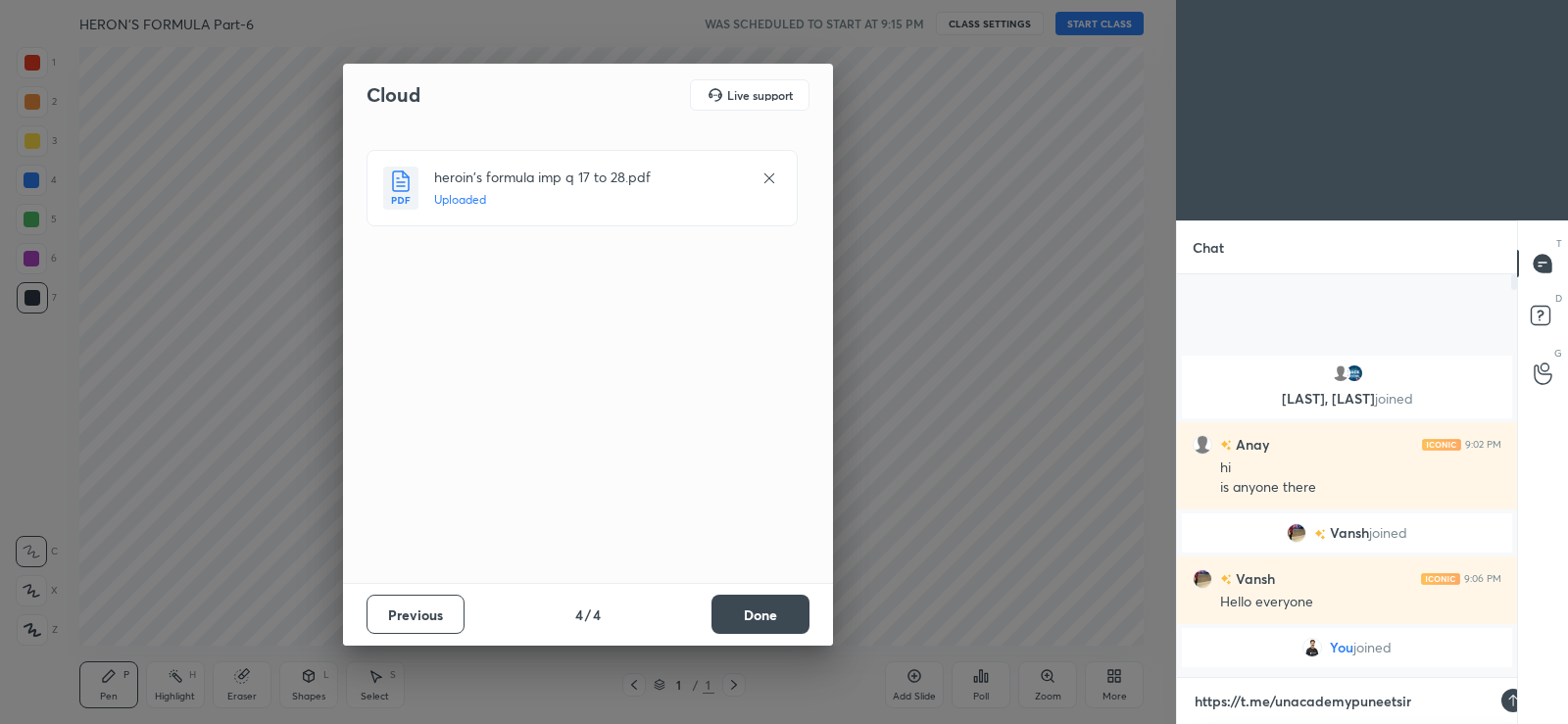 scroll, scrollTop: 391, scrollLeft: 334, axis: both 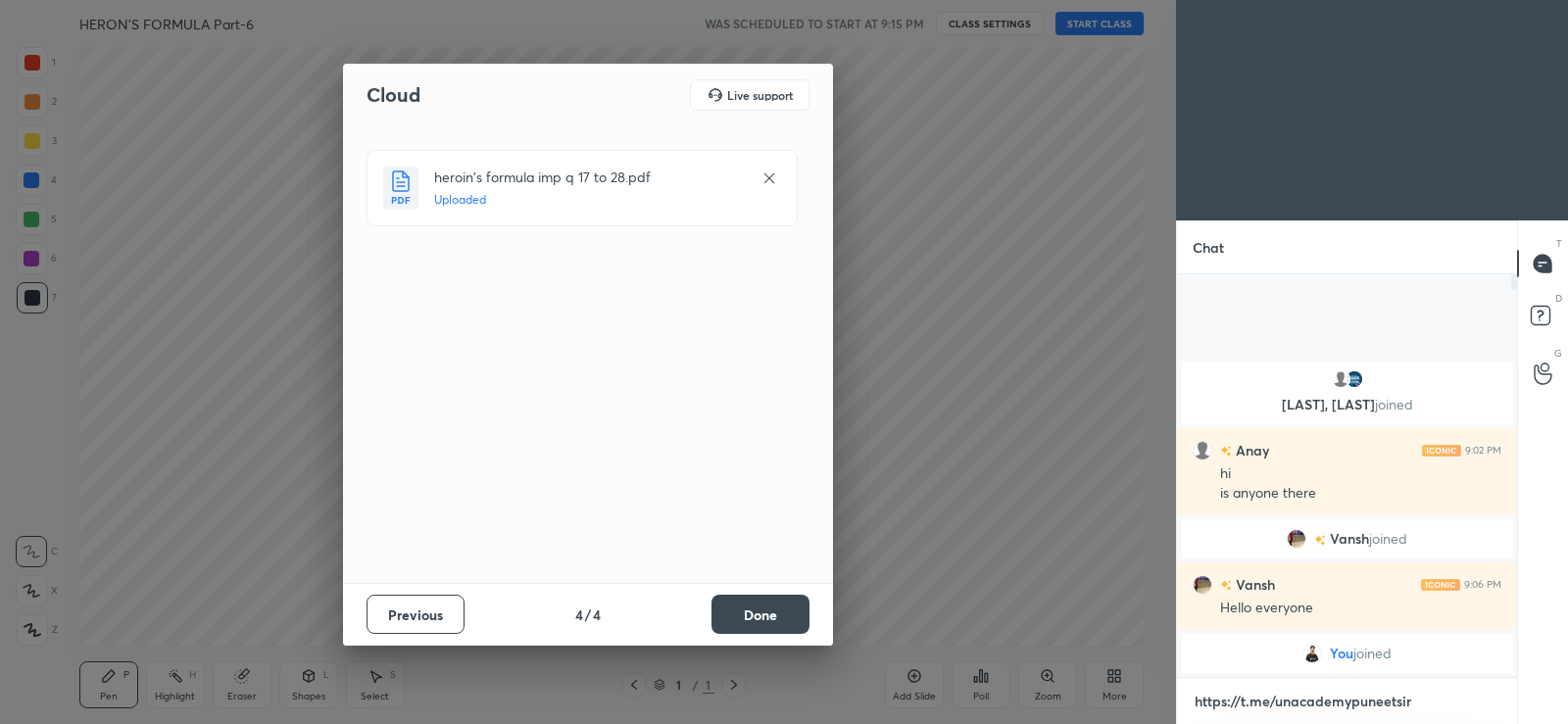 type 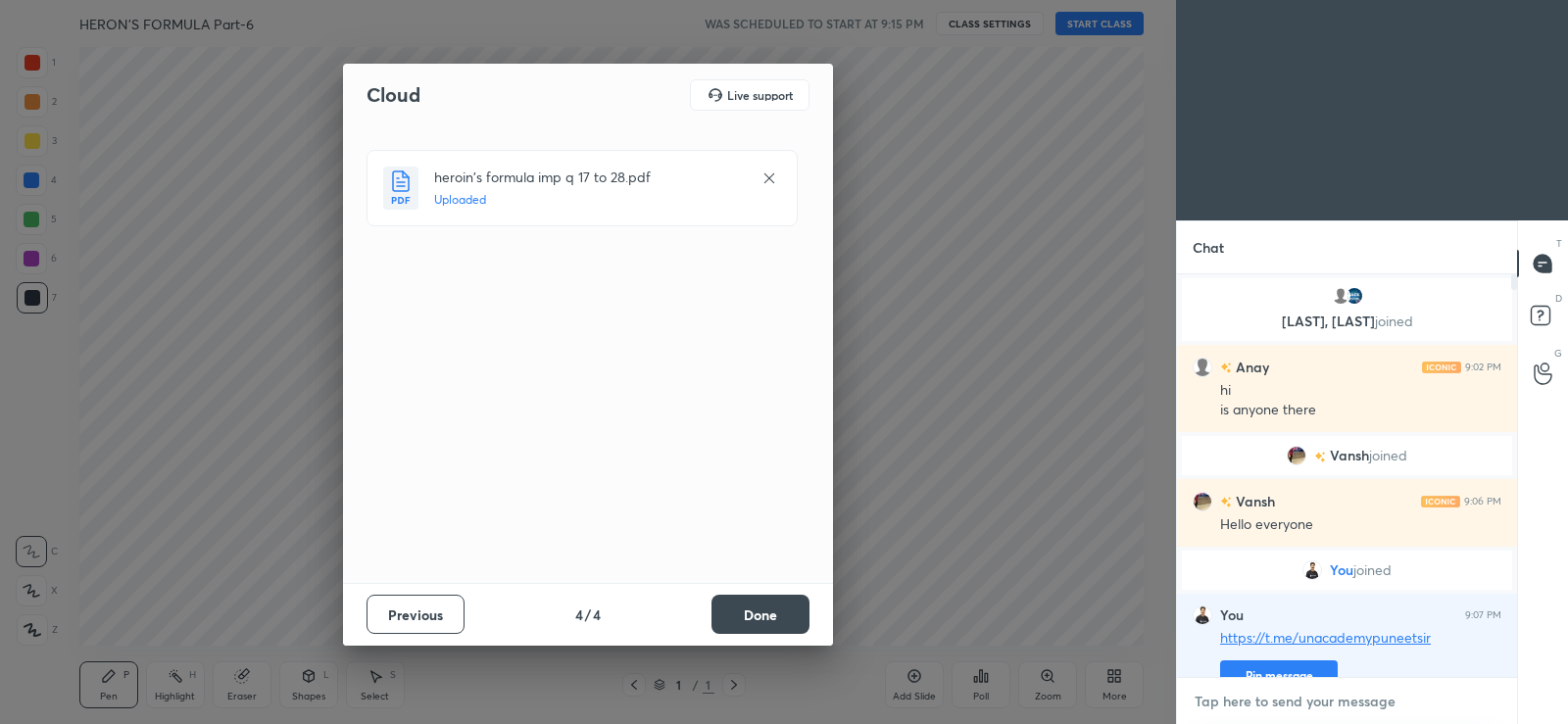scroll, scrollTop: 26, scrollLeft: 0, axis: vertical 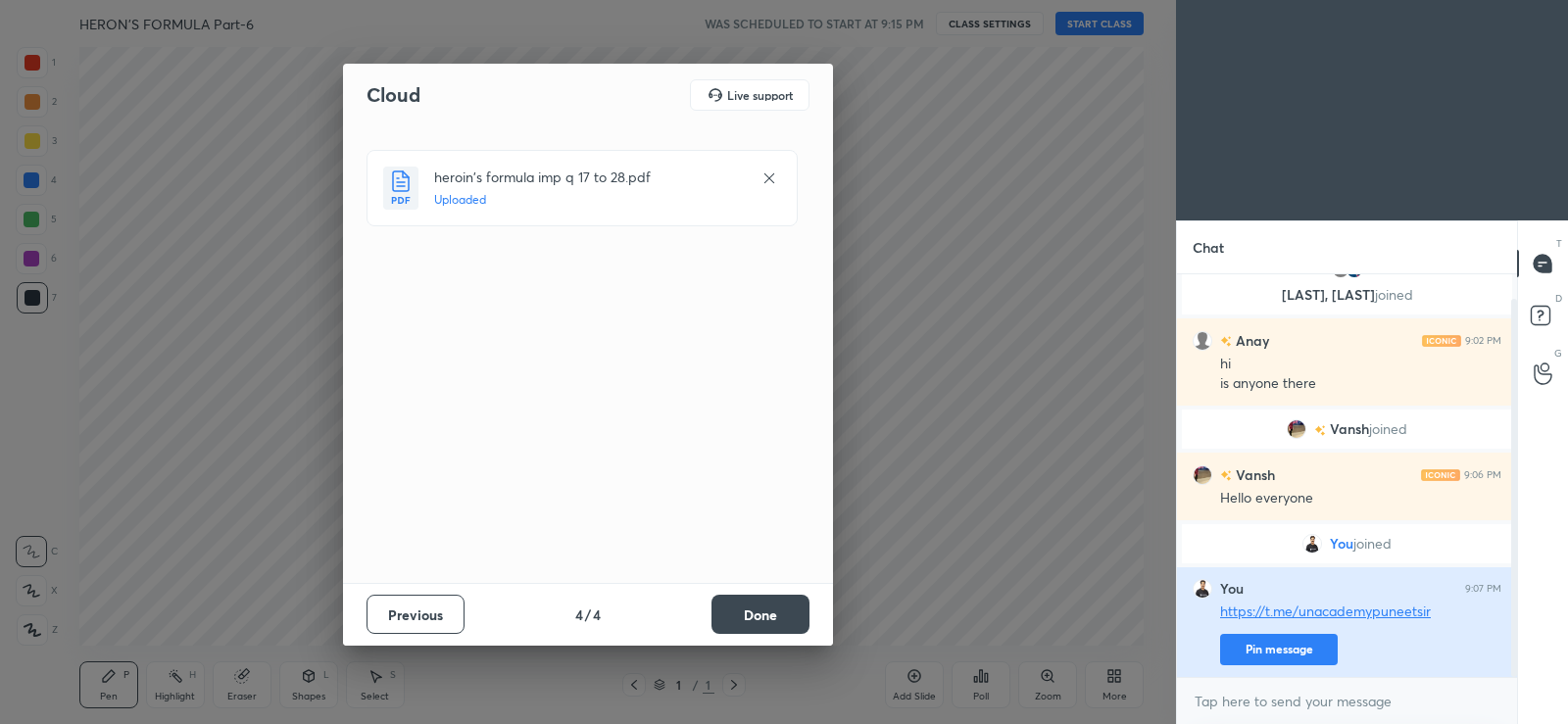 click on "Pin message" at bounding box center [1279, 650] 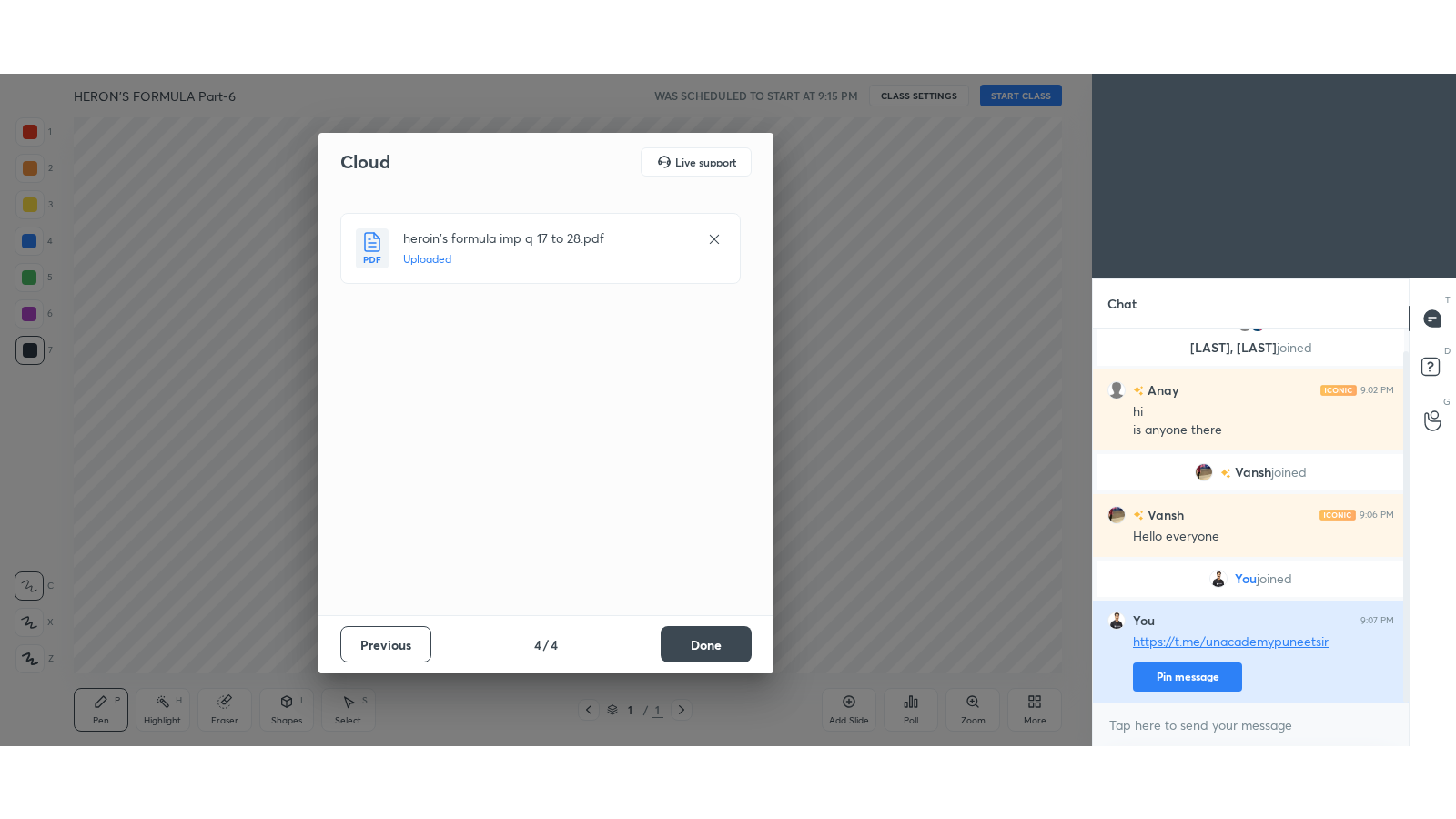 scroll, scrollTop: 376, scrollLeft: 310, axis: both 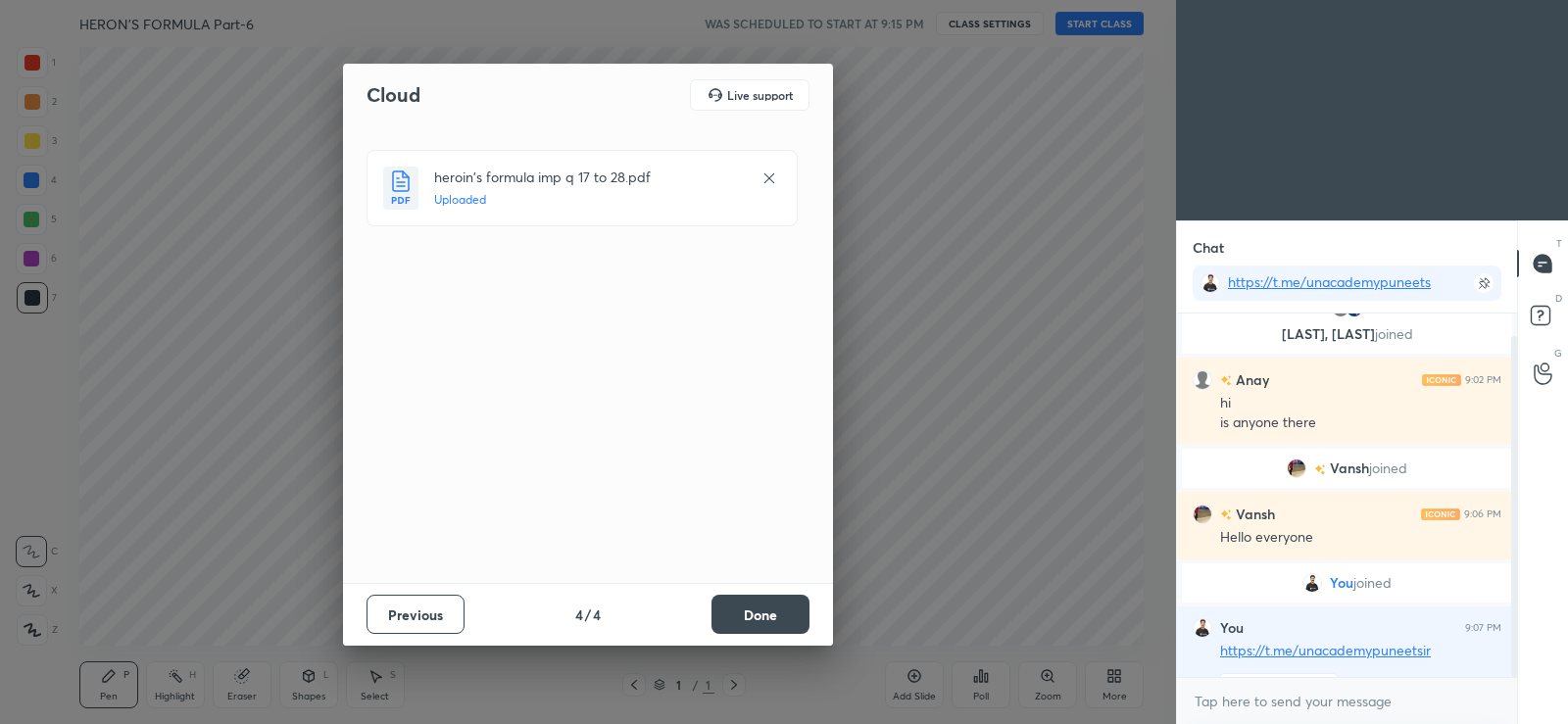 click on "Done" at bounding box center (760, 614) 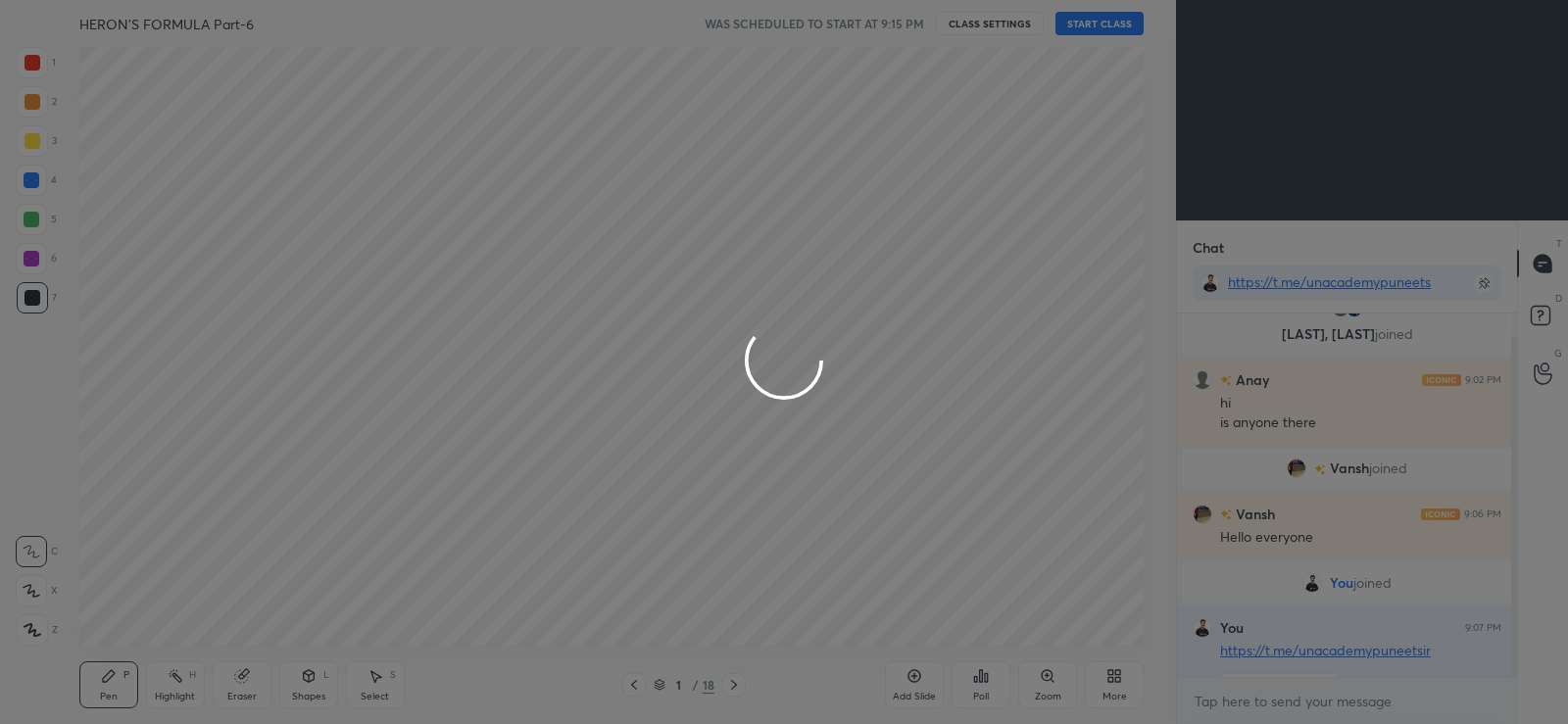 click on "More" at bounding box center [1114, 685] 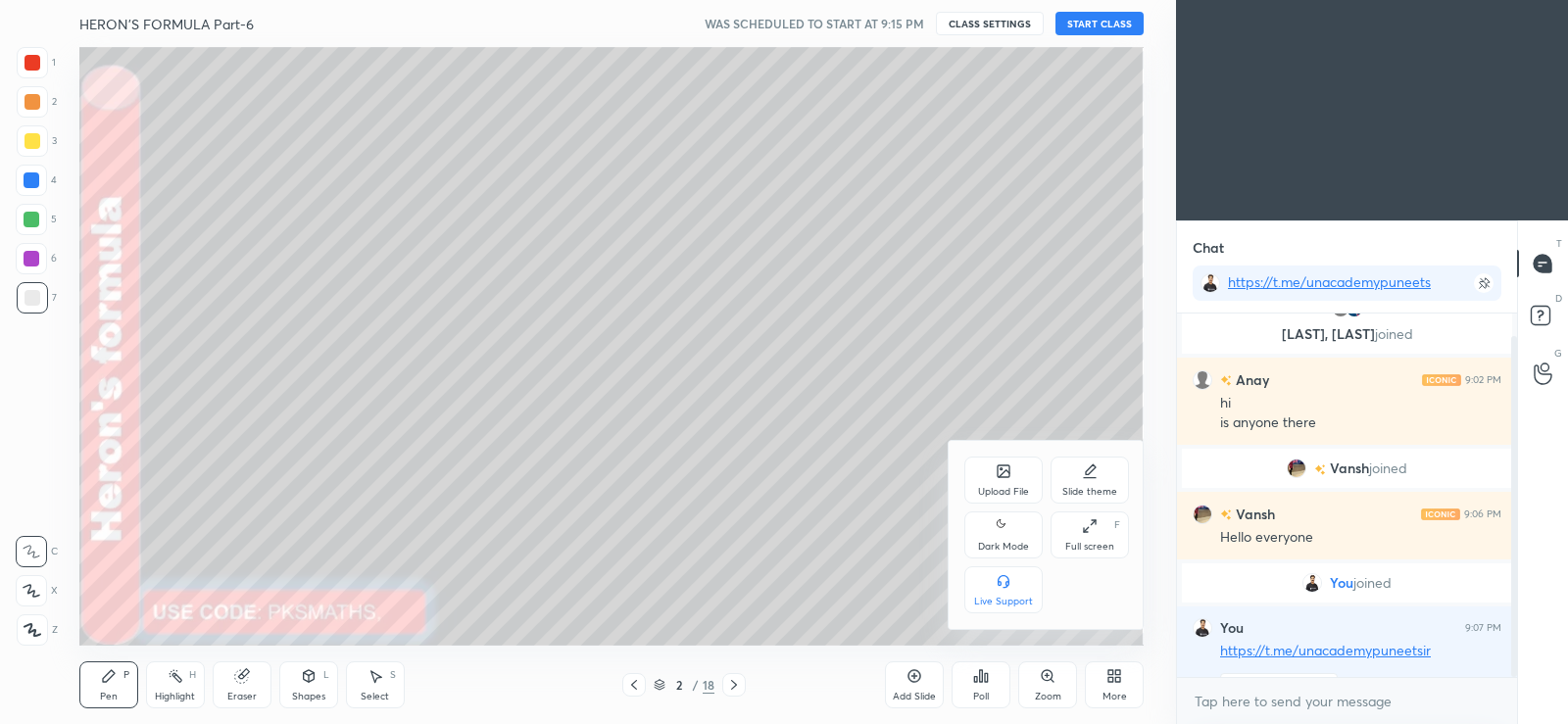 click on "Dark Mode" at bounding box center (1004, 535) 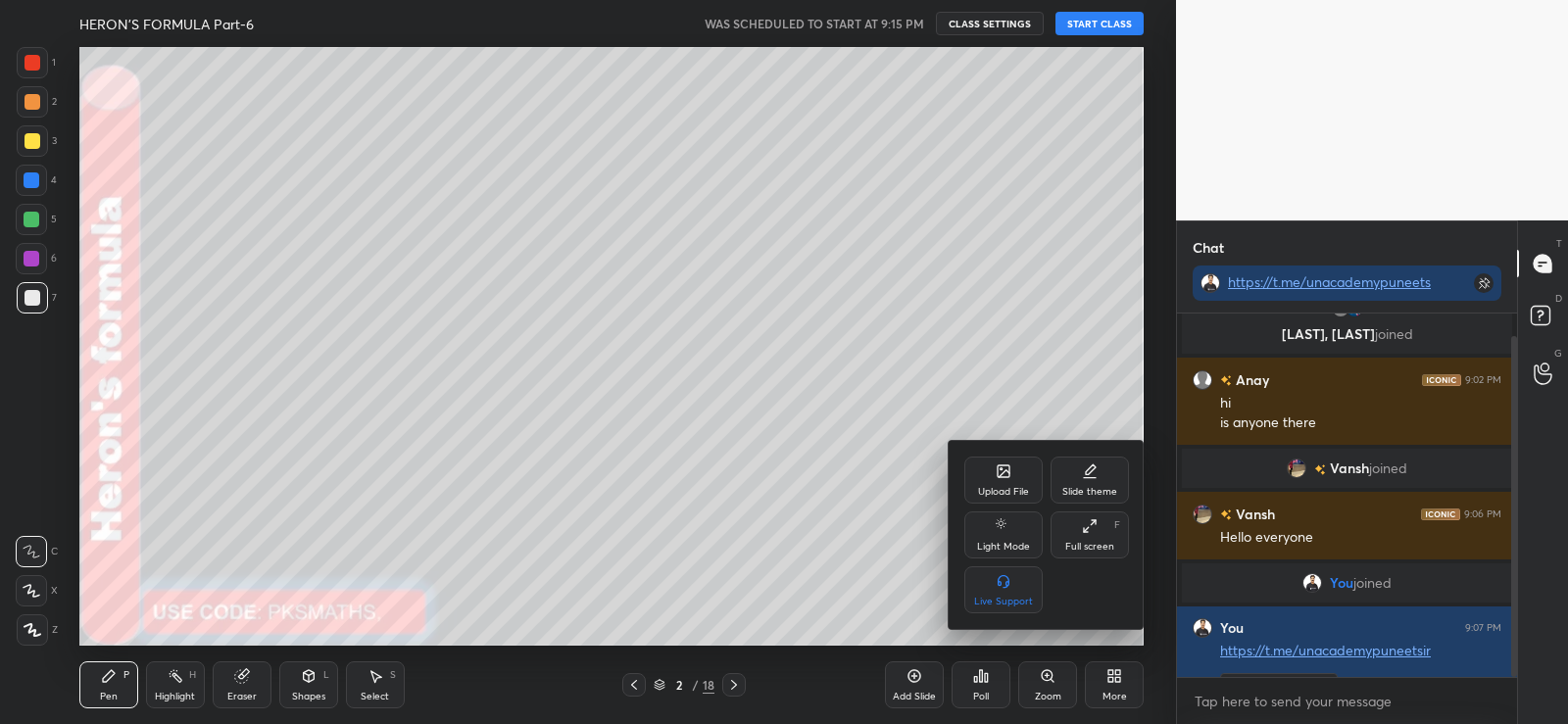 click on "Full screen" at bounding box center [1090, 547] 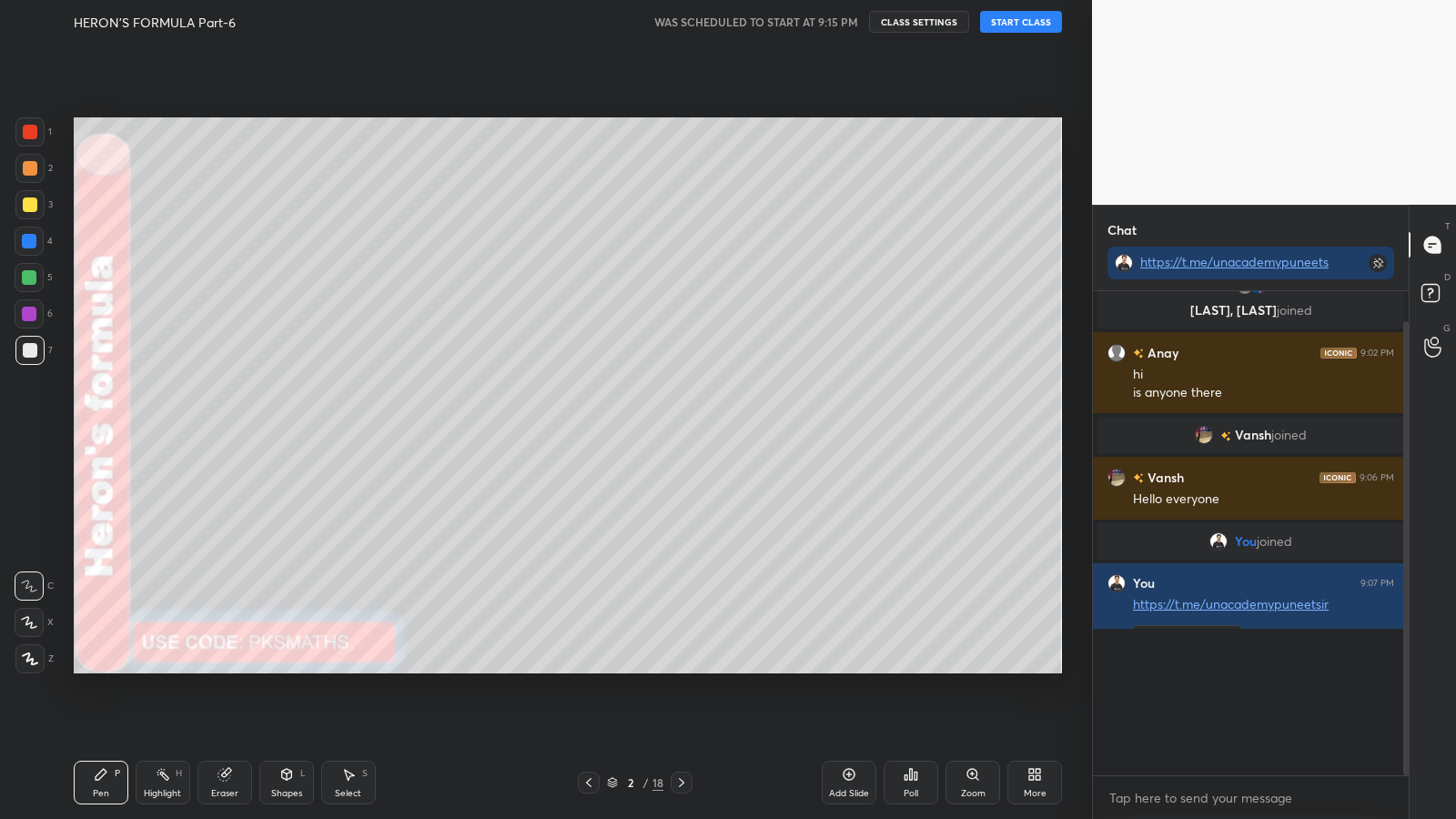 scroll, scrollTop: 90297, scrollLeft: 89981, axis: both 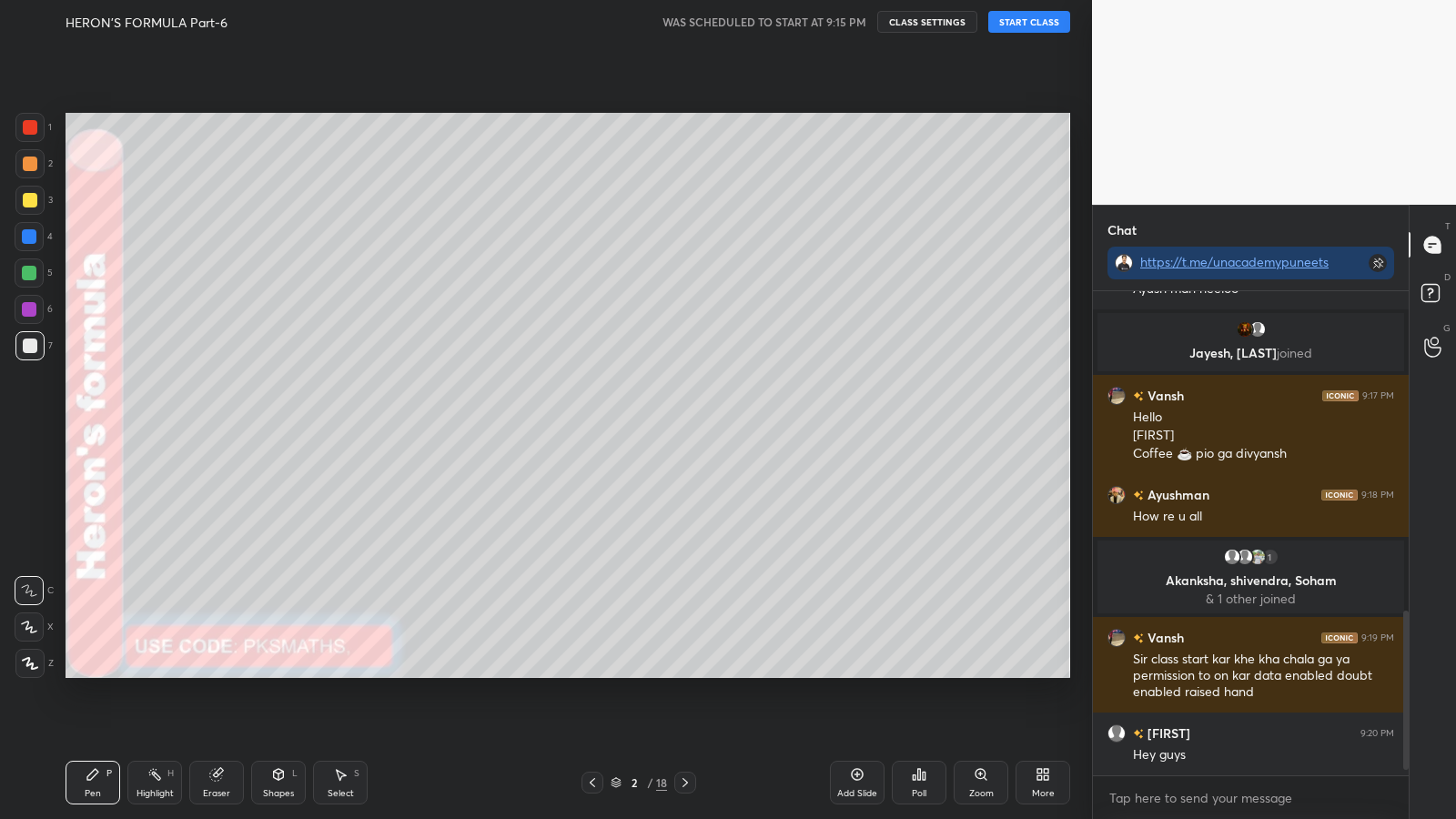 click on "START CLASS" at bounding box center (1029, 22) 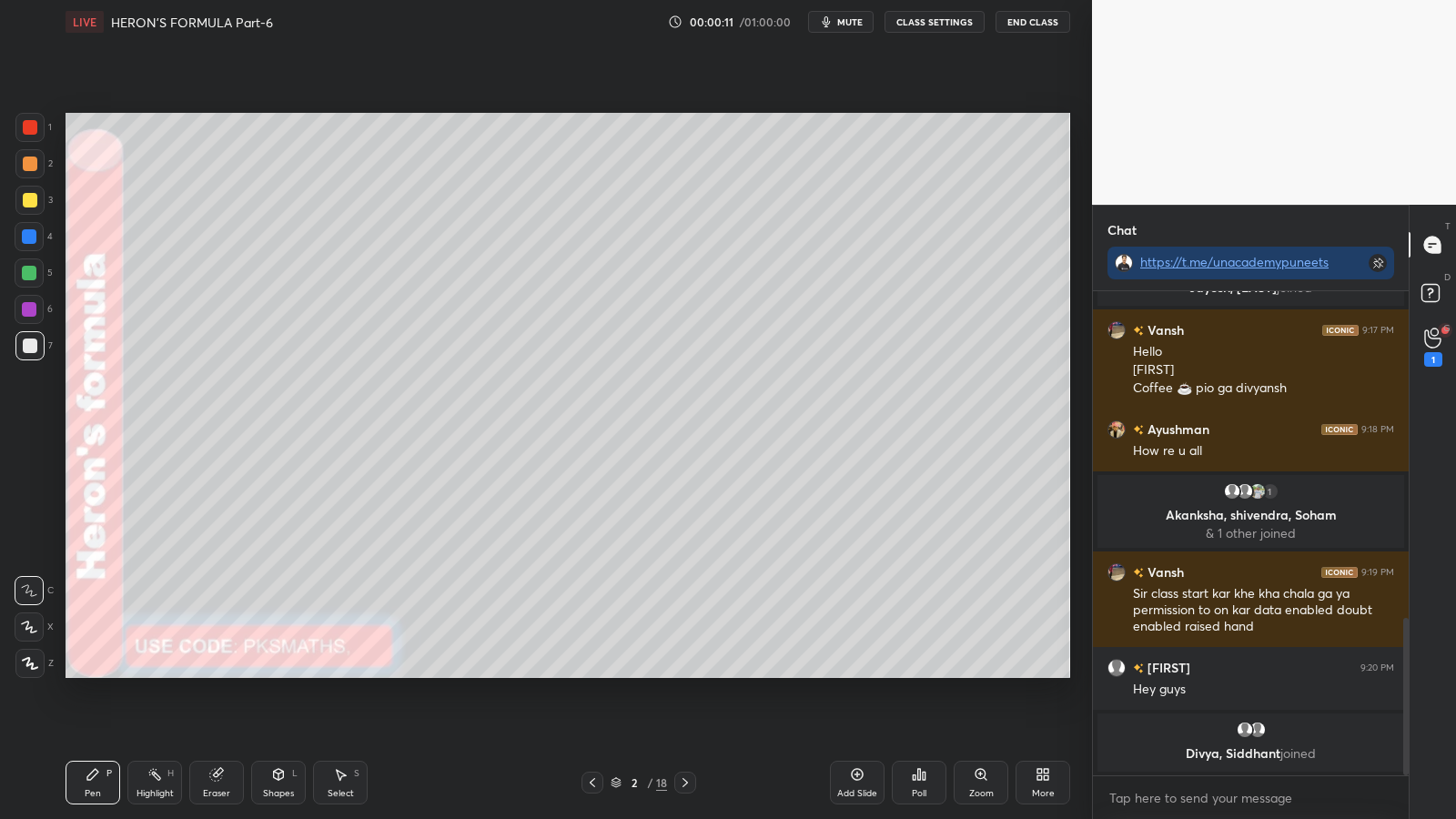 scroll, scrollTop: 1012, scrollLeft: 0, axis: vertical 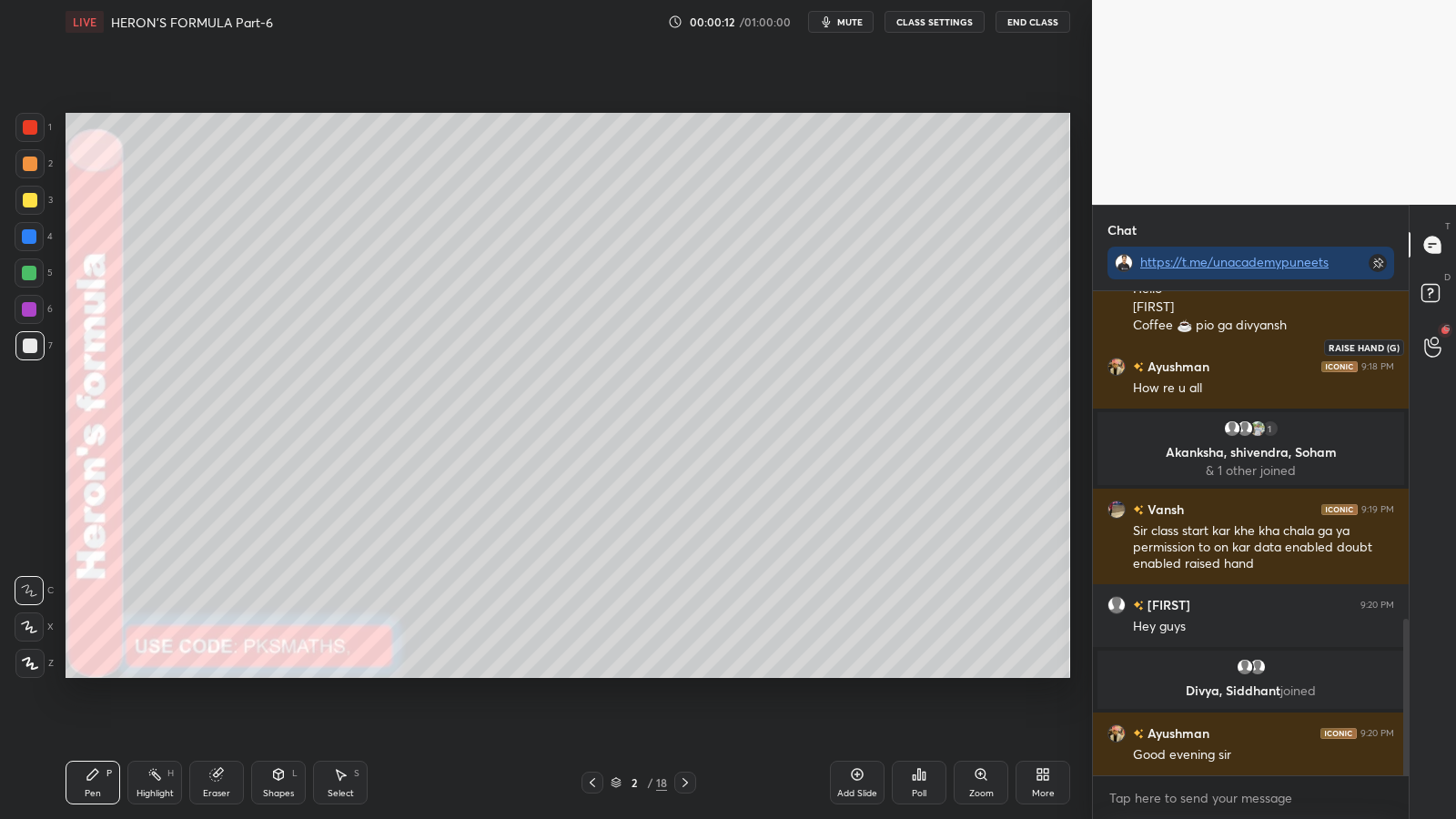 click 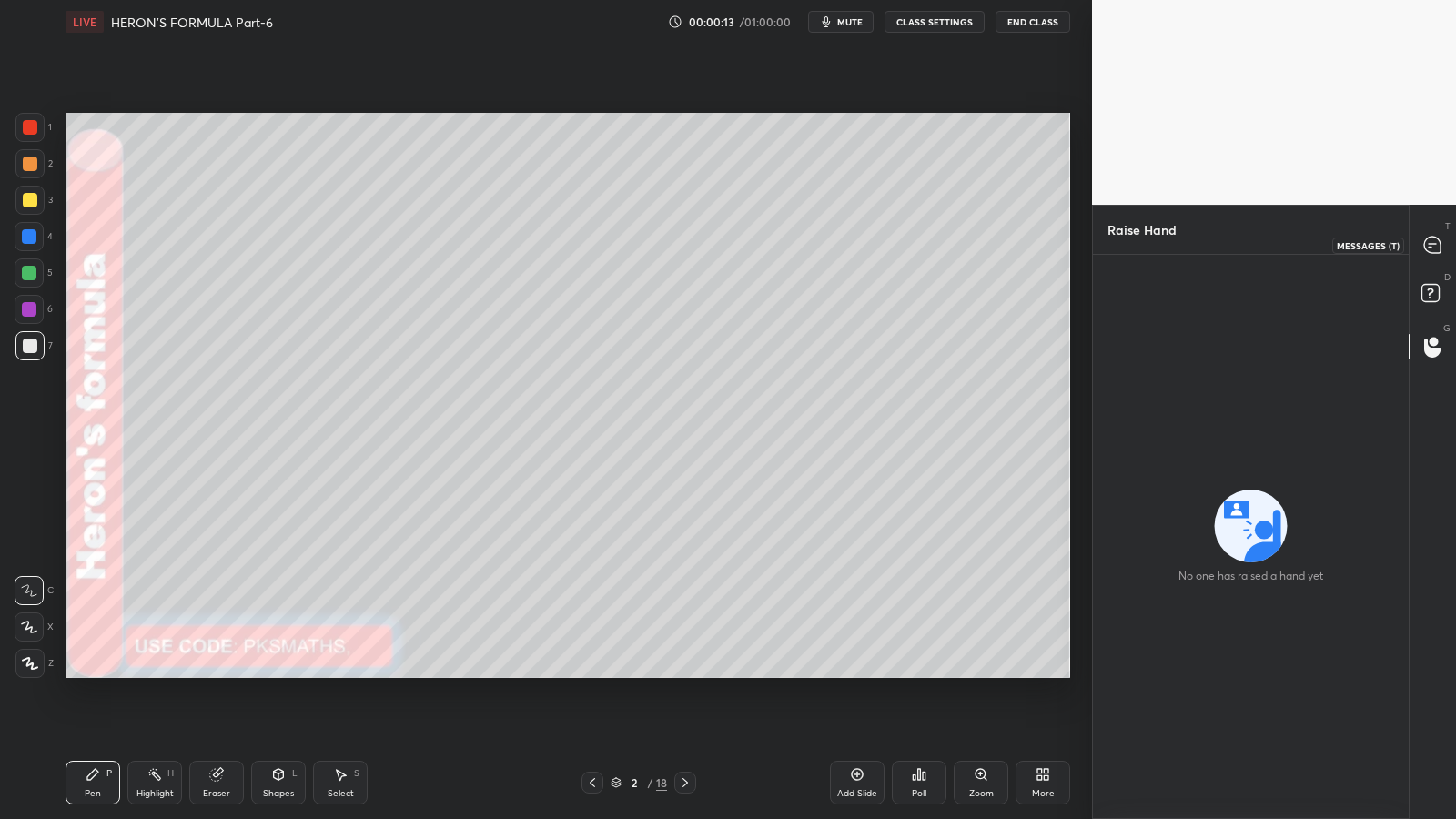 click 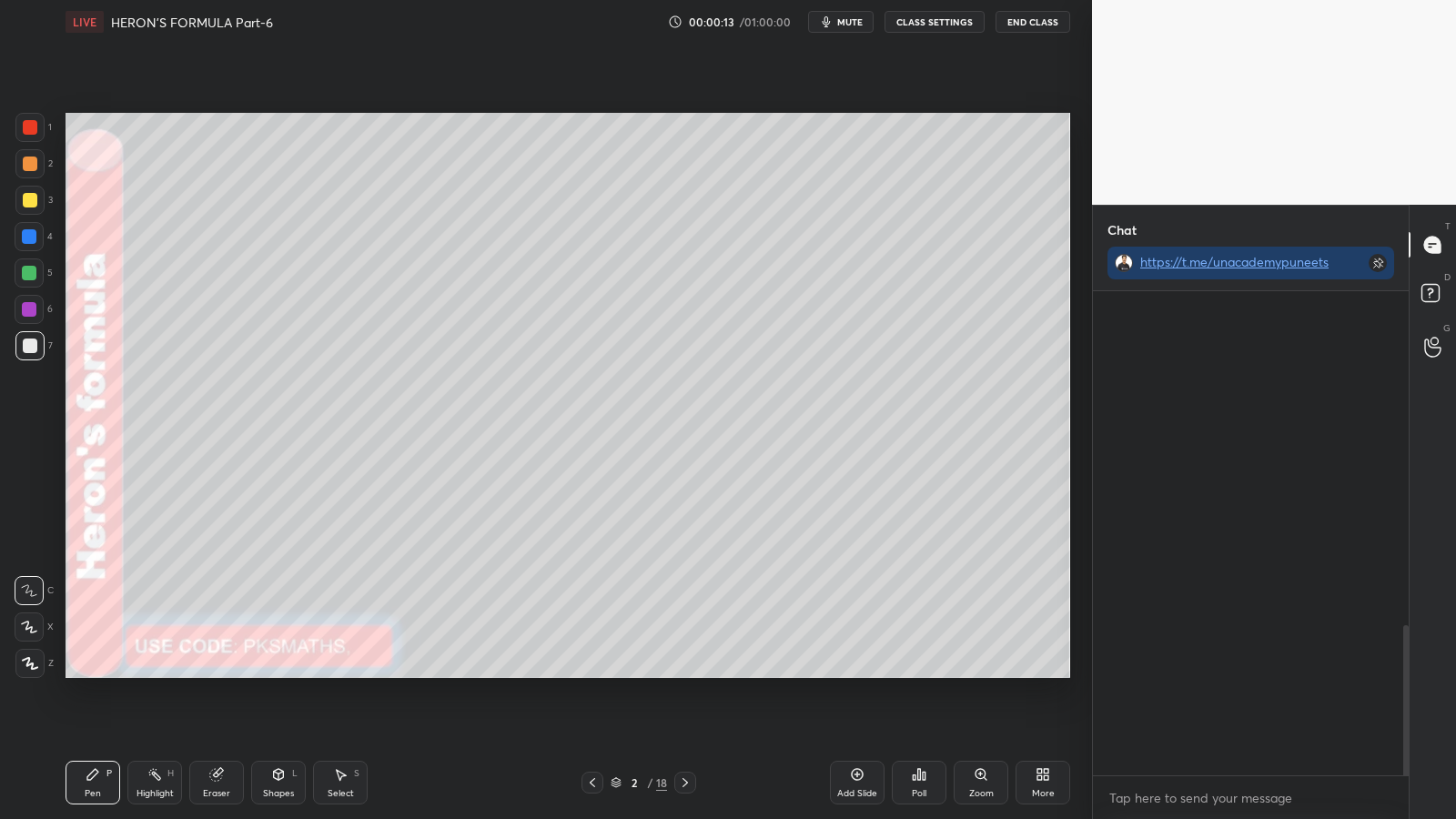 scroll, scrollTop: 1113, scrollLeft: 0, axis: vertical 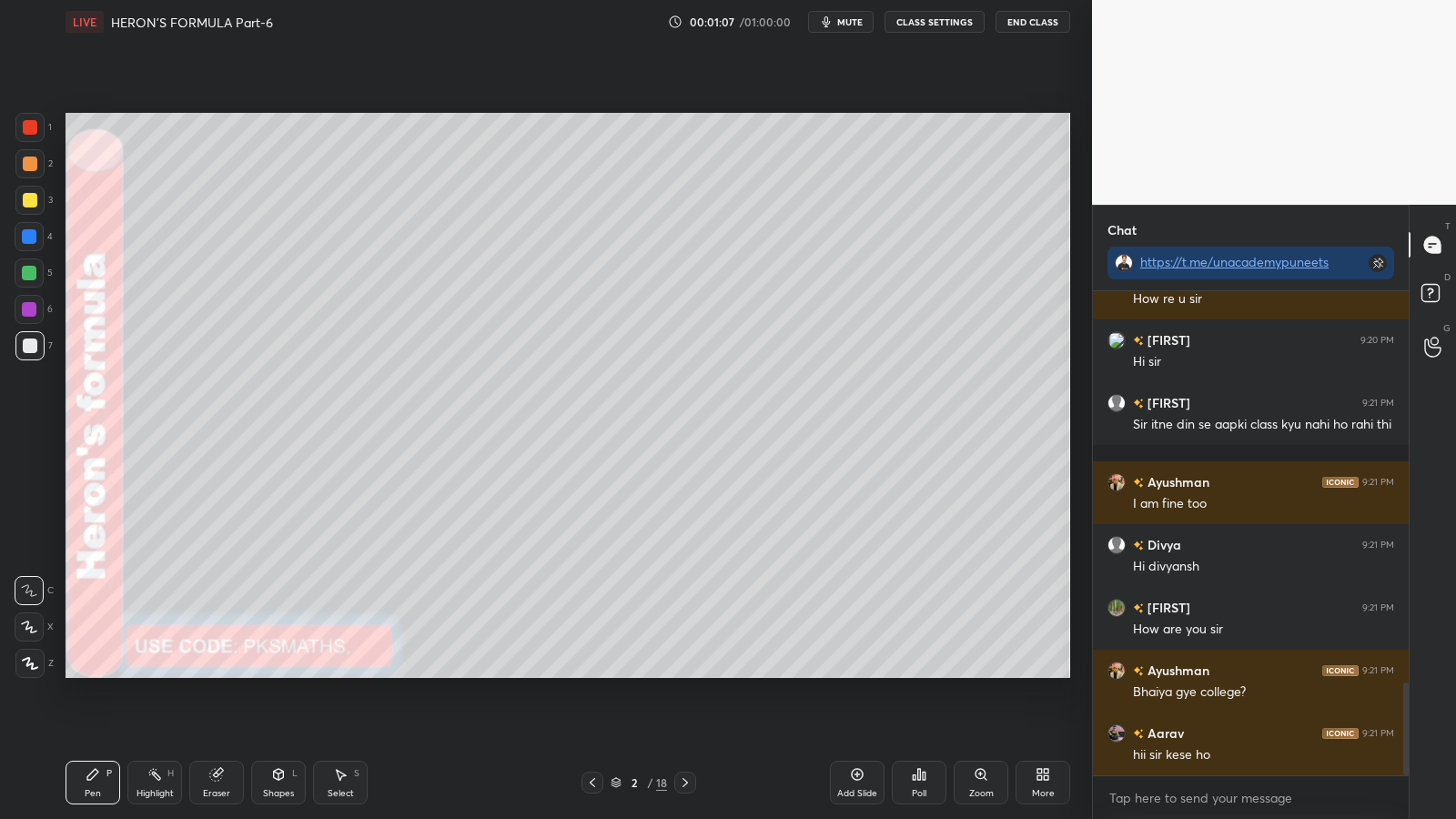 click at bounding box center (29, 627) 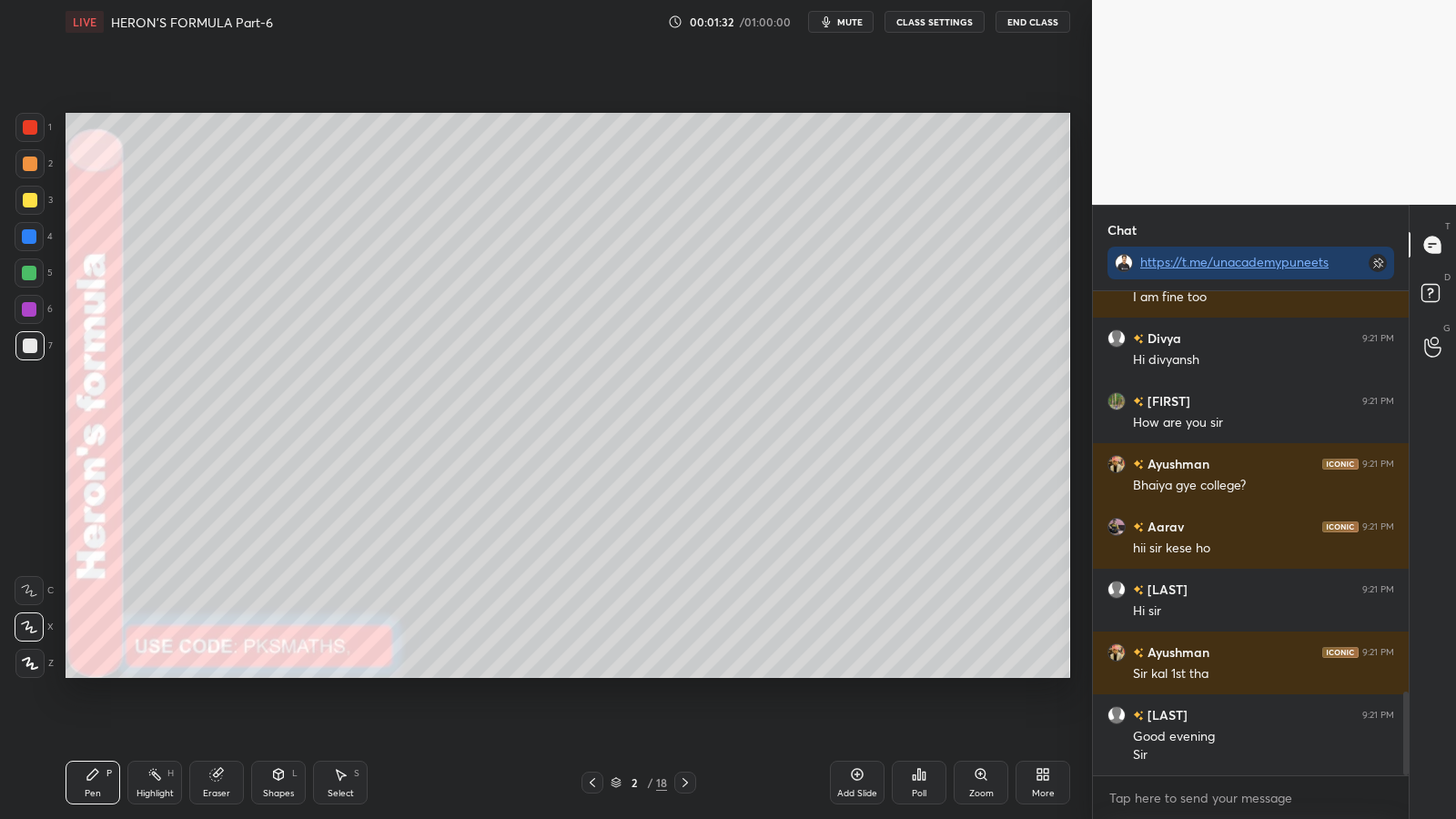 scroll, scrollTop: 2301, scrollLeft: 0, axis: vertical 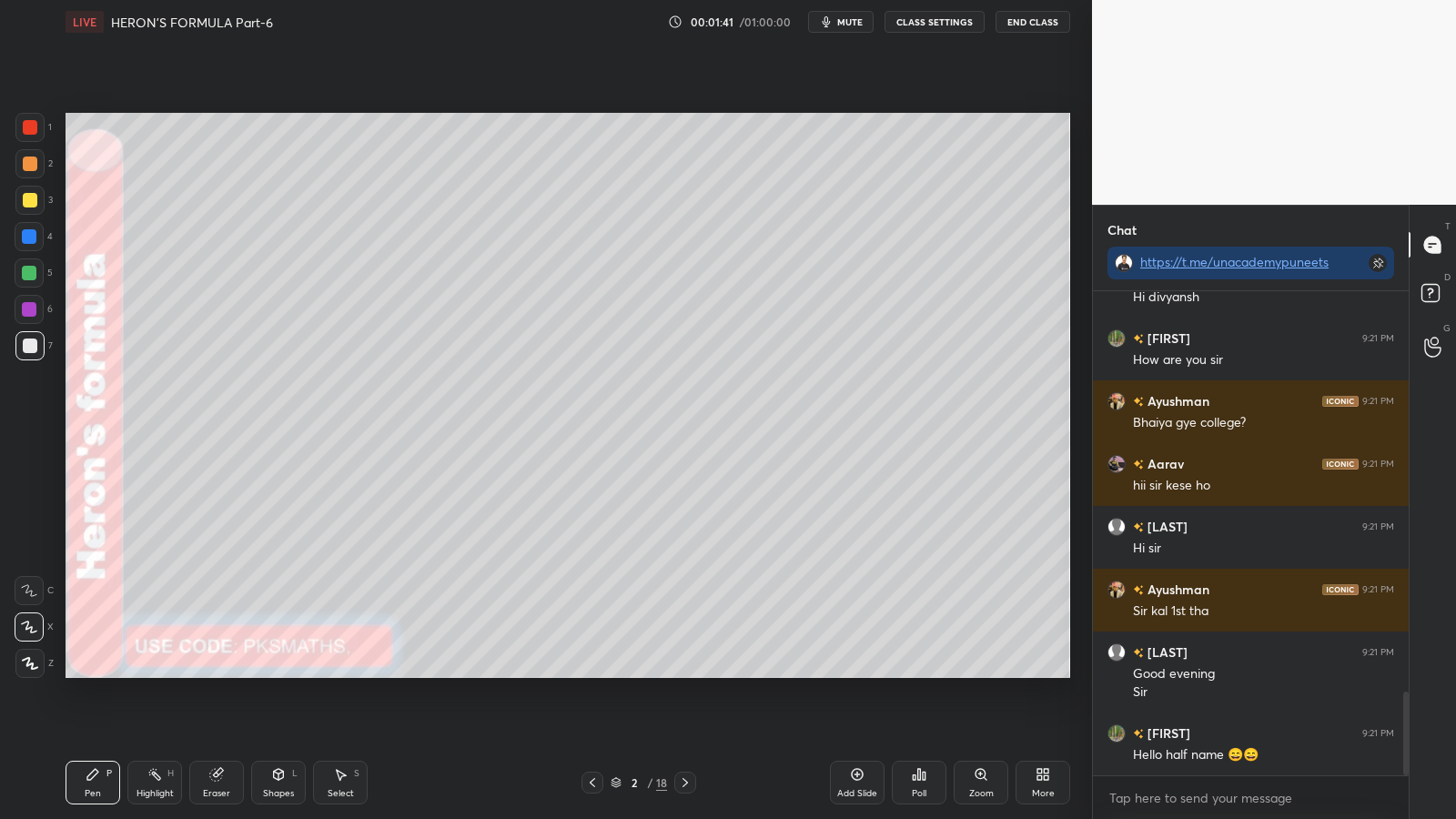 click 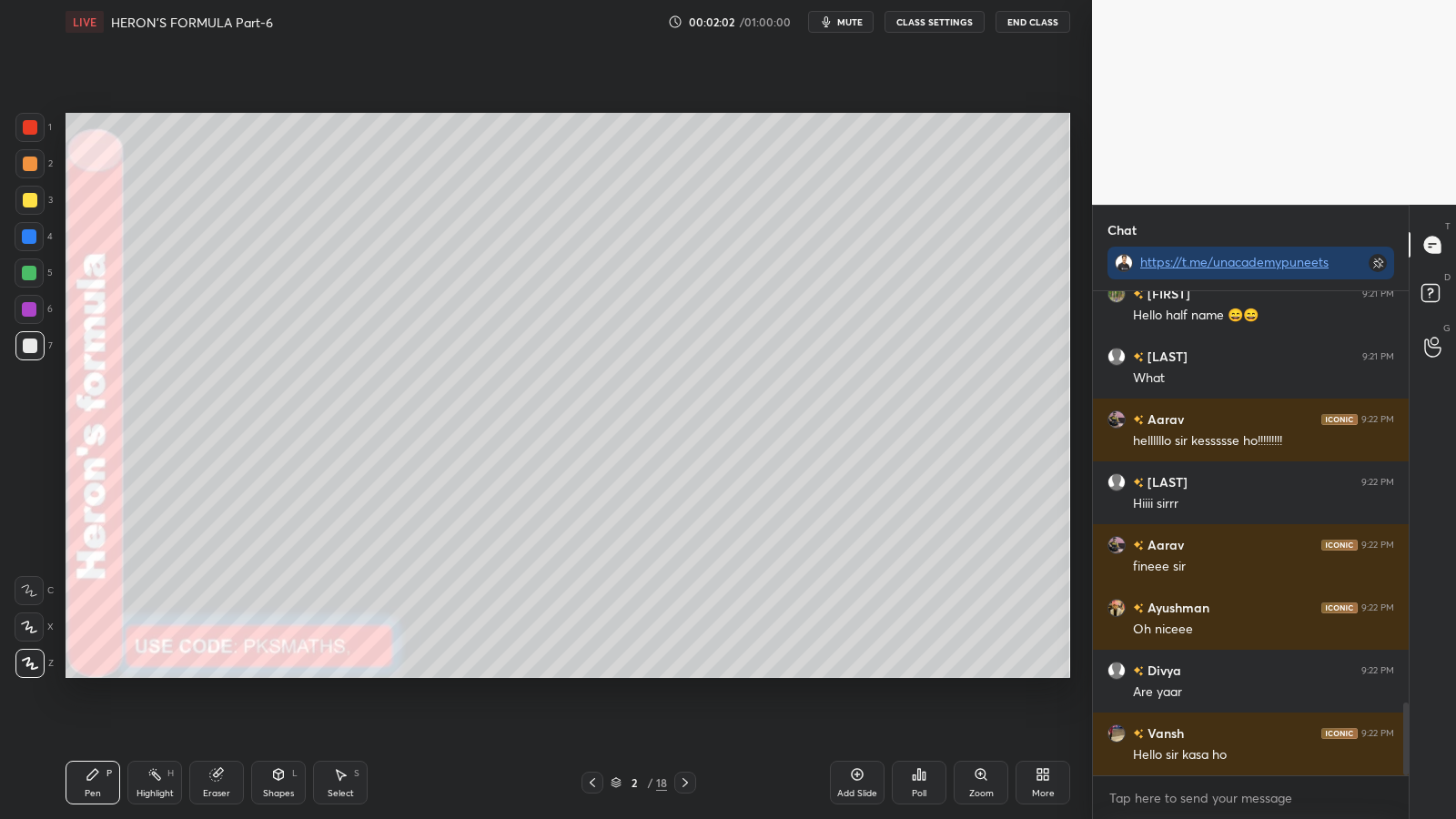 scroll, scrollTop: 2804, scrollLeft: 0, axis: vertical 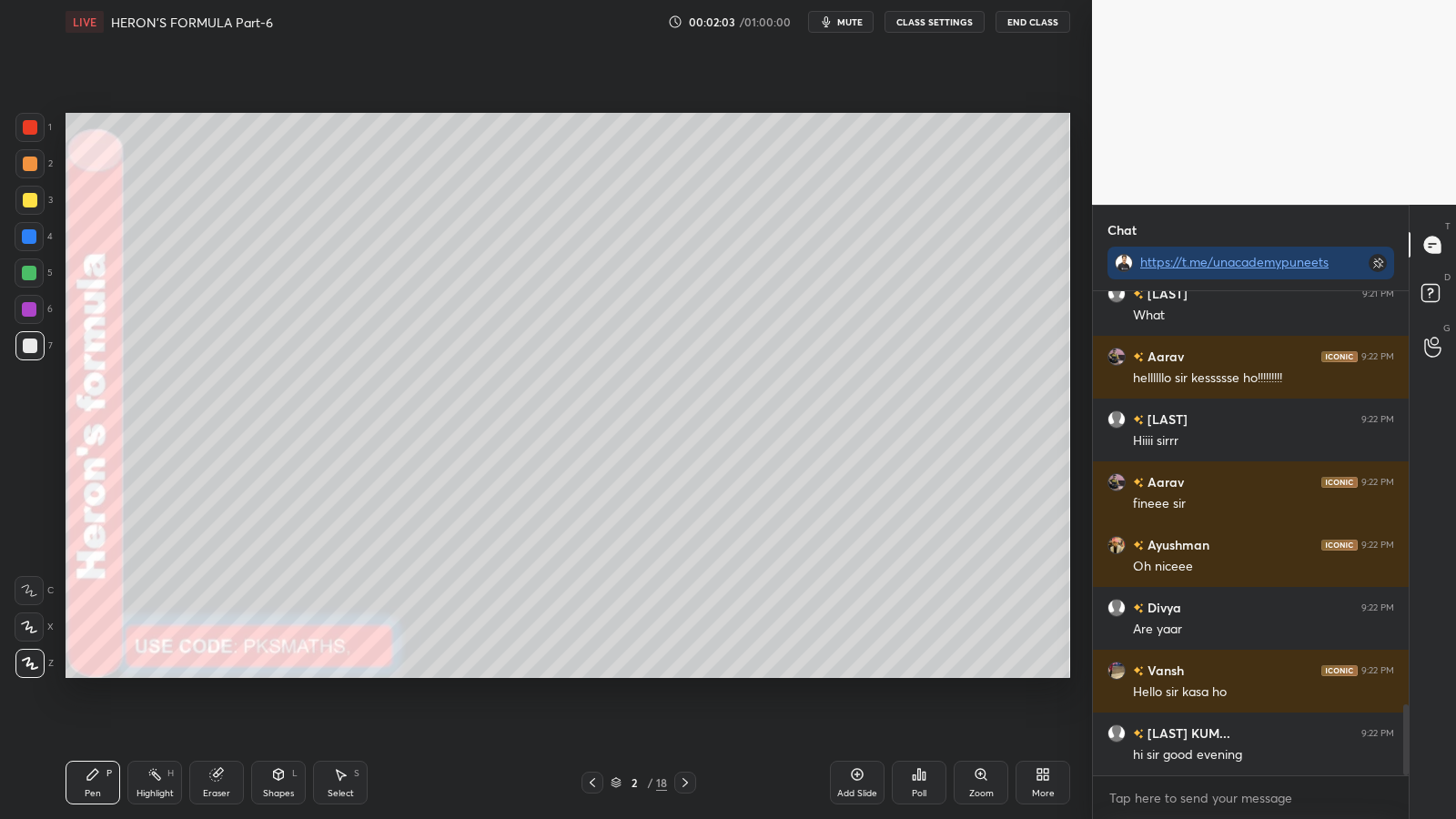 click 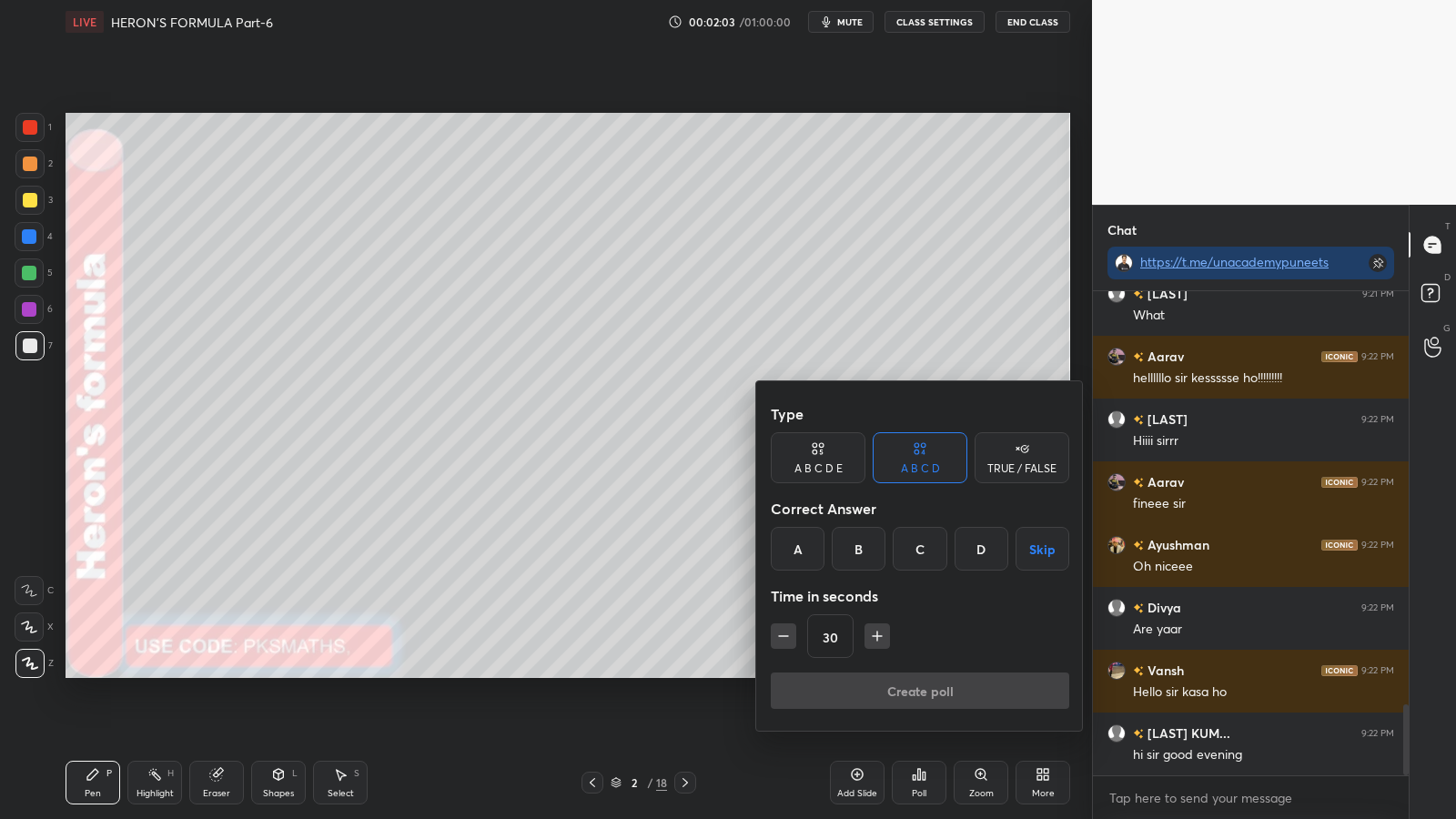 scroll, scrollTop: 2929, scrollLeft: 0, axis: vertical 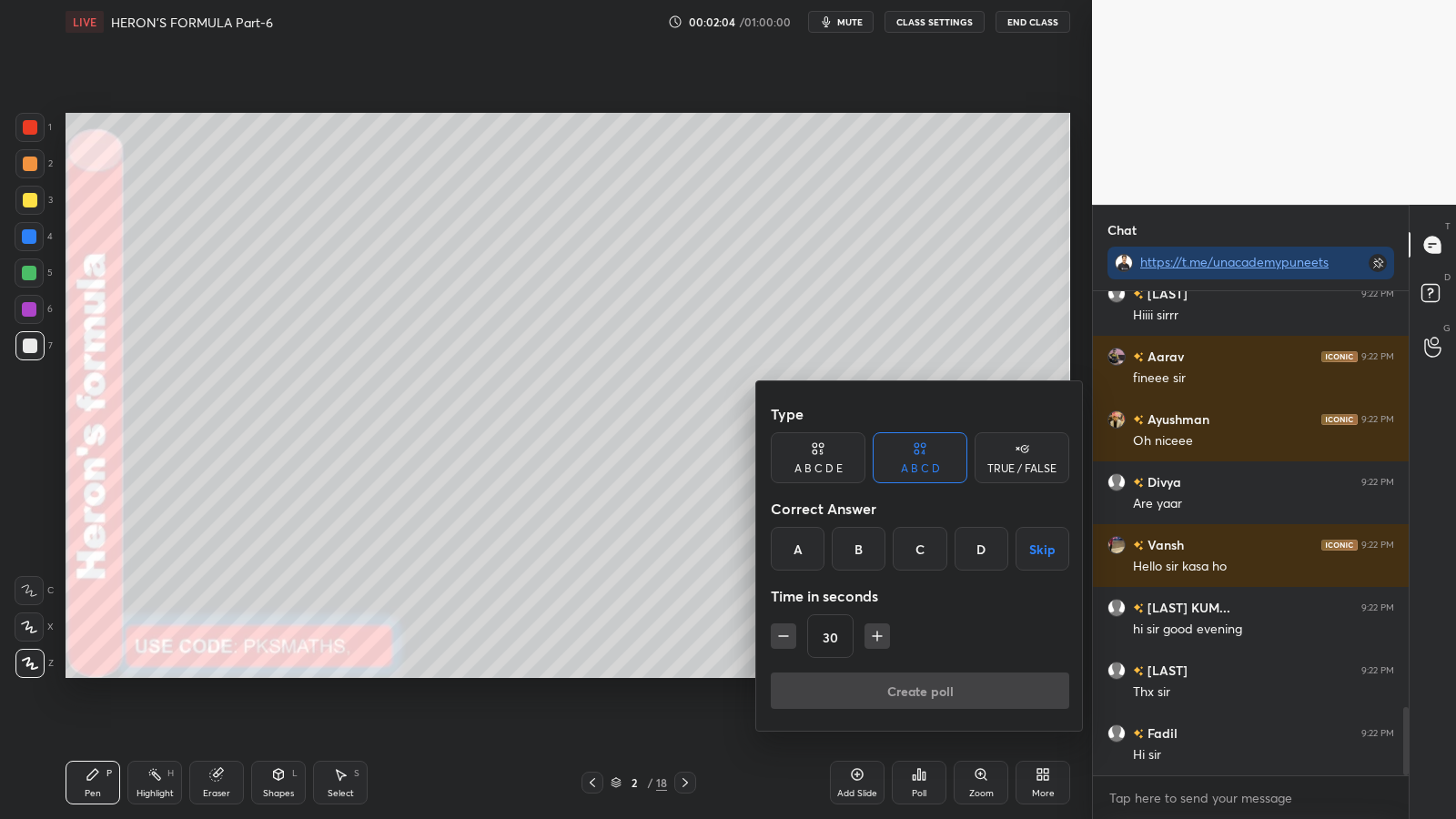 click on "A" at bounding box center (797, 549) 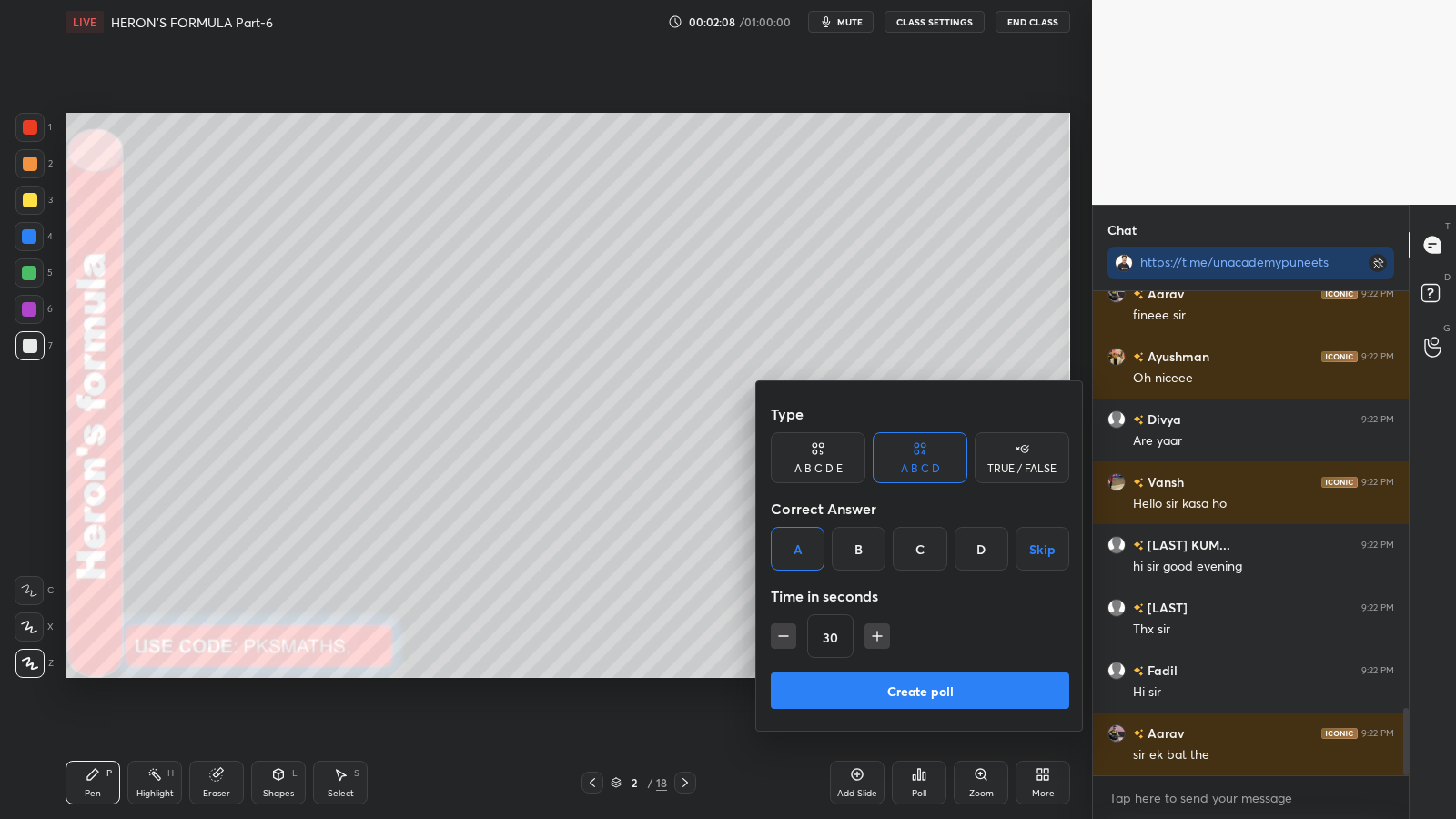 scroll, scrollTop: 3055, scrollLeft: 0, axis: vertical 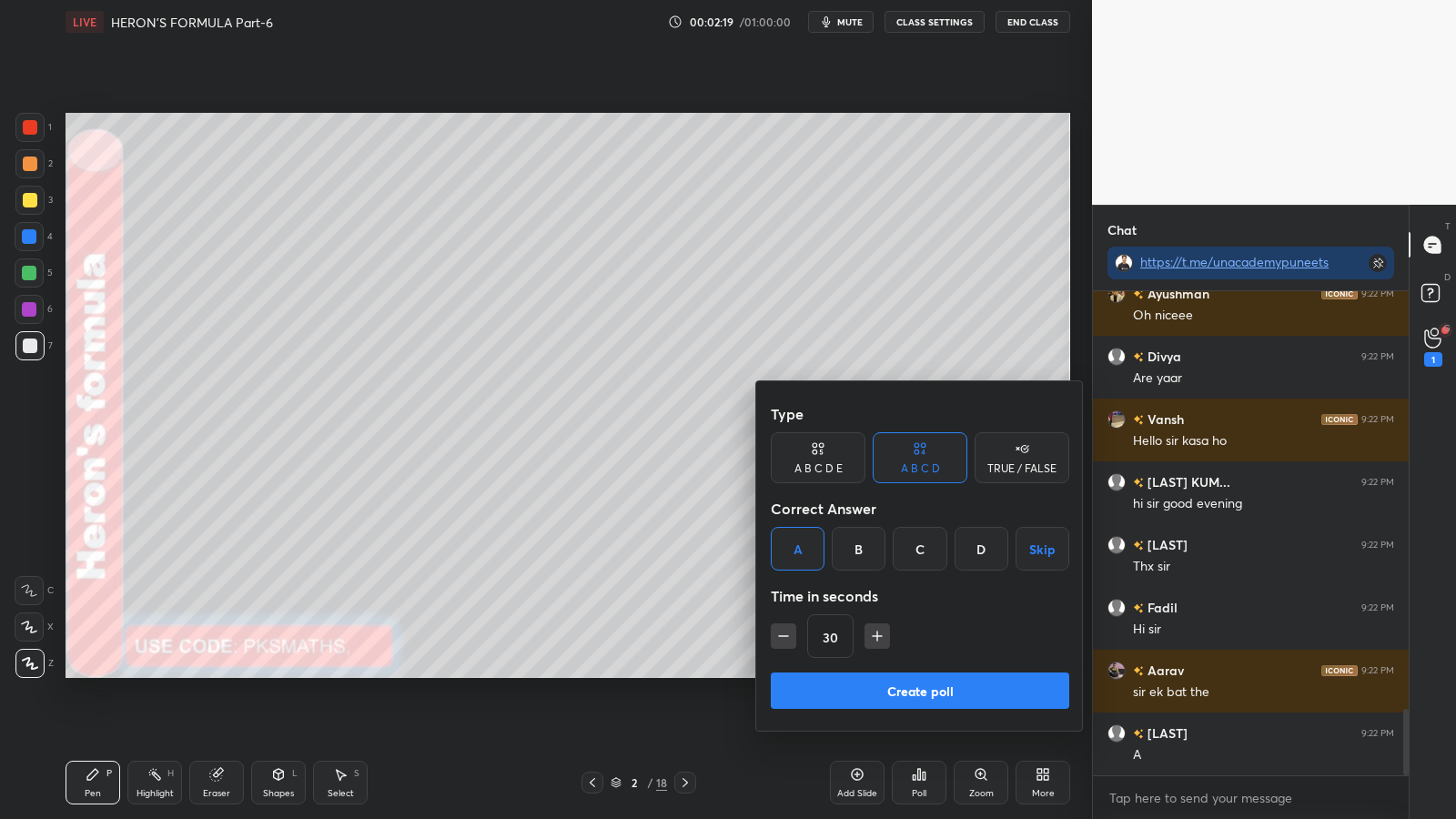 click on "Create poll" at bounding box center (920, 691) 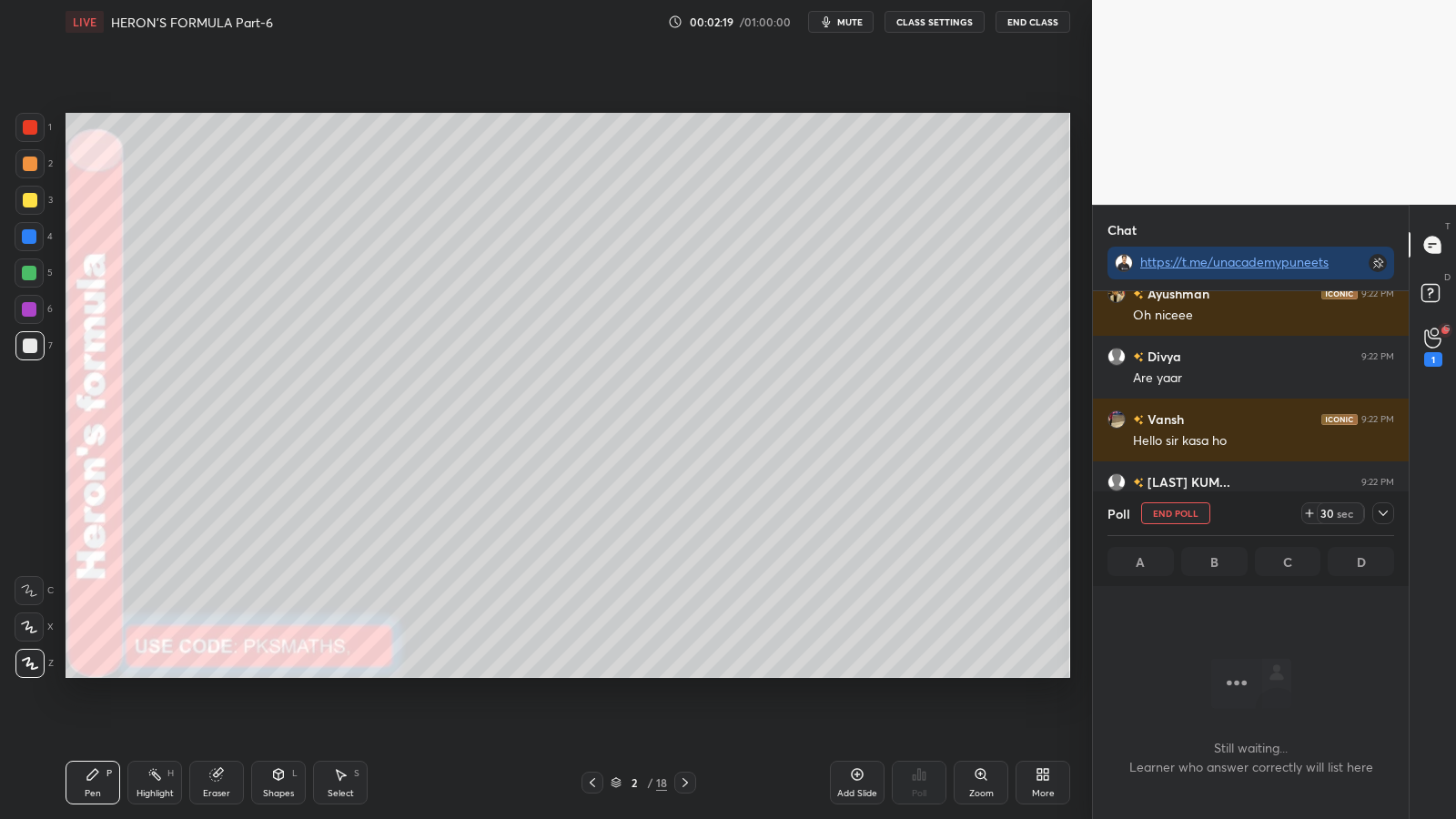 scroll, scrollTop: 386, scrollLeft: 310, axis: both 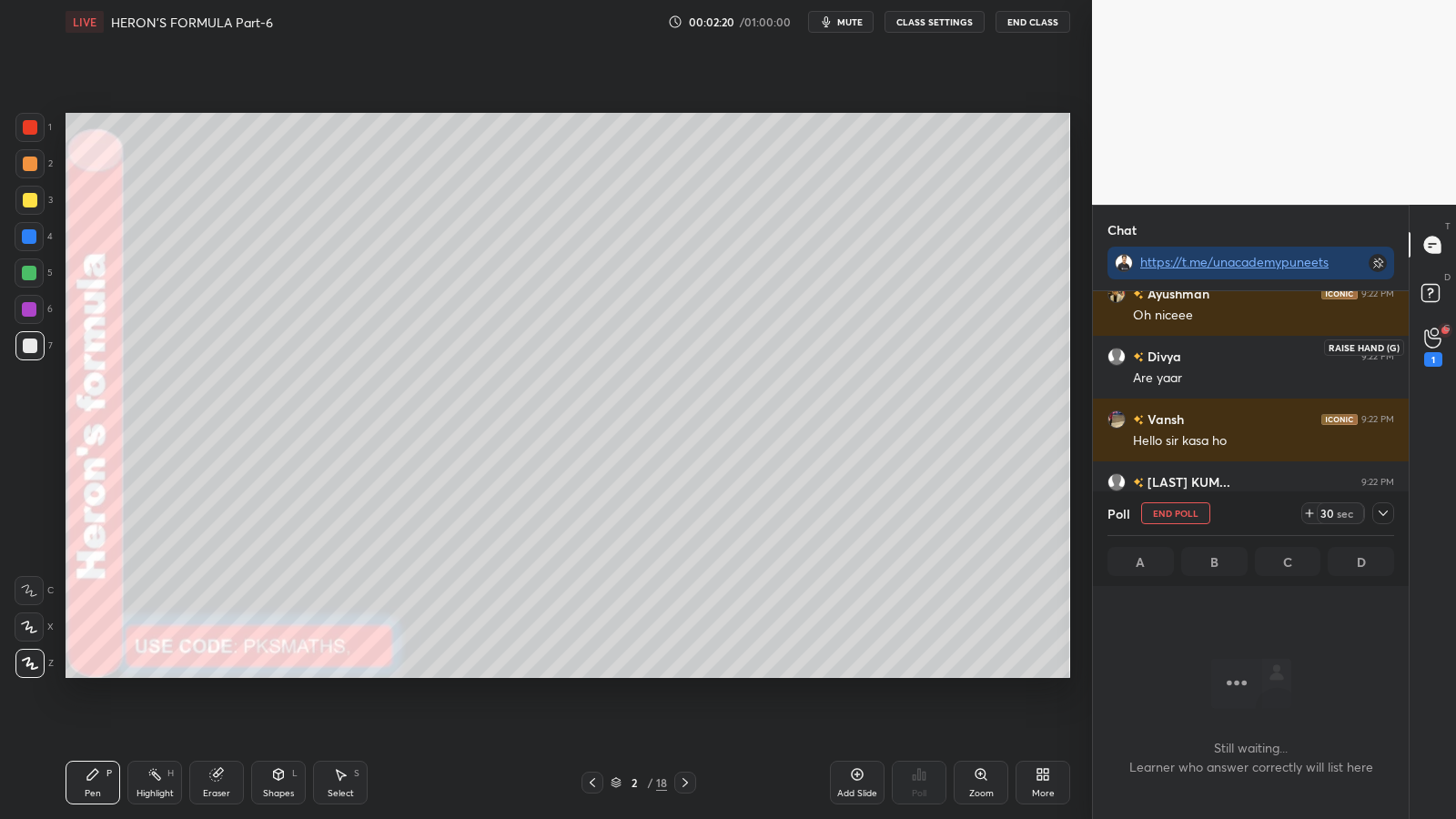 click 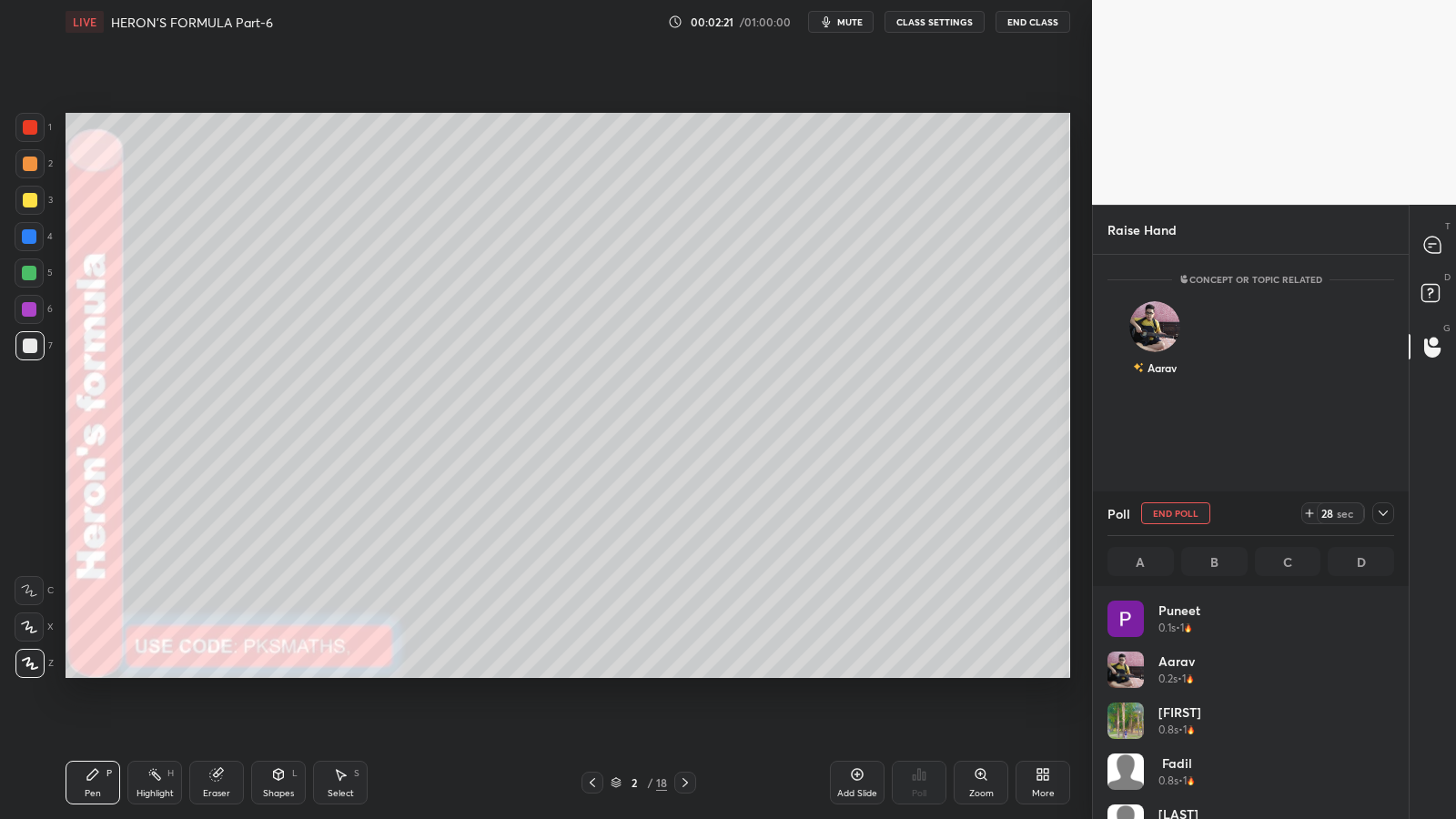 scroll, scrollTop: 6, scrollLeft: 6, axis: both 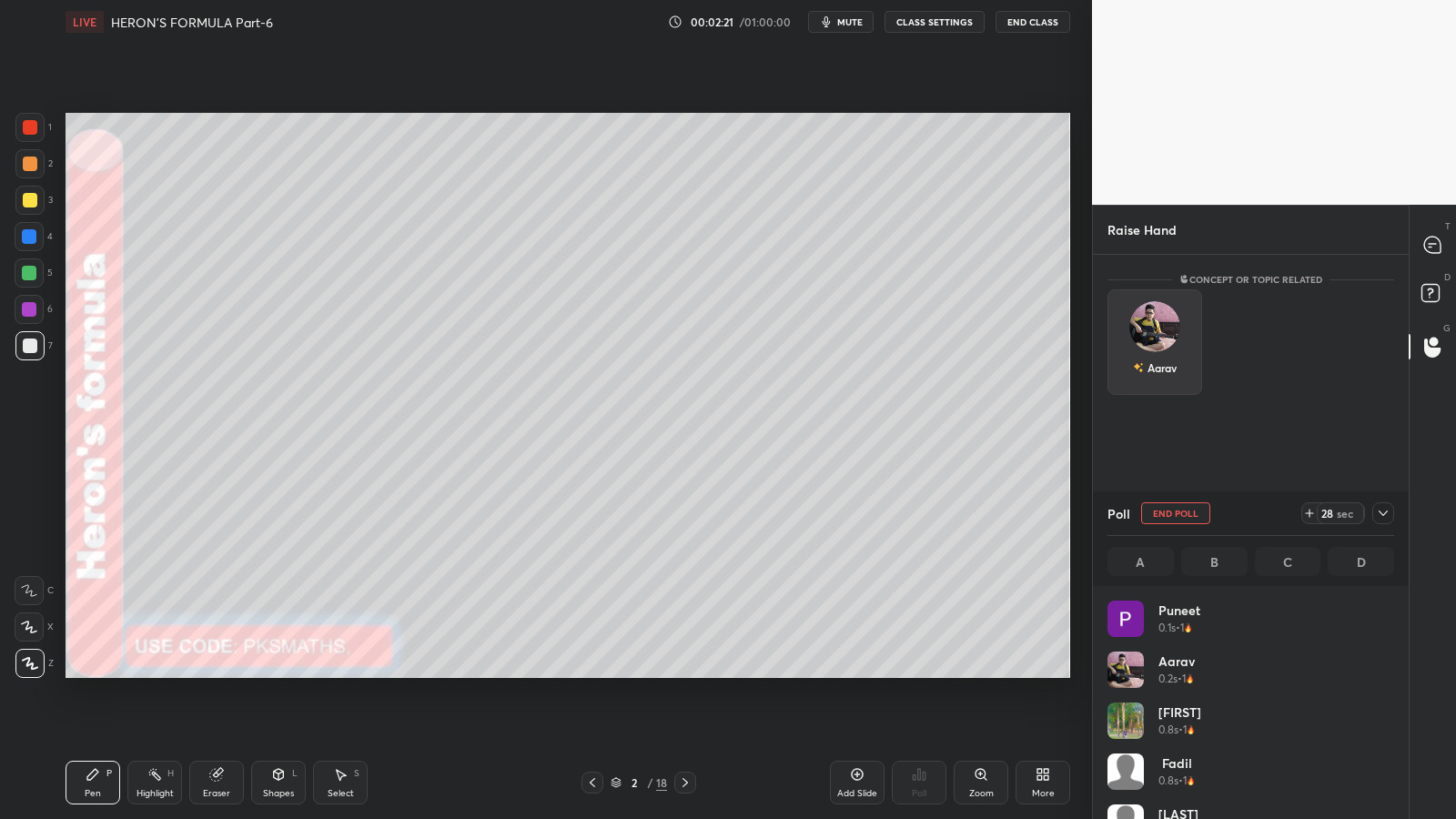 click on "Aarav" at bounding box center [1155, 342] 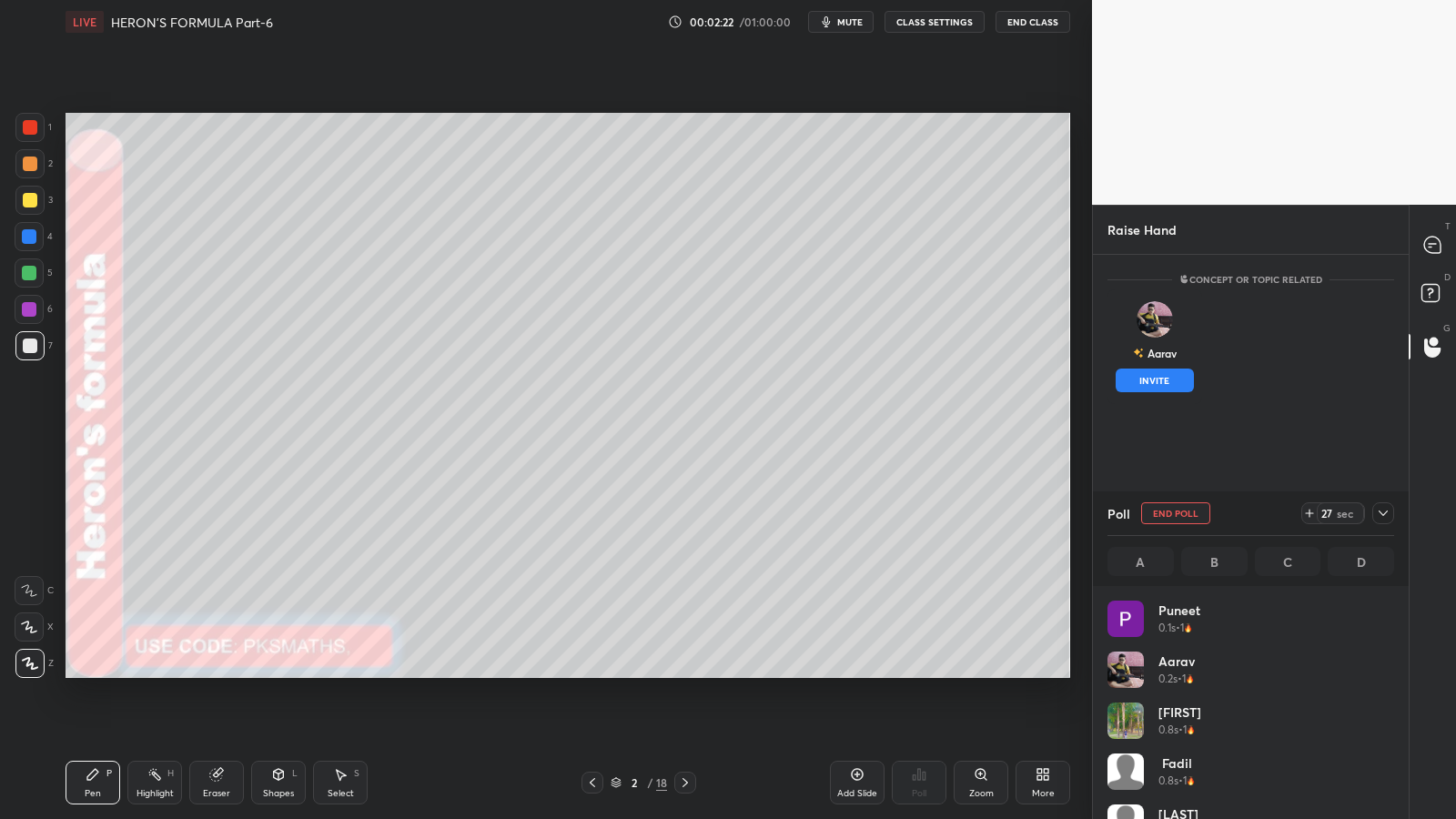 click on "INVITE" at bounding box center (1155, 380) 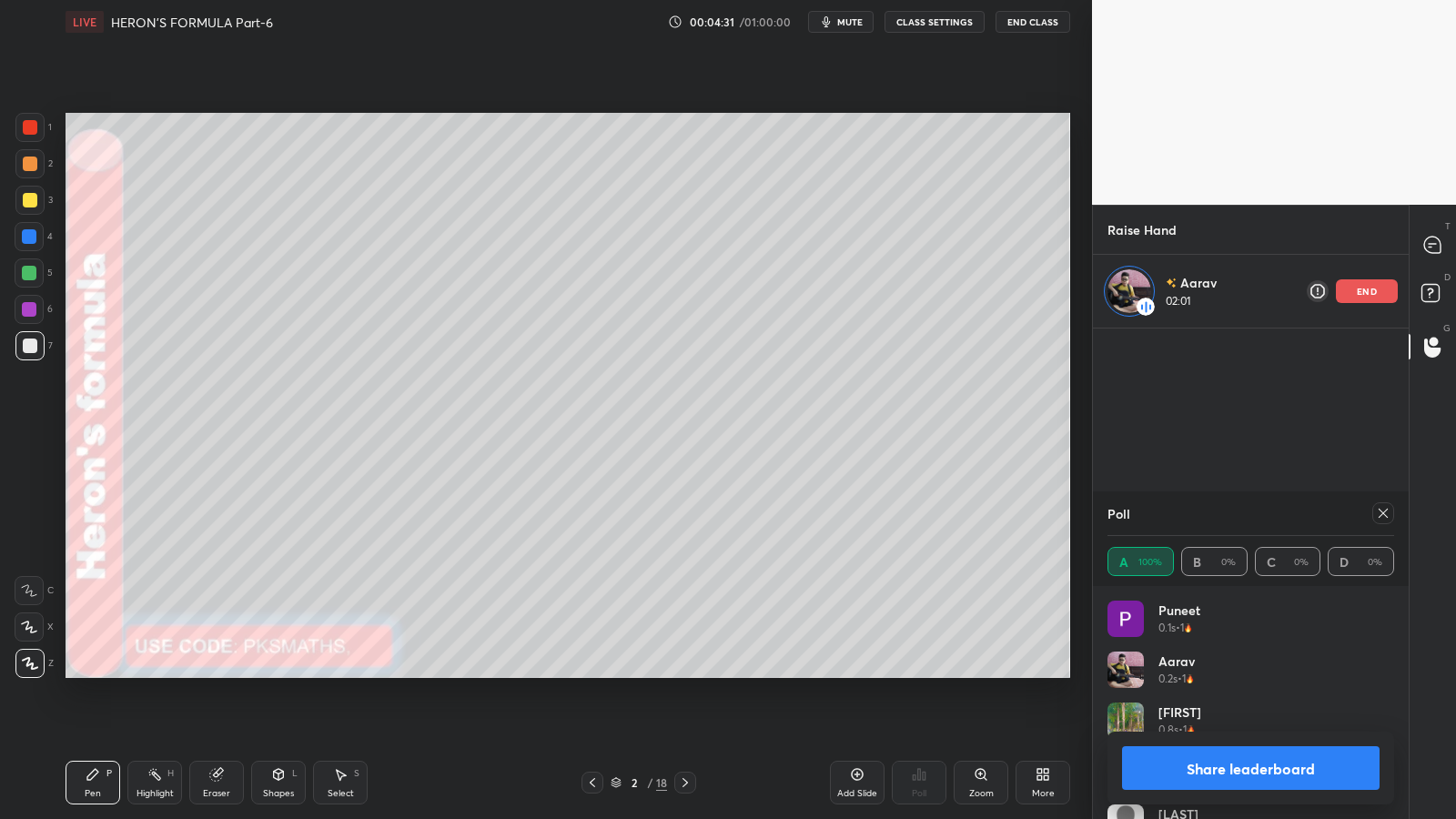 click on "Share leaderboard" at bounding box center [1250, 768] 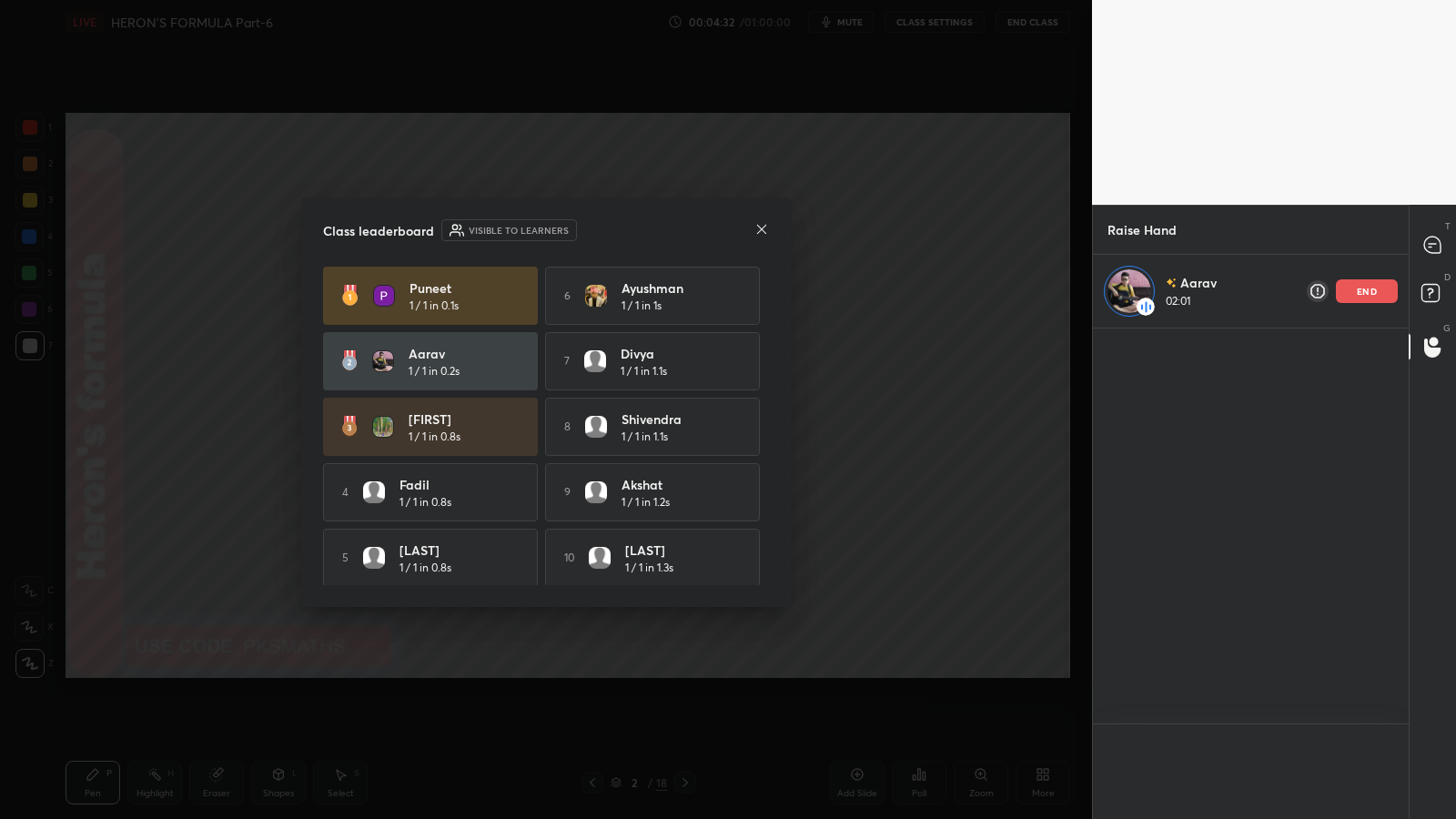 scroll, scrollTop: 0, scrollLeft: 0, axis: both 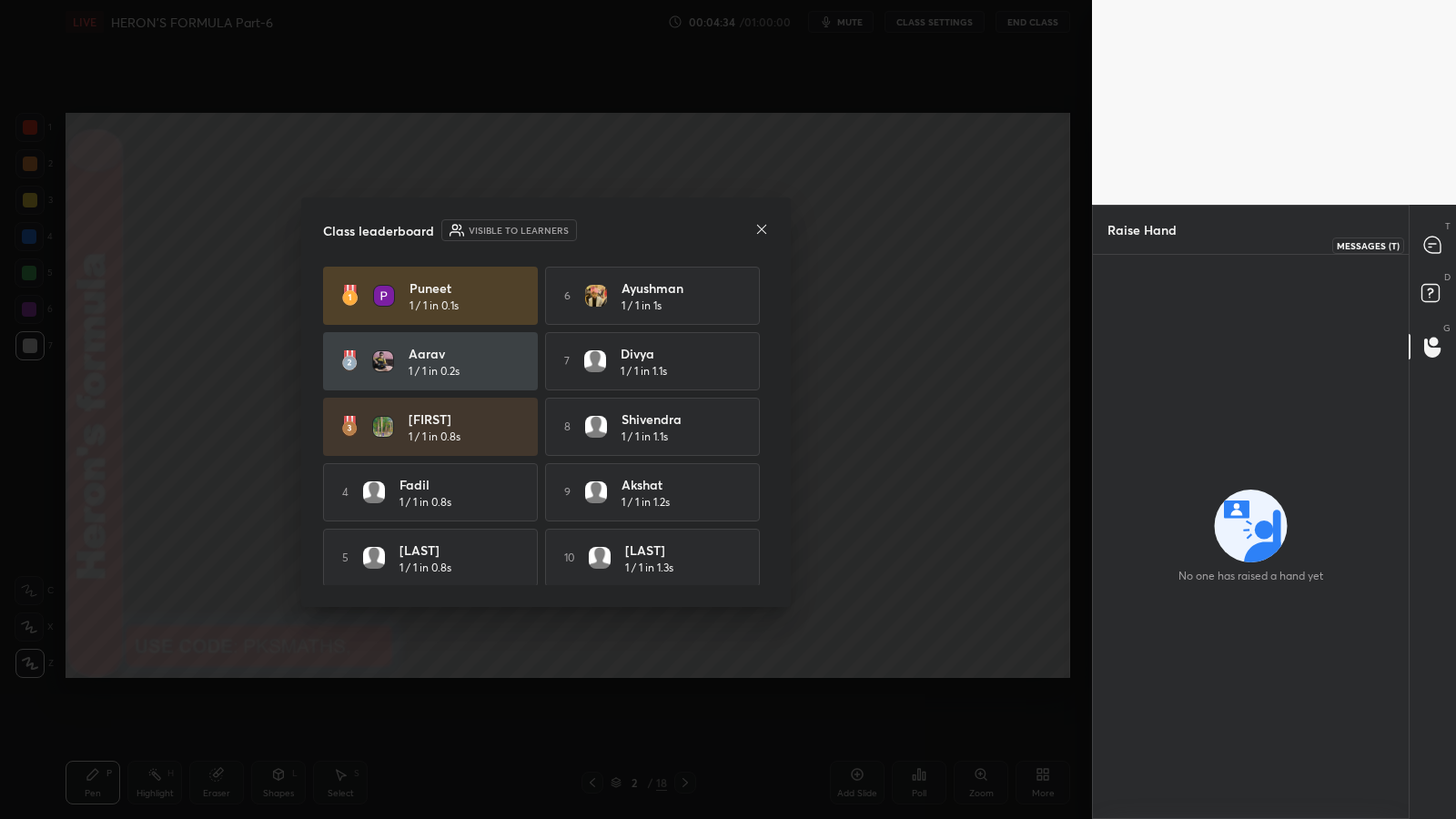 click 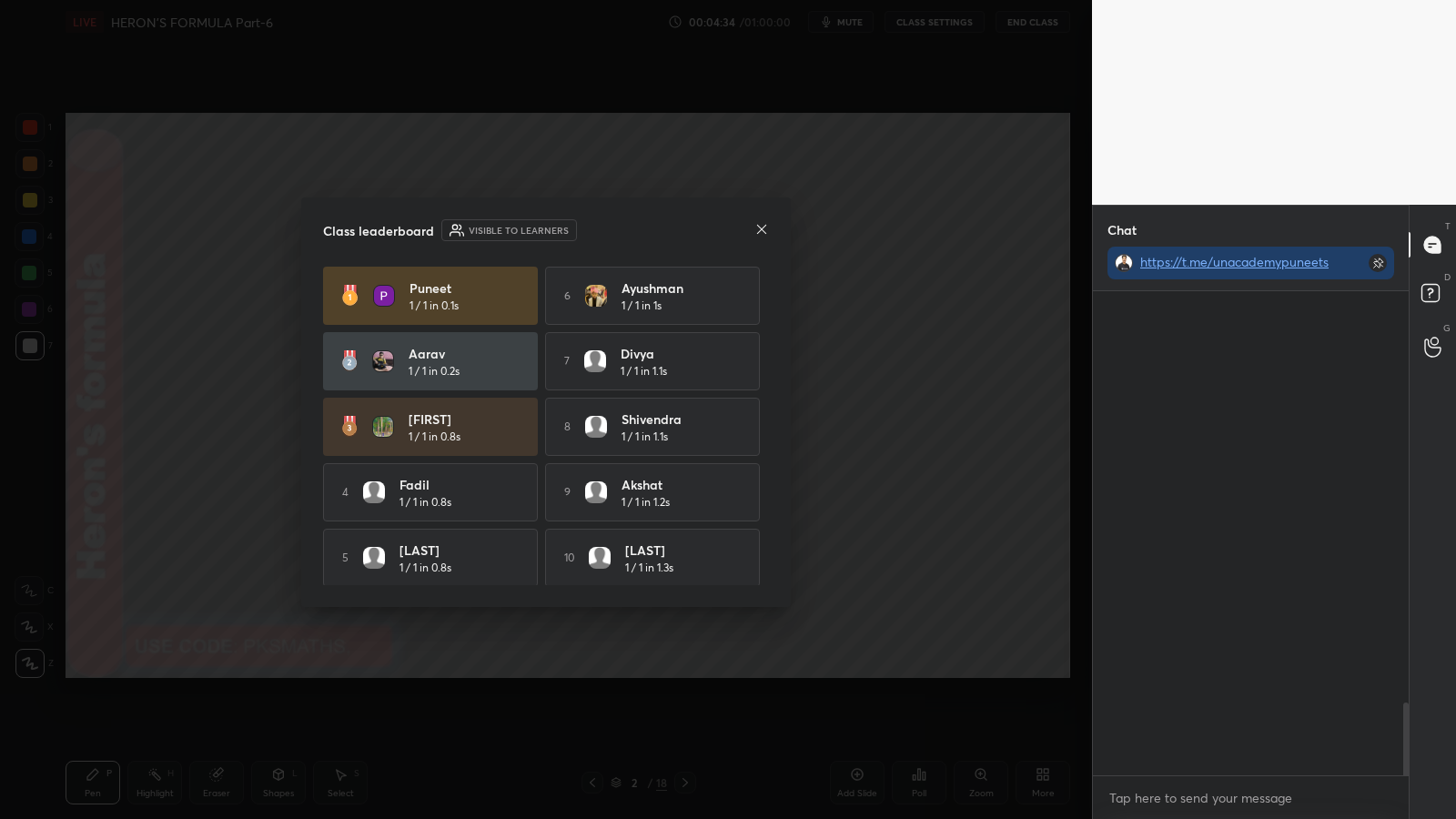scroll, scrollTop: 3336, scrollLeft: 0, axis: vertical 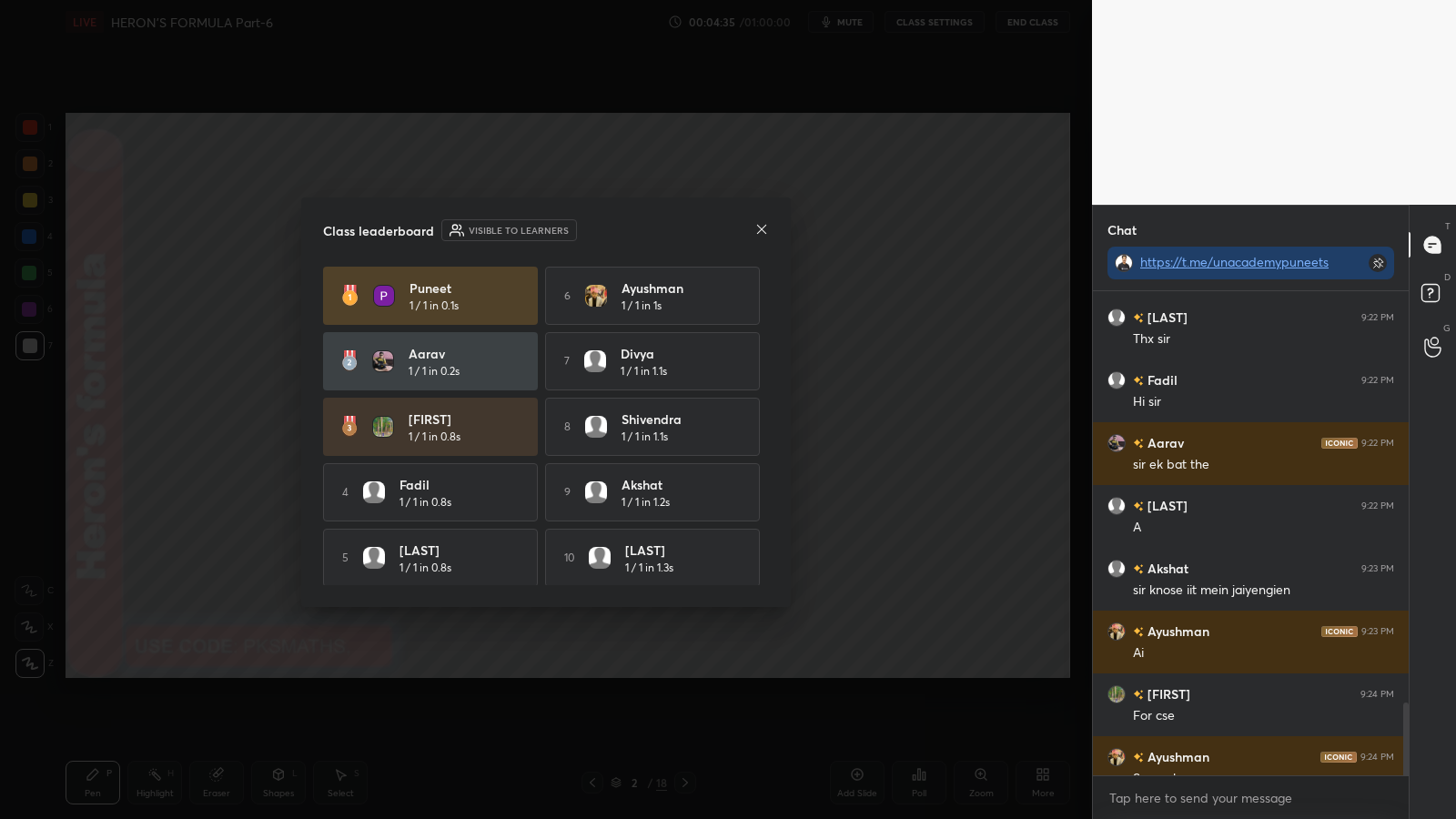 click 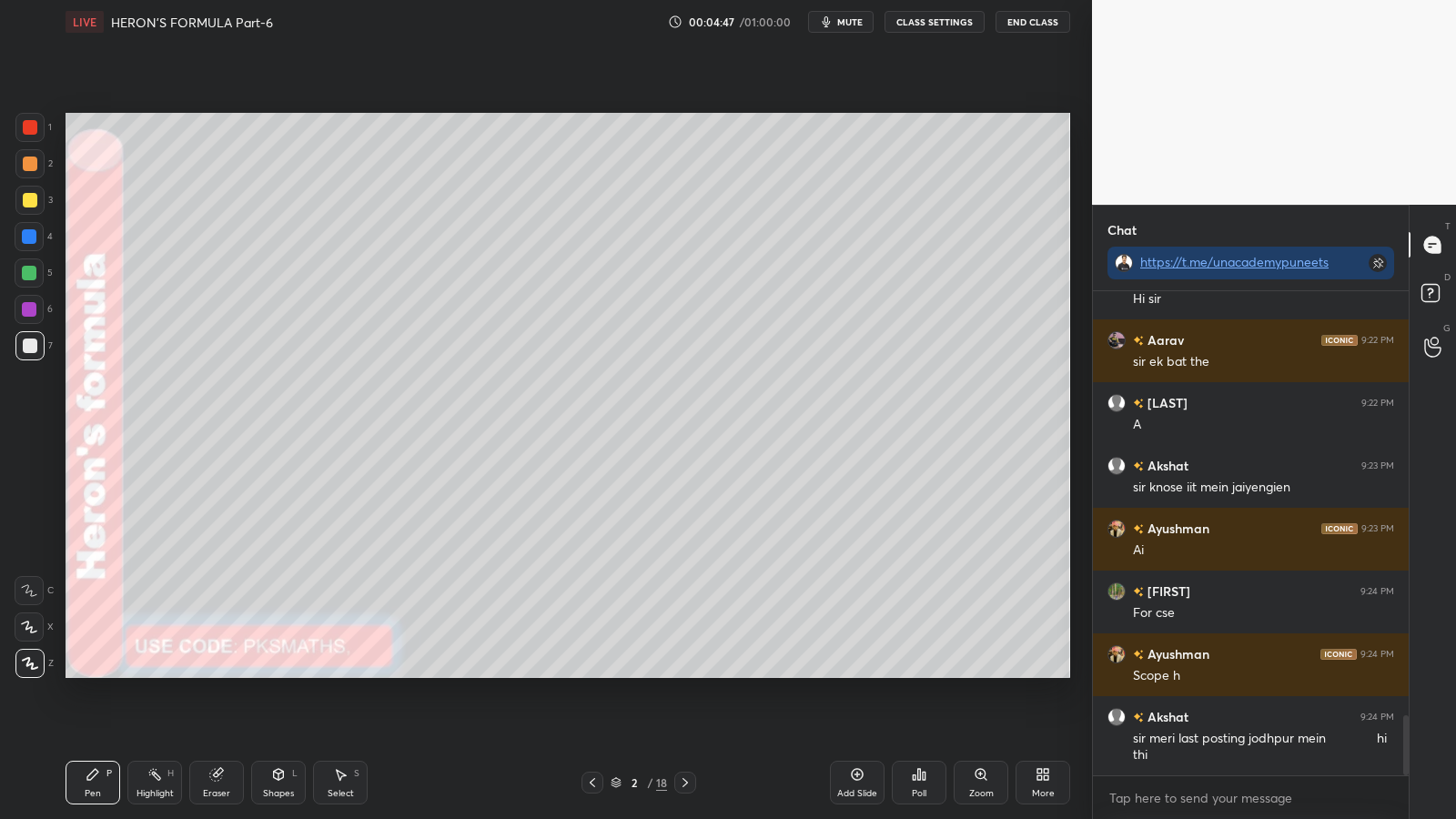 scroll, scrollTop: 3502, scrollLeft: 0, axis: vertical 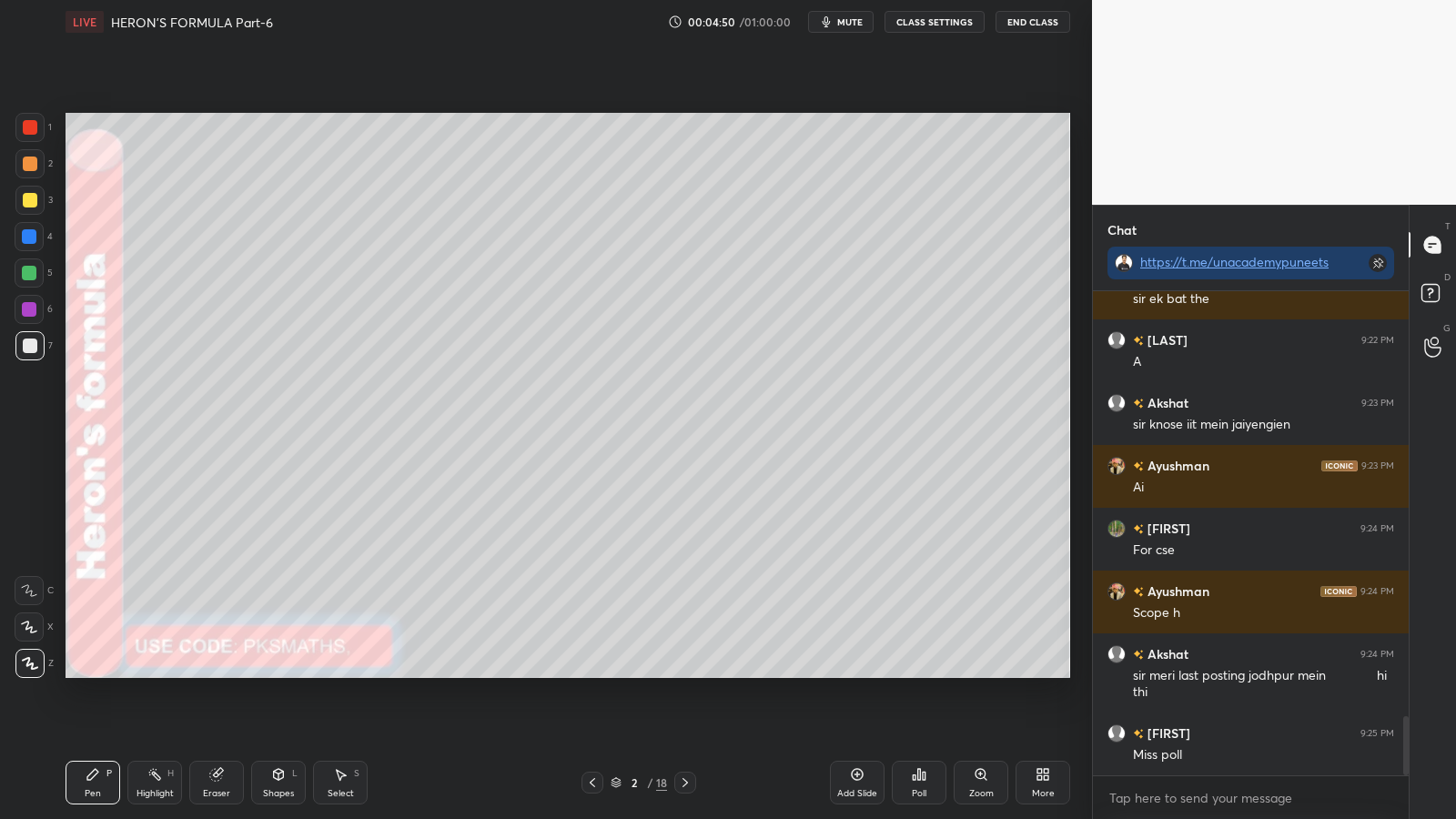 click on "Poll" at bounding box center [919, 783] 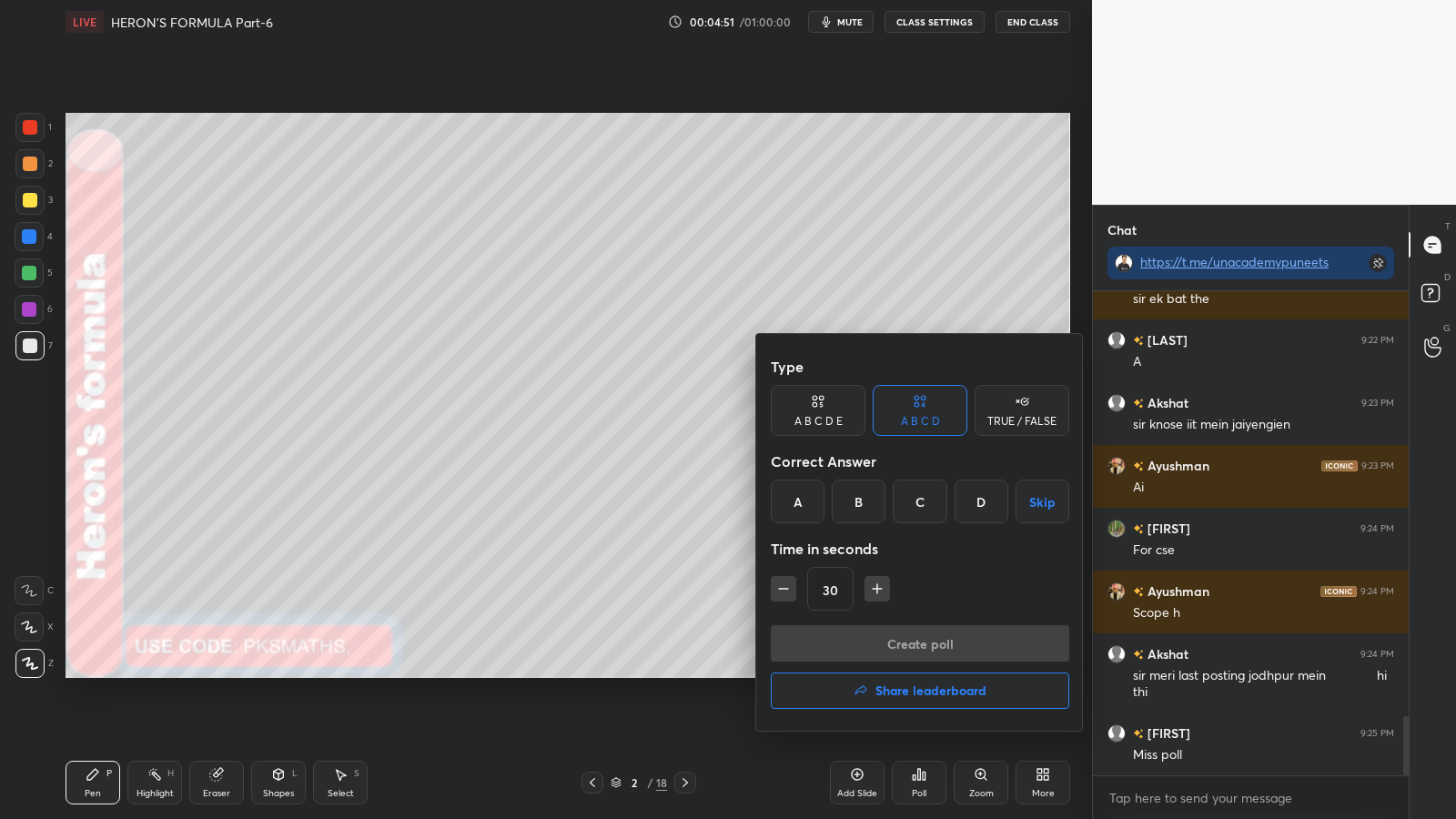 click on "A" at bounding box center [797, 501] 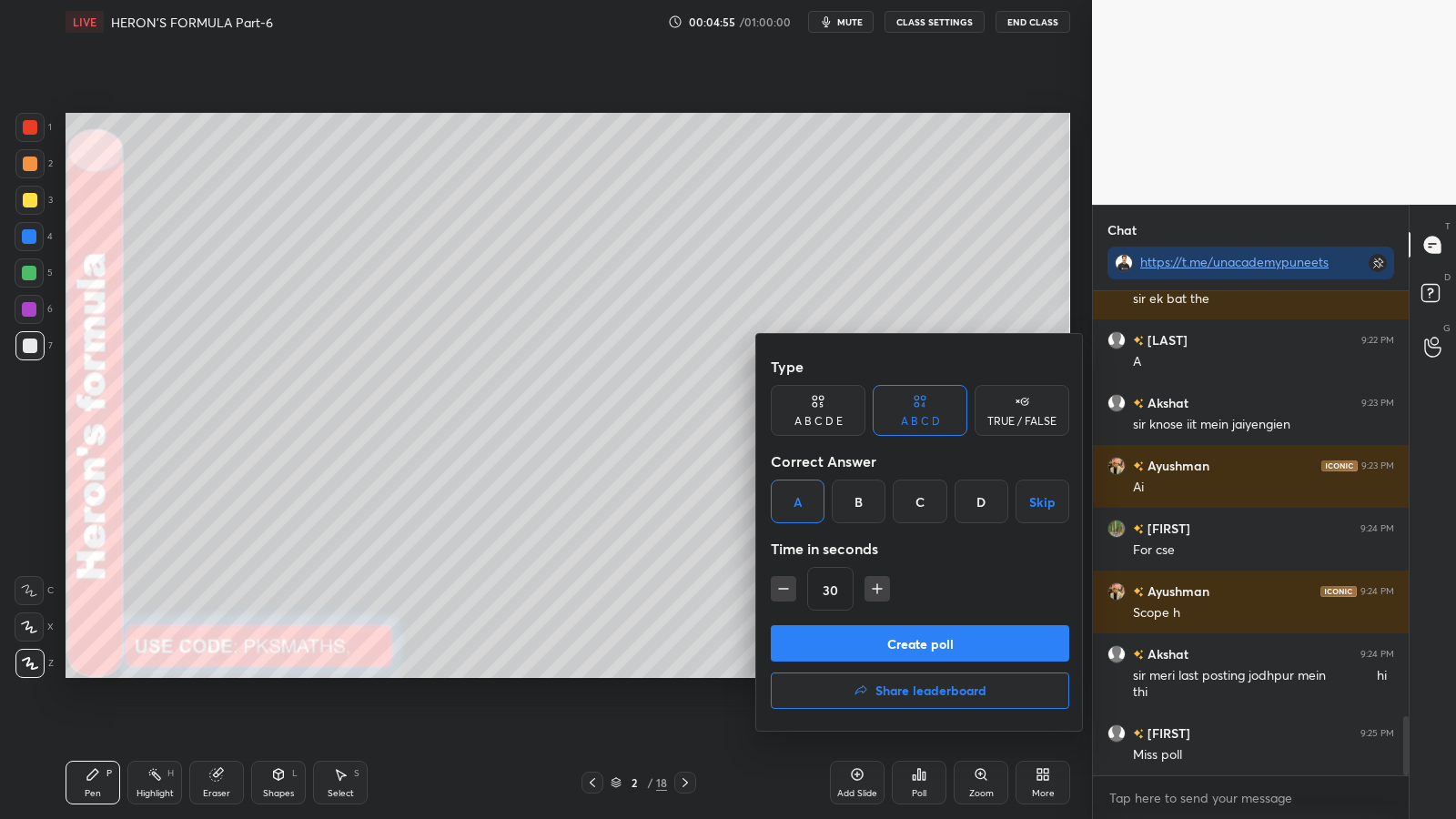 click on "Create poll" at bounding box center [920, 643] 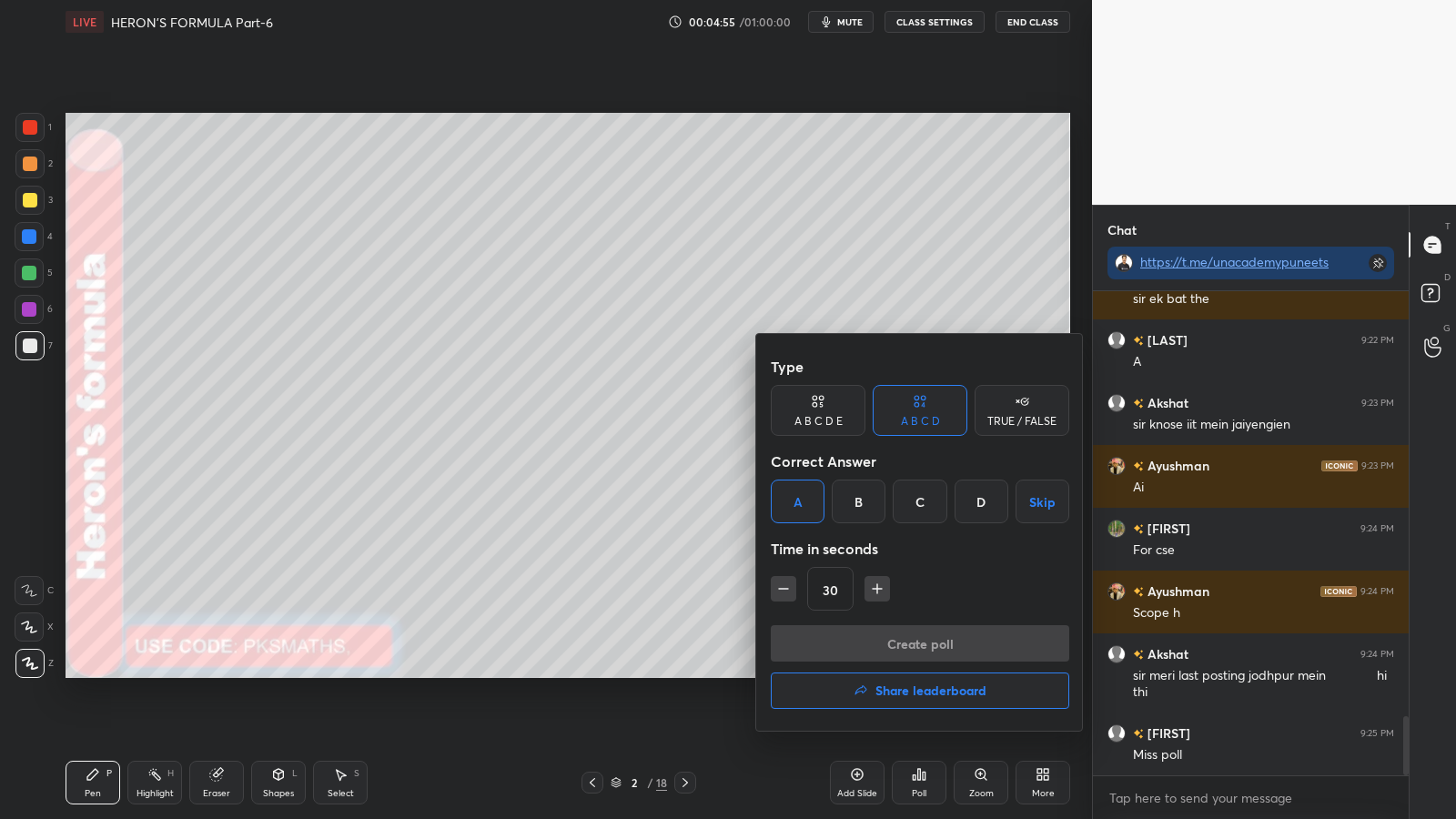 scroll, scrollTop: 440, scrollLeft: 310, axis: both 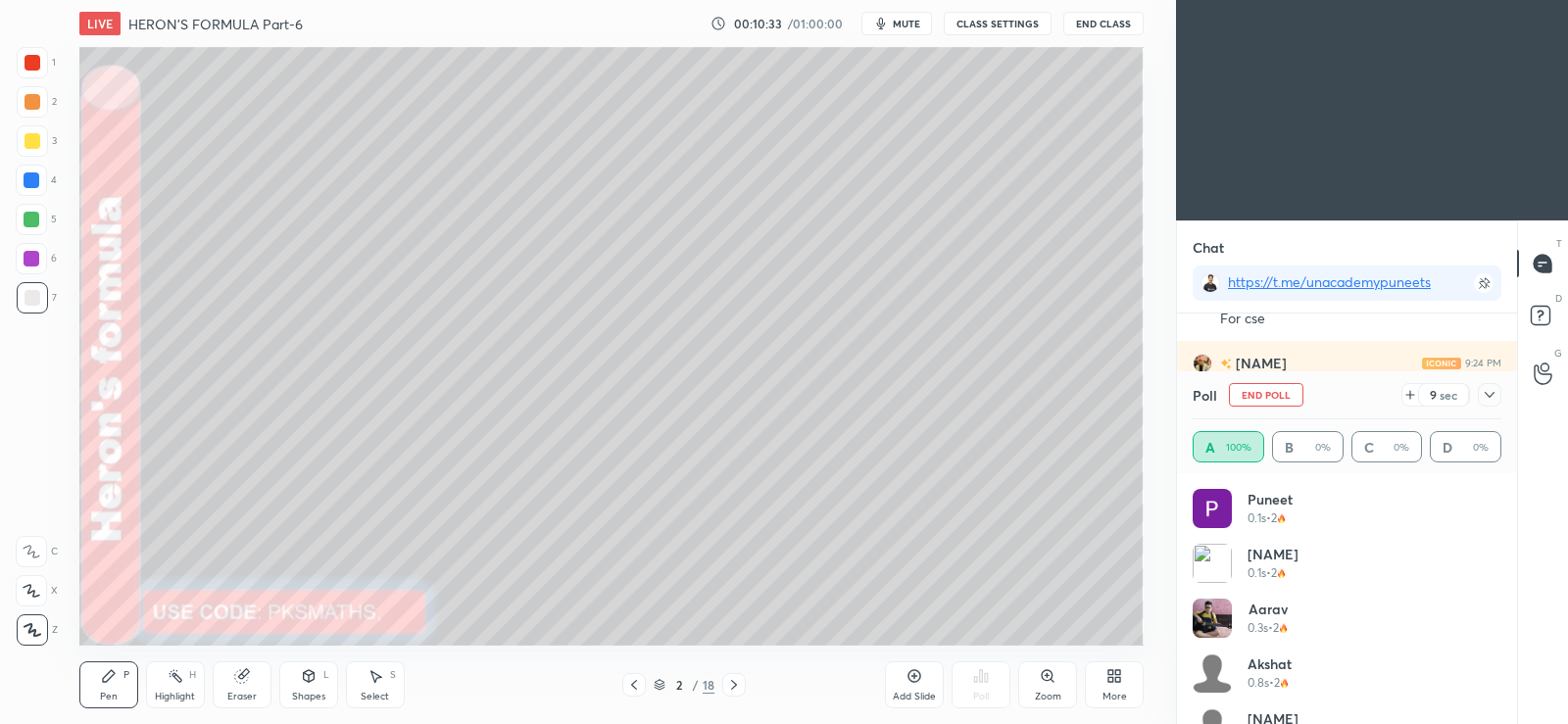 click 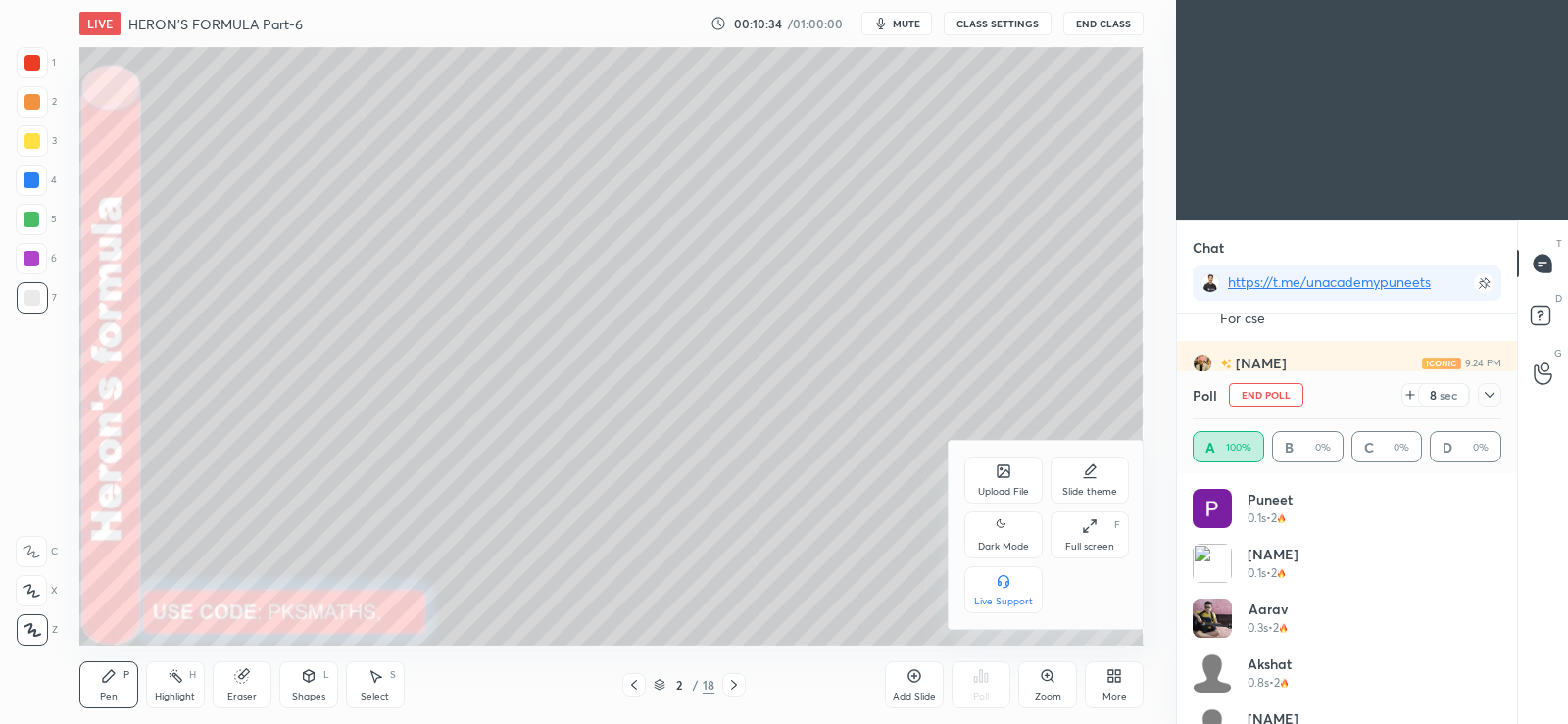 click 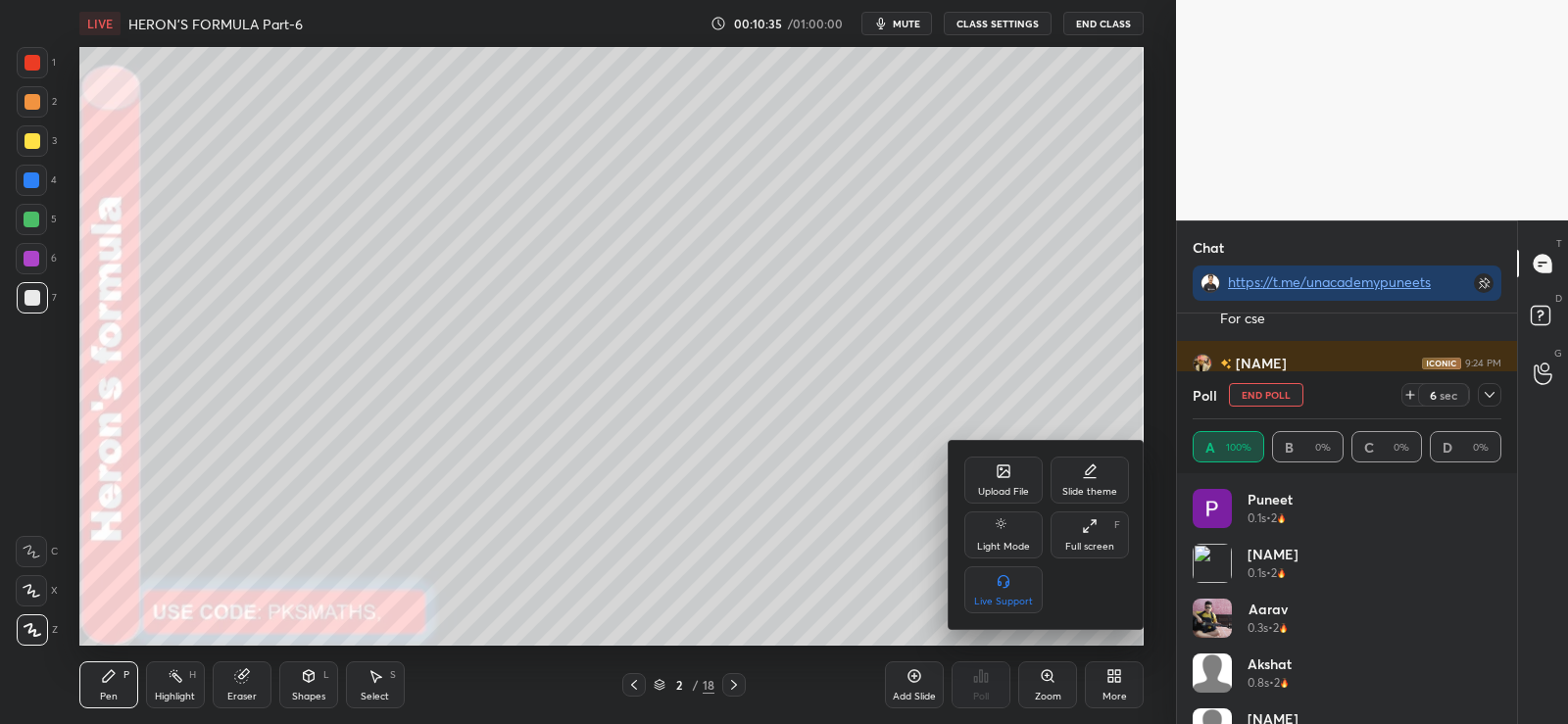scroll, scrollTop: 2521, scrollLeft: 0, axis: vertical 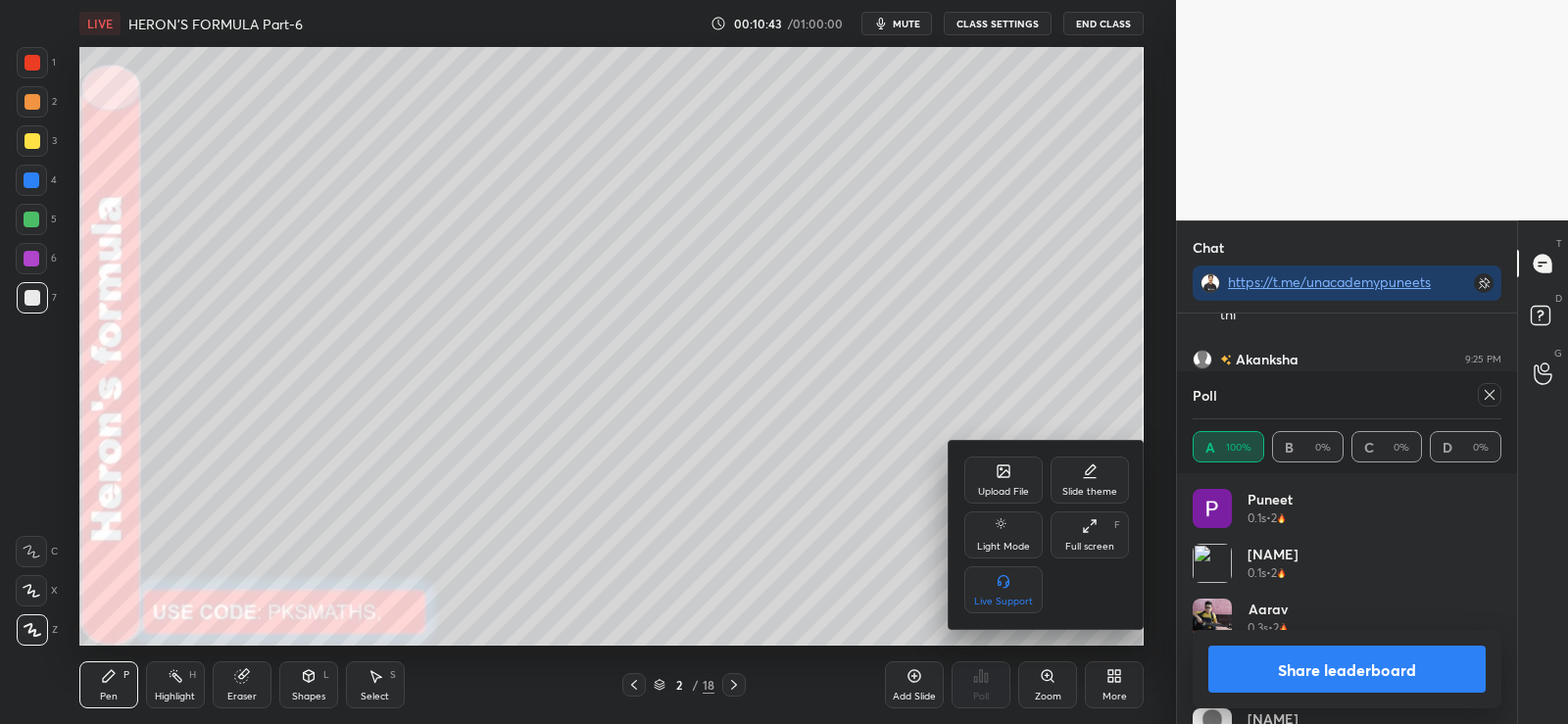 click at bounding box center (784, 362) 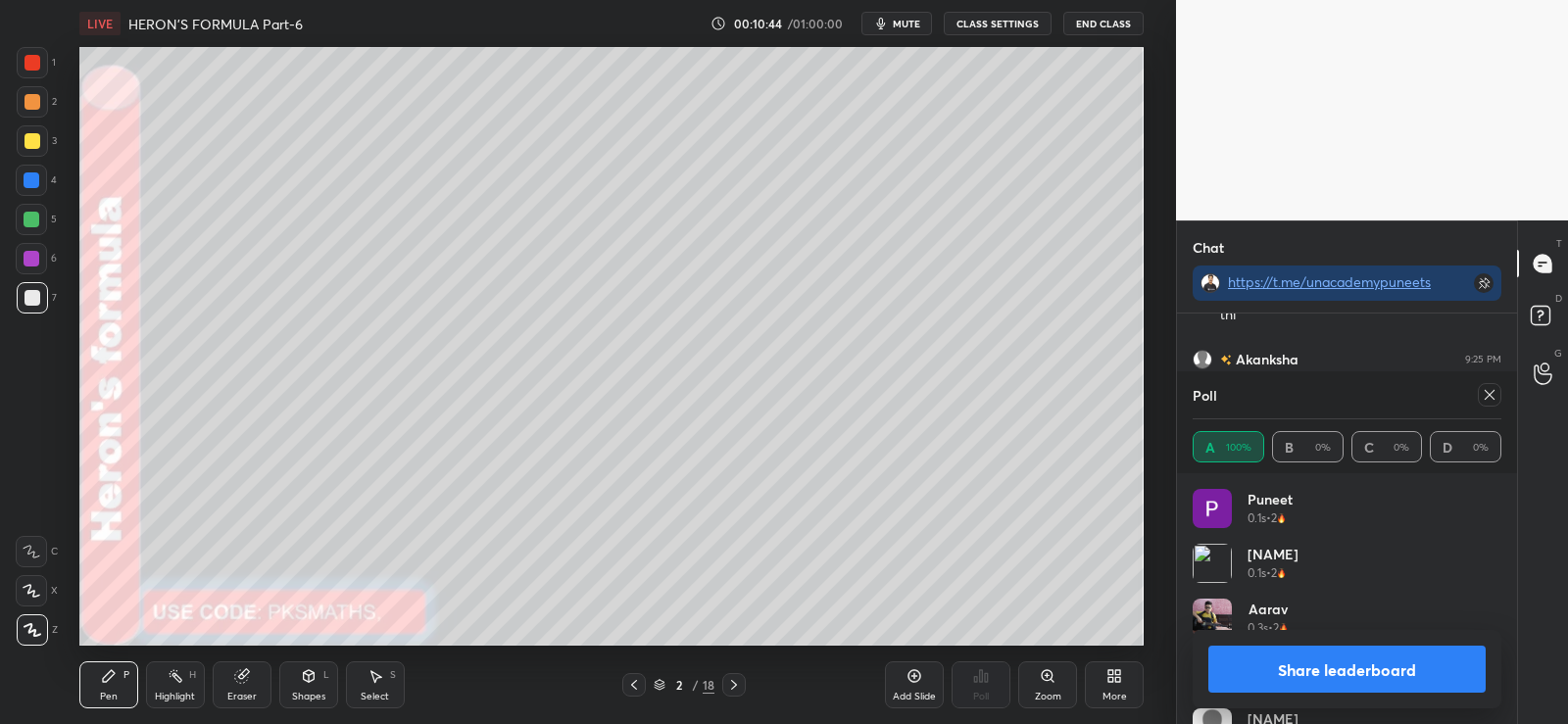 click on "Share leaderboard" at bounding box center (1347, 669) 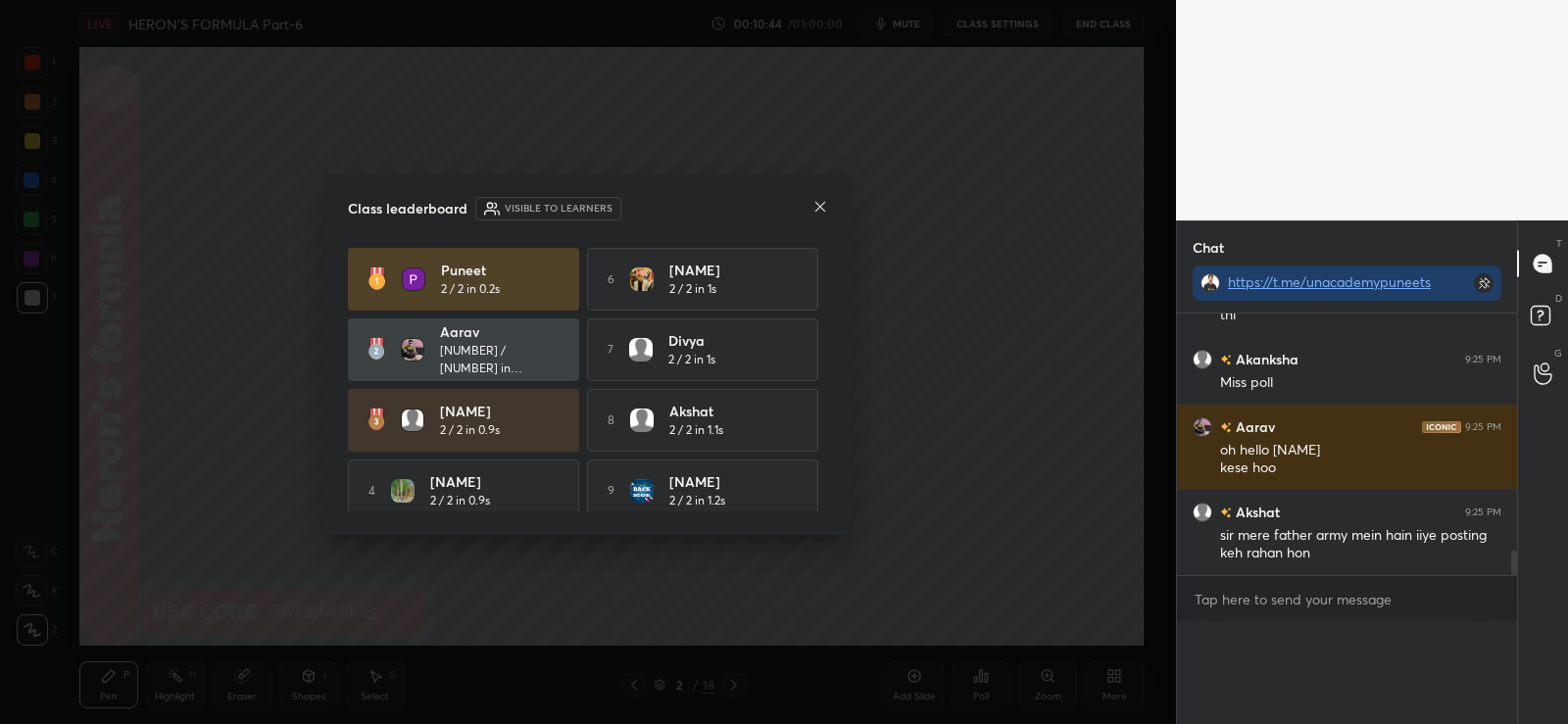 scroll, scrollTop: 0, scrollLeft: 0, axis: both 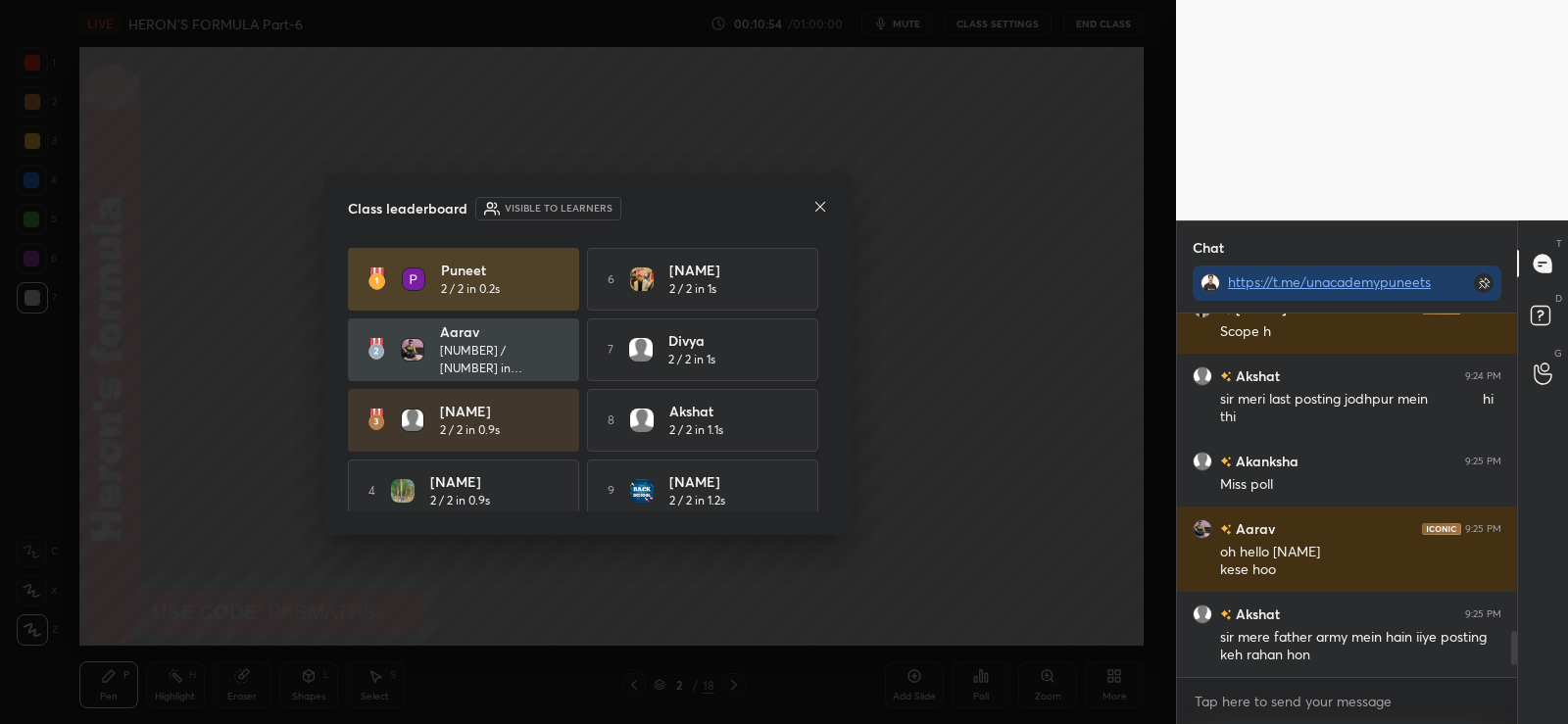 click 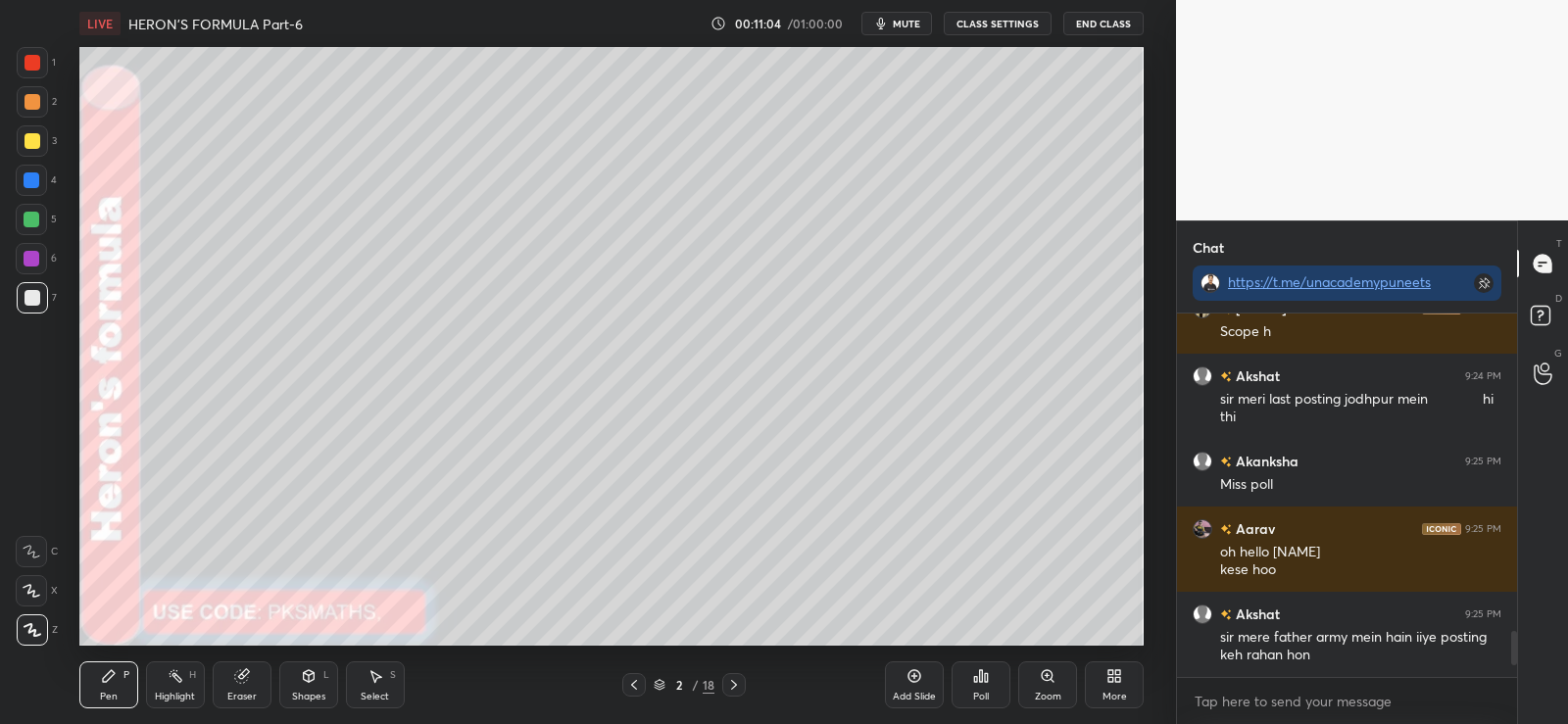 click at bounding box center [32, 102] 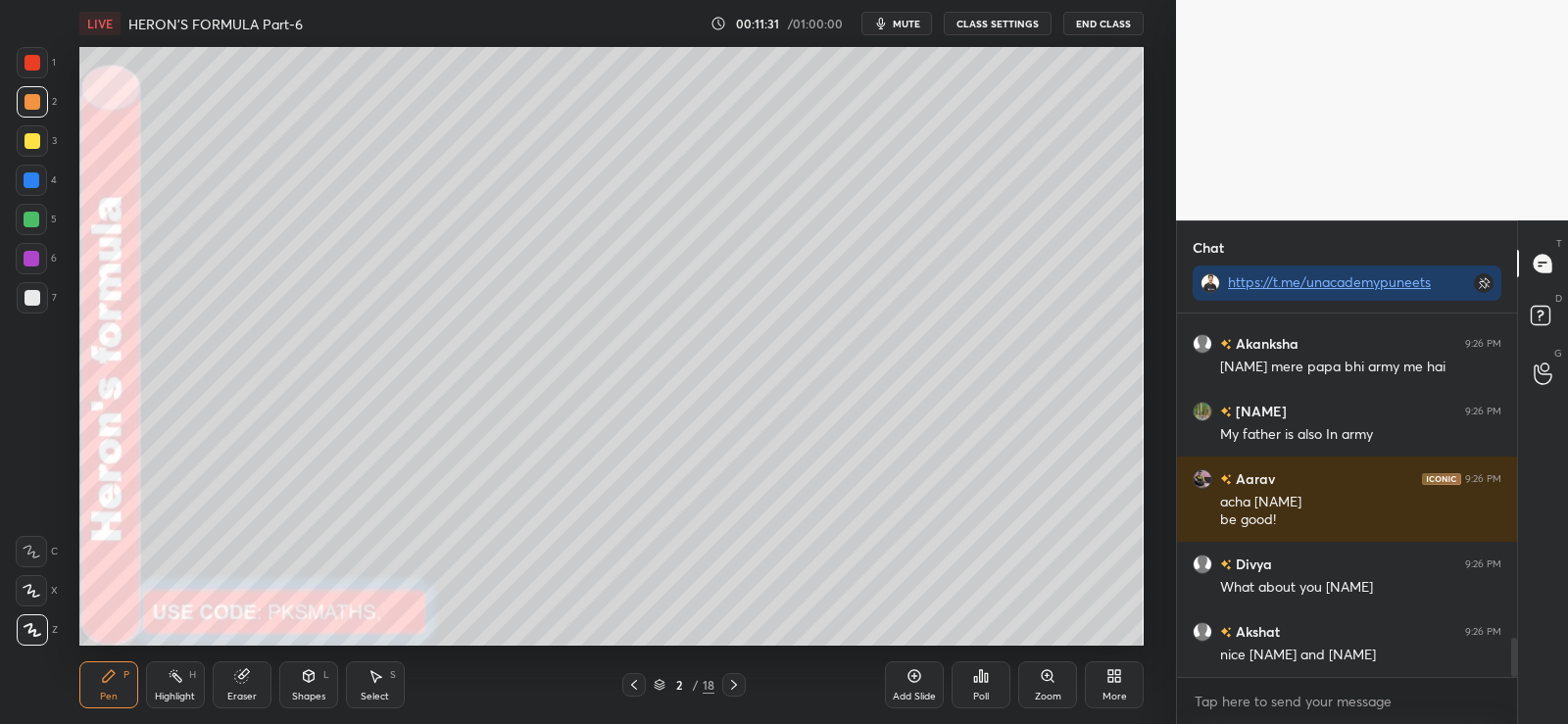 click at bounding box center [32, 102] 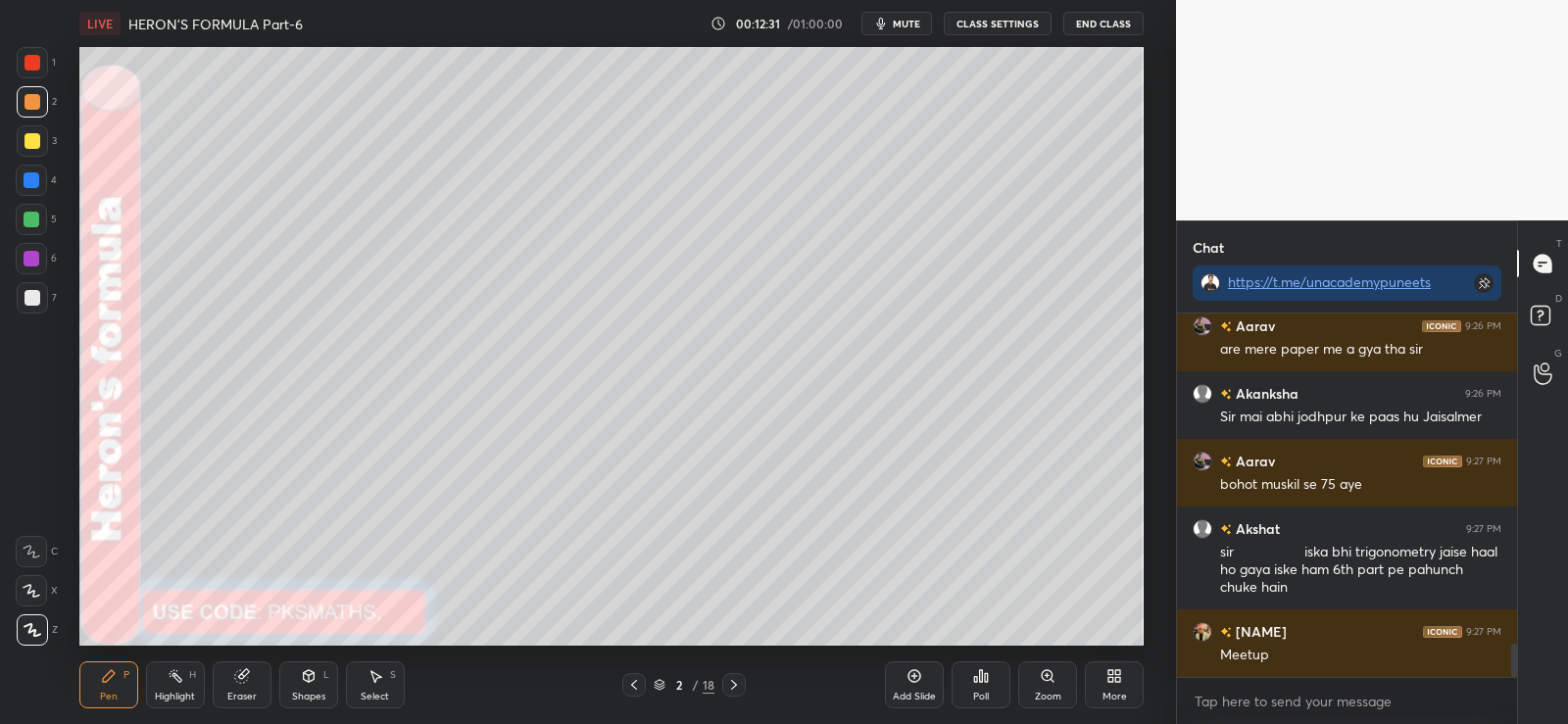 scroll, scrollTop: 3596, scrollLeft: 0, axis: vertical 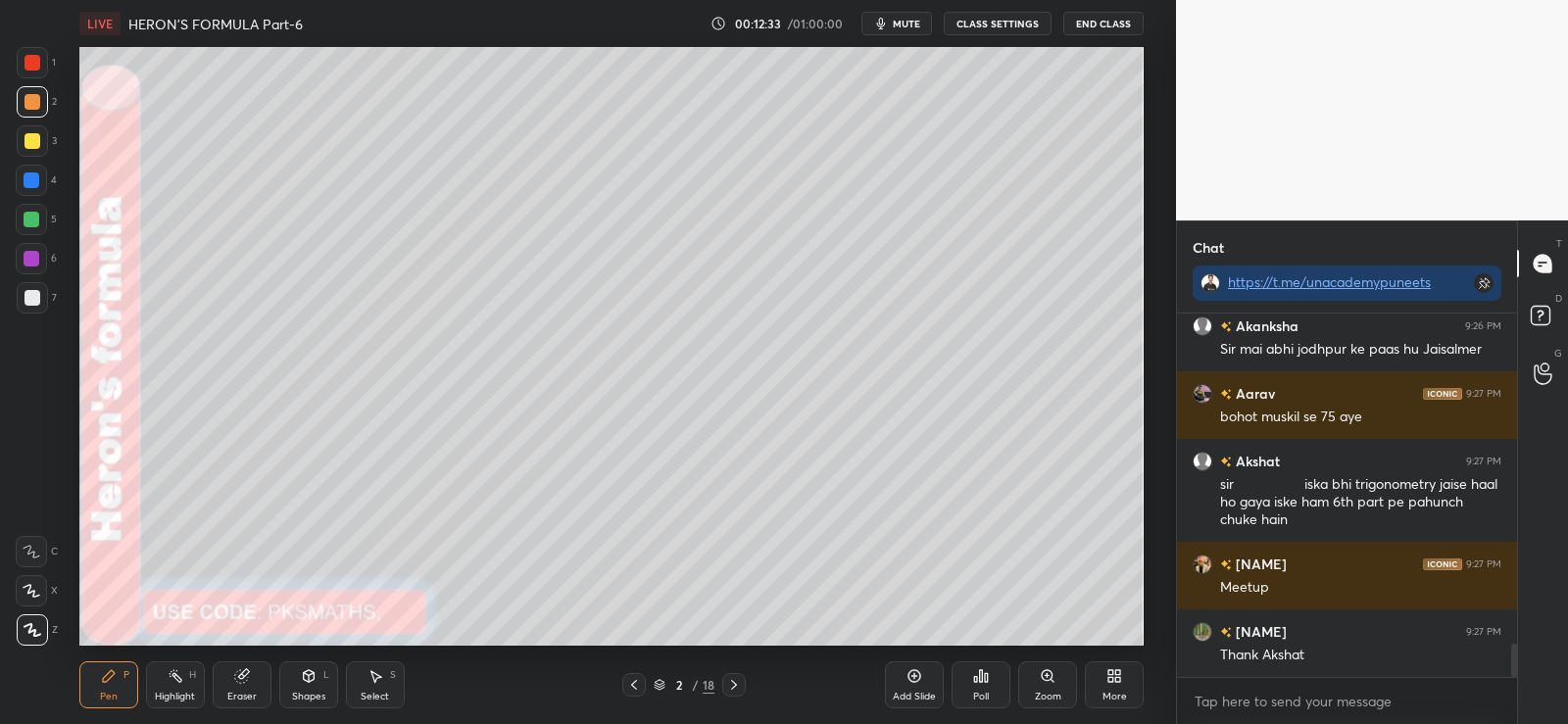 click at bounding box center (32, 102) 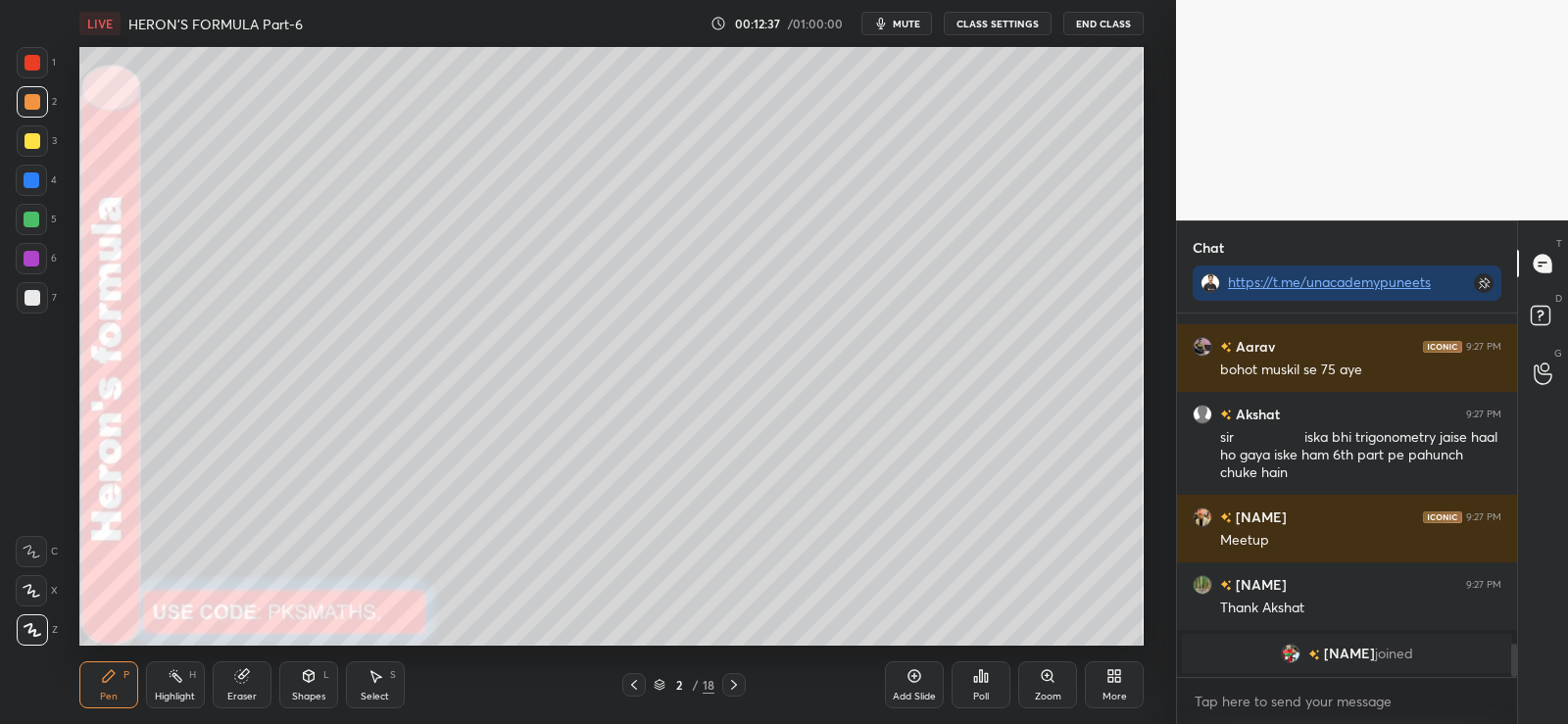 click at bounding box center [32, 102] 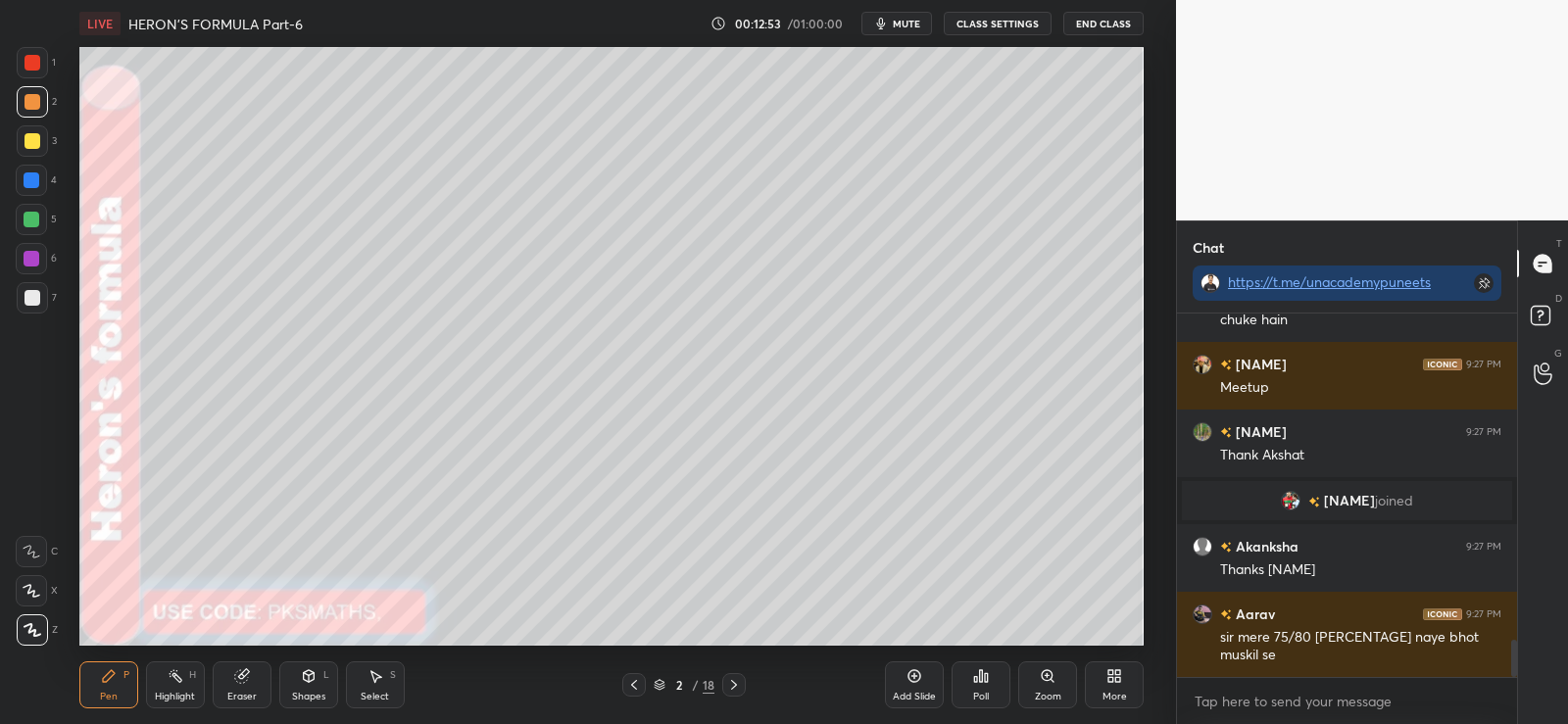 scroll, scrollTop: 3235, scrollLeft: 0, axis: vertical 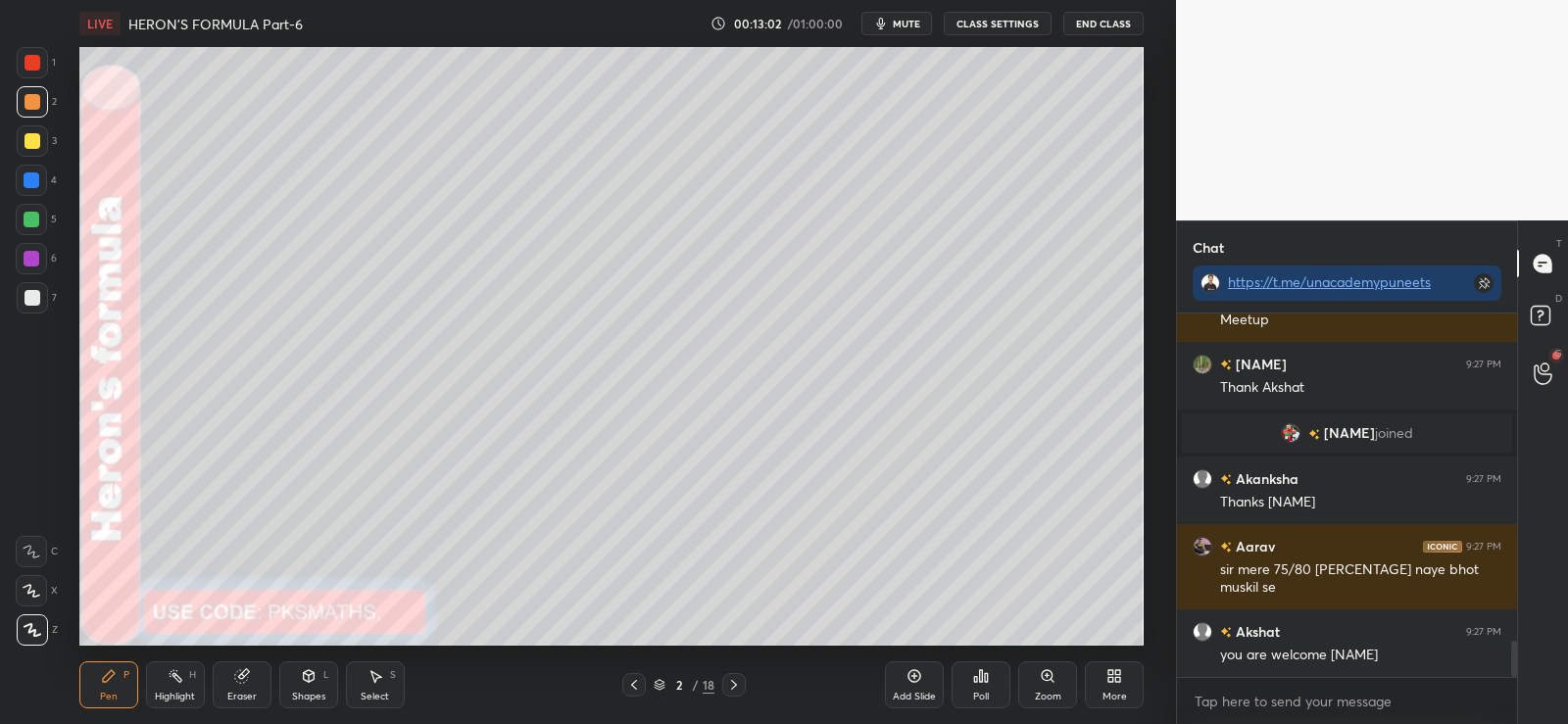 click on "Select S" at bounding box center (375, 685) 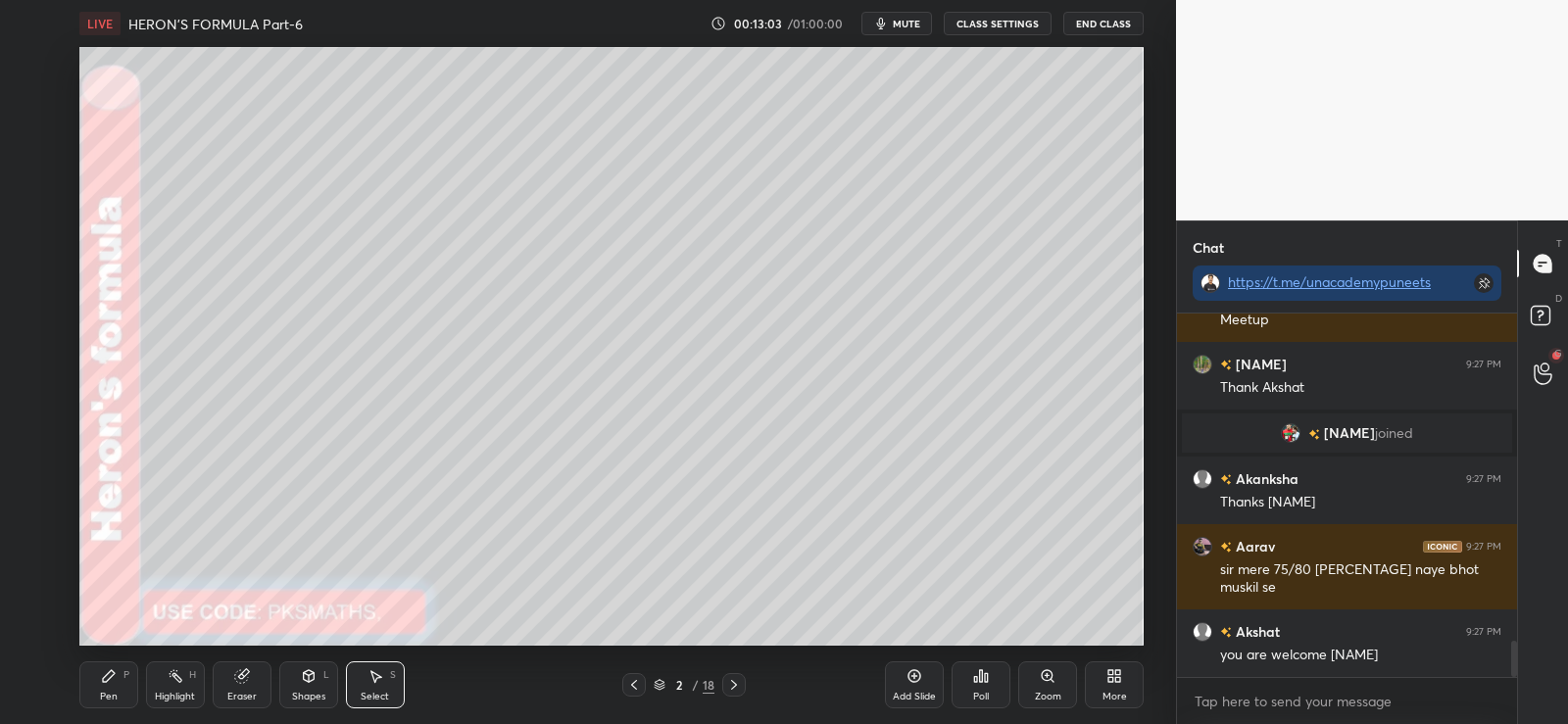 click 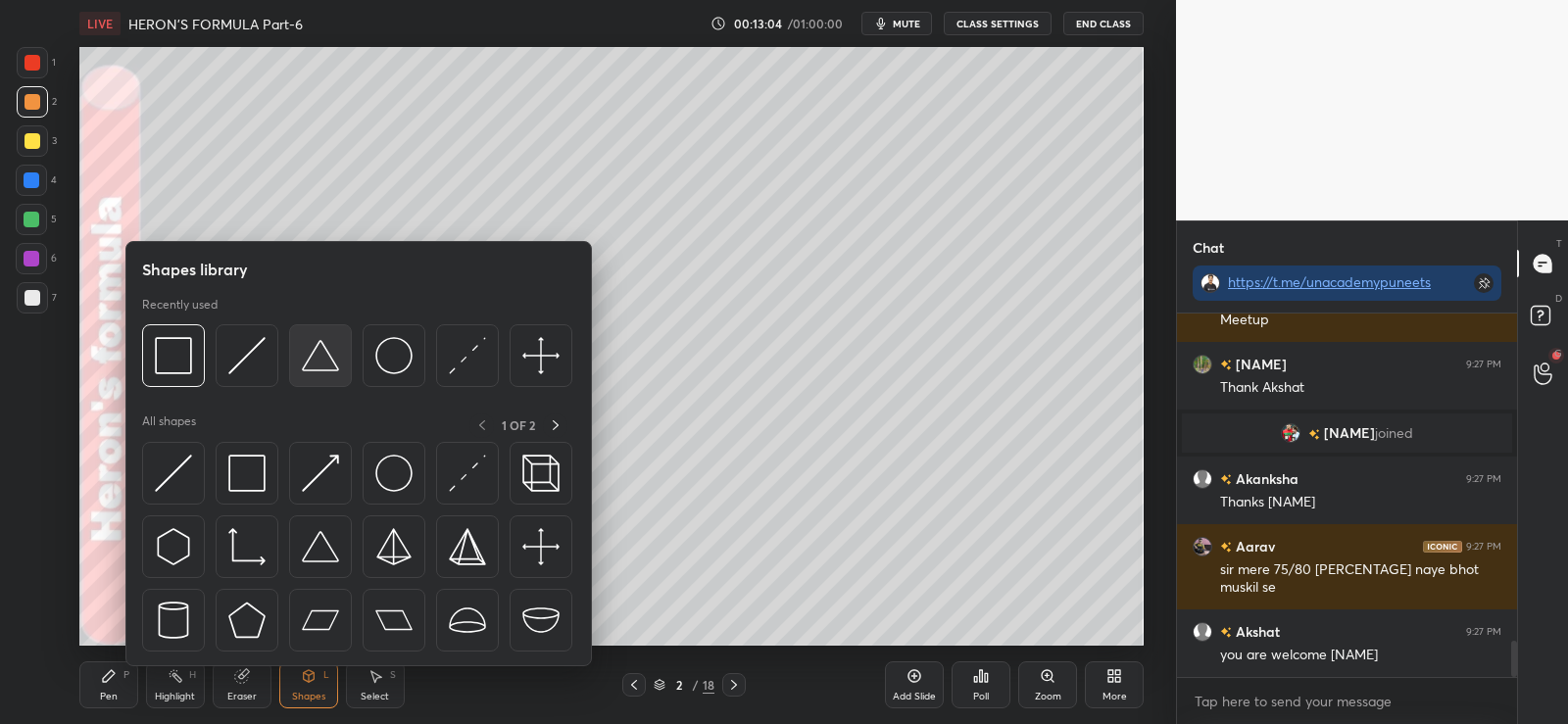 click at bounding box center [320, 356] 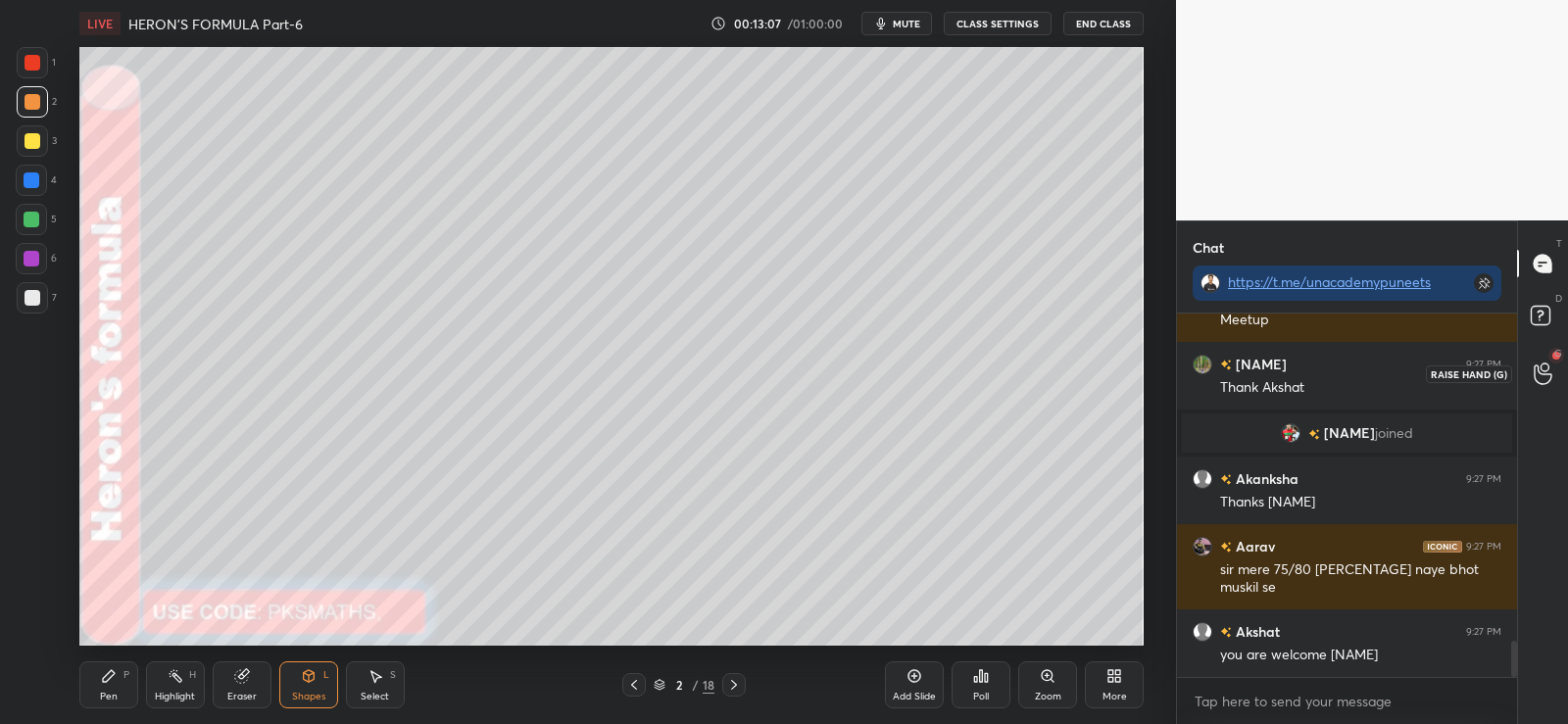 click 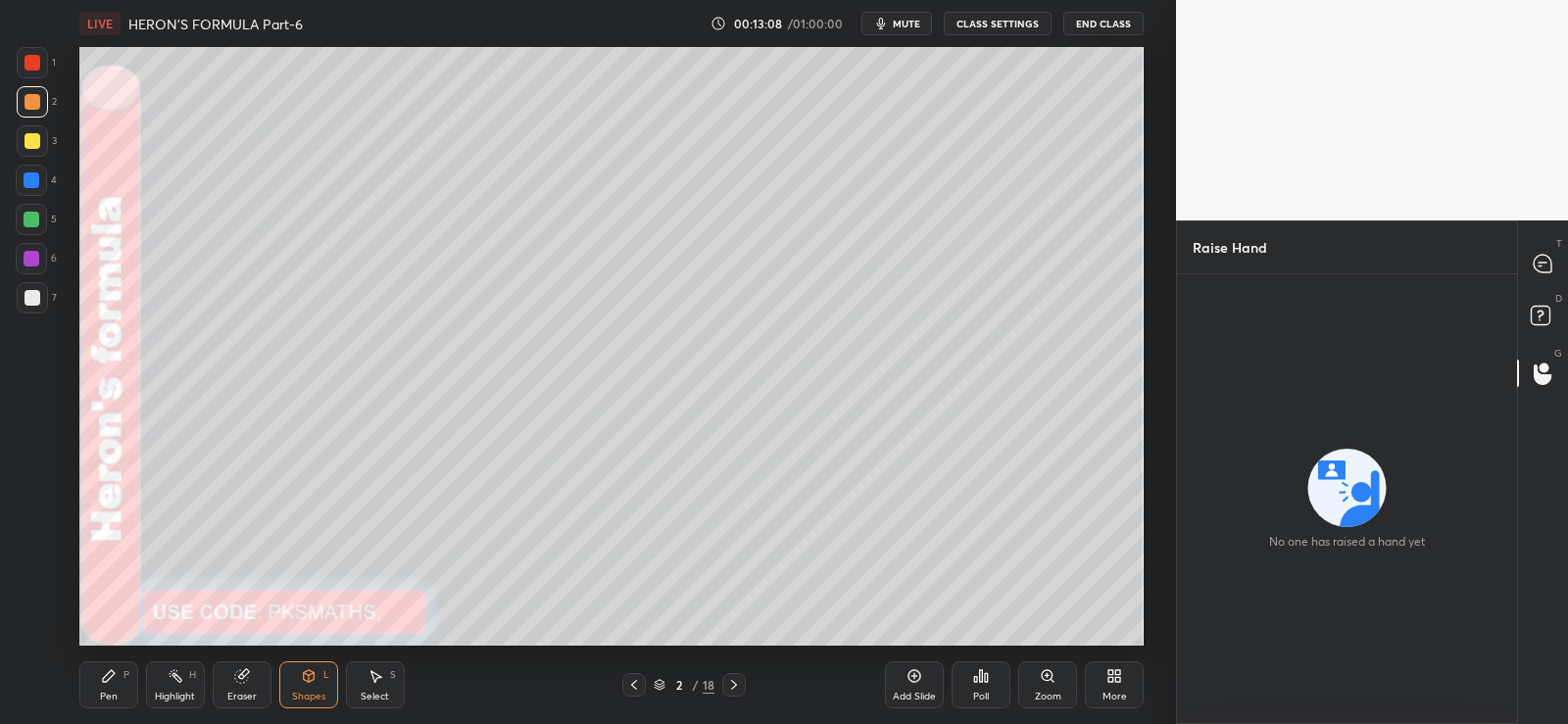 click 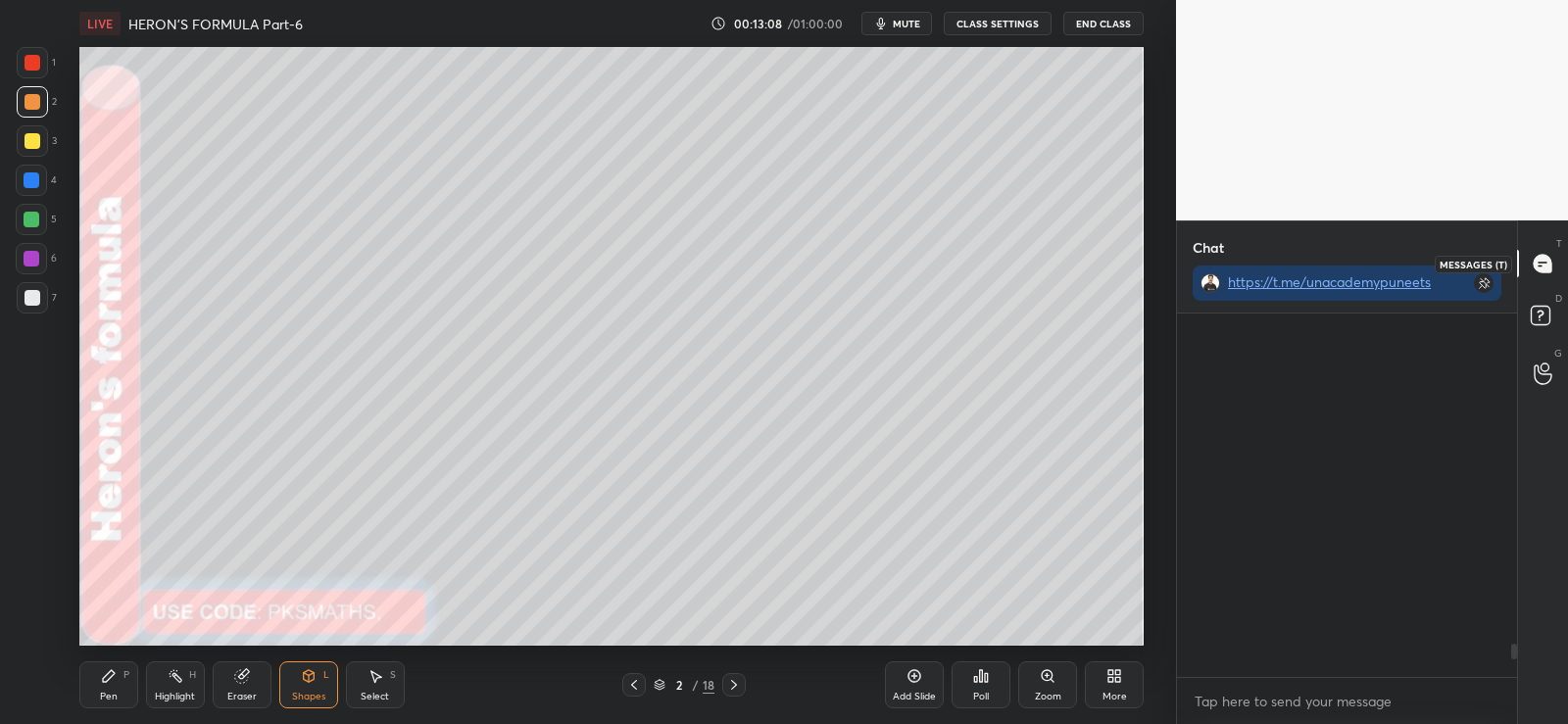 scroll, scrollTop: 3642, scrollLeft: 0, axis: vertical 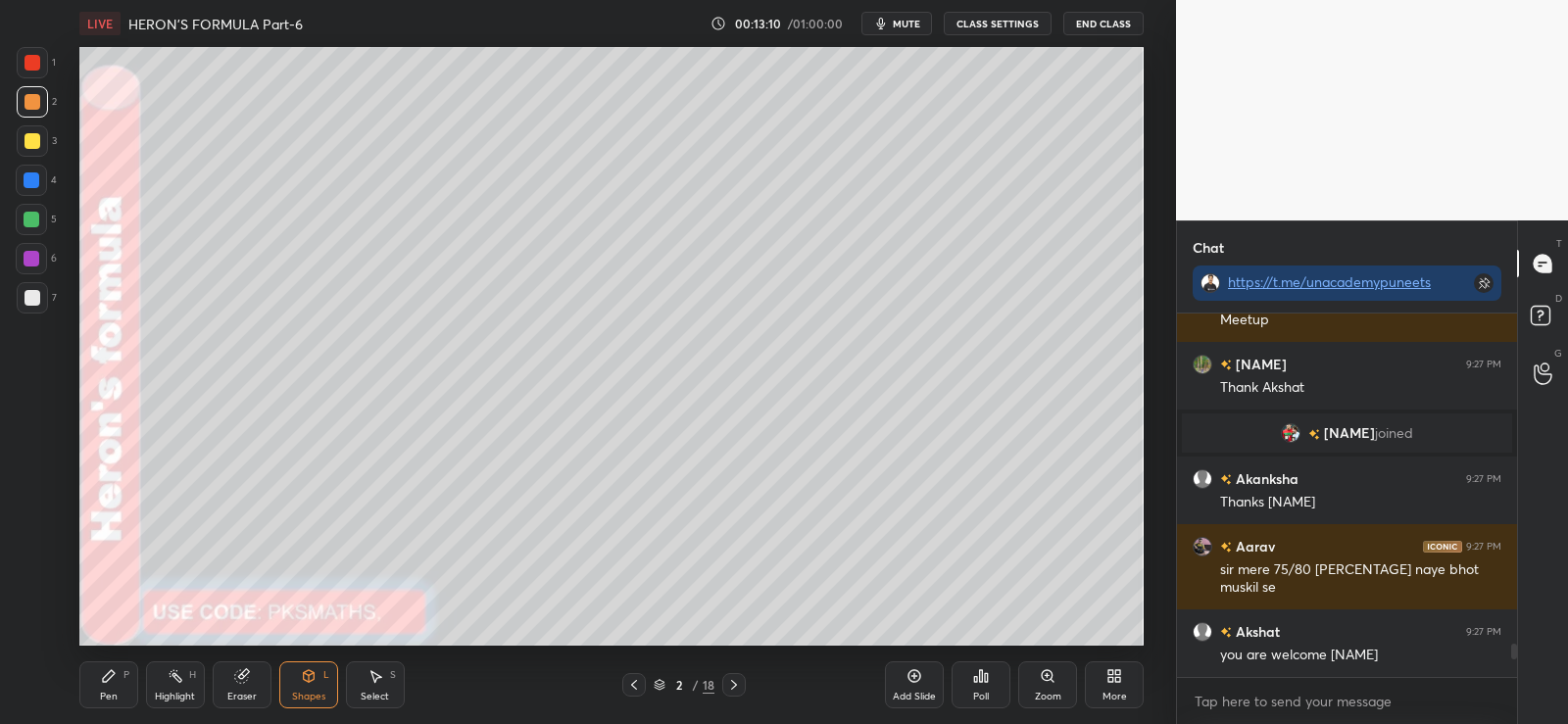click on "Pen P" at bounding box center [109, 685] 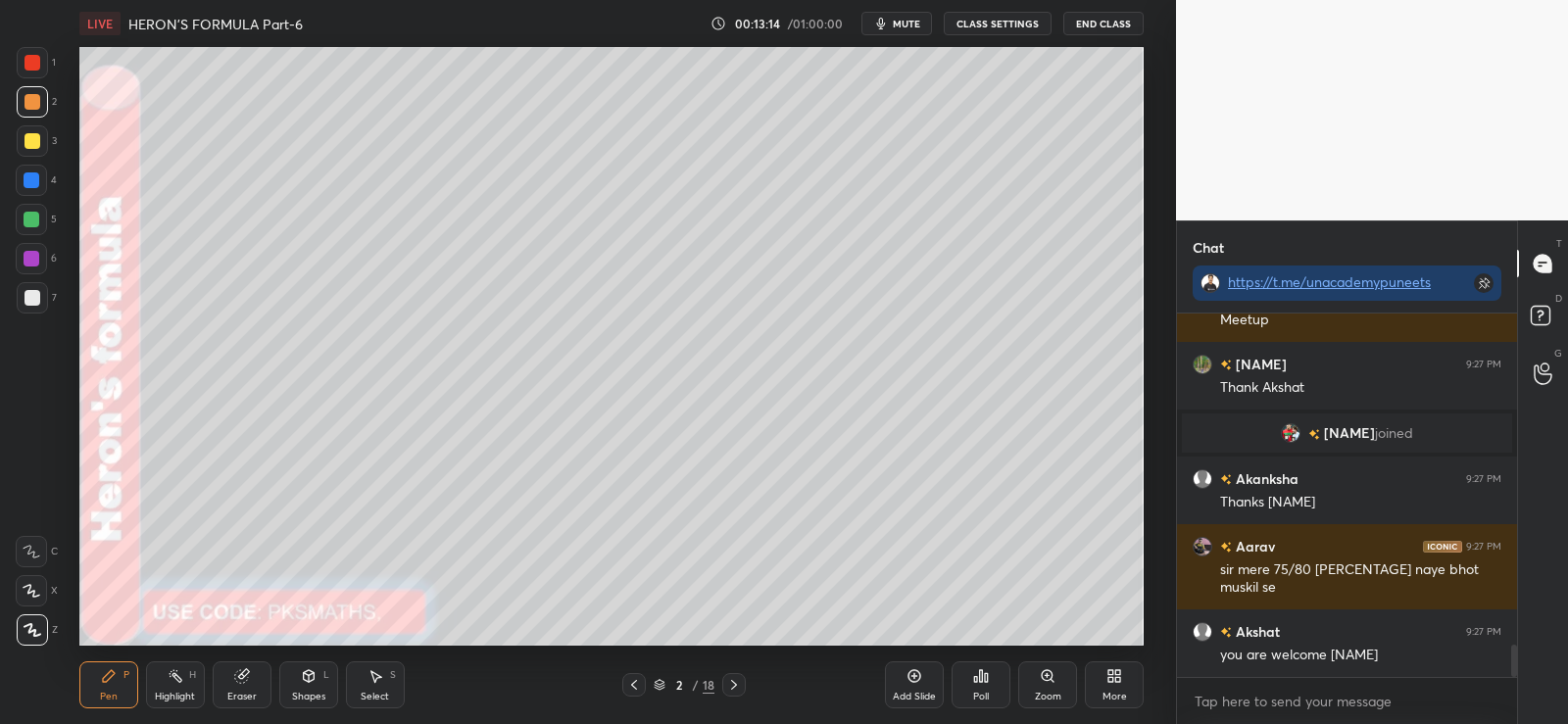 scroll, scrollTop: 3727, scrollLeft: 0, axis: vertical 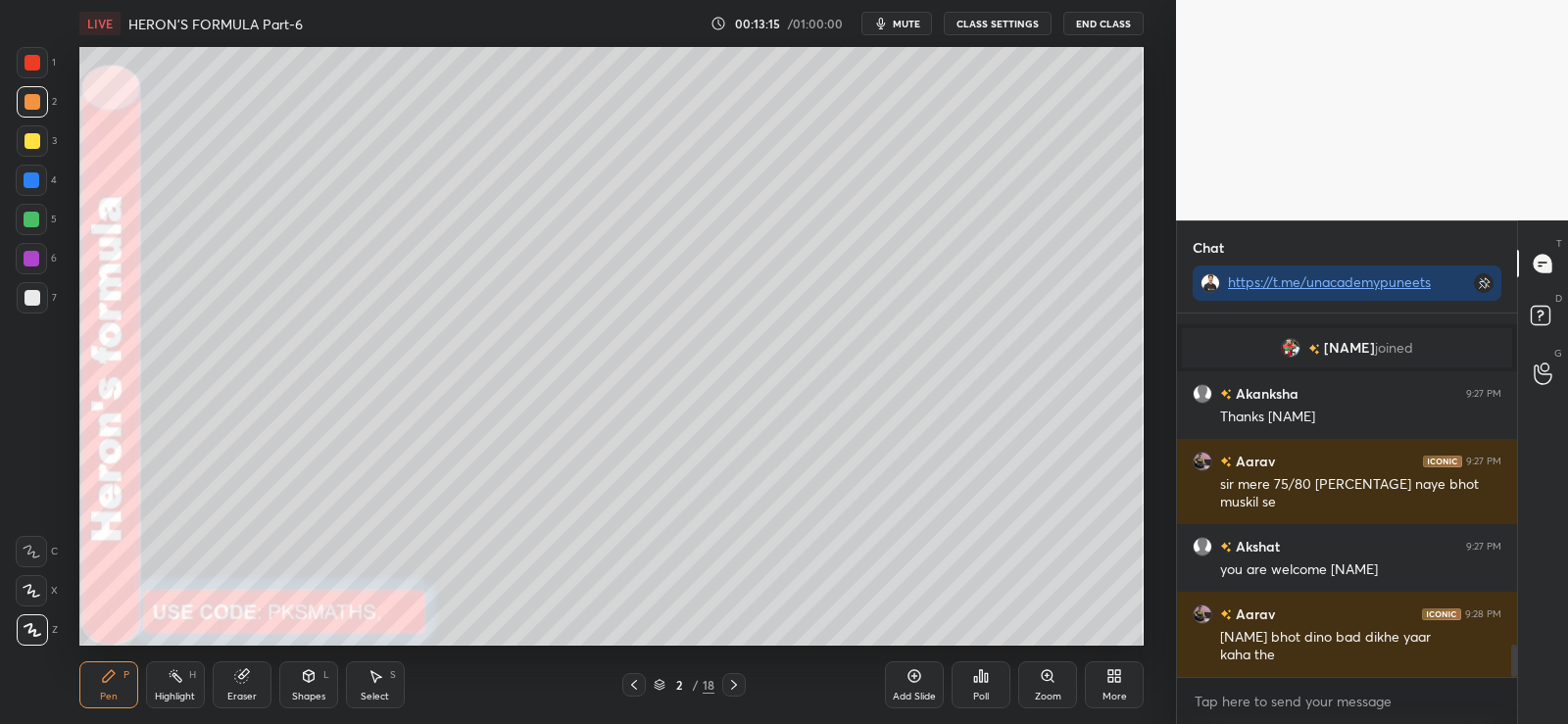 click at bounding box center [32, 298] 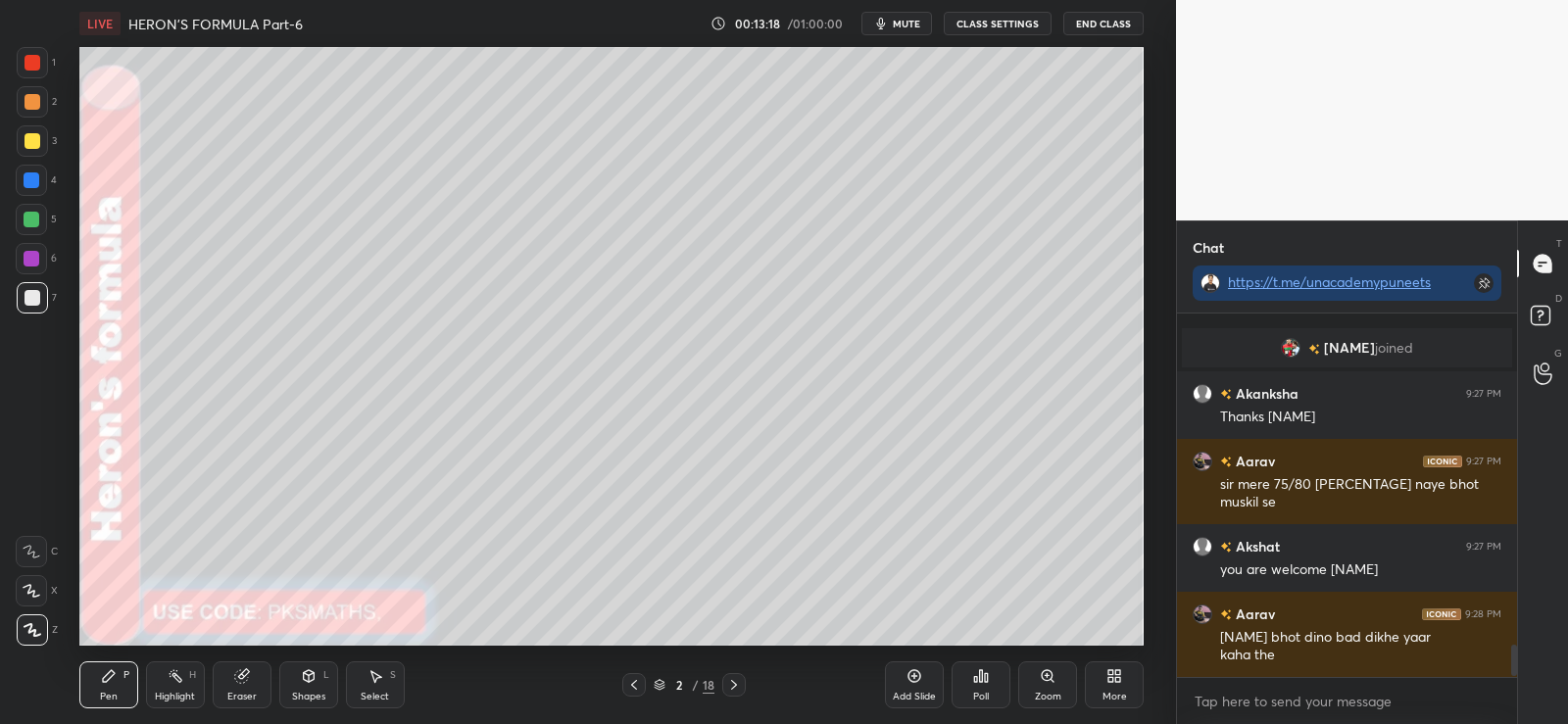 scroll, scrollTop: 3794, scrollLeft: 0, axis: vertical 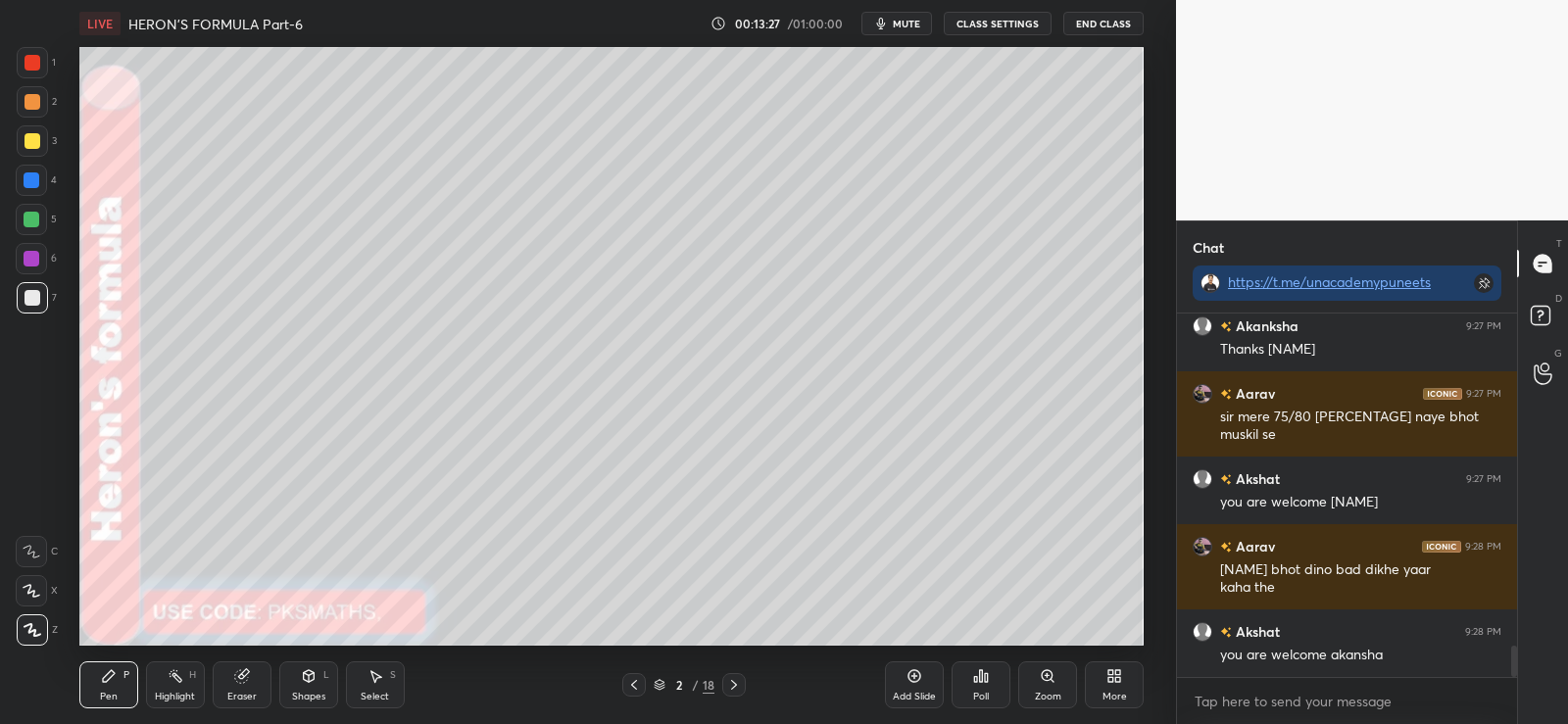 click at bounding box center (31, 219) 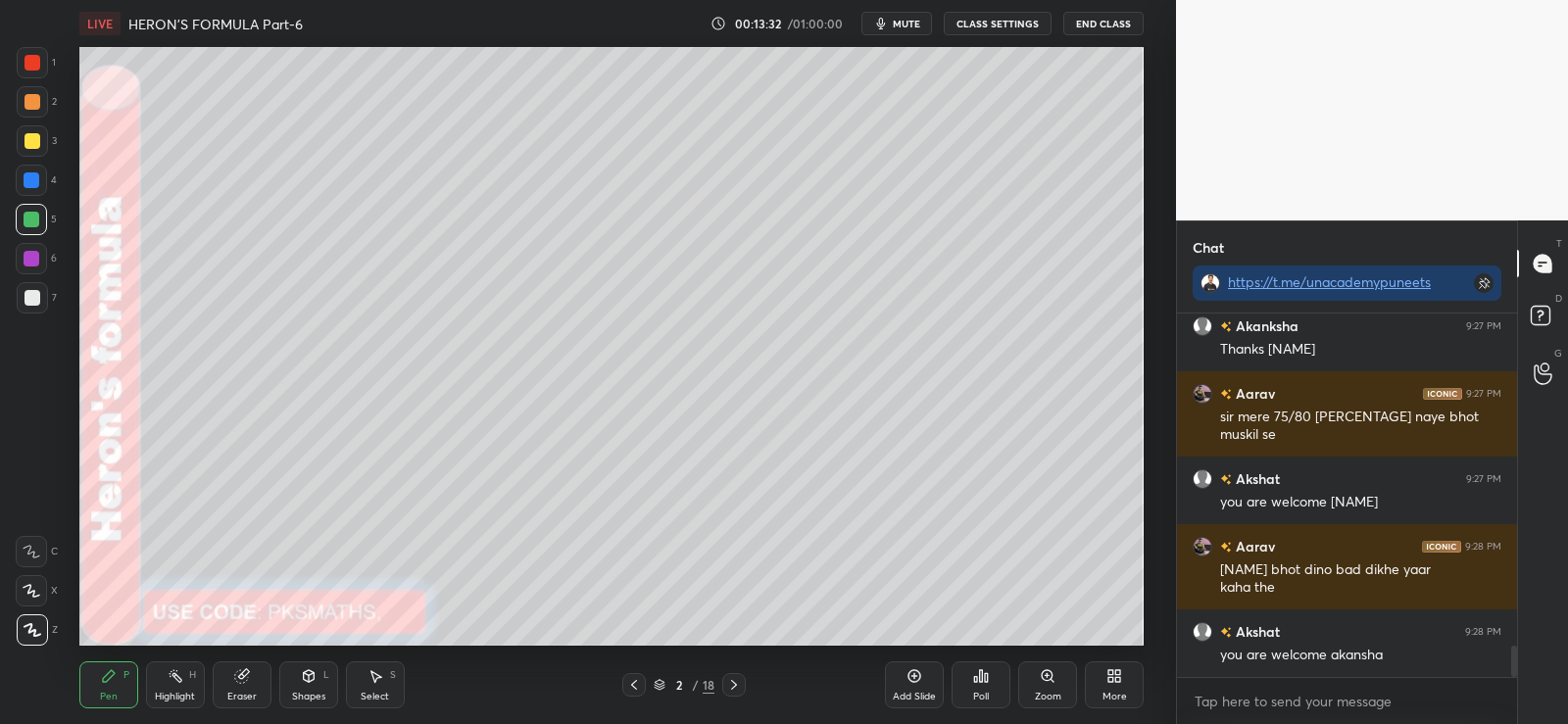 click at bounding box center (31, 219) 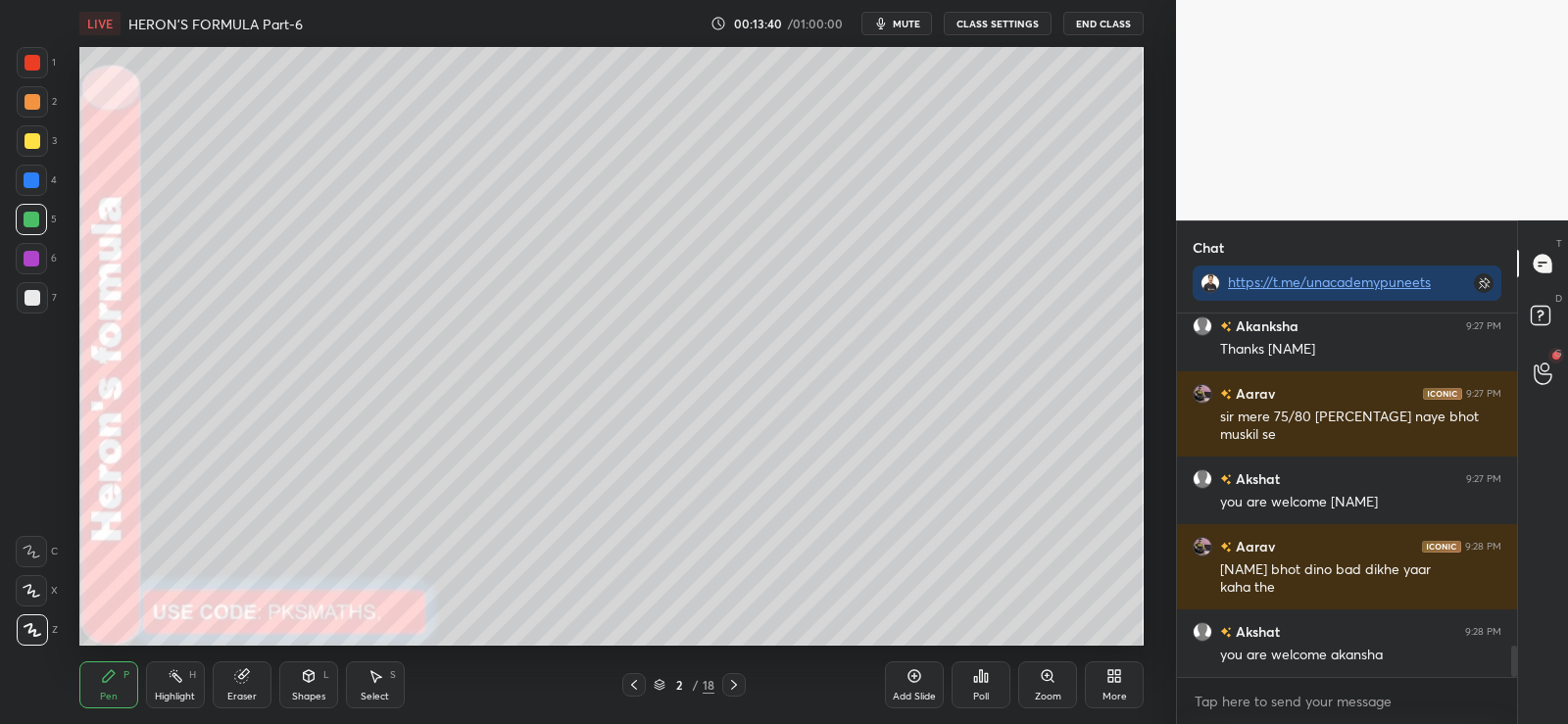 click on "Poll" at bounding box center (981, 685) 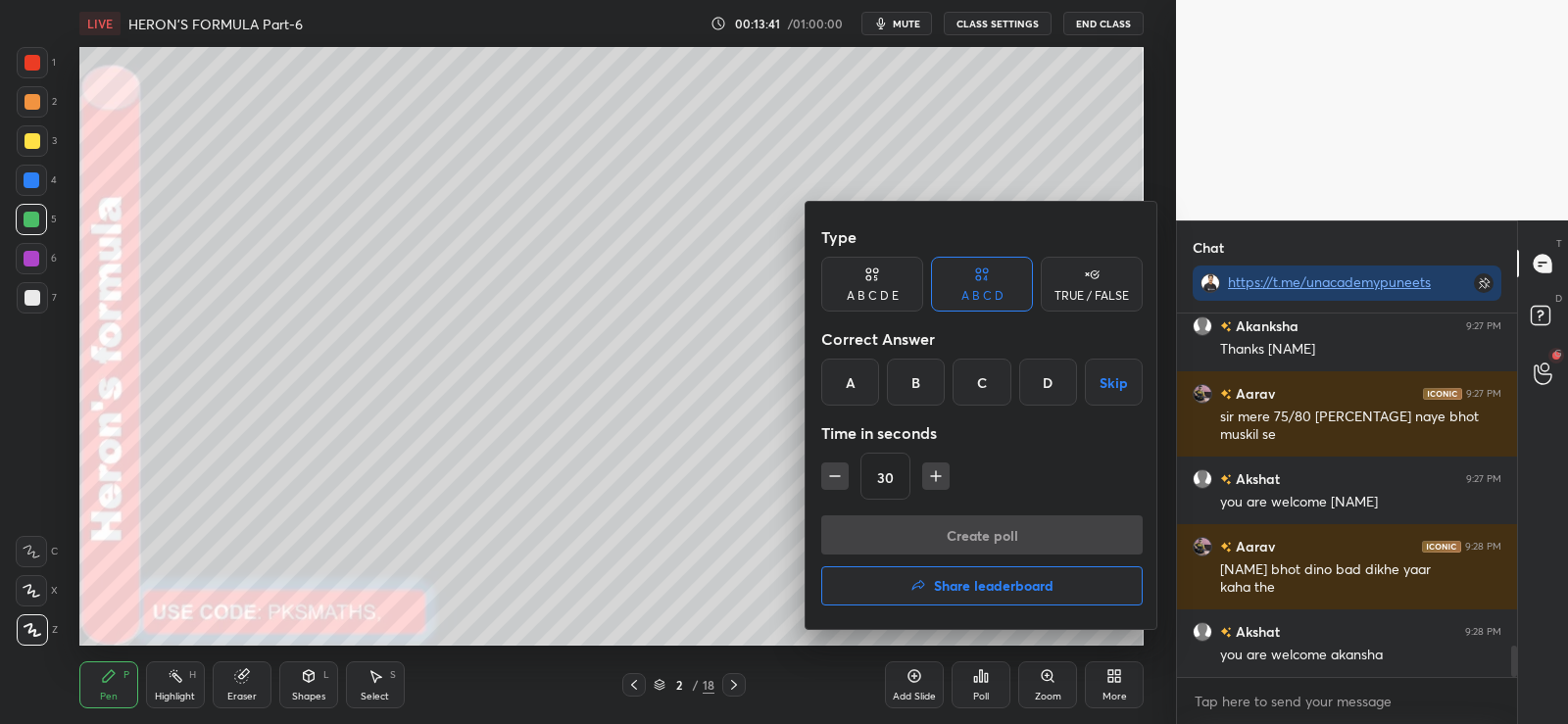 click on "TRUE / FALSE" at bounding box center [1092, 296] 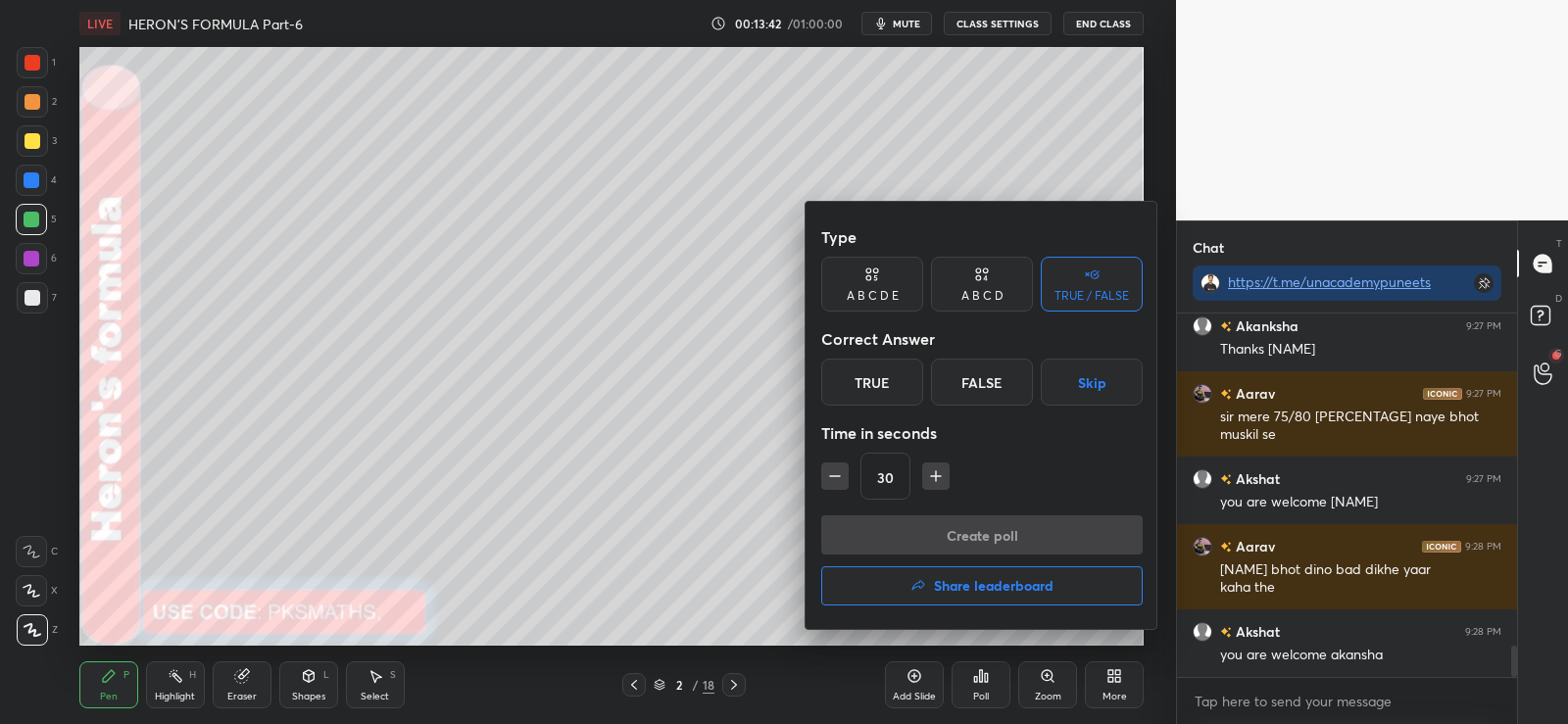 click on "False" at bounding box center [982, 382] 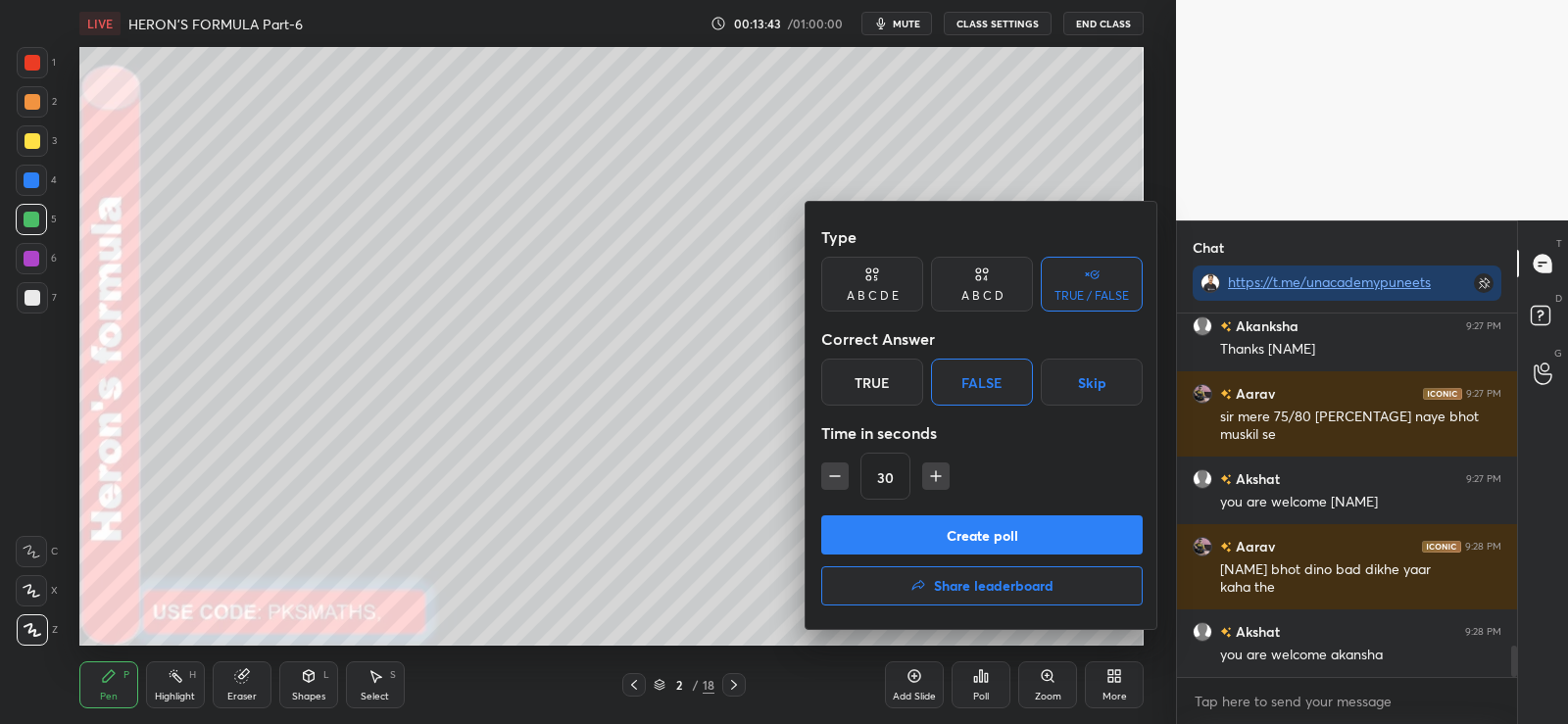click on "Create poll" at bounding box center [982, 535] 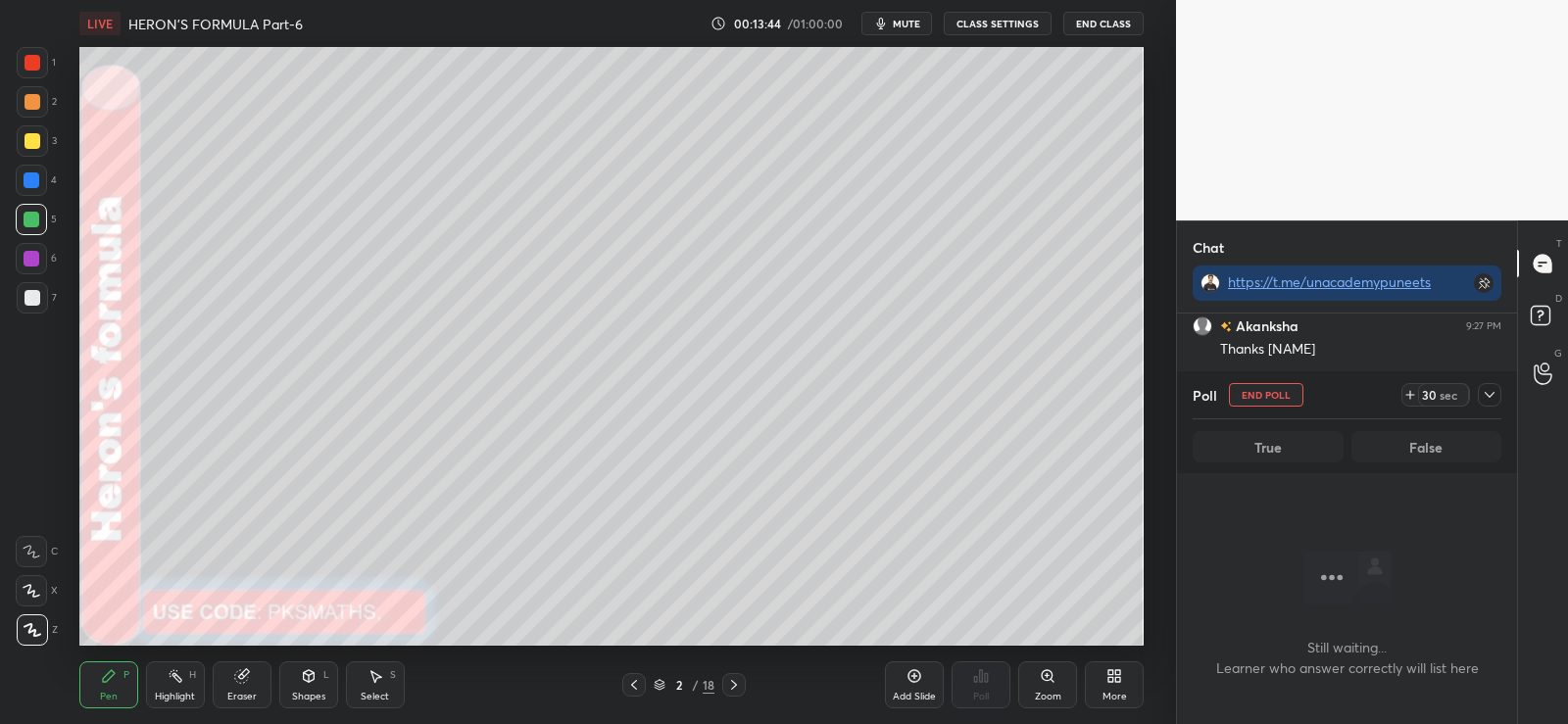 scroll, scrollTop: 316, scrollLeft: 334, axis: both 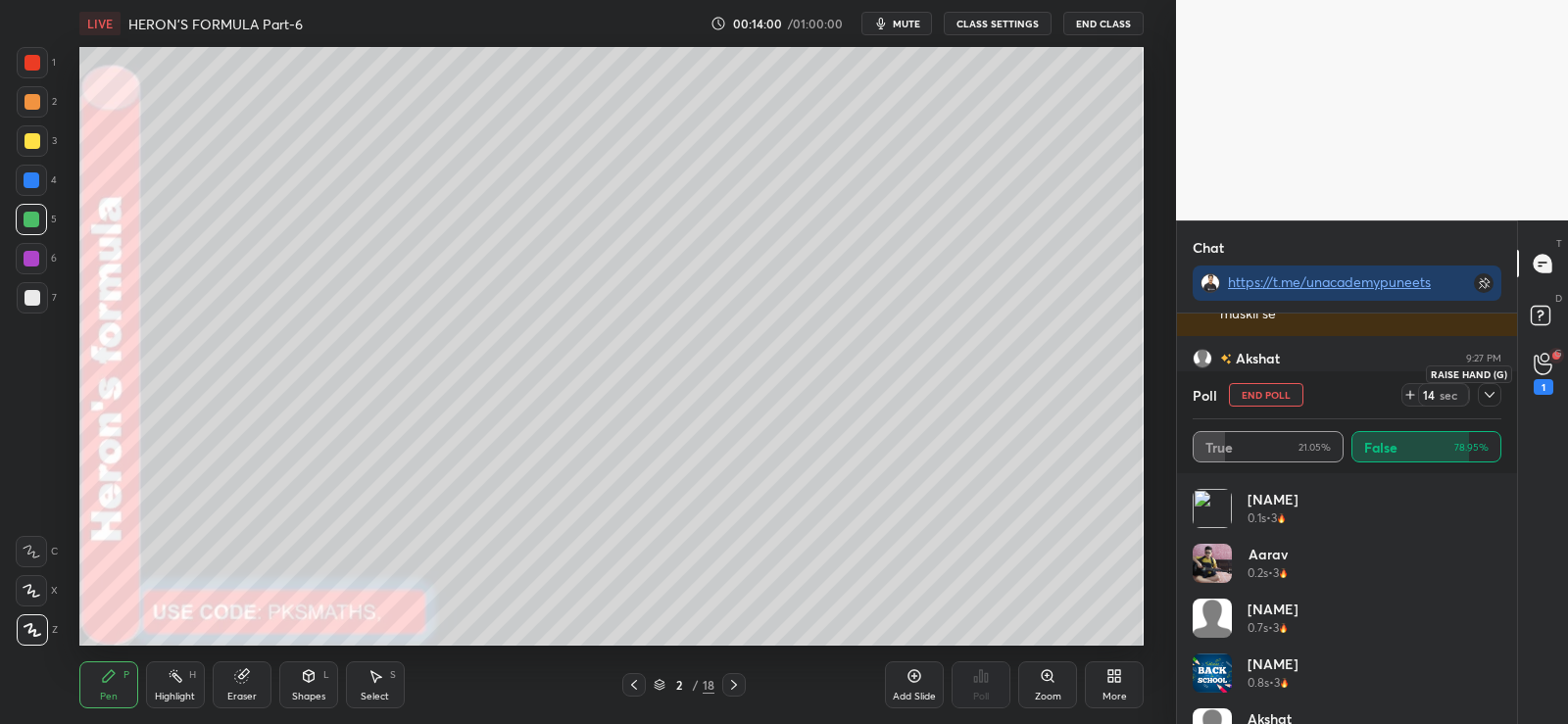 click 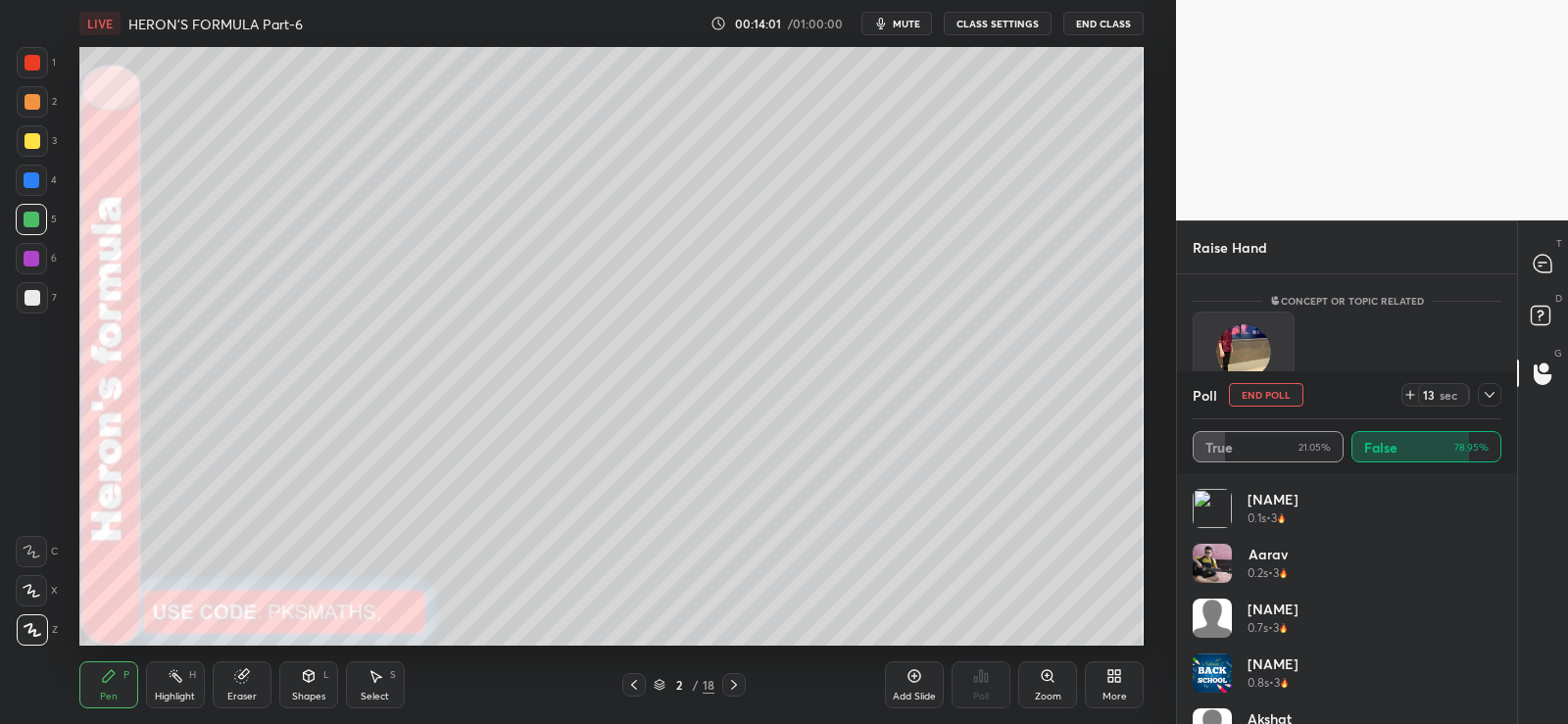 click at bounding box center [1244, 352] 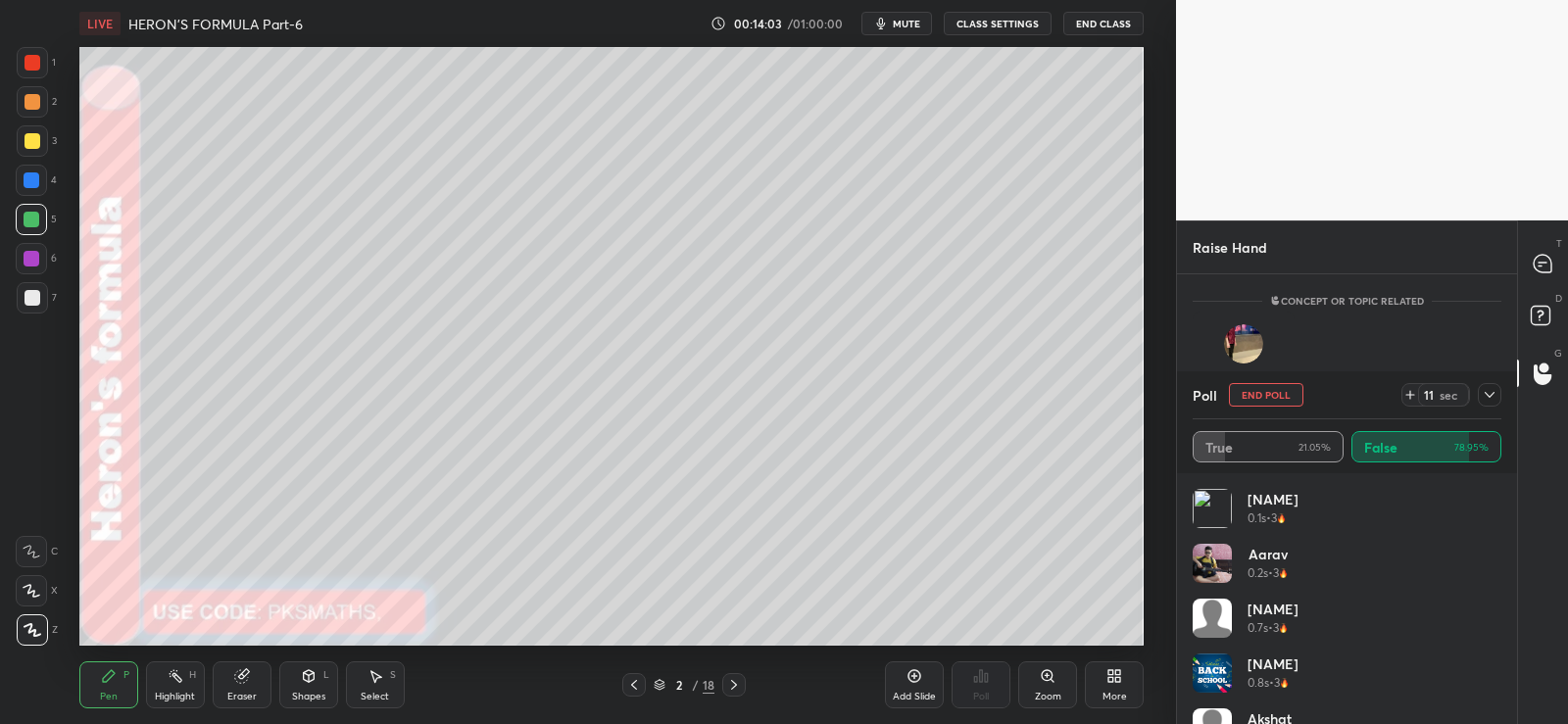 click 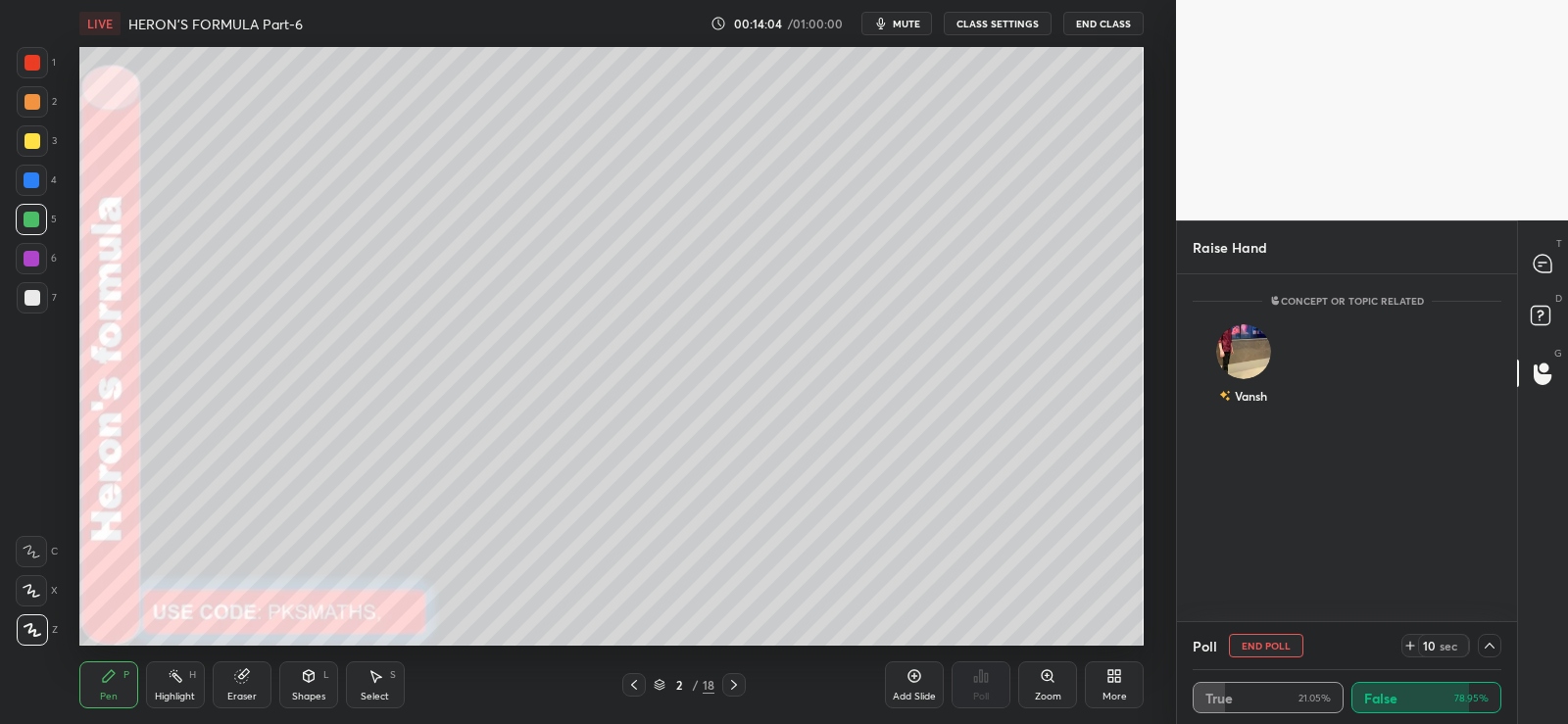 scroll, scrollTop: 0, scrollLeft: 0, axis: both 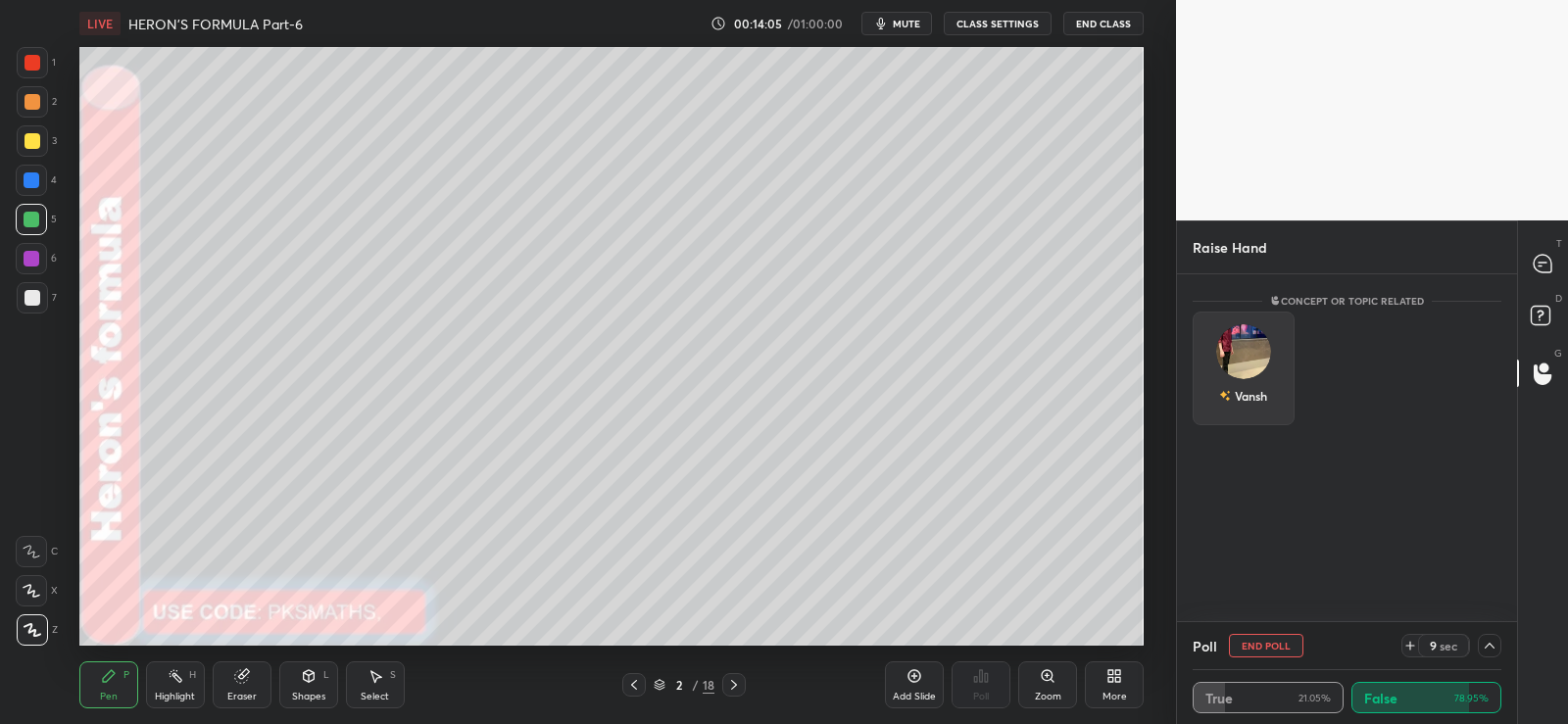 click on "Vansh" at bounding box center (1244, 368) 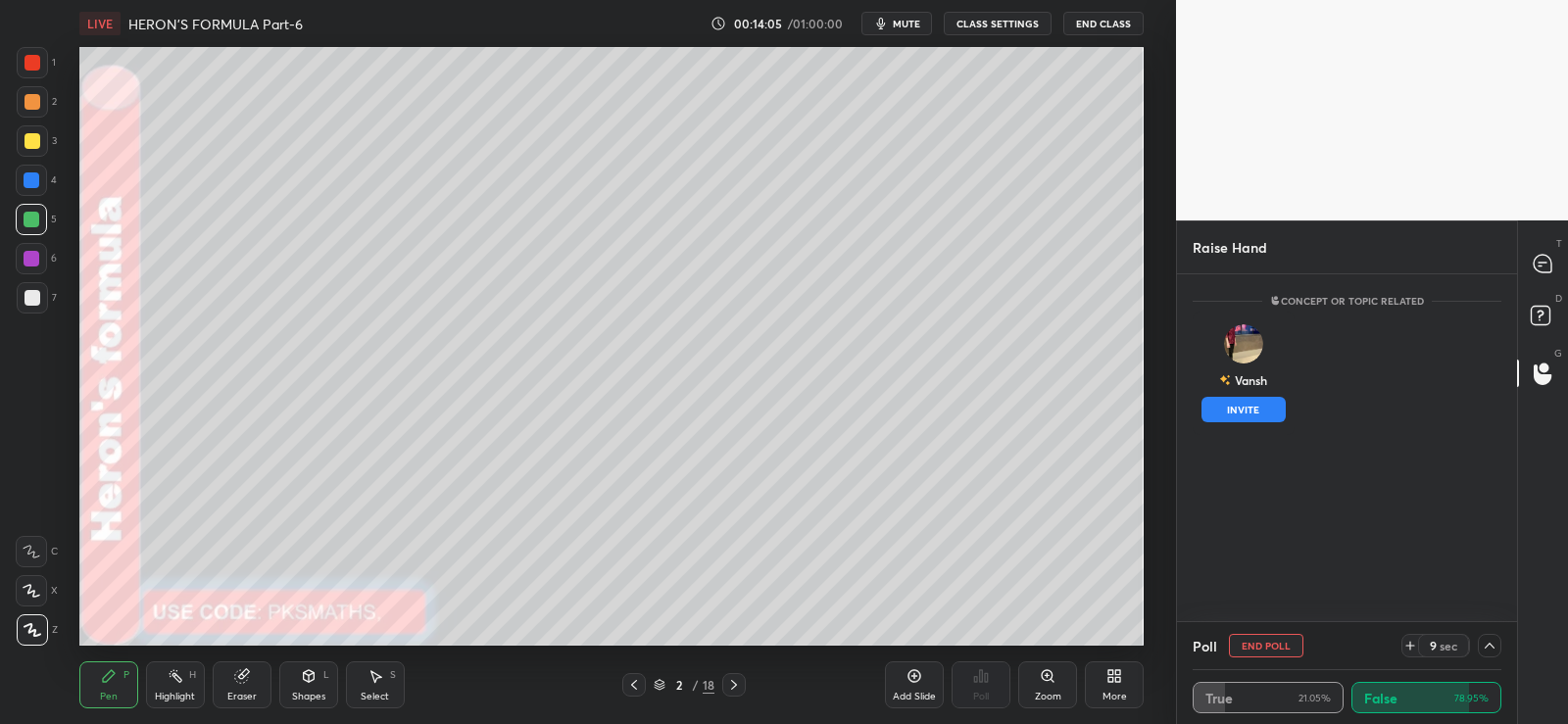 click on "INVITE" at bounding box center (1244, 410) 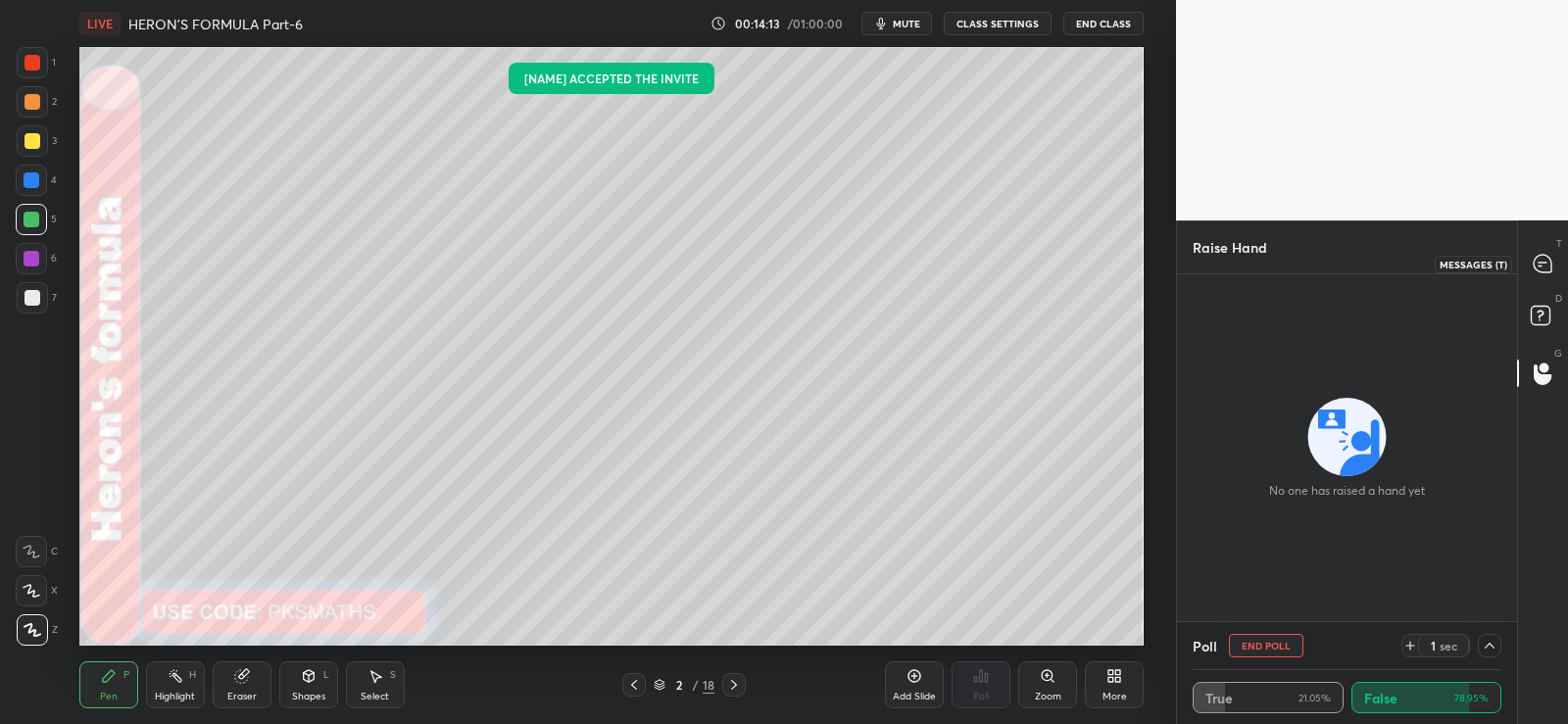 click 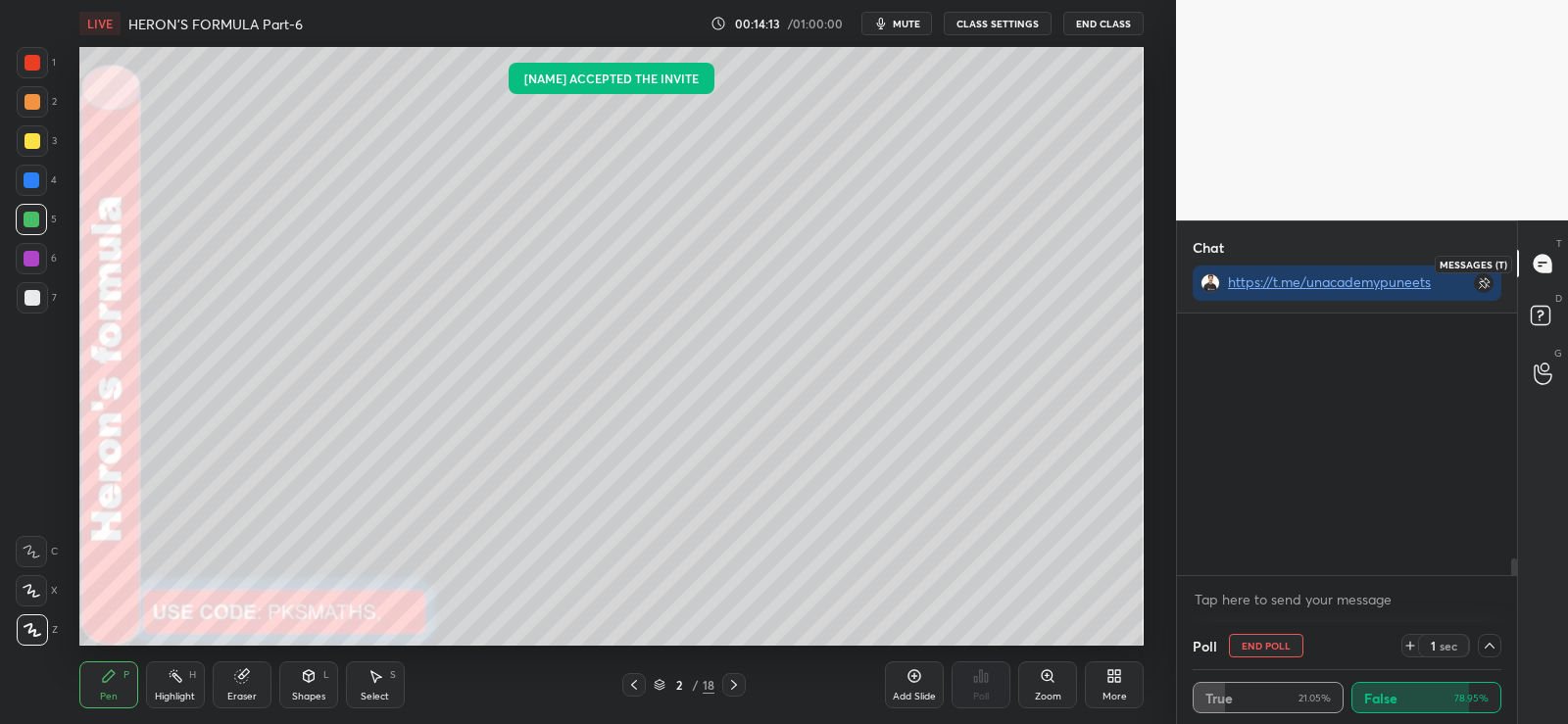 scroll, scrollTop: 3916, scrollLeft: 0, axis: vertical 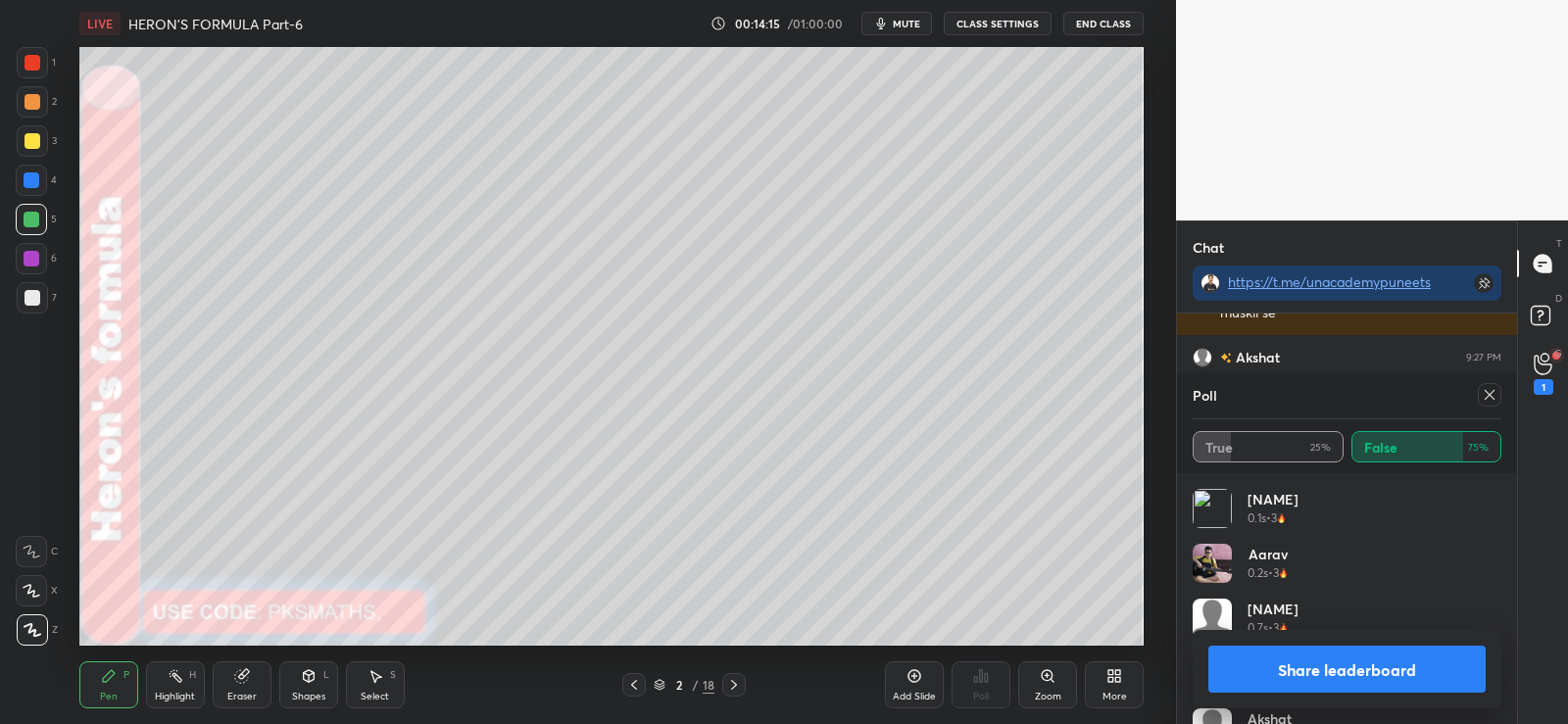 click on "Share leaderboard" at bounding box center [1347, 669] 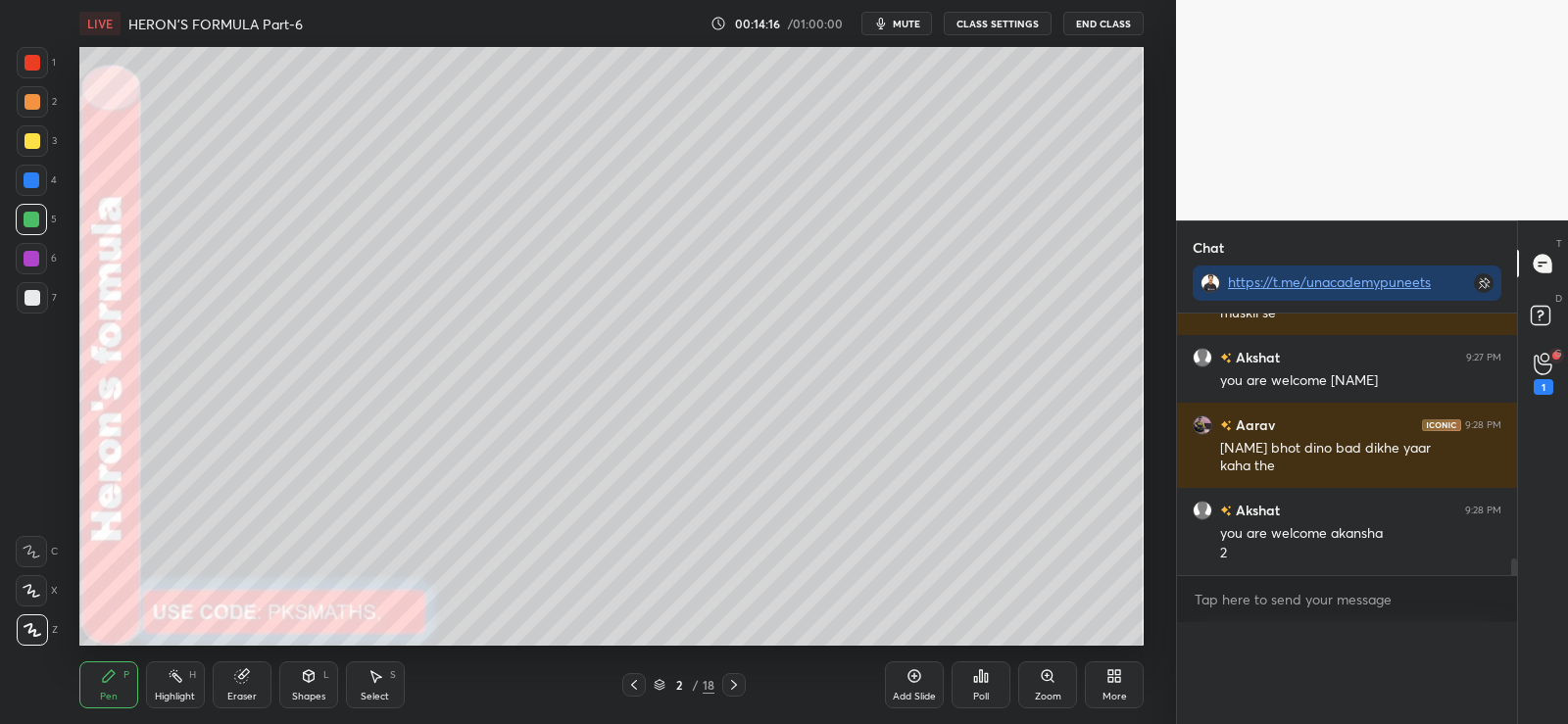 scroll, scrollTop: 0, scrollLeft: 0, axis: both 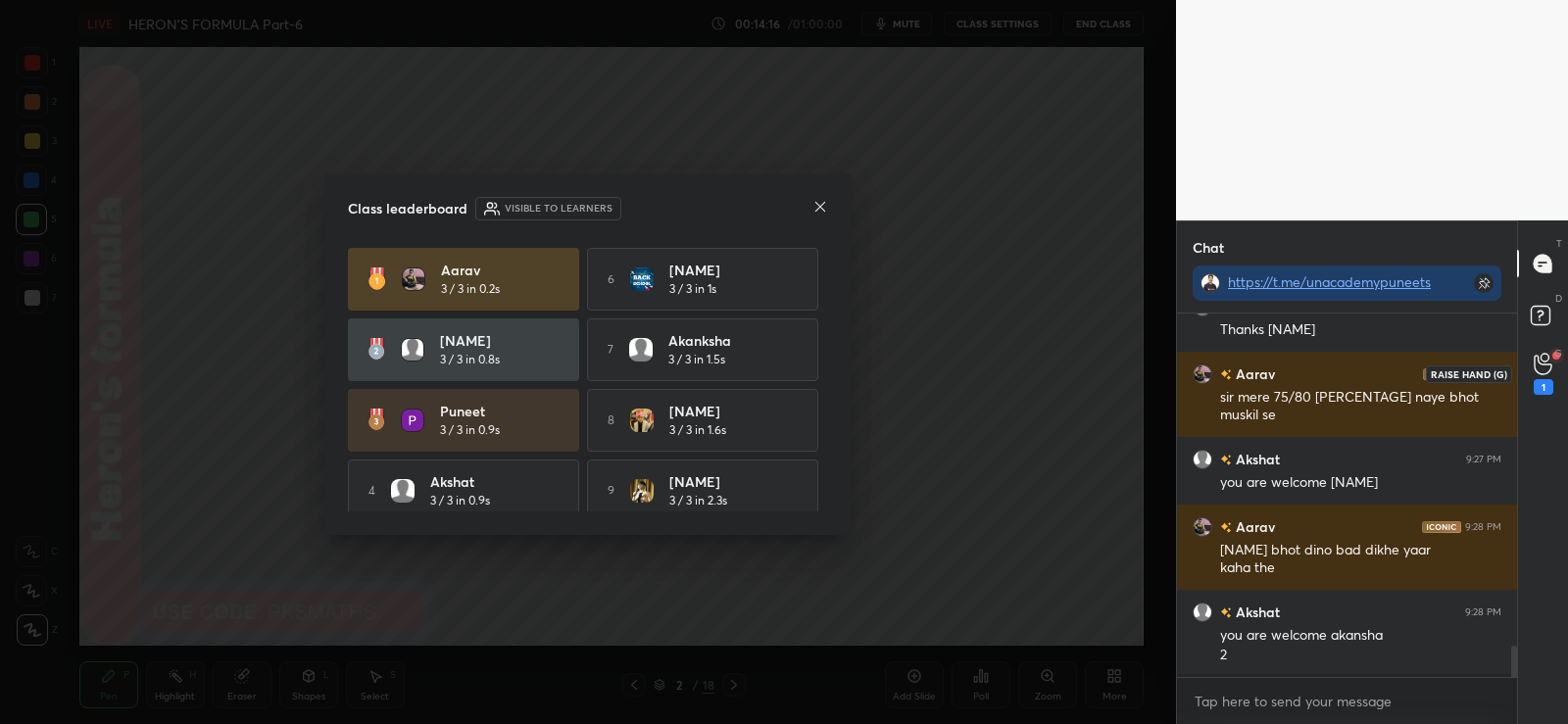 click 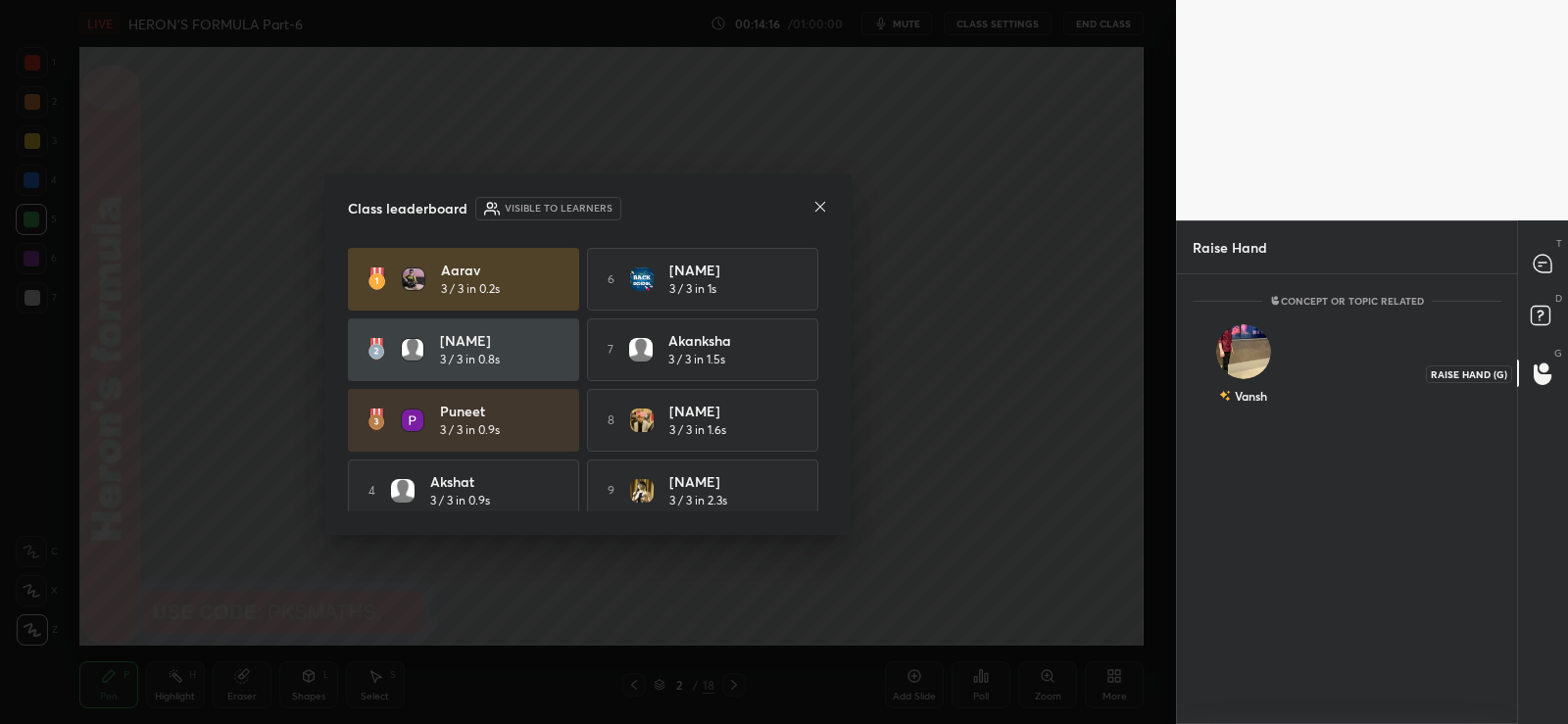 scroll, scrollTop: 444, scrollLeft: 334, axis: both 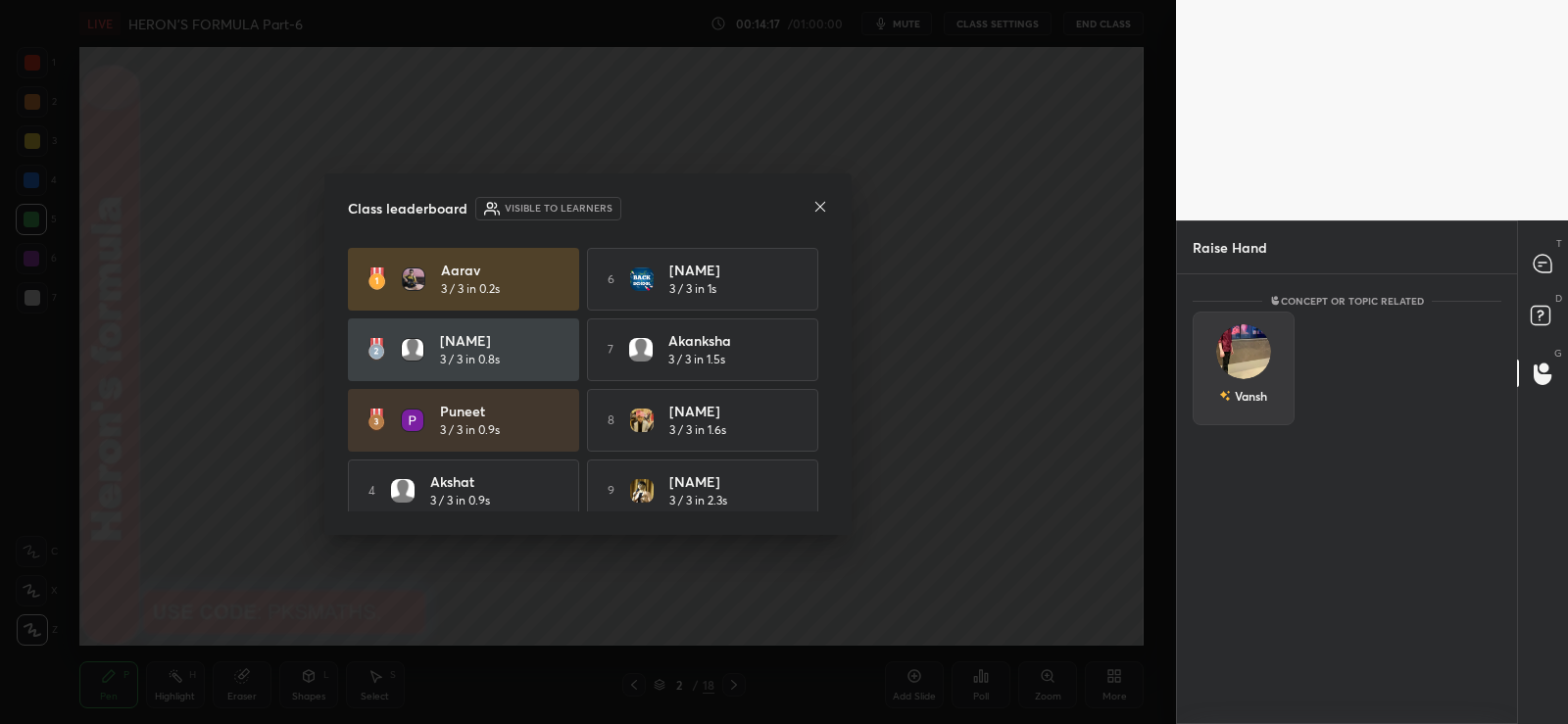 click on "Vansh" at bounding box center [1244, 368] 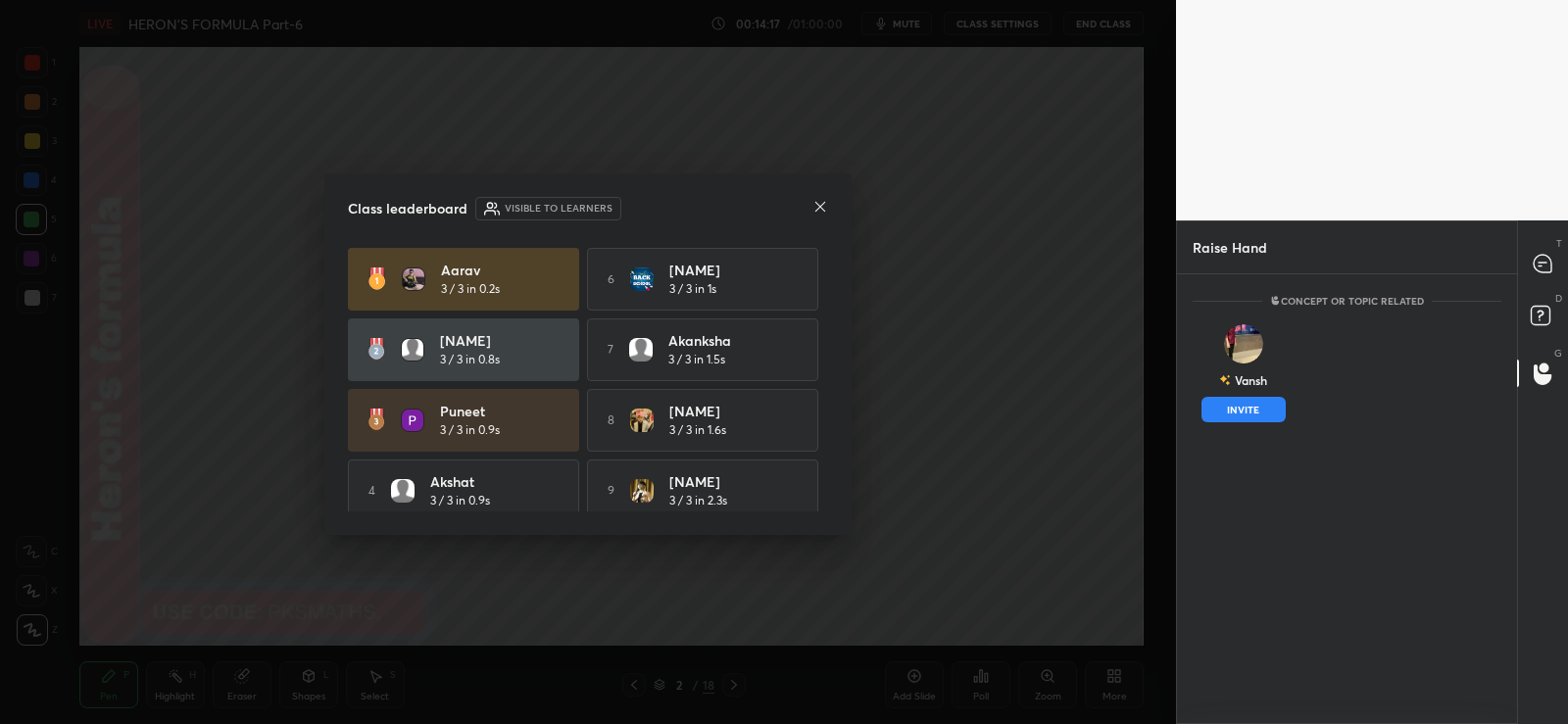 click on "INVITE" at bounding box center [1244, 410] 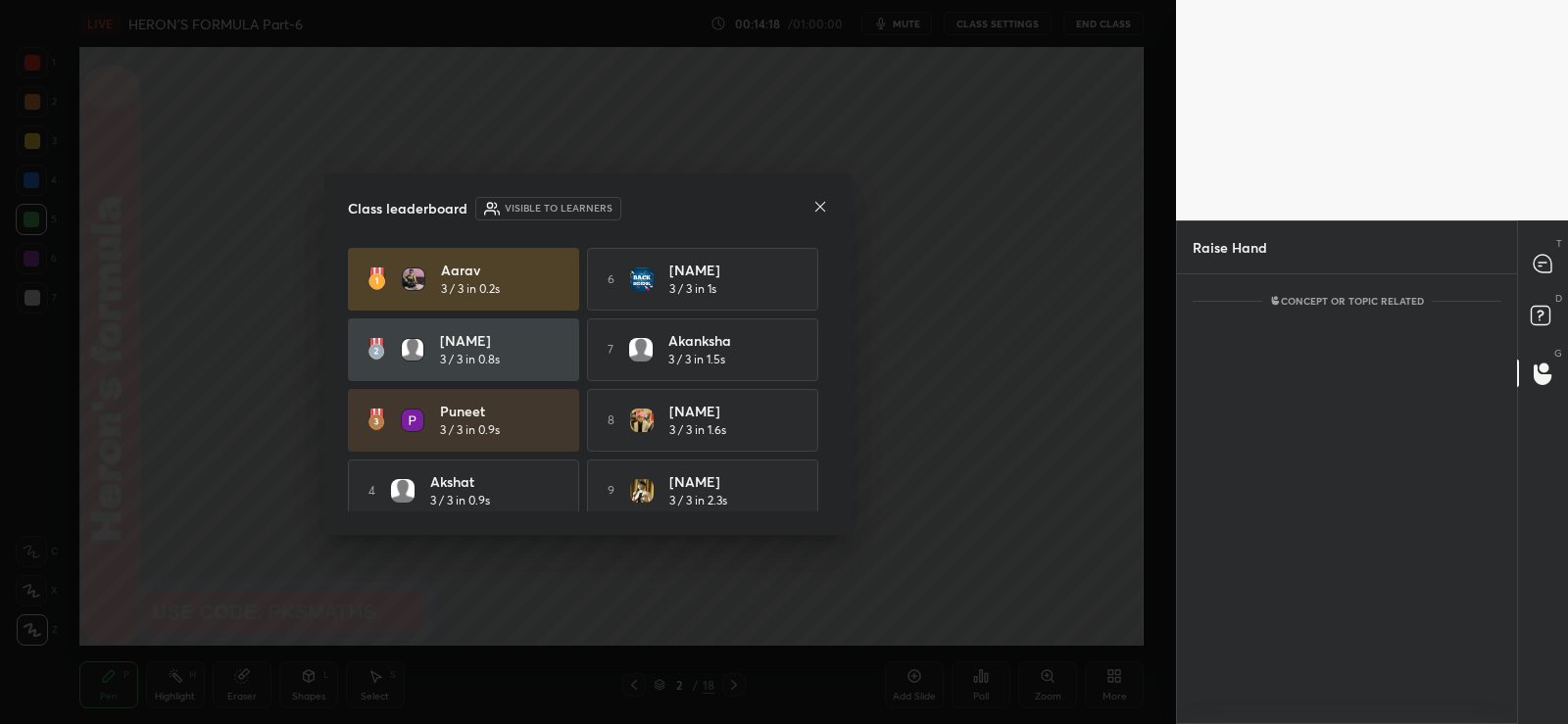 scroll, scrollTop: 364, scrollLeft: 334, axis: both 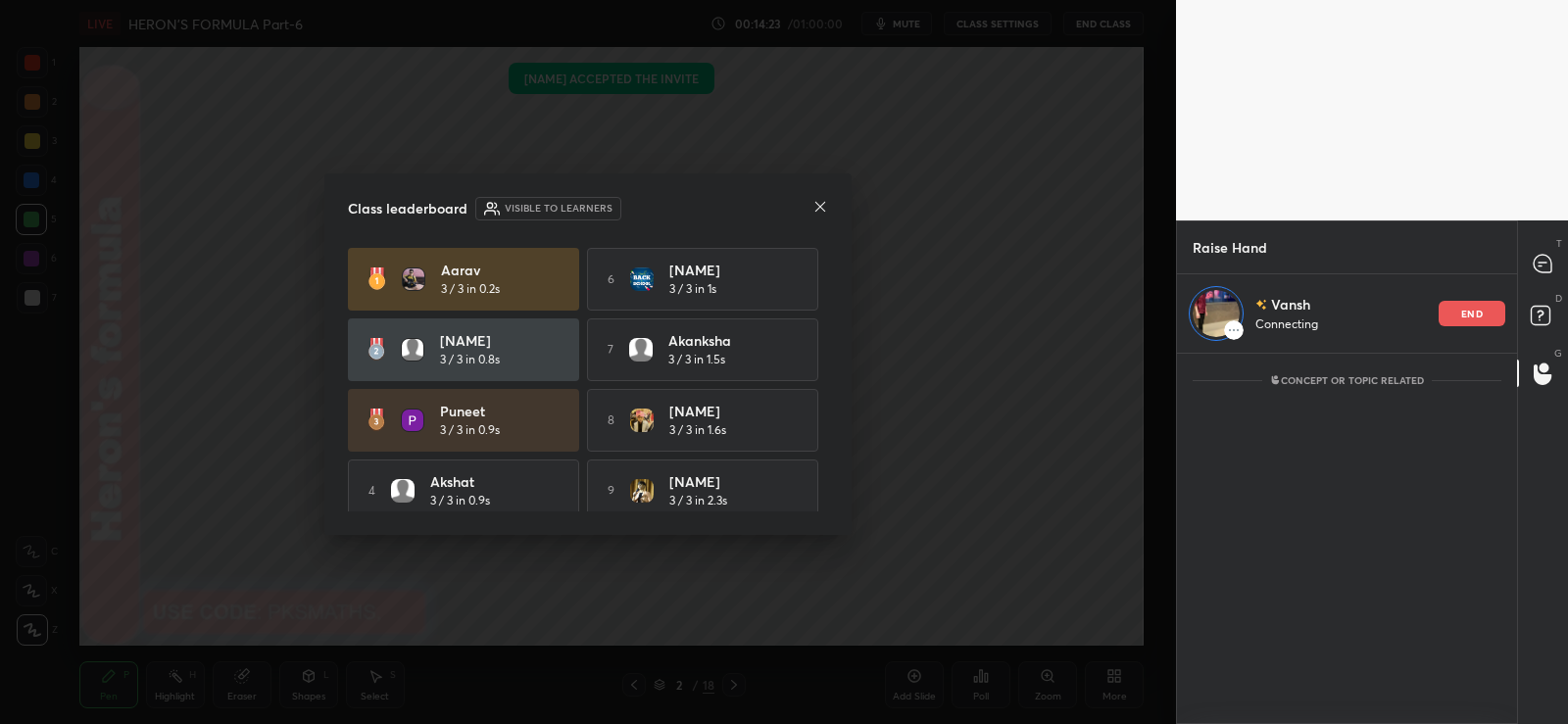 click 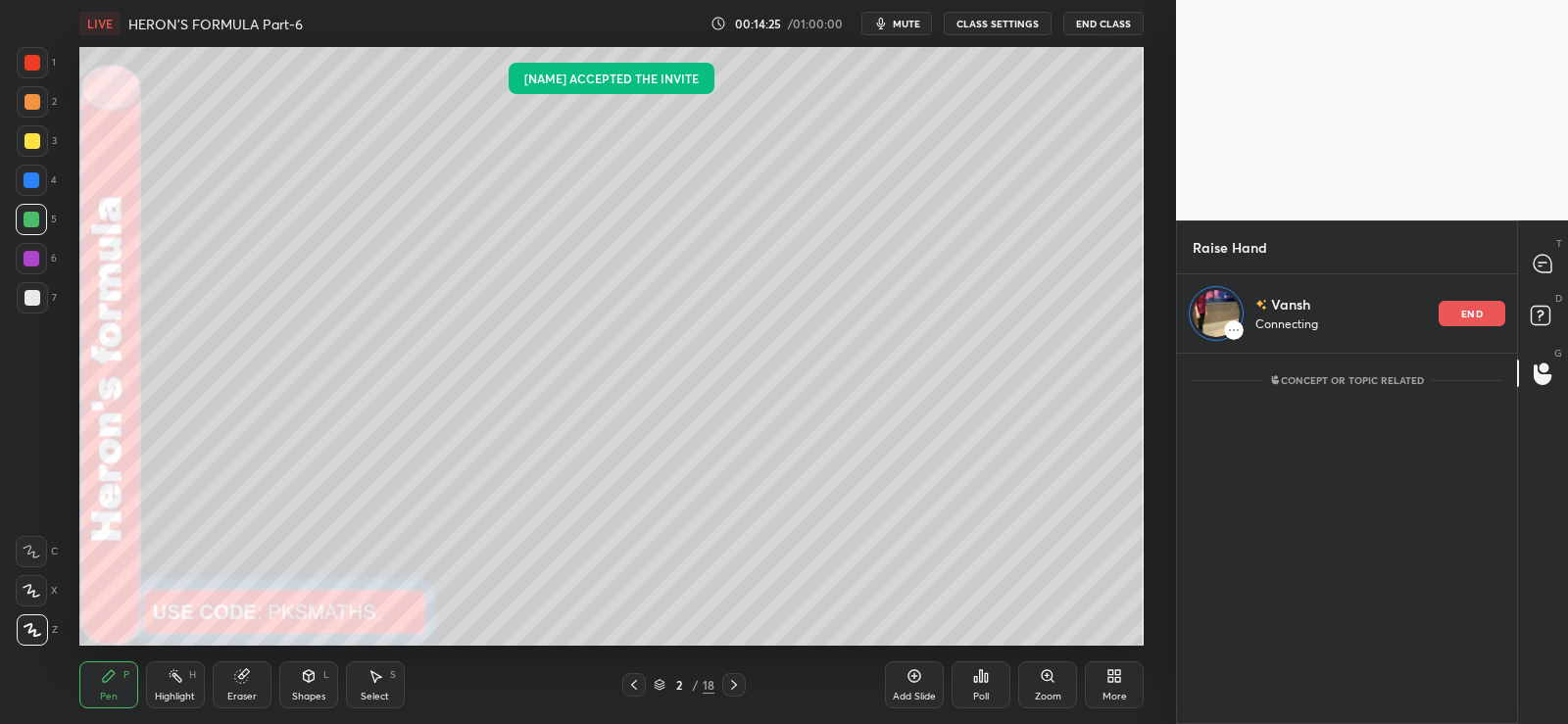 click on "Eraser" at bounding box center [242, 685] 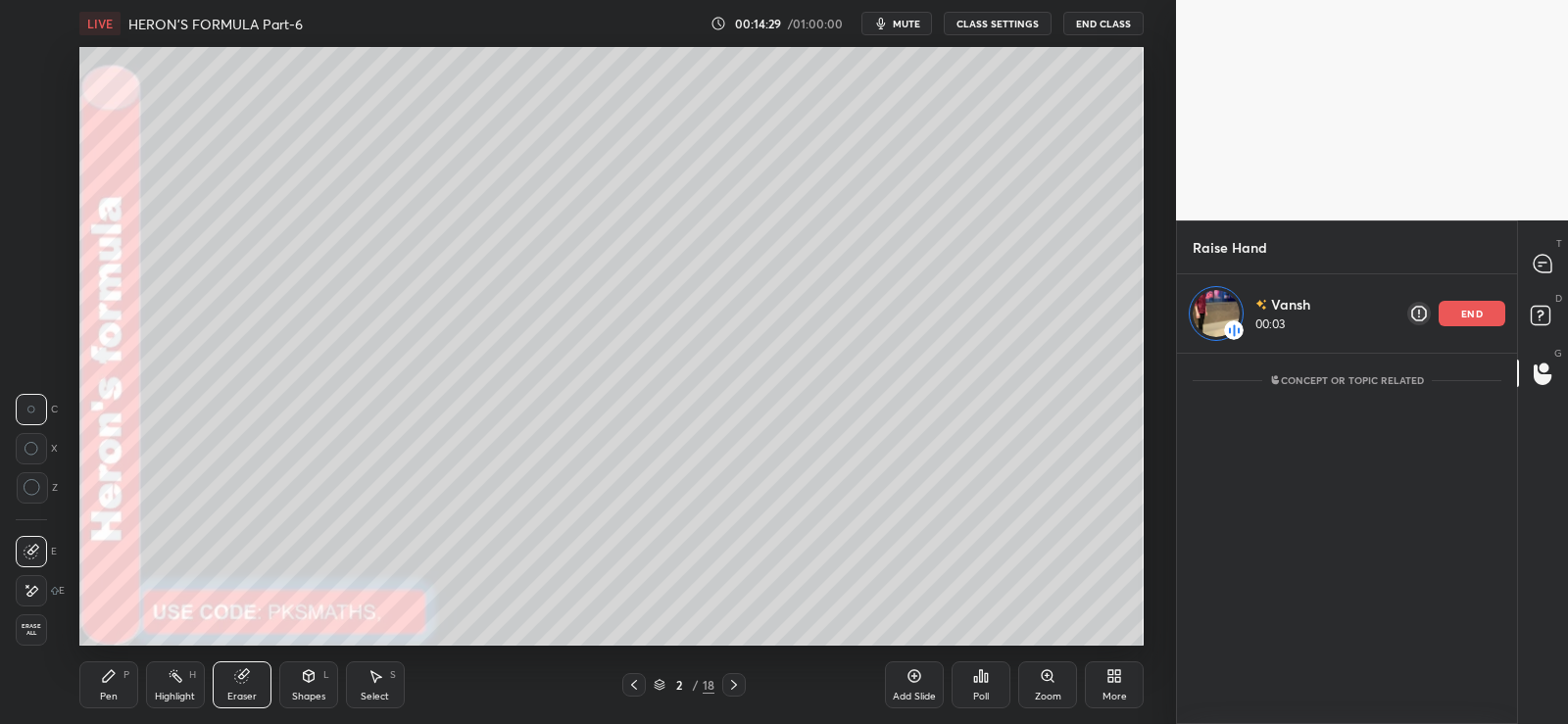 click 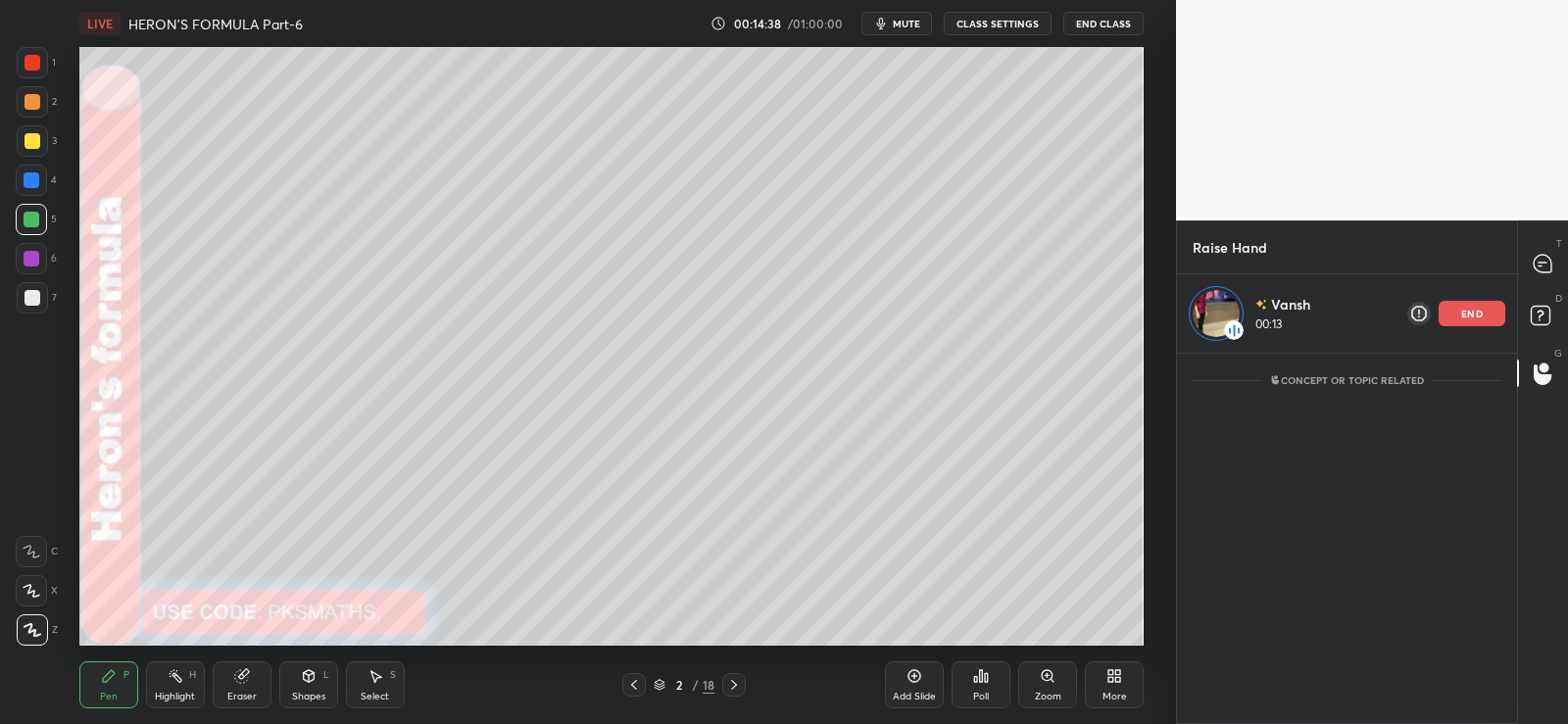 click at bounding box center (31, 219) 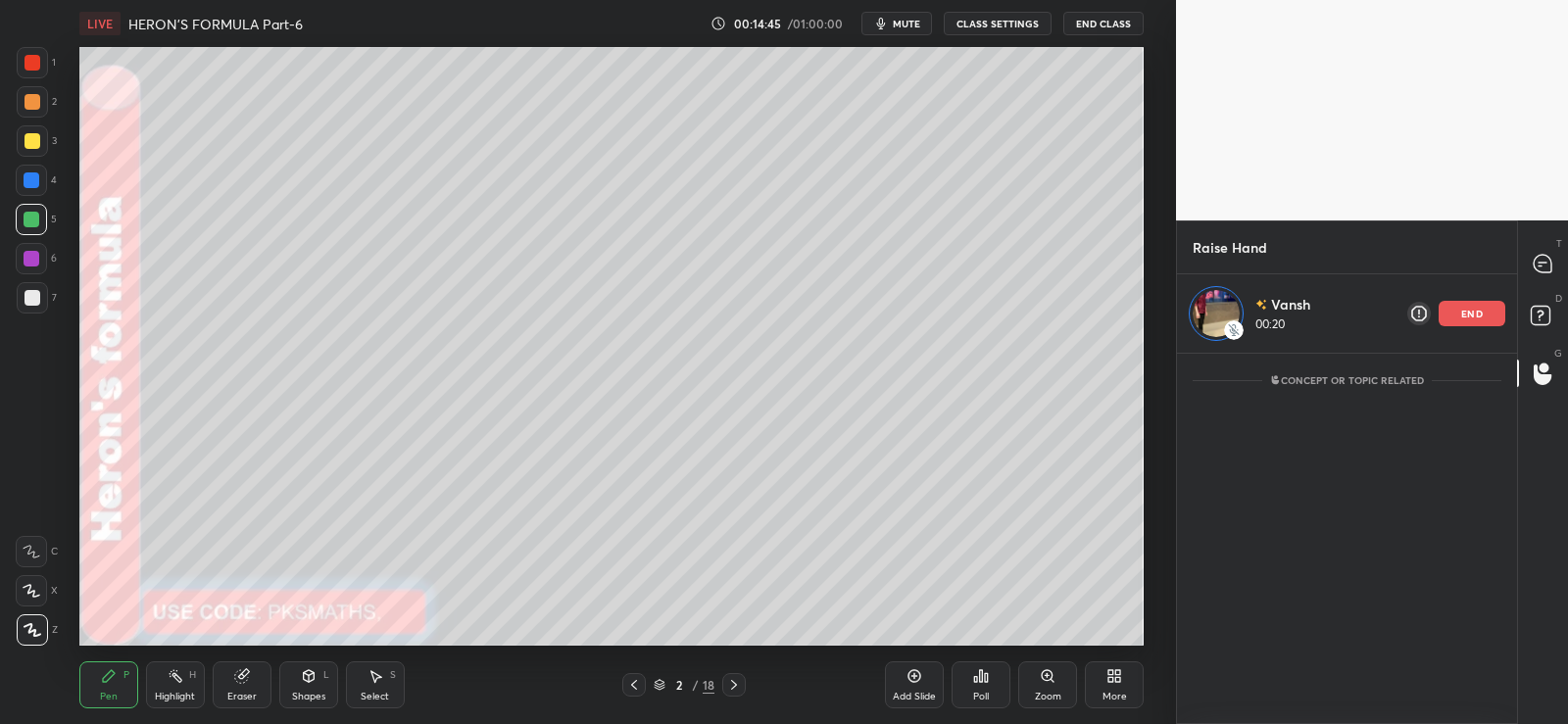 click at bounding box center [31, 219] 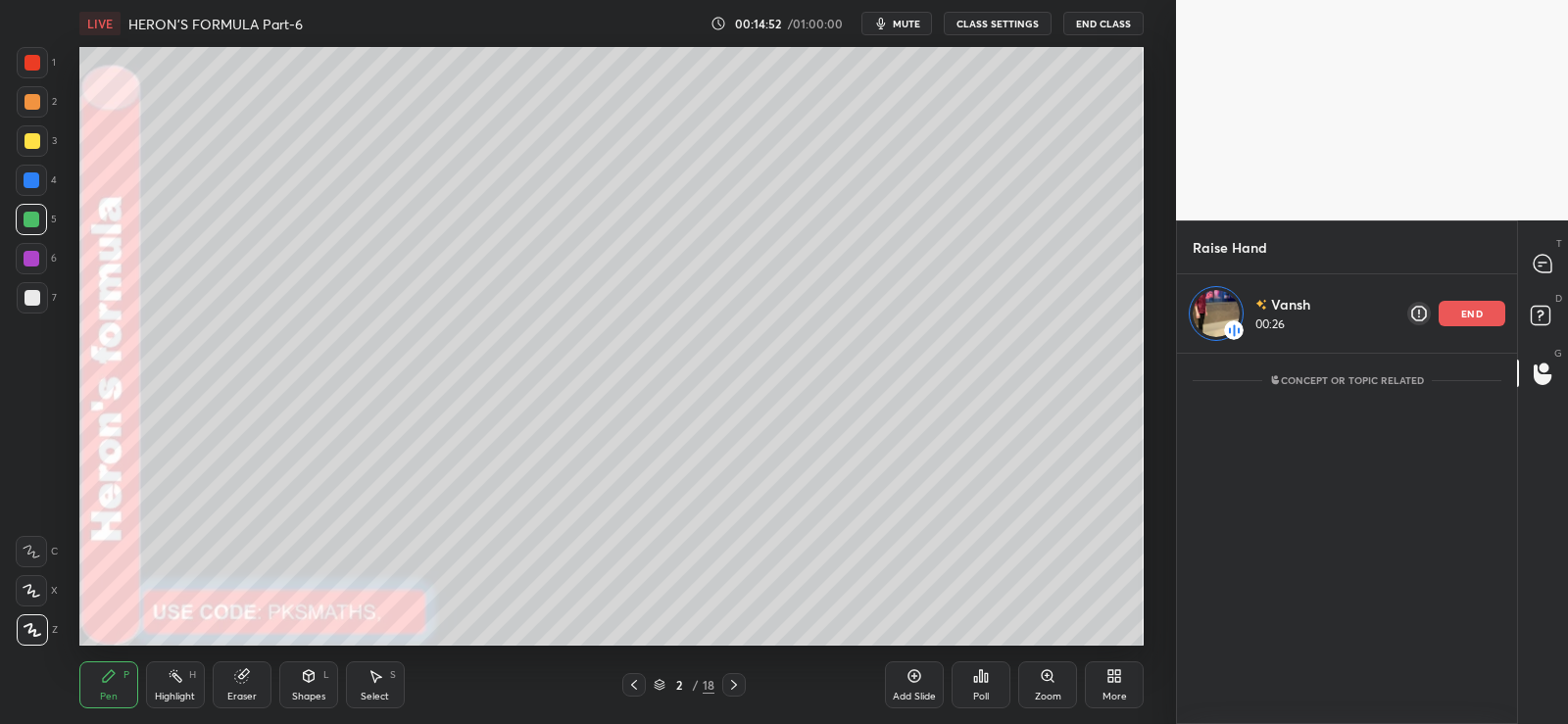 click at bounding box center [31, 219] 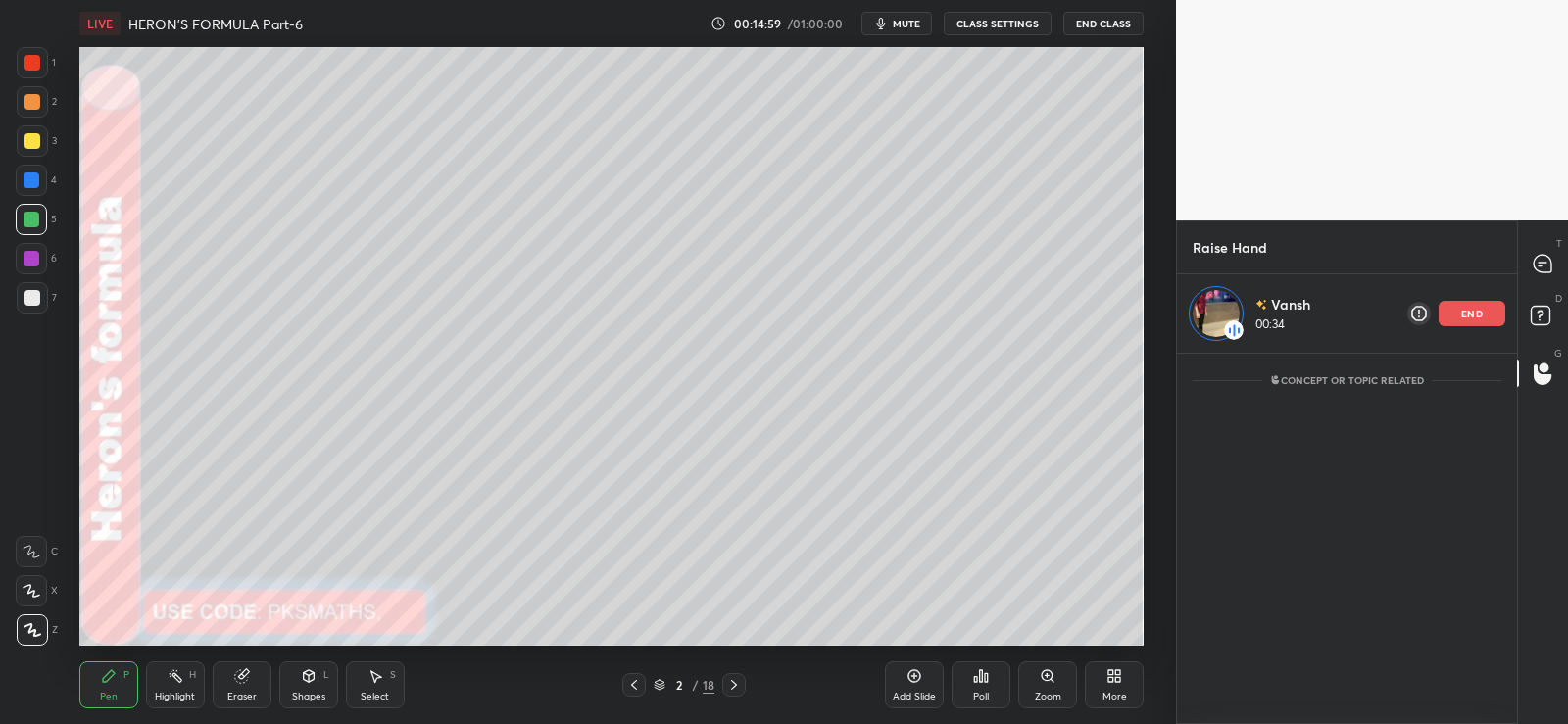 click at bounding box center (31, 219) 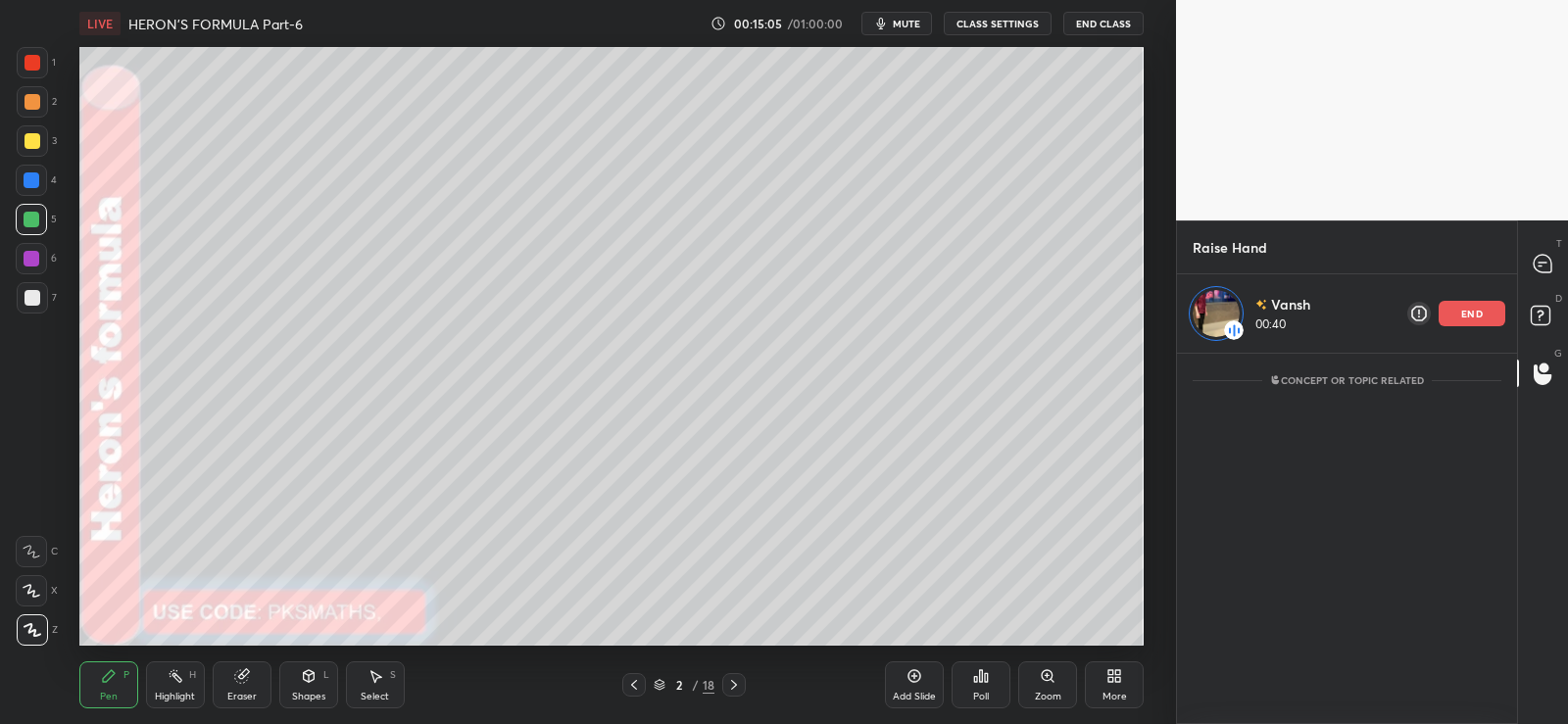 click on "end" at bounding box center [1472, 314] 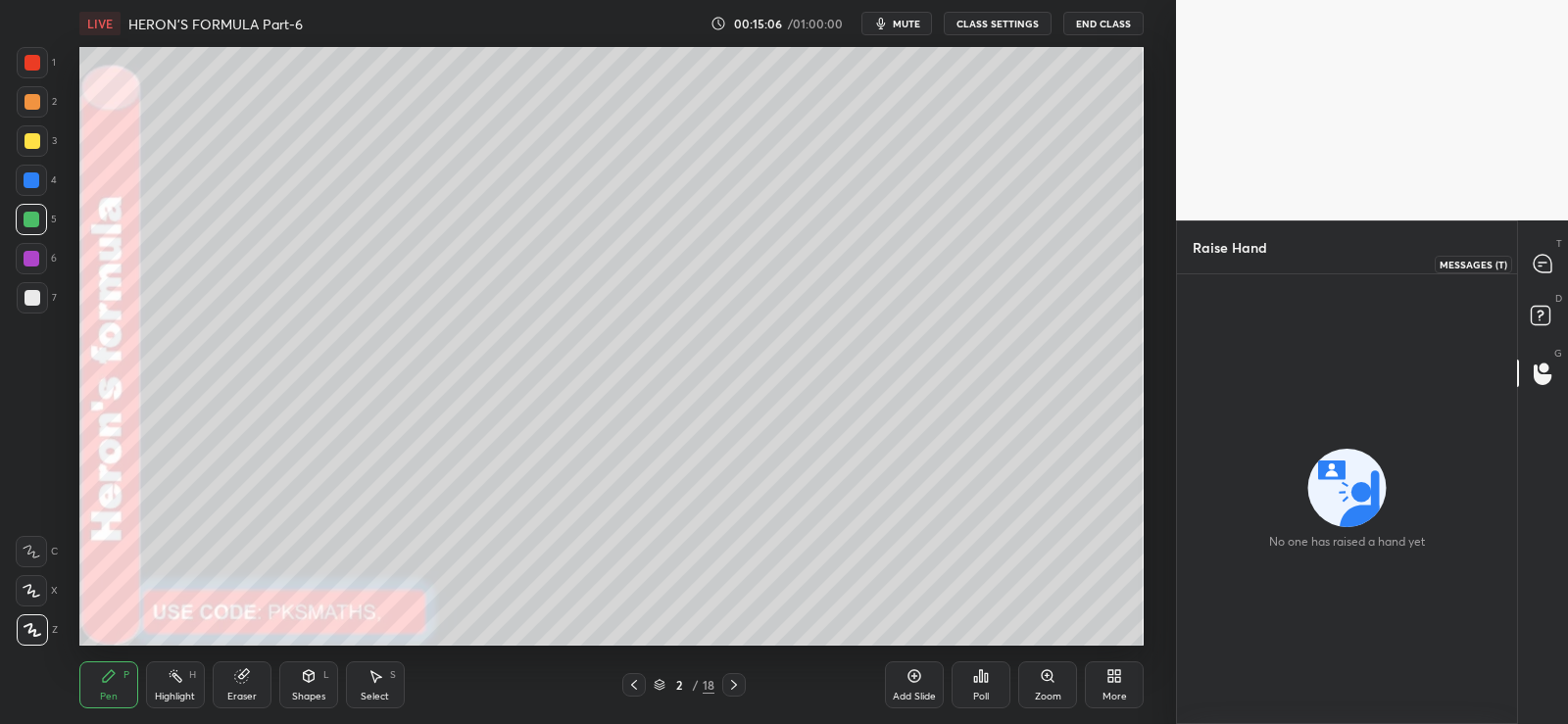 click 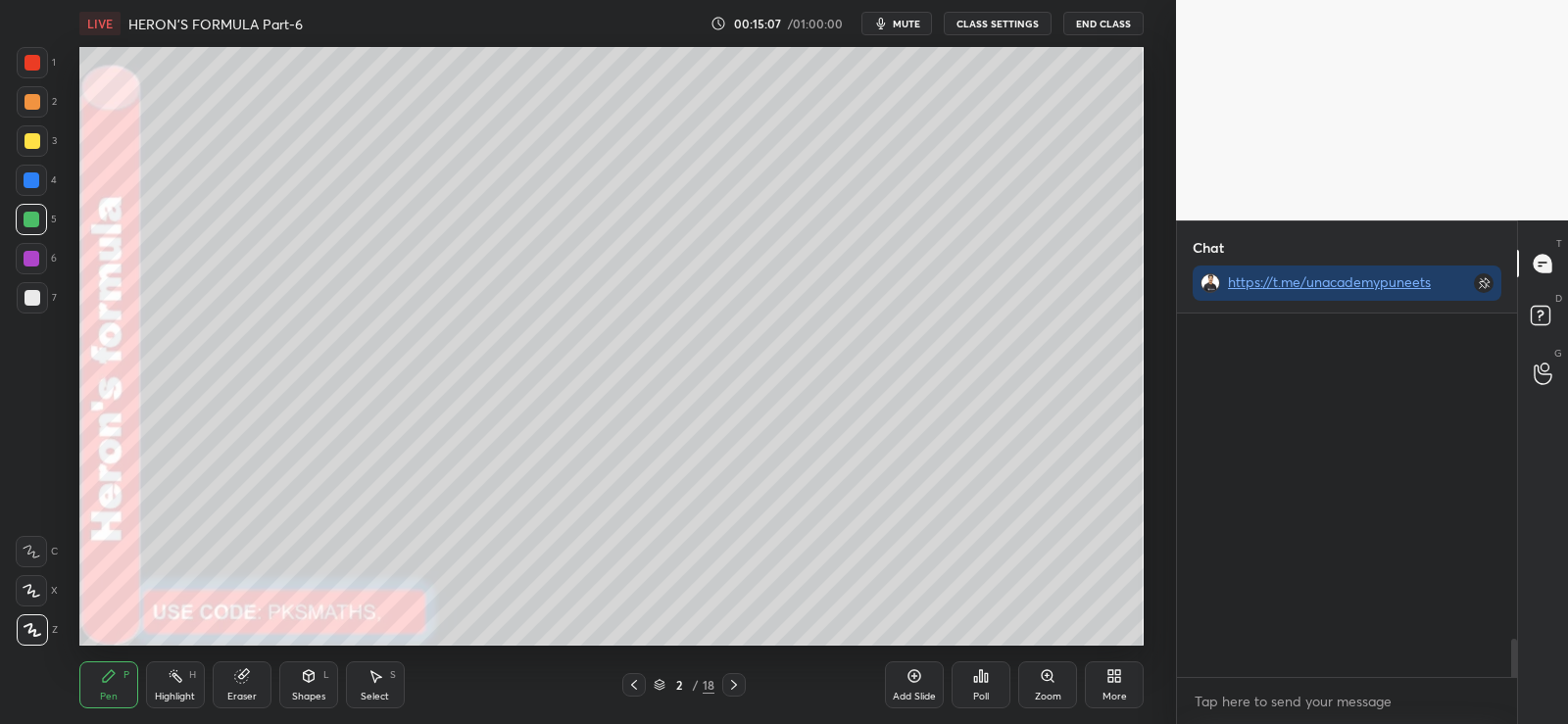 scroll, scrollTop: 4010, scrollLeft: 0, axis: vertical 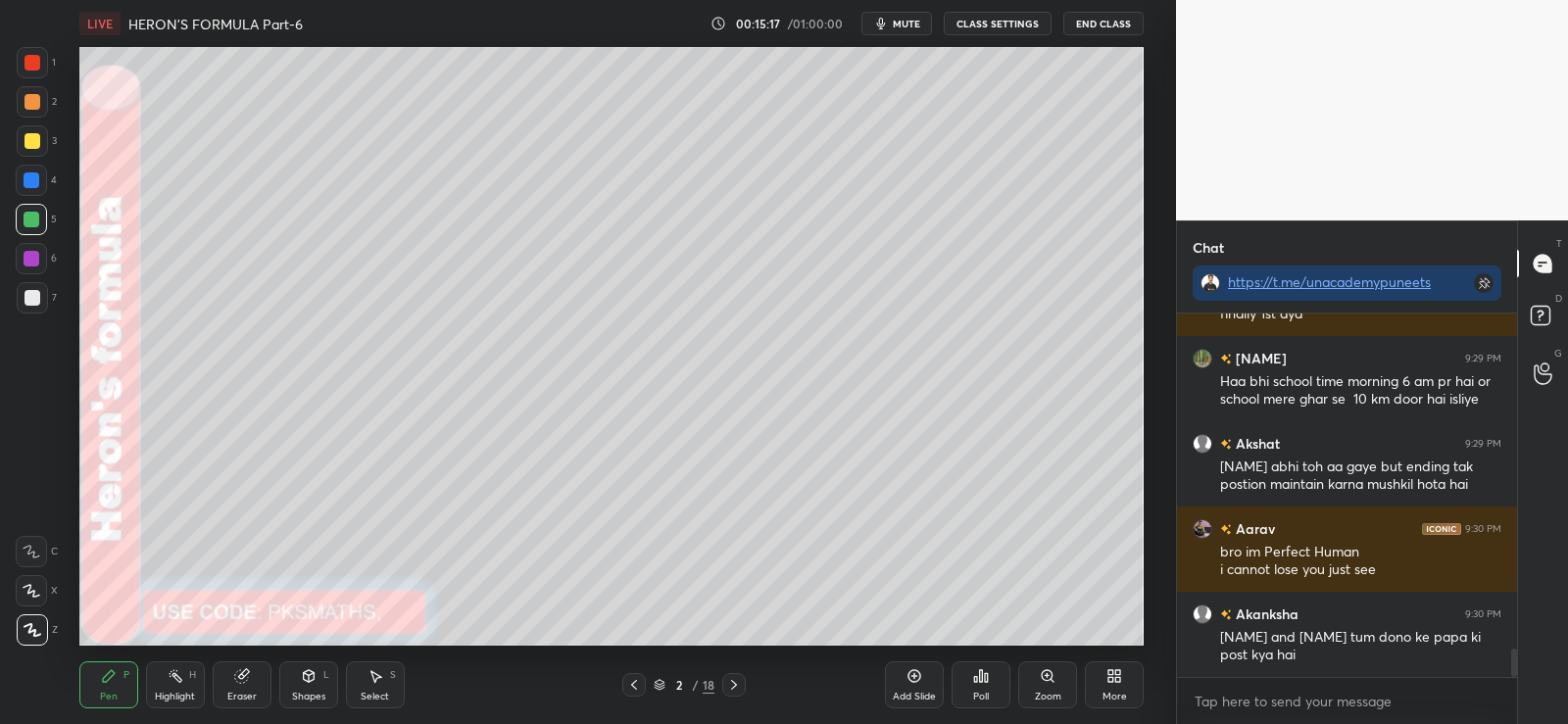click at bounding box center (32, 298) 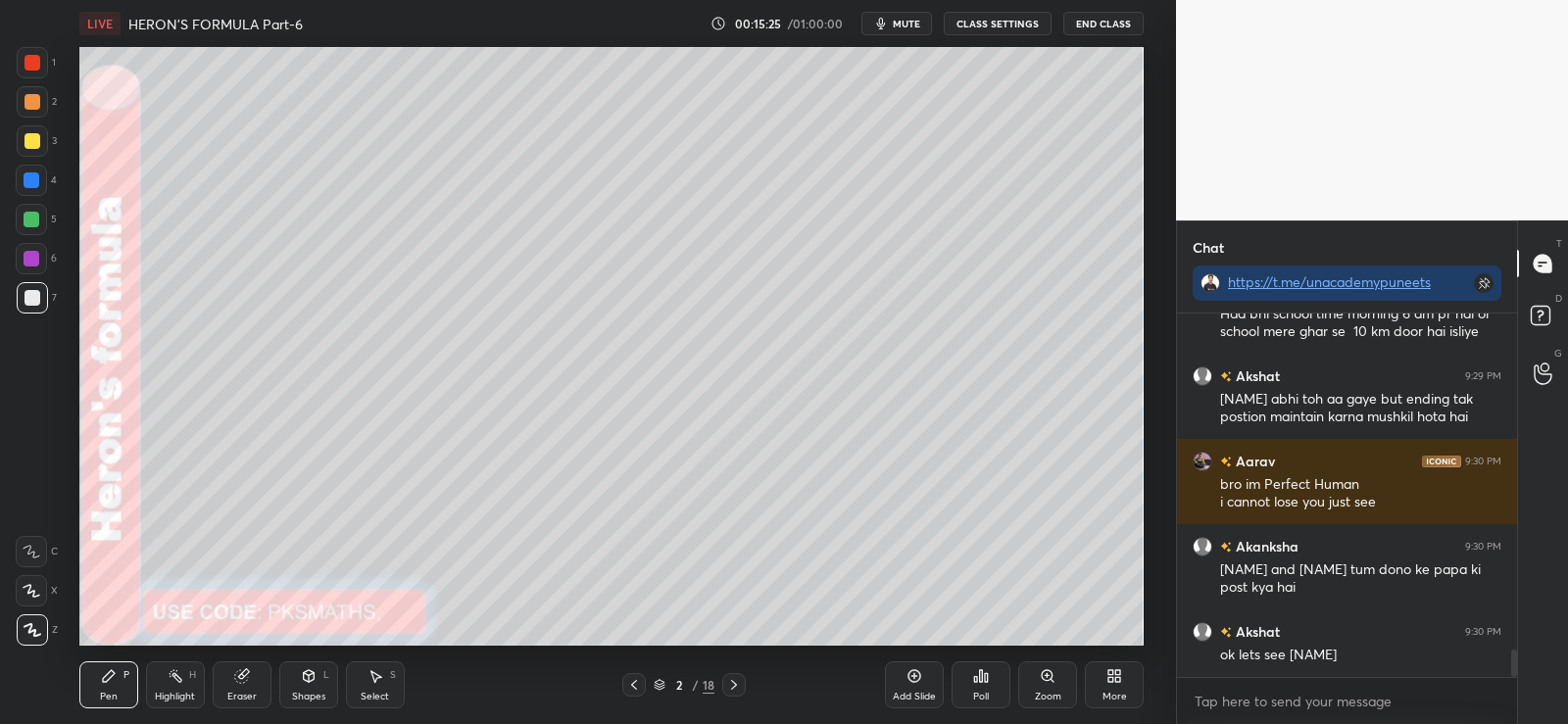 scroll, scrollTop: 4425, scrollLeft: 0, axis: vertical 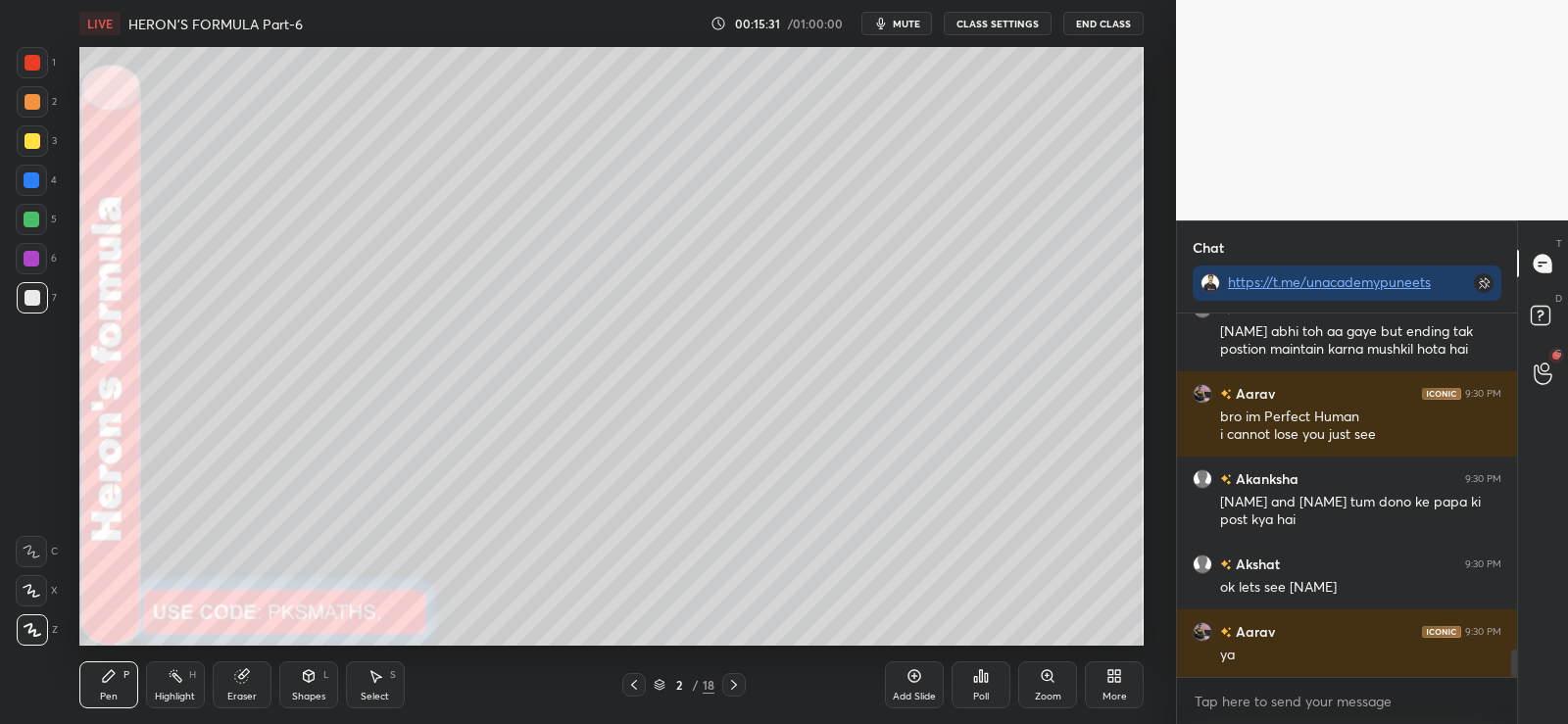 click at bounding box center (31, 219) 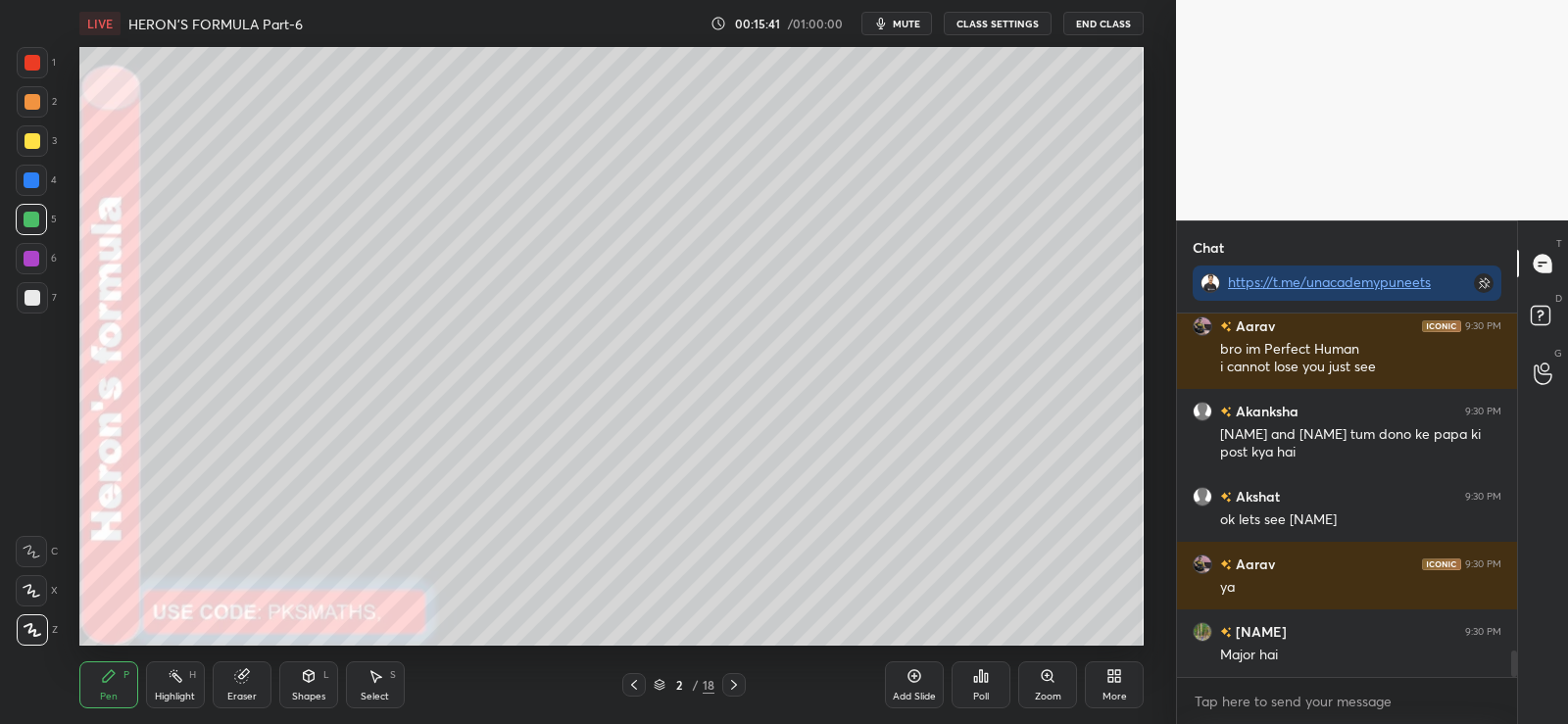 scroll, scrollTop: 4578, scrollLeft: 0, axis: vertical 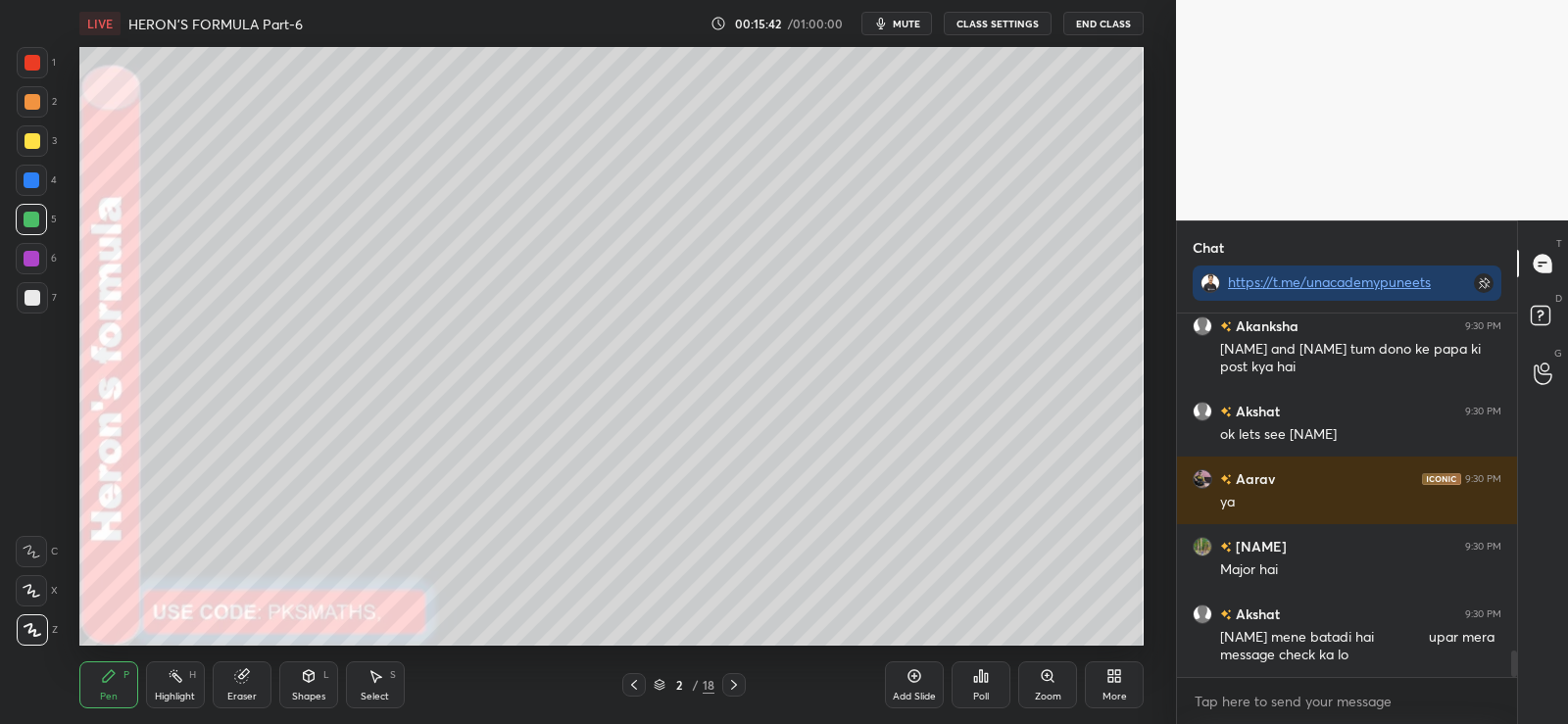 click at bounding box center [31, 180] 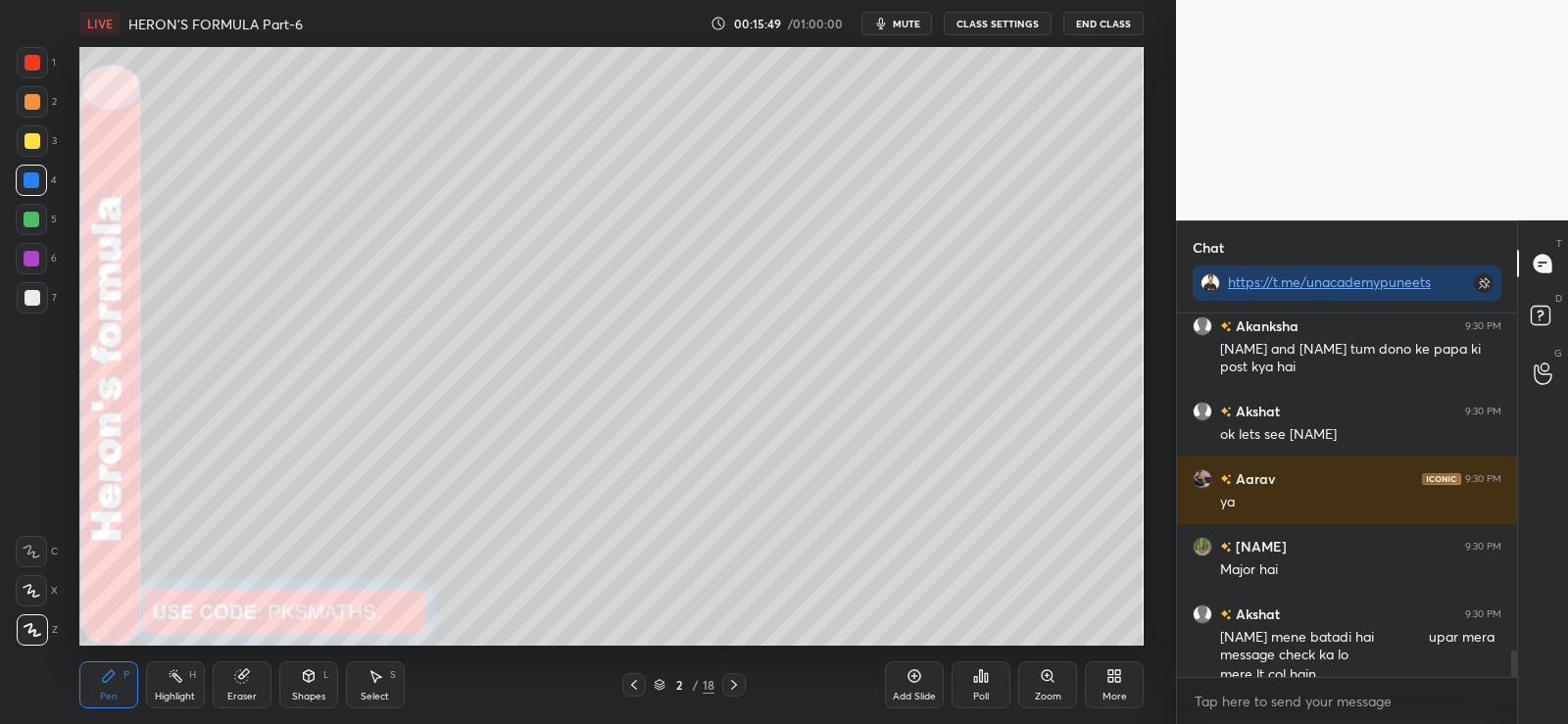 scroll, scrollTop: 4598, scrollLeft: 0, axis: vertical 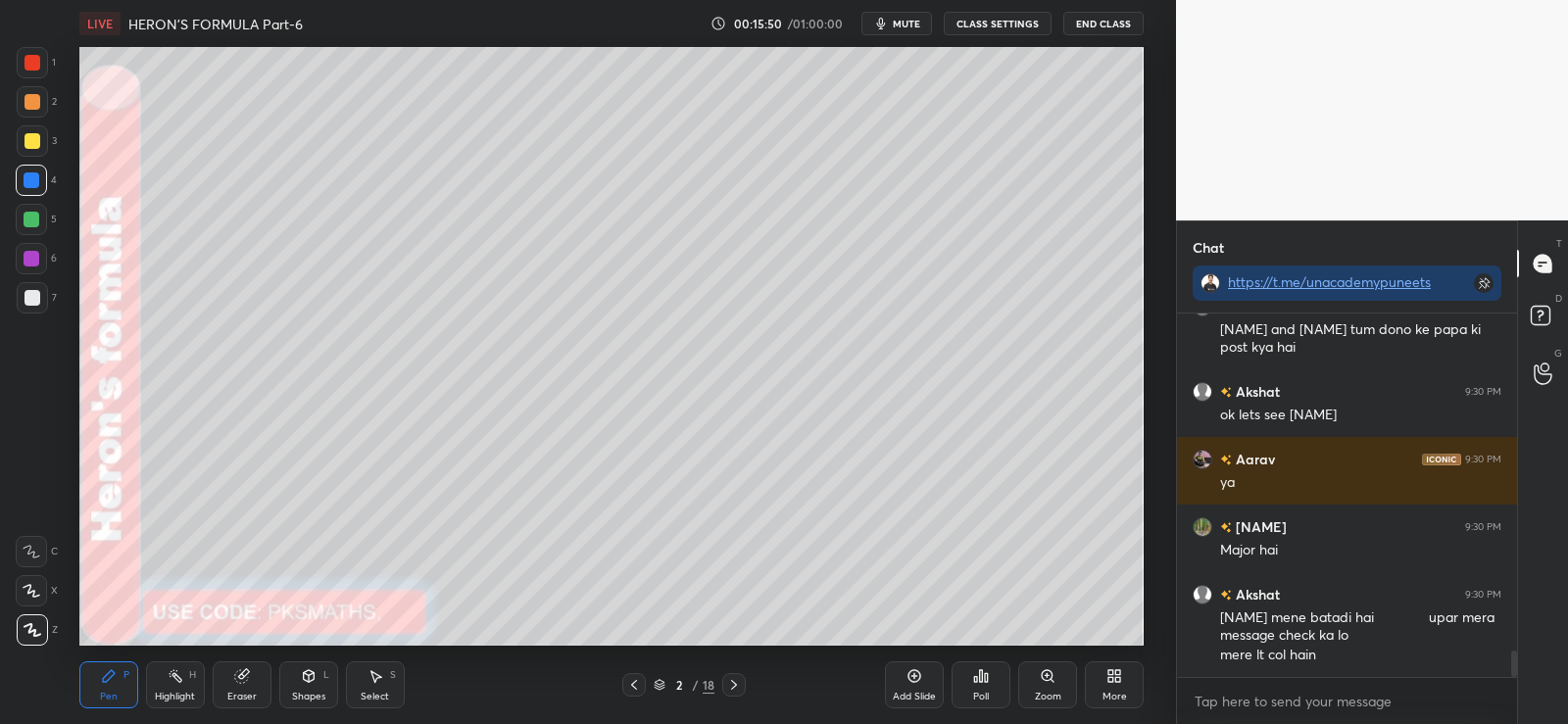 click at bounding box center [32, 298] 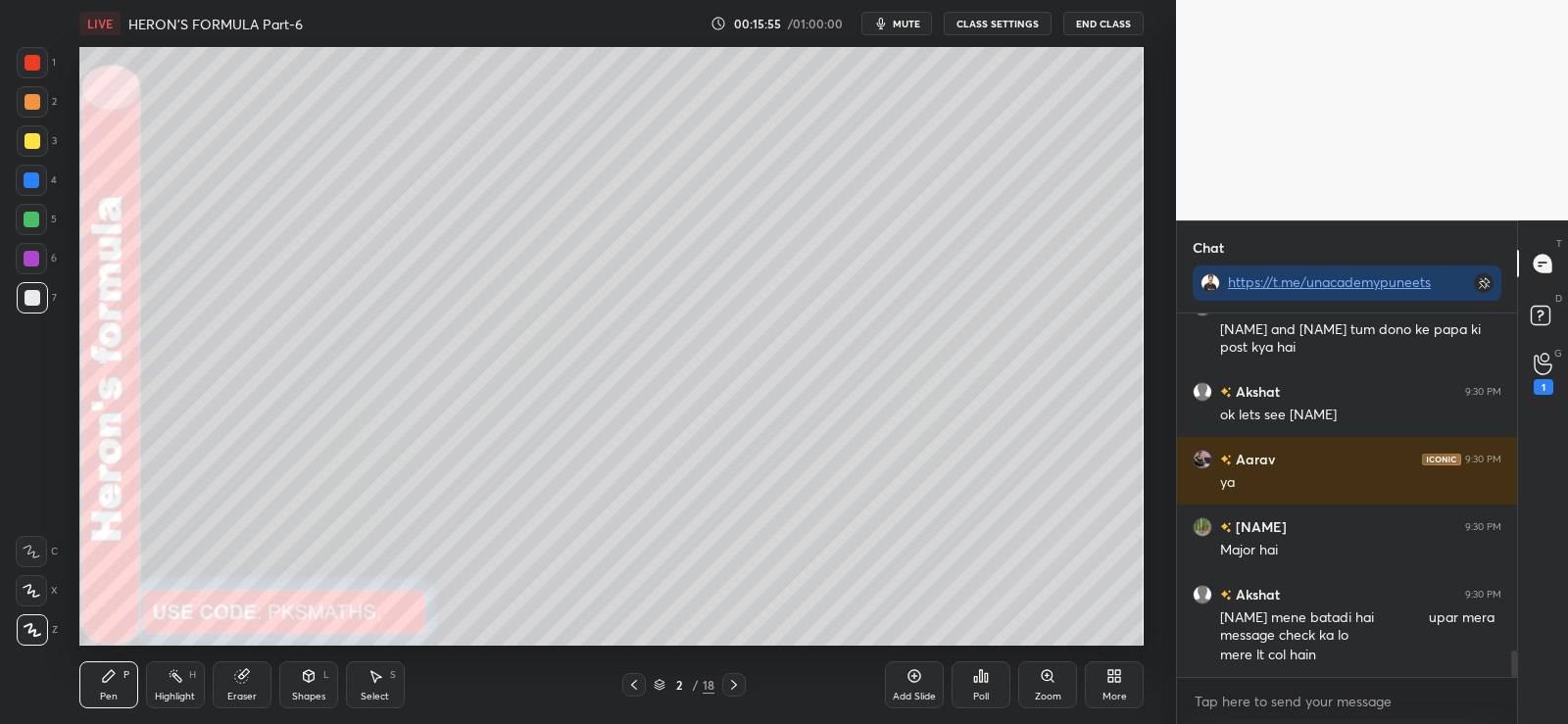 click on "Shapes L" at bounding box center (309, 685) 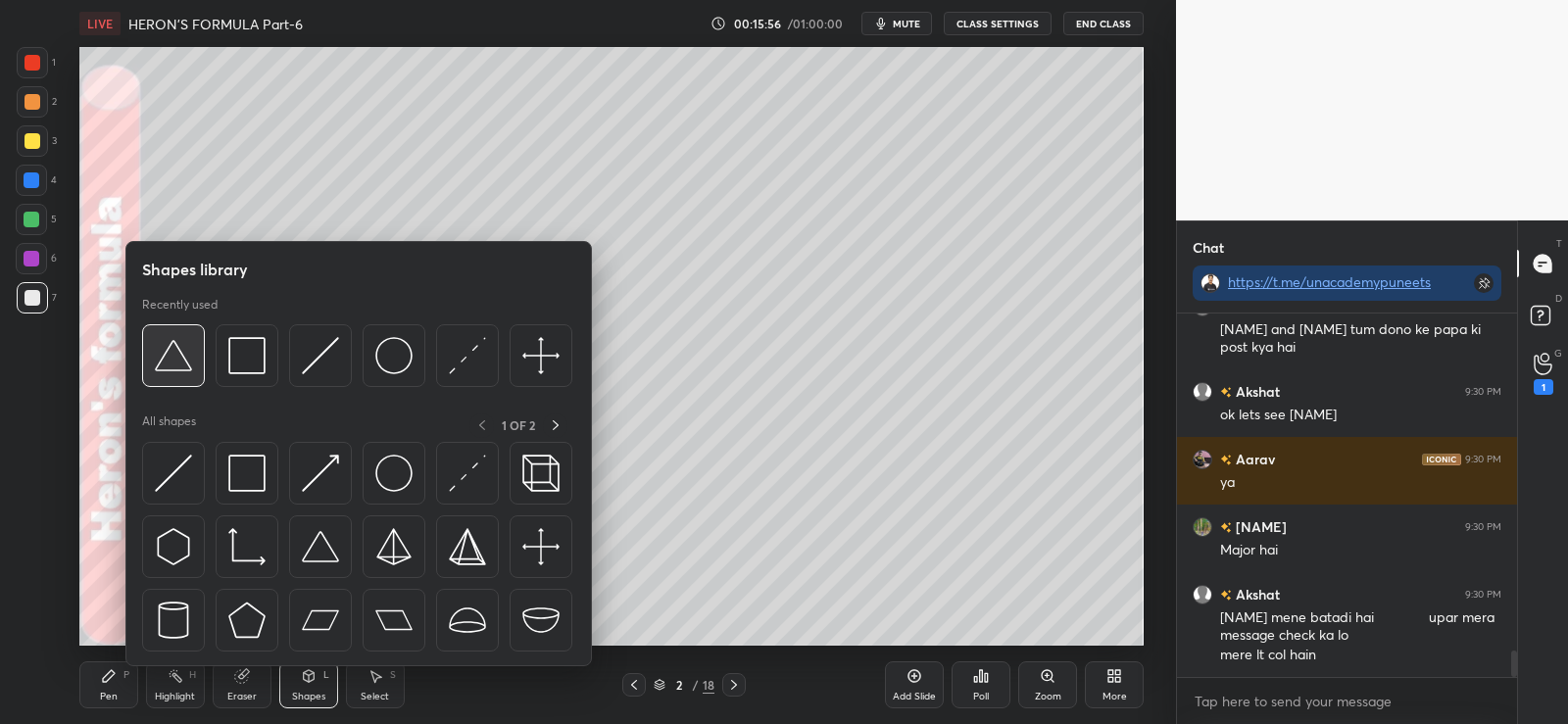 click at bounding box center (173, 356) 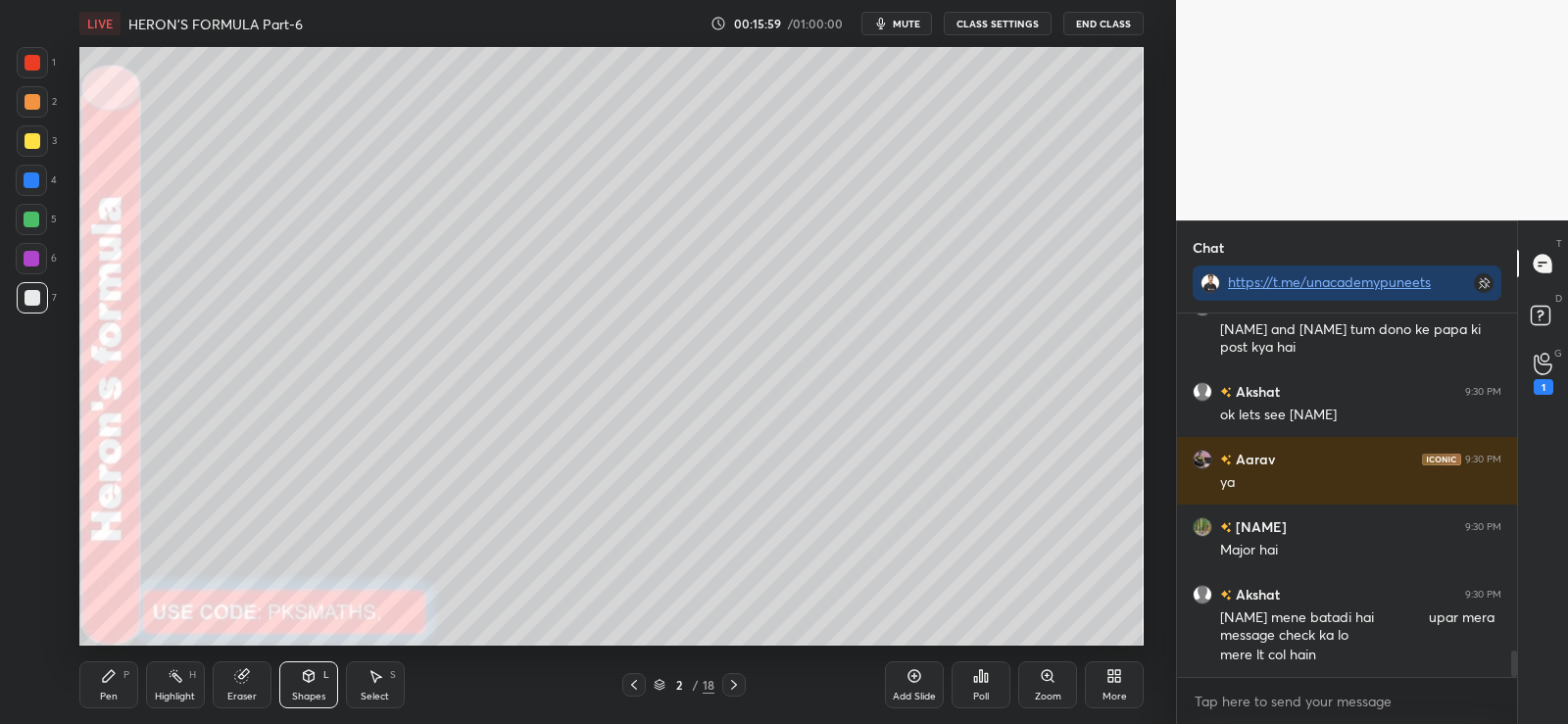click 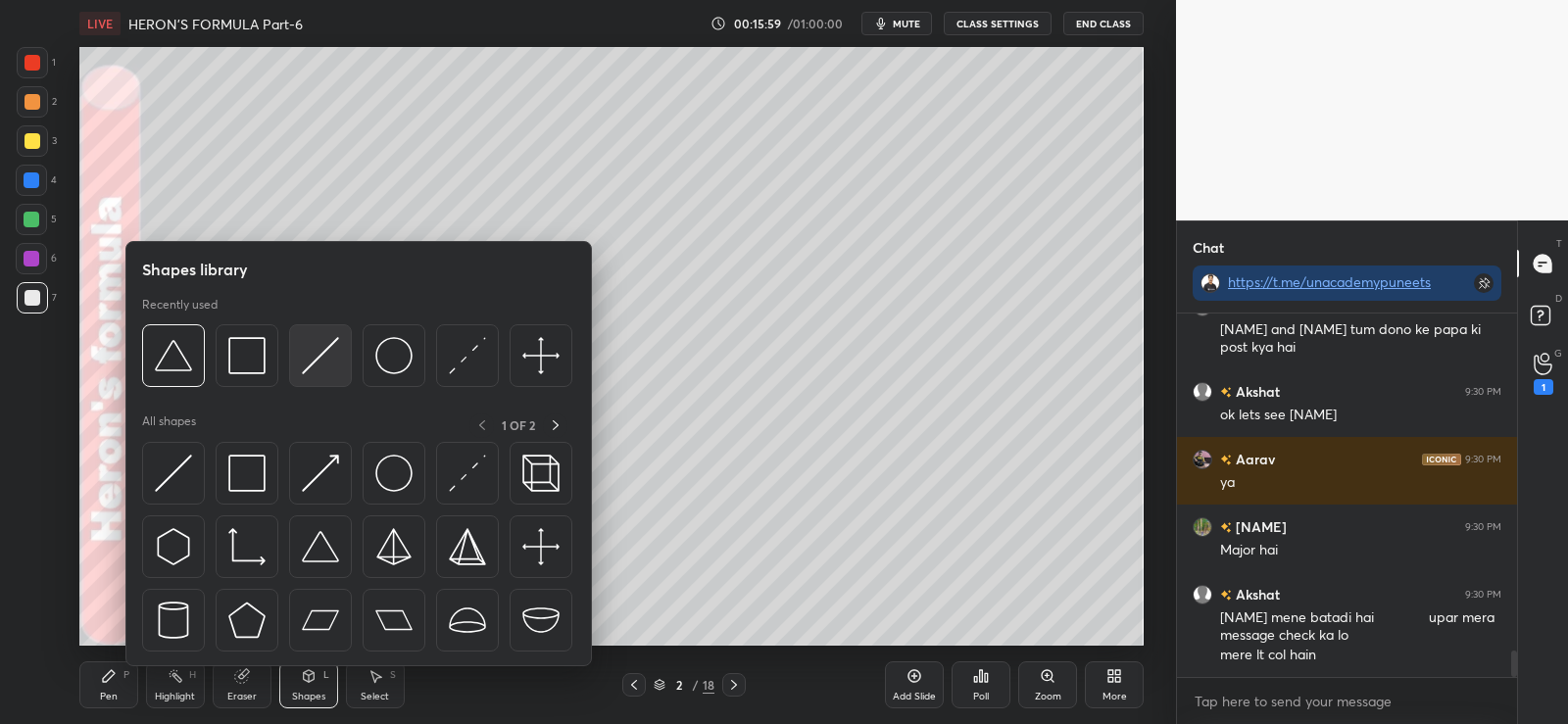 click at bounding box center (320, 356) 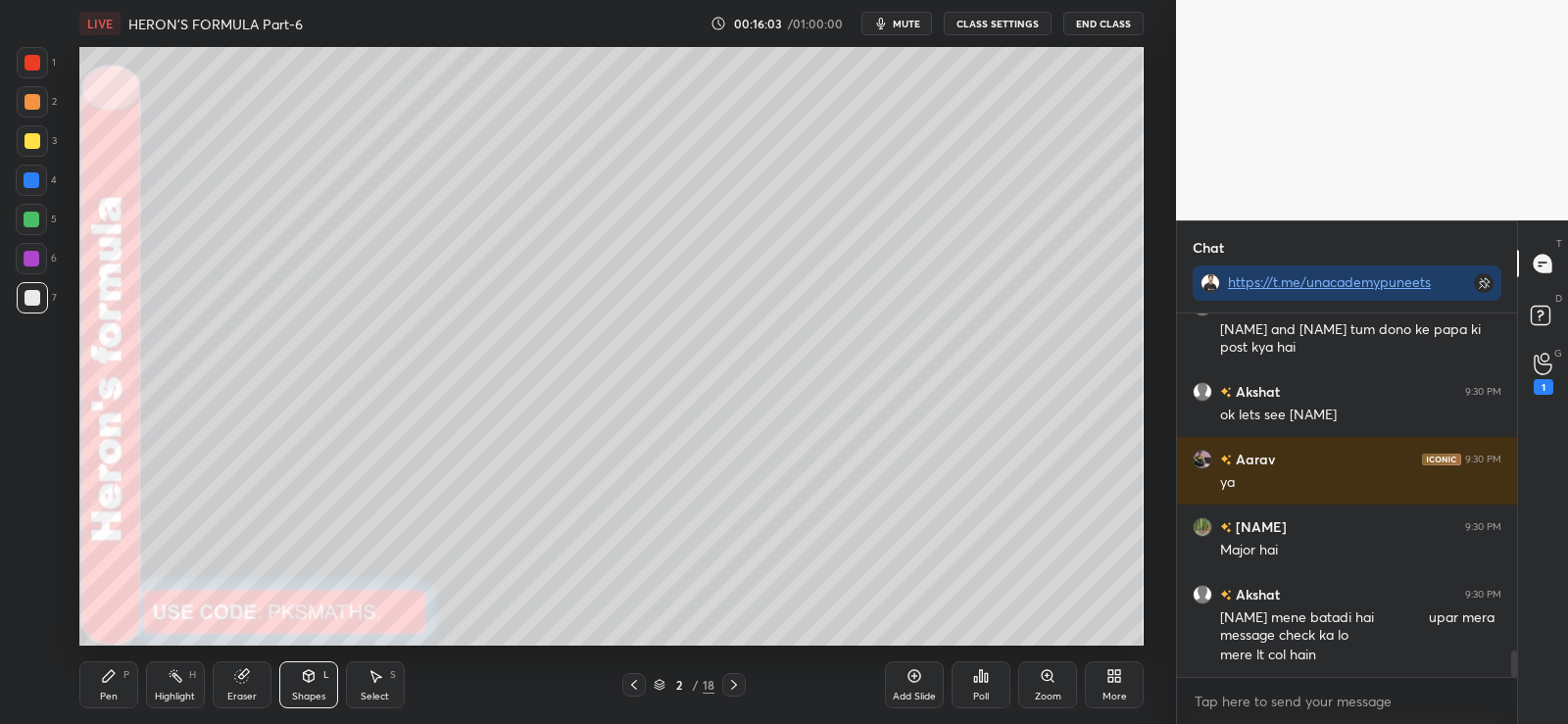 click on "Pen P" at bounding box center [109, 685] 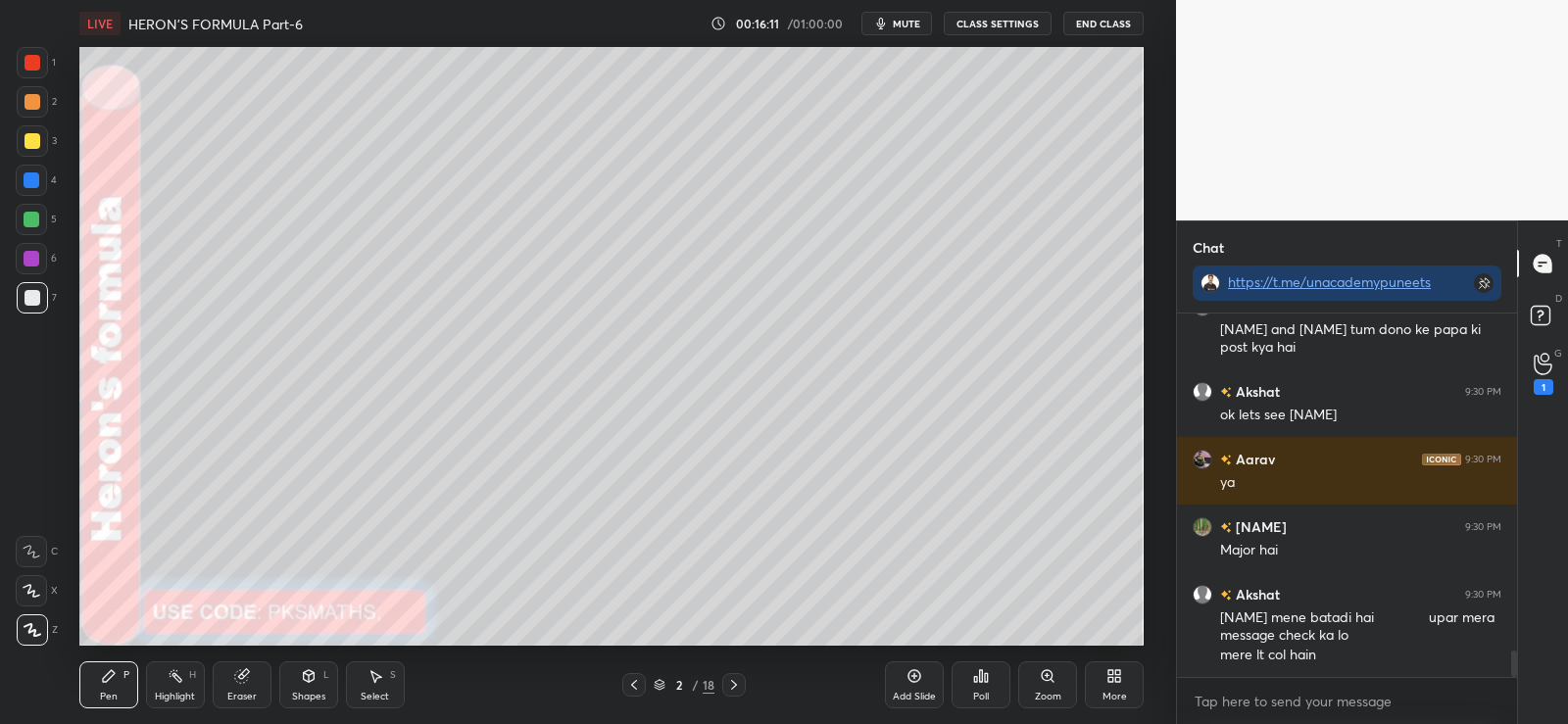 scroll, scrollTop: 4665, scrollLeft: 0, axis: vertical 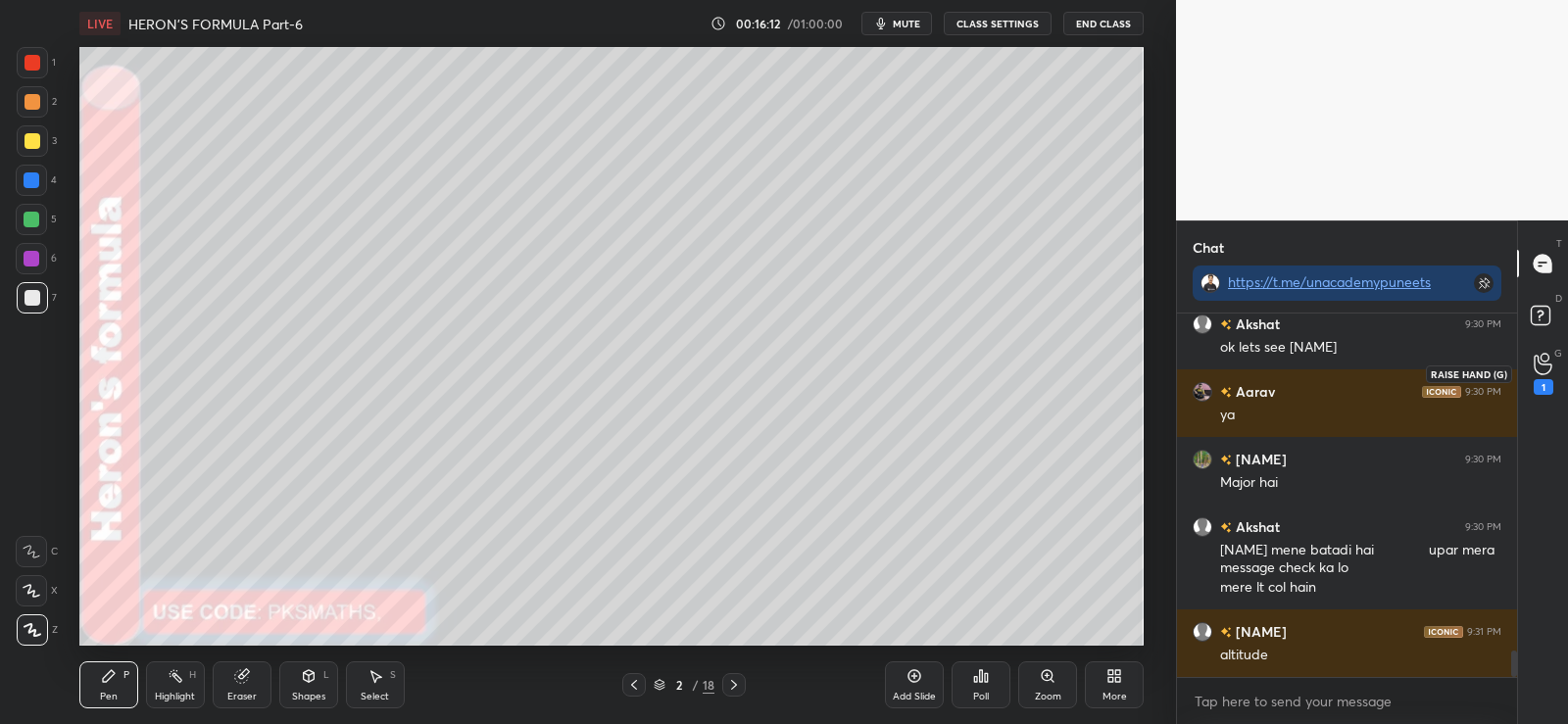 click 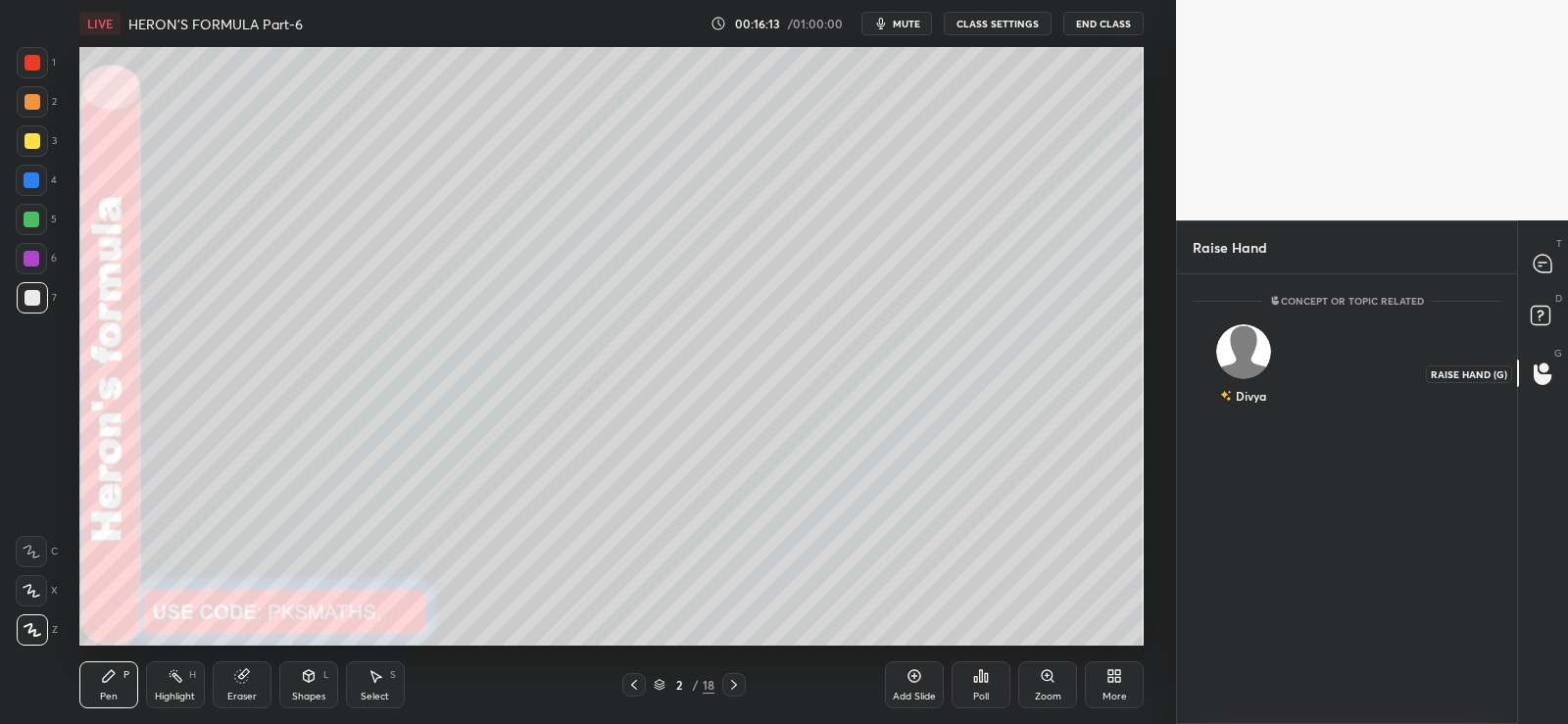 scroll, scrollTop: 444, scrollLeft: 334, axis: both 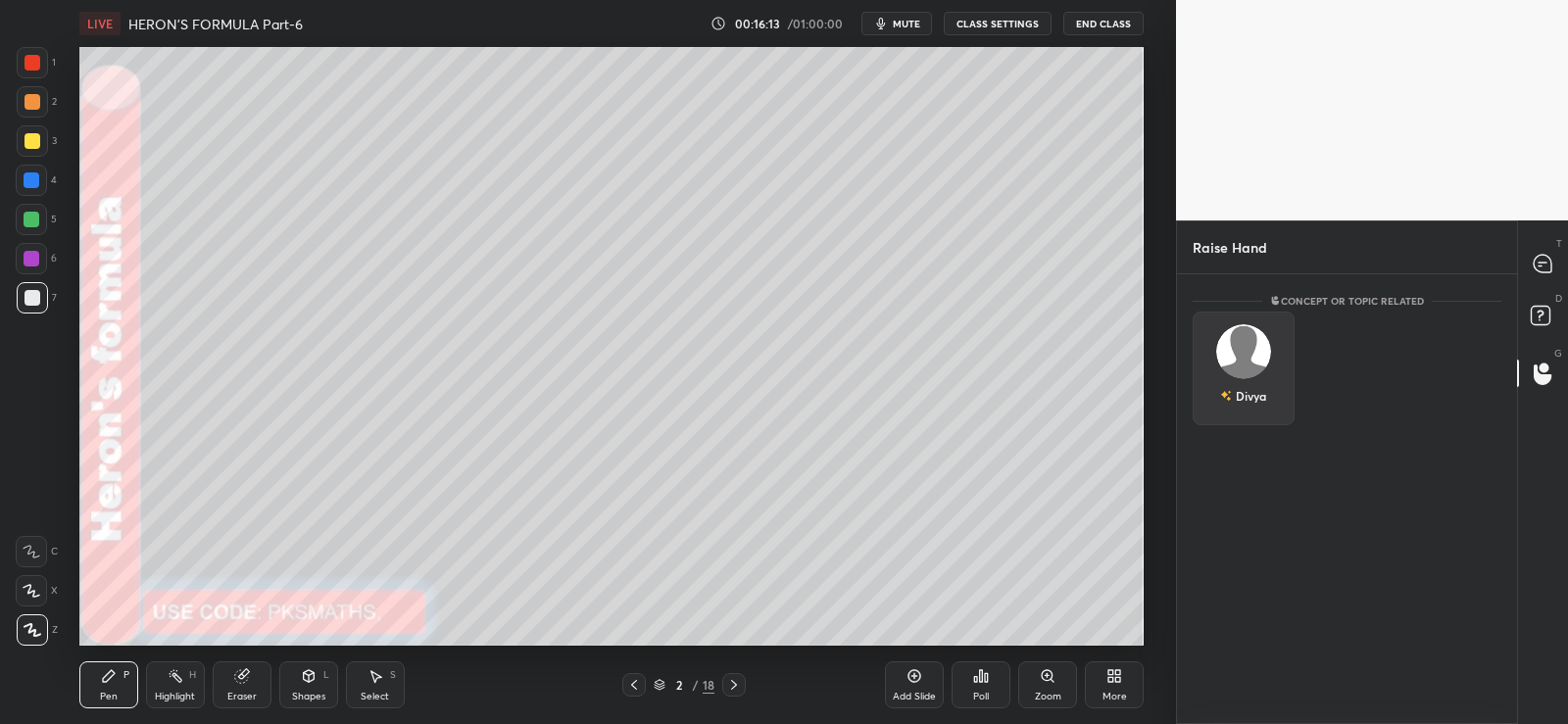 click on "Divya" at bounding box center (1244, 368) 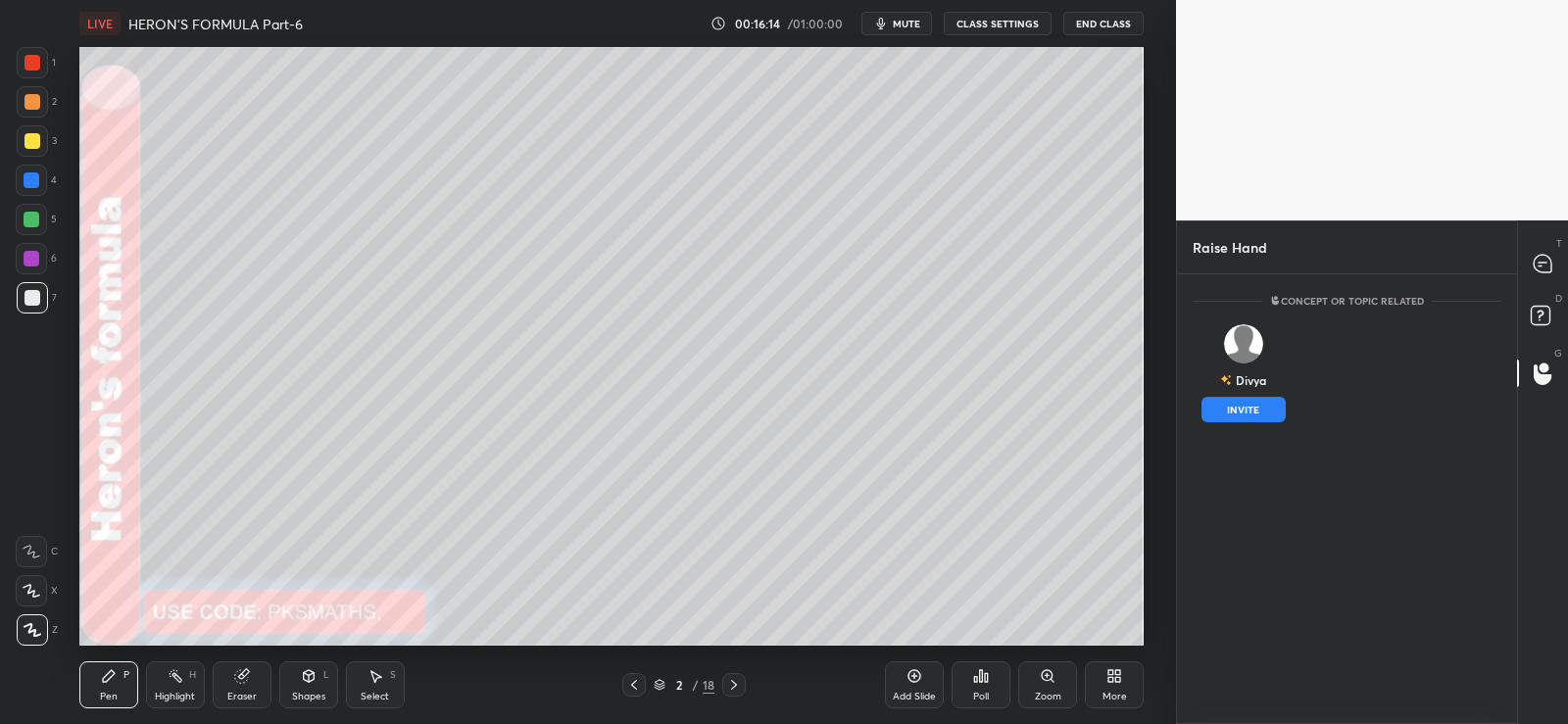 click on "INVITE" at bounding box center [1244, 410] 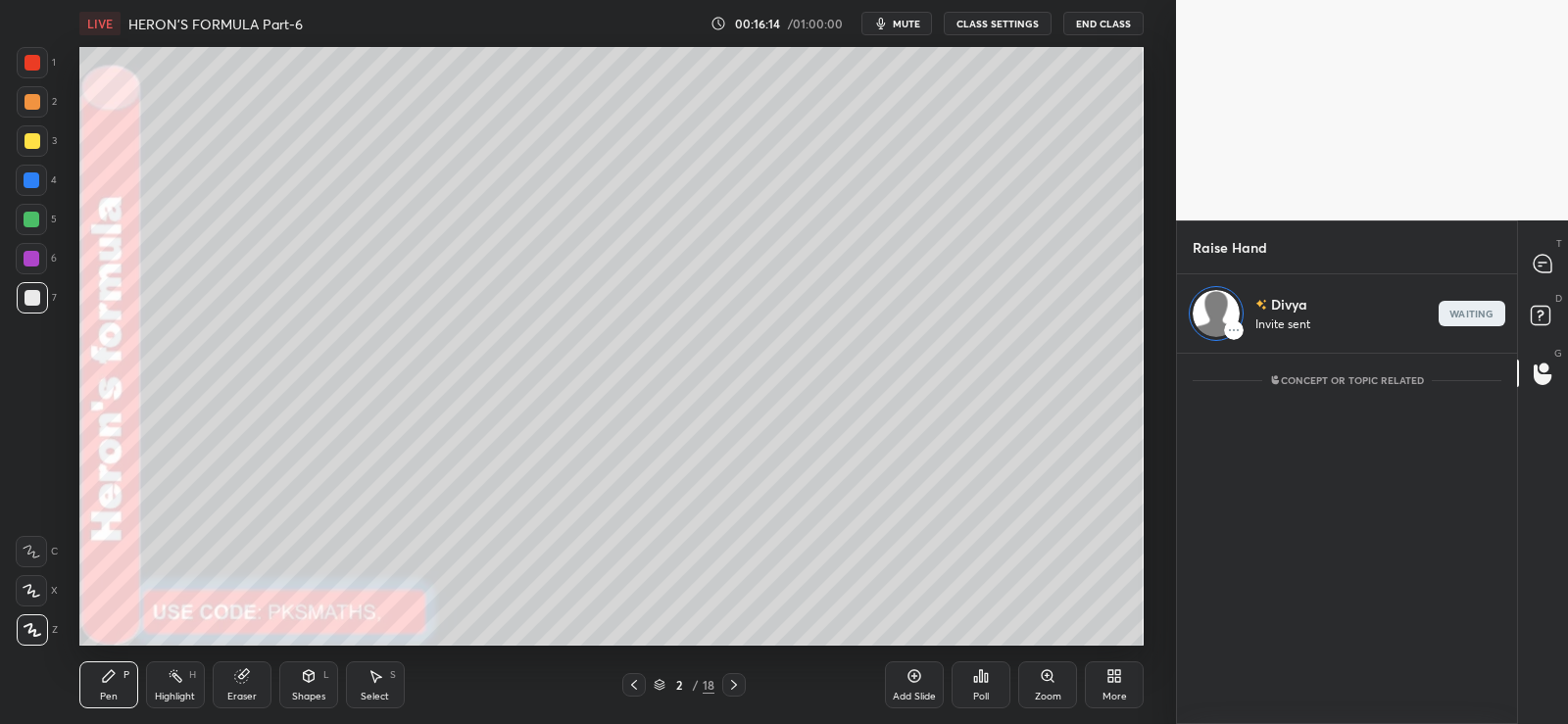 scroll, scrollTop: 364, scrollLeft: 334, axis: both 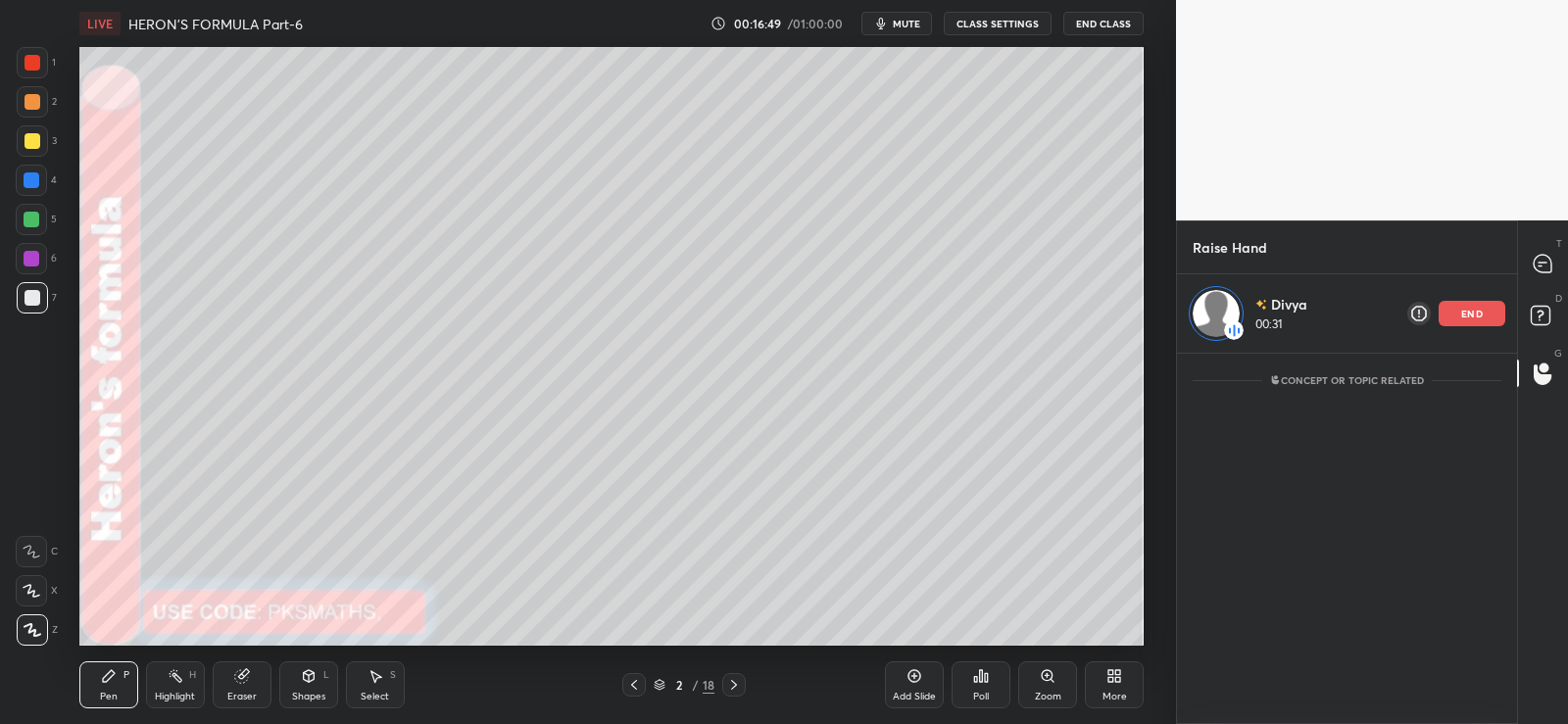 click at bounding box center [31, 219] 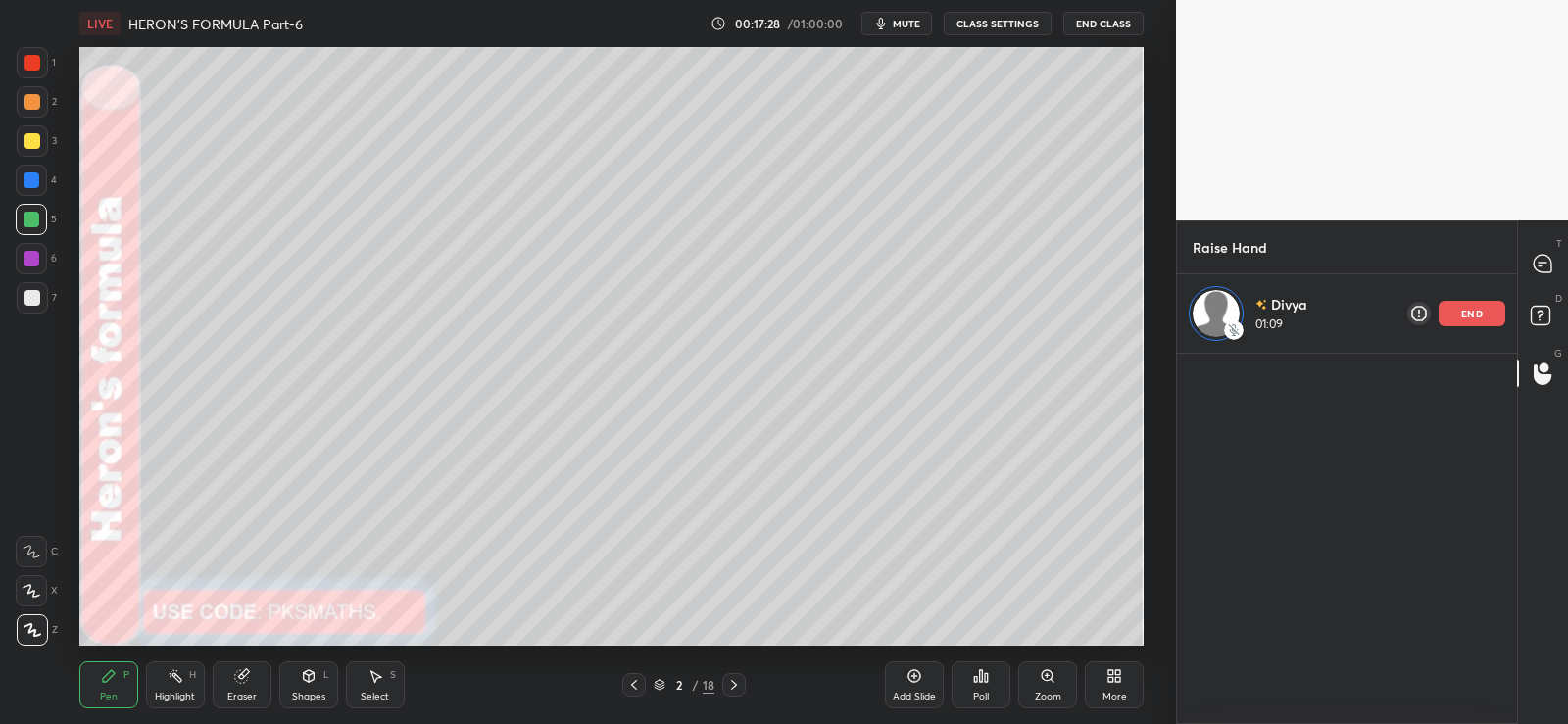click 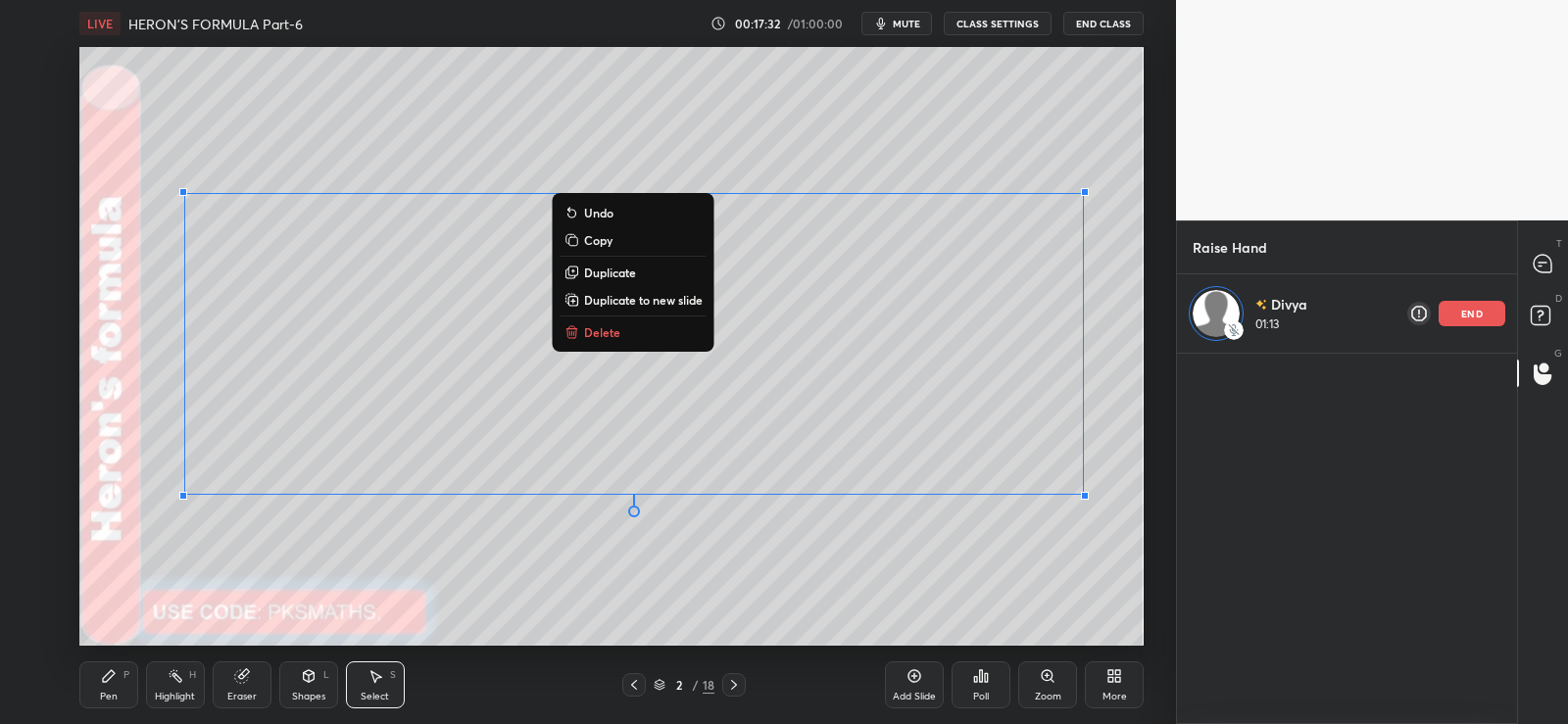 click on "0 ° Undo Copy Duplicate Duplicate to new slide Delete" at bounding box center [612, 346] 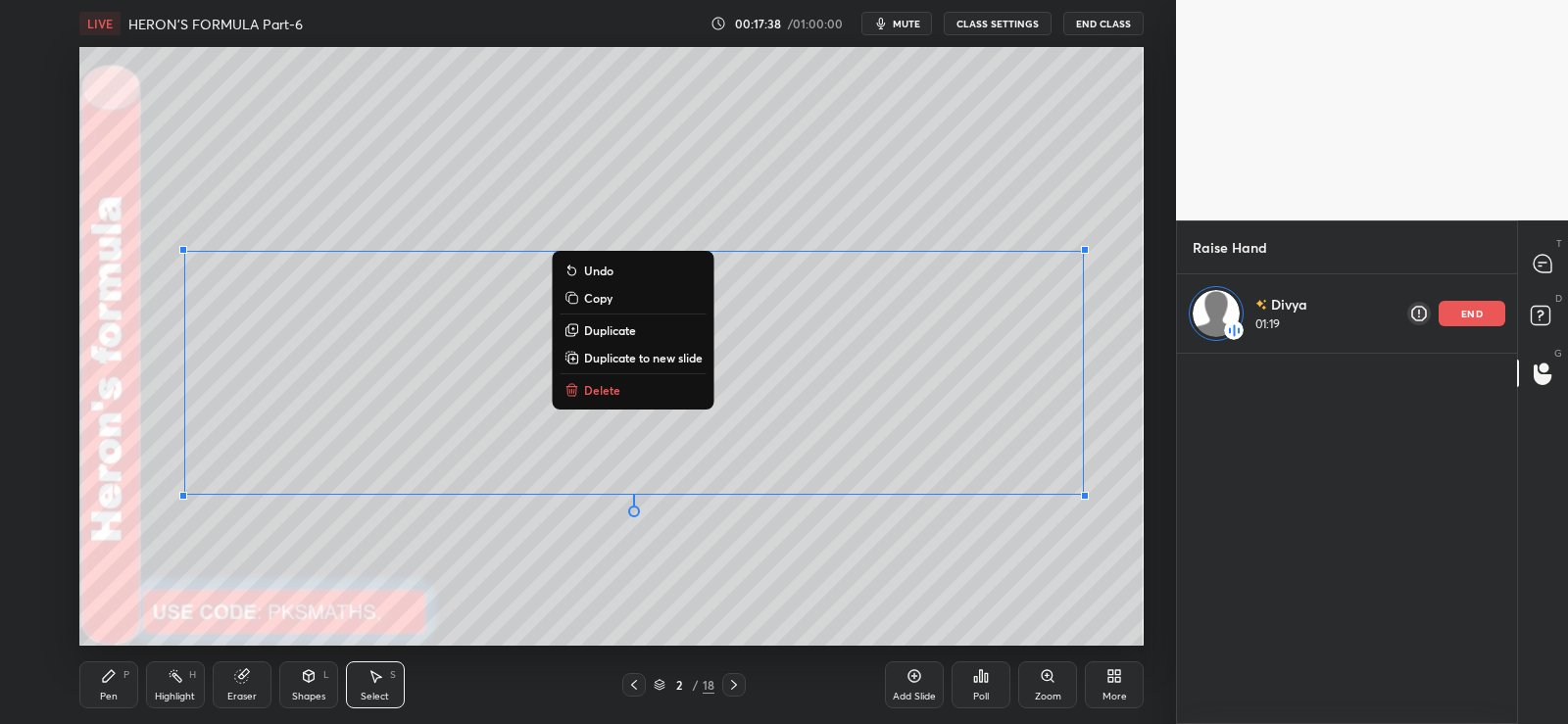 click on "0 ° Undo Copy Duplicate Duplicate to new slide Delete" at bounding box center [612, 346] 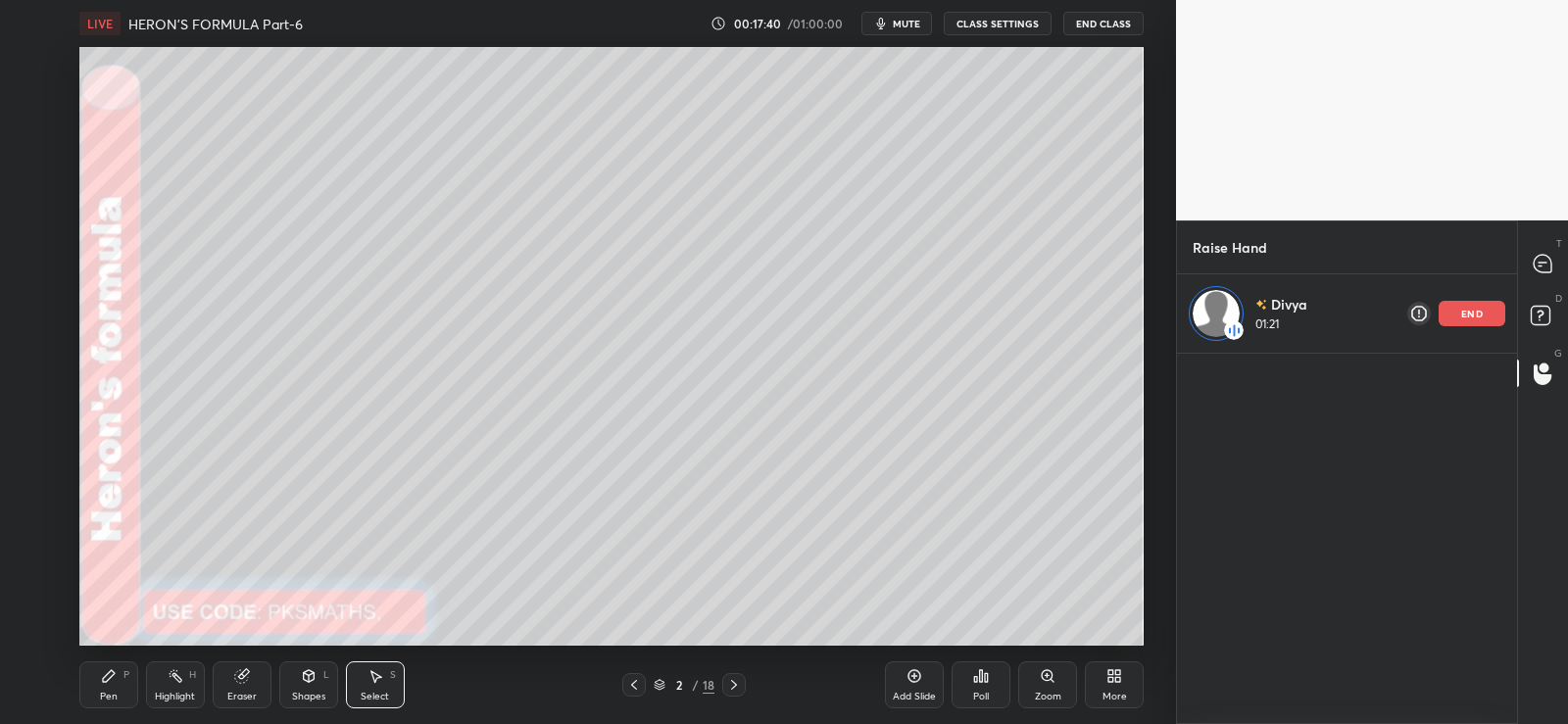 click 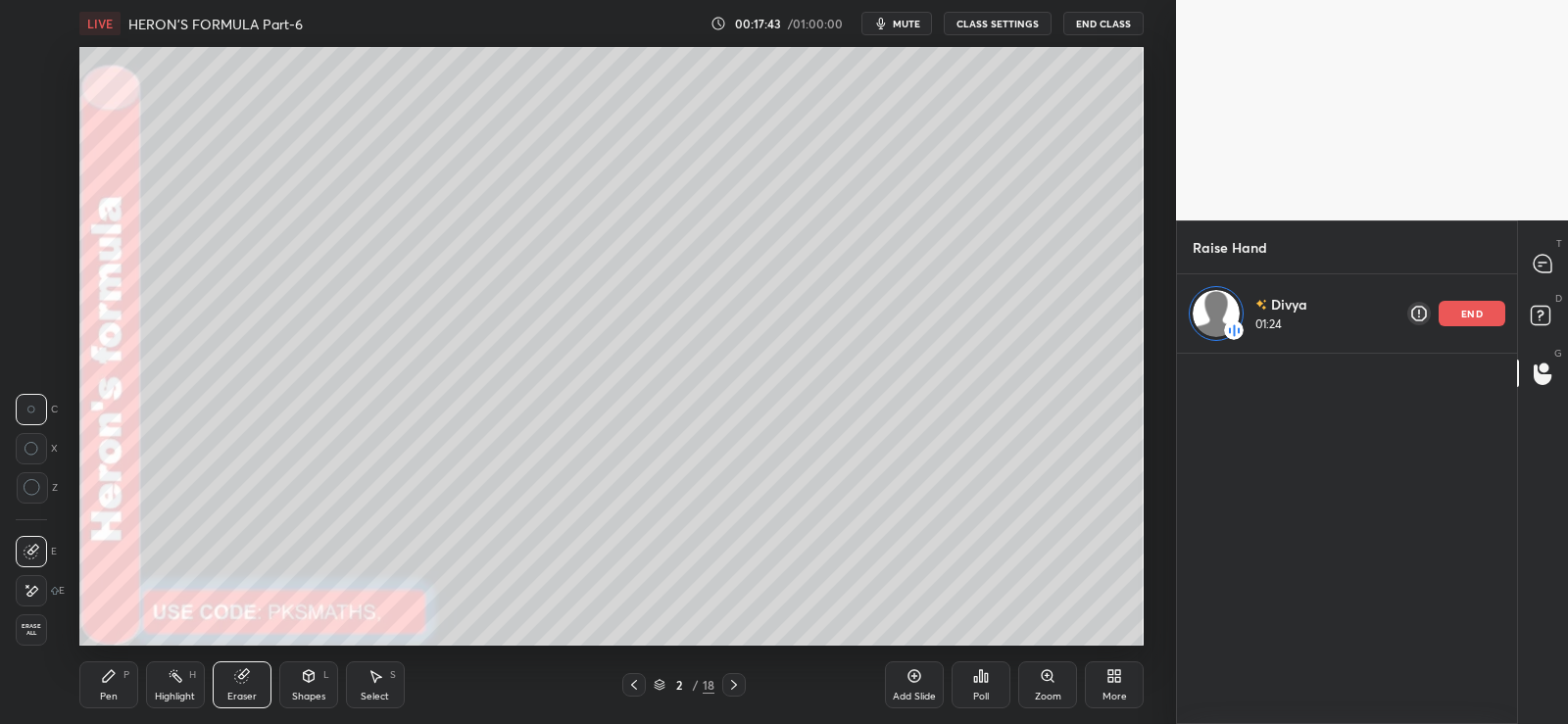 click on "Pen P" at bounding box center [109, 685] 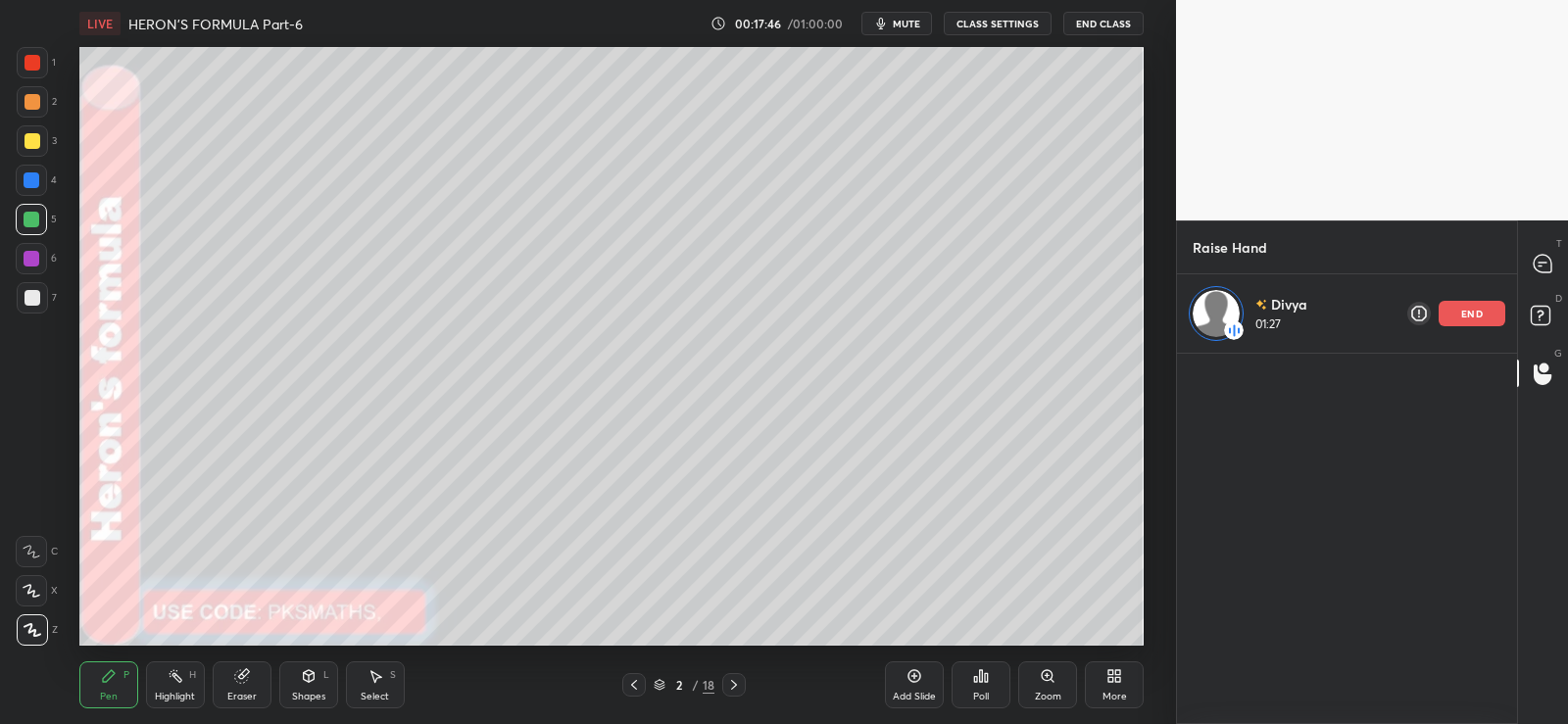 click on "P" at bounding box center (126, 675) 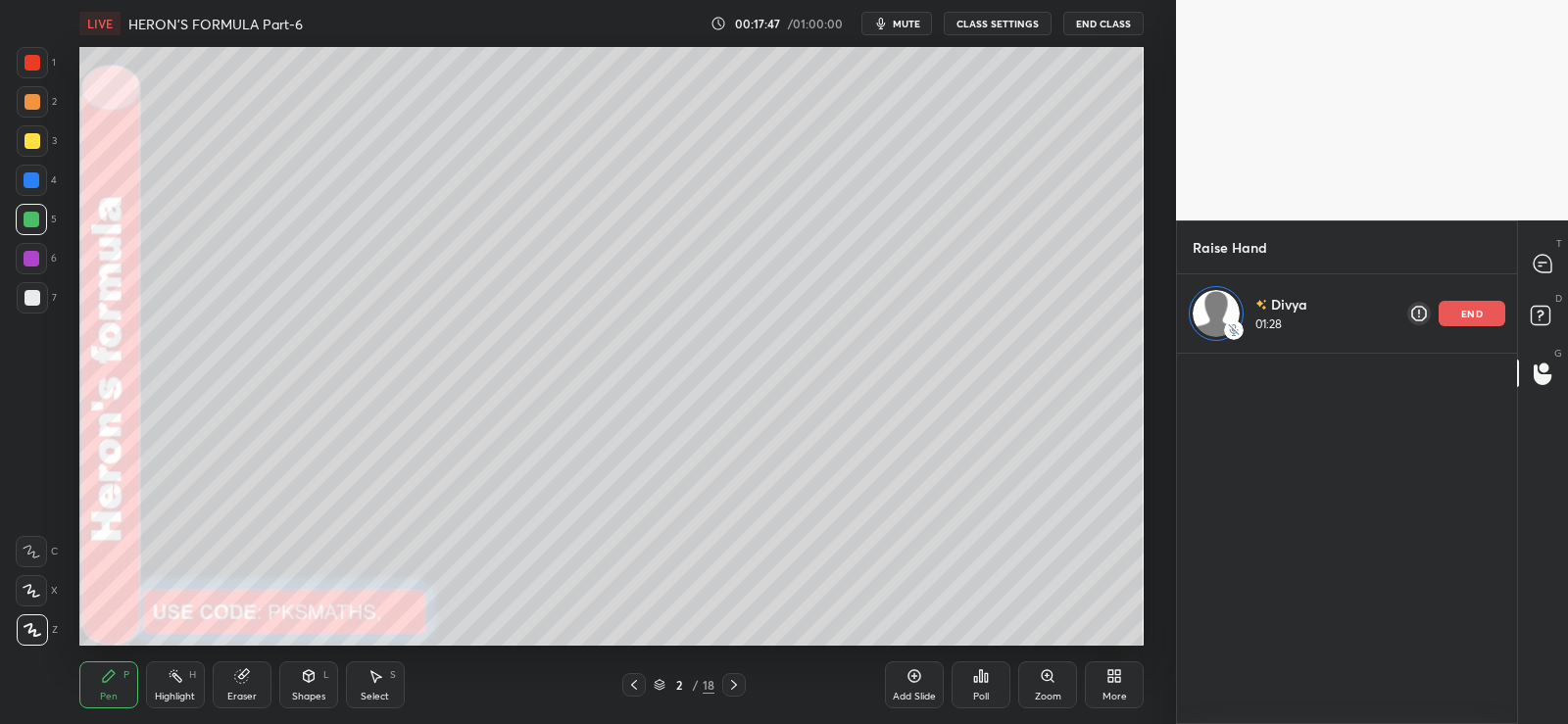 click at bounding box center [31, 219] 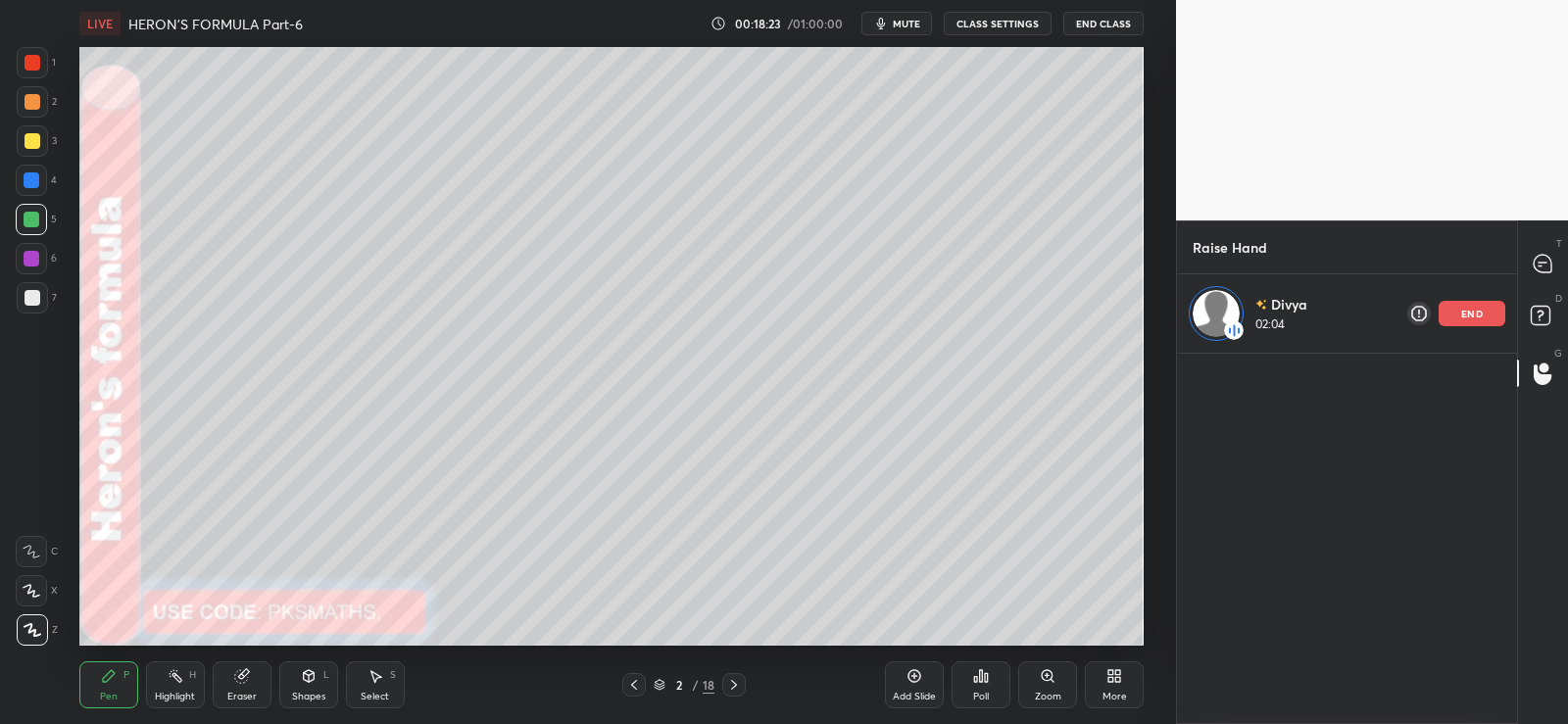 click on "Eraser" at bounding box center (242, 685) 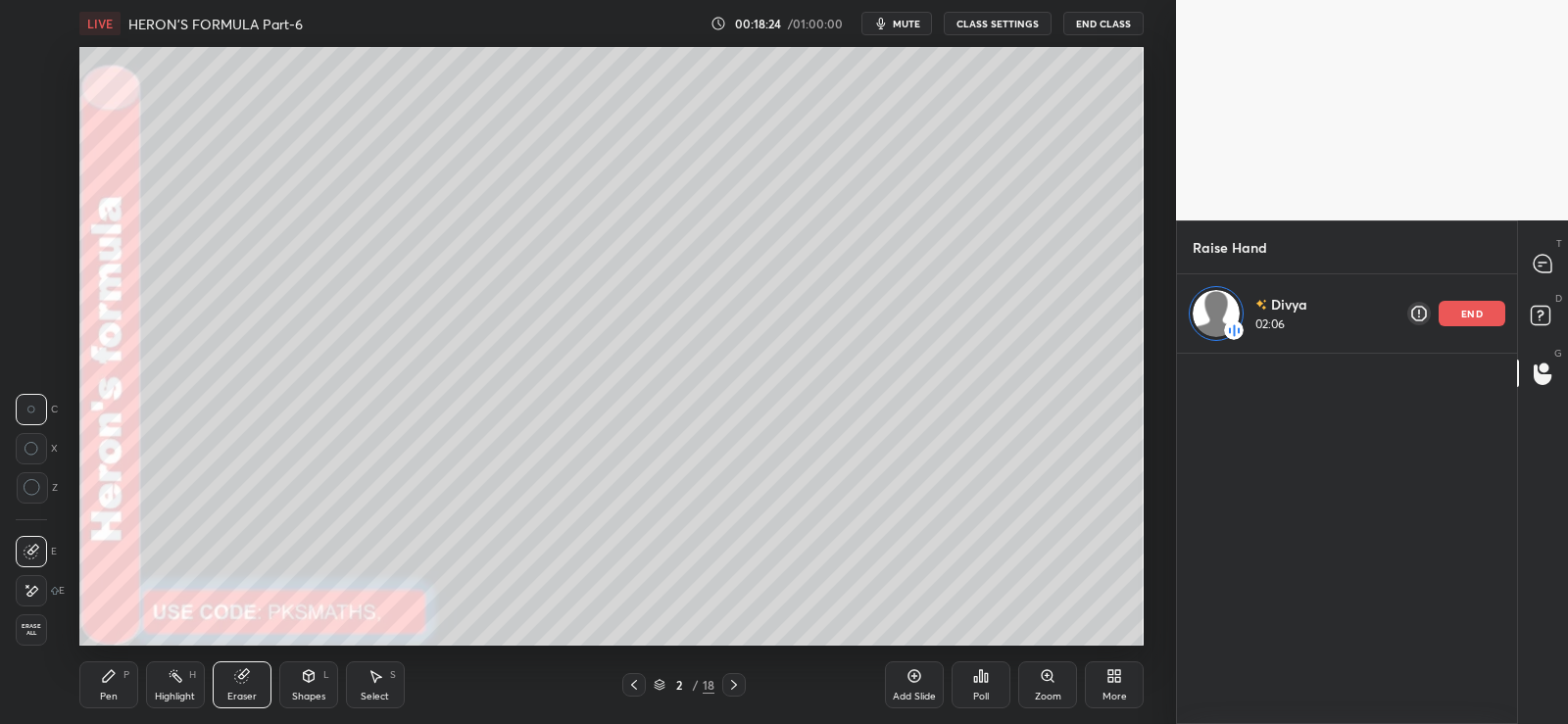 click at bounding box center [31, 591] 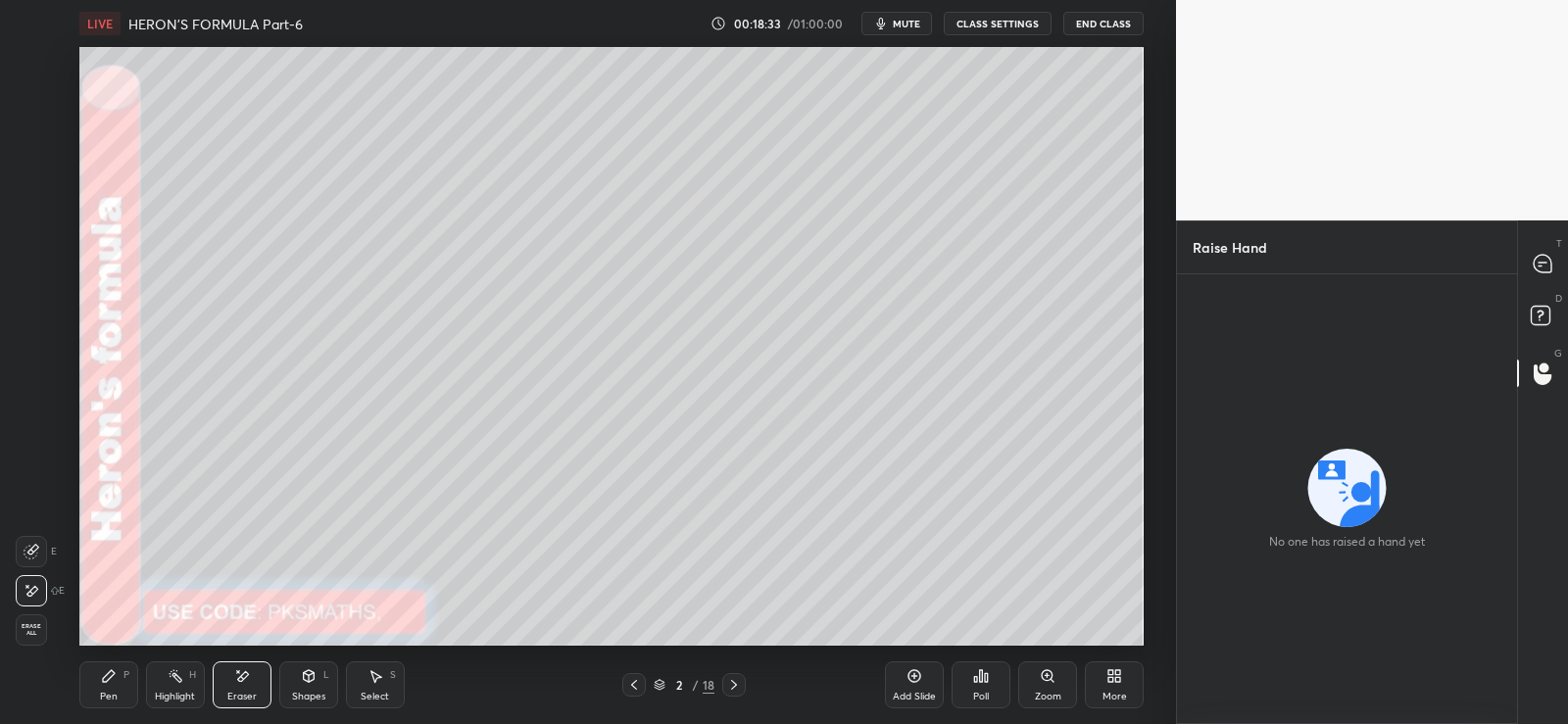 click 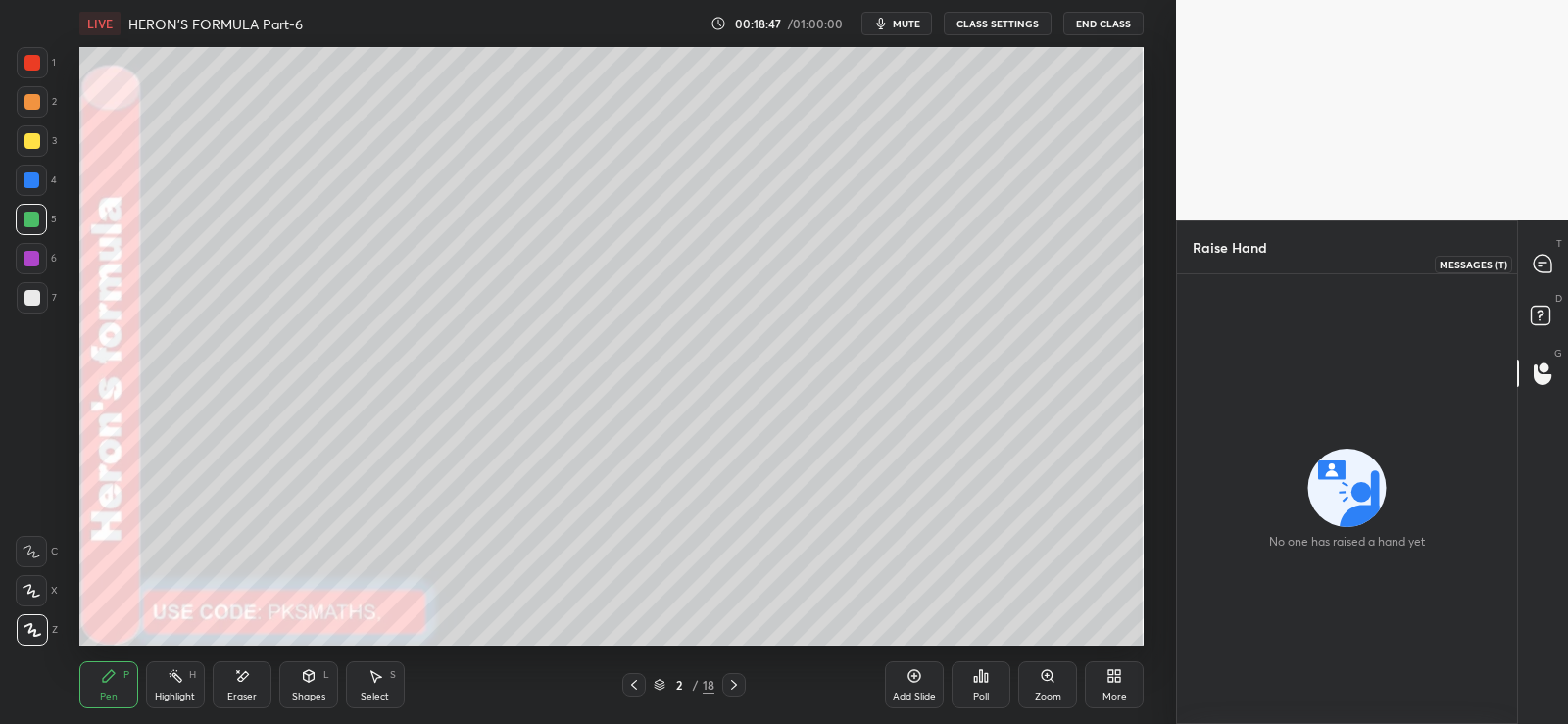 click 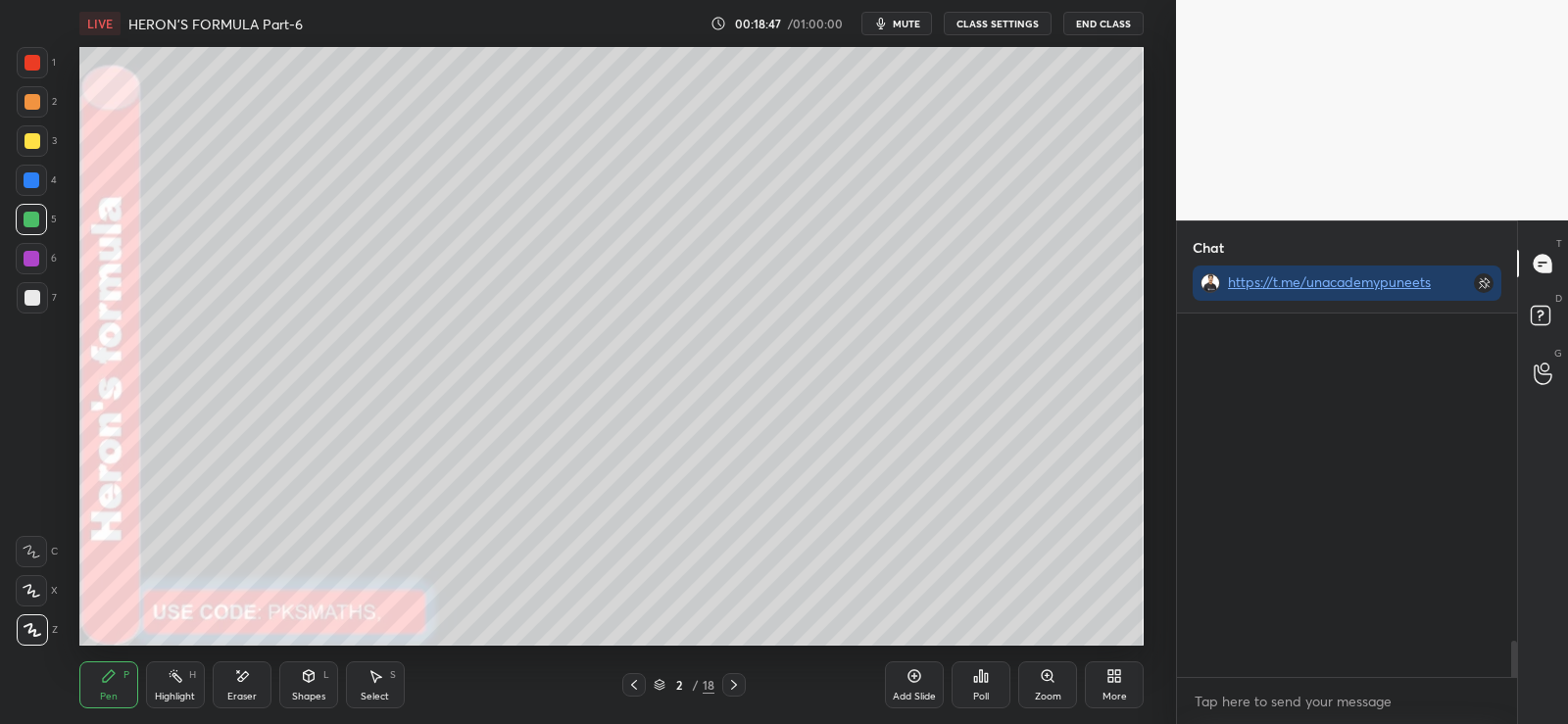 scroll, scrollTop: 5253, scrollLeft: 0, axis: vertical 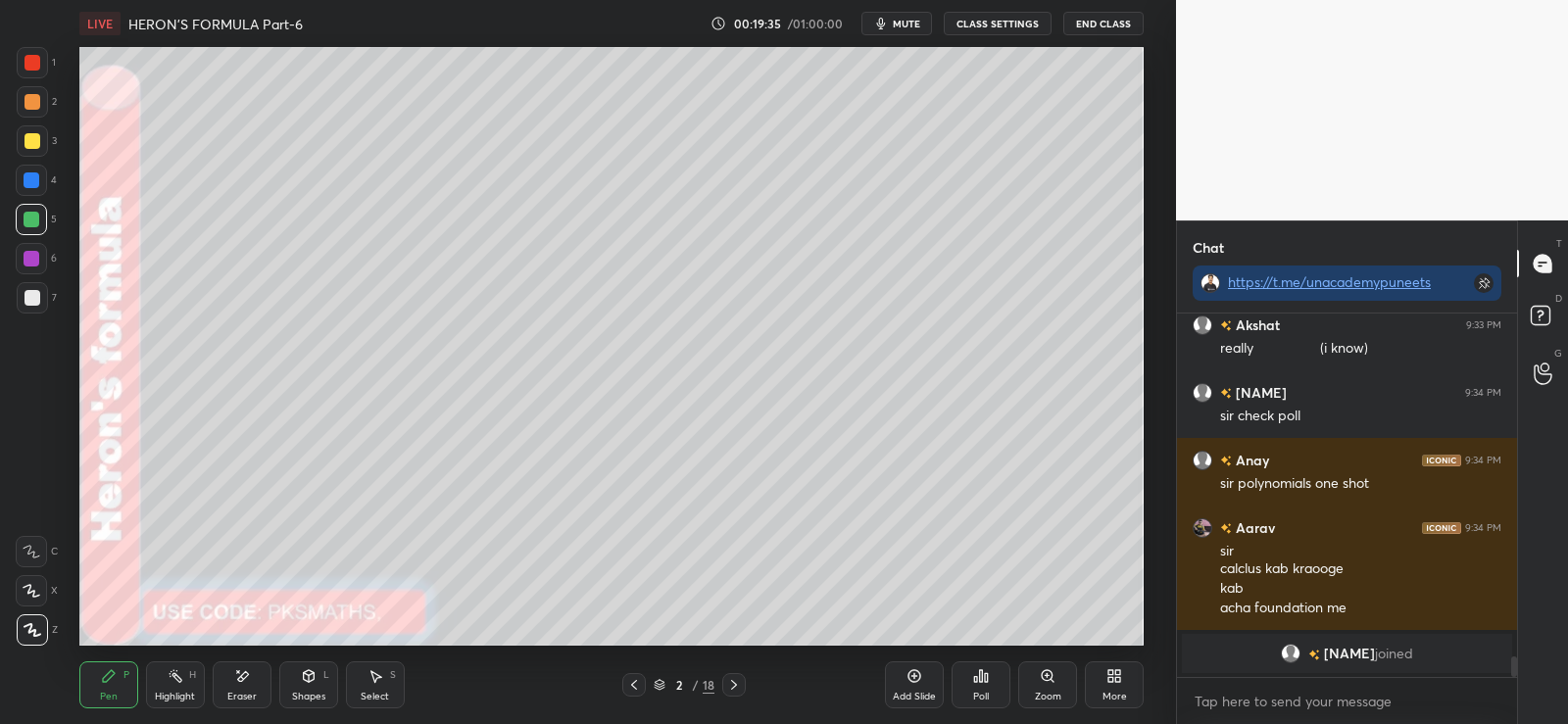 click 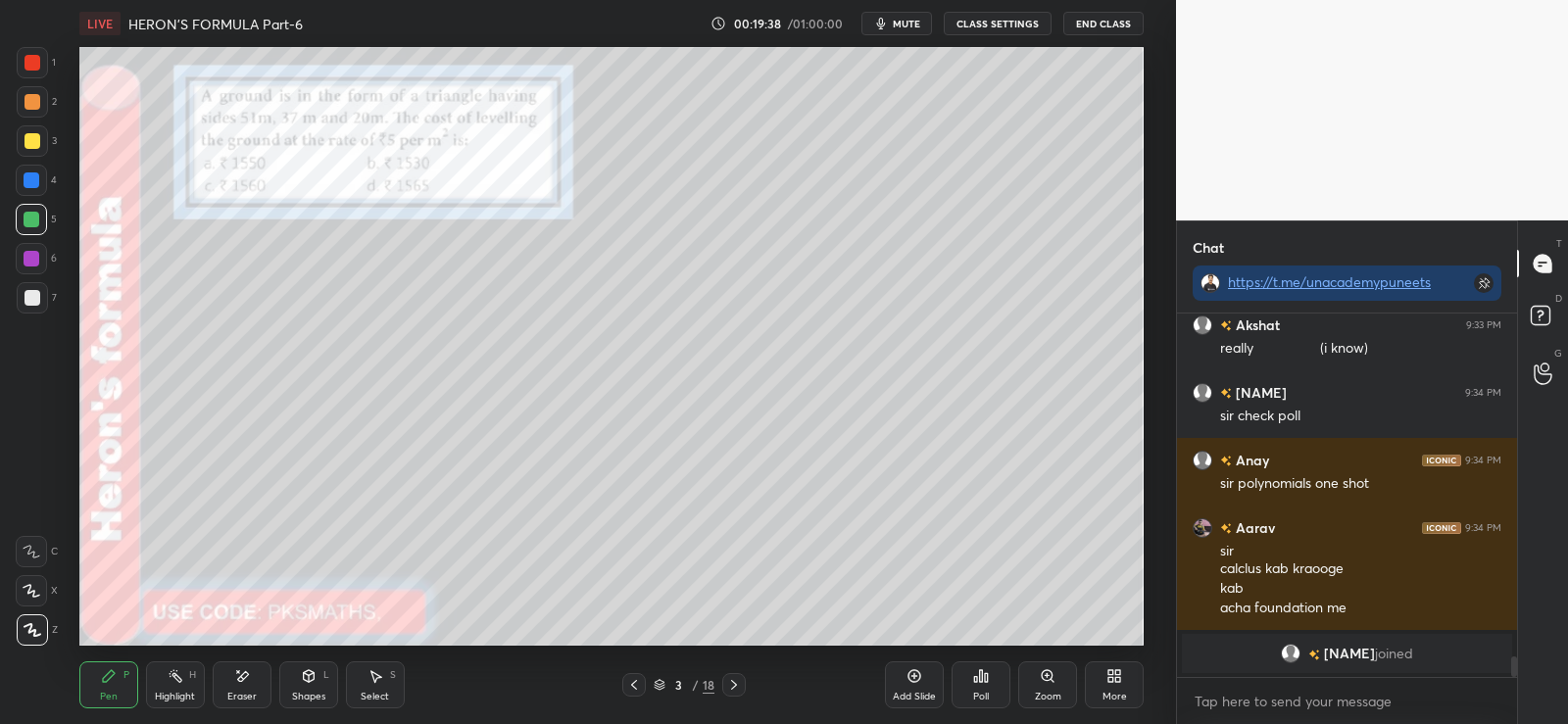 click 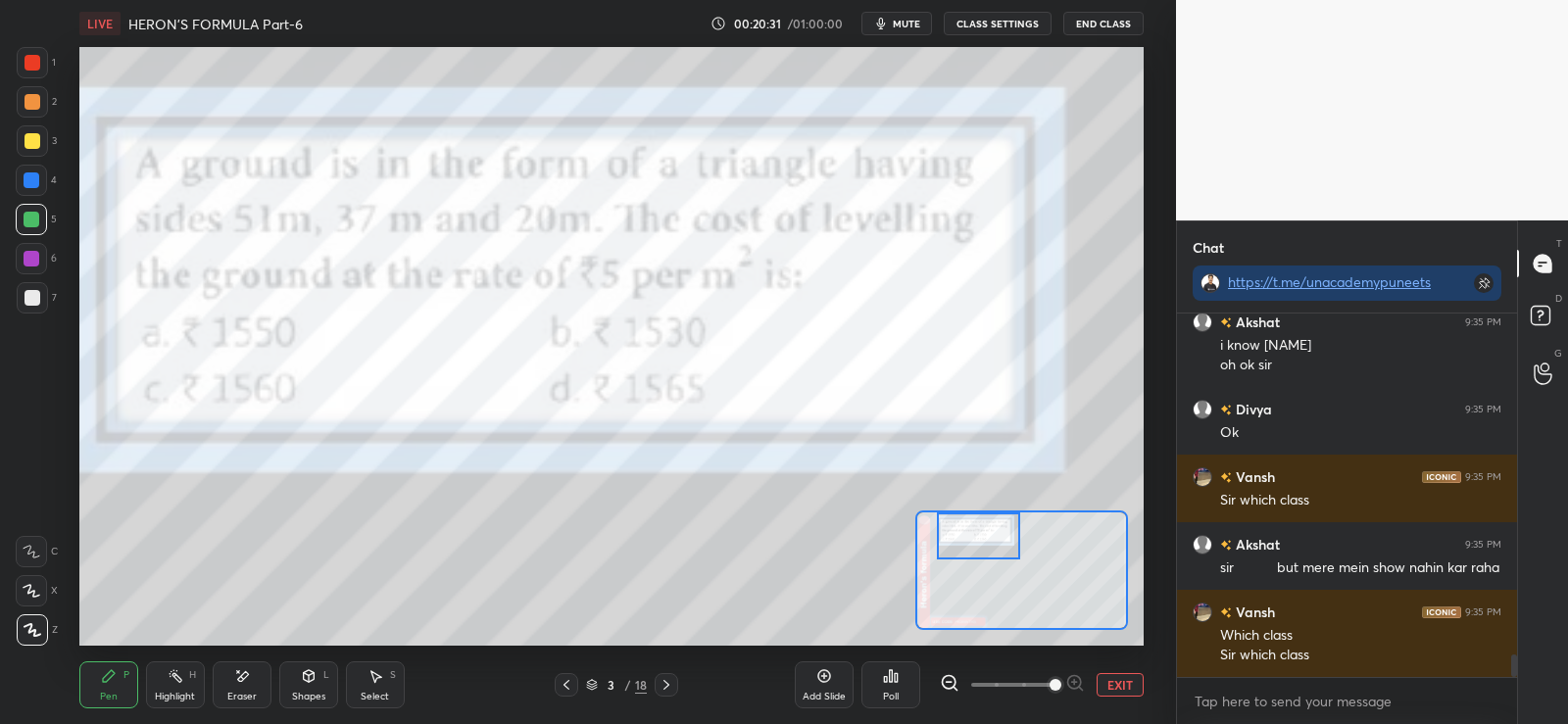 scroll, scrollTop: 5381, scrollLeft: 0, axis: vertical 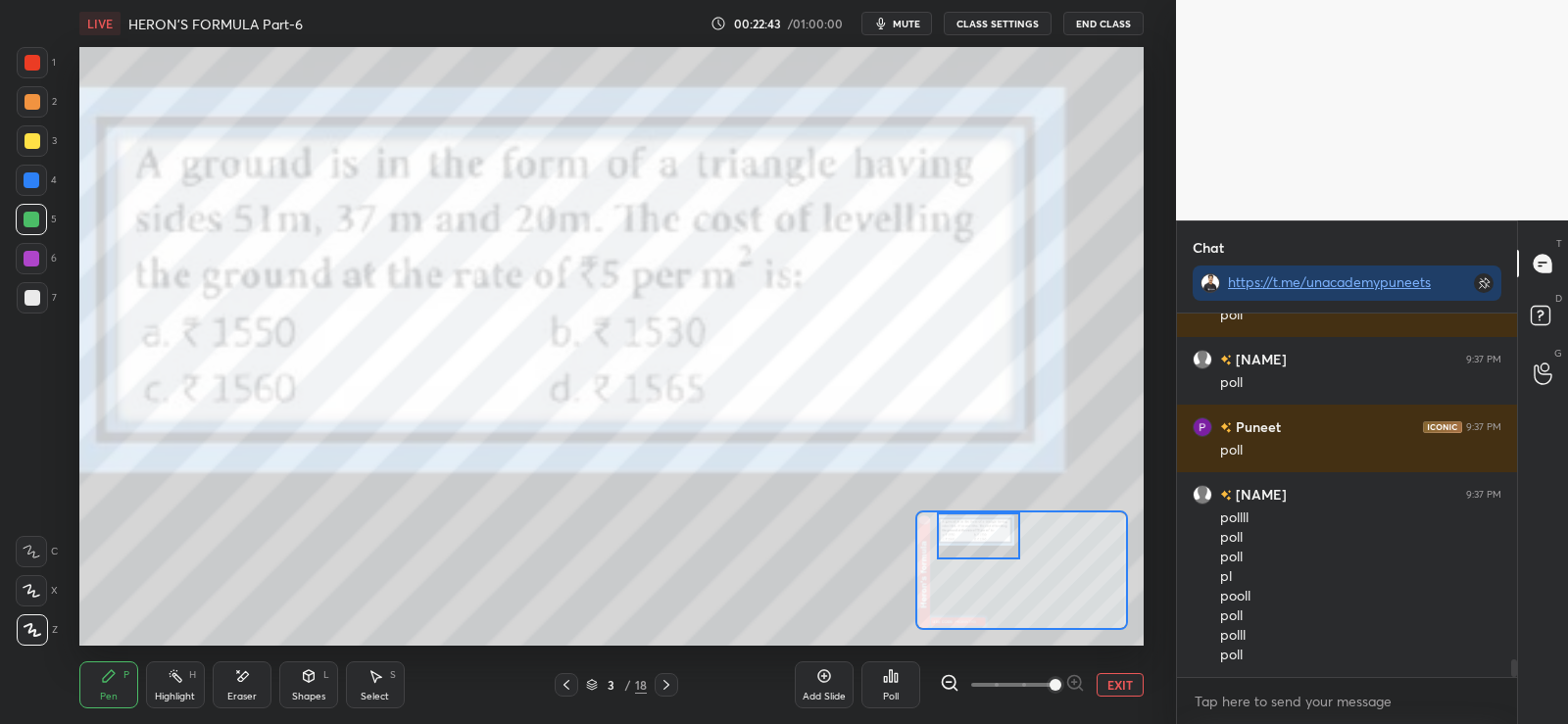 click on "EXIT" at bounding box center [1120, 685] 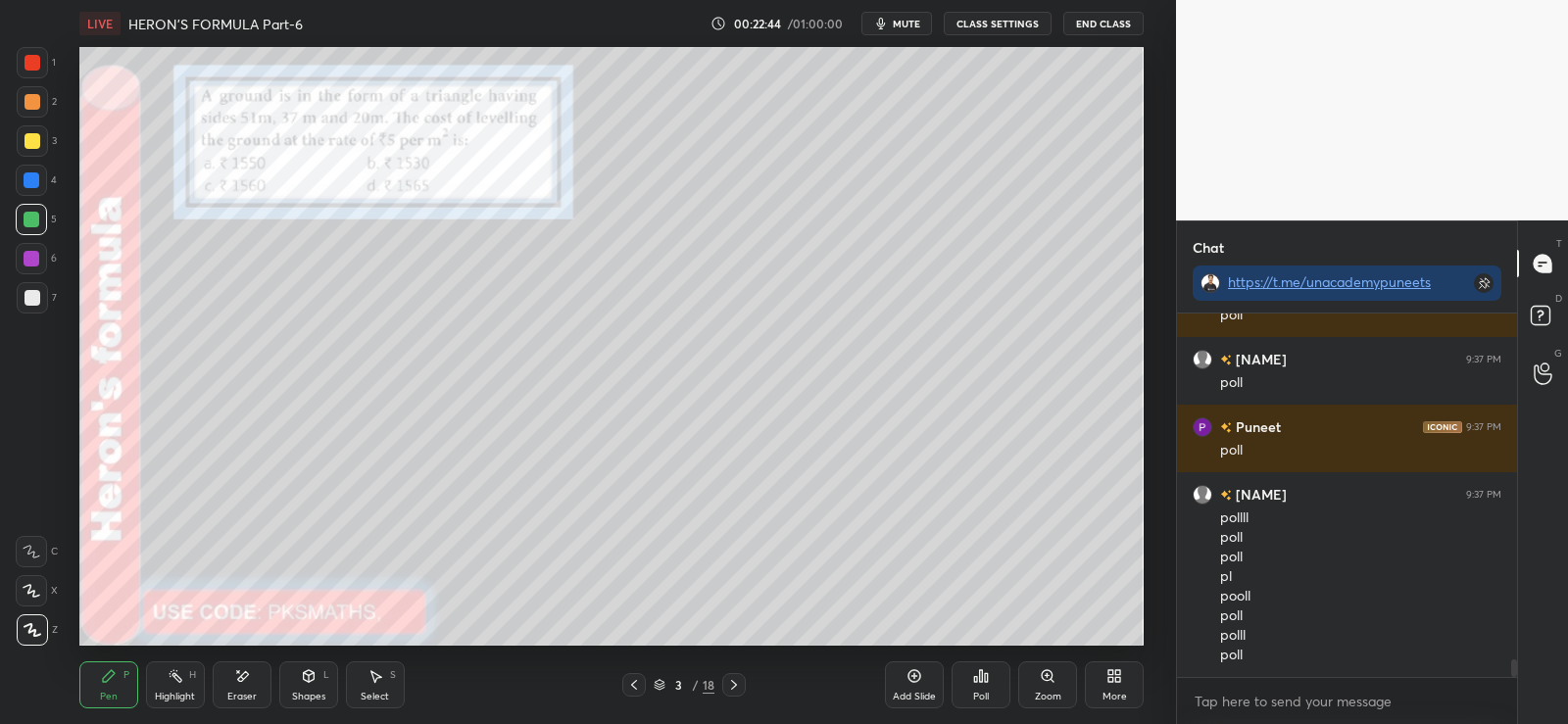 click on "Poll" at bounding box center (981, 685) 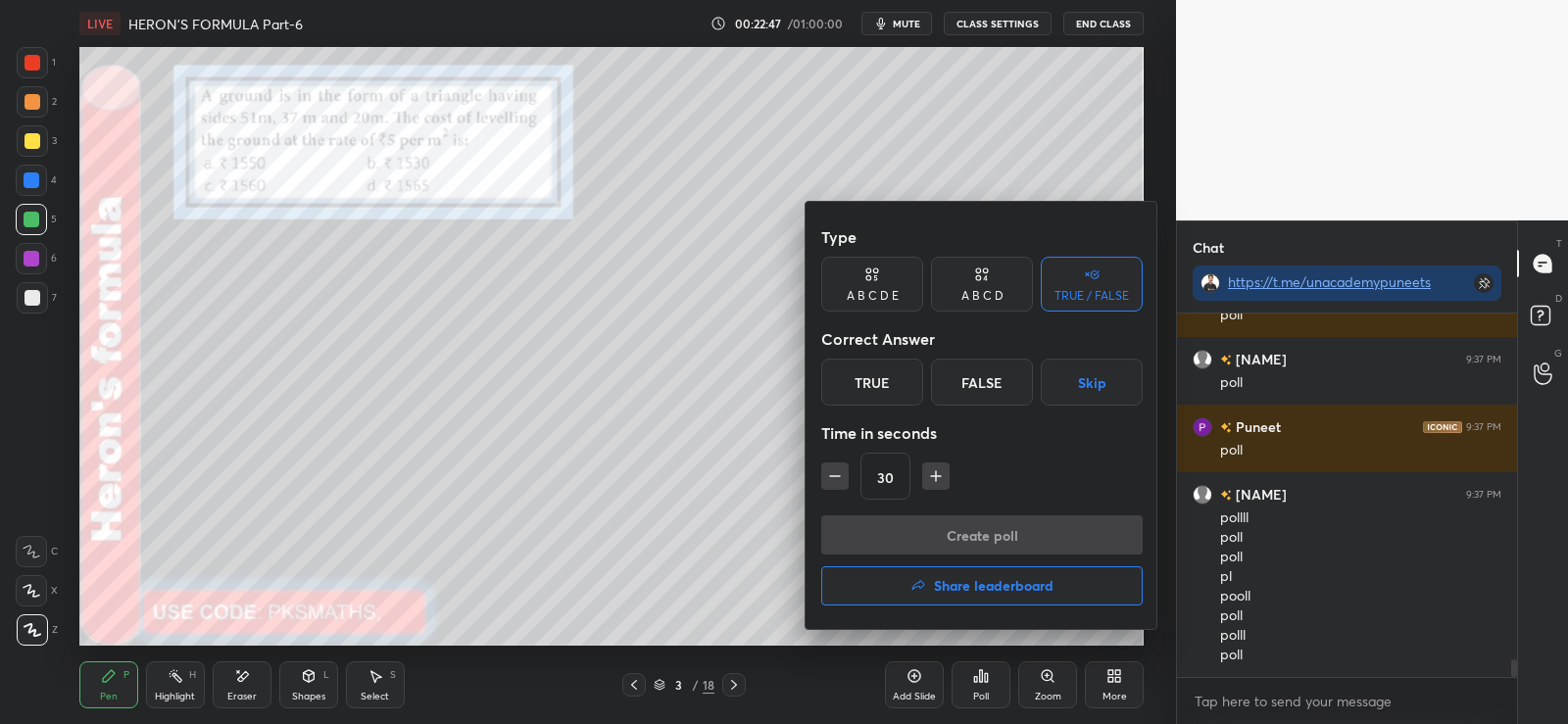 click on "A B C D" at bounding box center (982, 296) 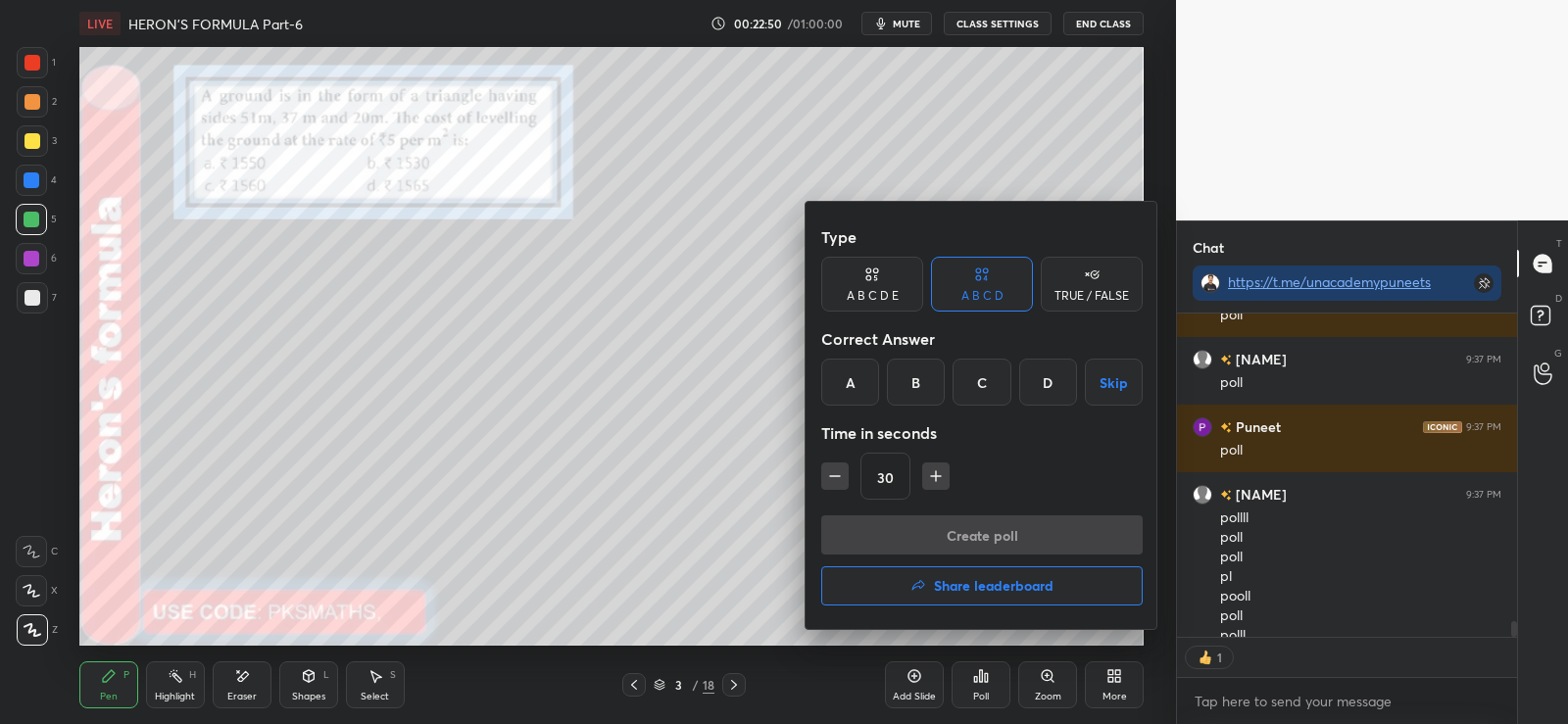 scroll, scrollTop: 317, scrollLeft: 334, axis: both 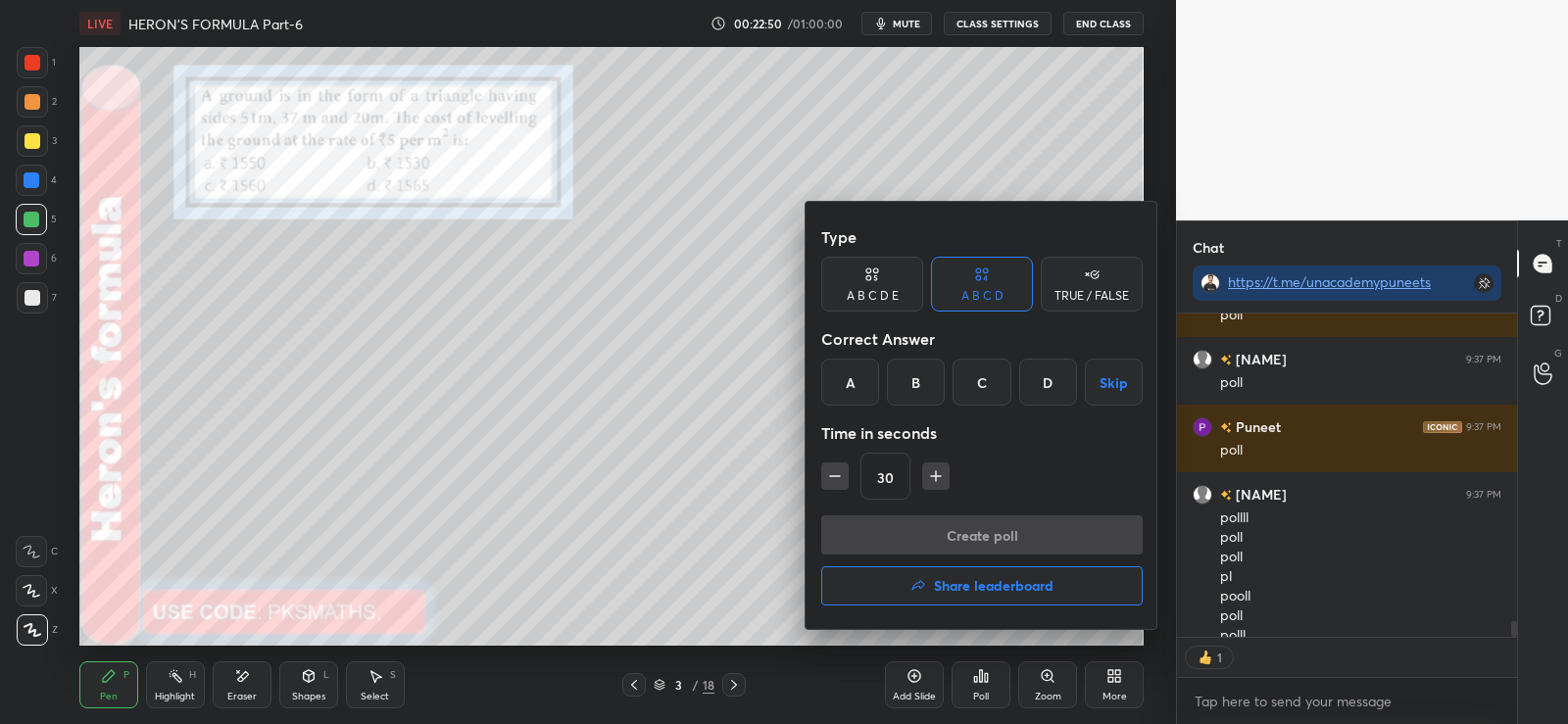 click on "B" at bounding box center [915, 382] 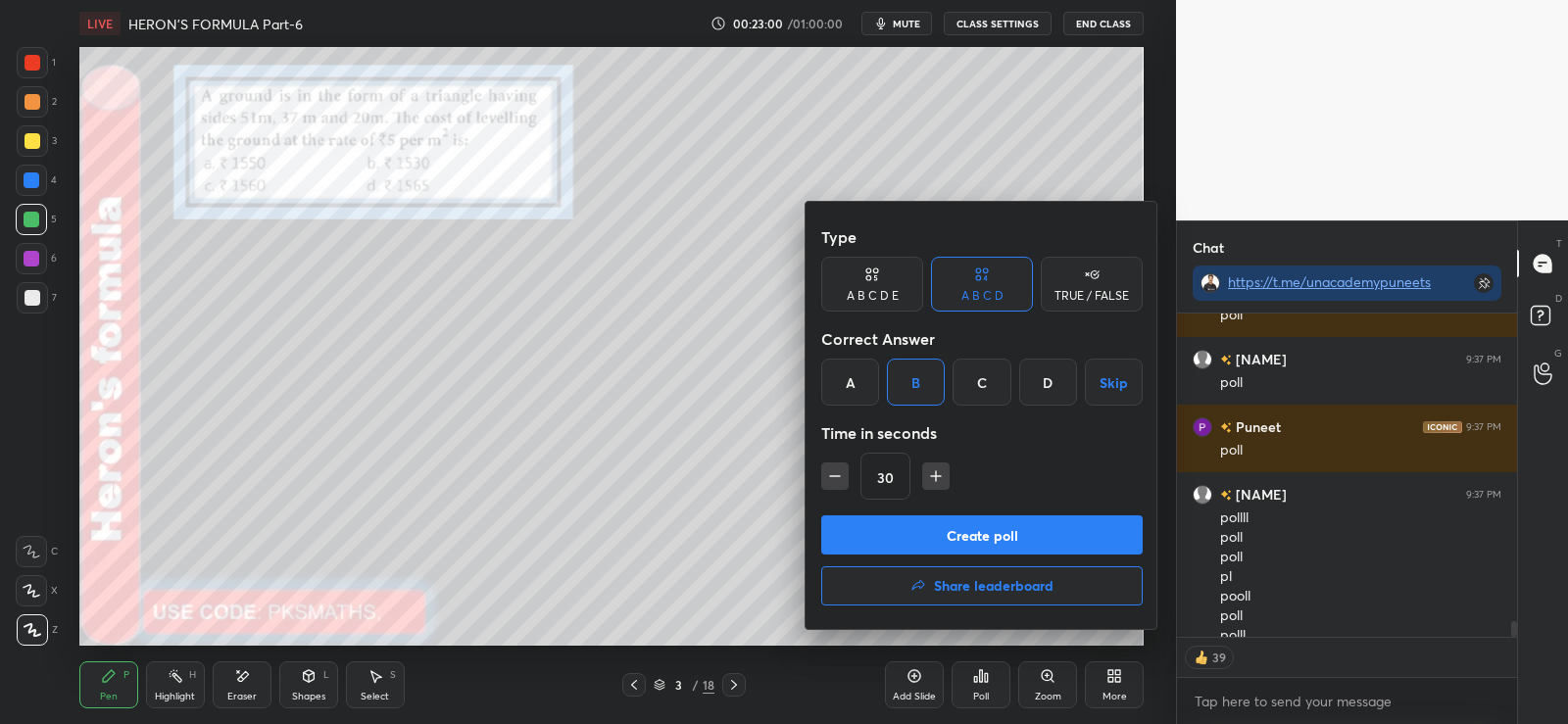 click on "Create poll" at bounding box center (982, 535) 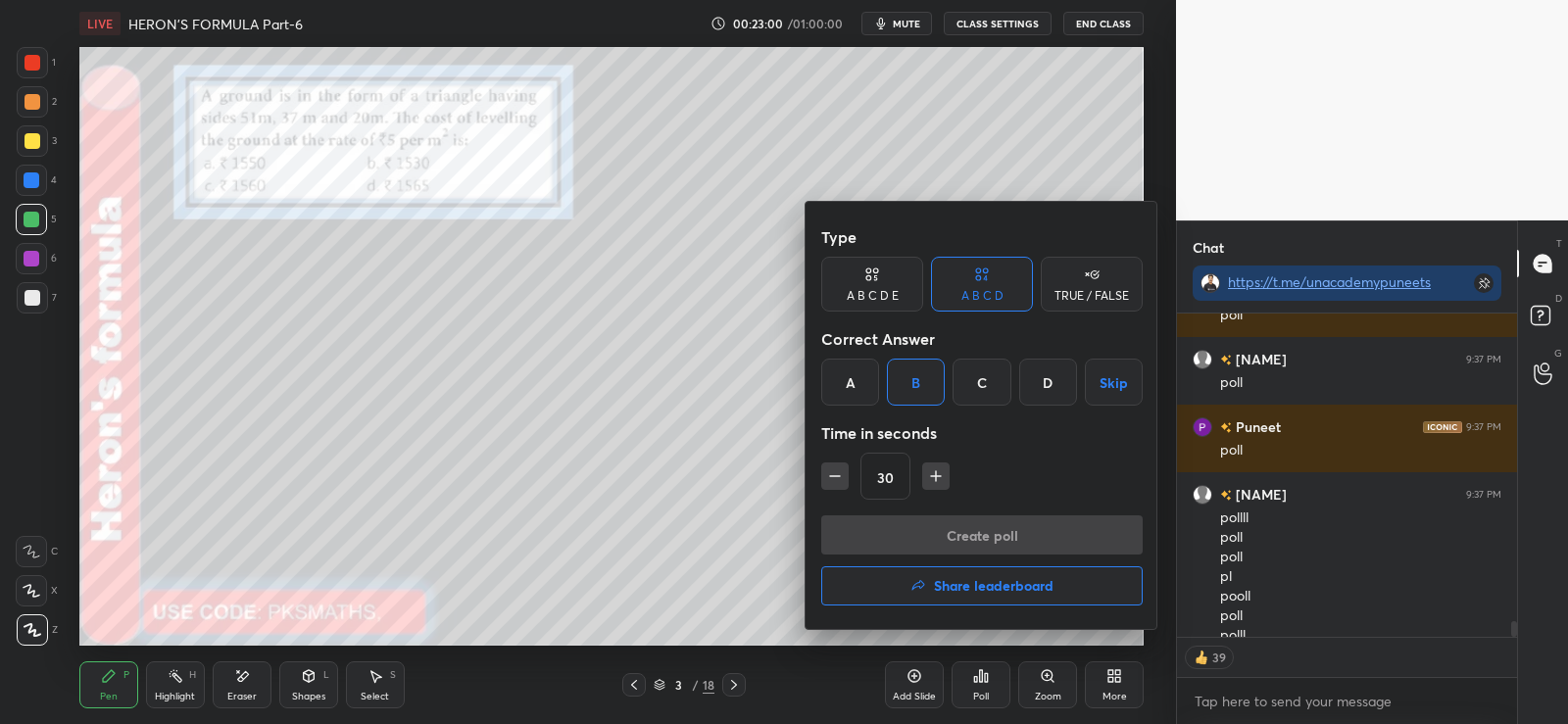 scroll, scrollTop: 266, scrollLeft: 334, axis: both 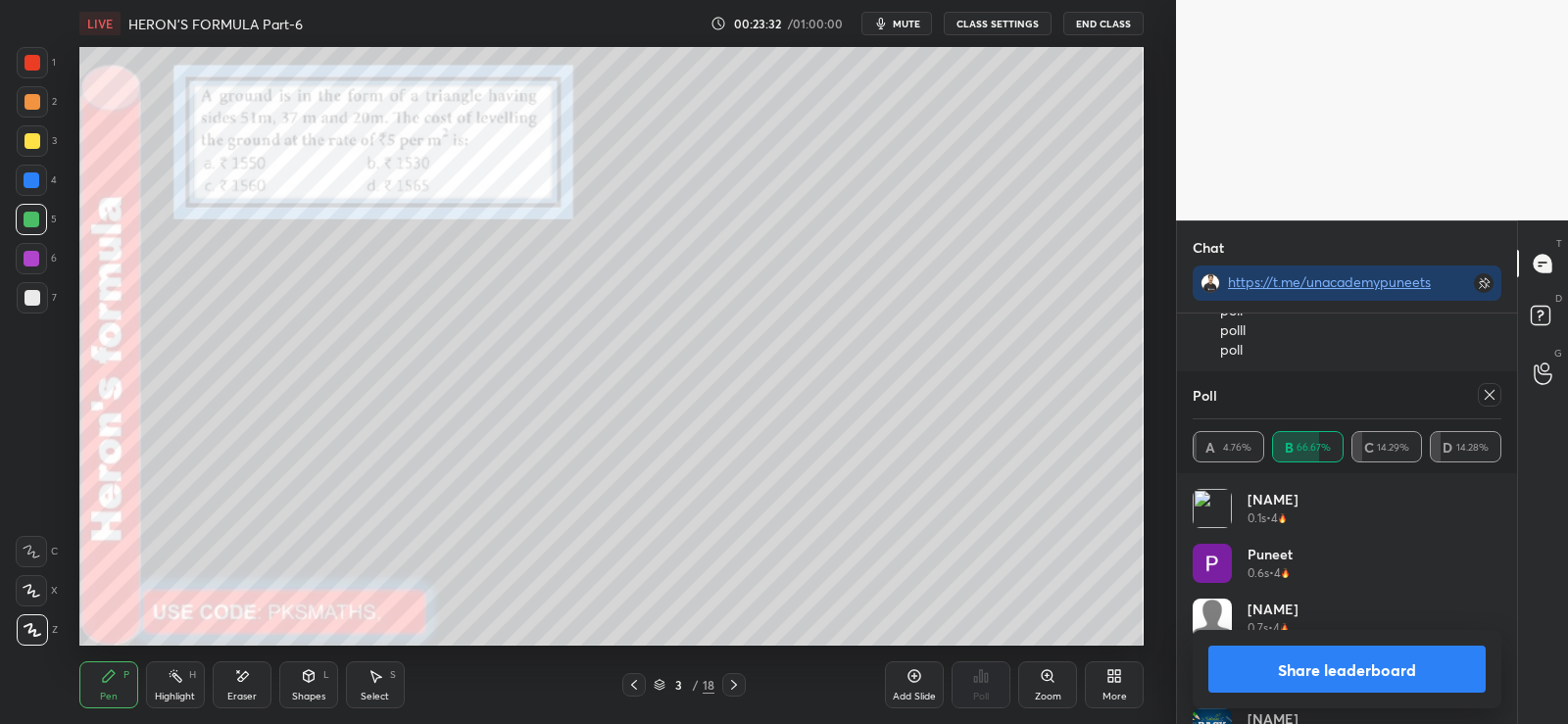click on "Share leaderboard" at bounding box center (1347, 669) 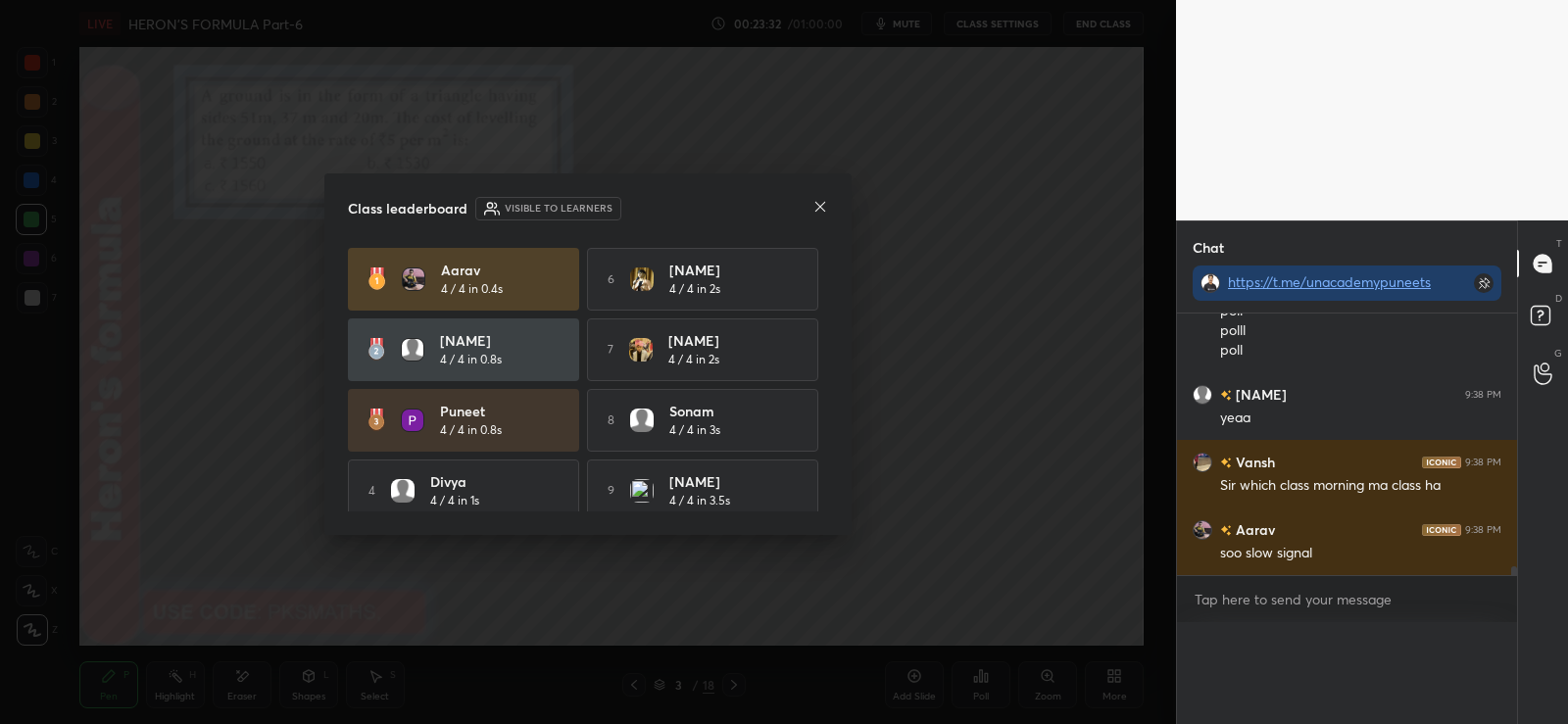 scroll, scrollTop: 0, scrollLeft: 0, axis: both 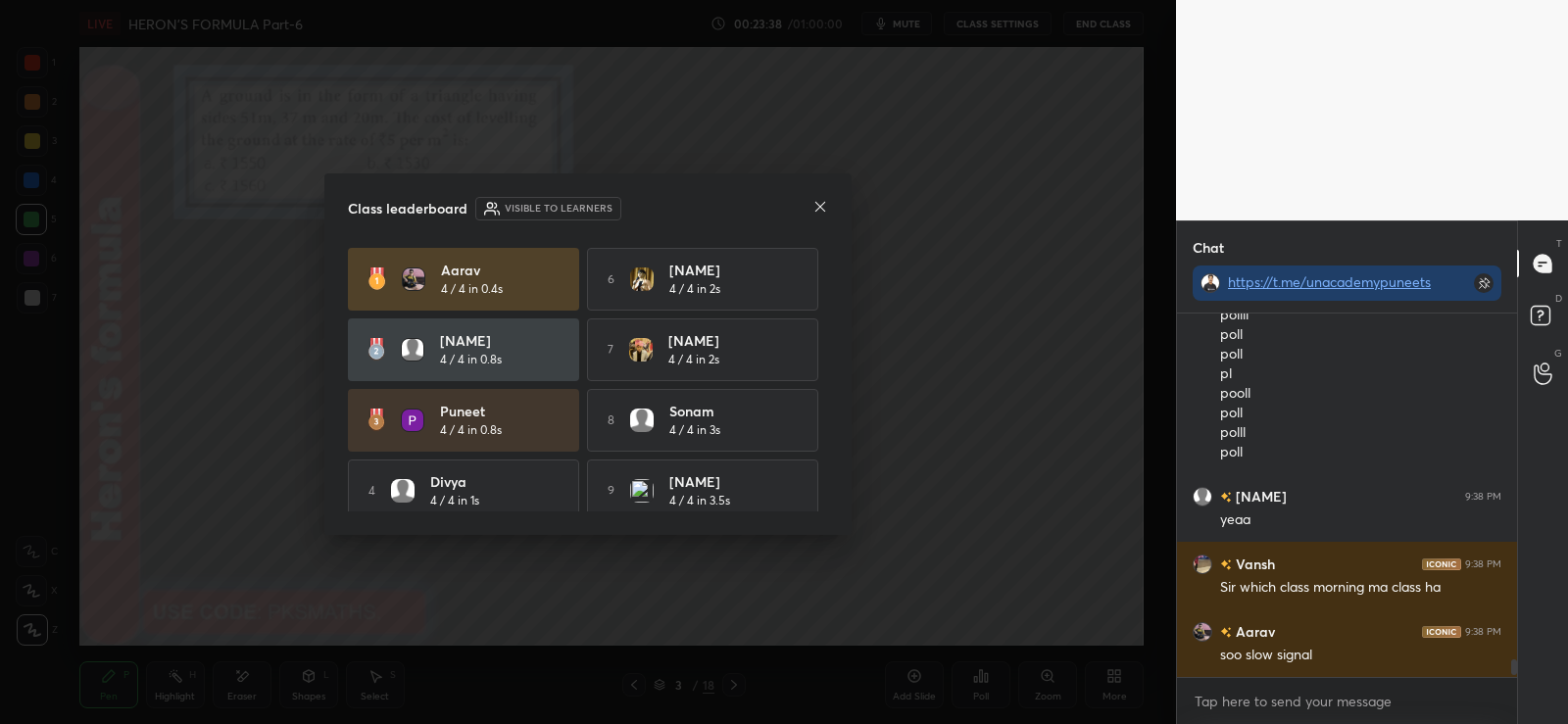 click 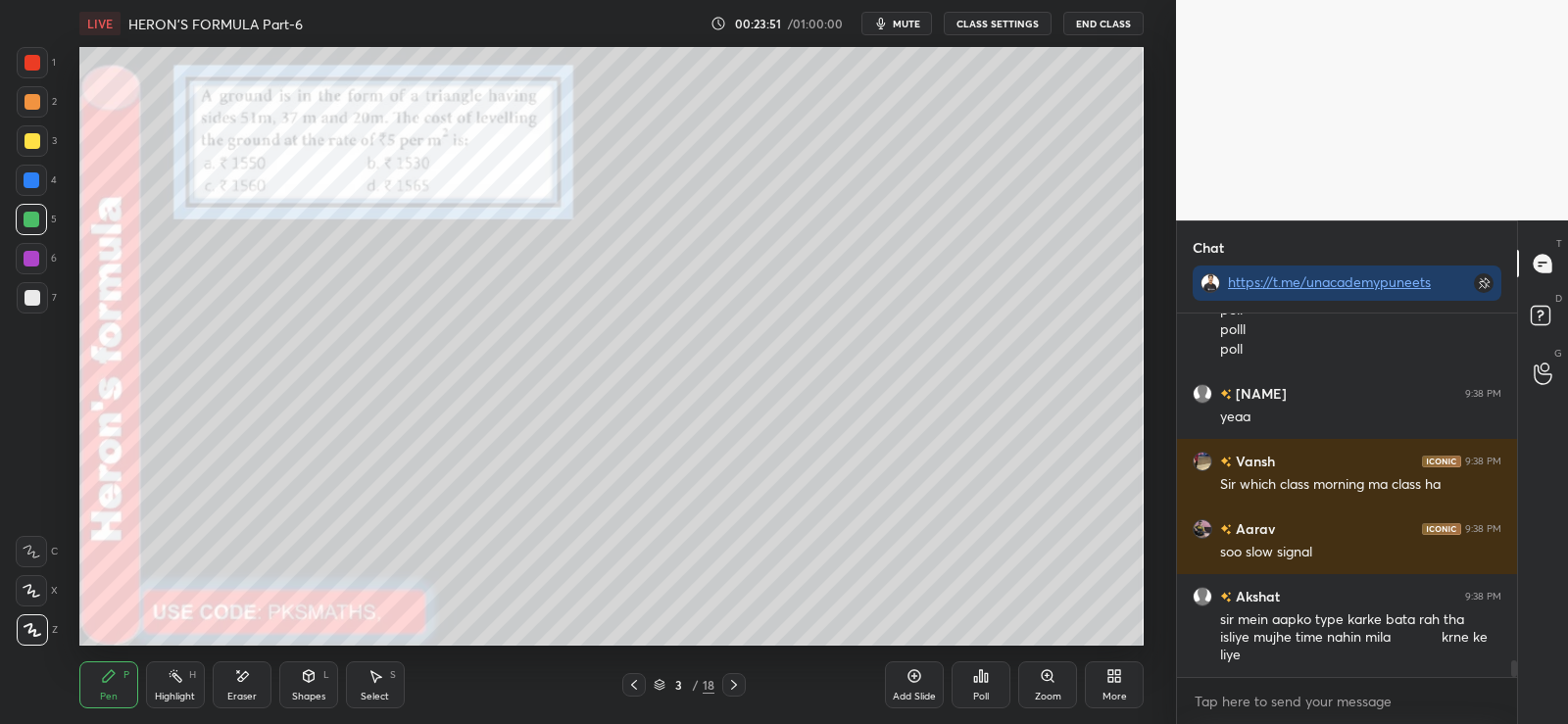 click at bounding box center (32, 102) 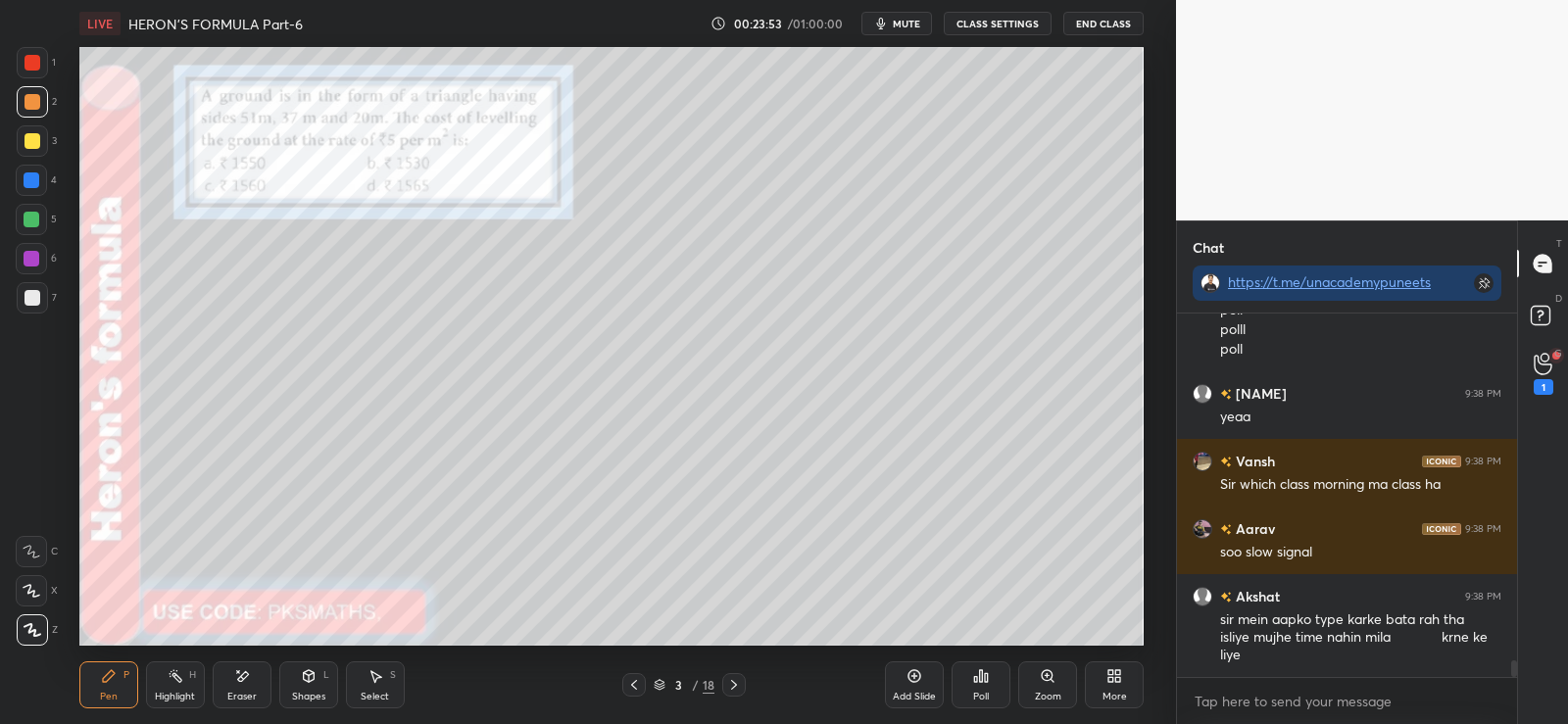 click 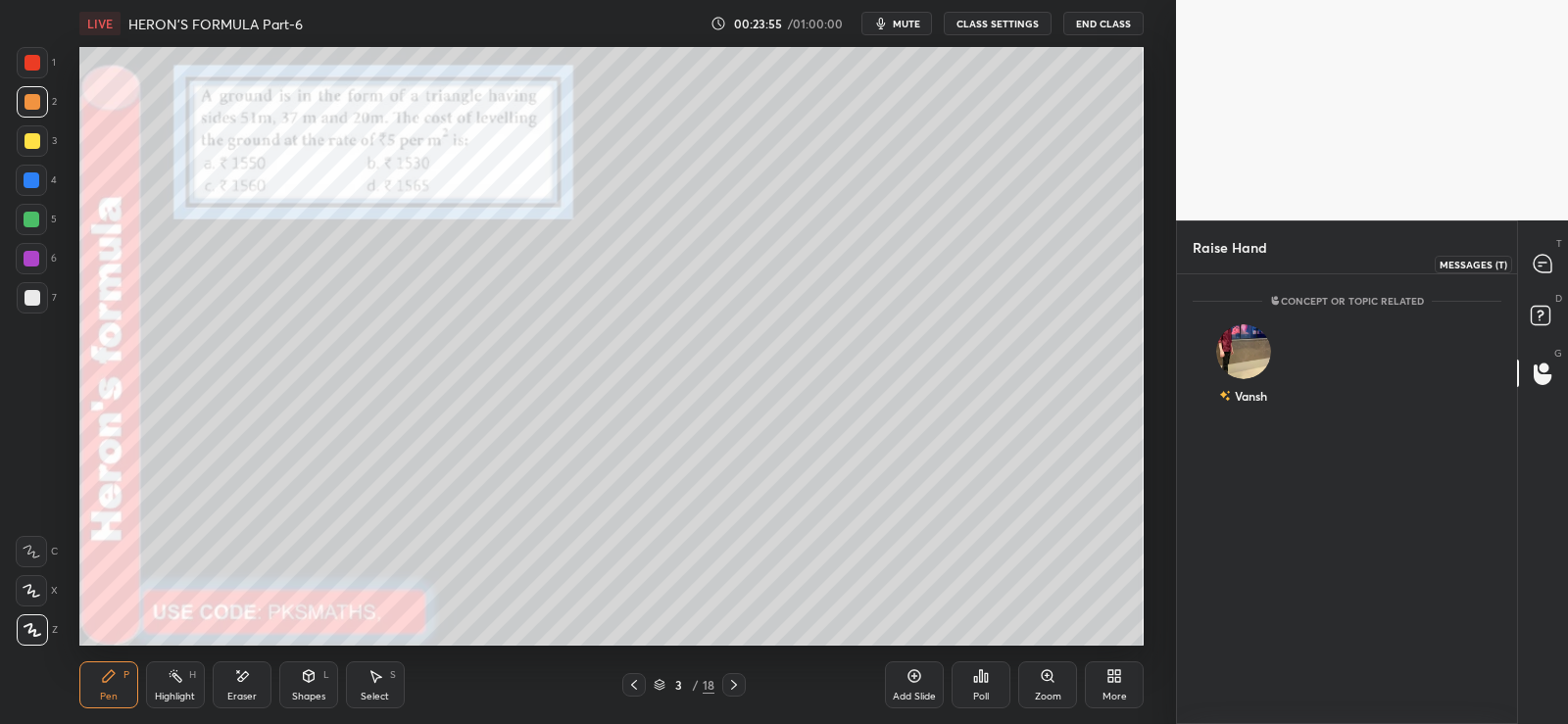 click 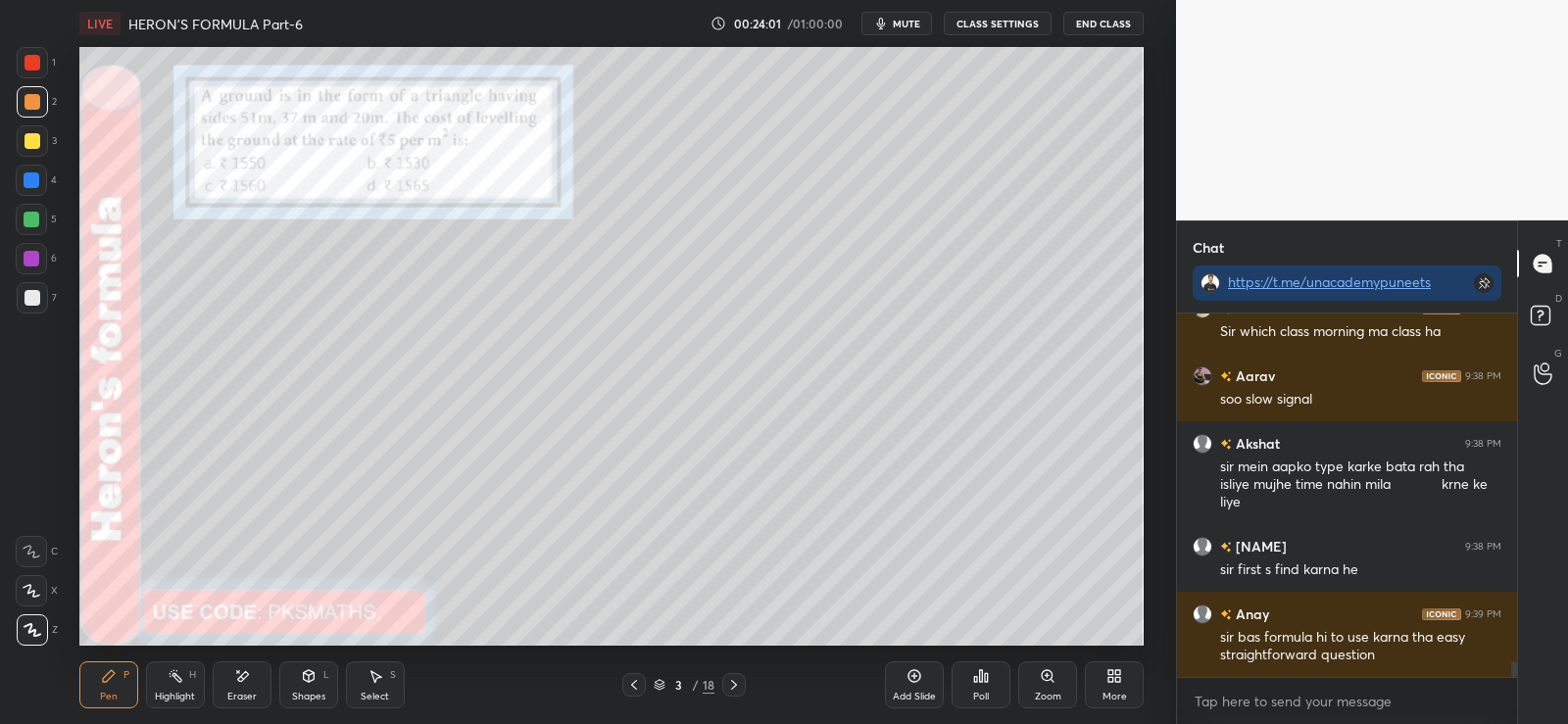click at bounding box center (32, 102) 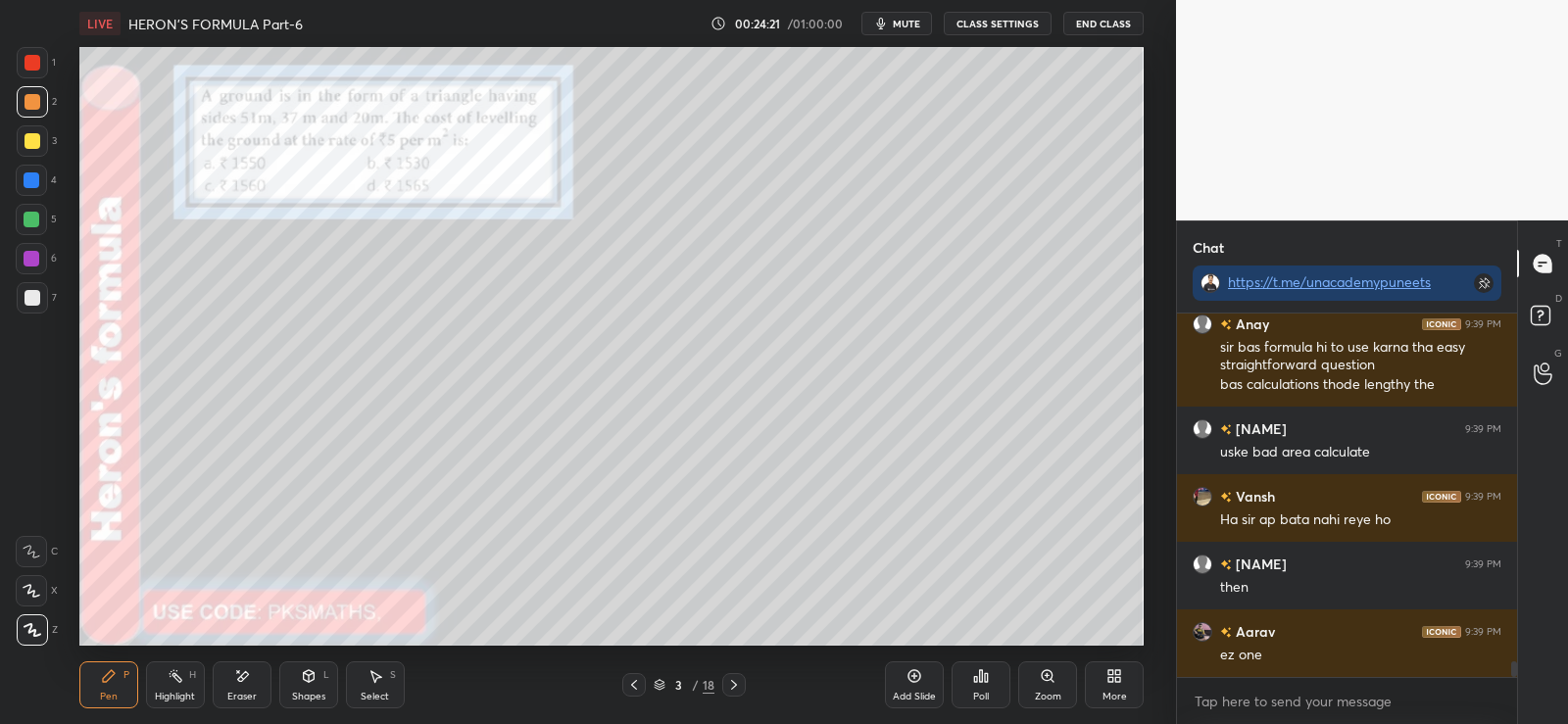 scroll, scrollTop: 8229, scrollLeft: 0, axis: vertical 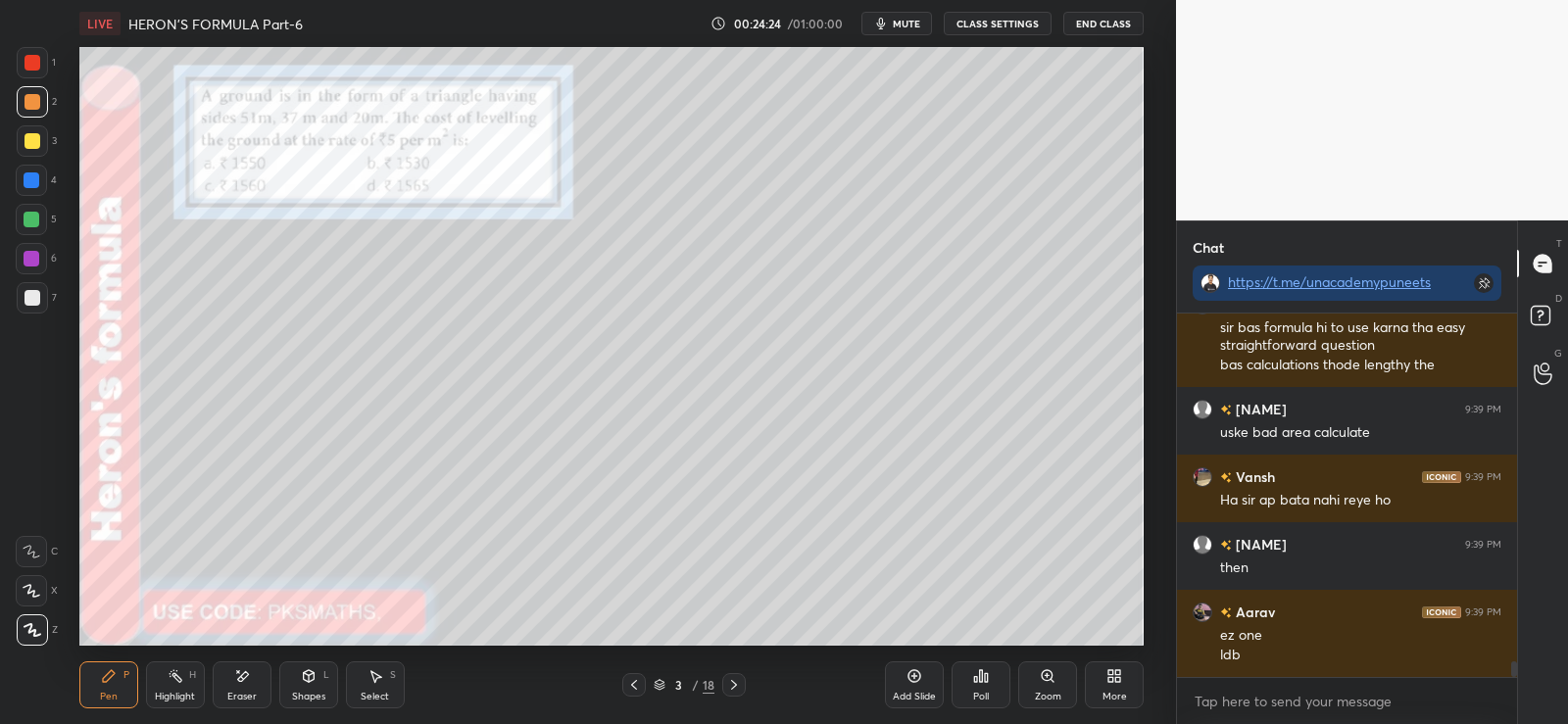 click at bounding box center [32, 102] 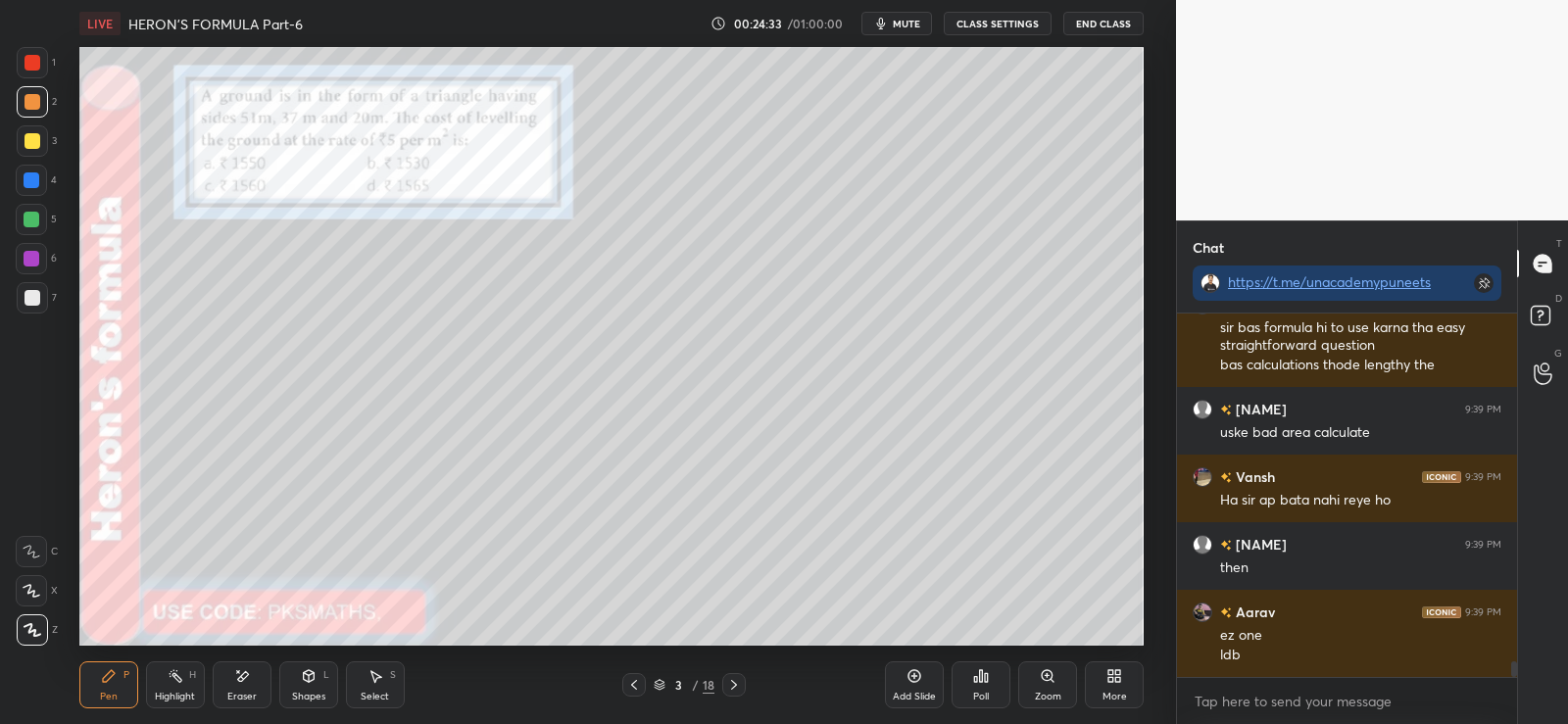click 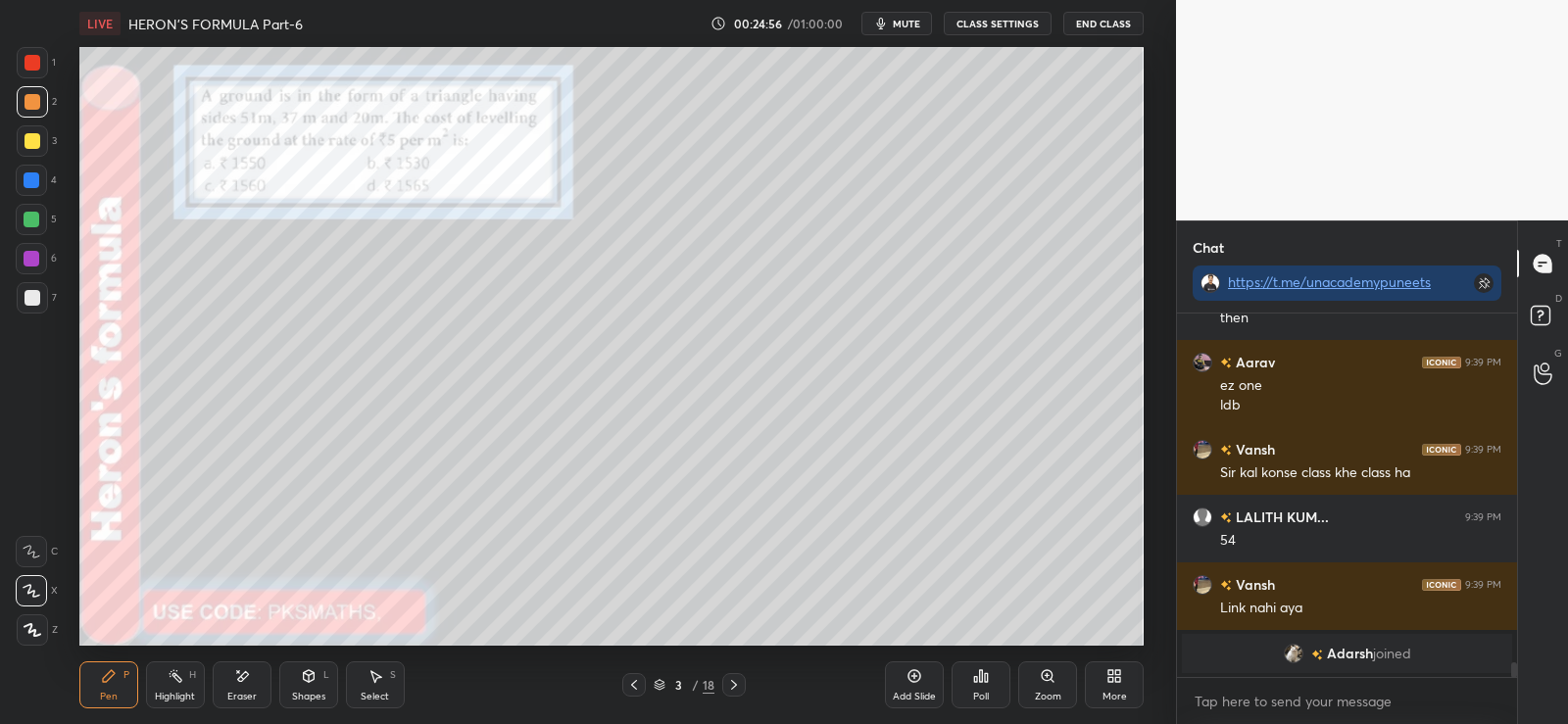 scroll, scrollTop: 7159, scrollLeft: 0, axis: vertical 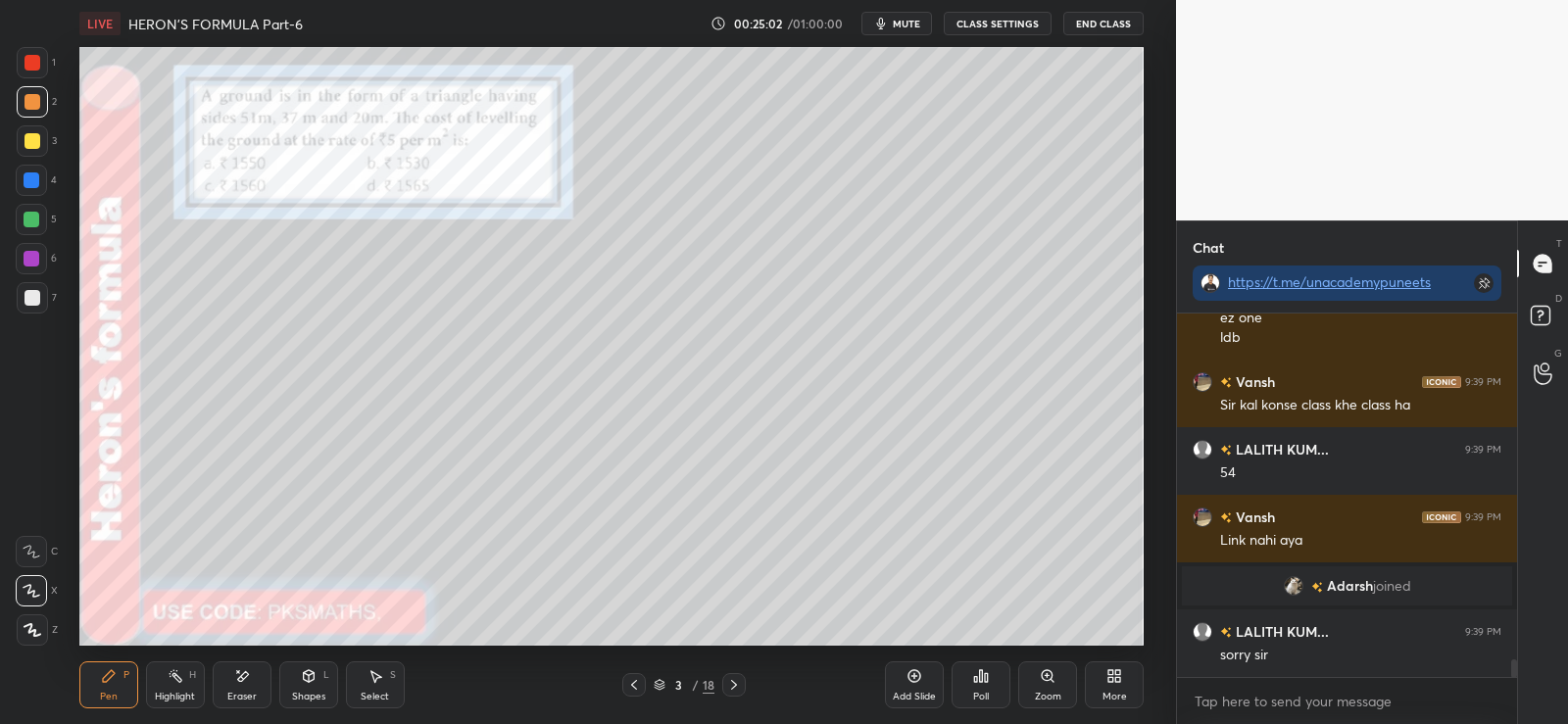 click at bounding box center (32, 102) 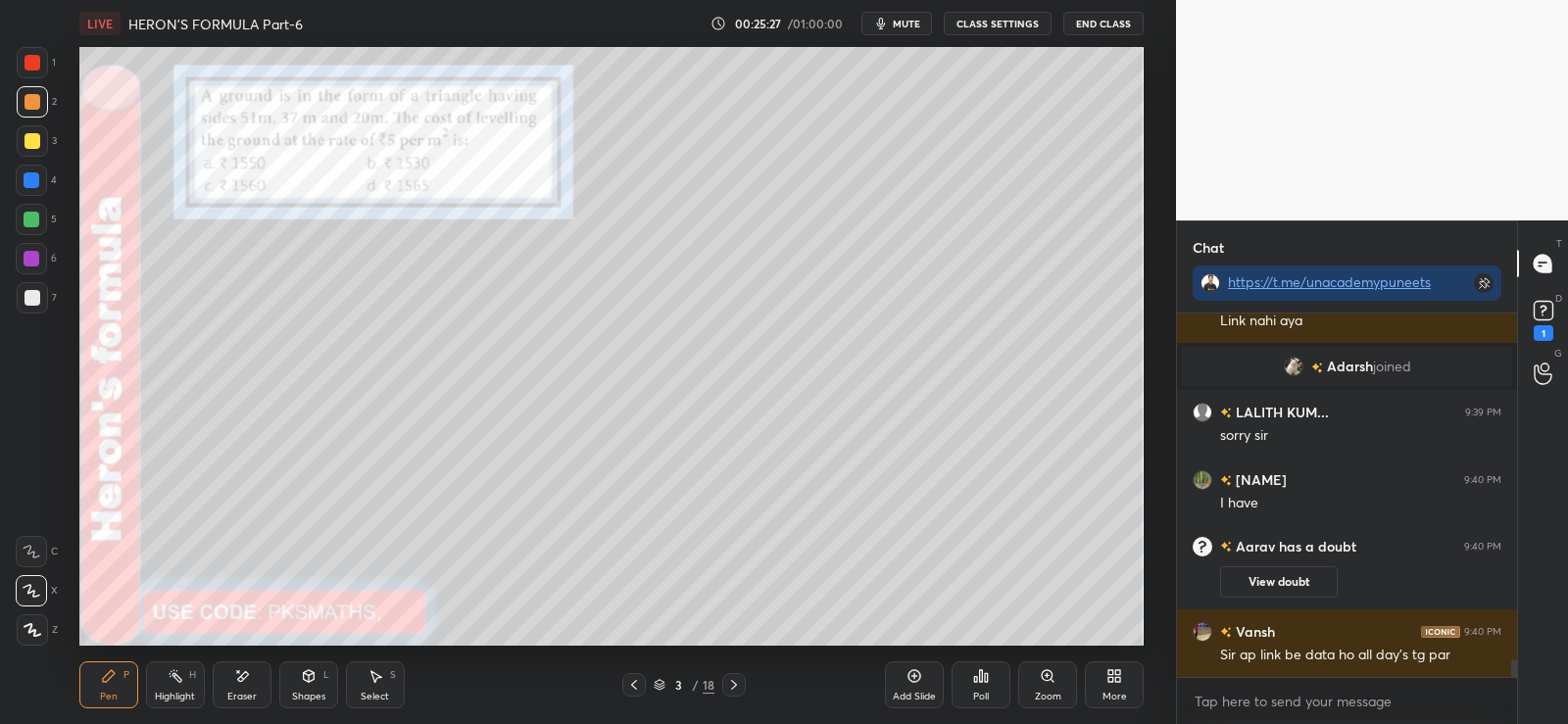 scroll, scrollTop: 7324, scrollLeft: 0, axis: vertical 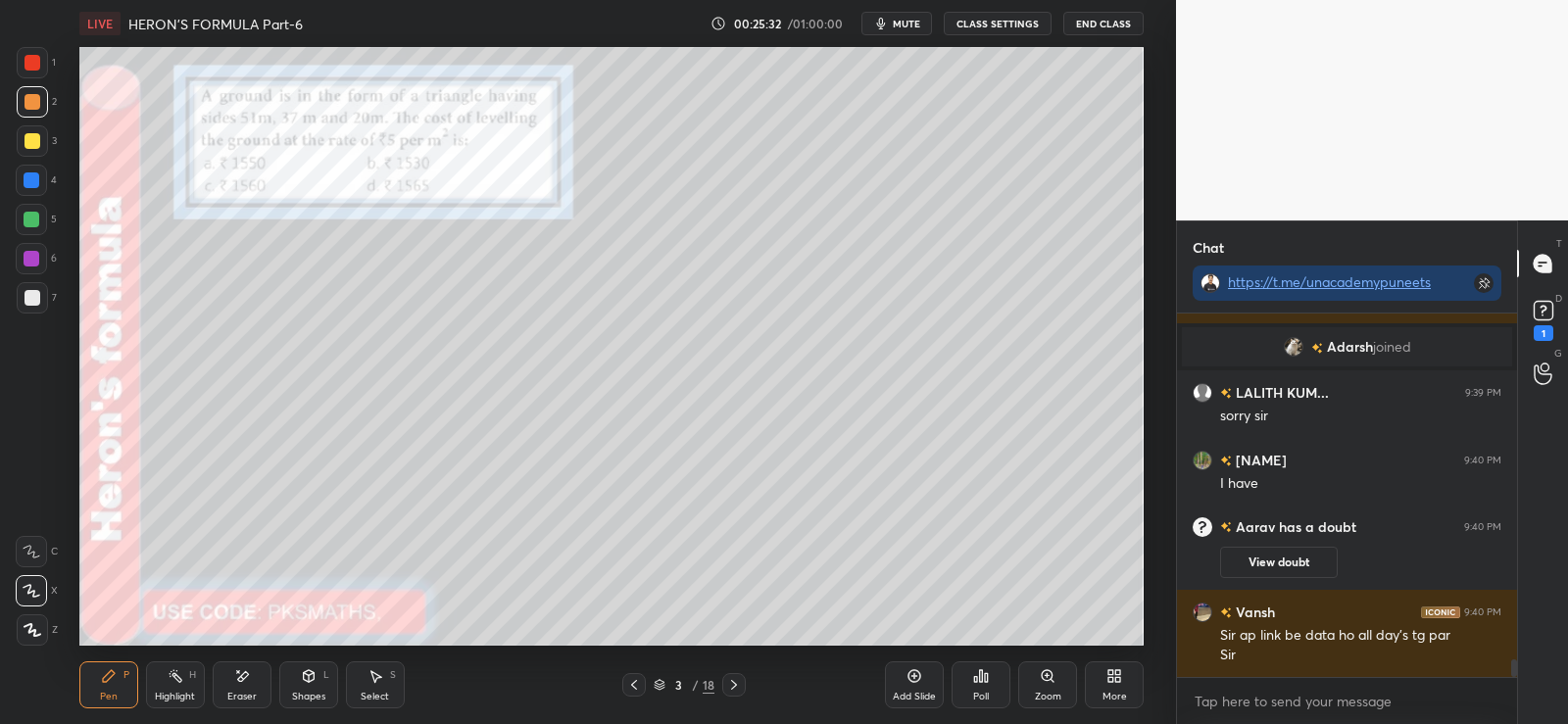 click 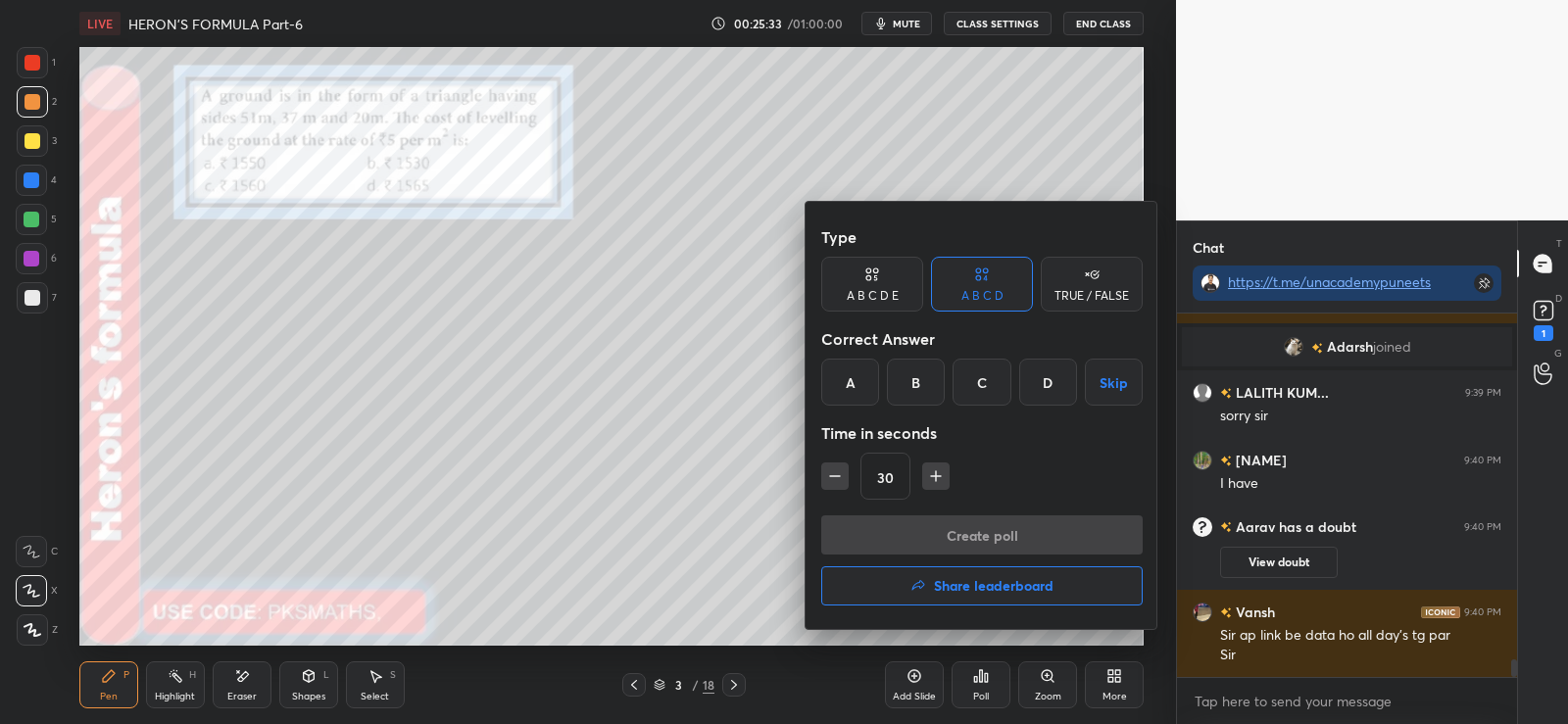 scroll, scrollTop: 7409, scrollLeft: 0, axis: vertical 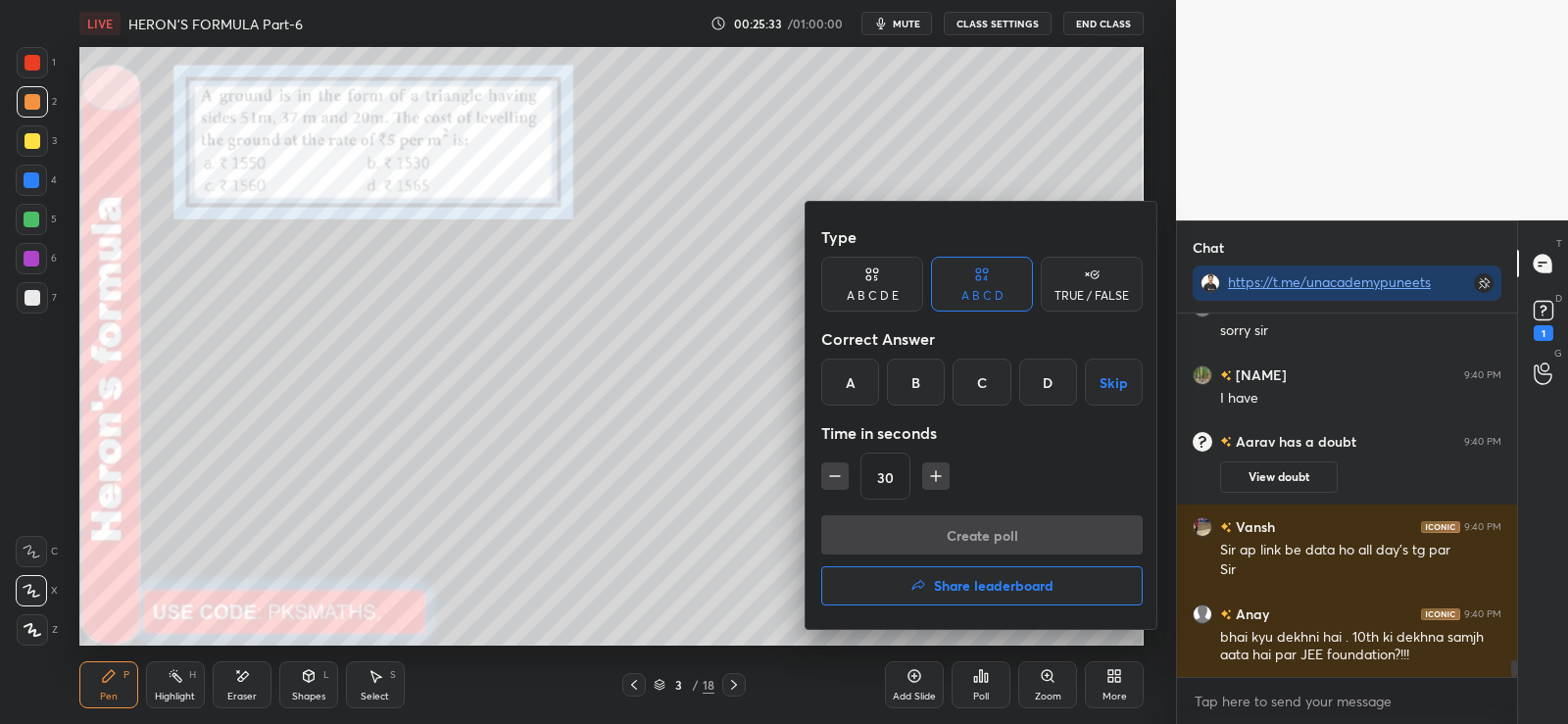 click on "TRUE / FALSE" at bounding box center [1092, 296] 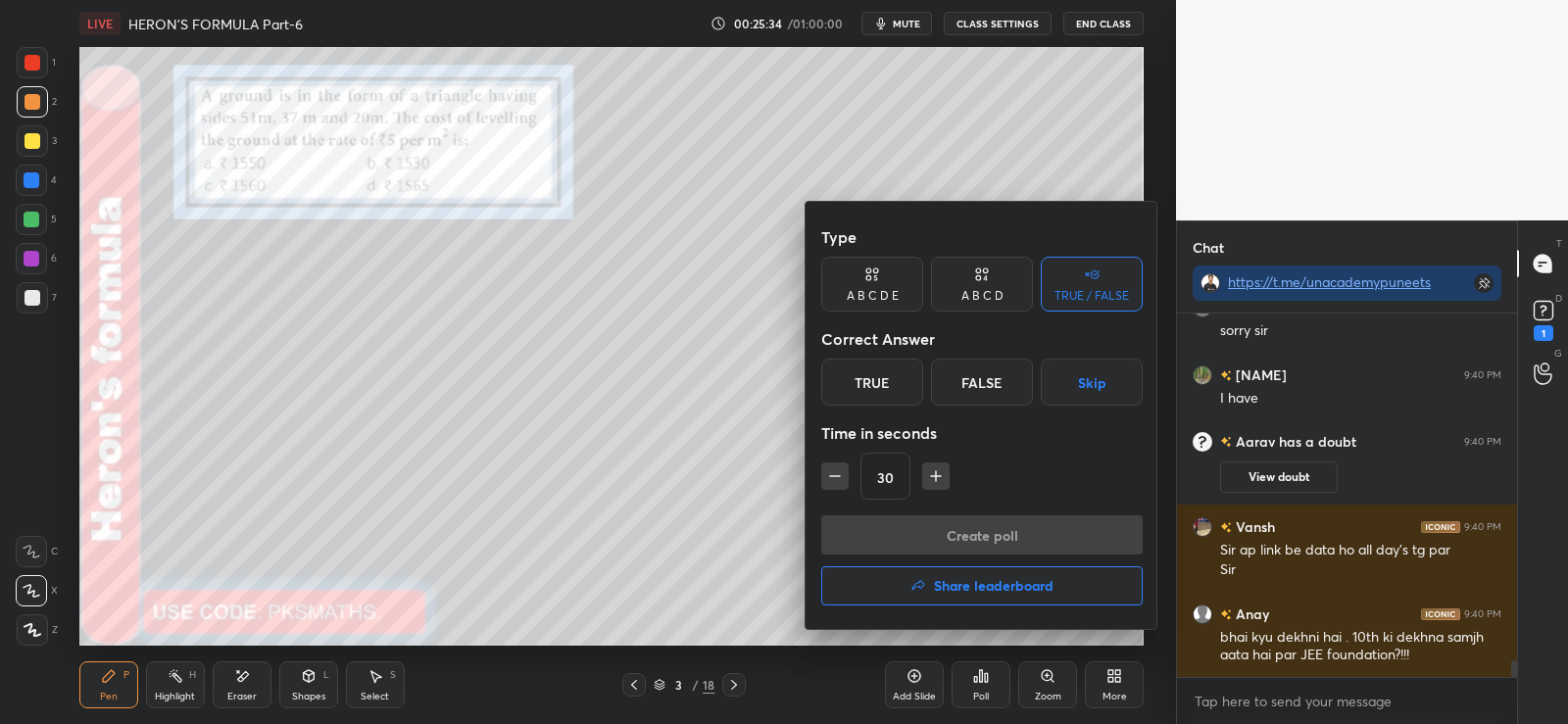 click on "False" at bounding box center (982, 382) 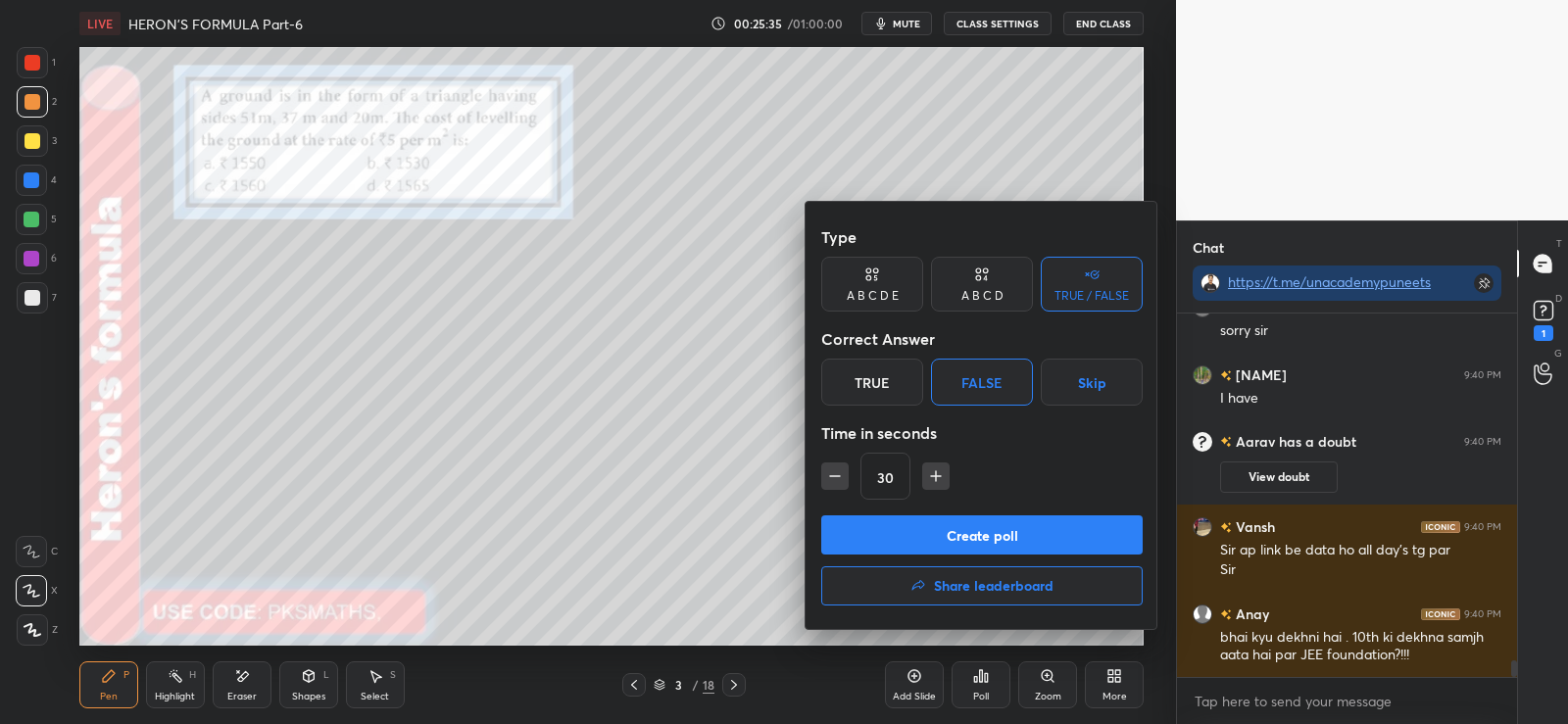 click 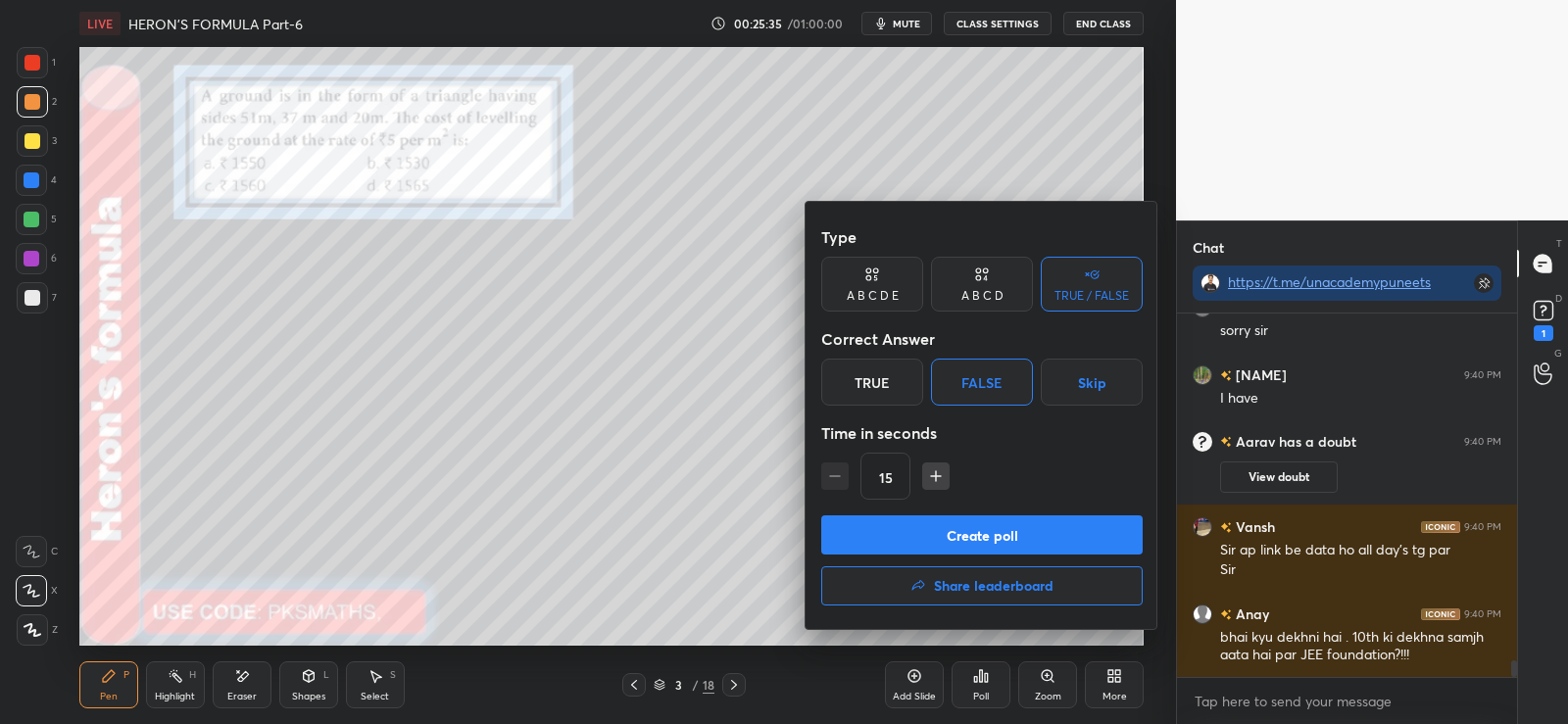 click on "Create poll" at bounding box center (982, 535) 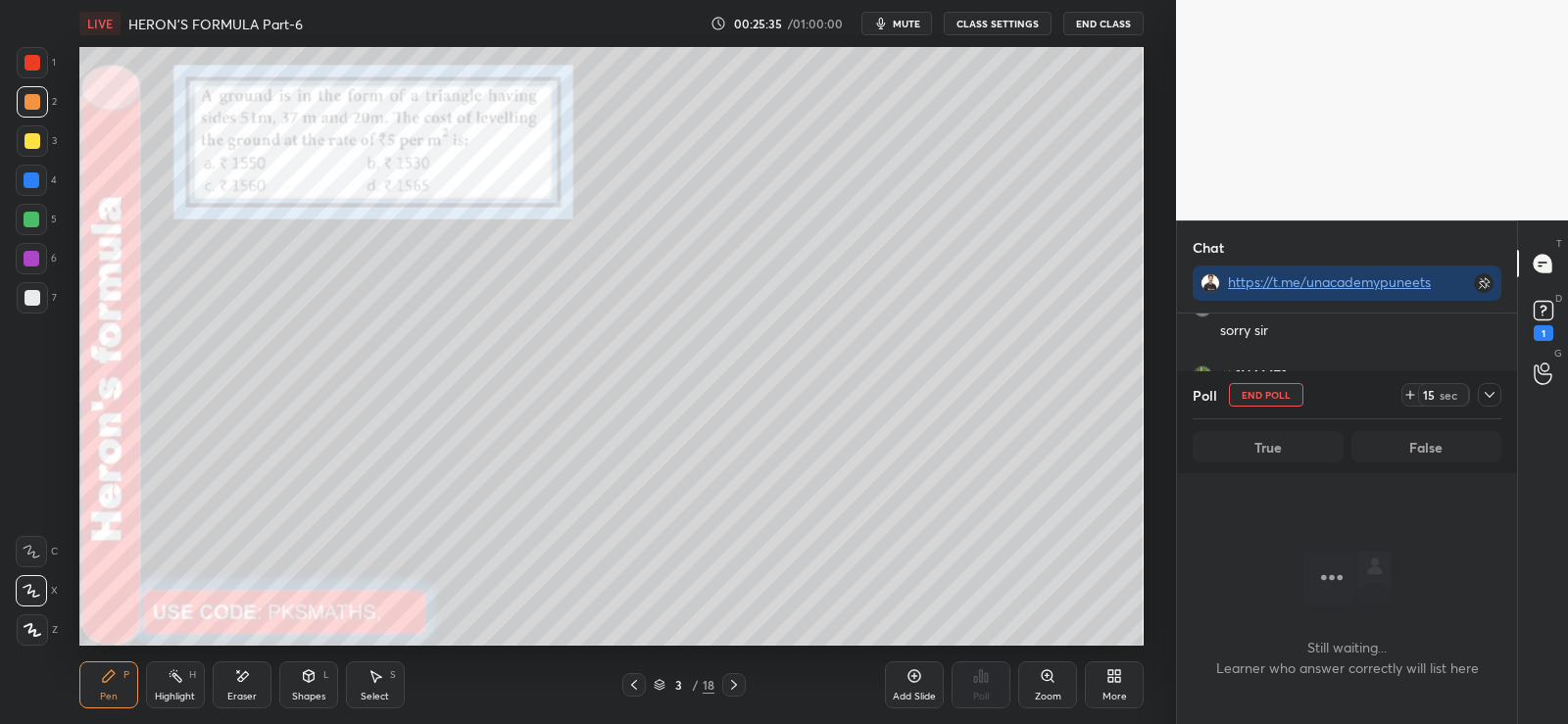 scroll, scrollTop: 297, scrollLeft: 334, axis: both 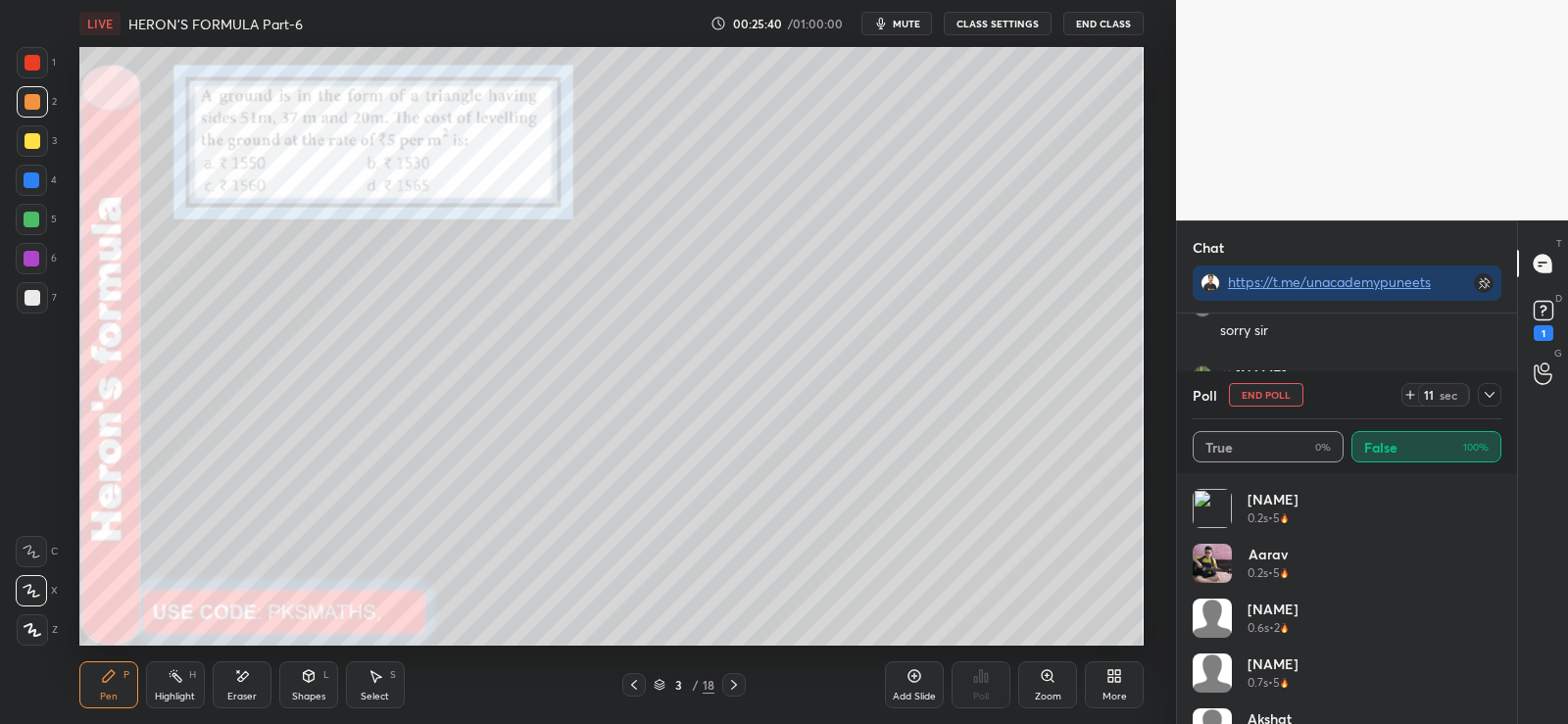 click 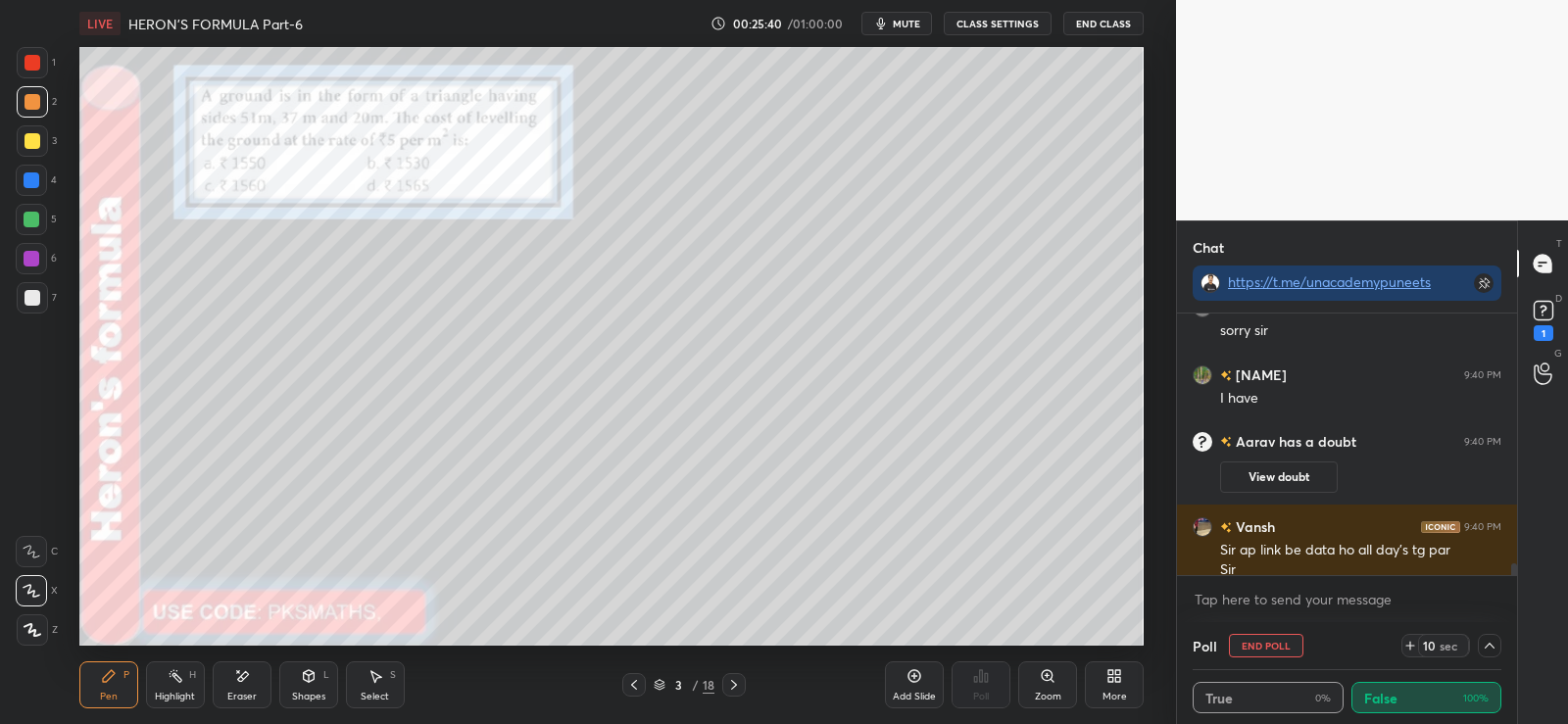 scroll, scrollTop: 0, scrollLeft: 0, axis: both 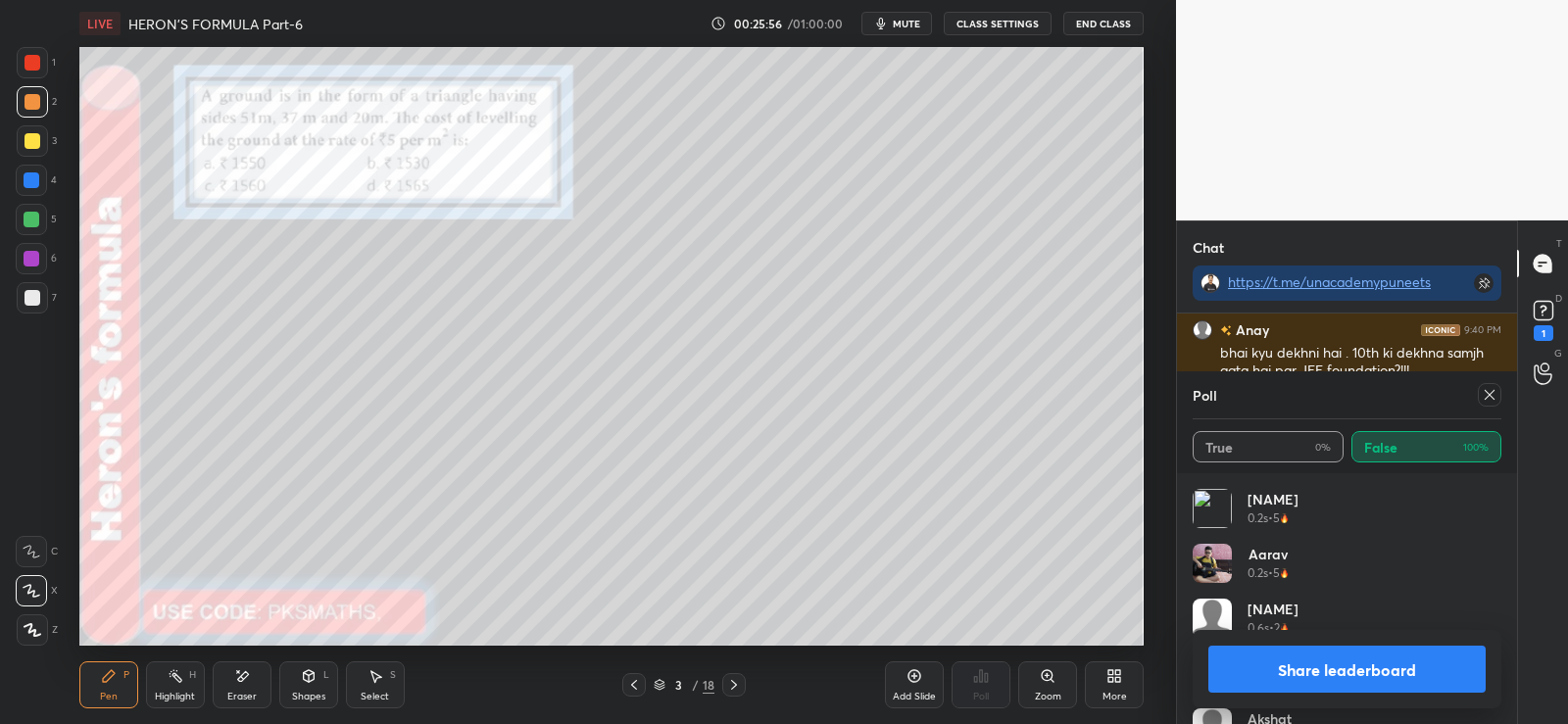 click on "Share leaderboard" at bounding box center [1347, 669] 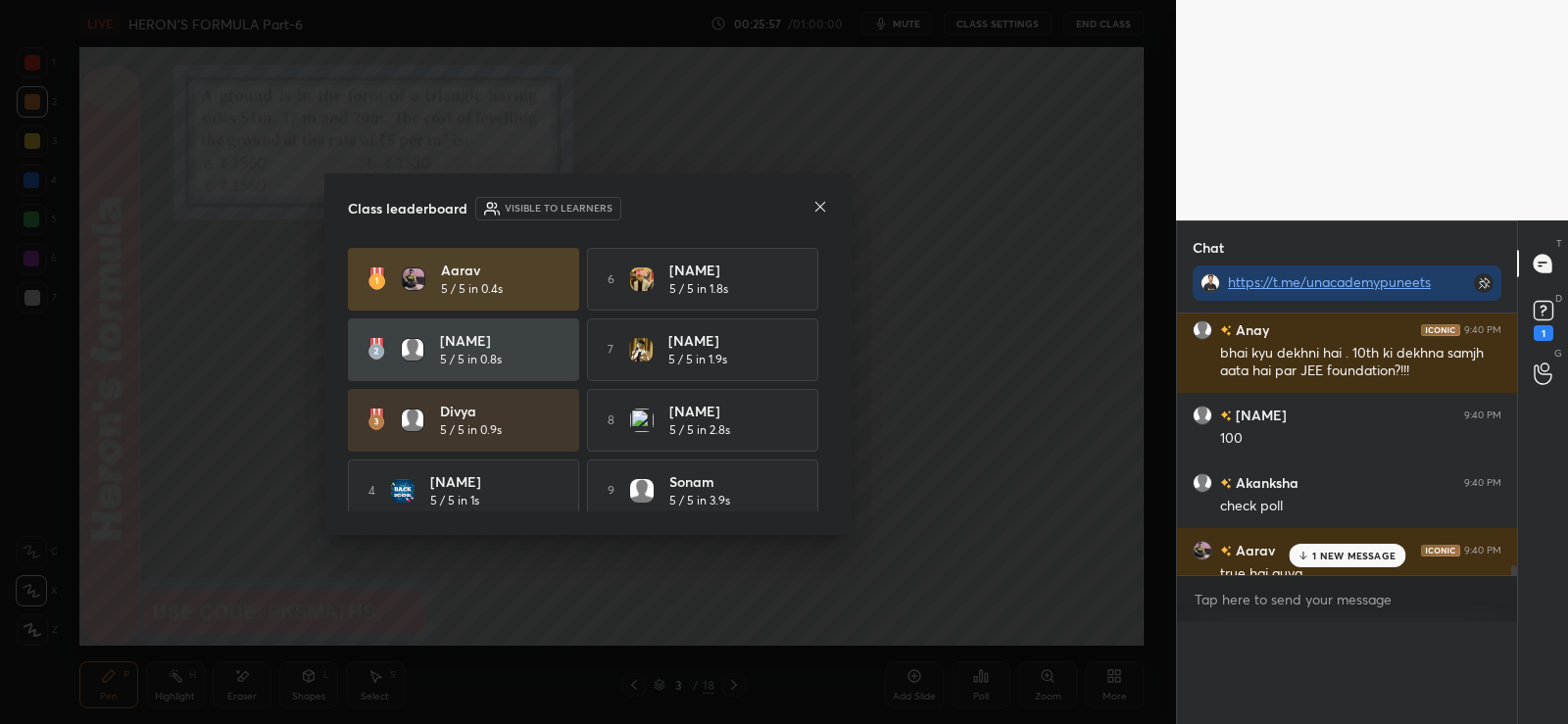 scroll, scrollTop: 0, scrollLeft: 0, axis: both 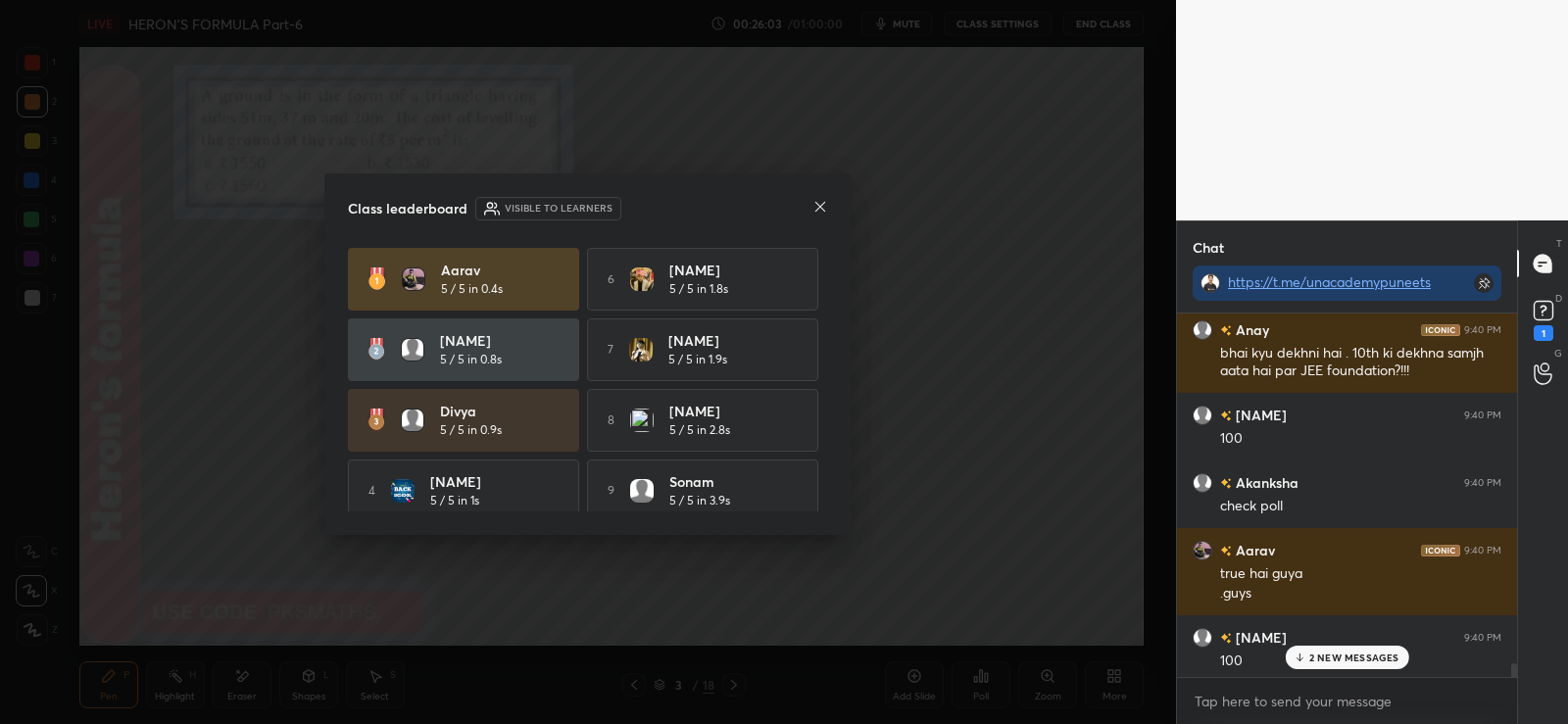 click 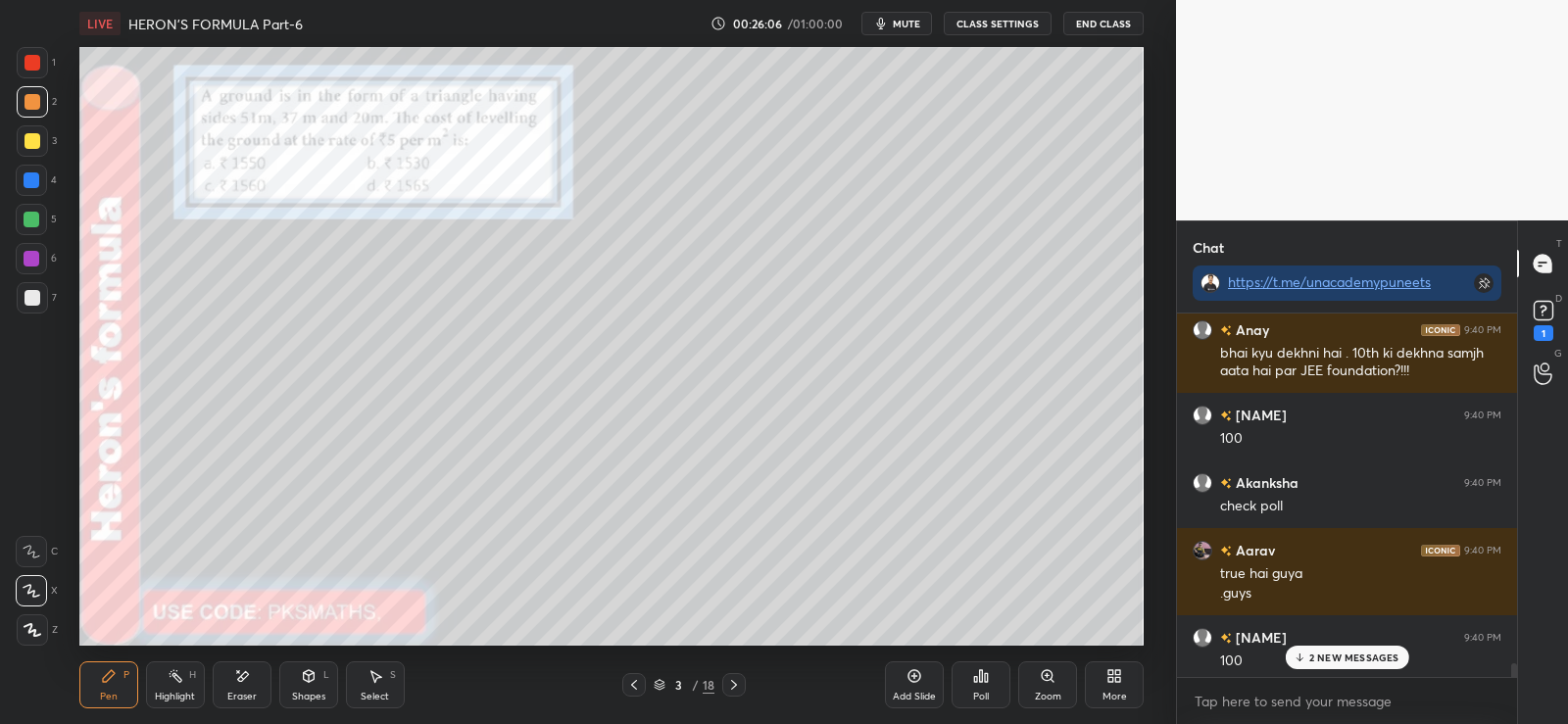 click on "2 NEW MESSAGES" at bounding box center [1354, 657] 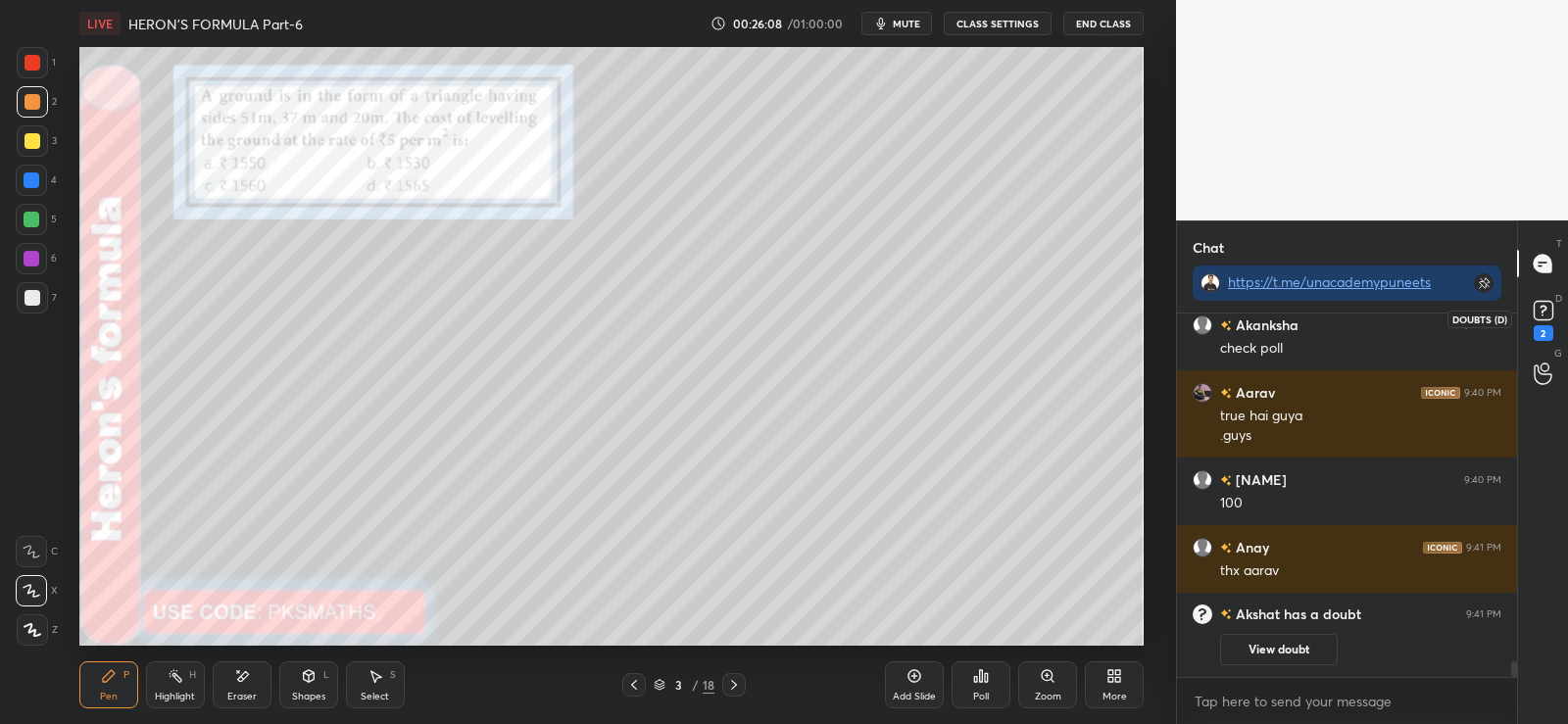 click 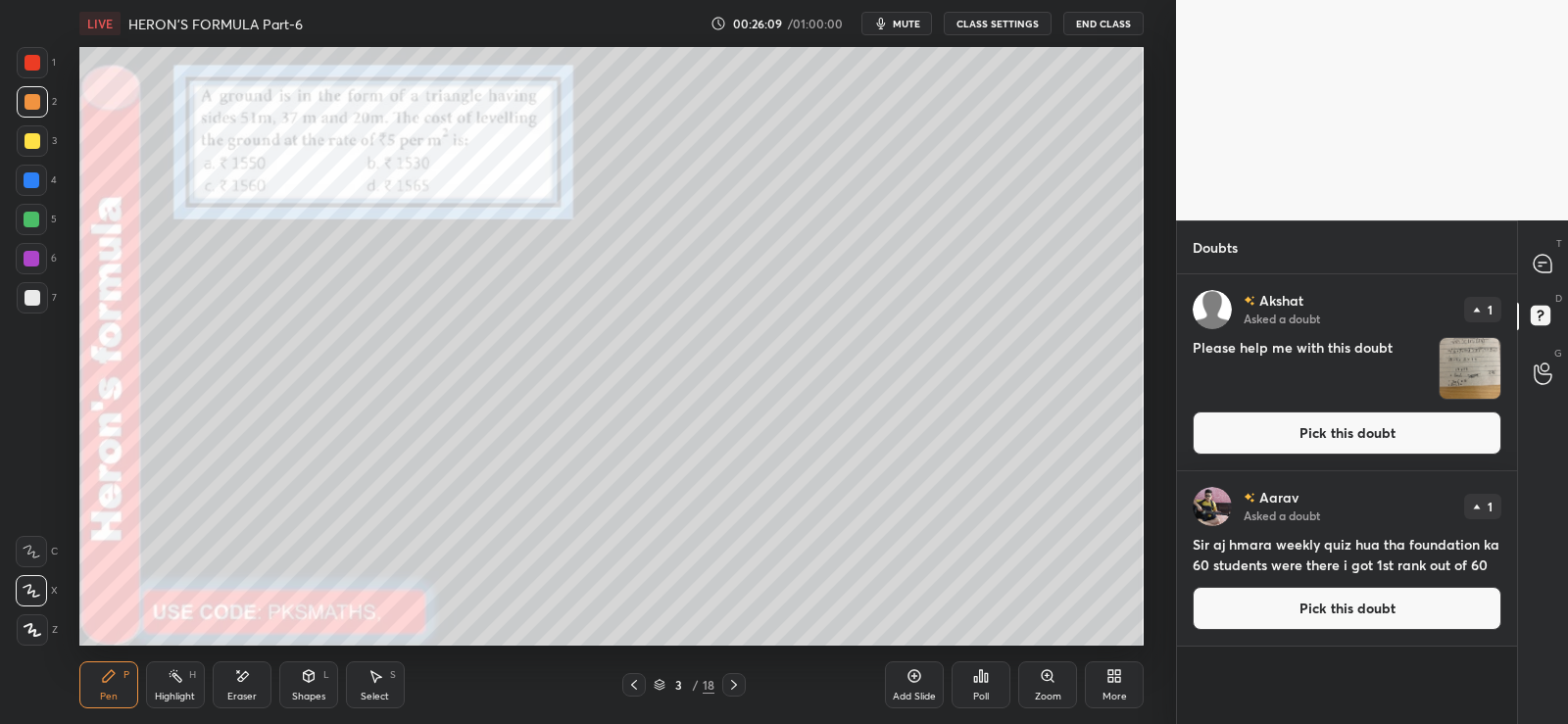click at bounding box center (1470, 368) 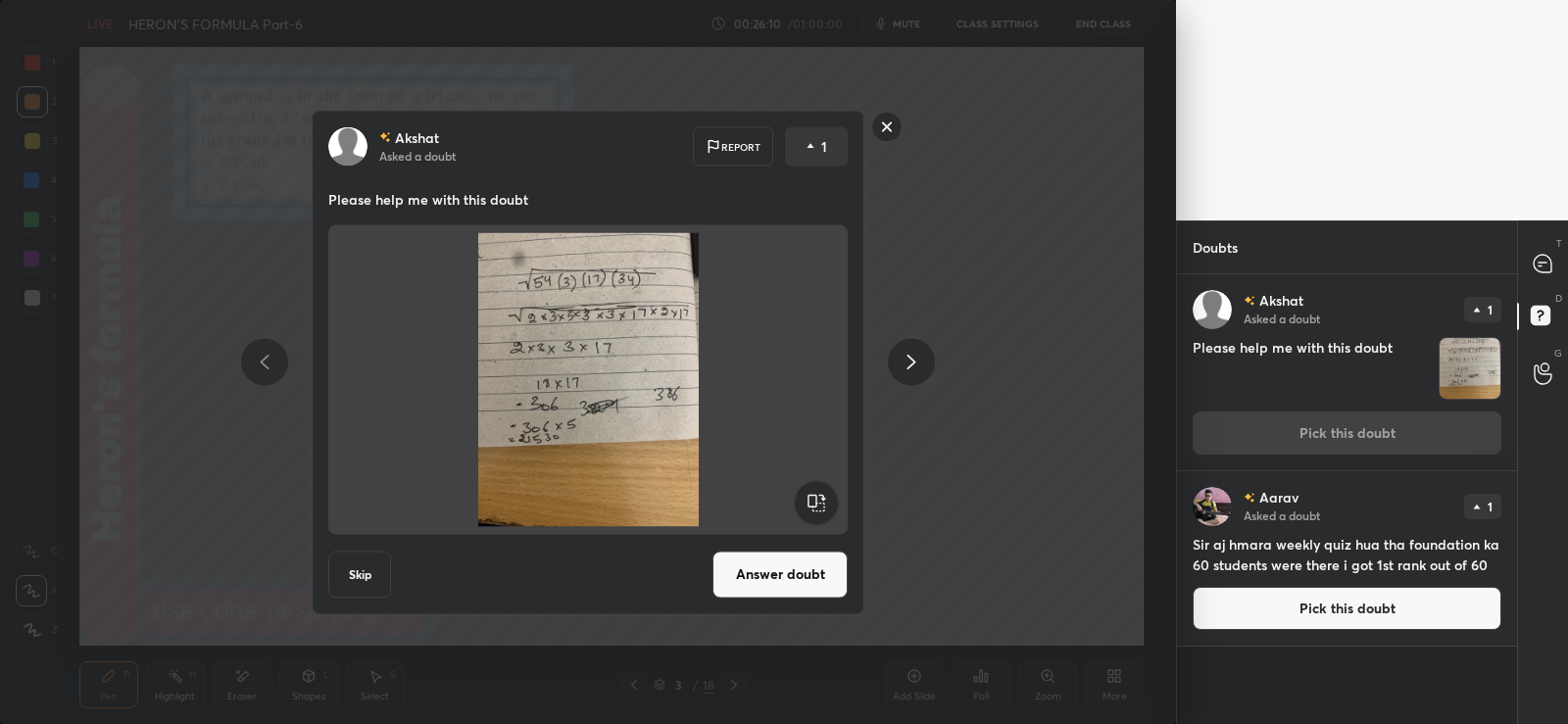 click on "Answer doubt" at bounding box center (780, 574) 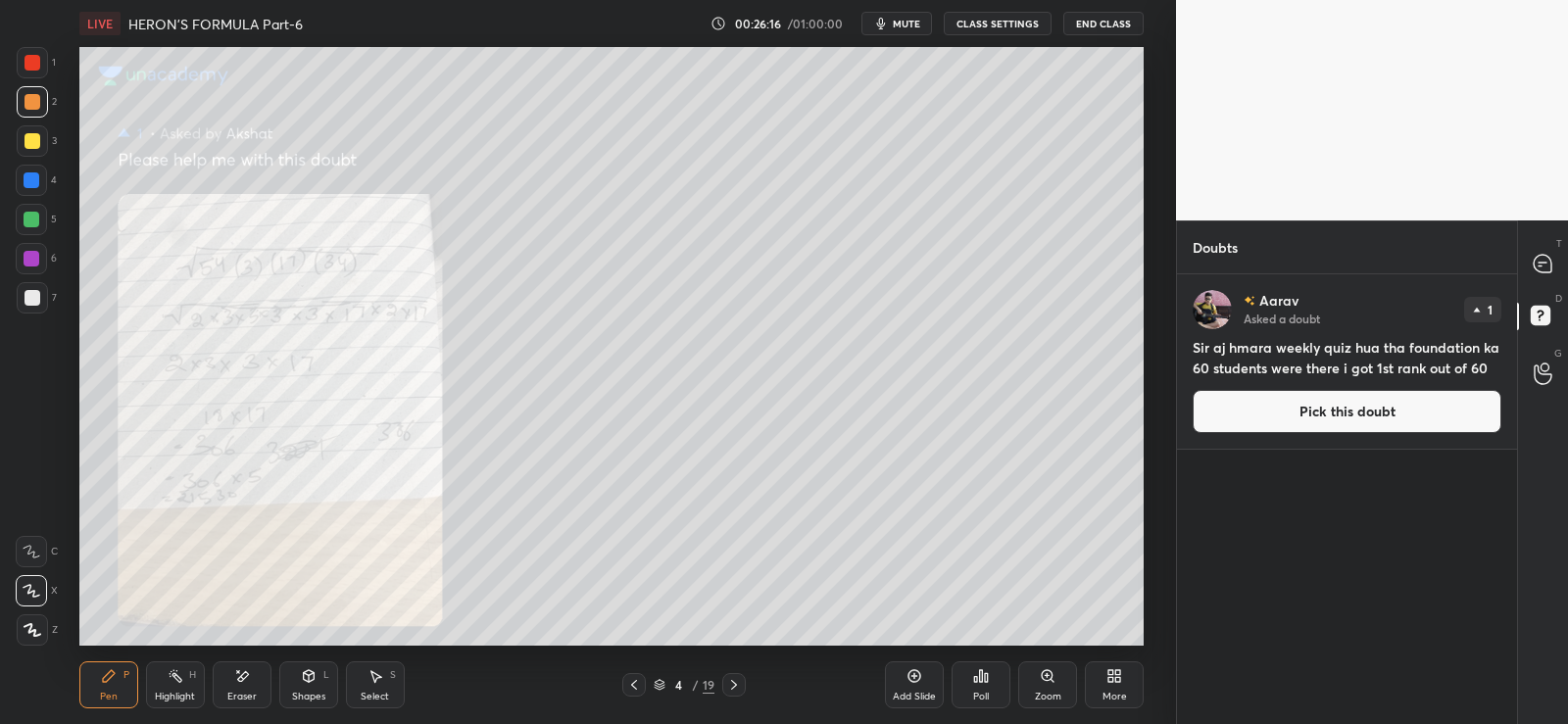 click at bounding box center [32, 63] 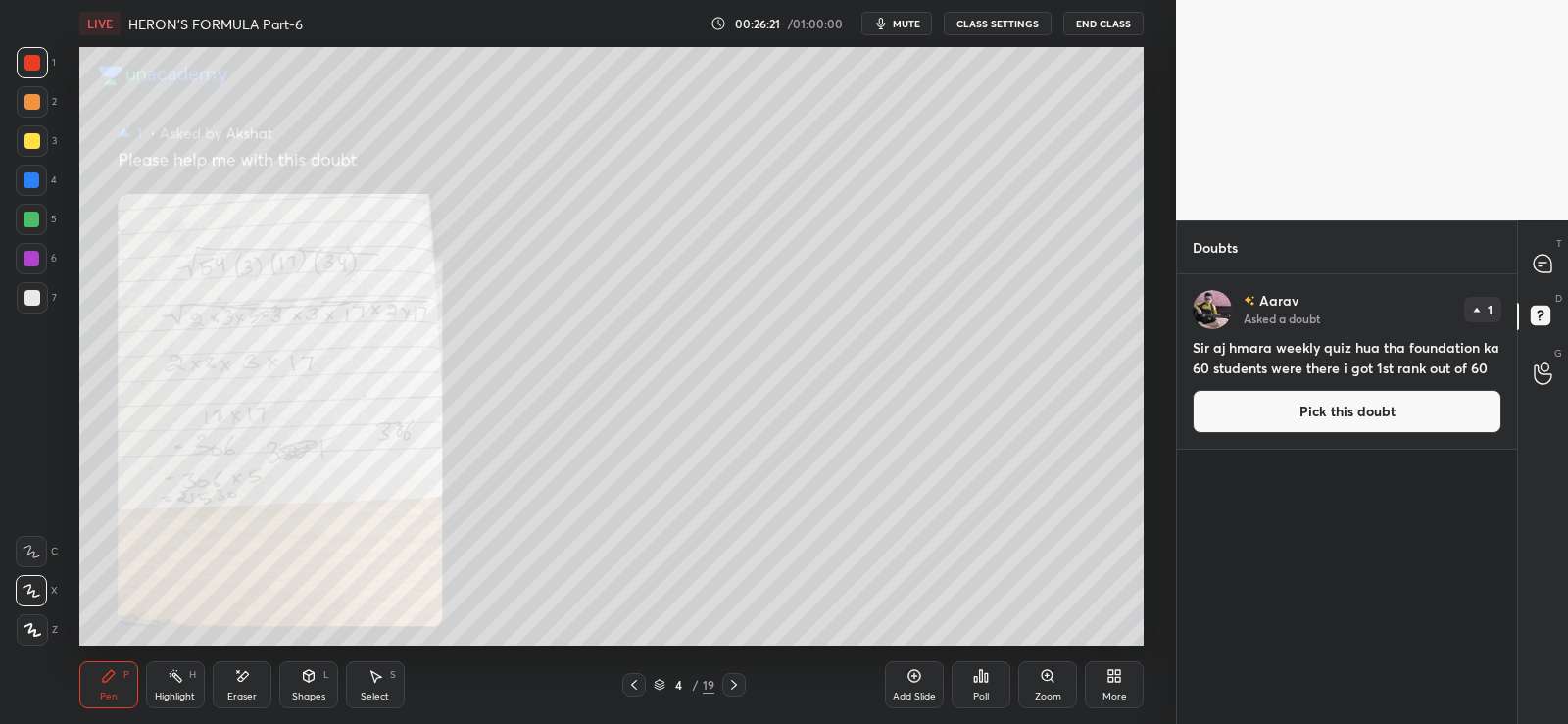 click on "4" at bounding box center (679, 685) 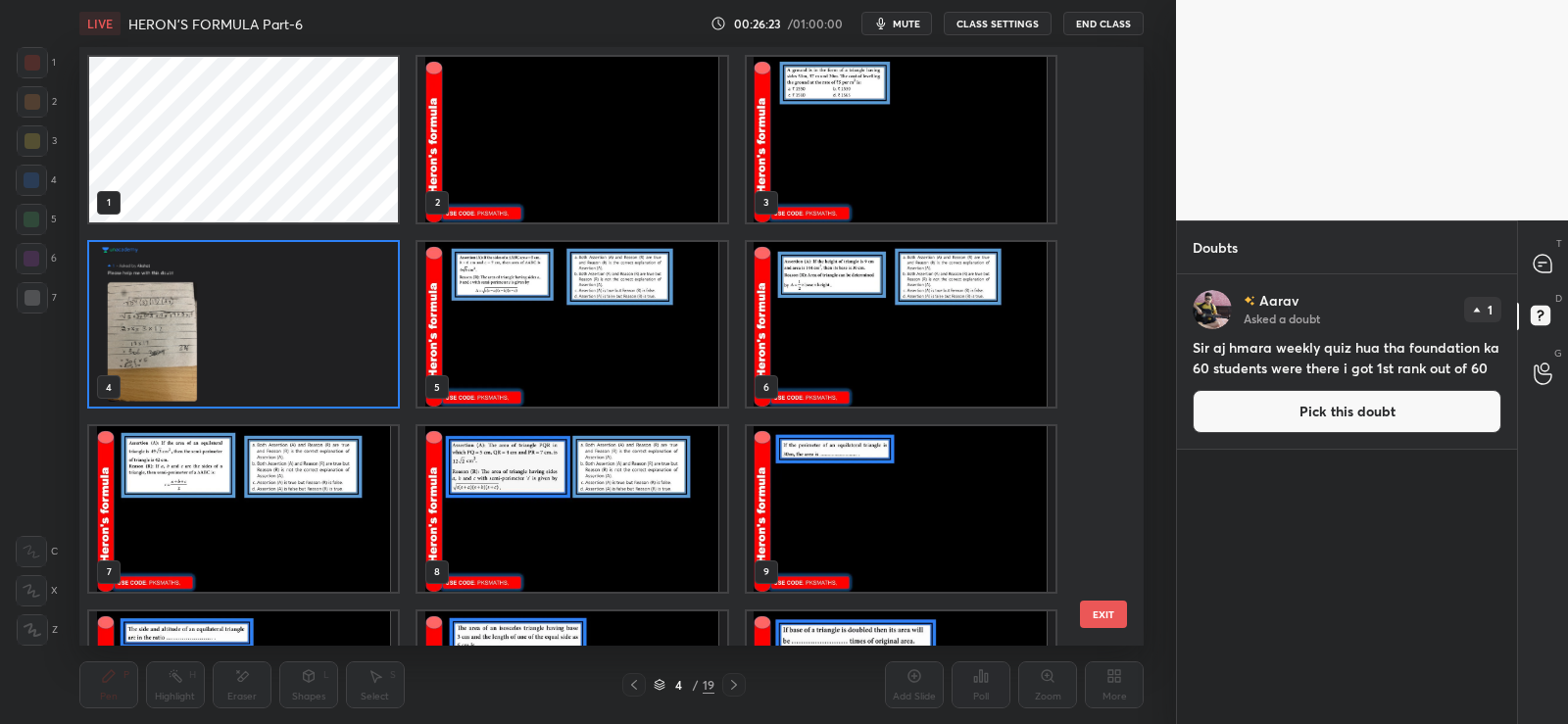 click at bounding box center [243, 324] 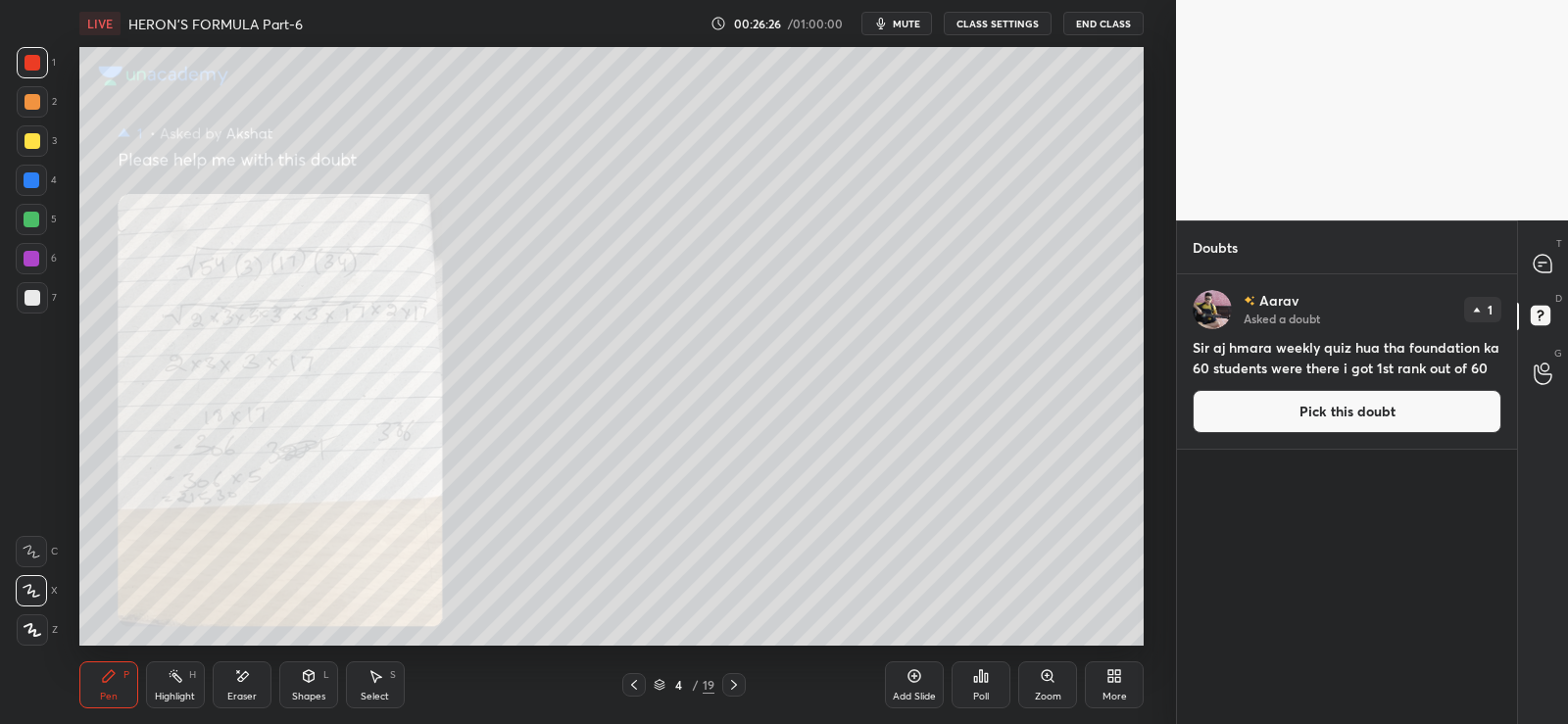 click 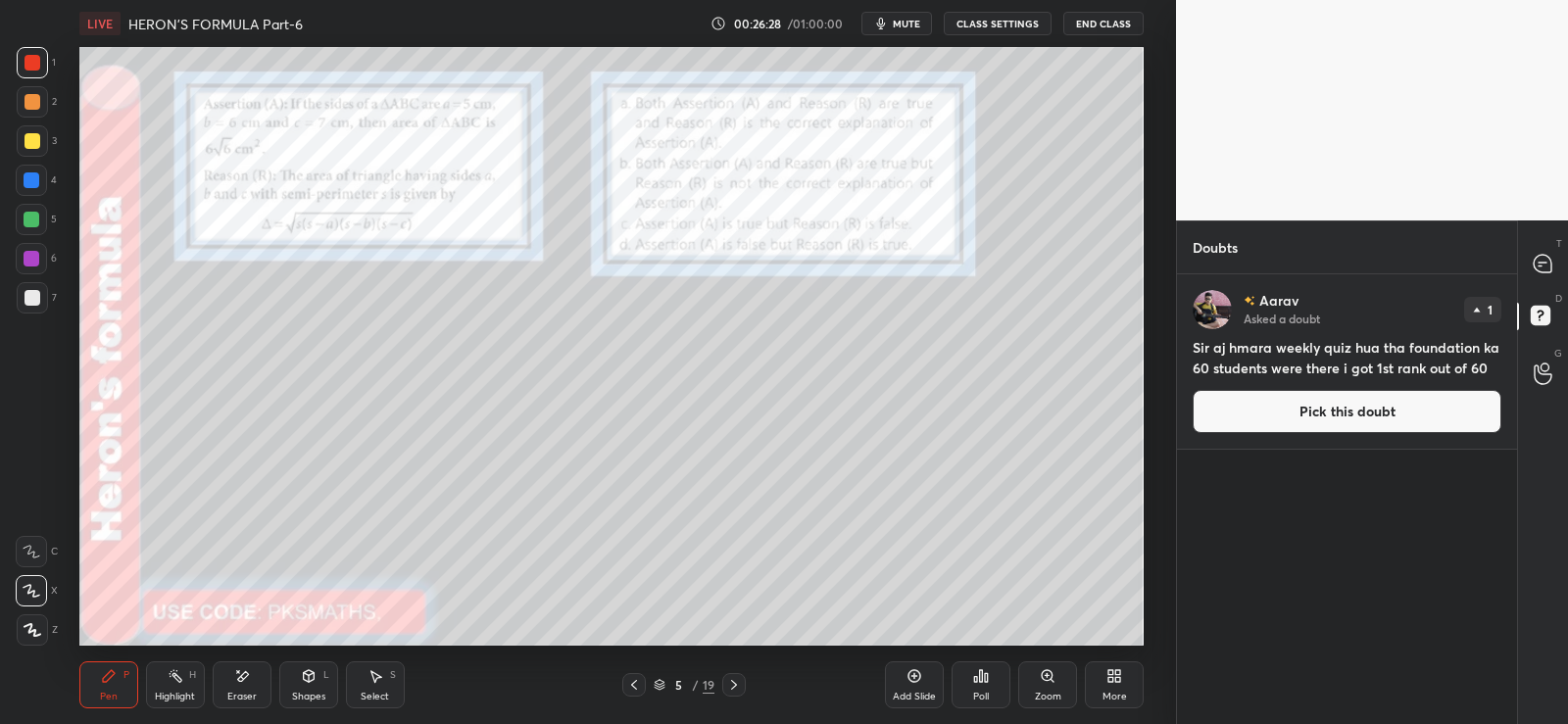click 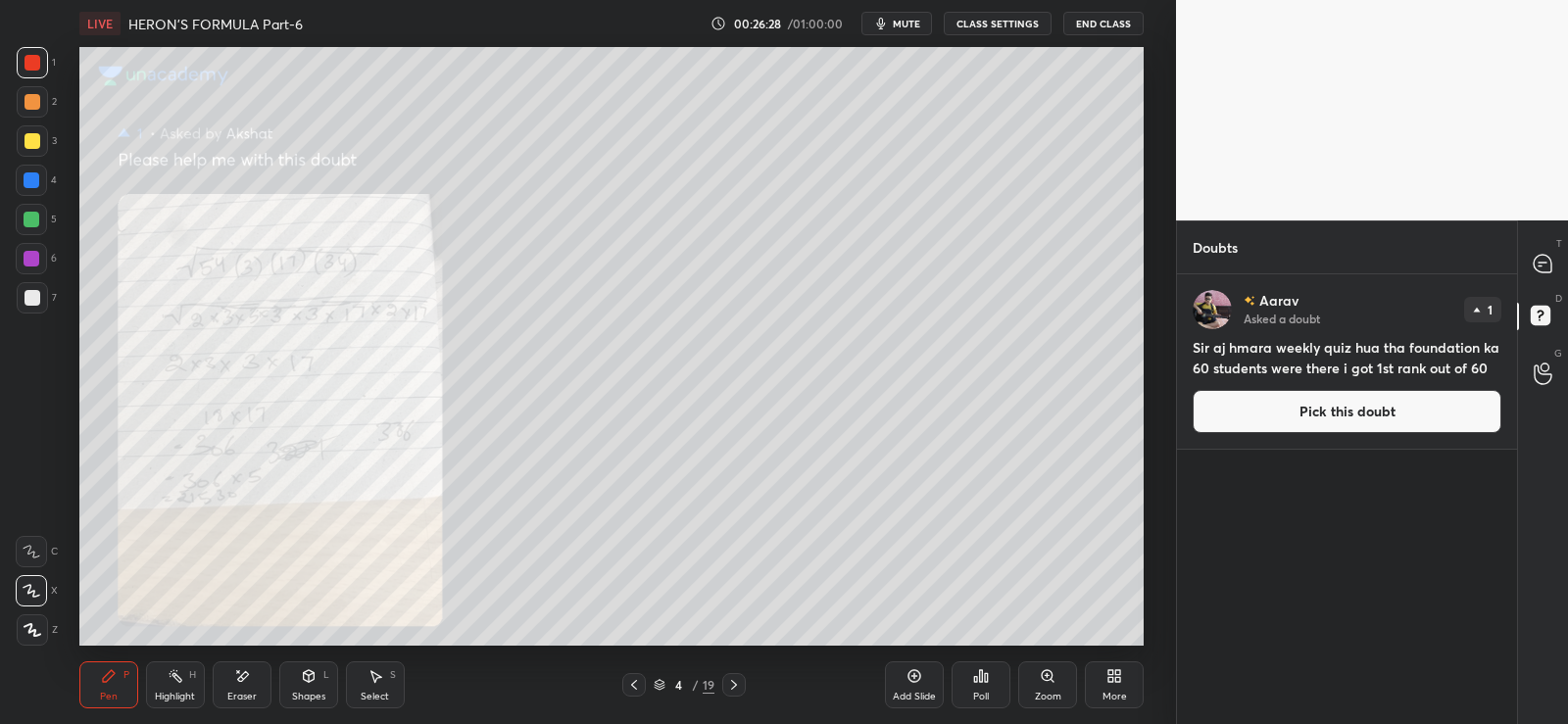 click 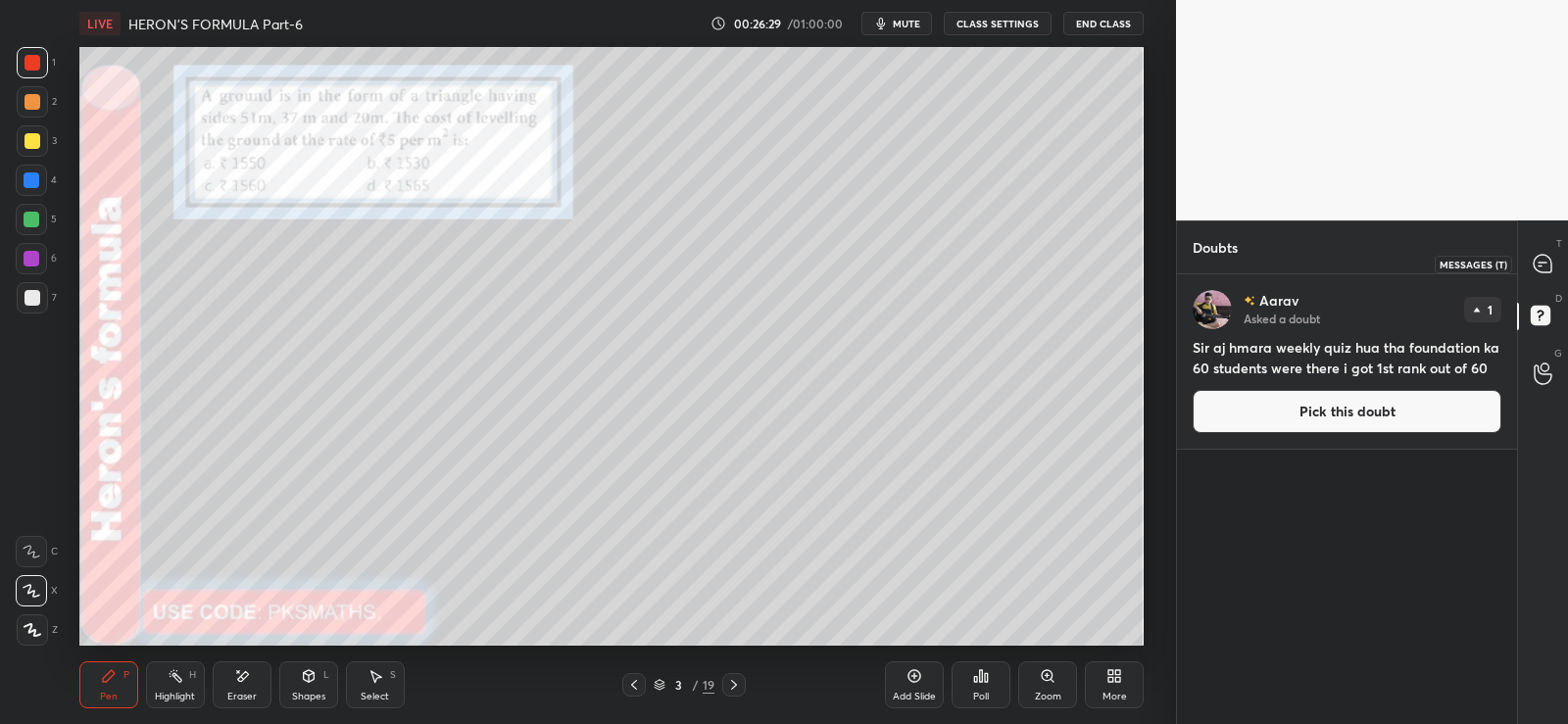 click 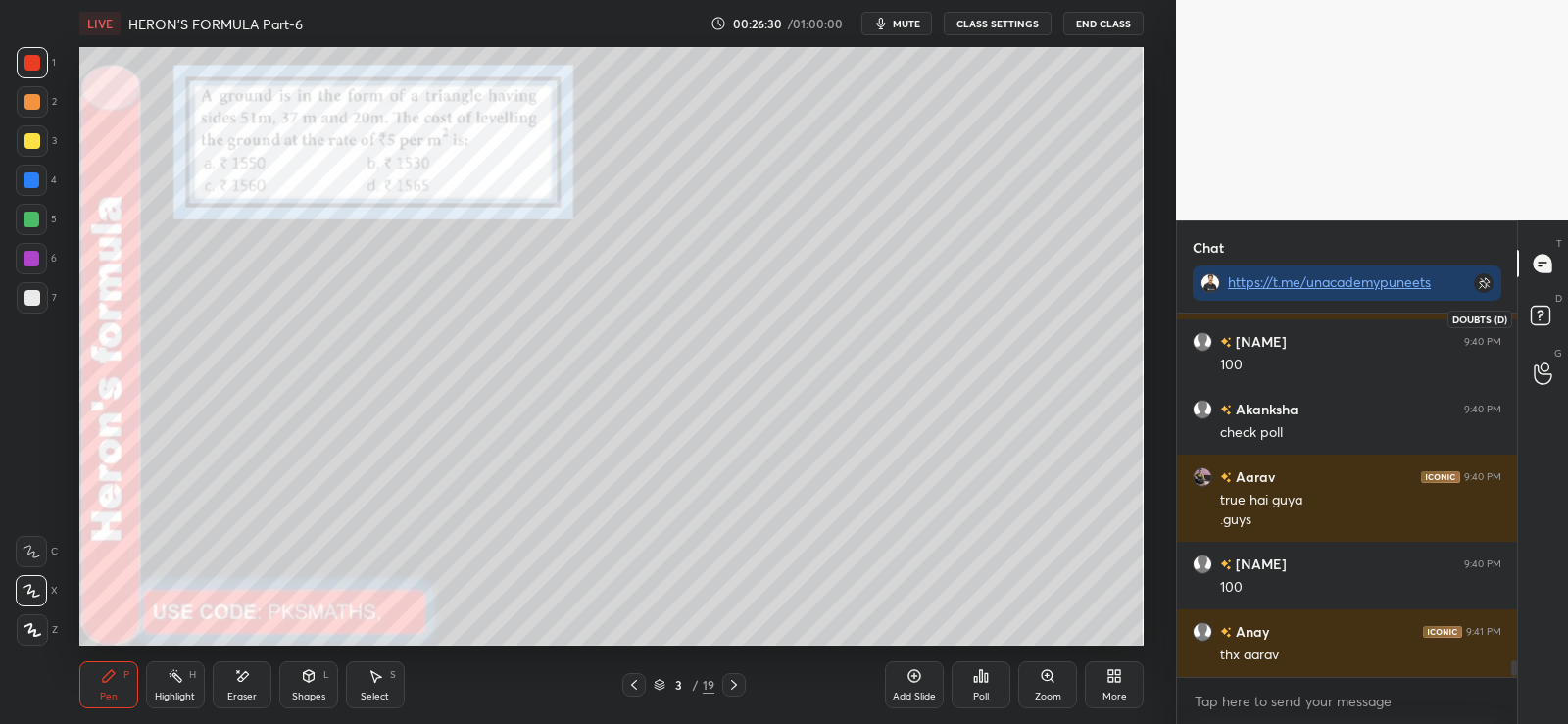 click 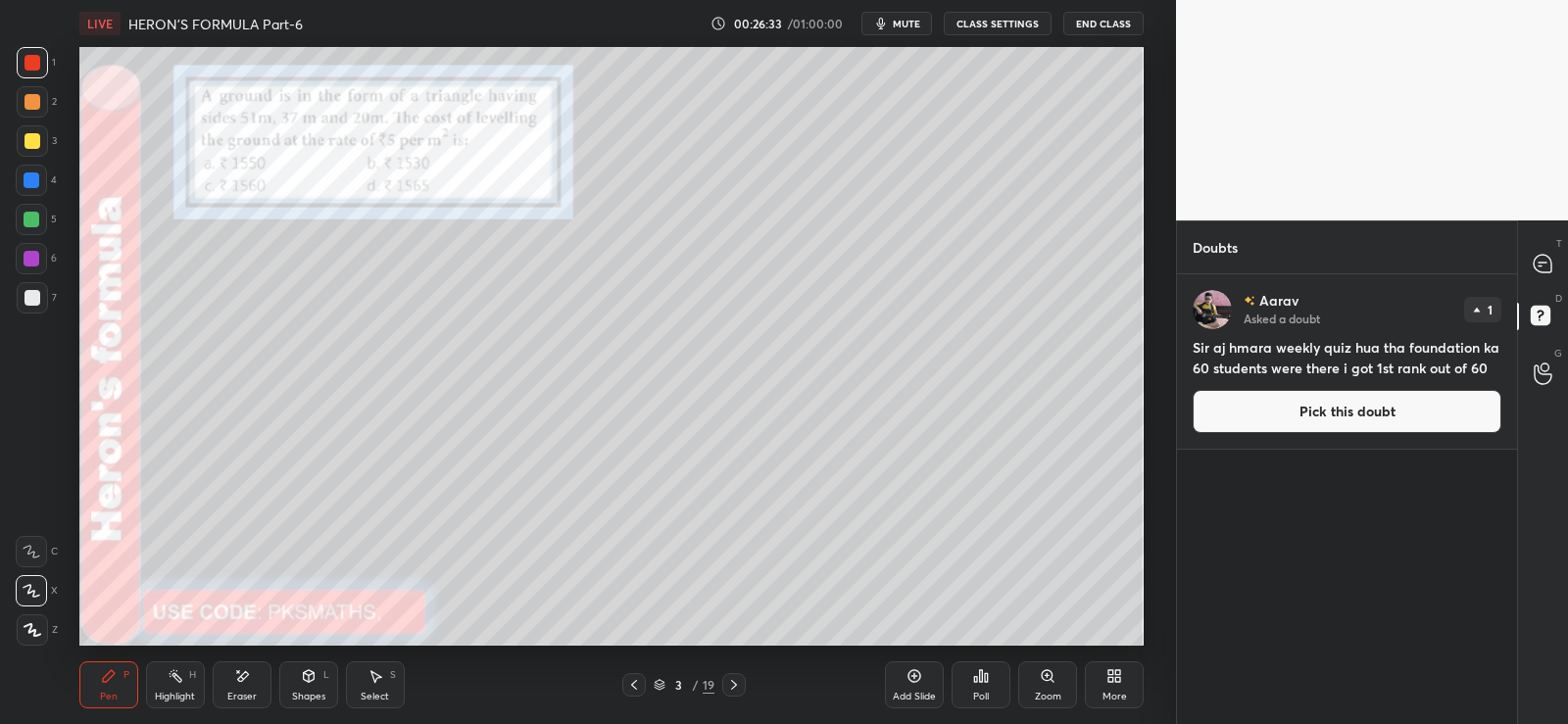 click on "Pick this doubt" at bounding box center (1347, 411) 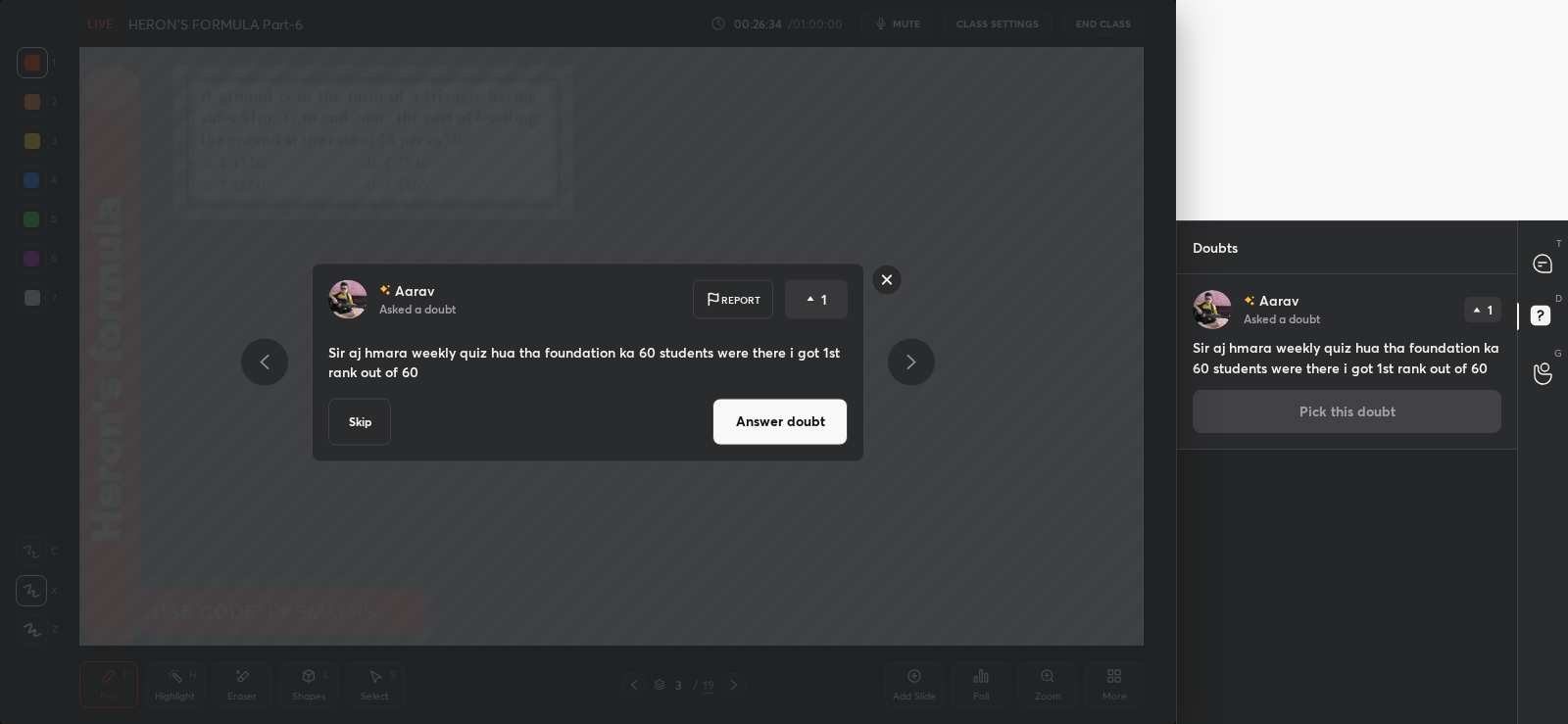 click on "Answer doubt" at bounding box center [780, 421] 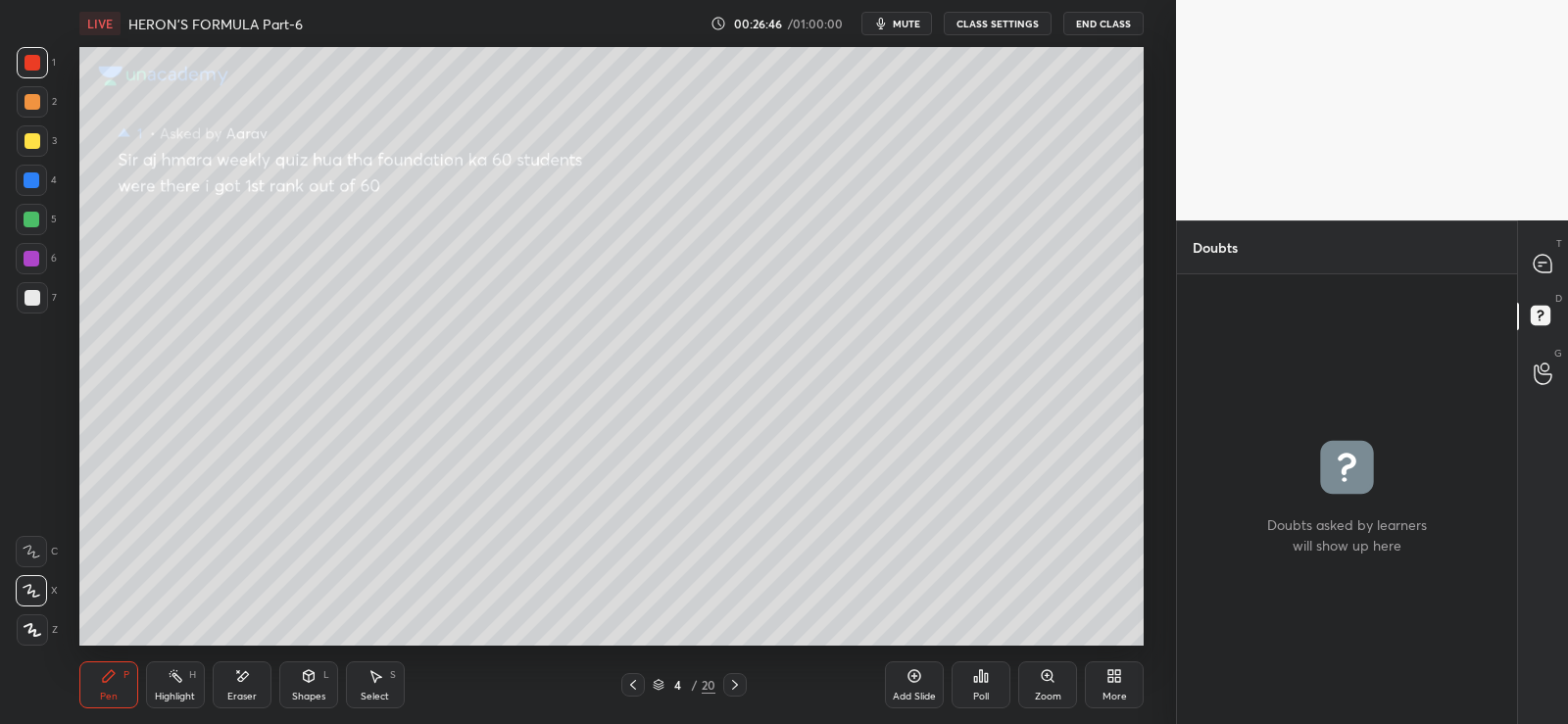 click at bounding box center (32, 102) 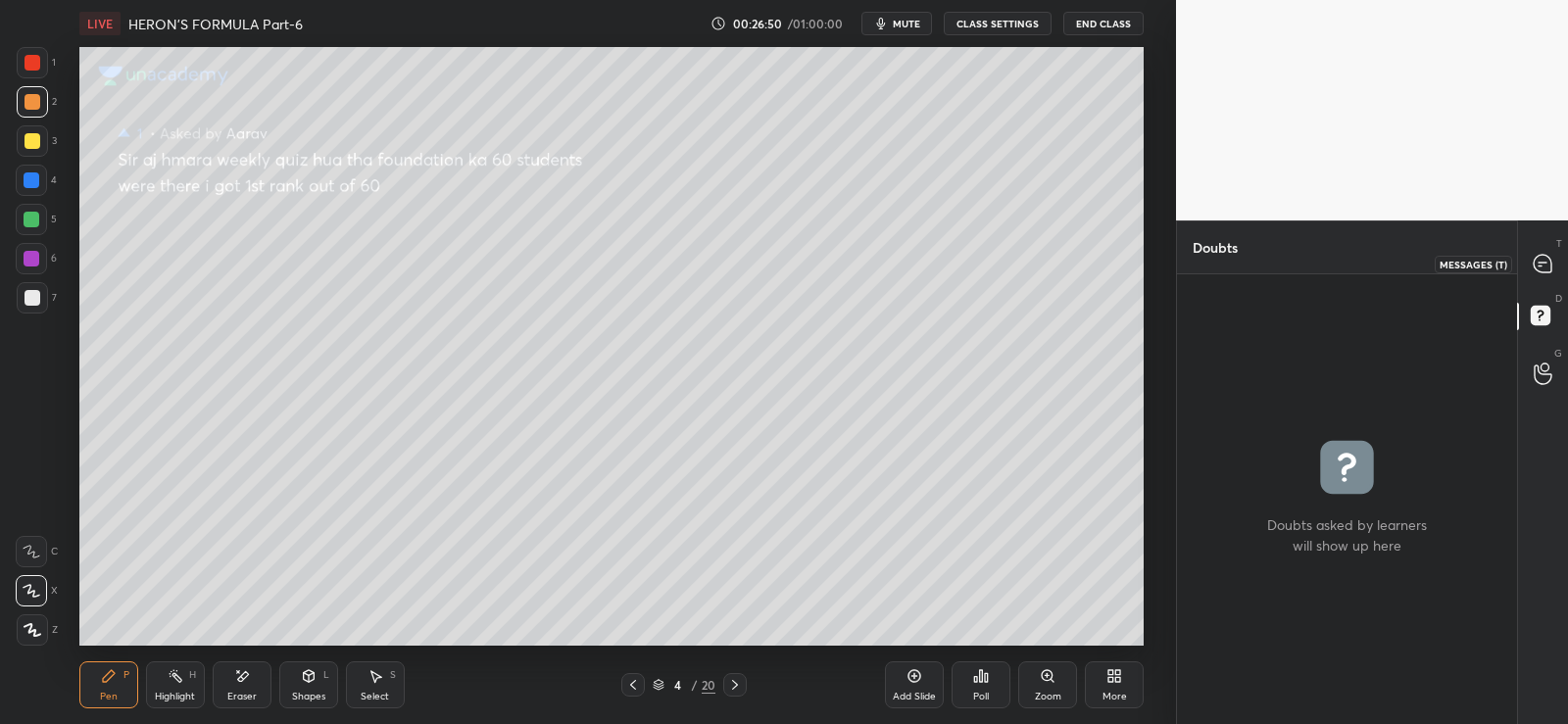 click 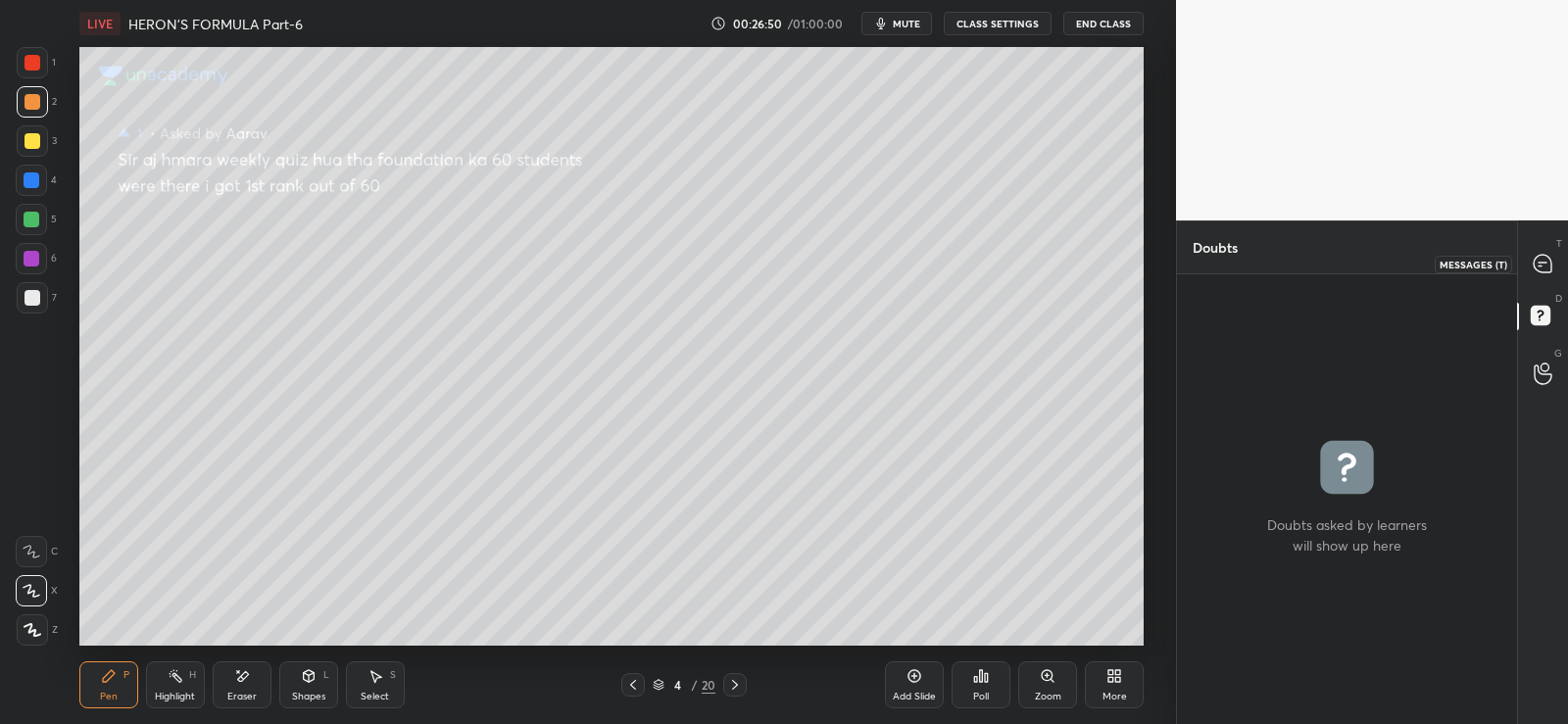 scroll, scrollTop: 405, scrollLeft: 334, axis: both 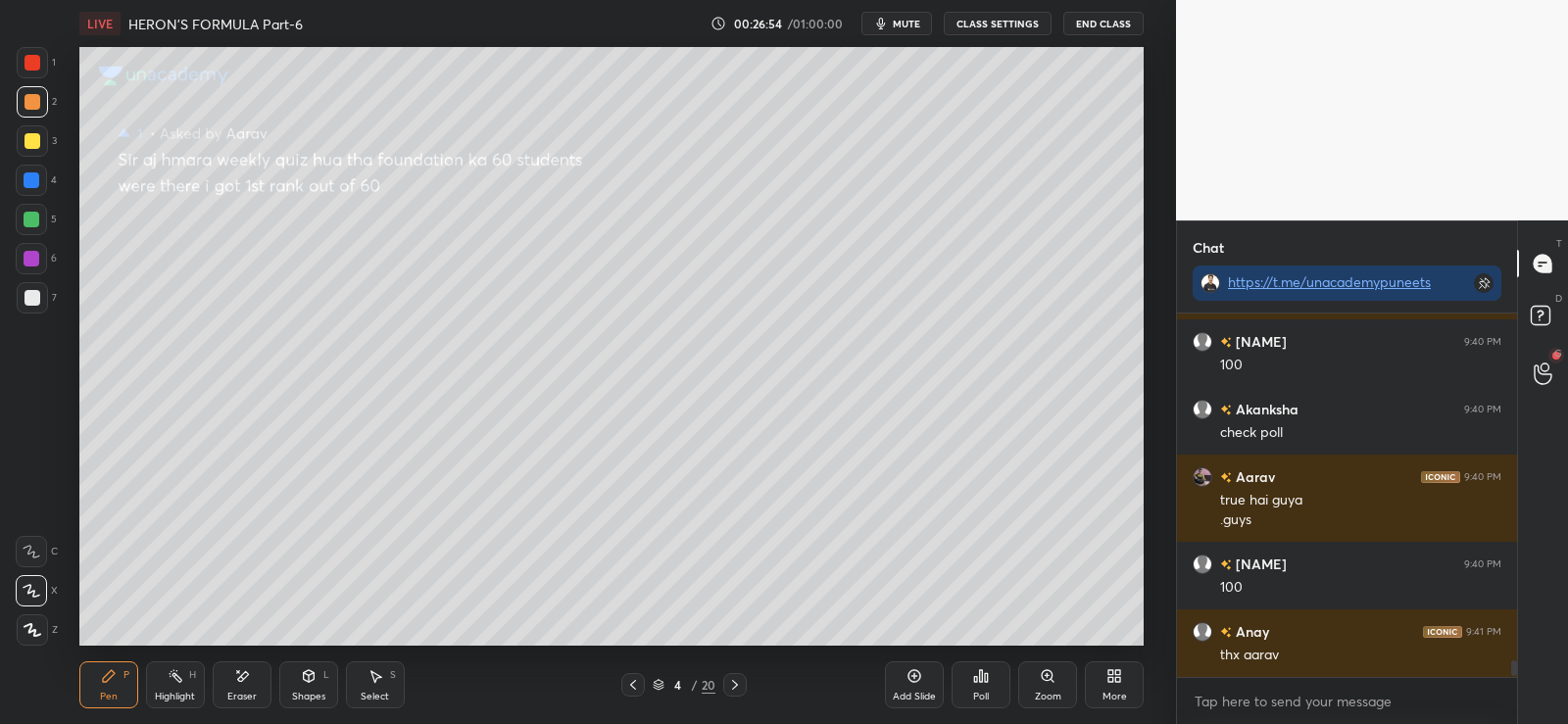click 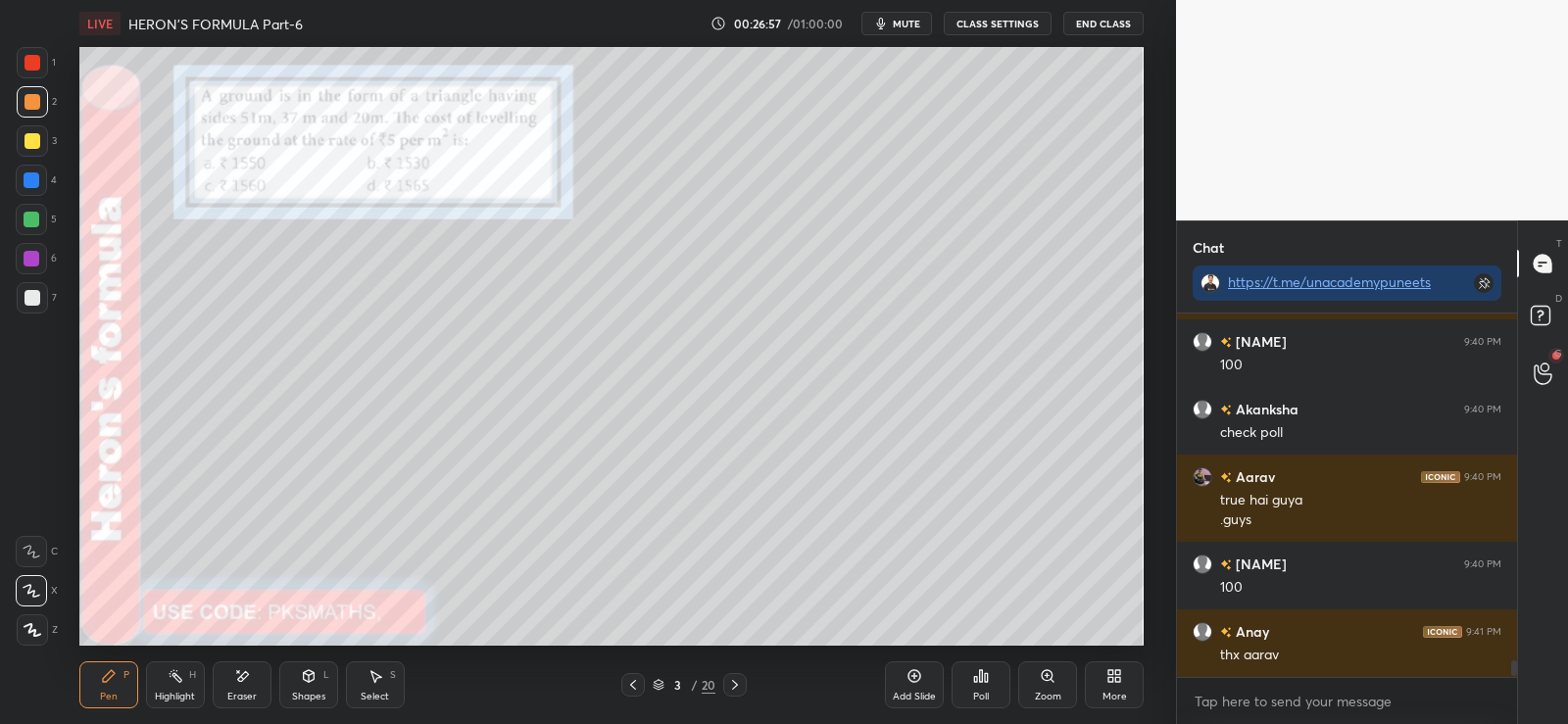 click on "Eraser" at bounding box center [242, 685] 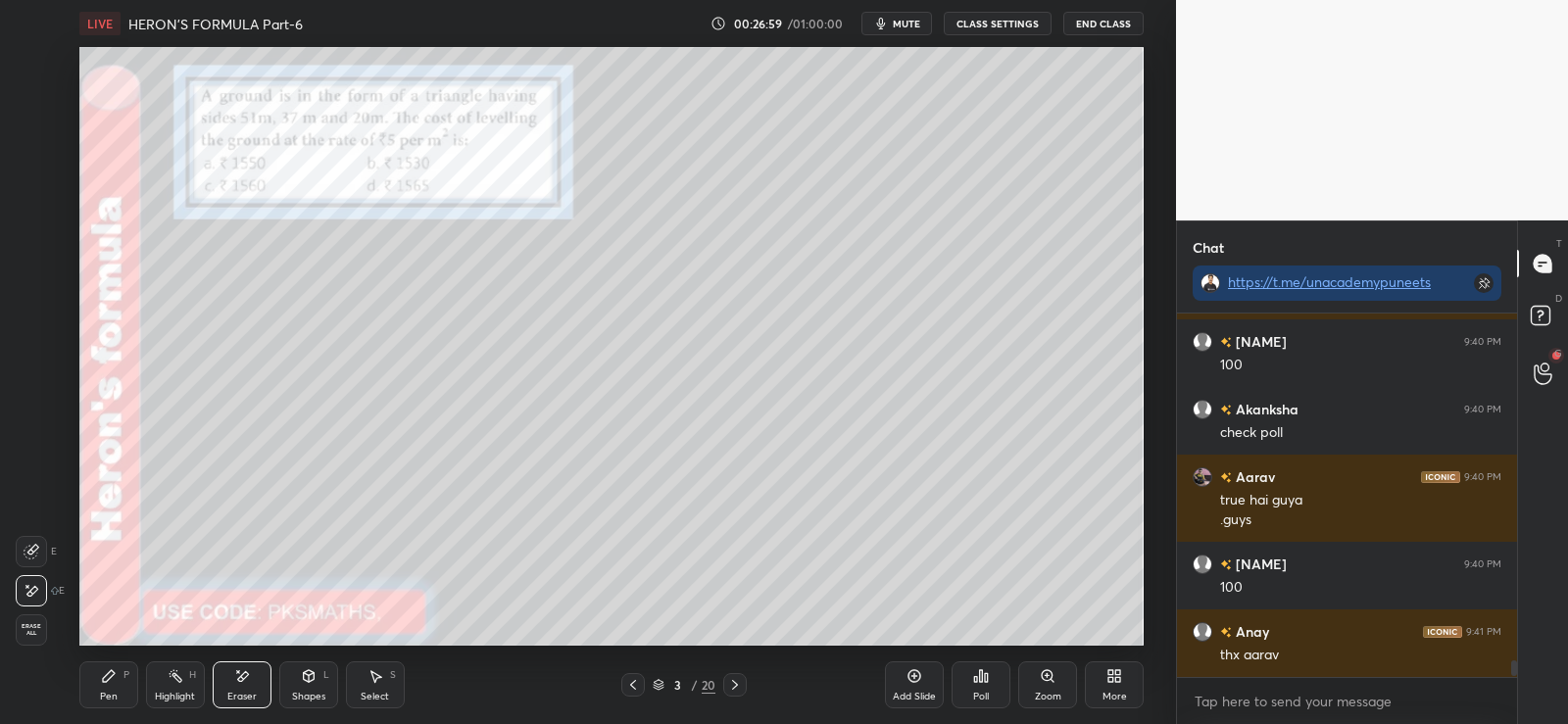 click 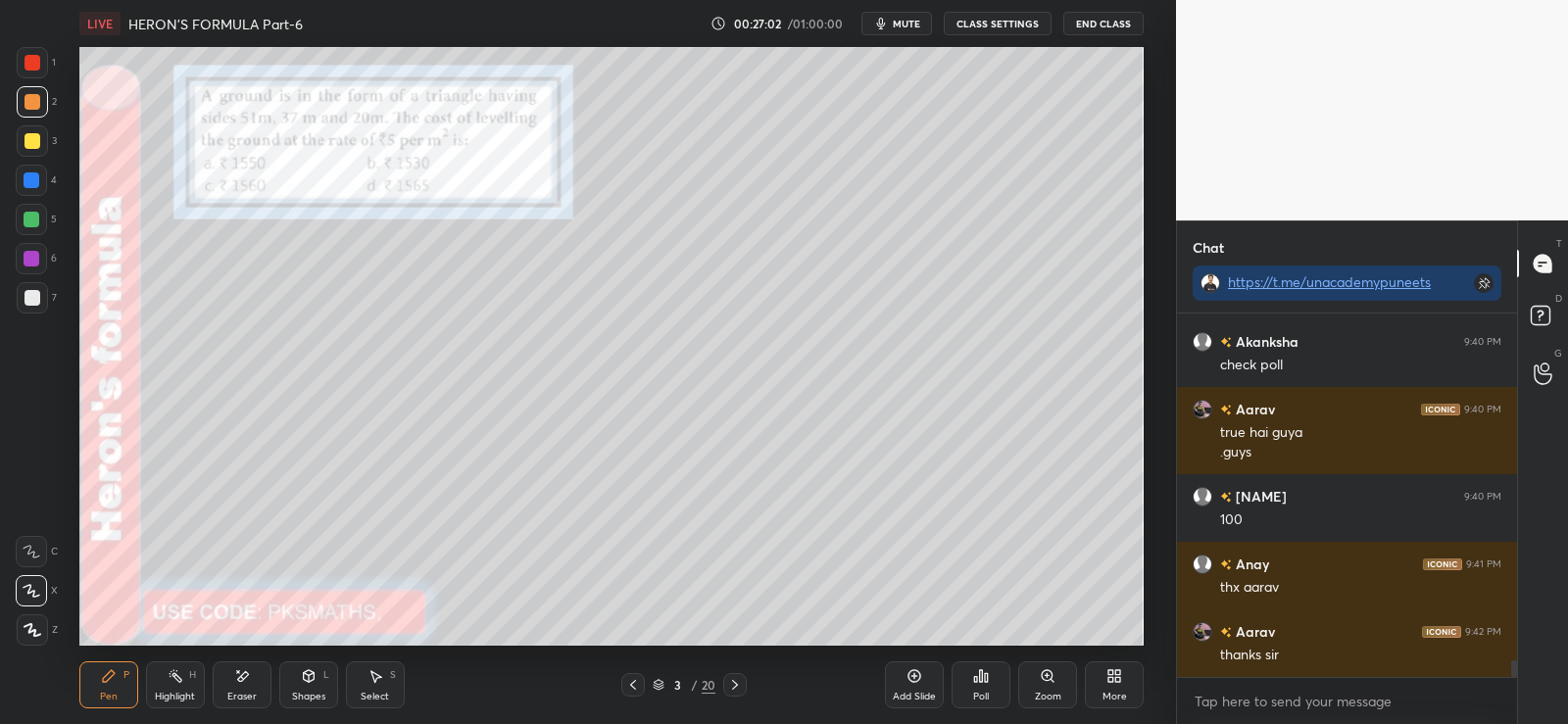 scroll, scrollTop: 7566, scrollLeft: 0, axis: vertical 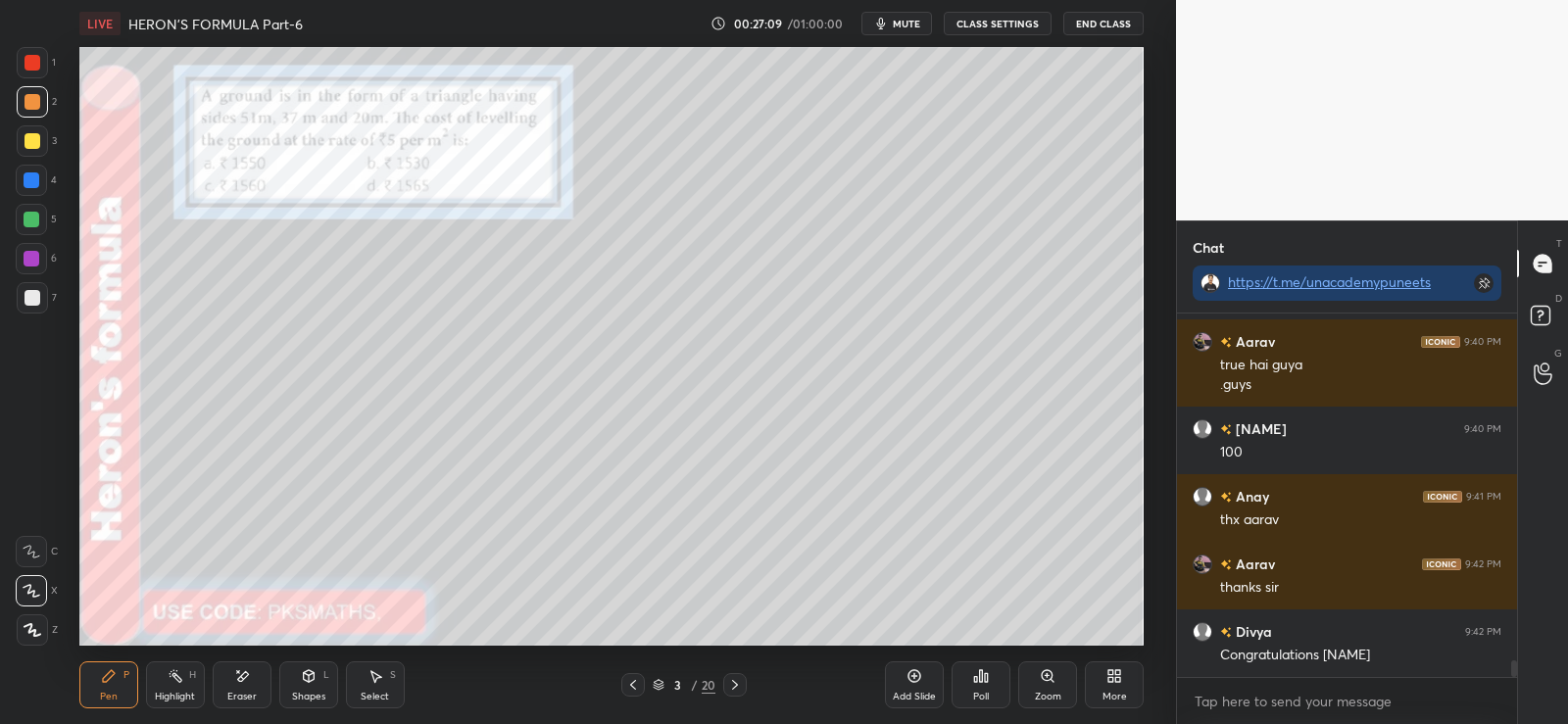 click at bounding box center (32, 298) 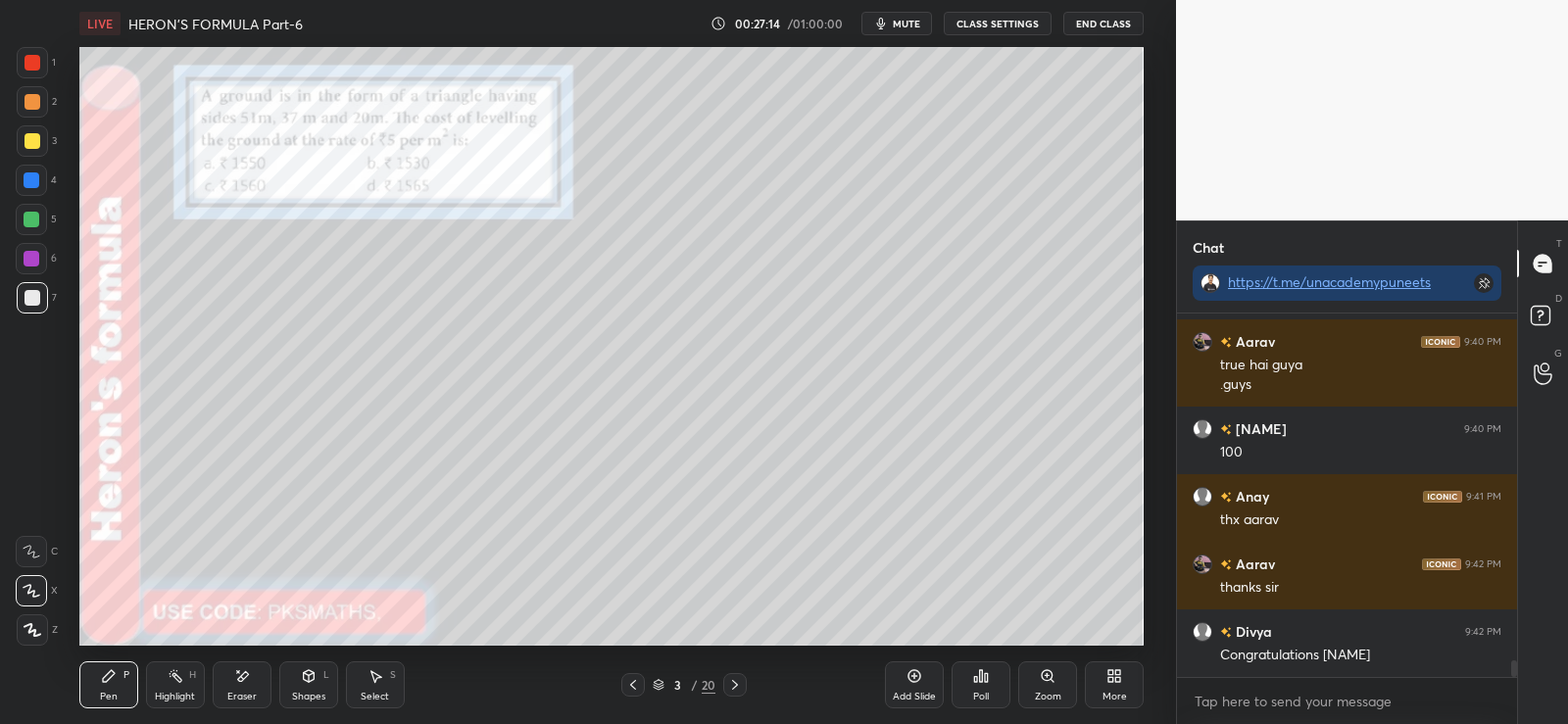 scroll, scrollTop: 7651, scrollLeft: 0, axis: vertical 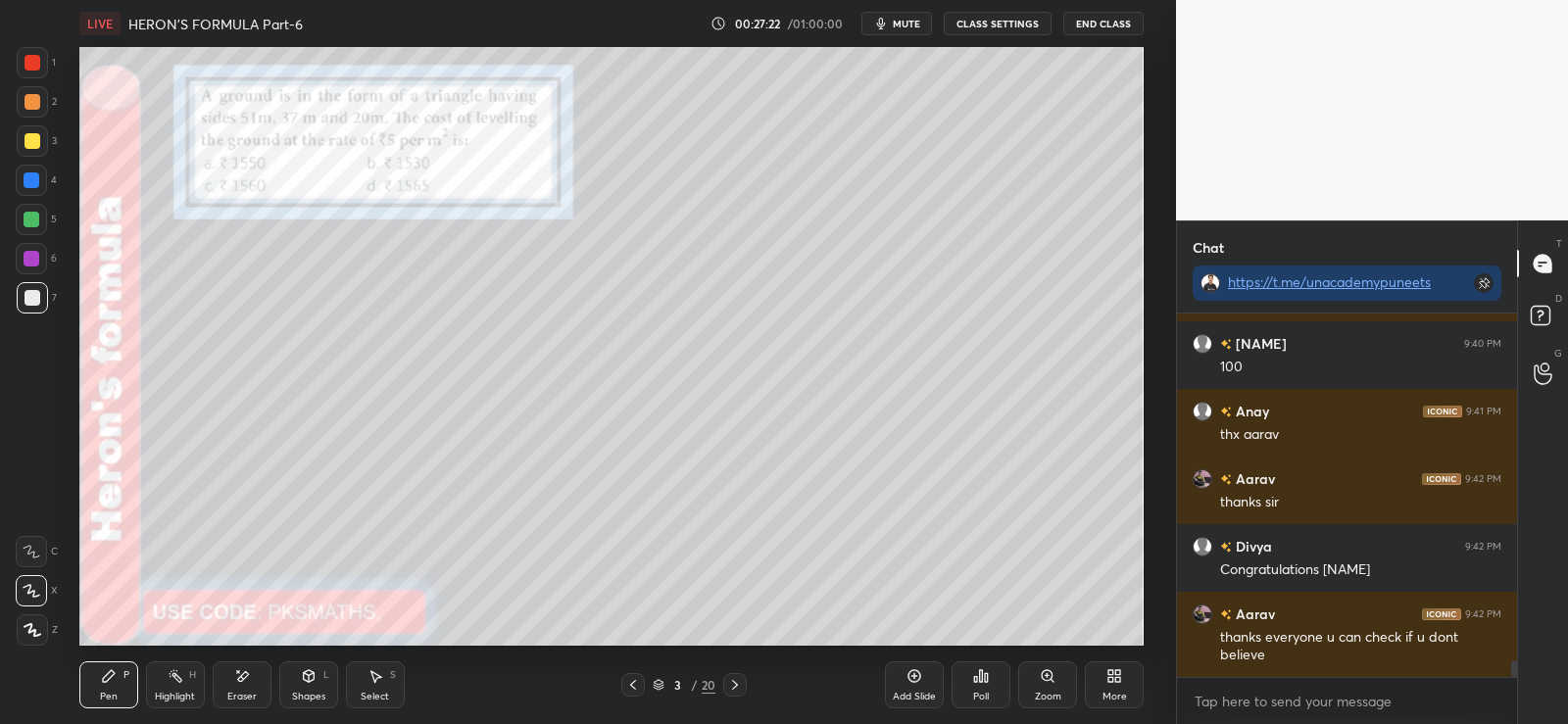 click on "Pen P" at bounding box center (109, 685) 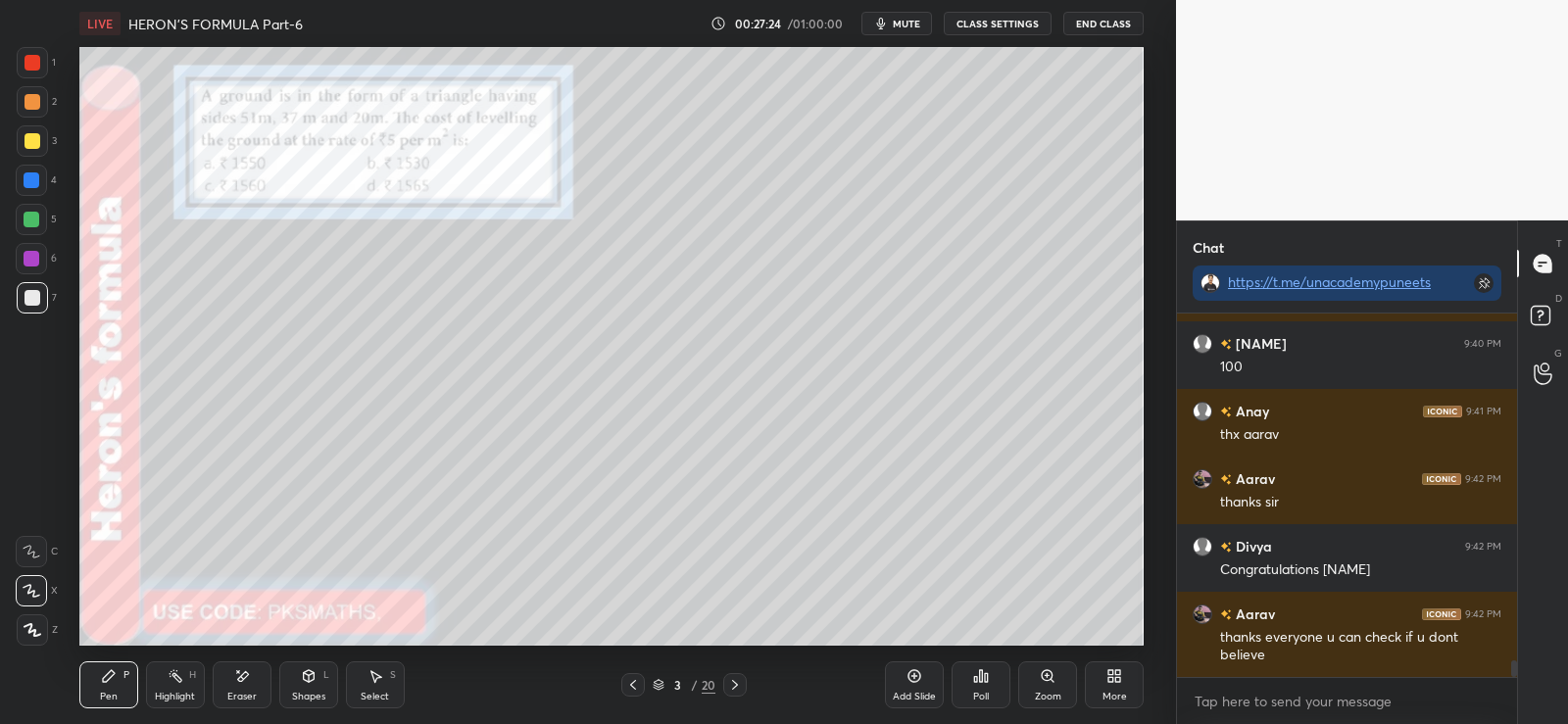 click at bounding box center [31, 180] 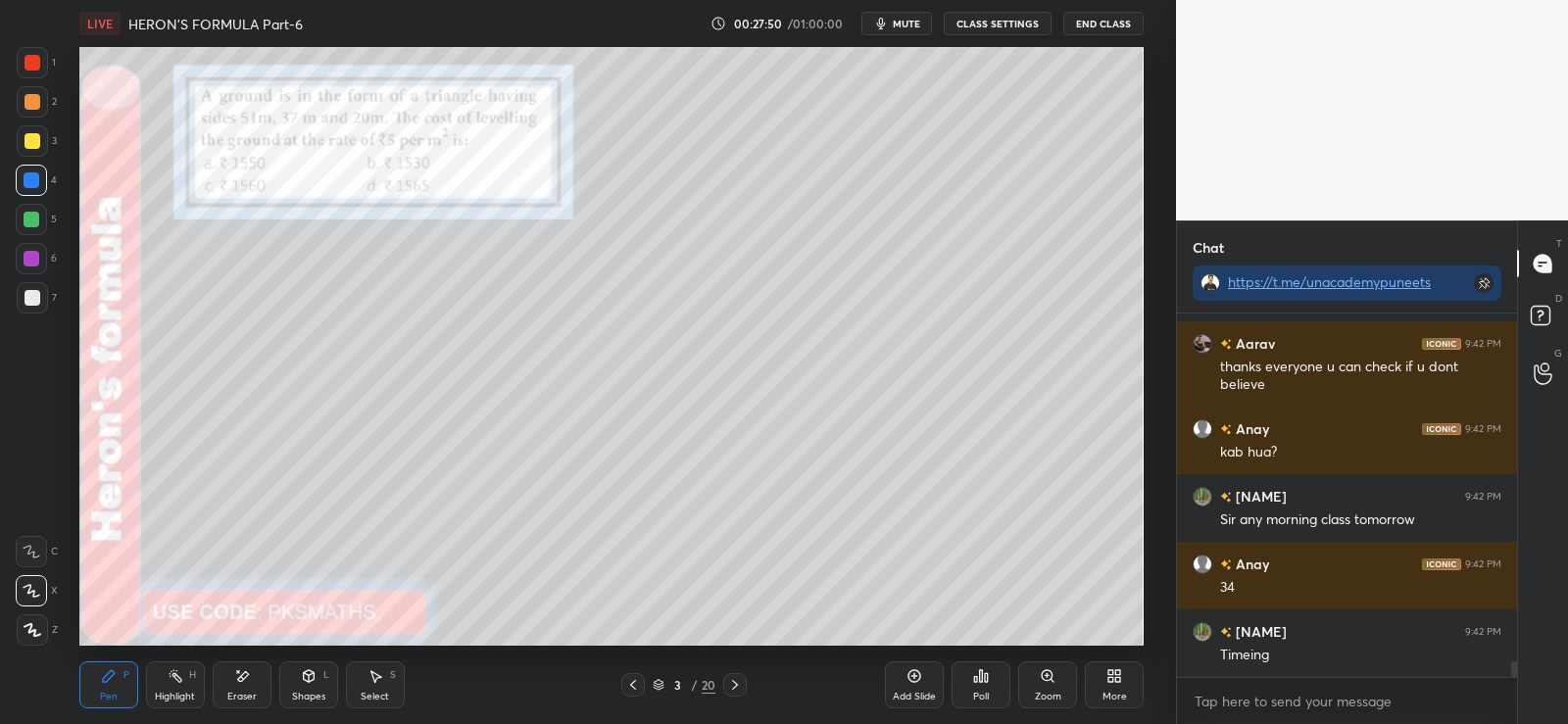 scroll, scrollTop: 7989, scrollLeft: 0, axis: vertical 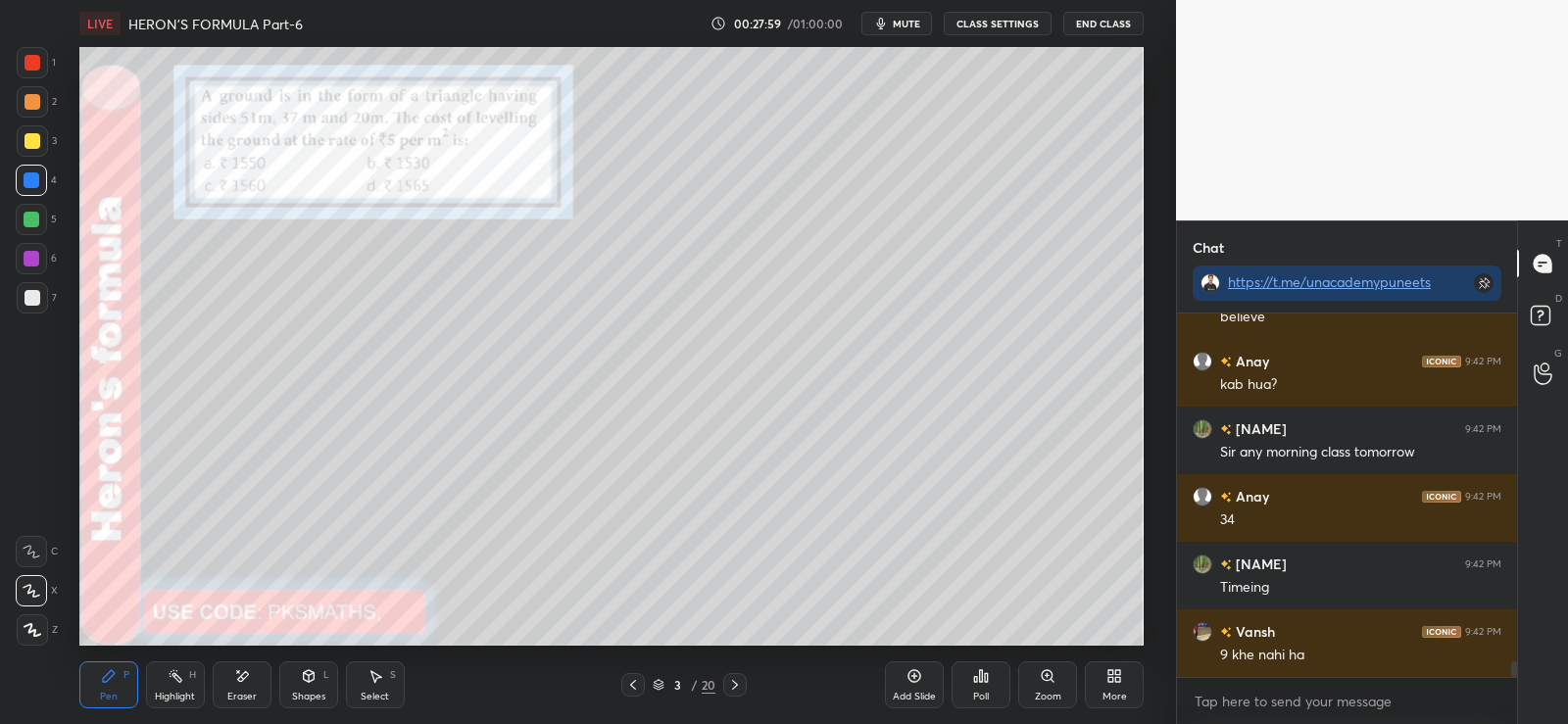 click on "Poll" at bounding box center (981, 685) 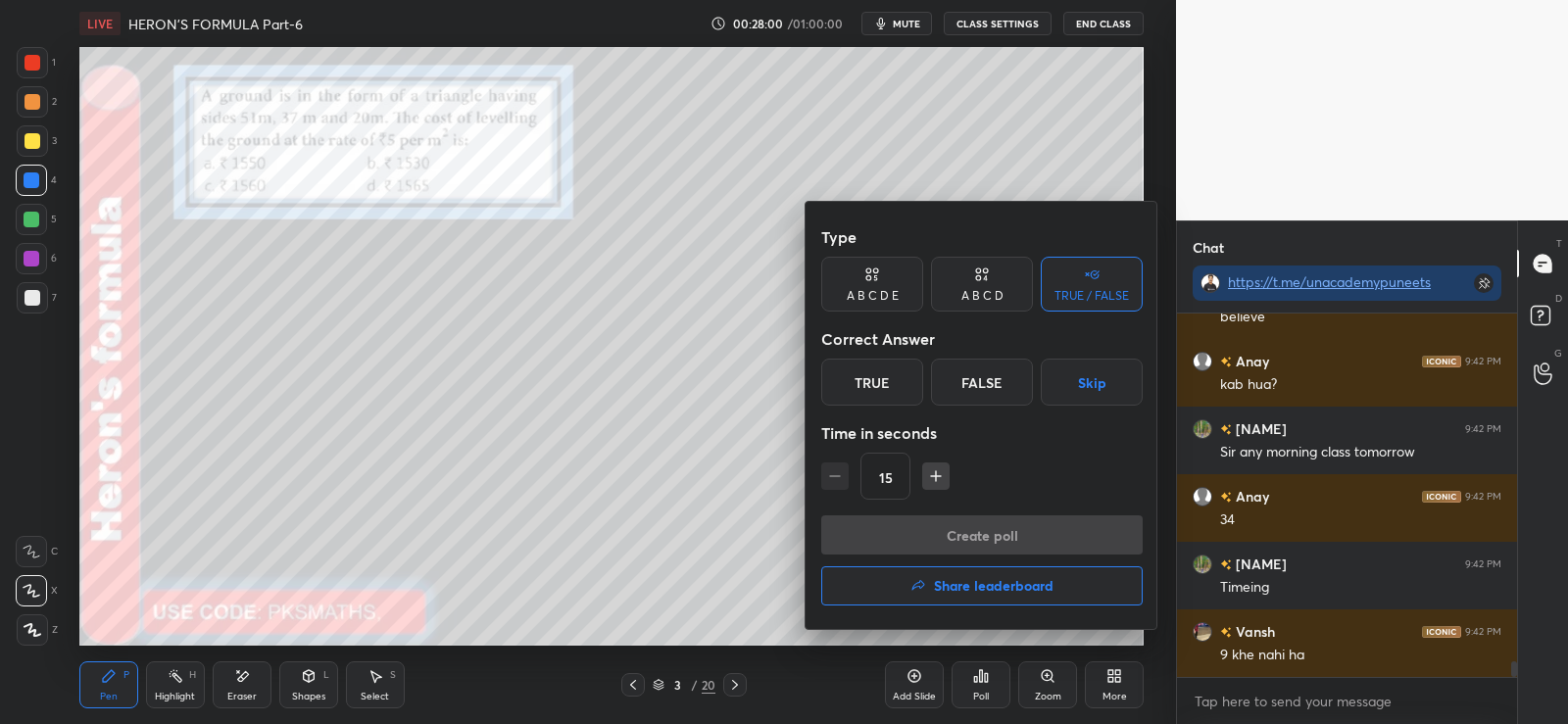 click on "True" at bounding box center [872, 382] 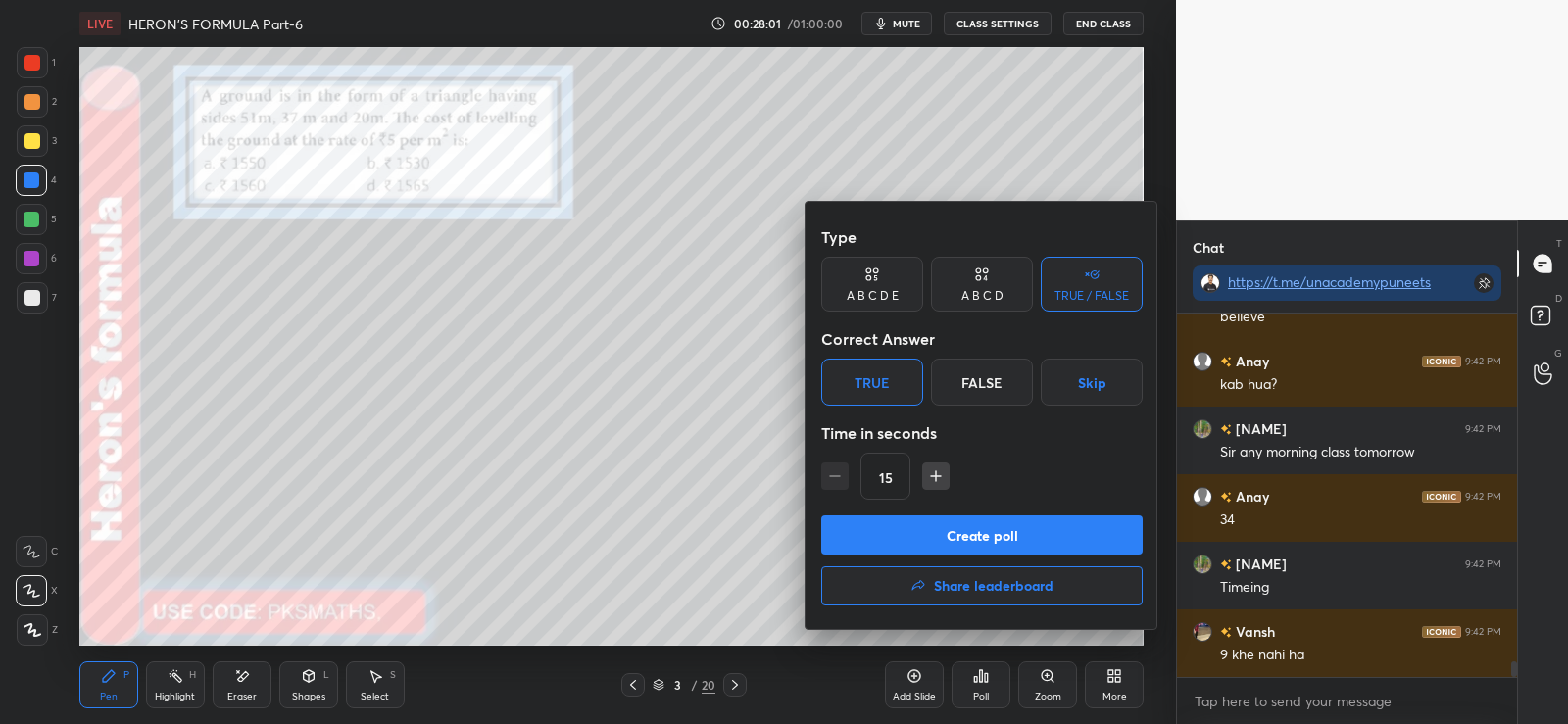 click on "Create poll" at bounding box center (982, 535) 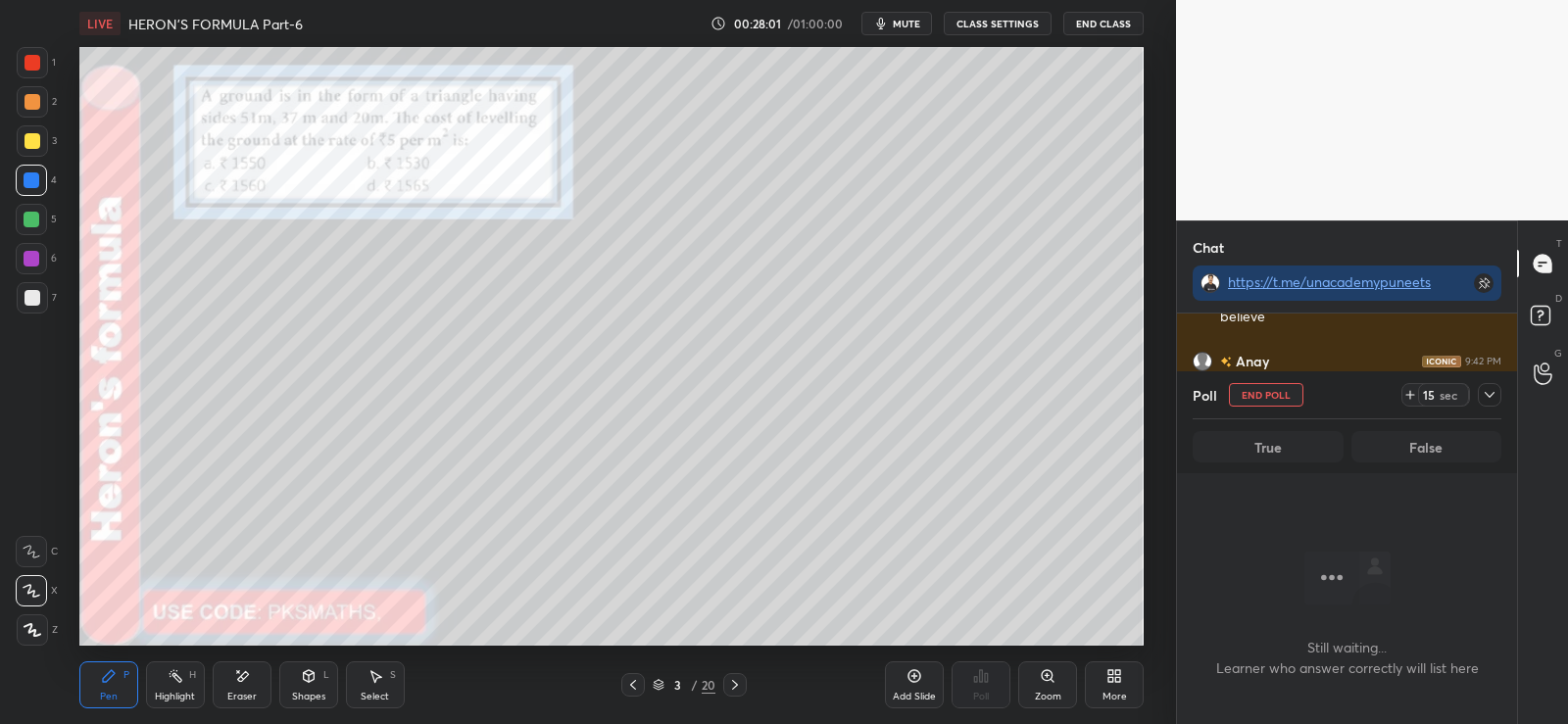 scroll, scrollTop: 342, scrollLeft: 334, axis: both 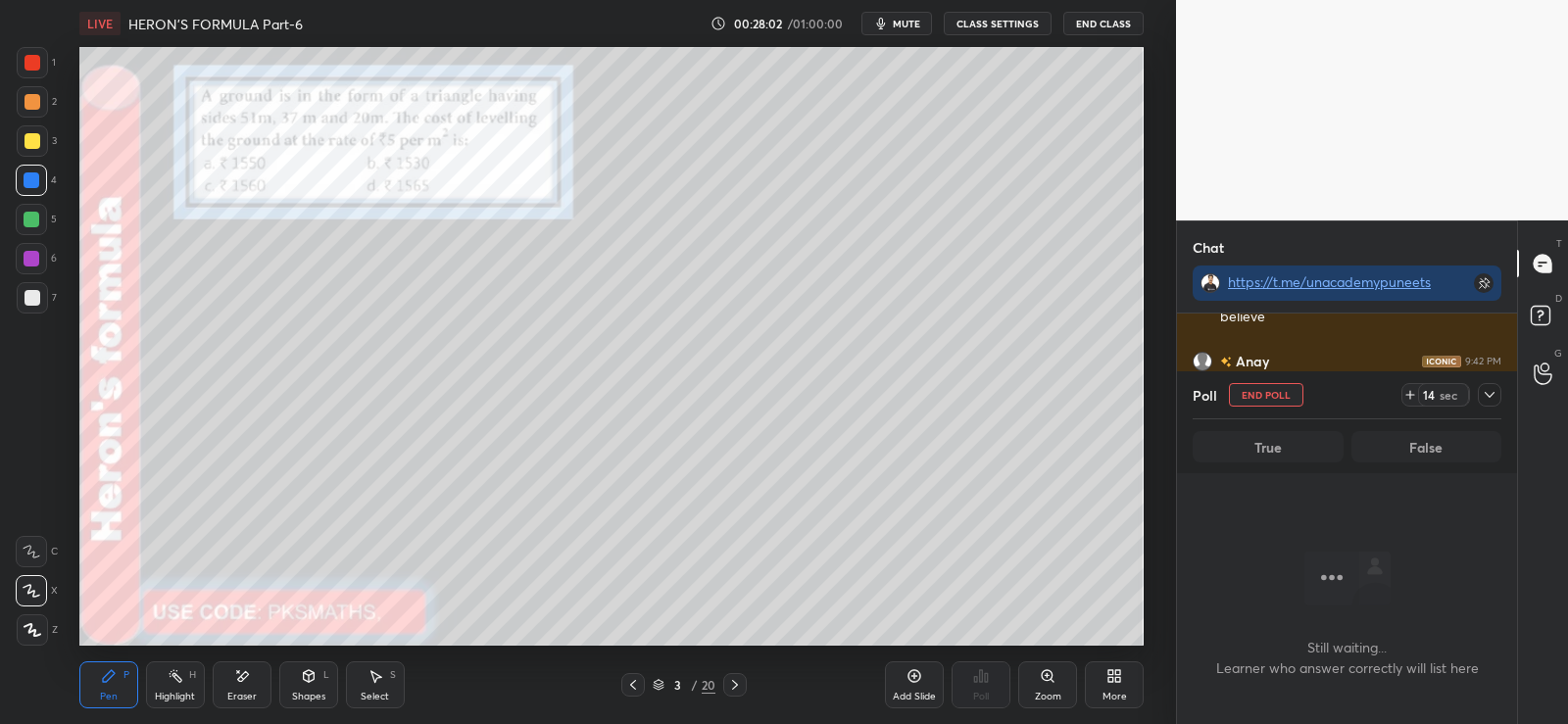 click at bounding box center [32, 298] 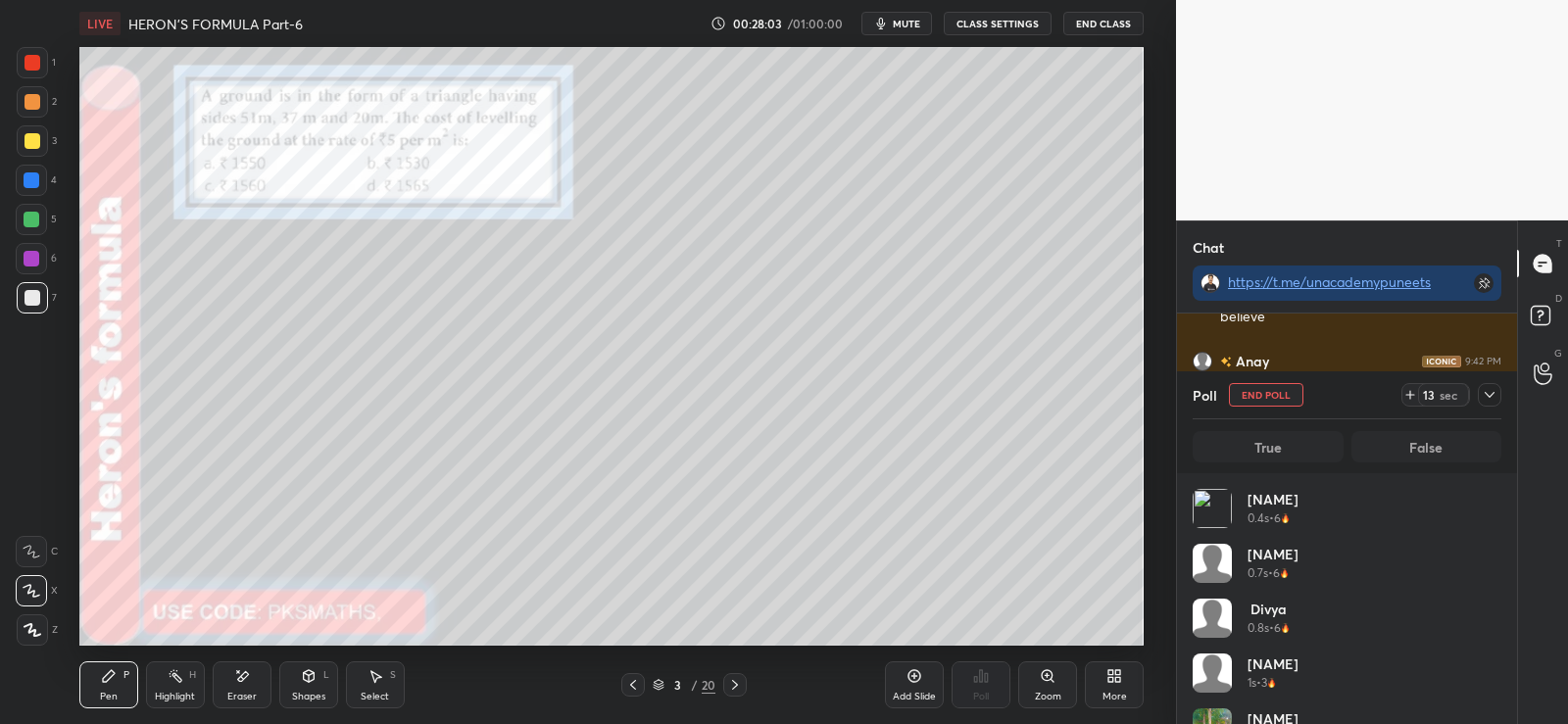 scroll, scrollTop: 7, scrollLeft: 7, axis: both 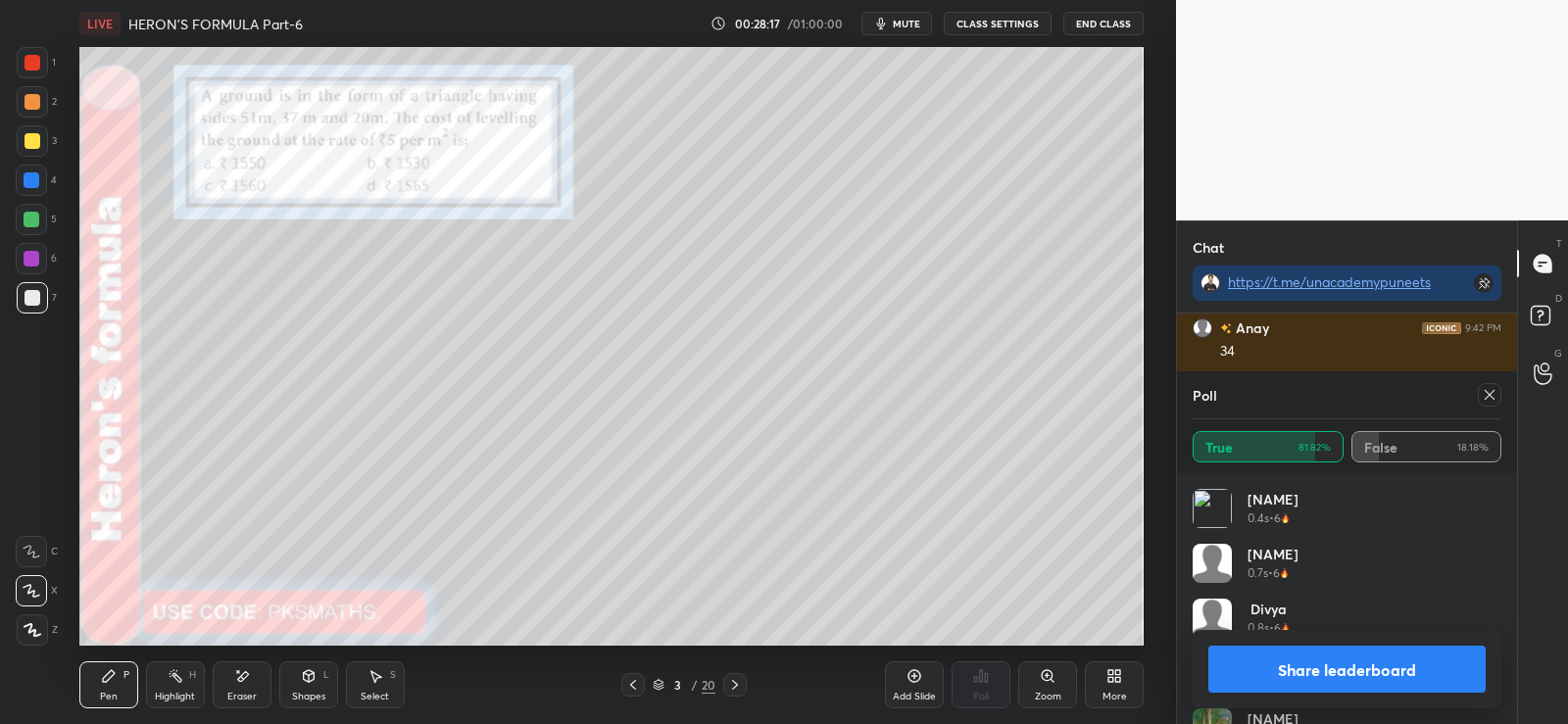 click at bounding box center (32, 298) 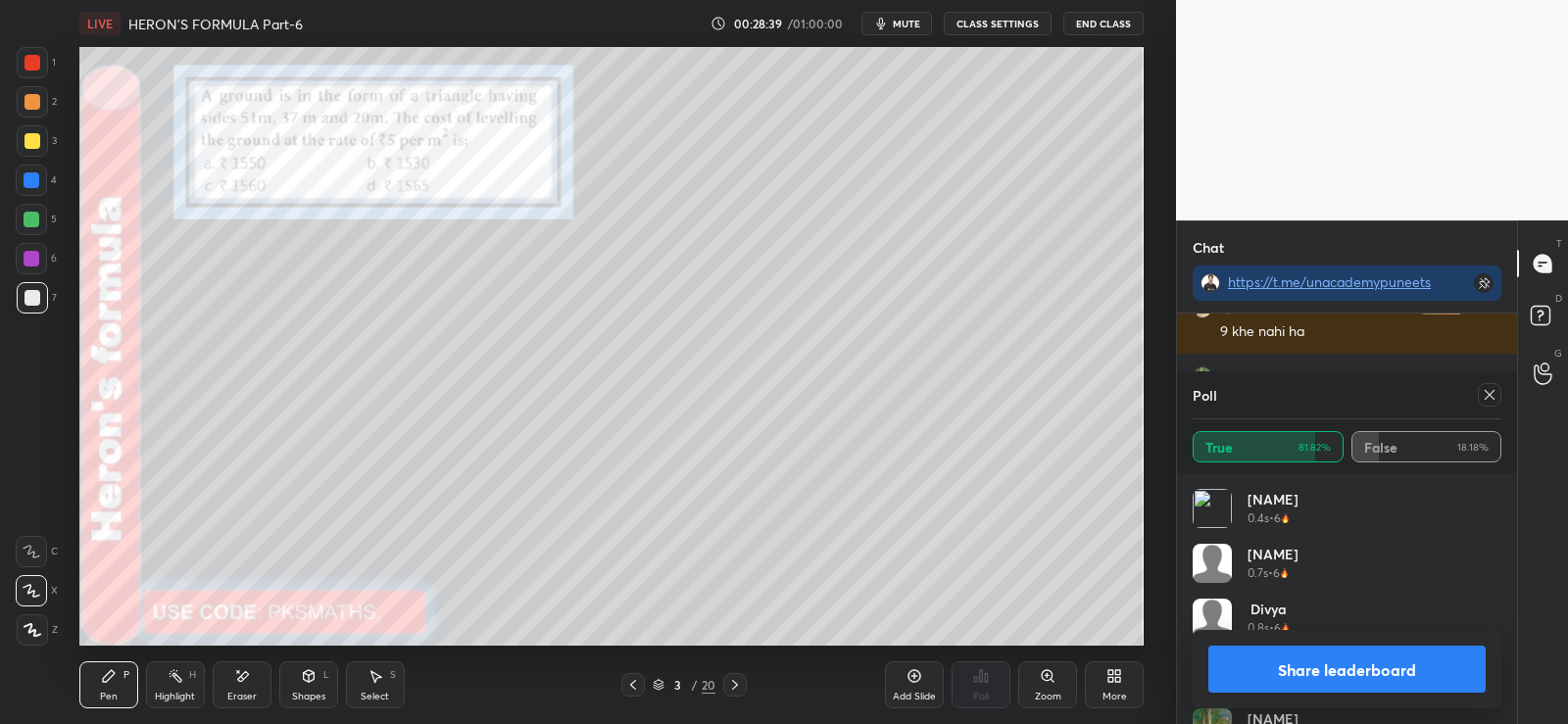 scroll, scrollTop: 8332, scrollLeft: 0, axis: vertical 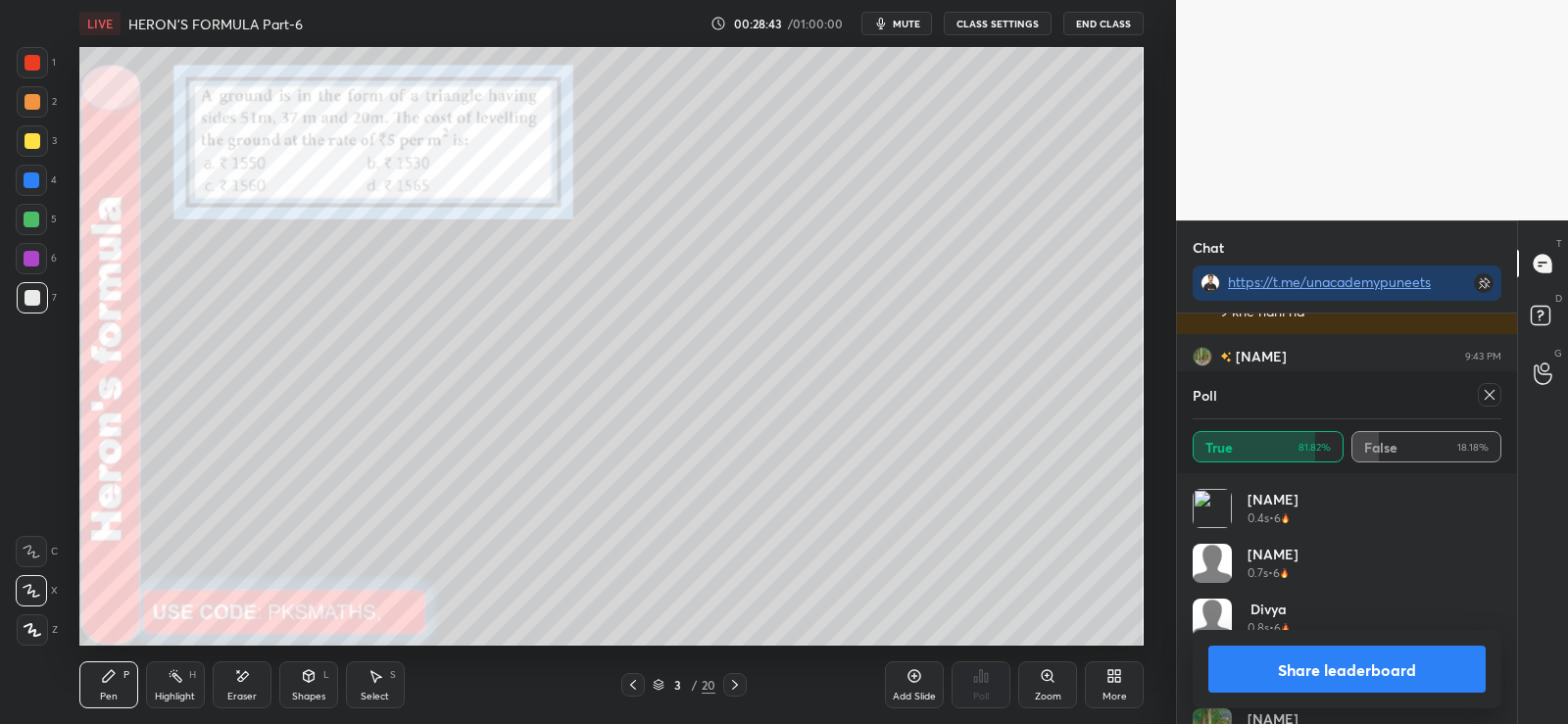 click at bounding box center [31, 219] 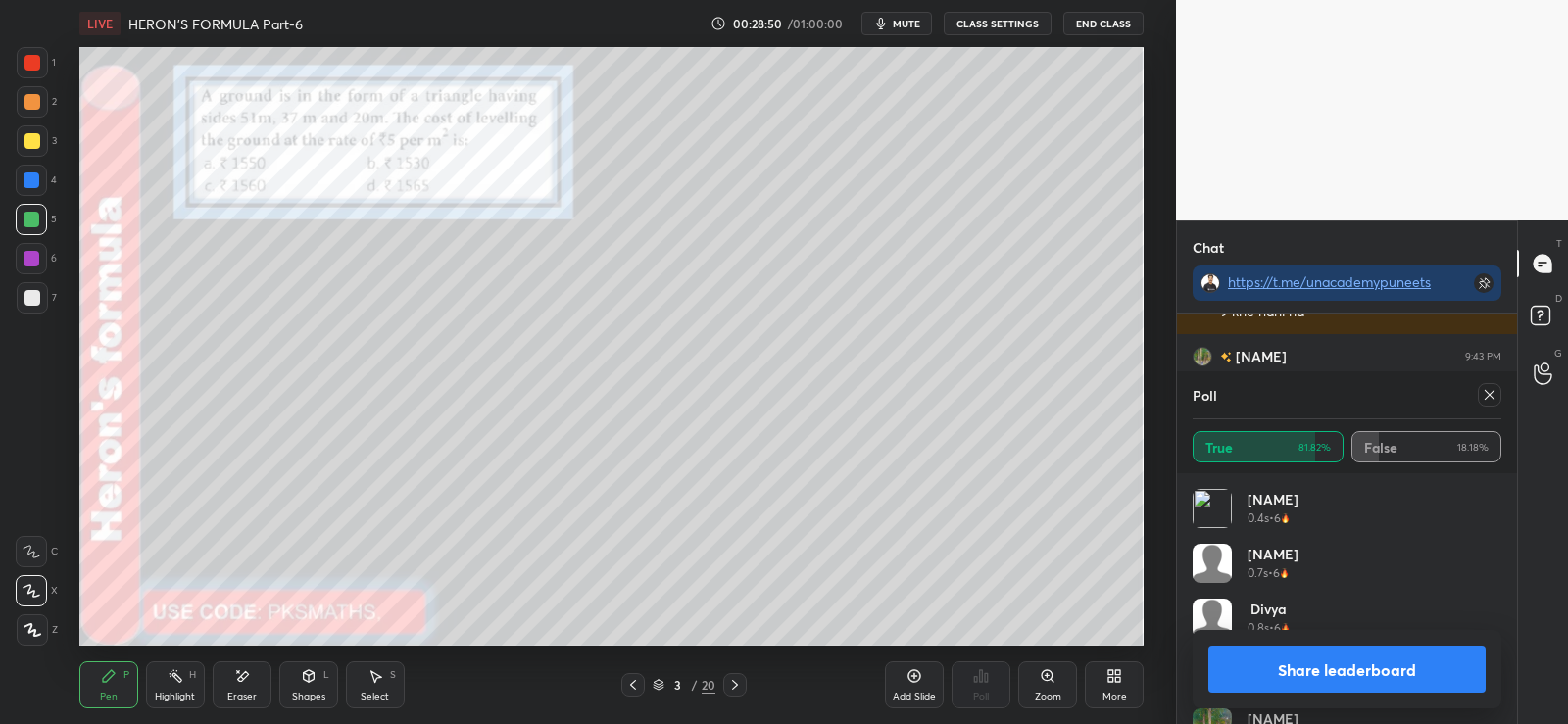 click on "Share leaderboard" at bounding box center (1347, 669) 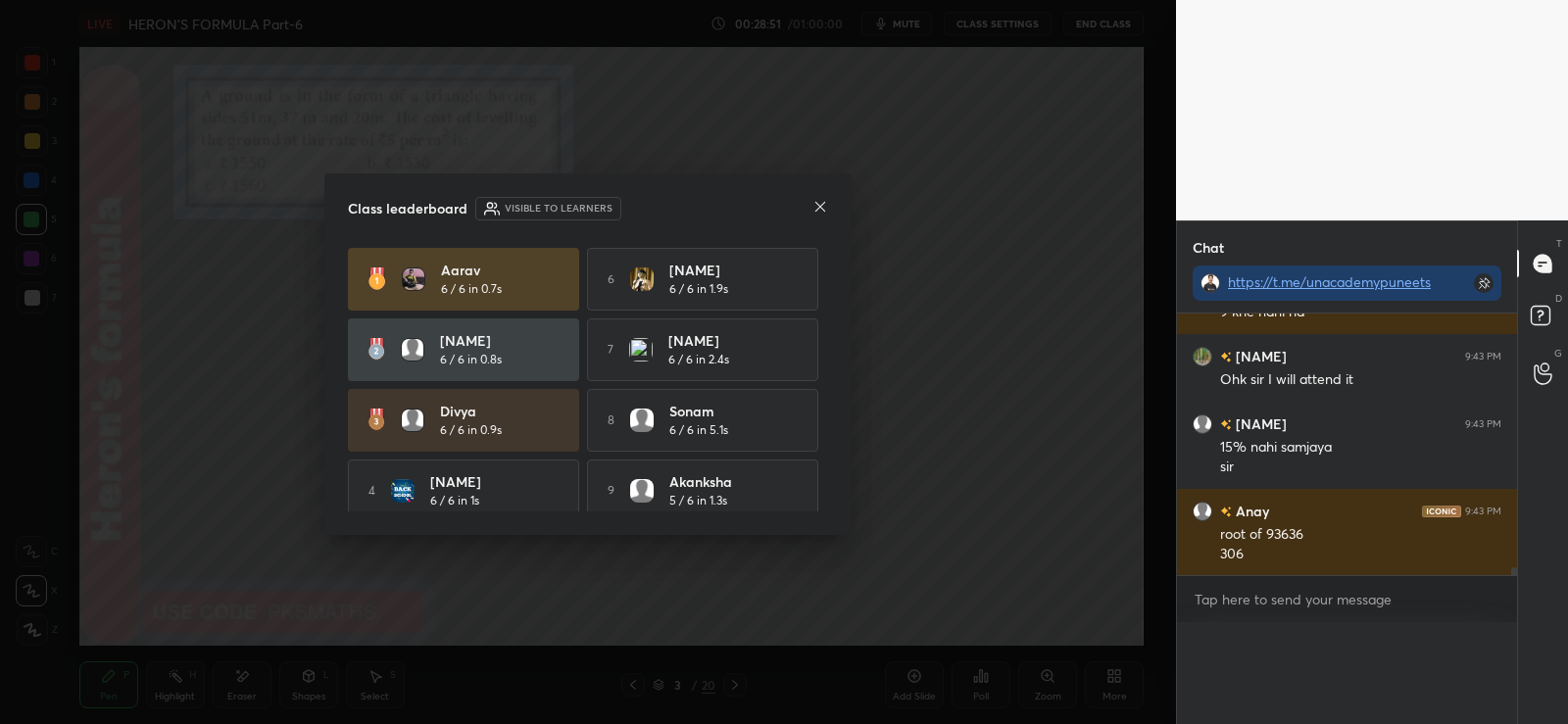scroll, scrollTop: 0, scrollLeft: 0, axis: both 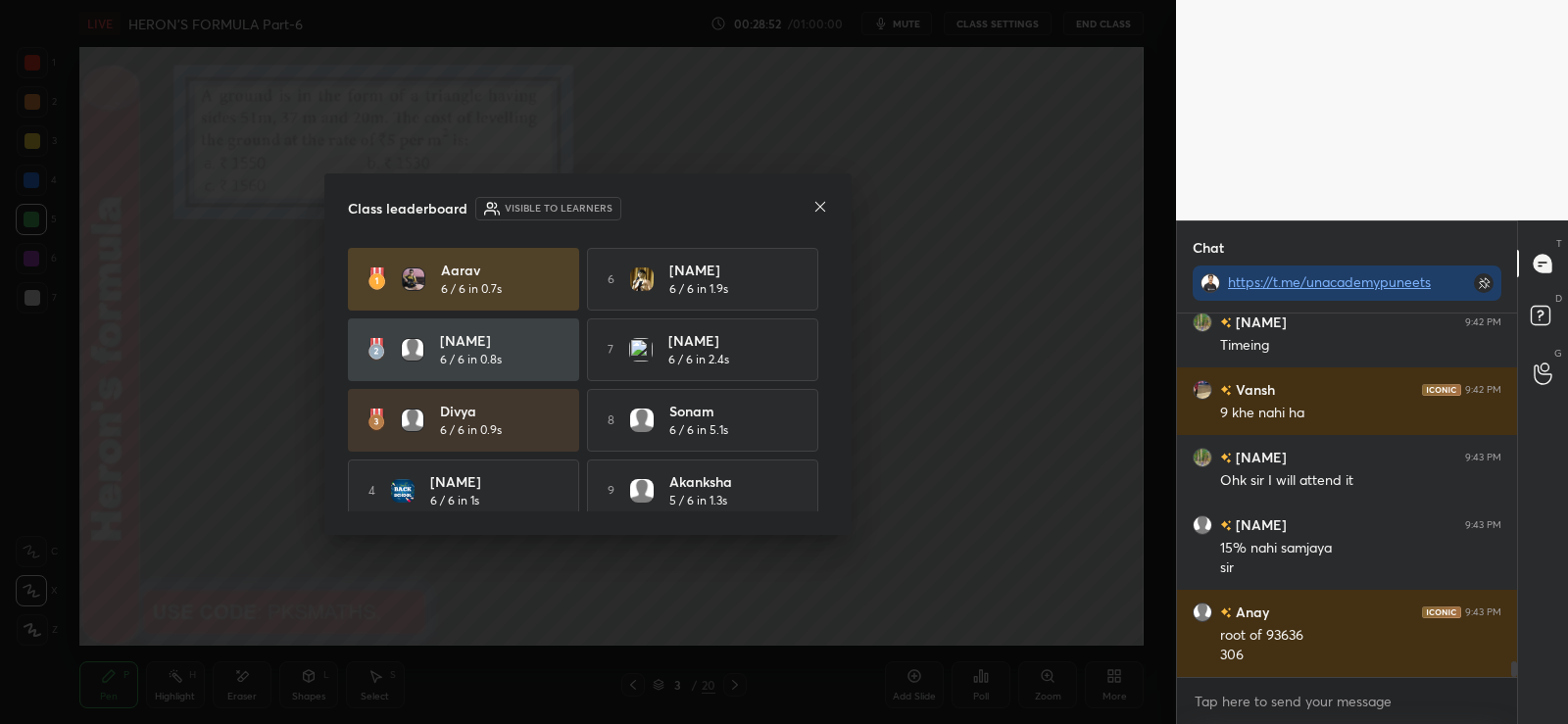 click 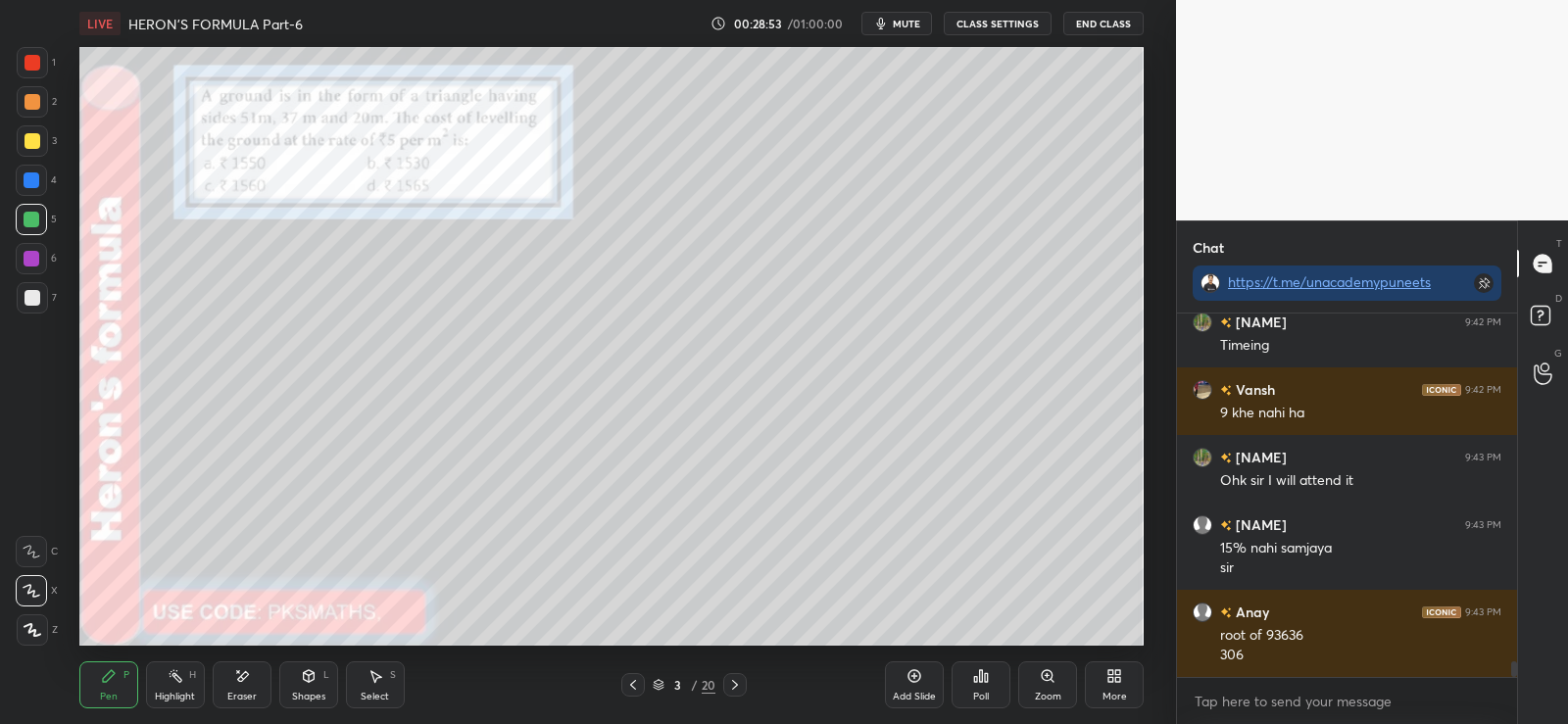 click on "Poll" at bounding box center [981, 685] 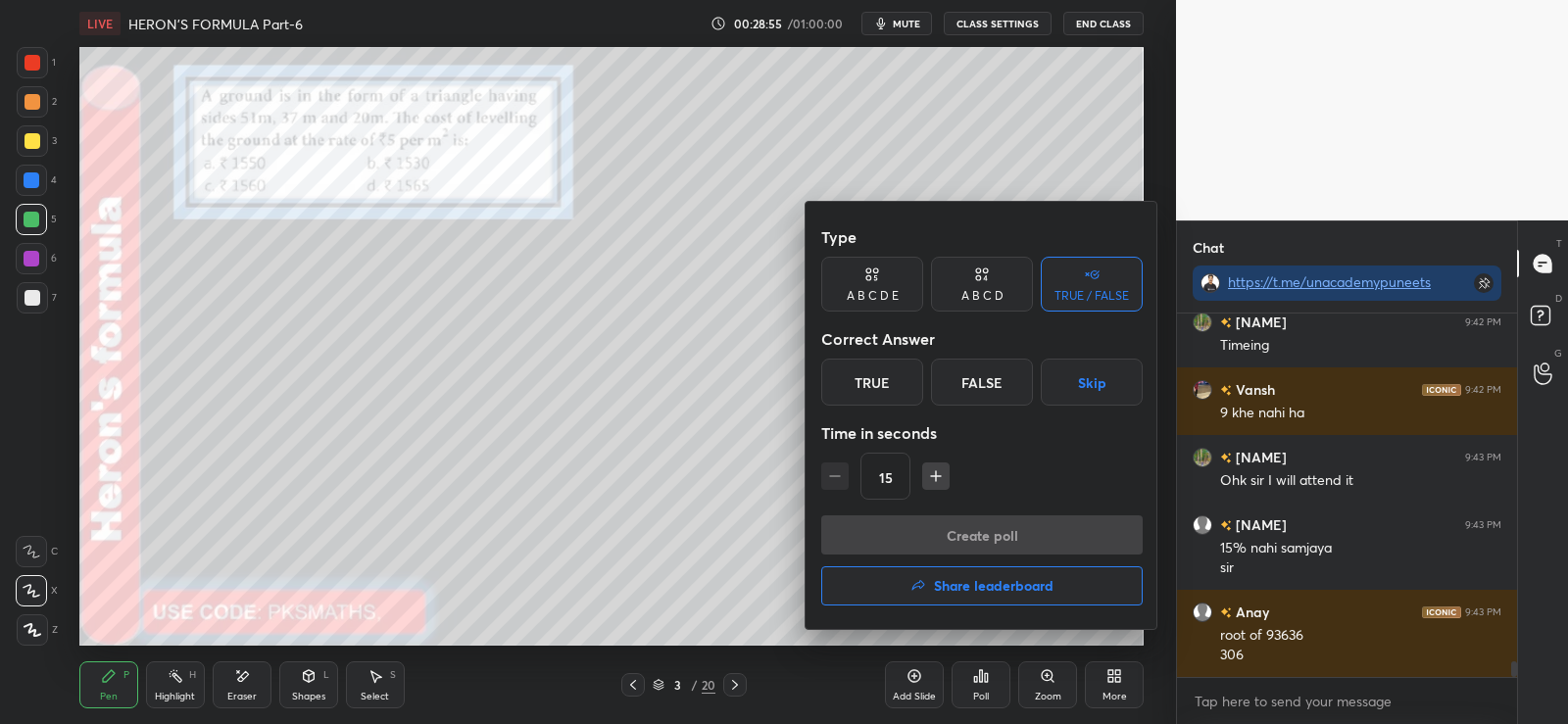 click on "True" at bounding box center (872, 382) 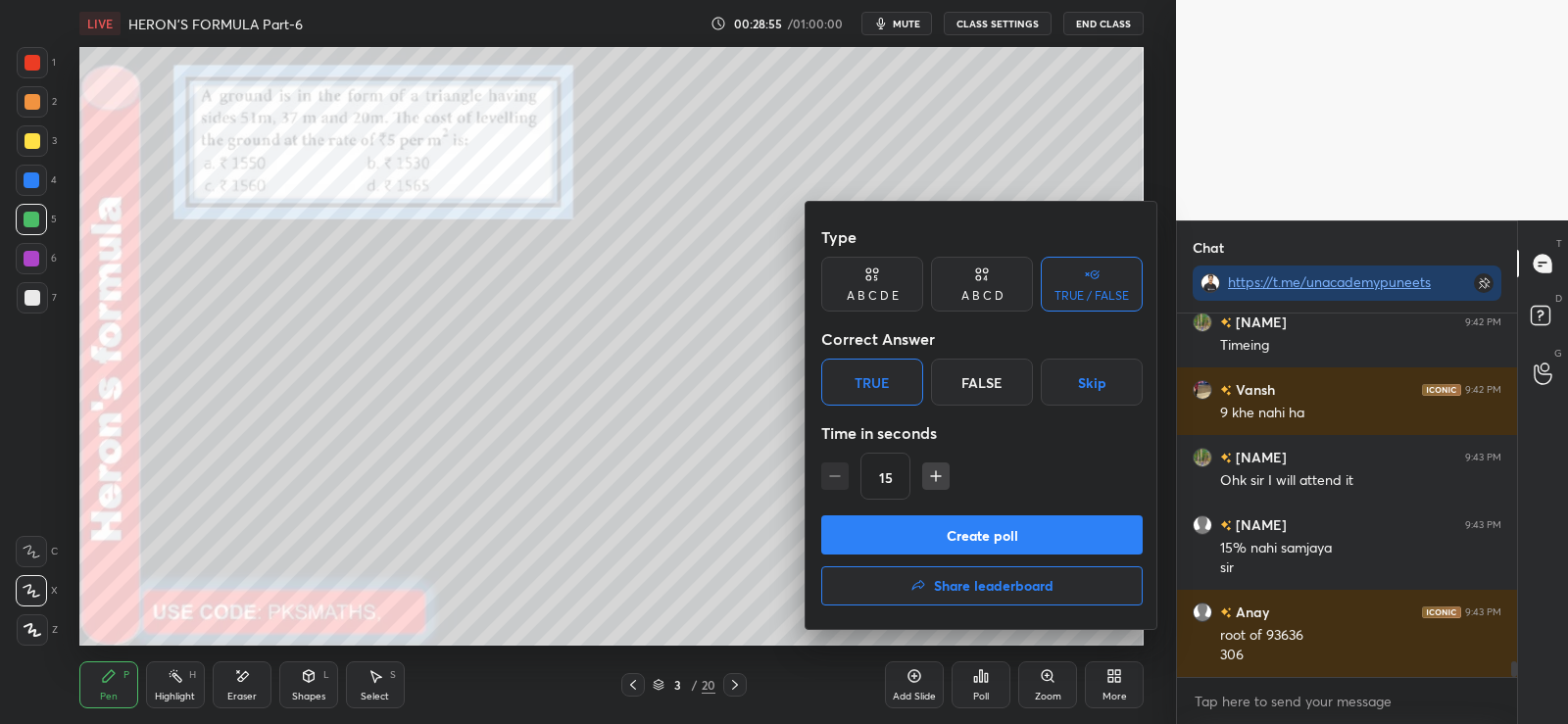click on "Create poll" at bounding box center [982, 535] 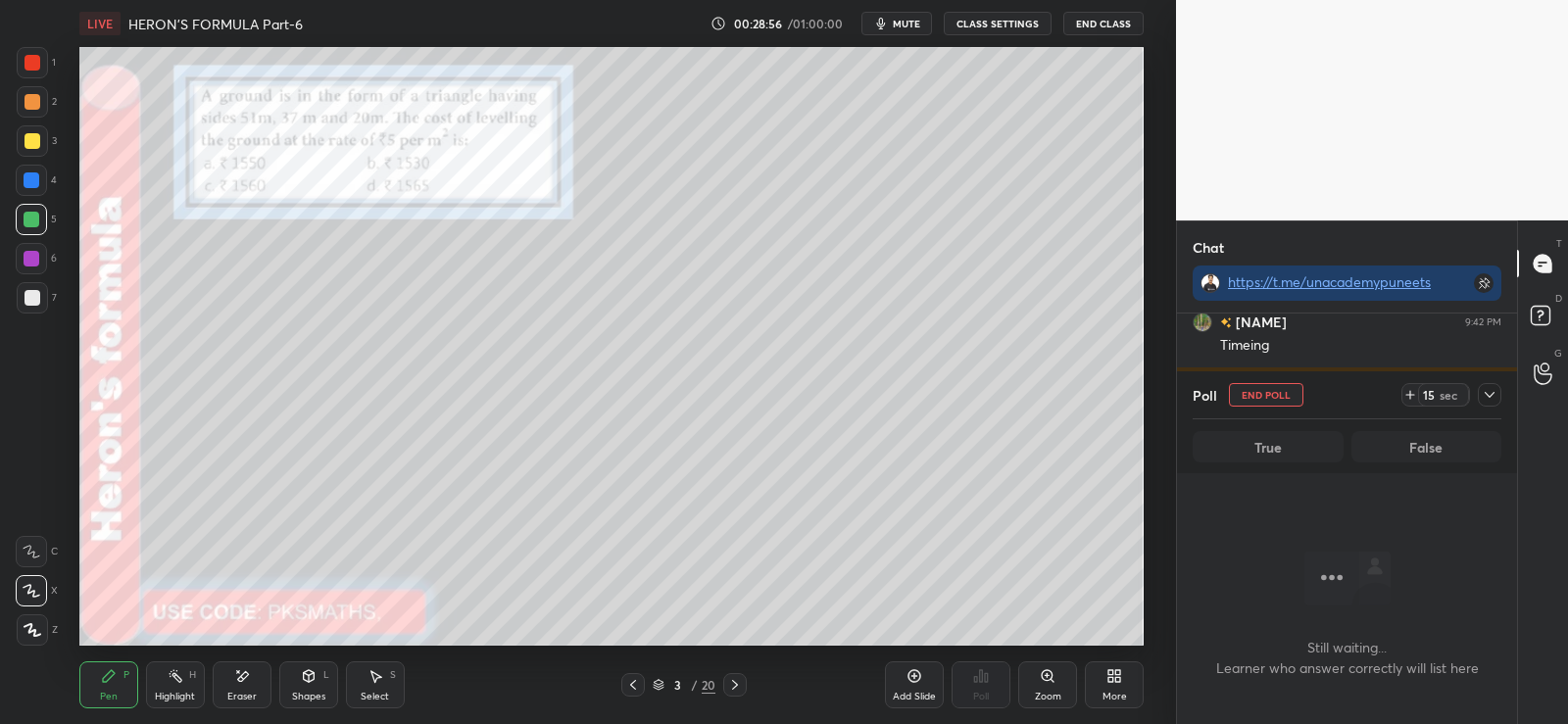 scroll, scrollTop: 287, scrollLeft: 334, axis: both 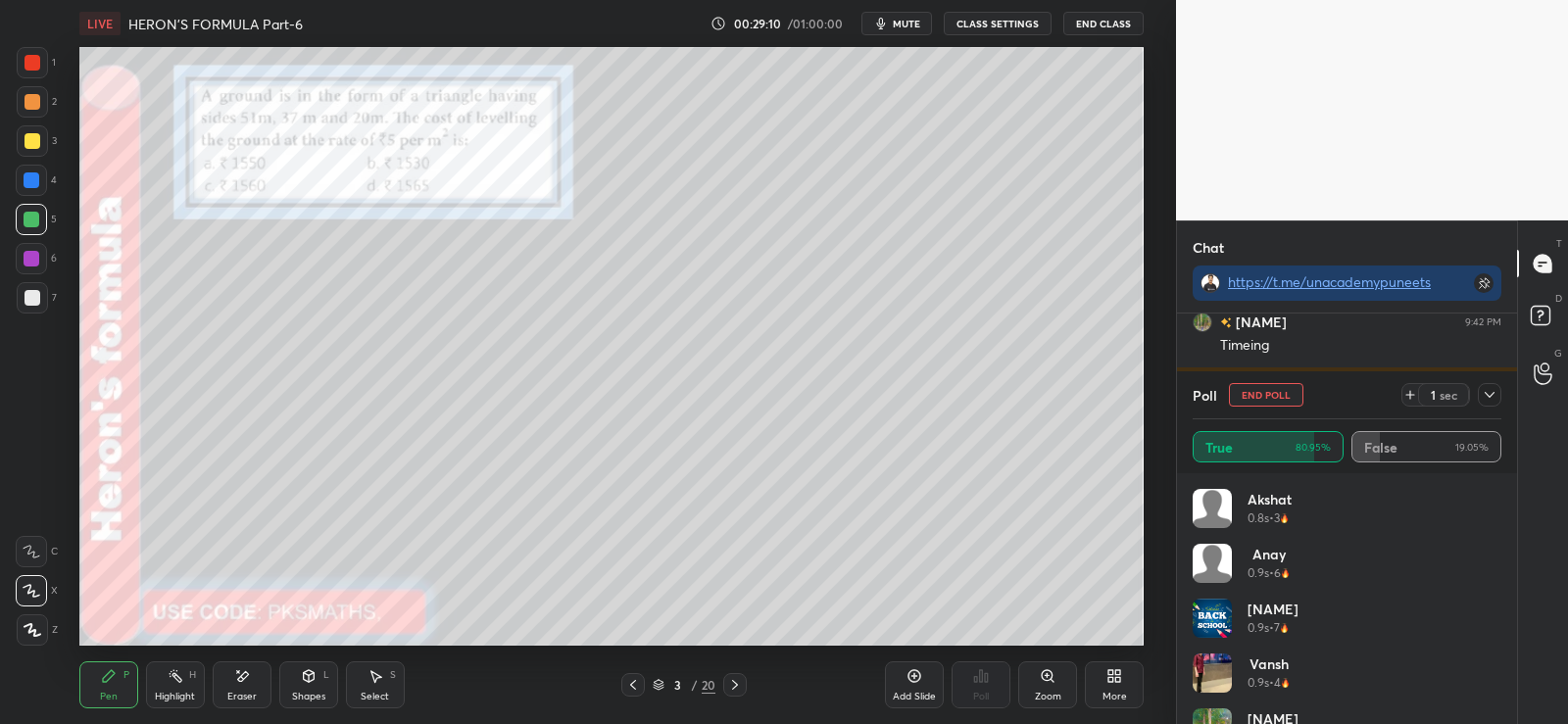 click at bounding box center [31, 219] 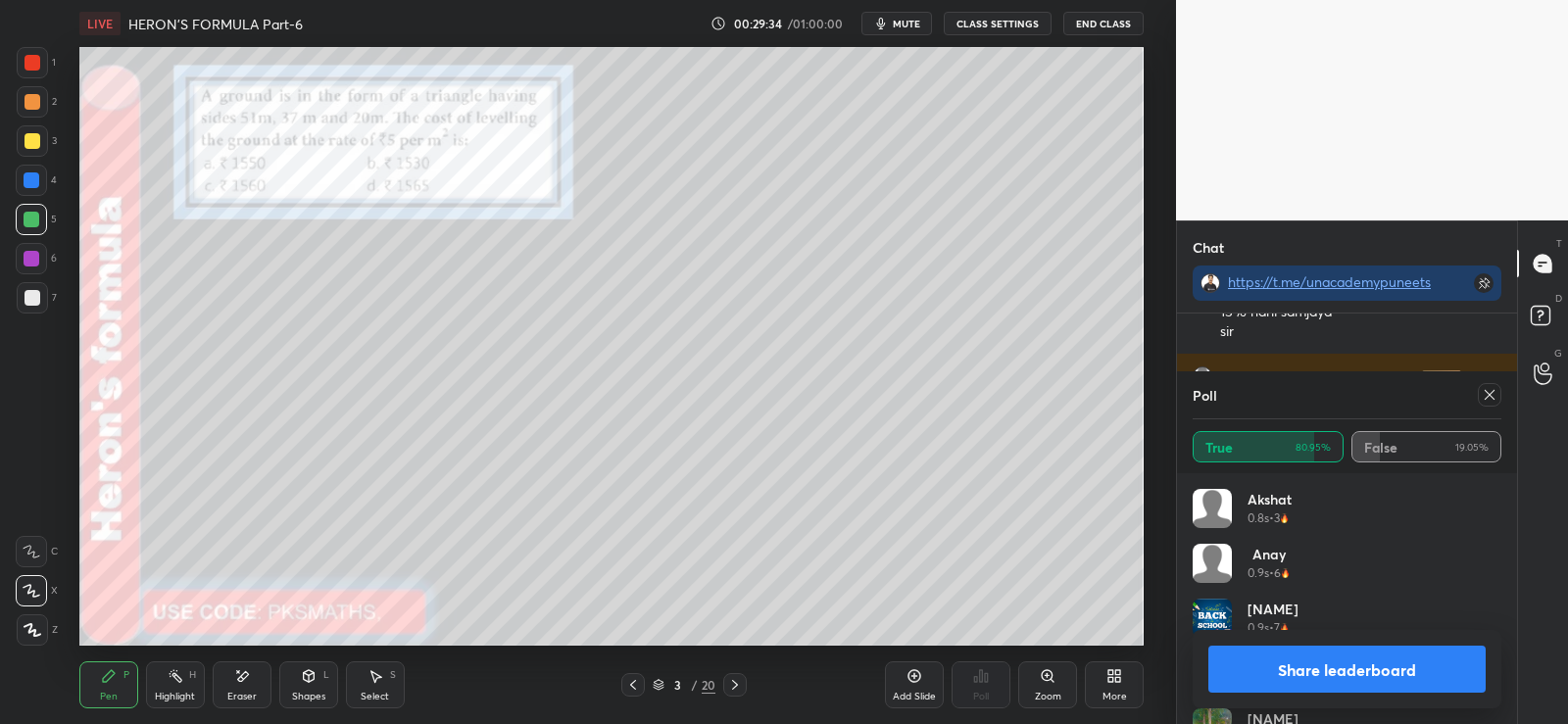 scroll, scrollTop: 8487, scrollLeft: 0, axis: vertical 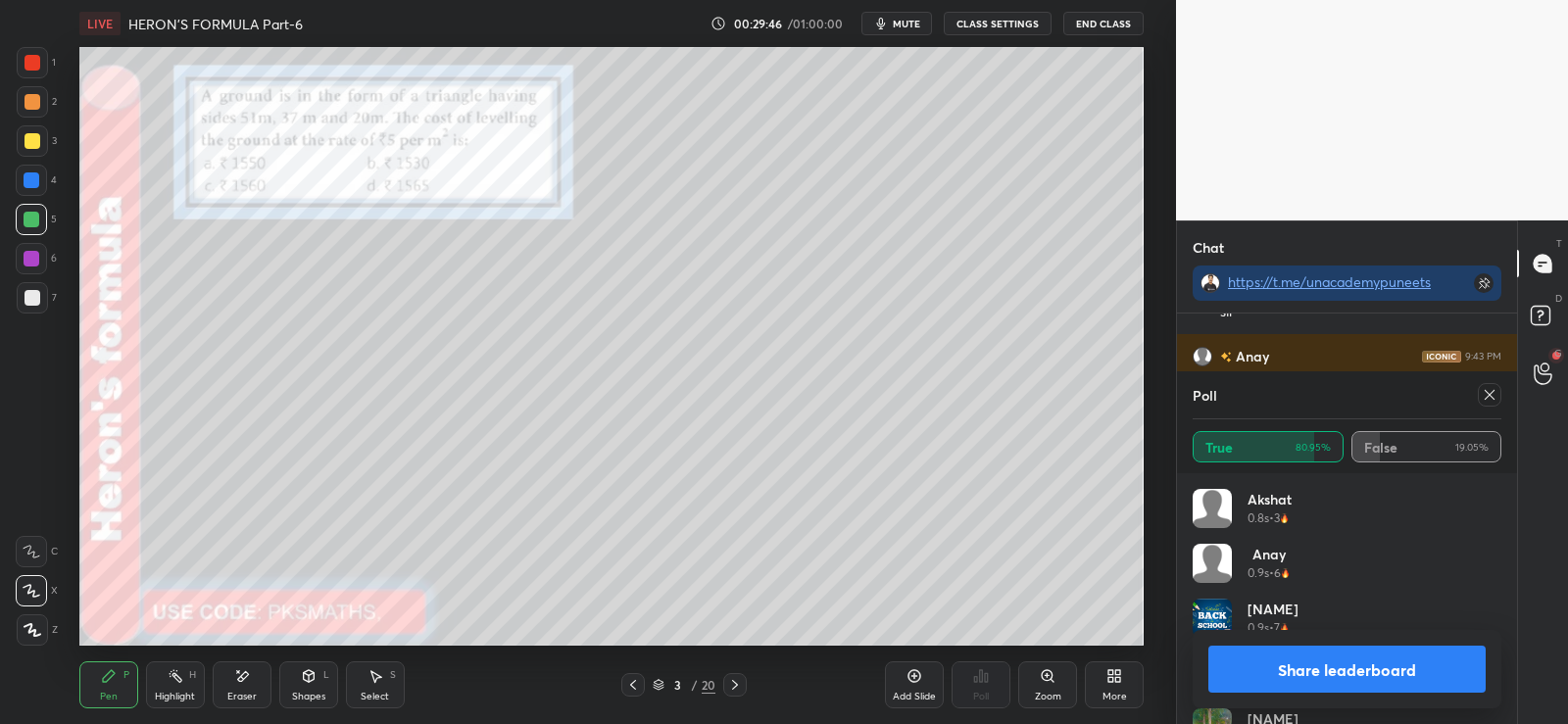 click at bounding box center (32, 298) 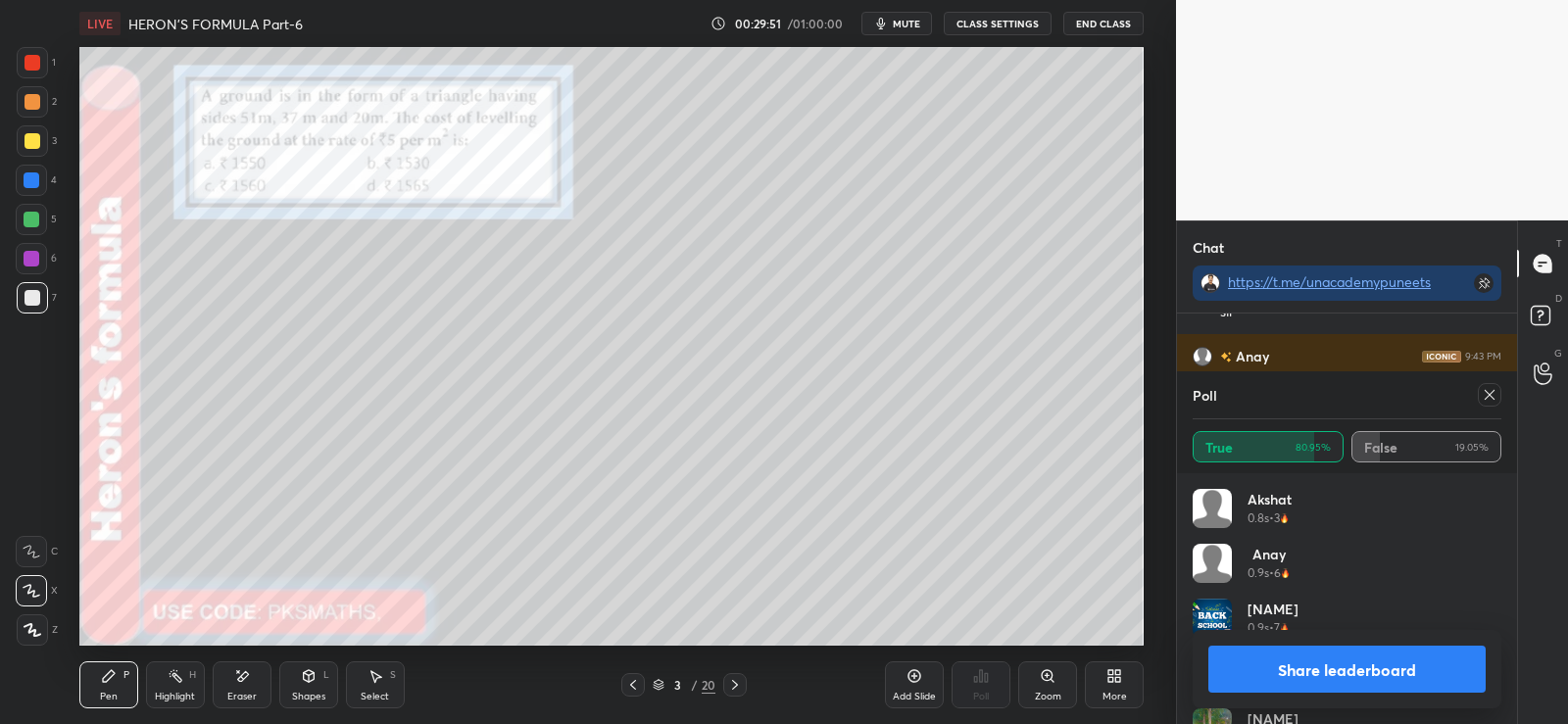 scroll, scrollTop: 8507, scrollLeft: 0, axis: vertical 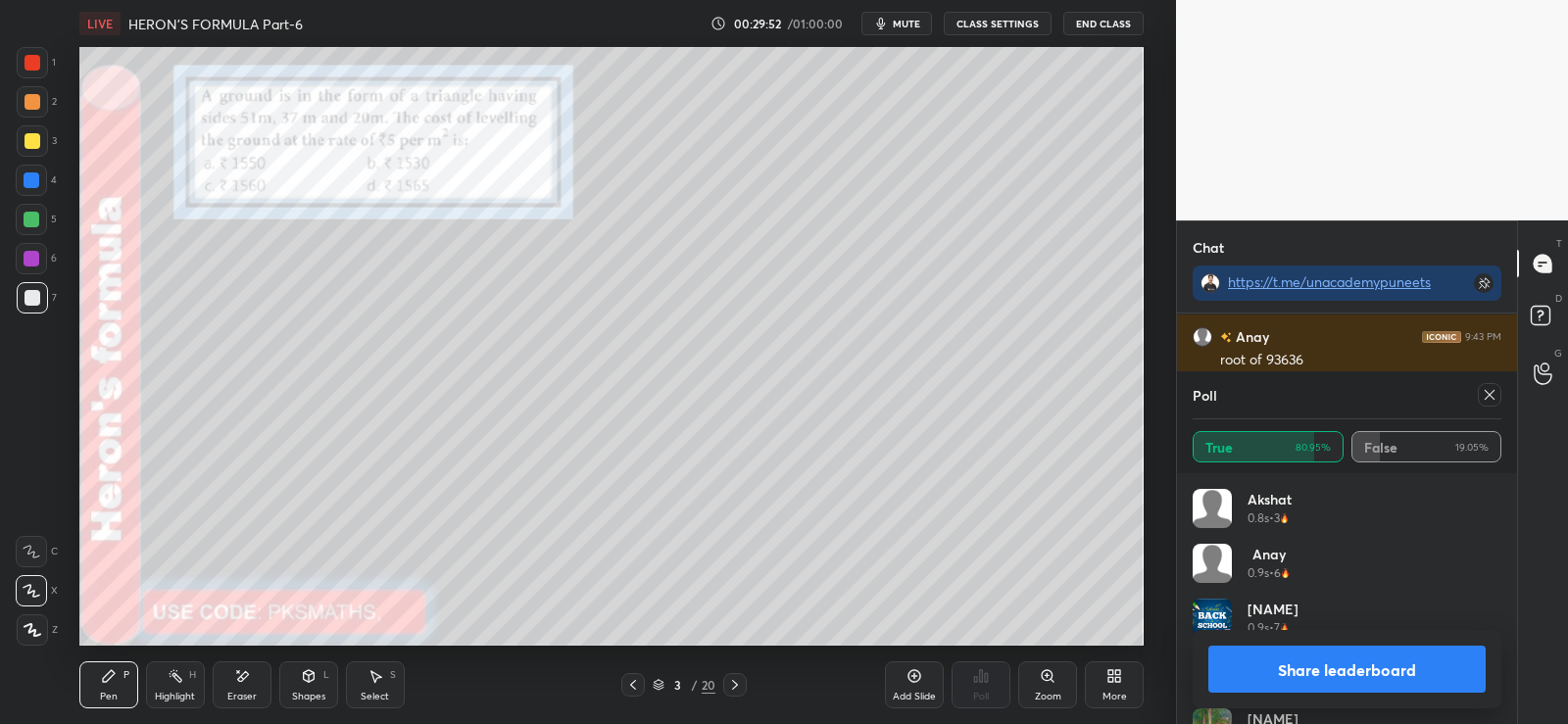 click at bounding box center [32, 298] 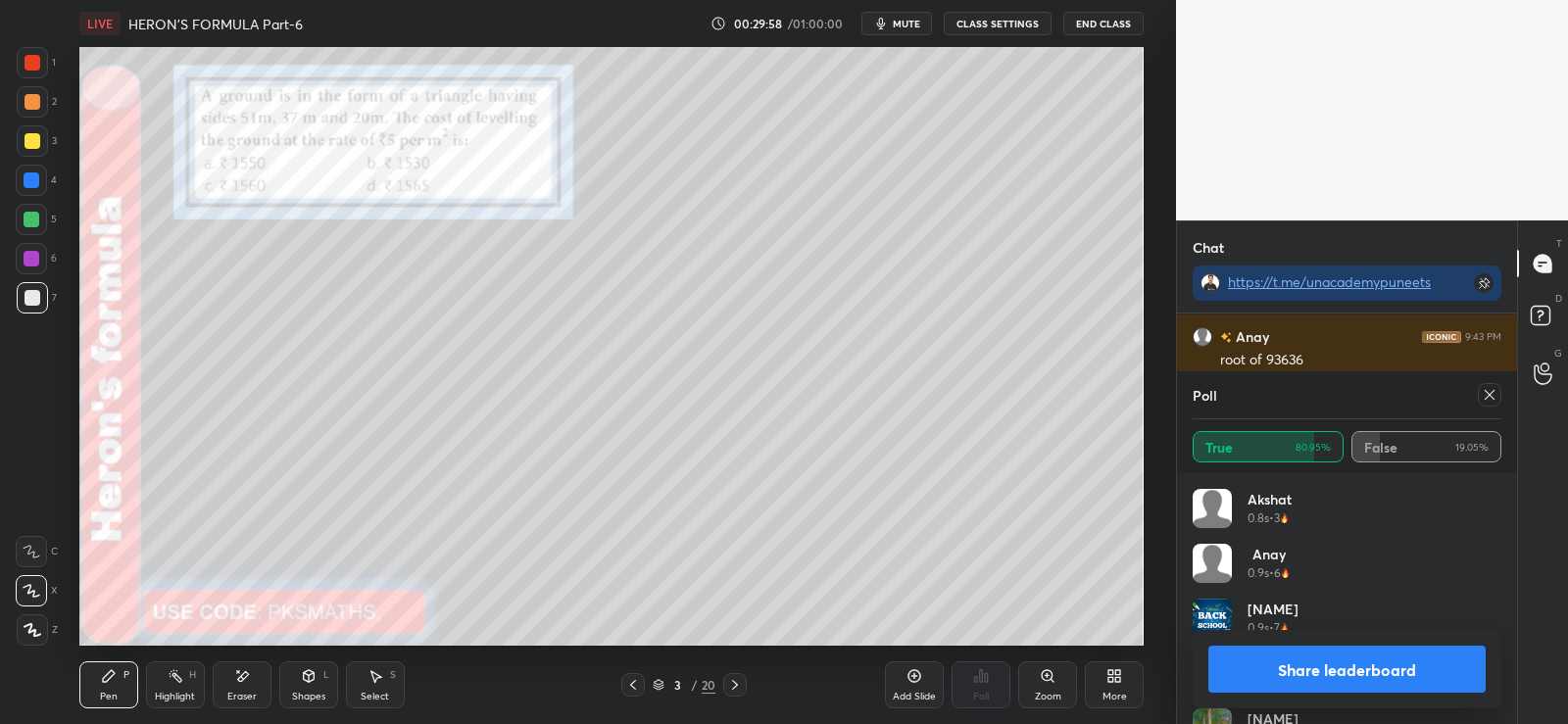 click 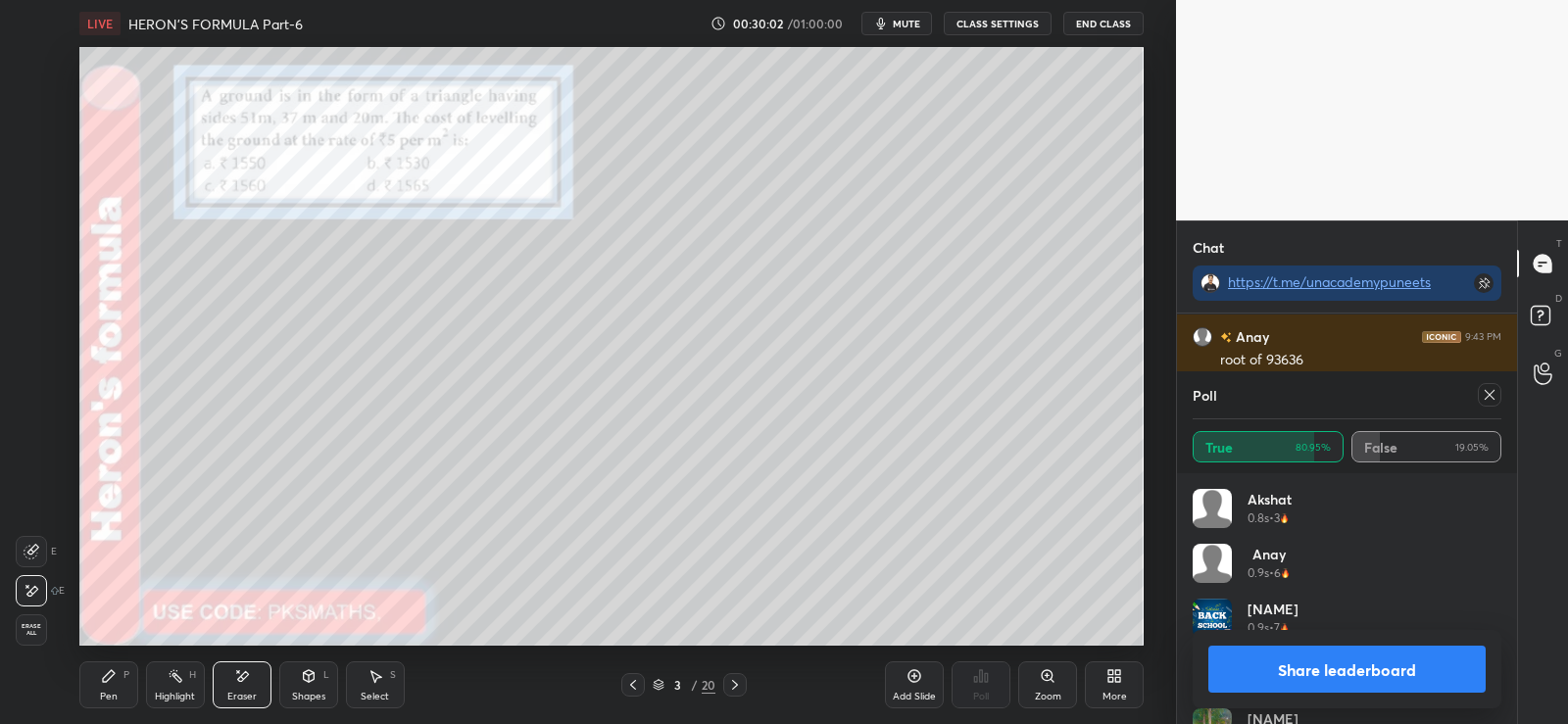 click on "Pen P" at bounding box center [109, 685] 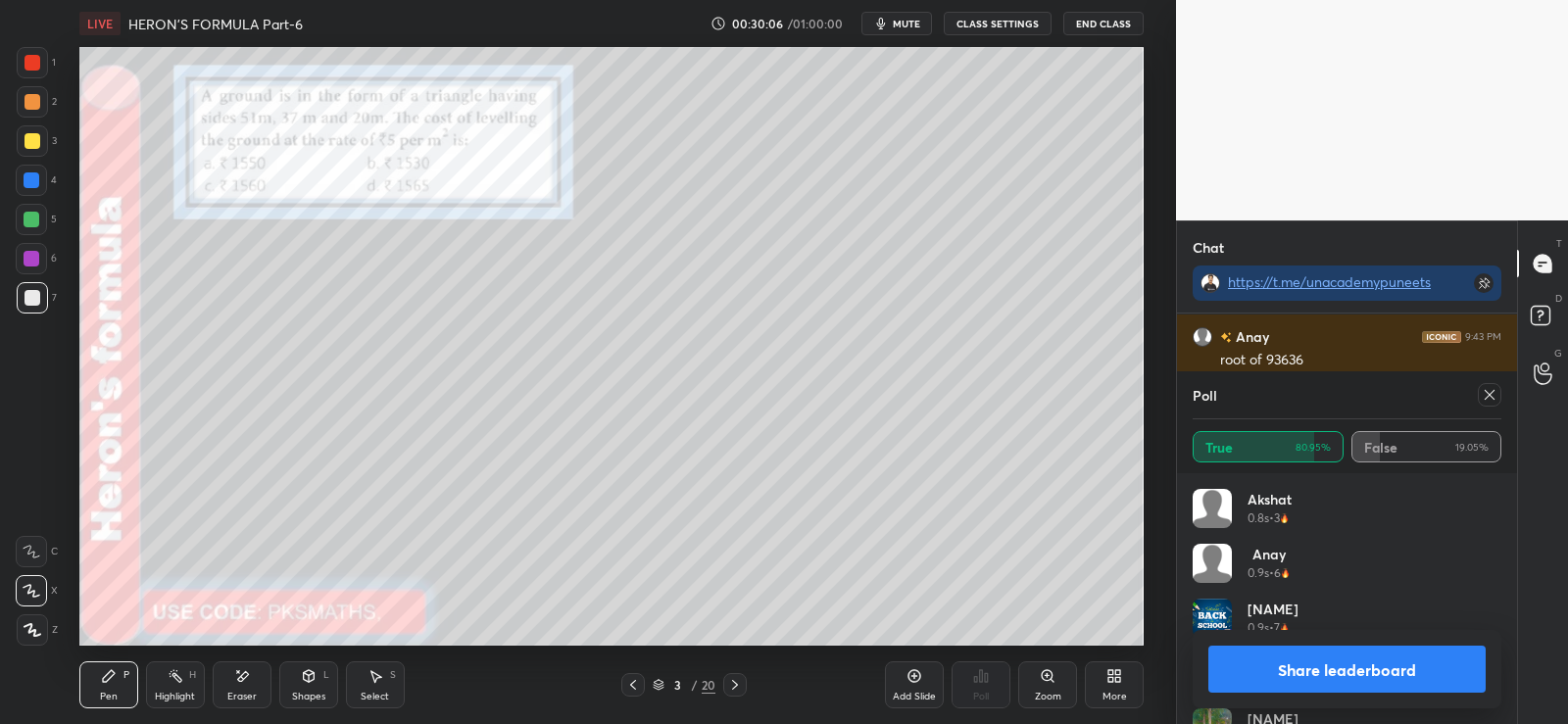 click on "Share leaderboard" at bounding box center (1347, 669) 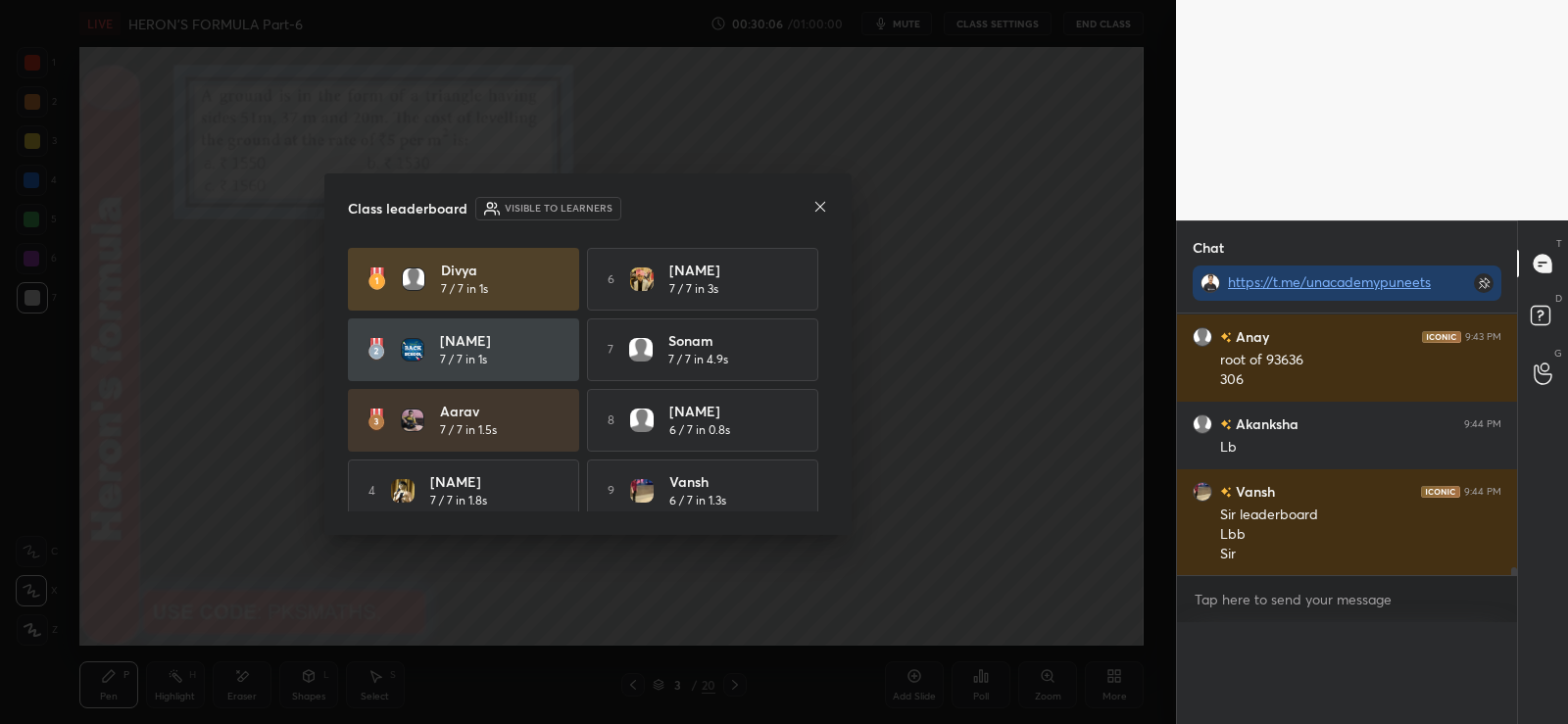 scroll, scrollTop: 0, scrollLeft: 0, axis: both 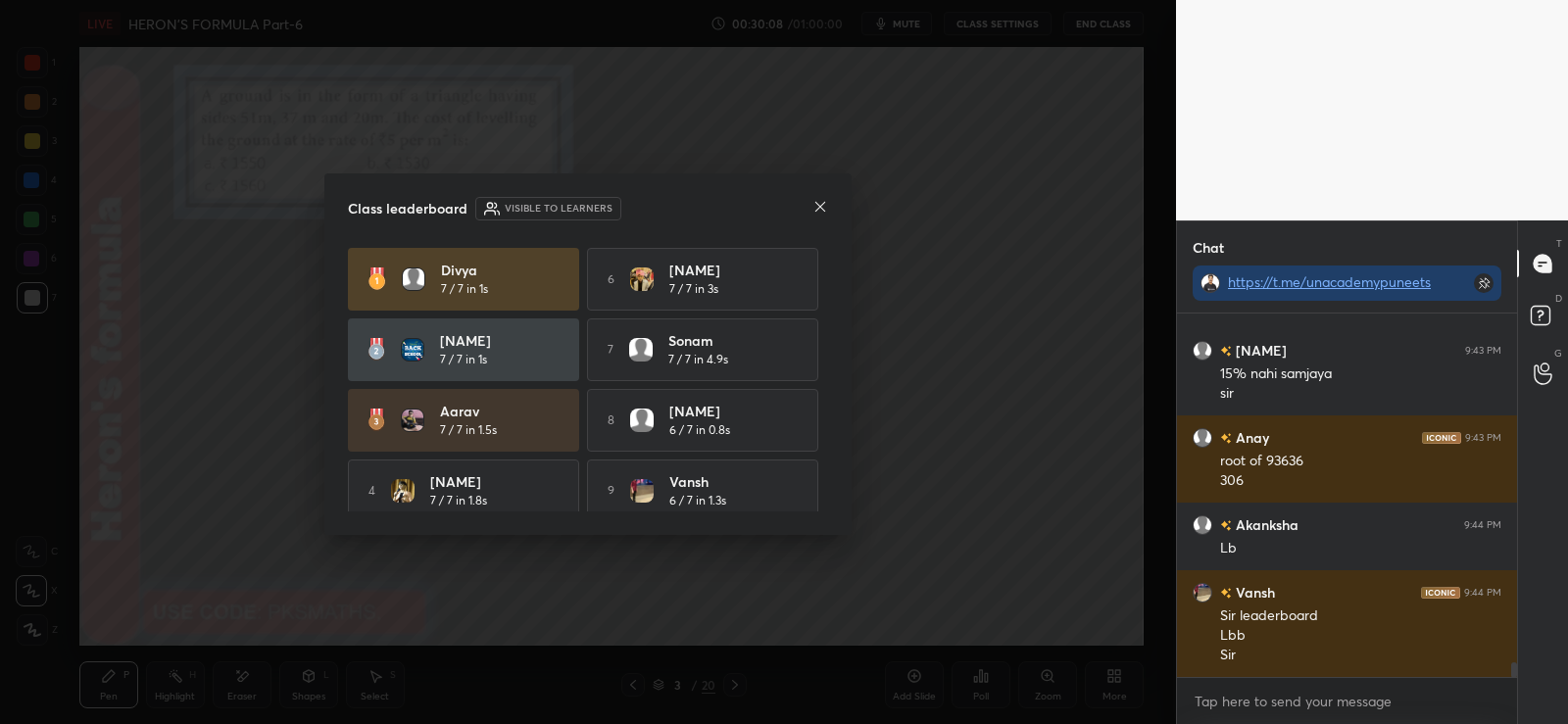 click 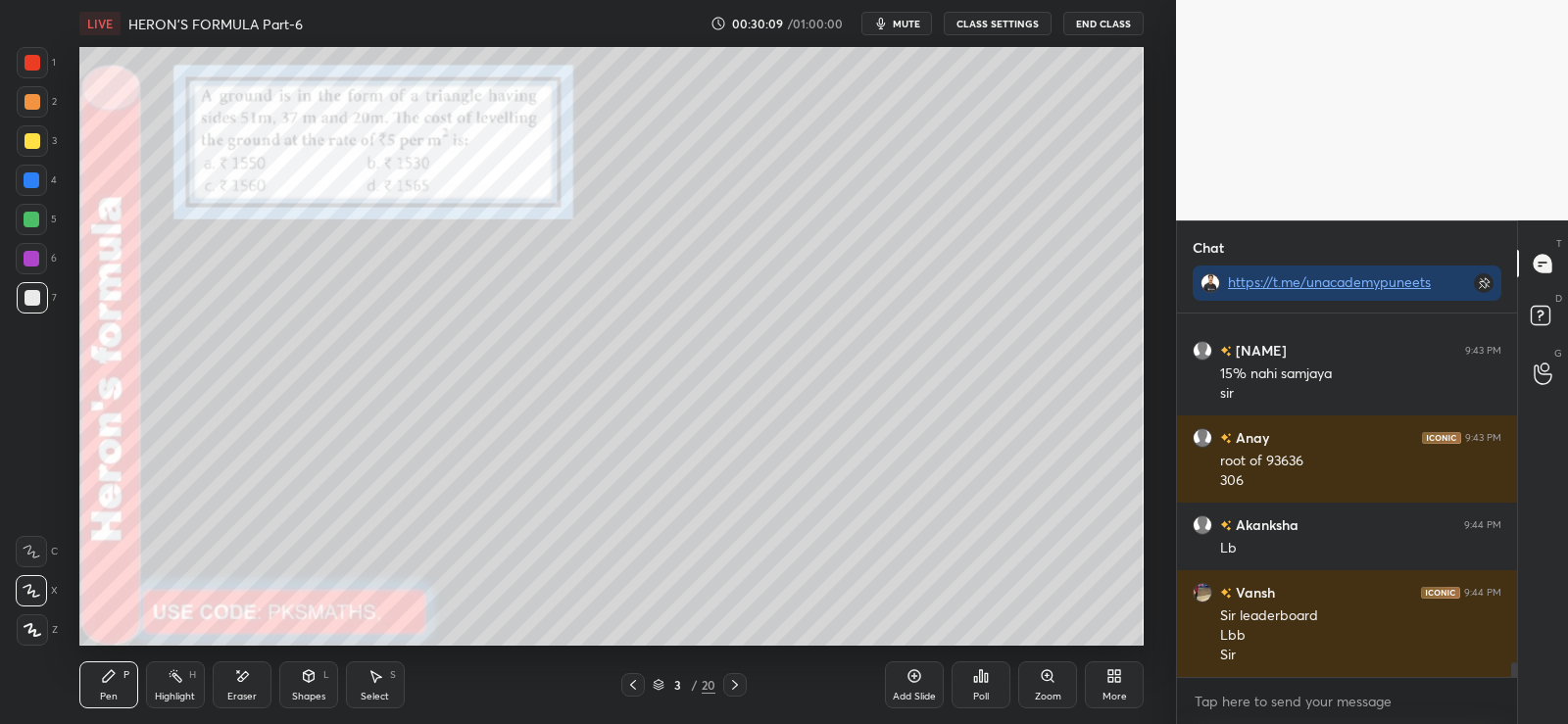 click on "Poll" at bounding box center [981, 685] 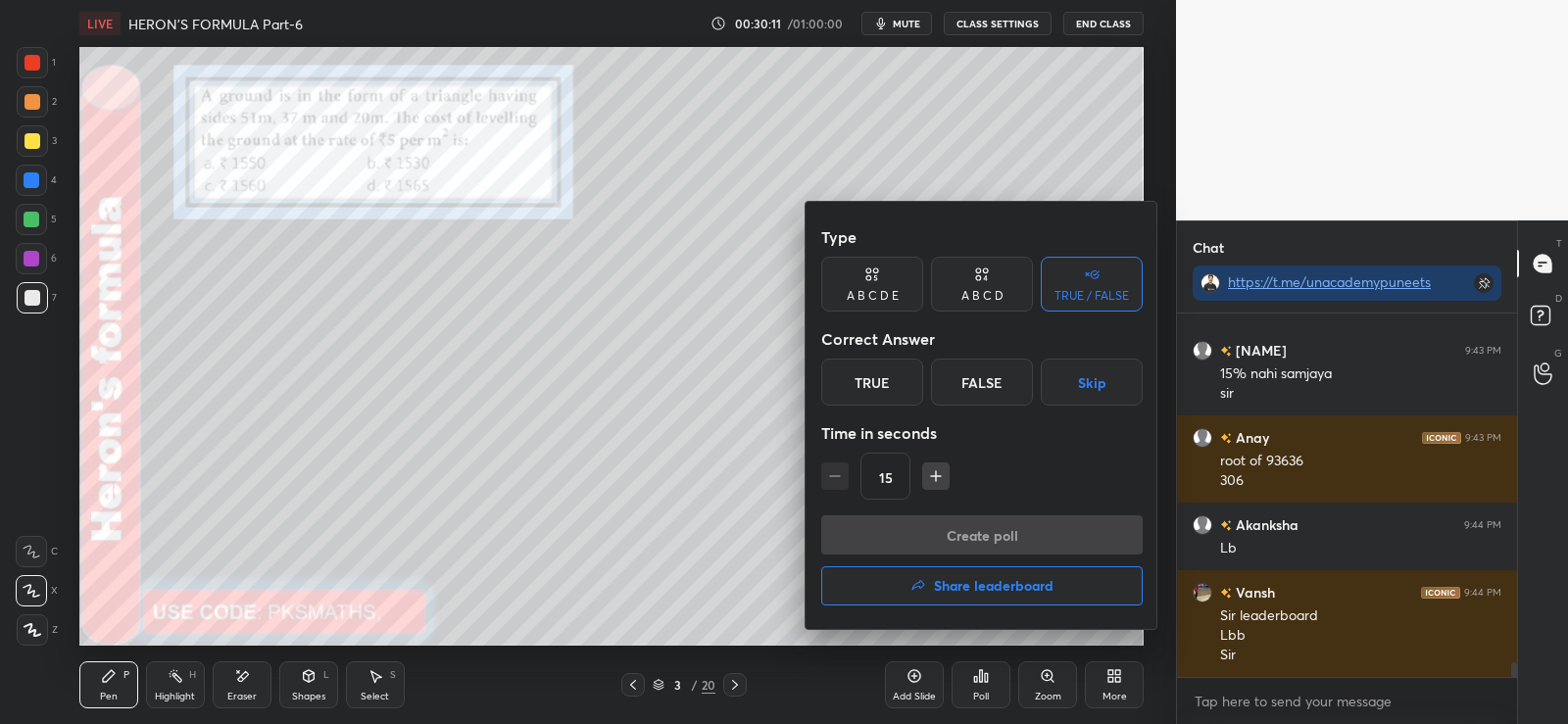 click on "False" at bounding box center [982, 382] 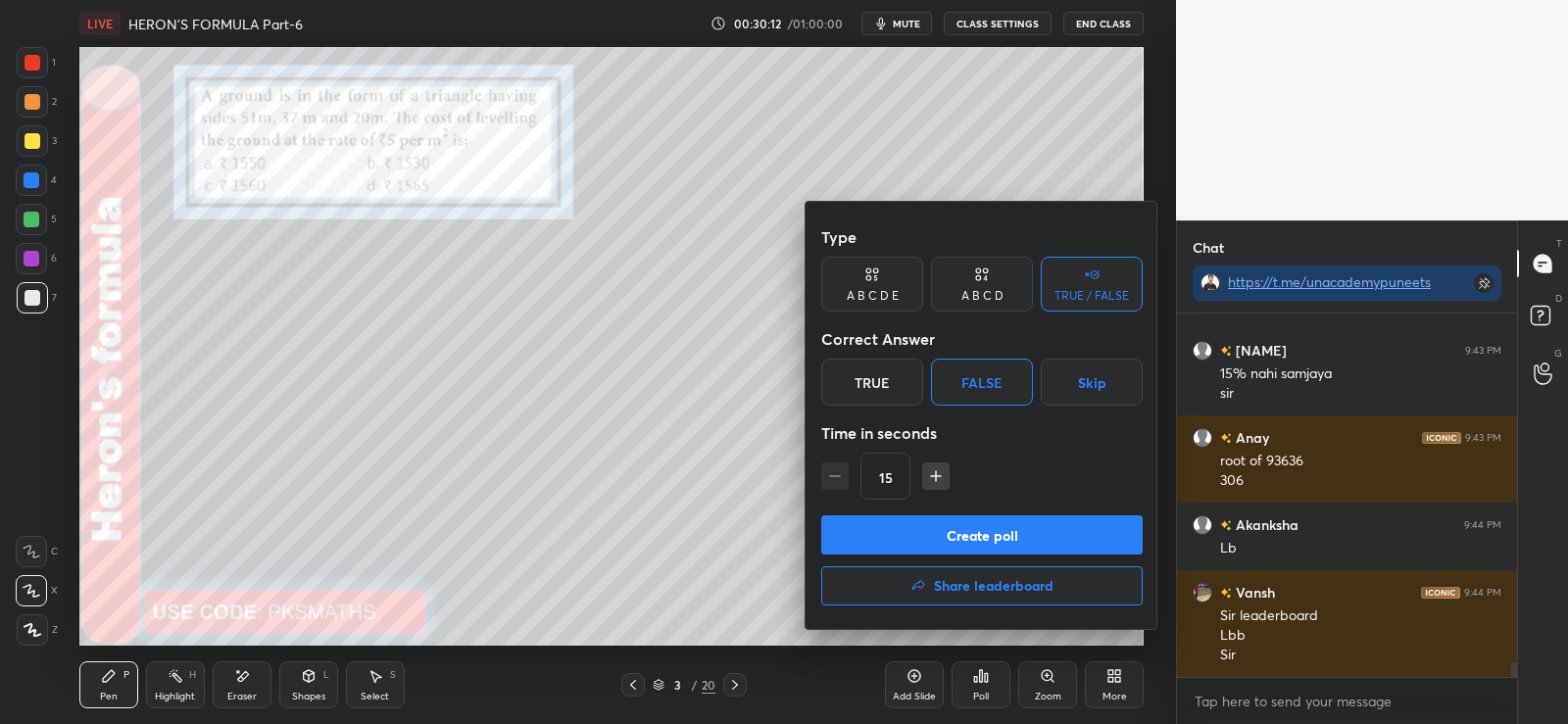click on "Create poll" at bounding box center [982, 535] 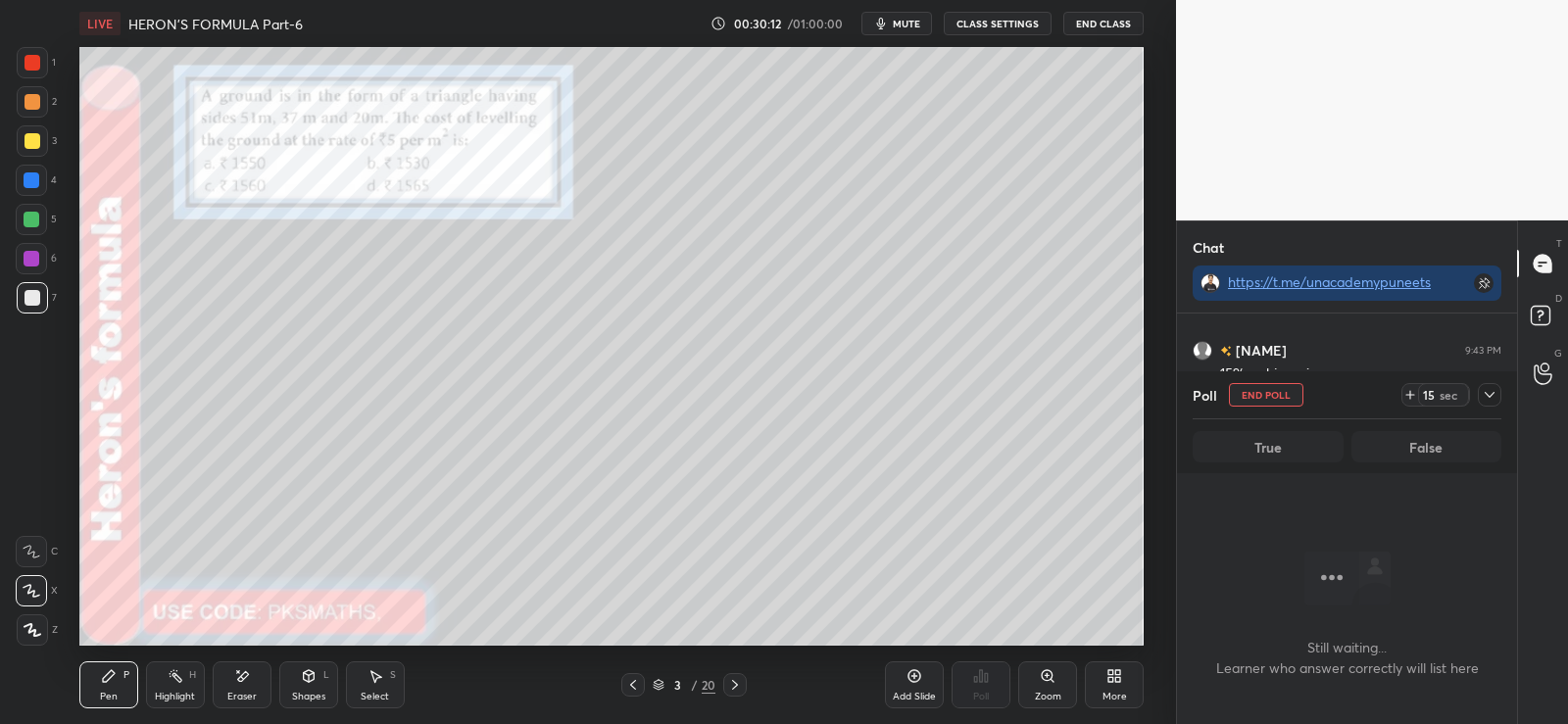 scroll, scrollTop: 326, scrollLeft: 334, axis: both 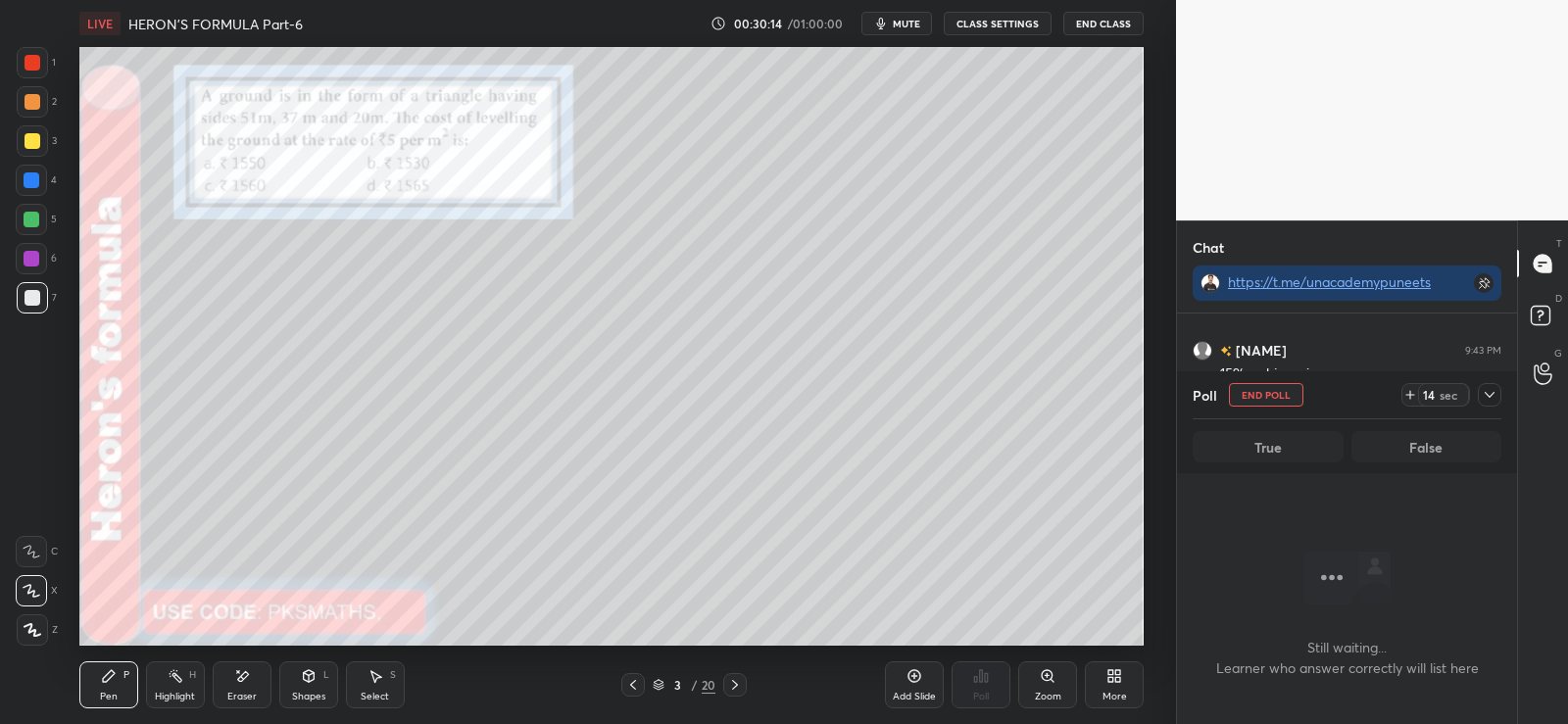 click 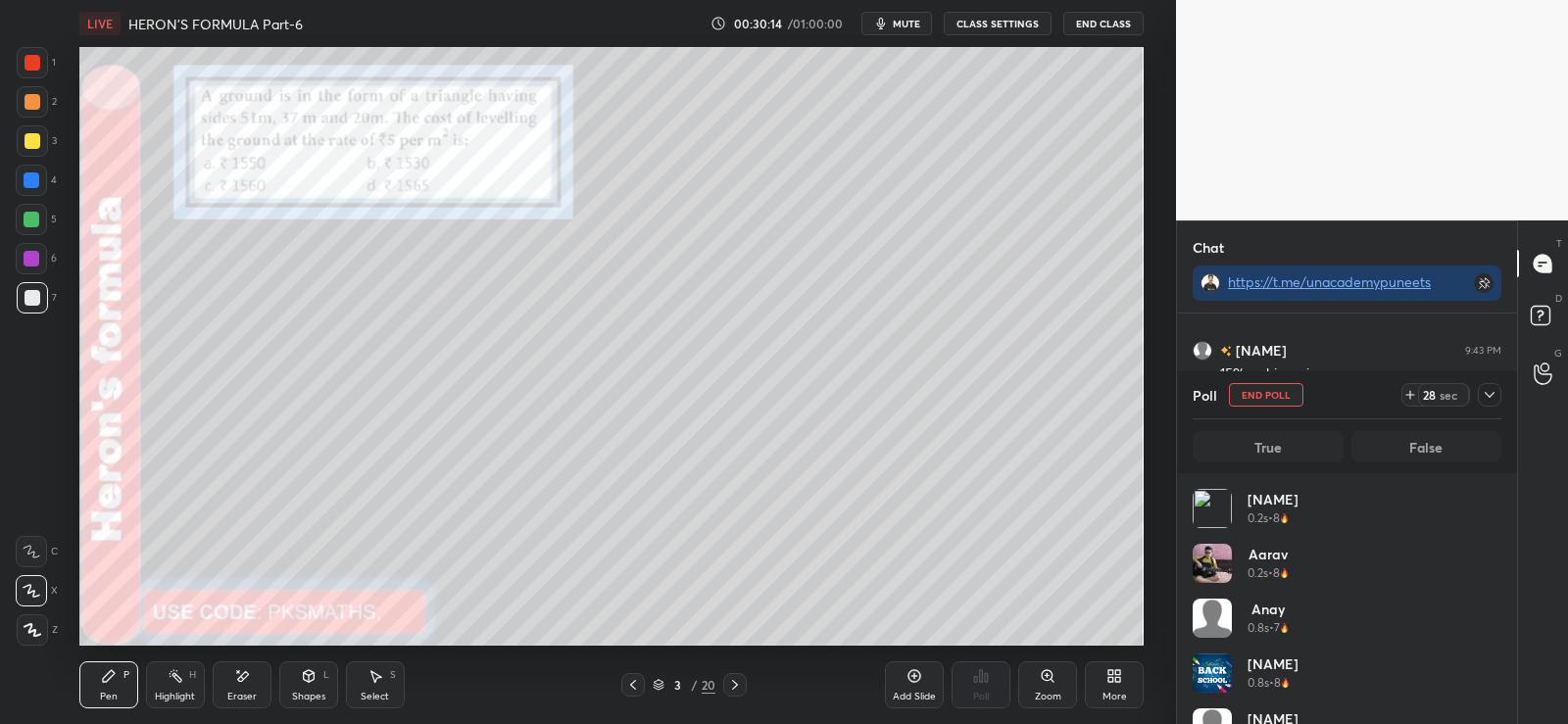 scroll, scrollTop: 7, scrollLeft: 7, axis: both 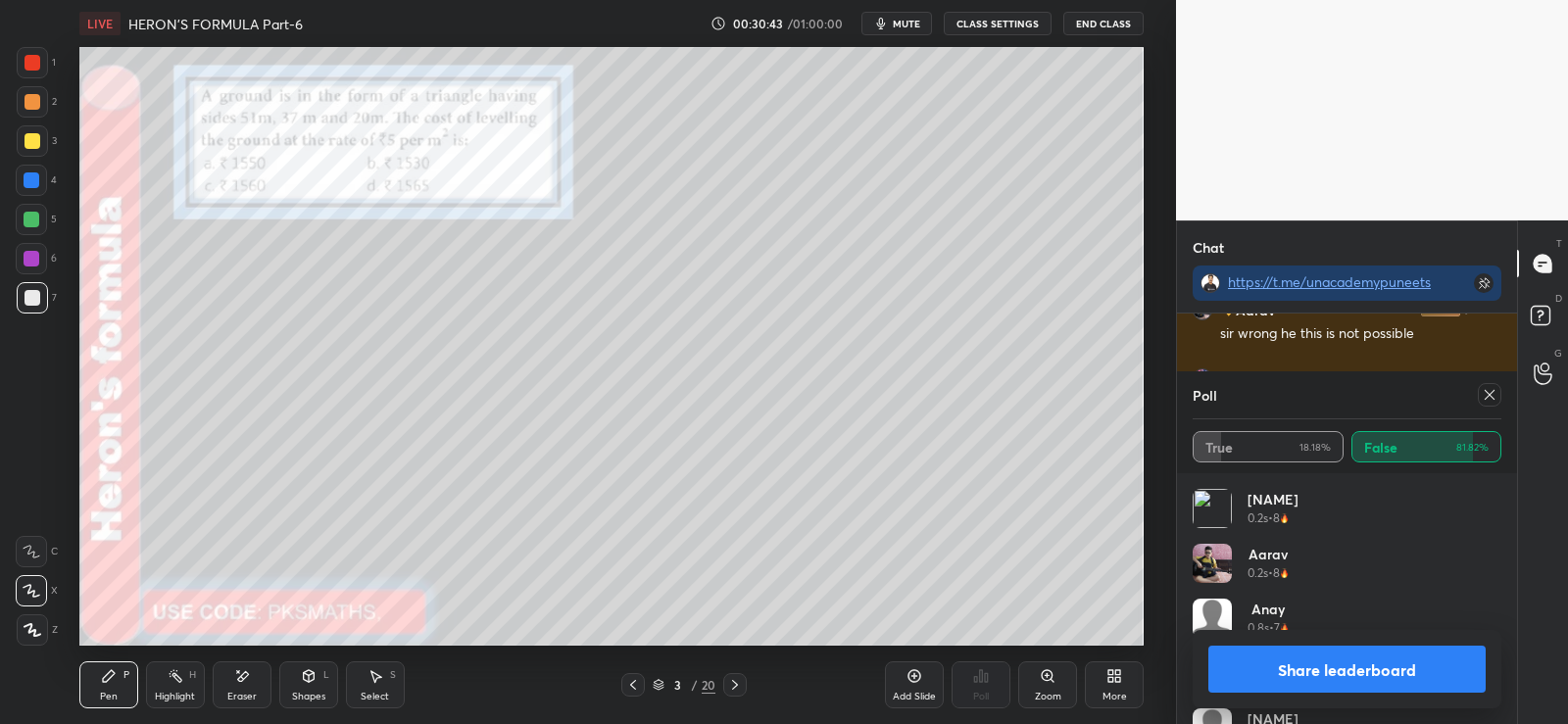 click on "Share leaderboard" at bounding box center (1347, 669) 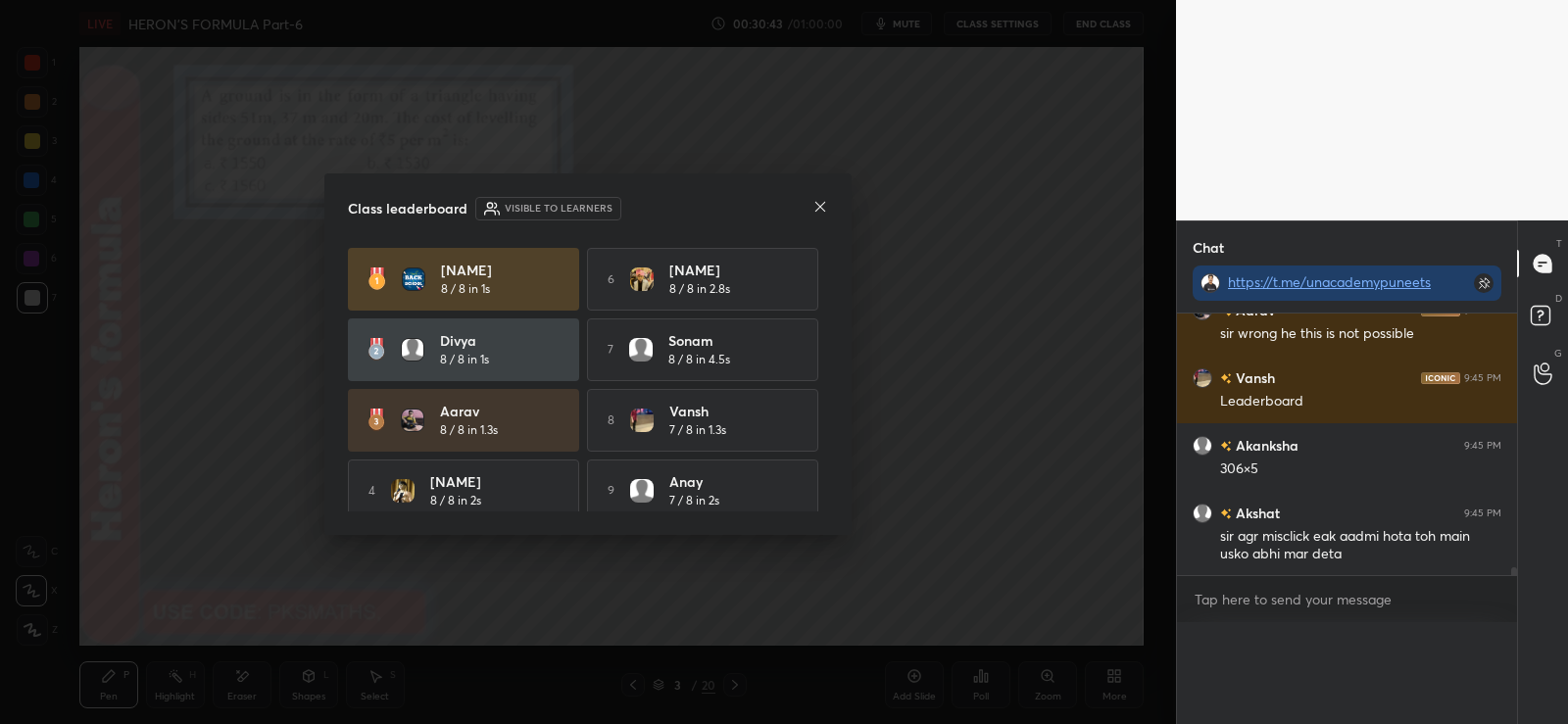scroll, scrollTop: 0, scrollLeft: 0, axis: both 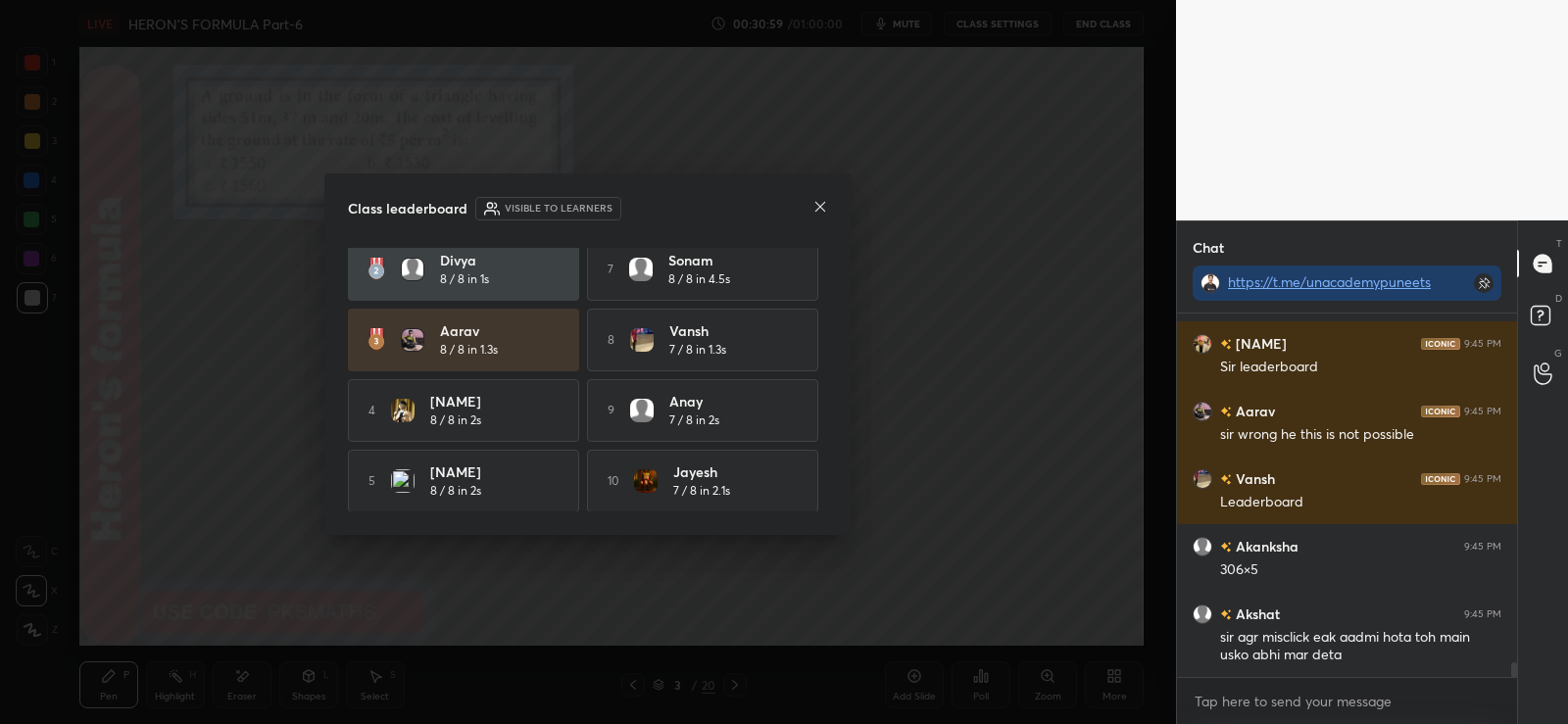 click on "Class leaderboard Visible to learners Dhriti 8 / 8 in 1s 6 Ayushman 8 / 8 in 2.8s Divya 8 / 8 in 1s 7 Sonam 8 / 8 in 4.5s Aarav 8 / 8 in 1.3s 8 Vansh 7 / 8 in 1.3s 4 Ailani 8 / 8 in 2s 9 Anay 7 / 8 in 2s 5 Pradnyesh 8 / 8 in 2s 10 Jayesh 7 / 8 in 2.1s" at bounding box center [588, 355] 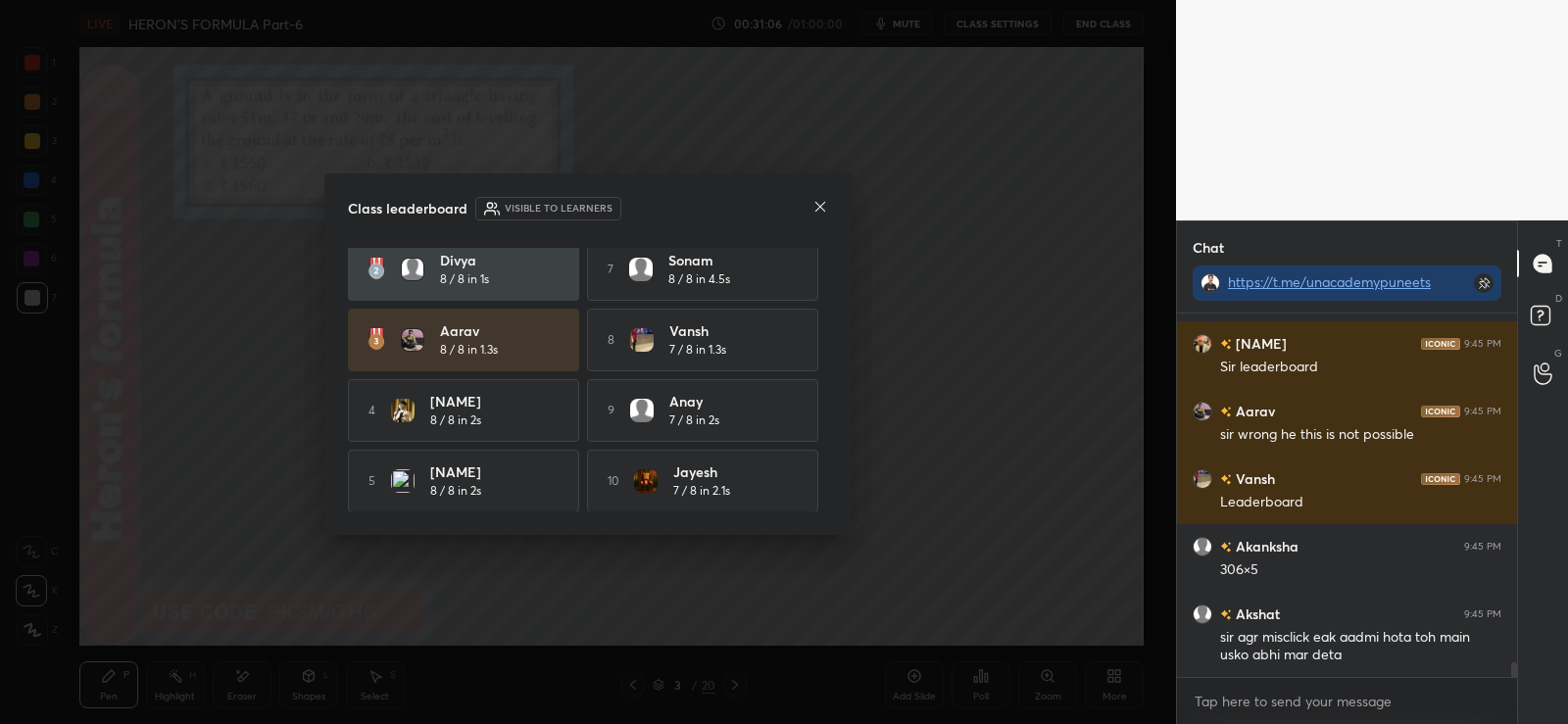 click 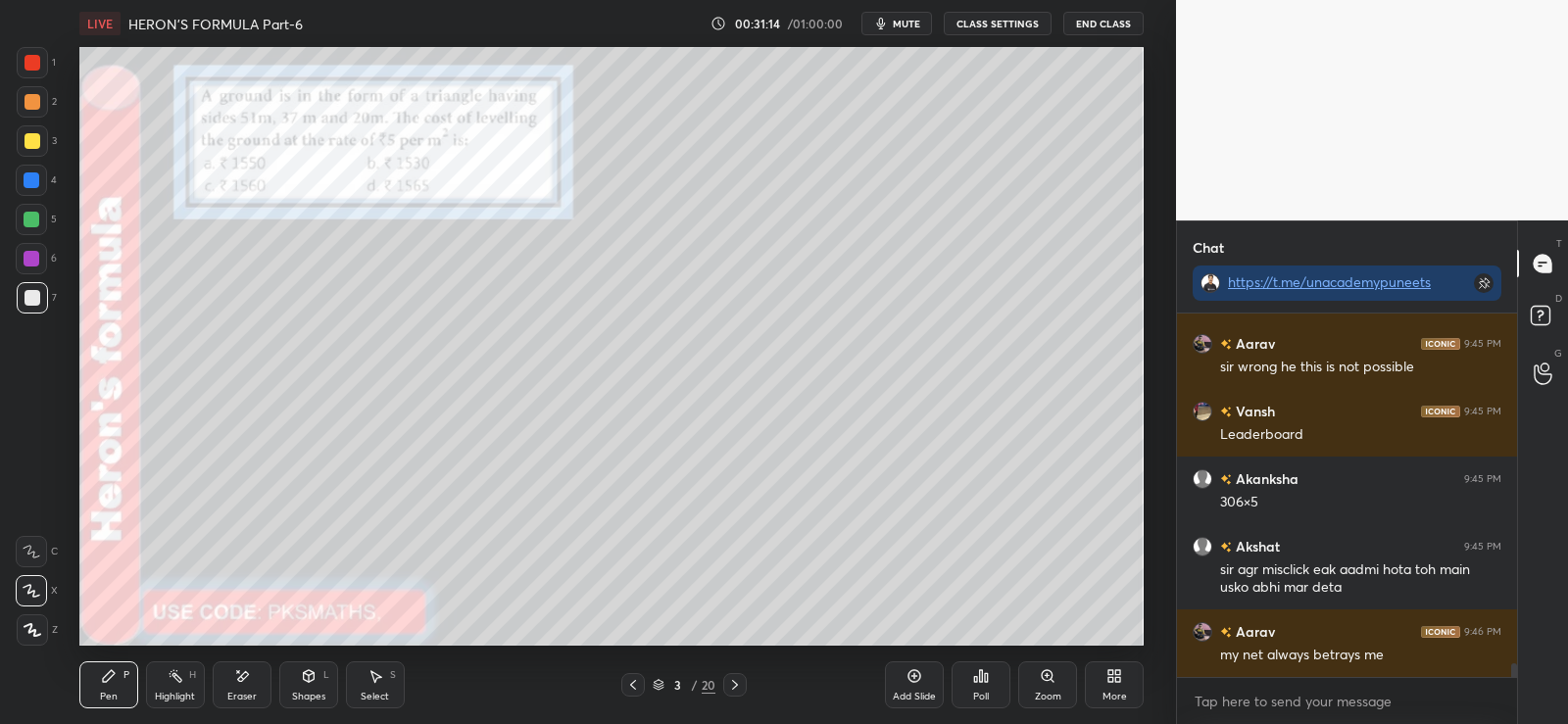 click on "Eraser" at bounding box center [242, 685] 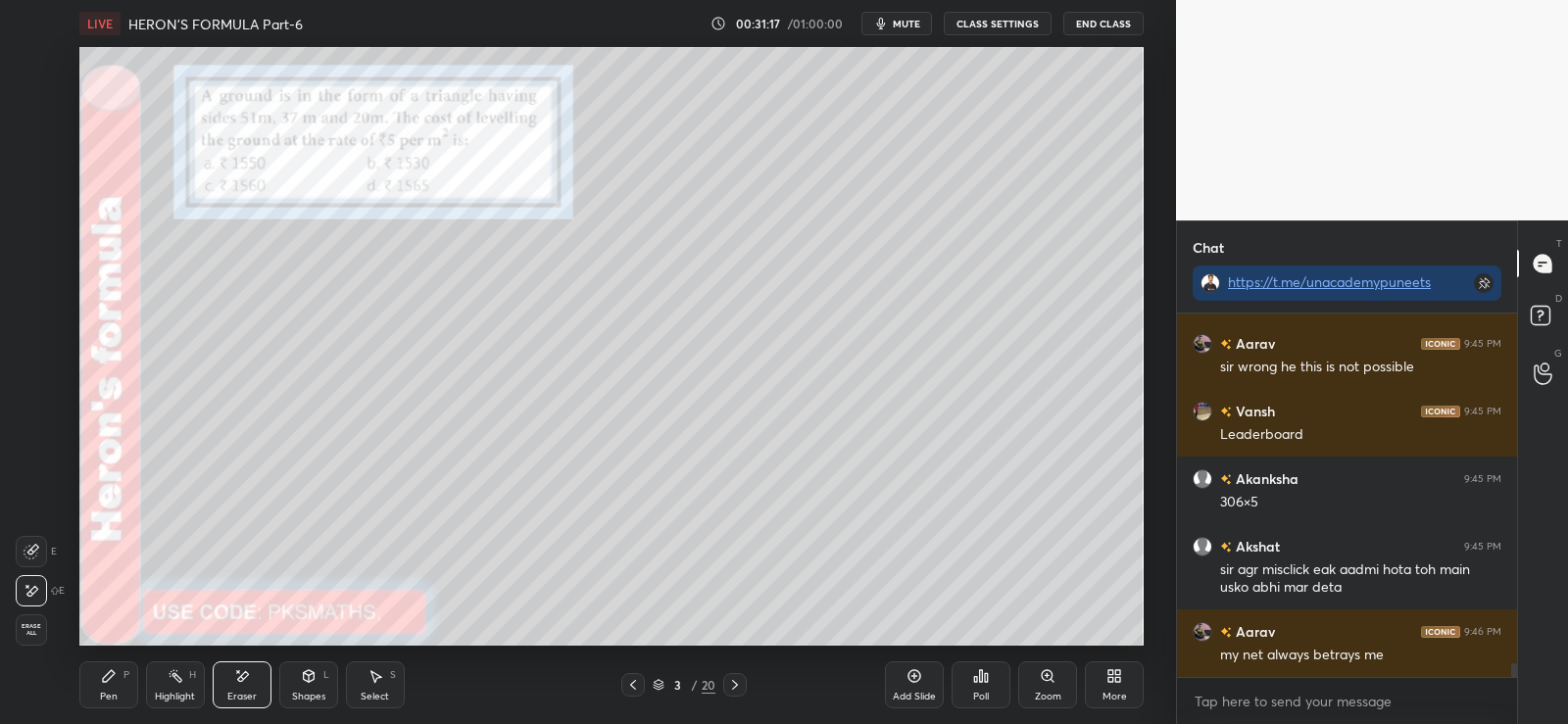 click 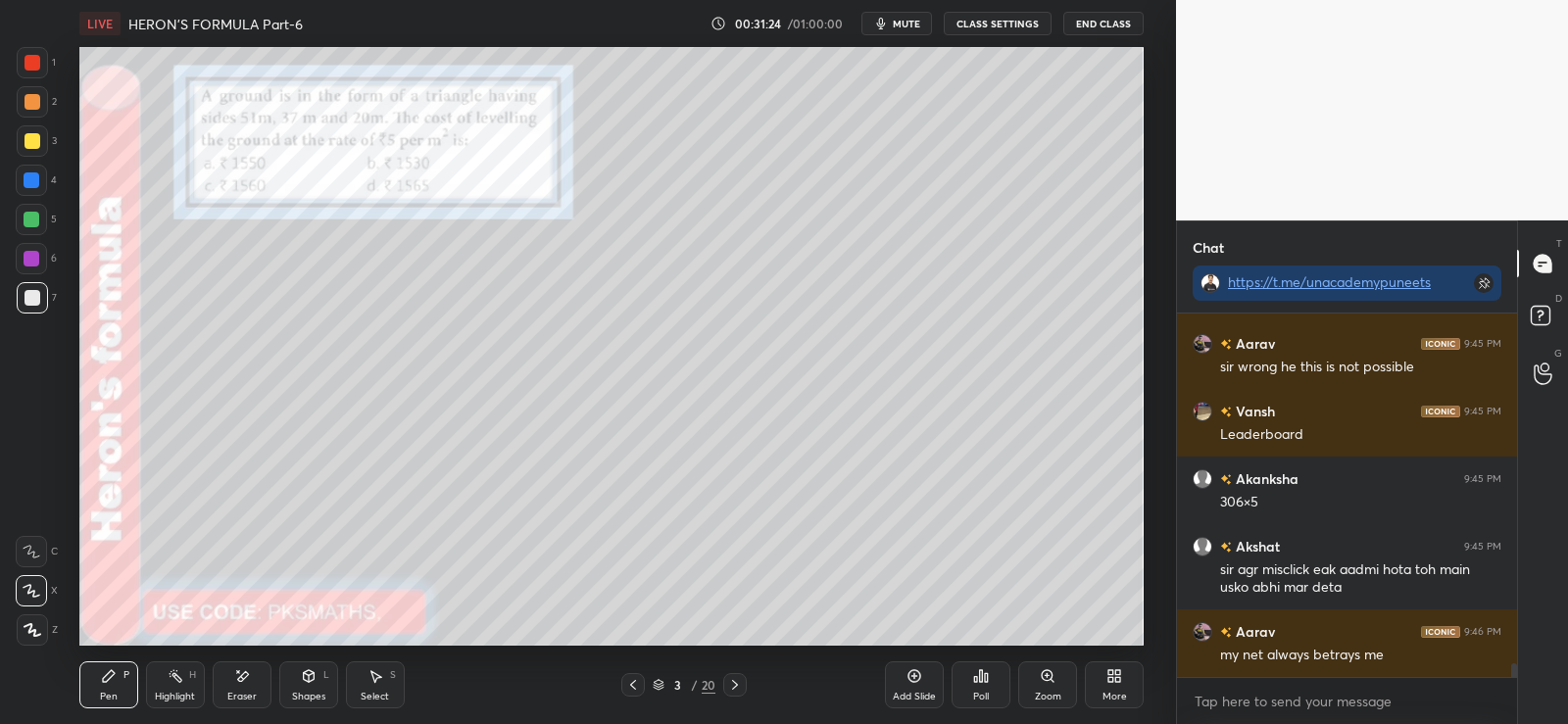 click at bounding box center (31, 219) 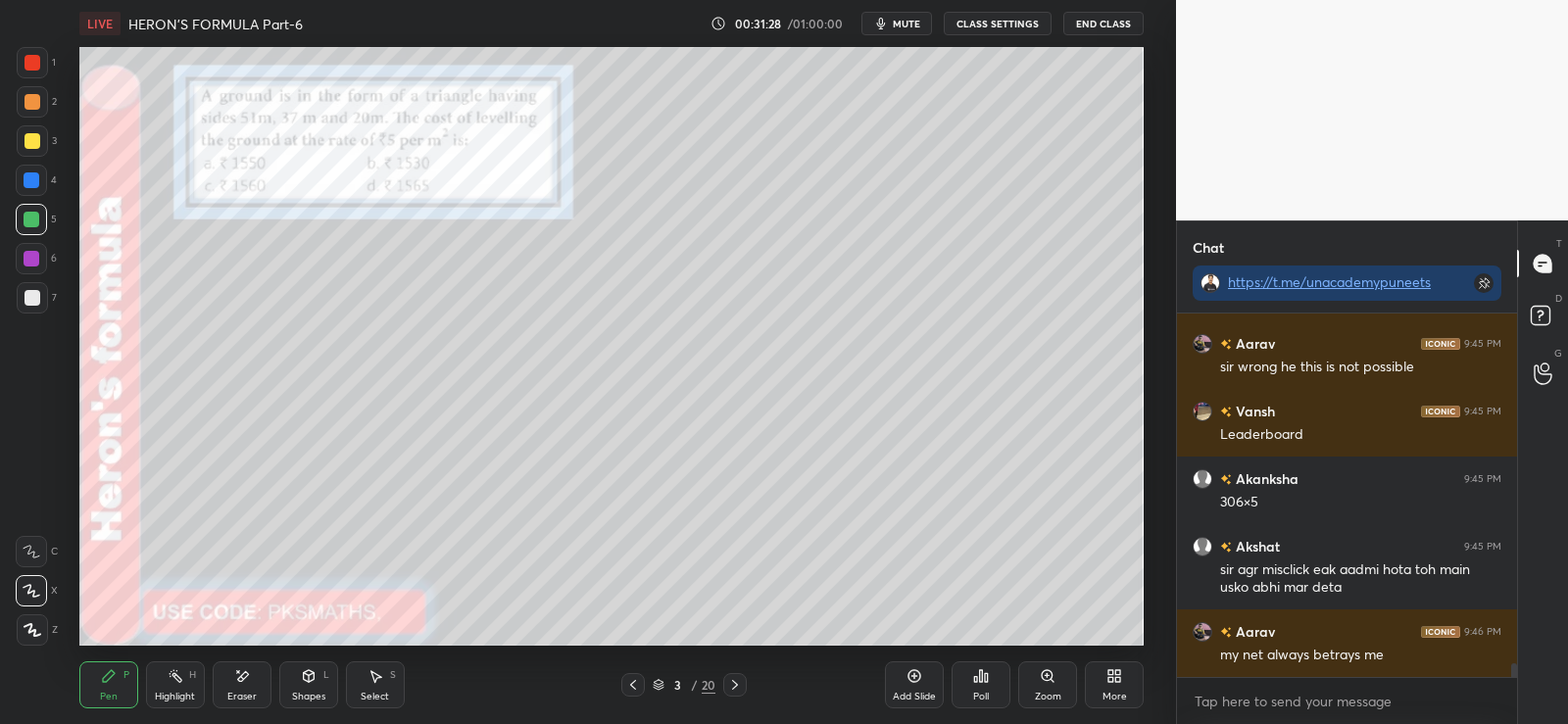scroll, scrollTop: 9050, scrollLeft: 0, axis: vertical 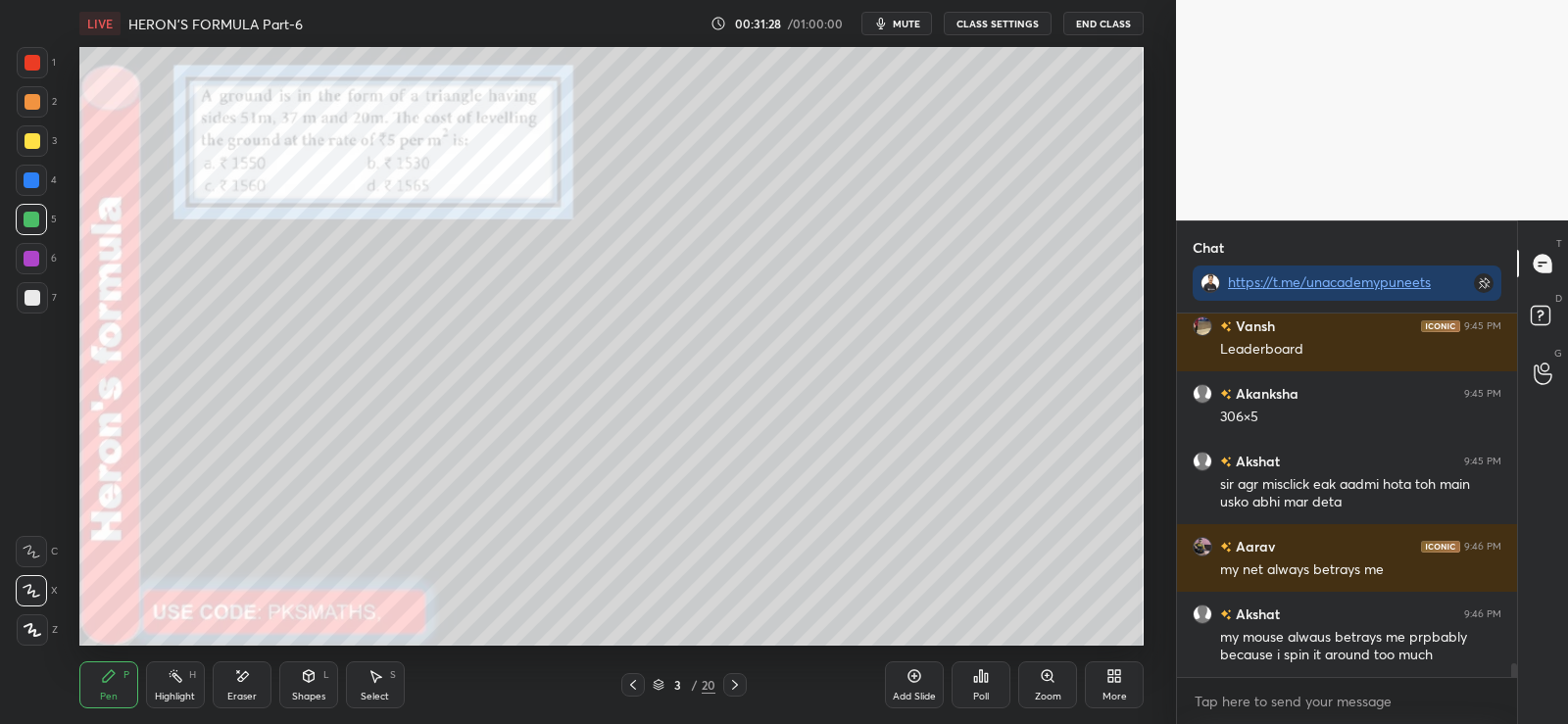 click 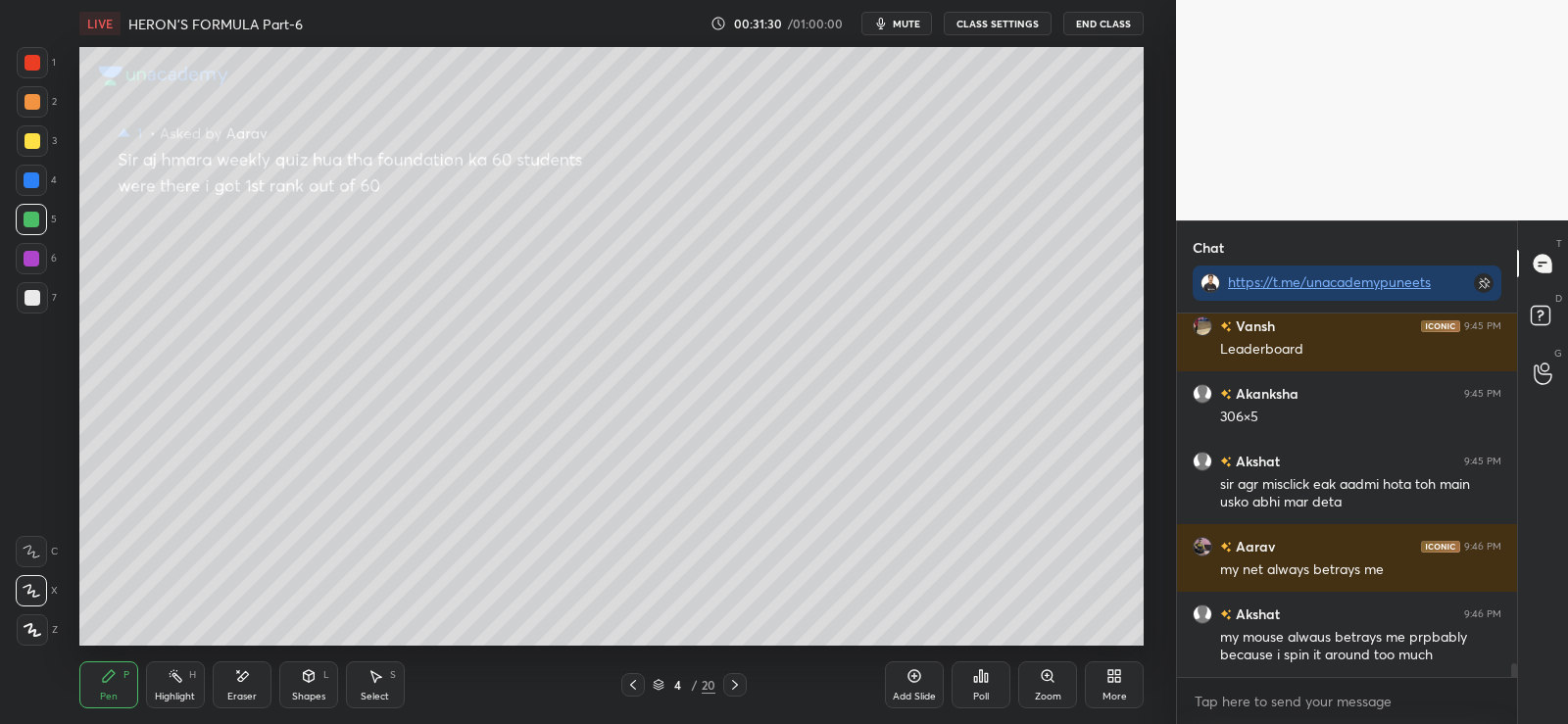 click 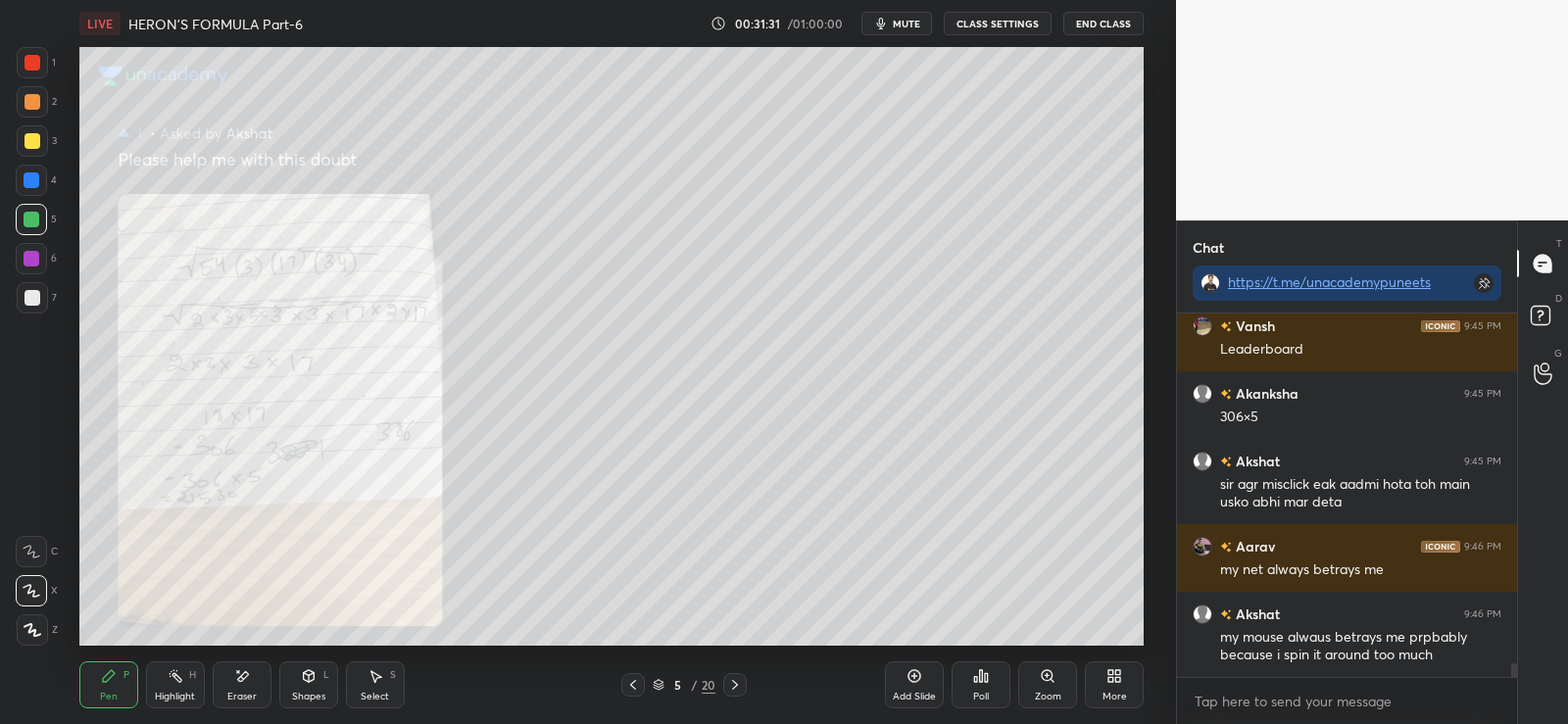 click 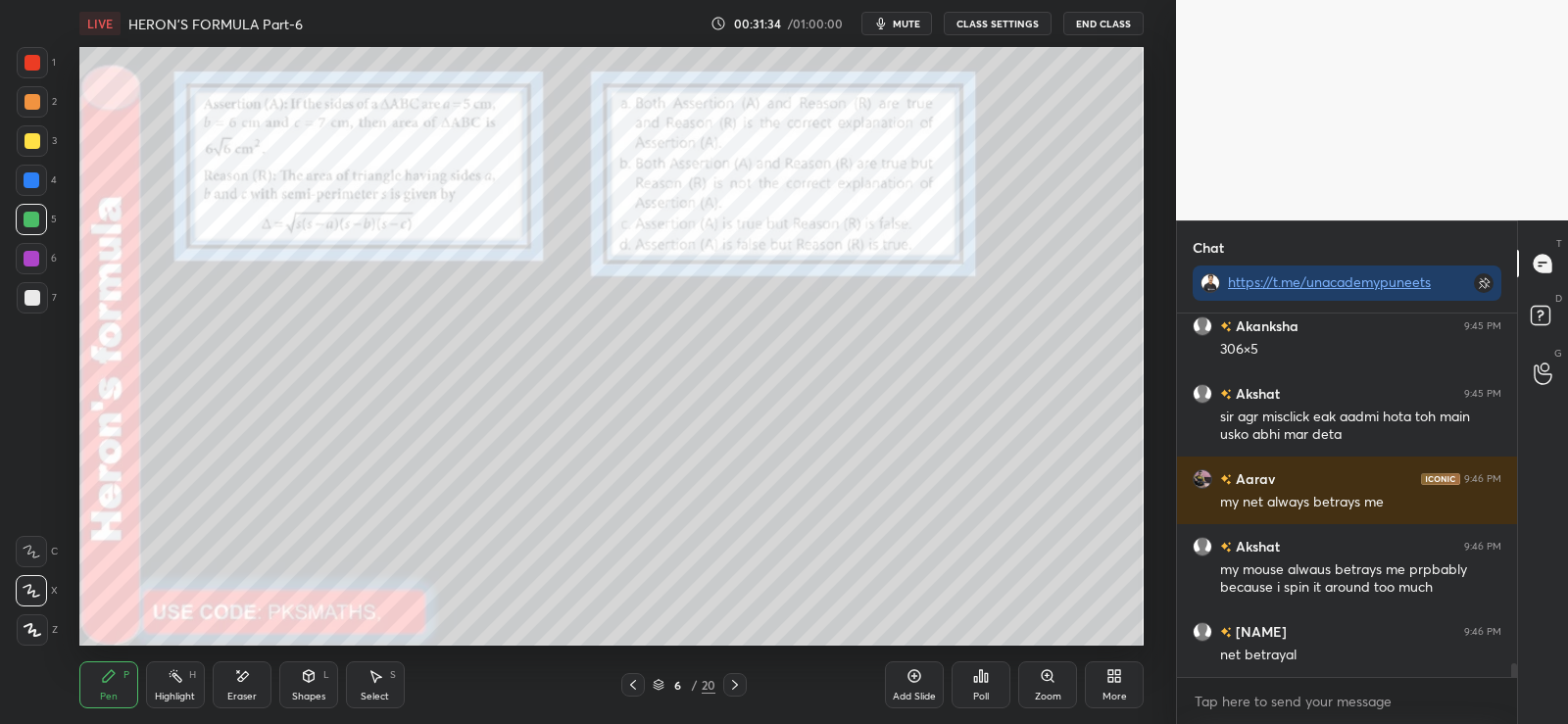 scroll, scrollTop: 9185, scrollLeft: 0, axis: vertical 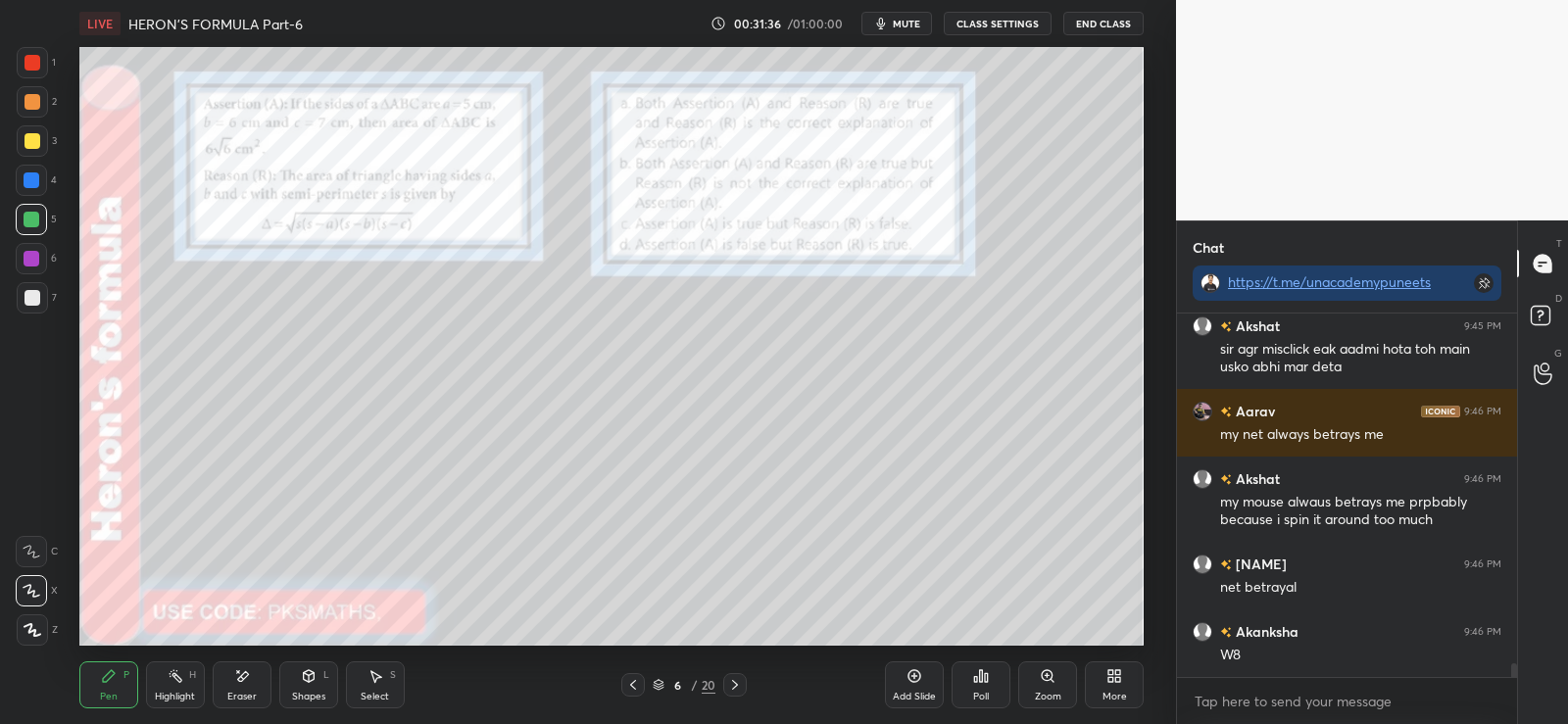click 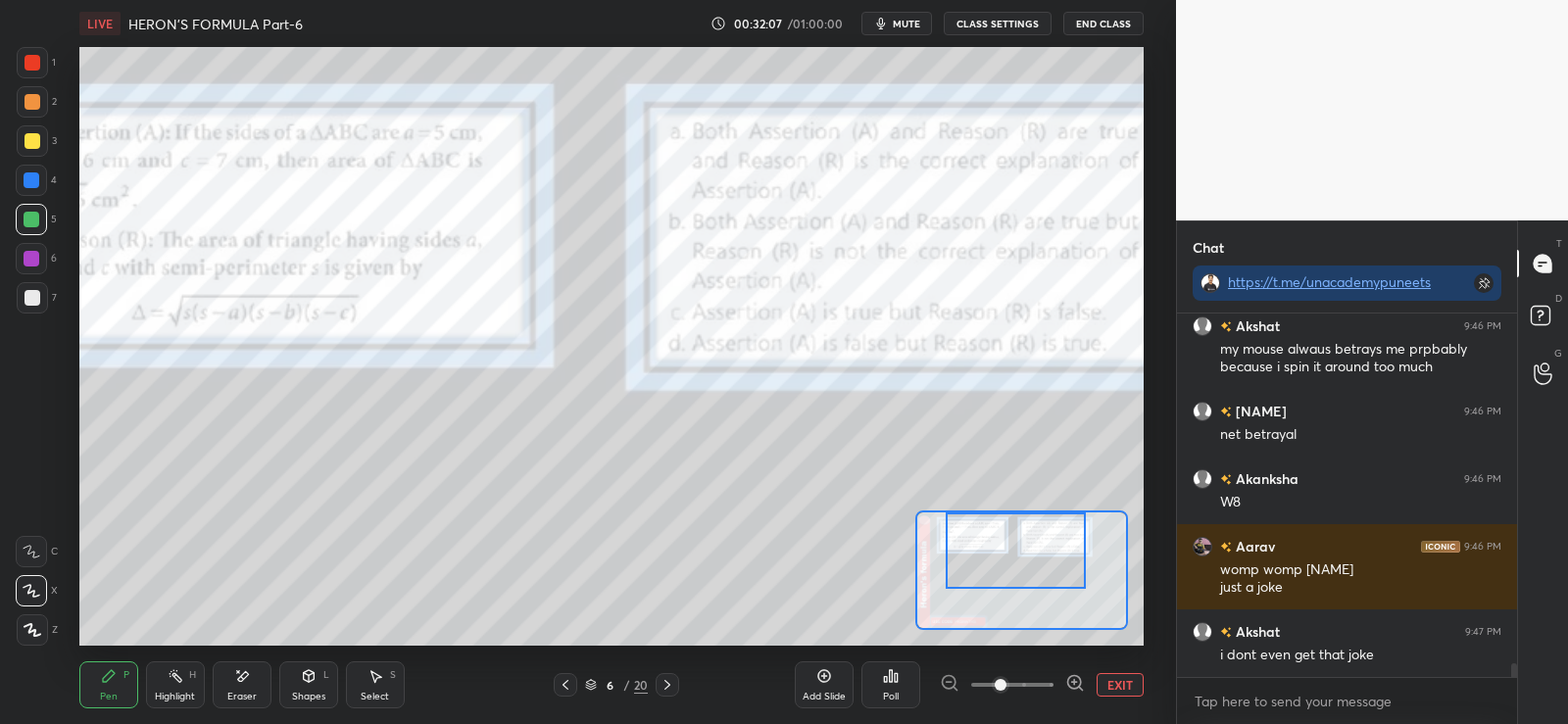 scroll, scrollTop: 9357, scrollLeft: 0, axis: vertical 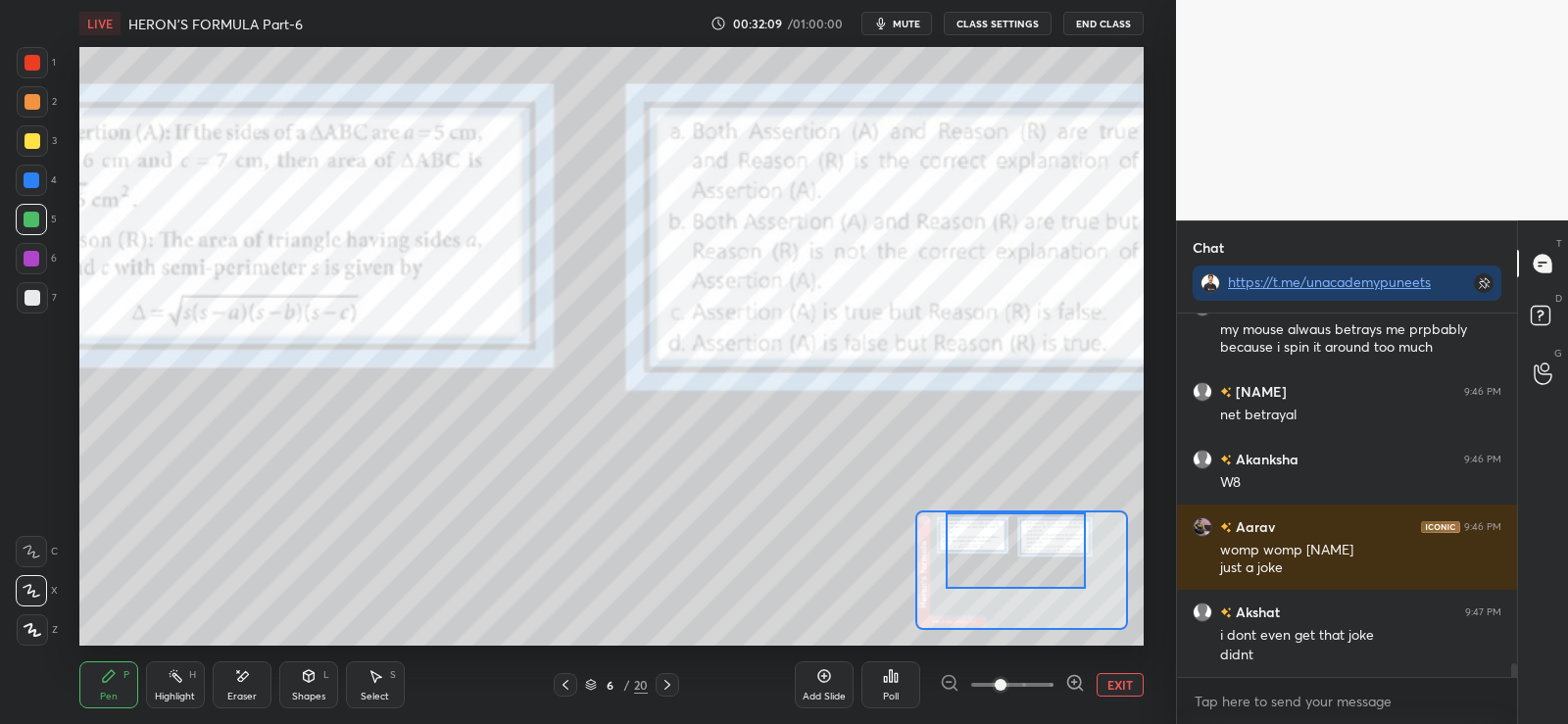 click at bounding box center (1012, 685) 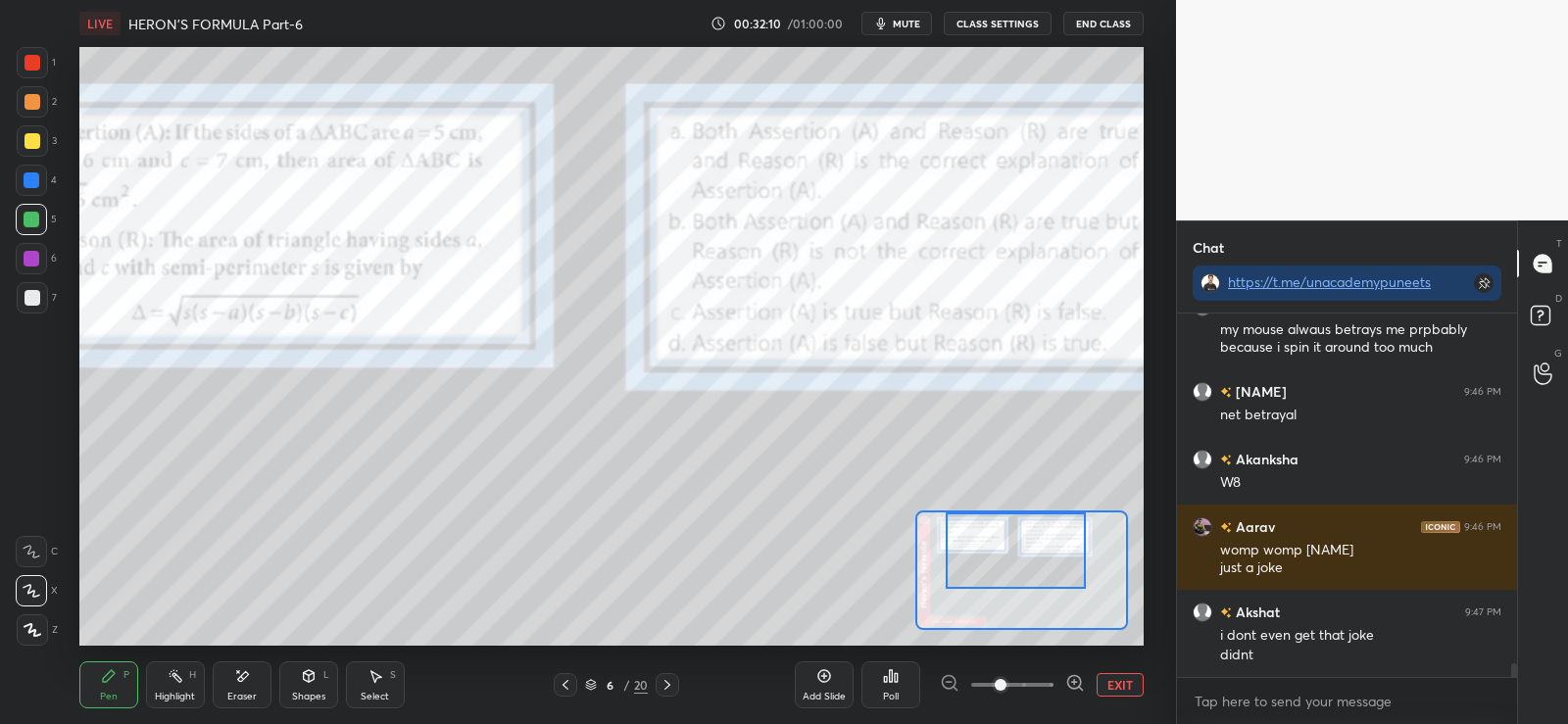 click at bounding box center [1012, 685] 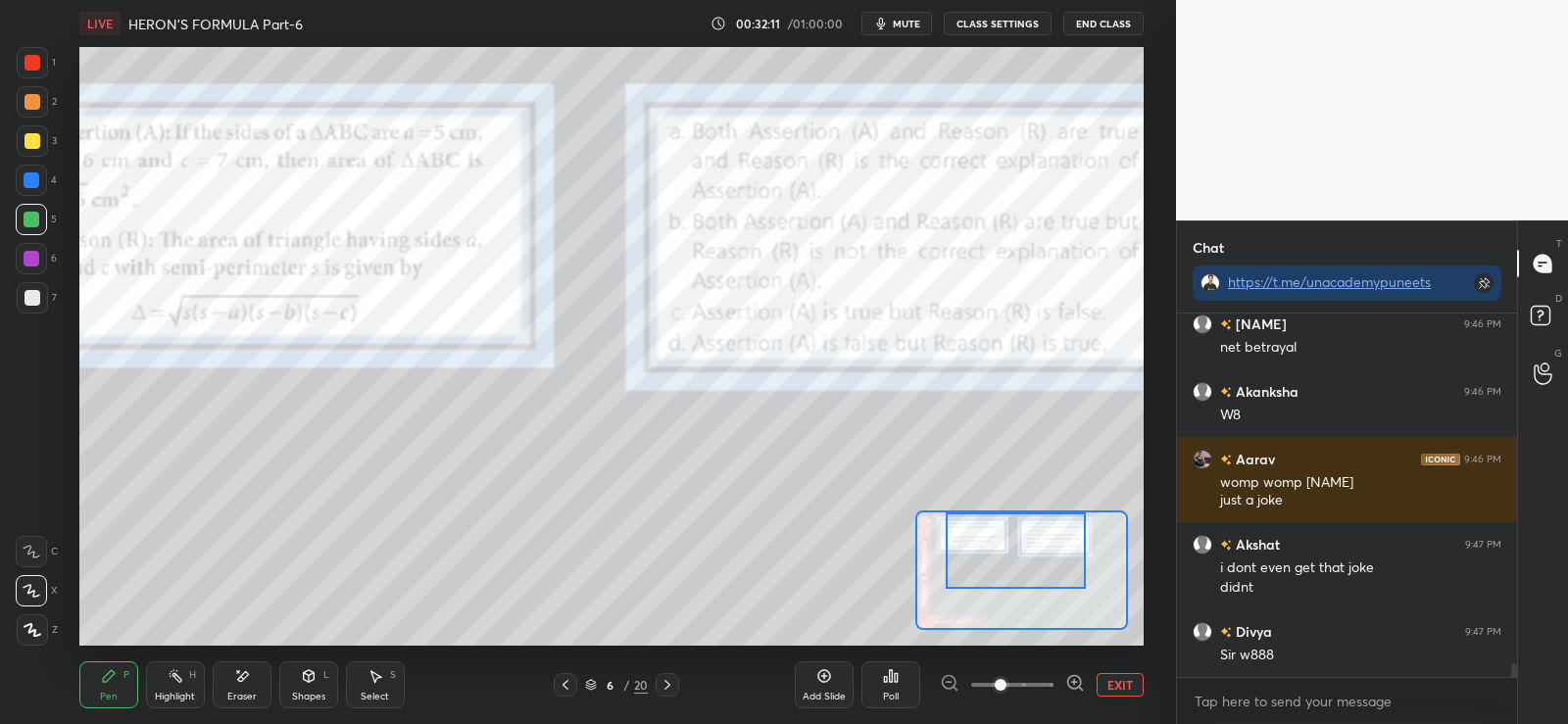 click on "EXIT" at bounding box center [1120, 685] 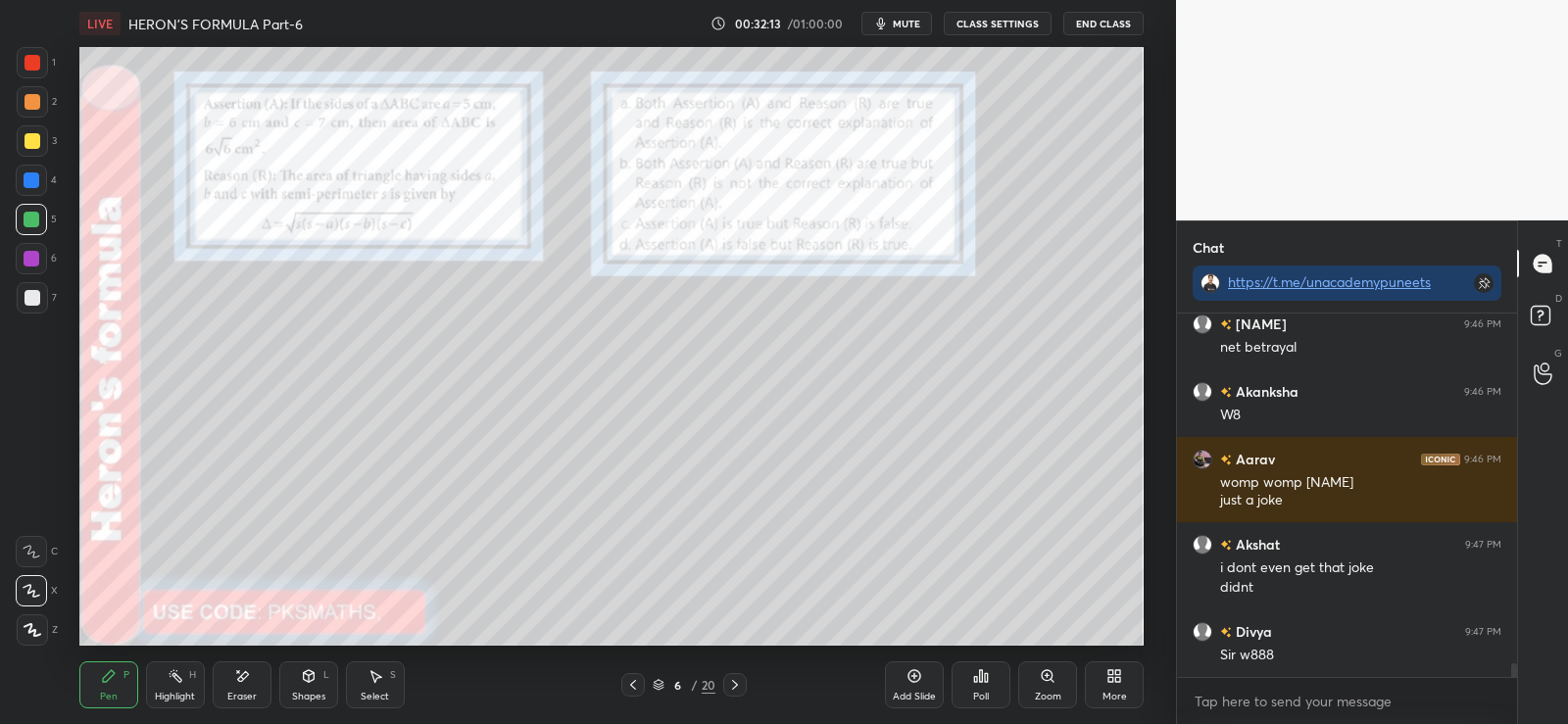 click 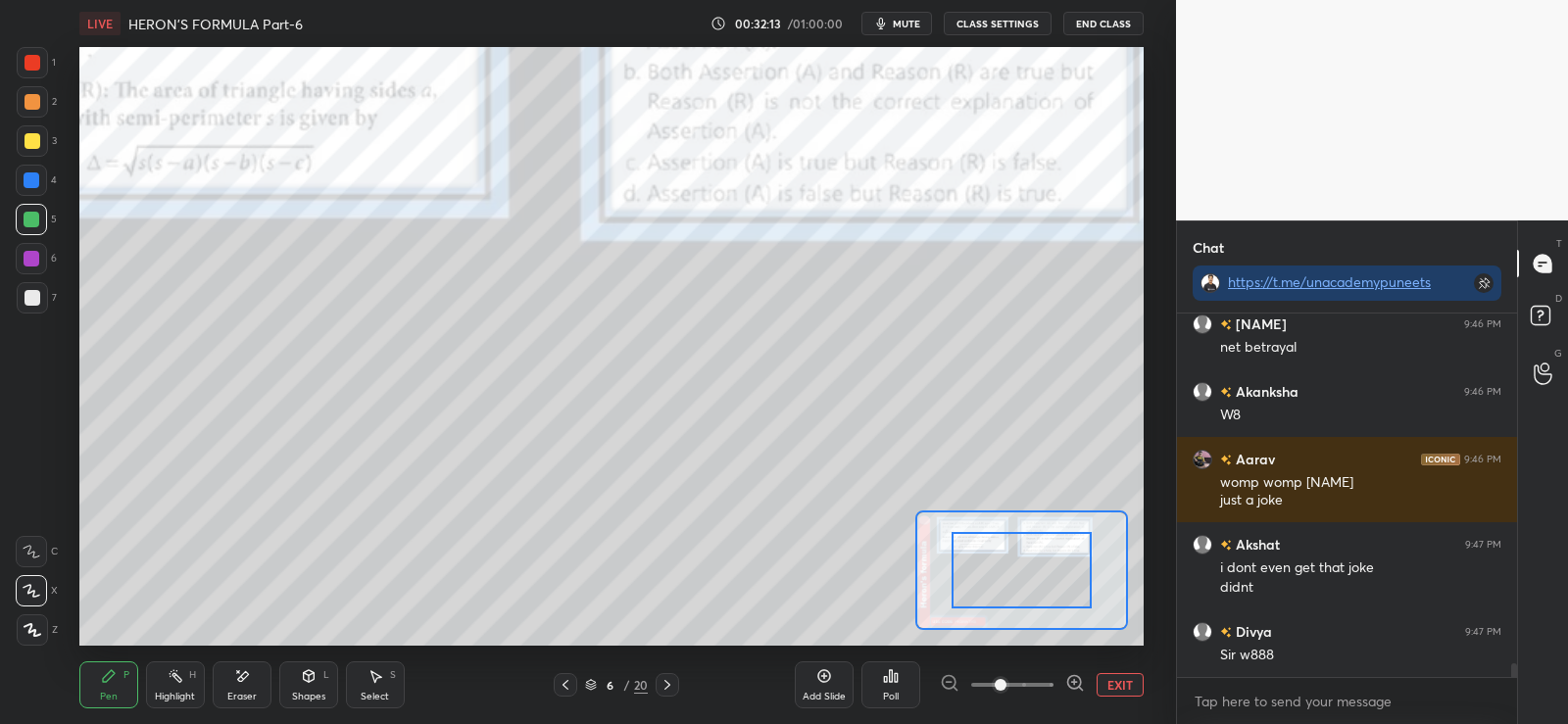 scroll, scrollTop: 9492, scrollLeft: 0, axis: vertical 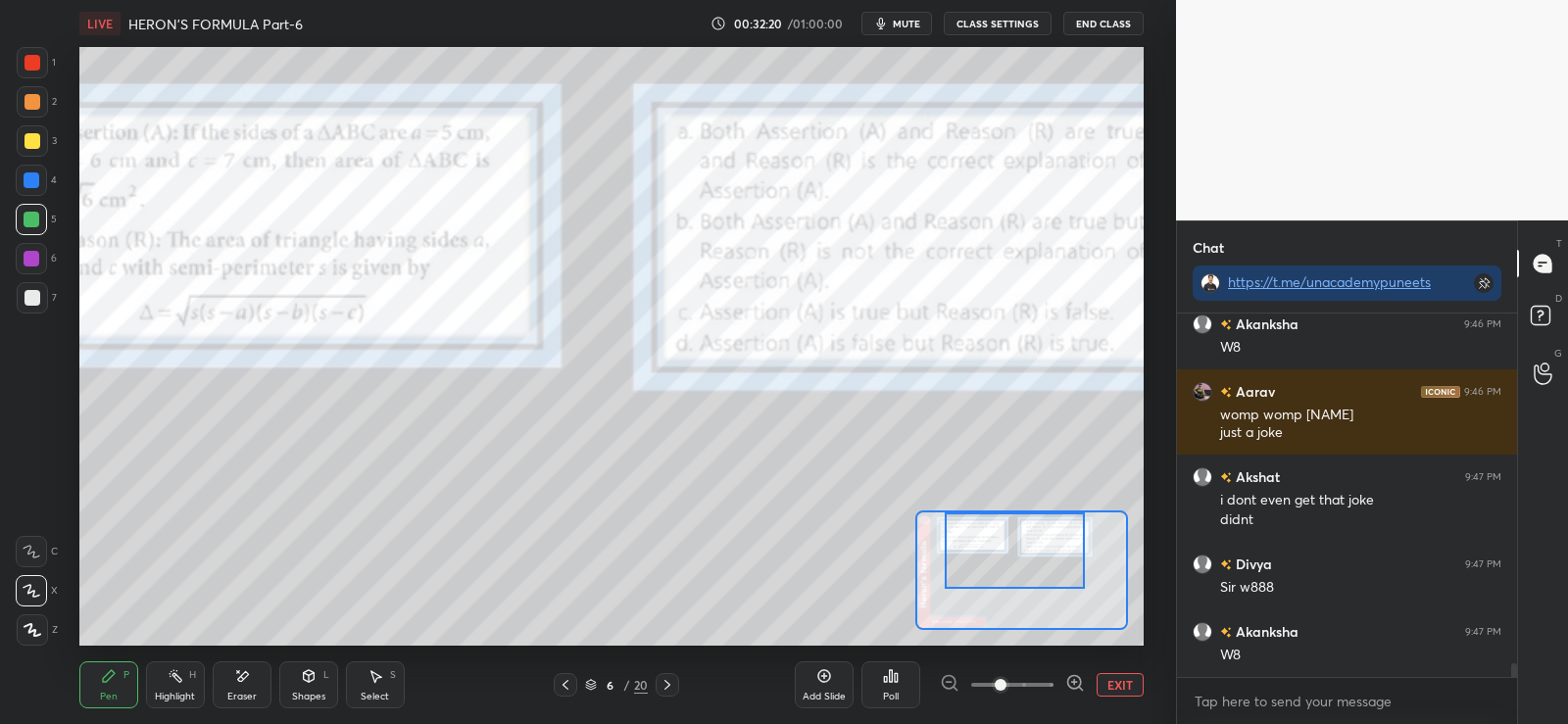 click on "EXIT" at bounding box center [1120, 685] 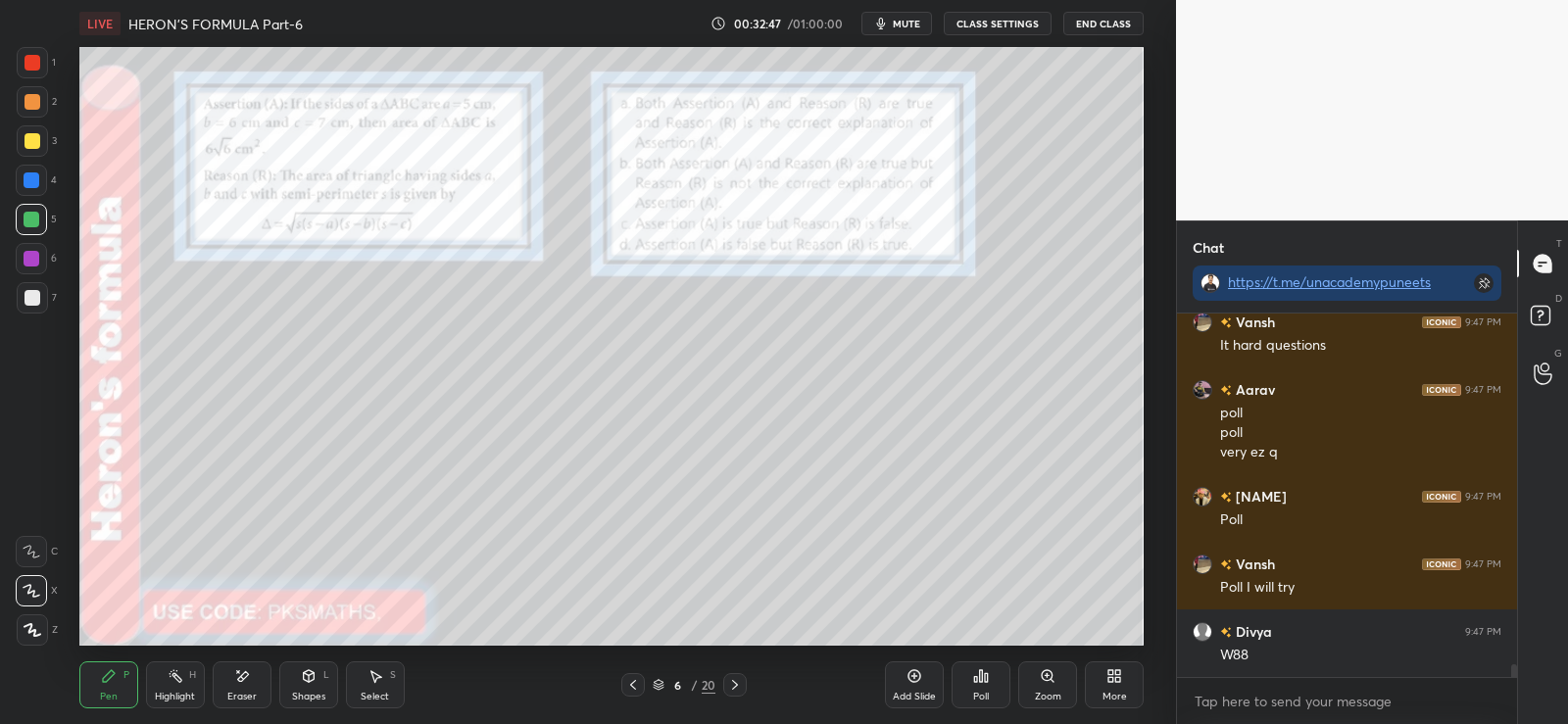 scroll, scrollTop: 10024, scrollLeft: 0, axis: vertical 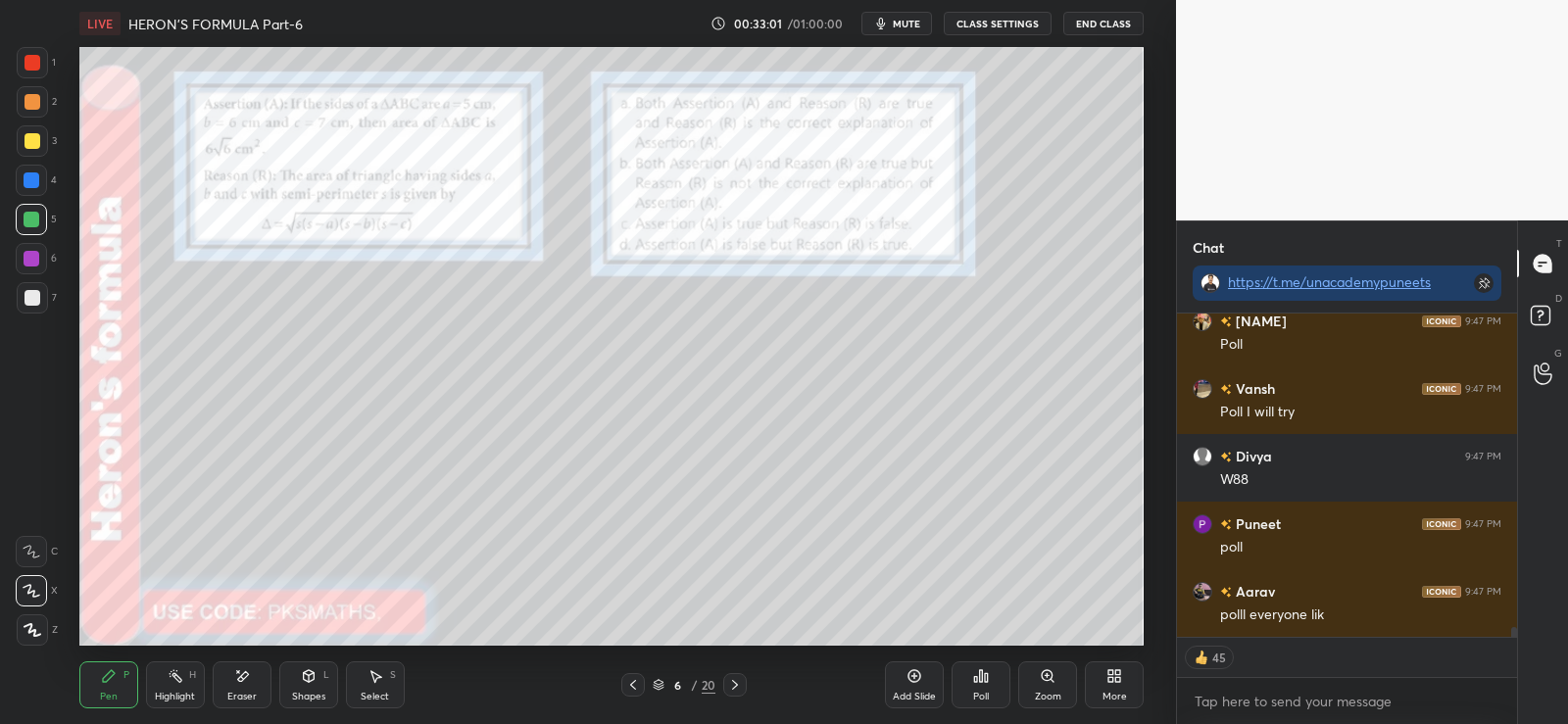click 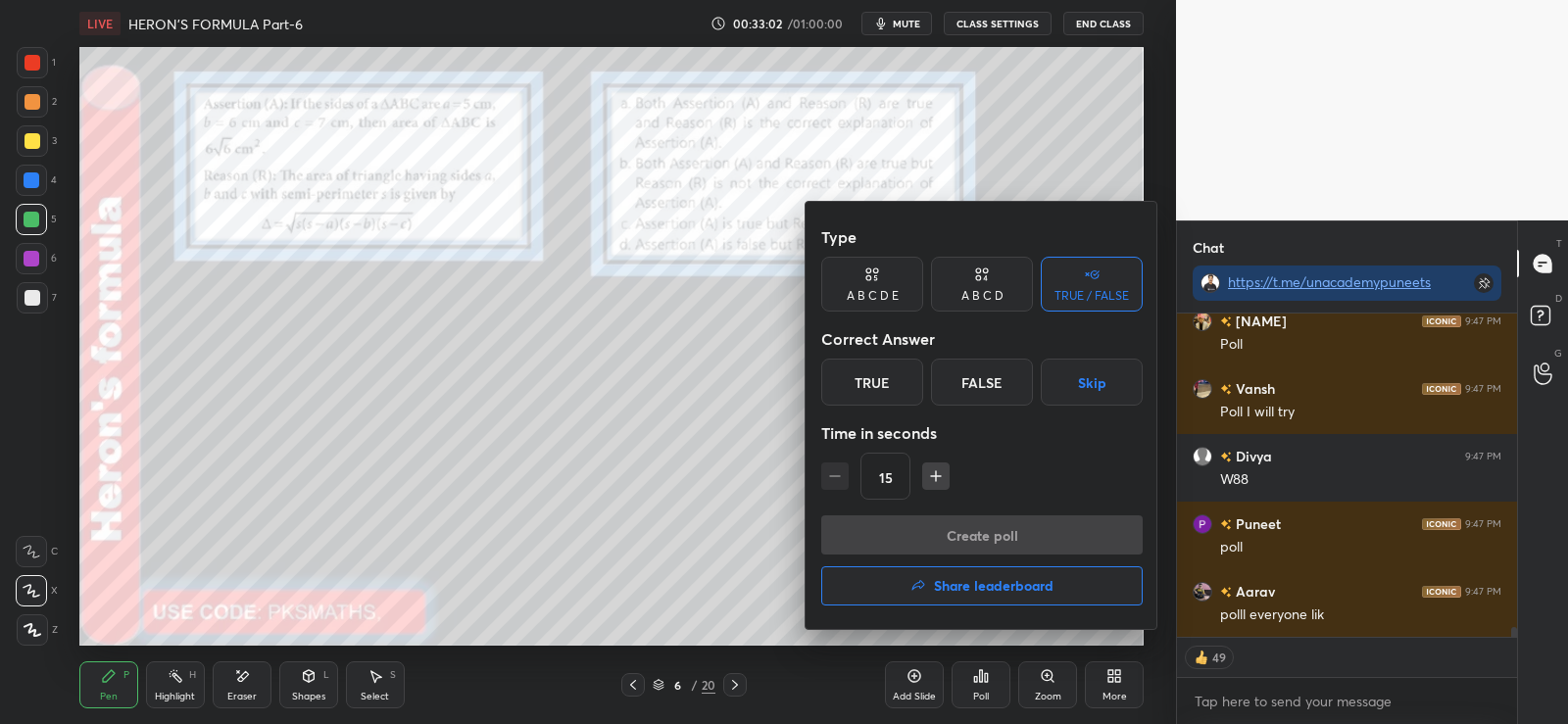 type on "x" 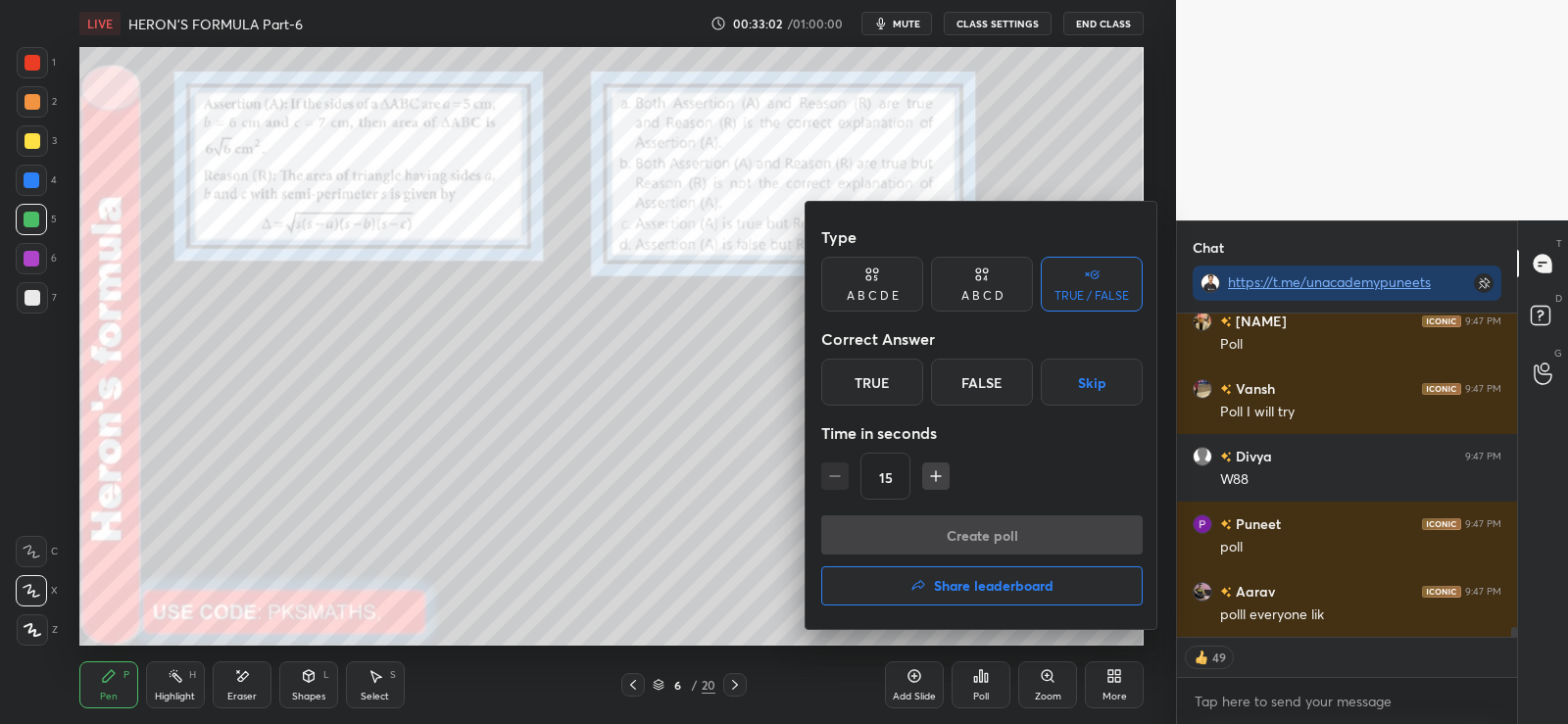 click on "A B C D" at bounding box center (982, 296) 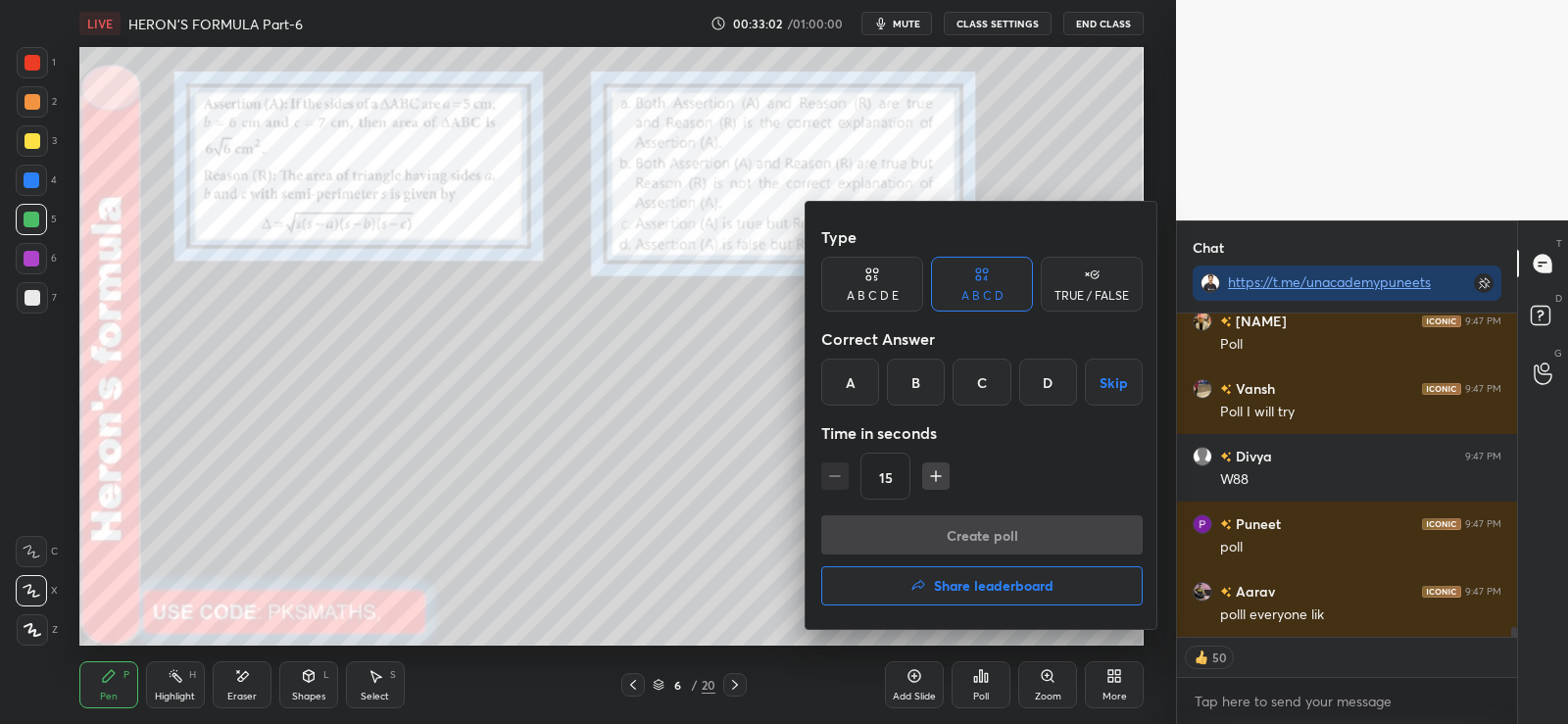 click on "A" at bounding box center [850, 382] 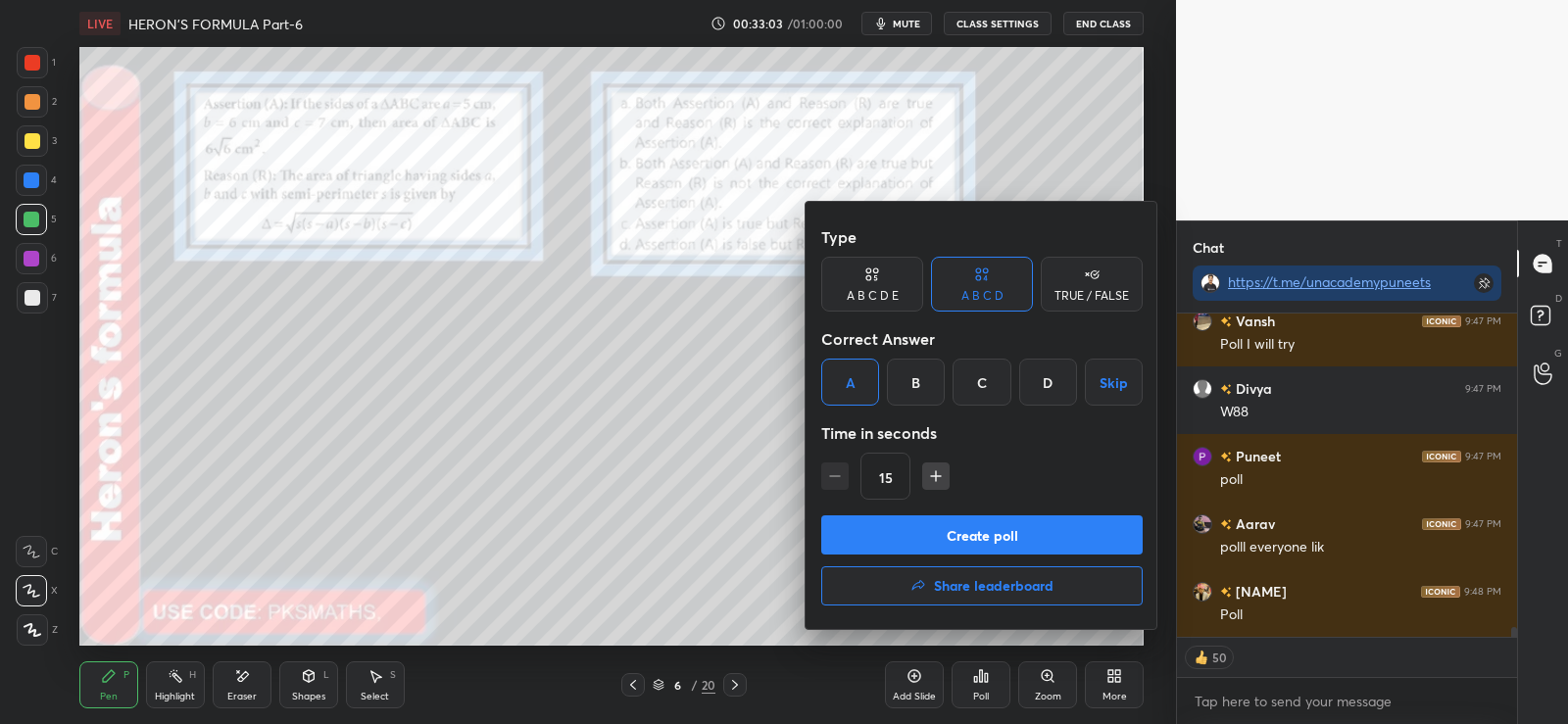 click 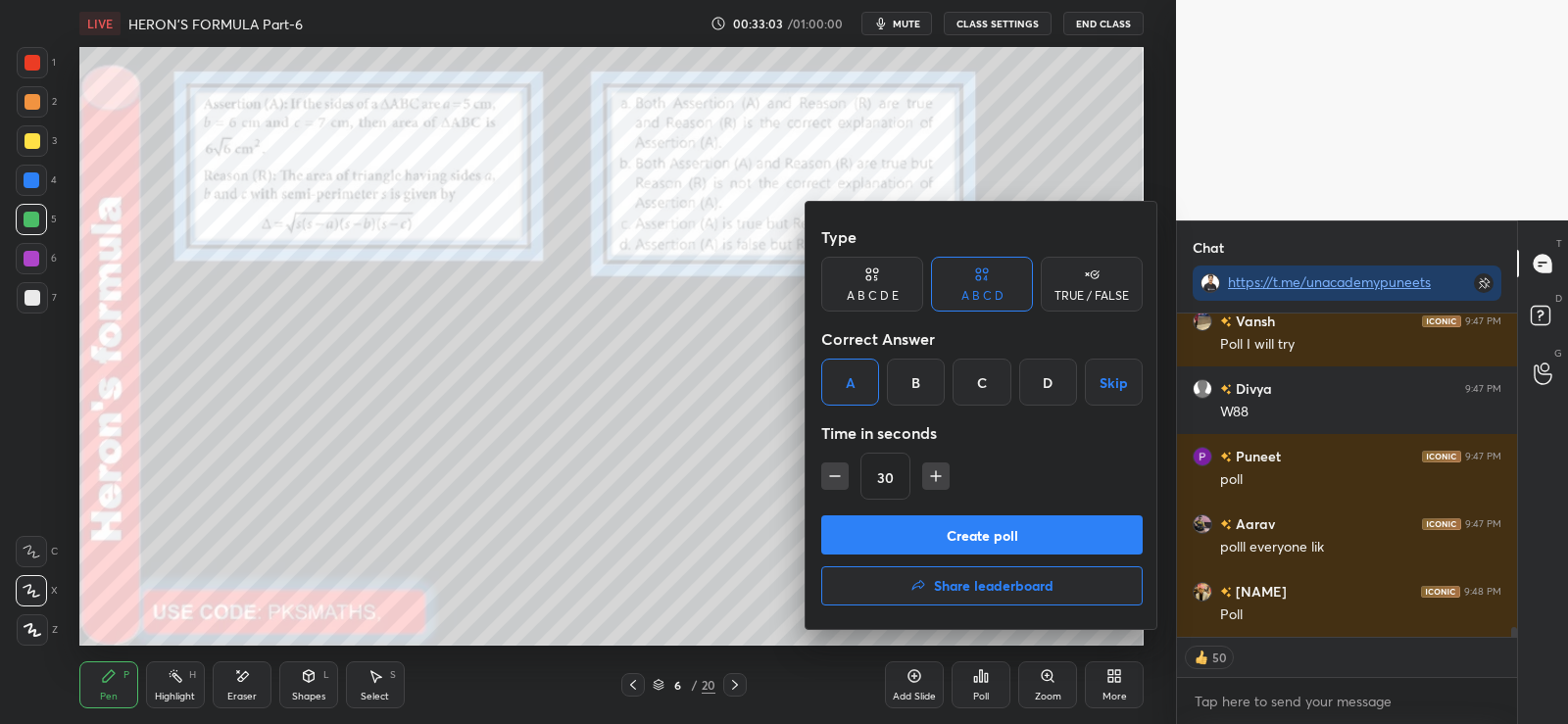 scroll, scrollTop: 10267, scrollLeft: 0, axis: vertical 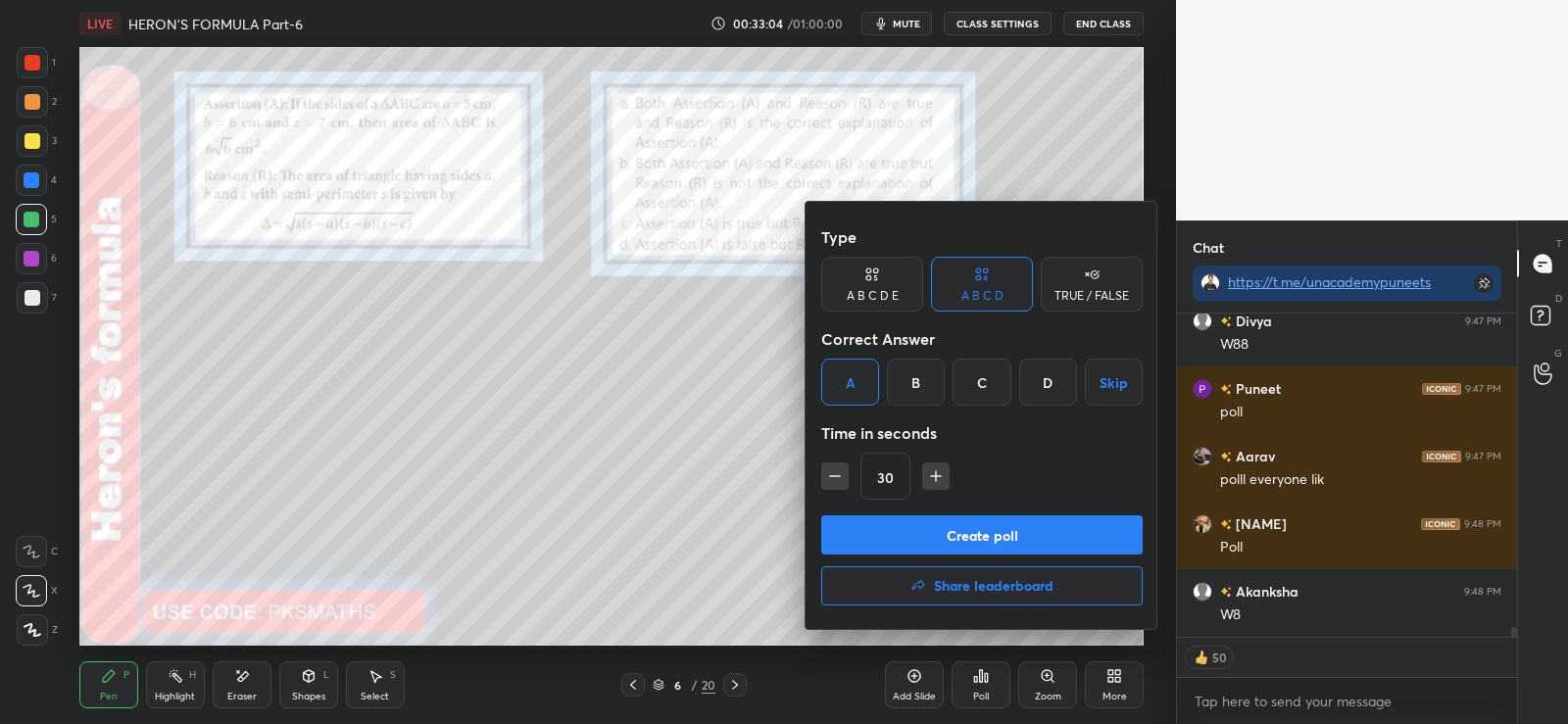 click on "Create poll" at bounding box center [982, 535] 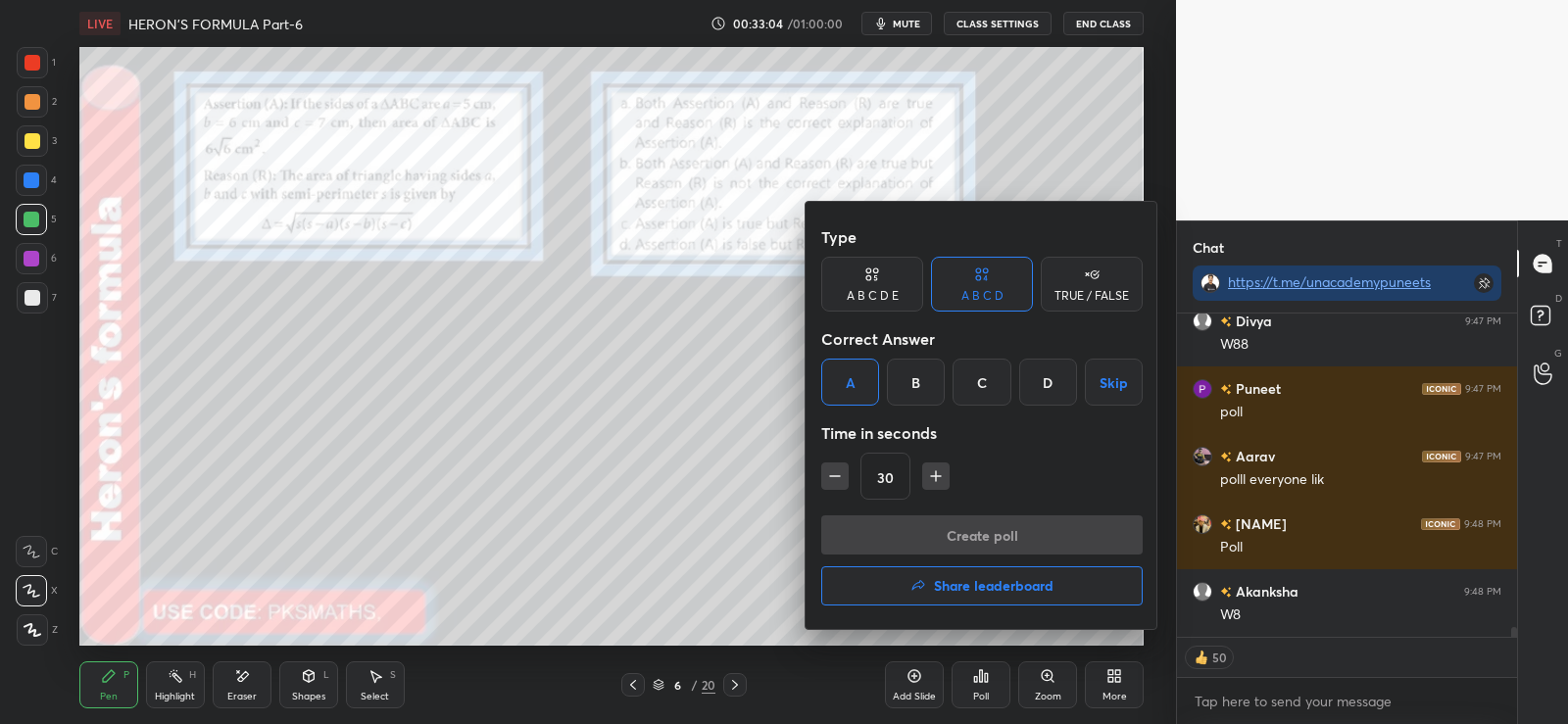 scroll, scrollTop: 257, scrollLeft: 334, axis: both 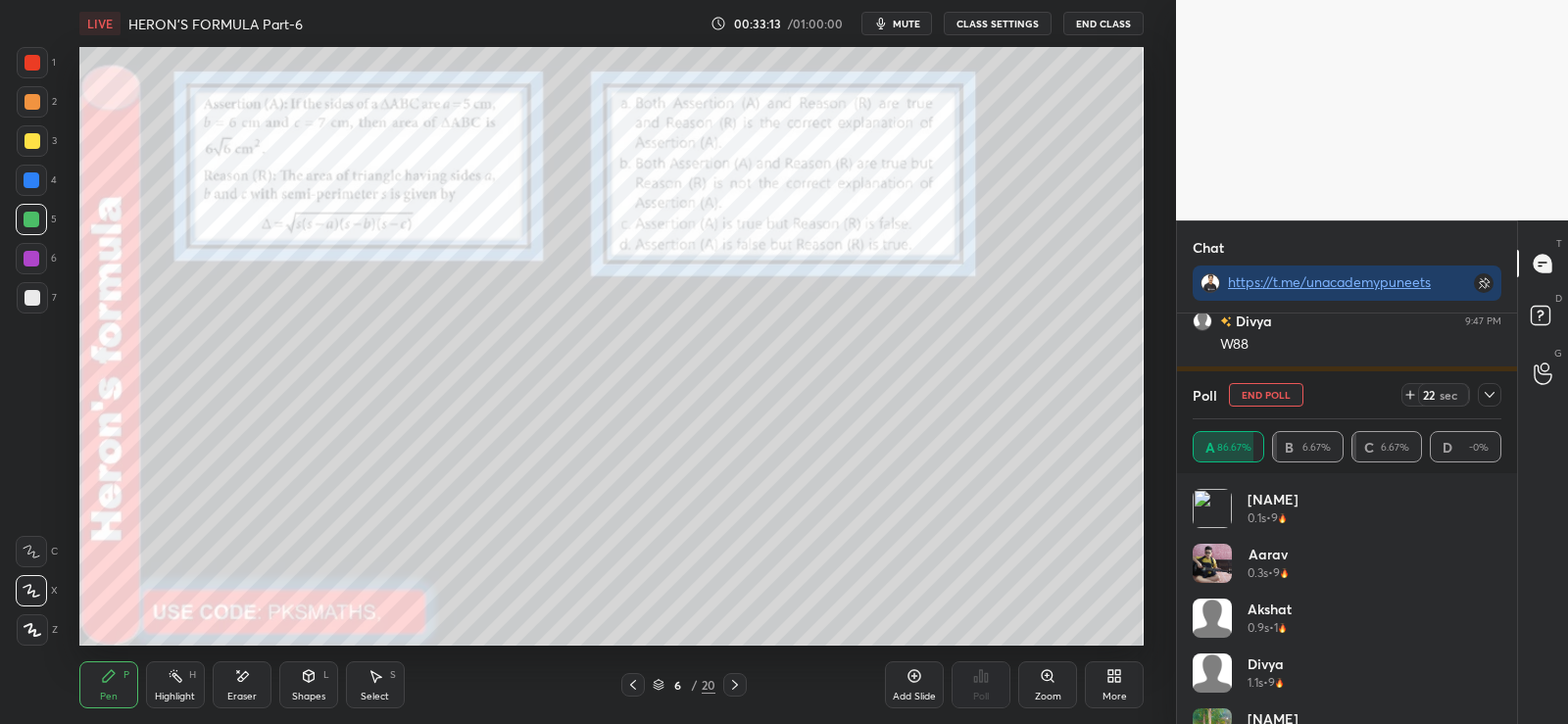 click 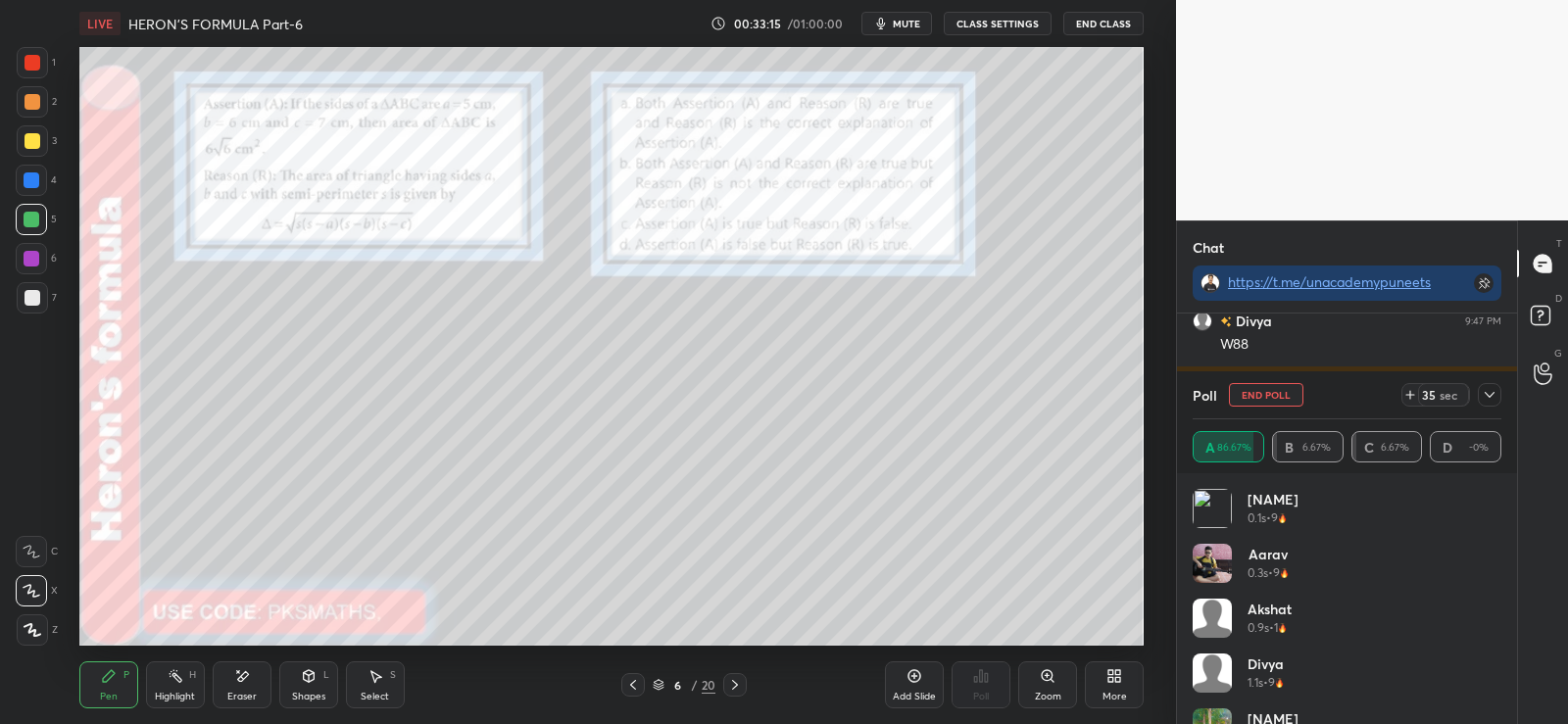 scroll, scrollTop: 7, scrollLeft: 7, axis: both 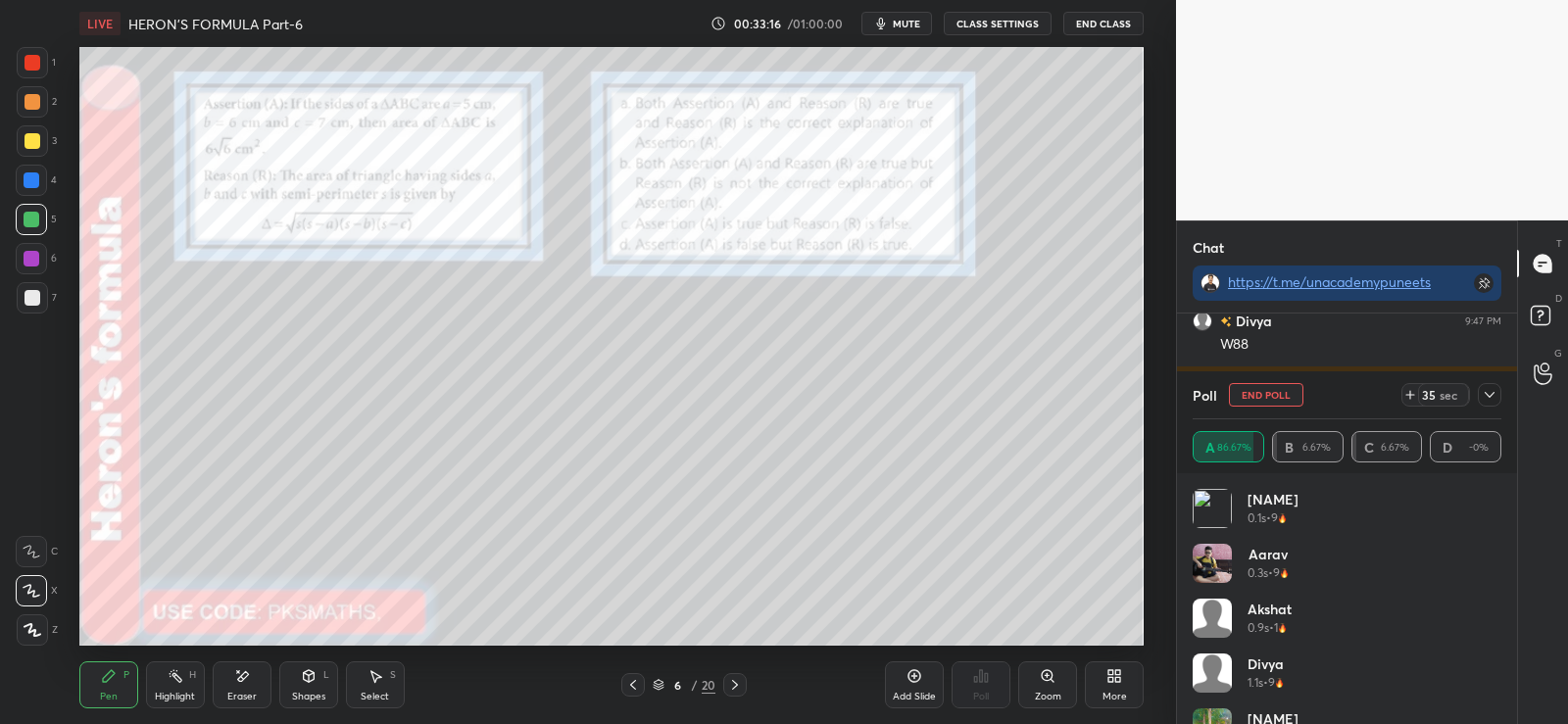 click 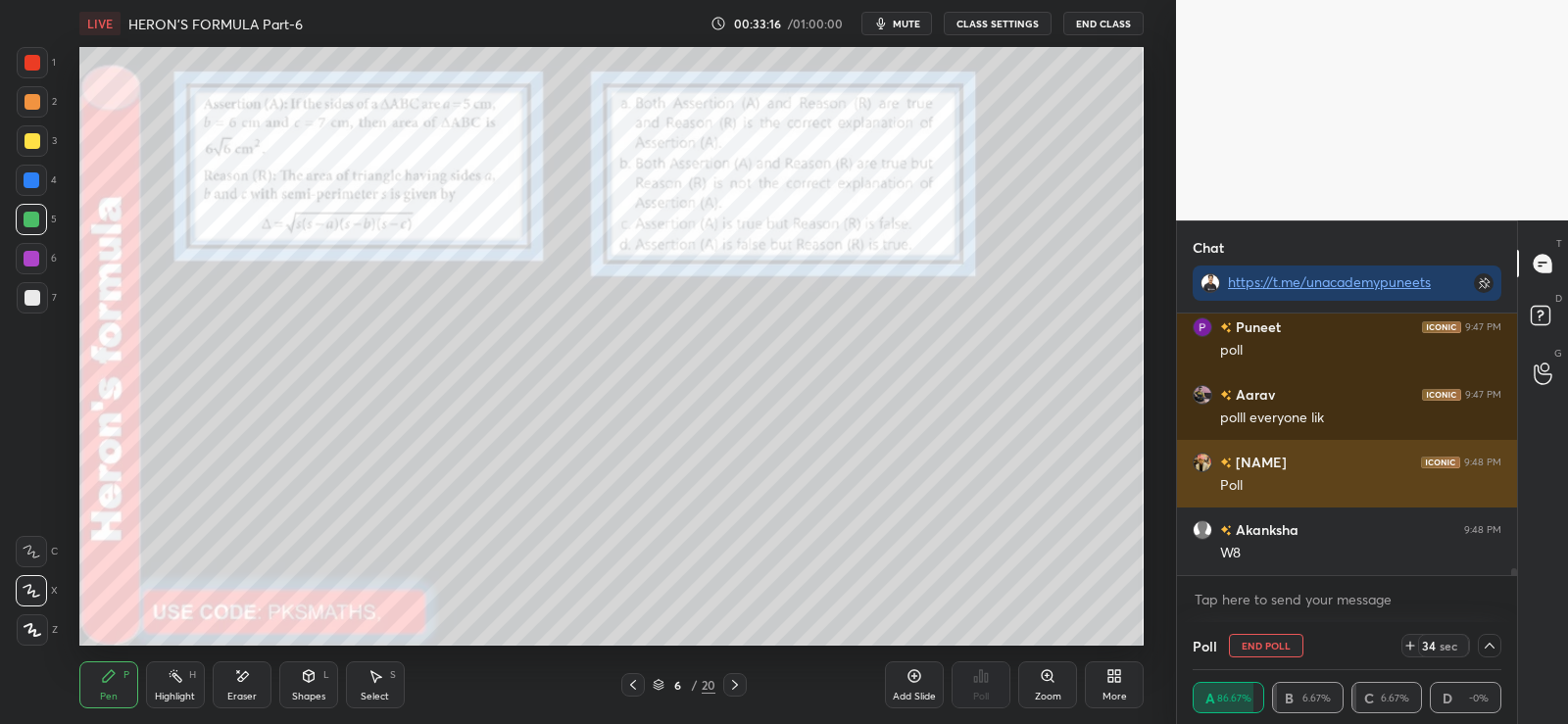 scroll, scrollTop: 0, scrollLeft: 0, axis: both 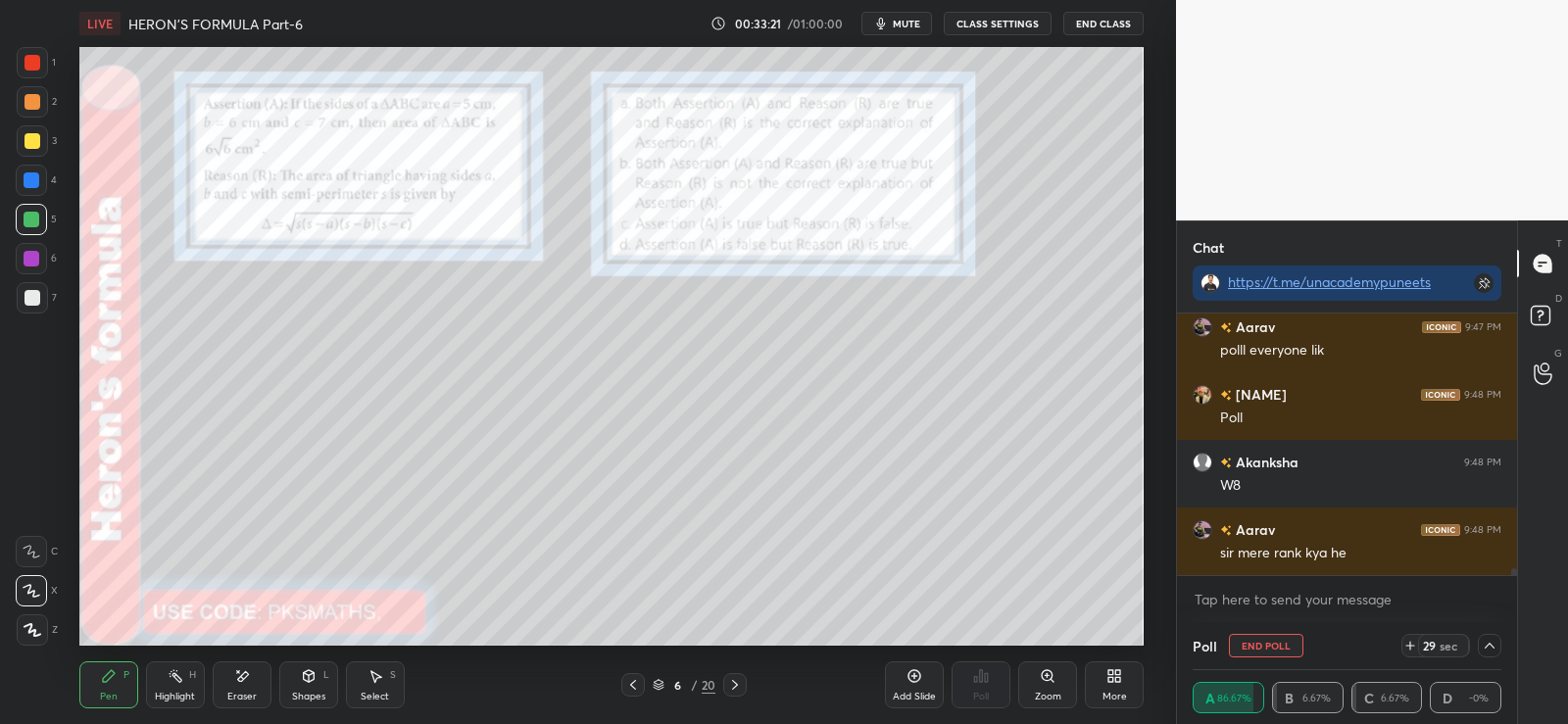 click 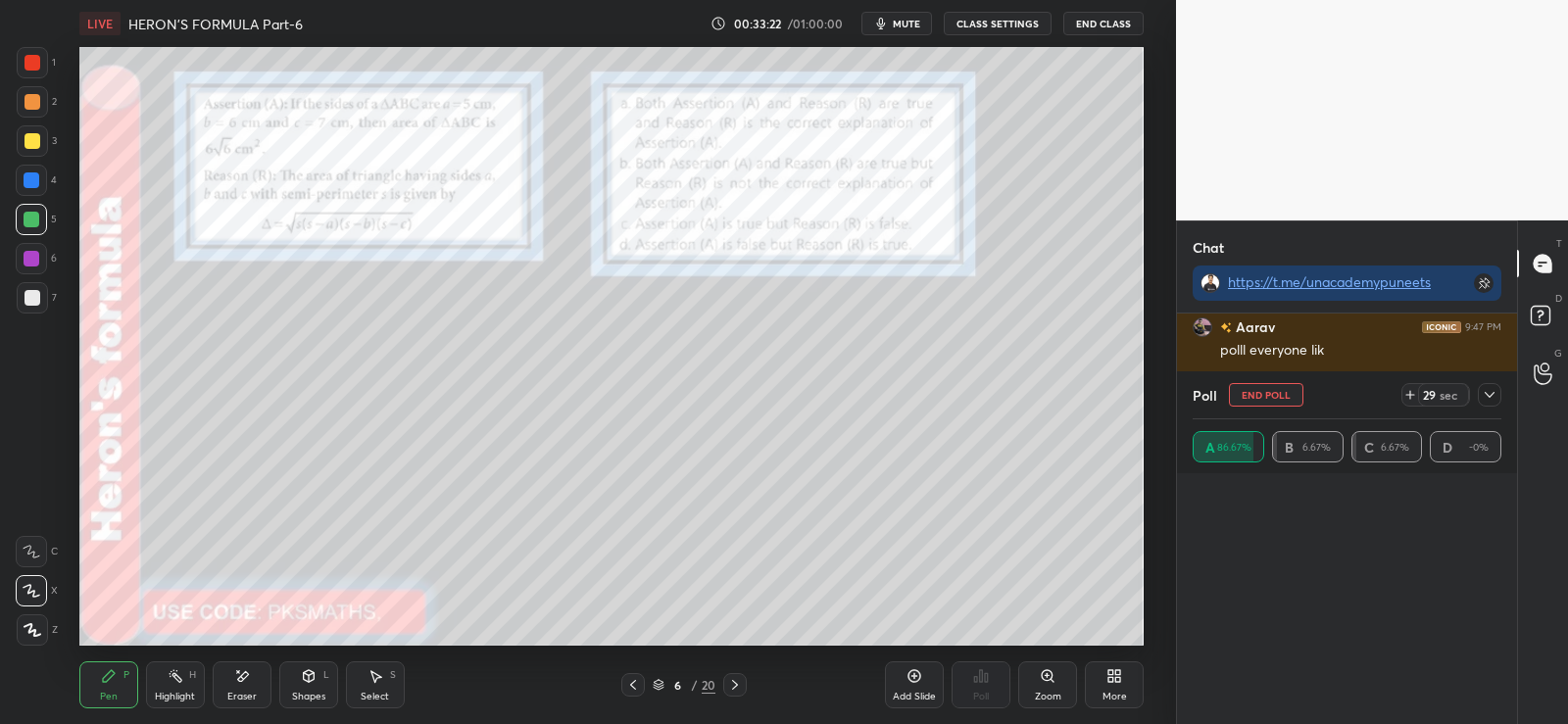 scroll, scrollTop: 7, scrollLeft: 7, axis: both 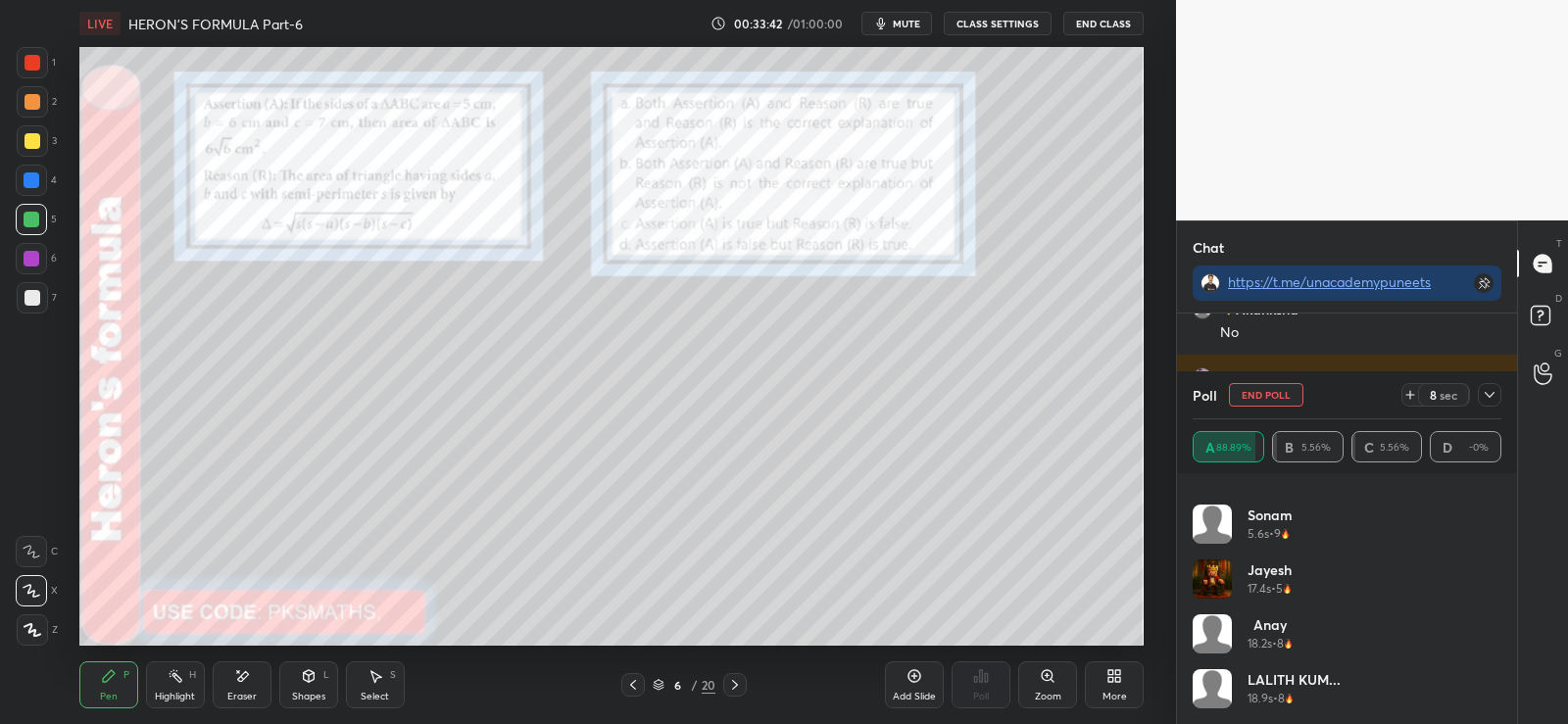 click 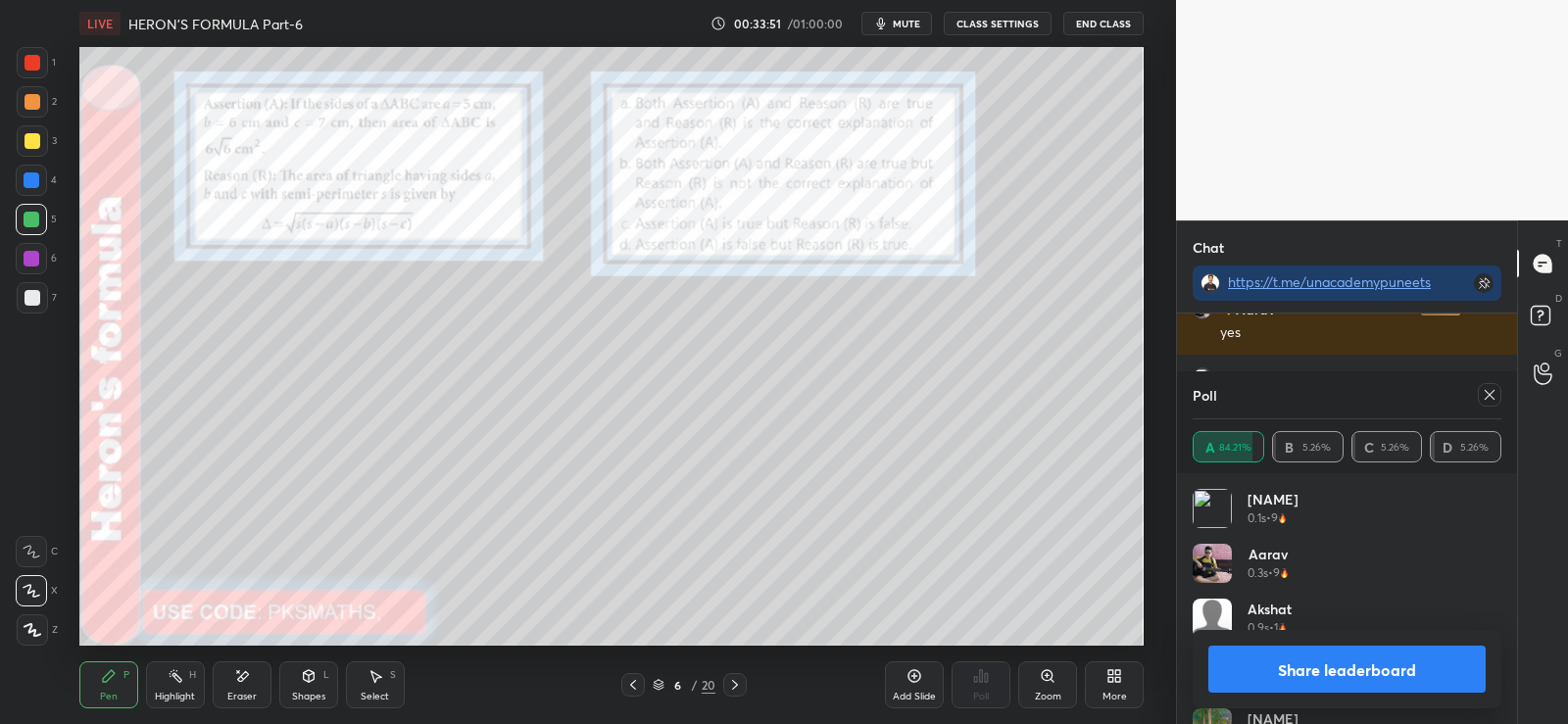 click on "Share leaderboard" at bounding box center [1347, 669] 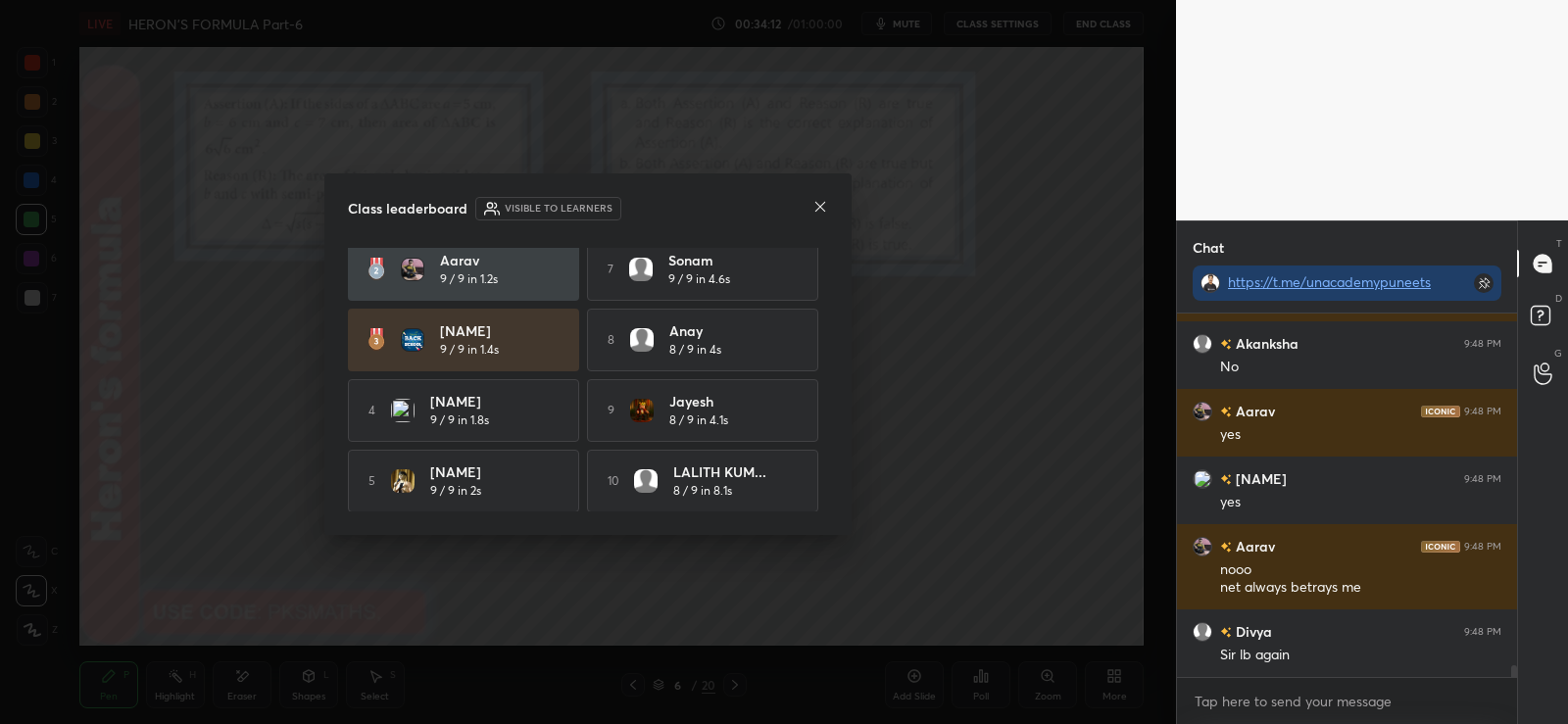 click 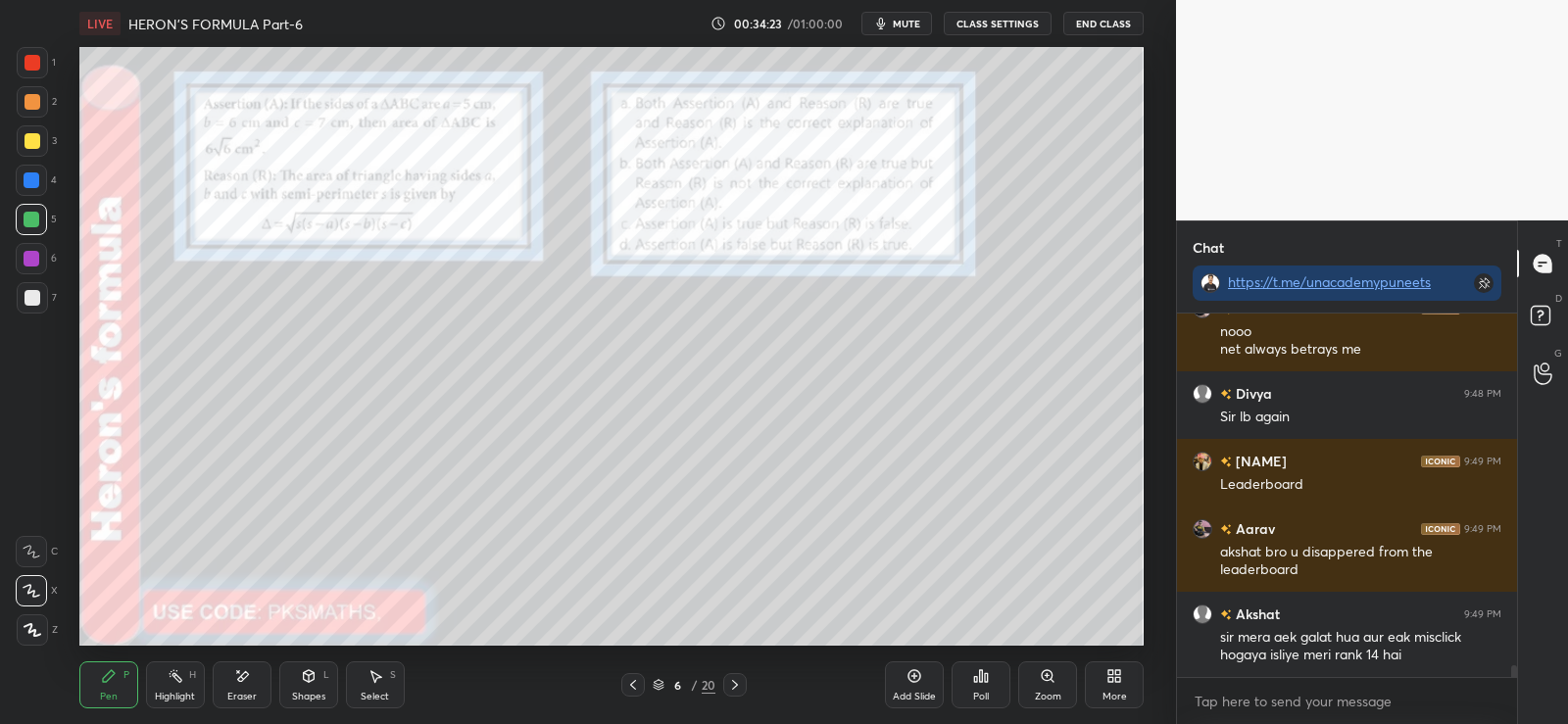 click at bounding box center (32, 102) 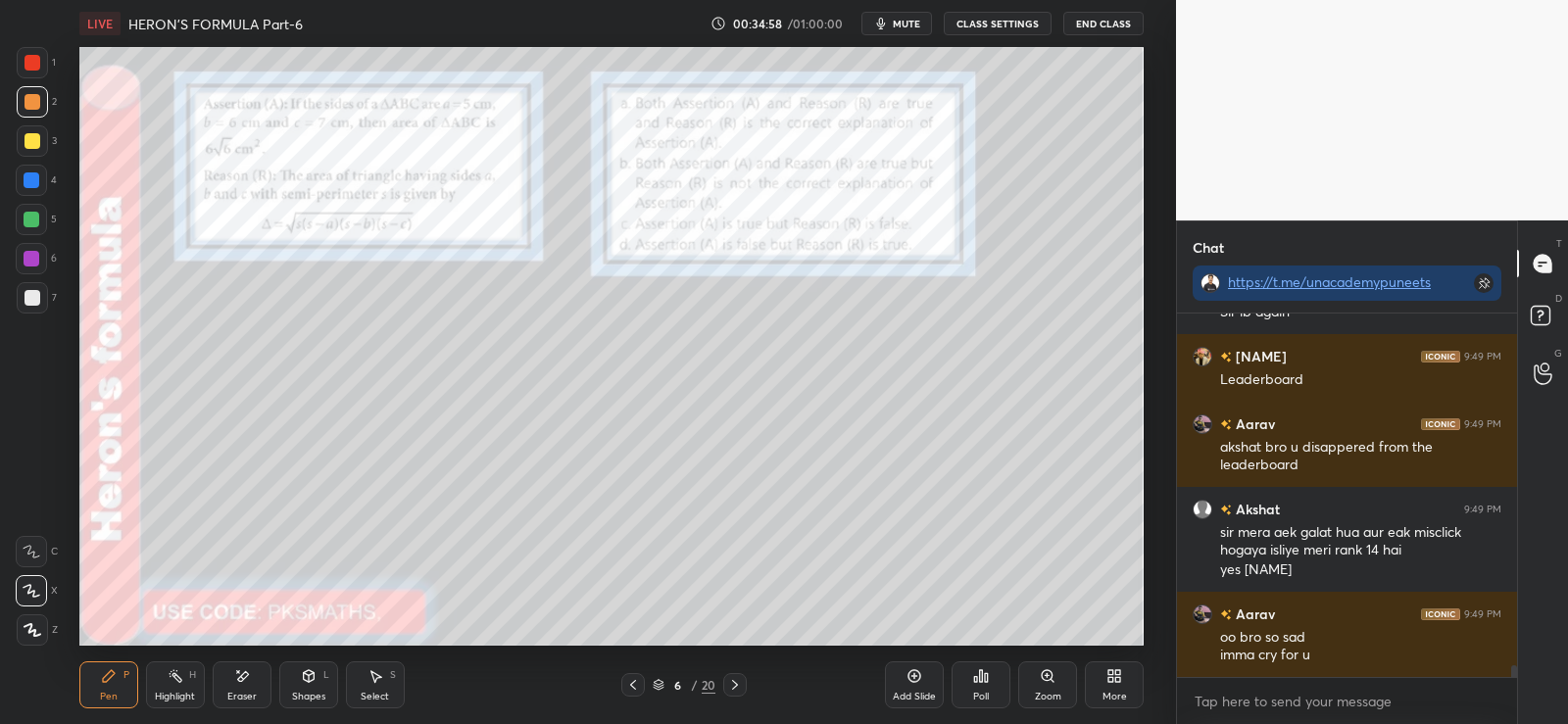 click at bounding box center [32, 298] 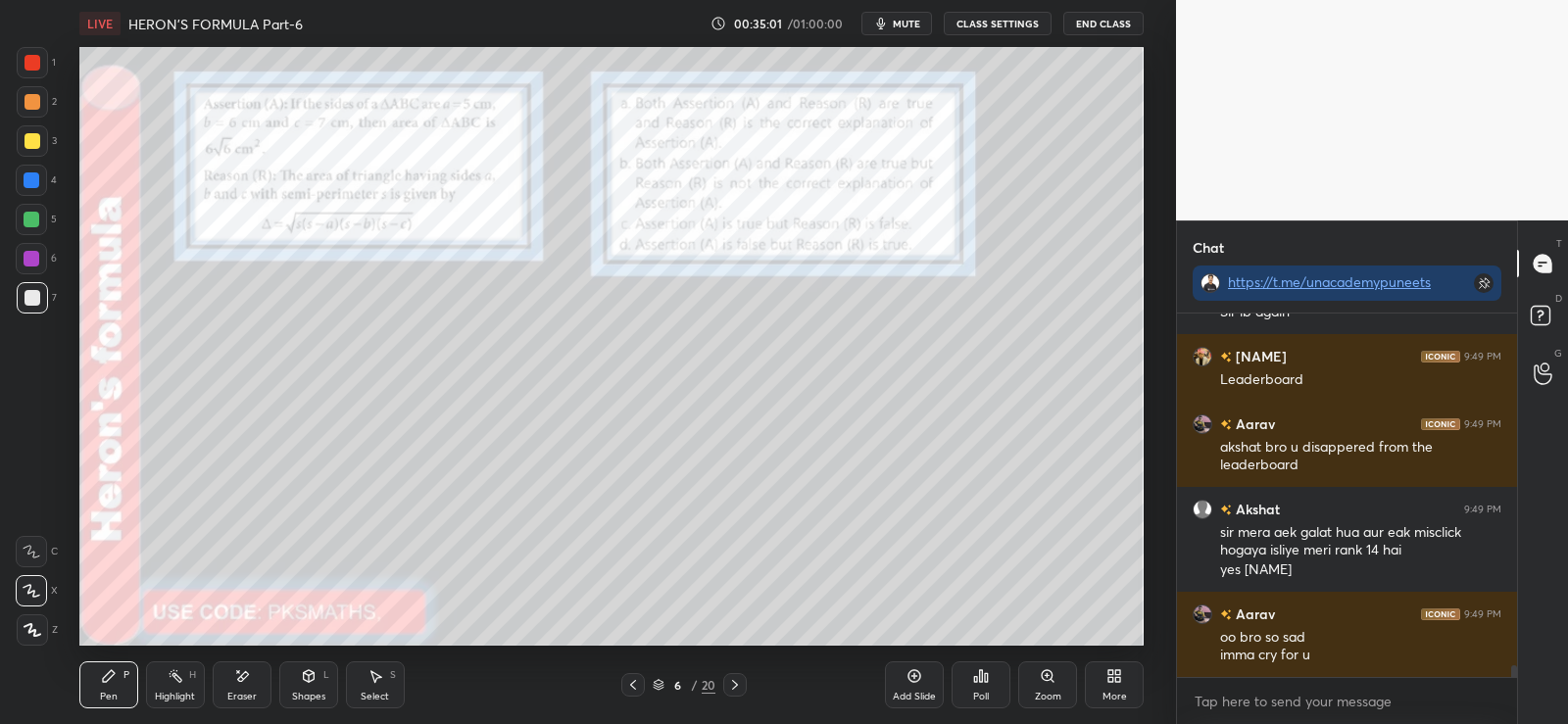 click on "Poll" at bounding box center (981, 685) 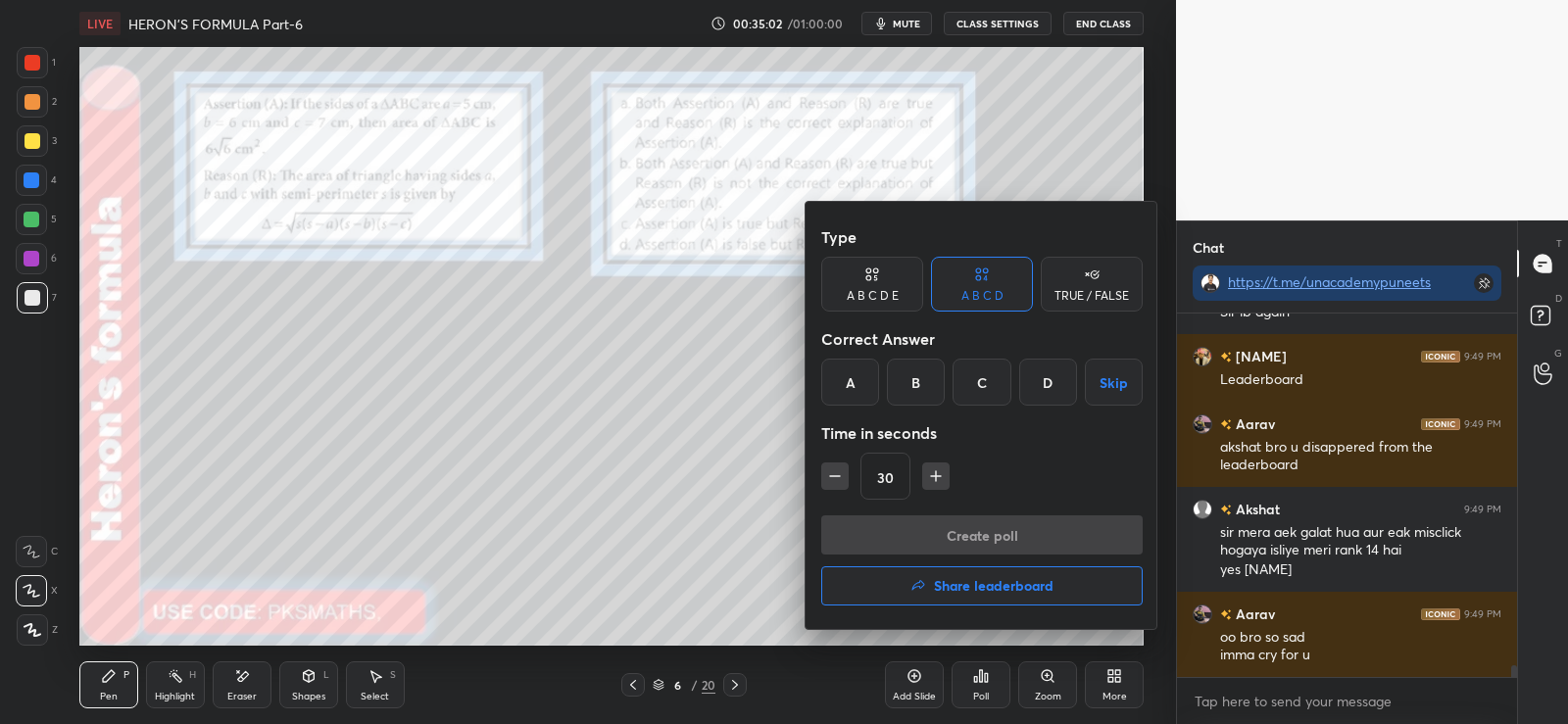 scroll, scrollTop: 11061, scrollLeft: 0, axis: vertical 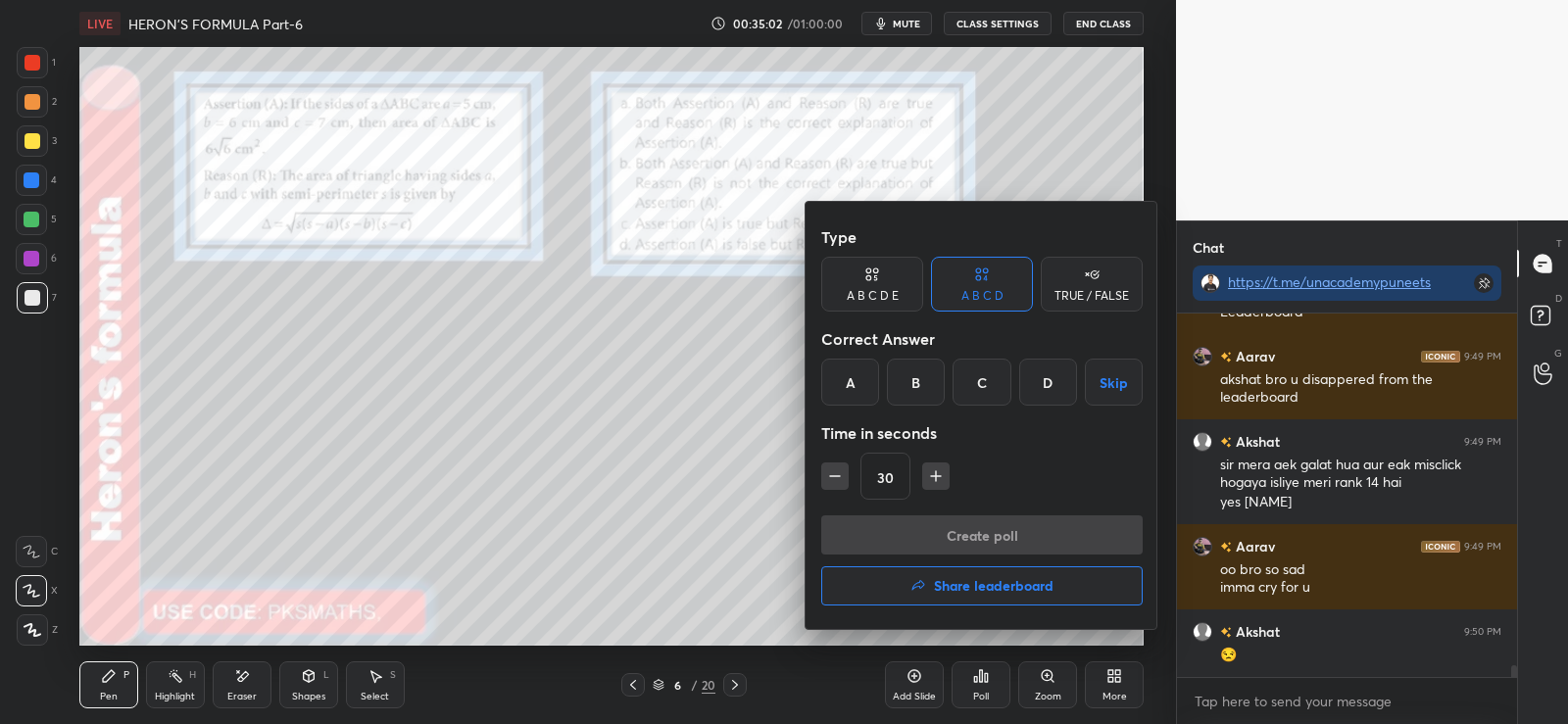 click on "TRUE / FALSE" at bounding box center (1092, 284) 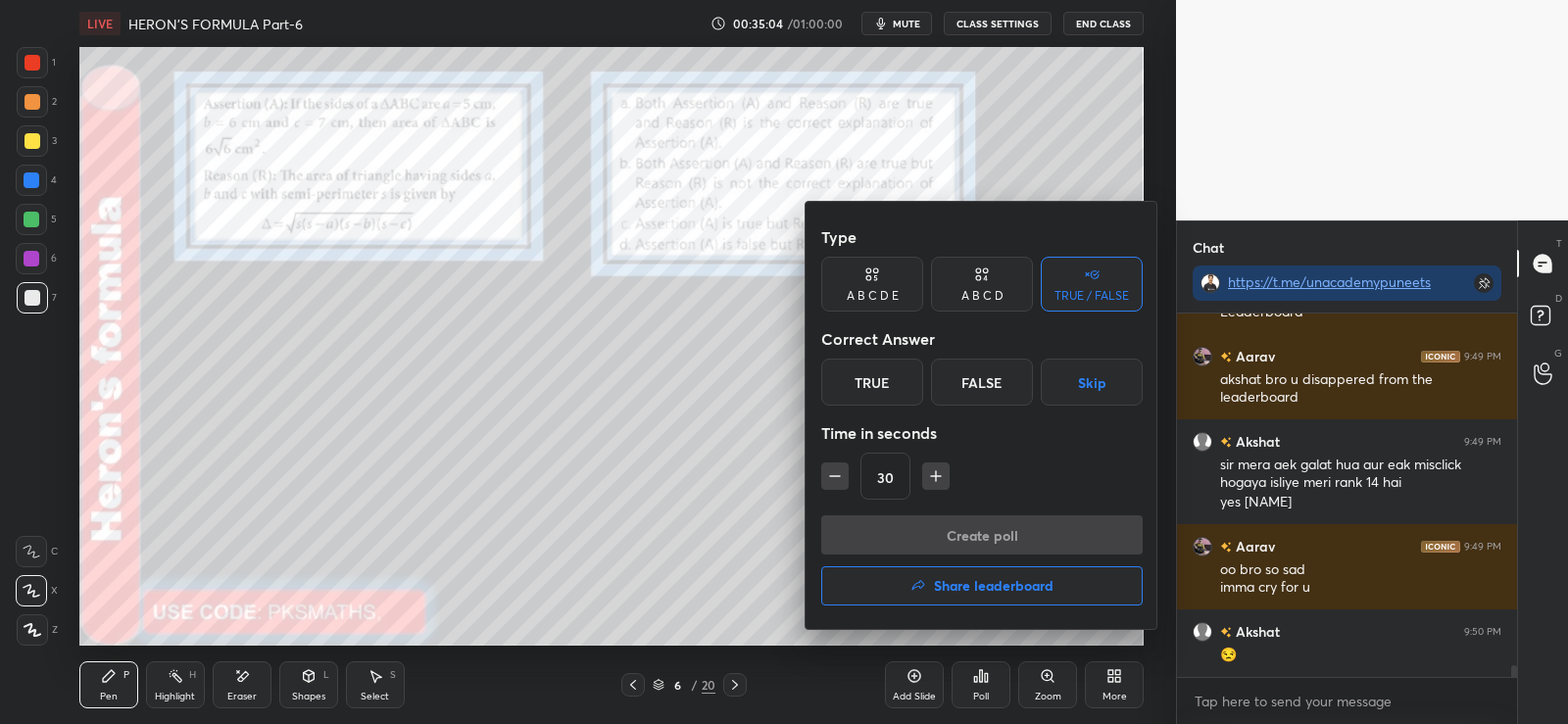 click on "True" at bounding box center (872, 382) 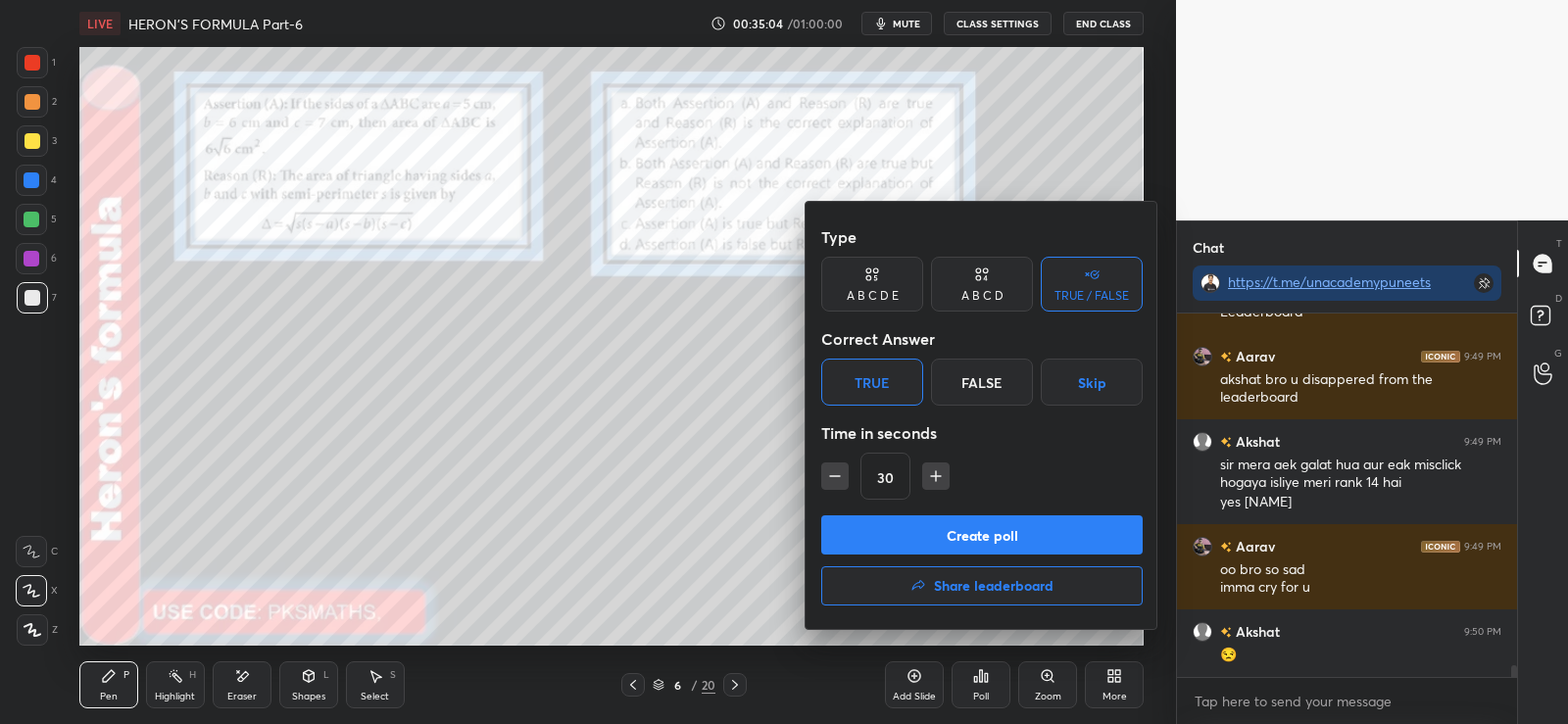 click 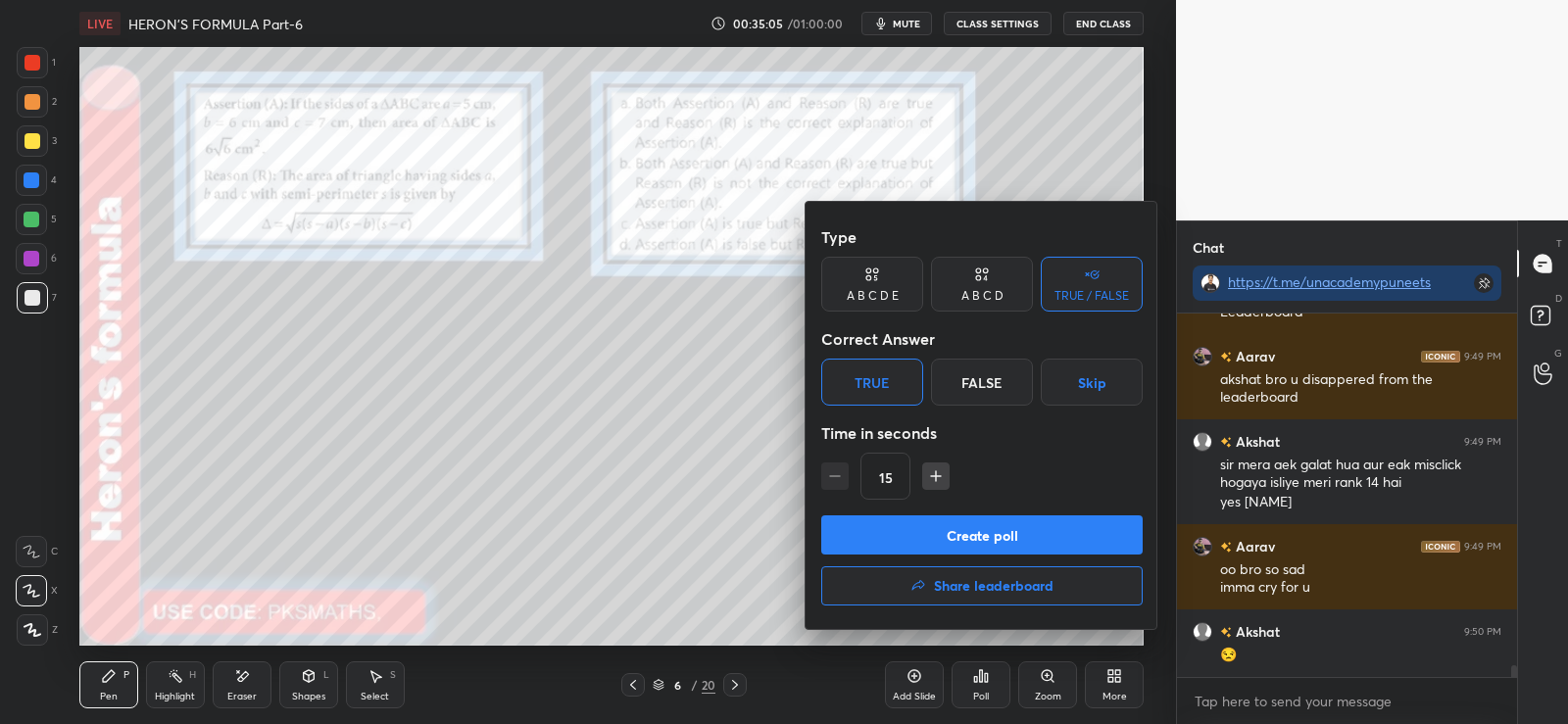 click on "Create poll" at bounding box center (982, 535) 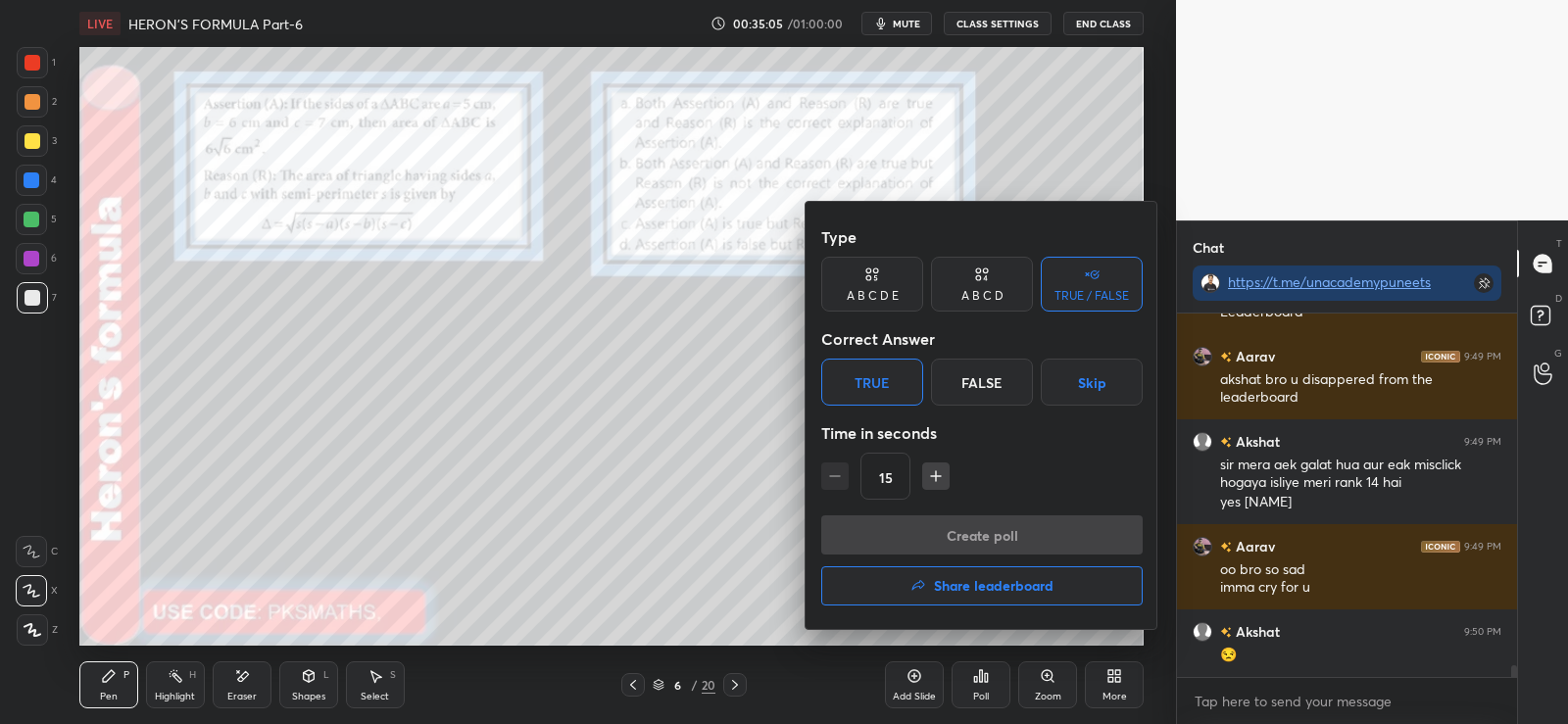 scroll, scrollTop: 307, scrollLeft: 334, axis: both 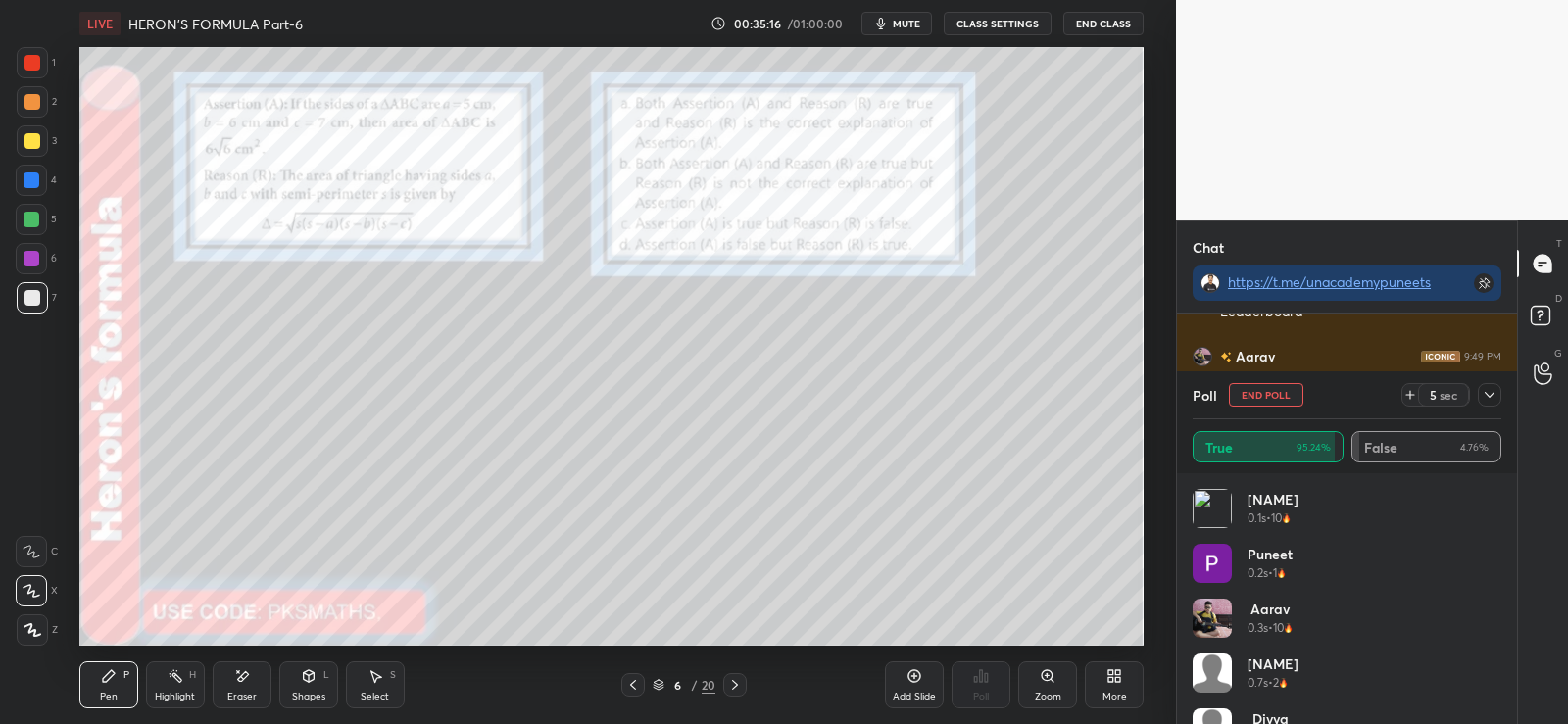 click at bounding box center [31, 180] 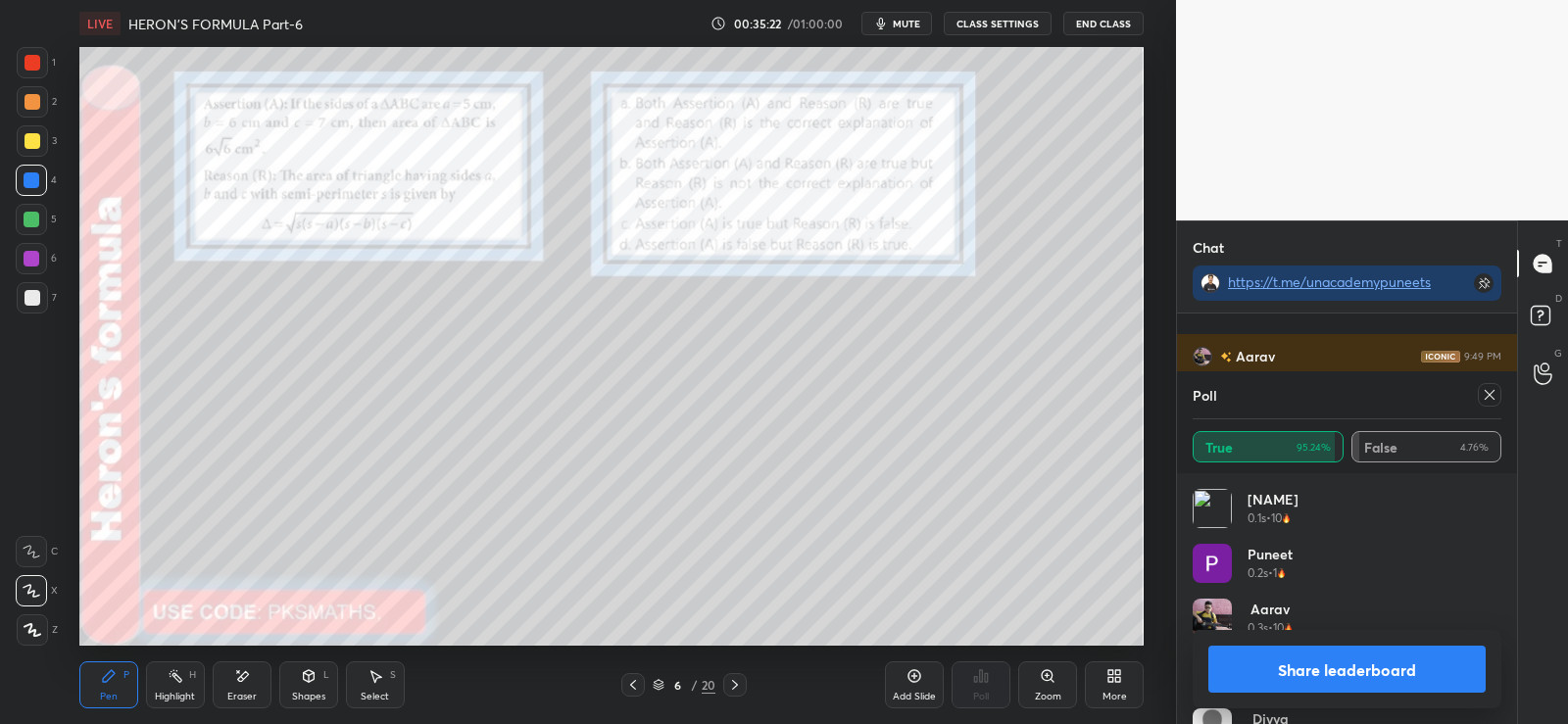 scroll, scrollTop: 11229, scrollLeft: 0, axis: vertical 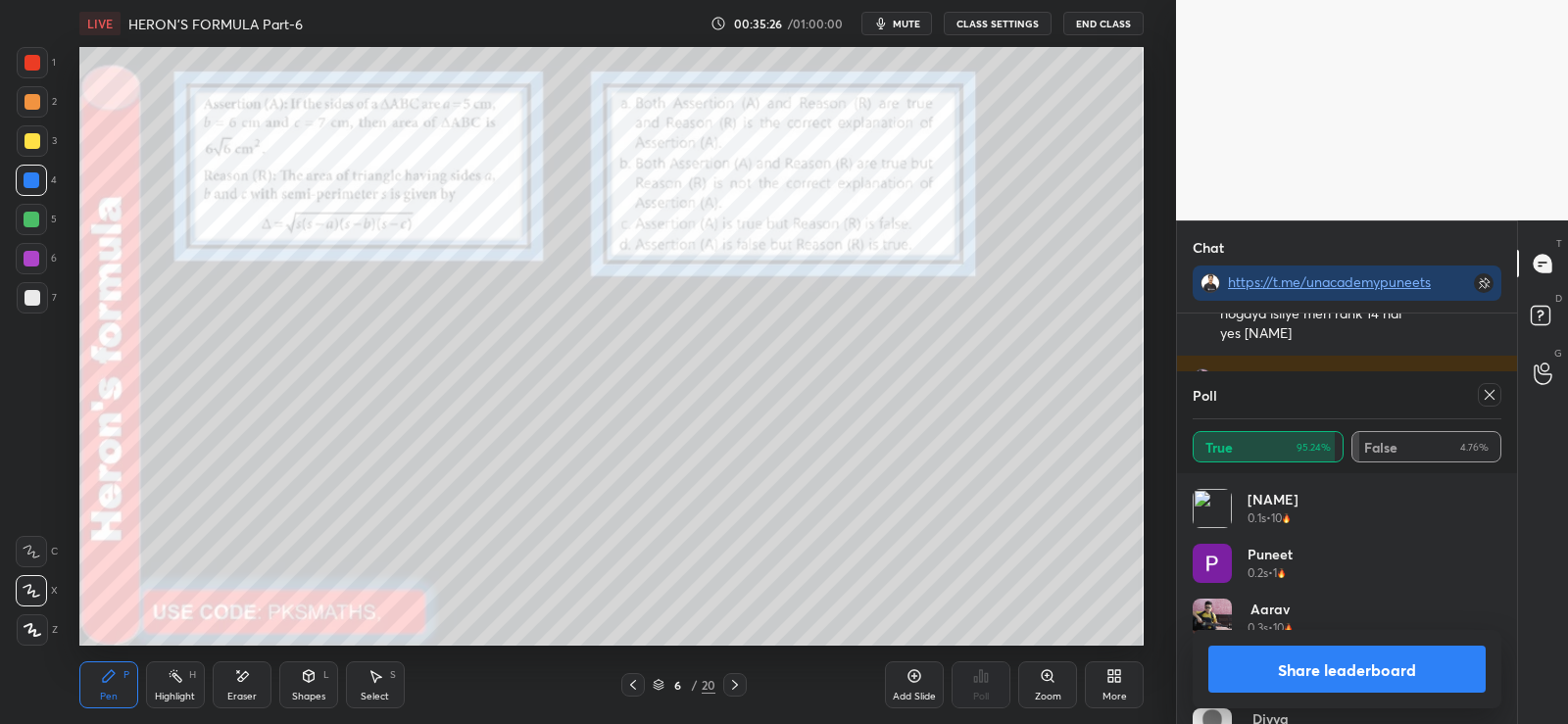 click at bounding box center (32, 298) 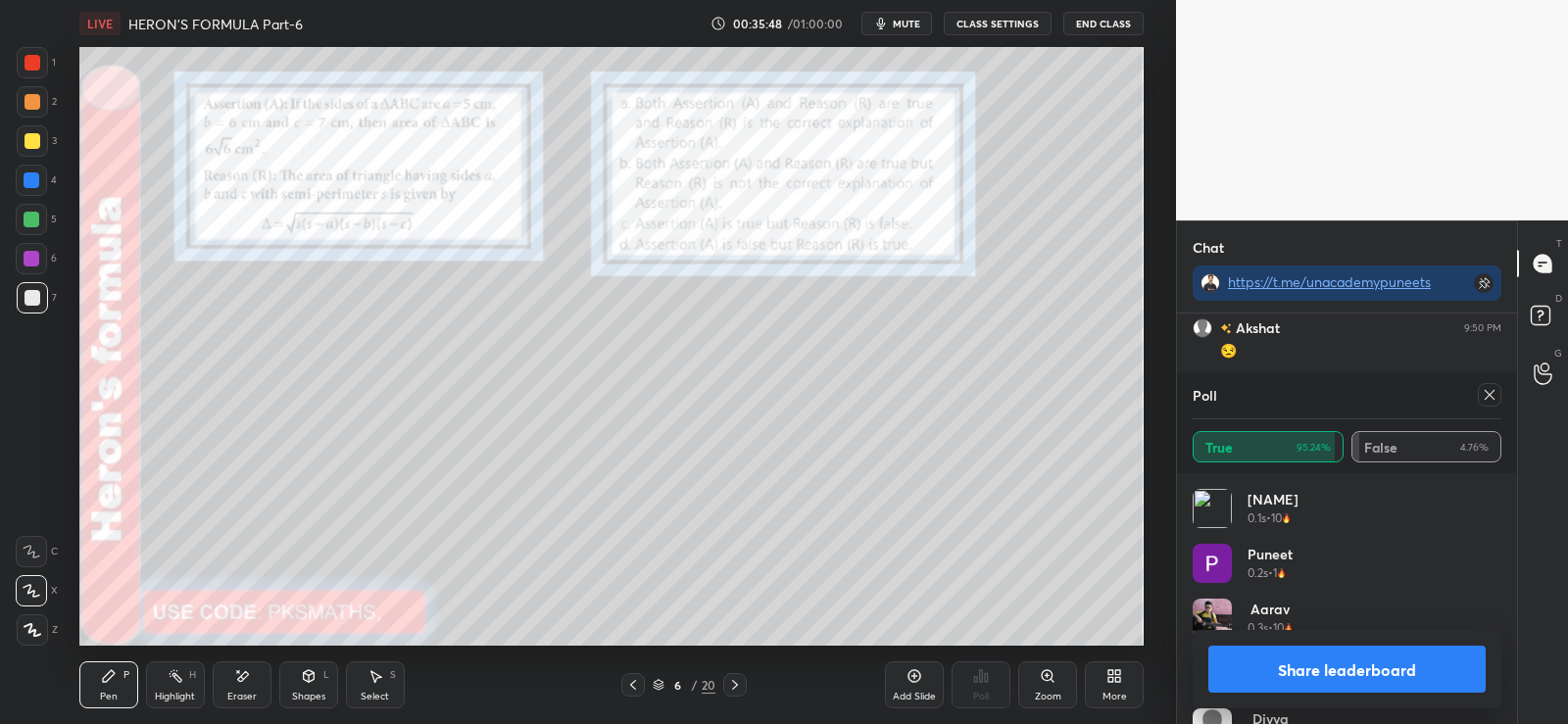 scroll, scrollTop: 11432, scrollLeft: 0, axis: vertical 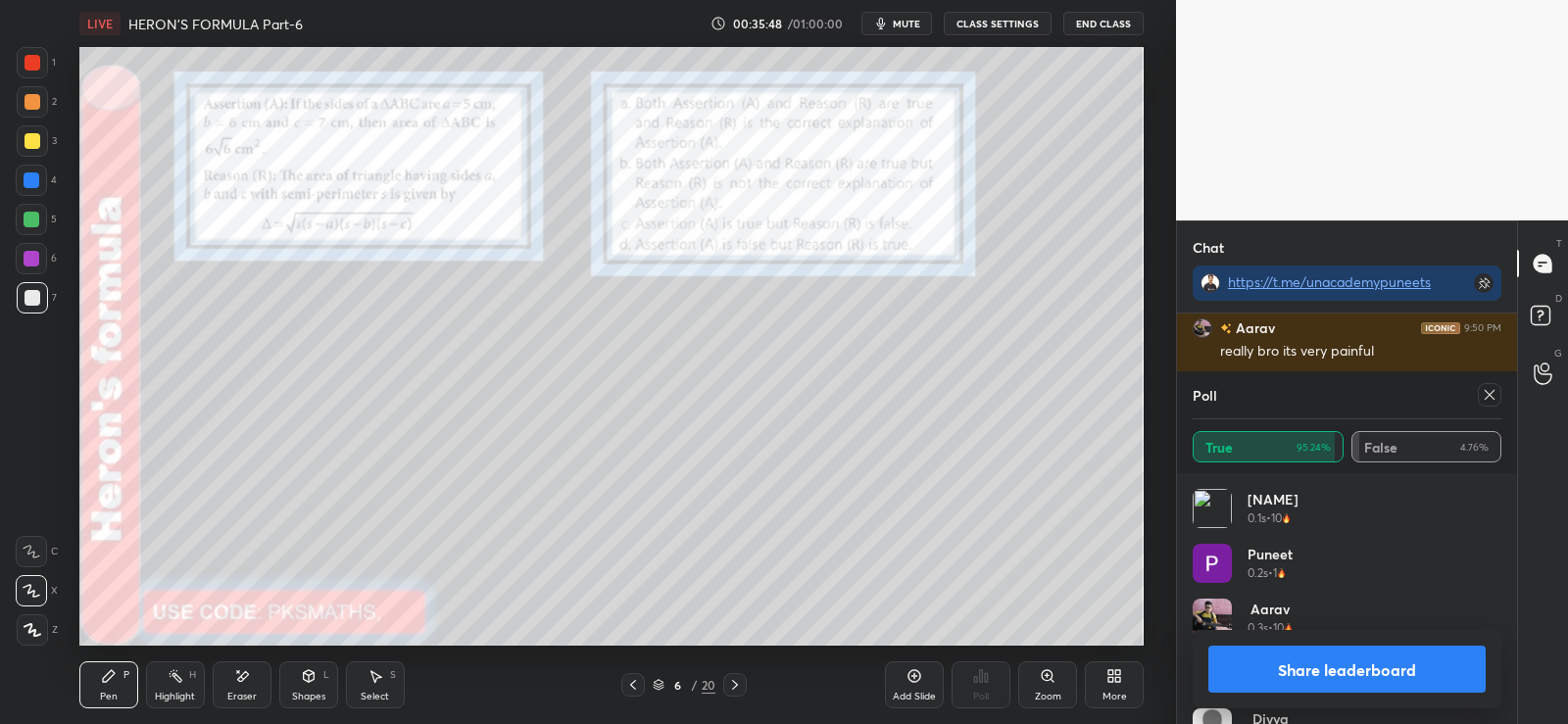 click at bounding box center (31, 219) 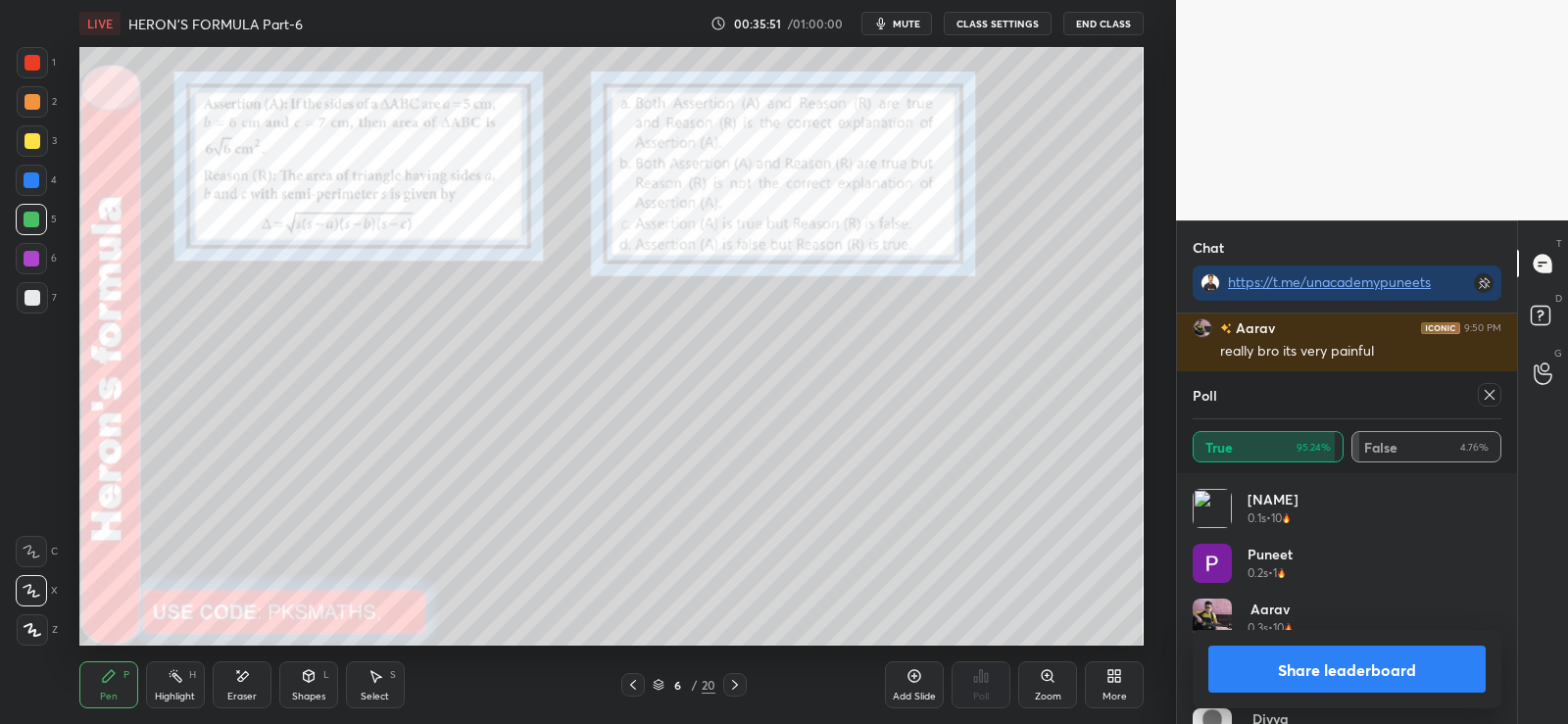 click on "Share leaderboard" at bounding box center [1347, 669] 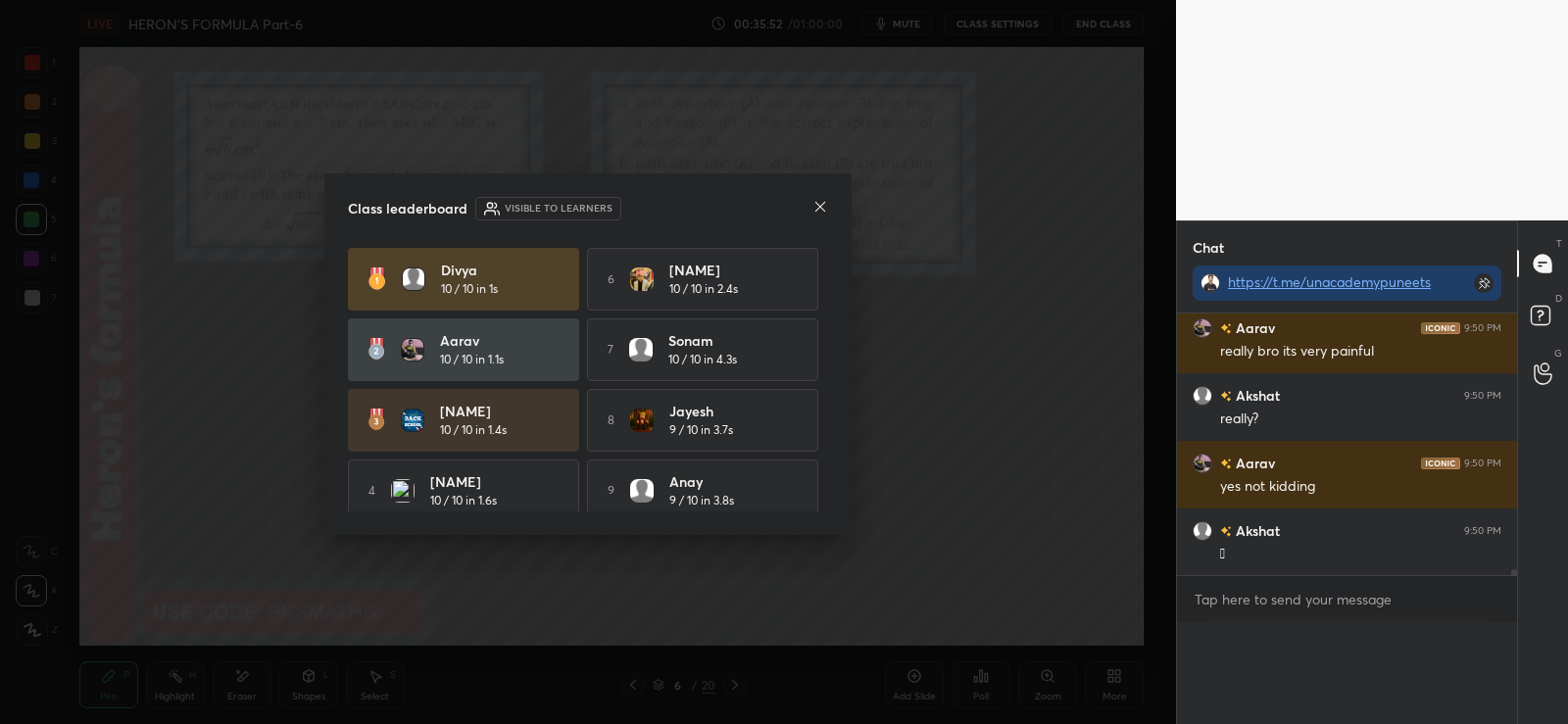 scroll, scrollTop: 0, scrollLeft: 0, axis: both 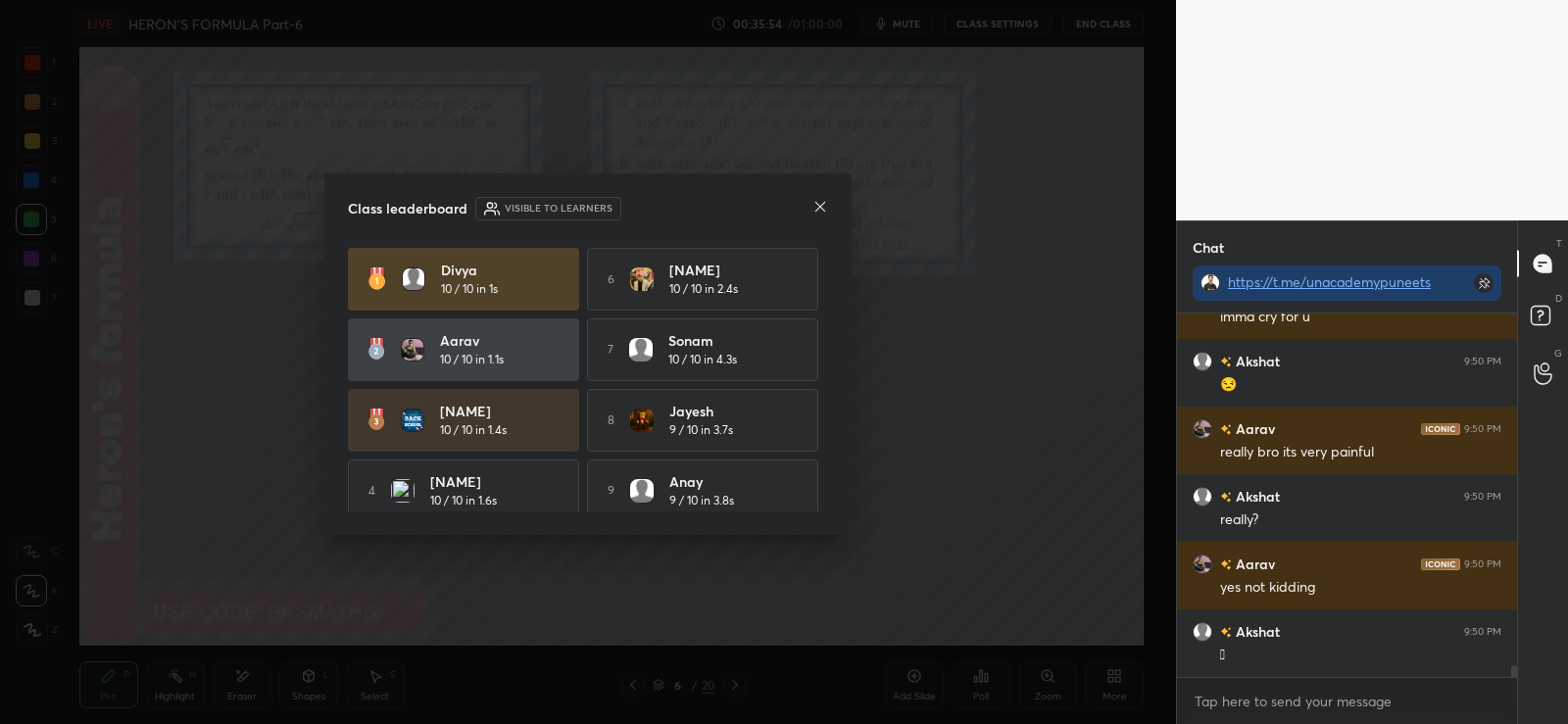 click 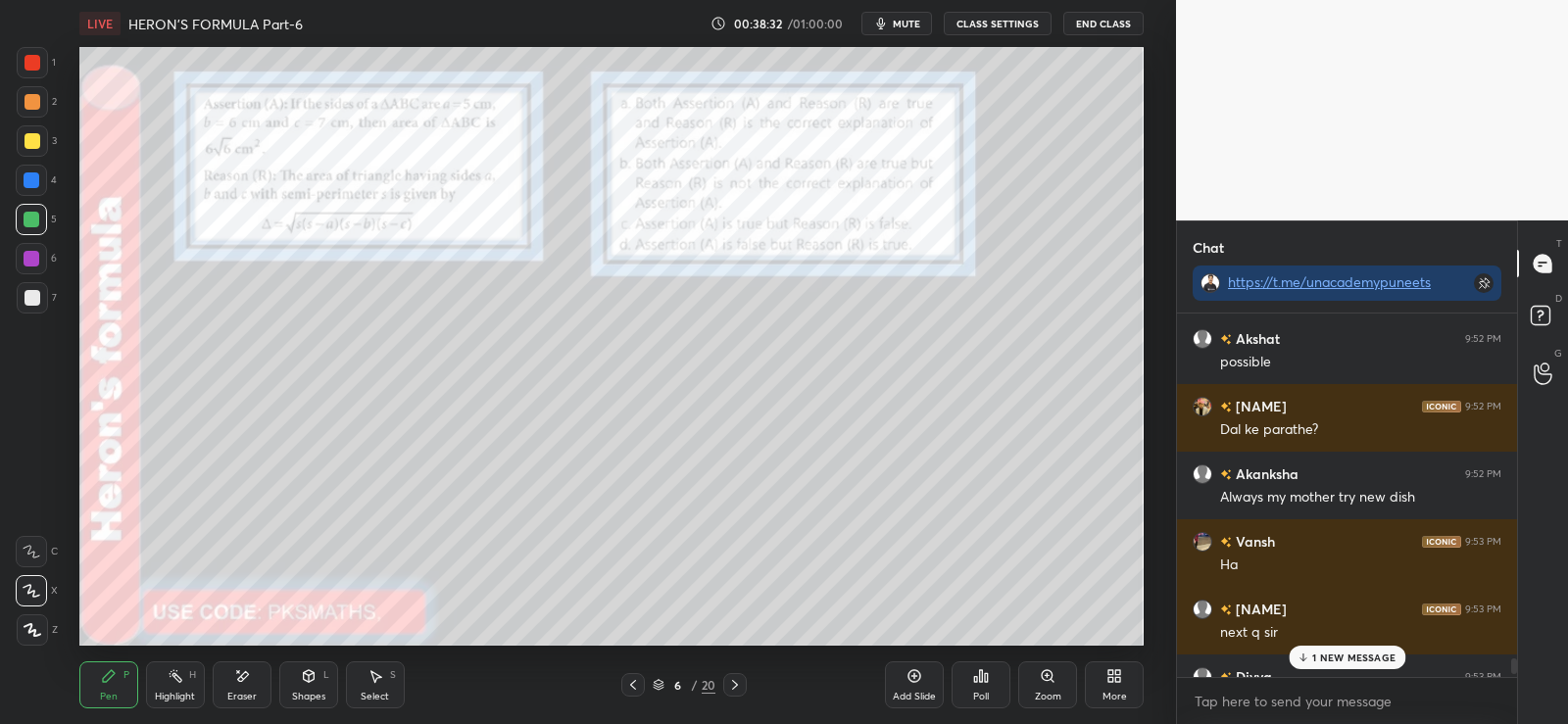 scroll, scrollTop: 12791, scrollLeft: 0, axis: vertical 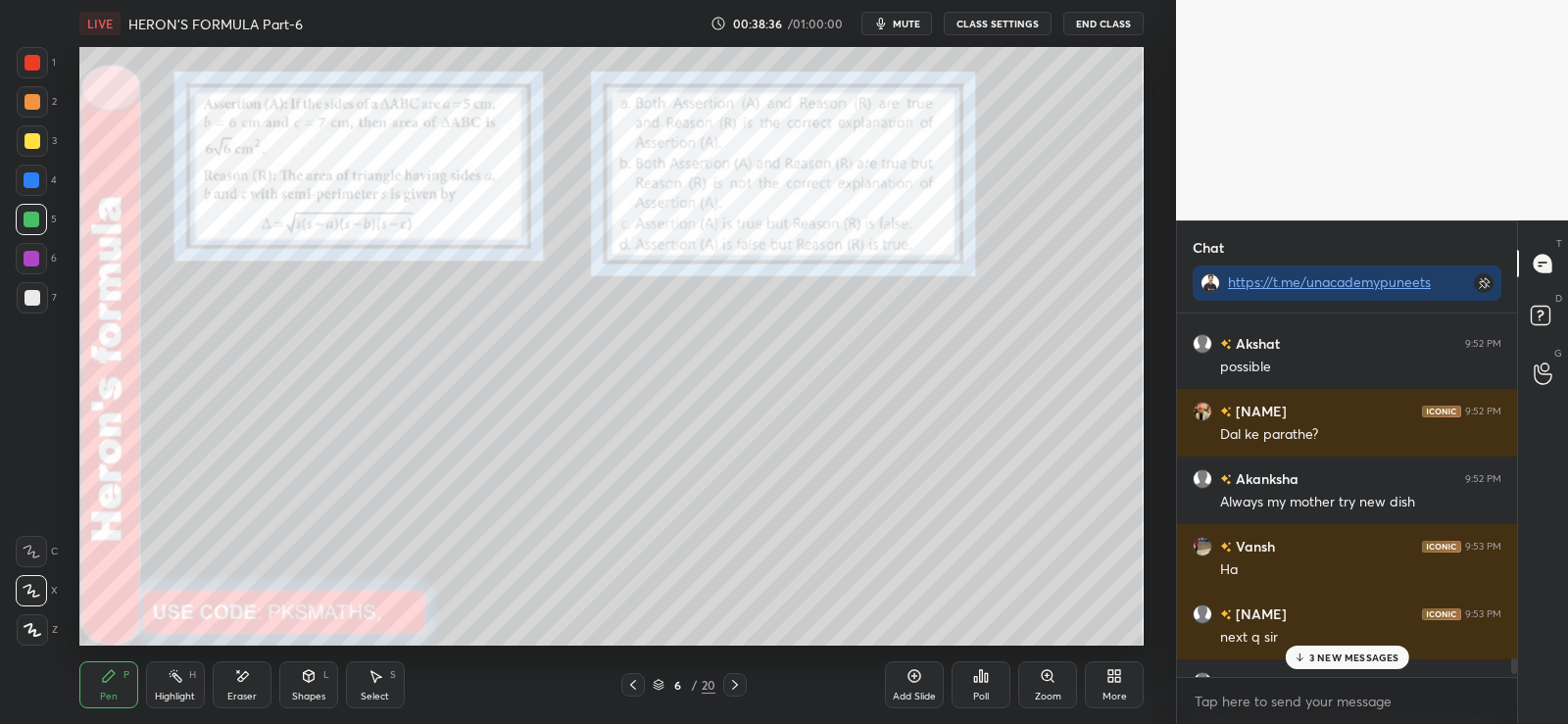 click on "3 NEW MESSAGES" at bounding box center [1354, 657] 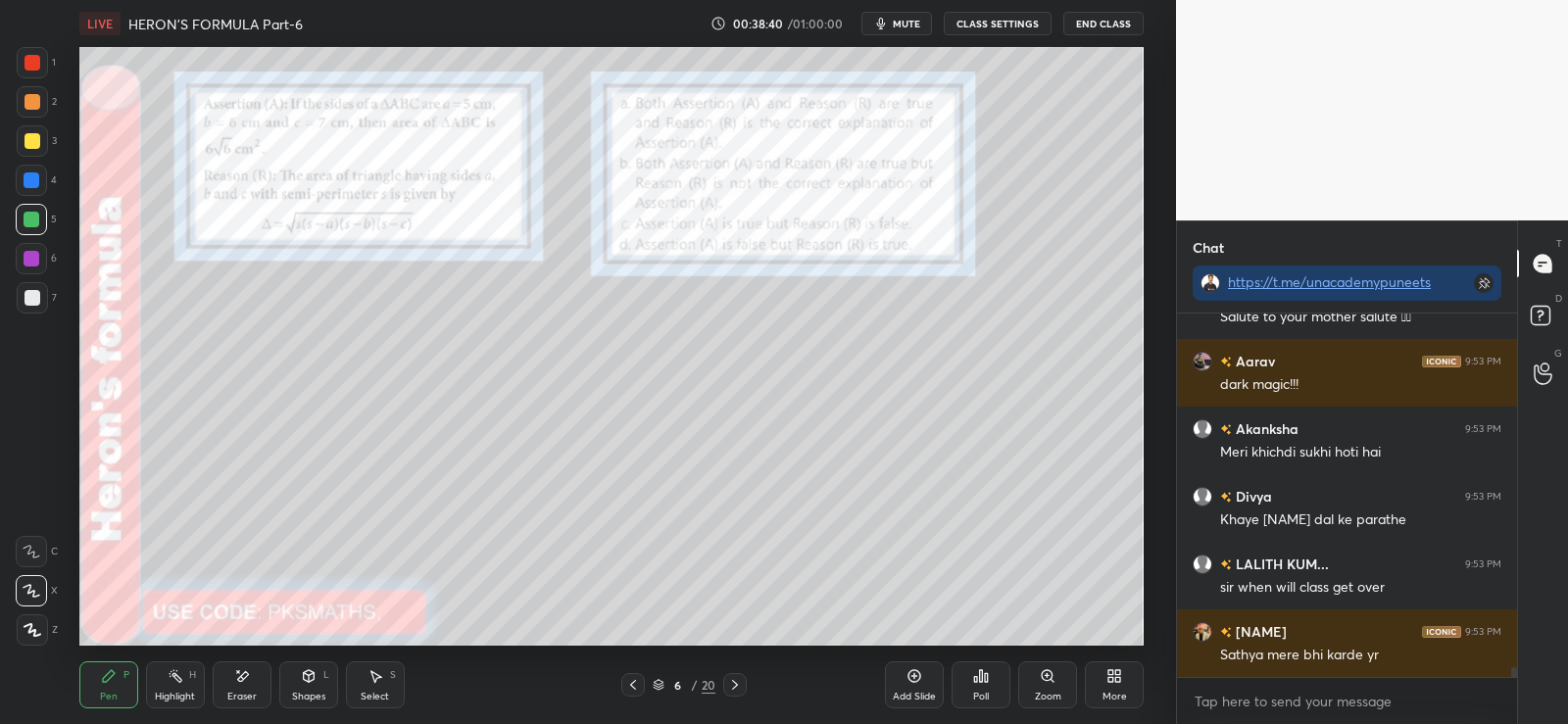 scroll, scrollTop: 13449, scrollLeft: 0, axis: vertical 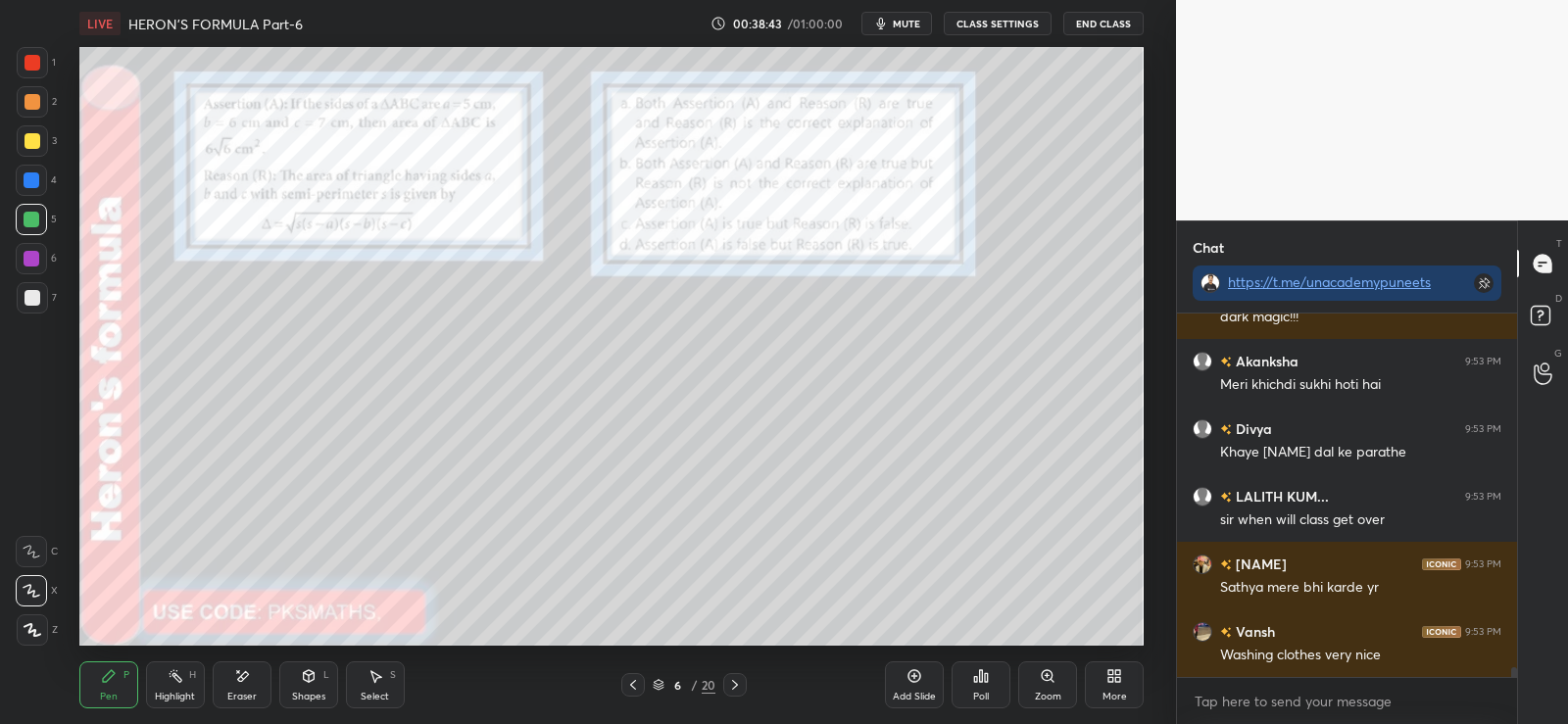 click 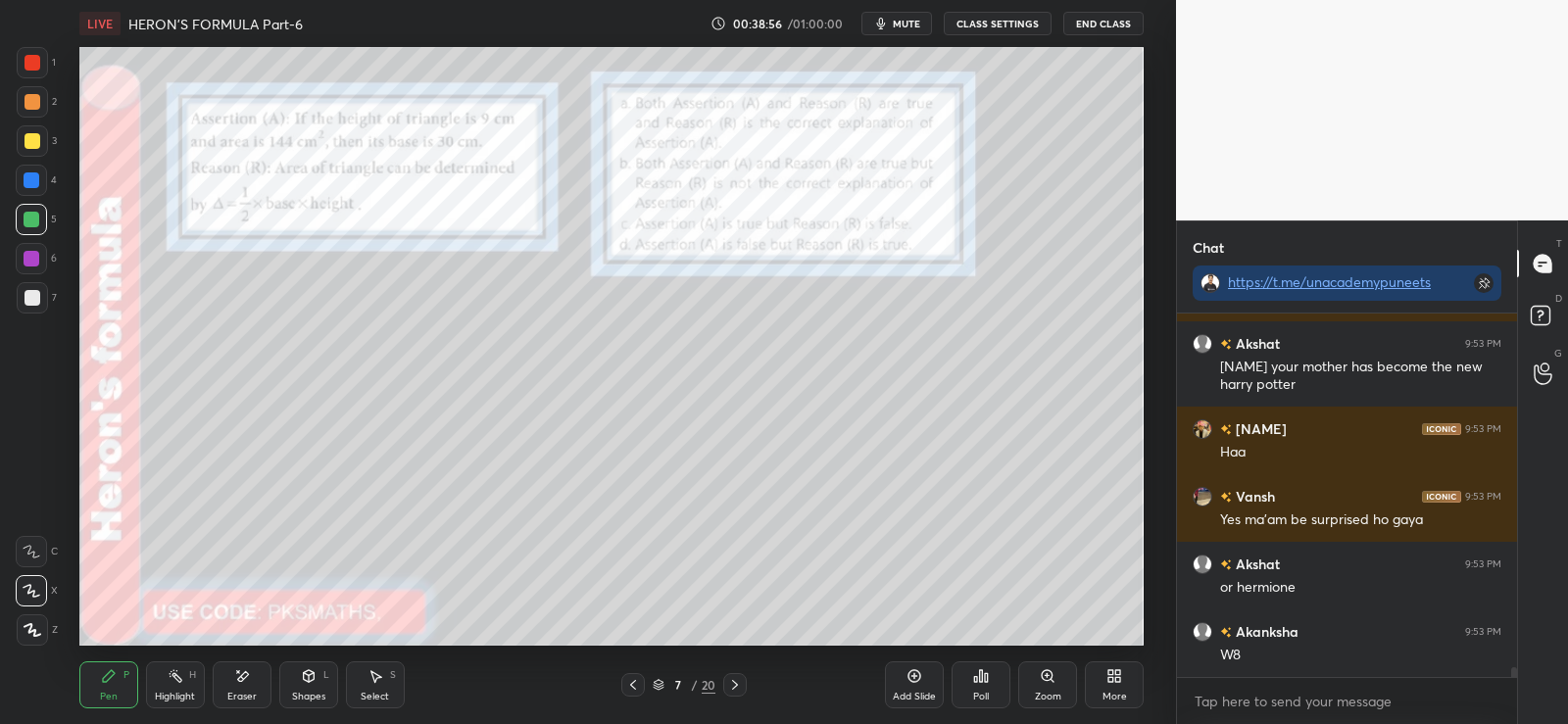 scroll, scrollTop: 13873, scrollLeft: 0, axis: vertical 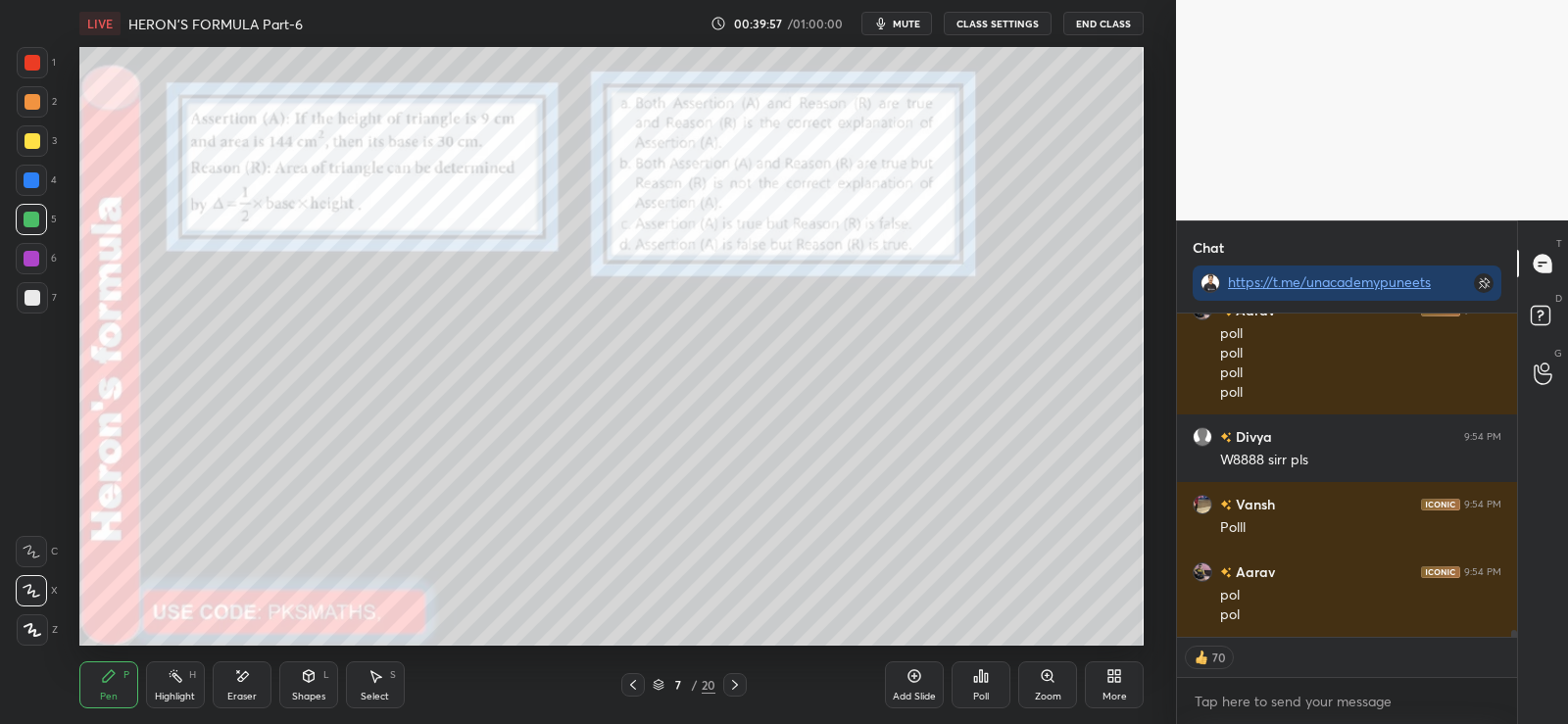 click 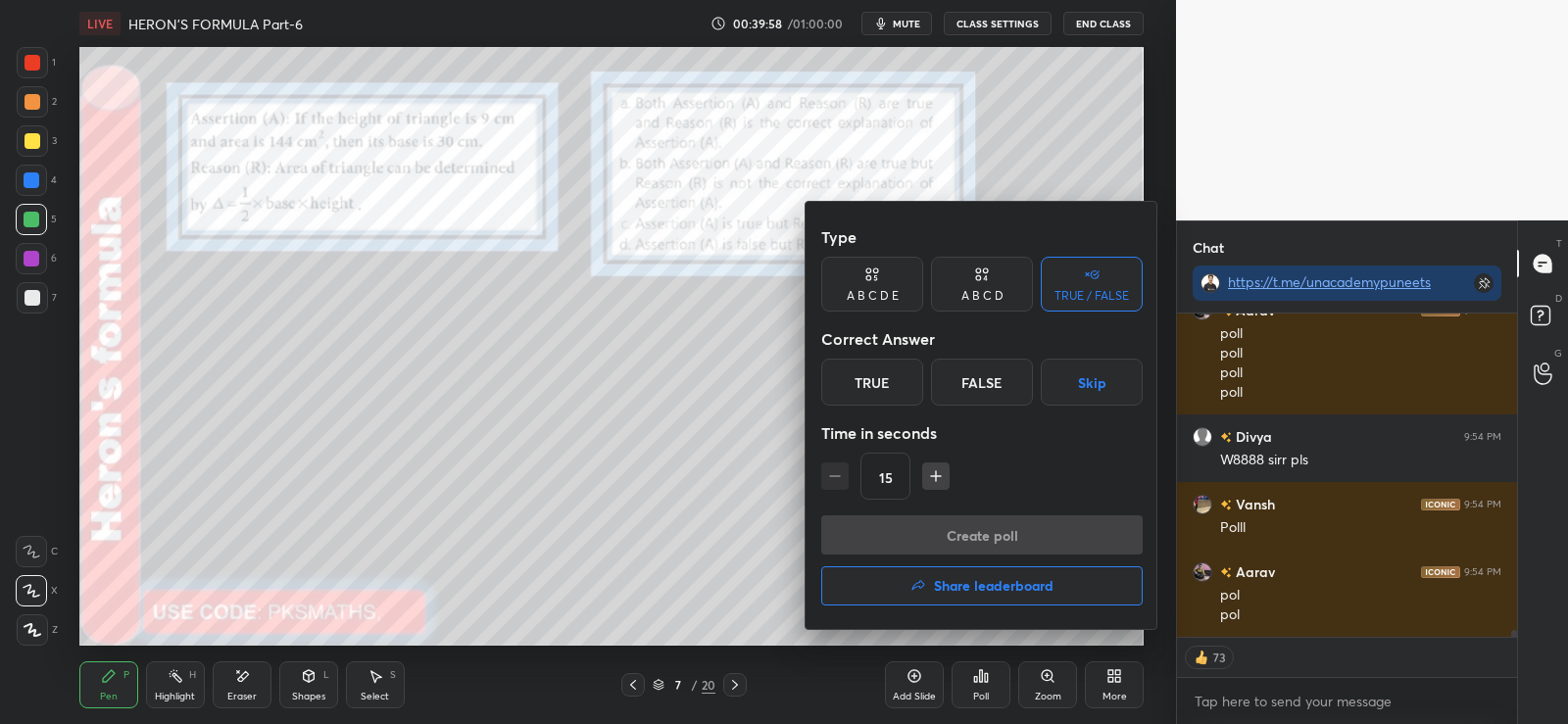 click on "A B C D" at bounding box center (982, 284) 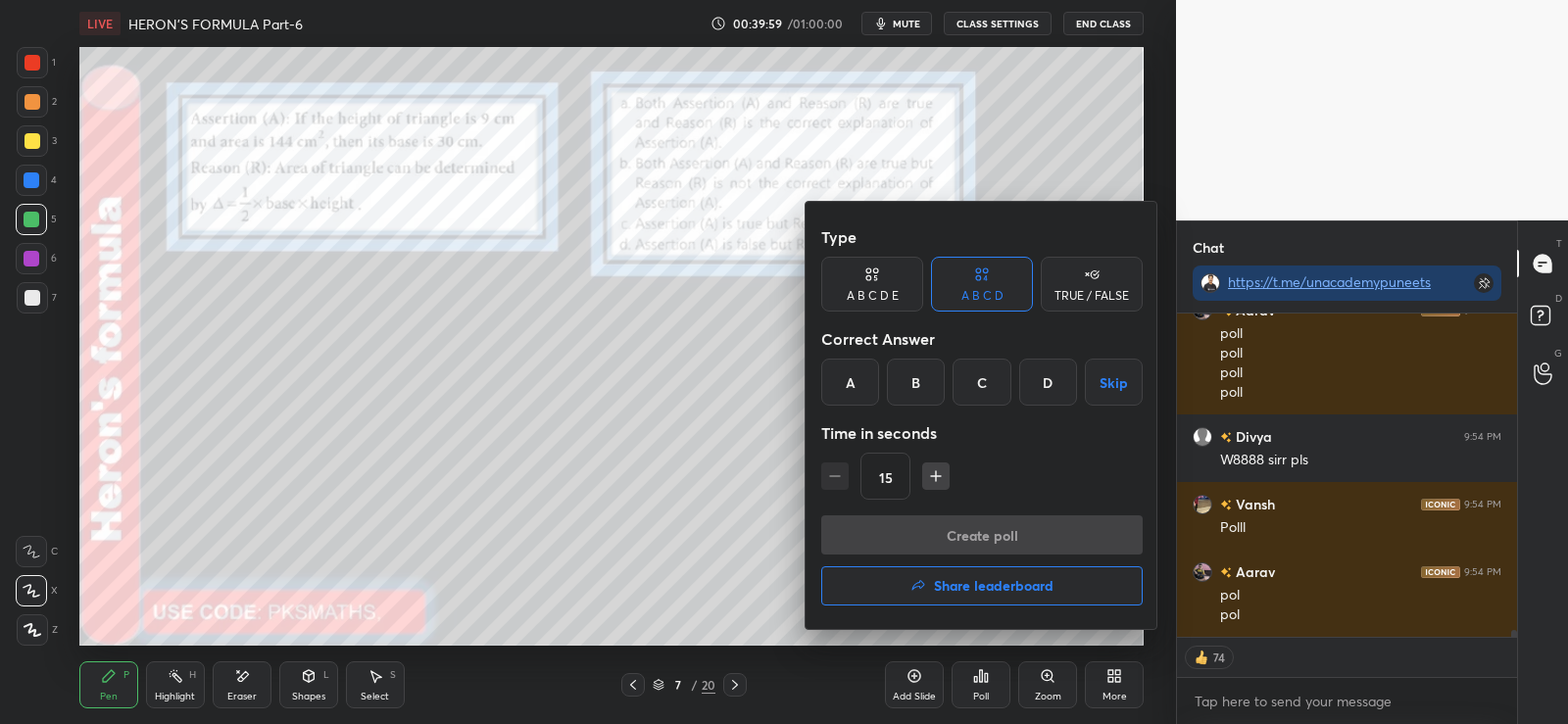 type on "x" 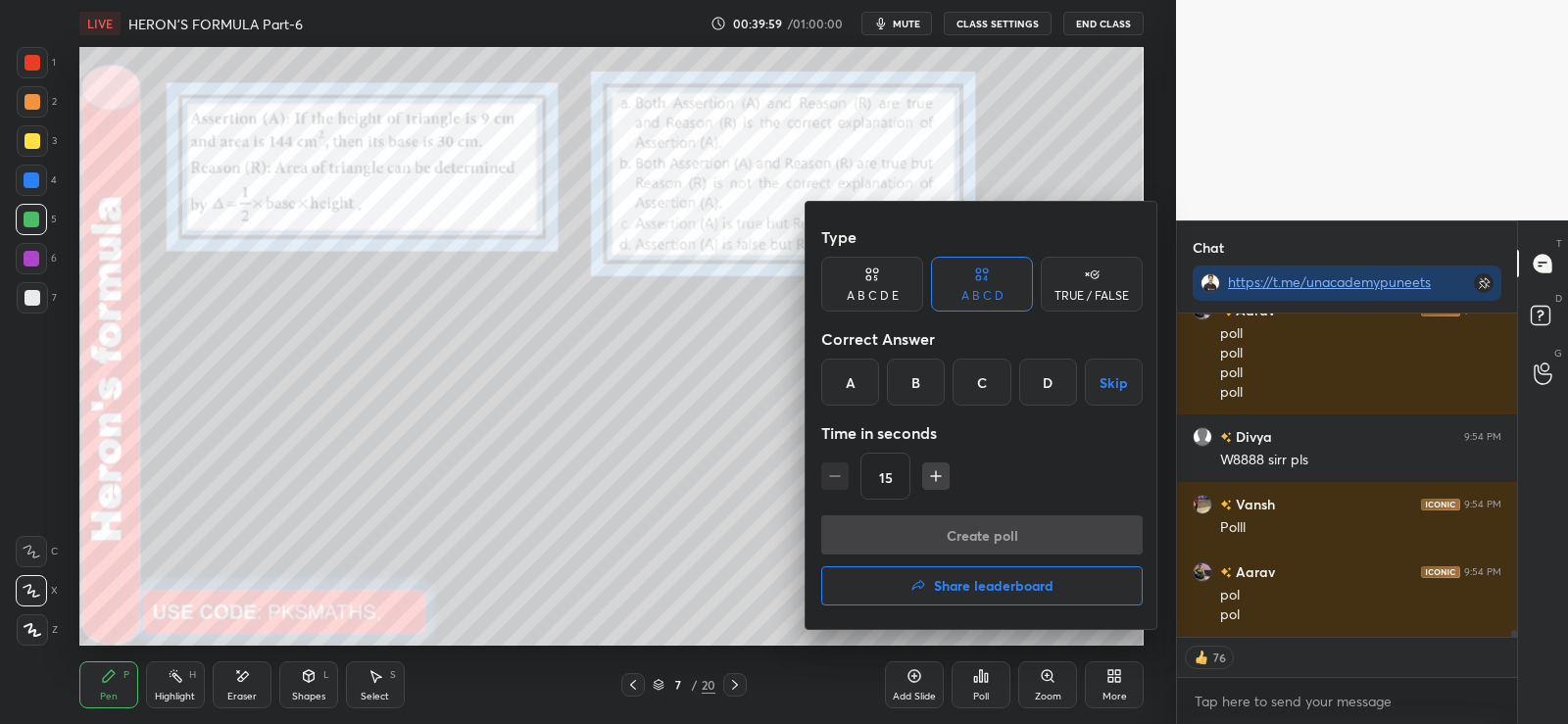 click on "D" at bounding box center (1048, 382) 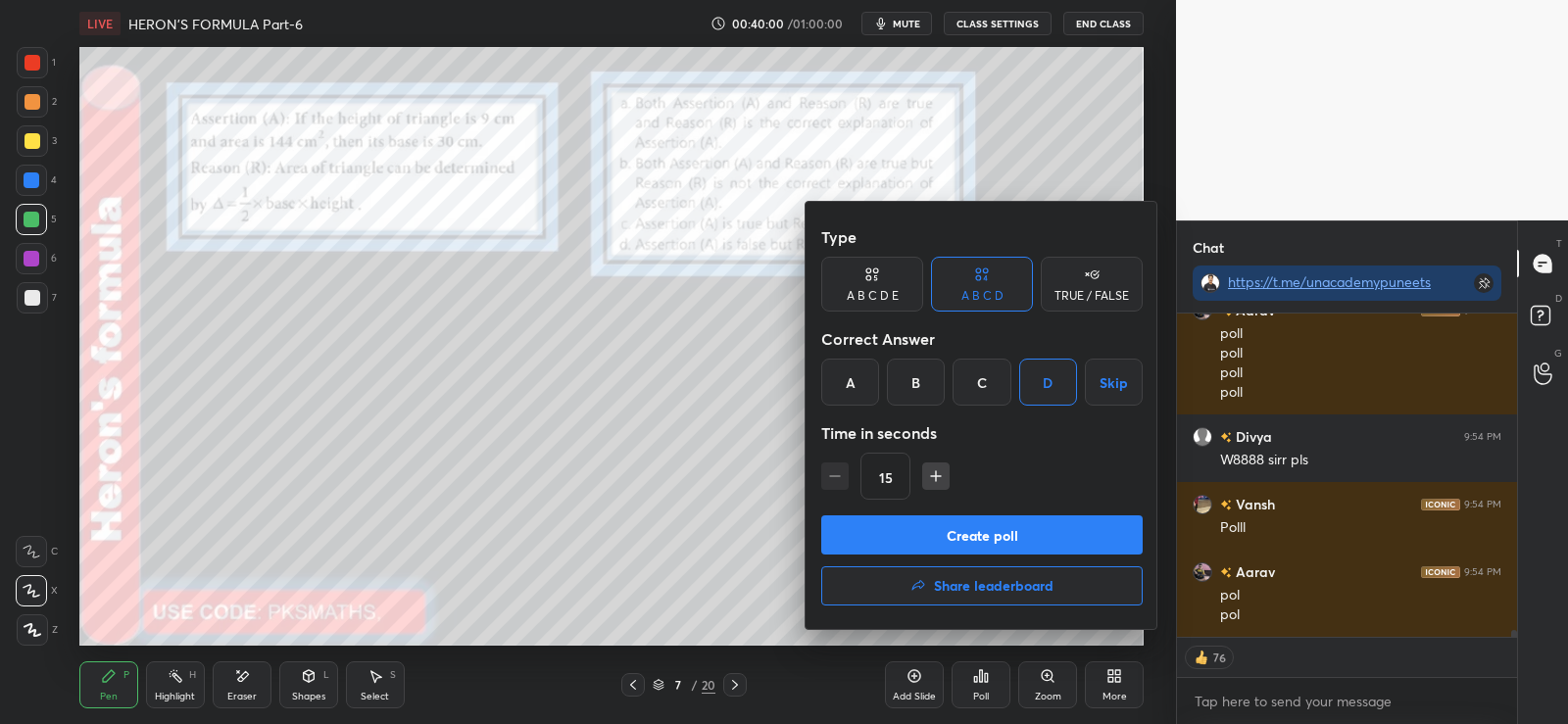 click 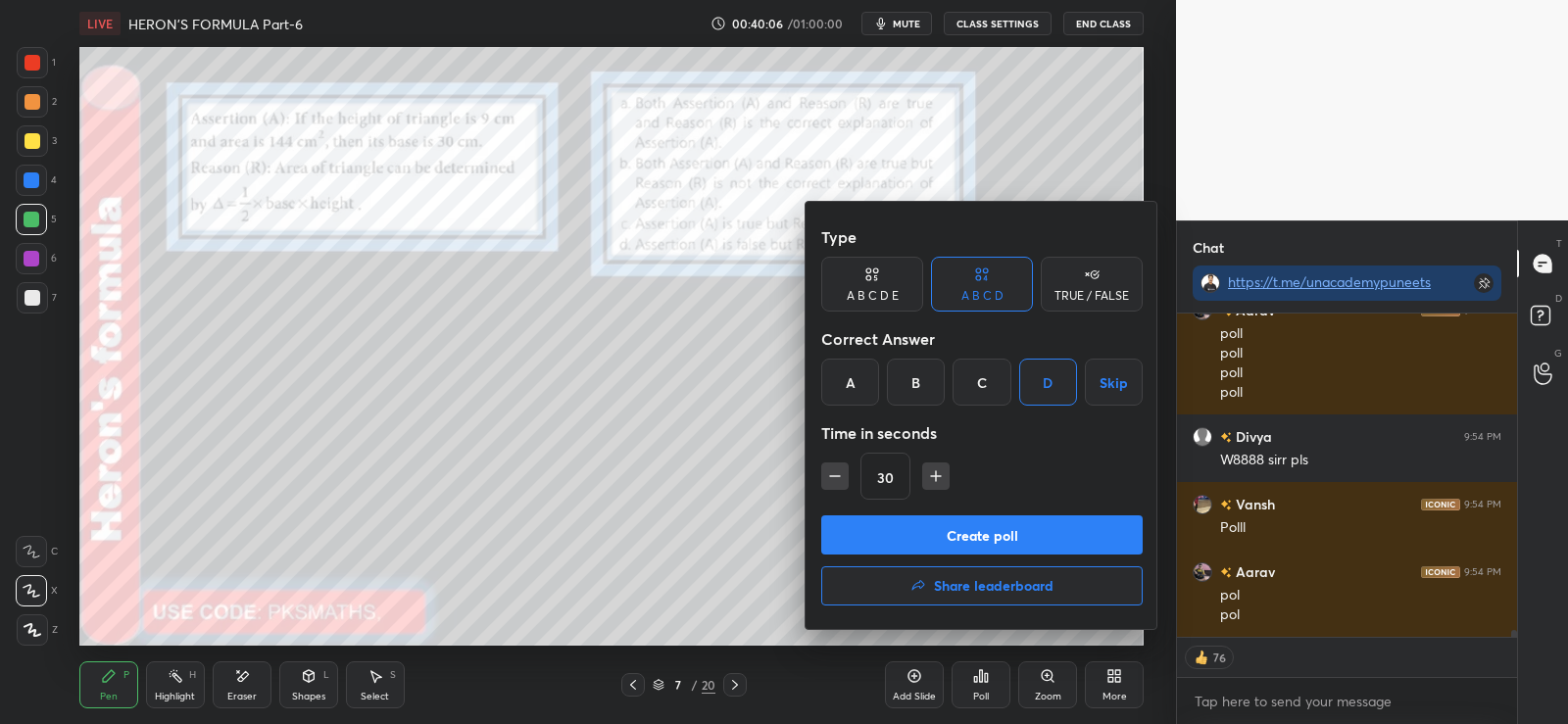 click on "Create poll" at bounding box center (982, 535) 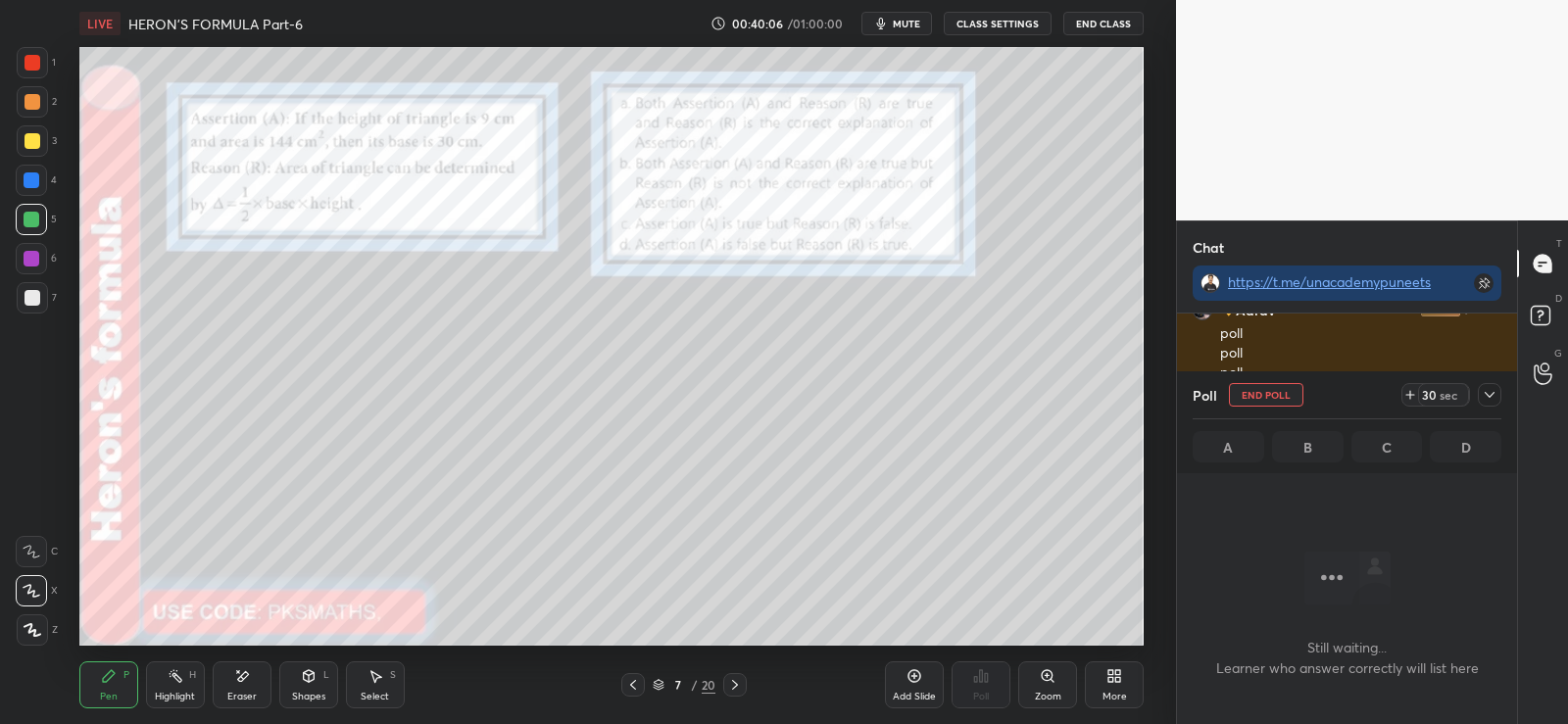 scroll, scrollTop: 275, scrollLeft: 334, axis: both 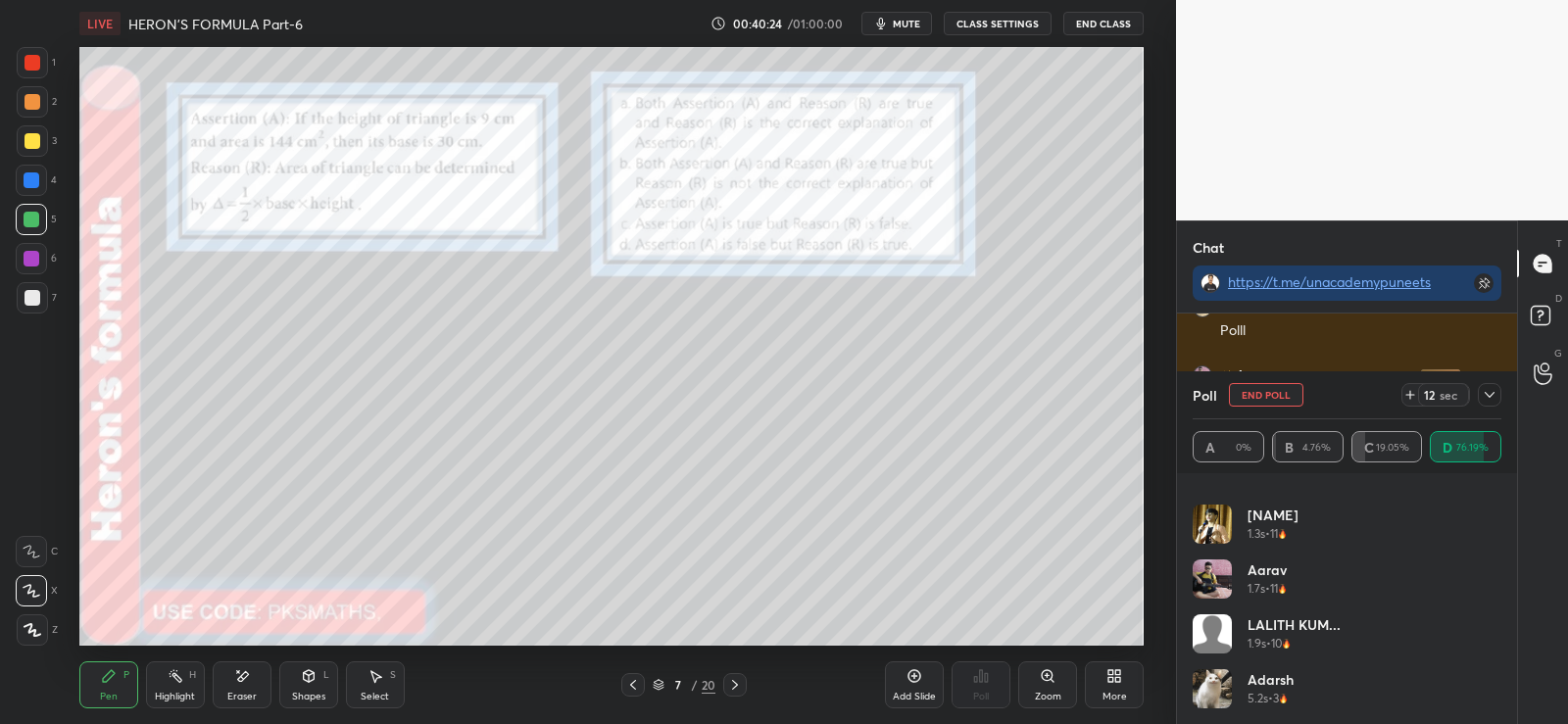 click at bounding box center [1212, 689] 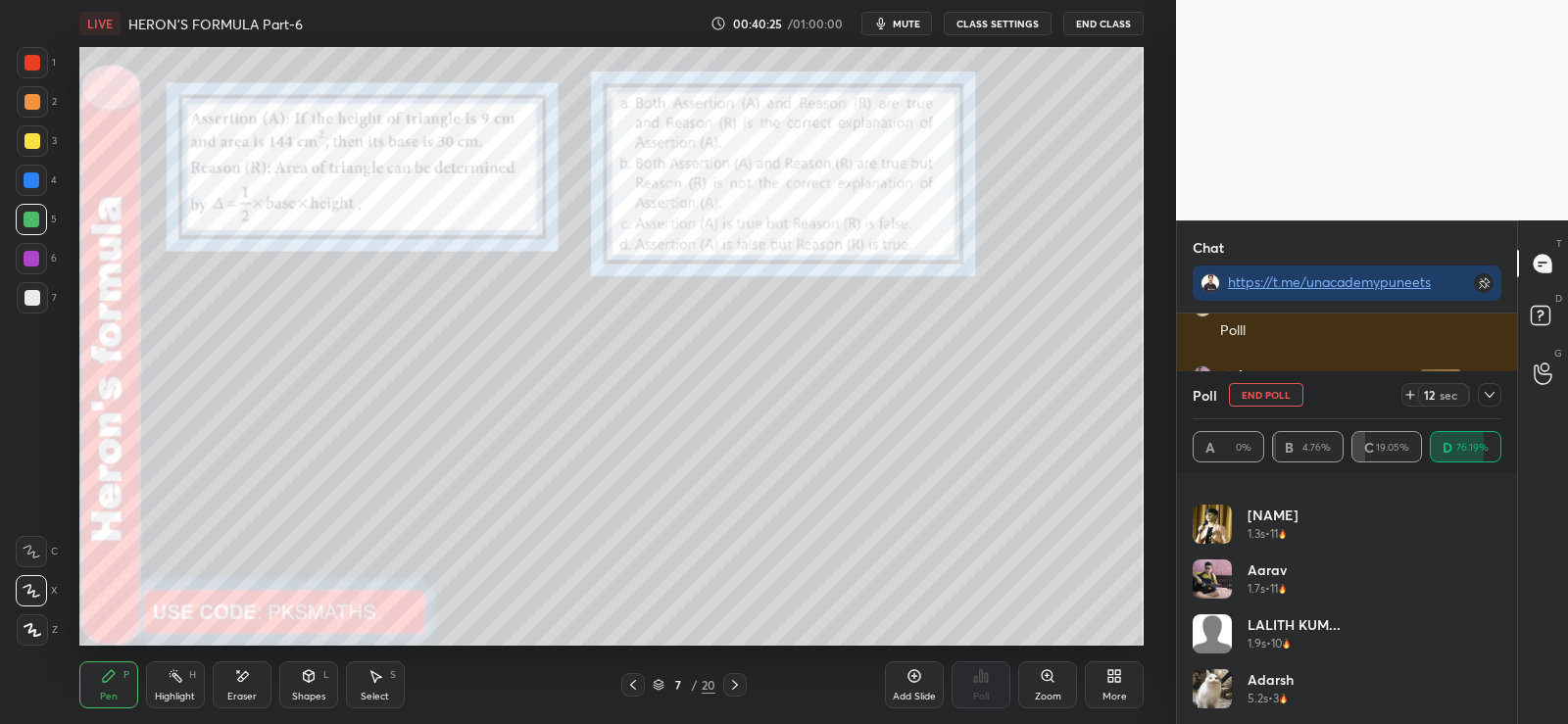 click at bounding box center [1212, 689] 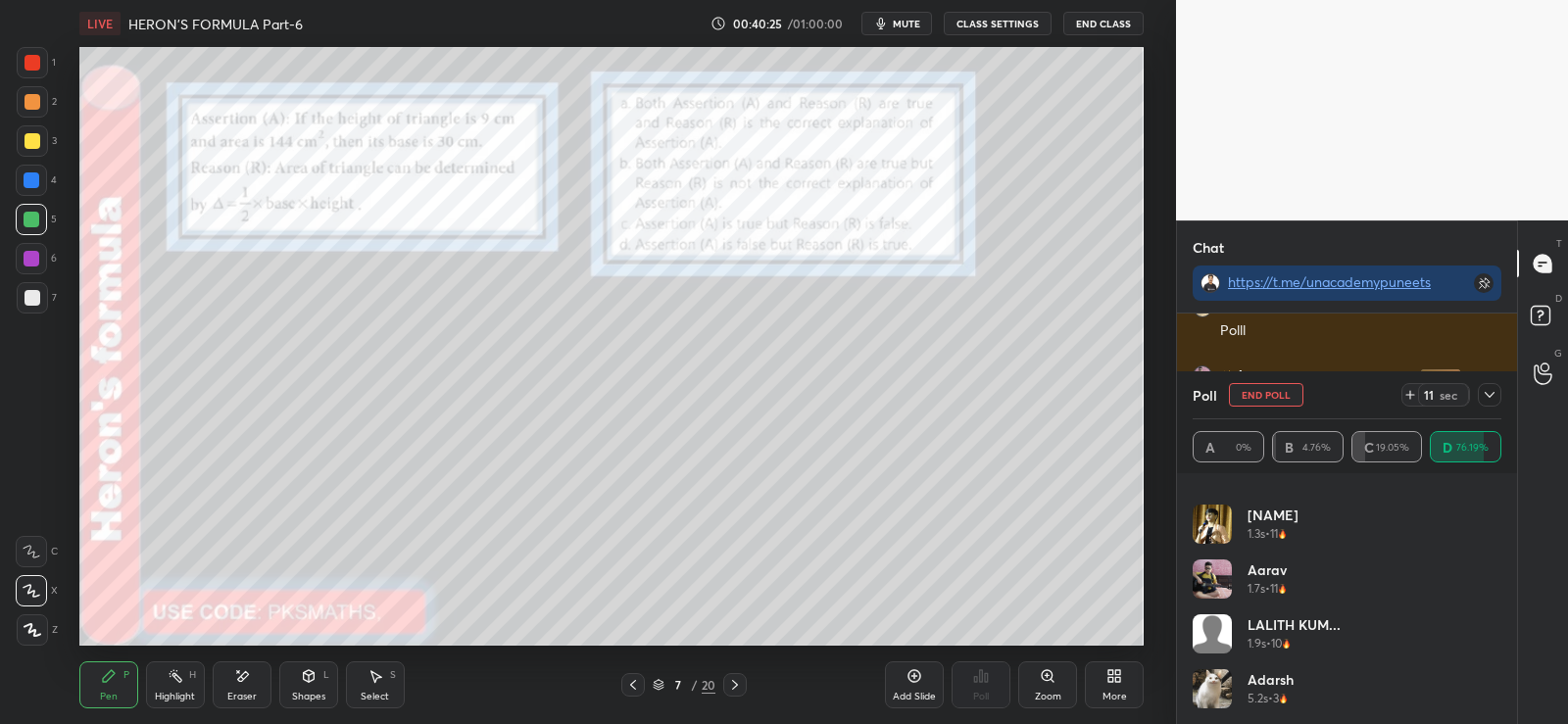 click at bounding box center (1212, 689) 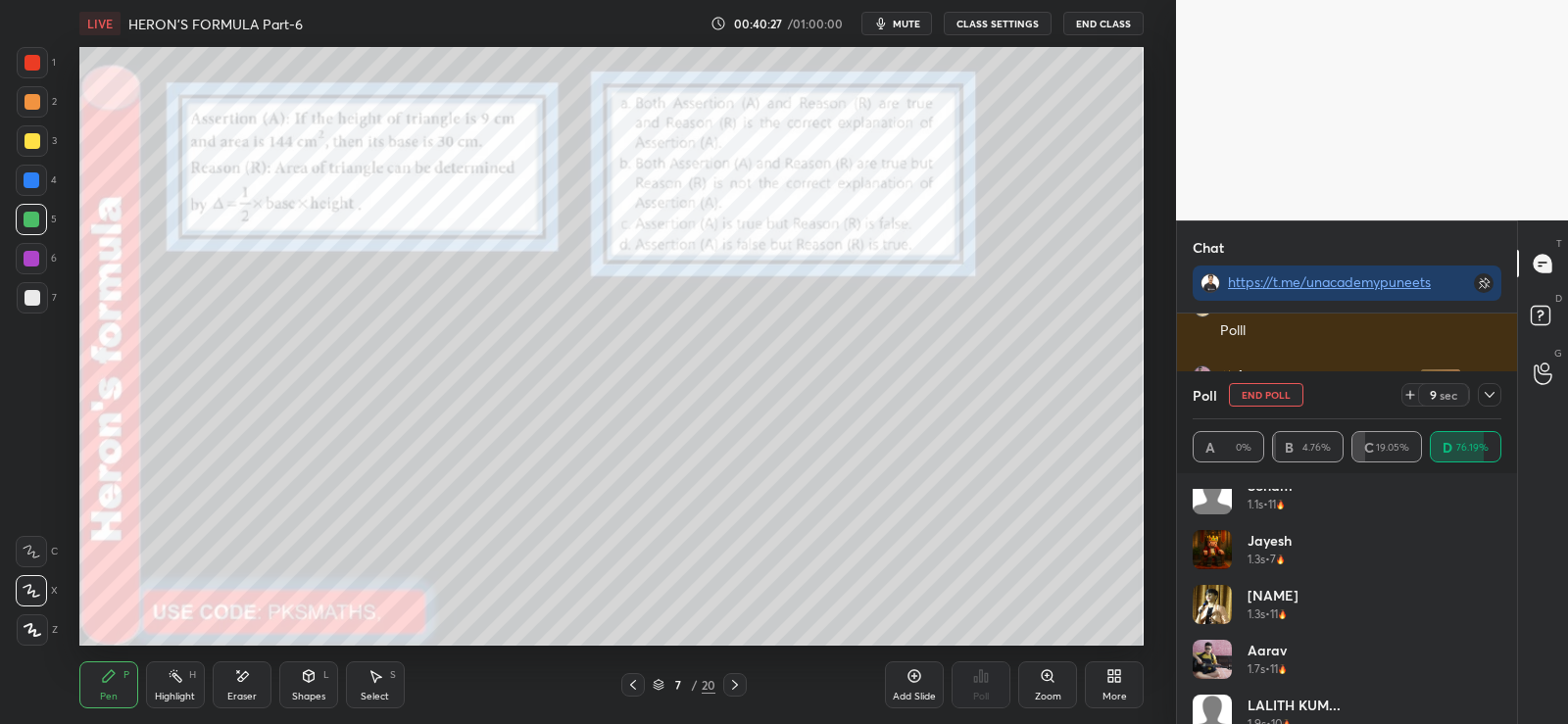 scroll, scrollTop: 643, scrollLeft: 0, axis: vertical 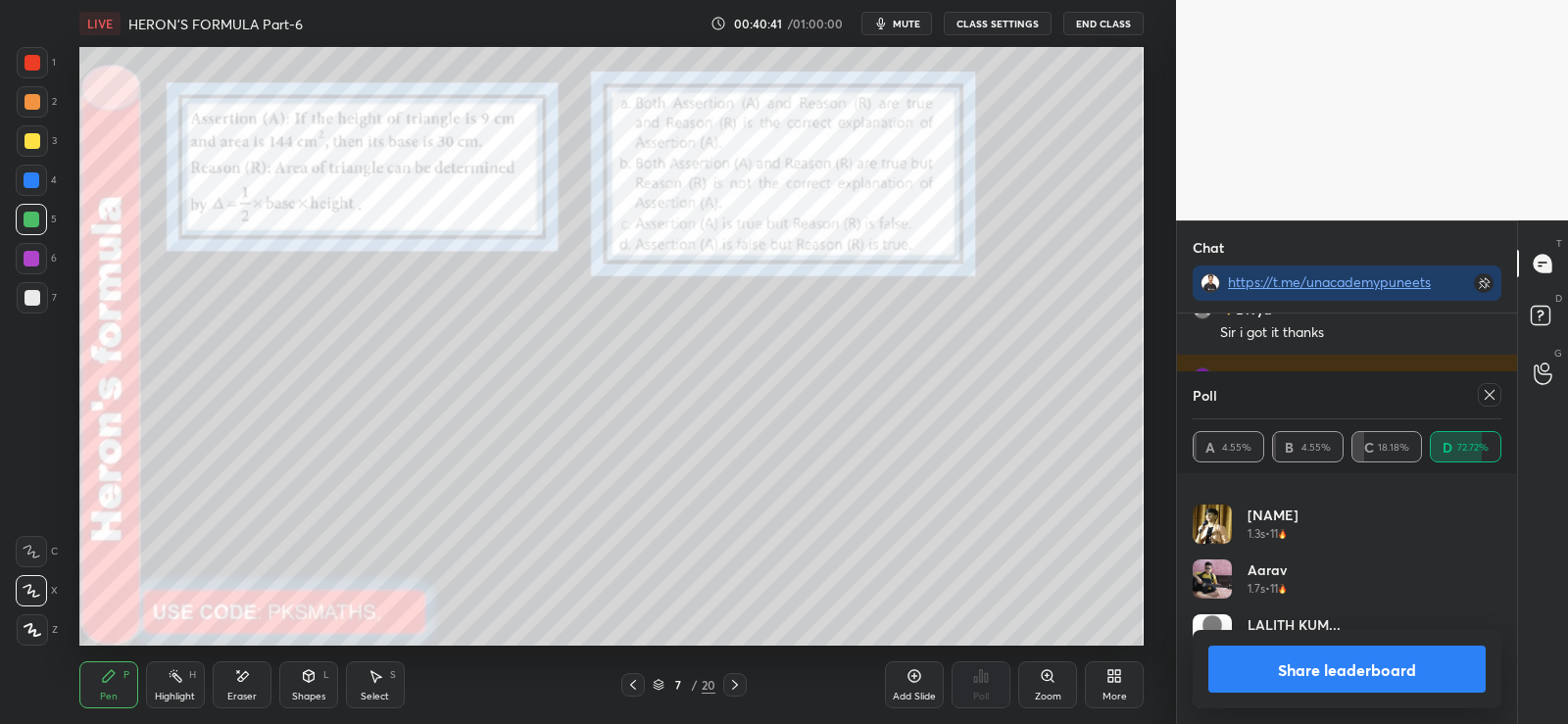 click at bounding box center (32, 102) 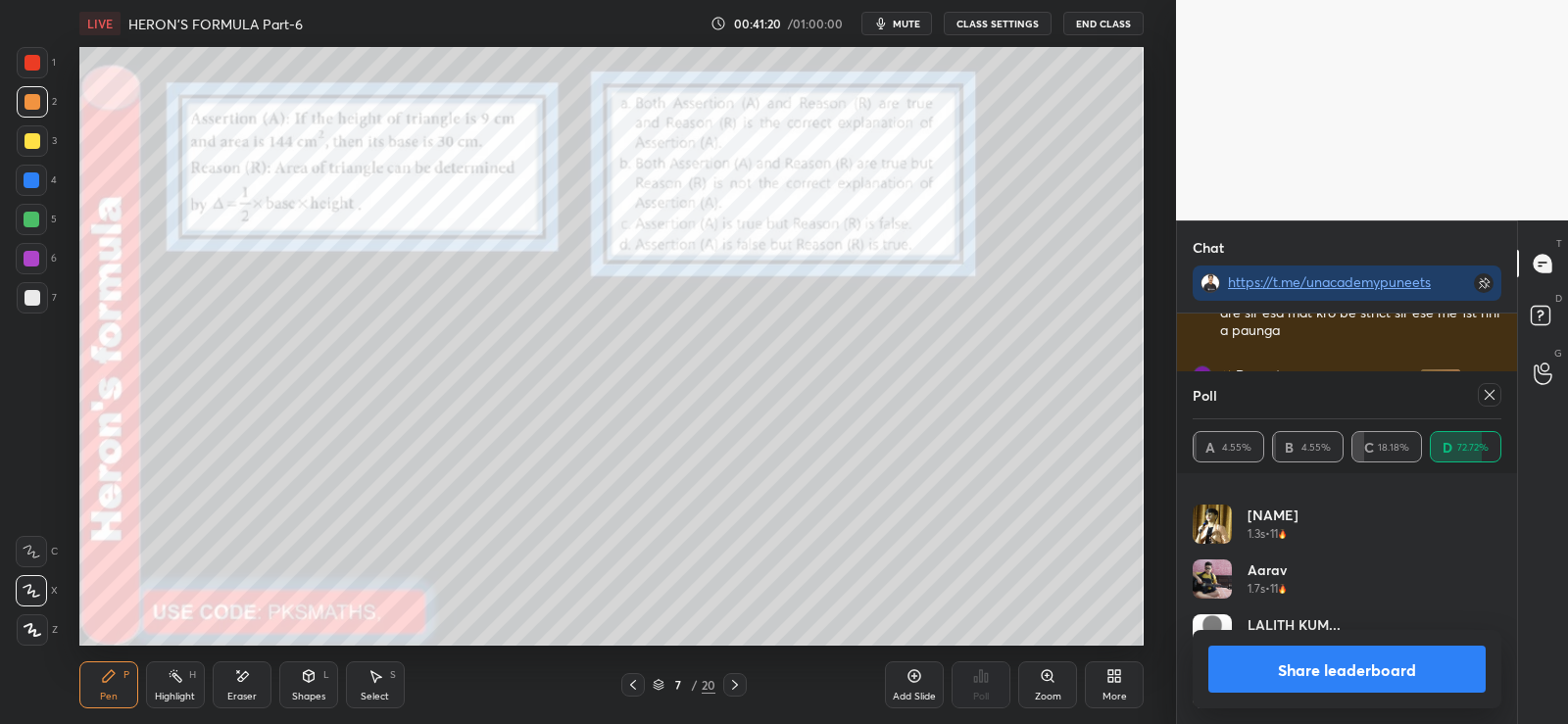 scroll, scrollTop: 15189, scrollLeft: 0, axis: vertical 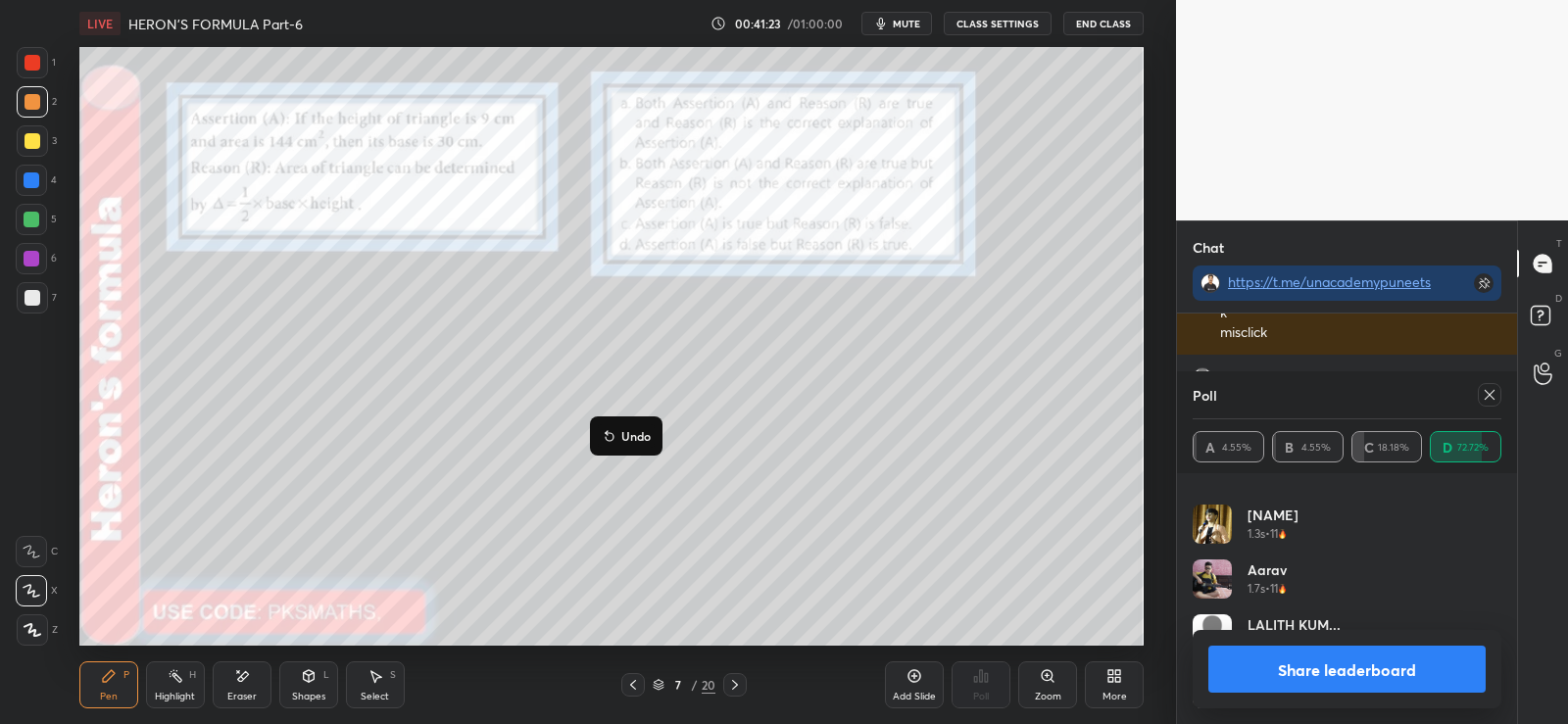 click on "Undo" at bounding box center (636, 436) 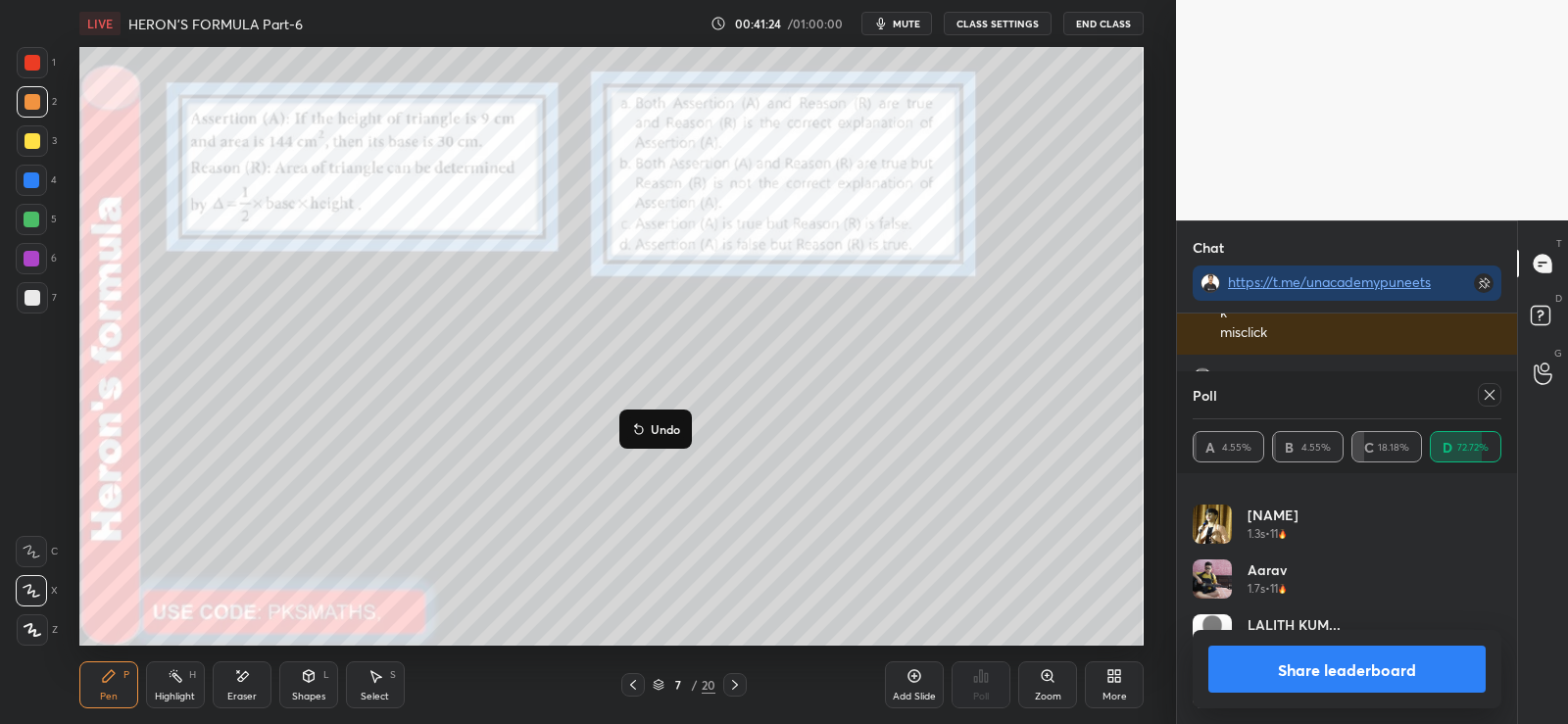 click on "Undo" at bounding box center [665, 429] 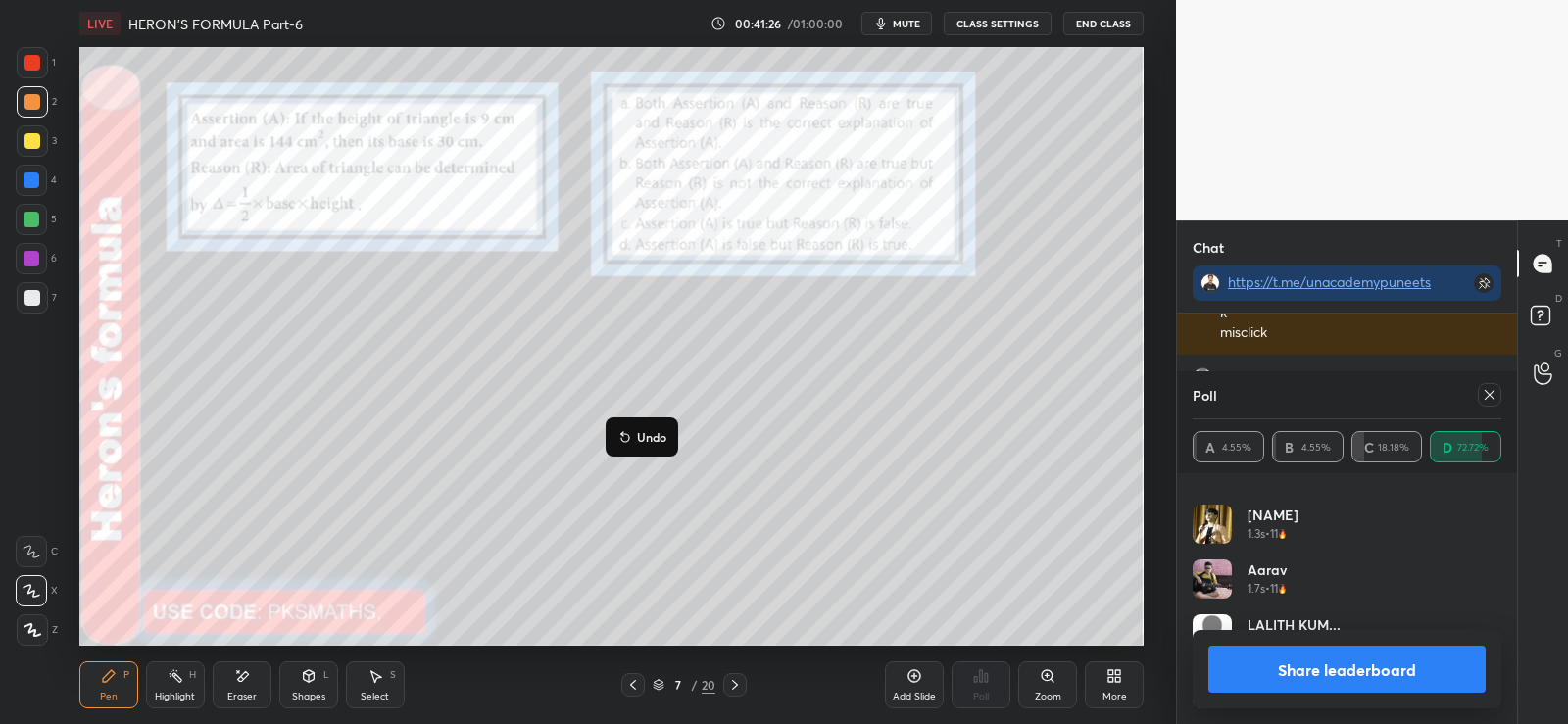 click on "Undo" at bounding box center (642, 437) 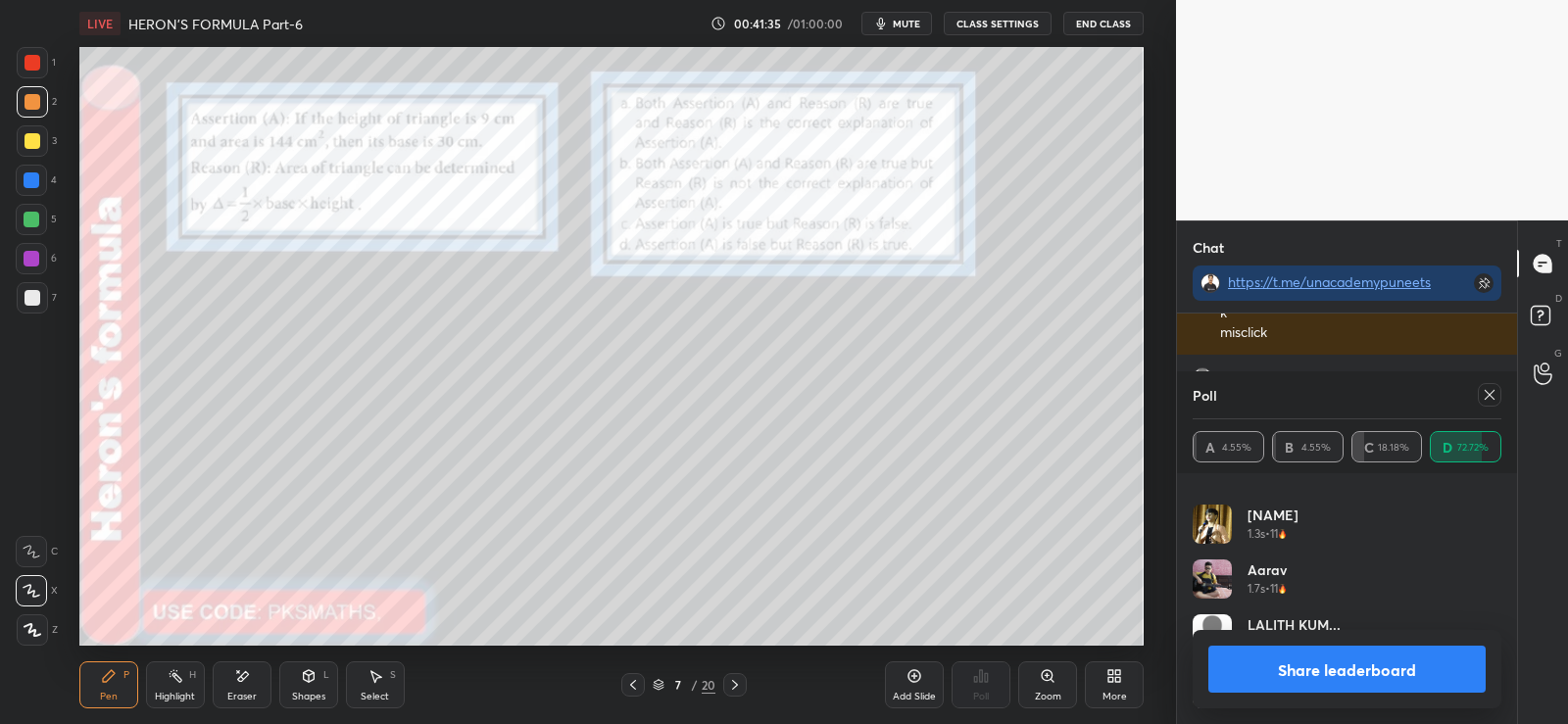scroll, scrollTop: 15257, scrollLeft: 0, axis: vertical 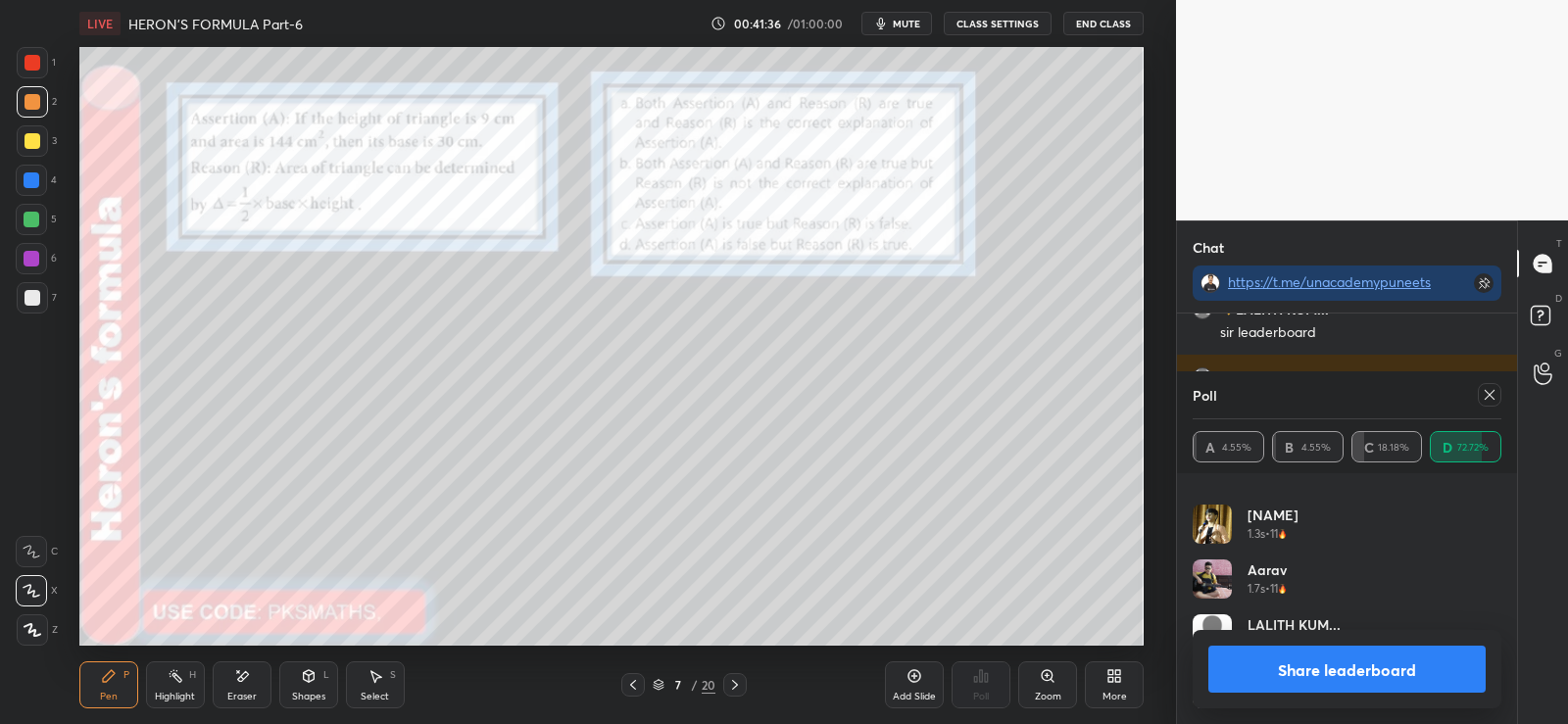 click at bounding box center (32, 298) 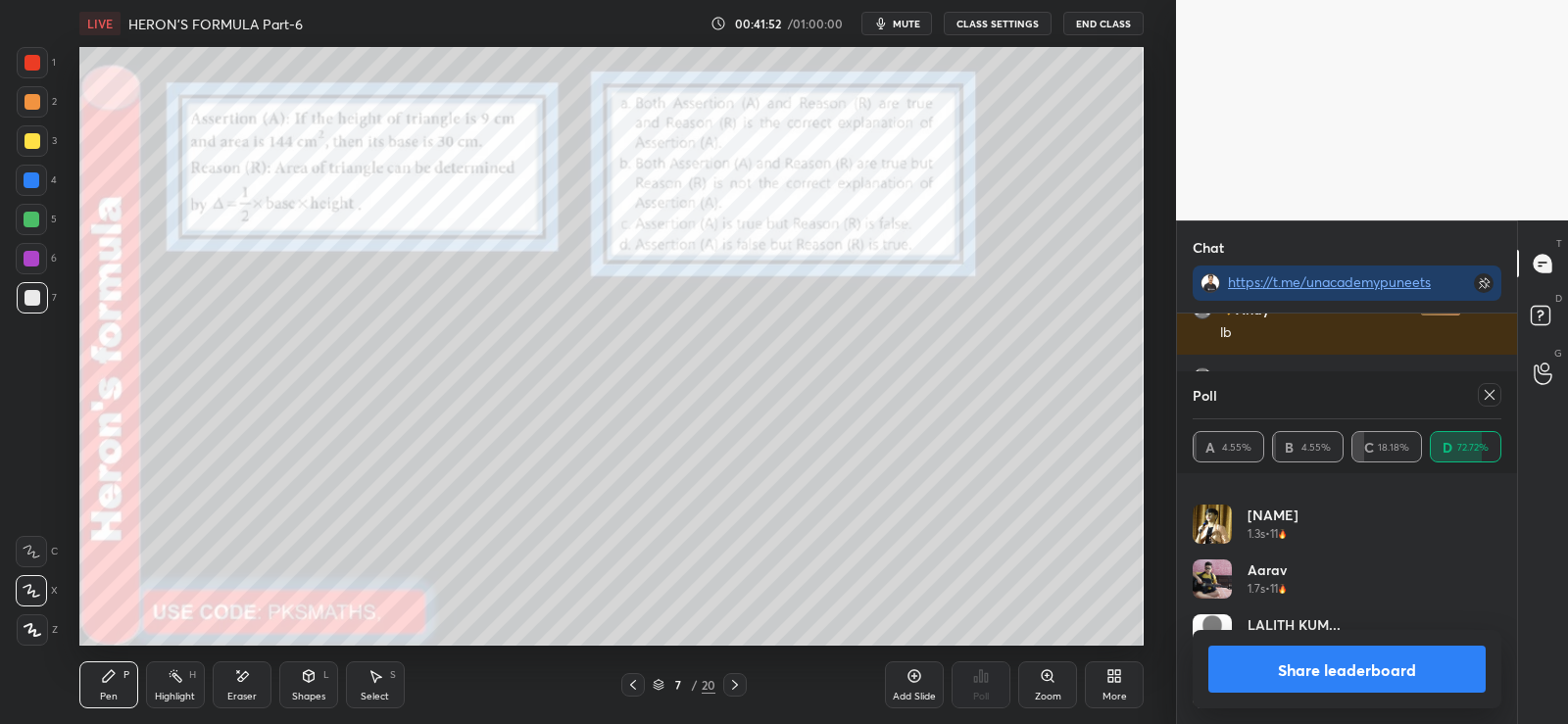 scroll, scrollTop: 15392, scrollLeft: 0, axis: vertical 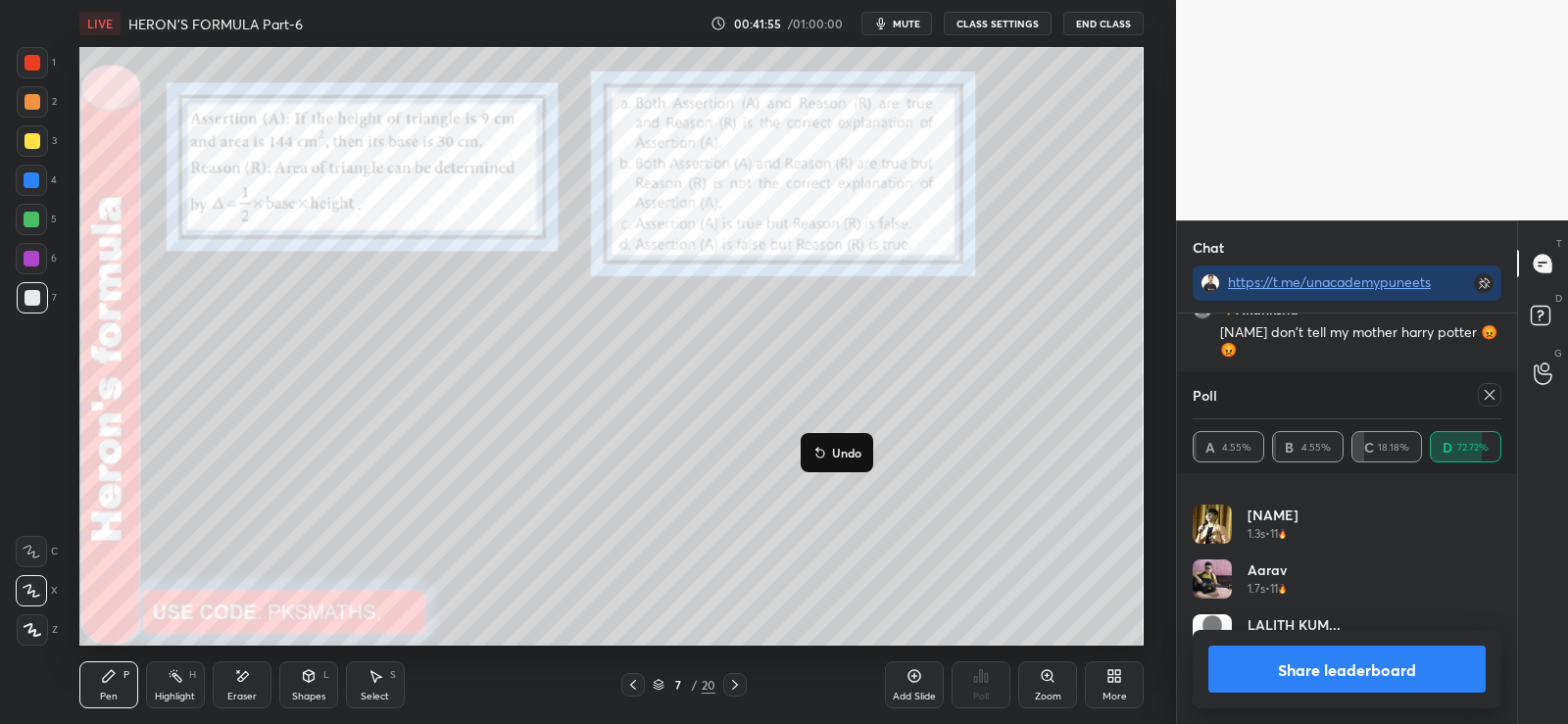 click on "Undo" at bounding box center (847, 453) 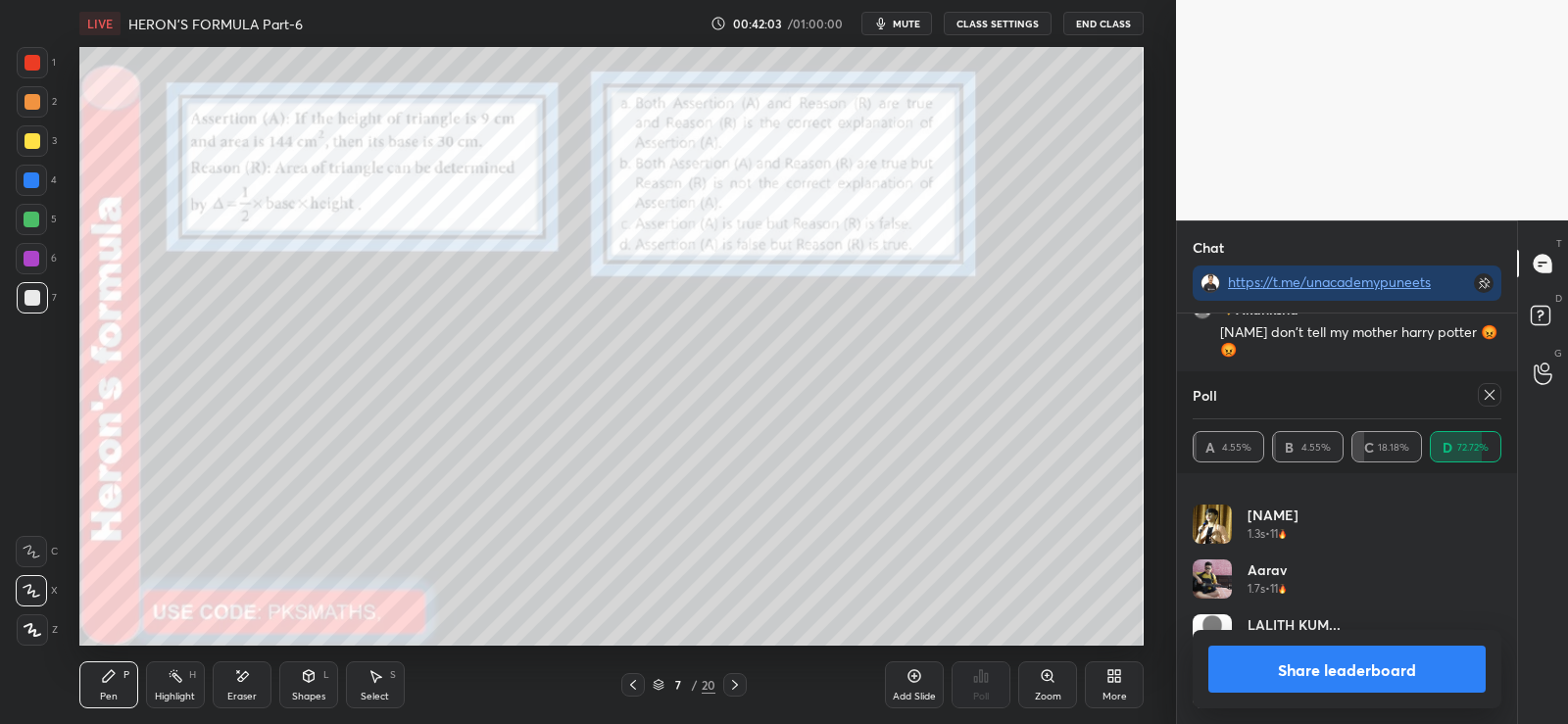 click at bounding box center (31, 219) 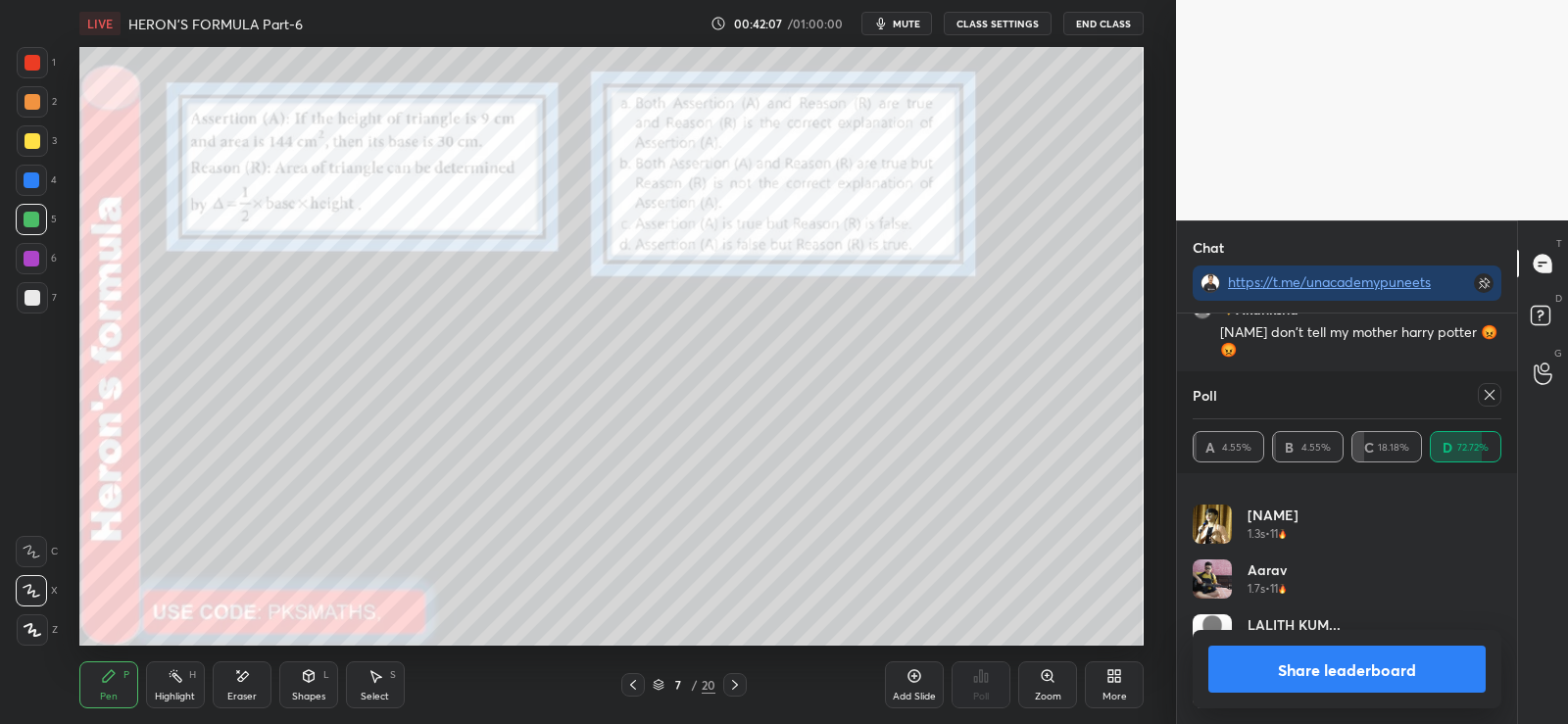click at bounding box center (31, 180) 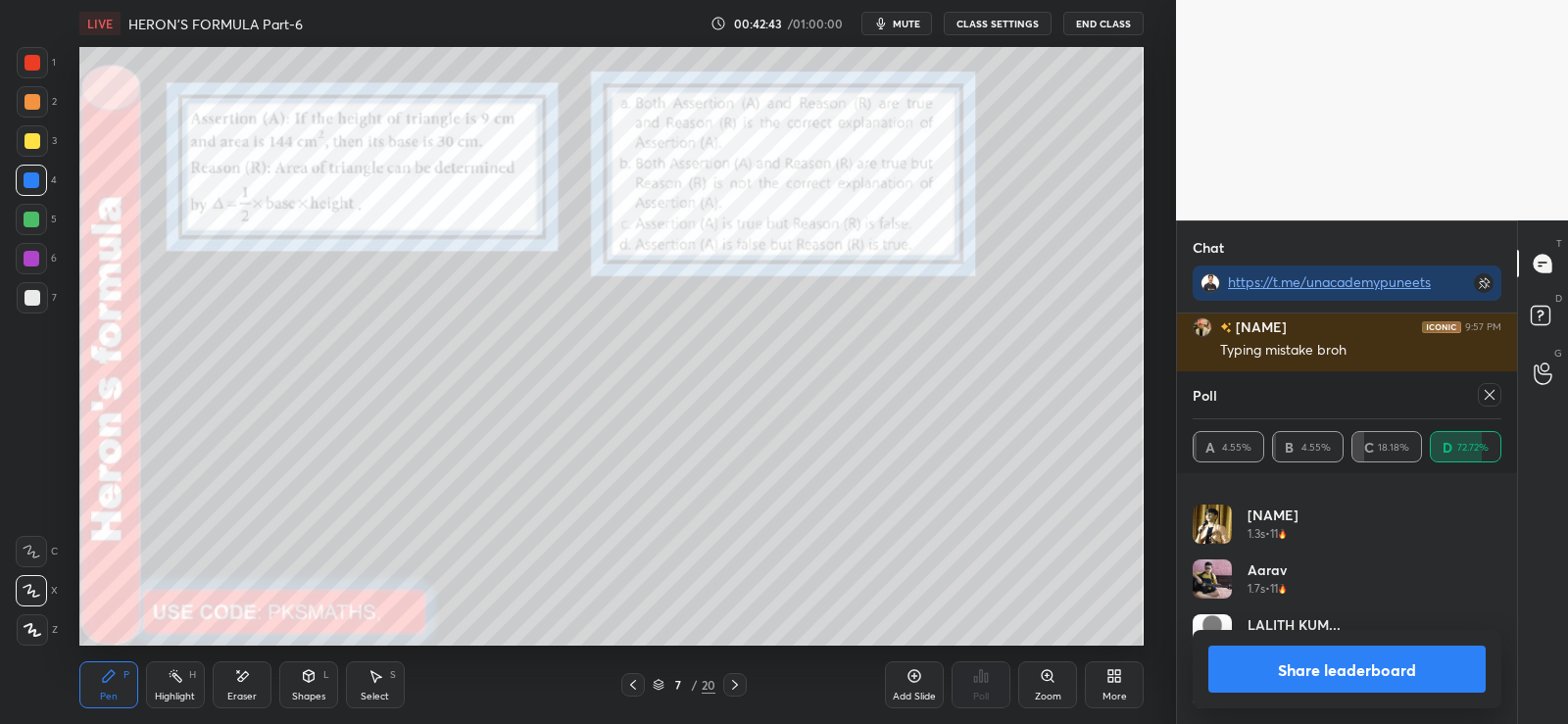 scroll, scrollTop: 13219, scrollLeft: 0, axis: vertical 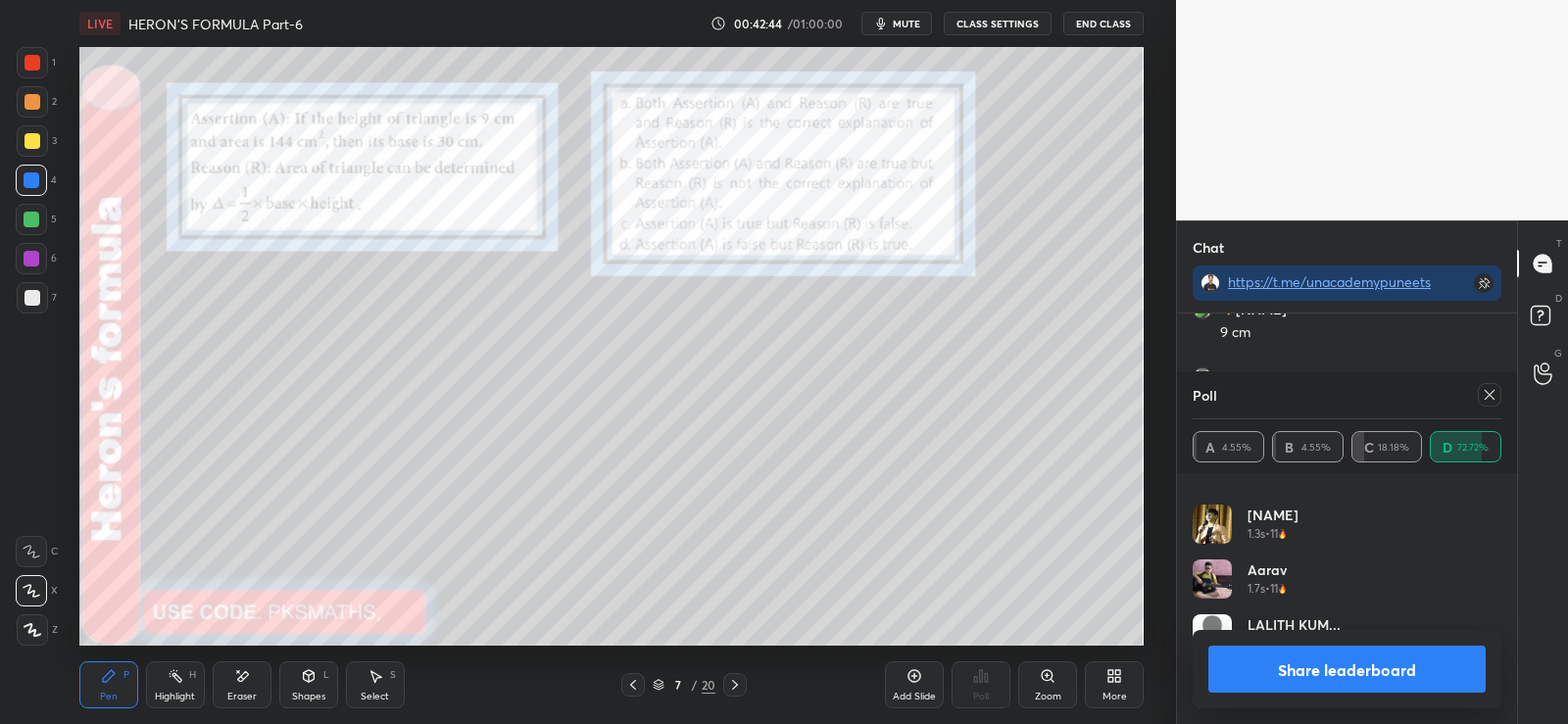 click on "Eraser" at bounding box center [242, 685] 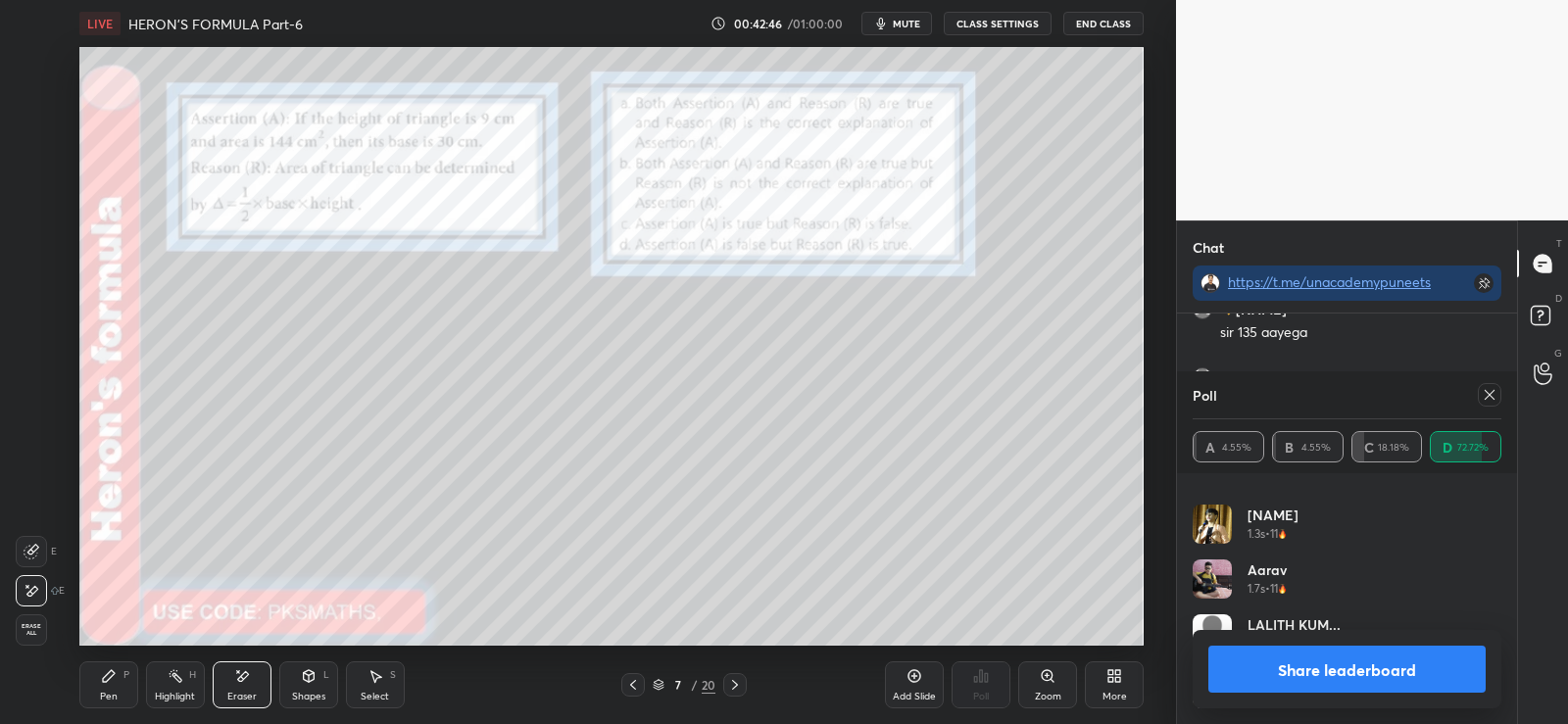 scroll, scrollTop: 13354, scrollLeft: 0, axis: vertical 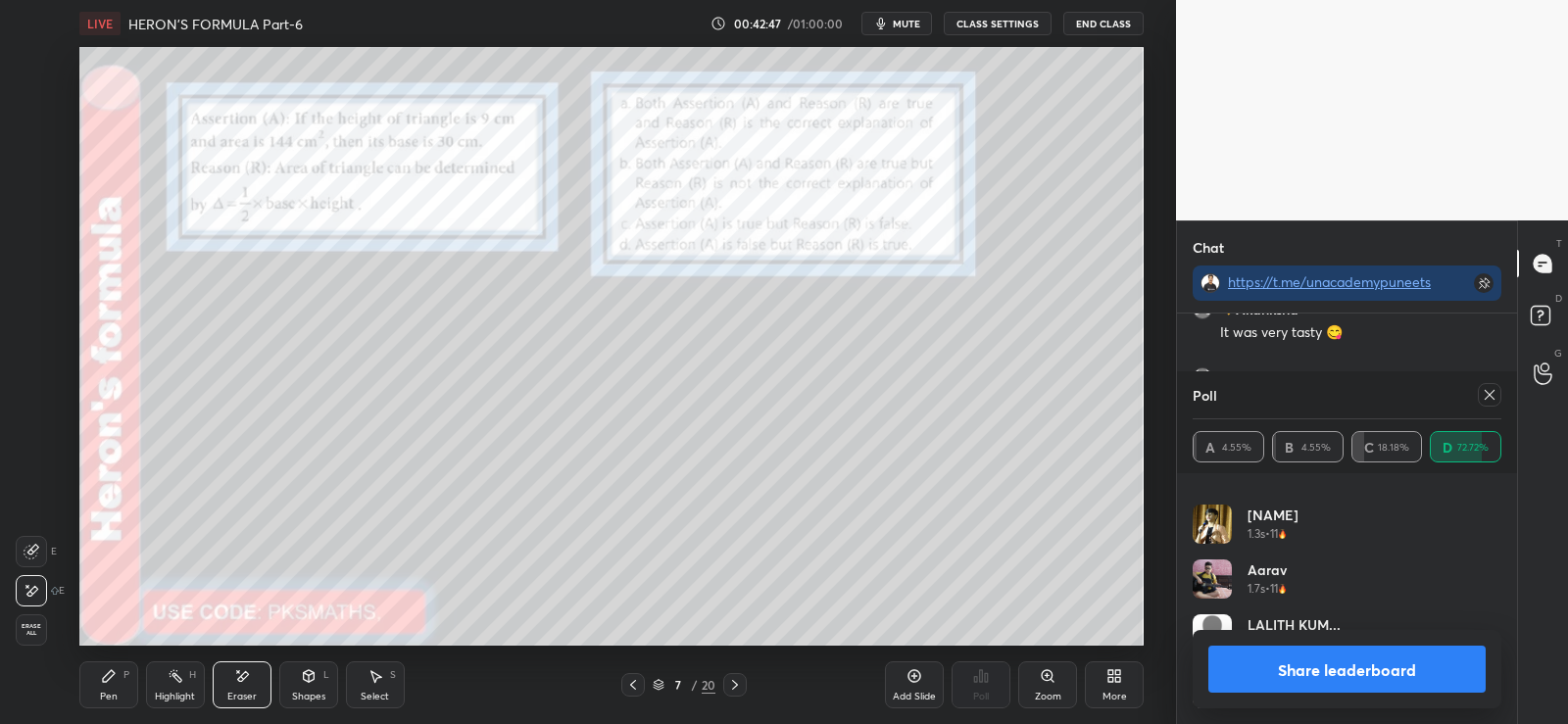 click on "Pen P" at bounding box center [109, 685] 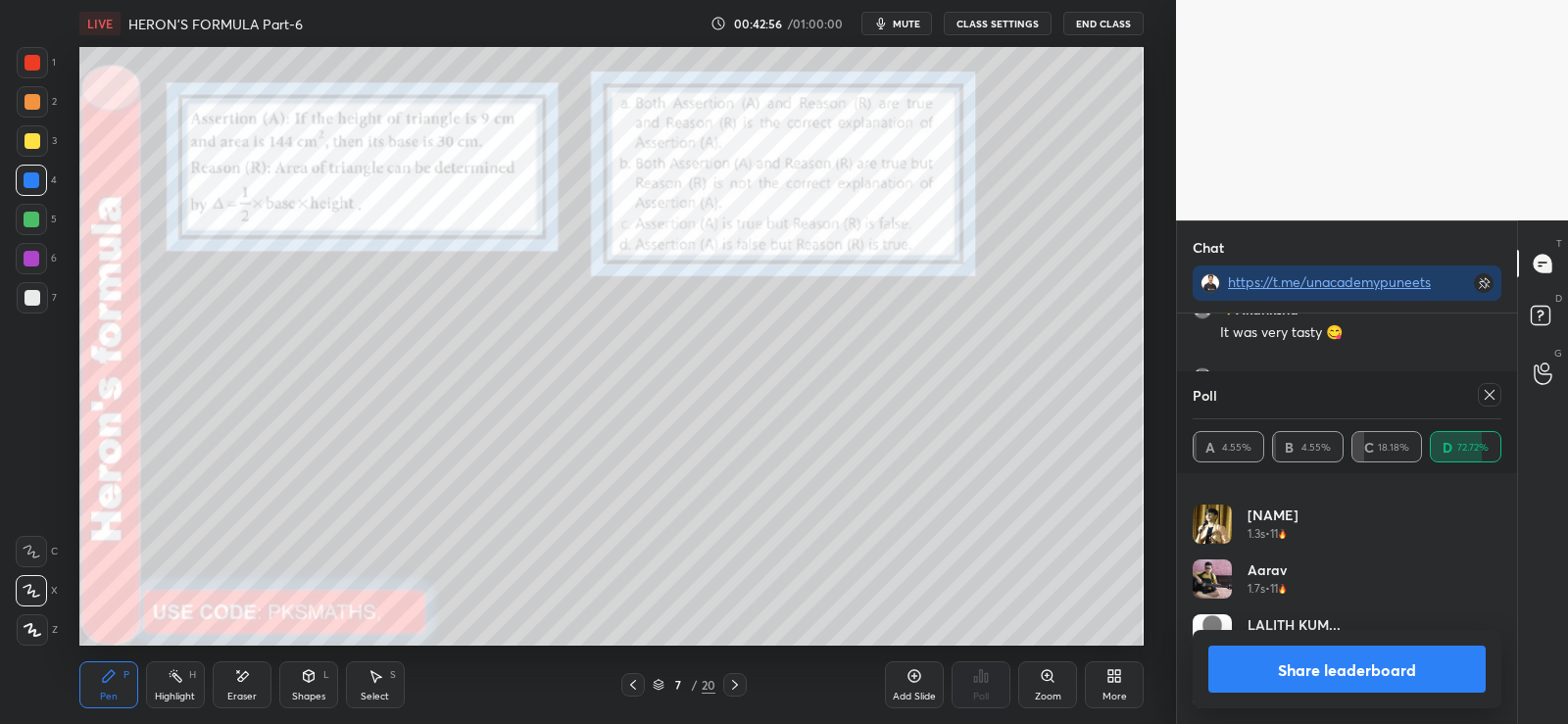 click at bounding box center (32, 298) 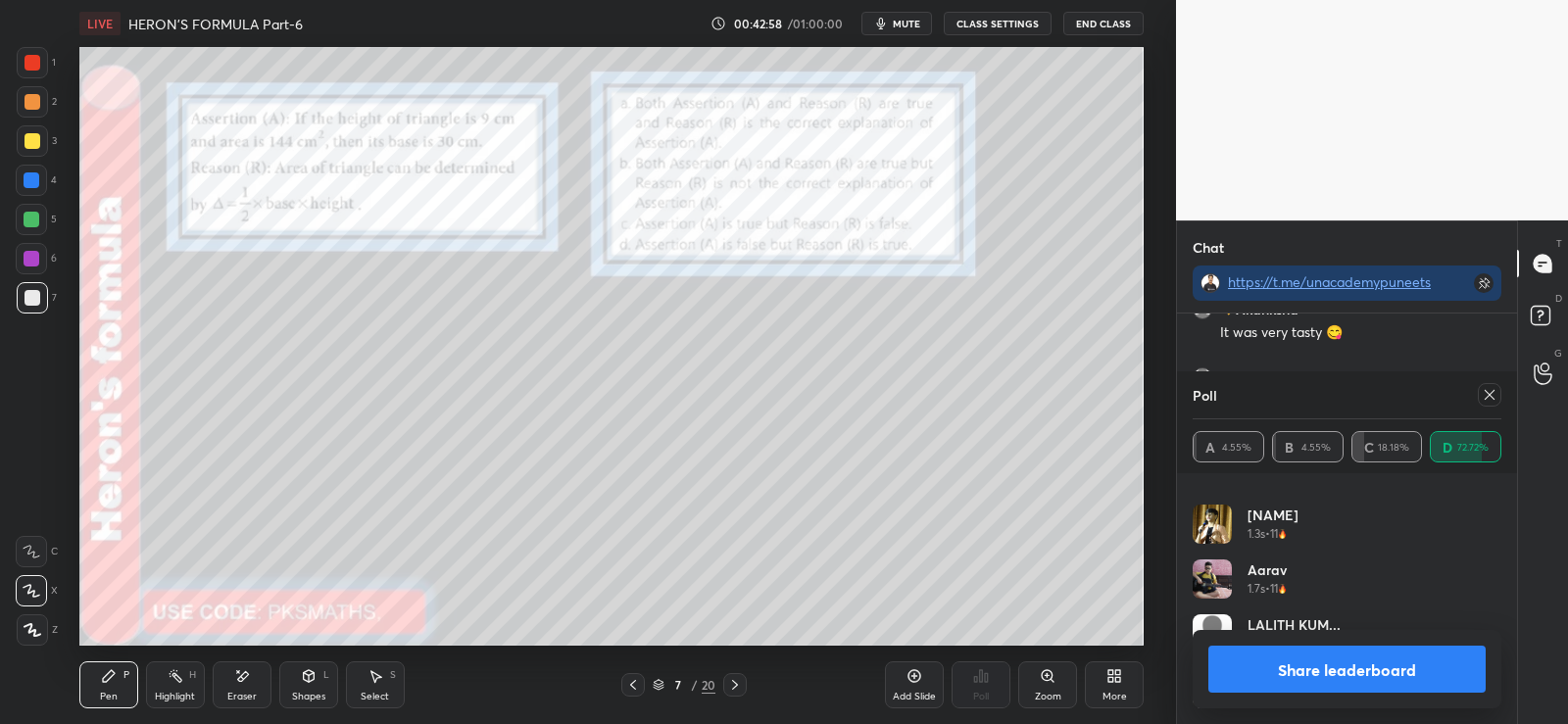 scroll, scrollTop: 13422, scrollLeft: 0, axis: vertical 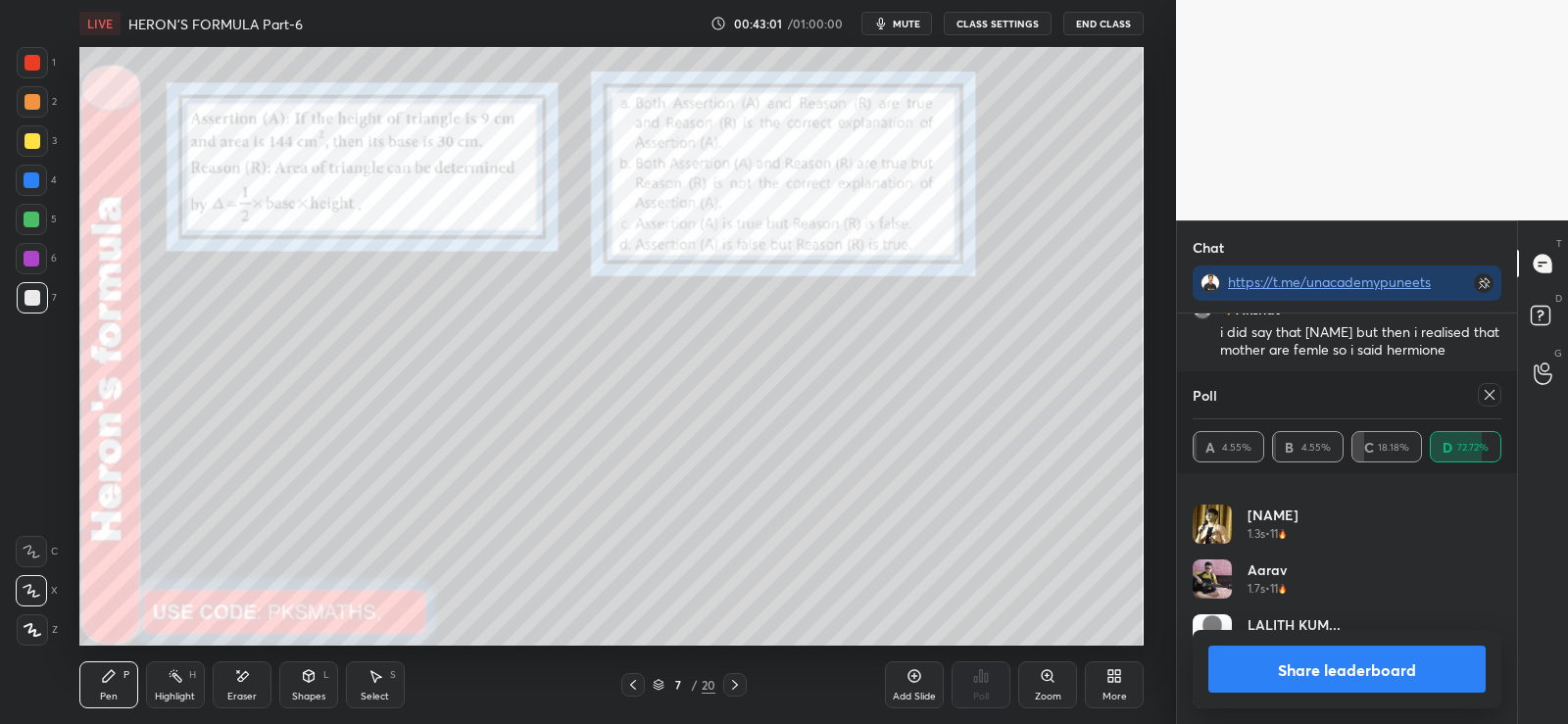 click at bounding box center (31, 219) 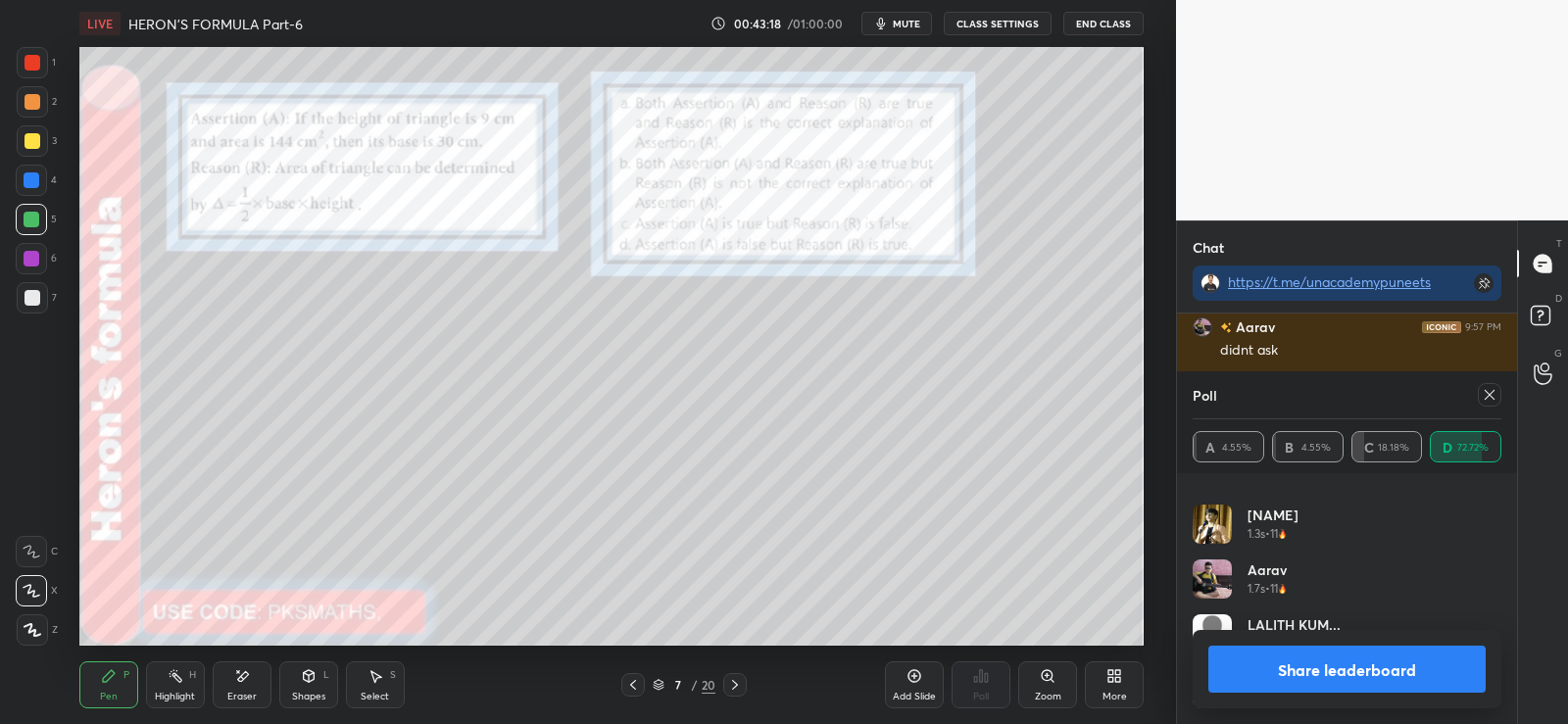 scroll, scrollTop: 13557, scrollLeft: 0, axis: vertical 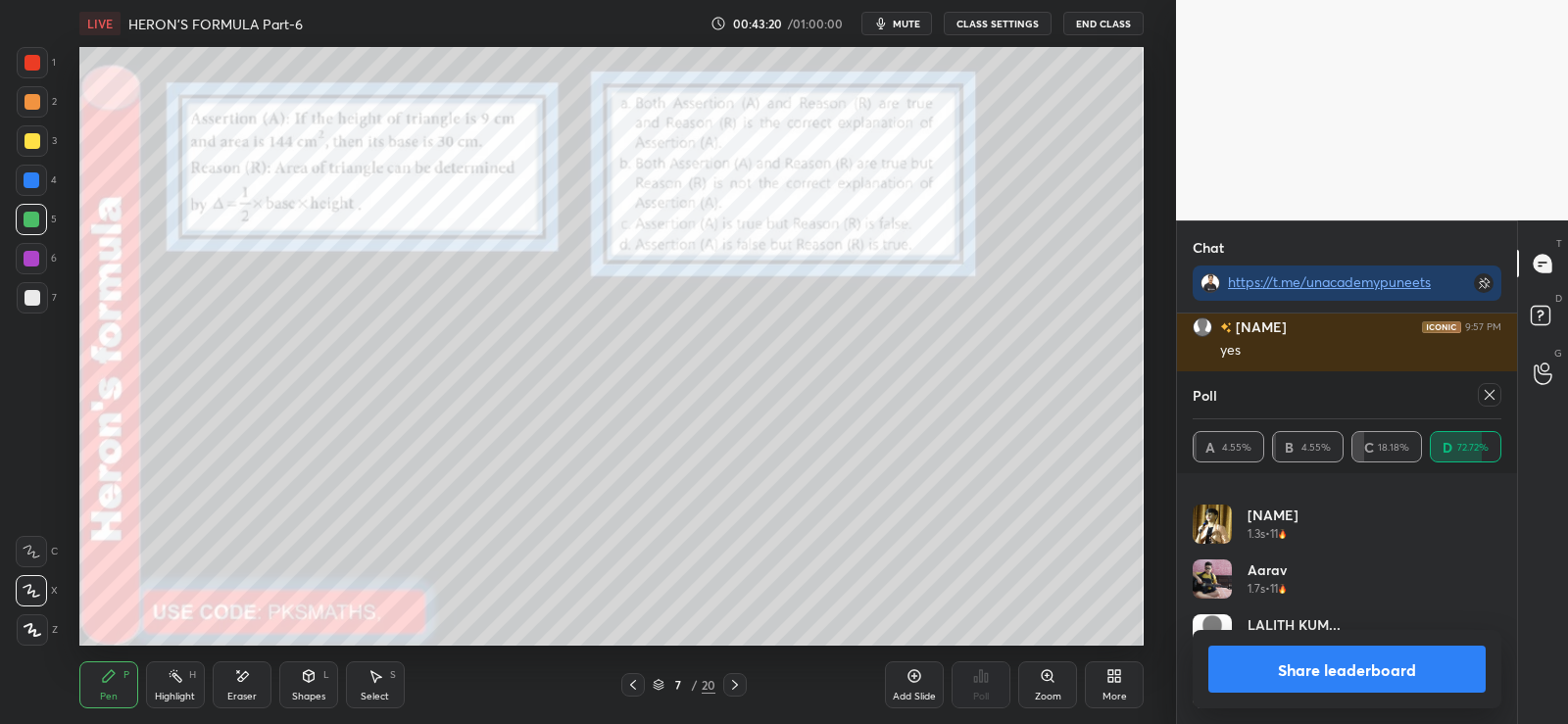 click on "Pen P Highlight H Eraser Shapes L Select S 7 / 20 Add Slide Poll Zoom More" at bounding box center (612, 685) 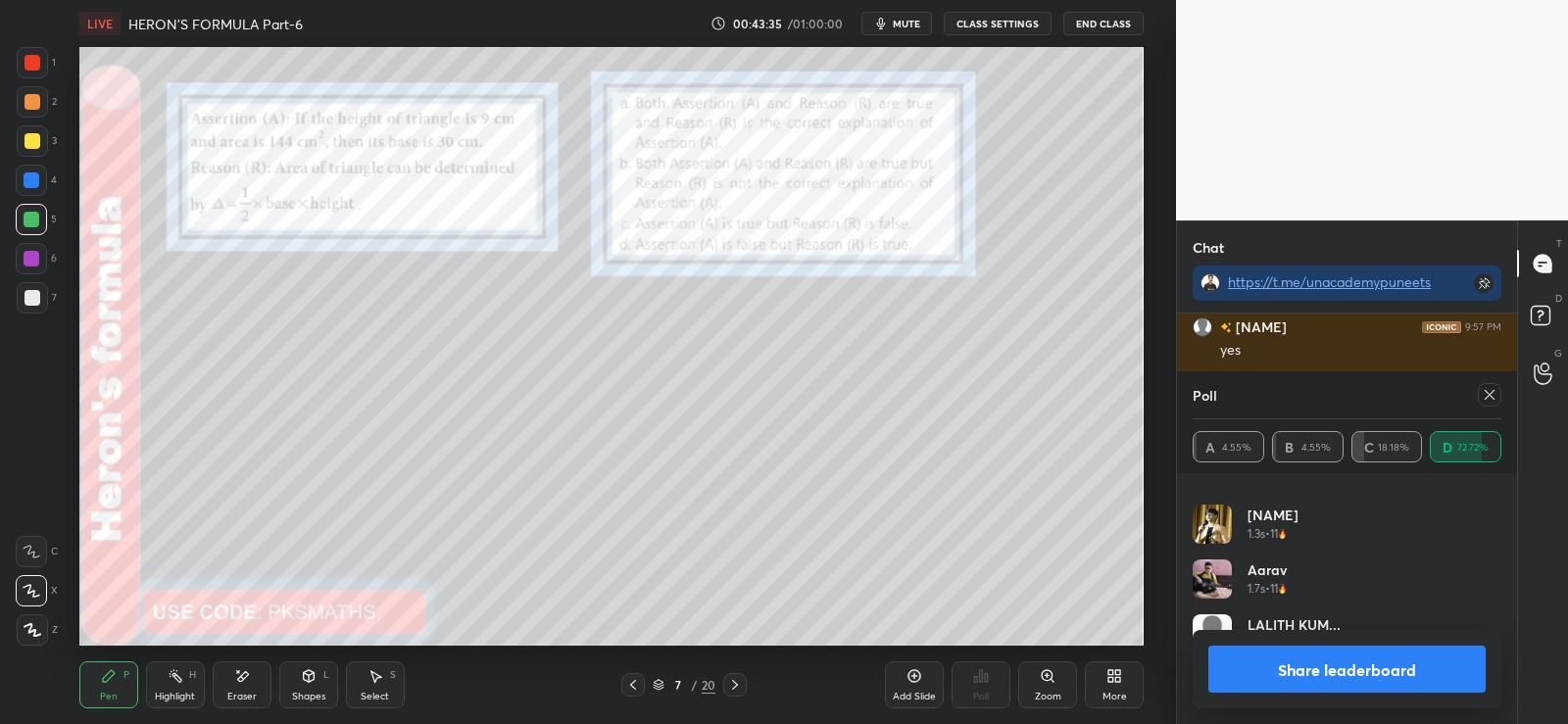 scroll, scrollTop: 13625, scrollLeft: 0, axis: vertical 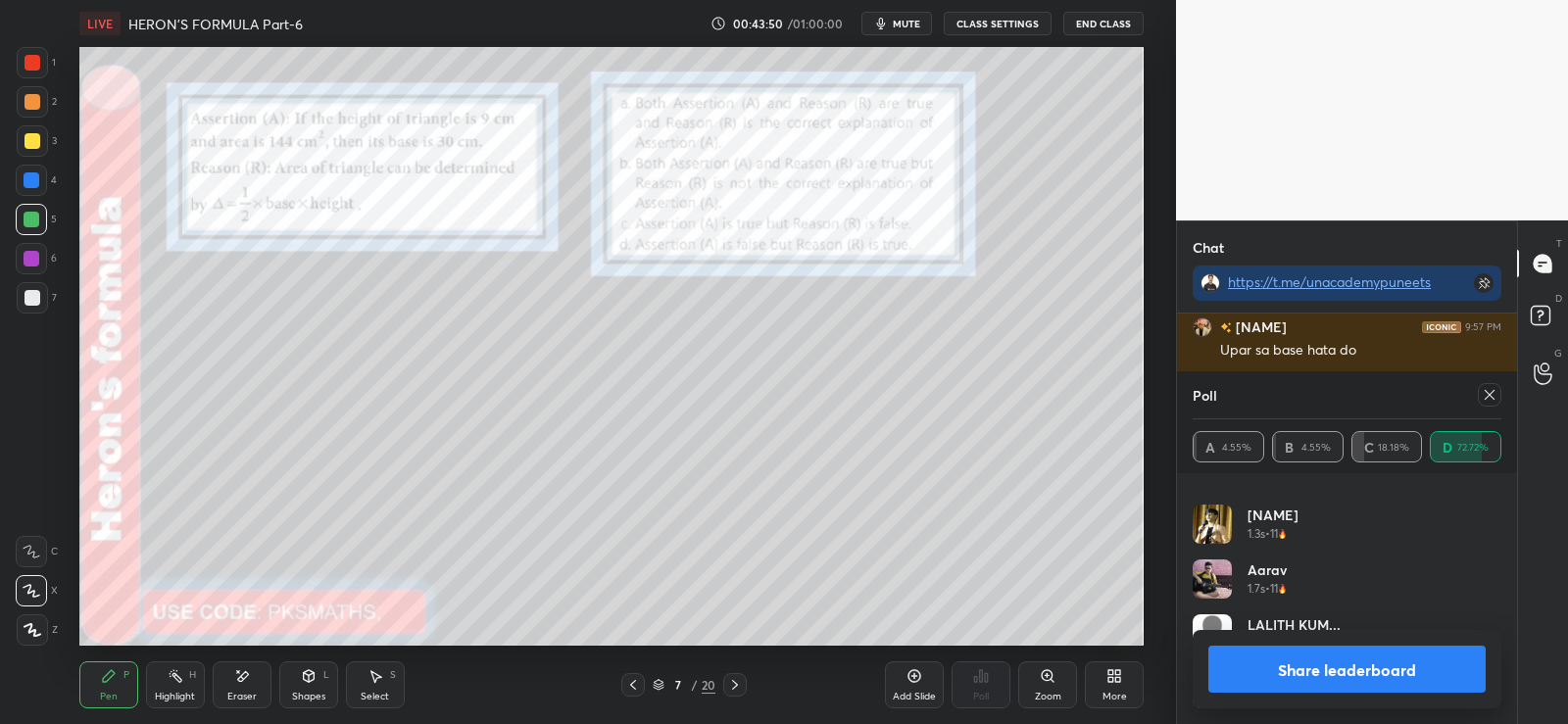 click on "Shapes L" at bounding box center (309, 685) 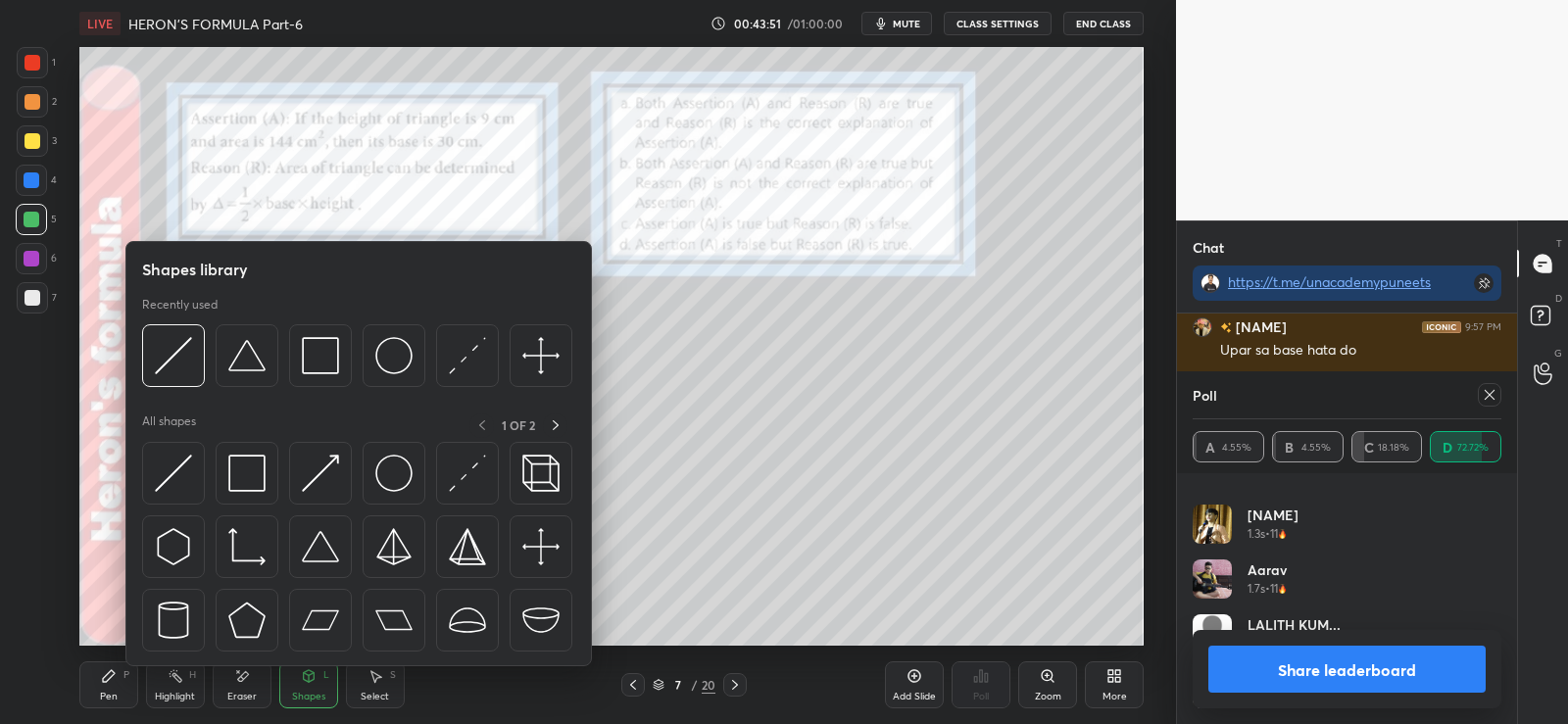 click 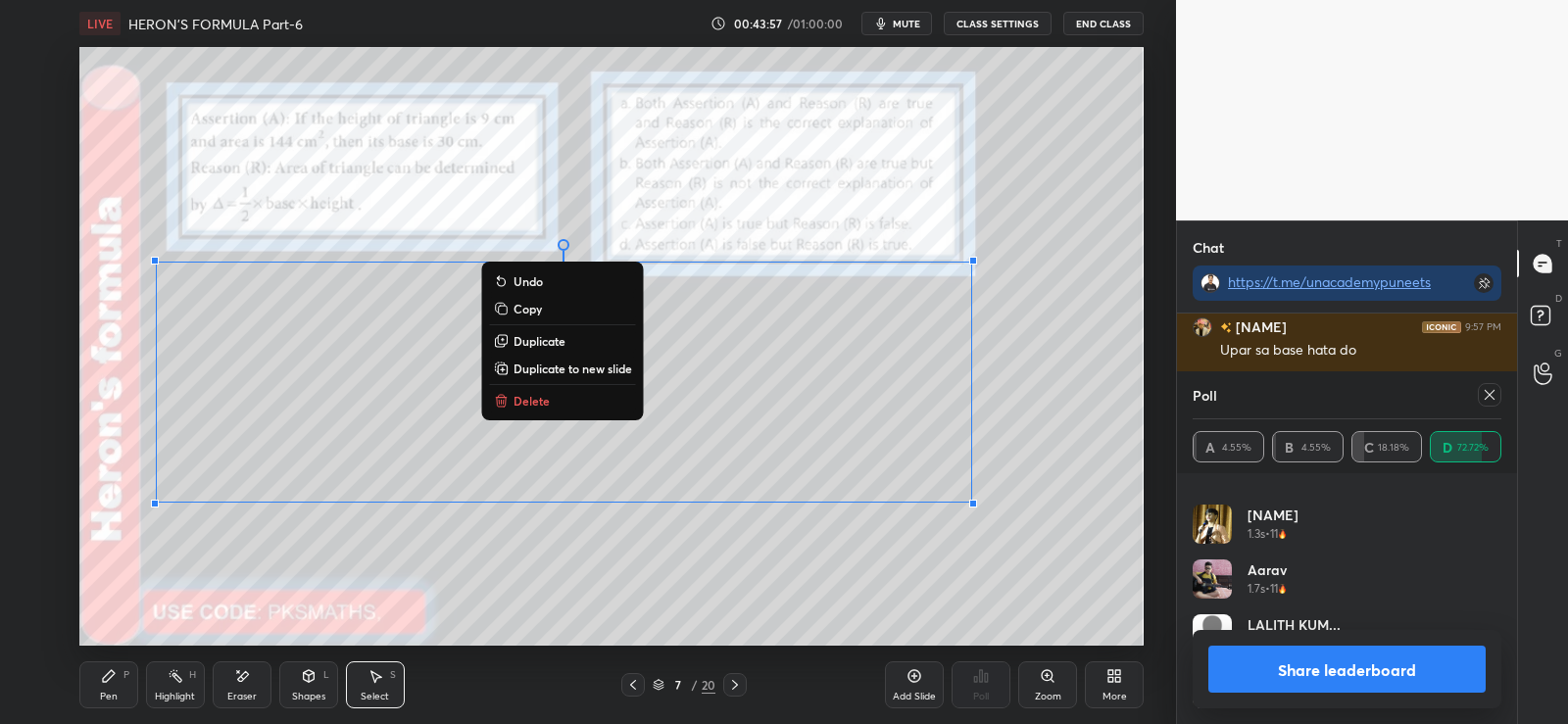 click on "0 ° Undo Copy Duplicate Duplicate to new slide Delete" at bounding box center (612, 346) 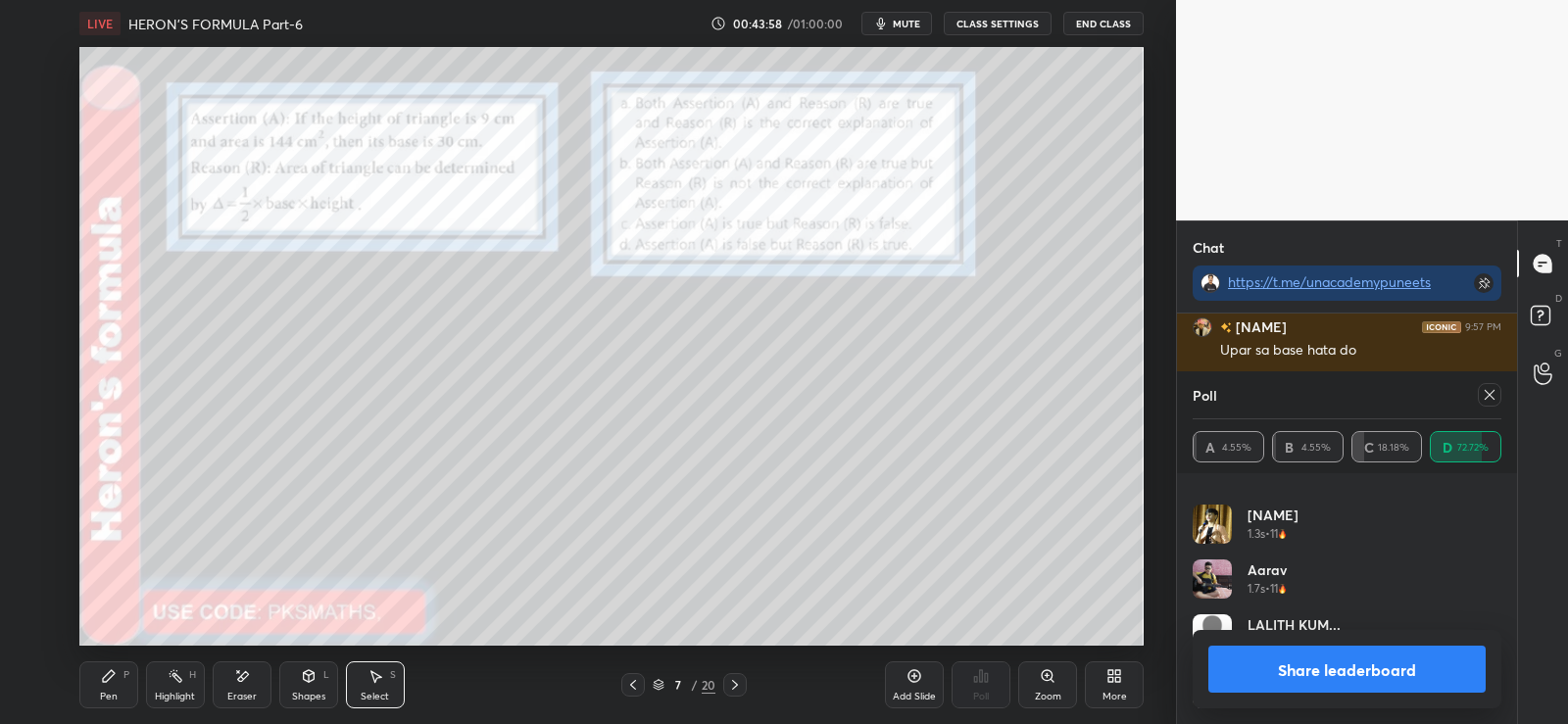 click 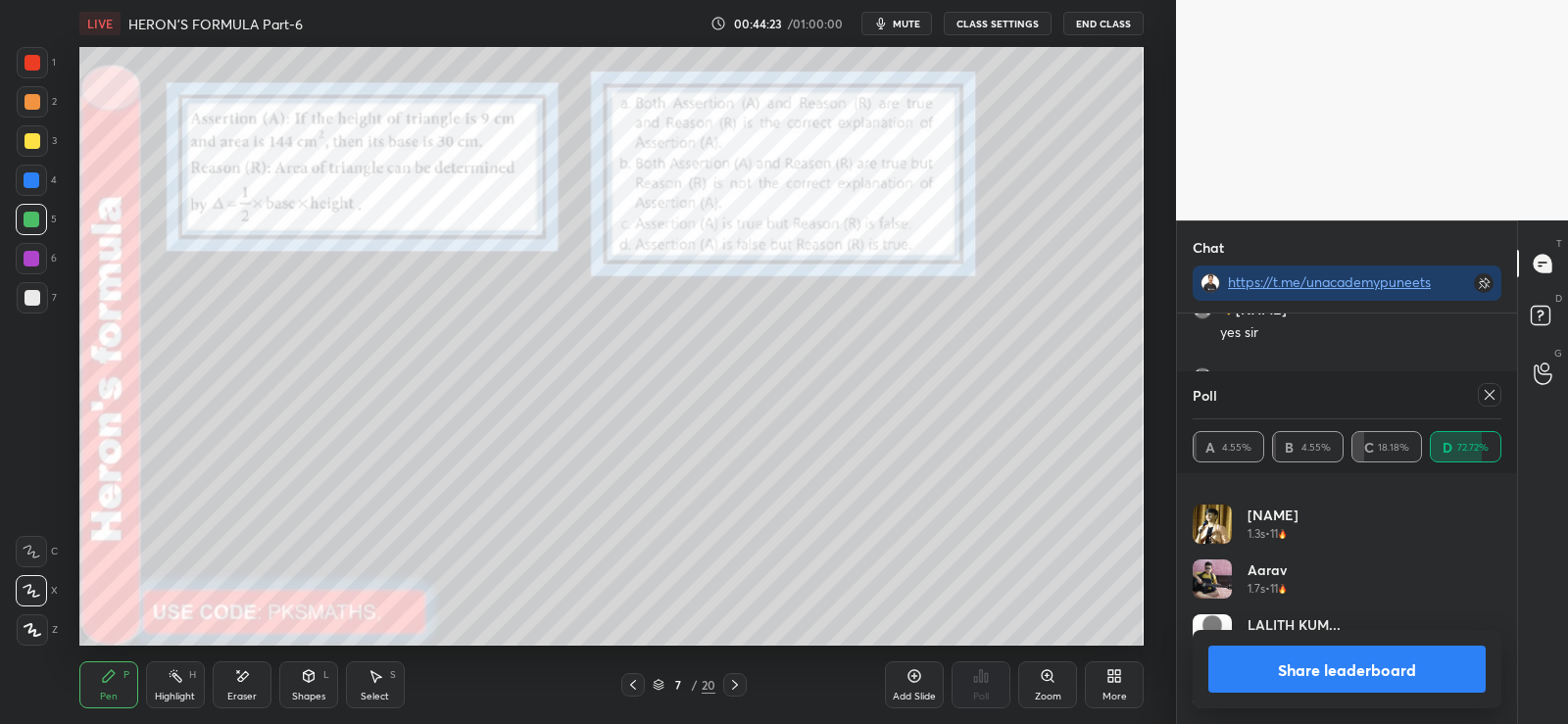 scroll, scrollTop: 13913, scrollLeft: 0, axis: vertical 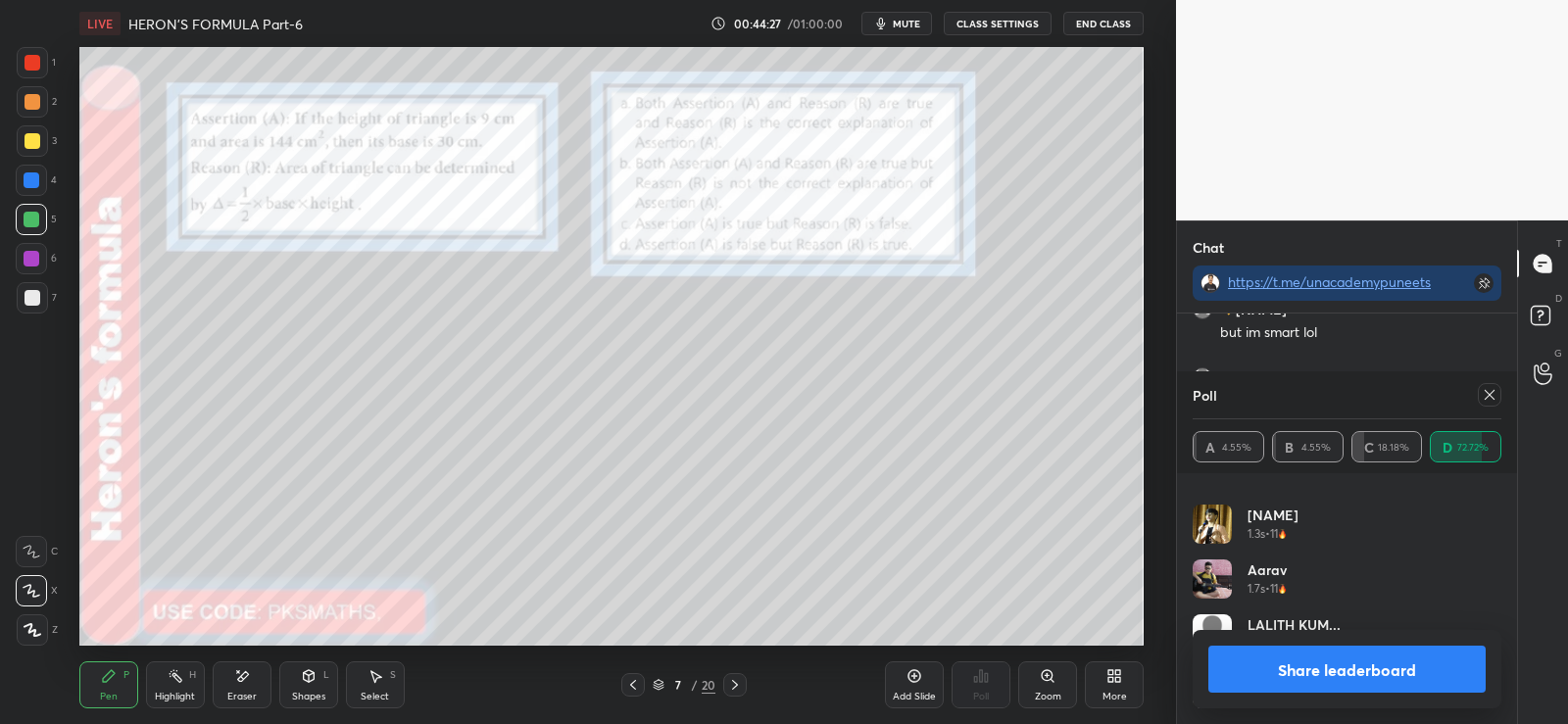 click on "Eraser" at bounding box center [242, 697] 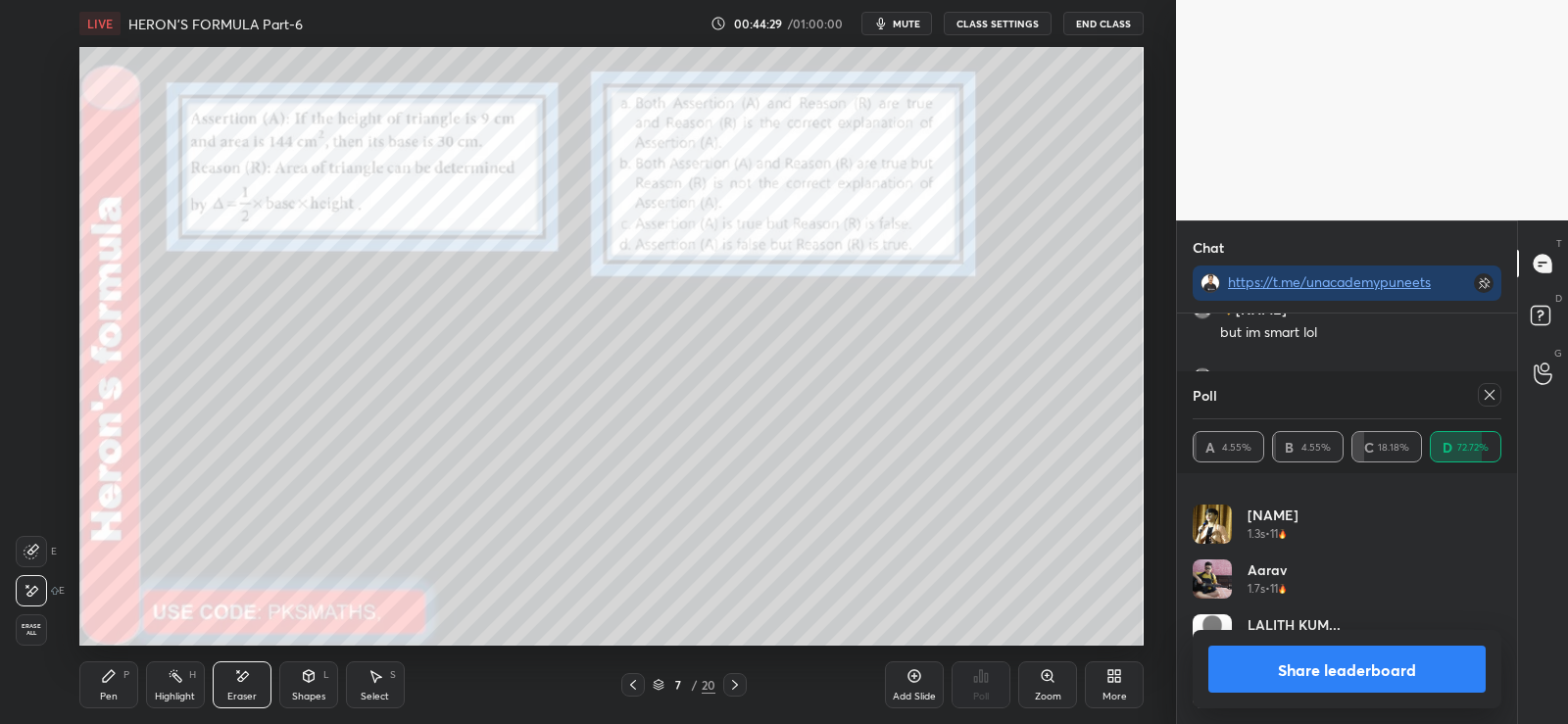 click on "Pen P" at bounding box center [109, 685] 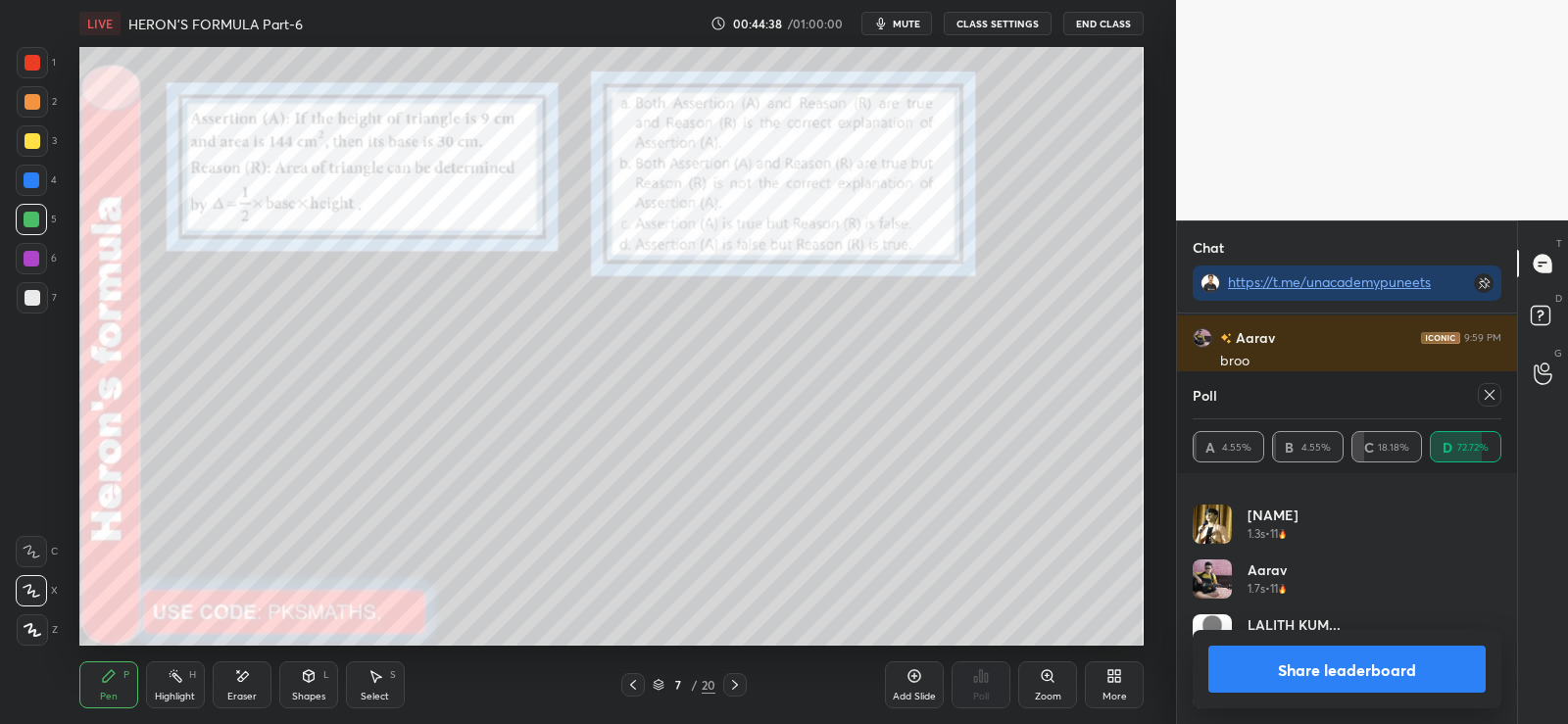 scroll, scrollTop: 14087, scrollLeft: 0, axis: vertical 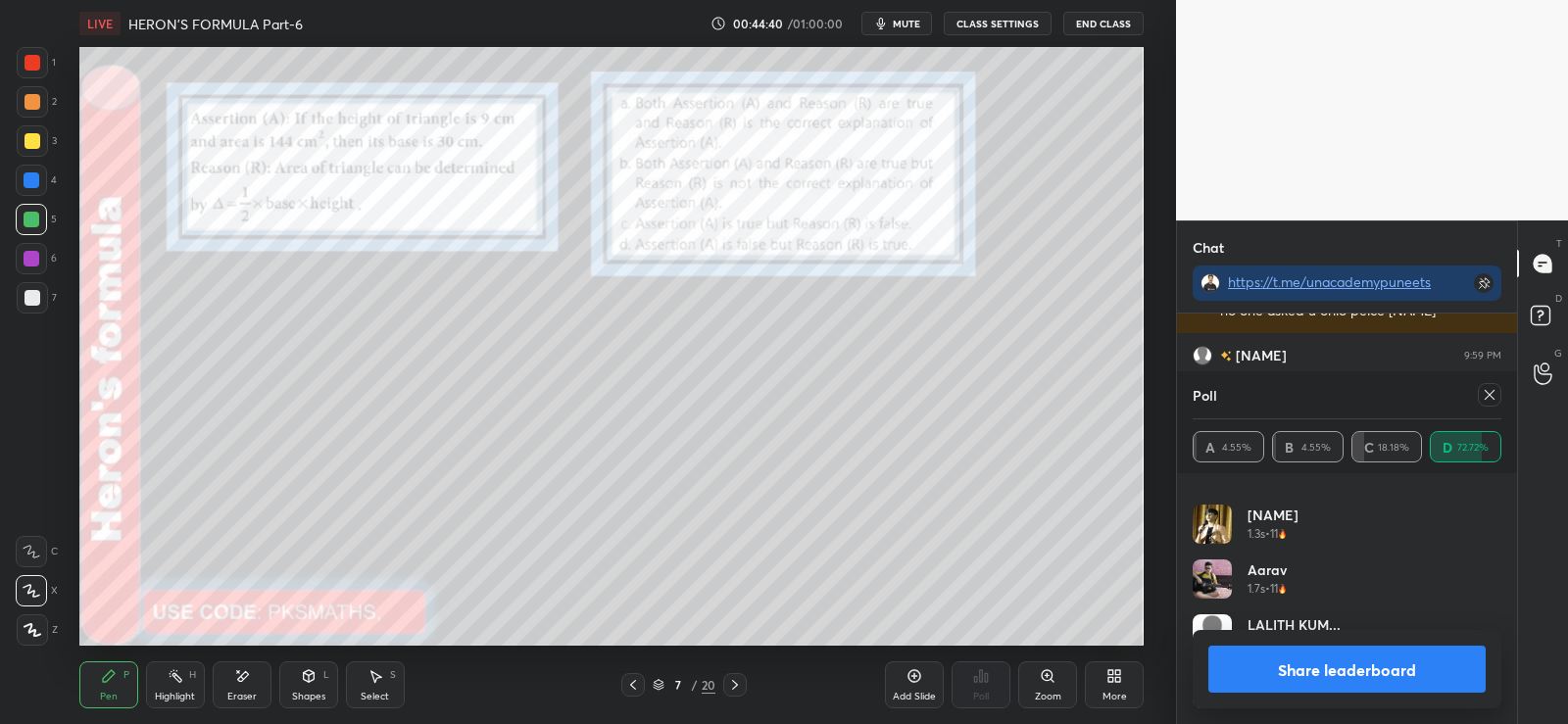 click on "Share leaderboard" at bounding box center (1347, 669) 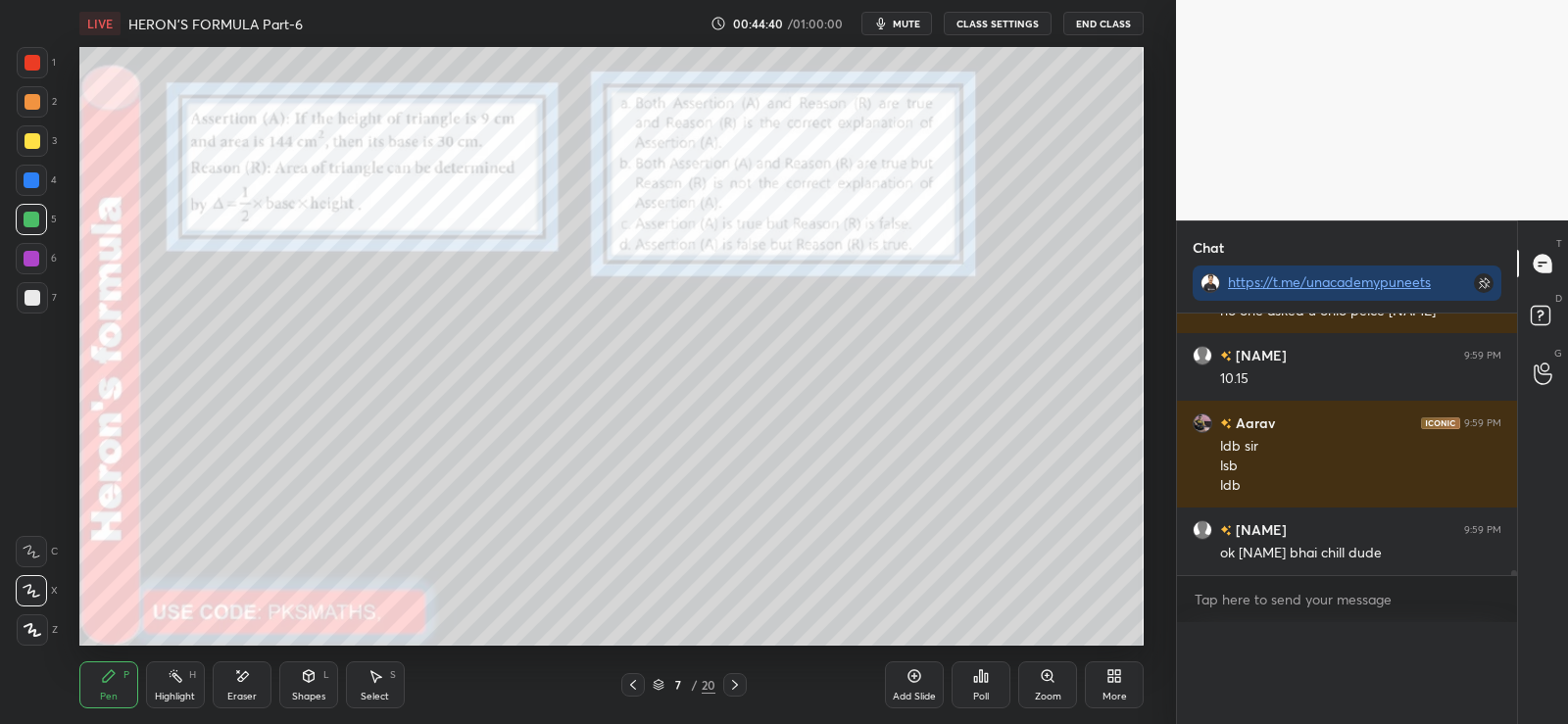 scroll, scrollTop: 119, scrollLeft: 303, axis: both 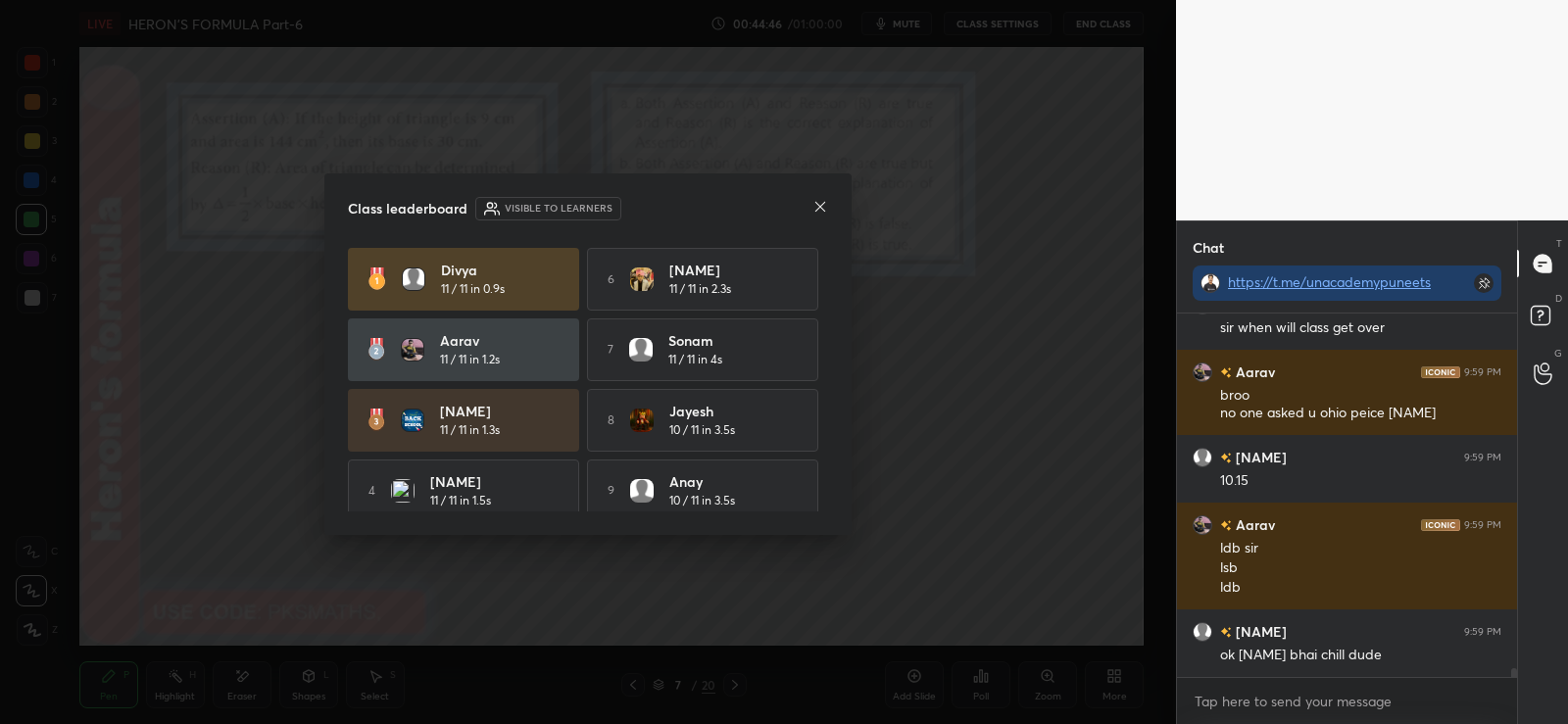 click on "Class leaderboard Visible to learners" at bounding box center (588, 209) 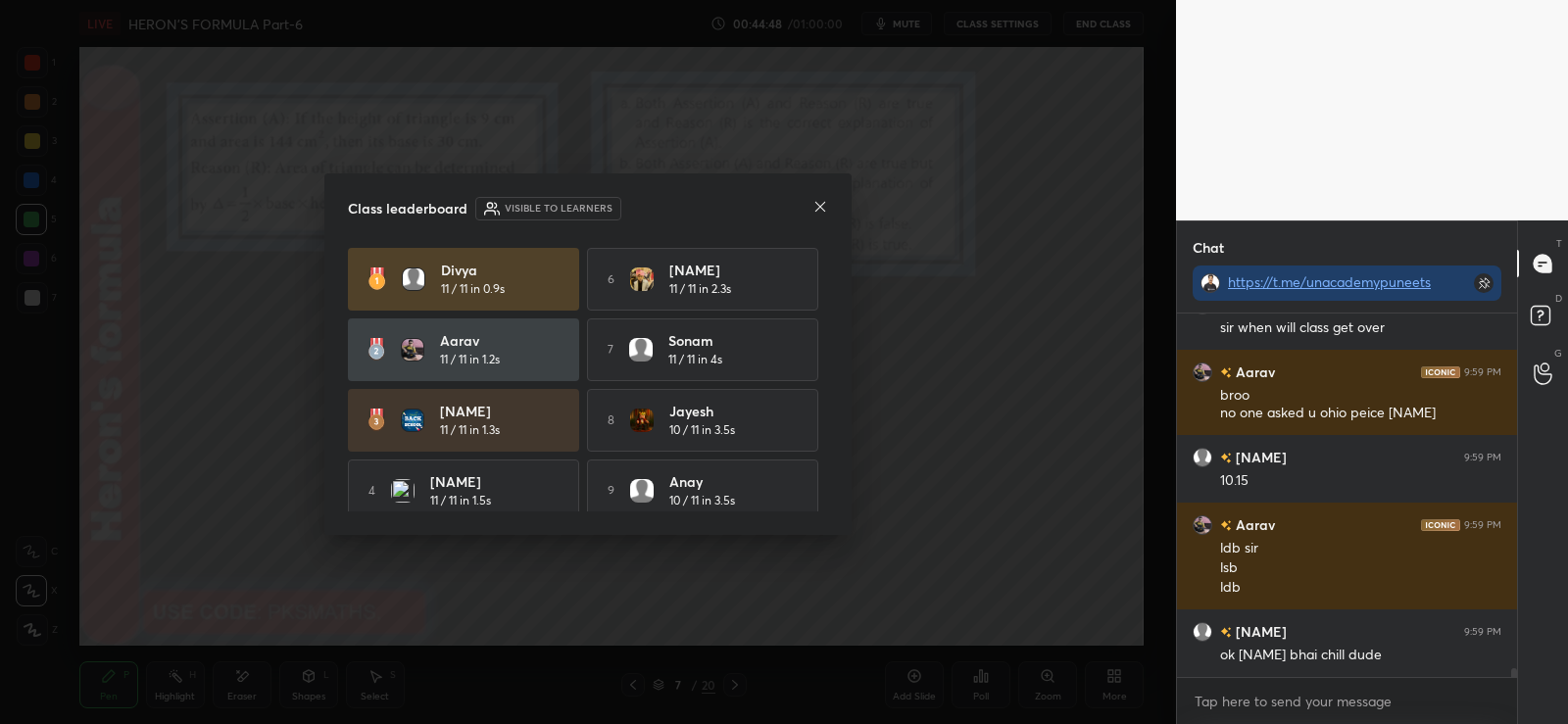 click 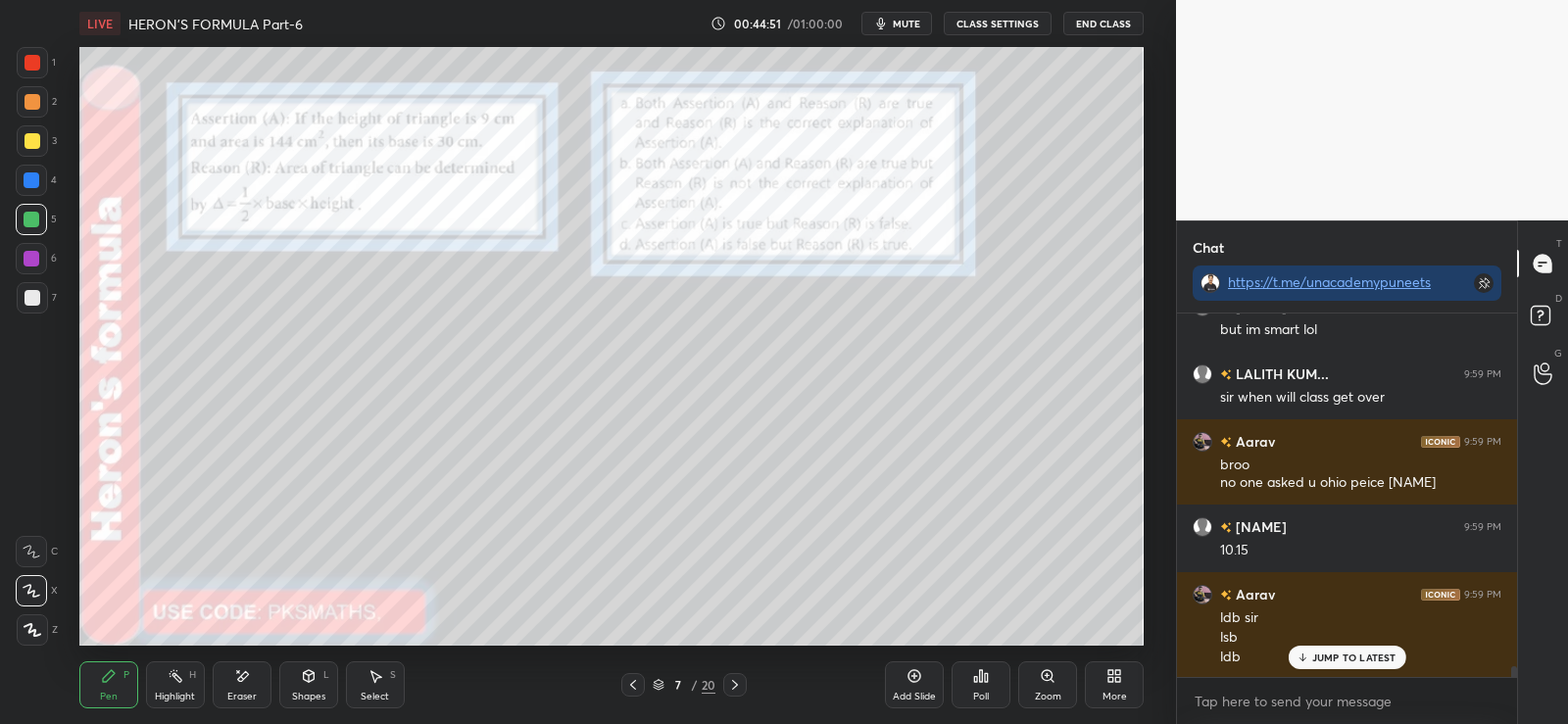 scroll, scrollTop: 13917, scrollLeft: 0, axis: vertical 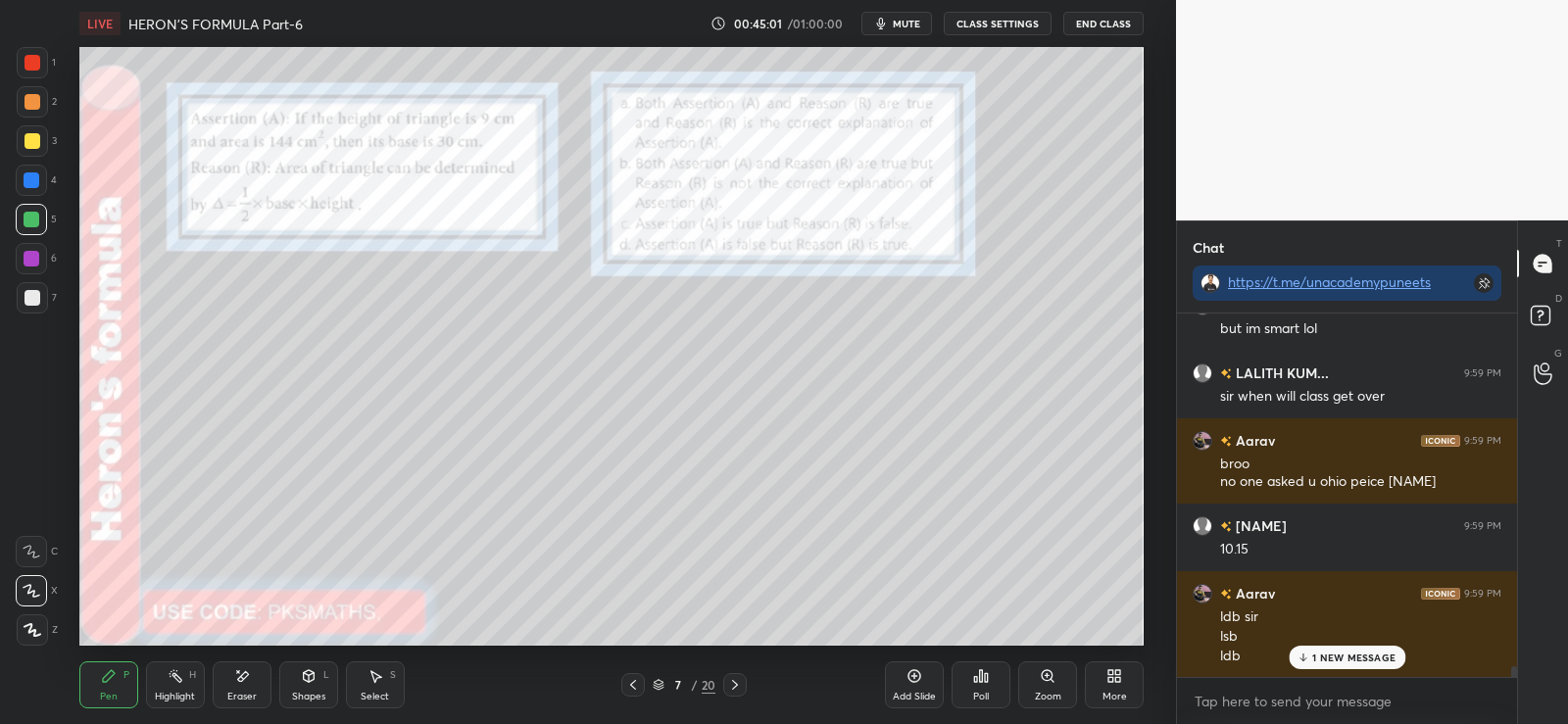click on "1 NEW MESSAGE" at bounding box center [1353, 657] 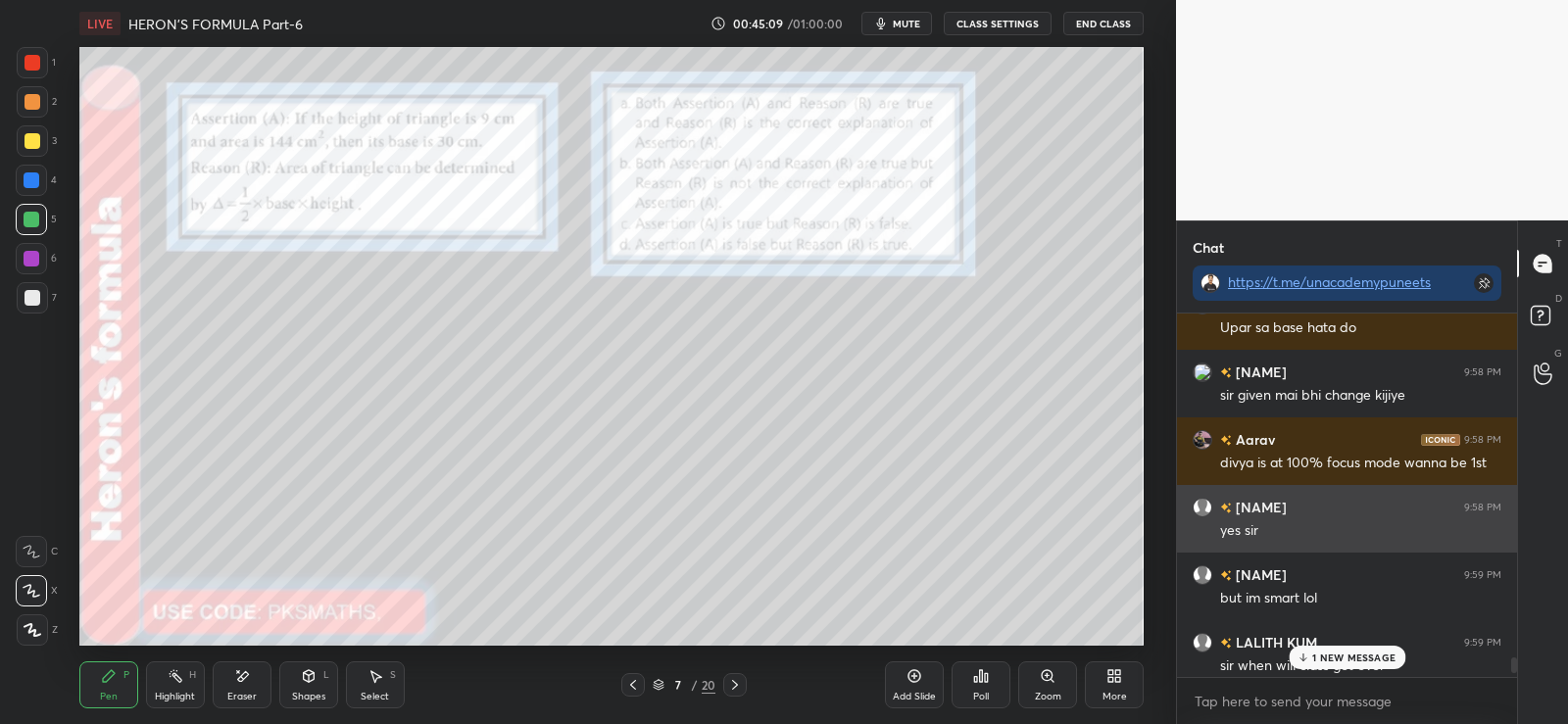 scroll, scrollTop: 13645, scrollLeft: 0, axis: vertical 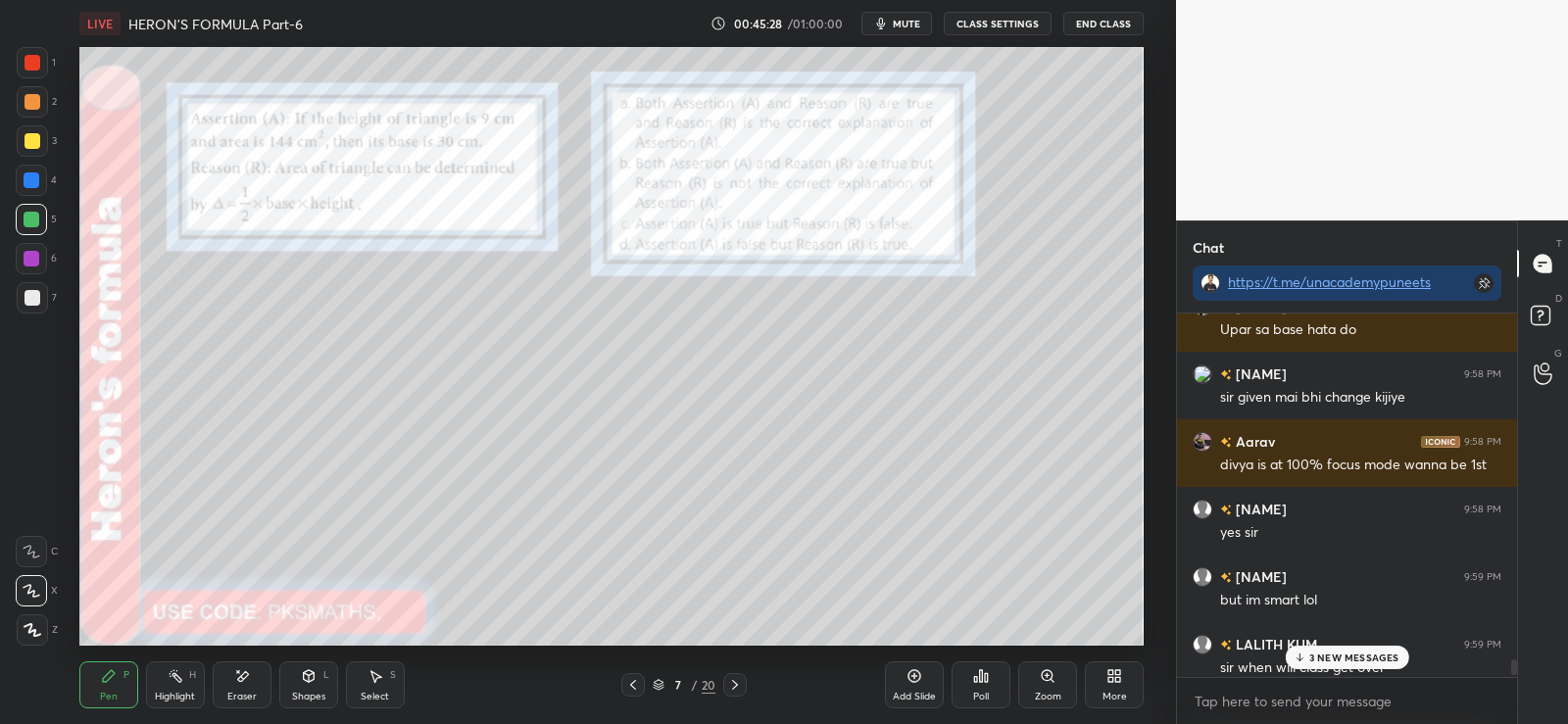 click on "Eraser" at bounding box center [242, 697] 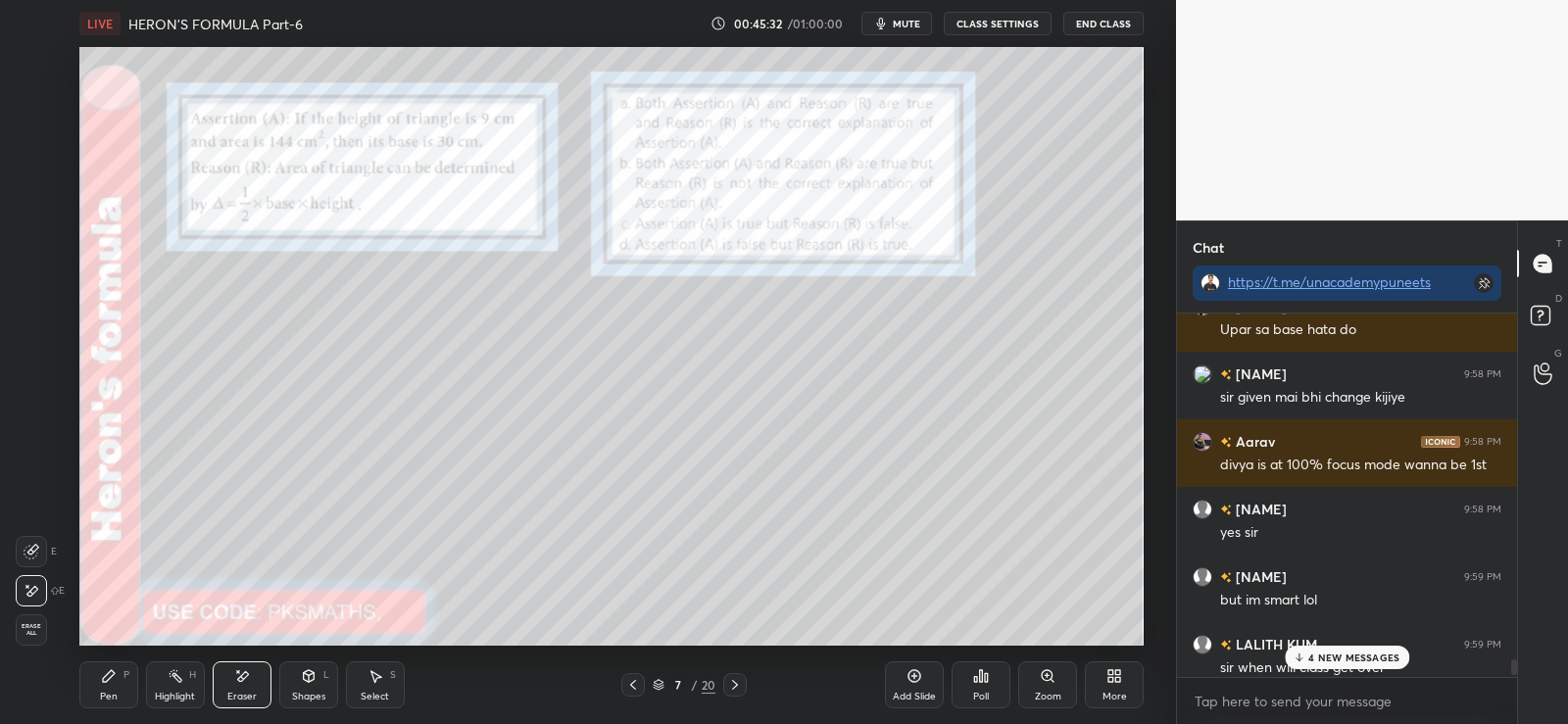 click on "Pen P" at bounding box center [109, 685] 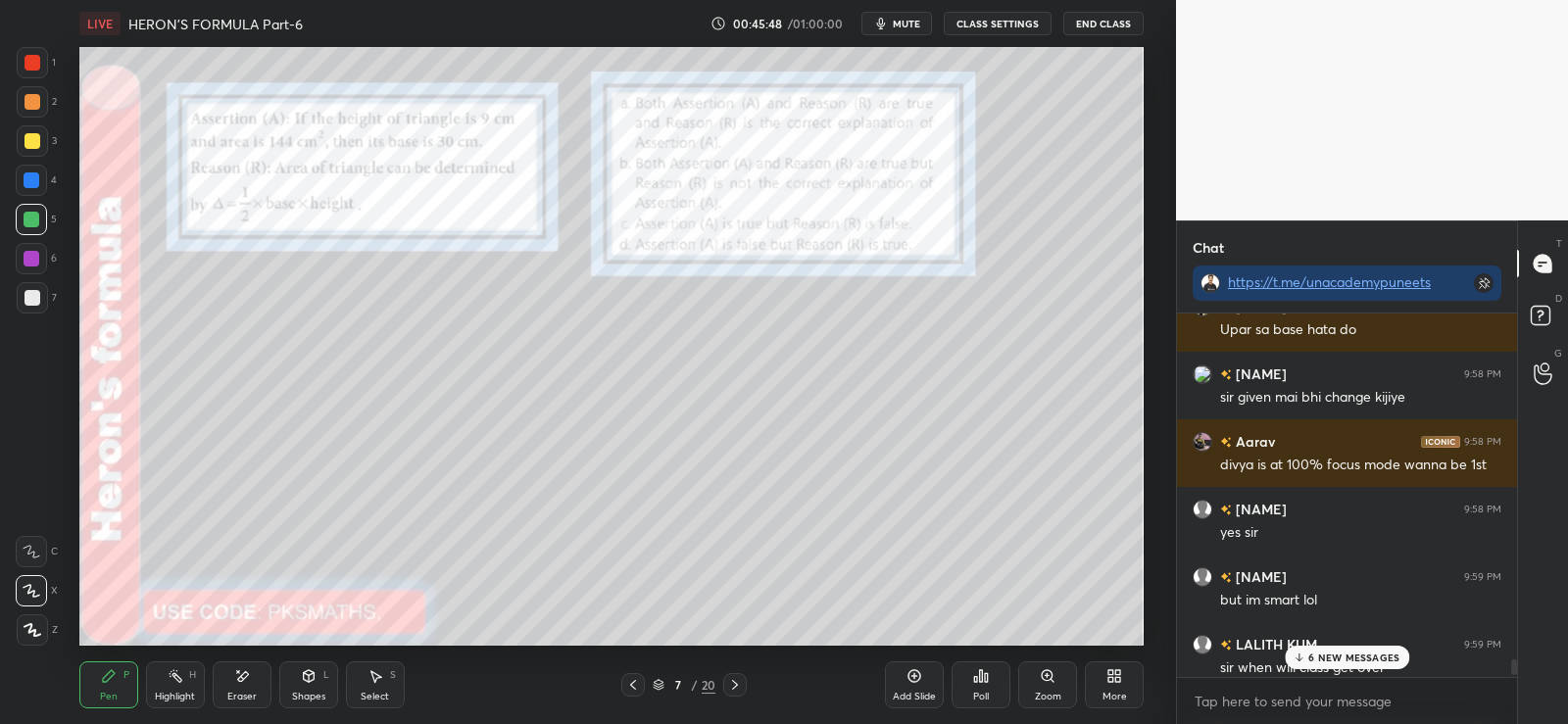 click on "6 NEW MESSAGES" at bounding box center (1353, 657) 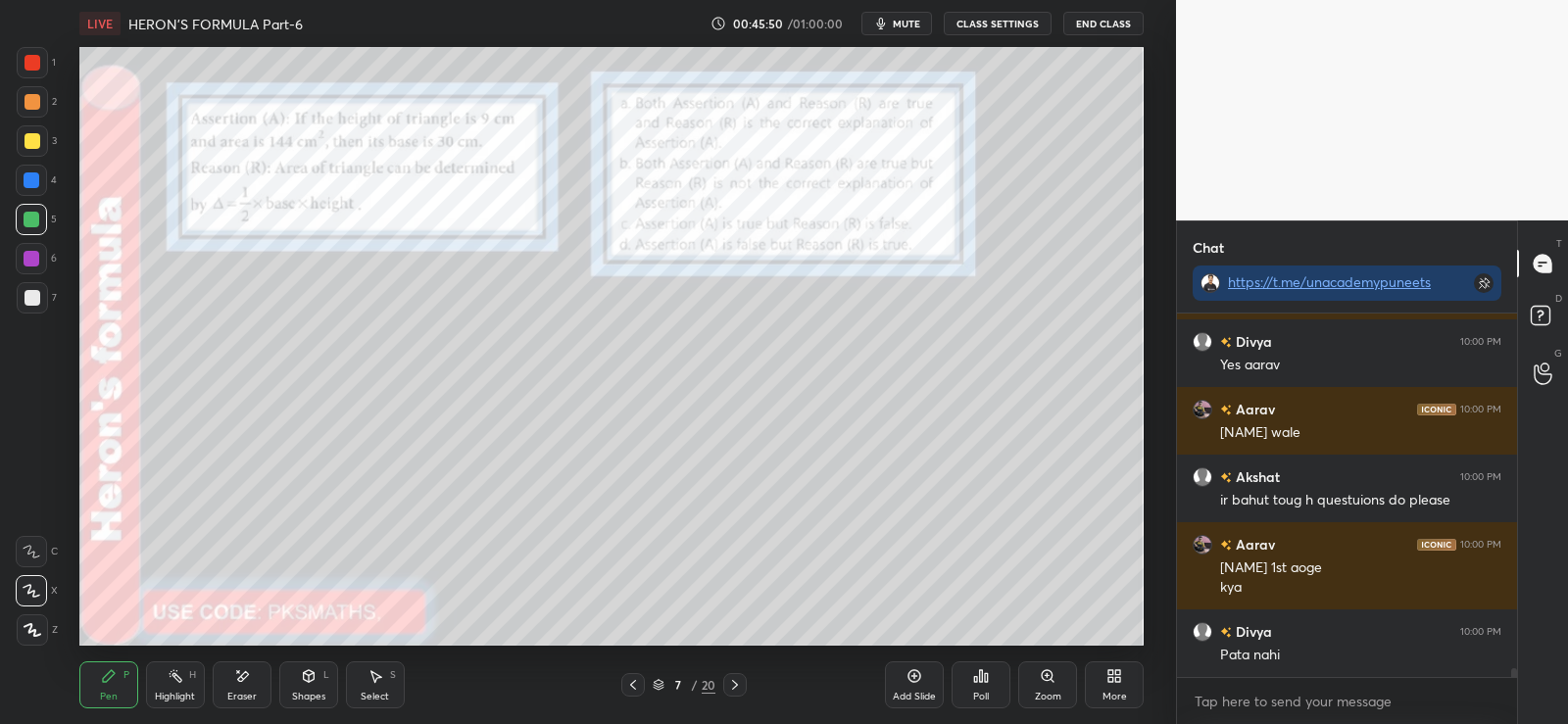 click 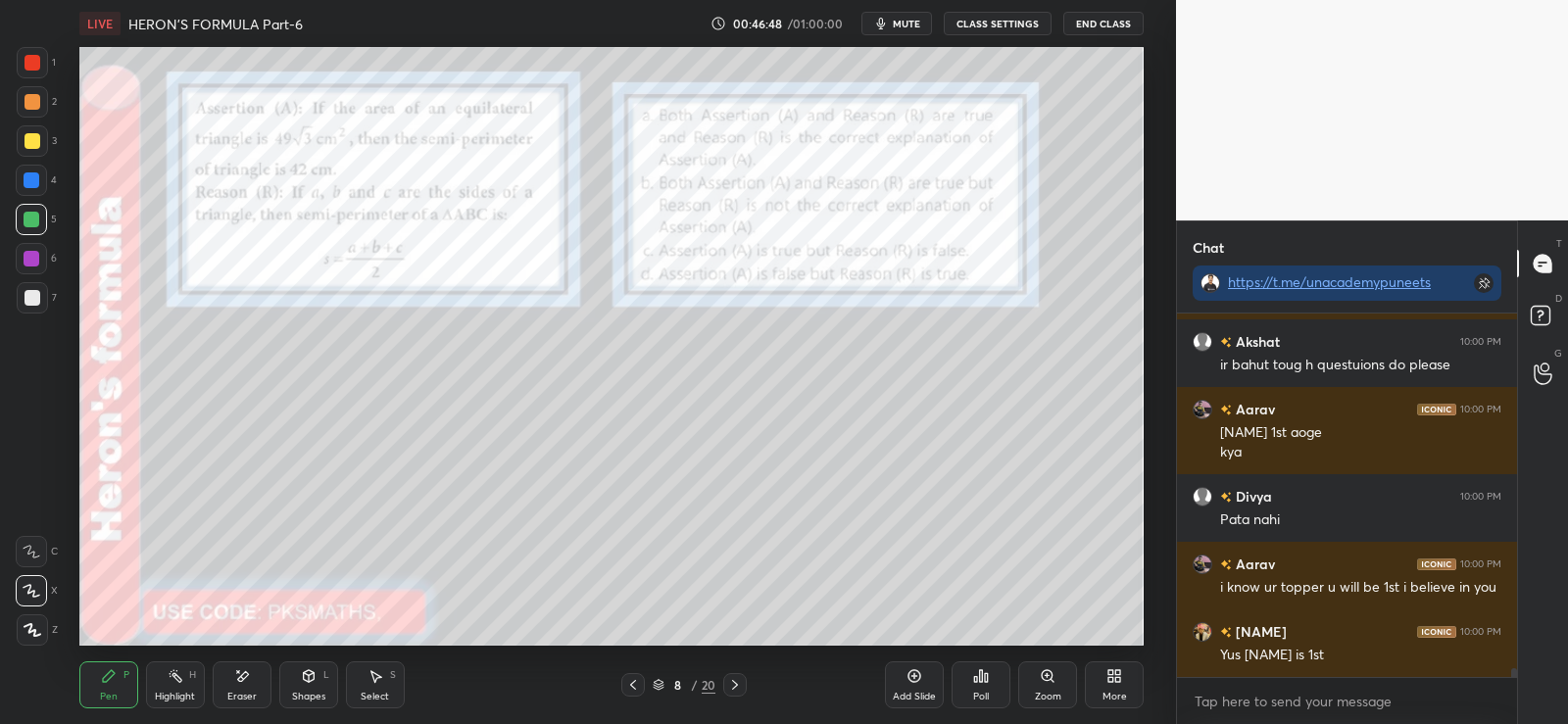 scroll, scrollTop: 14681, scrollLeft: 0, axis: vertical 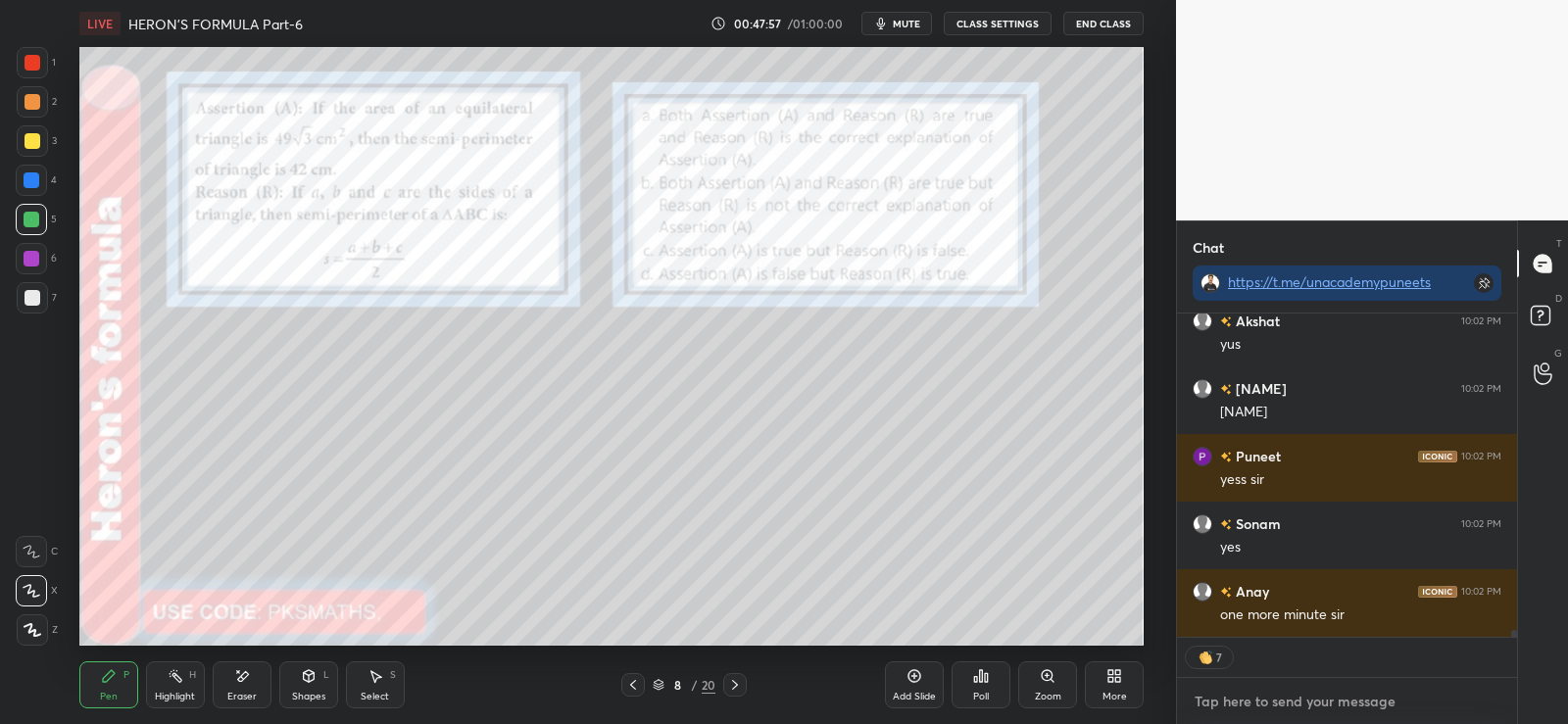 type on "x" 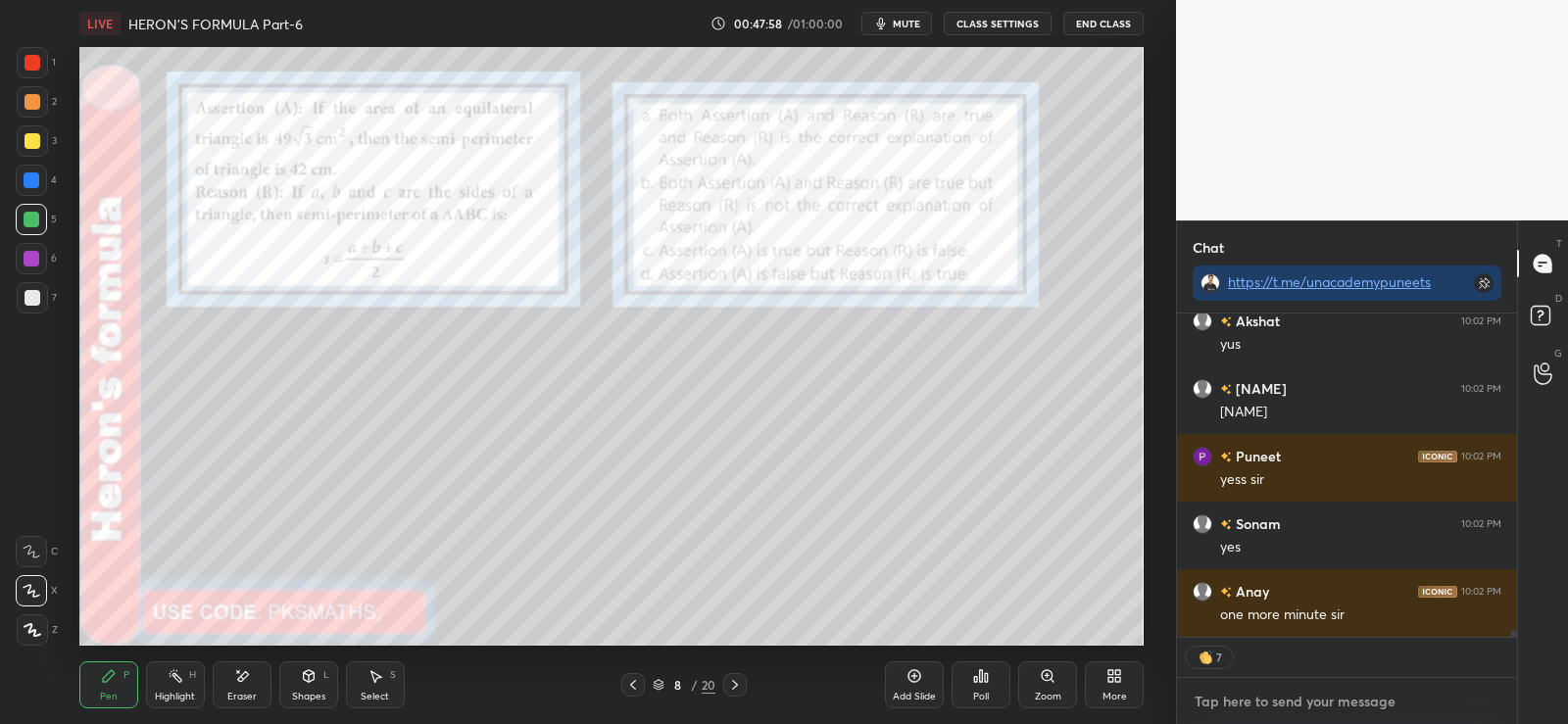 paste on "https://youtu.be/xAyM_4iWZNA?si=iJvhQbF1hNmkox5g" 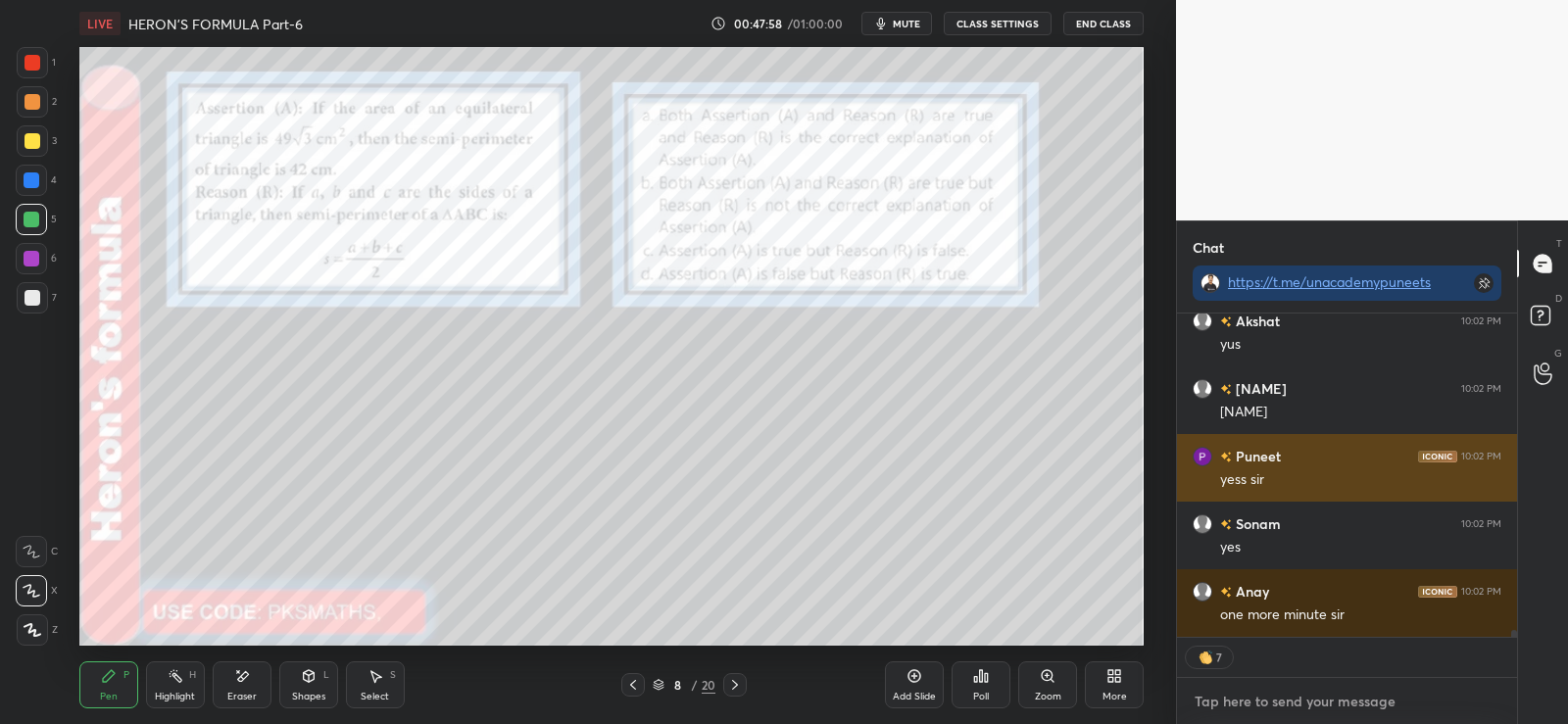 type on "https://youtu.be/xAyM_4iWZNA?si=iJvhQbF1hNmkox5g" 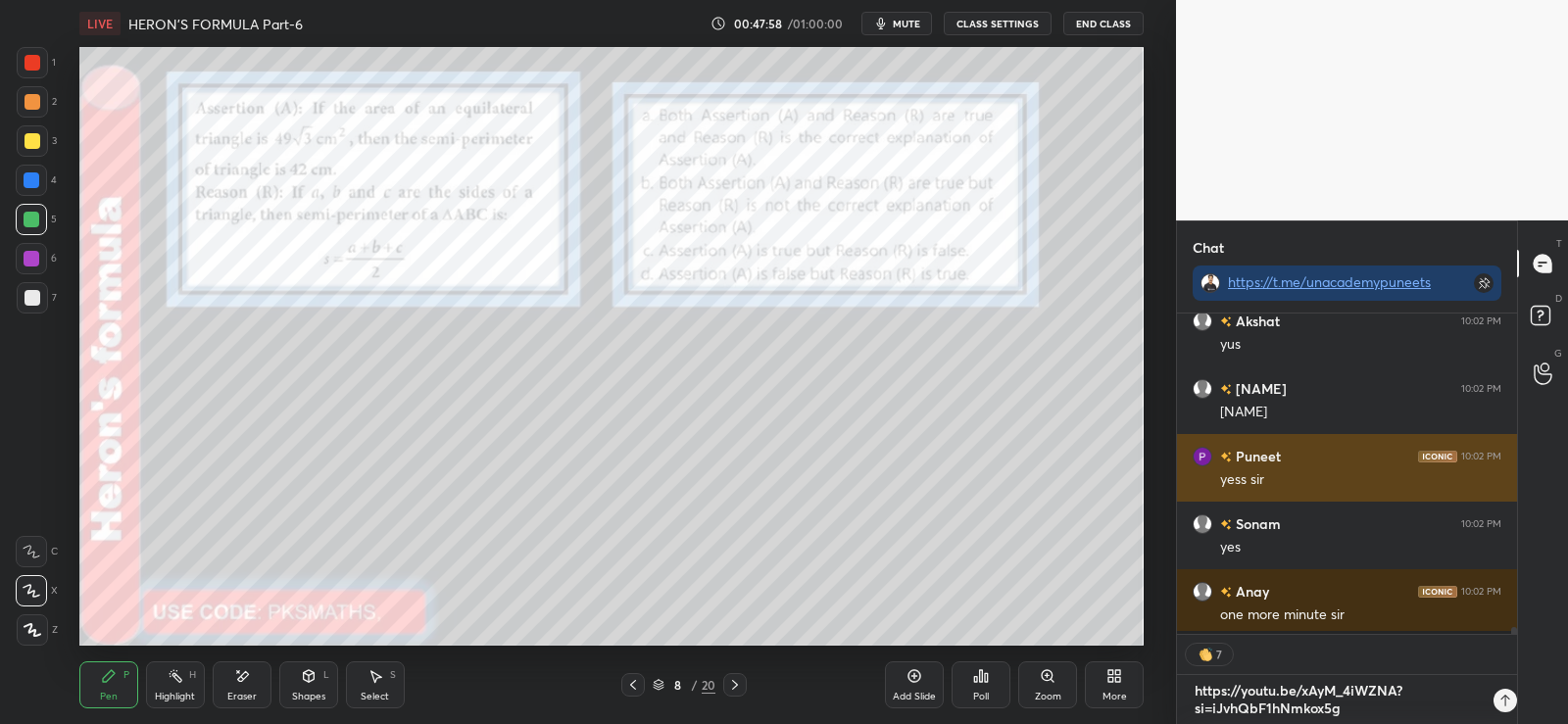 scroll, scrollTop: 0, scrollLeft: 0, axis: both 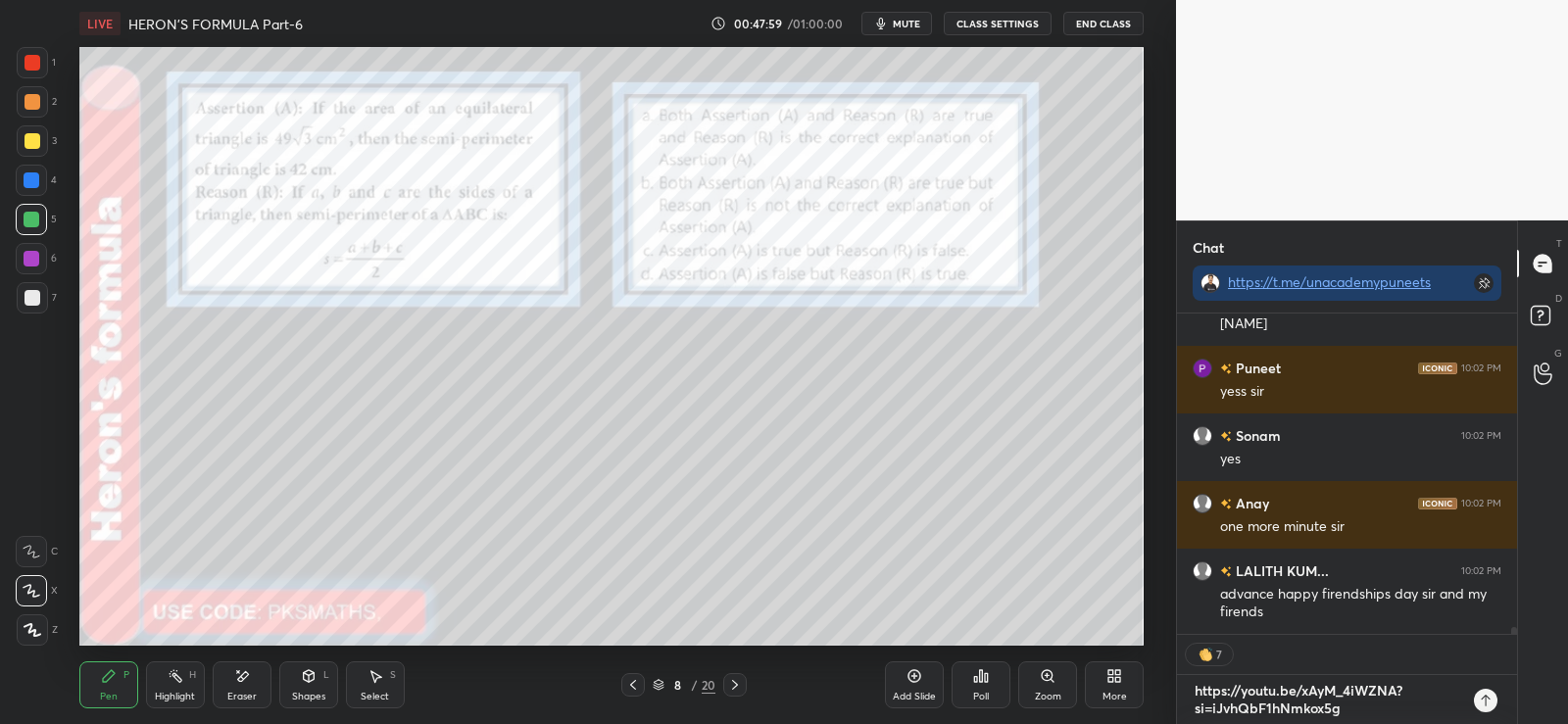 type on "https://youtu.be/xAyM_4iWZNA?si=iJvhQbF1hNmkox5g" 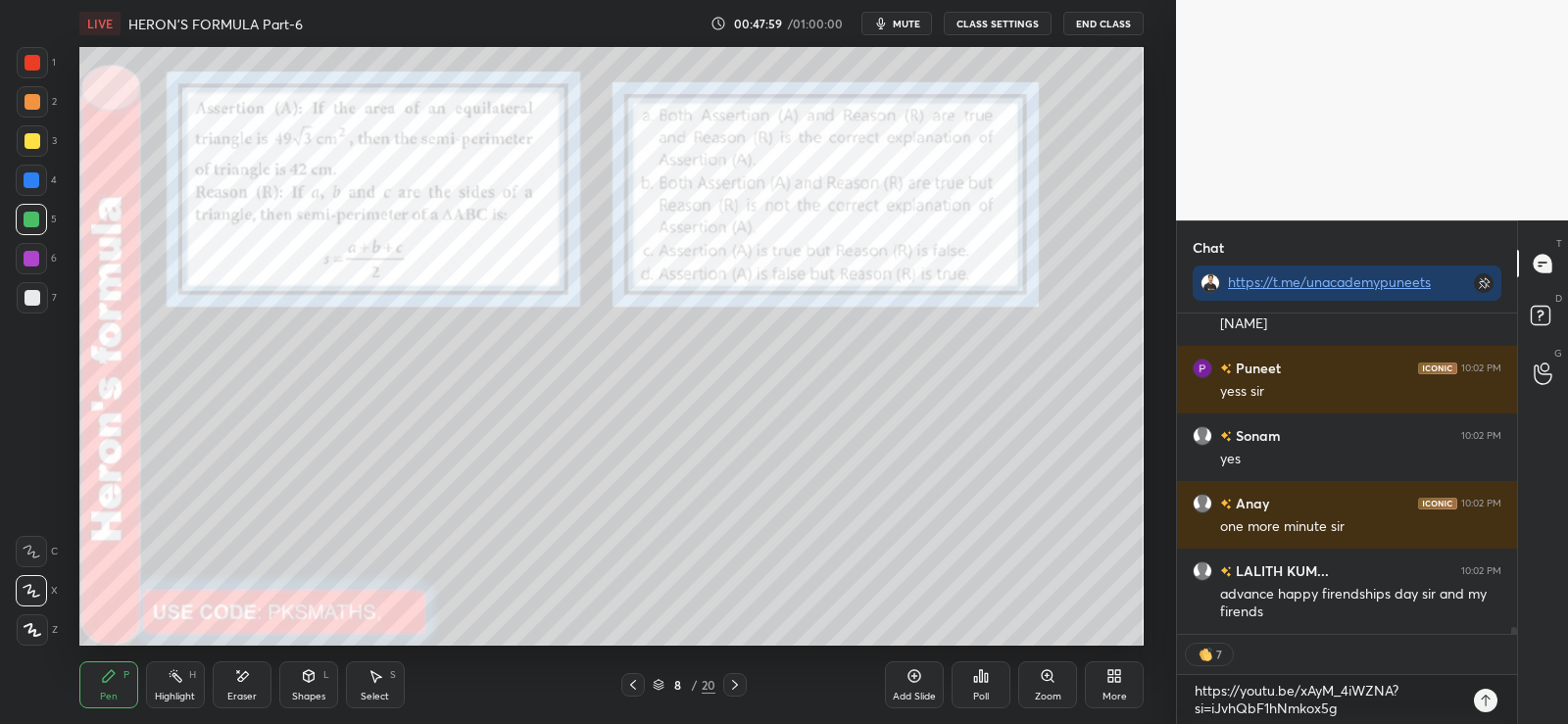 click 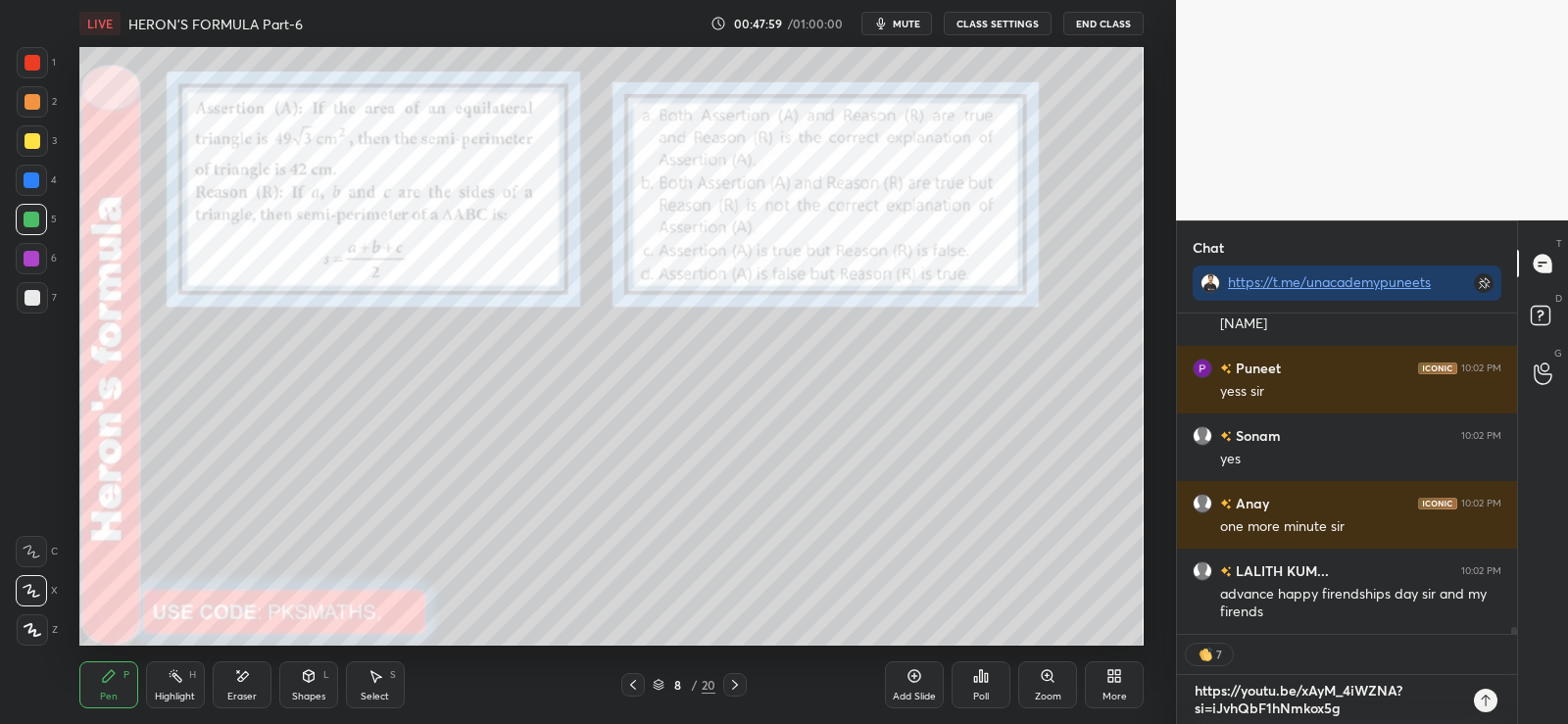type 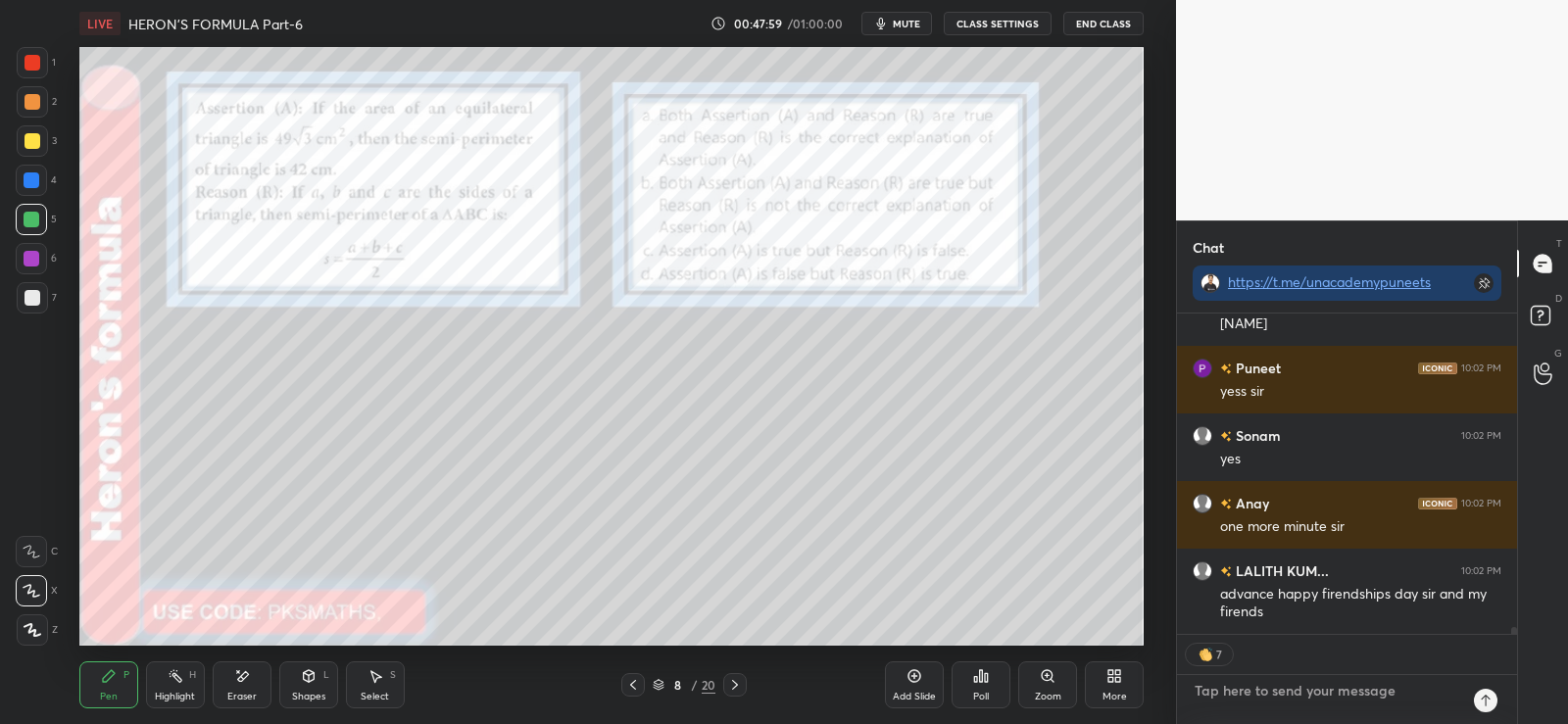 scroll, scrollTop: 7, scrollLeft: 7, axis: both 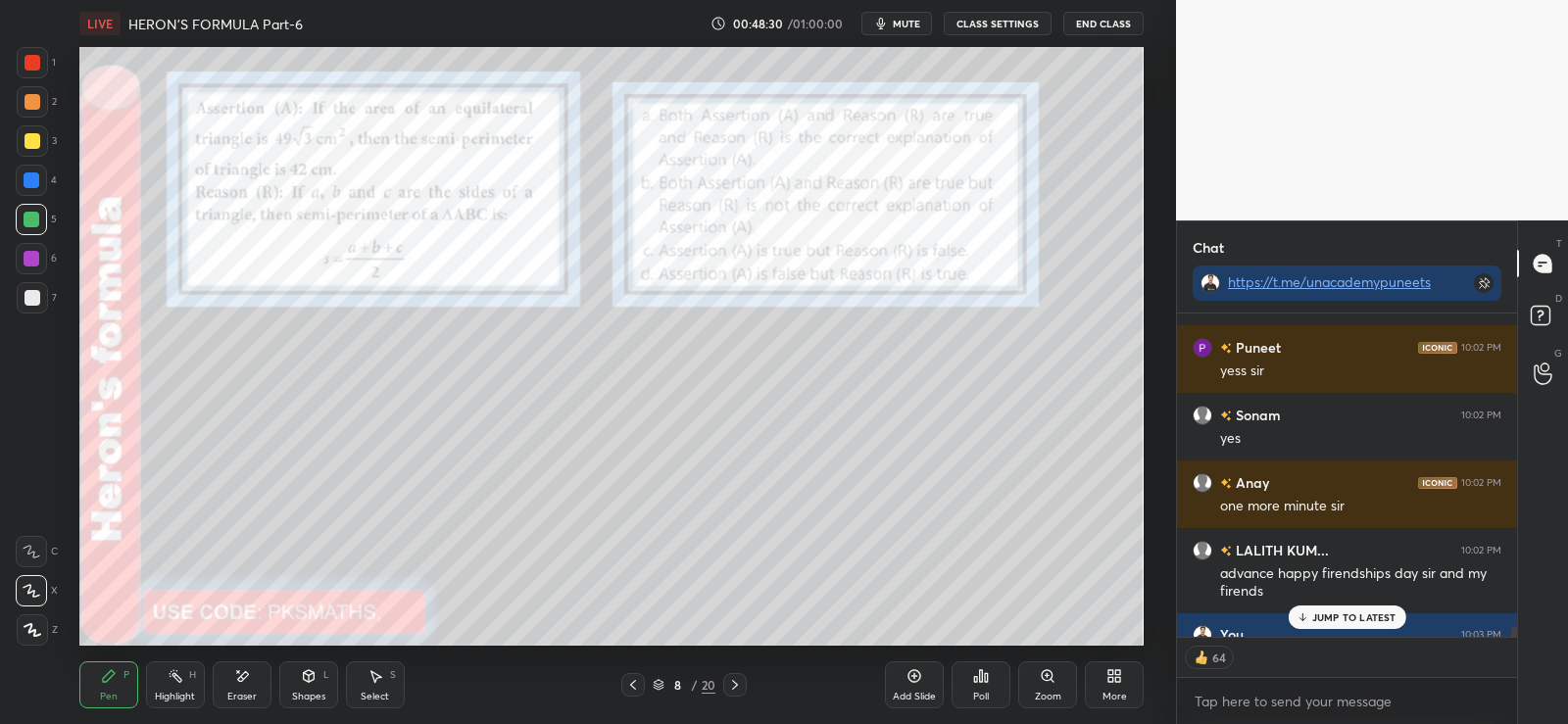 click on "JUMP TO LATEST" at bounding box center [1354, 617] 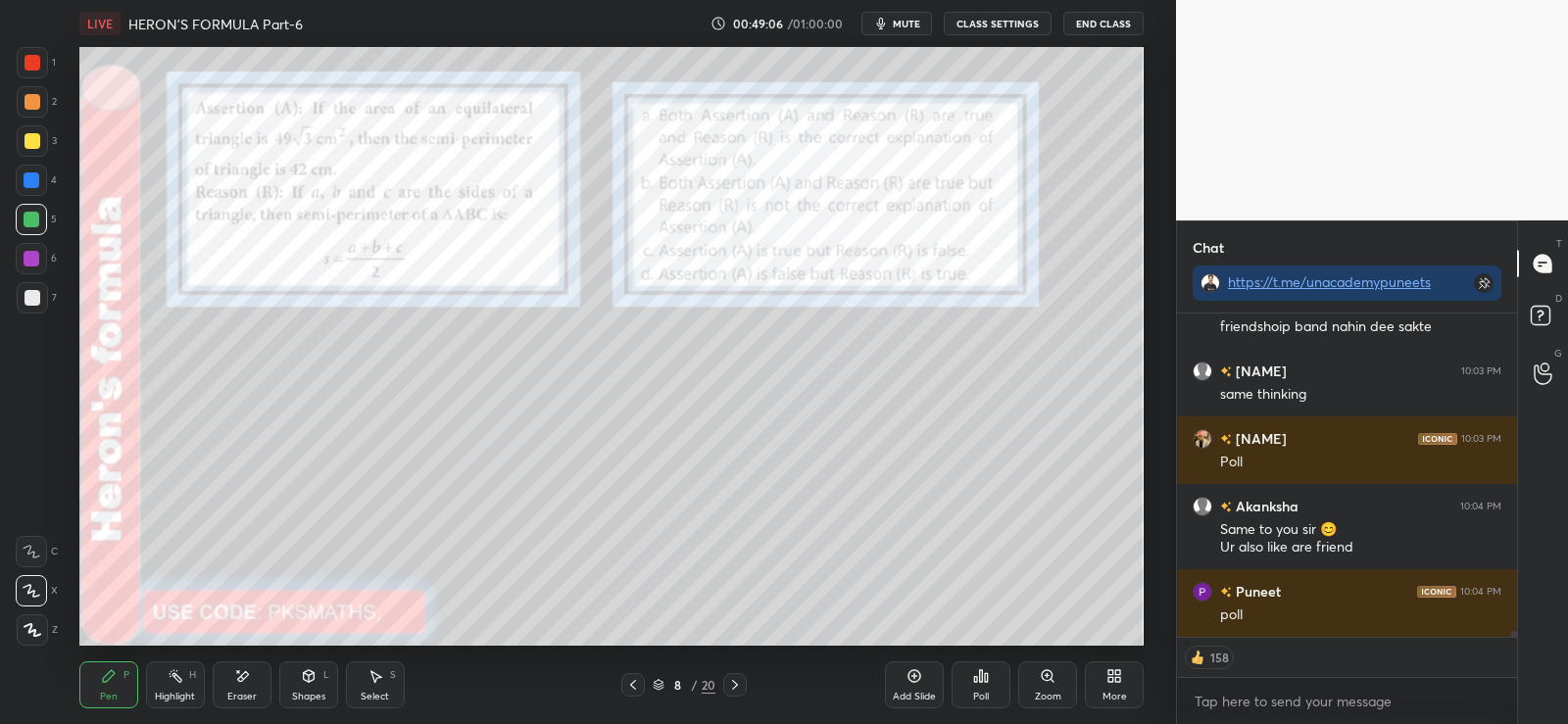 scroll, scrollTop: 16399, scrollLeft: 0, axis: vertical 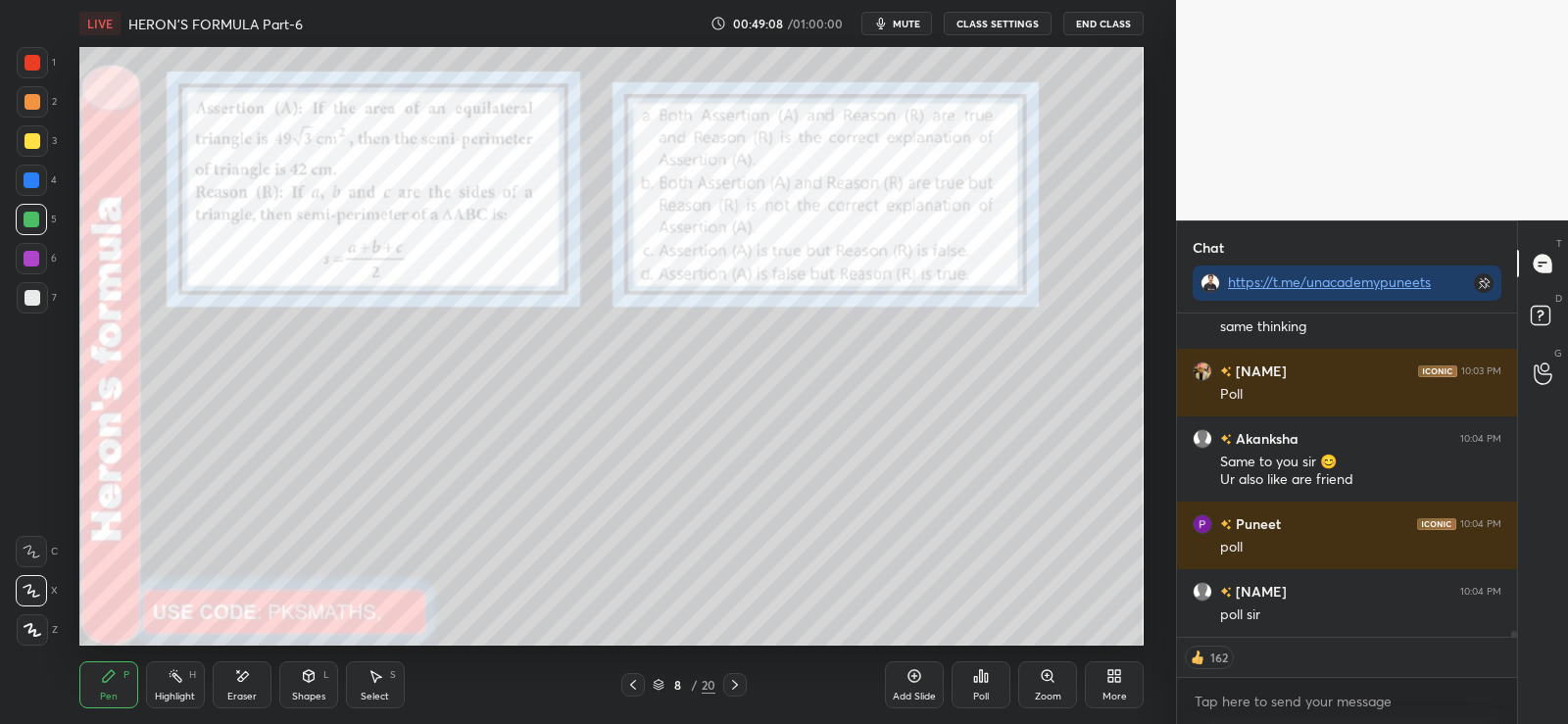 click 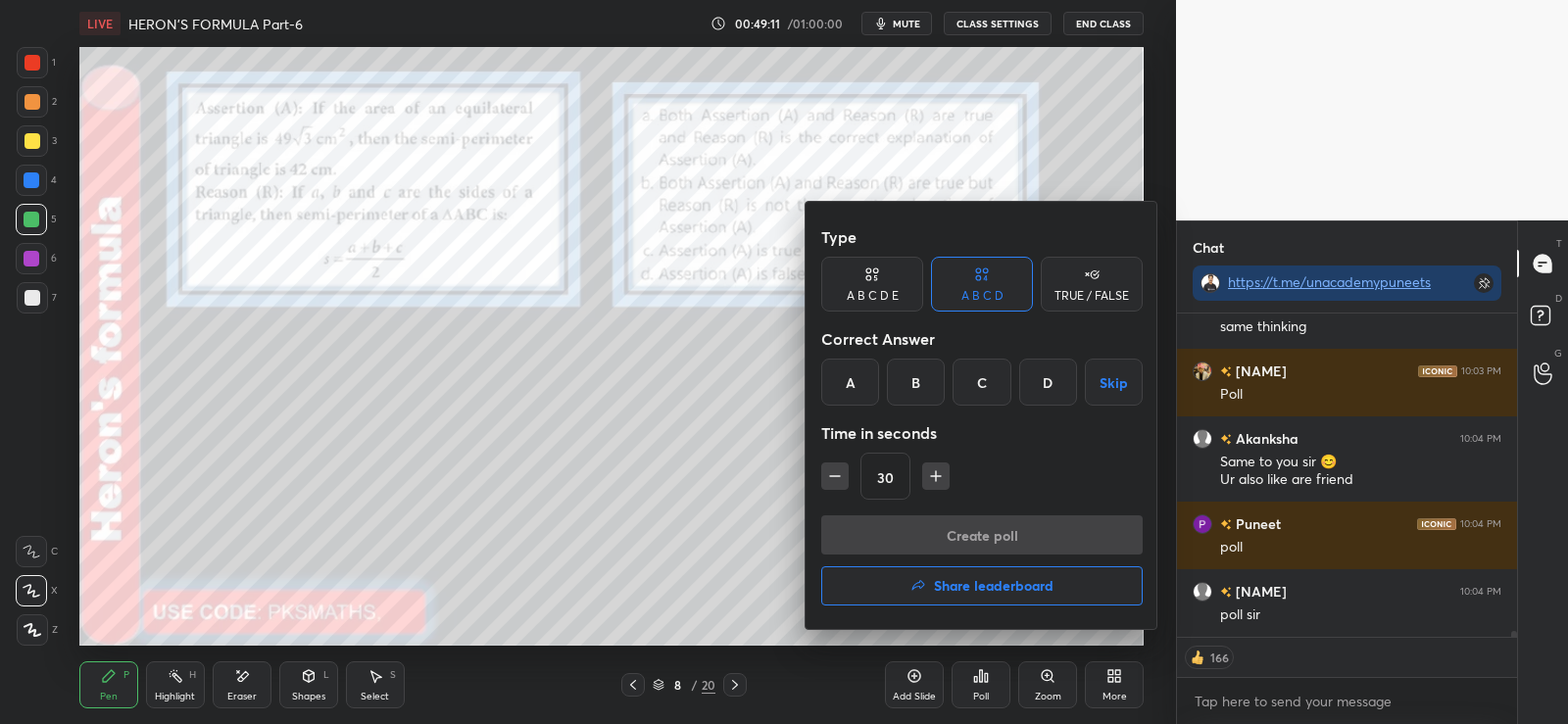 click on "D" at bounding box center [1048, 382] 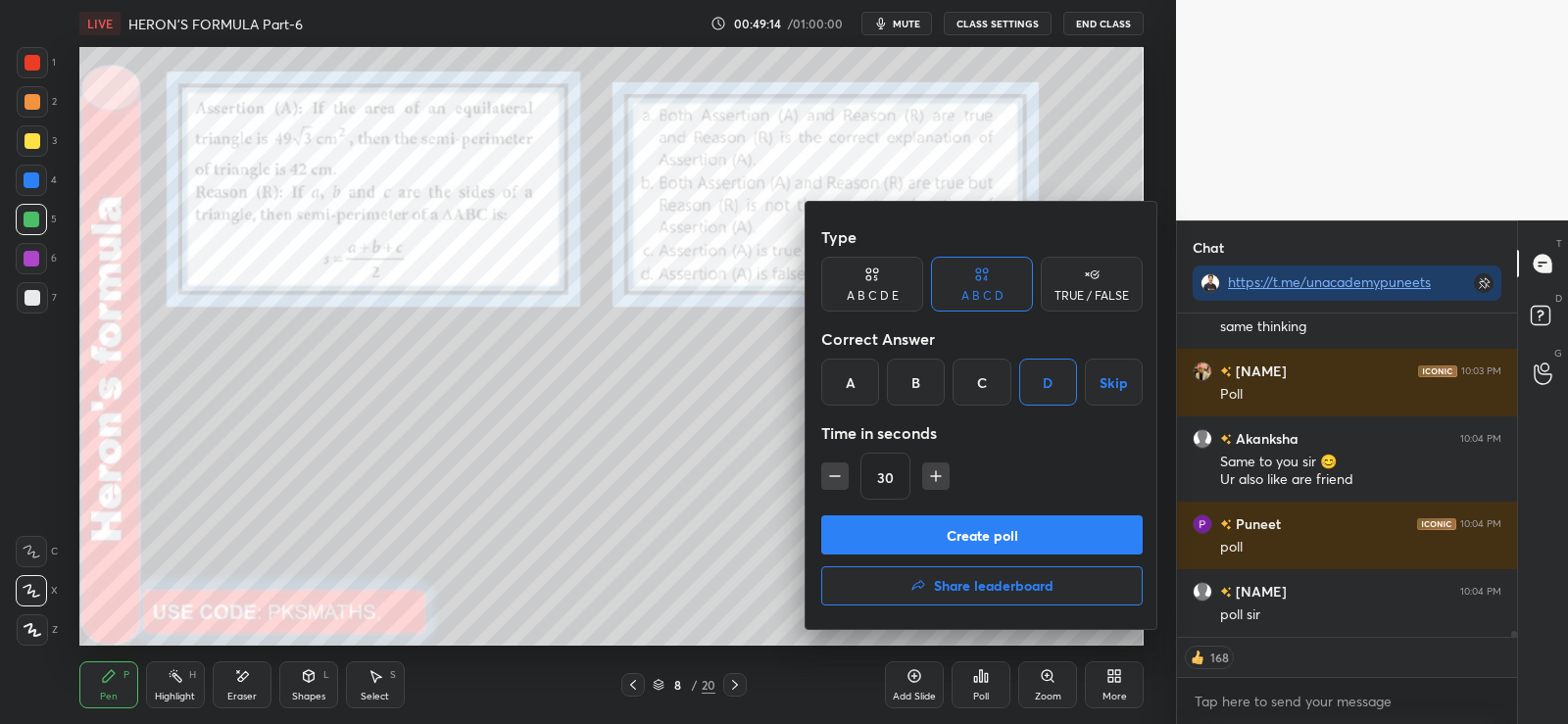 click on "Create poll" at bounding box center (982, 535) 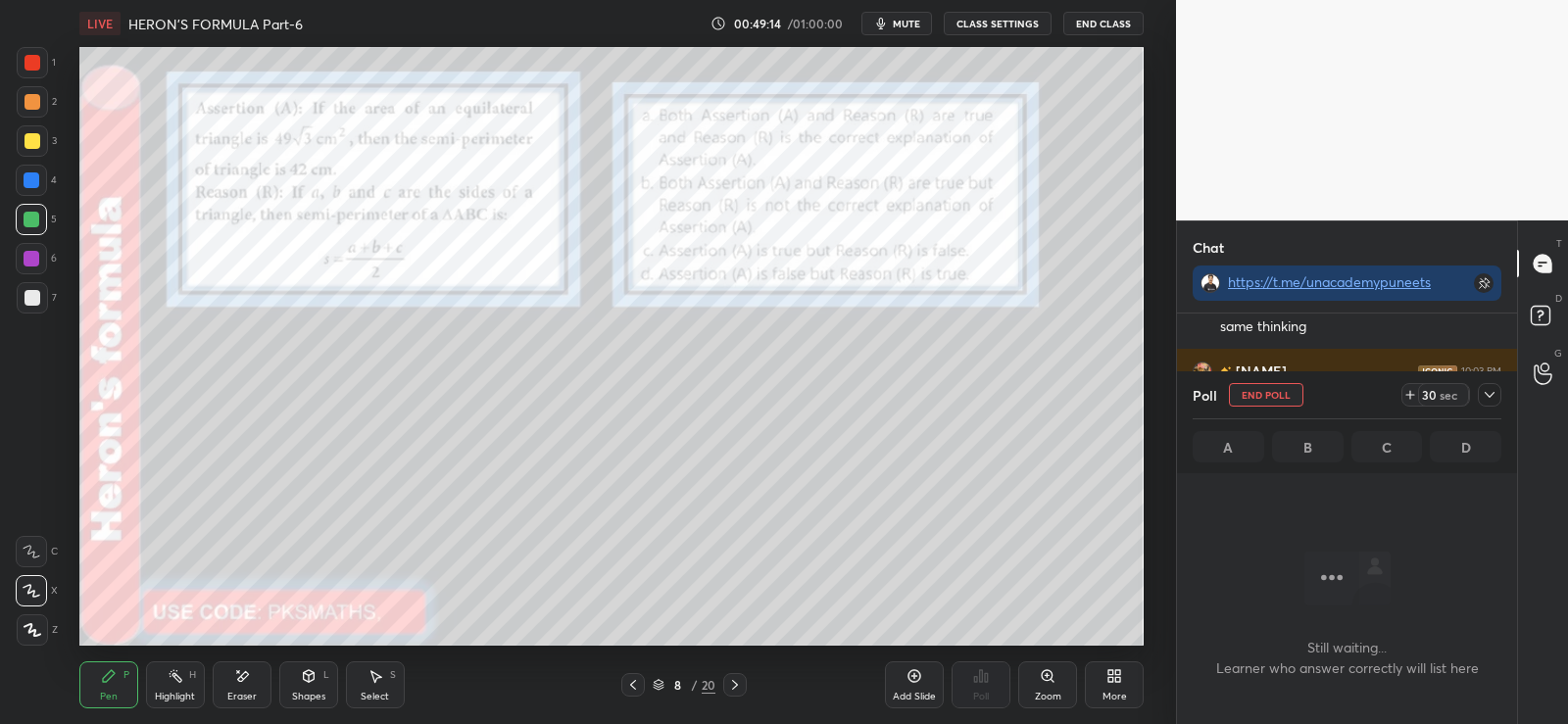 scroll, scrollTop: 257, scrollLeft: 334, axis: both 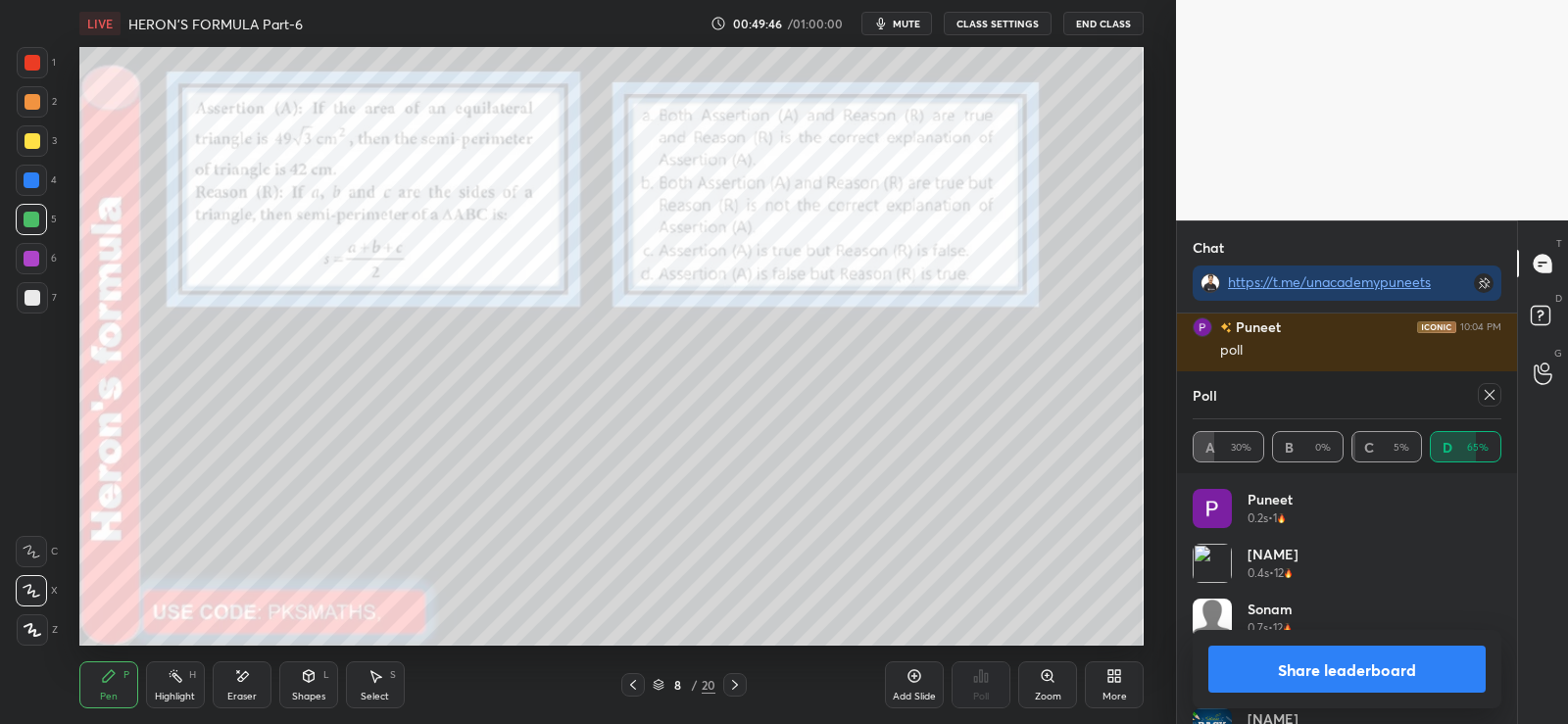 click on "Share leaderboard" at bounding box center [1347, 669] 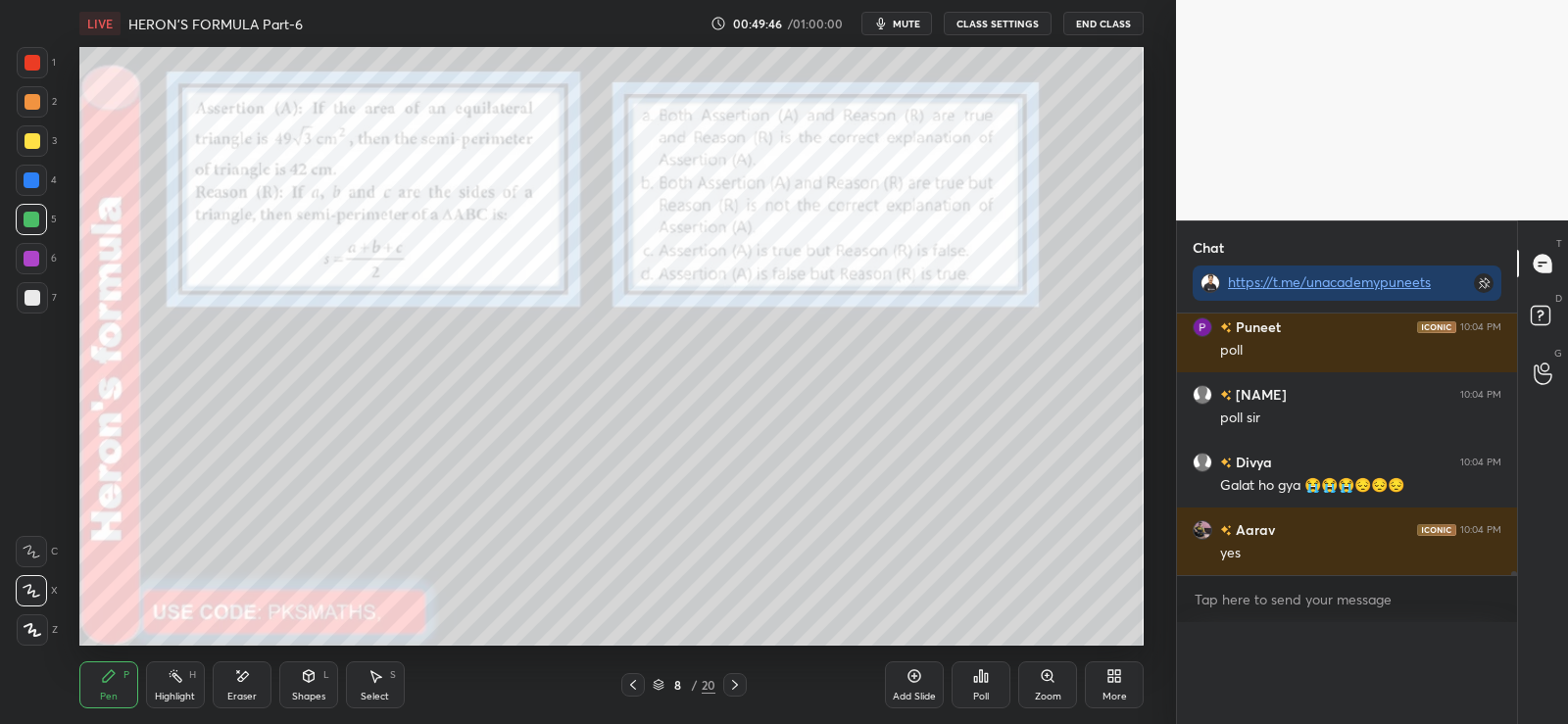 scroll, scrollTop: 53, scrollLeft: 303, axis: both 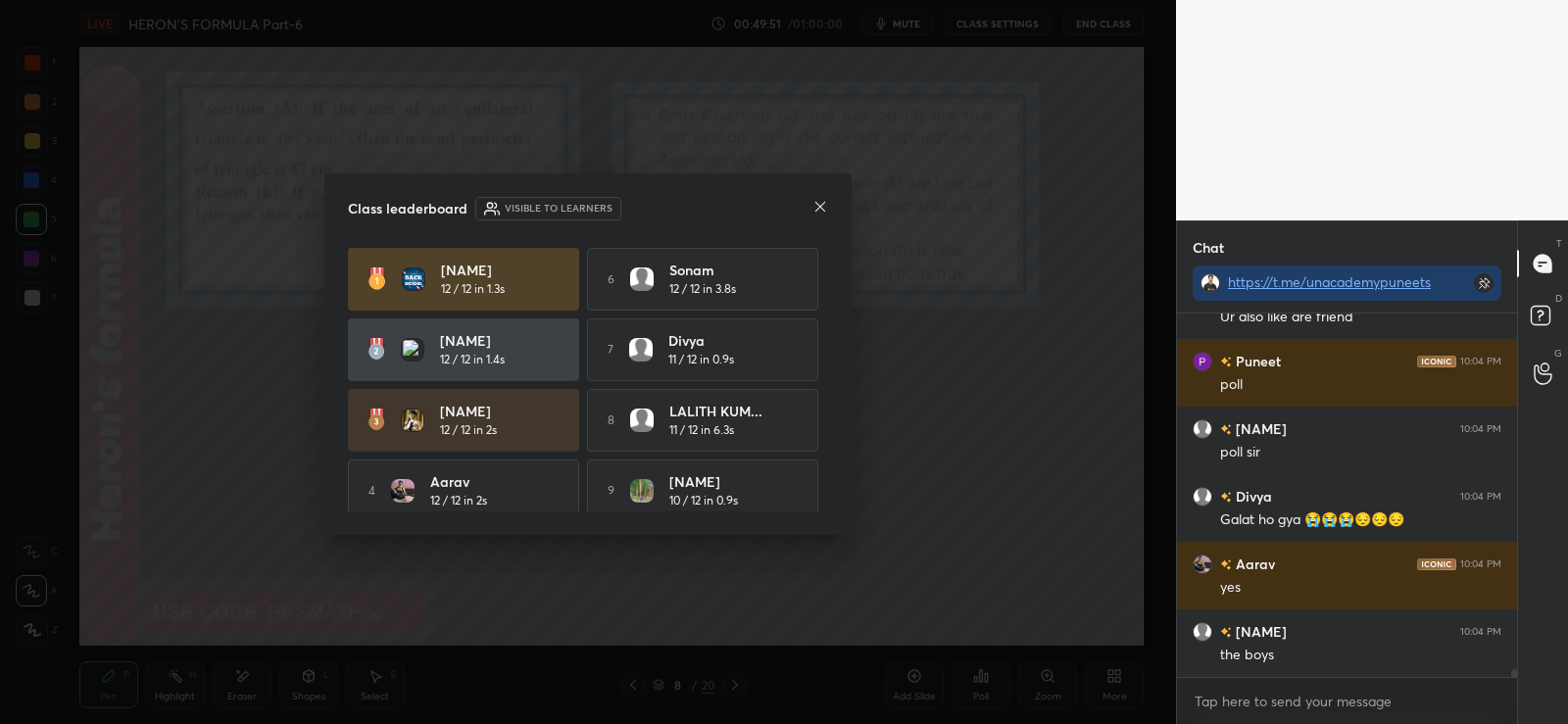 click 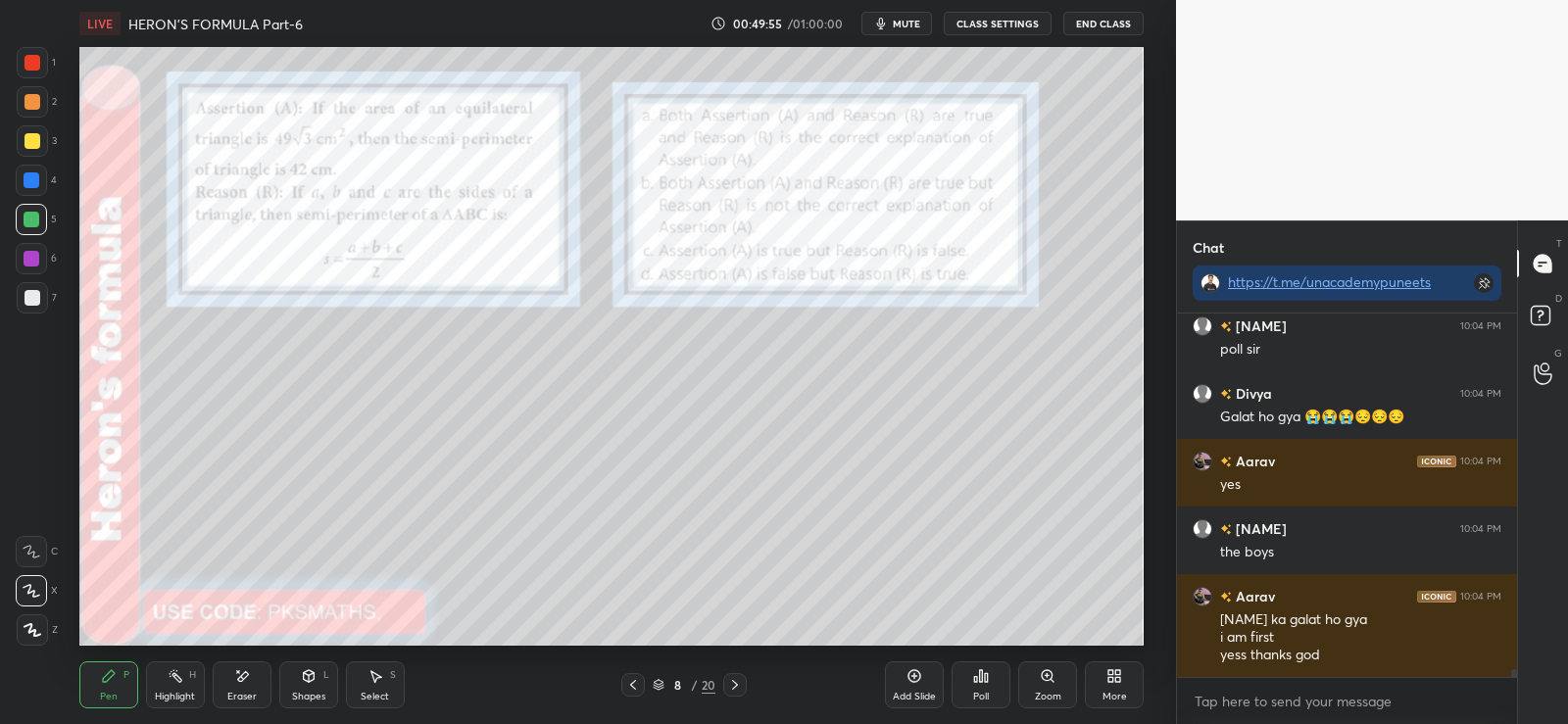 click at bounding box center [32, 102] 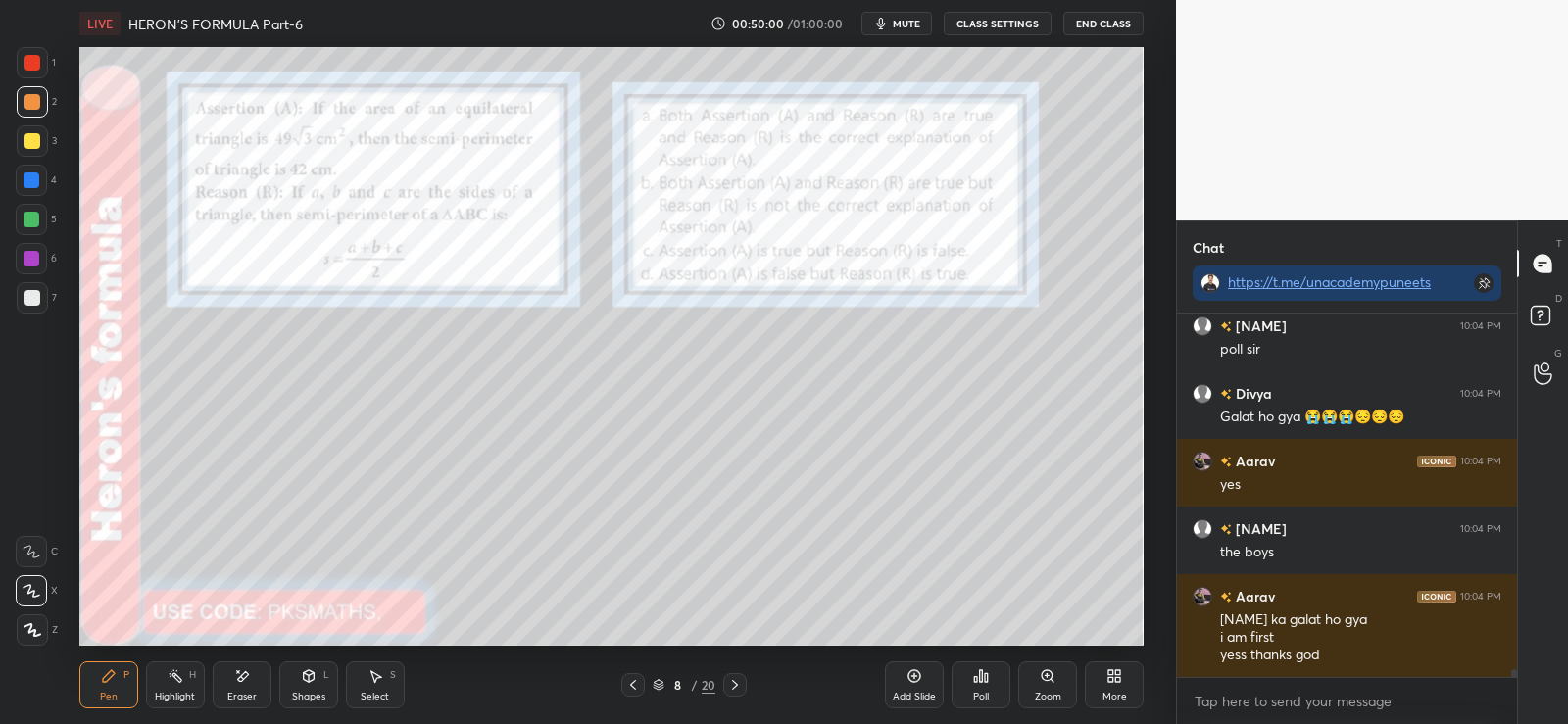 click on "Poll" at bounding box center (981, 685) 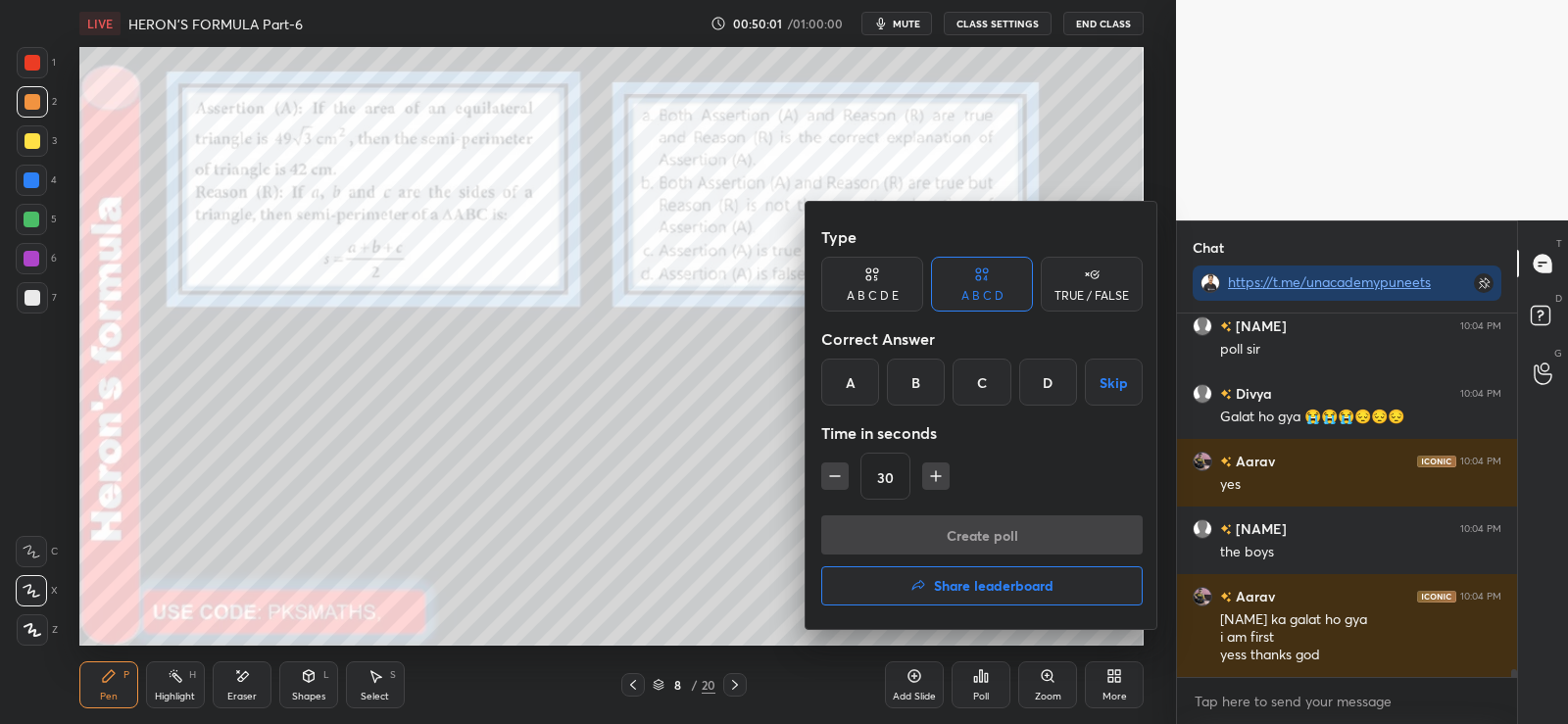 click on "Share leaderboard" at bounding box center [994, 586] 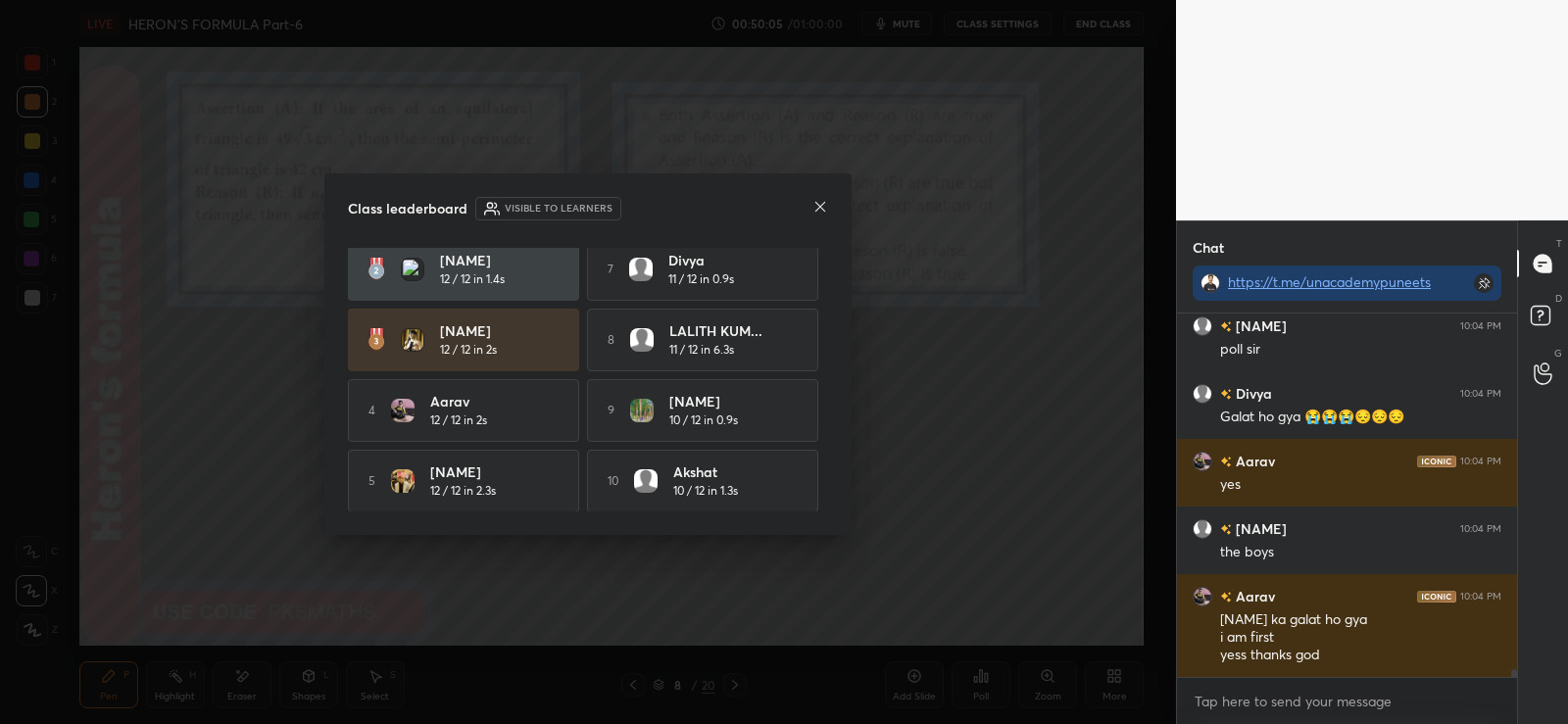 scroll, scrollTop: 86, scrollLeft: 0, axis: vertical 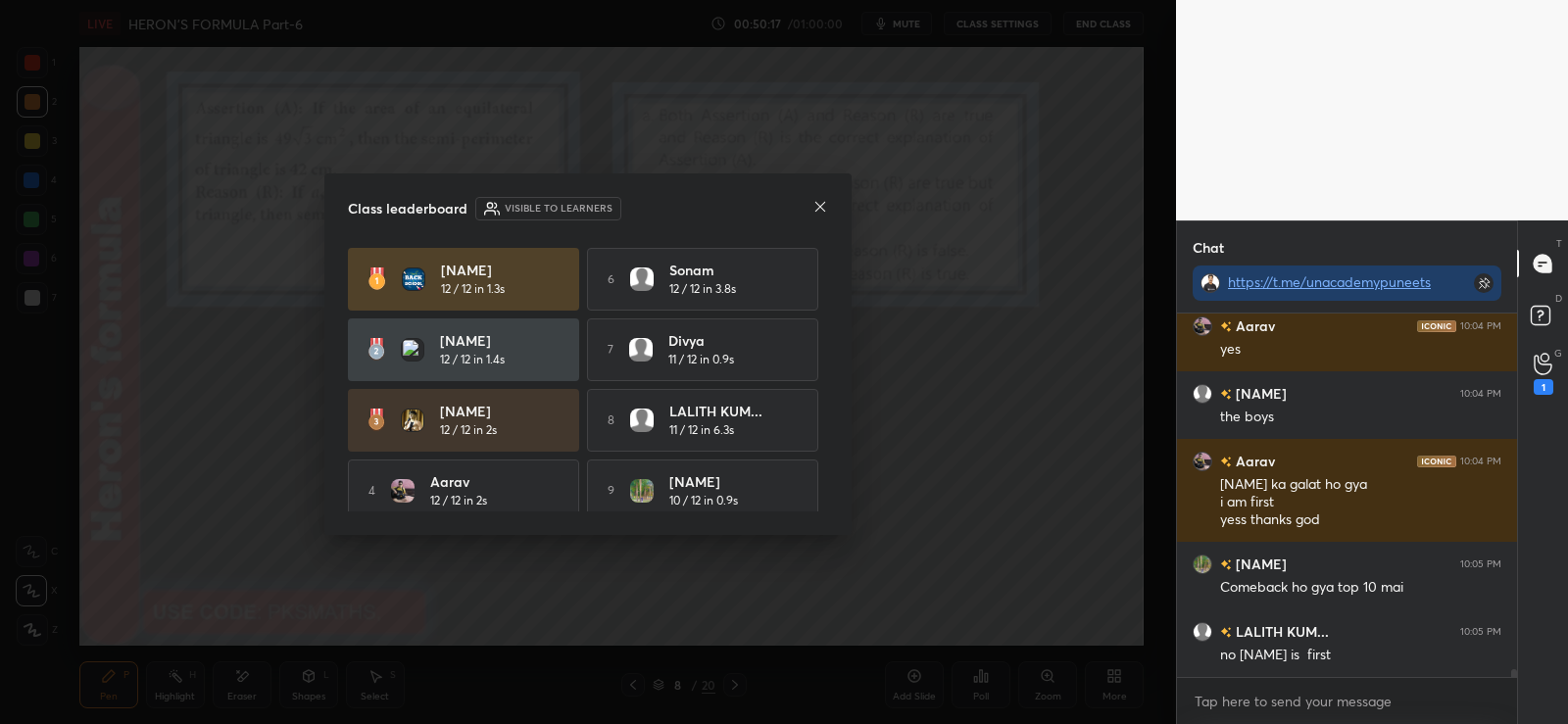 click 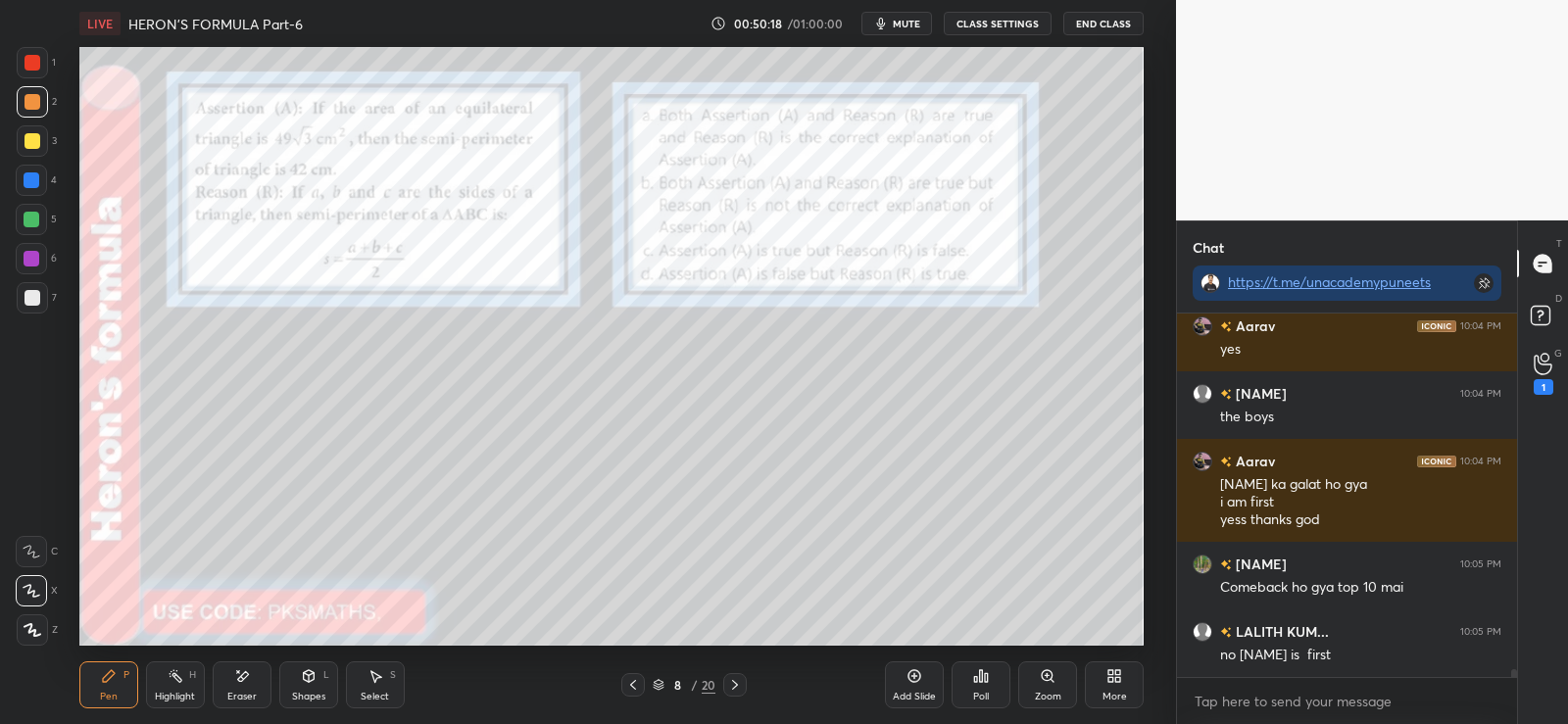 scroll, scrollTop: 16868, scrollLeft: 0, axis: vertical 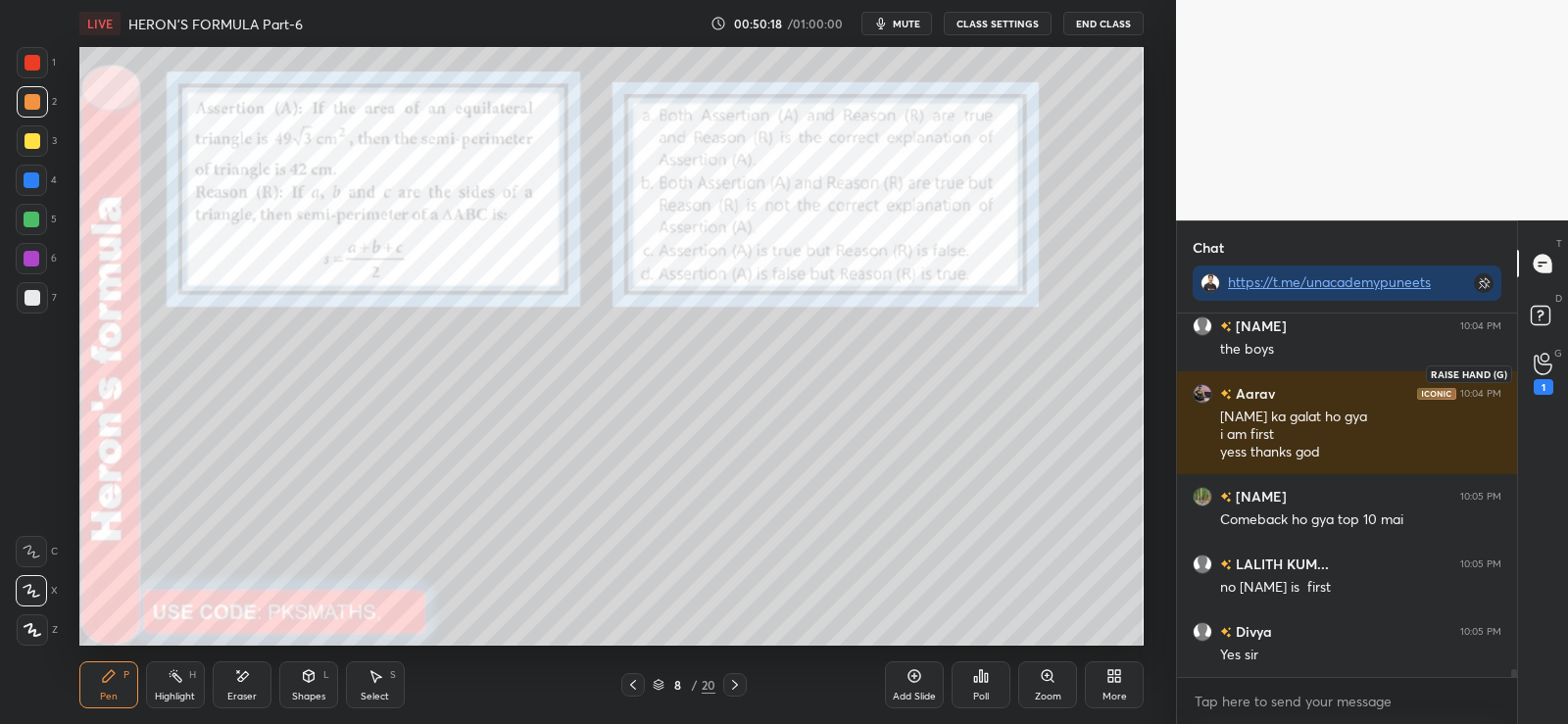 click 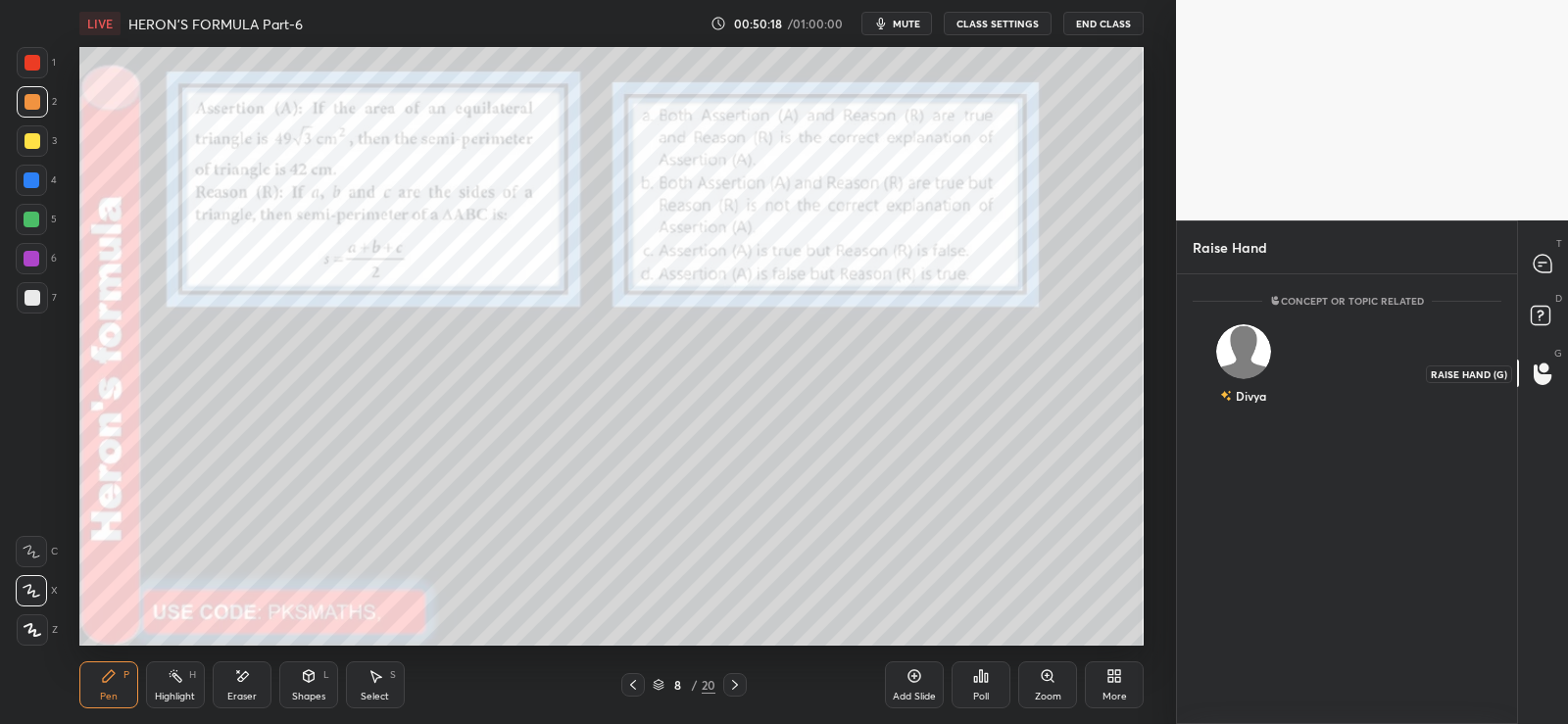 scroll, scrollTop: 444, scrollLeft: 334, axis: both 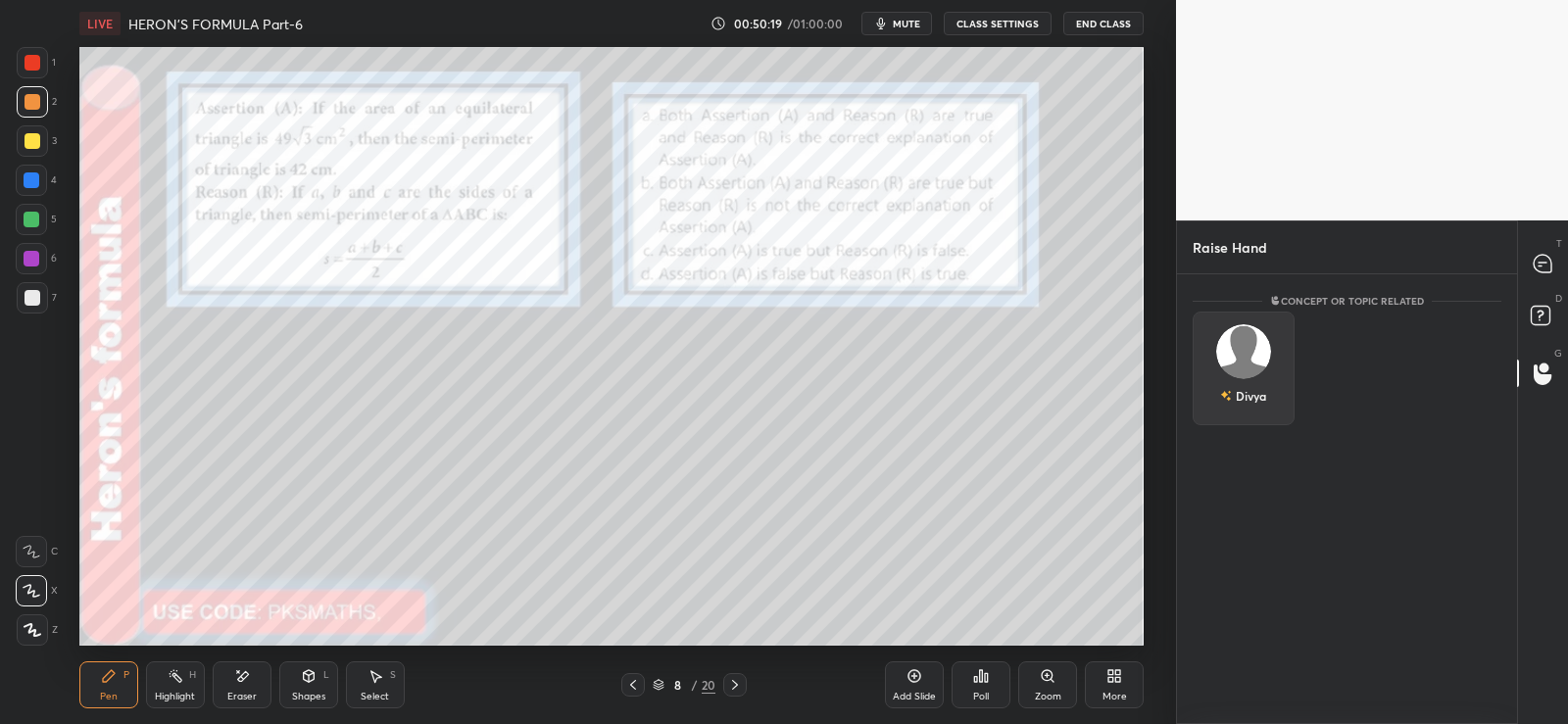 click on "Divya" at bounding box center (1244, 368) 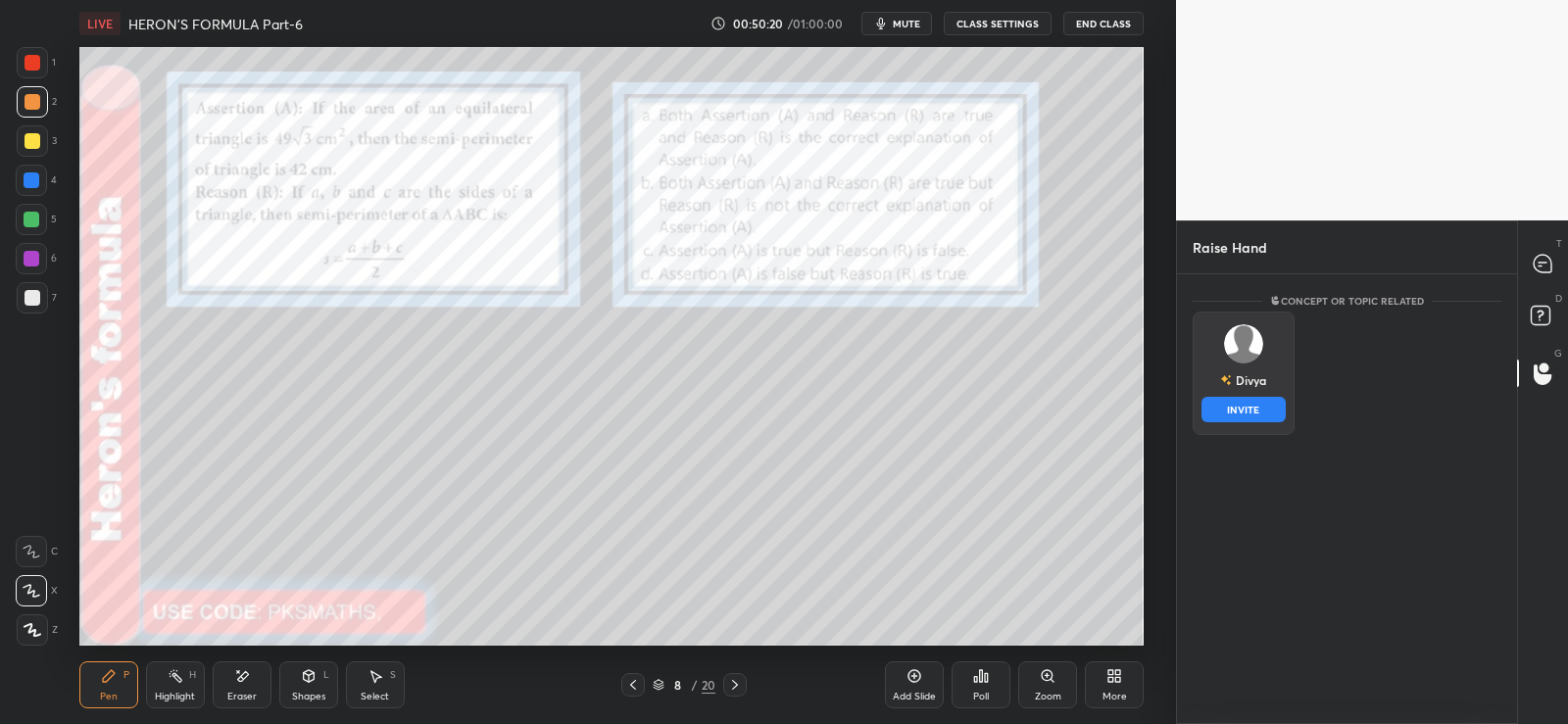 click on "INVITE" at bounding box center (1244, 410) 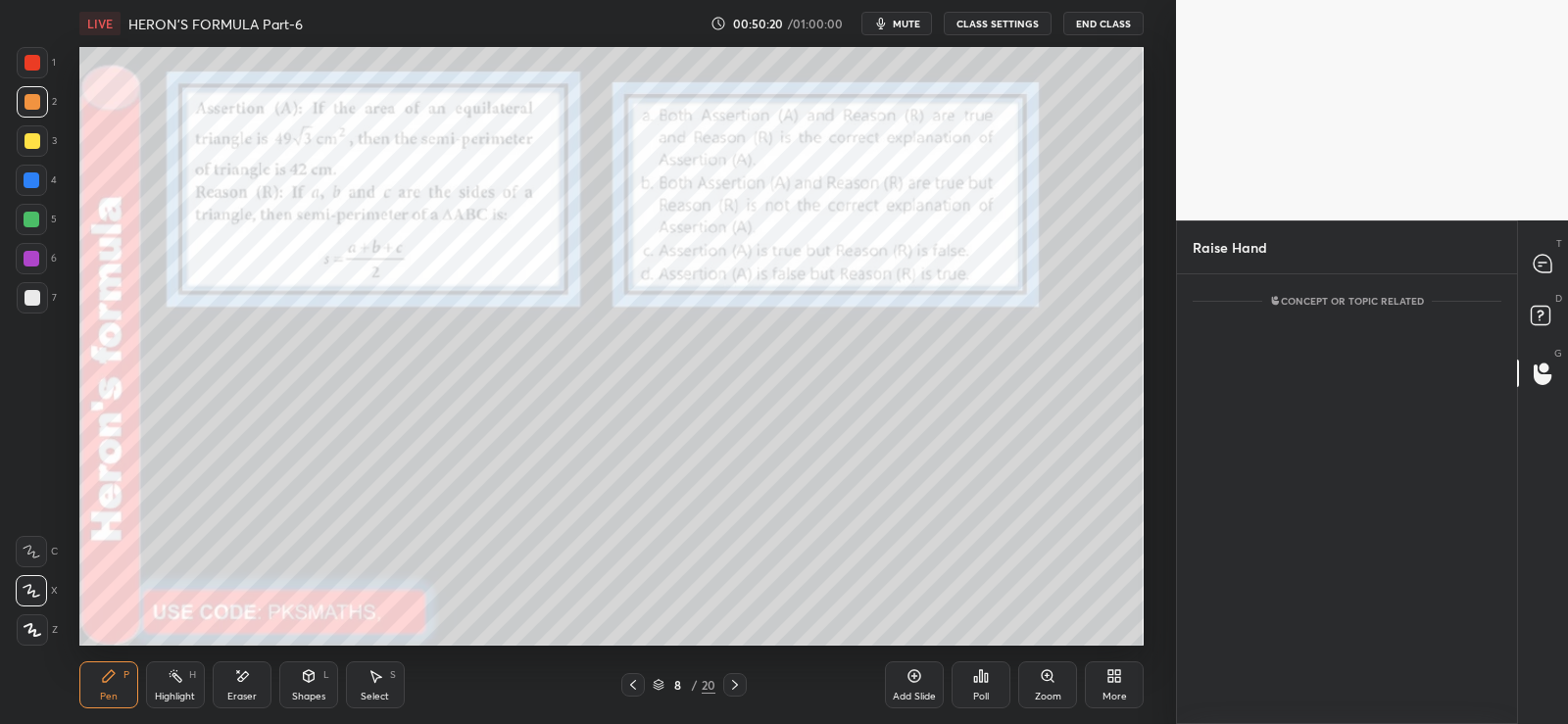 scroll, scrollTop: 364, scrollLeft: 334, axis: both 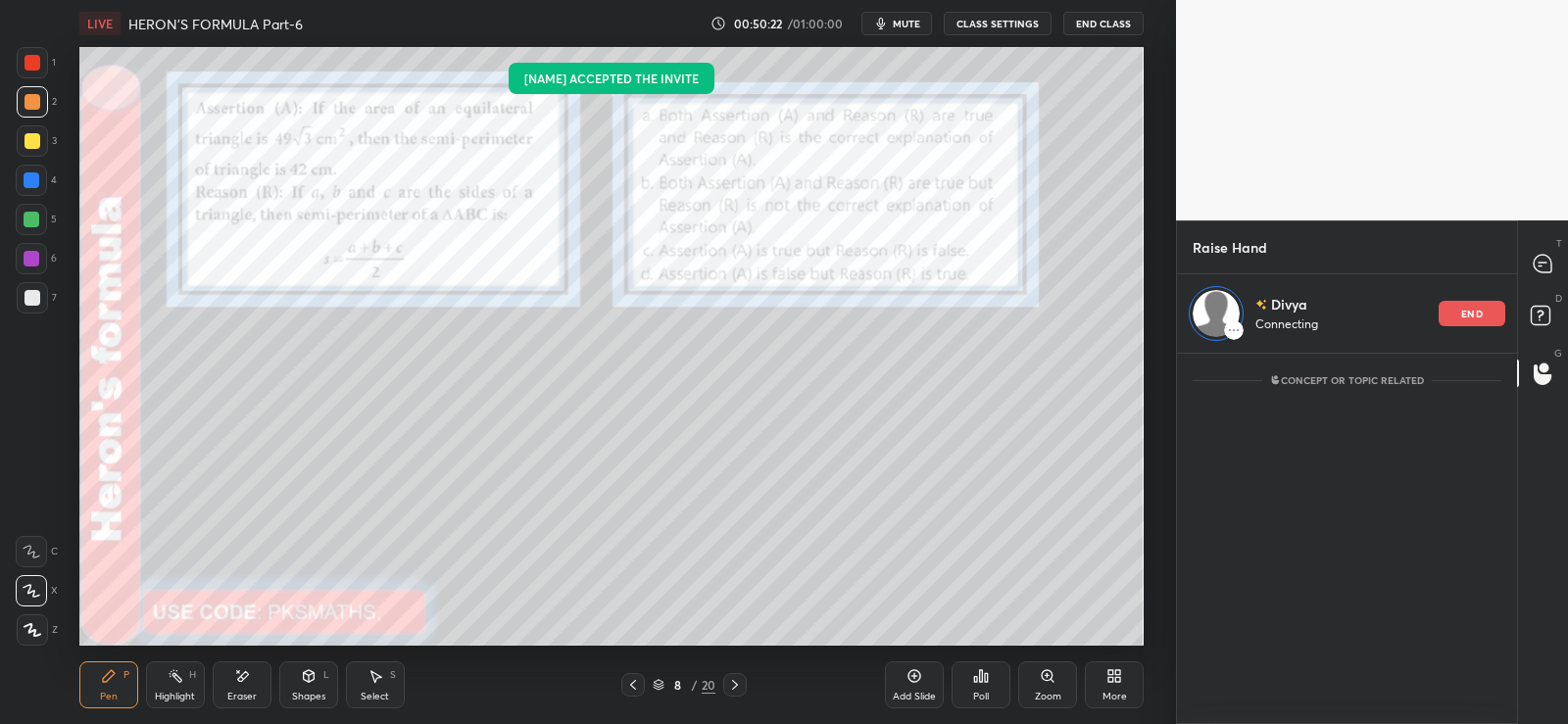 click at bounding box center [32, 102] 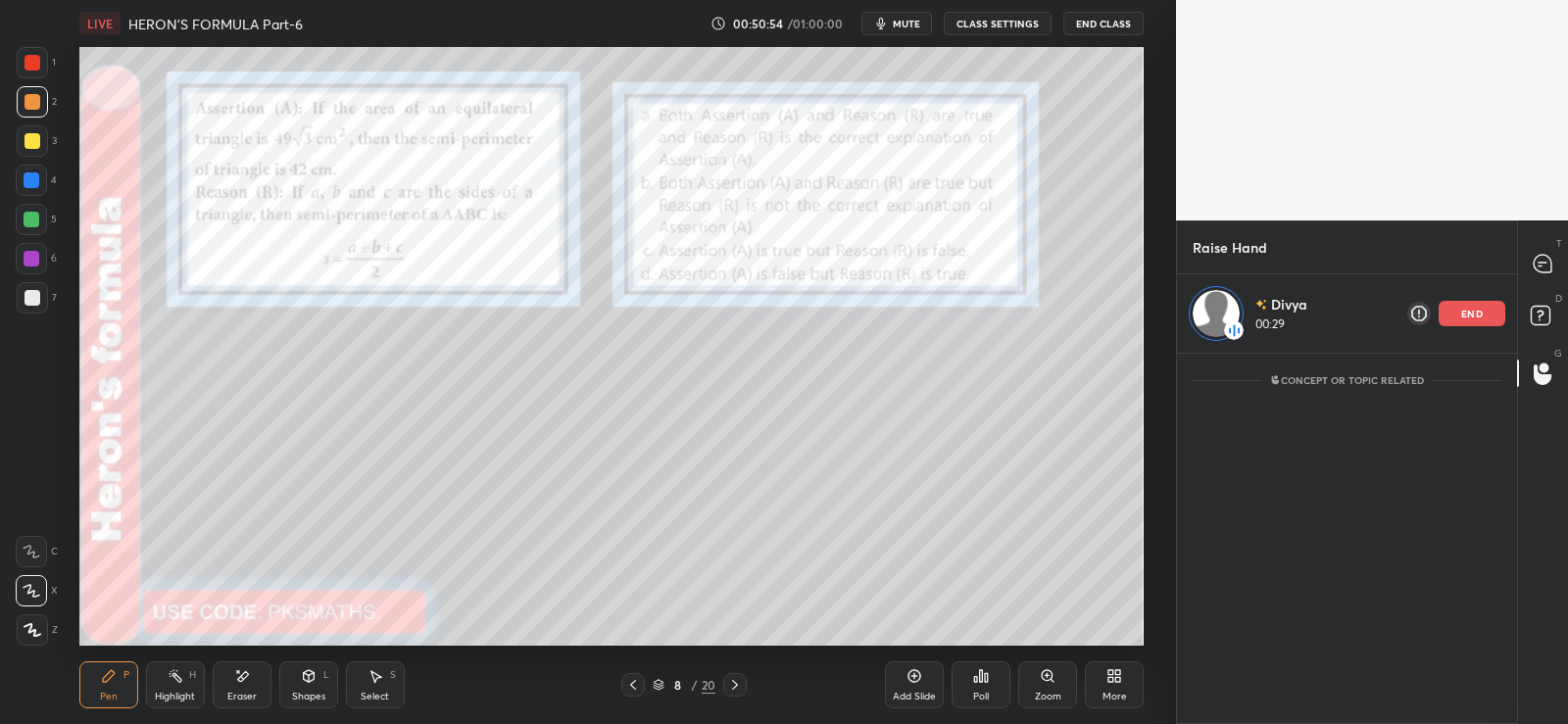 click on "end" at bounding box center [1472, 314] 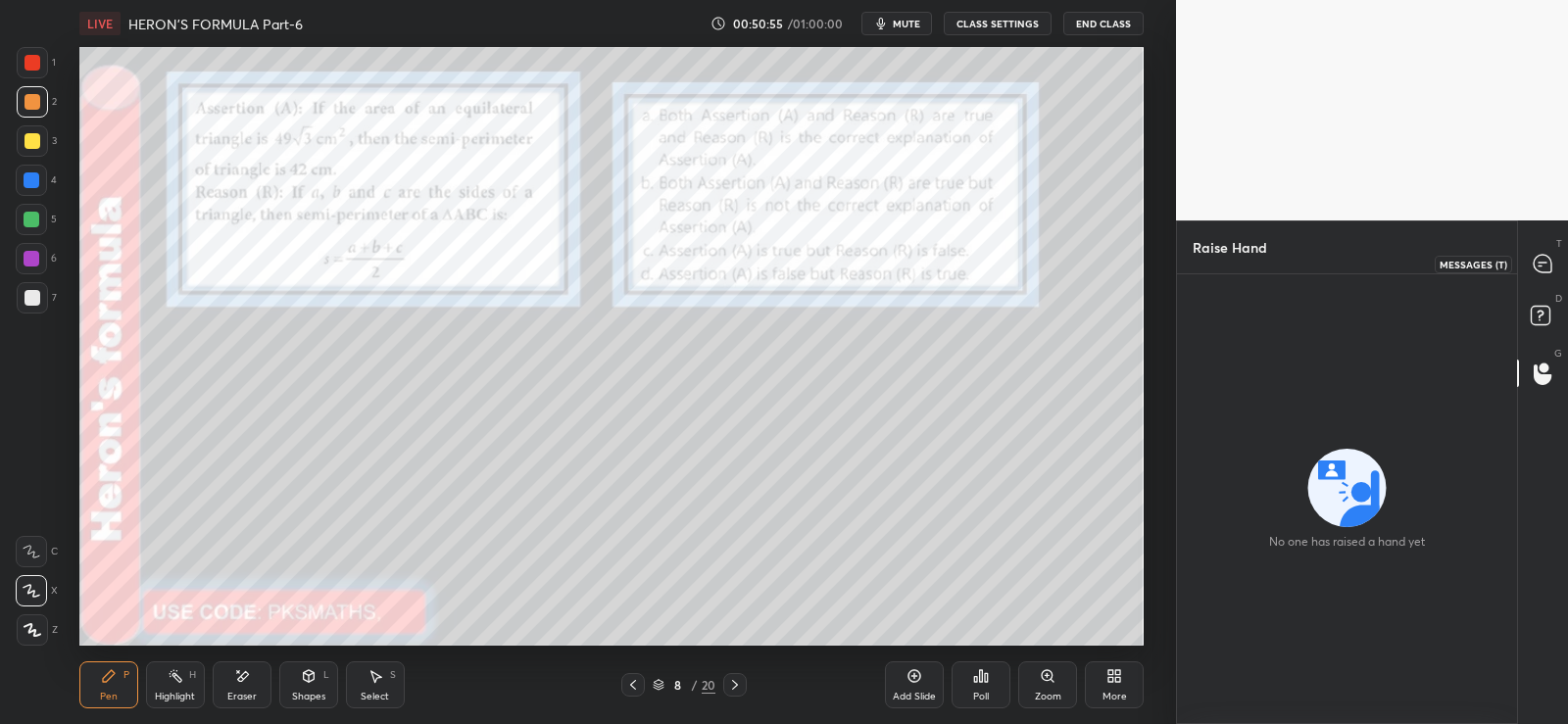 click 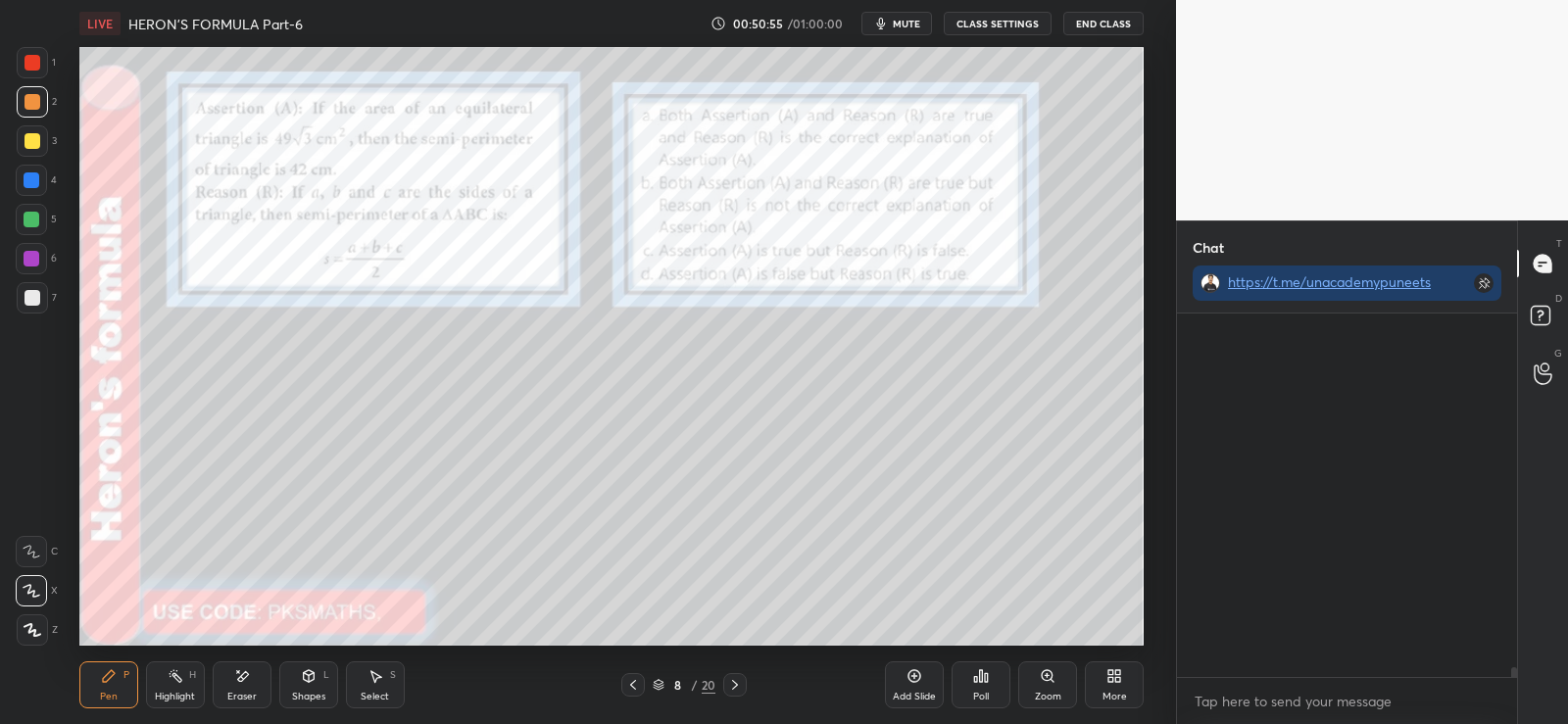 scroll, scrollTop: 17584, scrollLeft: 0, axis: vertical 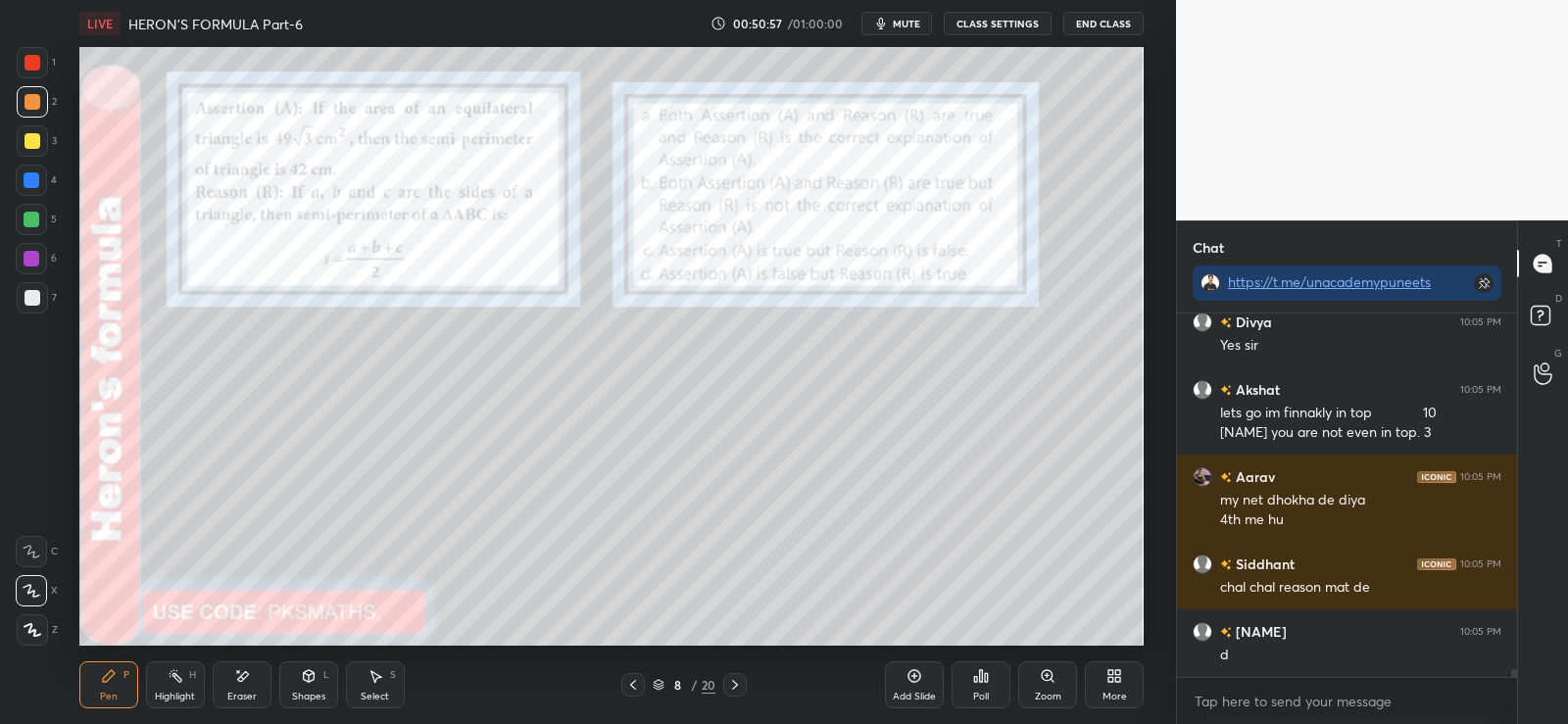 click at bounding box center [32, 102] 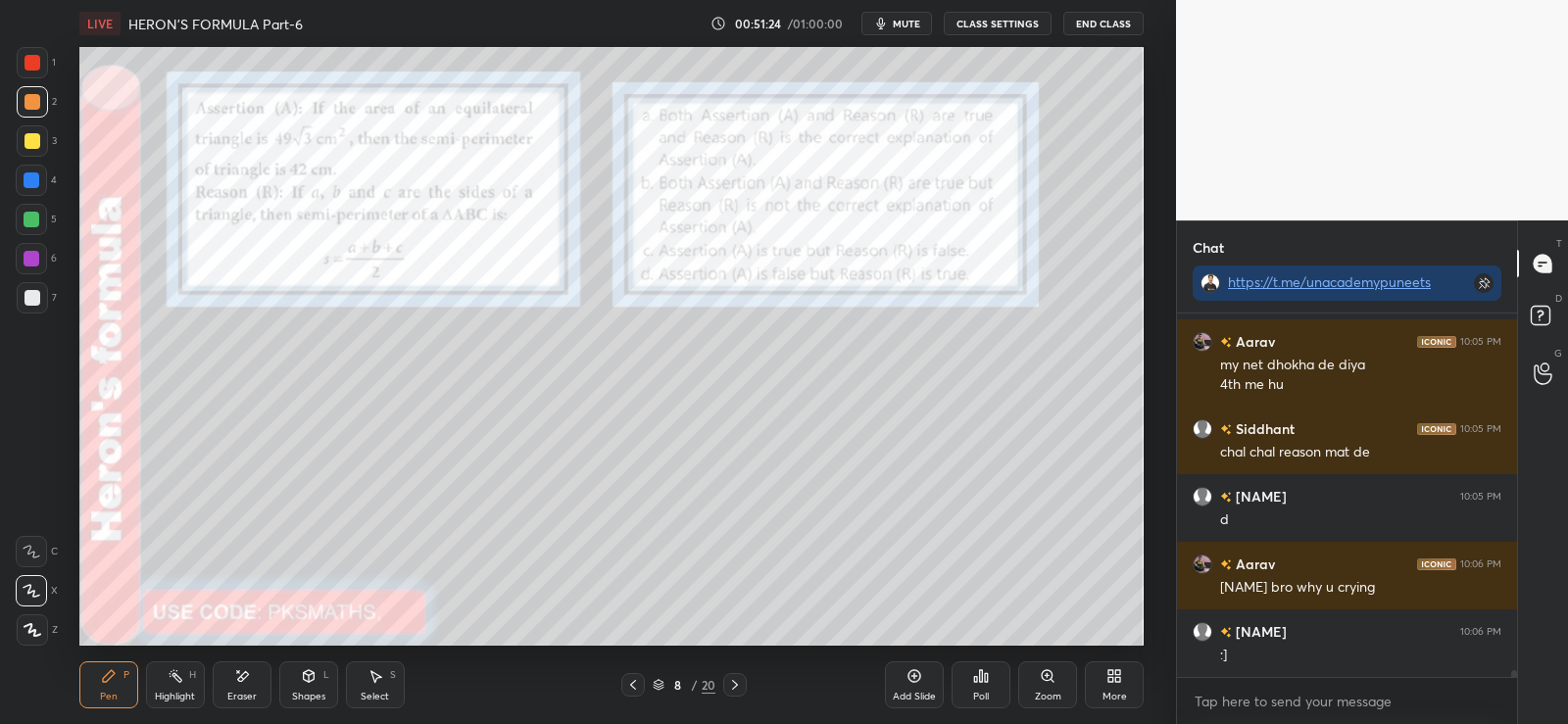 scroll, scrollTop: 17804, scrollLeft: 0, axis: vertical 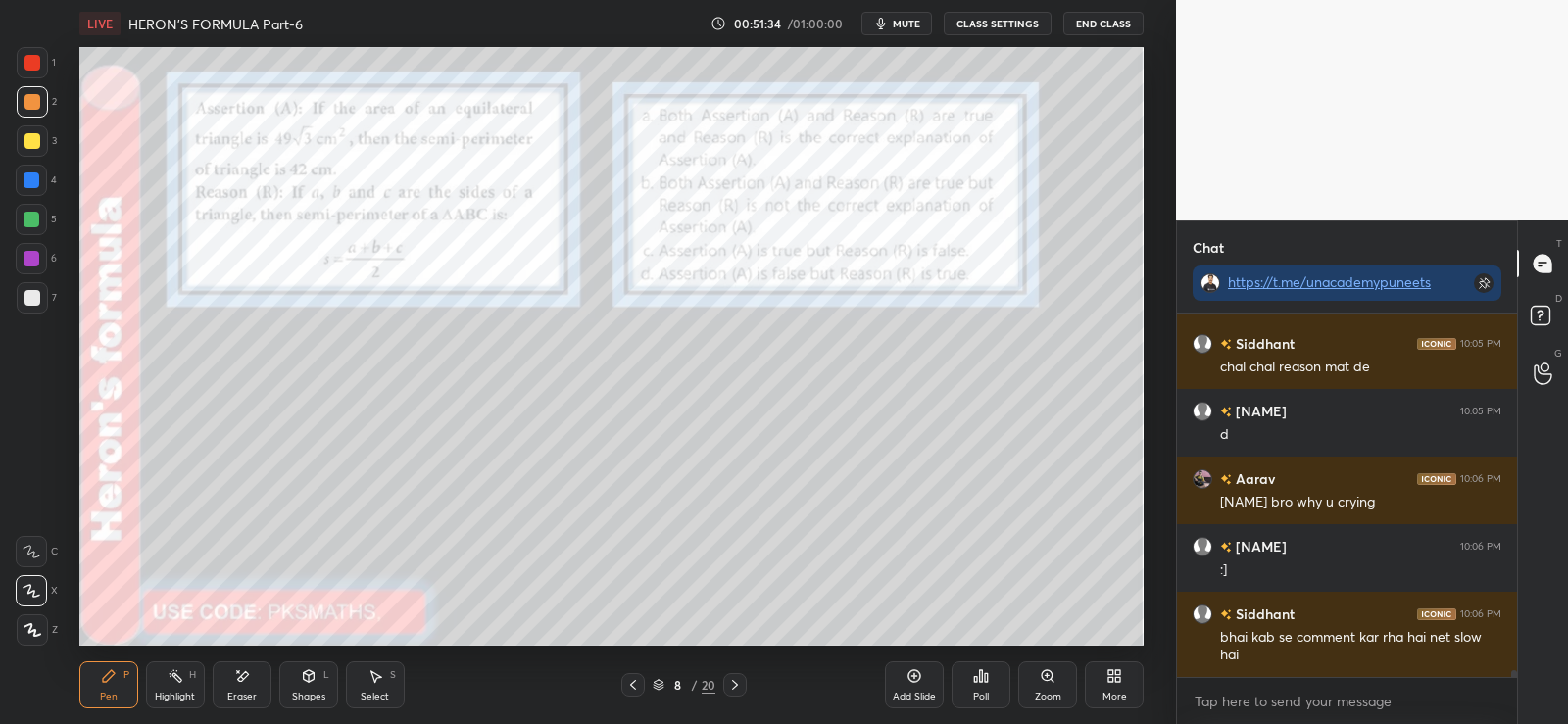 click at bounding box center [32, 298] 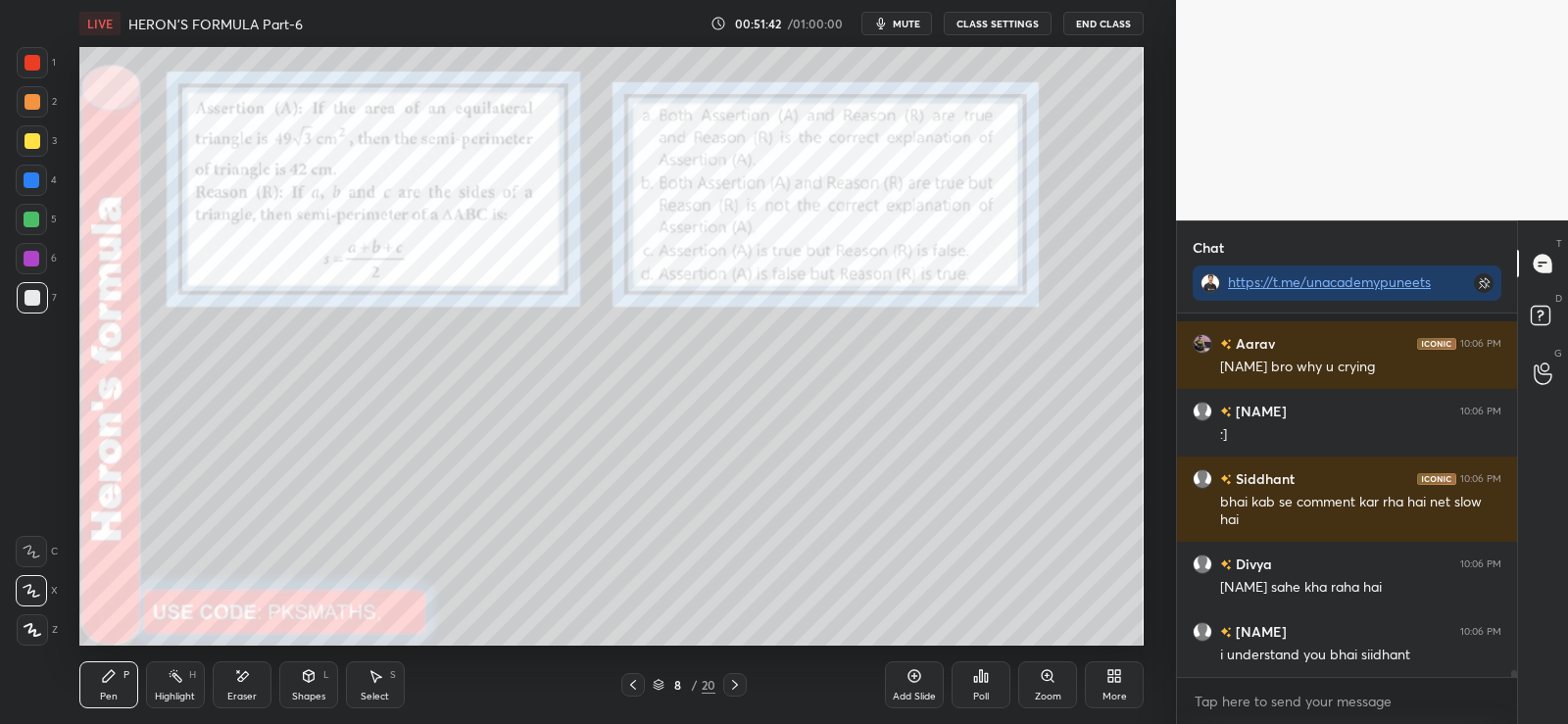 scroll, scrollTop: 18025, scrollLeft: 0, axis: vertical 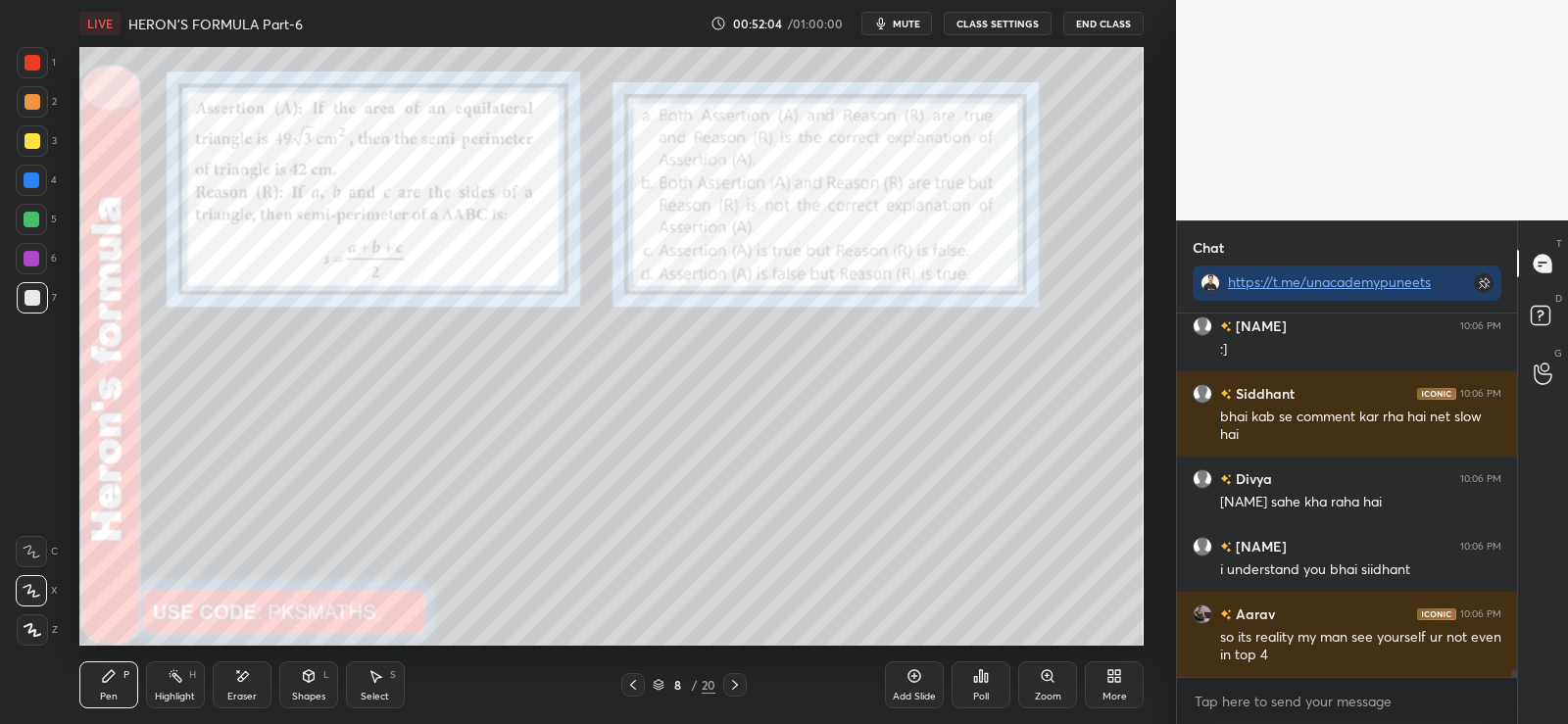 click on "Poll" at bounding box center (981, 685) 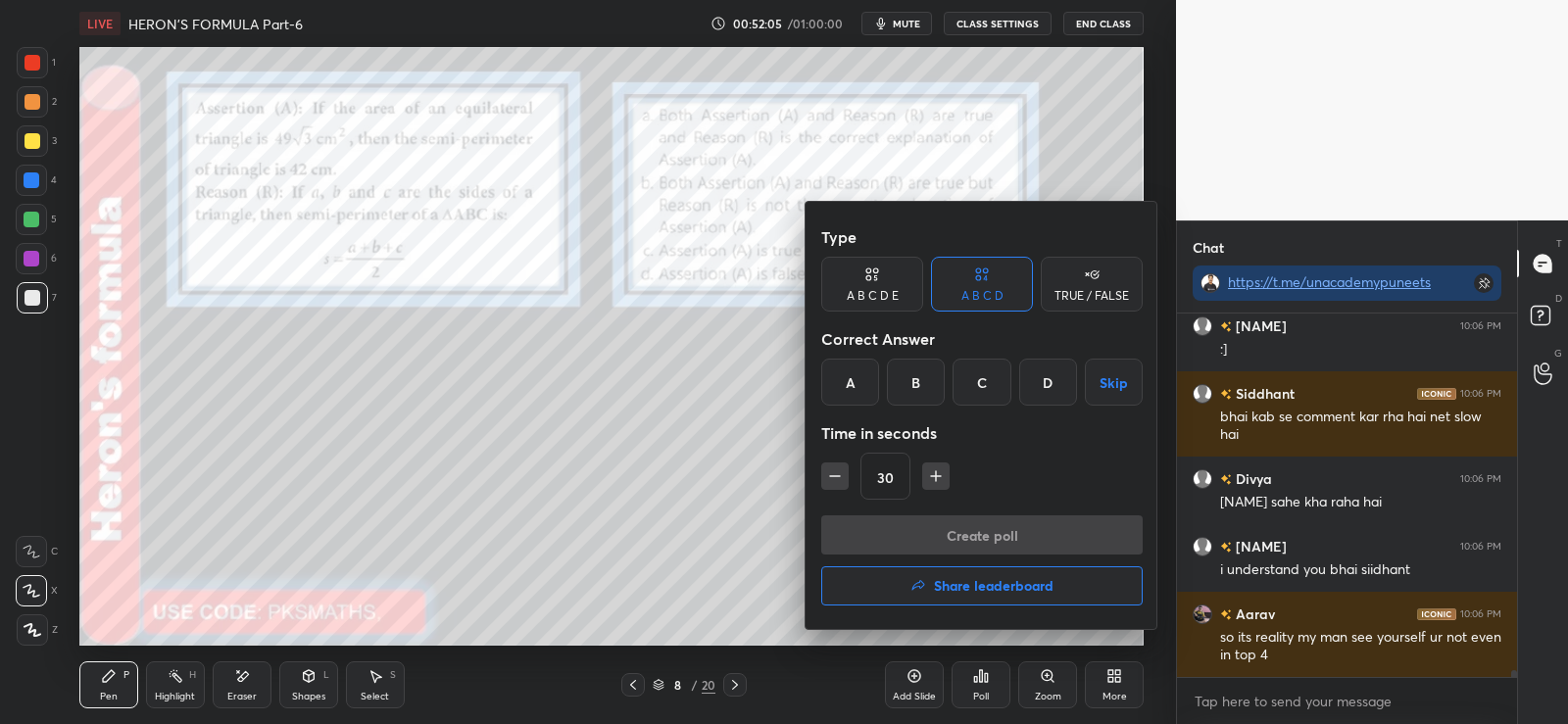 click on "TRUE / FALSE" at bounding box center (1092, 296) 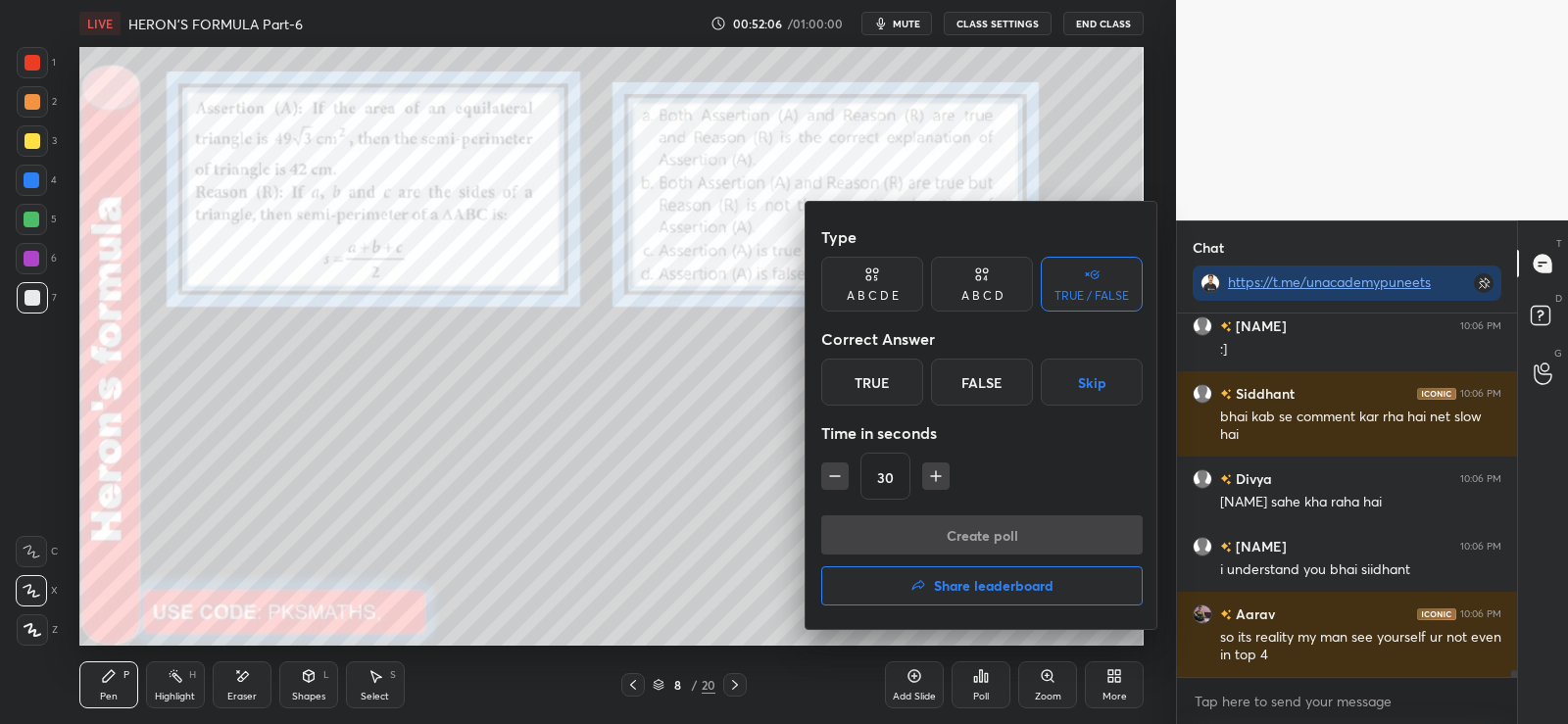 click on "False" at bounding box center [982, 382] 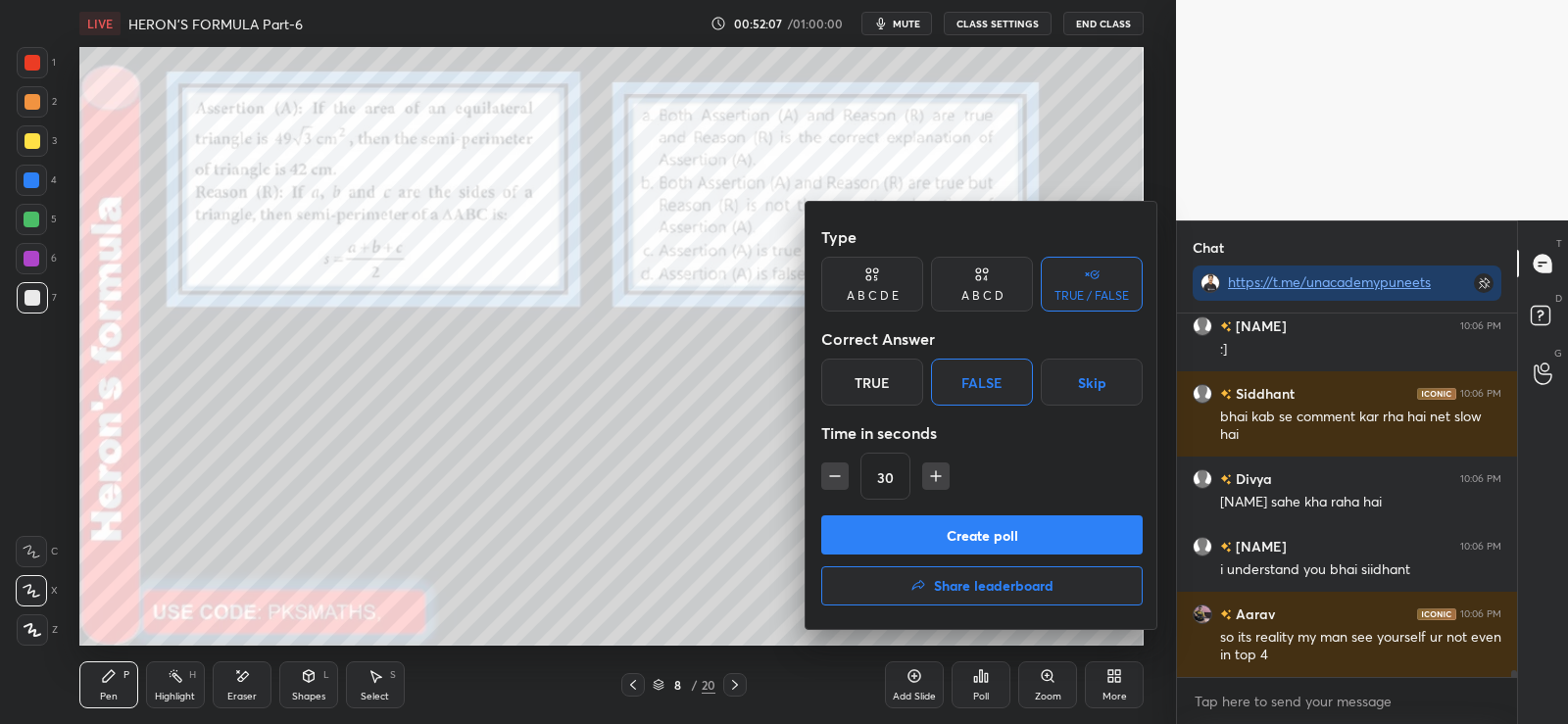 click 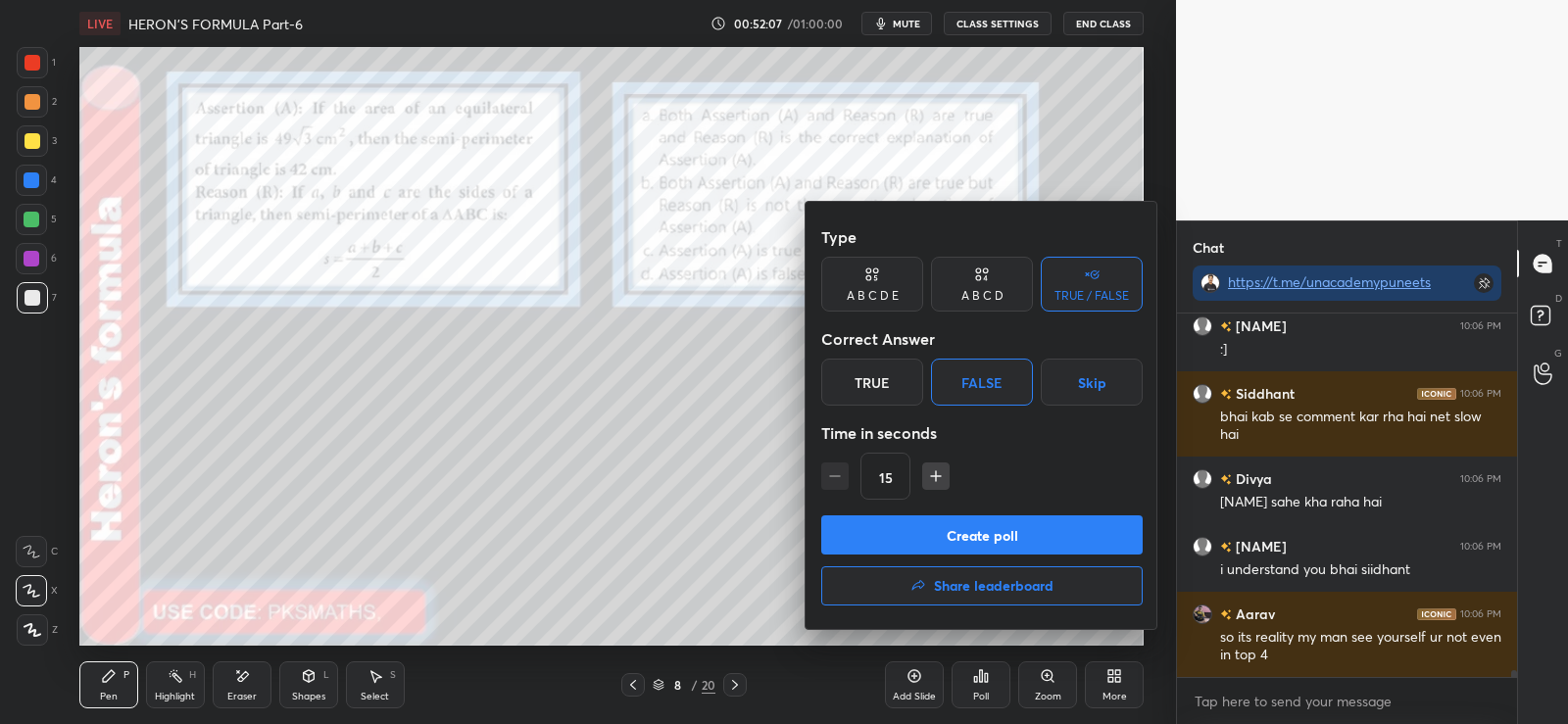 click on "Create poll" at bounding box center (982, 535) 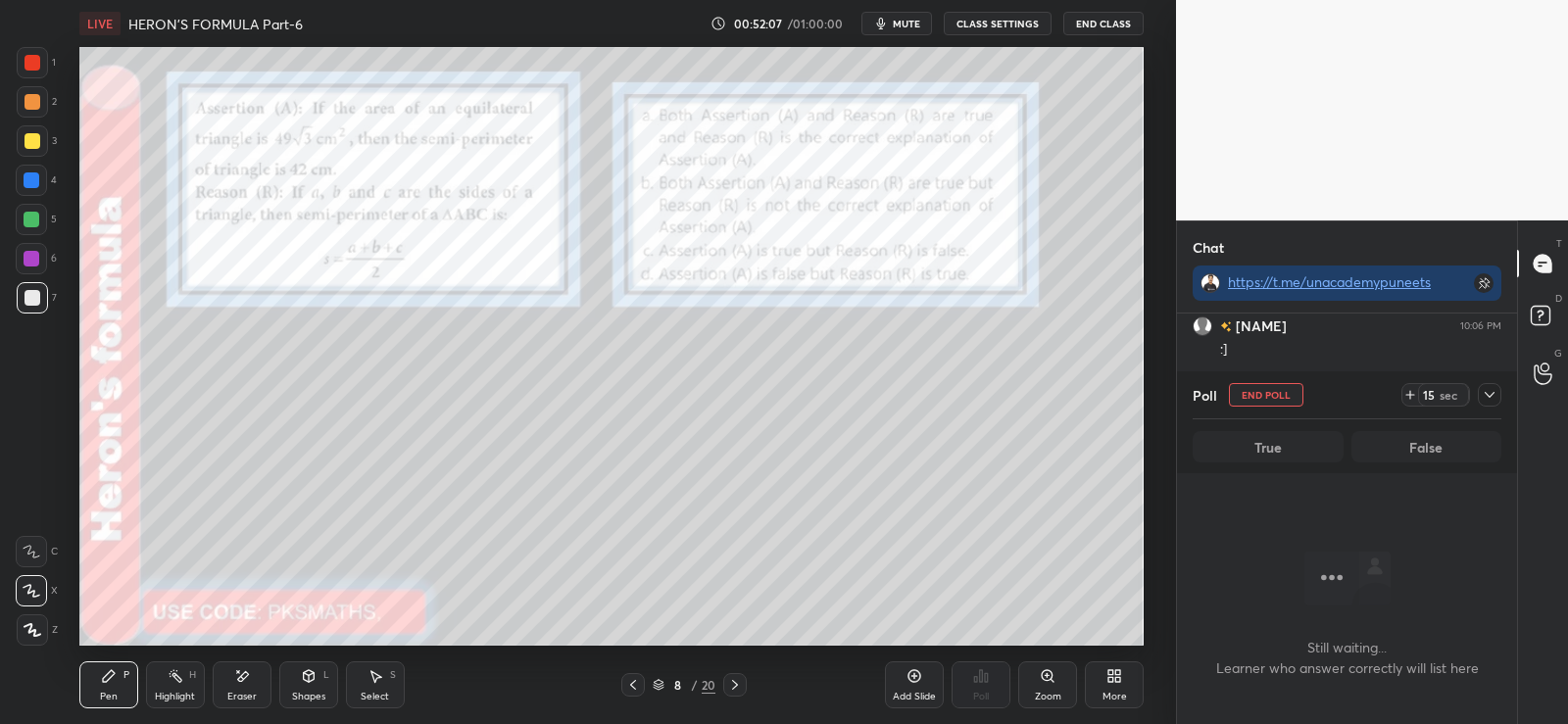 scroll, scrollTop: 262, scrollLeft: 334, axis: both 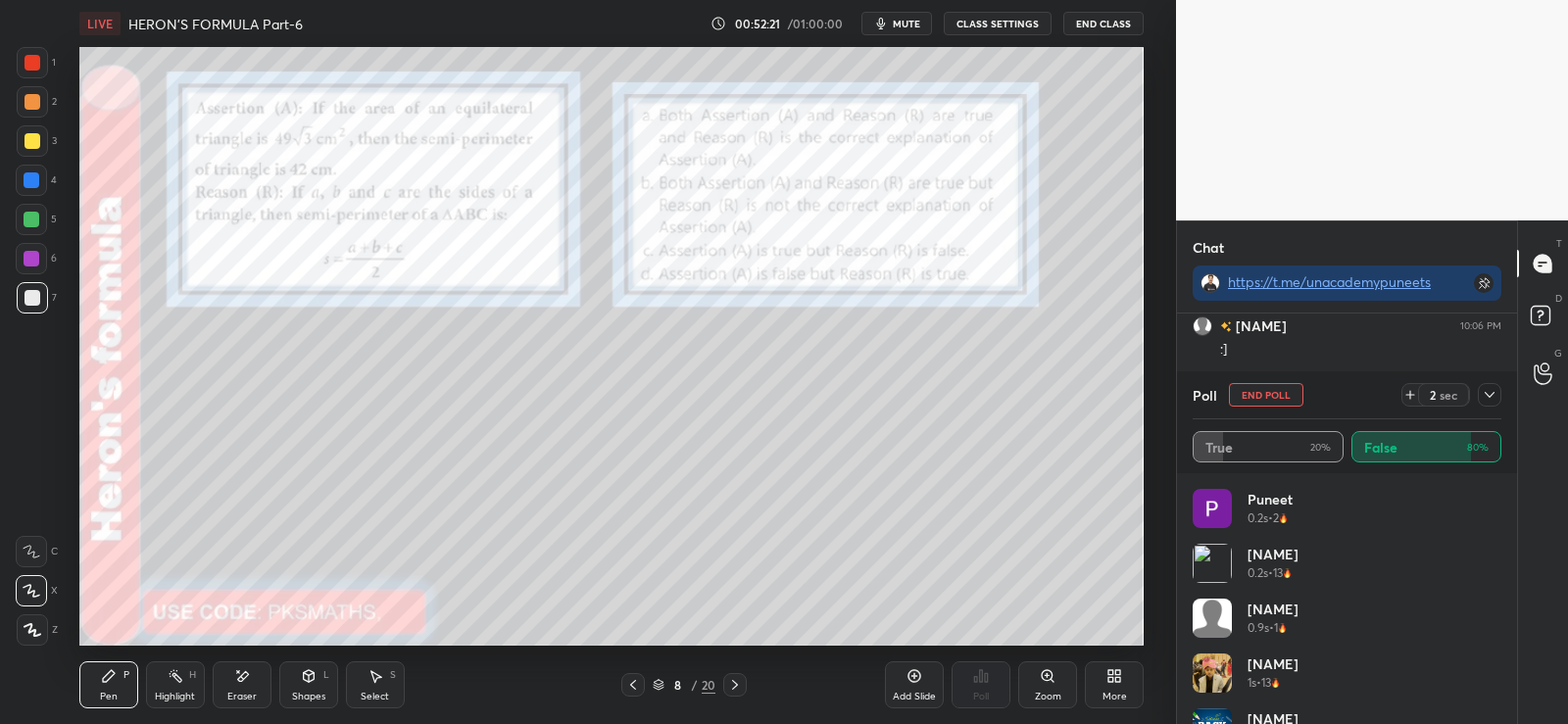 click 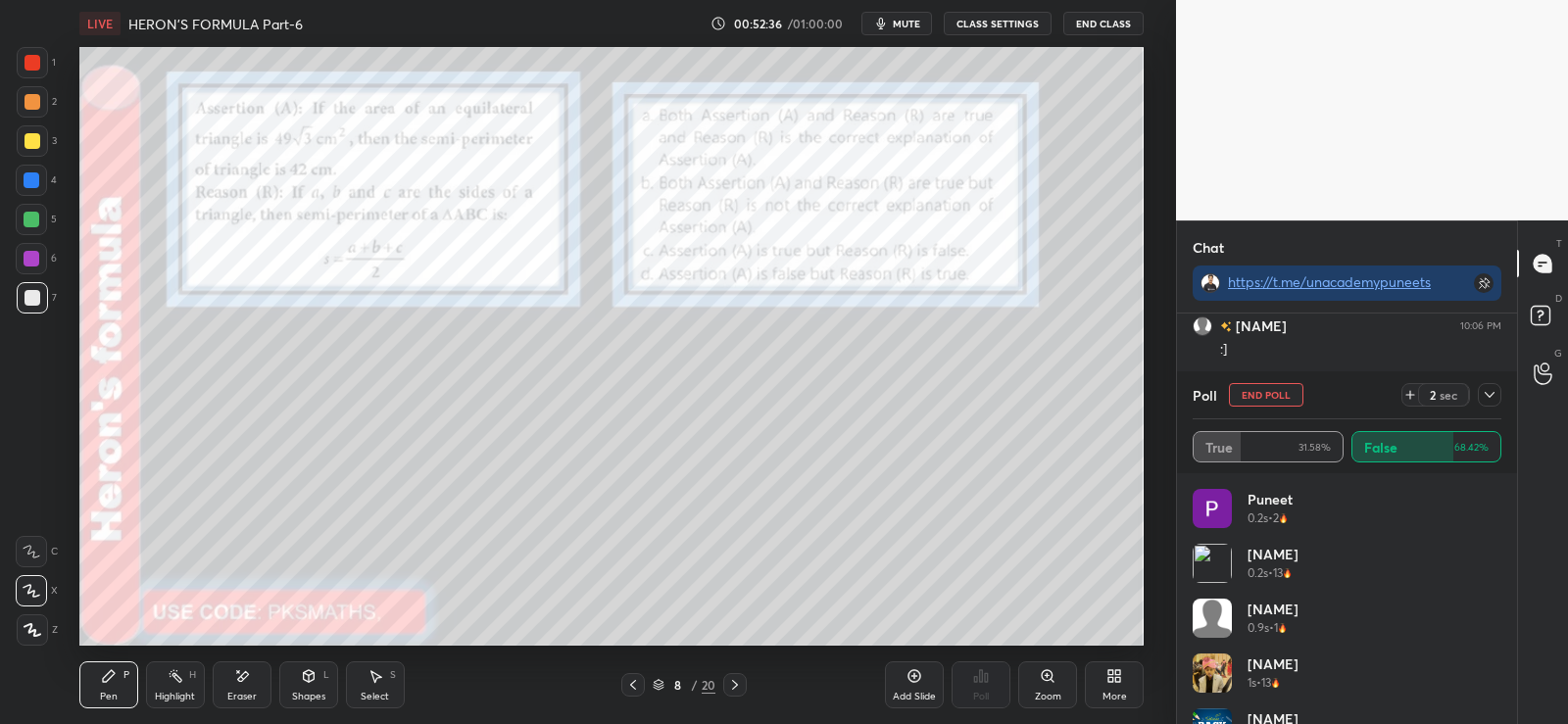 scroll, scrollTop: 18194, scrollLeft: 0, axis: vertical 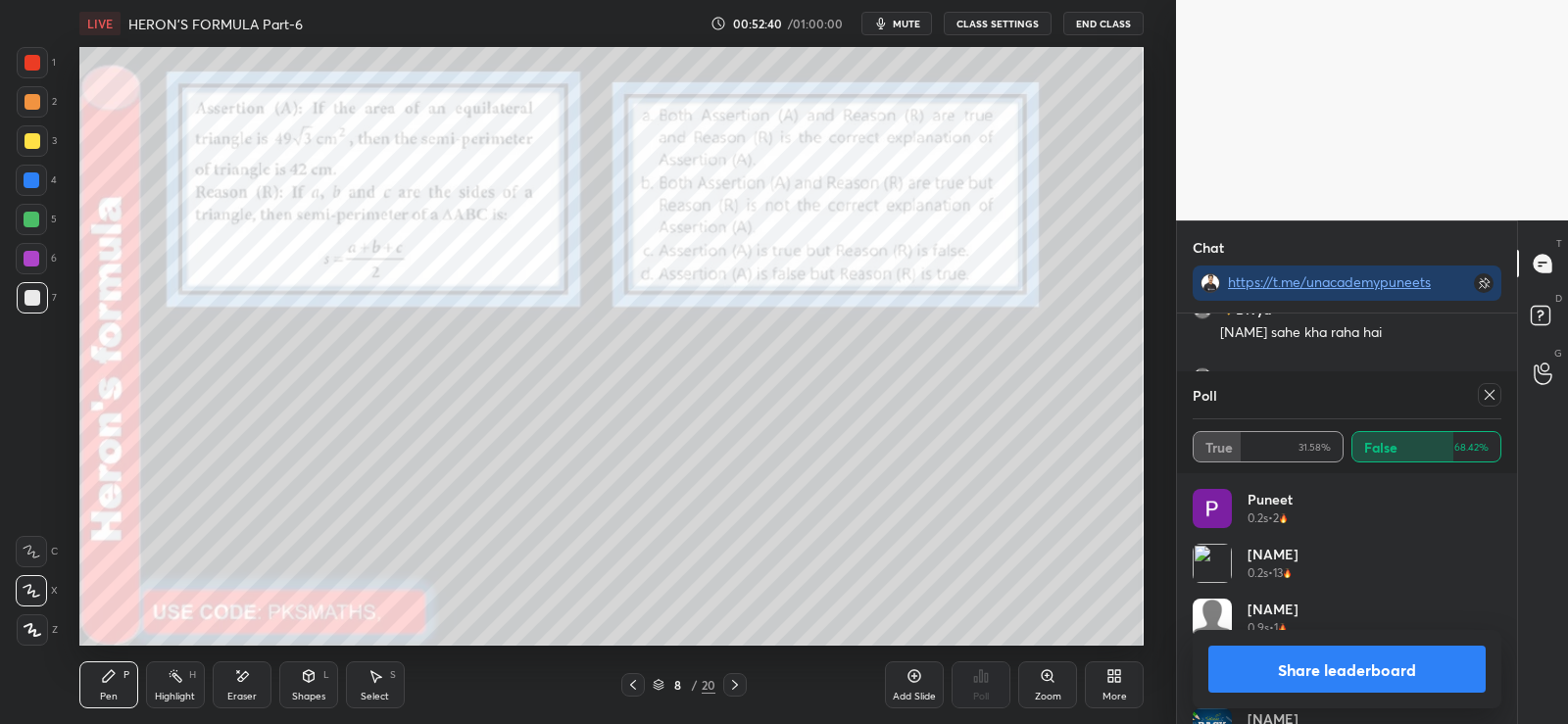 click on "Share leaderboard" at bounding box center [1347, 669] 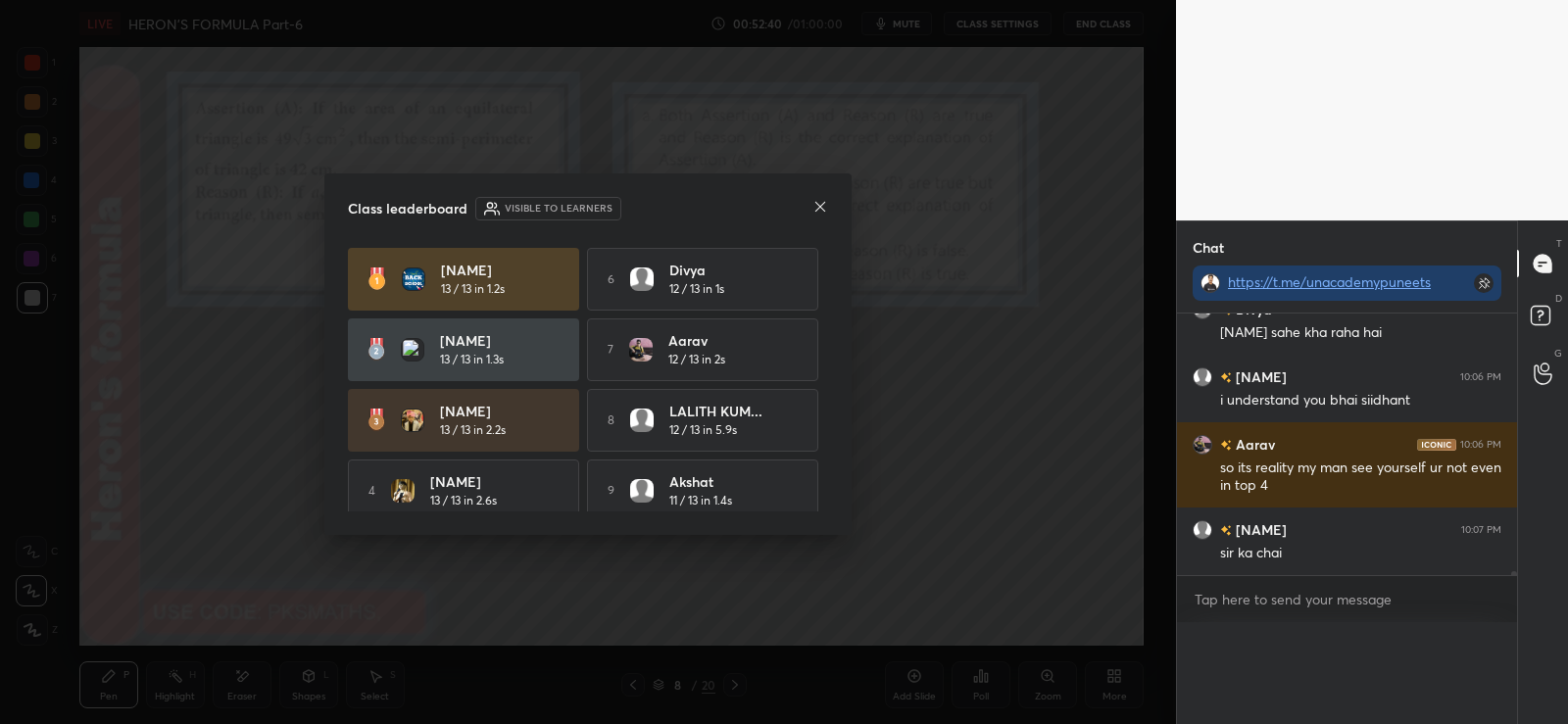 scroll, scrollTop: 18297, scrollLeft: 0, axis: vertical 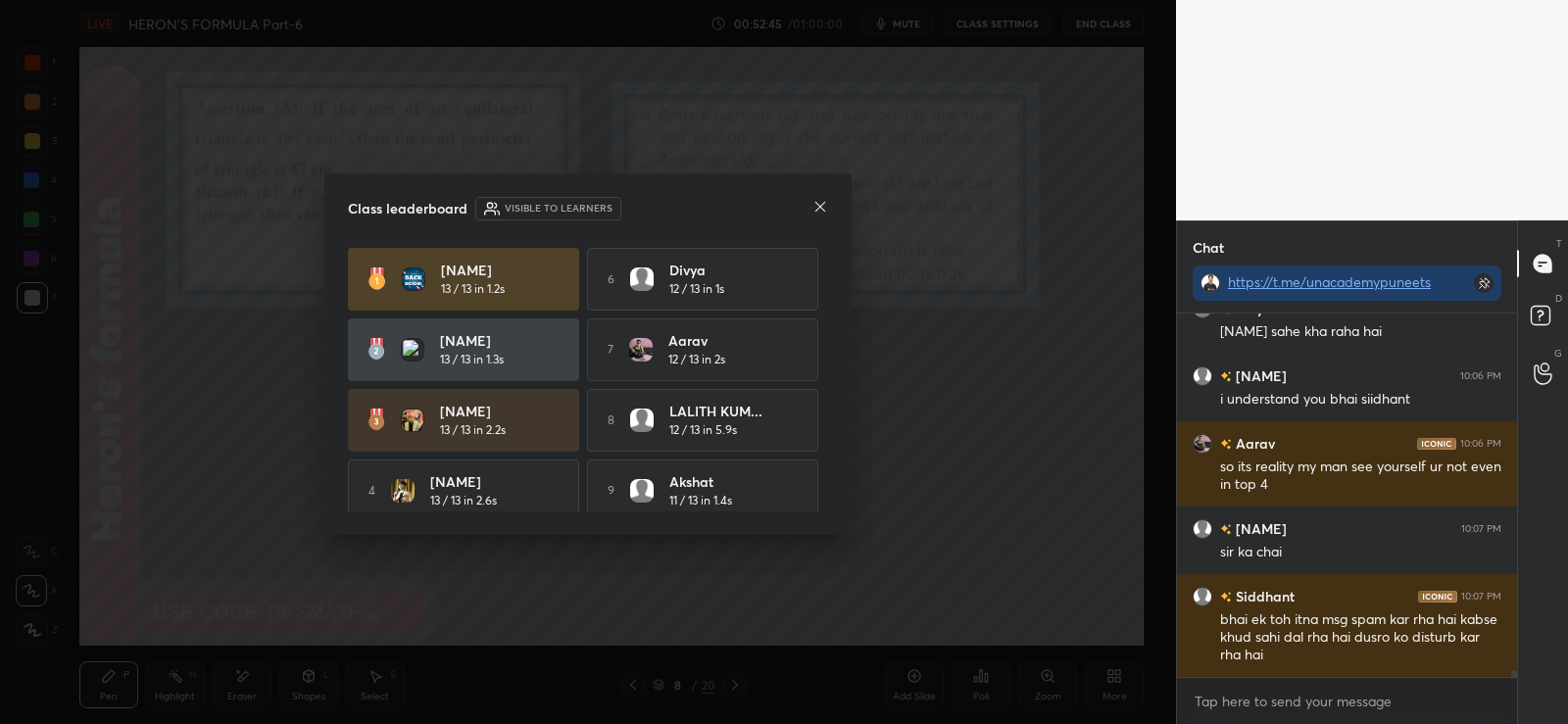 click 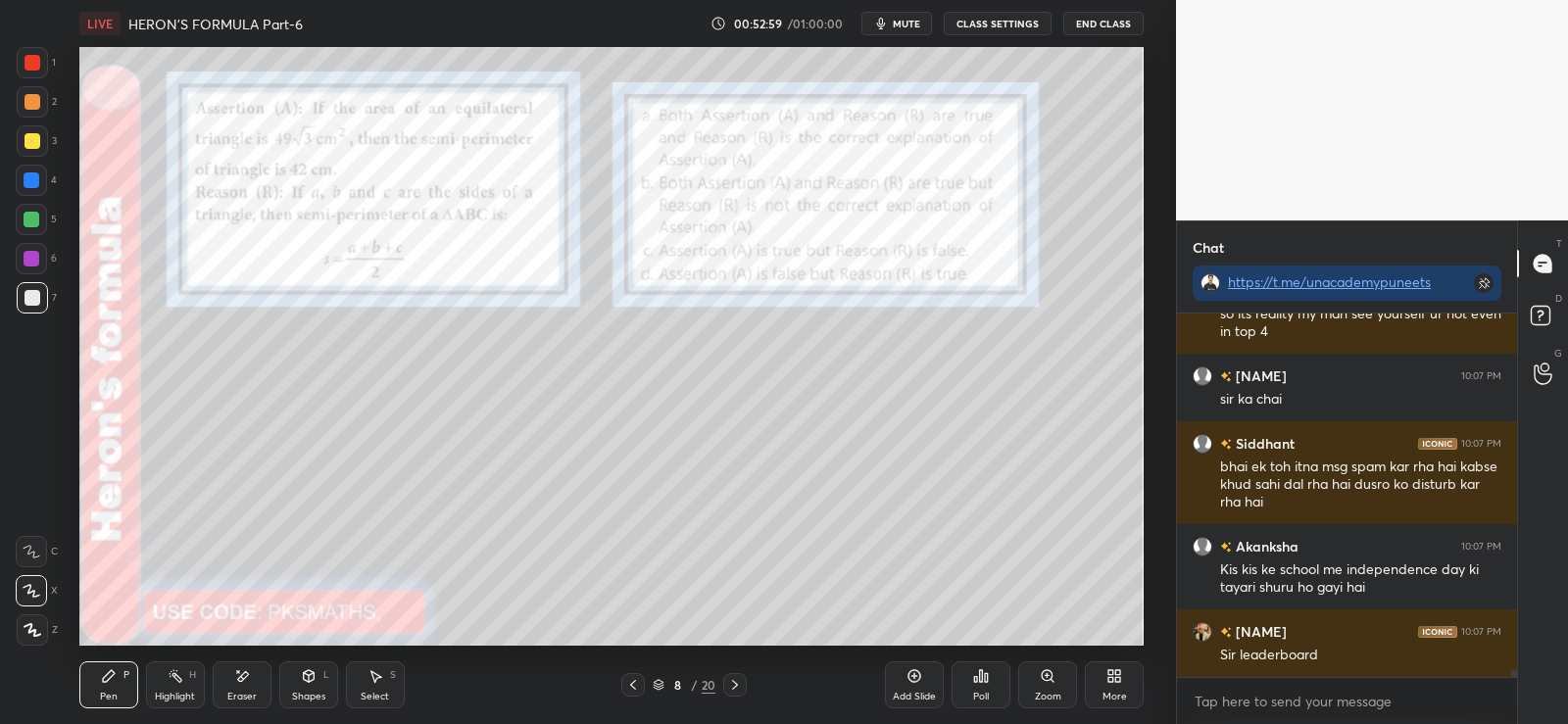 scroll, scrollTop: 18415, scrollLeft: 0, axis: vertical 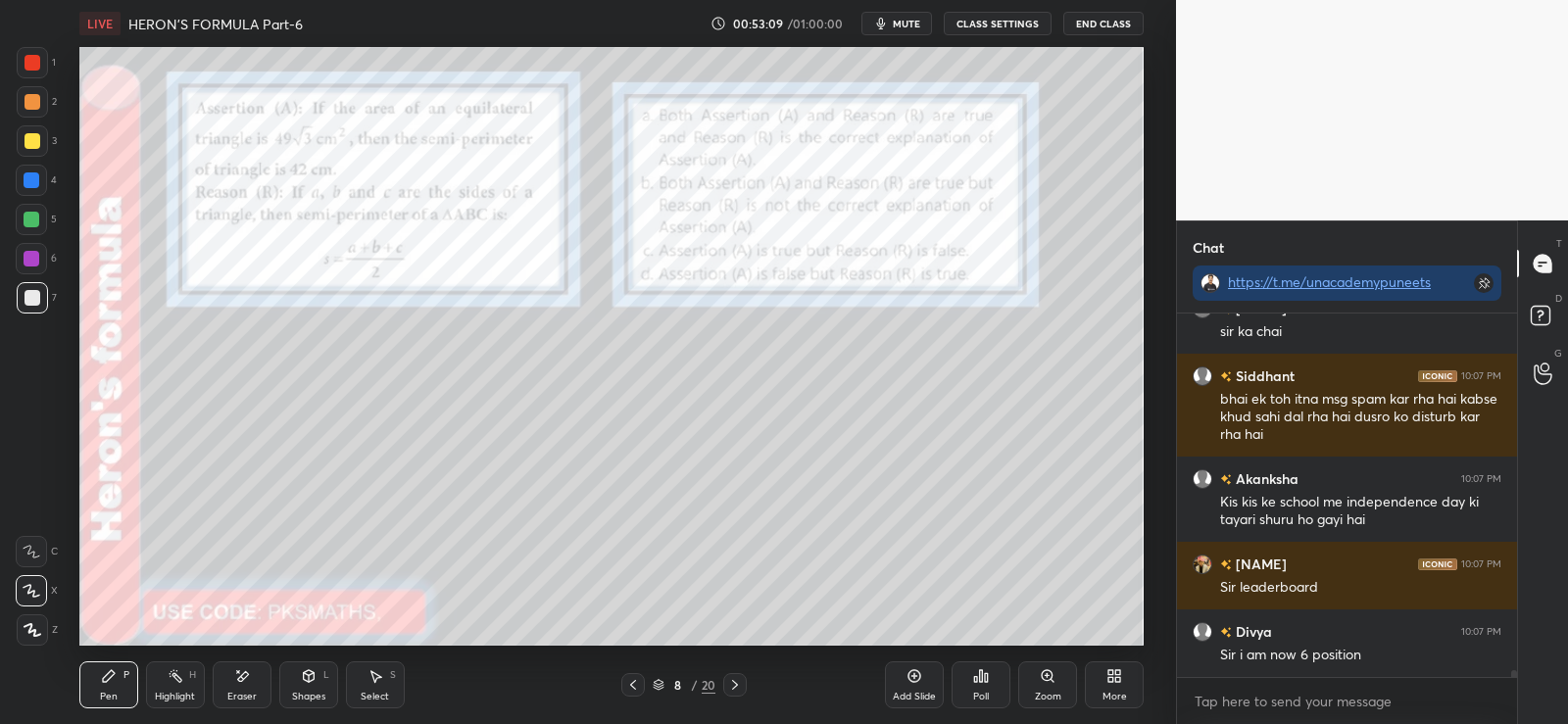 click on "Poll" at bounding box center (981, 685) 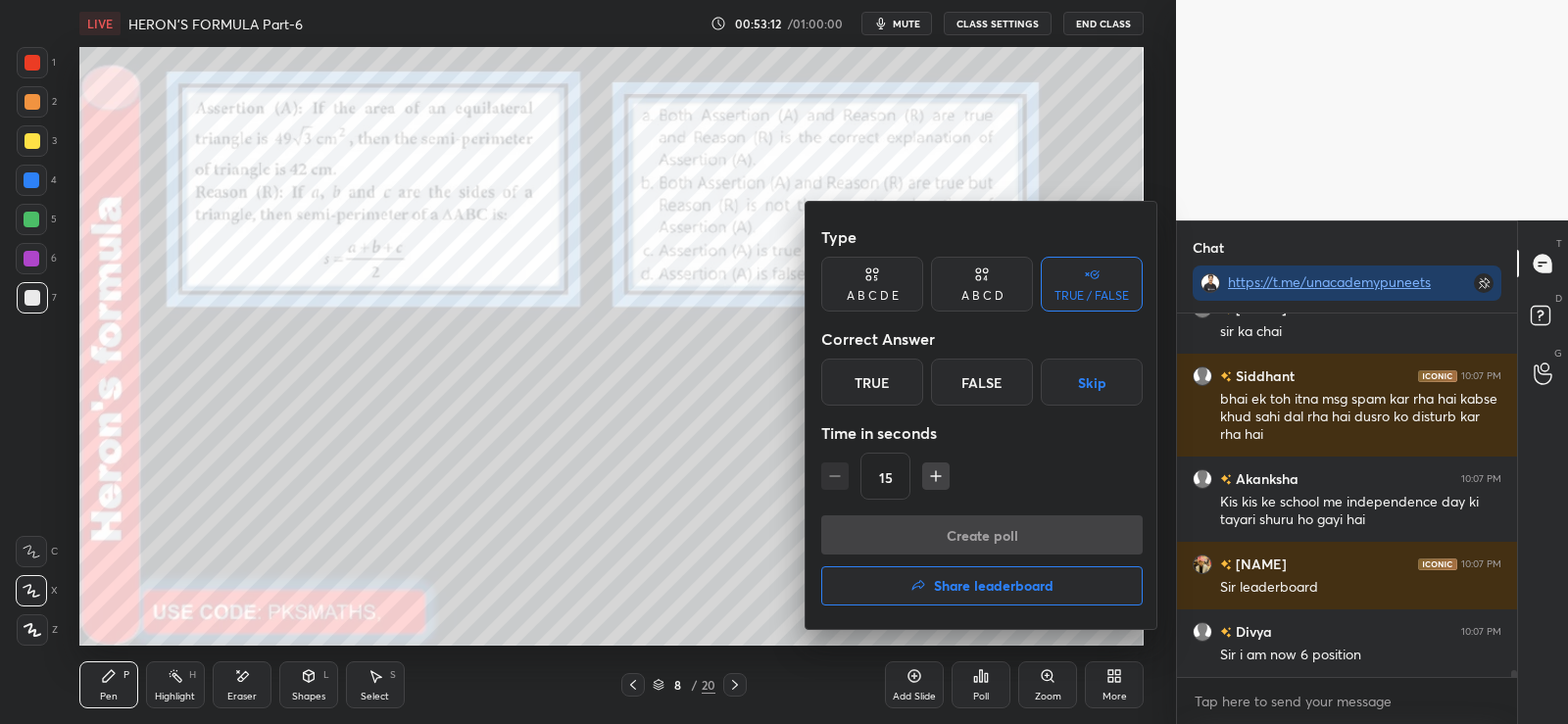 click on "False" at bounding box center [982, 382] 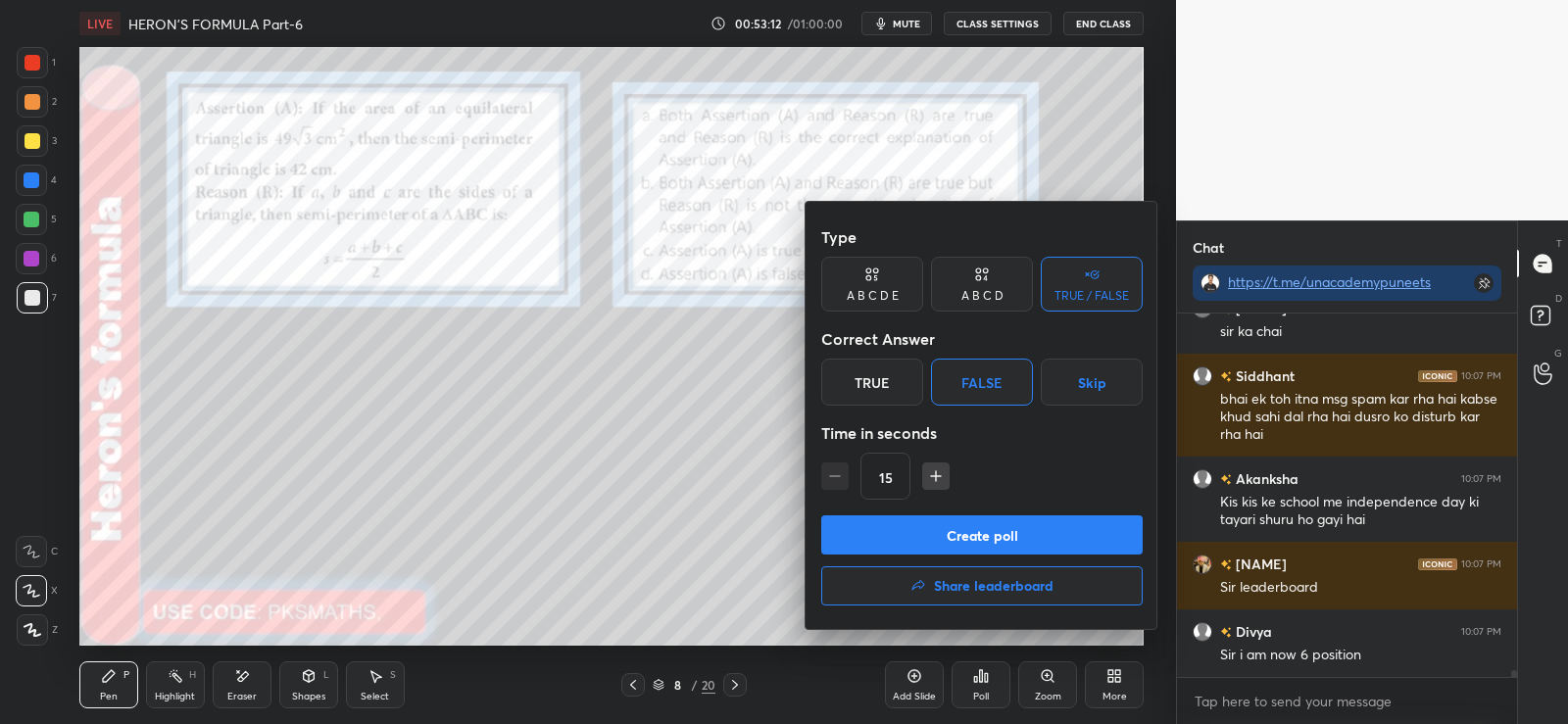 scroll, scrollTop: 18483, scrollLeft: 0, axis: vertical 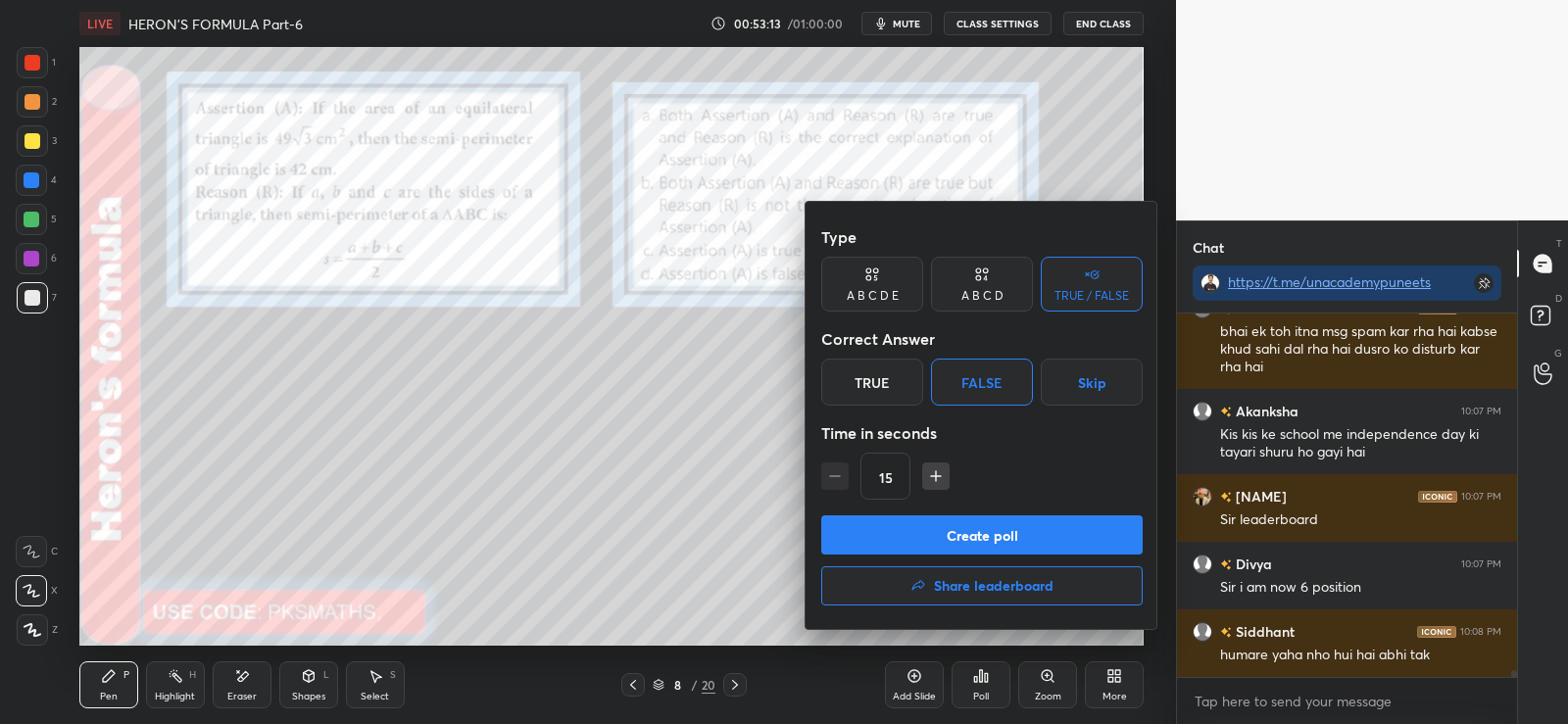 click on "True" at bounding box center (872, 382) 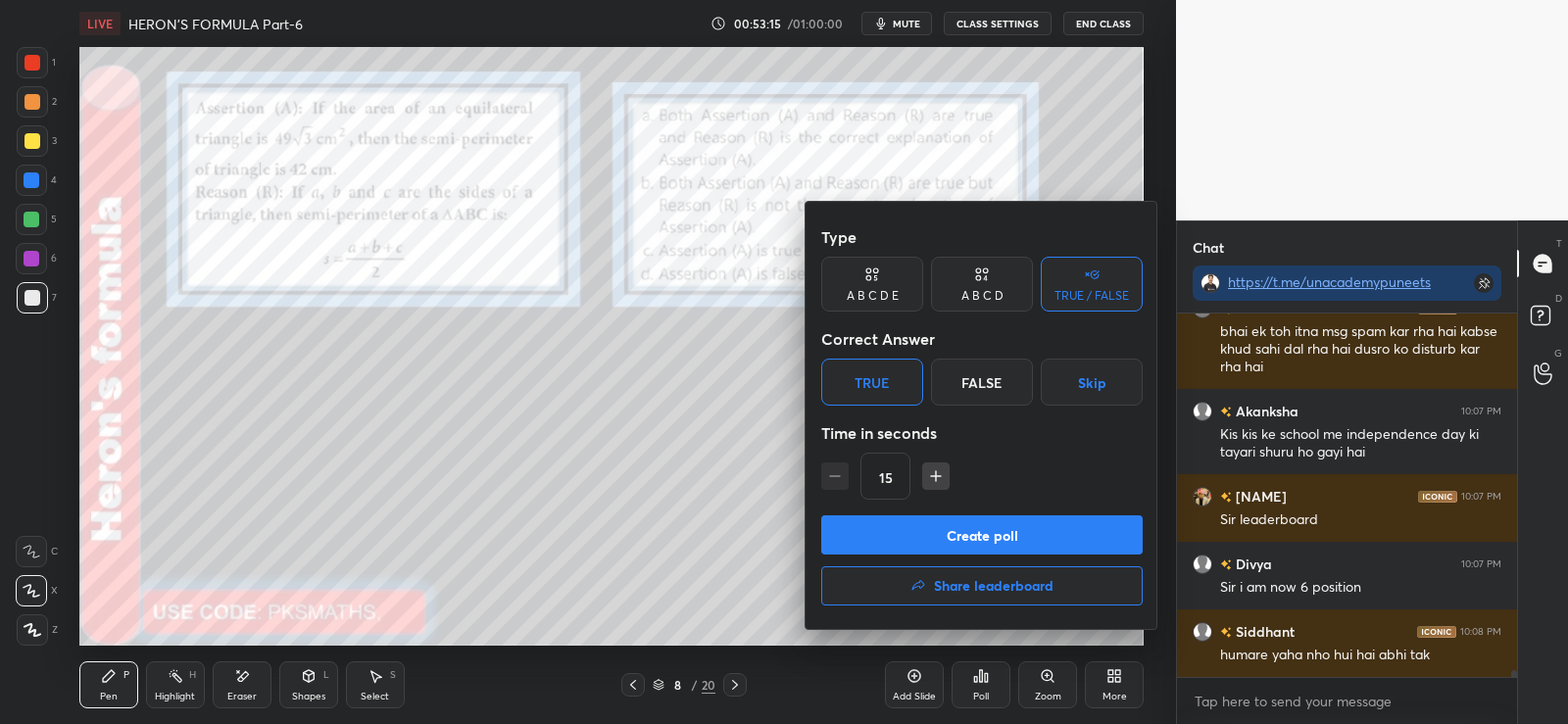 click on "Create poll" at bounding box center (982, 535) 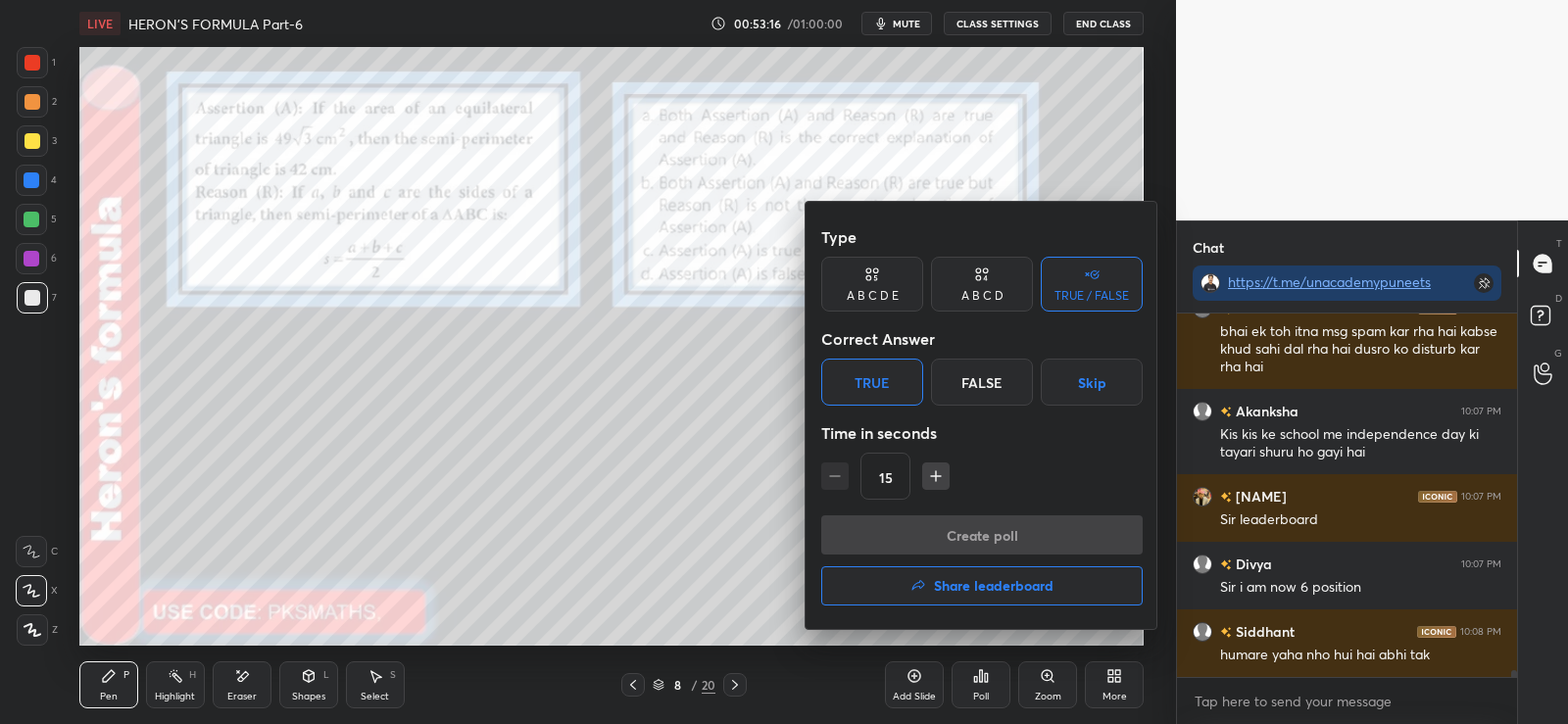 scroll, scrollTop: 287, scrollLeft: 334, axis: both 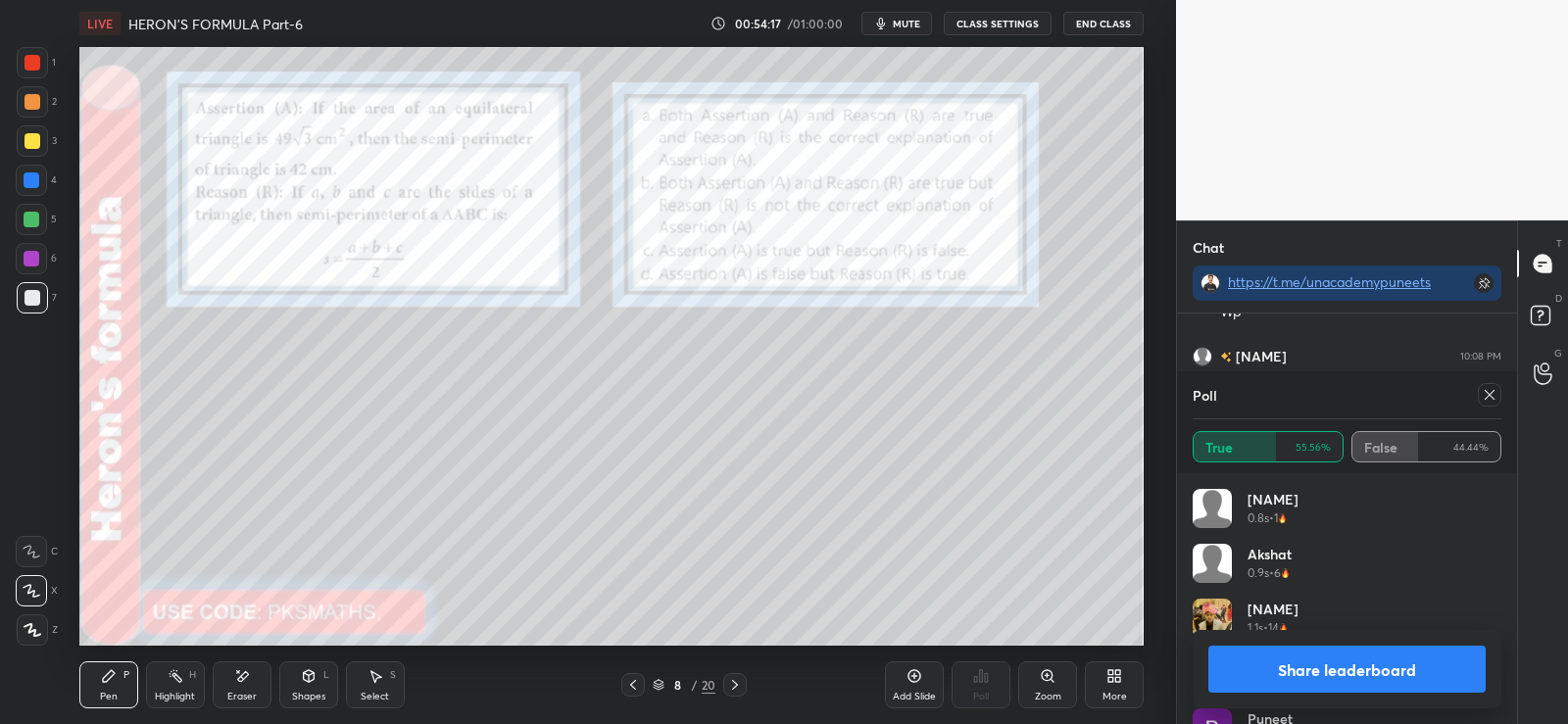 click at bounding box center (31, 180) 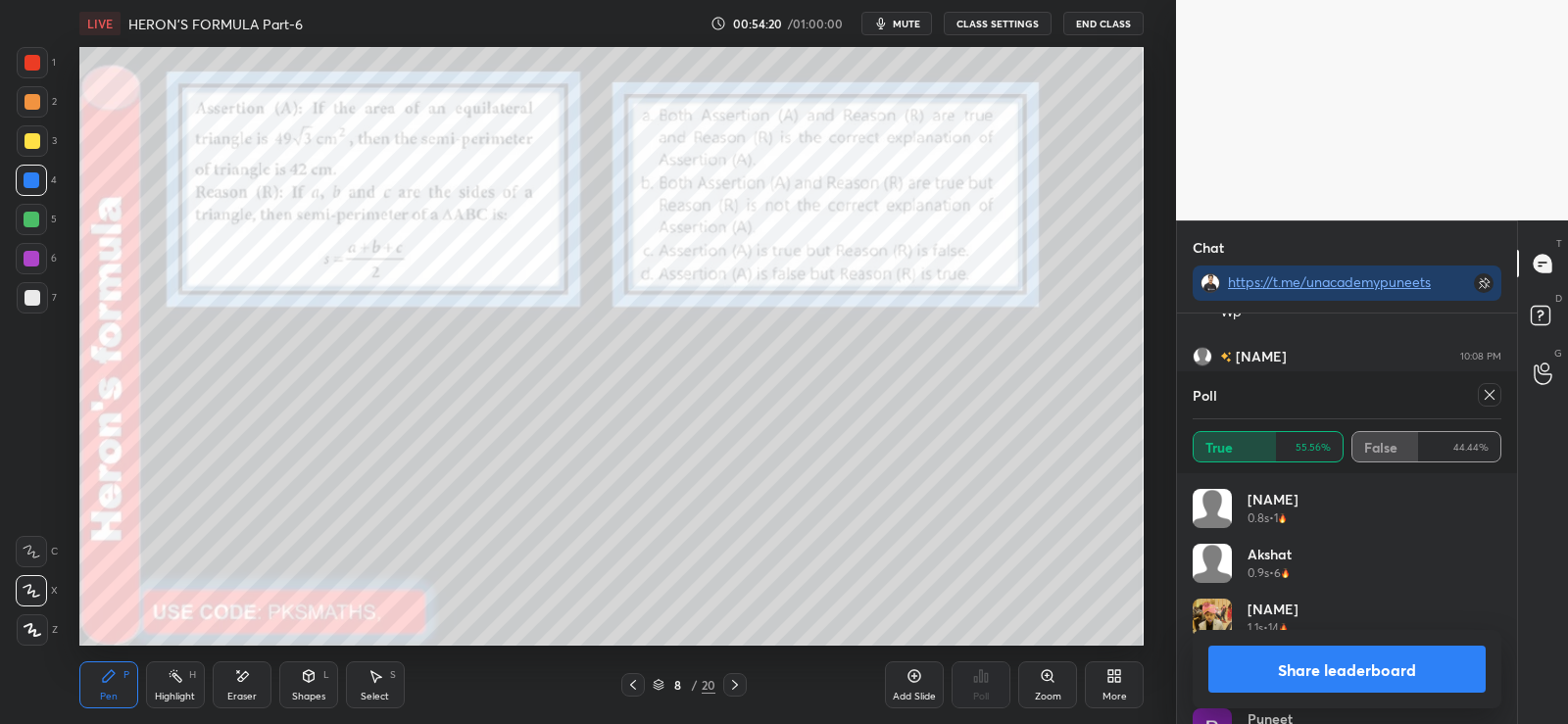 click at bounding box center (32, 298) 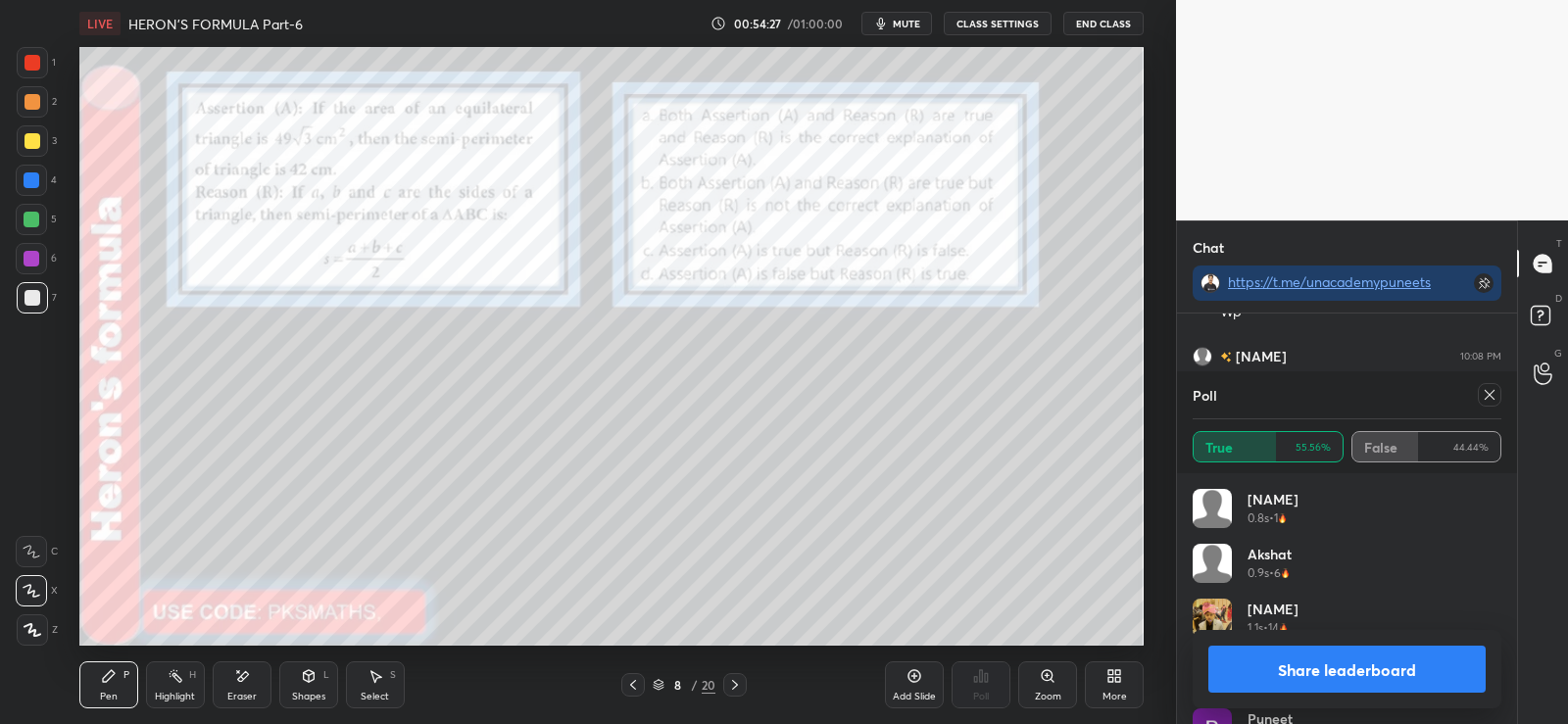 click at bounding box center (31, 219) 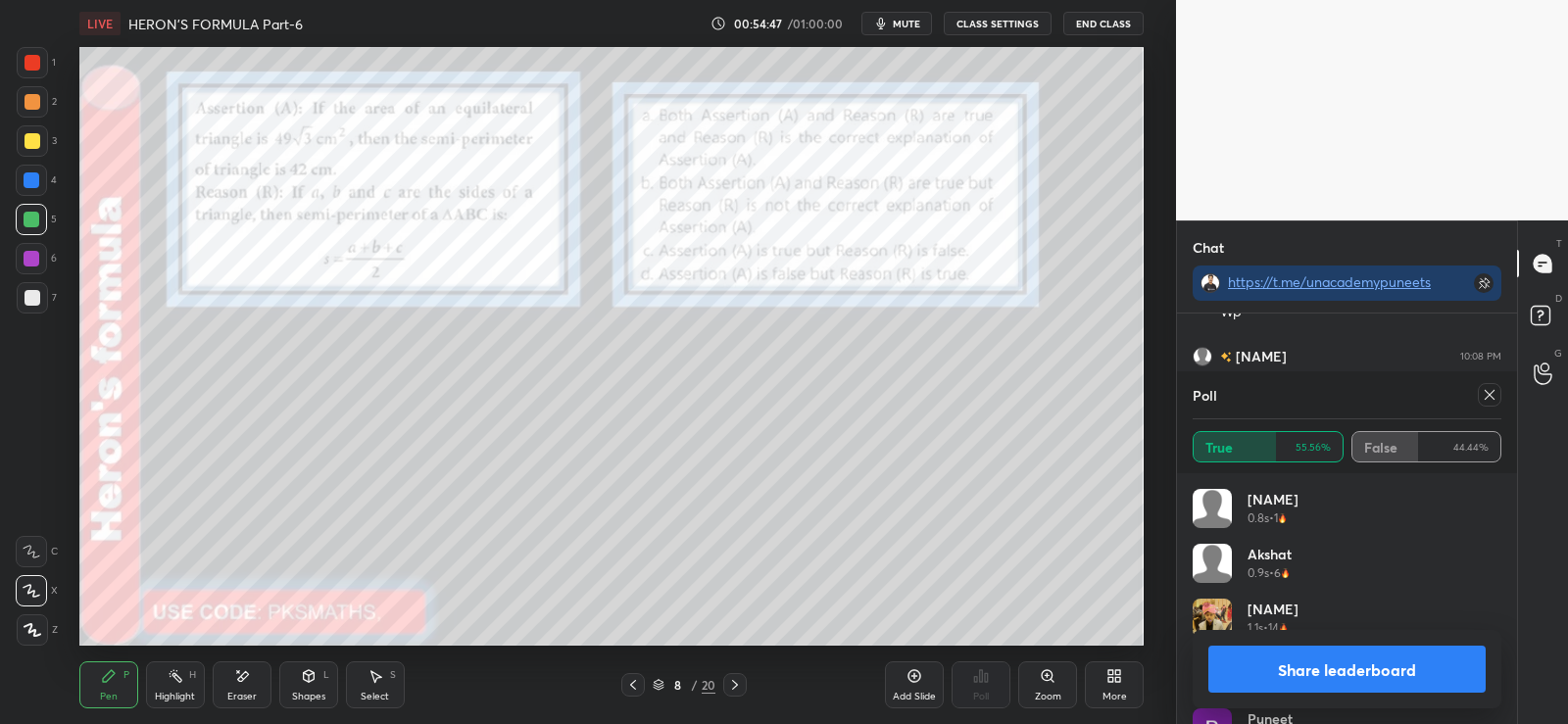 scroll, scrollTop: 19048, scrollLeft: 0, axis: vertical 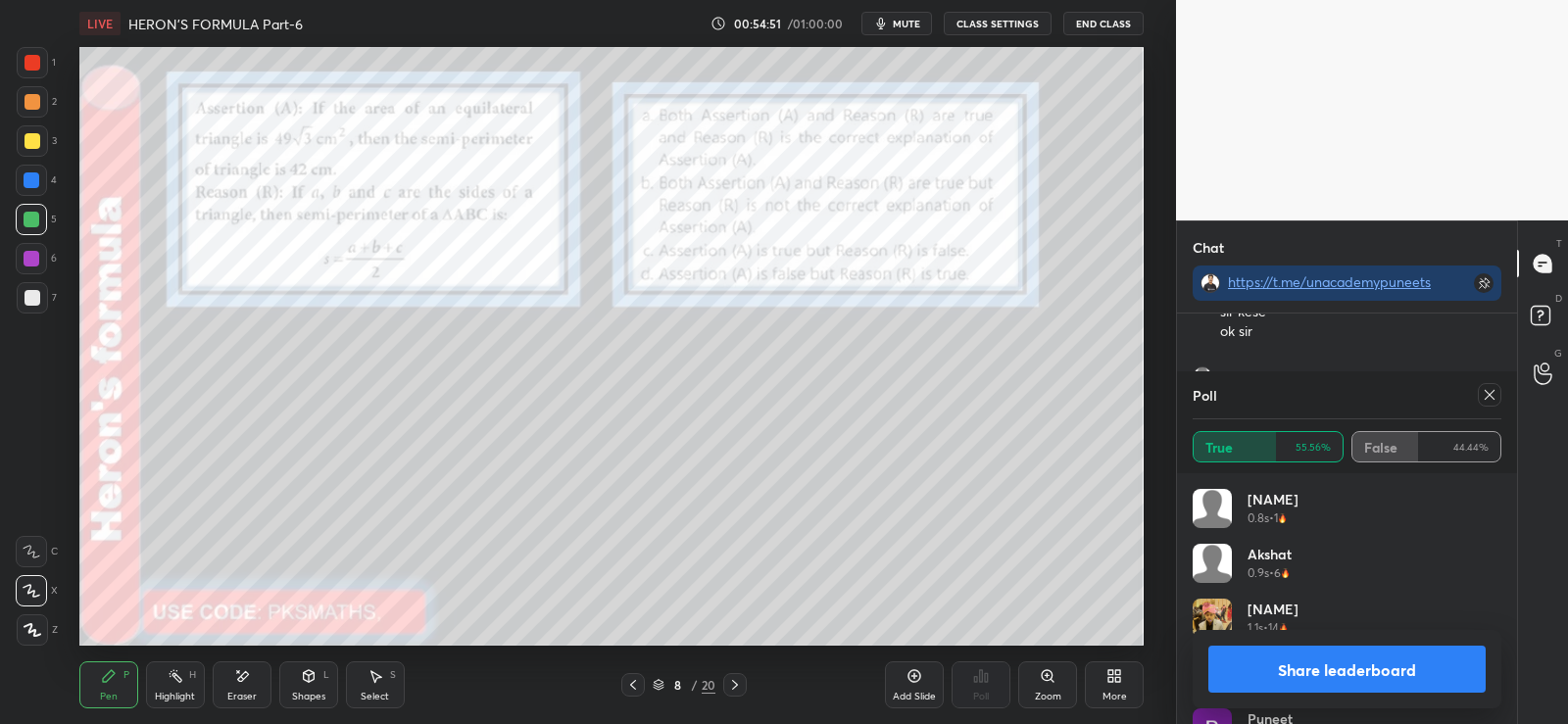 click on "Share leaderboard" at bounding box center [1347, 669] 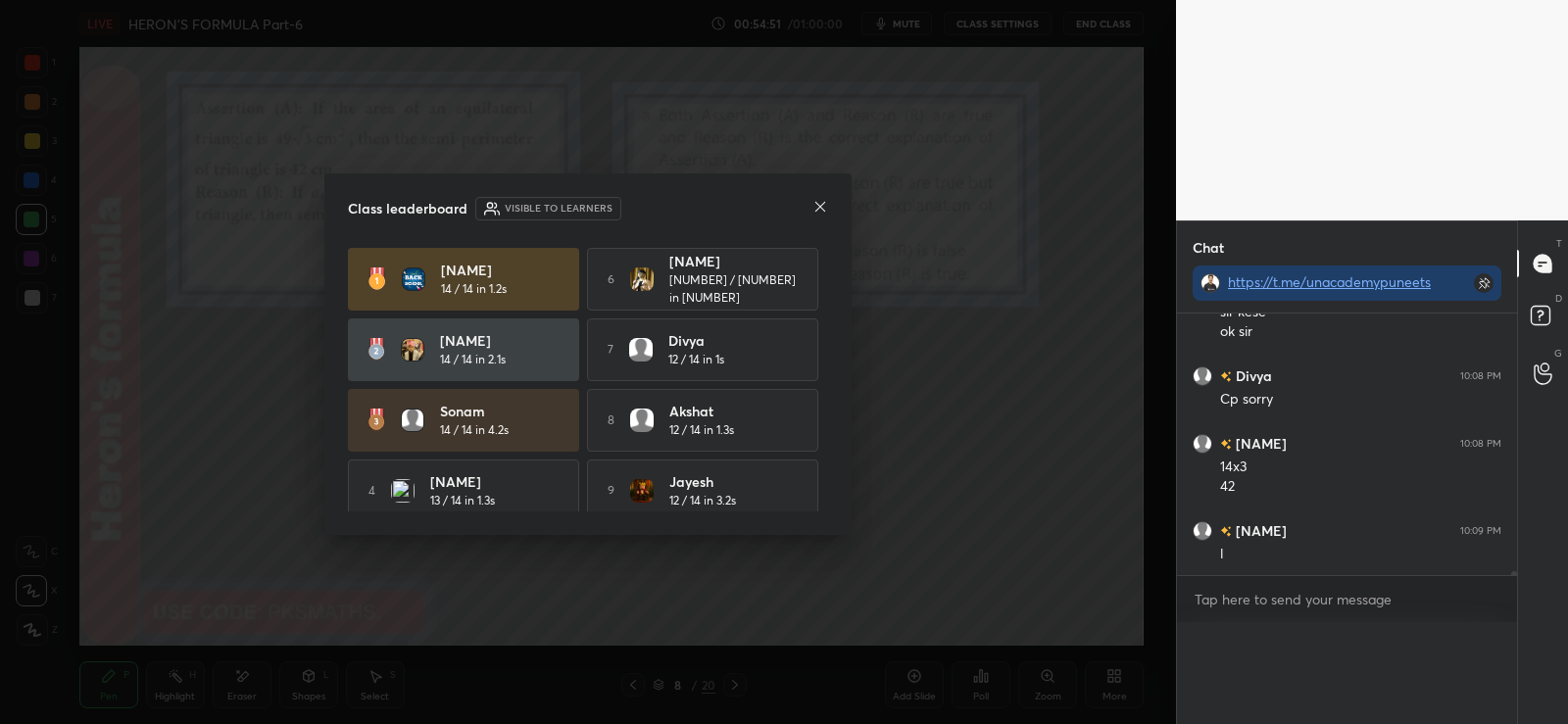 scroll, scrollTop: 0, scrollLeft: 0, axis: both 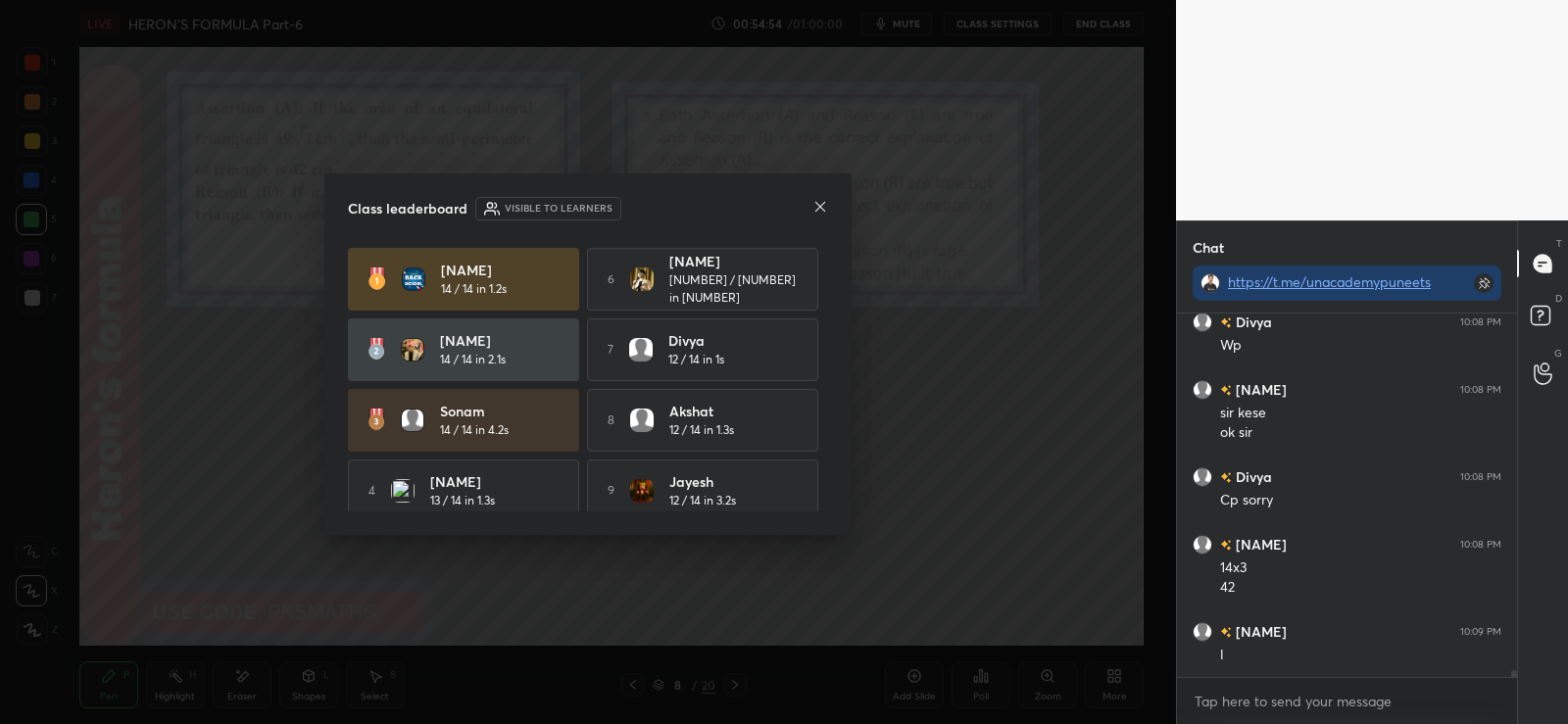 click 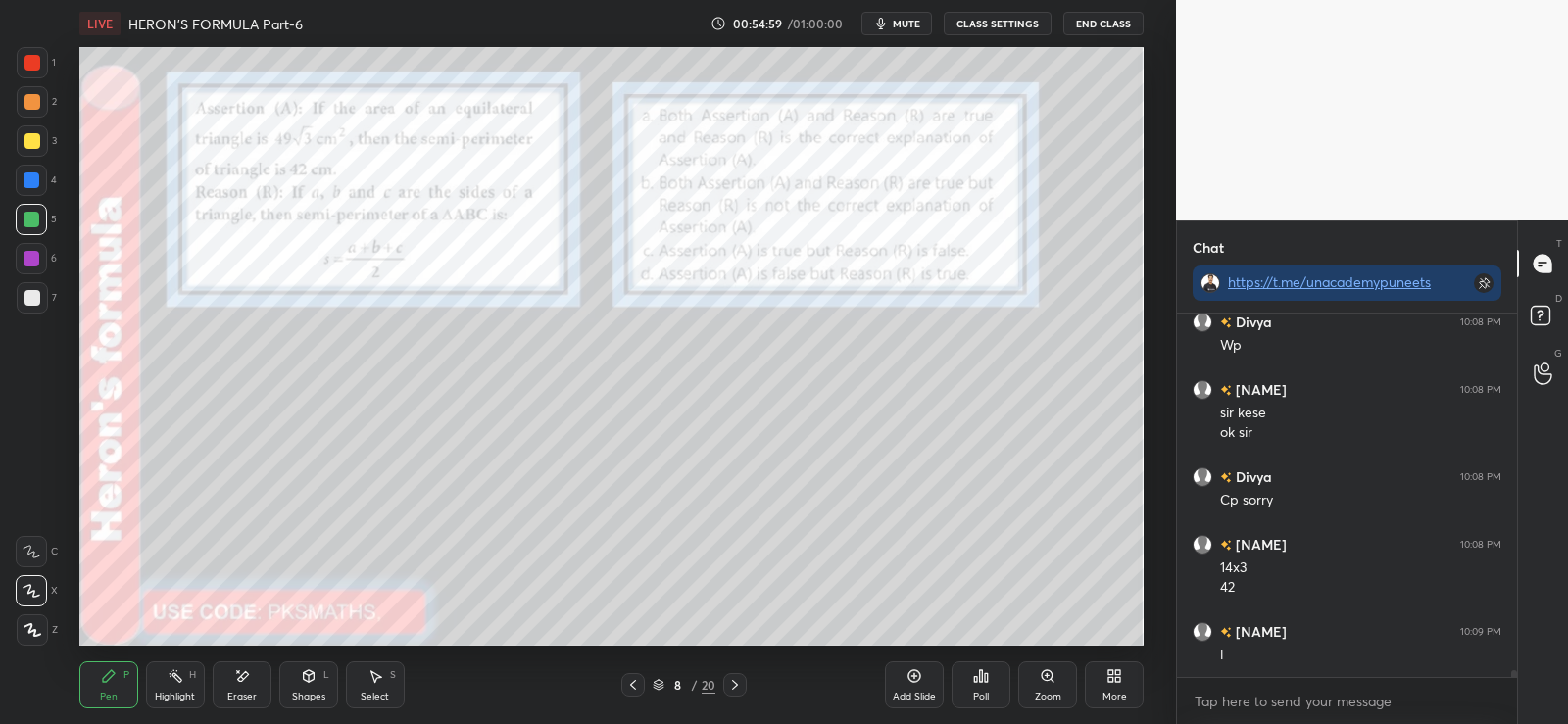 click 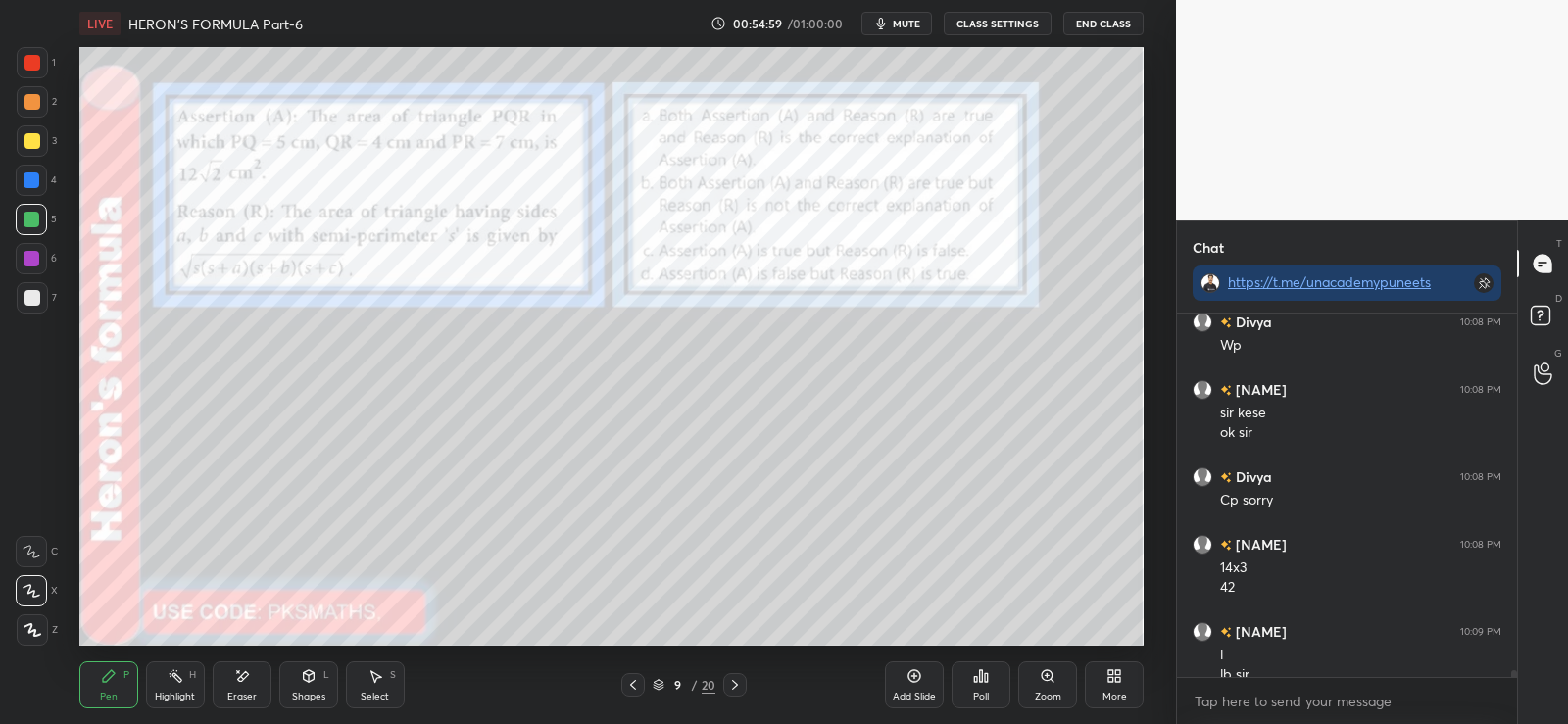 scroll, scrollTop: 18967, scrollLeft: 0, axis: vertical 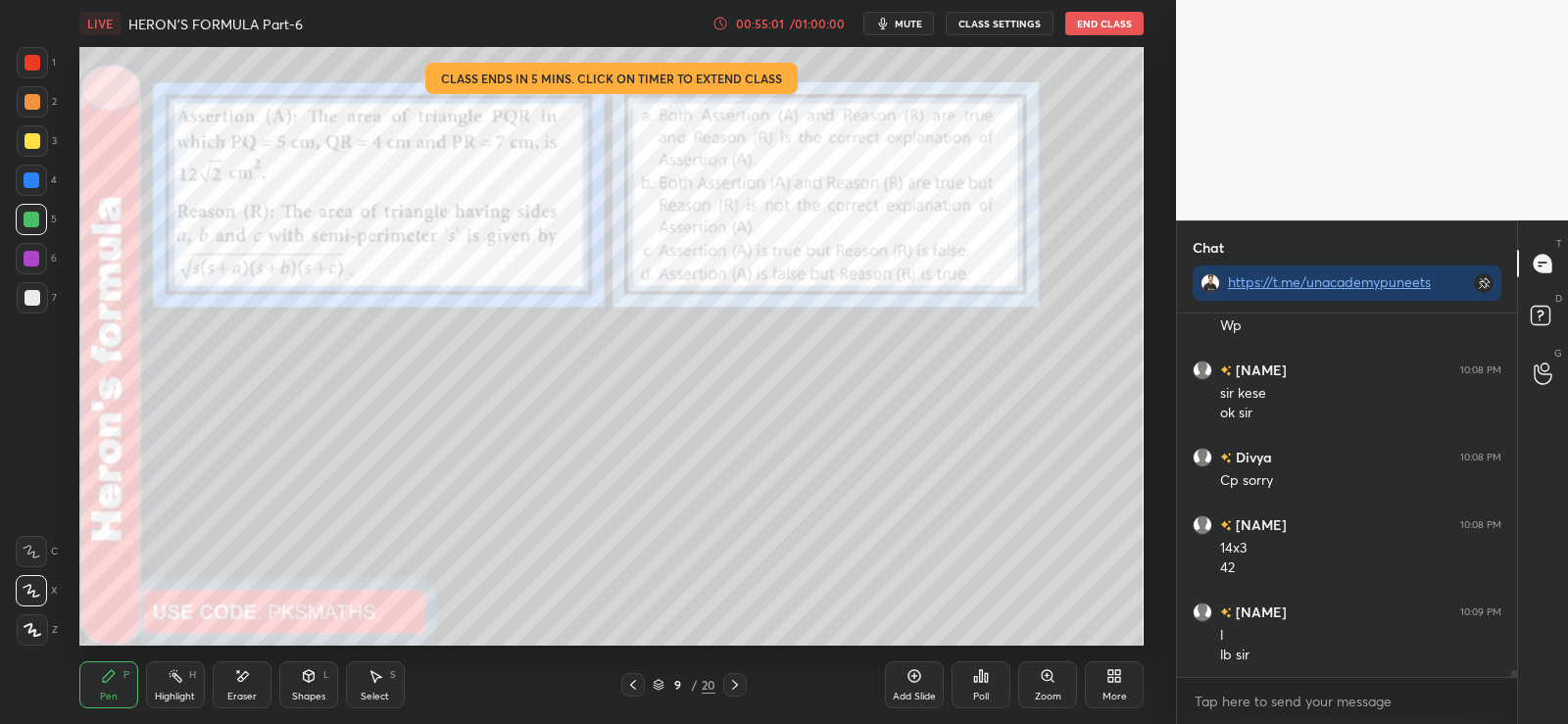 click 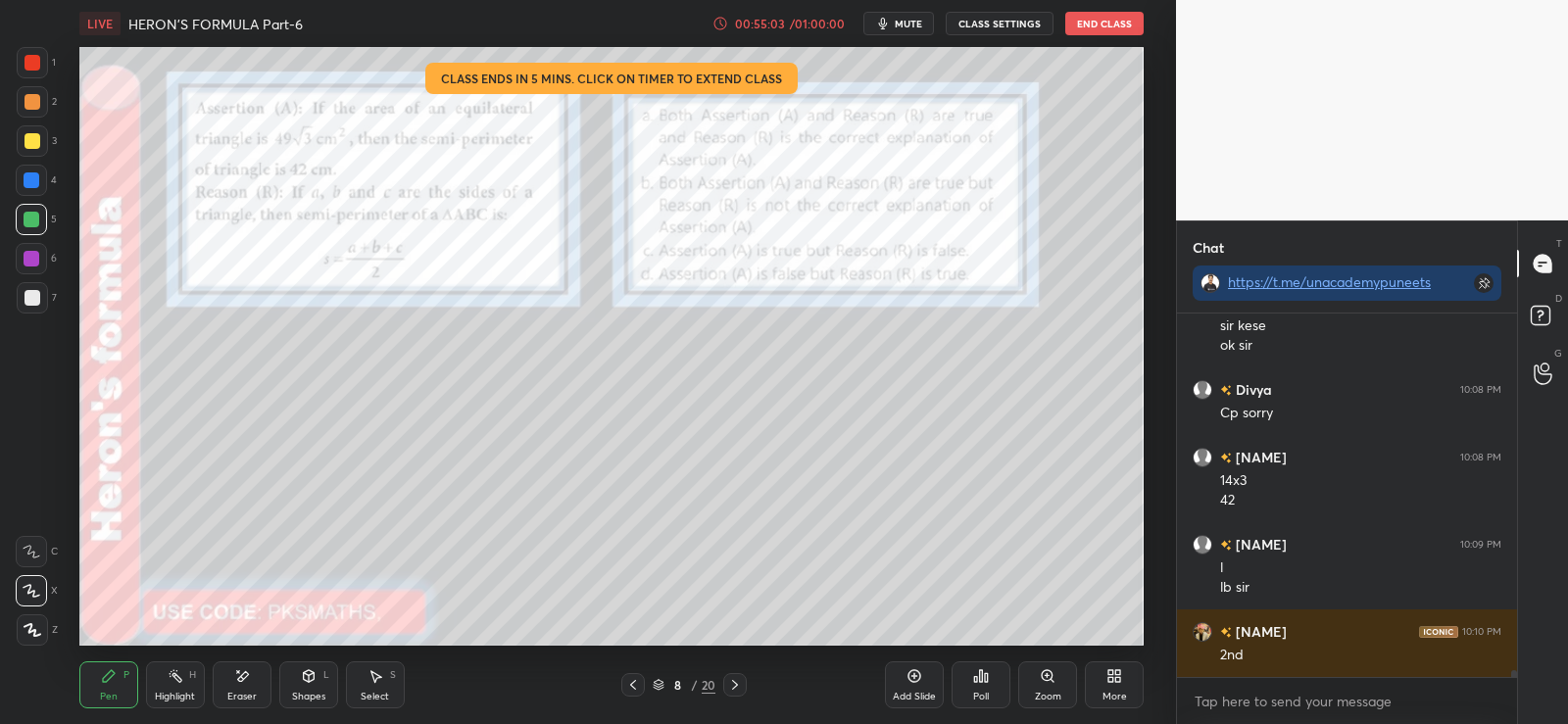 click on "20" at bounding box center (709, 685) 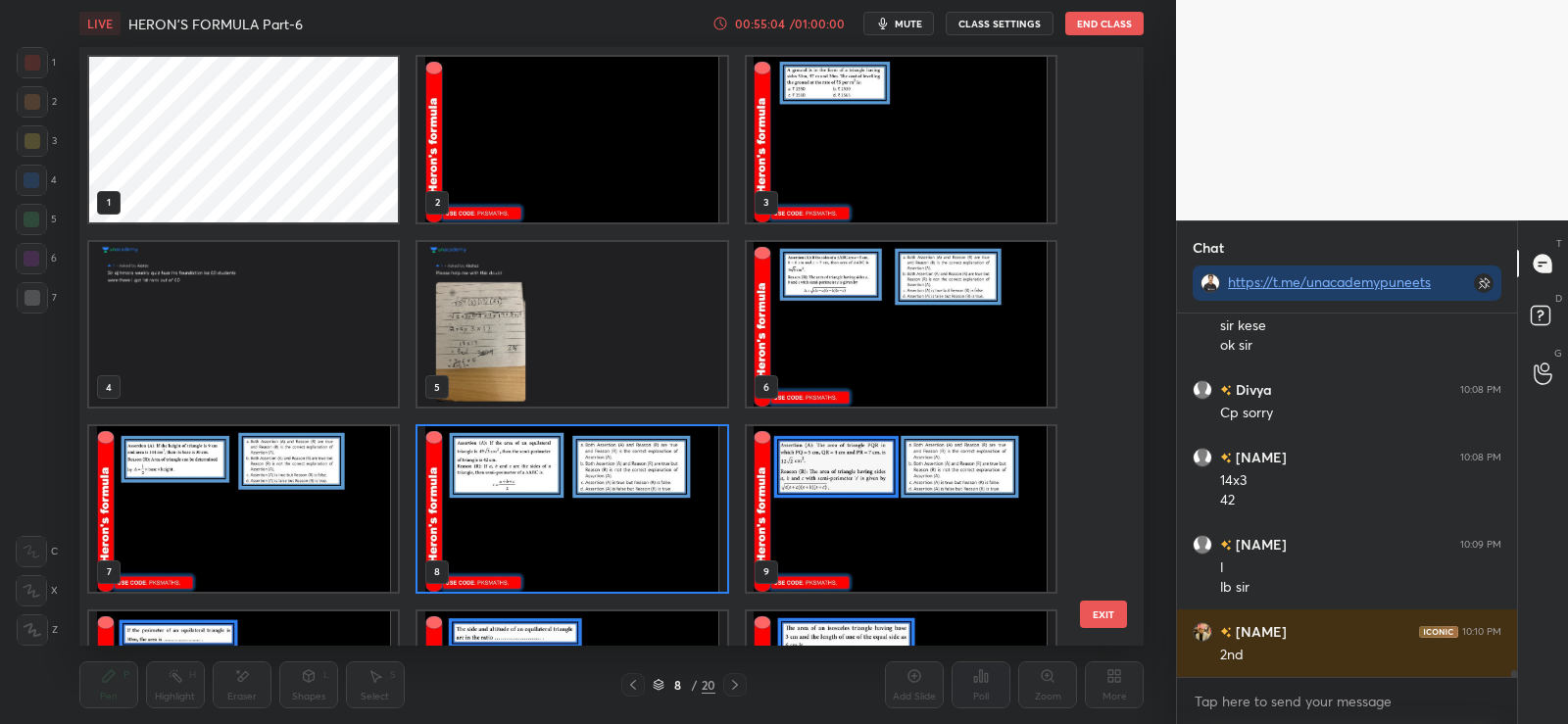 scroll, scrollTop: 7, scrollLeft: 11, axis: both 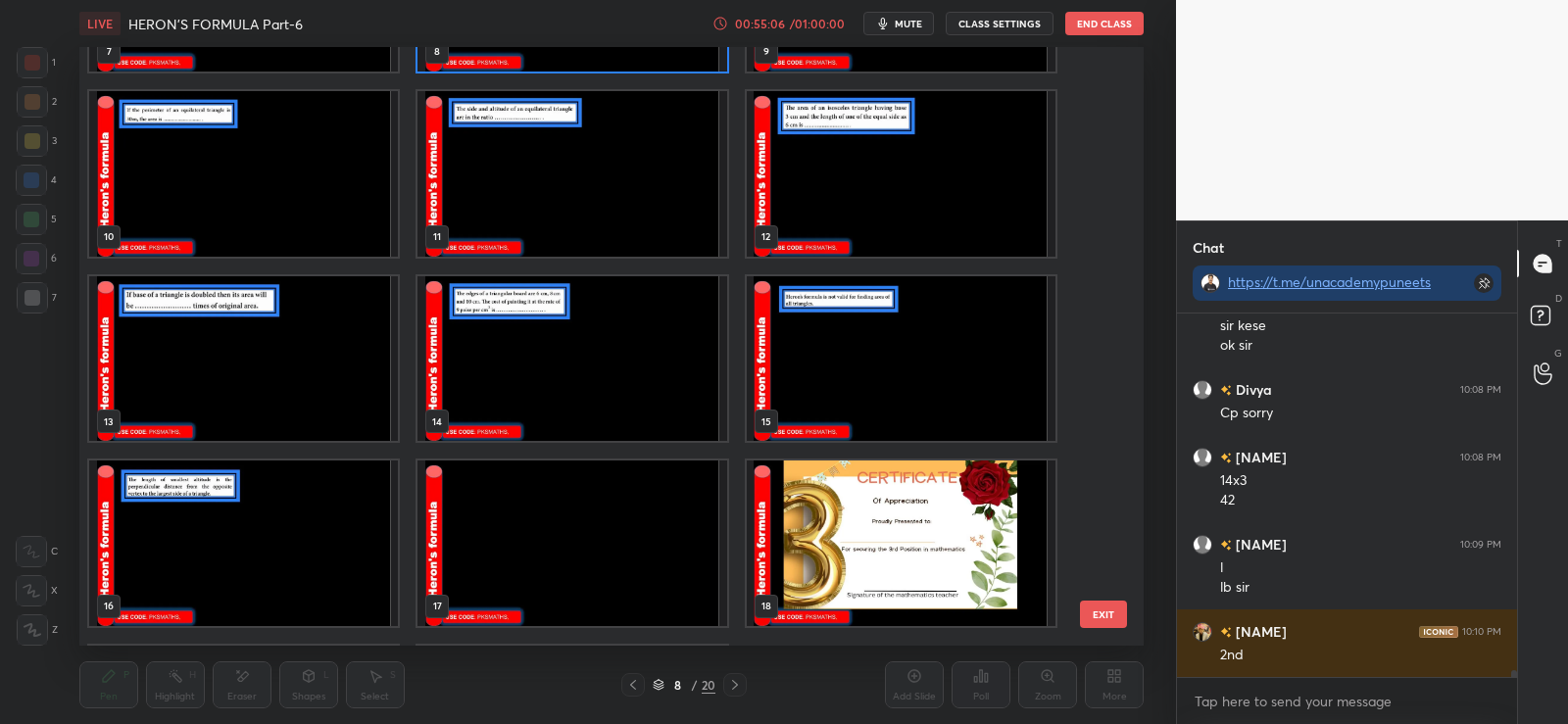 click at bounding box center [901, 543] 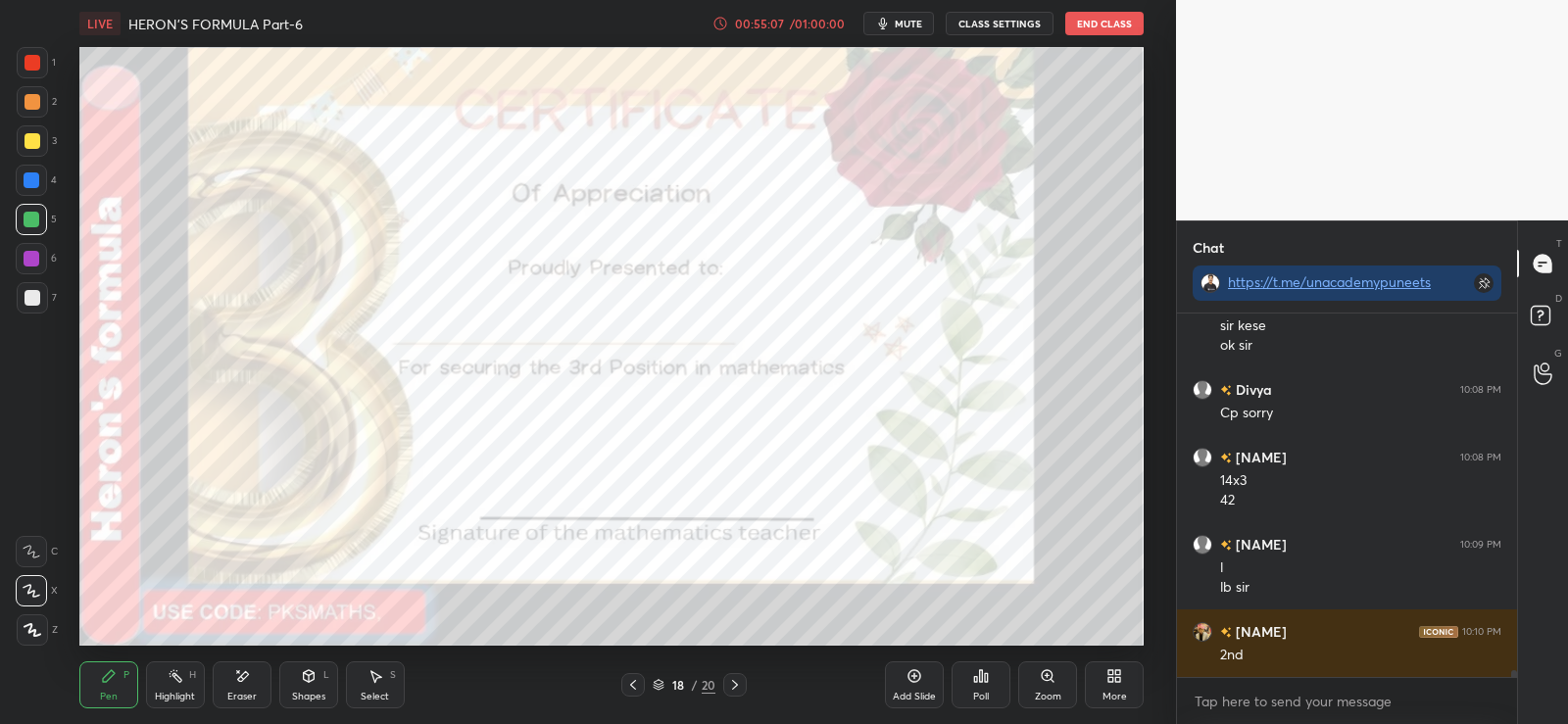 click at bounding box center (32, 63) 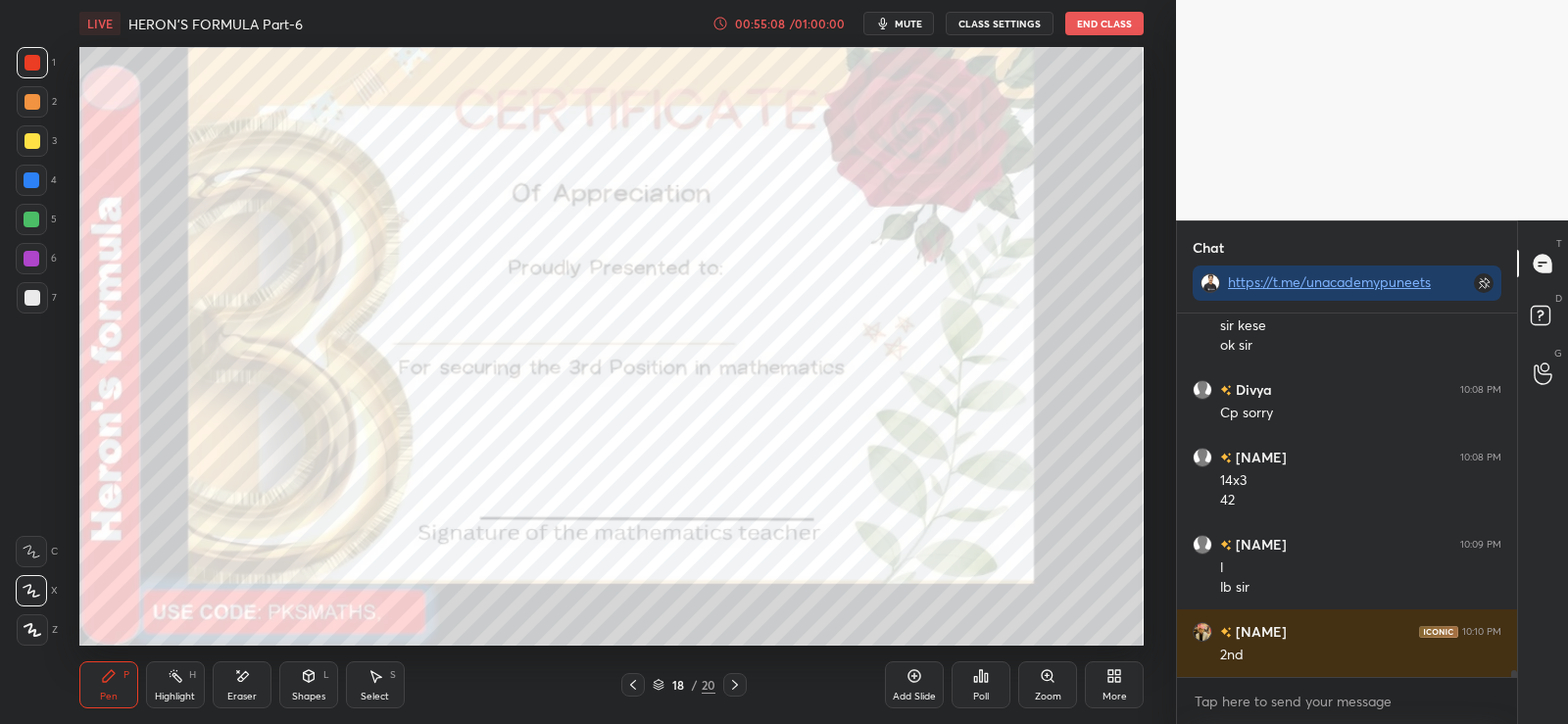 click 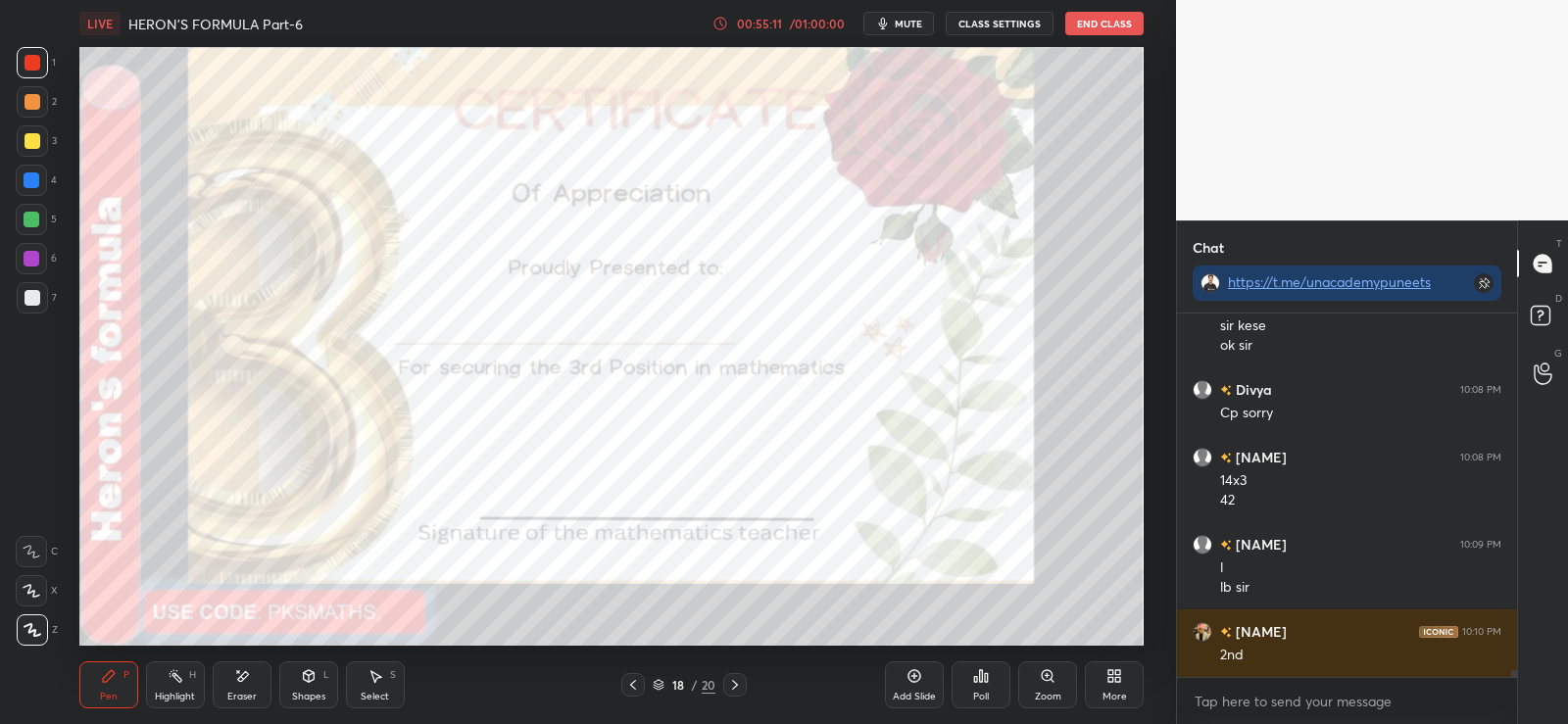 click at bounding box center (31, 219) 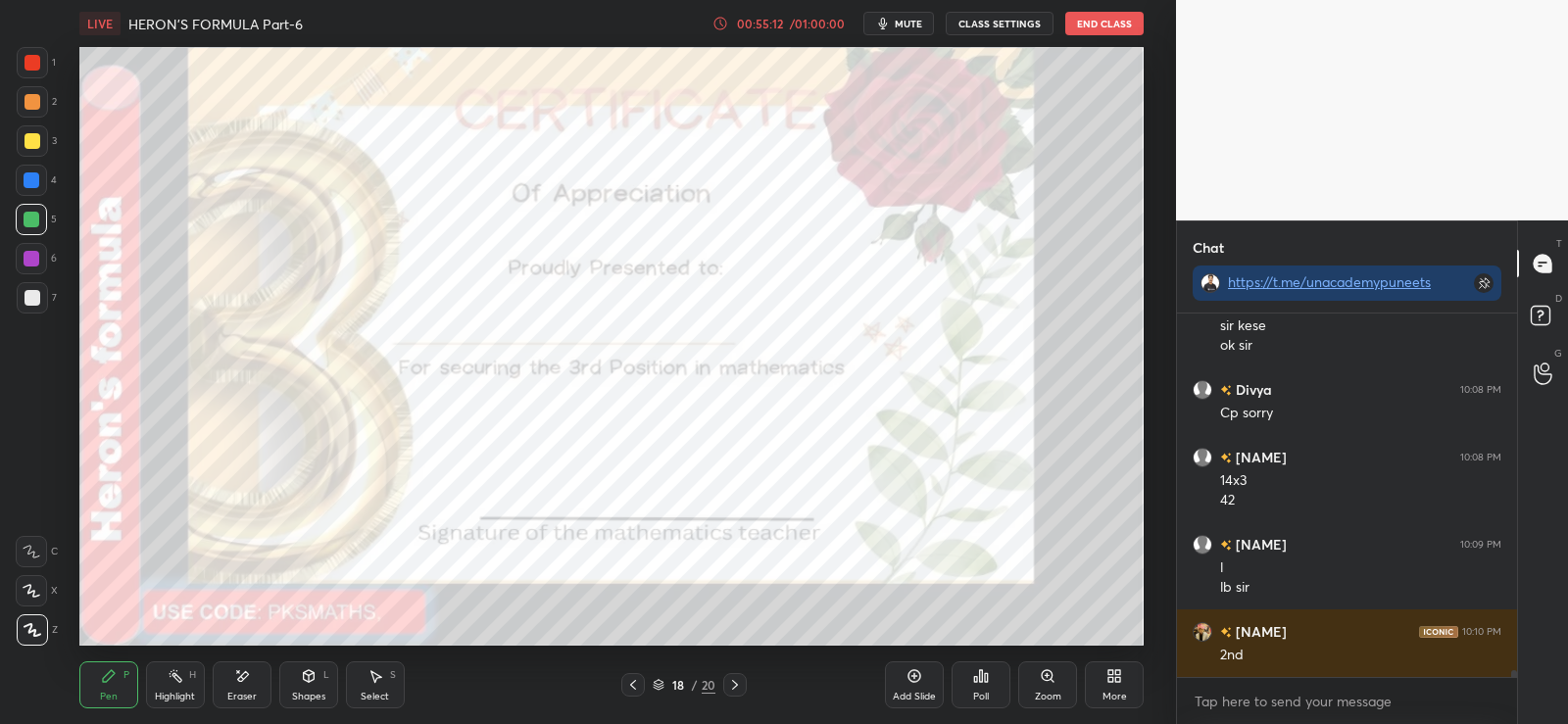 click 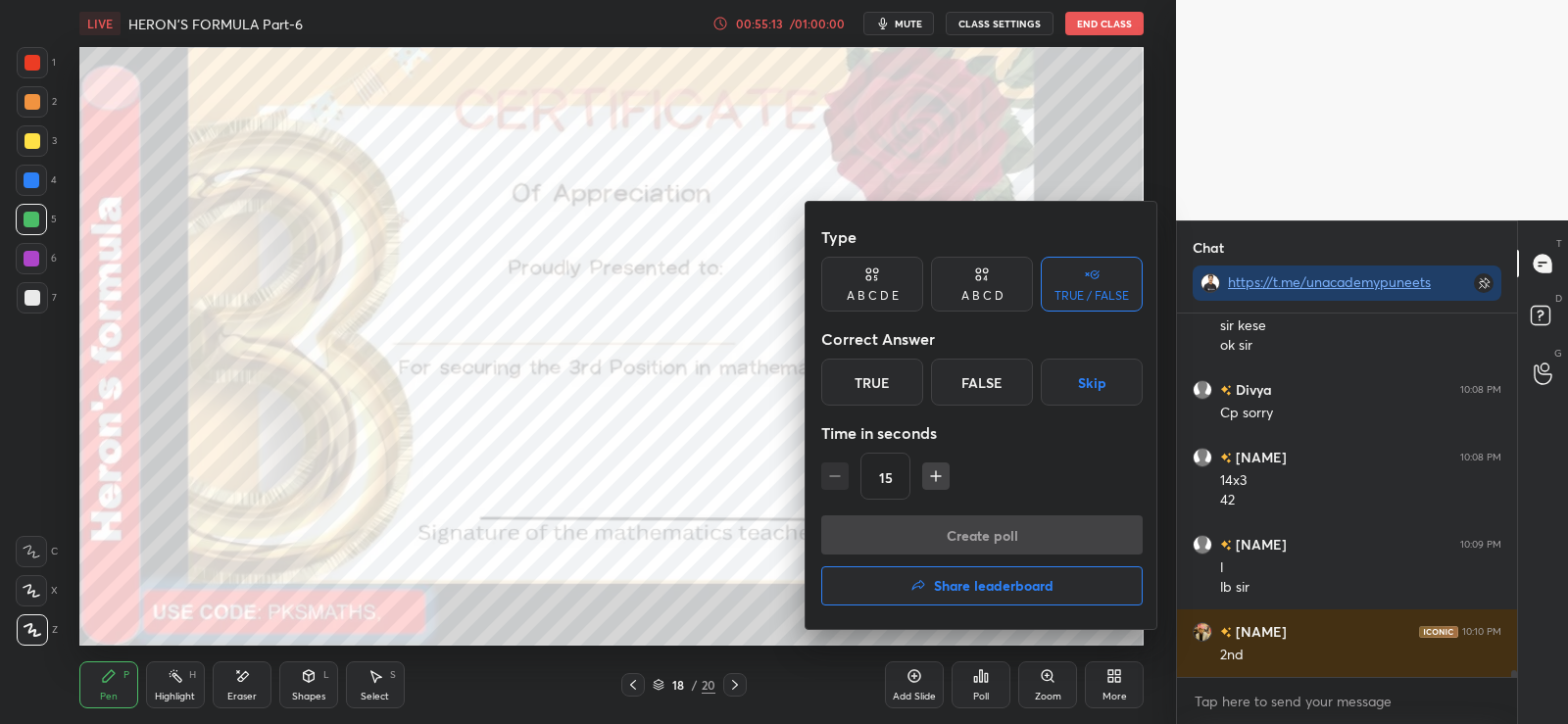 click 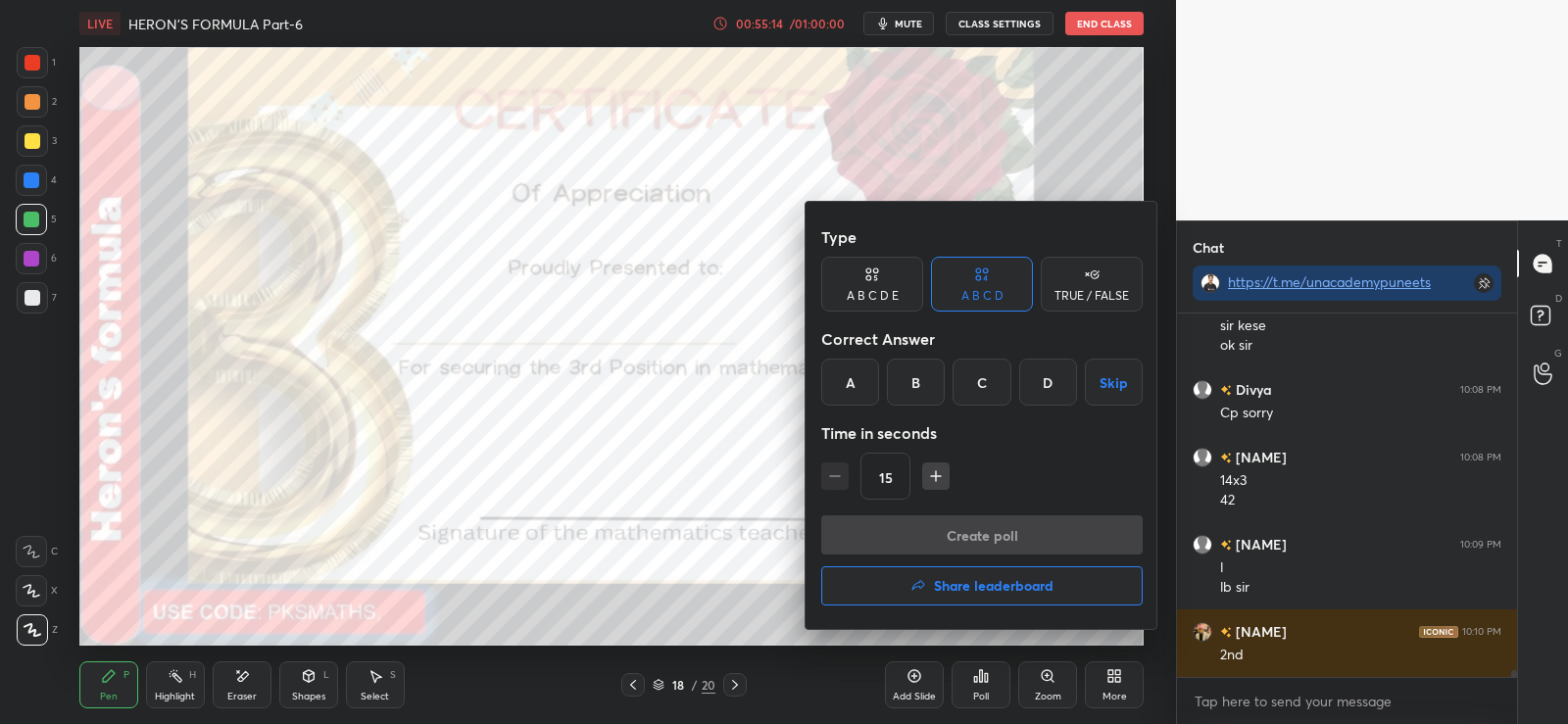 click on "A" at bounding box center (850, 382) 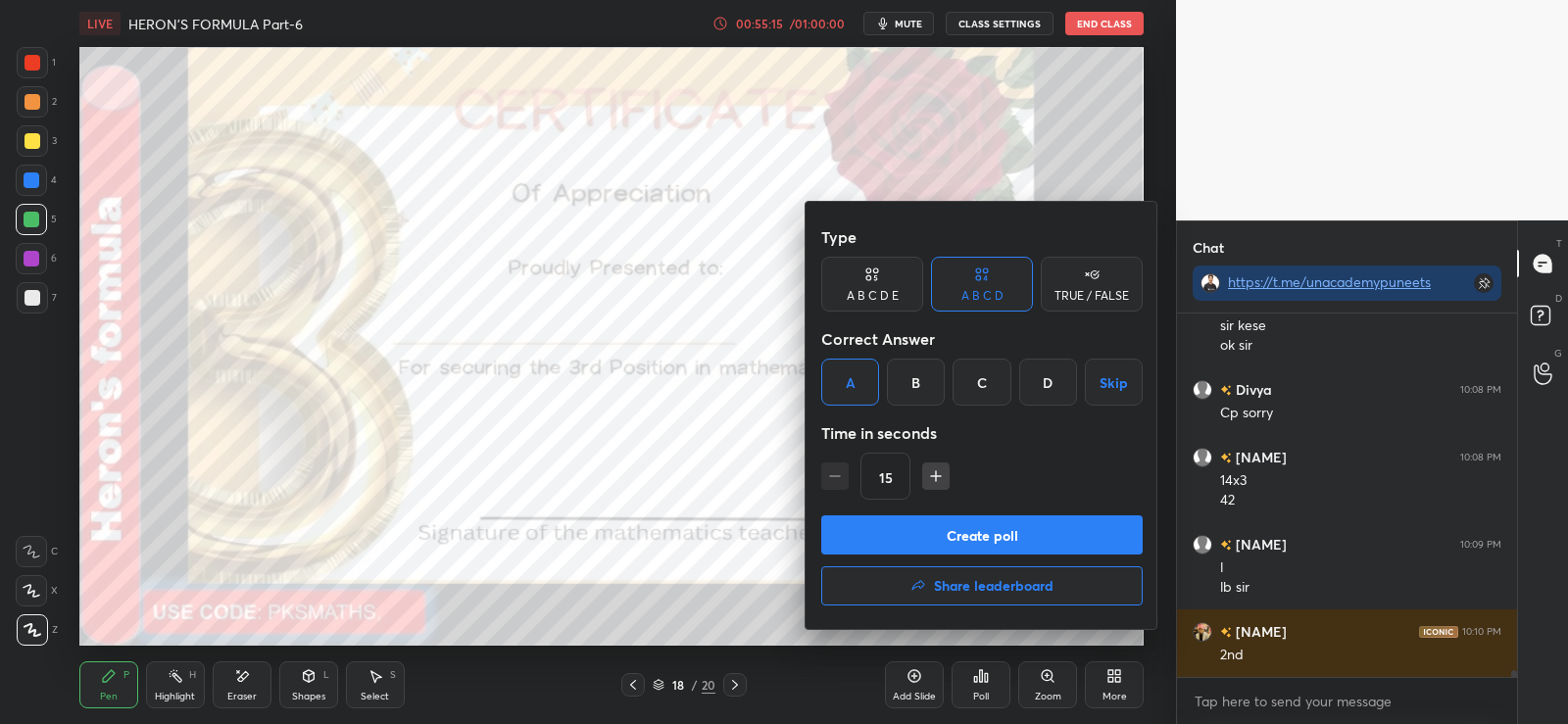 click 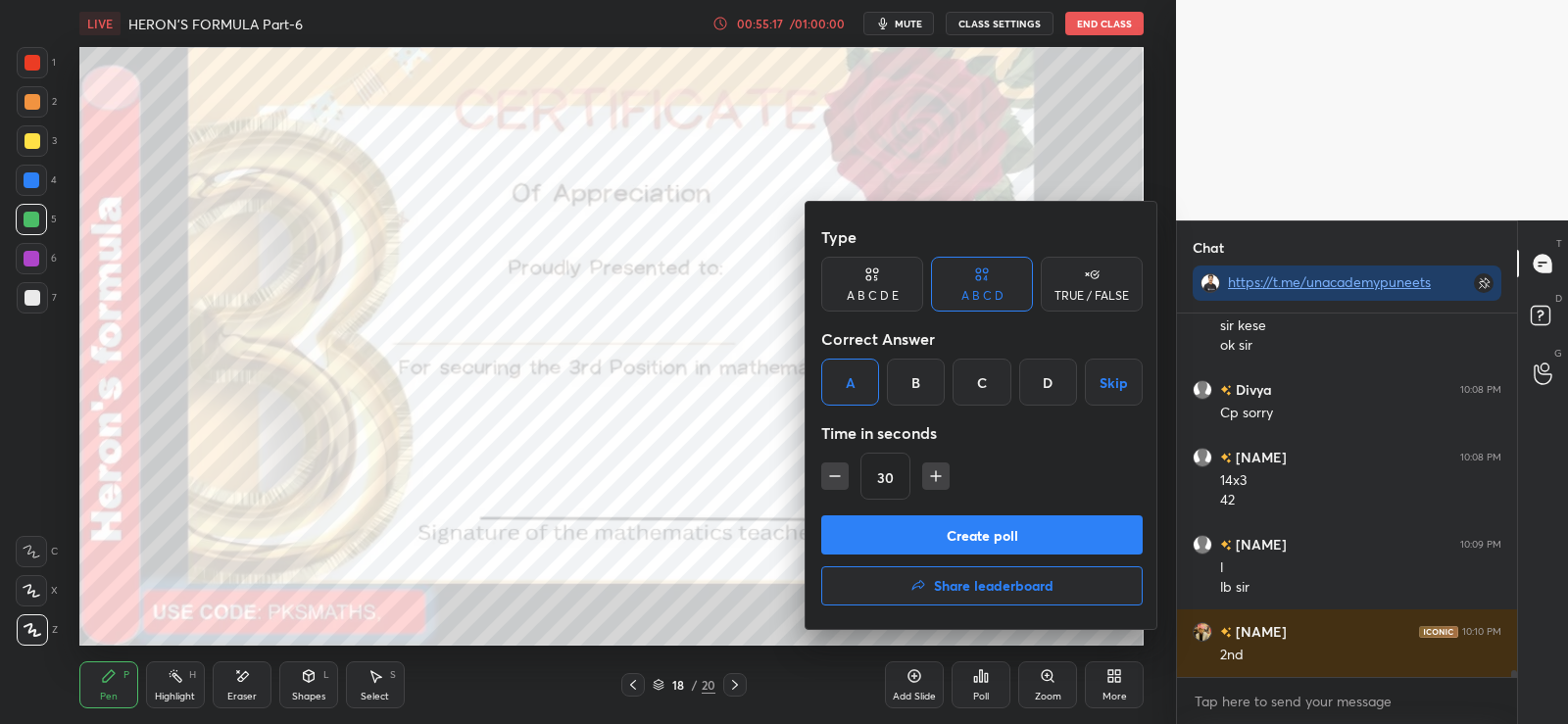 click on "Create poll" at bounding box center [982, 535] 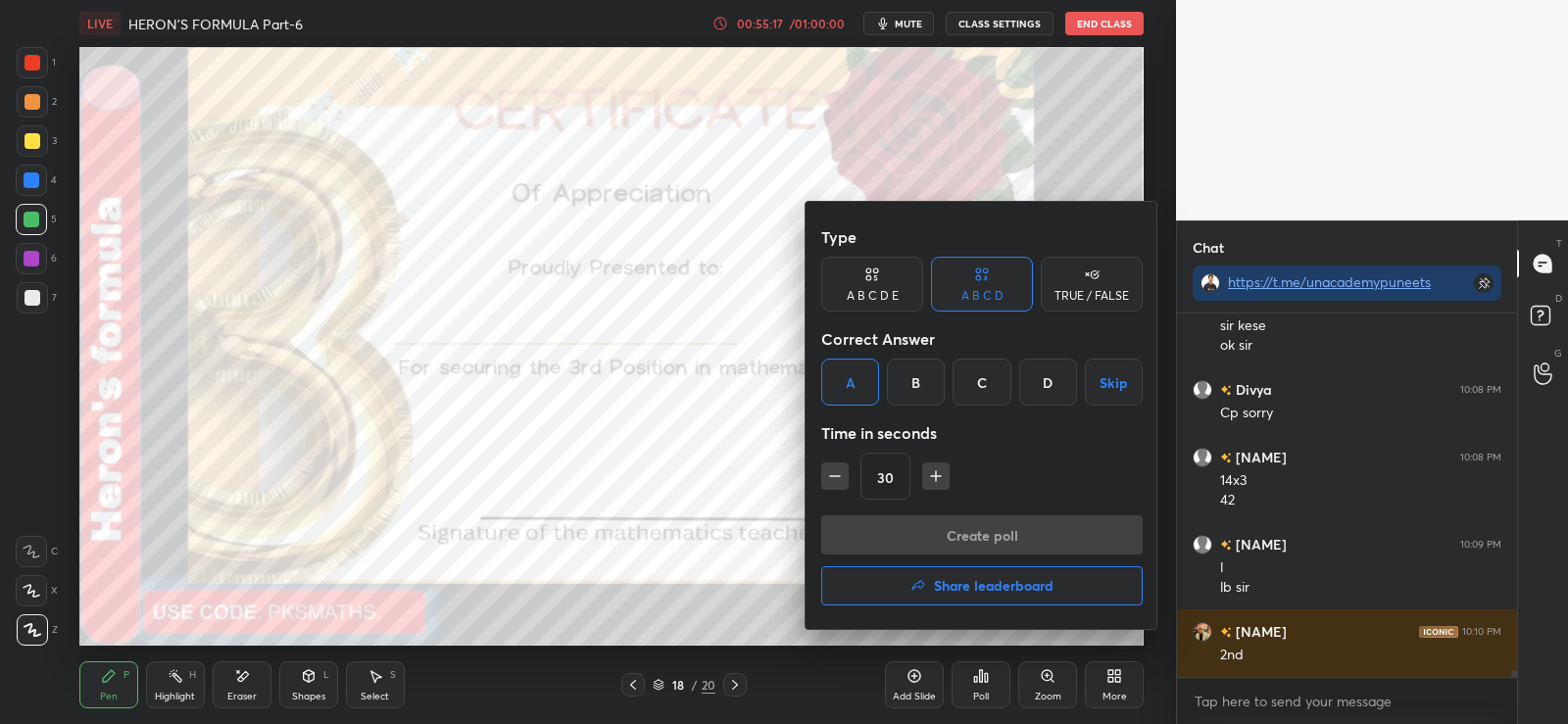 scroll, scrollTop: 307, scrollLeft: 334, axis: both 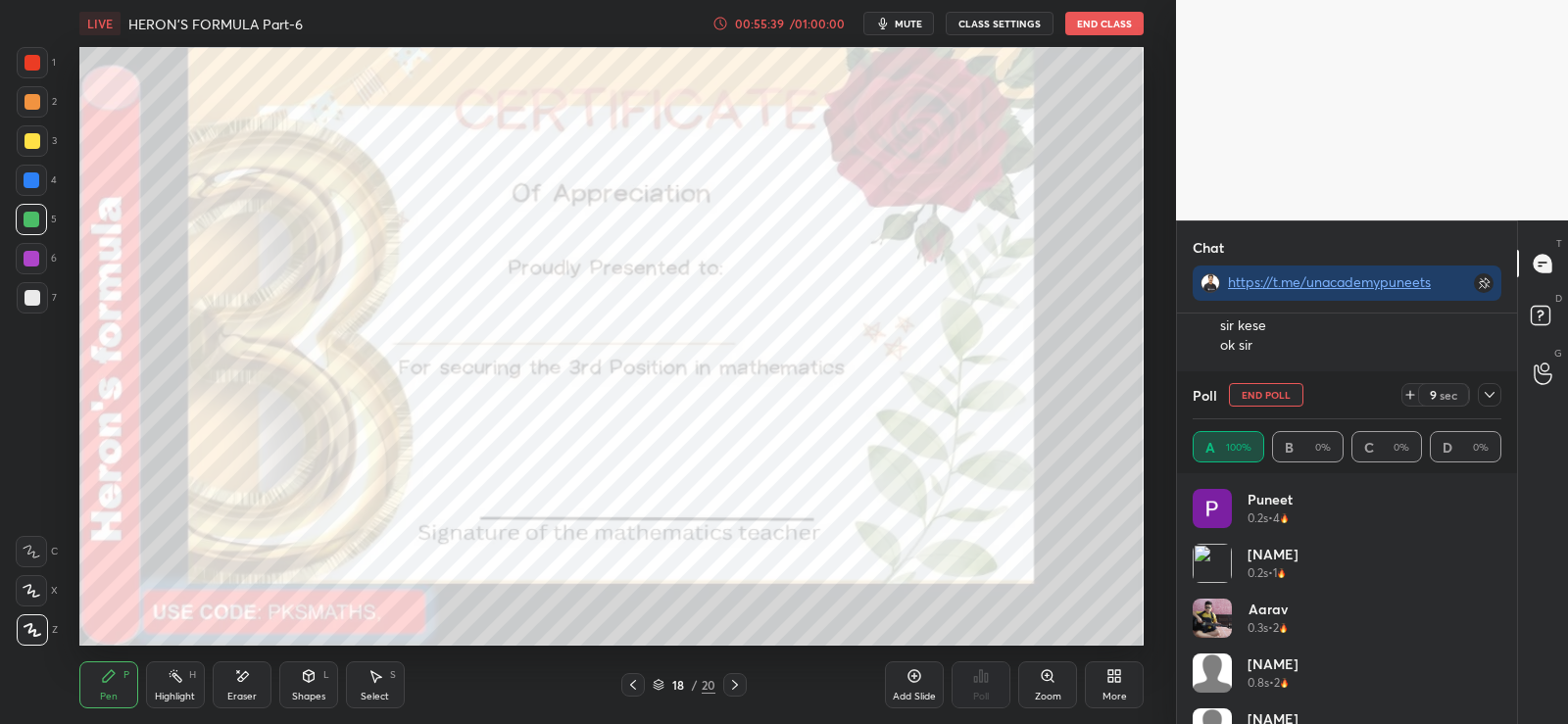 click 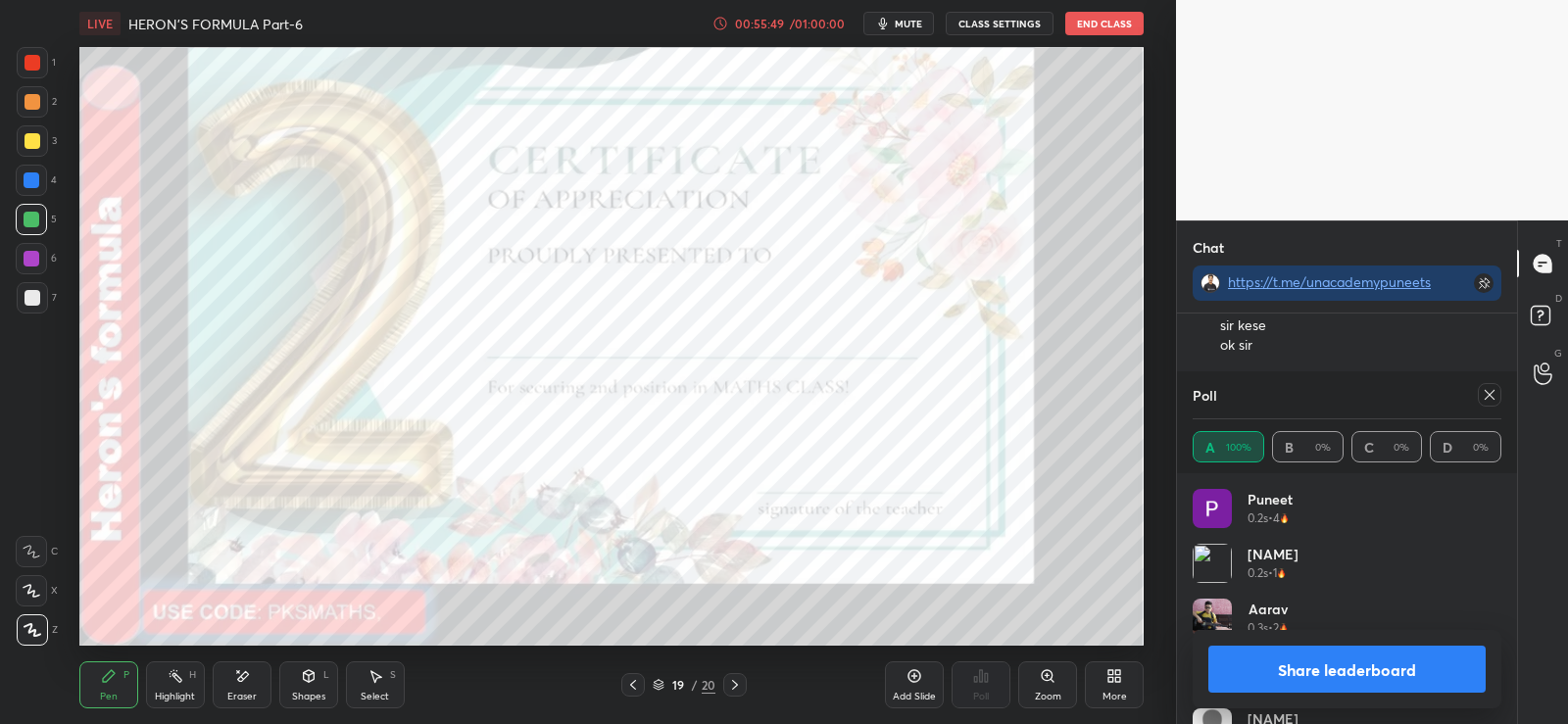 click on "Pen P Highlight H Eraser Shapes L Select S 19 / 20 Add Slide Poll Zoom More" at bounding box center (612, 685) 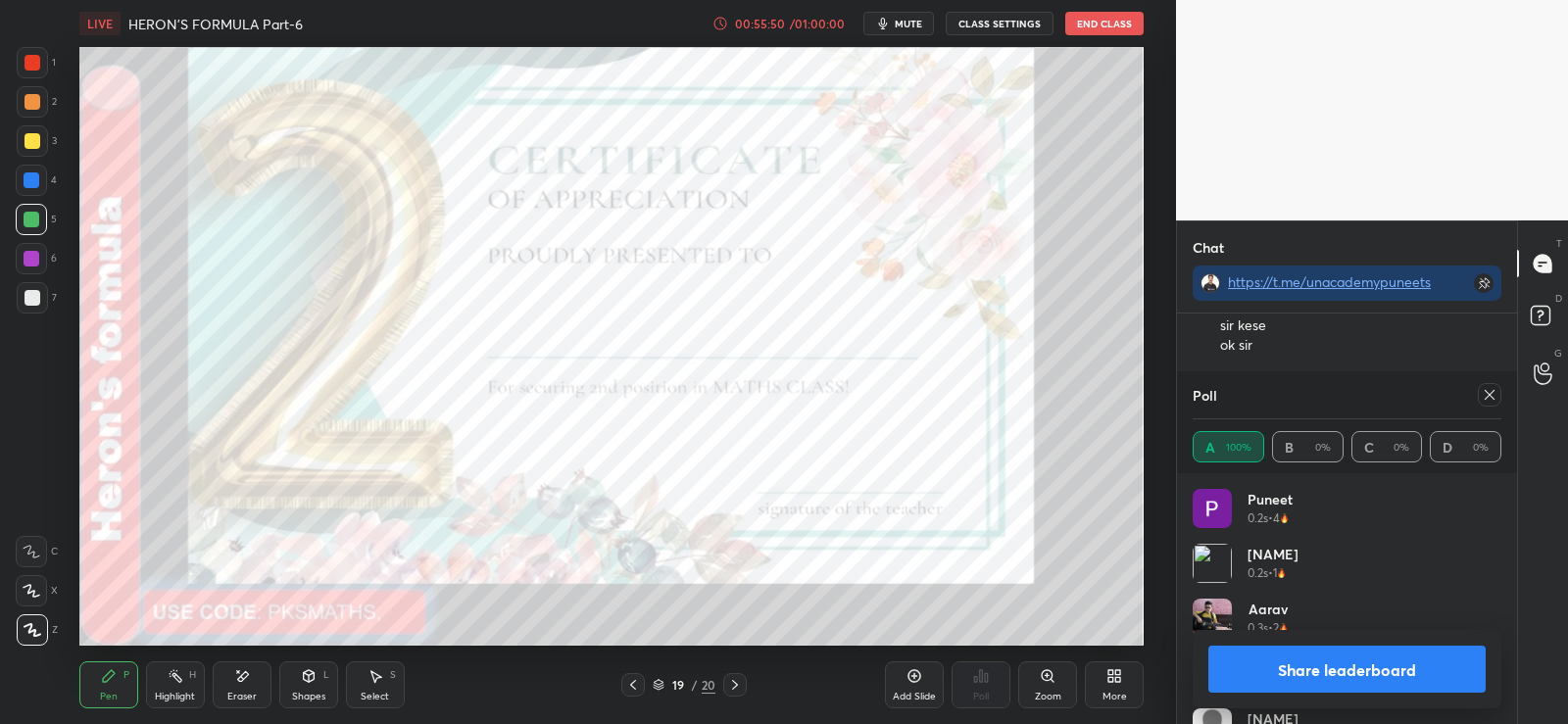 click on "19 / 20" at bounding box center [684, 685] 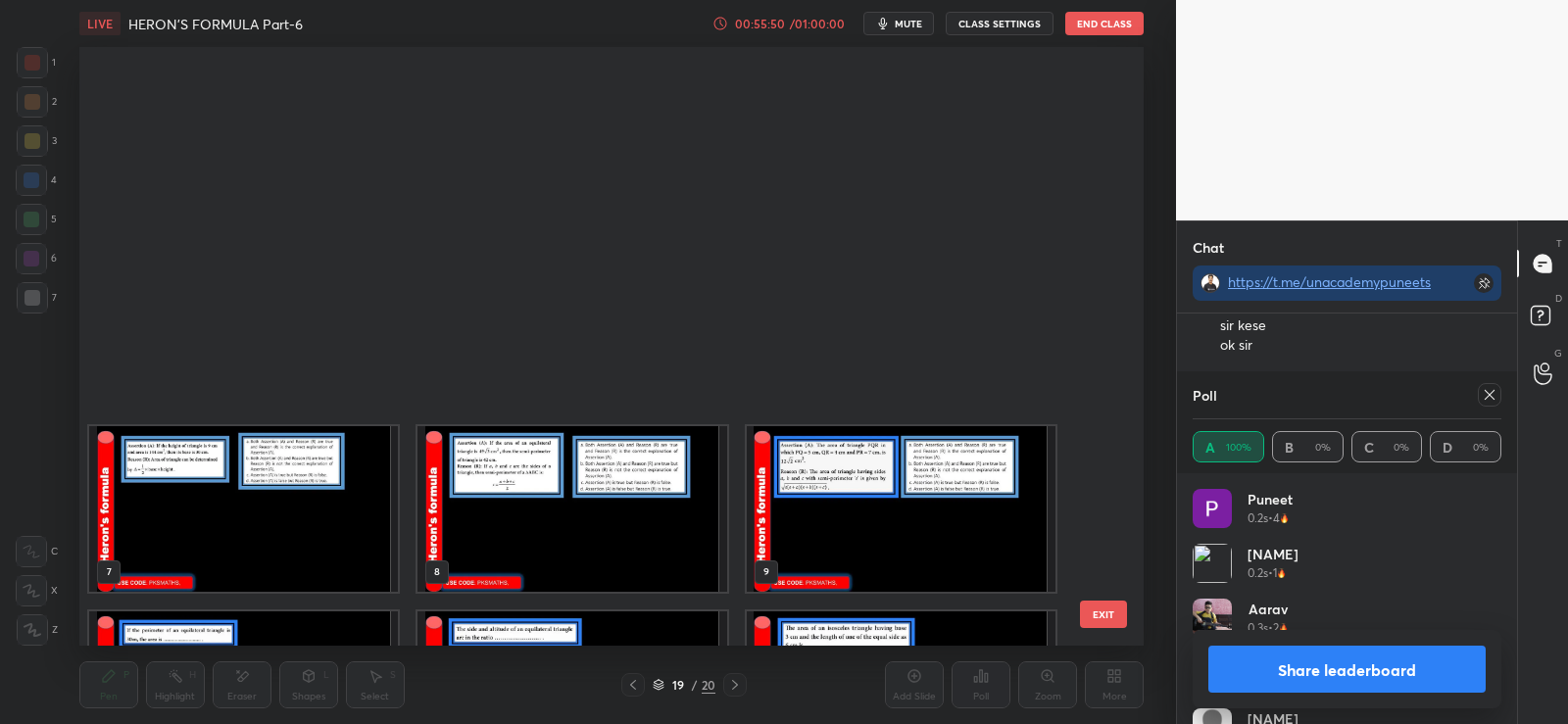 scroll, scrollTop: 695, scrollLeft: 0, axis: vertical 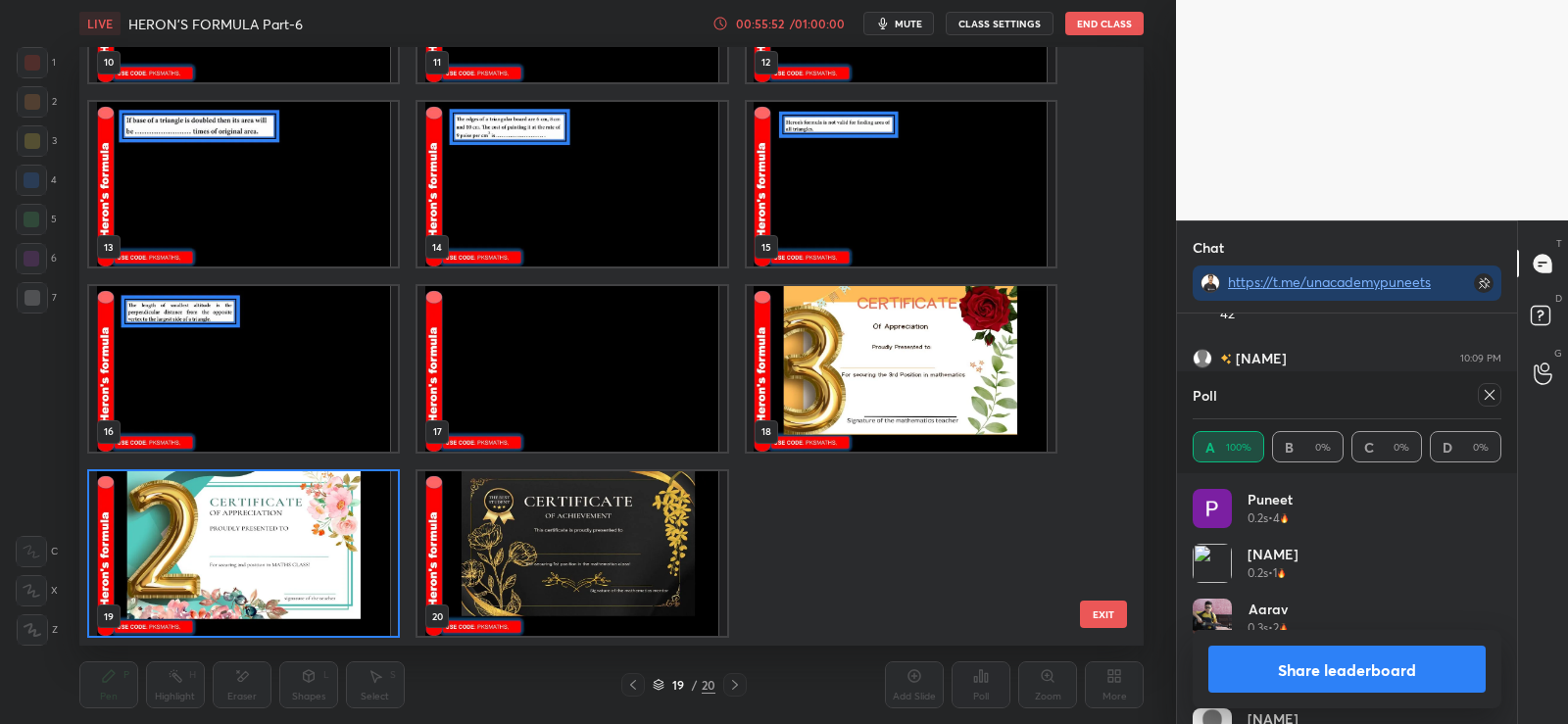 click at bounding box center [243, 554] 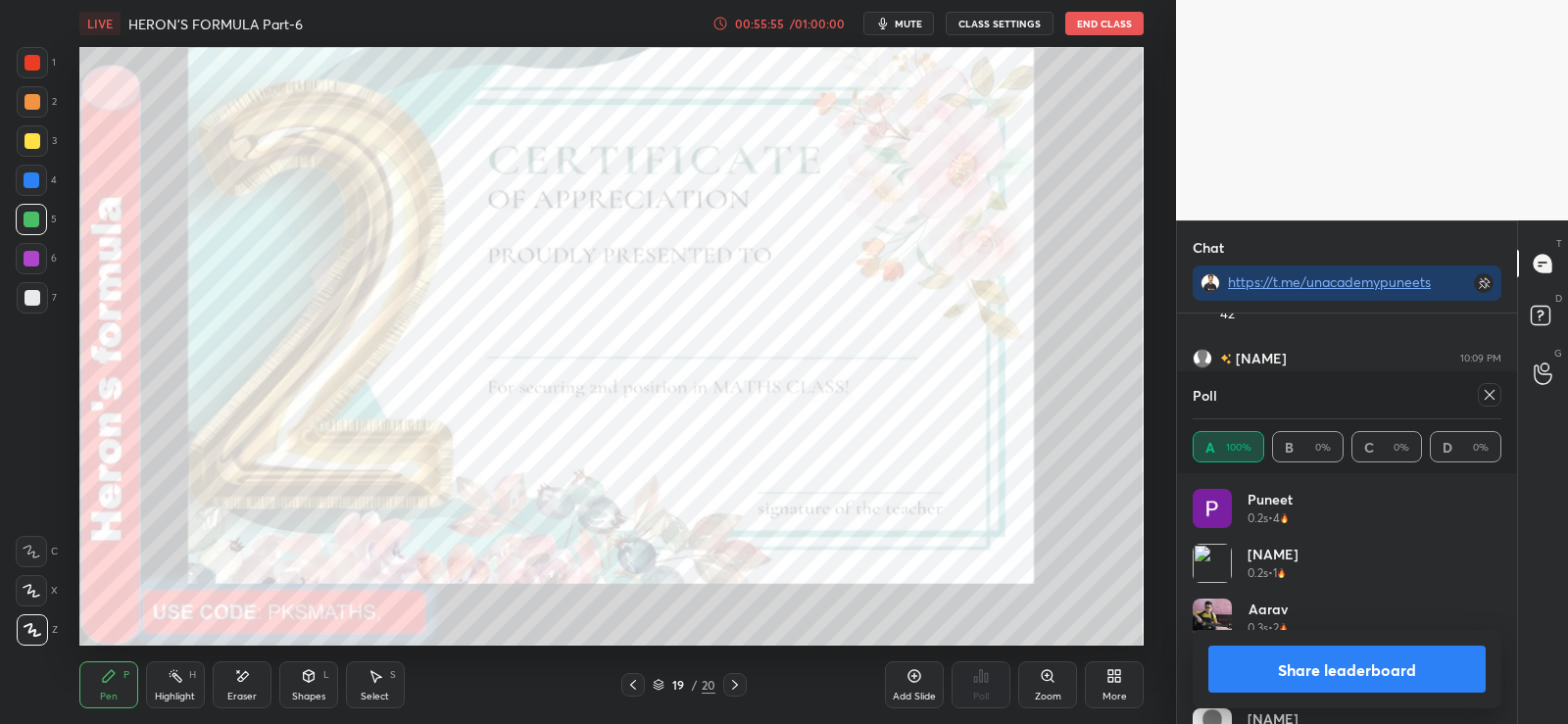 click 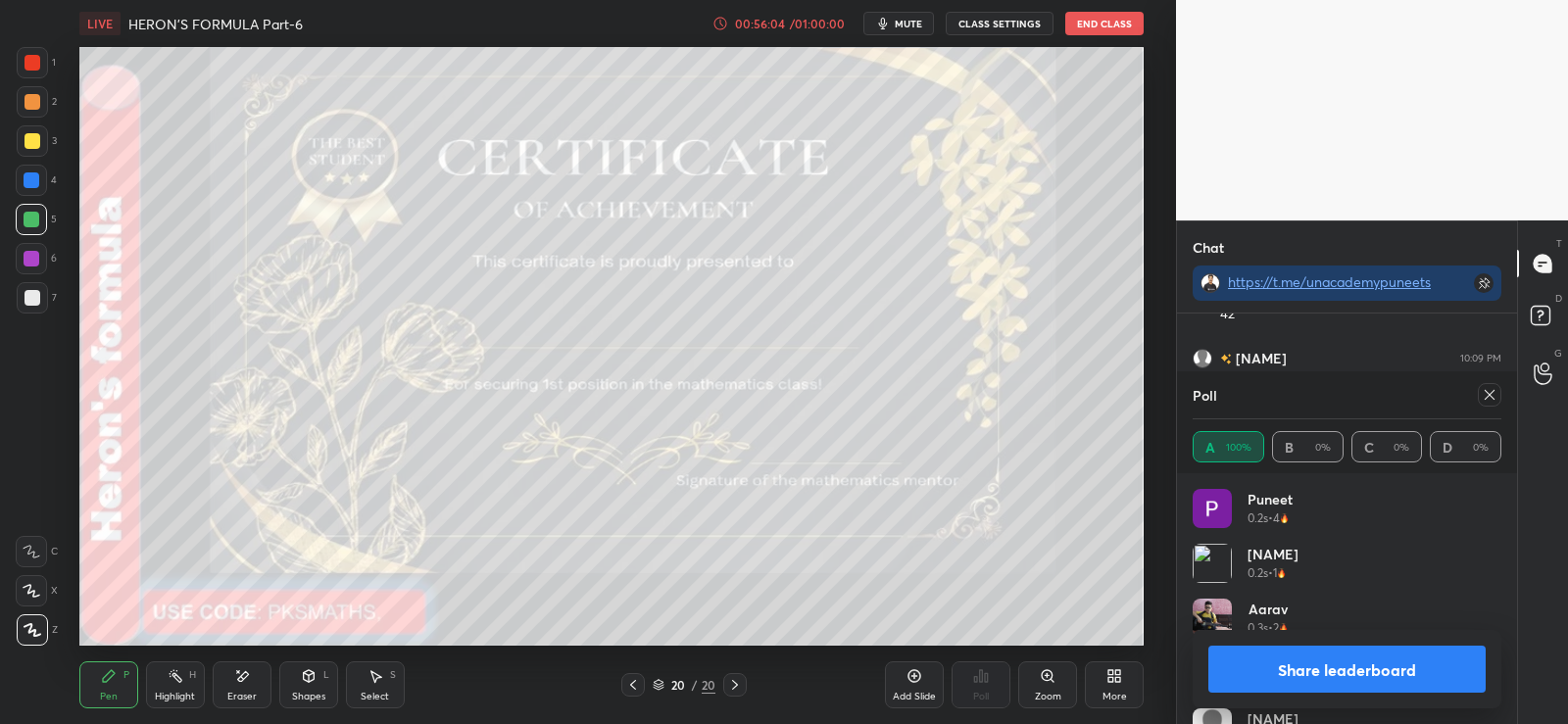 click 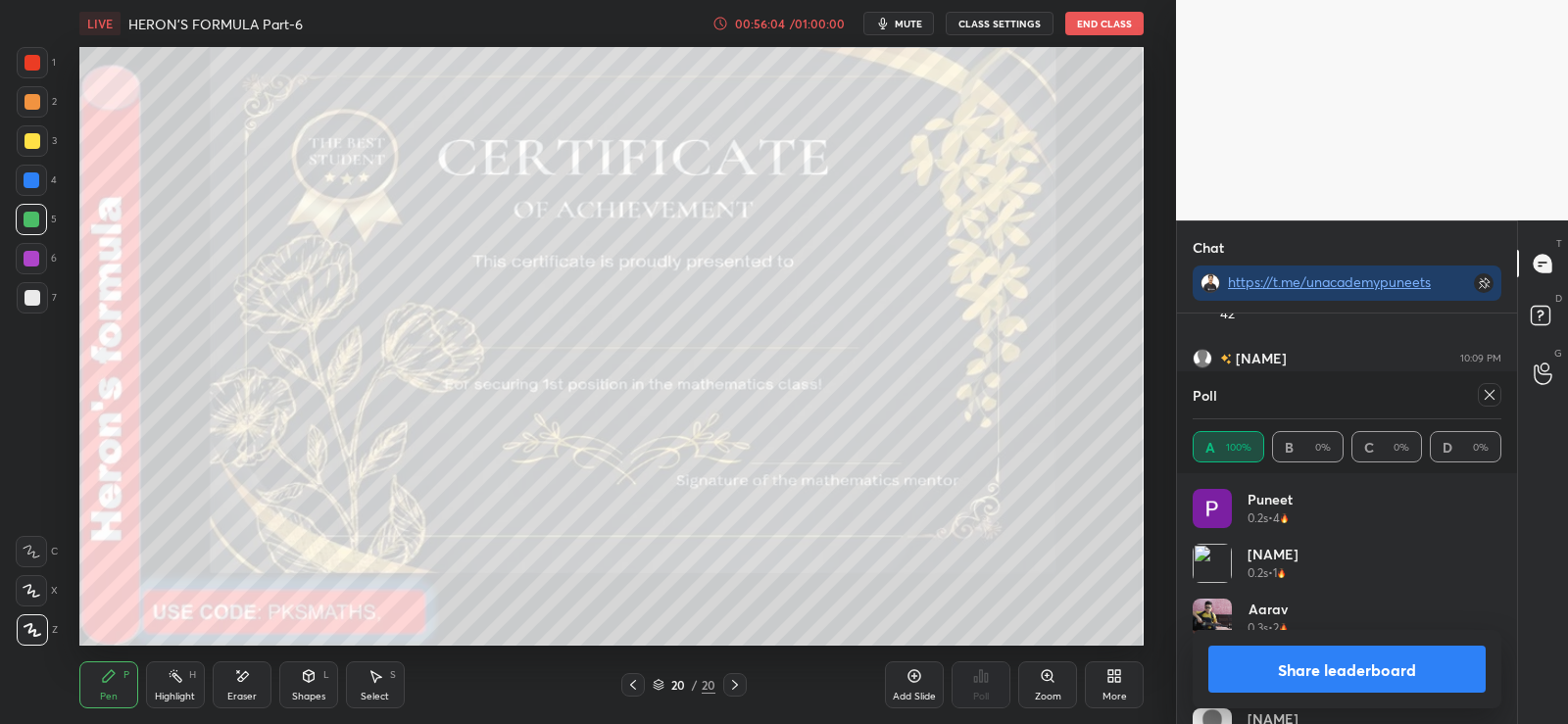 click 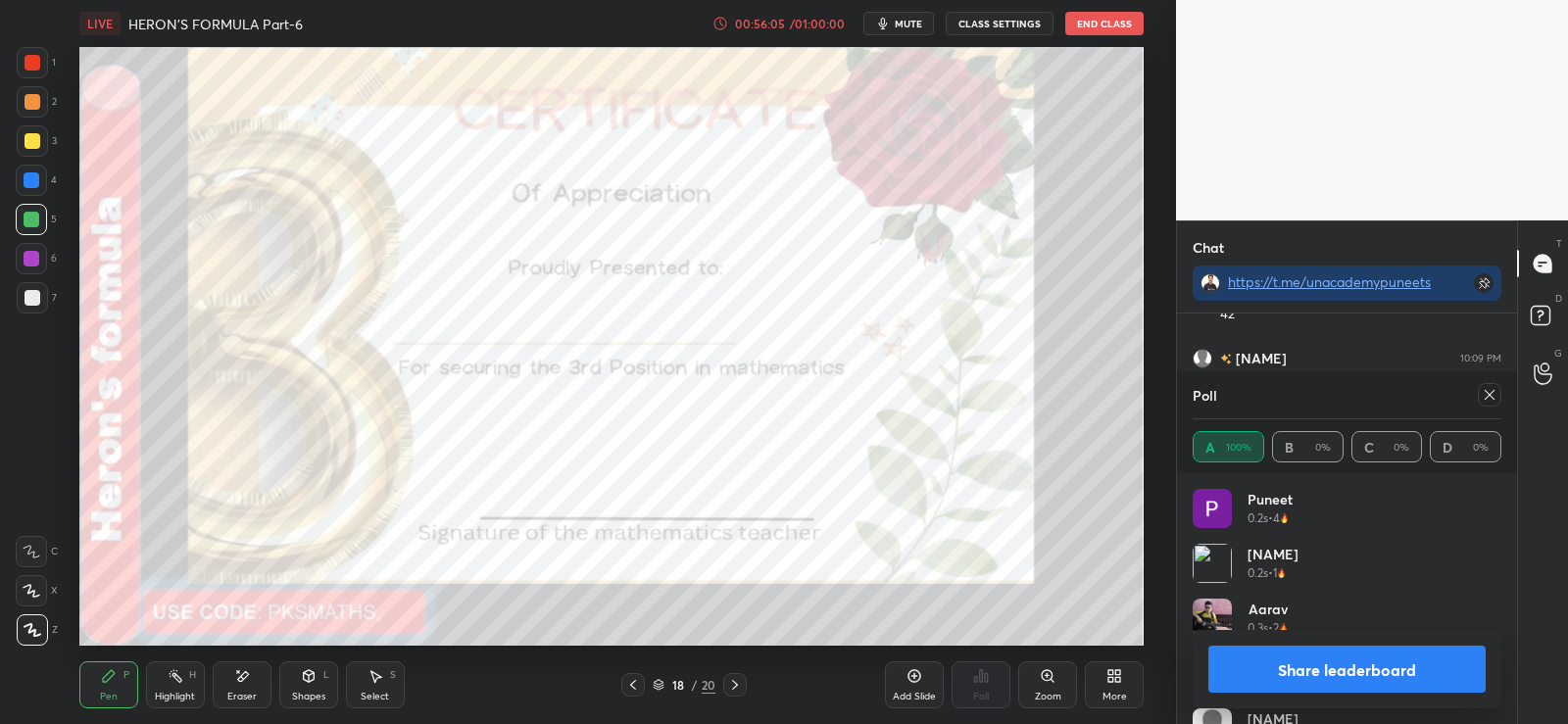 click on "Share leaderboard" at bounding box center (1347, 669) 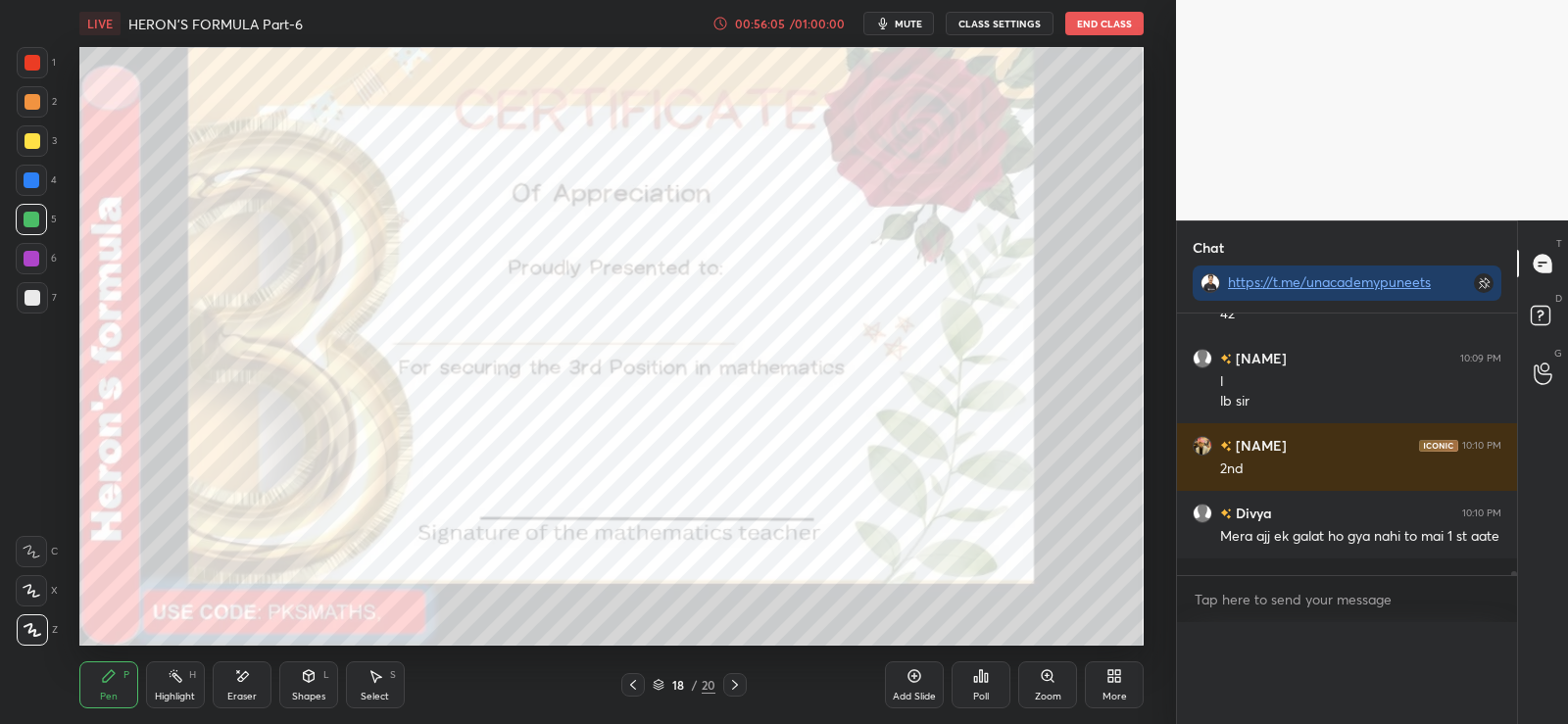 scroll, scrollTop: 0, scrollLeft: 0, axis: both 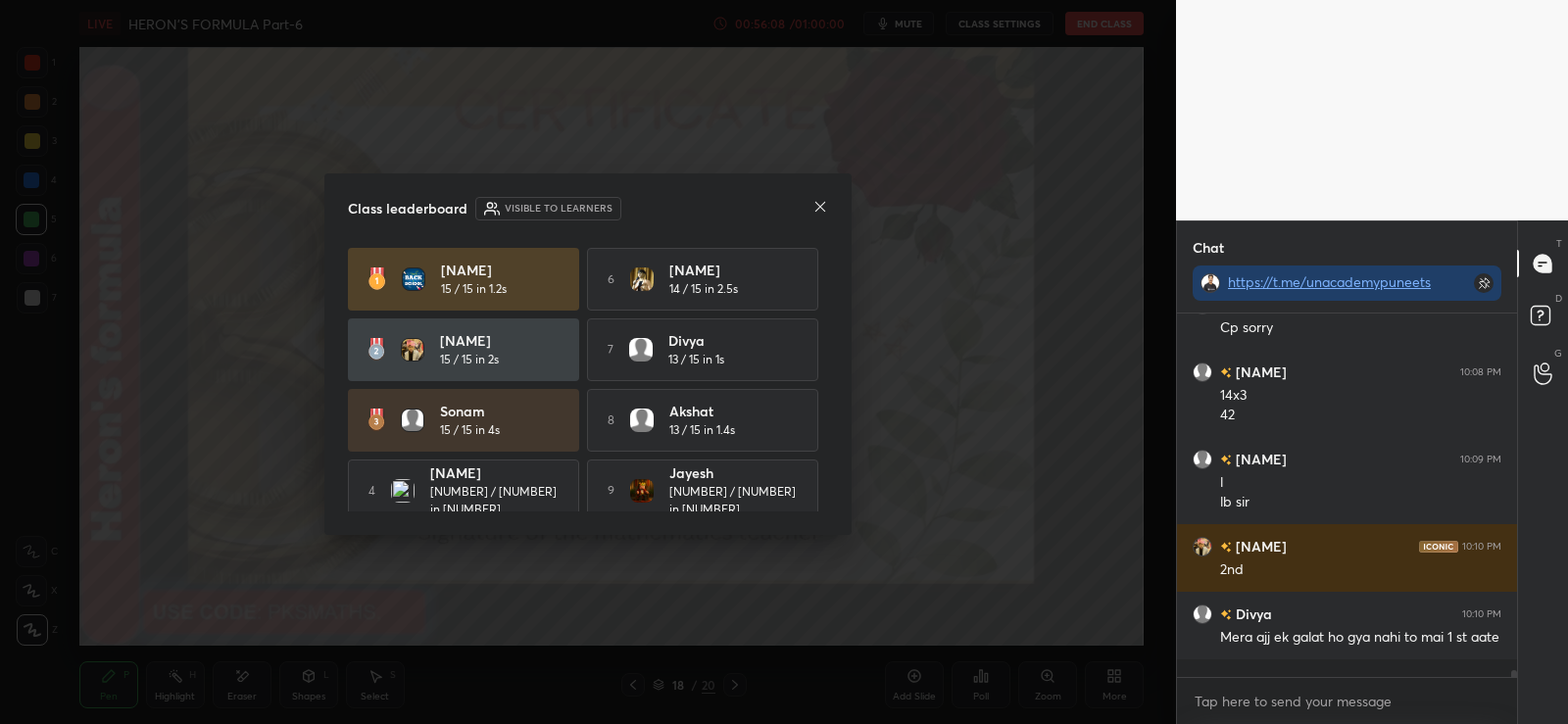 click 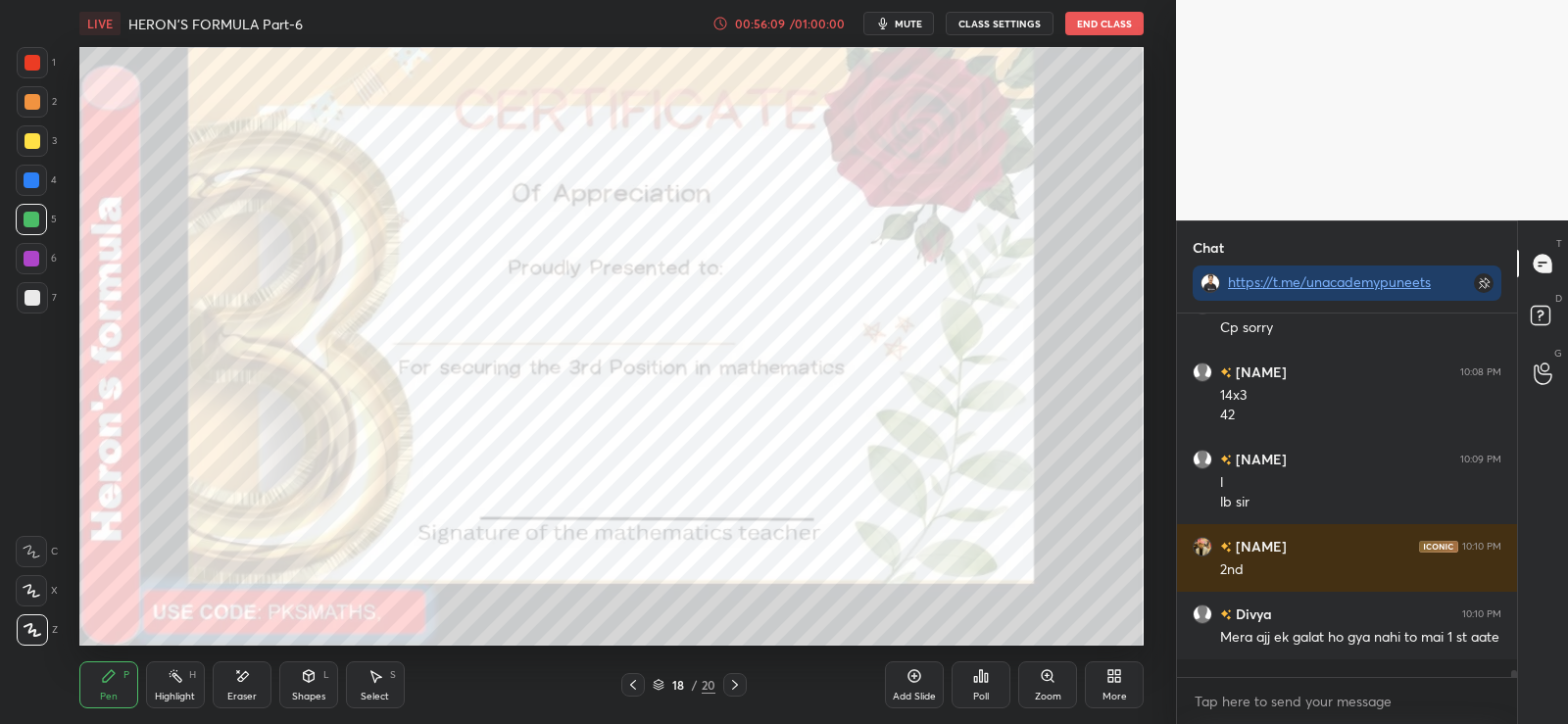 click at bounding box center (32, 63) 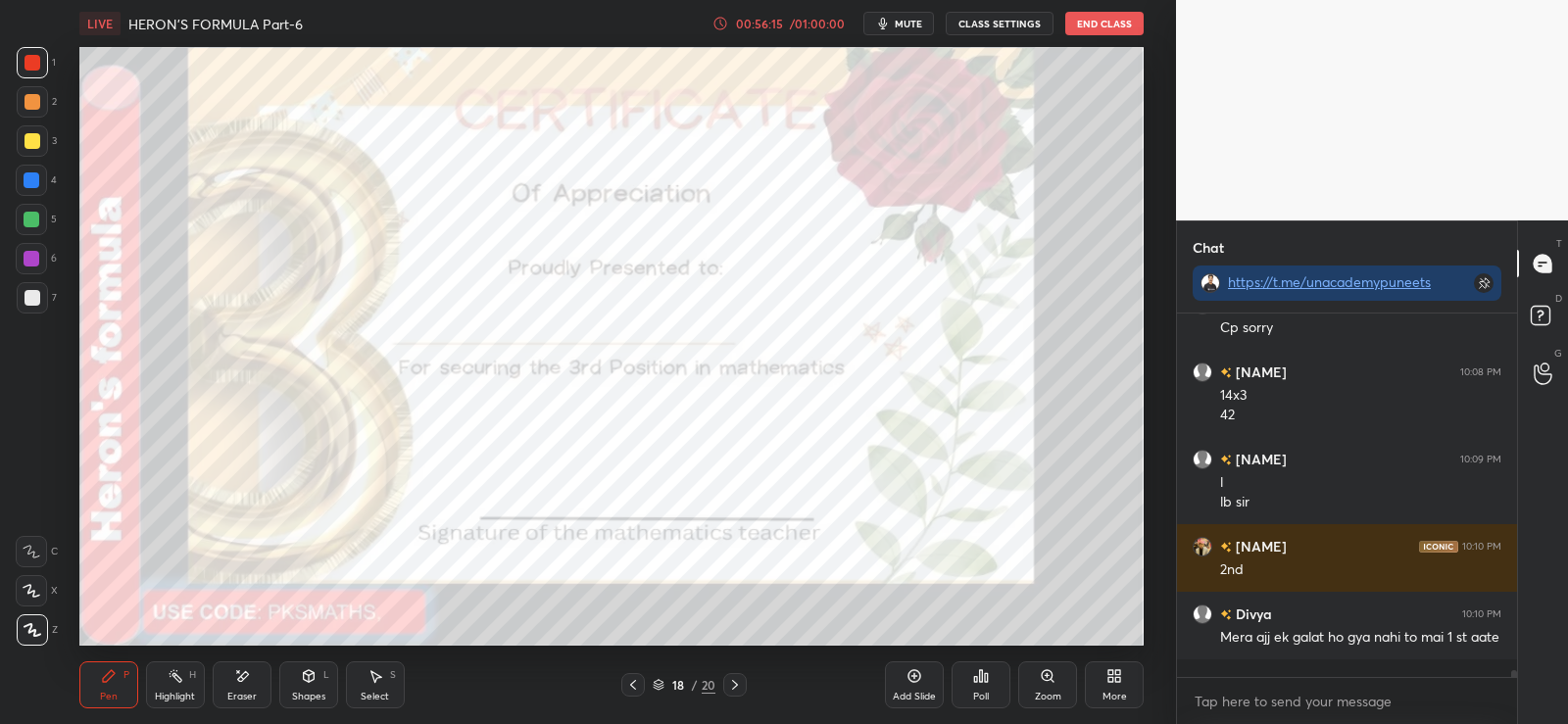 scroll, scrollTop: 19187, scrollLeft: 0, axis: vertical 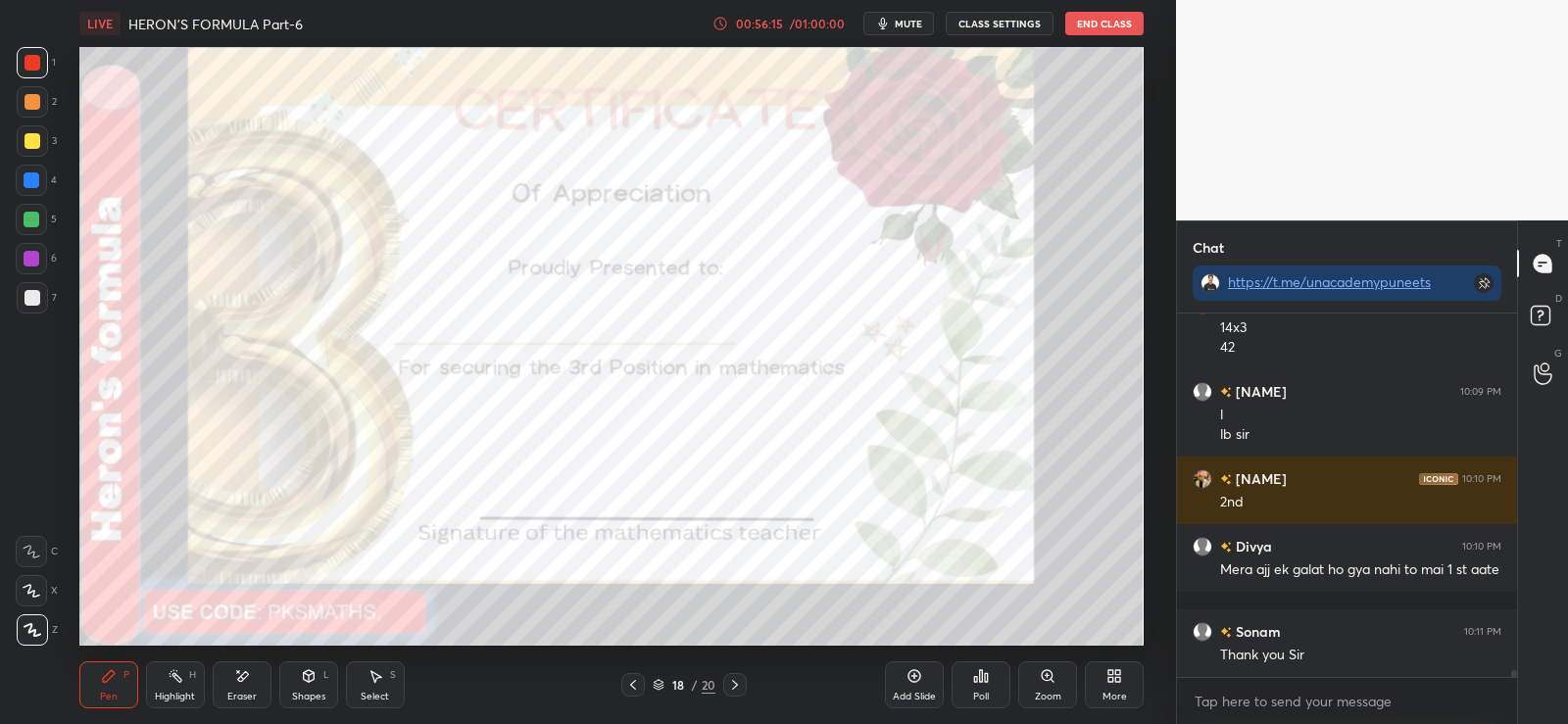 click 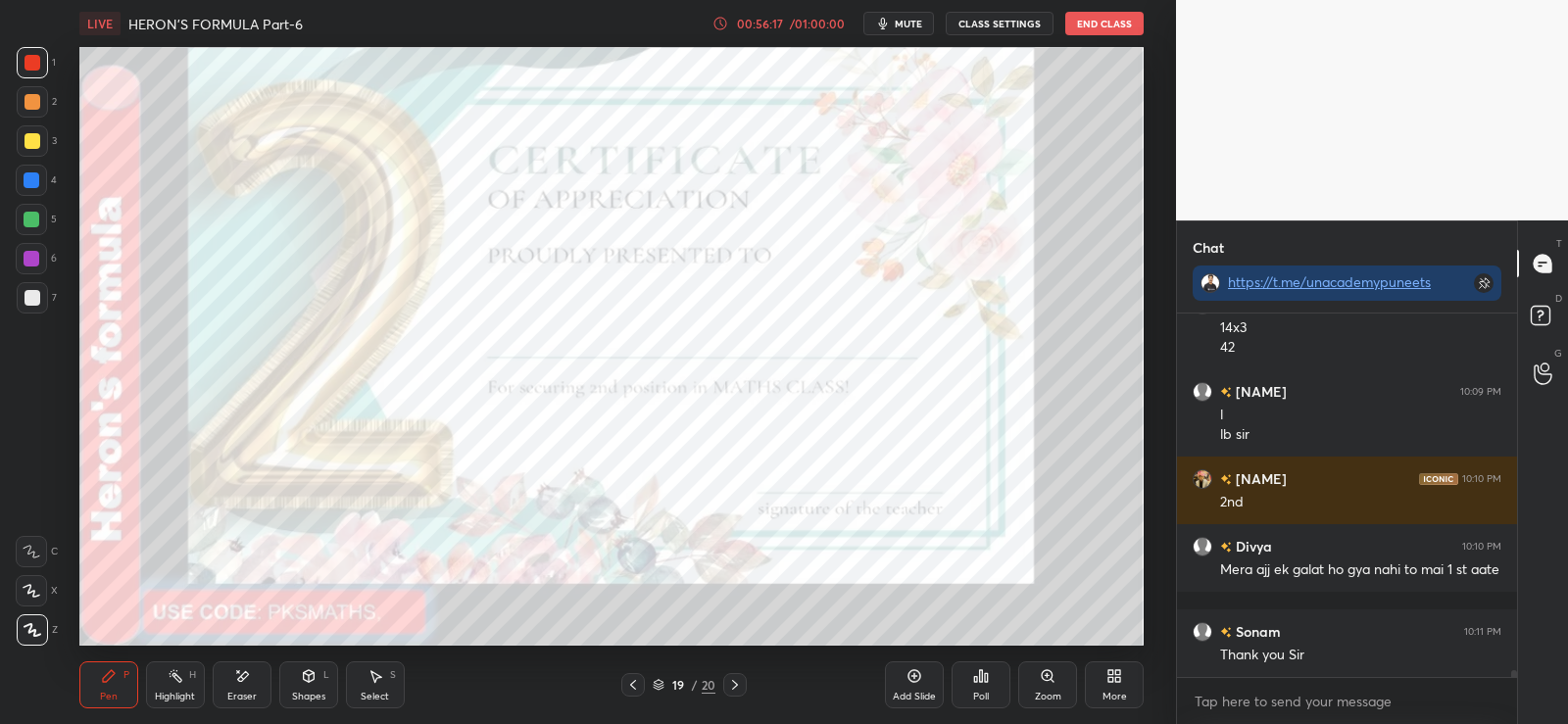 click 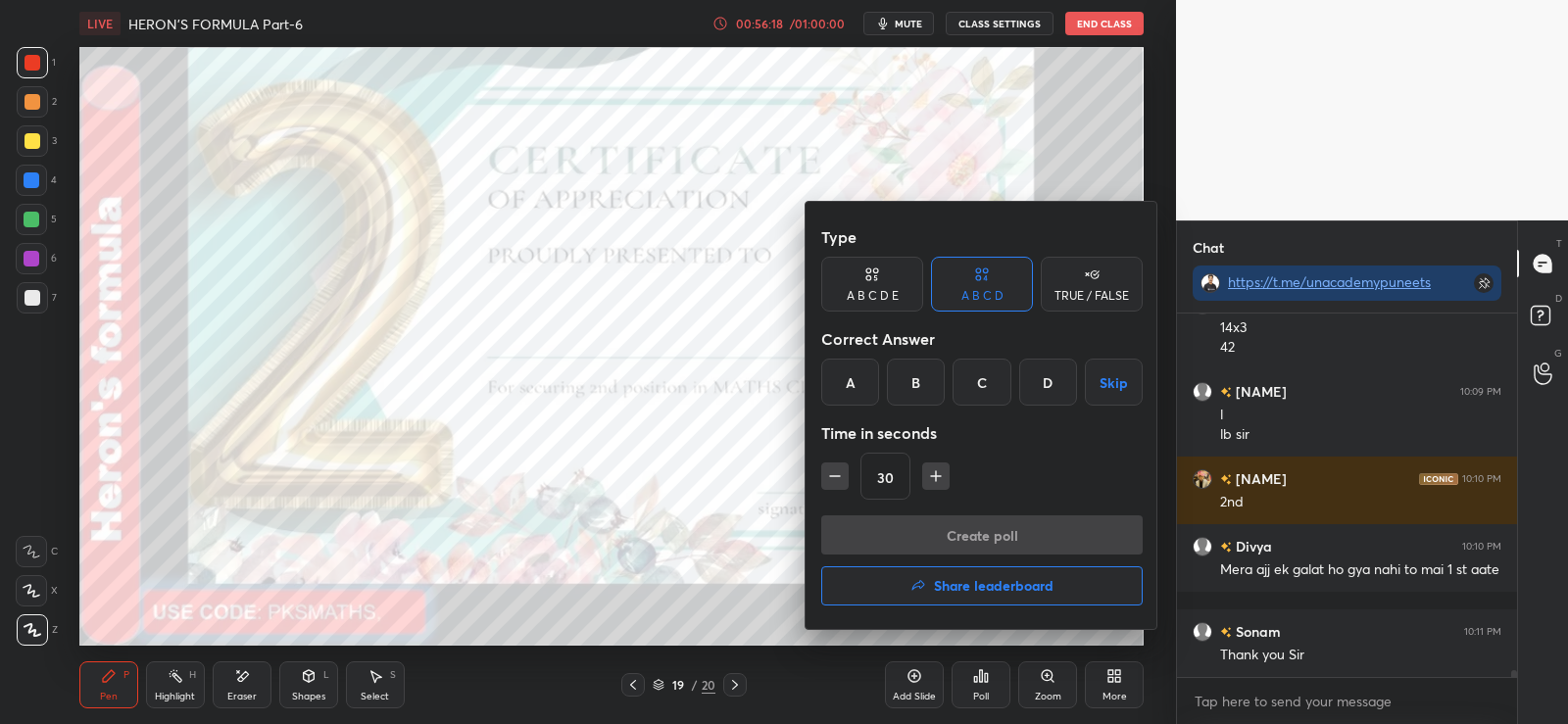 click on "Share leaderboard" at bounding box center [982, 586] 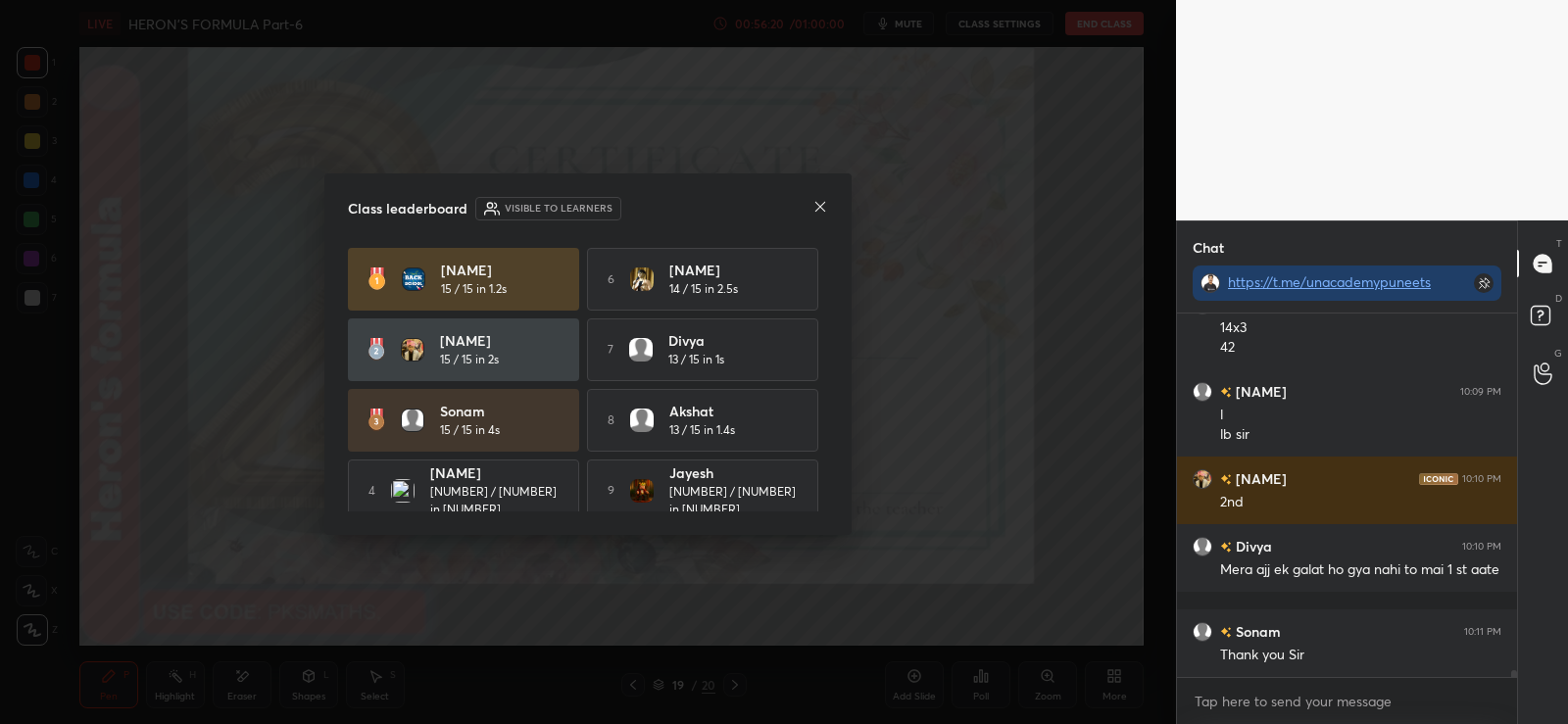 click 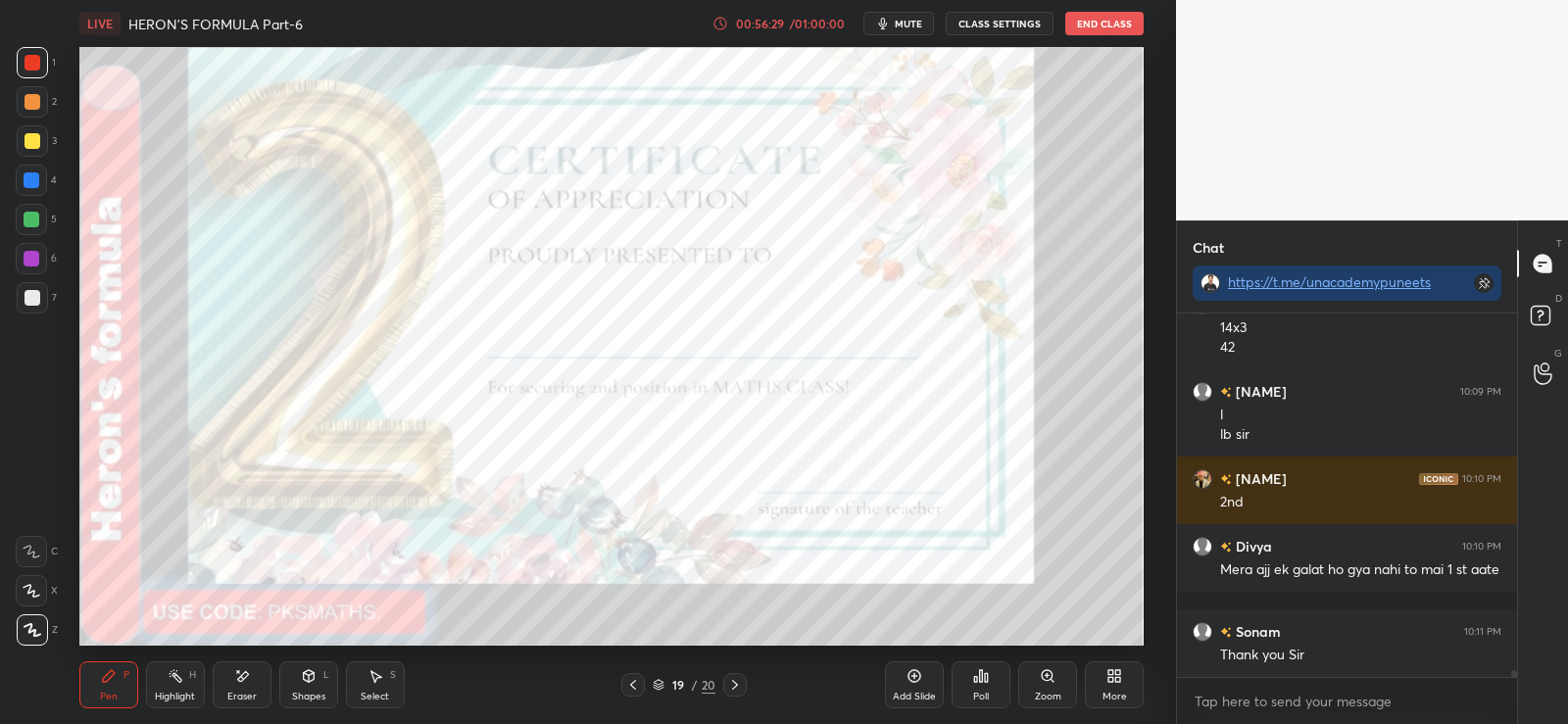 click on "19 / 20" at bounding box center [684, 685] 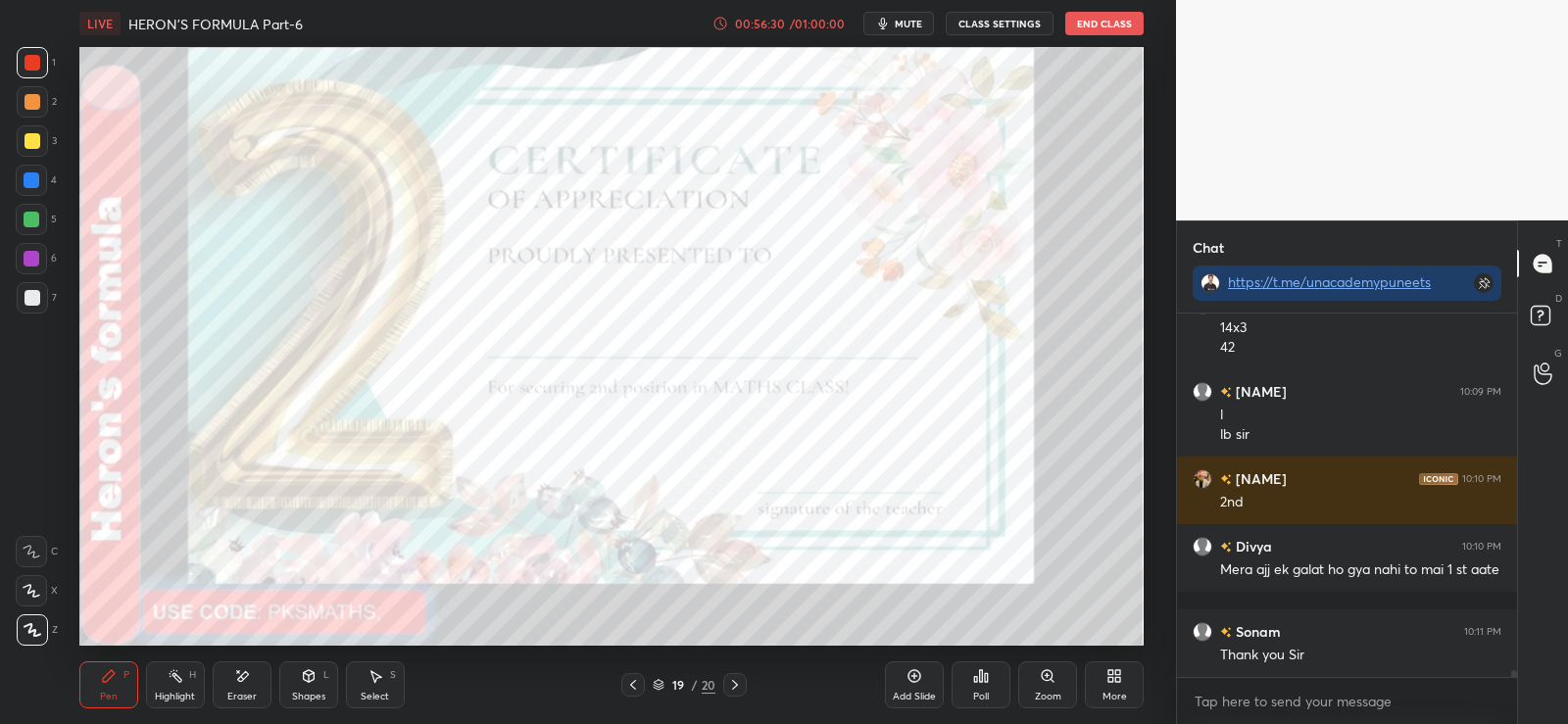 click on "19" at bounding box center (678, 685) 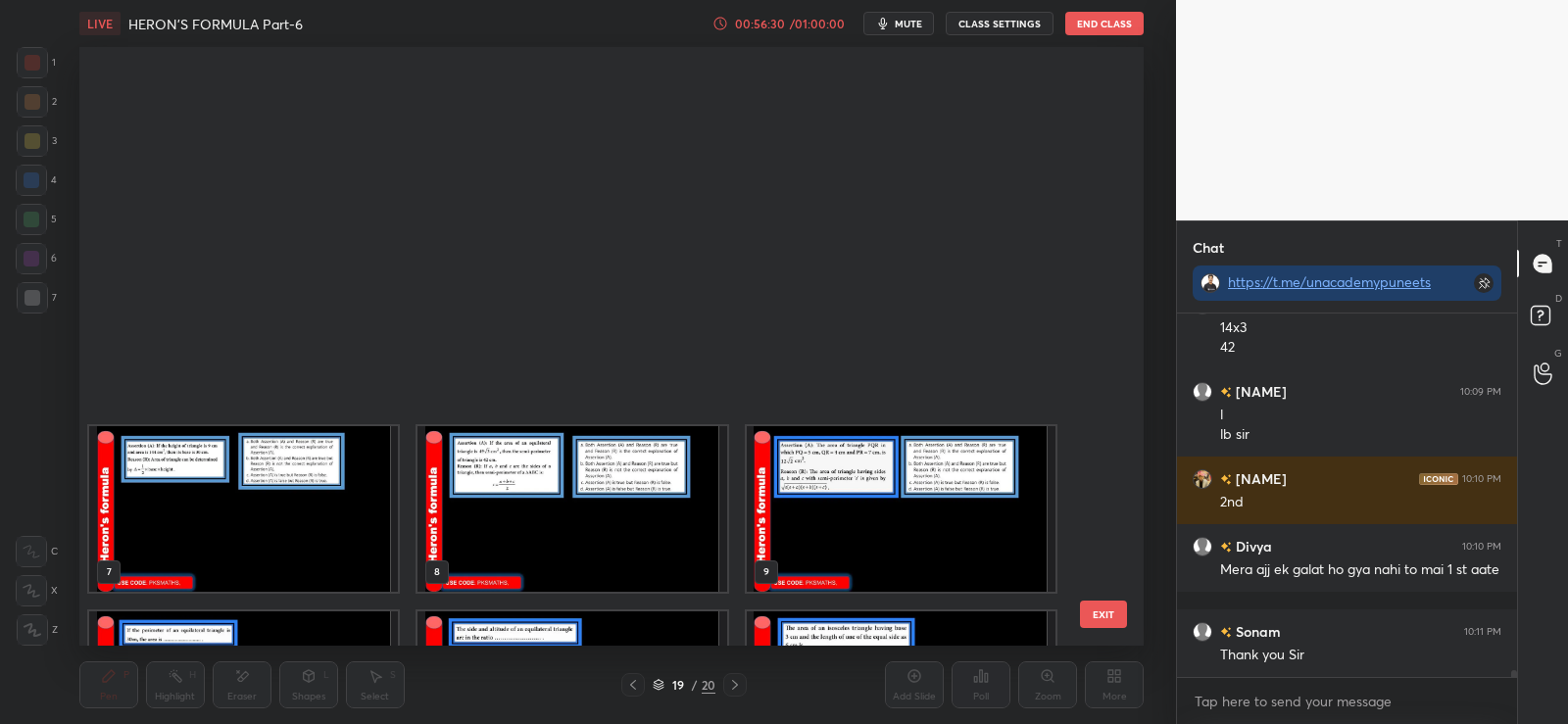 scroll, scrollTop: 695, scrollLeft: 0, axis: vertical 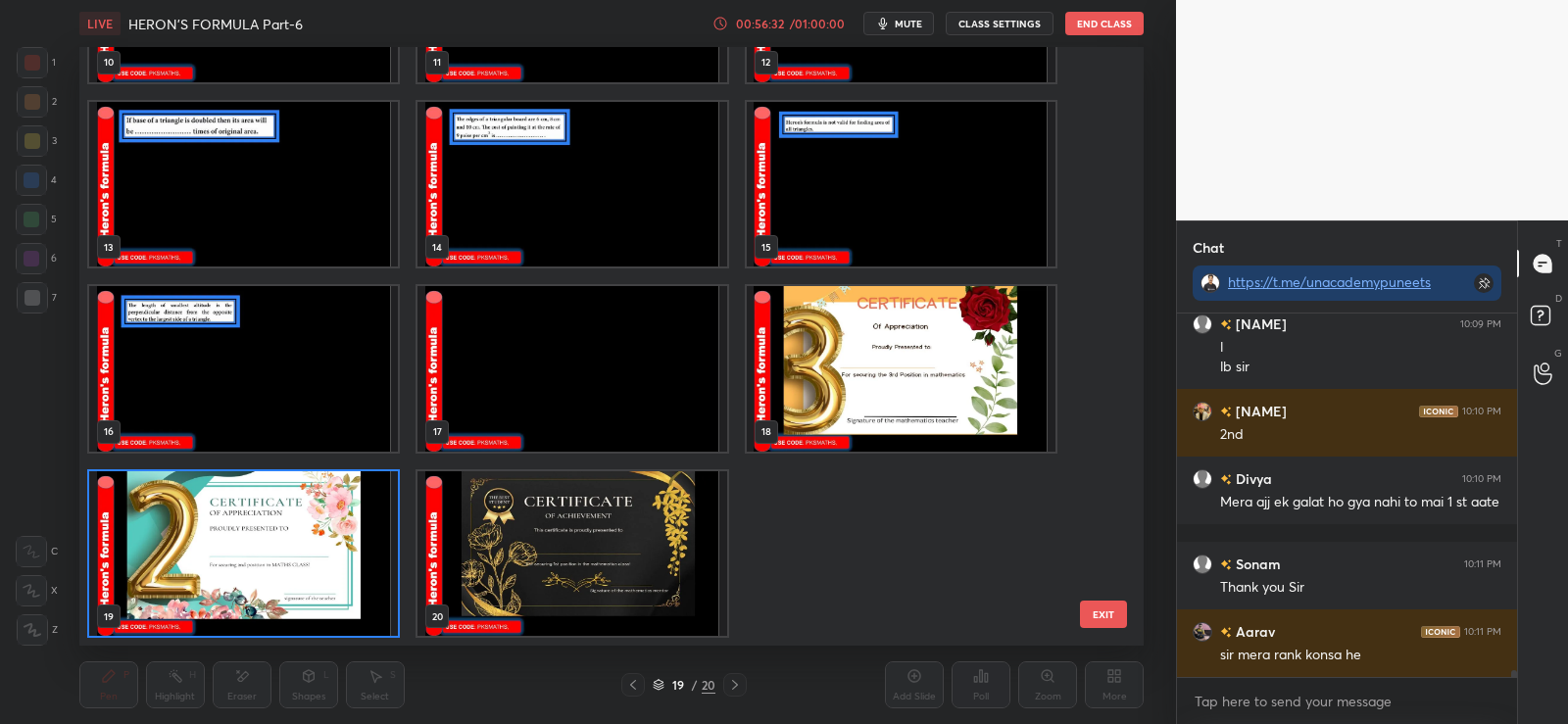 click at bounding box center (571, 554) 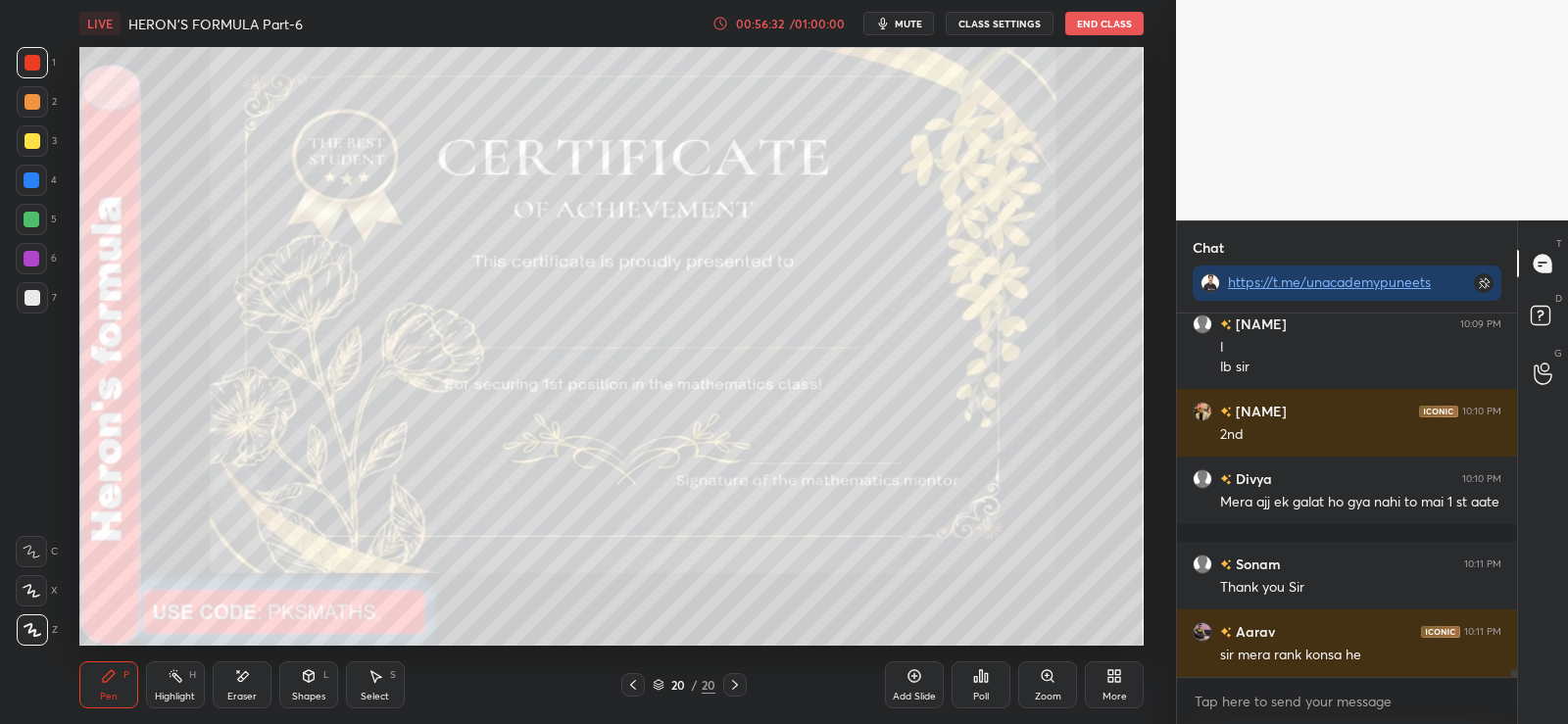 scroll, scrollTop: 19323, scrollLeft: 0, axis: vertical 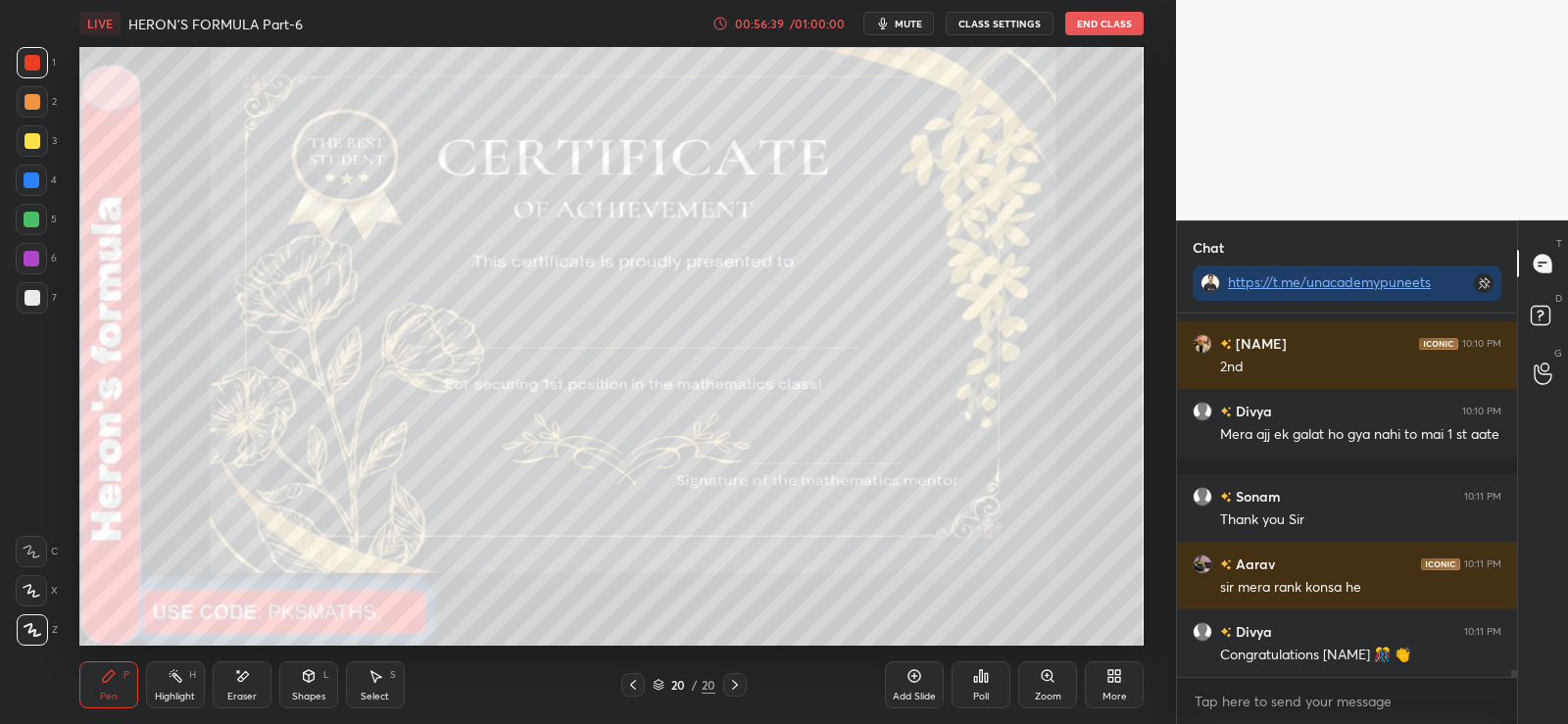 click on "Poll" at bounding box center (981, 685) 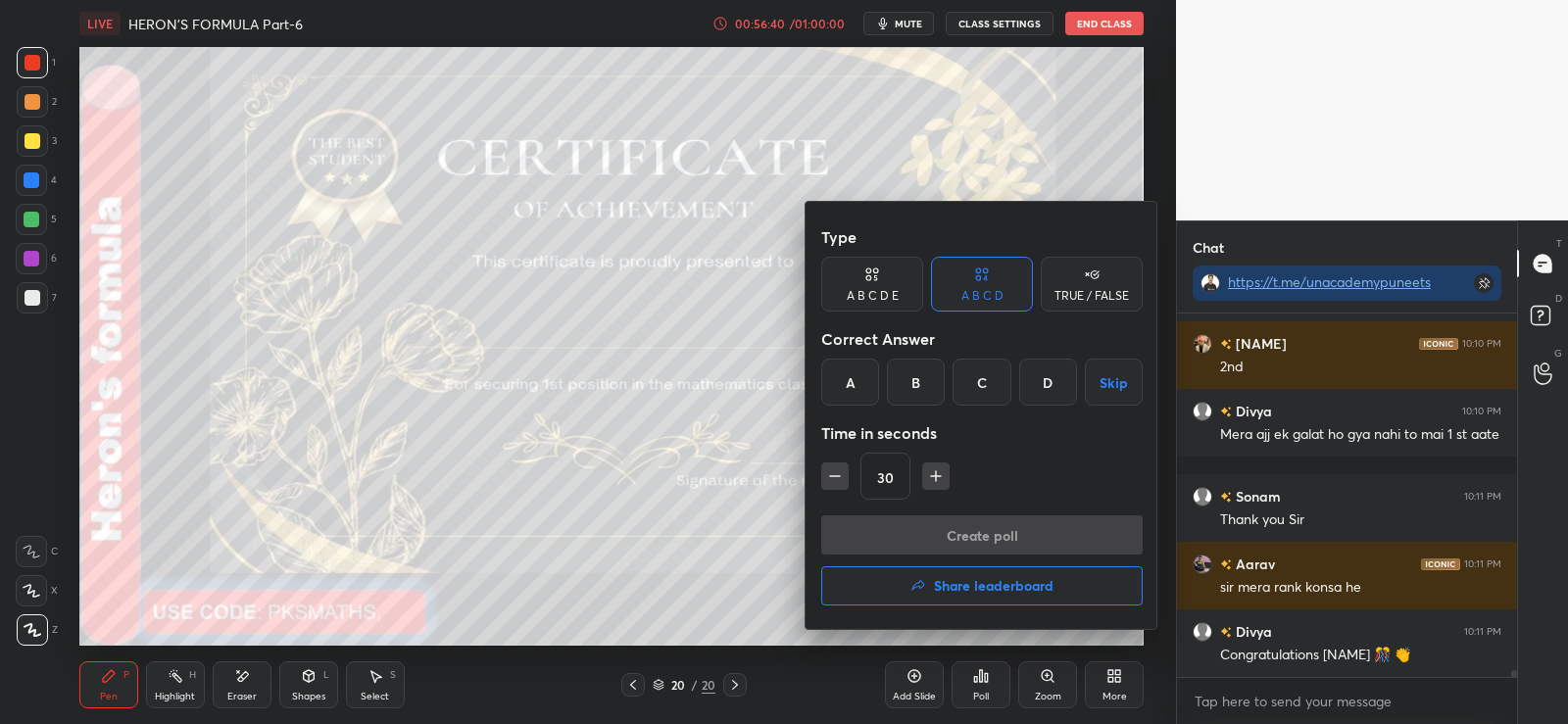 click on "Share leaderboard" at bounding box center [982, 586] 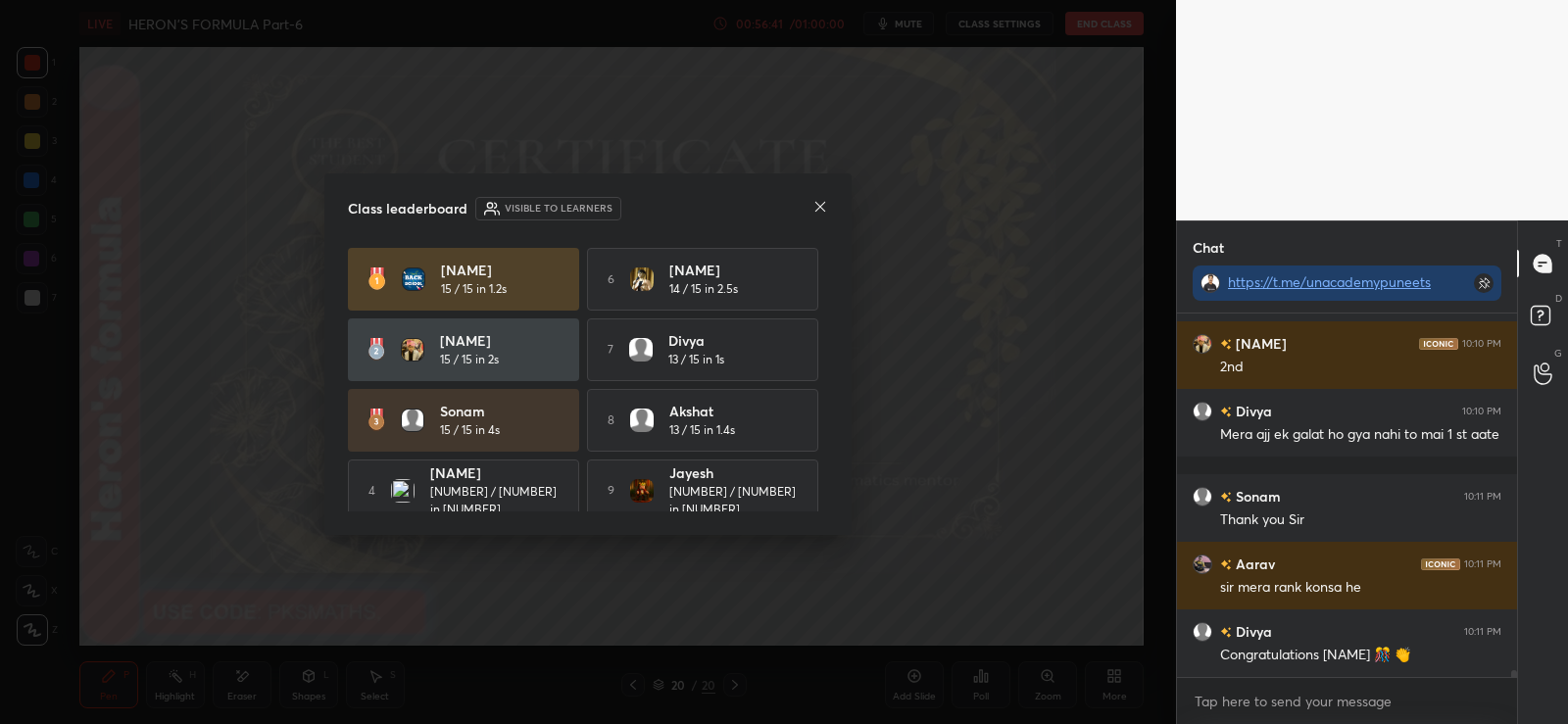 scroll, scrollTop: 19390, scrollLeft: 0, axis: vertical 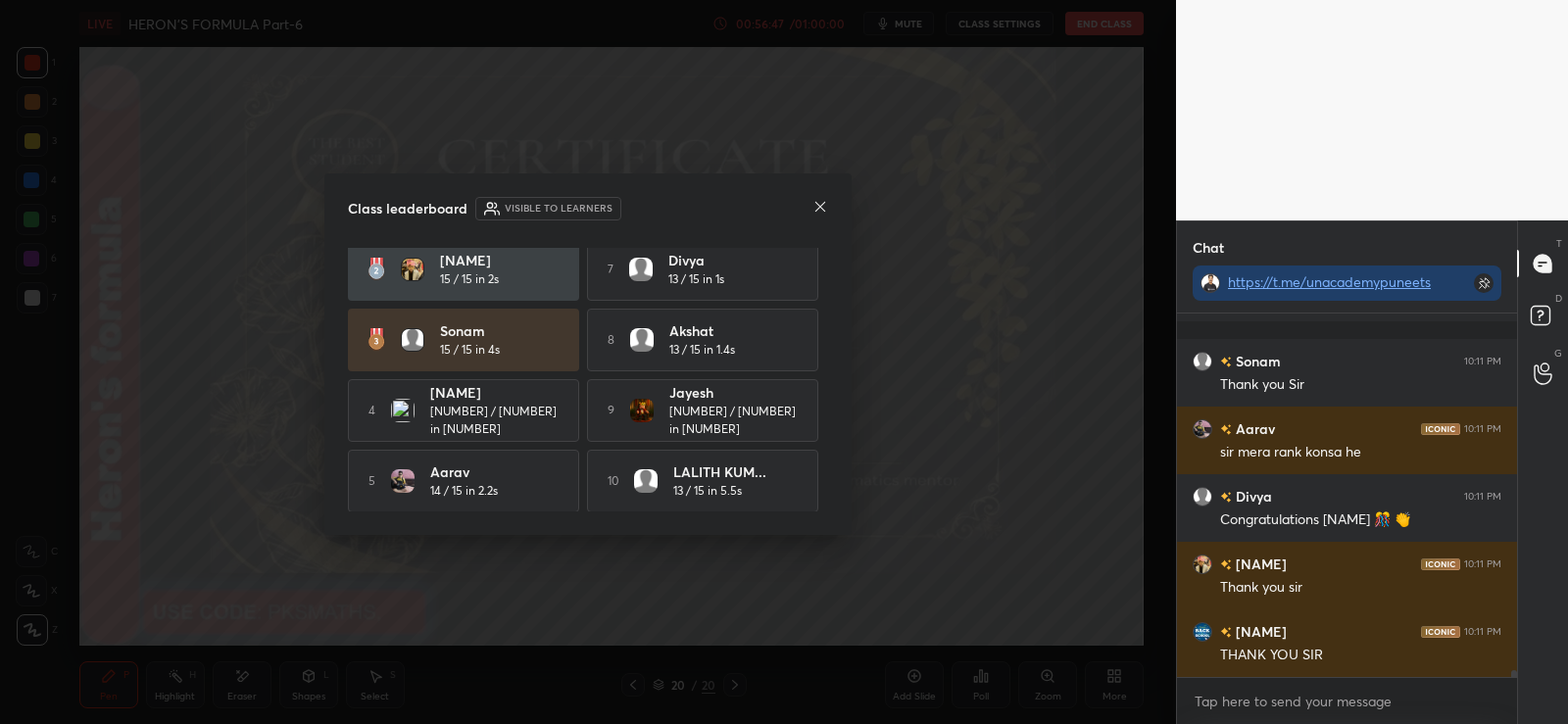 click 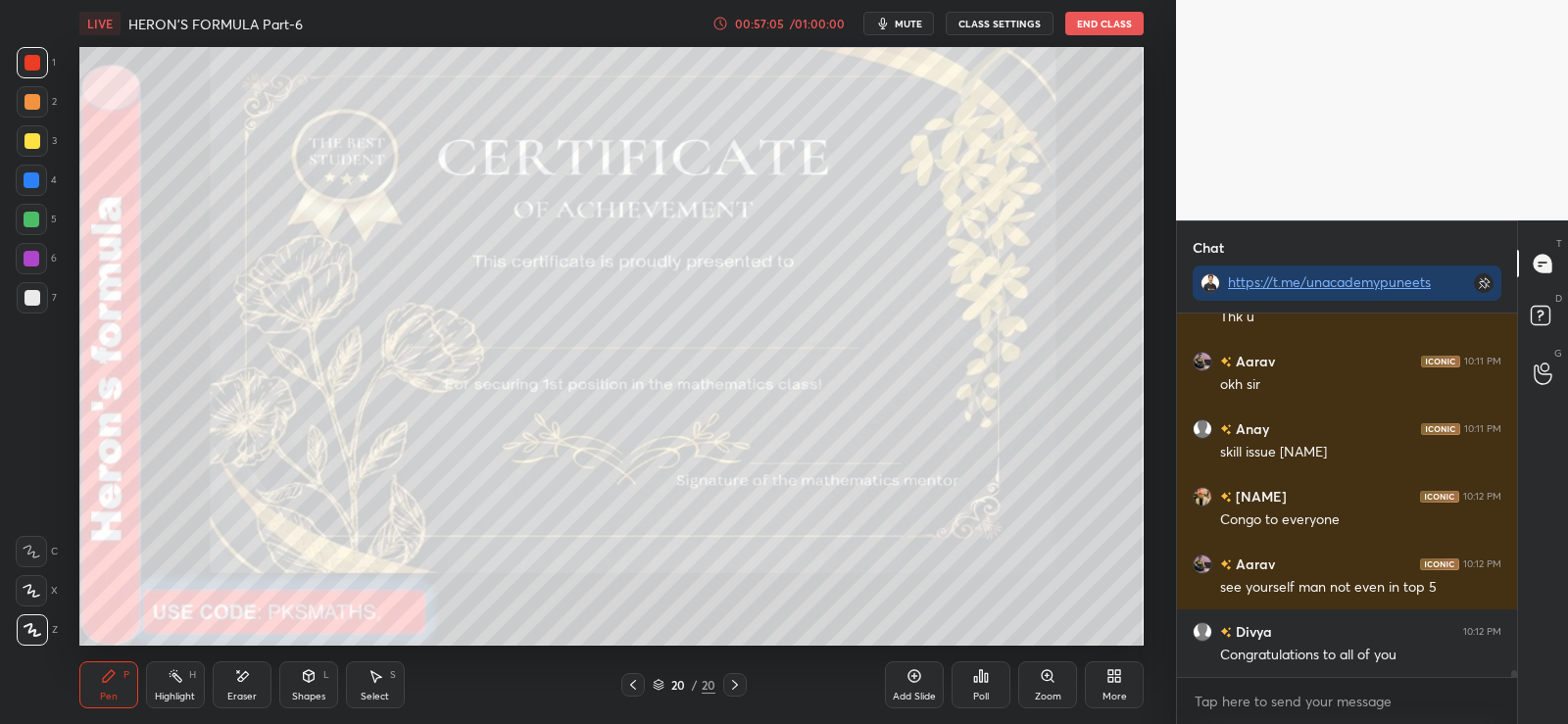 scroll, scrollTop: 19931, scrollLeft: 0, axis: vertical 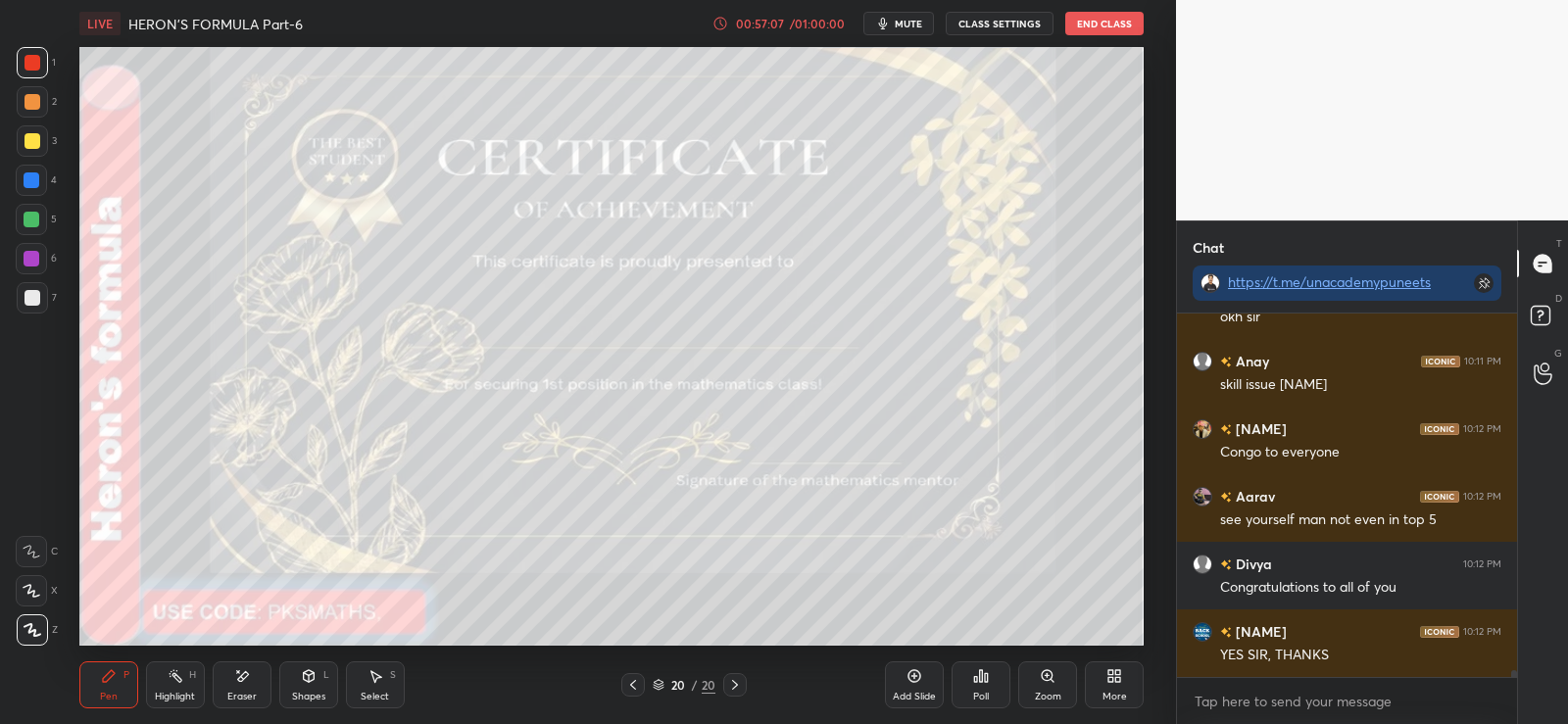 click 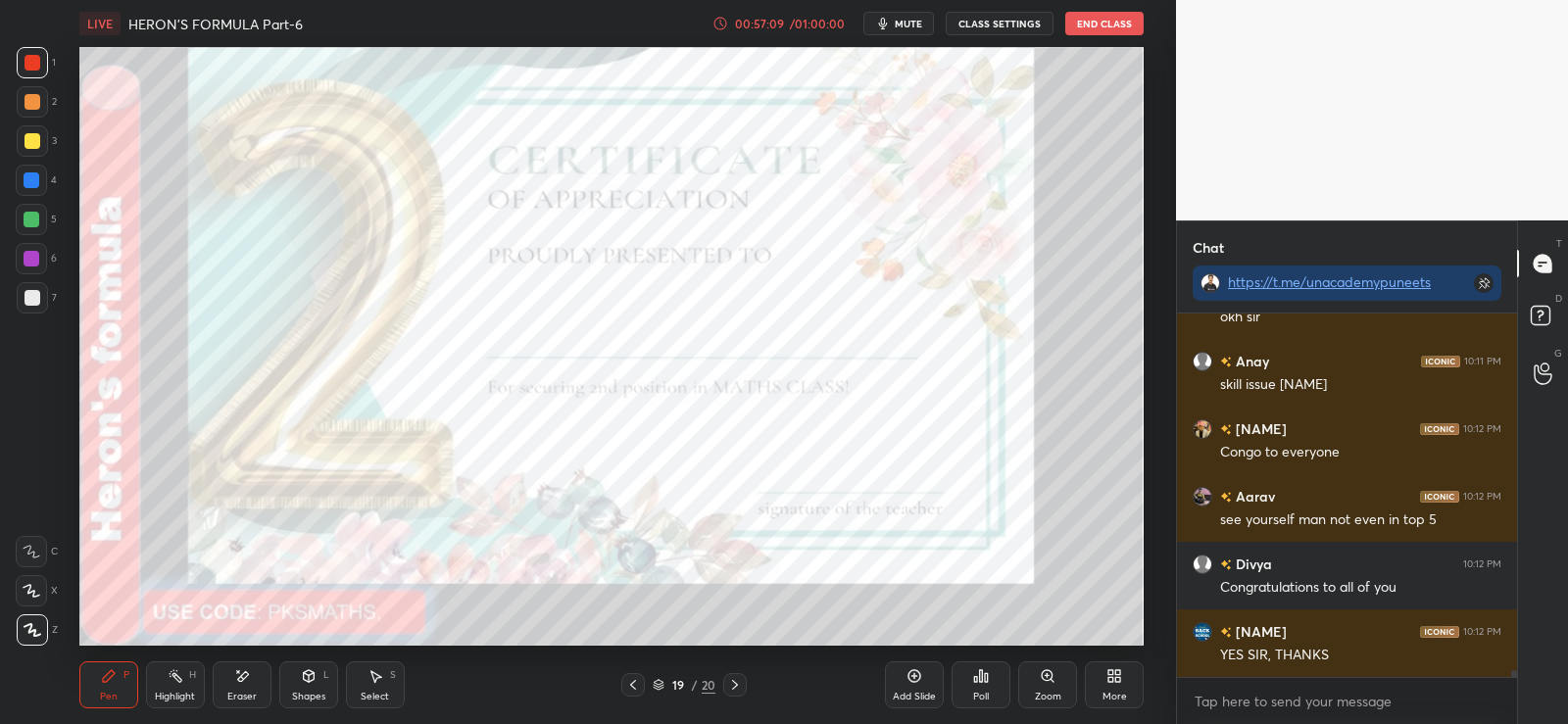 click 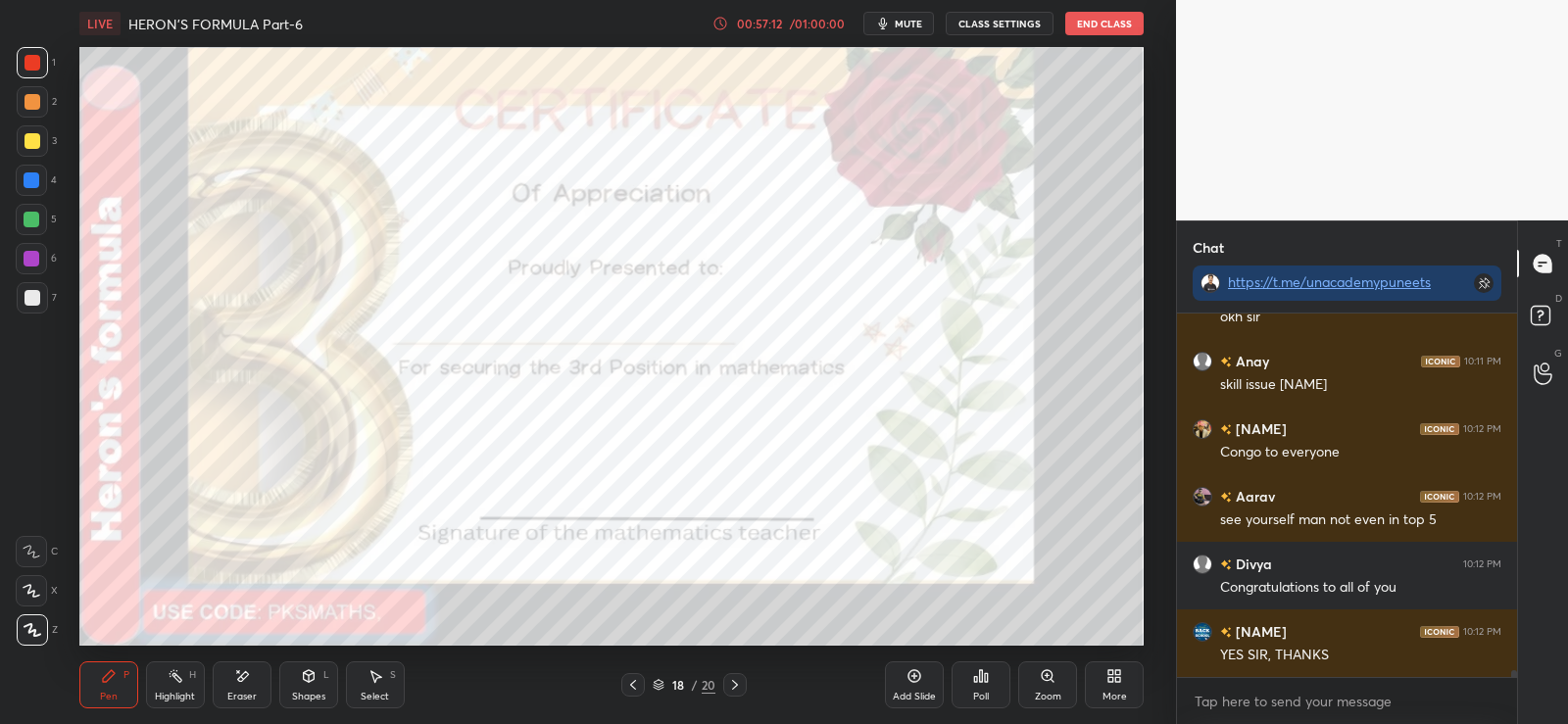 click 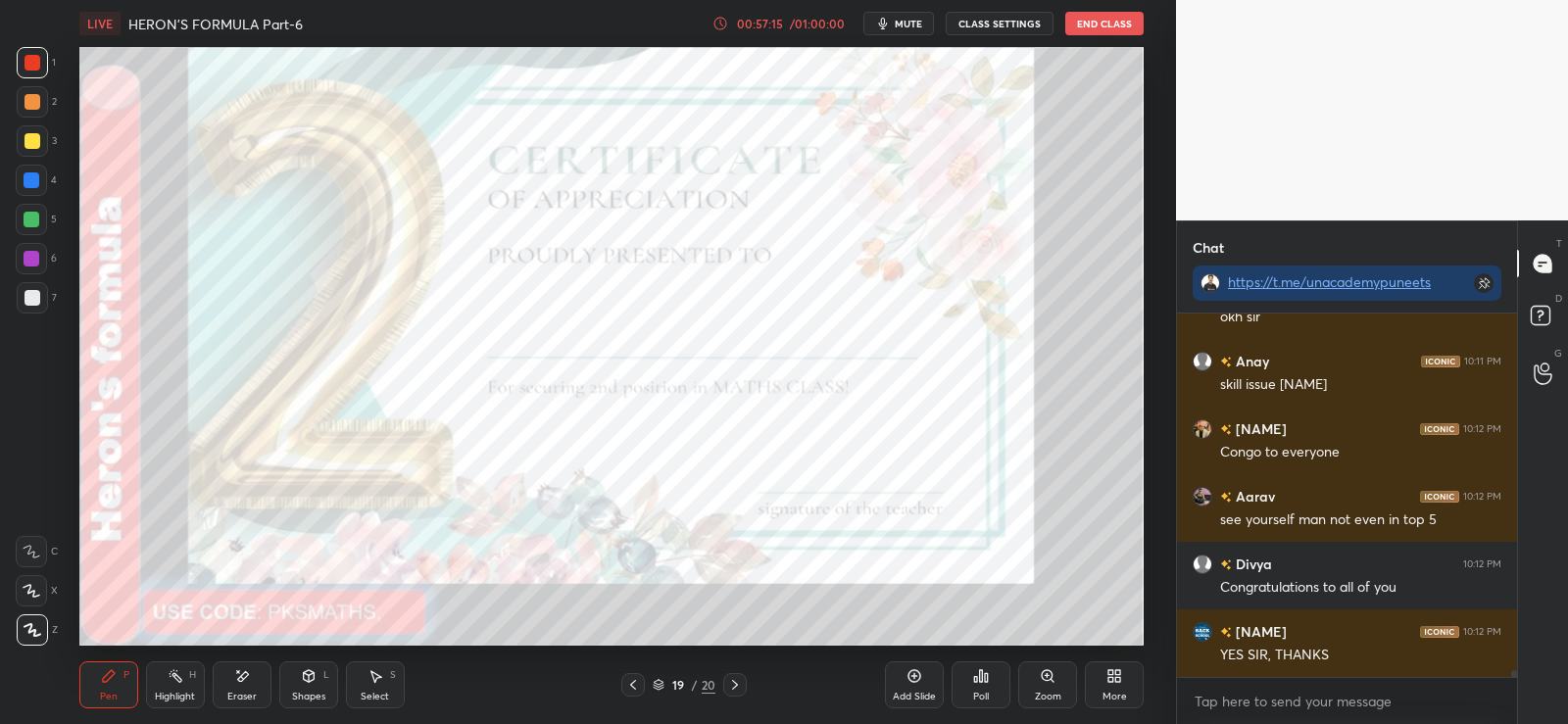 click 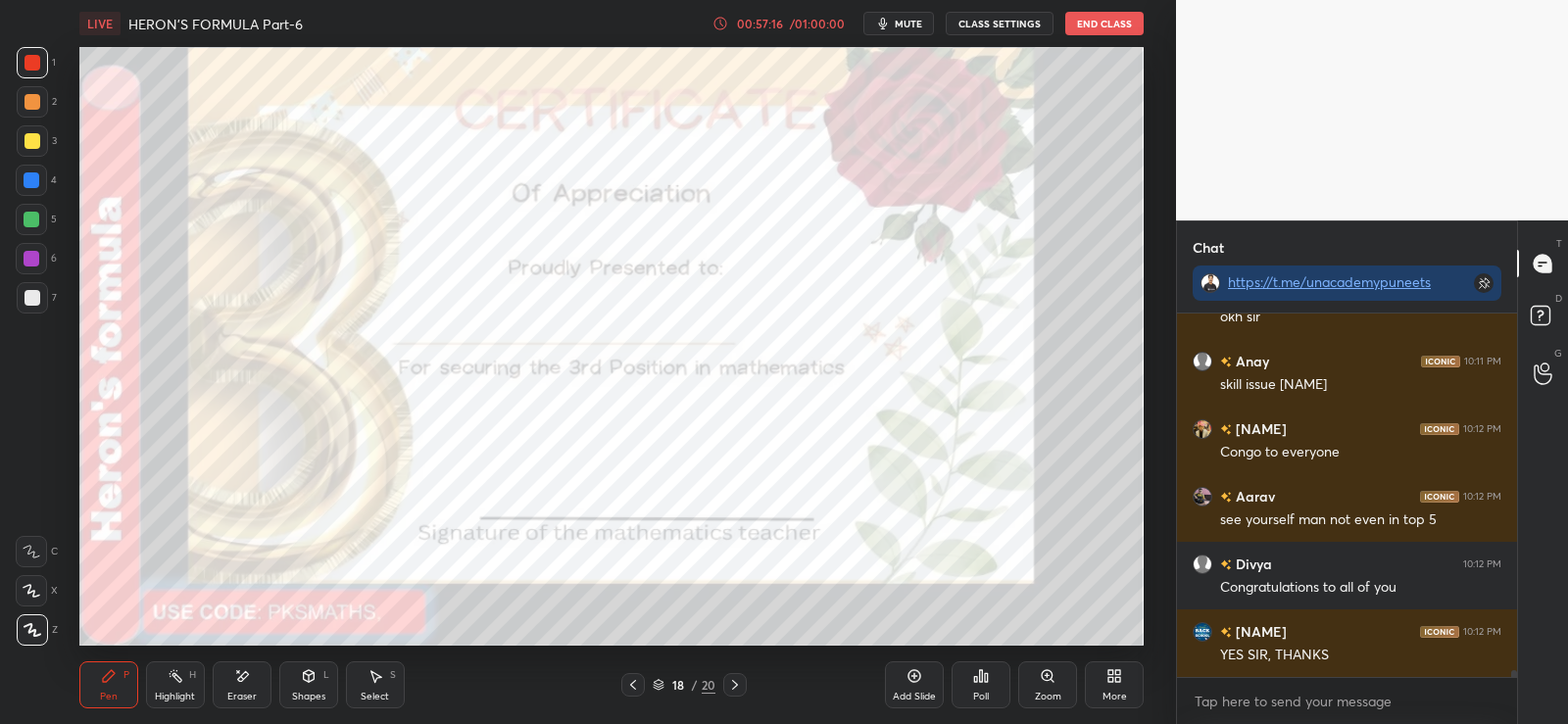 scroll, scrollTop: 19999, scrollLeft: 0, axis: vertical 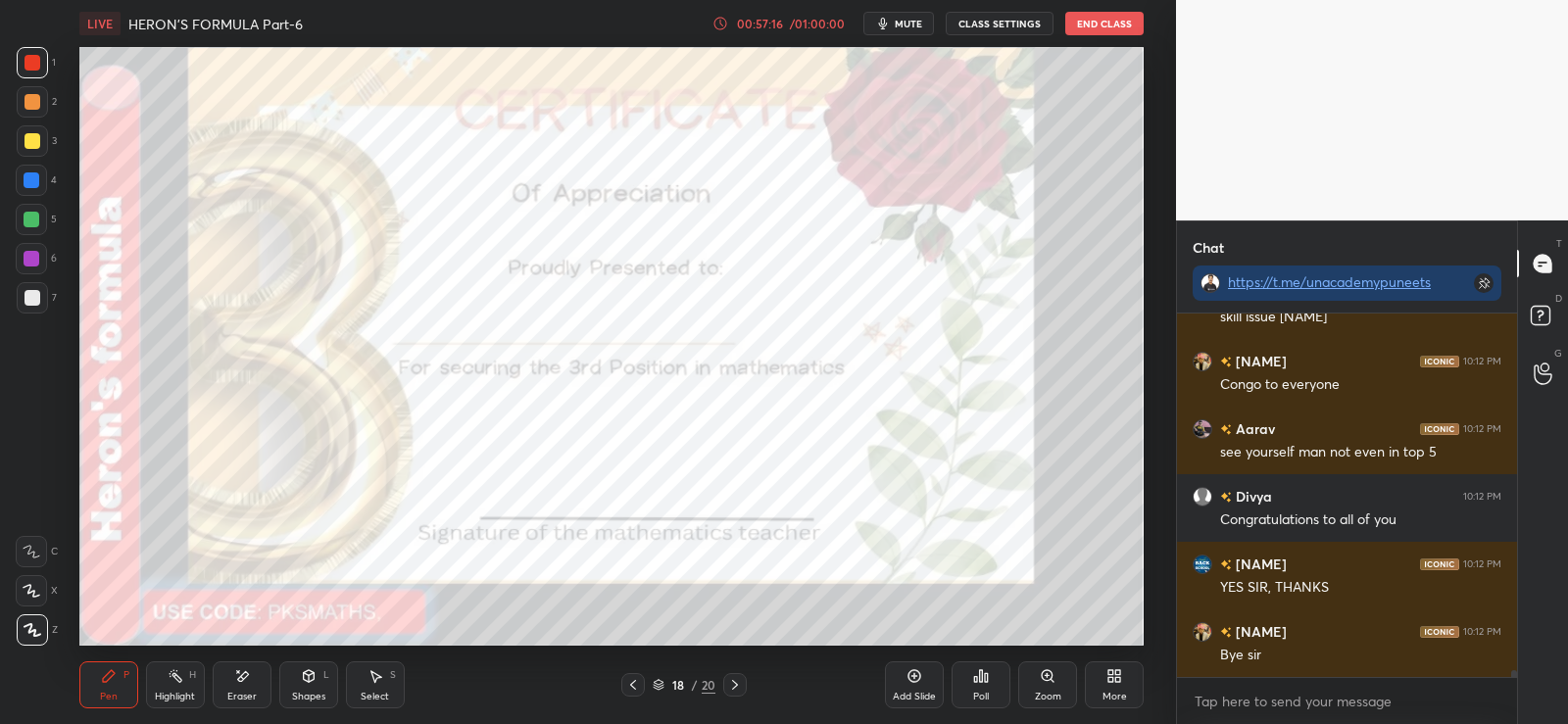 click 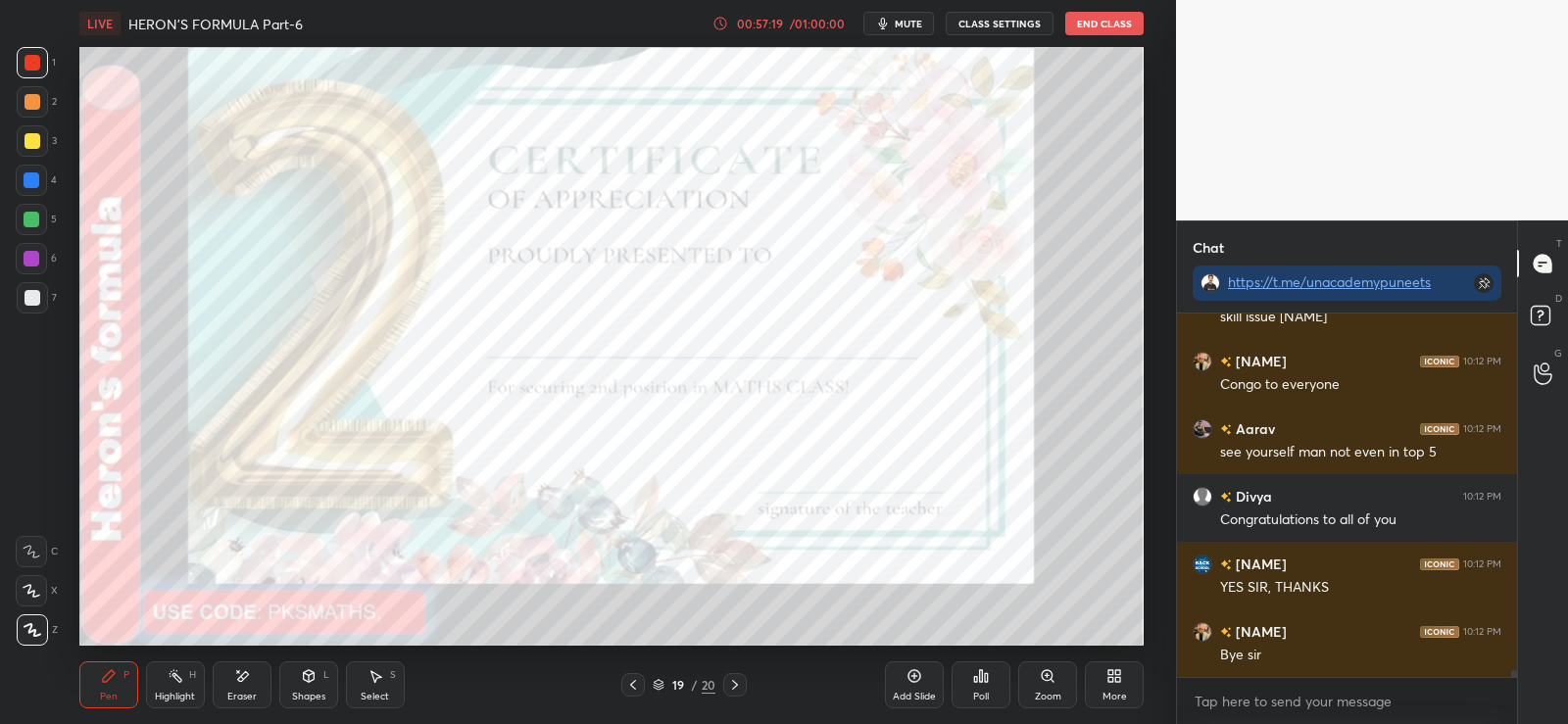 click 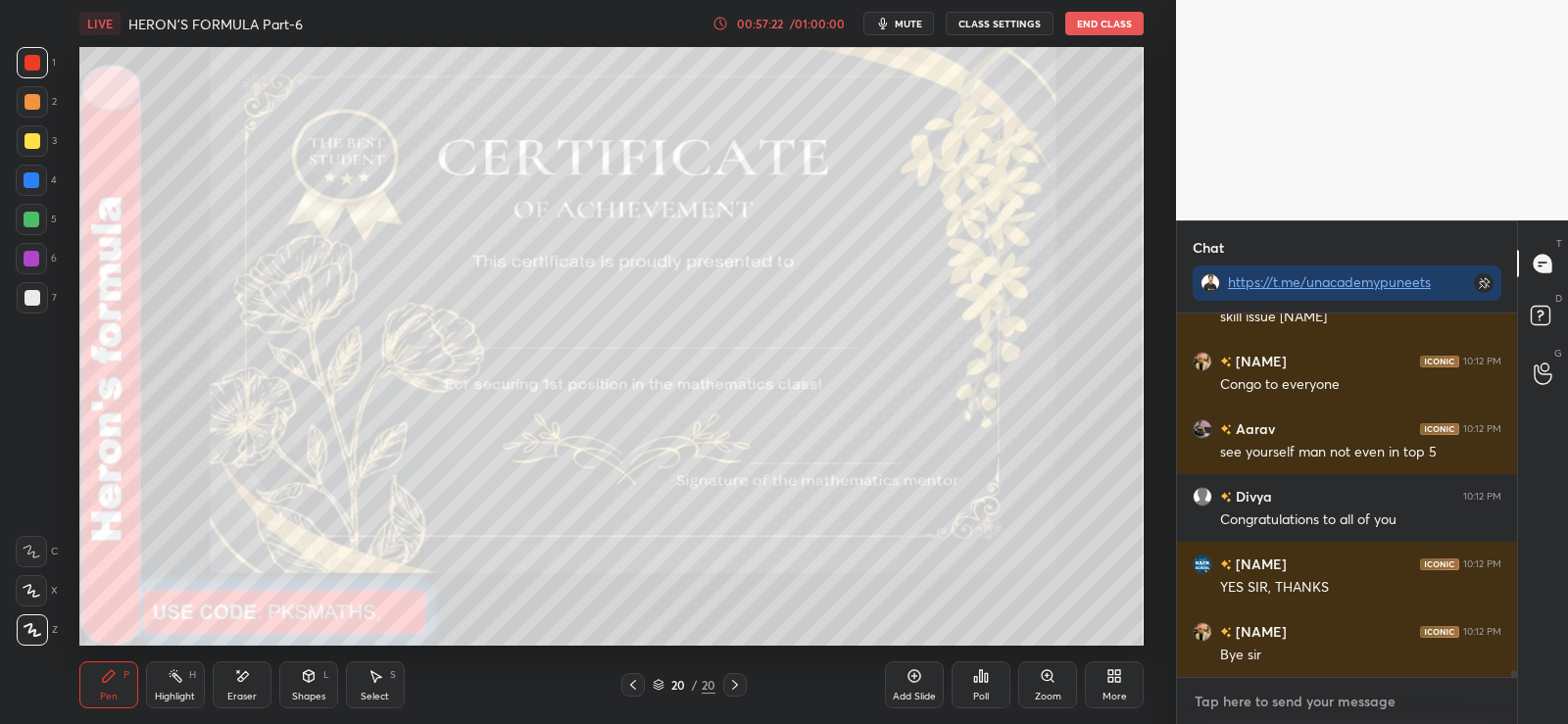type on "x" 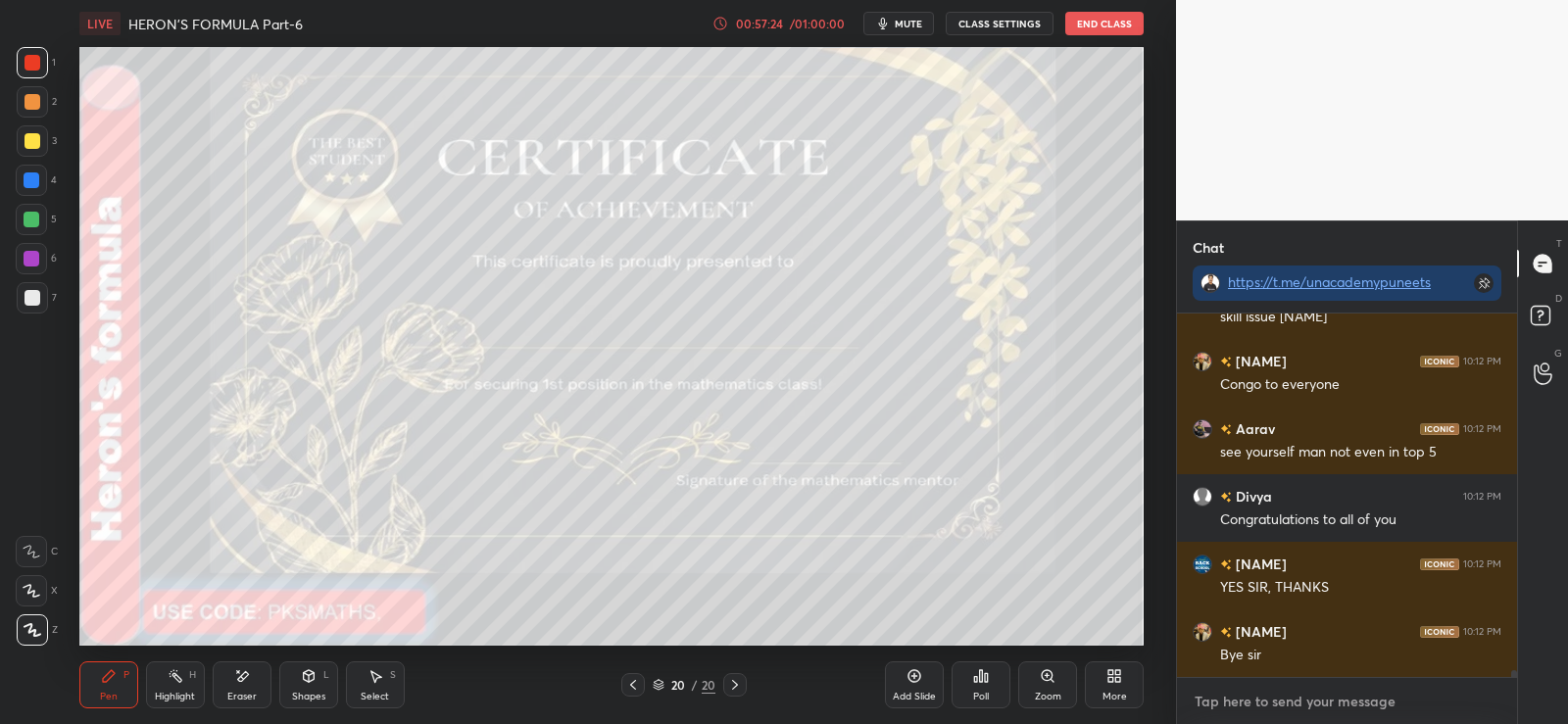 paste on "https://youtu.be/xAyM_4iWZNA?si=iJvhQbF1hNmkox5g" 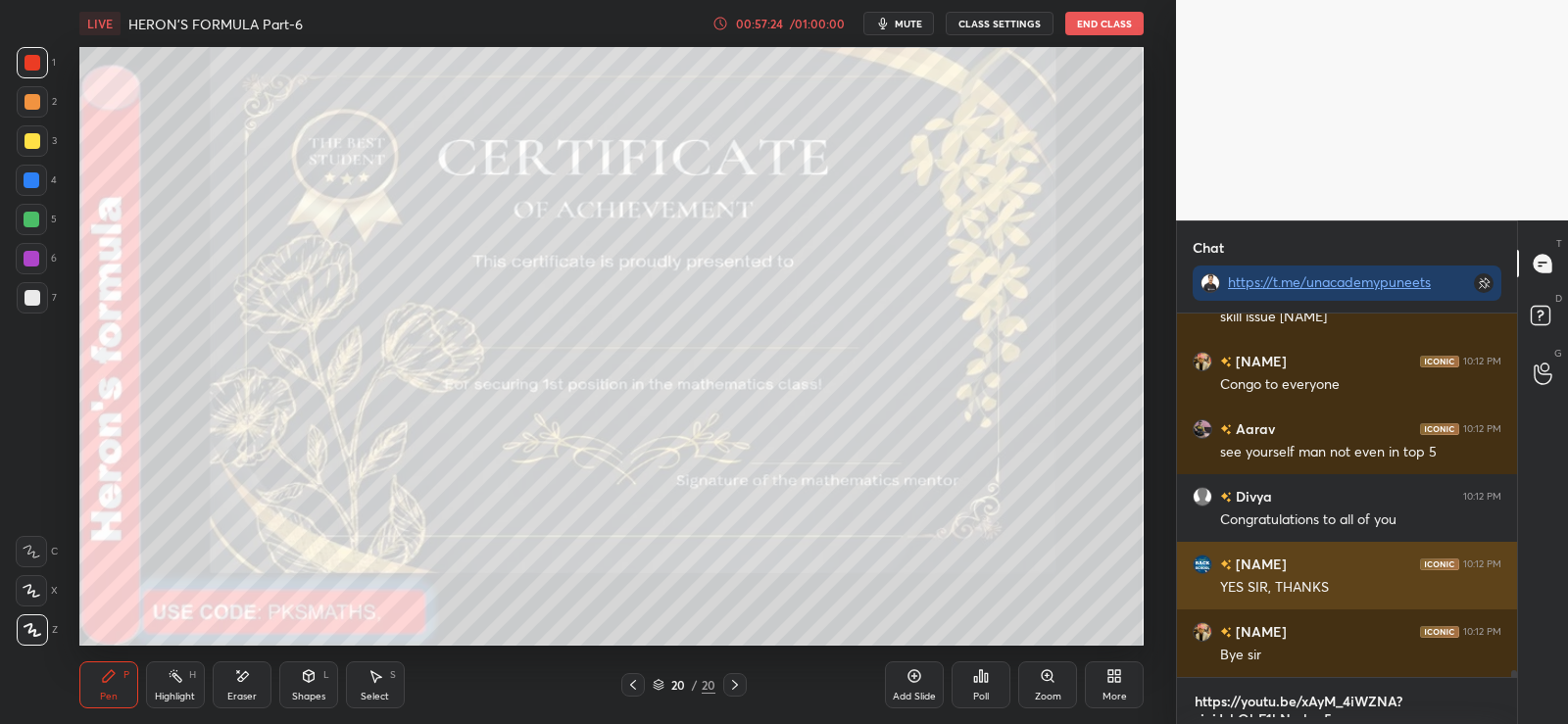 scroll, scrollTop: 20066, scrollLeft: 0, axis: vertical 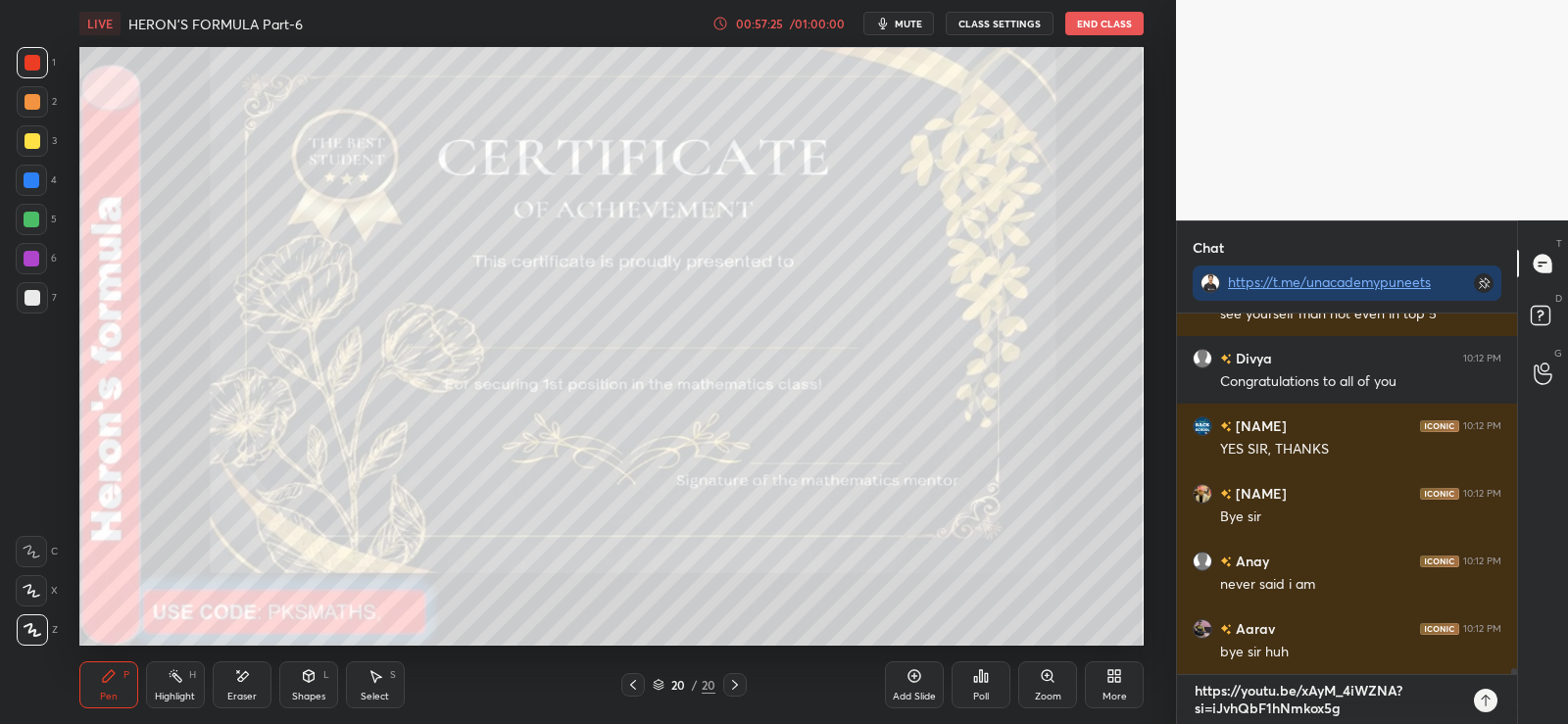 type on "https://youtu.be/xAyM_4iWZNA?si=iJvhQbF1hNmkox5g" 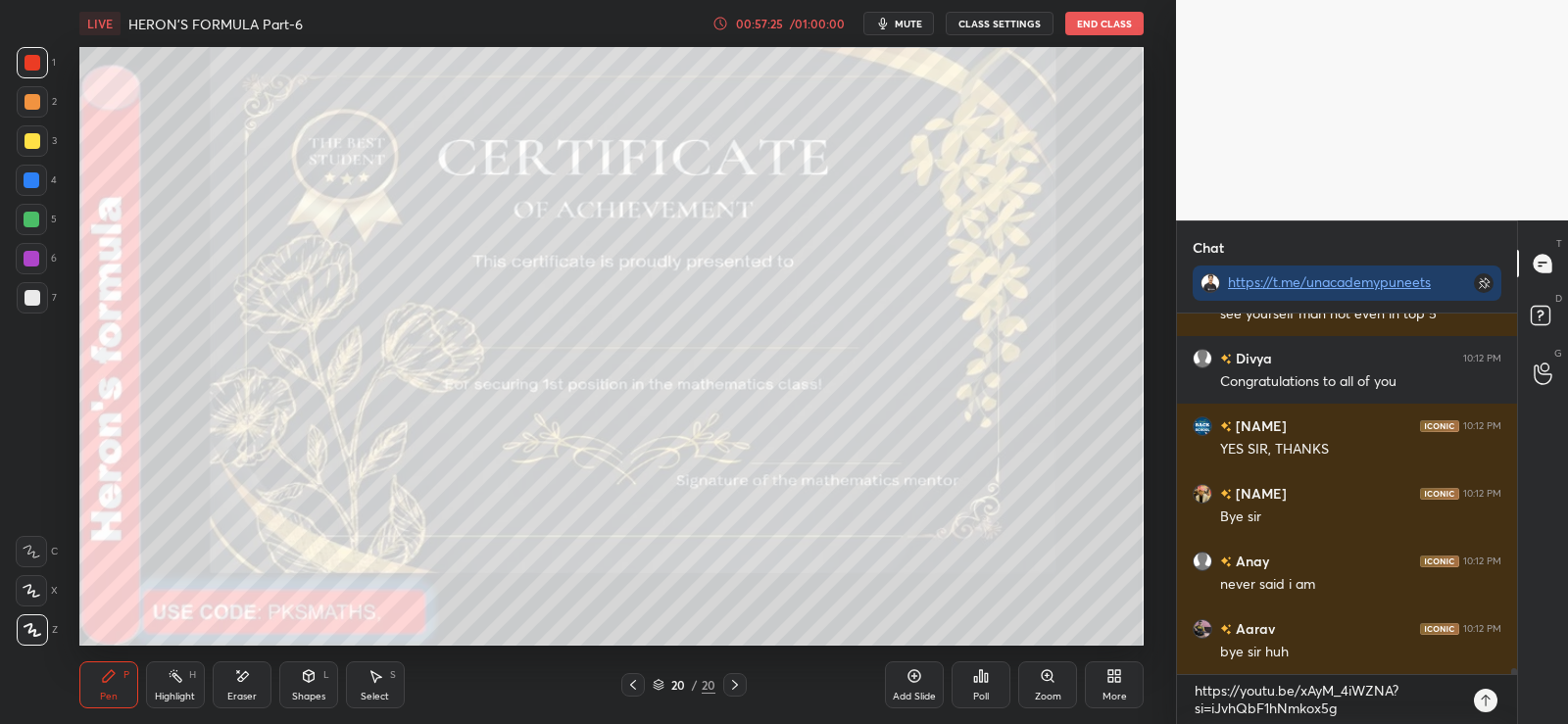 click 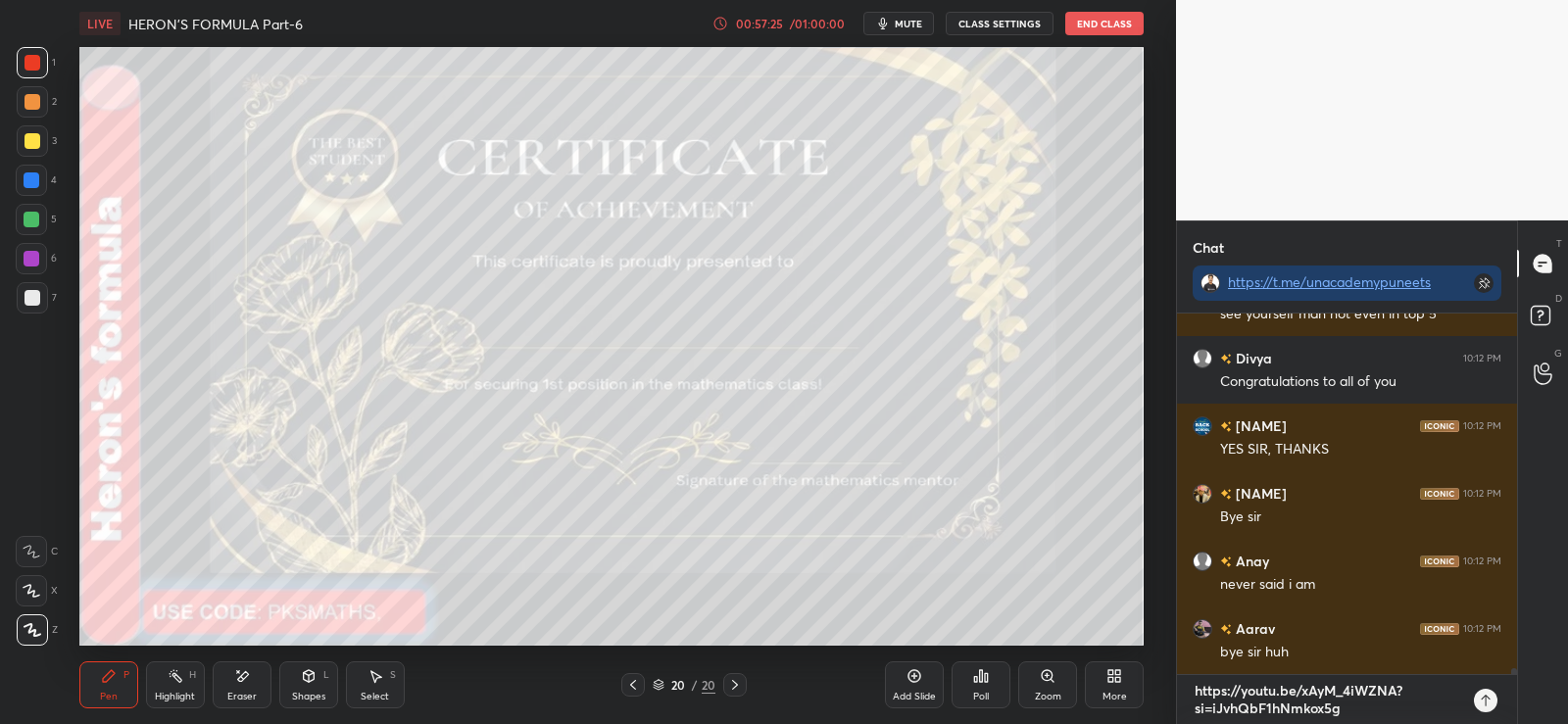 type 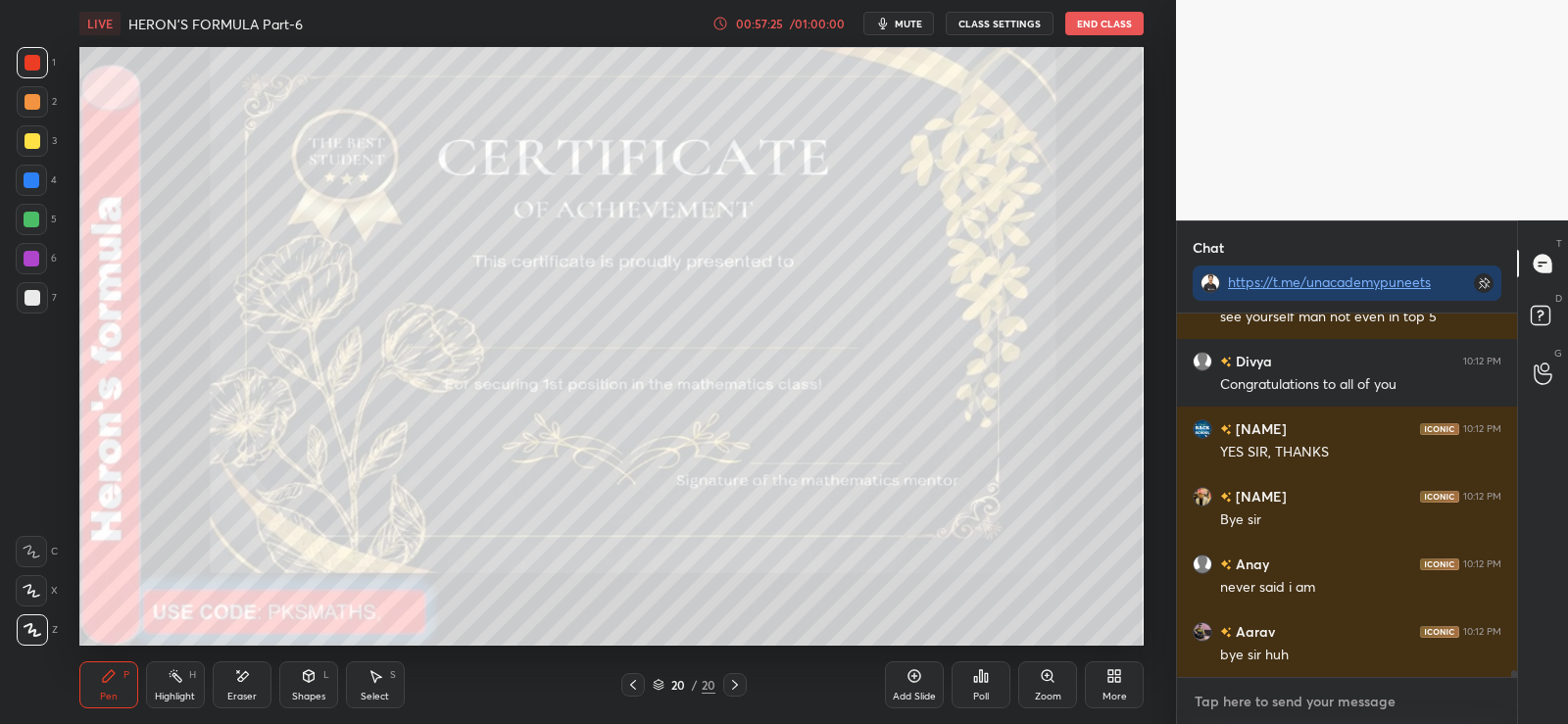 scroll, scrollTop: 7, scrollLeft: 7, axis: both 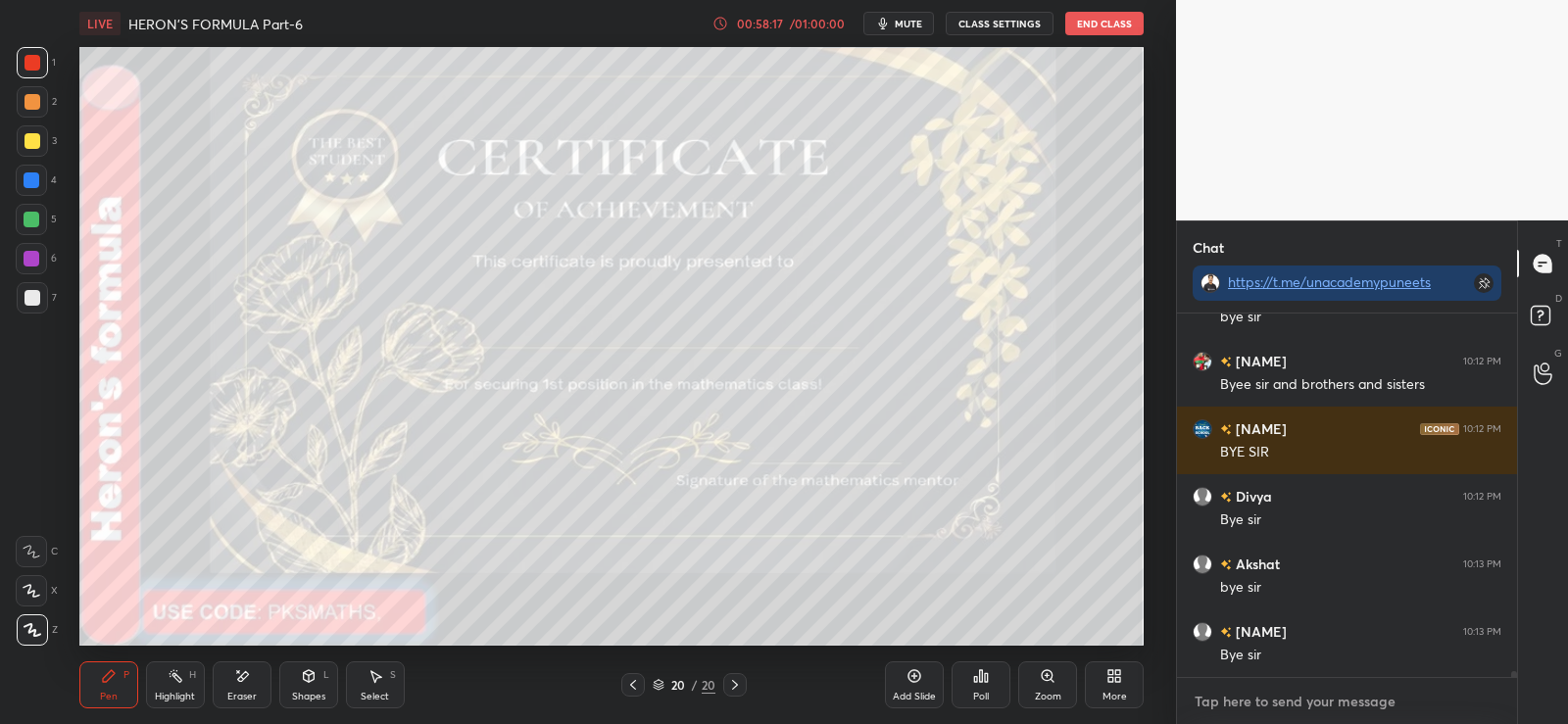 paste on "https://youtu.be/xAyM_4iWZNA?si=iJvhQbF1hNmkox5g" 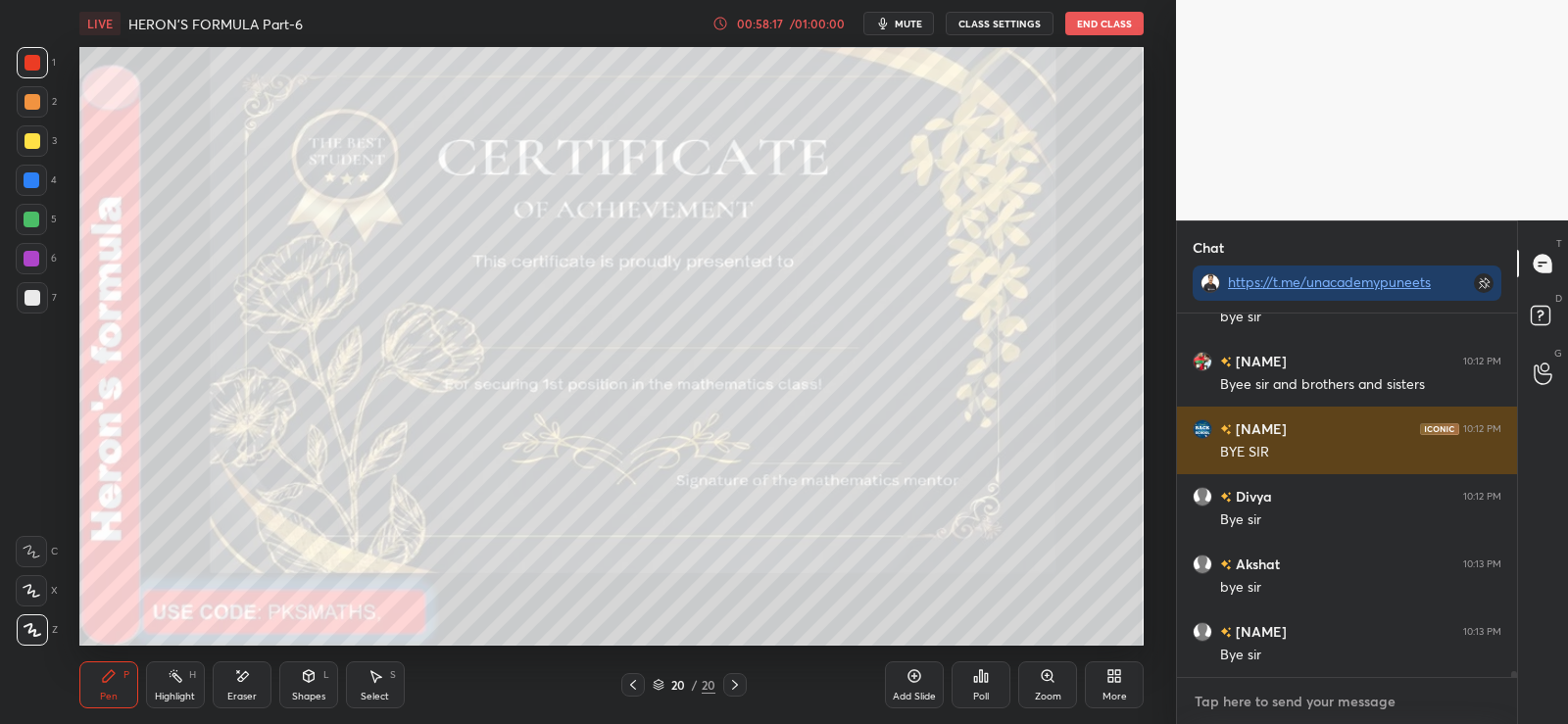 type on "https://youtu.be/xAyM_4iWZNA?si=iJvhQbF1hNmkox5g" 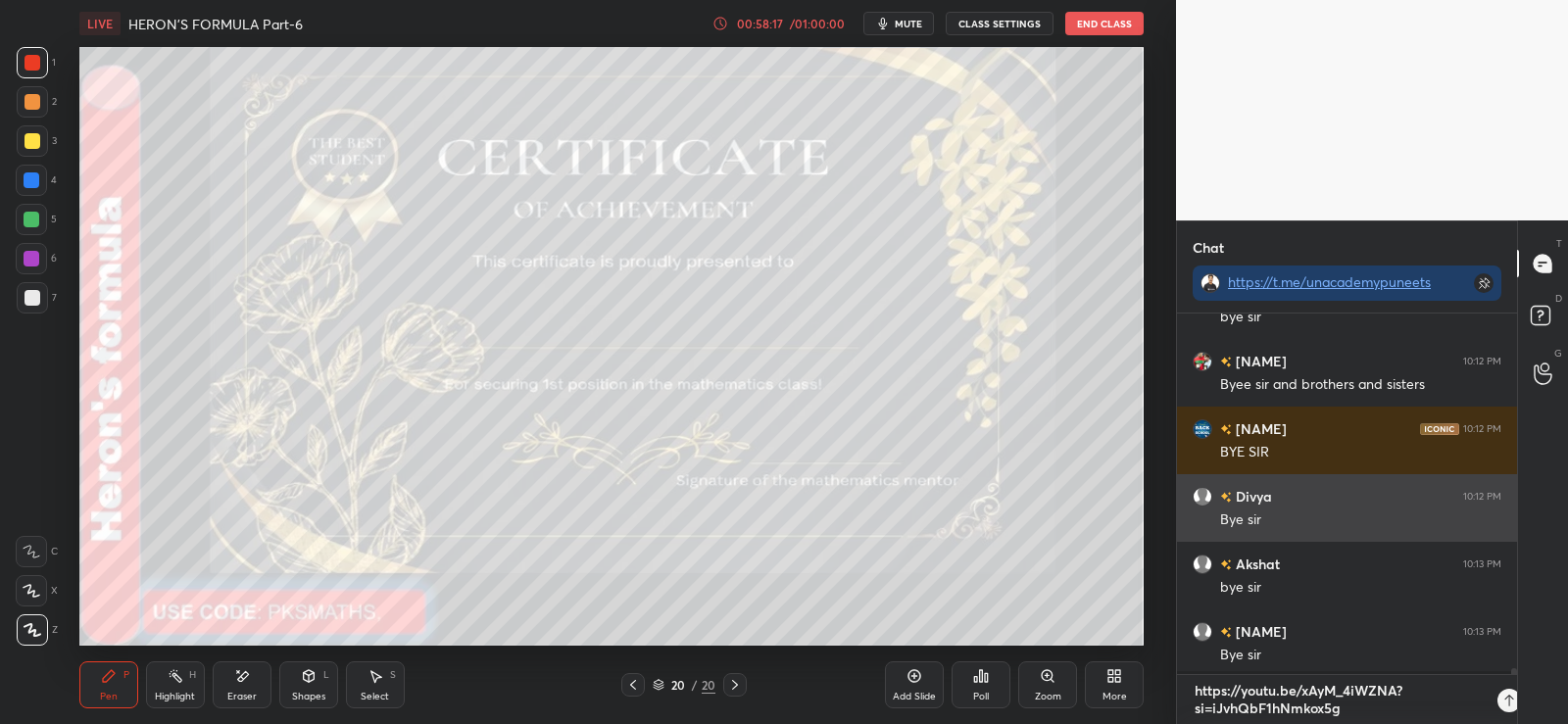 scroll, scrollTop: 0, scrollLeft: 0, axis: both 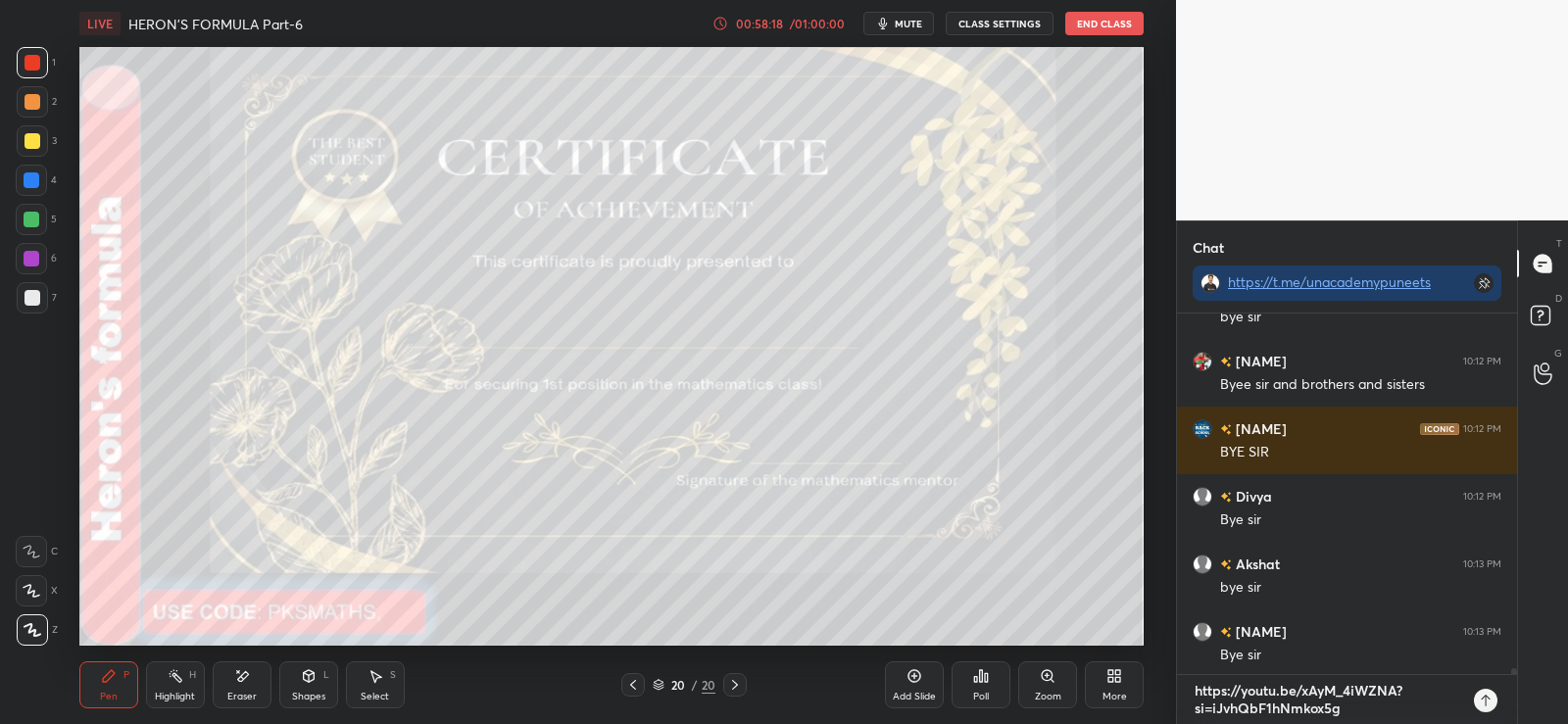 type on "https://youtu.be/xAyM_4iWZNA?si=iJvhQbF1hNmkox5g" 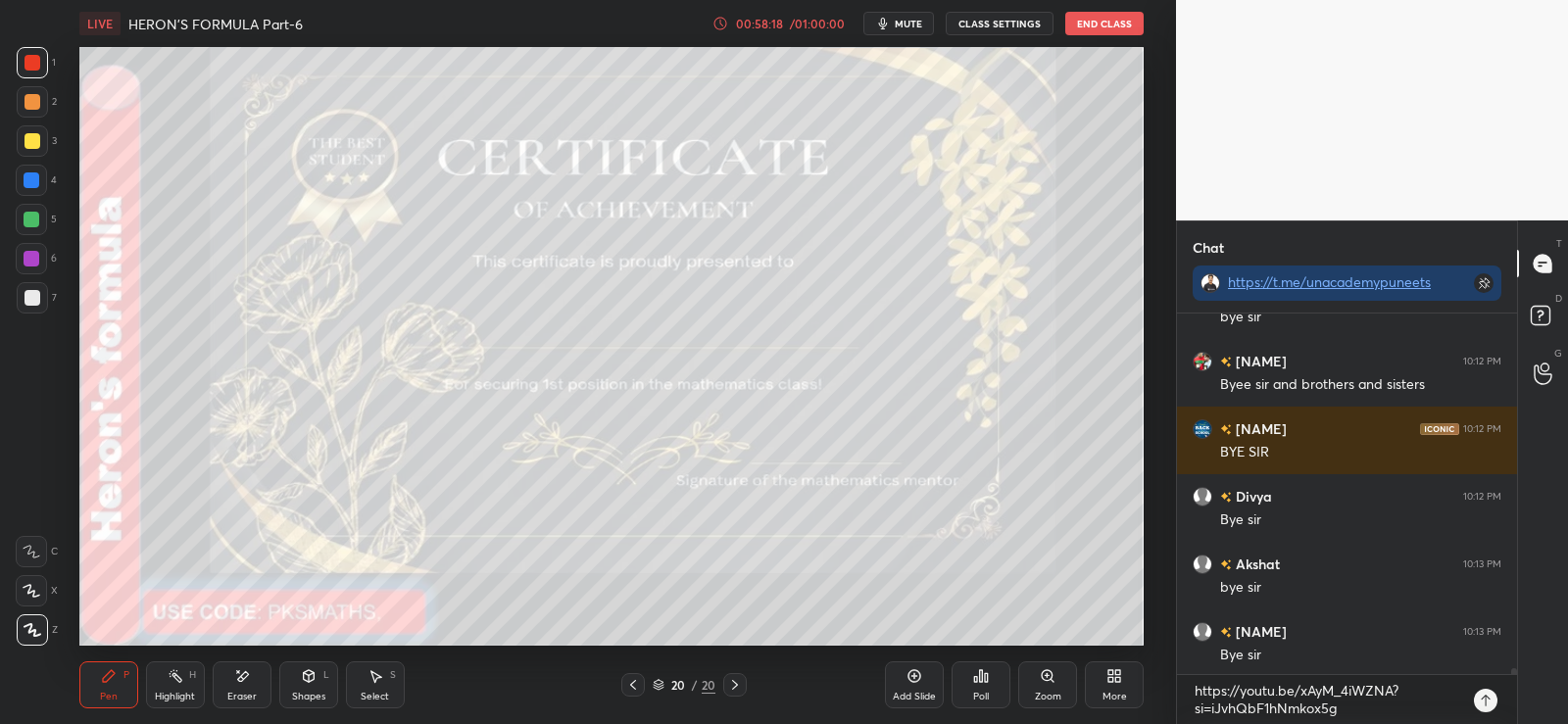click 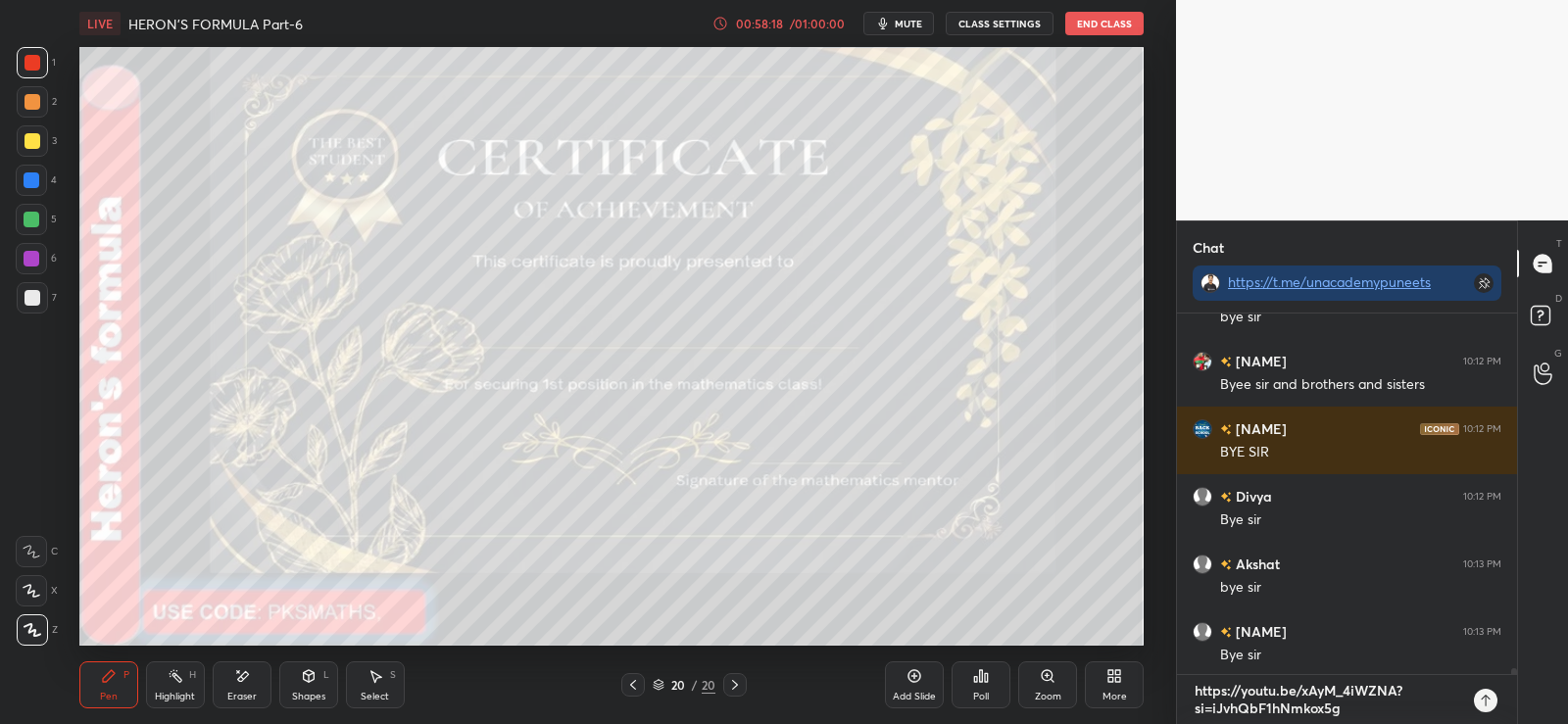 type 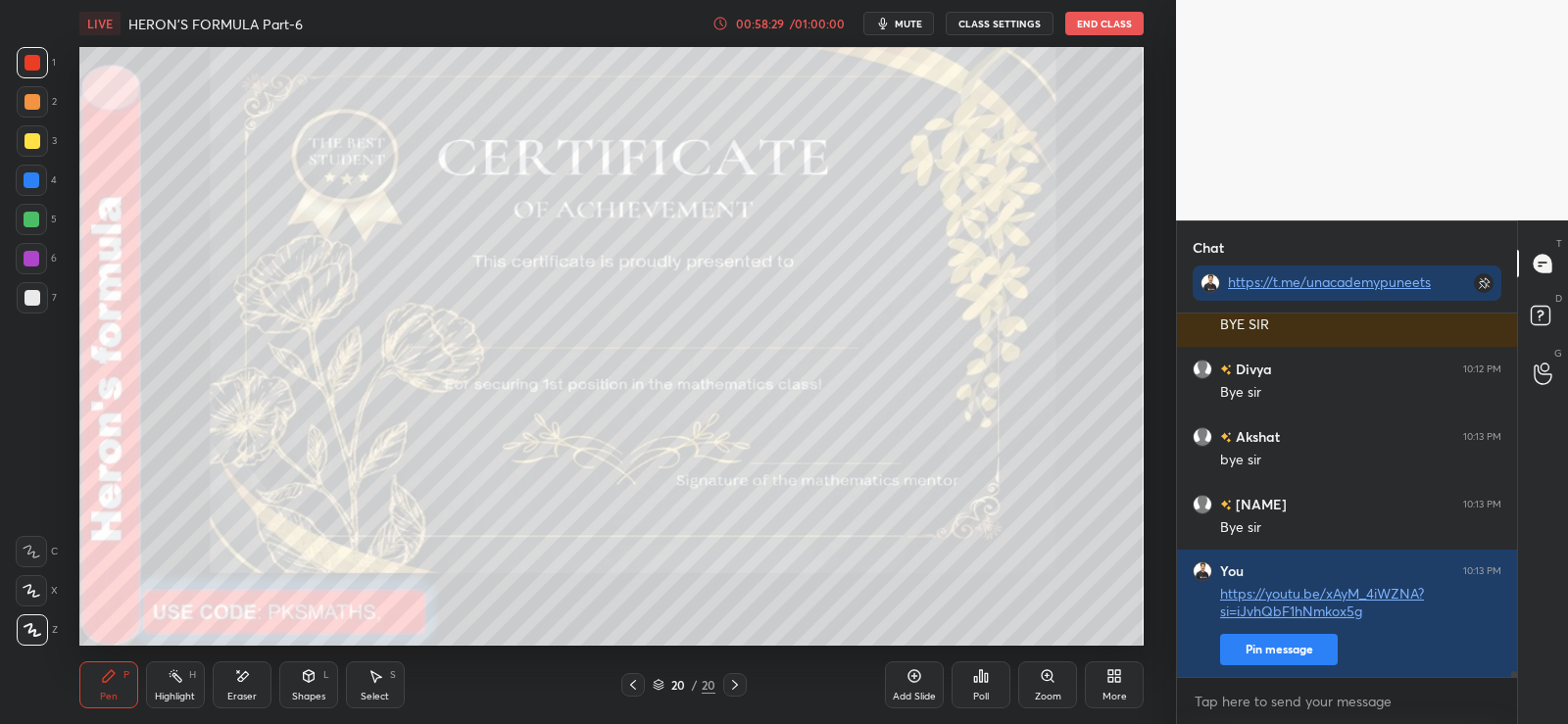 click on "End Class" at bounding box center [1104, 24] 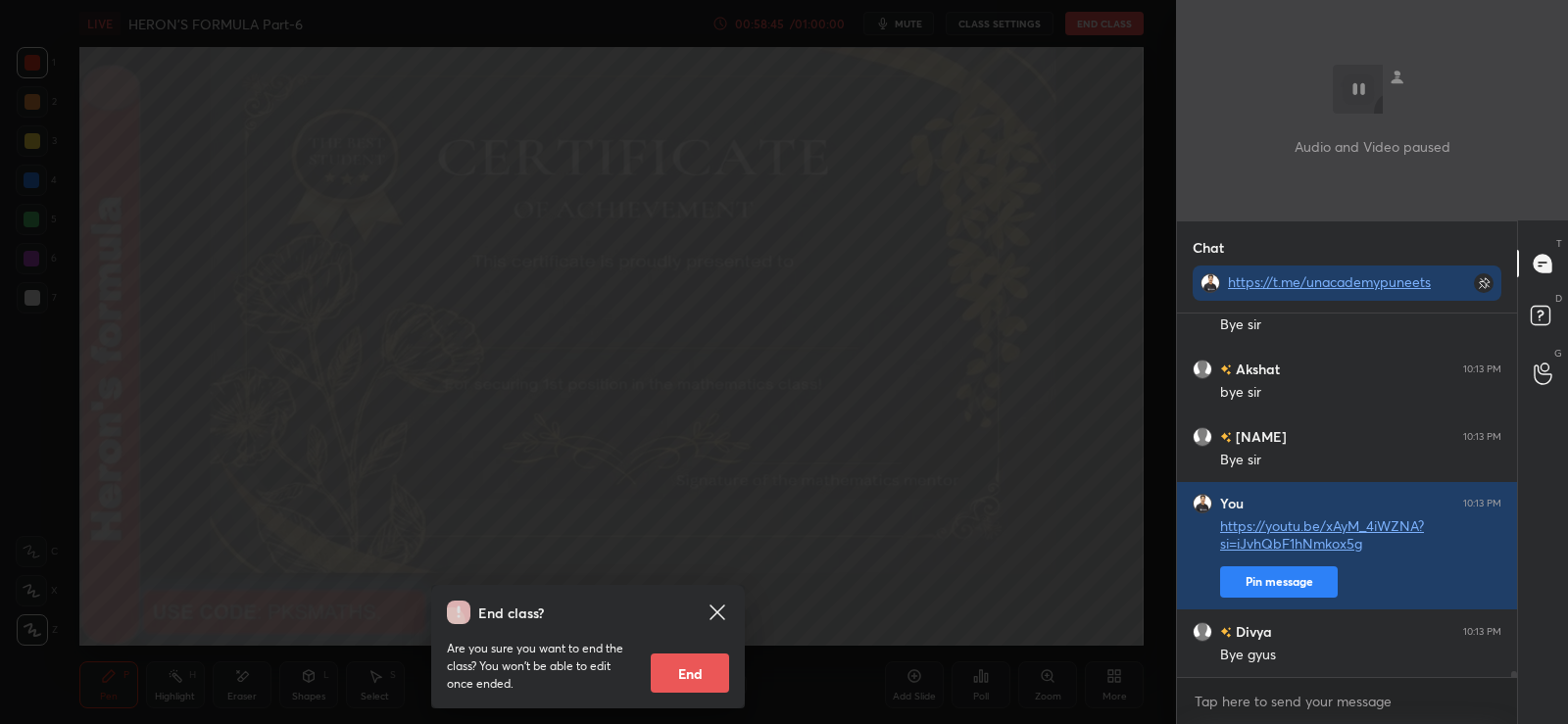 scroll, scrollTop: 21307, scrollLeft: 0, axis: vertical 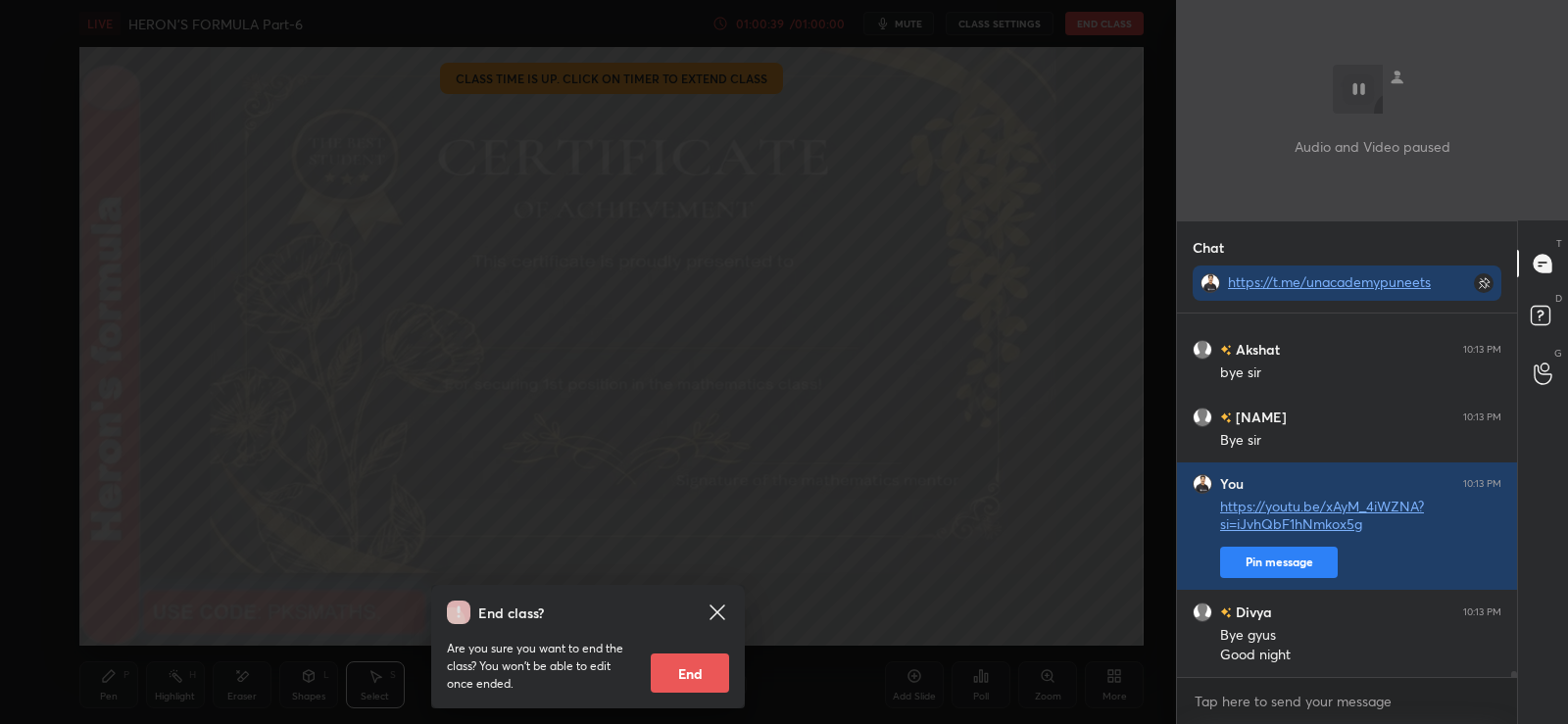 click on "End" at bounding box center (690, 673) 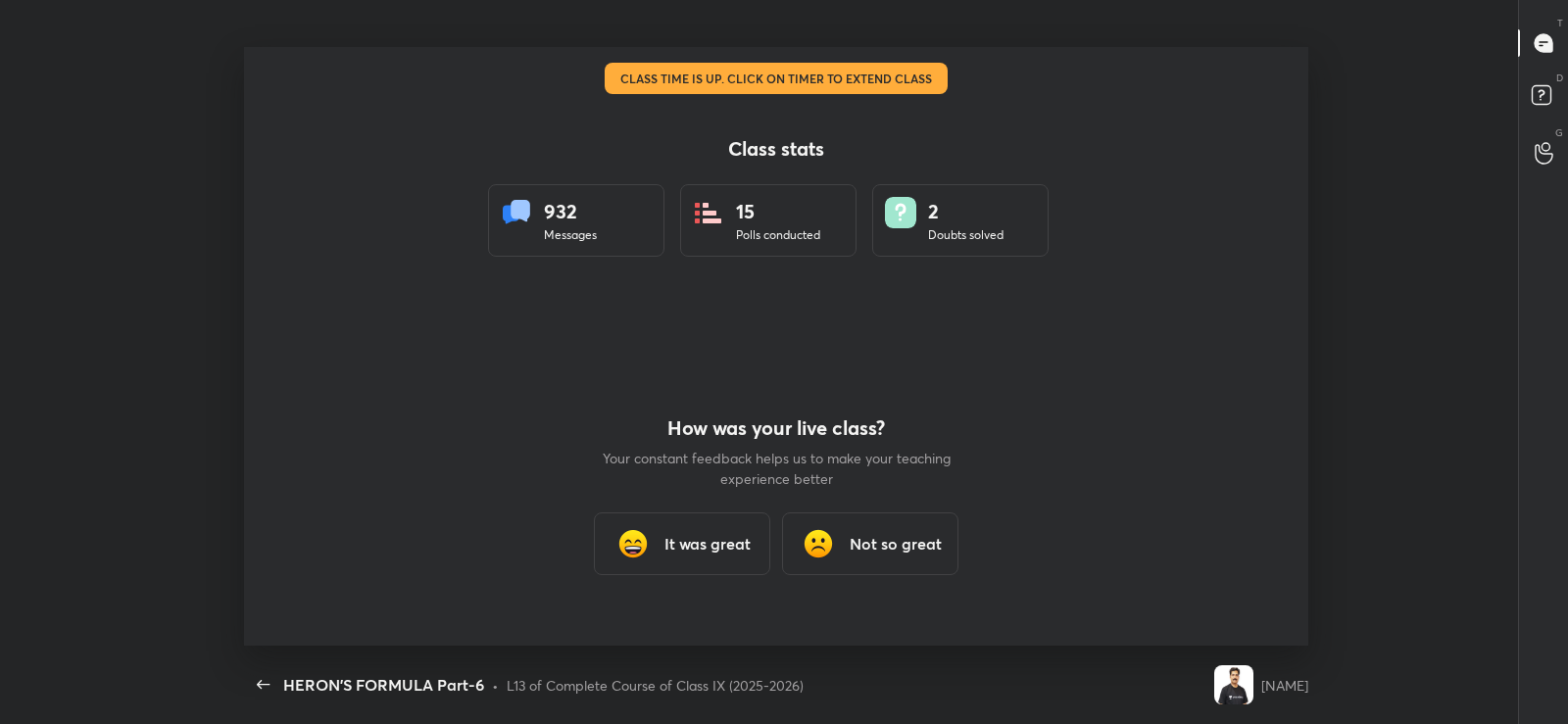 scroll, scrollTop: 97372, scrollLeft: 96539, axis: both 